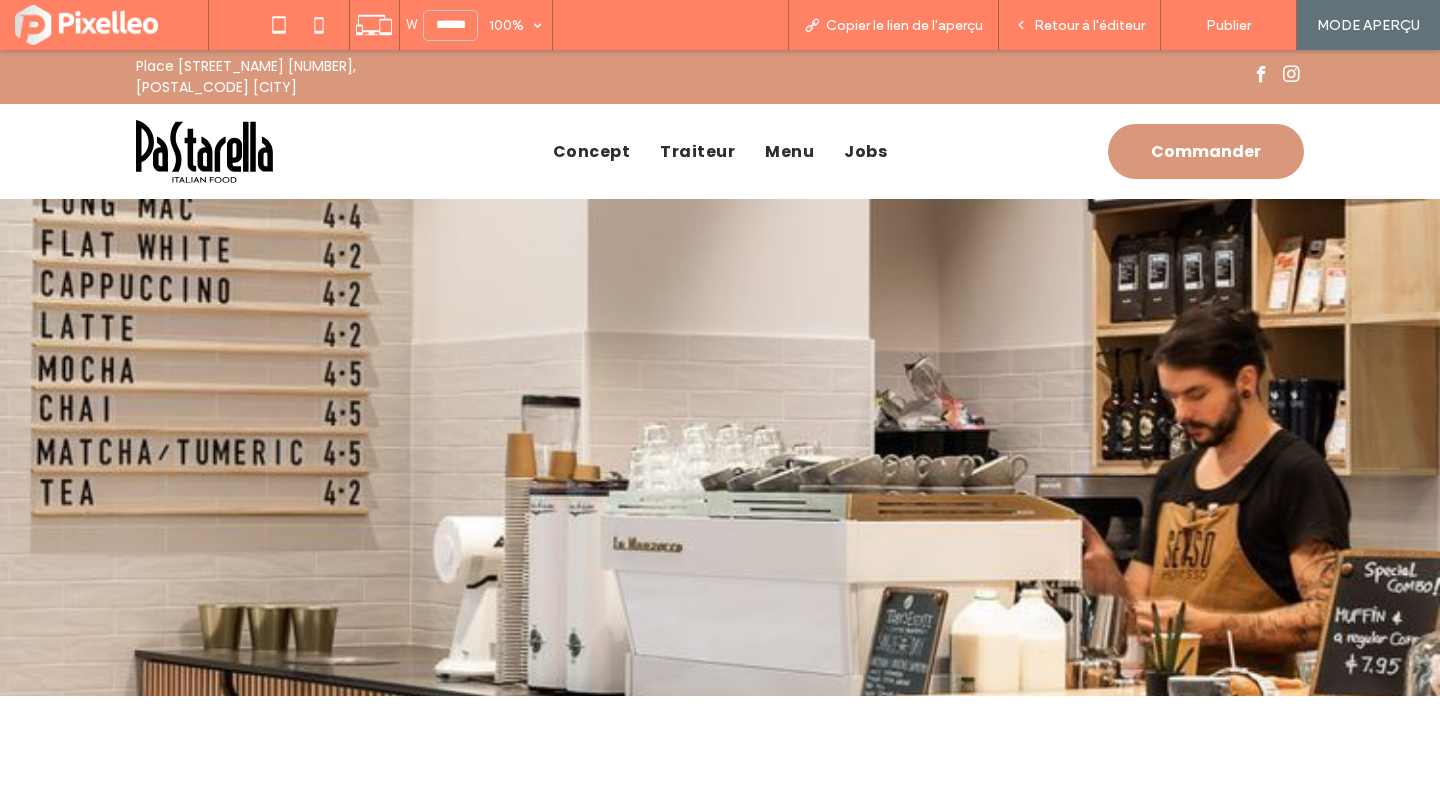 scroll, scrollTop: 125, scrollLeft: 0, axis: vertical 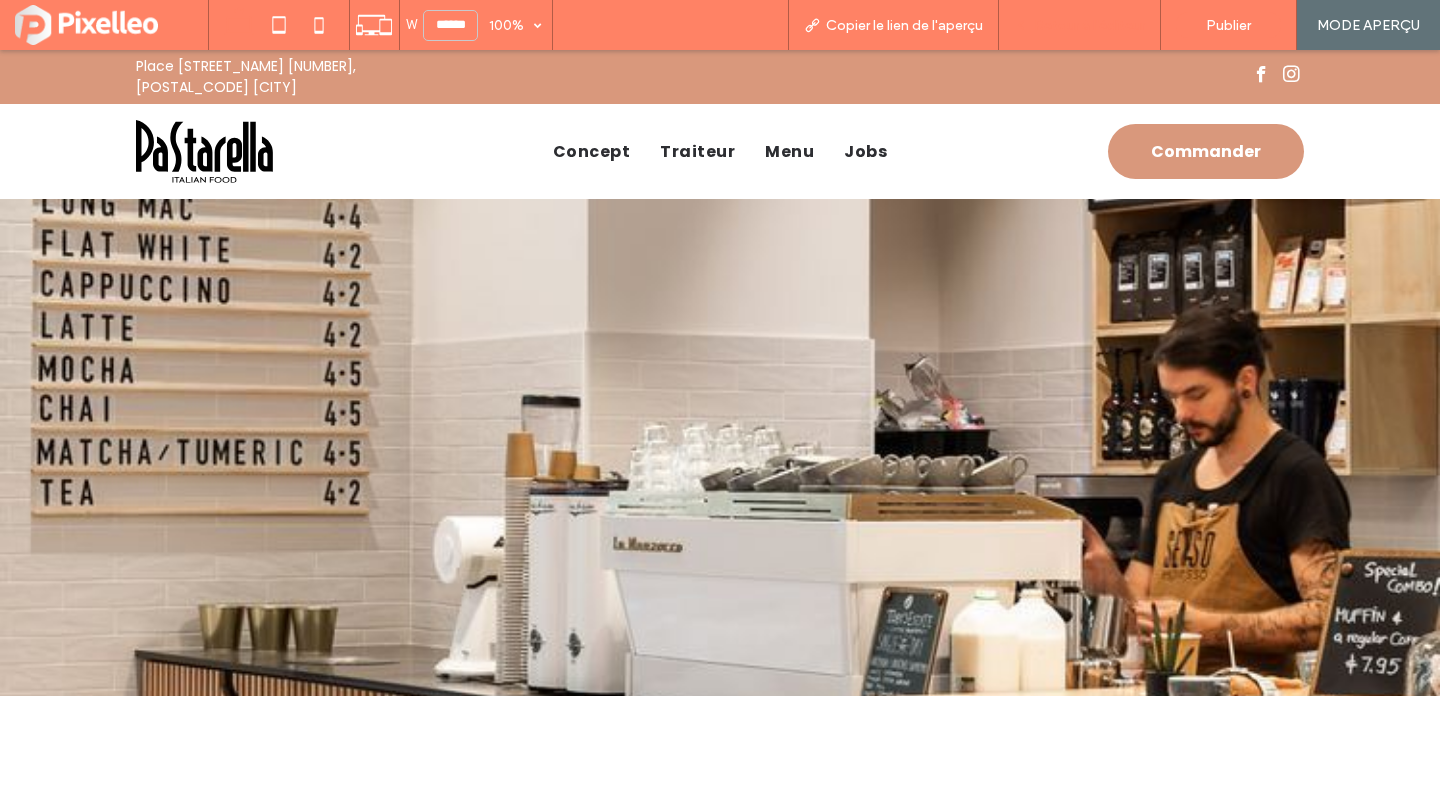 click on "Retour à l'éditeur" at bounding box center [1089, 25] 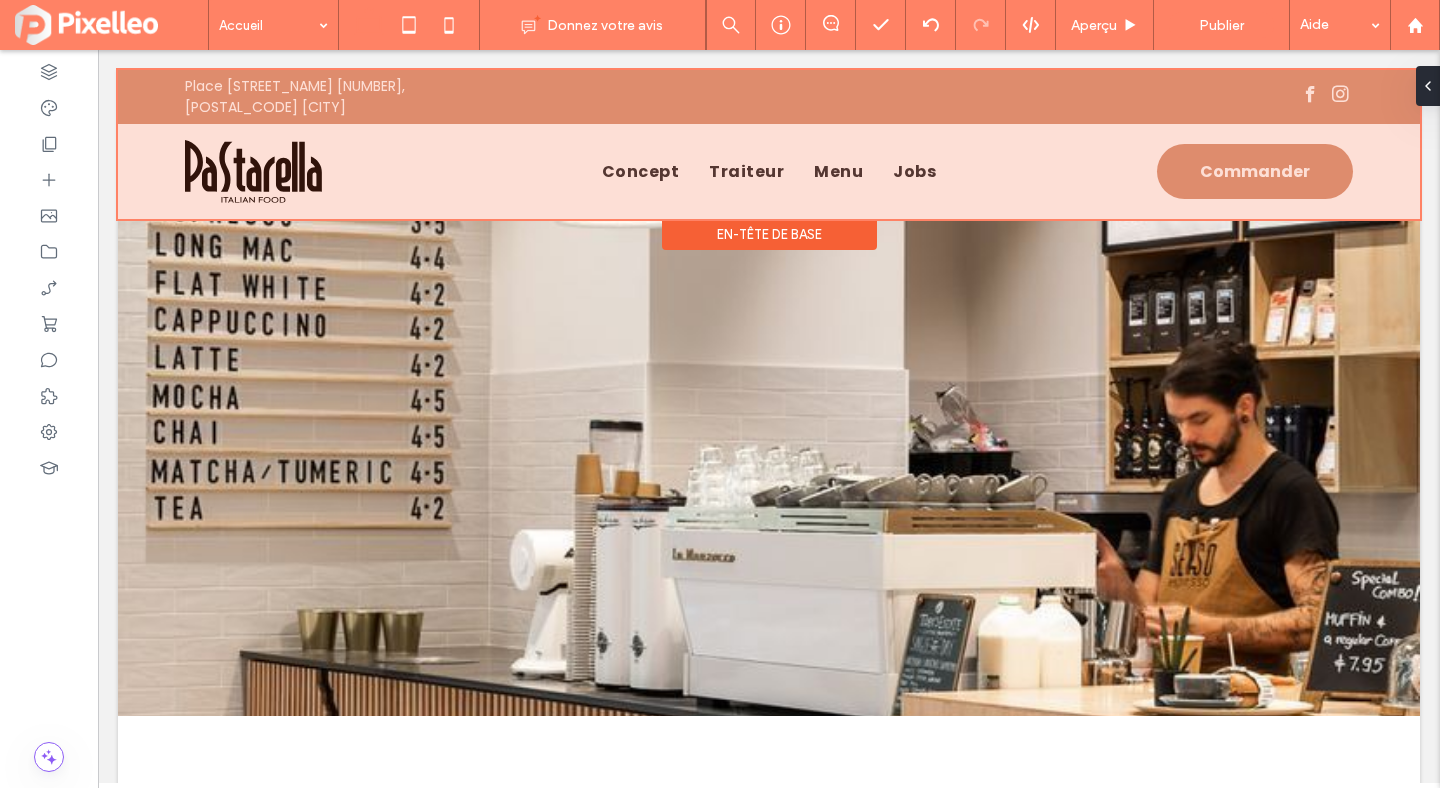 click on "En-tête de base" at bounding box center (769, 234) 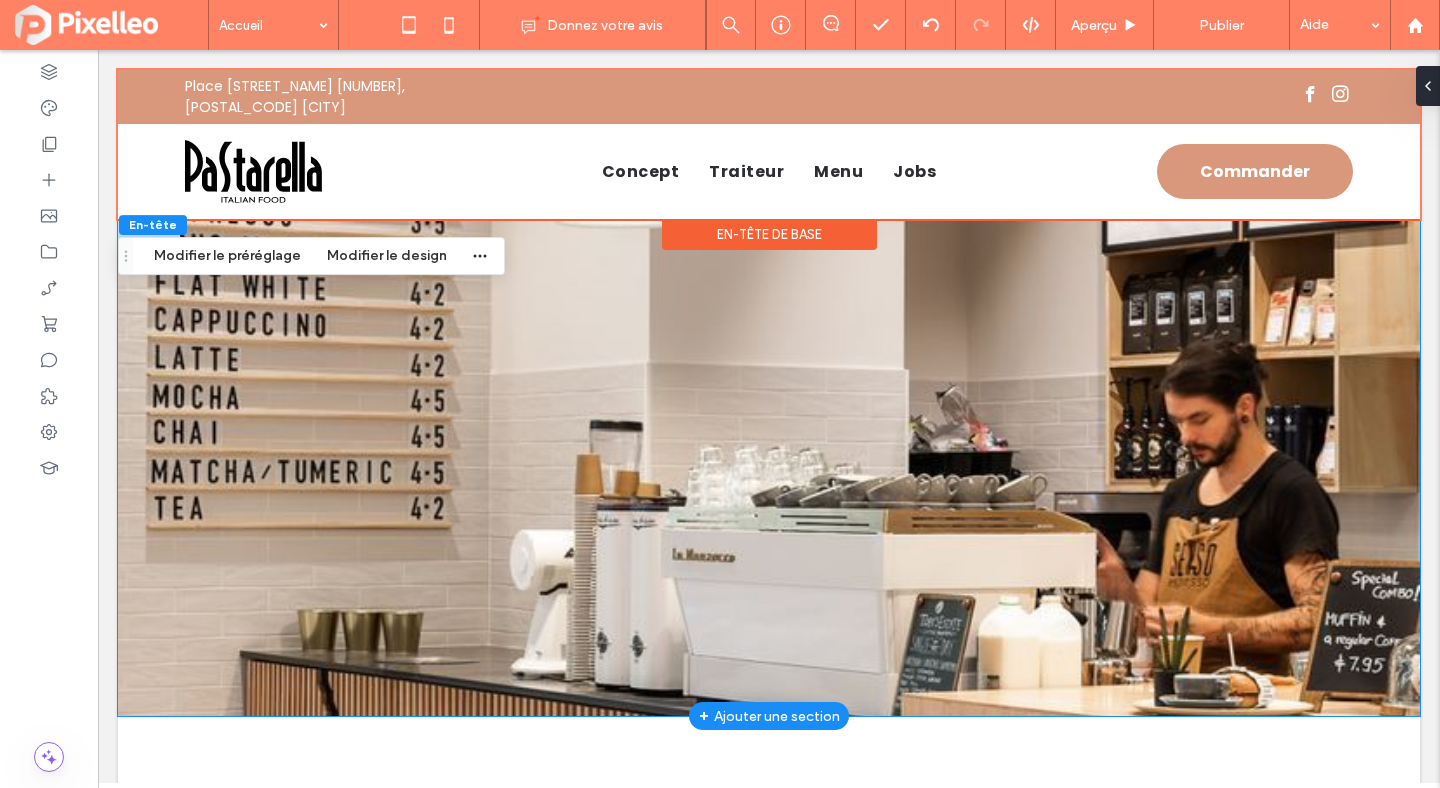 click at bounding box center (769, 467) 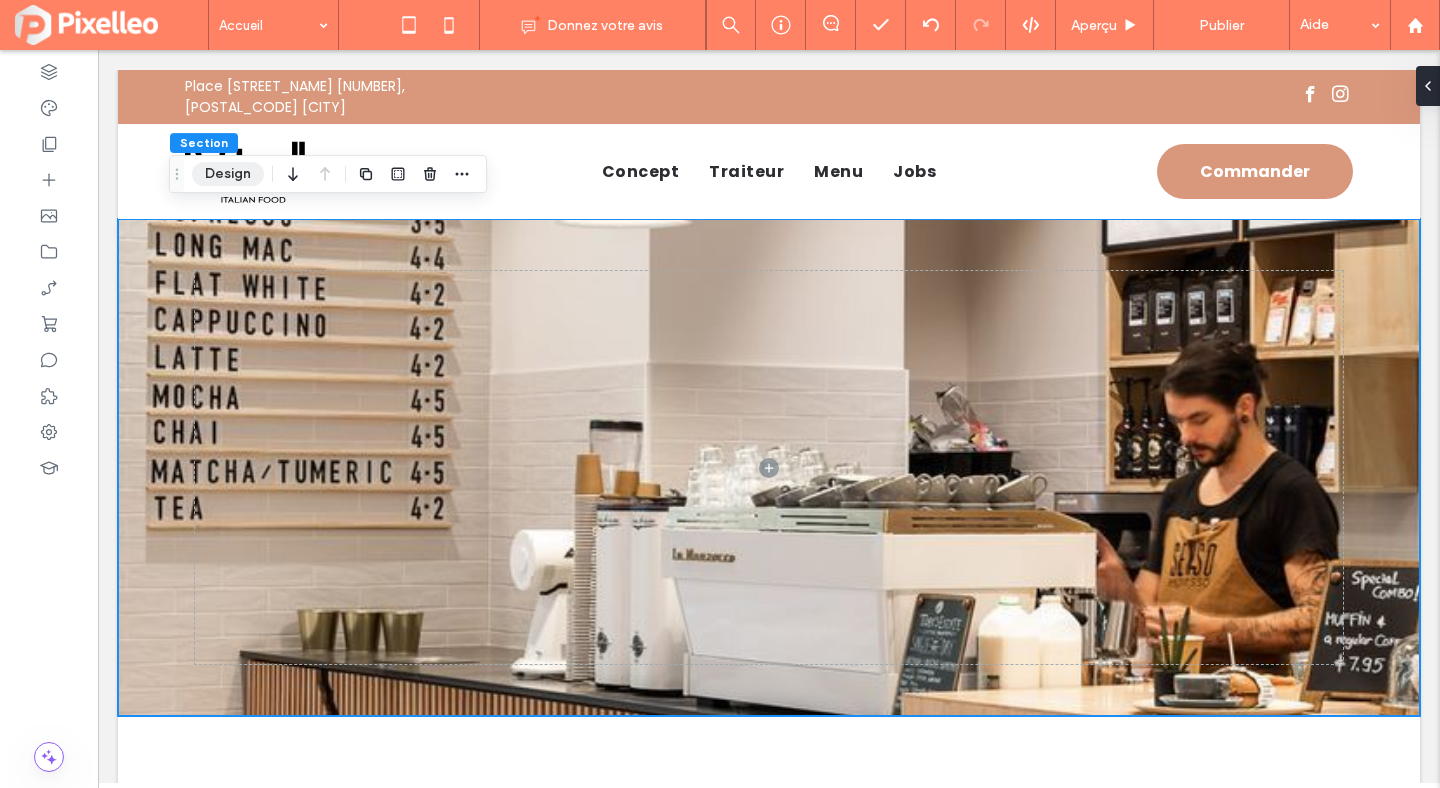 click on "Design" at bounding box center [228, 174] 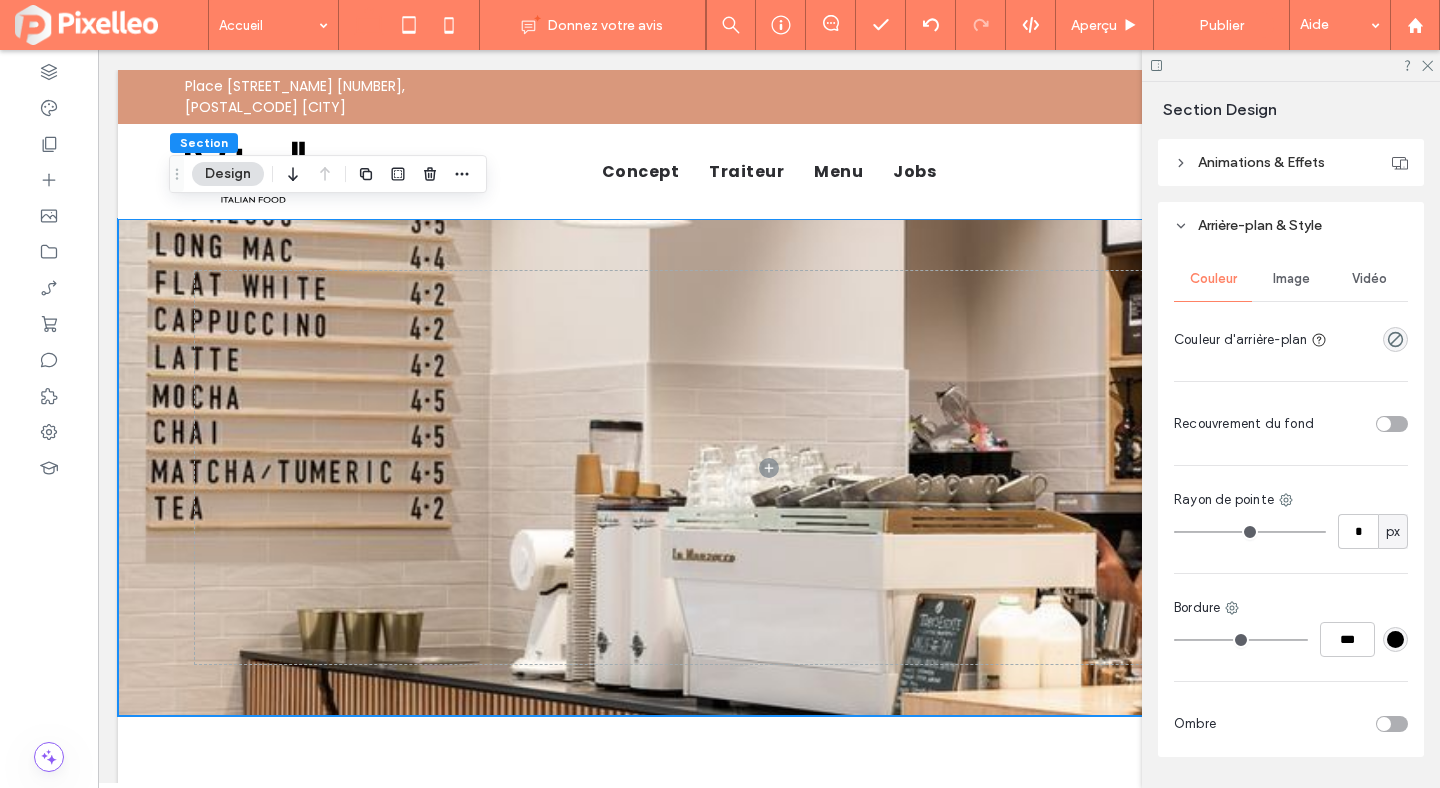 scroll, scrollTop: 779, scrollLeft: 0, axis: vertical 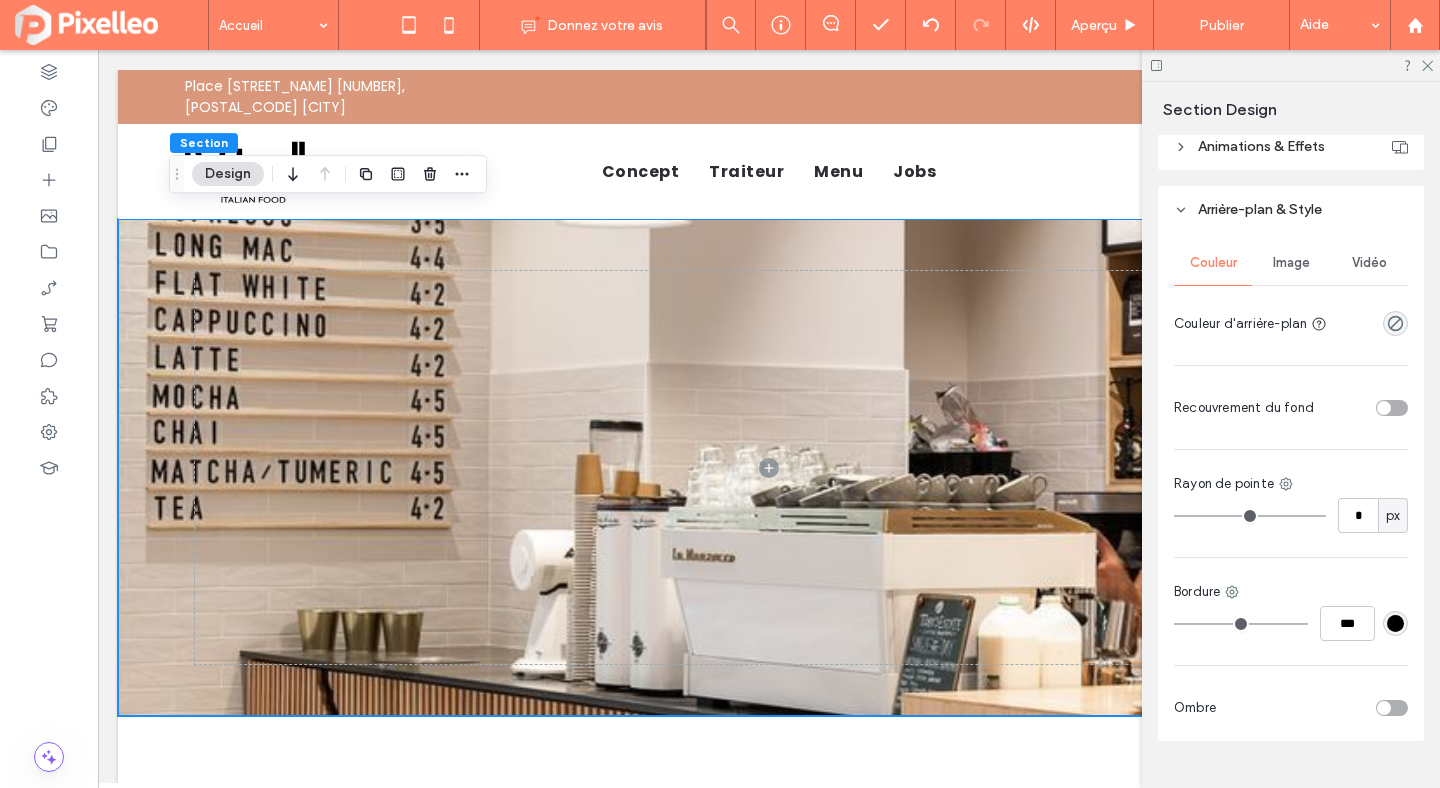 click on "Image" at bounding box center (1291, 263) 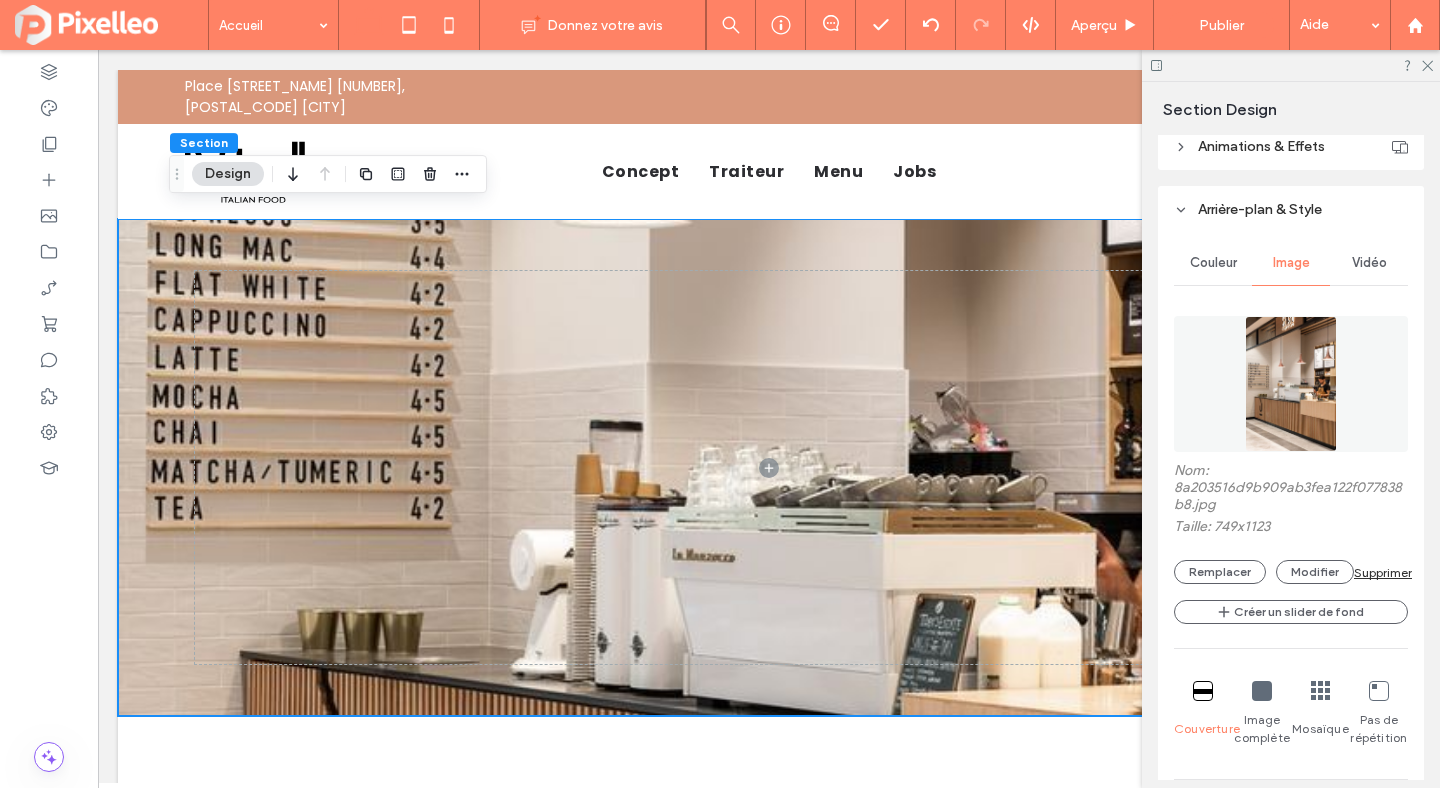 click on "Supprimer" at bounding box center [1383, 572] 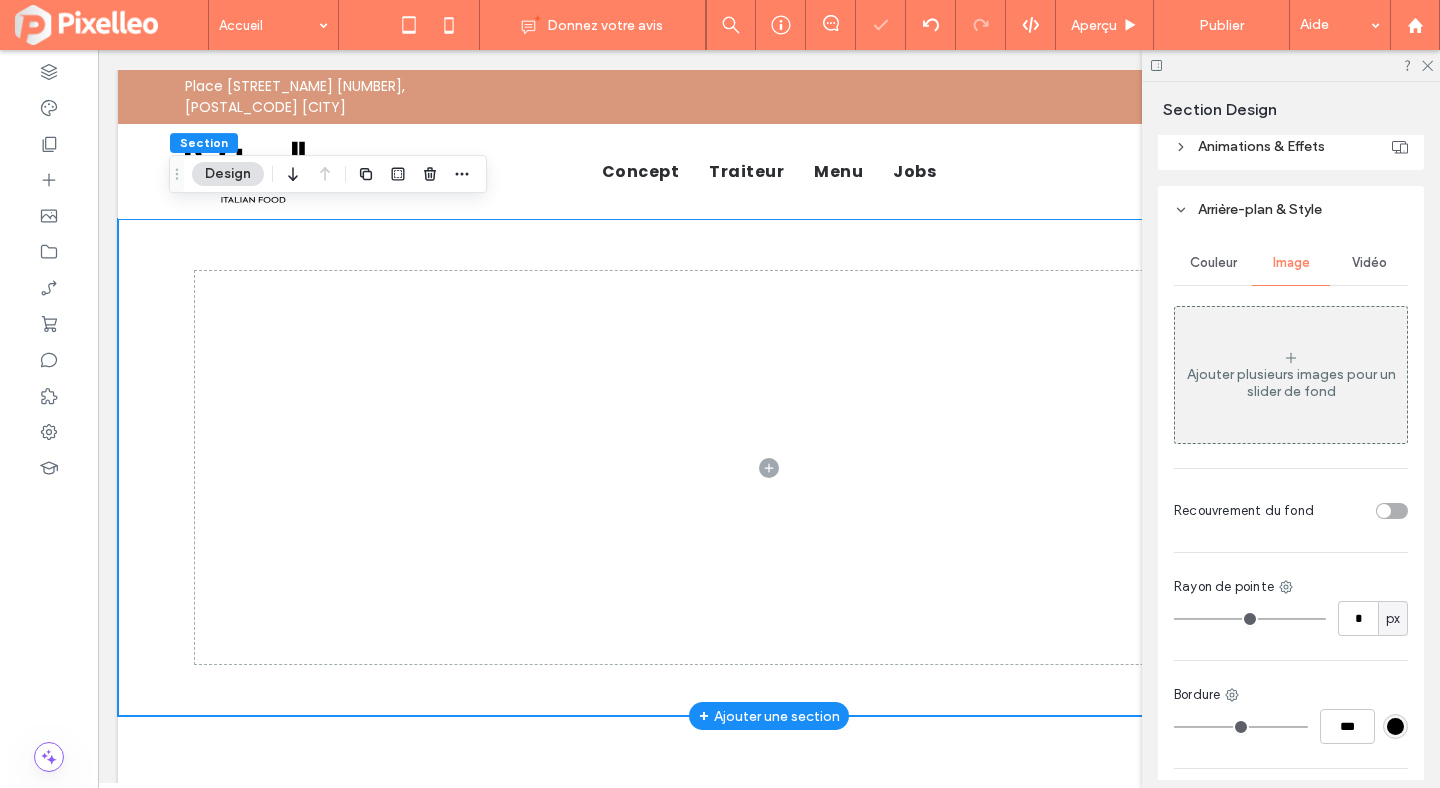 click at bounding box center (769, 467) 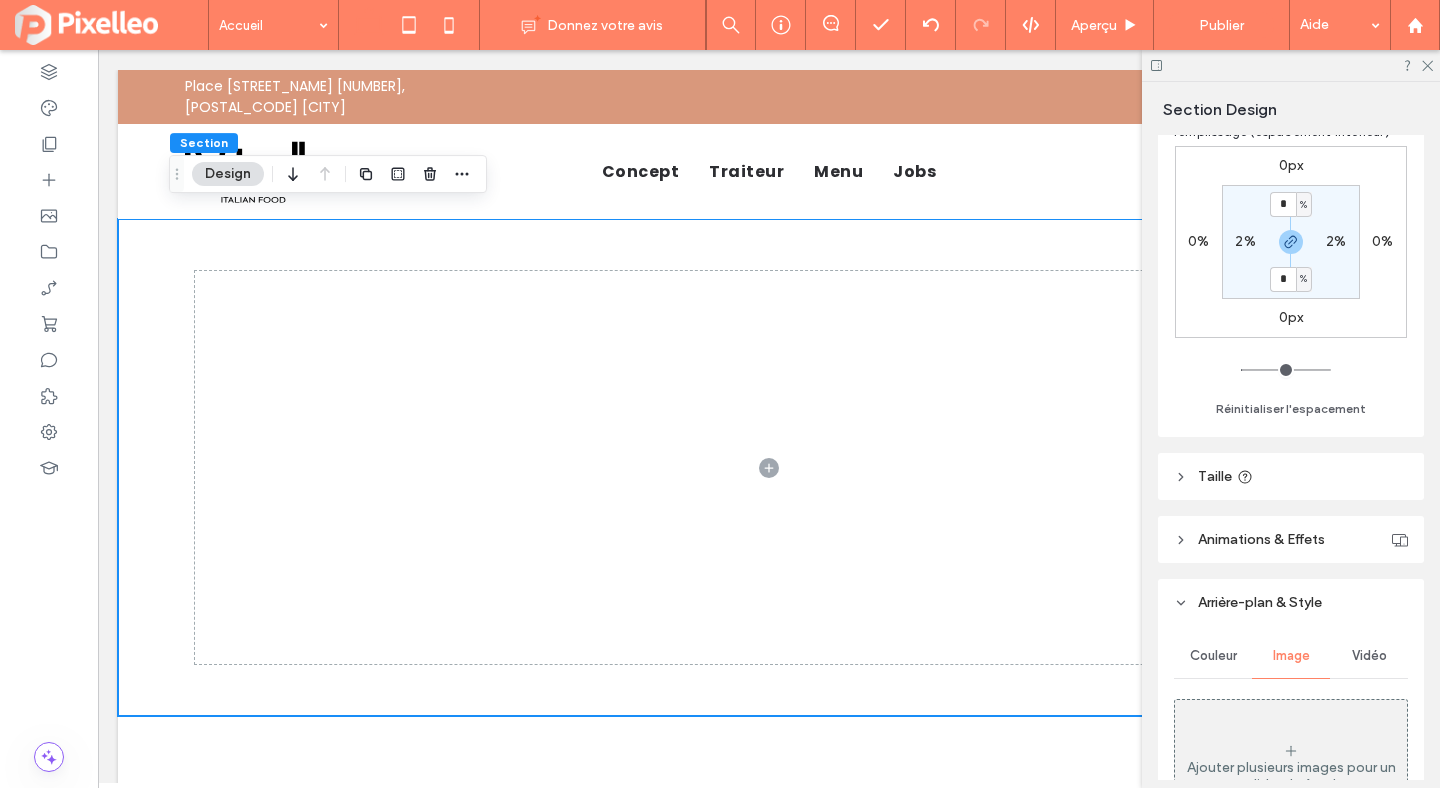 scroll, scrollTop: 383, scrollLeft: 0, axis: vertical 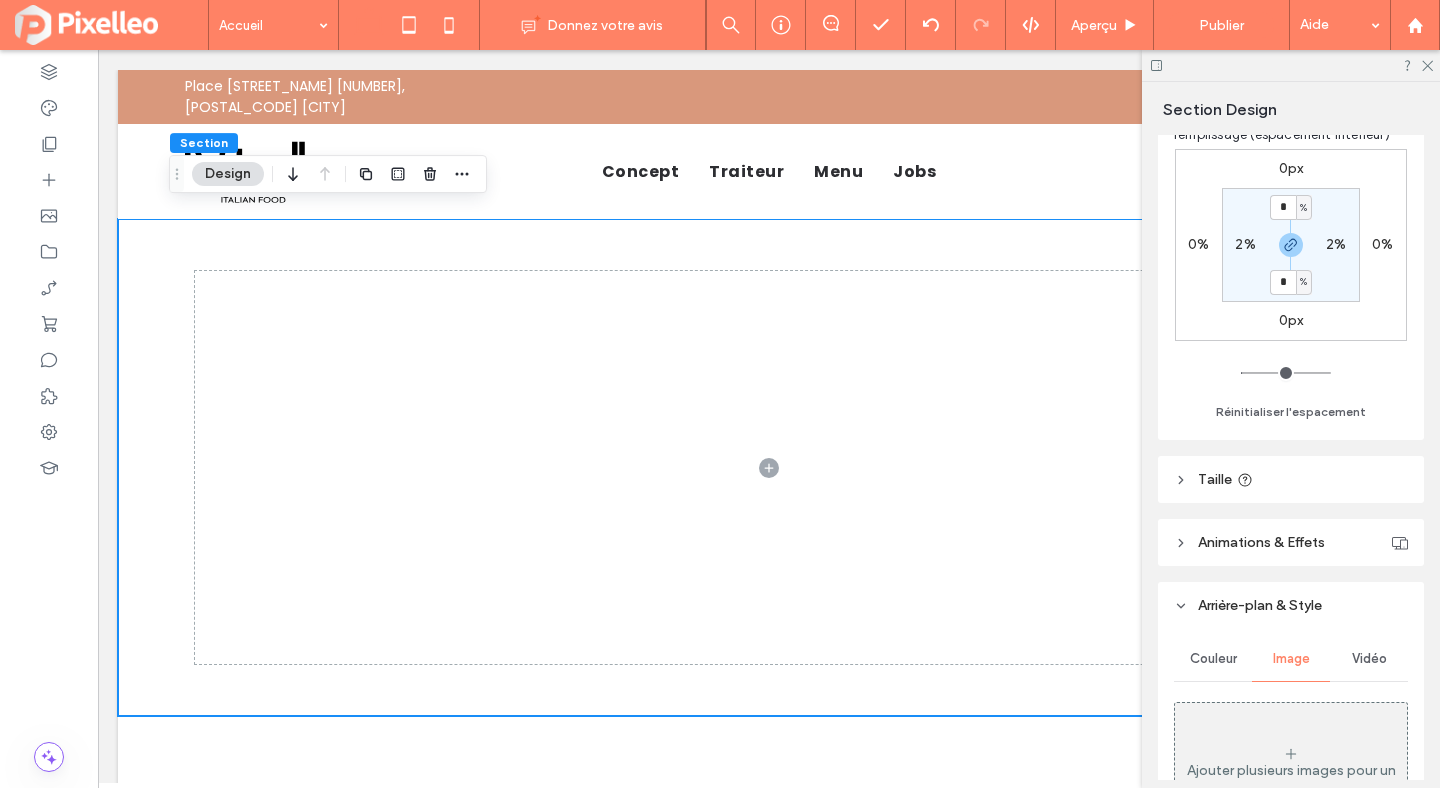 click 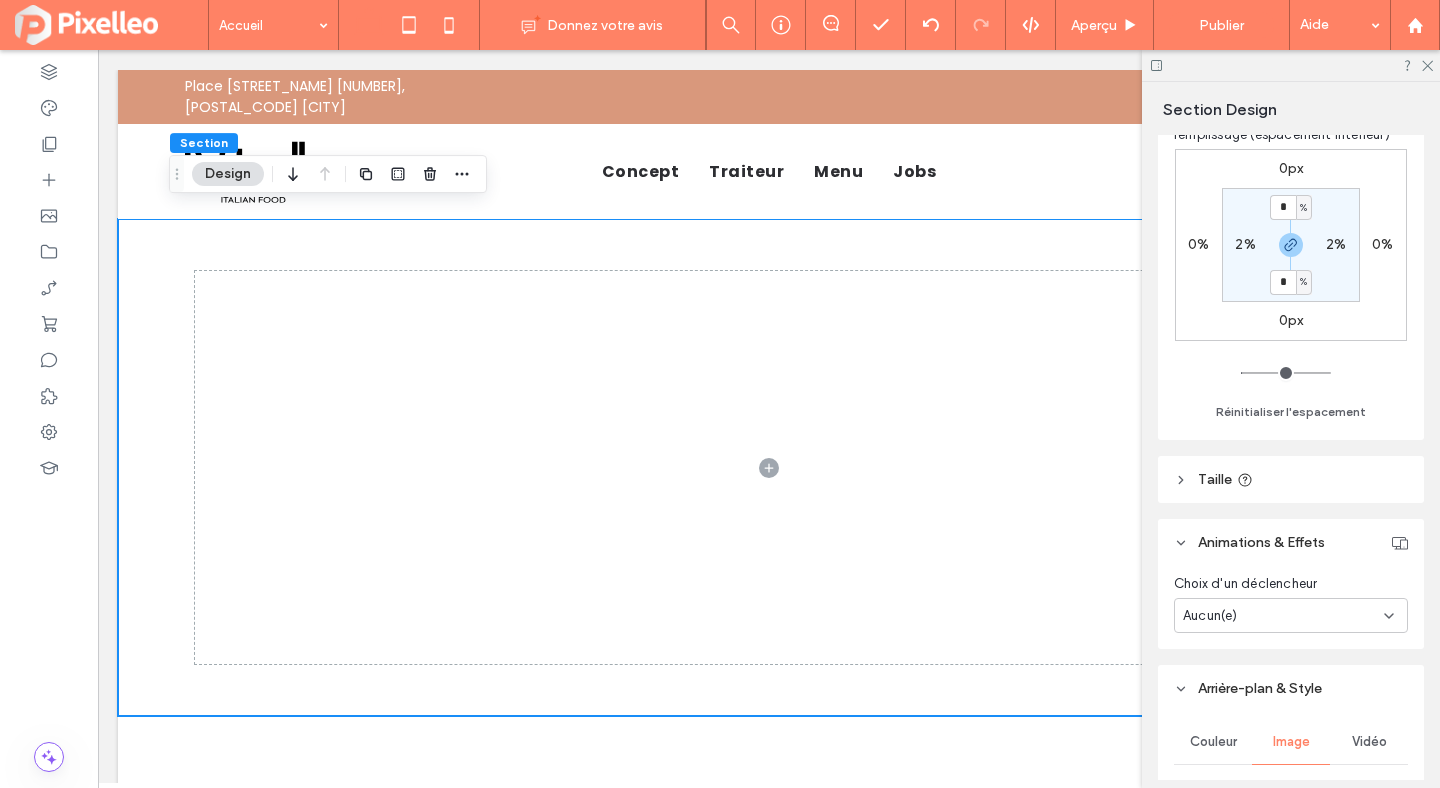 click 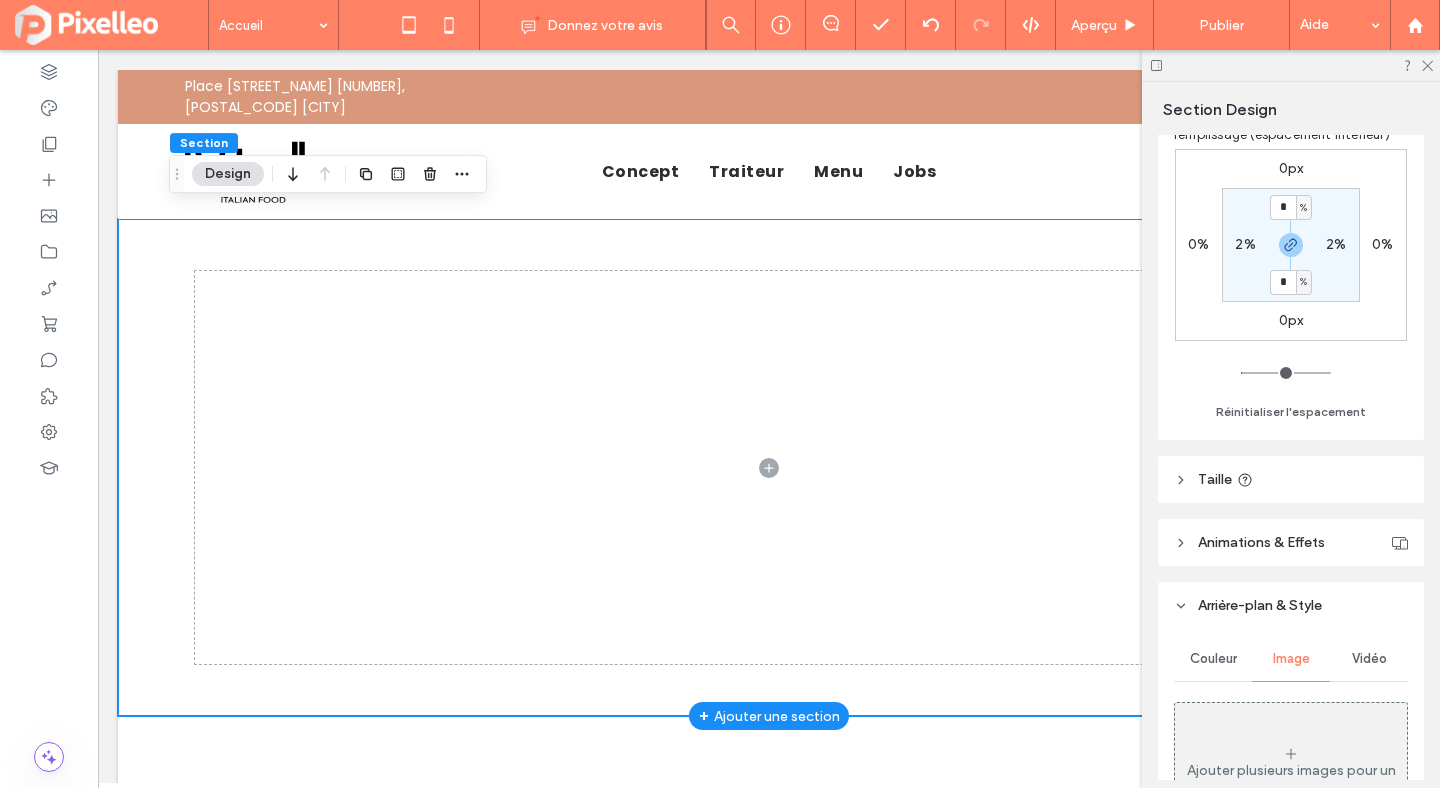 click at bounding box center (769, 467) 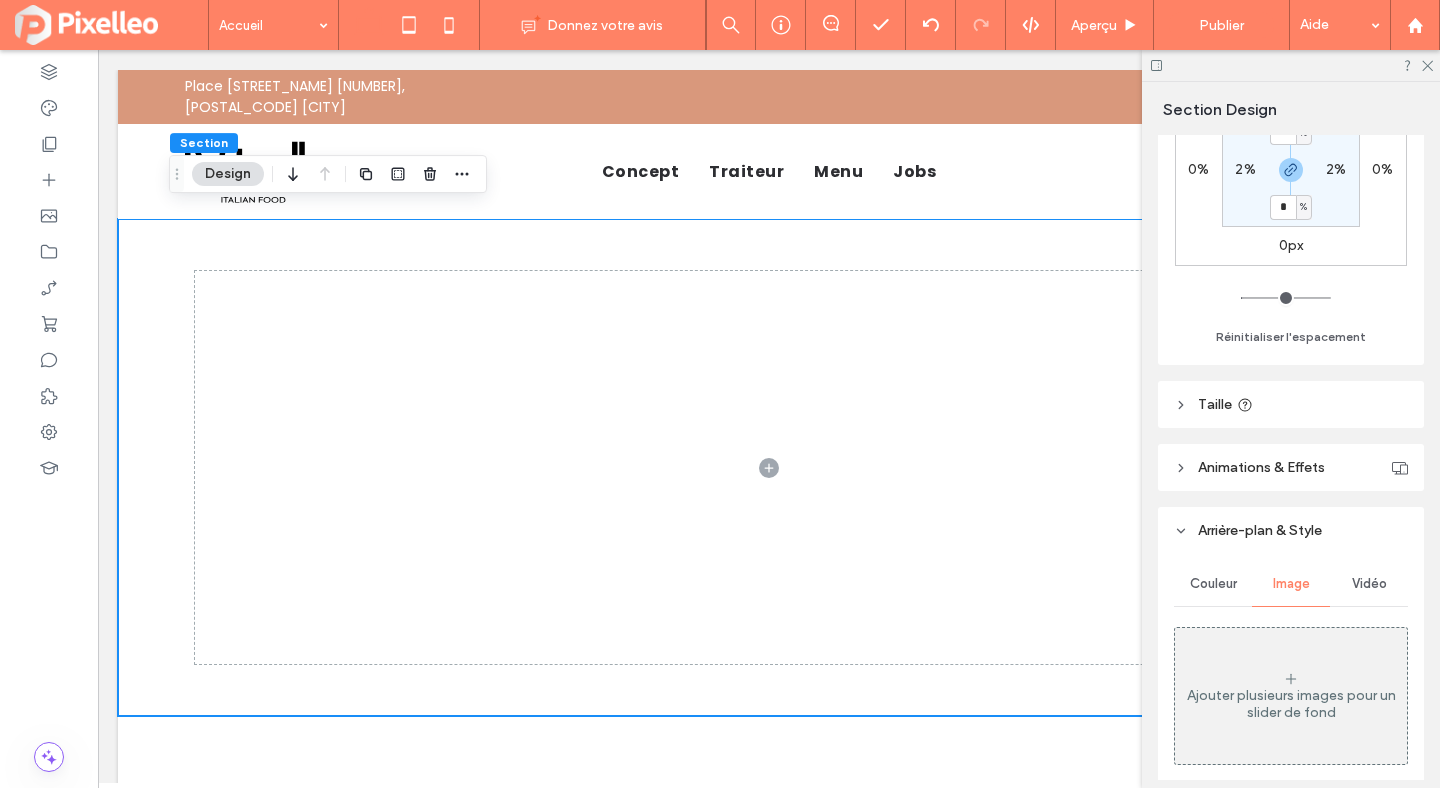 scroll, scrollTop: 621, scrollLeft: 0, axis: vertical 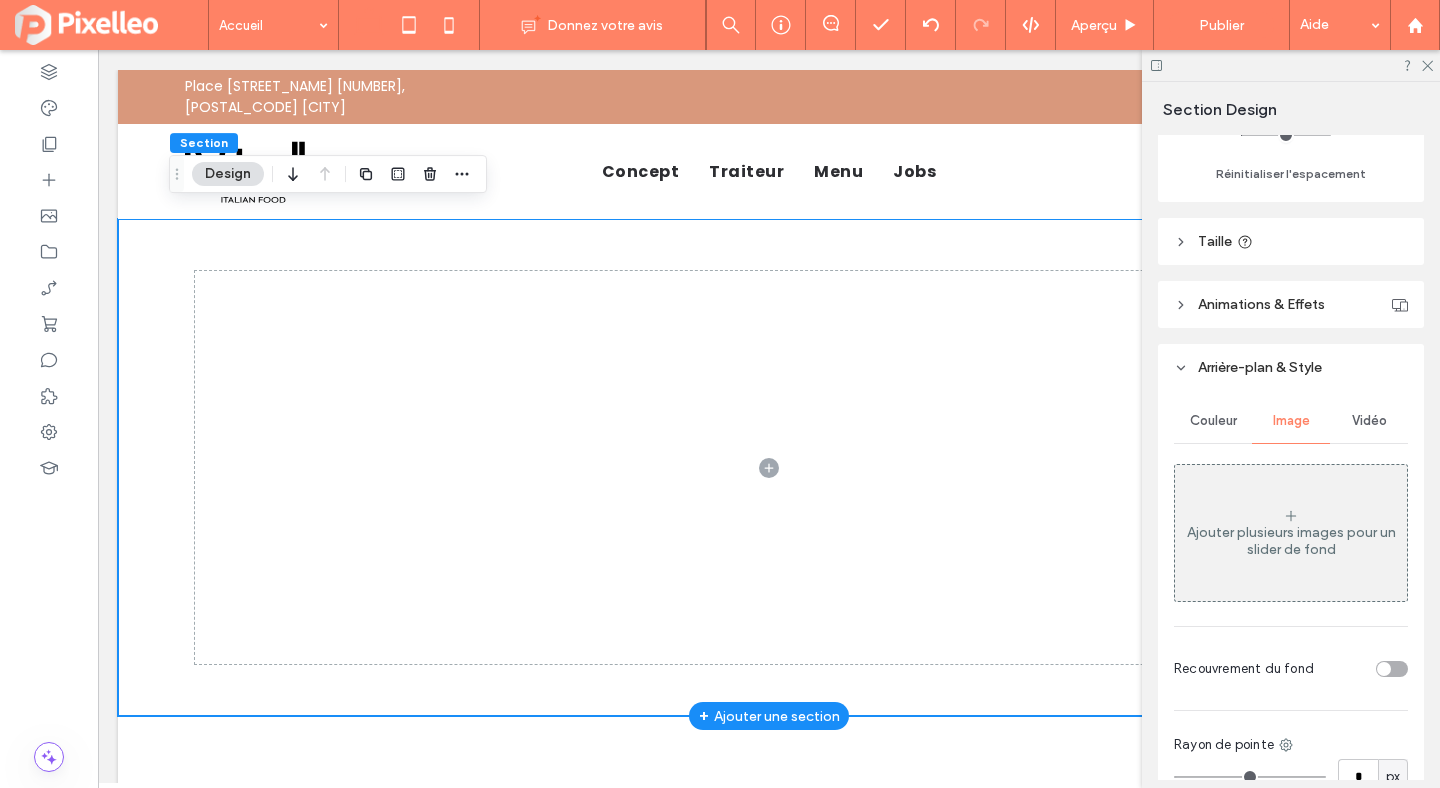 click at bounding box center (769, 467) 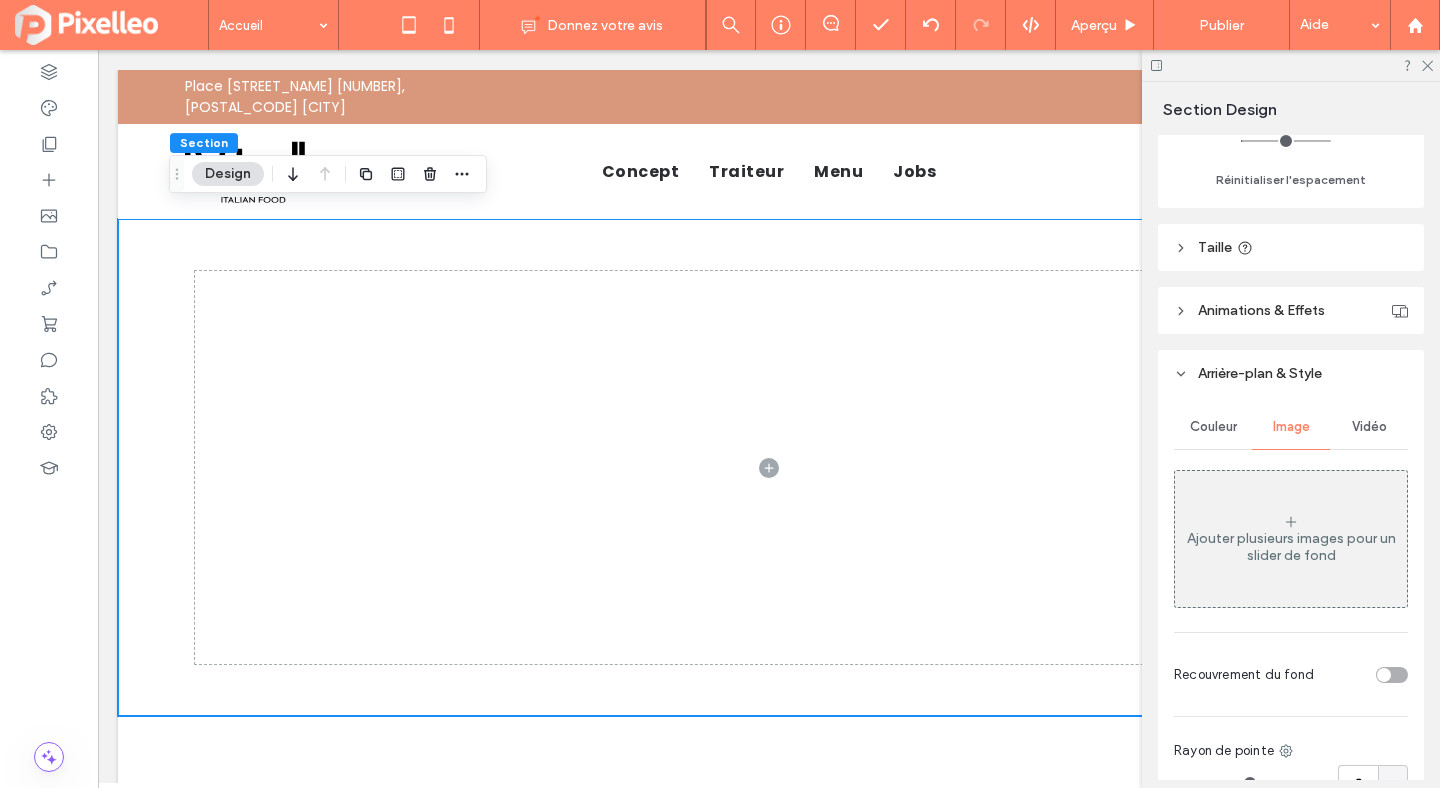 scroll, scrollTop: 585, scrollLeft: 0, axis: vertical 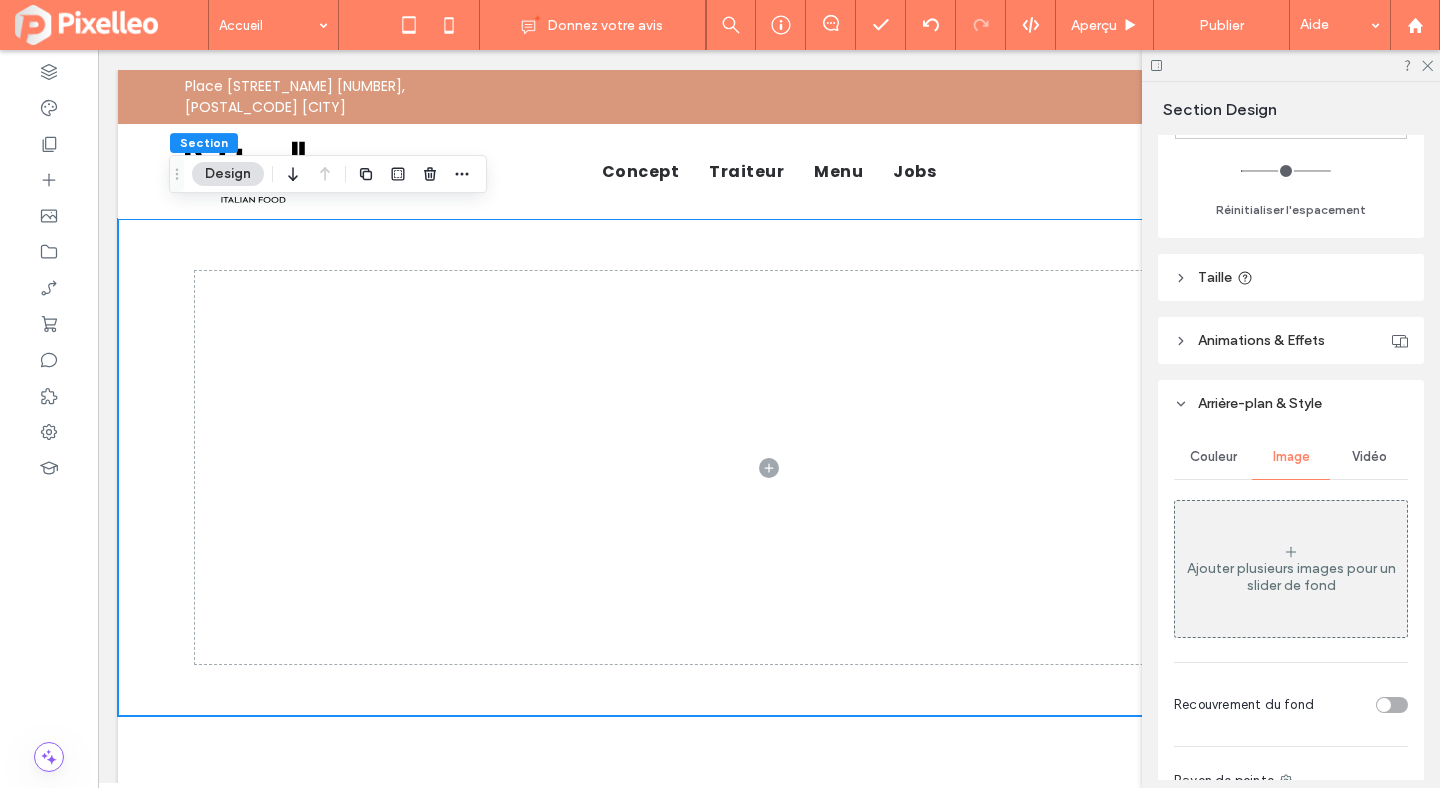 click on "Couleur" at bounding box center (1213, 457) 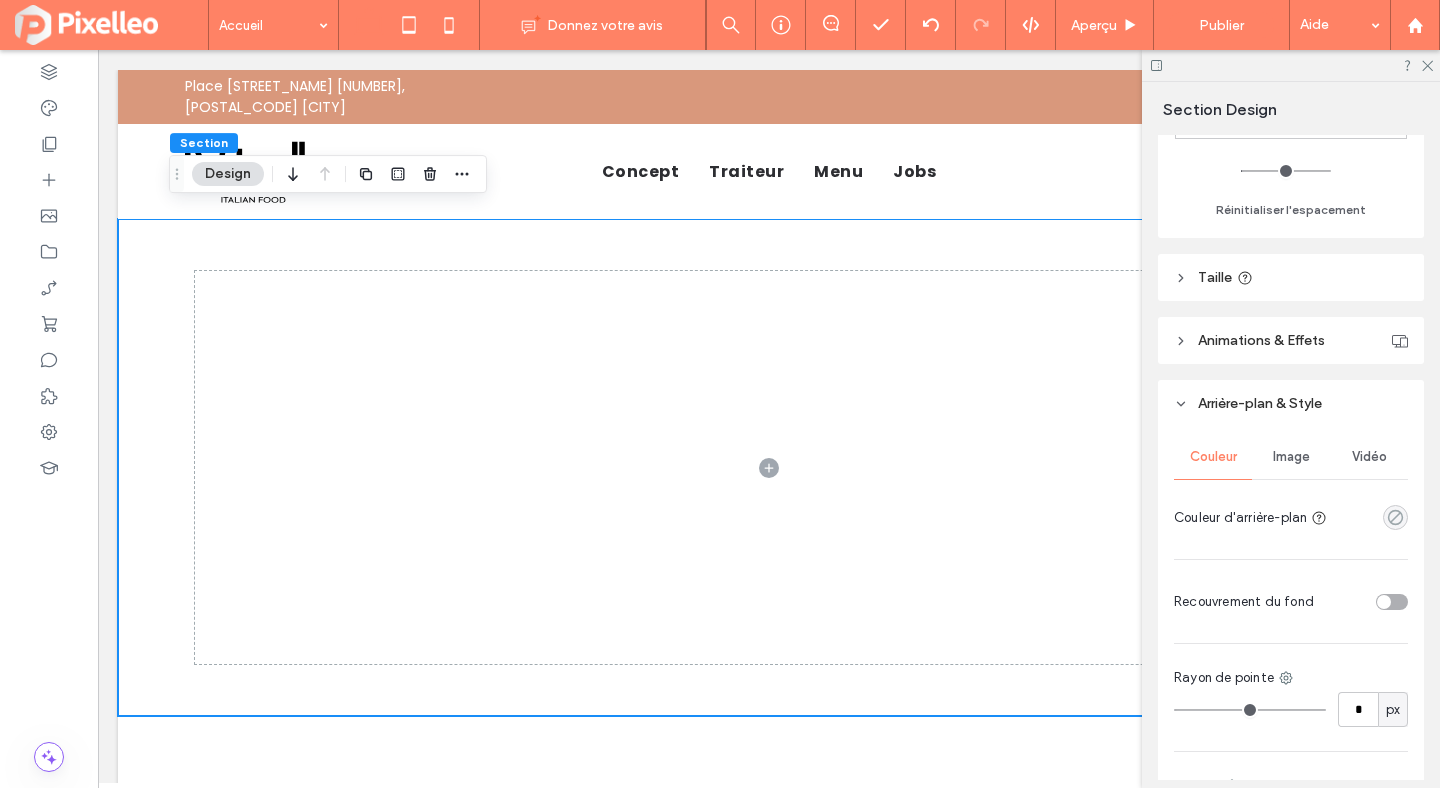 click 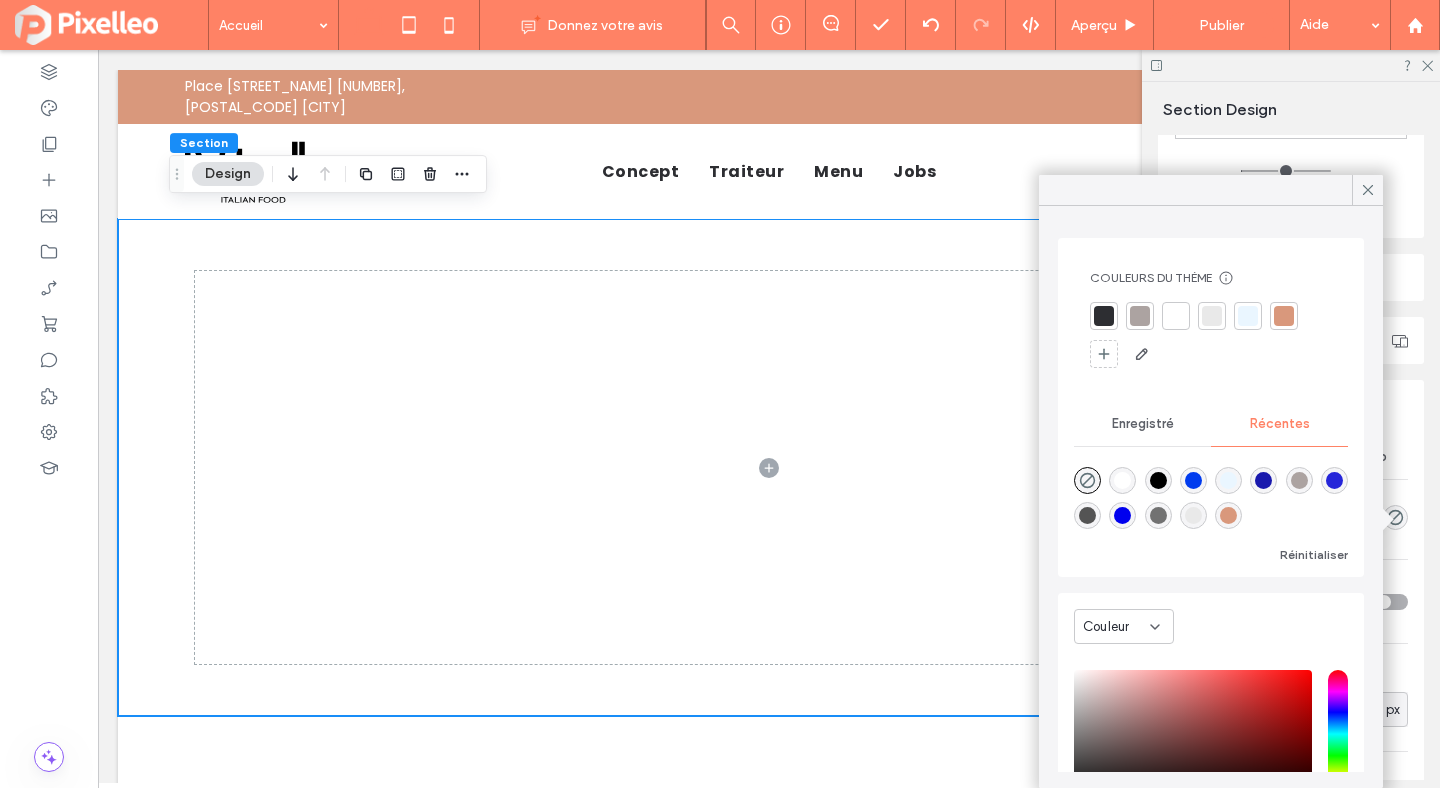click at bounding box center (1212, 316) 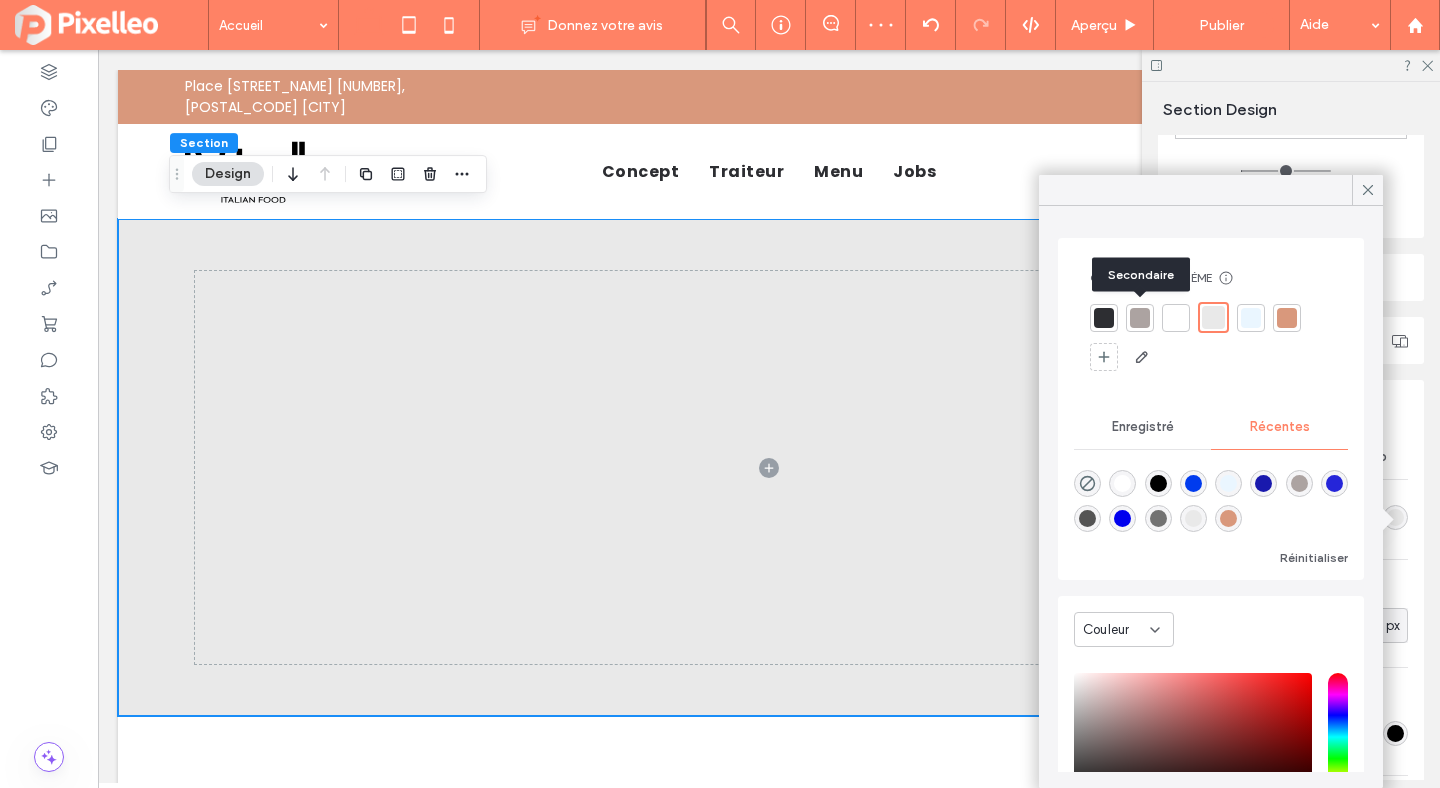click at bounding box center (1140, 318) 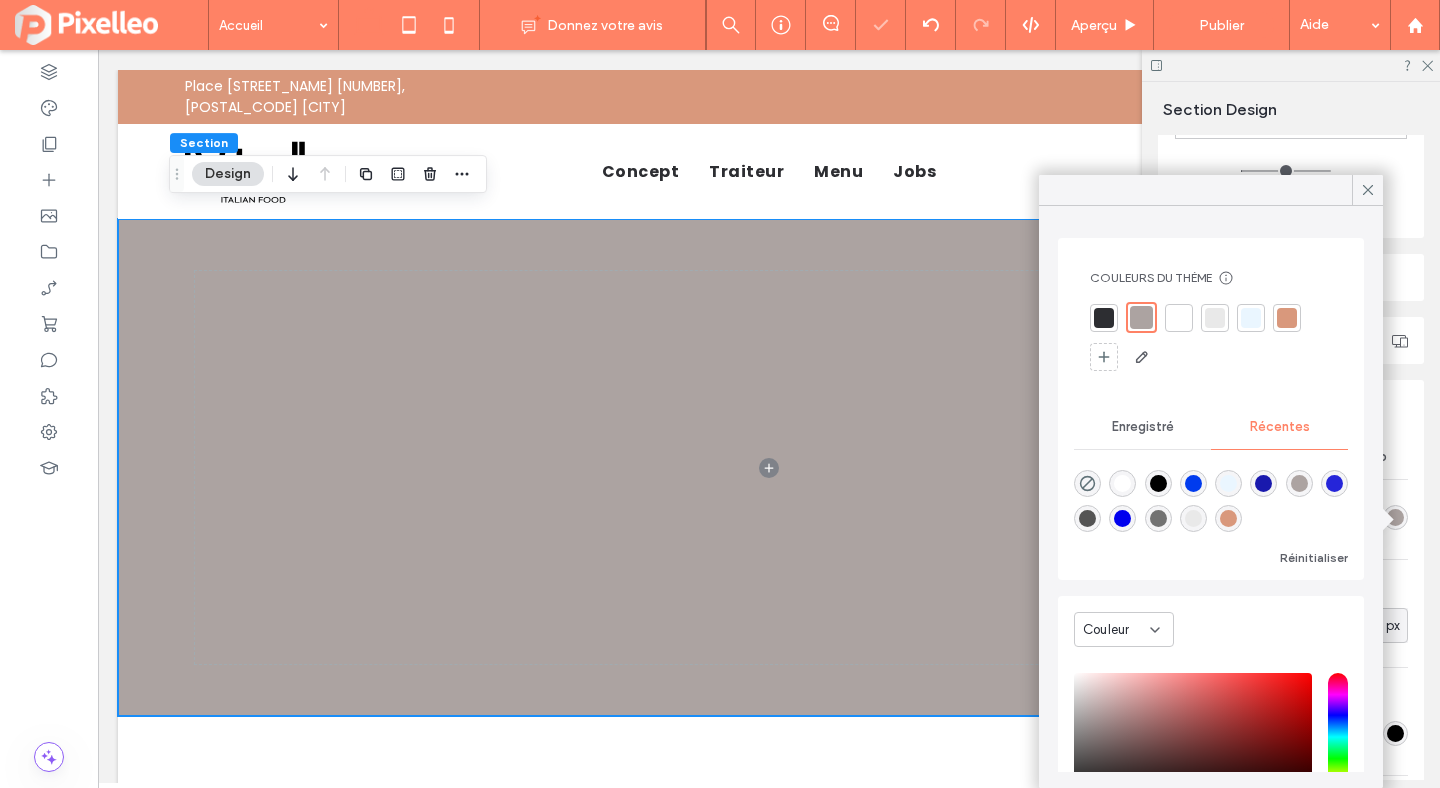 click at bounding box center (1287, 318) 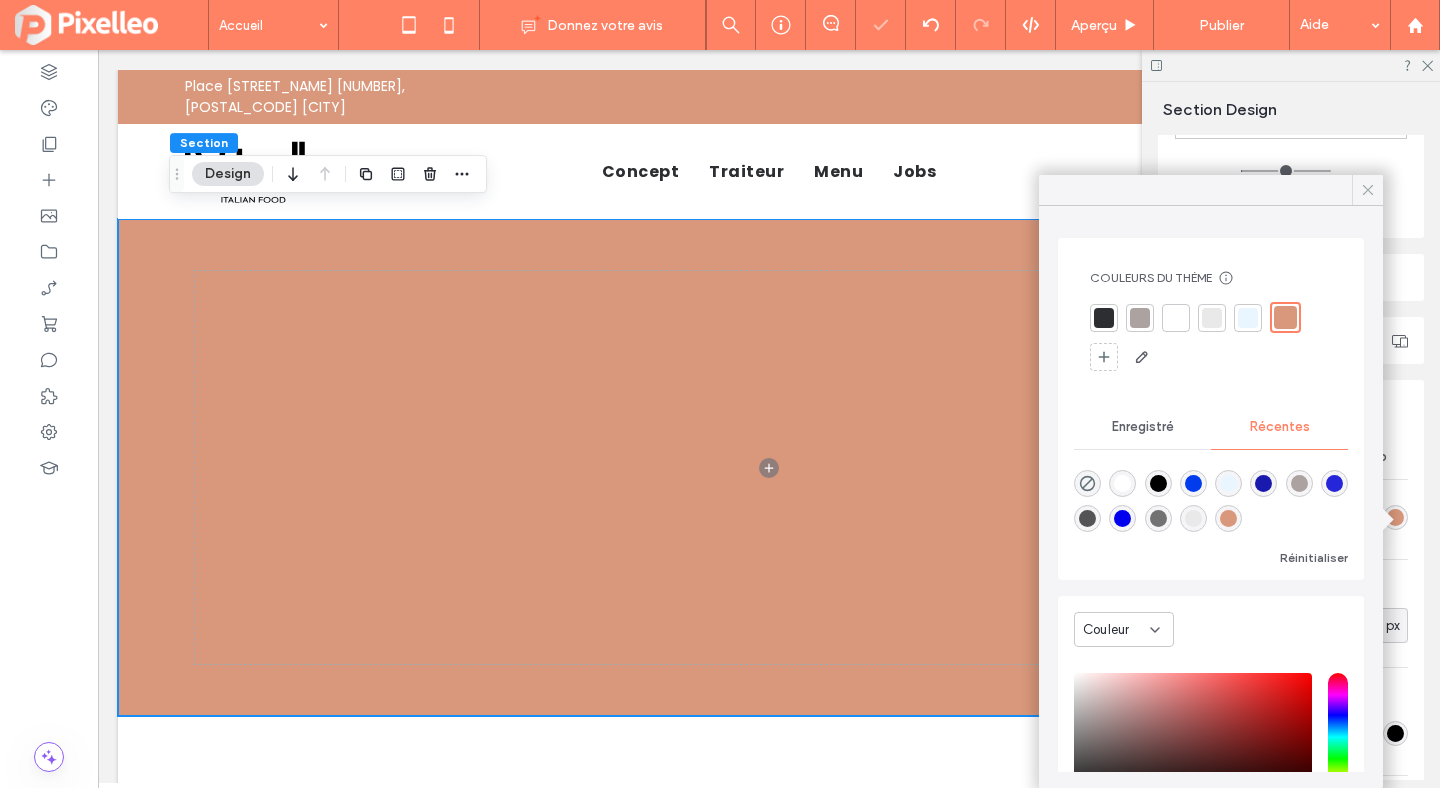 click 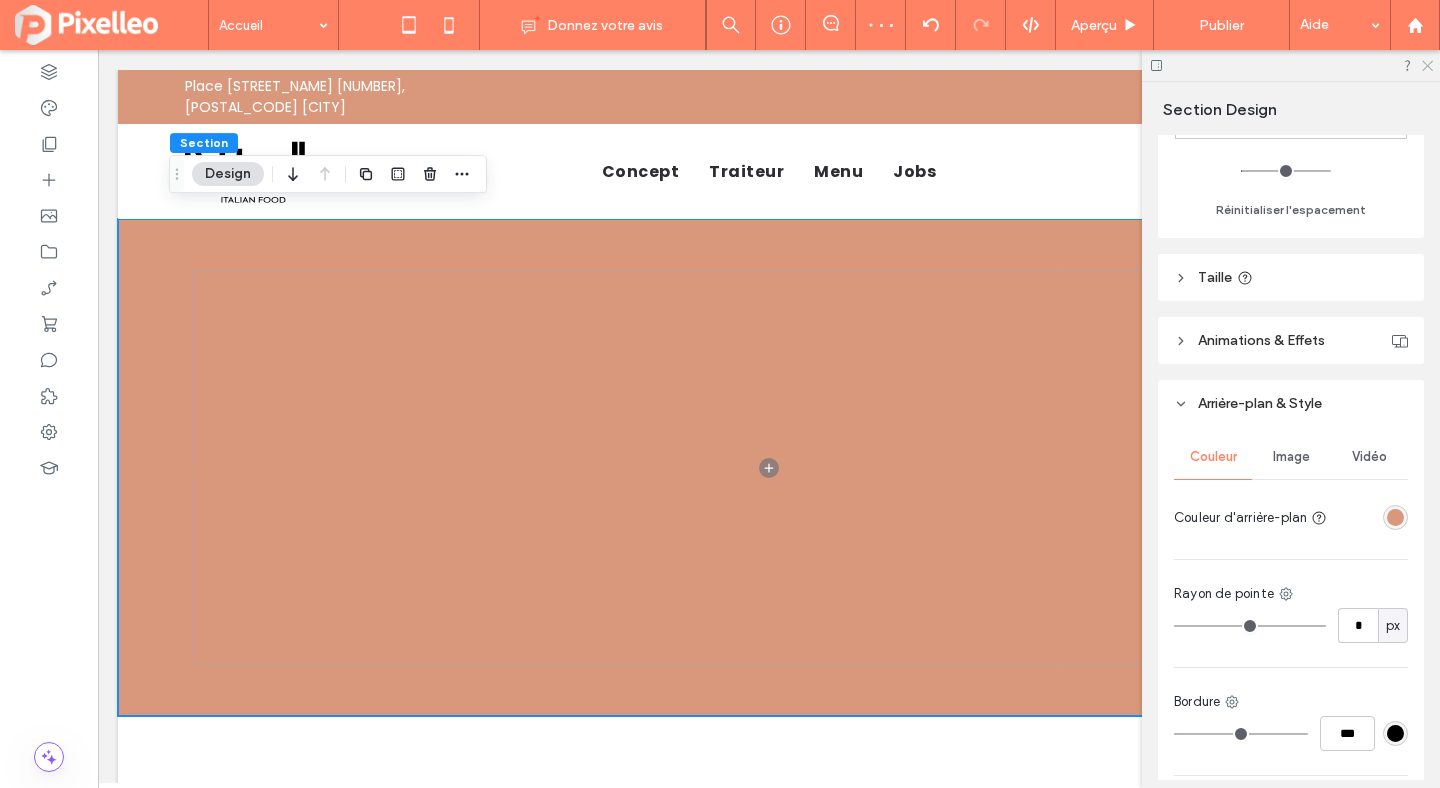 click 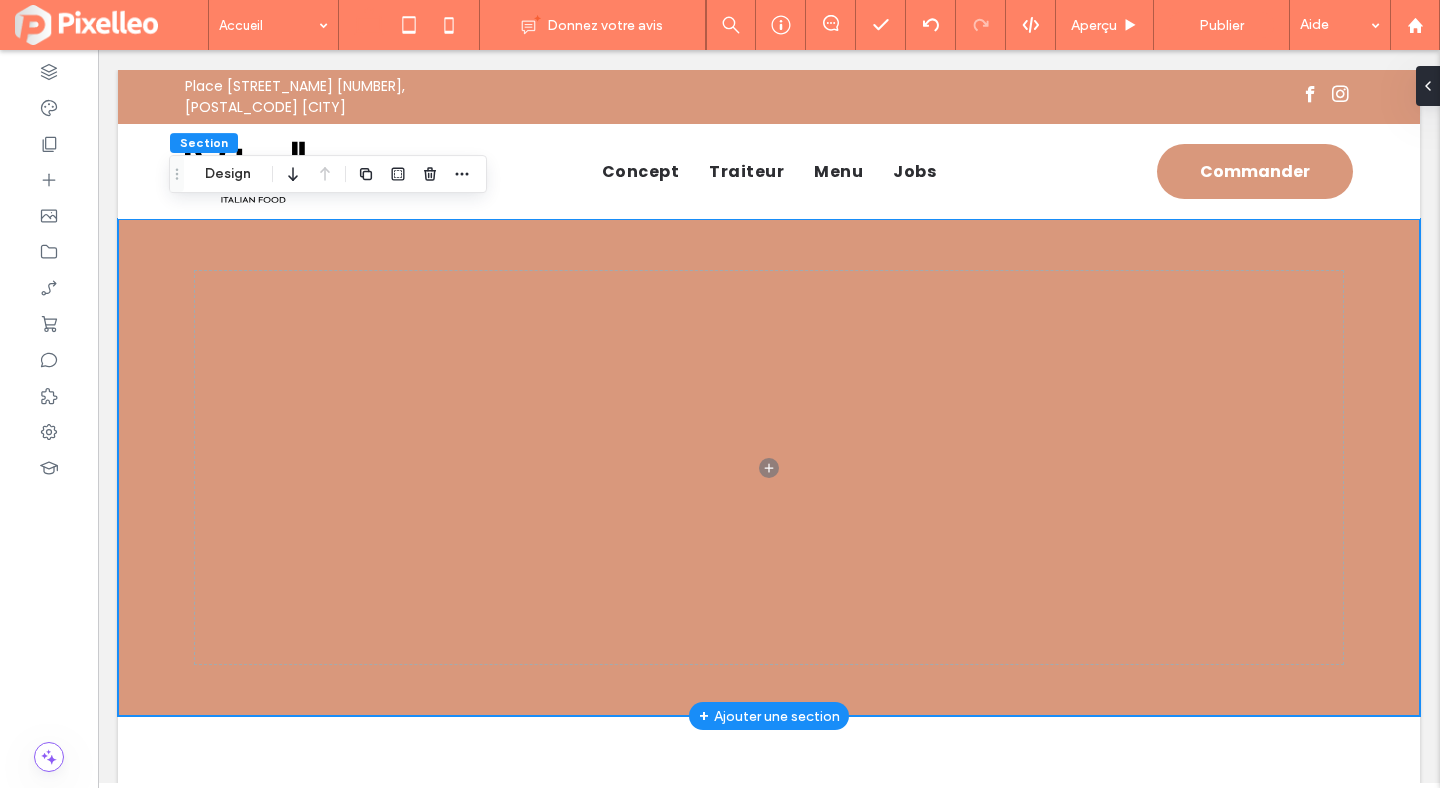 click at bounding box center [769, 467] 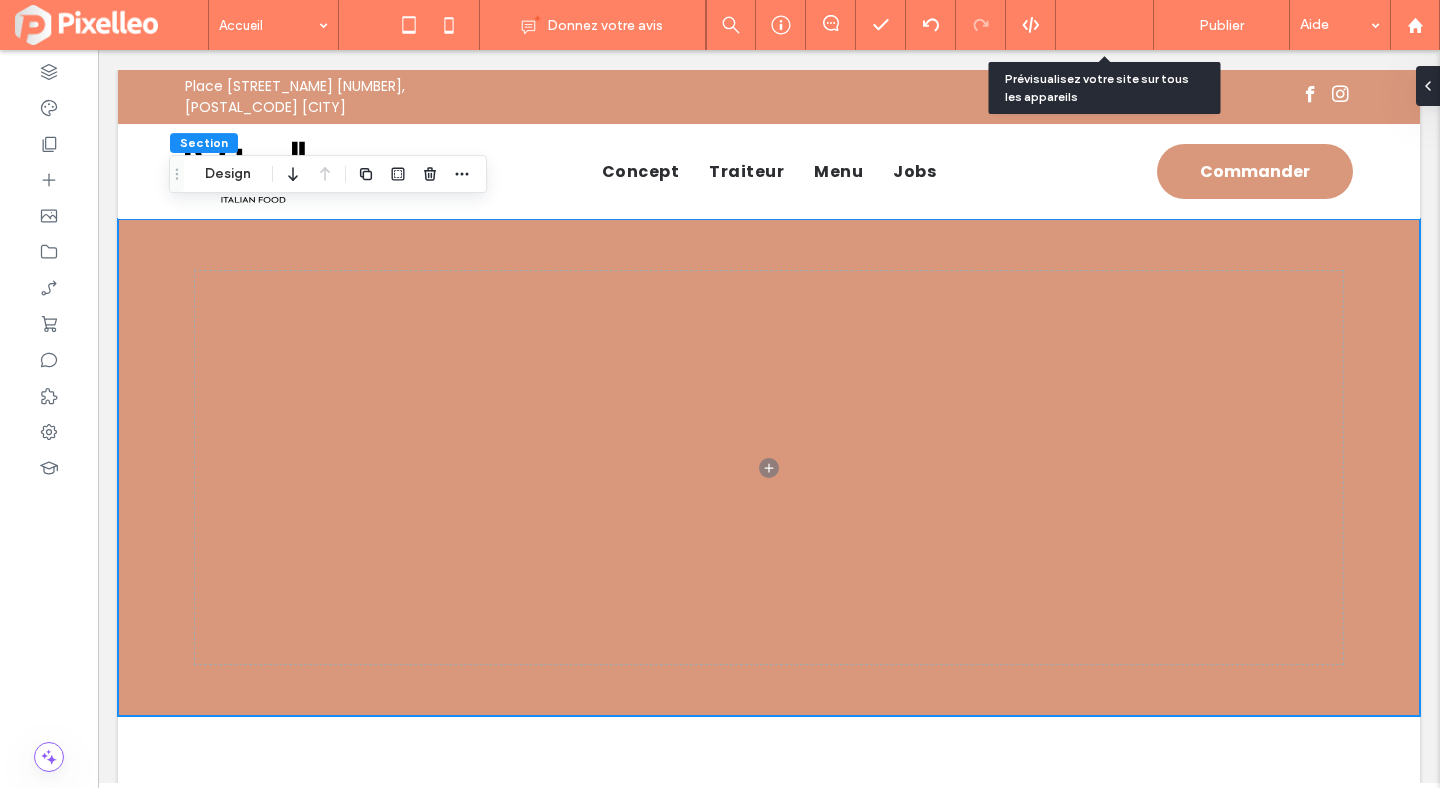 click on "Aperçu" at bounding box center (1094, 25) 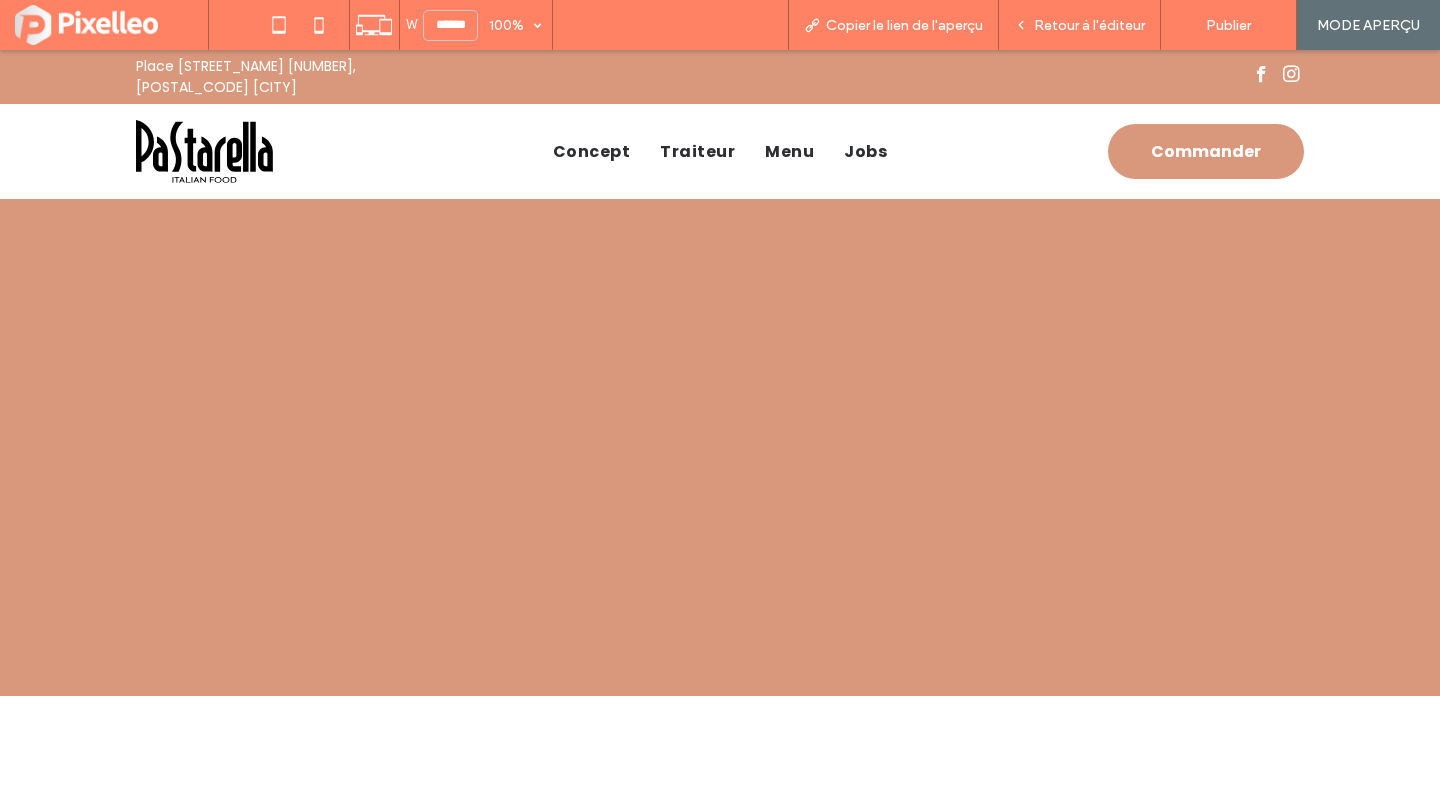 drag, startPoint x: 160, startPoint y: 146, endPoint x: 320, endPoint y: 198, distance: 168.23793 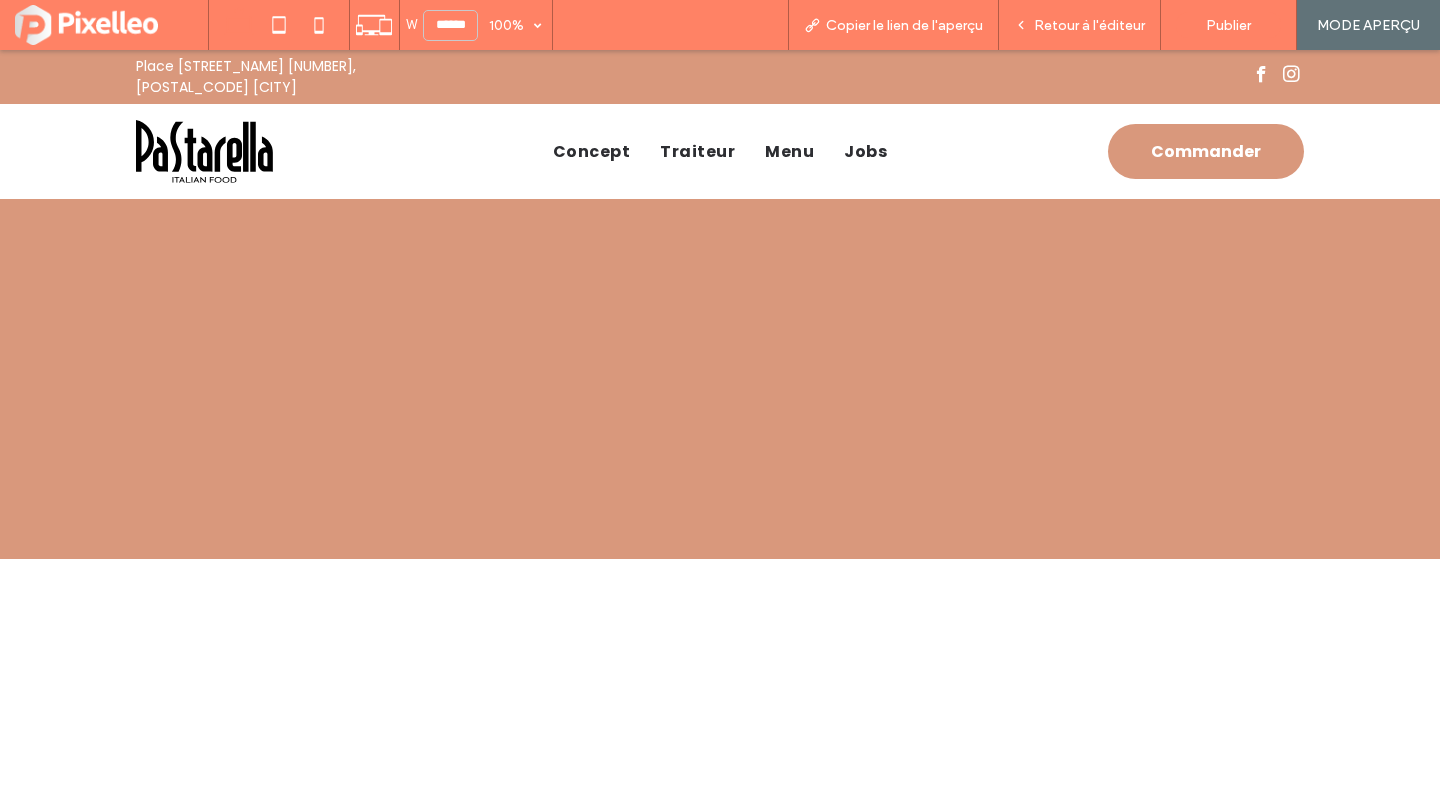 scroll, scrollTop: 0, scrollLeft: 0, axis: both 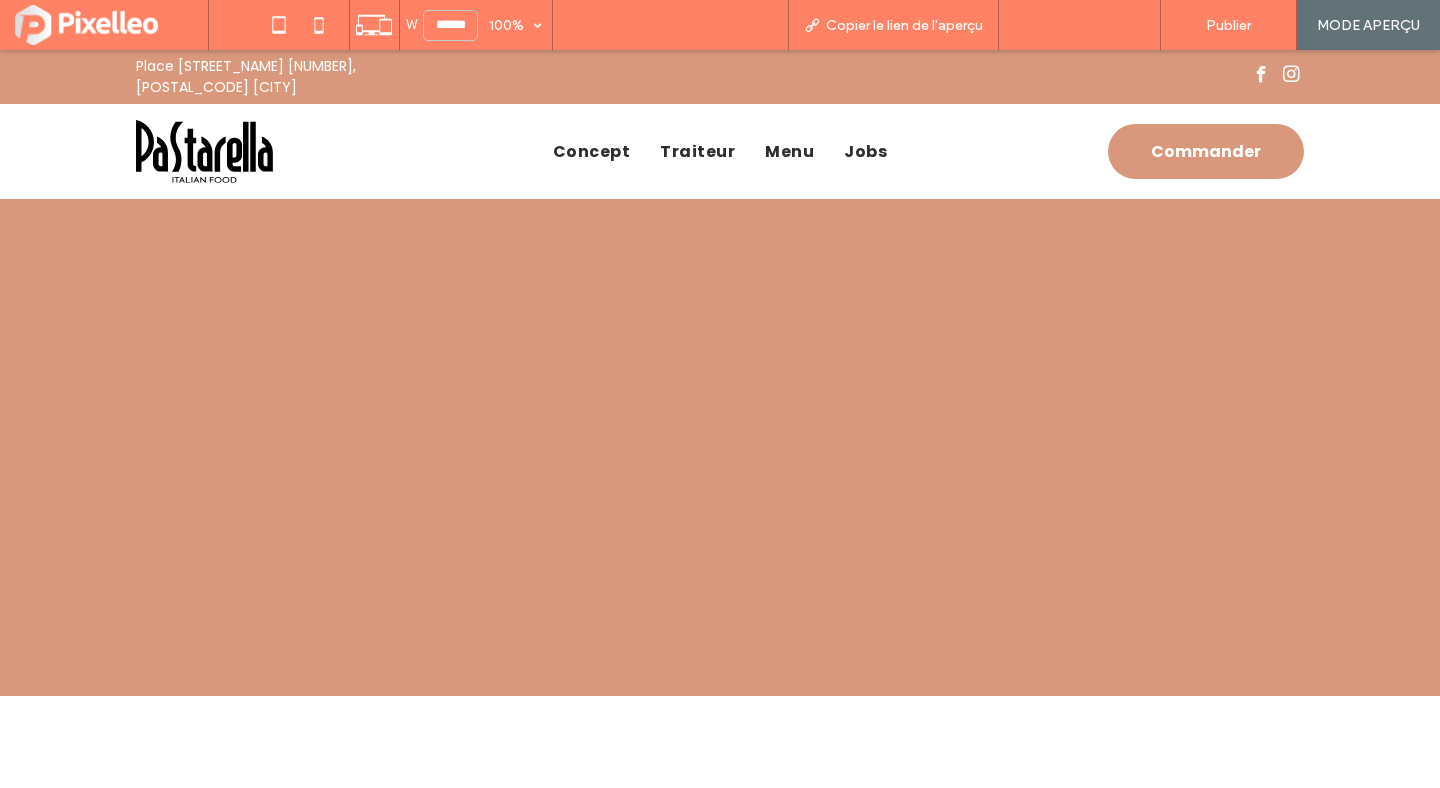 click on "Retour à l'éditeur" at bounding box center (1089, 25) 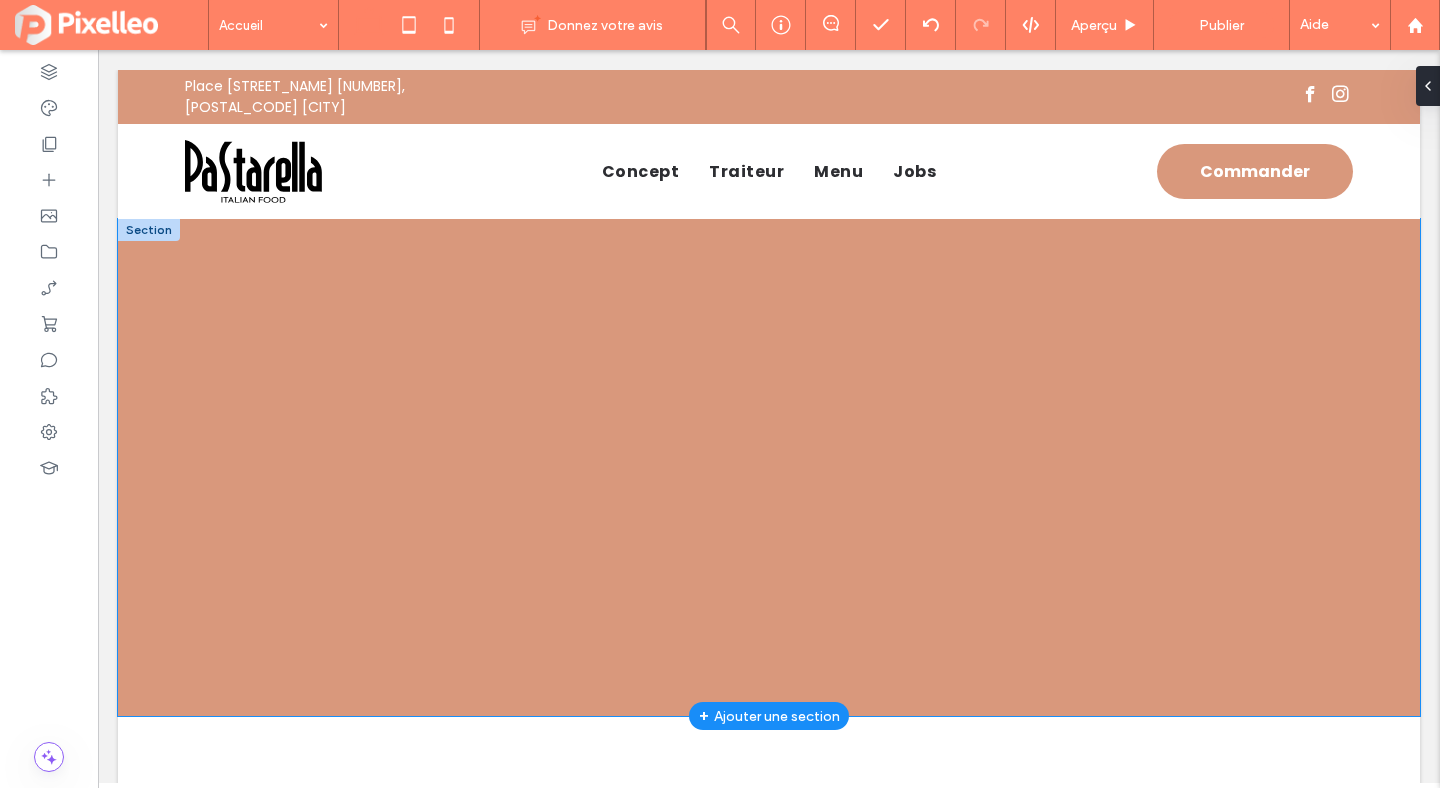 click at bounding box center (769, 467) 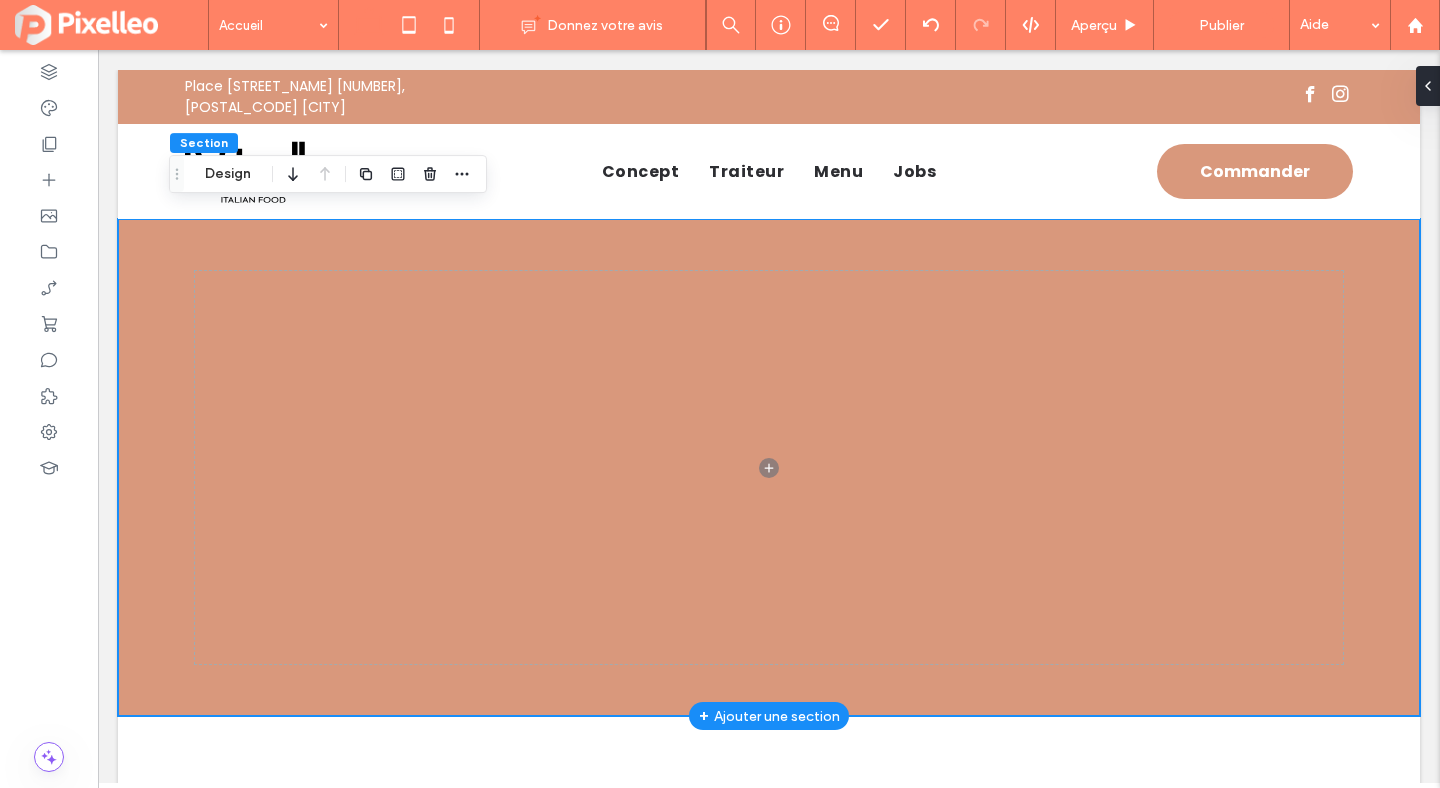 click at bounding box center [769, 467] 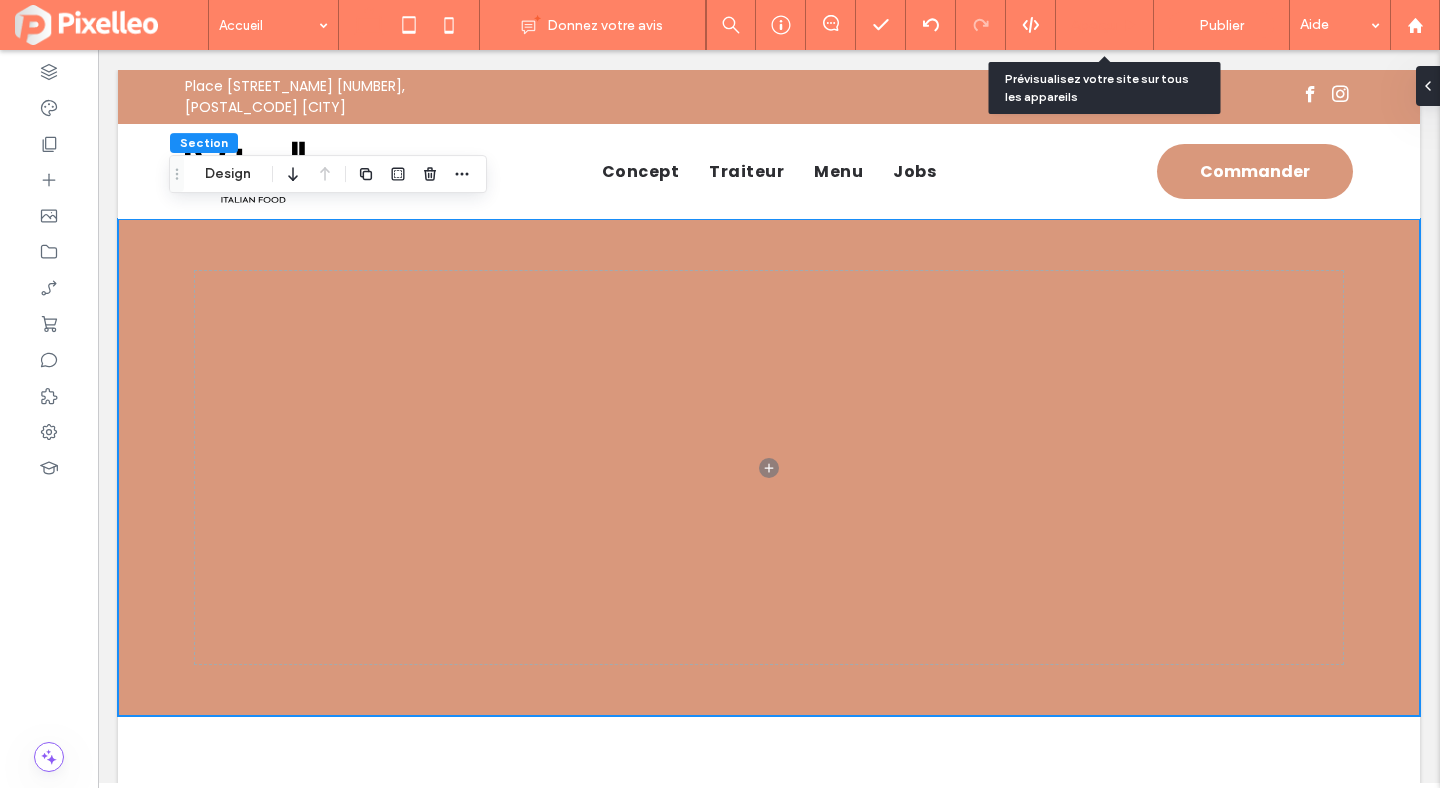 click on "Aperçu" at bounding box center [1105, 25] 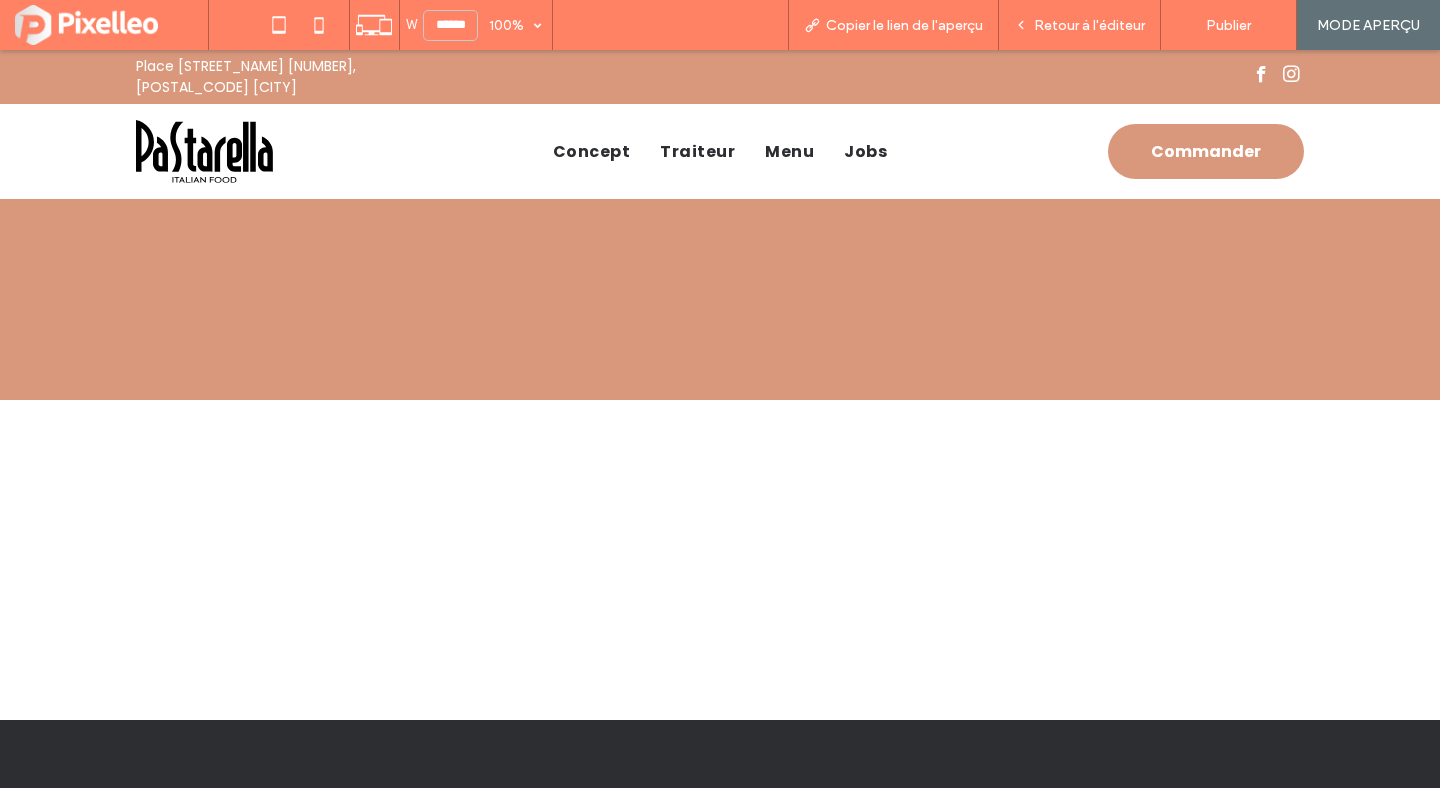 scroll, scrollTop: 0, scrollLeft: 0, axis: both 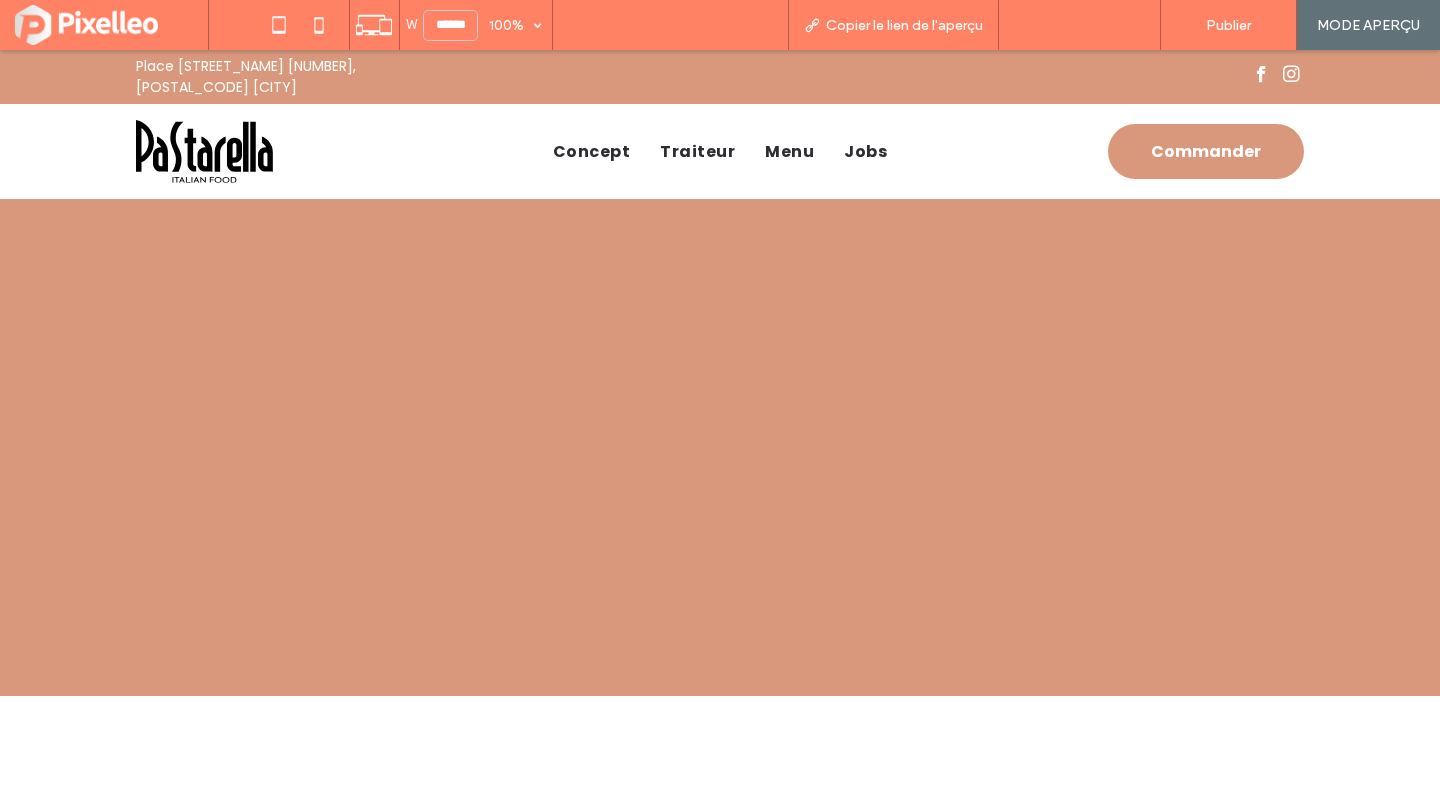 click on "Retour à l'éditeur" at bounding box center [1080, 25] 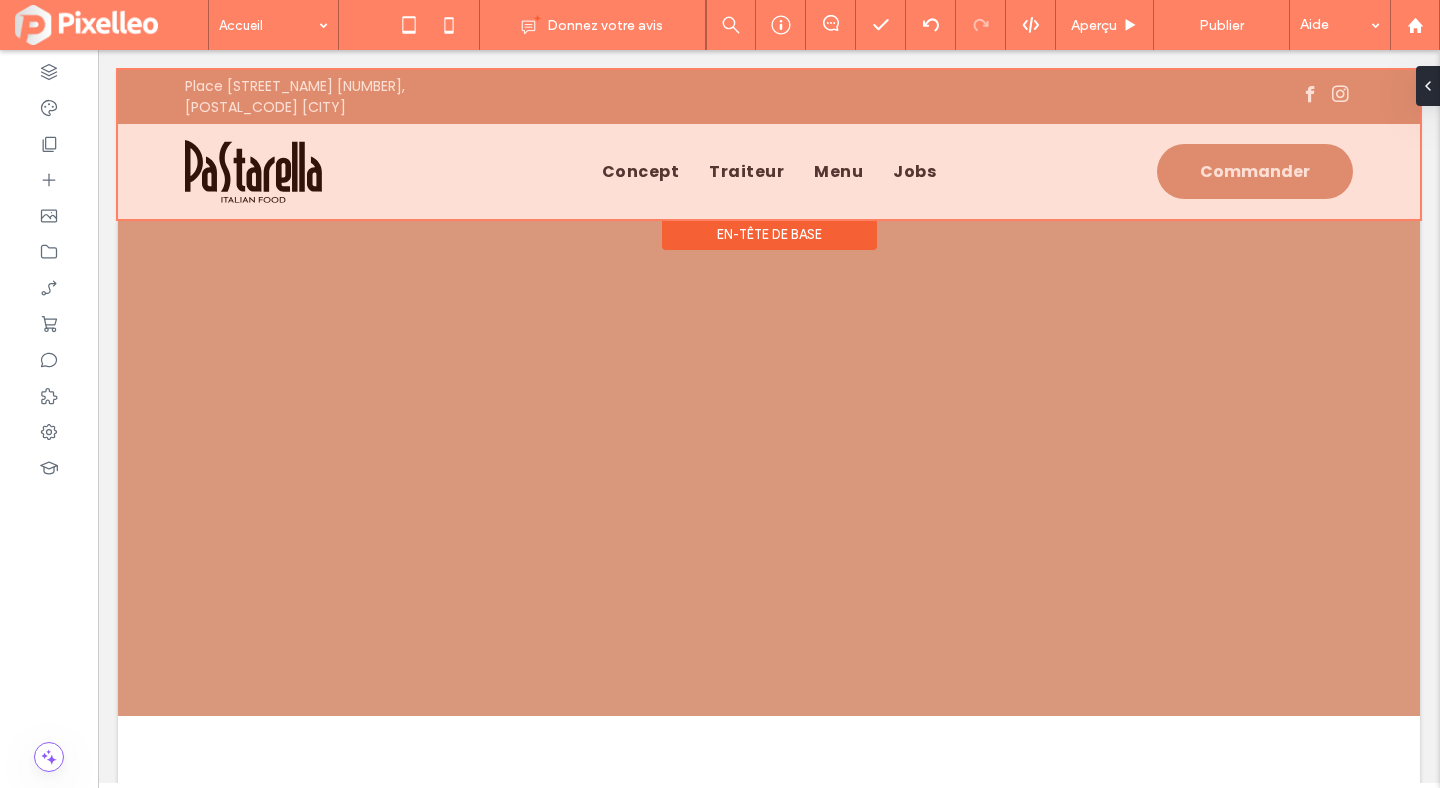 click at bounding box center [769, 144] 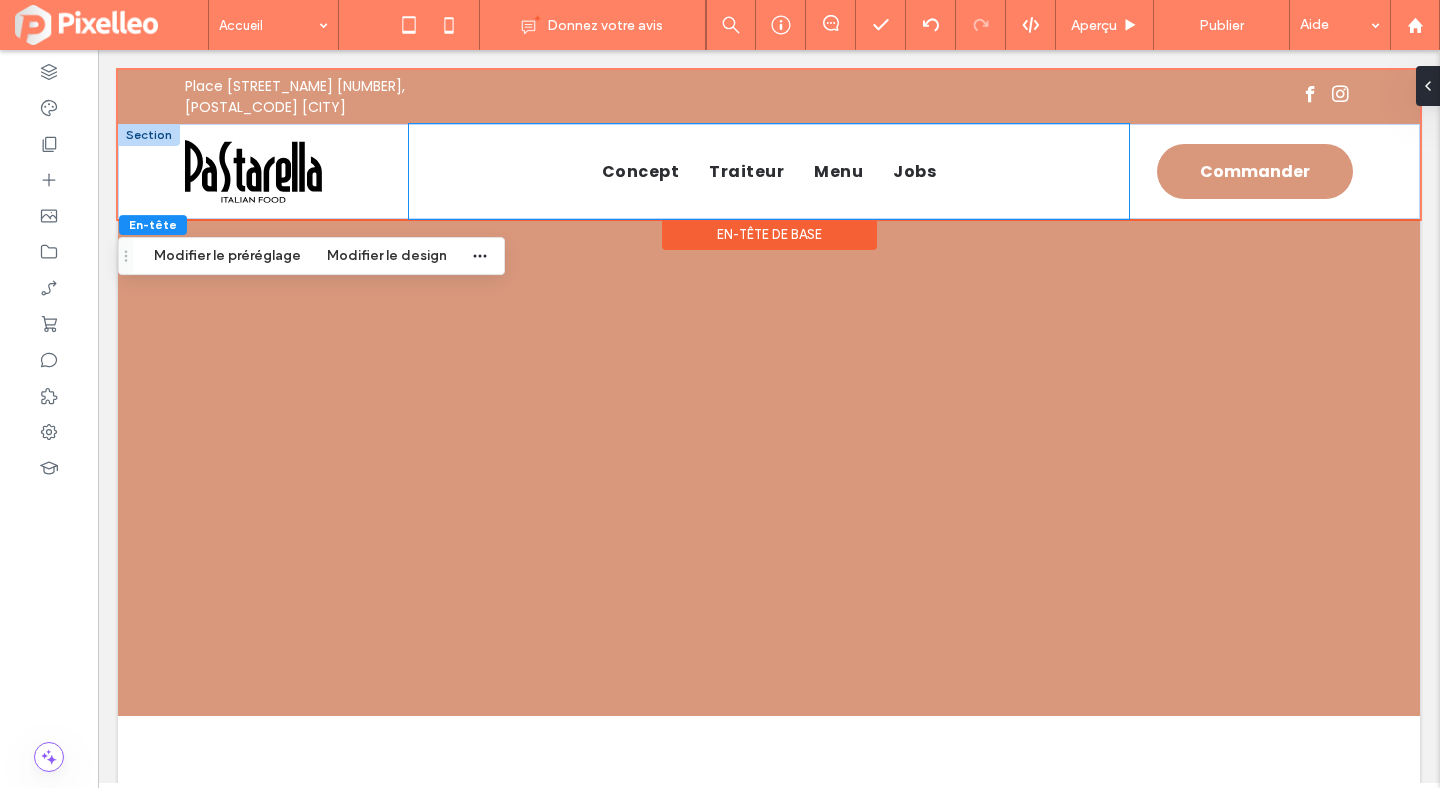 click on "Concept
Traiteur
Menu
Jobs" at bounding box center [769, 171] 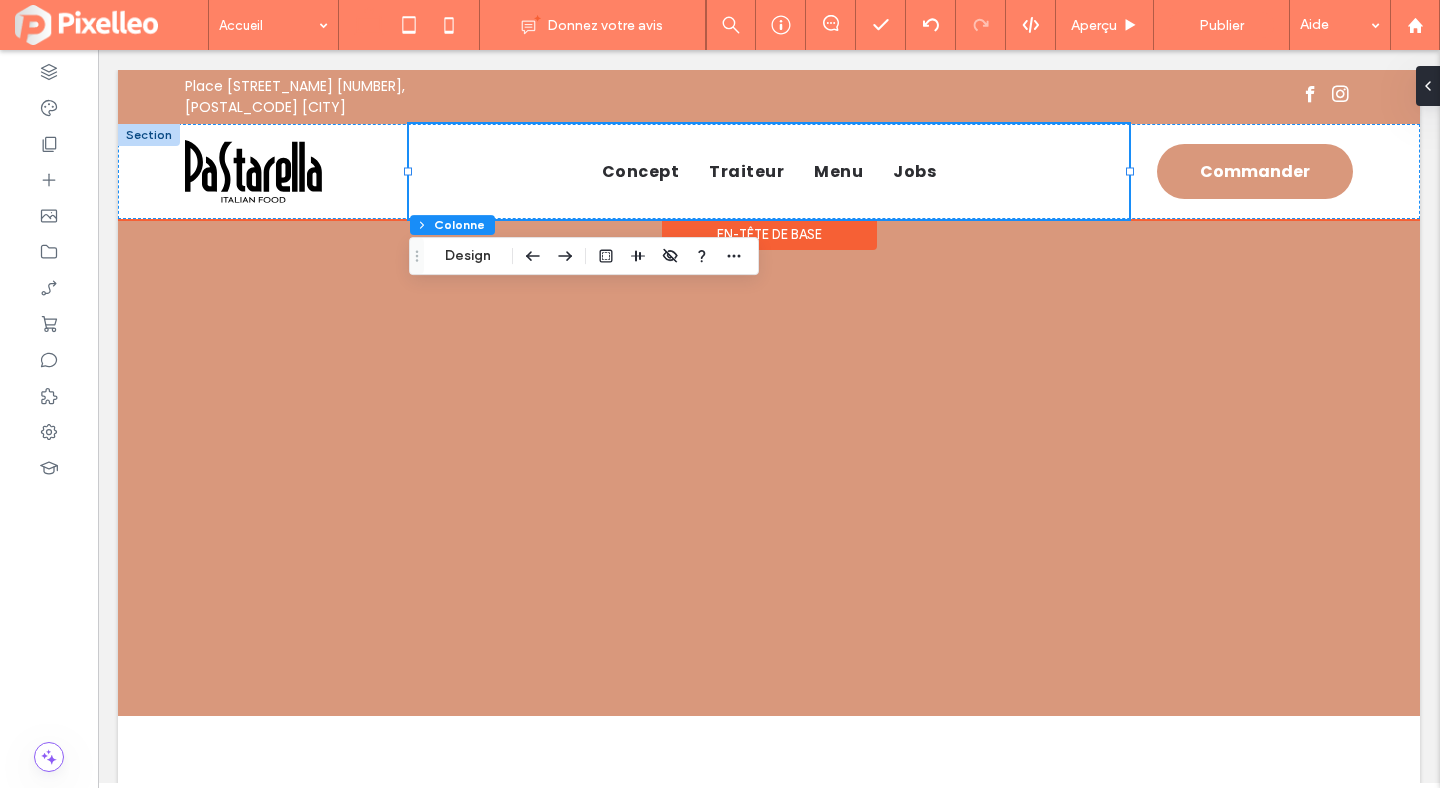click on "Concept
Traiteur
Menu
Jobs" at bounding box center (769, 171) 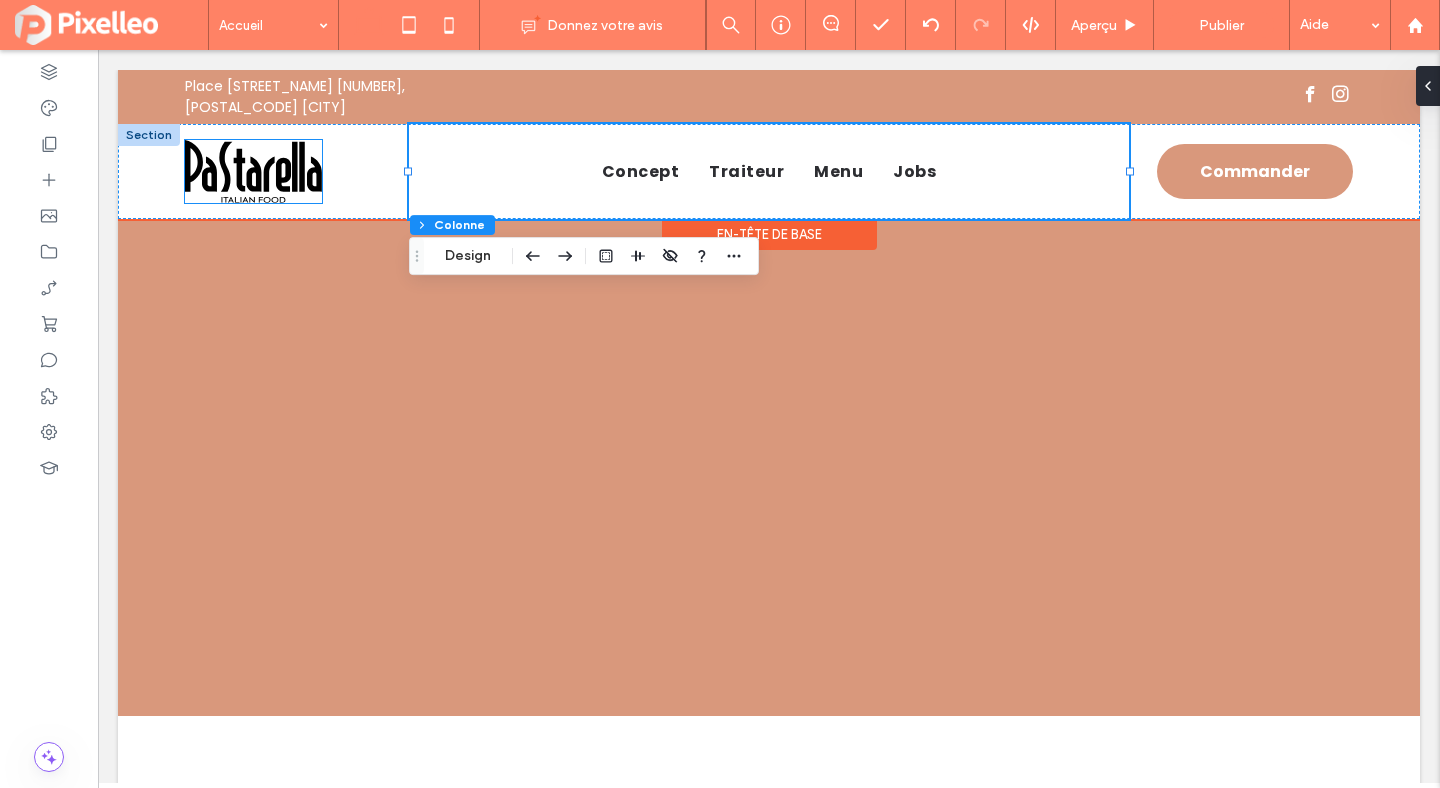 click at bounding box center [253, 171] 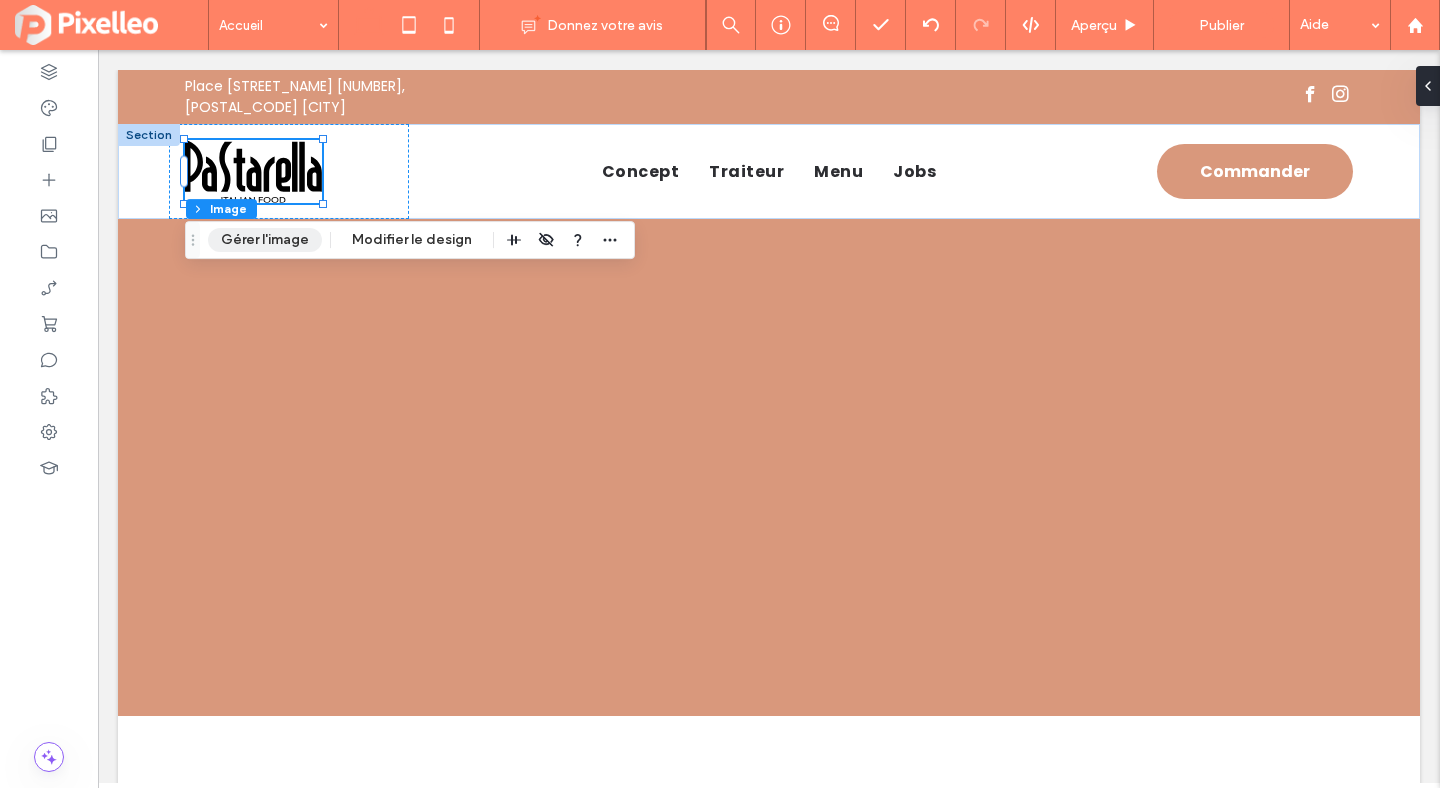 click on "Gérer l'image" at bounding box center [265, 240] 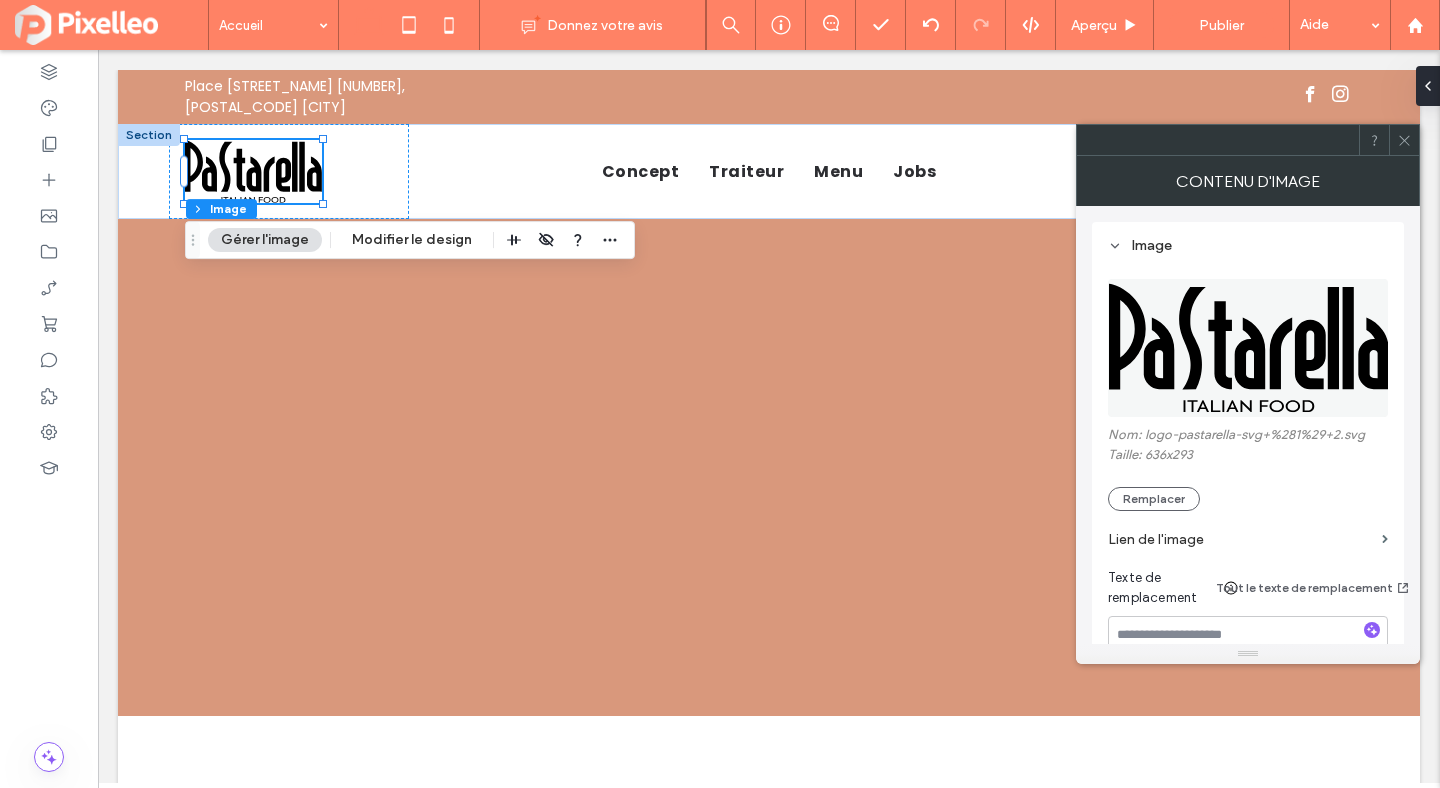 click on "Lien de l'image" at bounding box center (1241, 539) 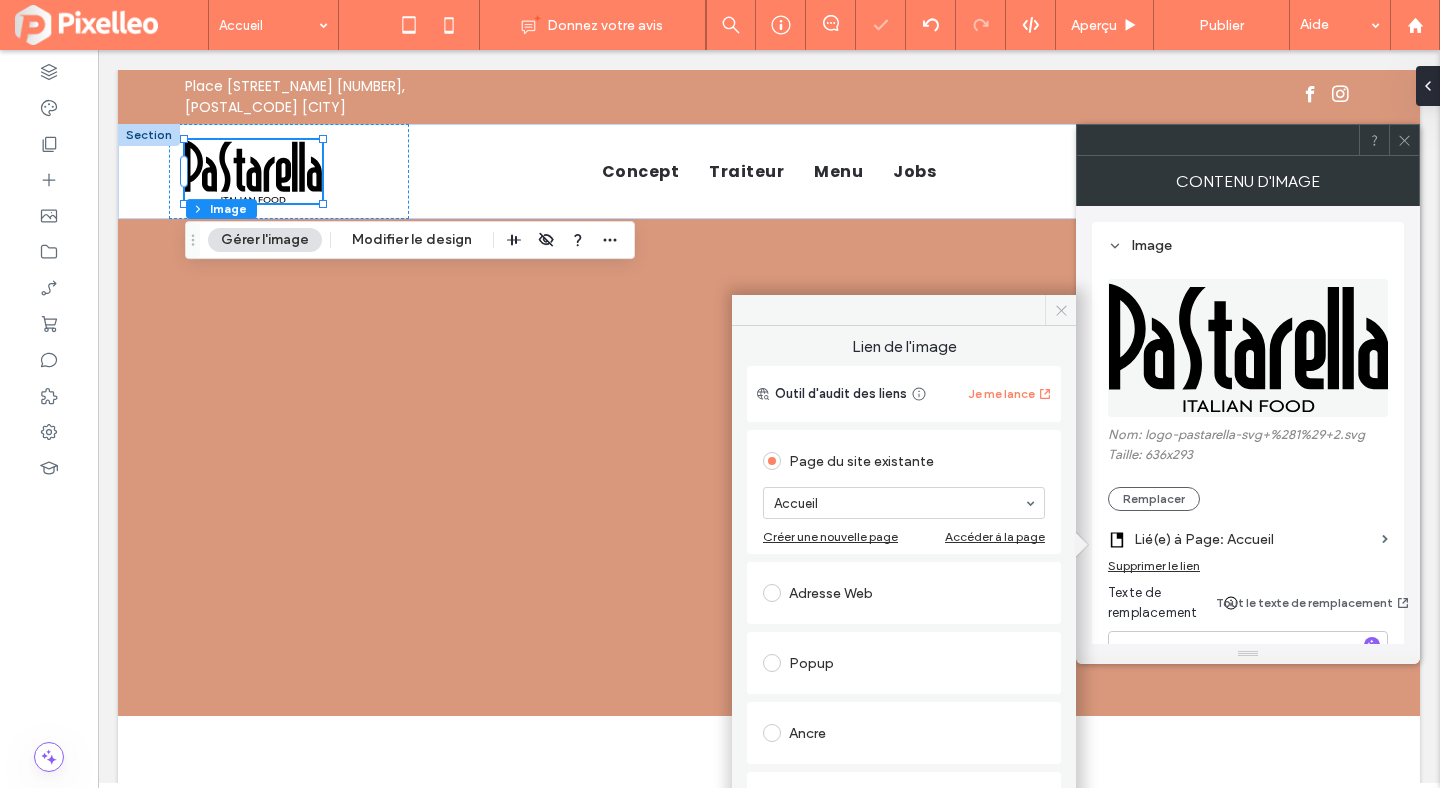 click 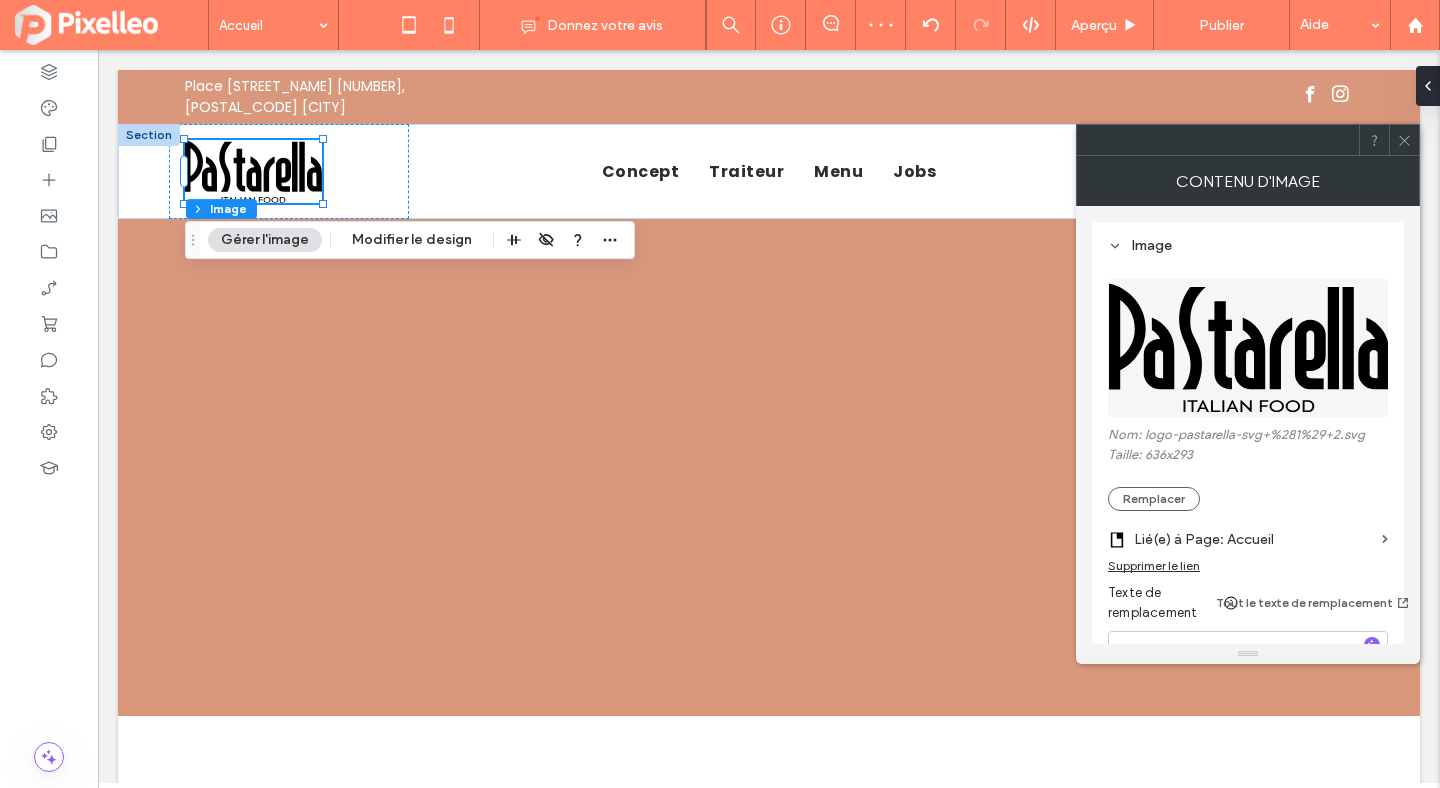 click 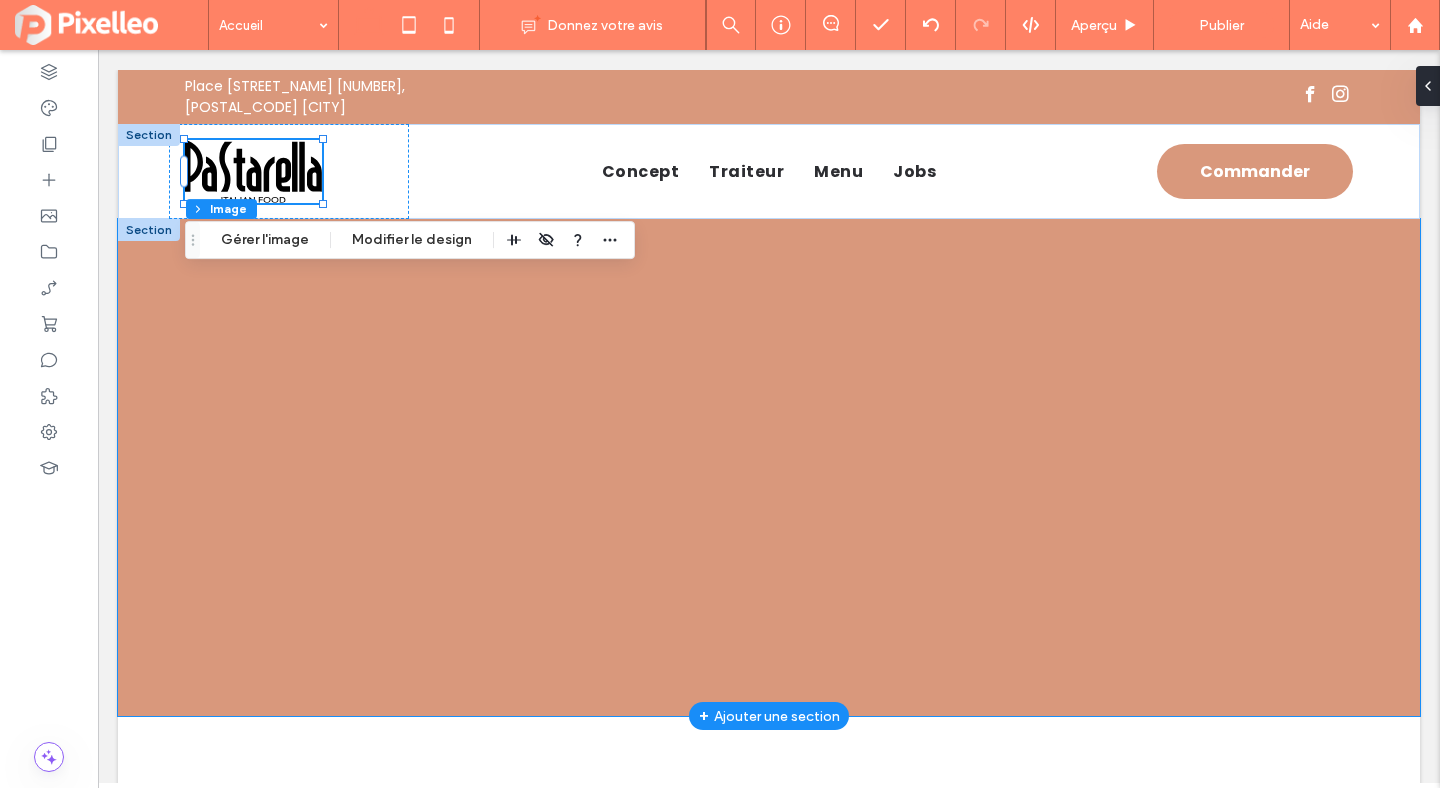 click at bounding box center (769, 467) 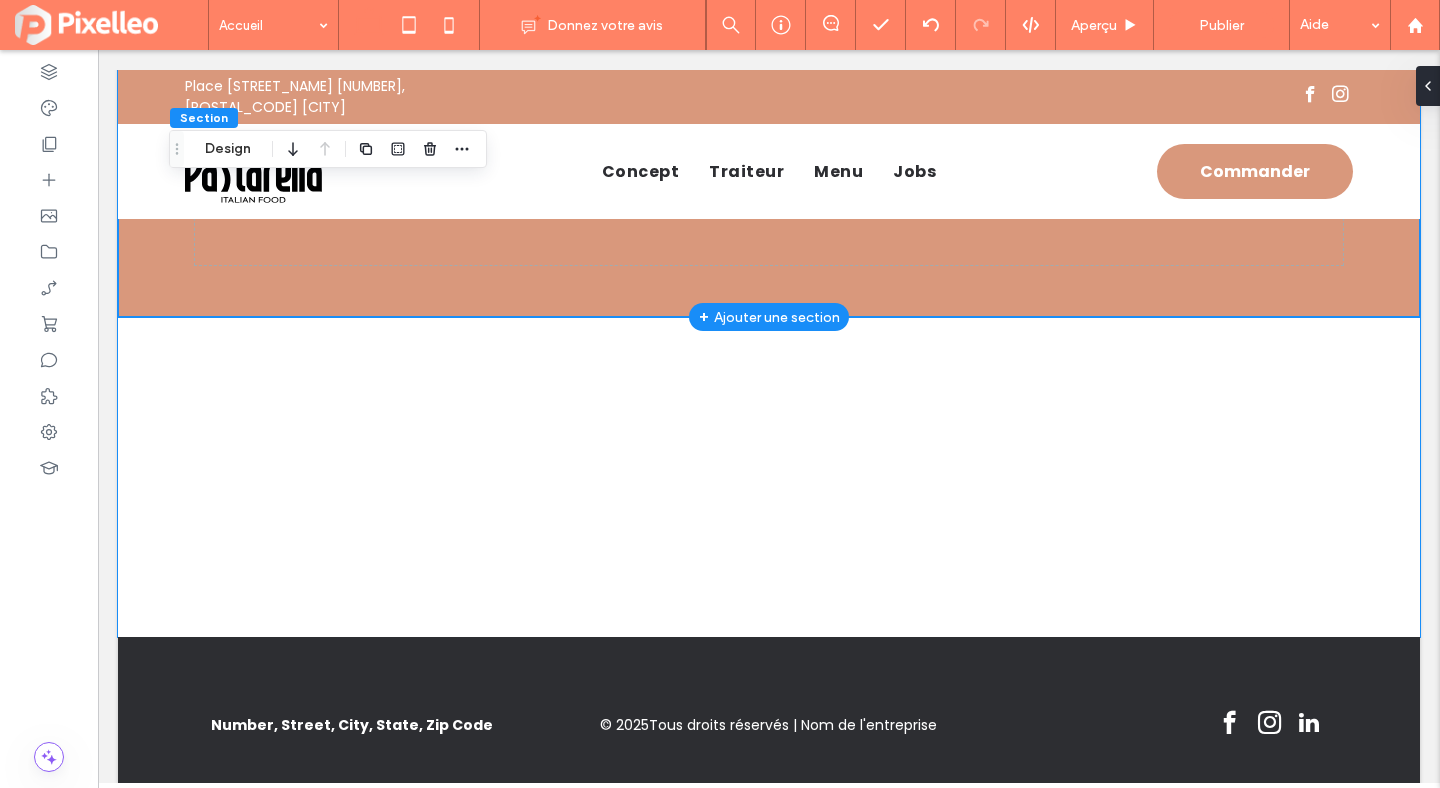 scroll, scrollTop: 0, scrollLeft: 0, axis: both 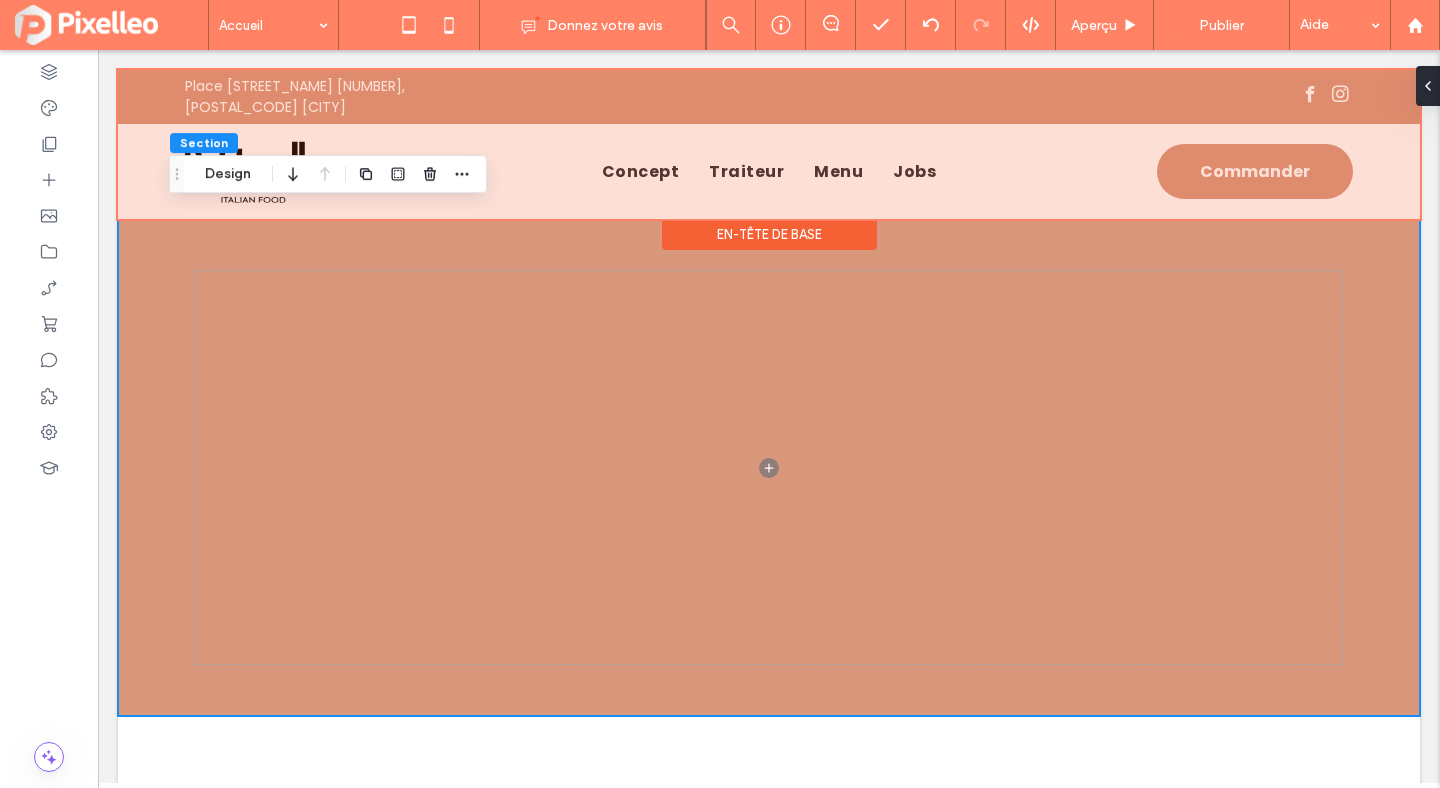 click at bounding box center [769, 144] 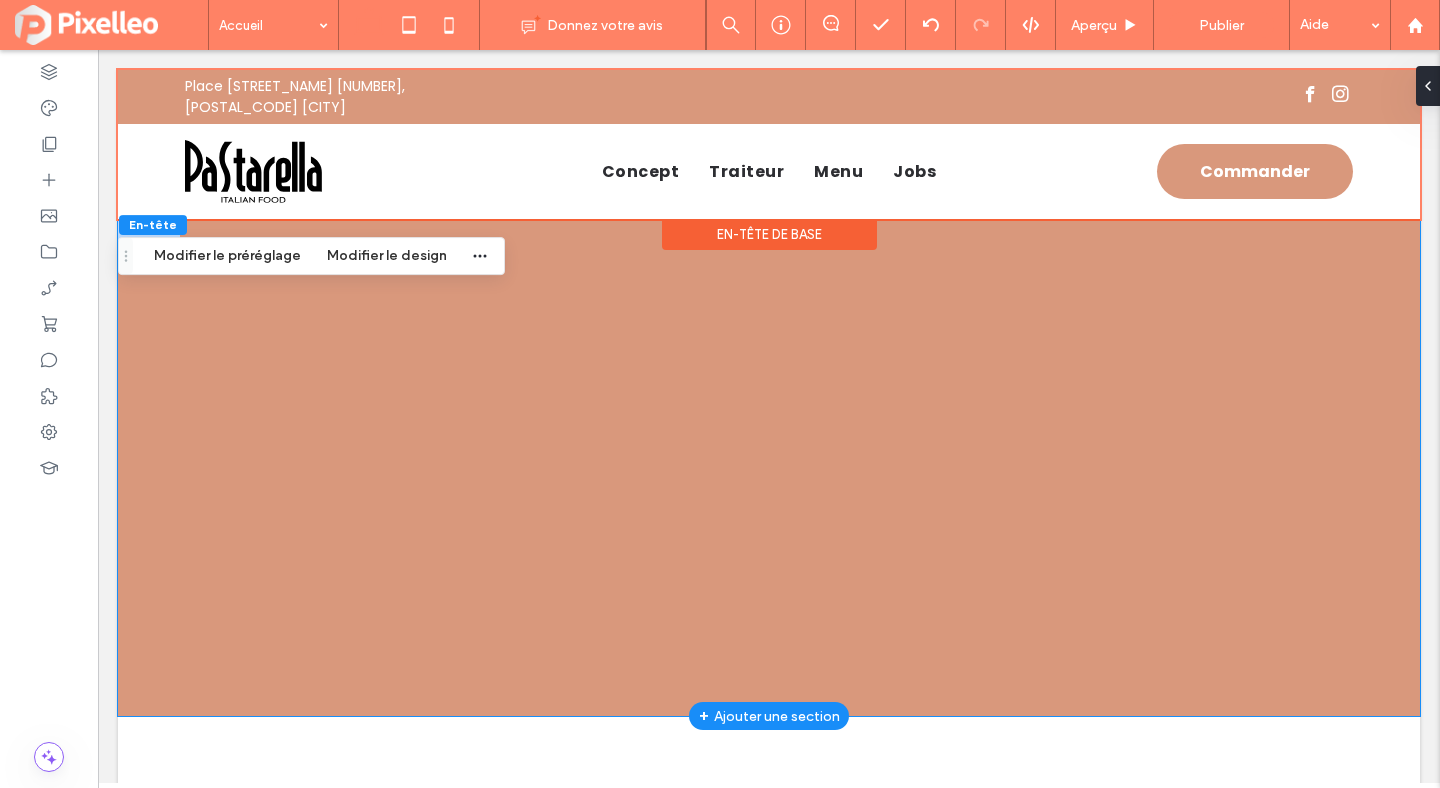 click at bounding box center [769, 467] 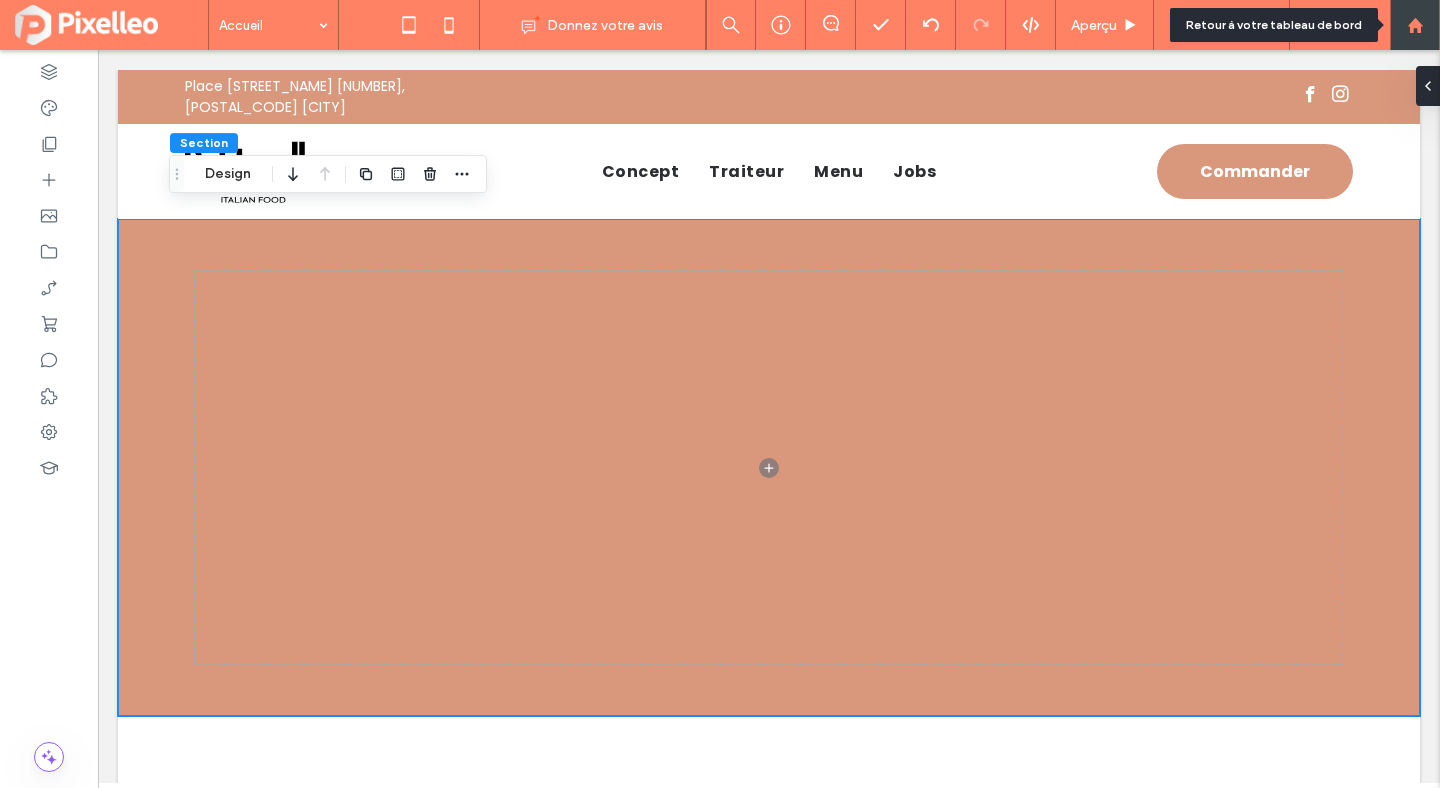 click at bounding box center (1415, 25) 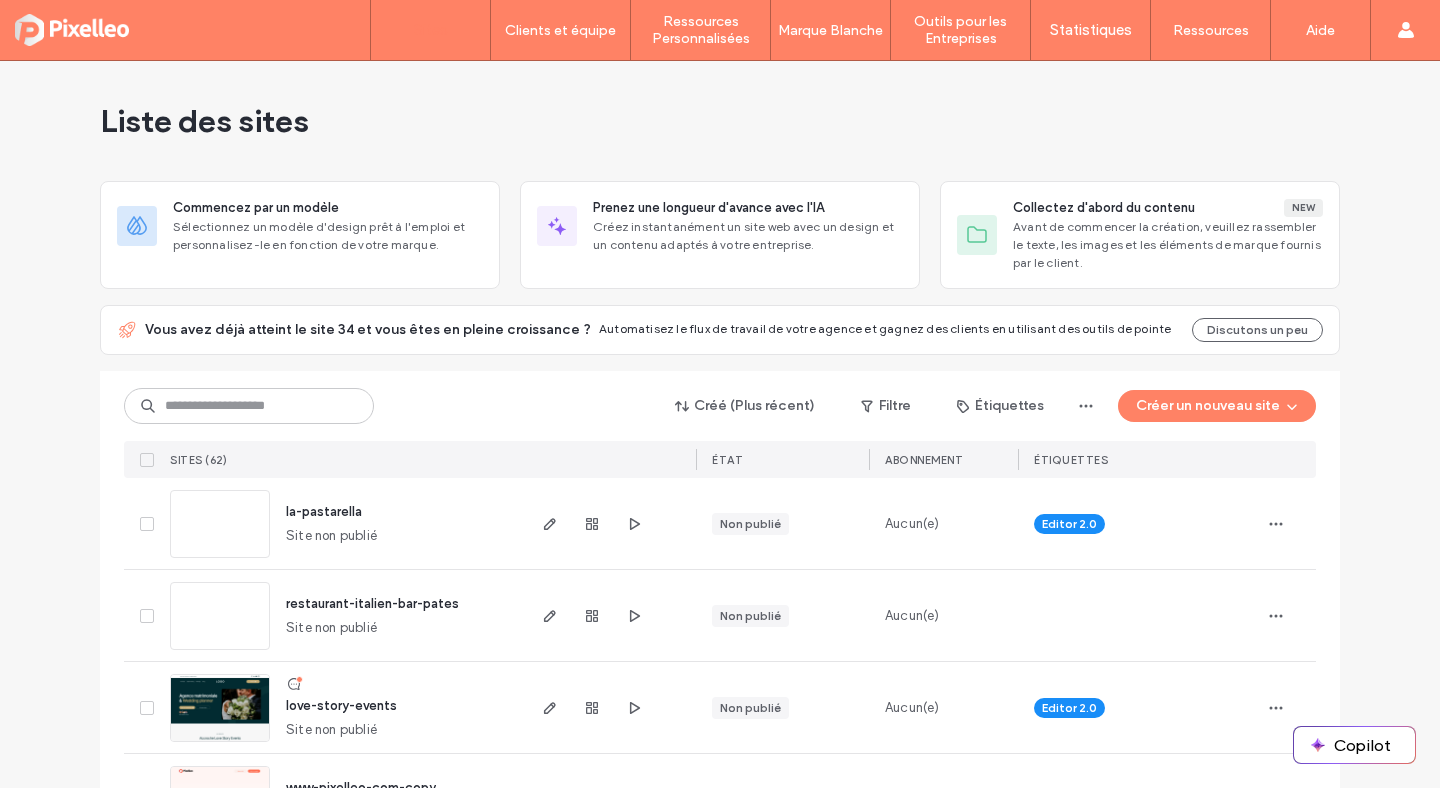scroll, scrollTop: 0, scrollLeft: 0, axis: both 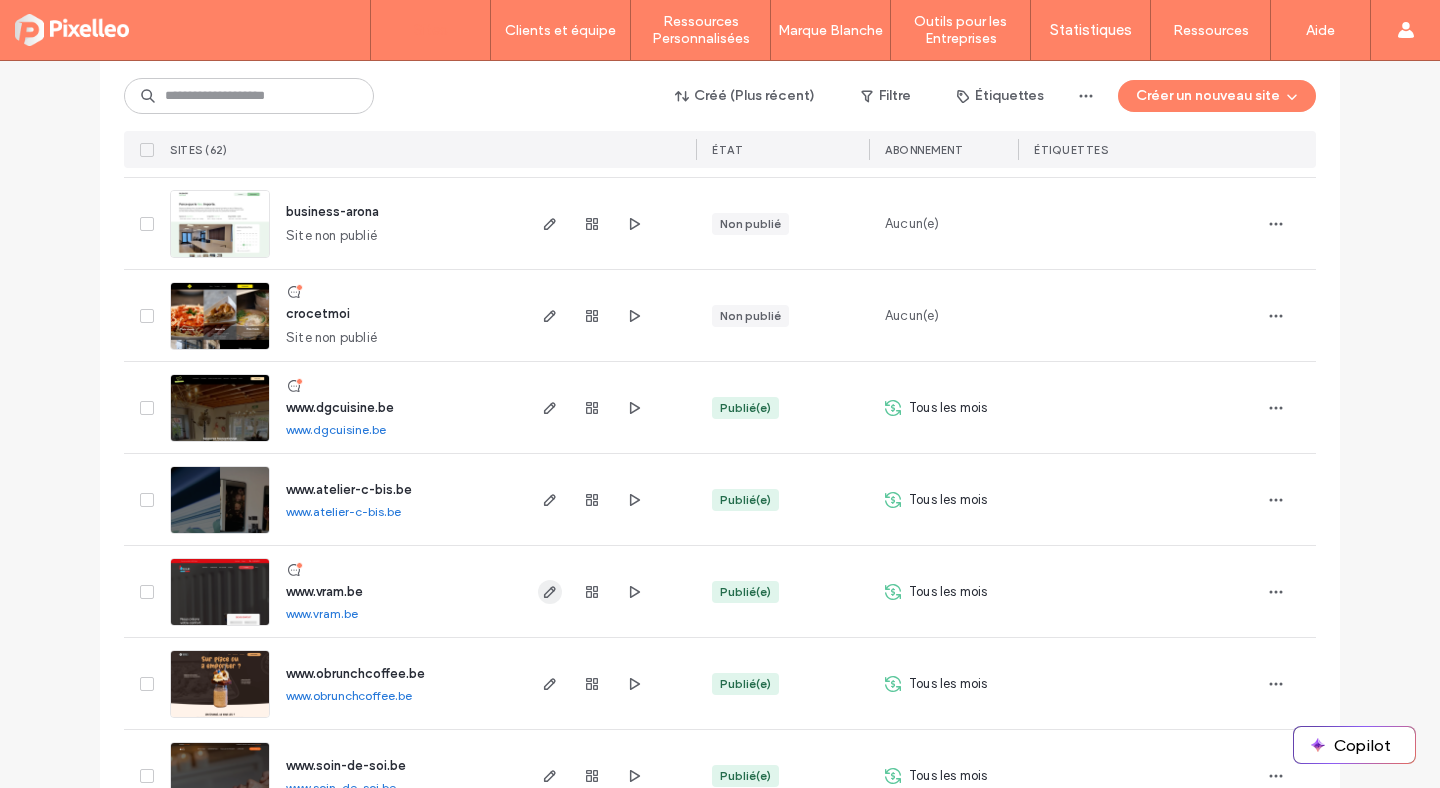 click at bounding box center (550, 592) 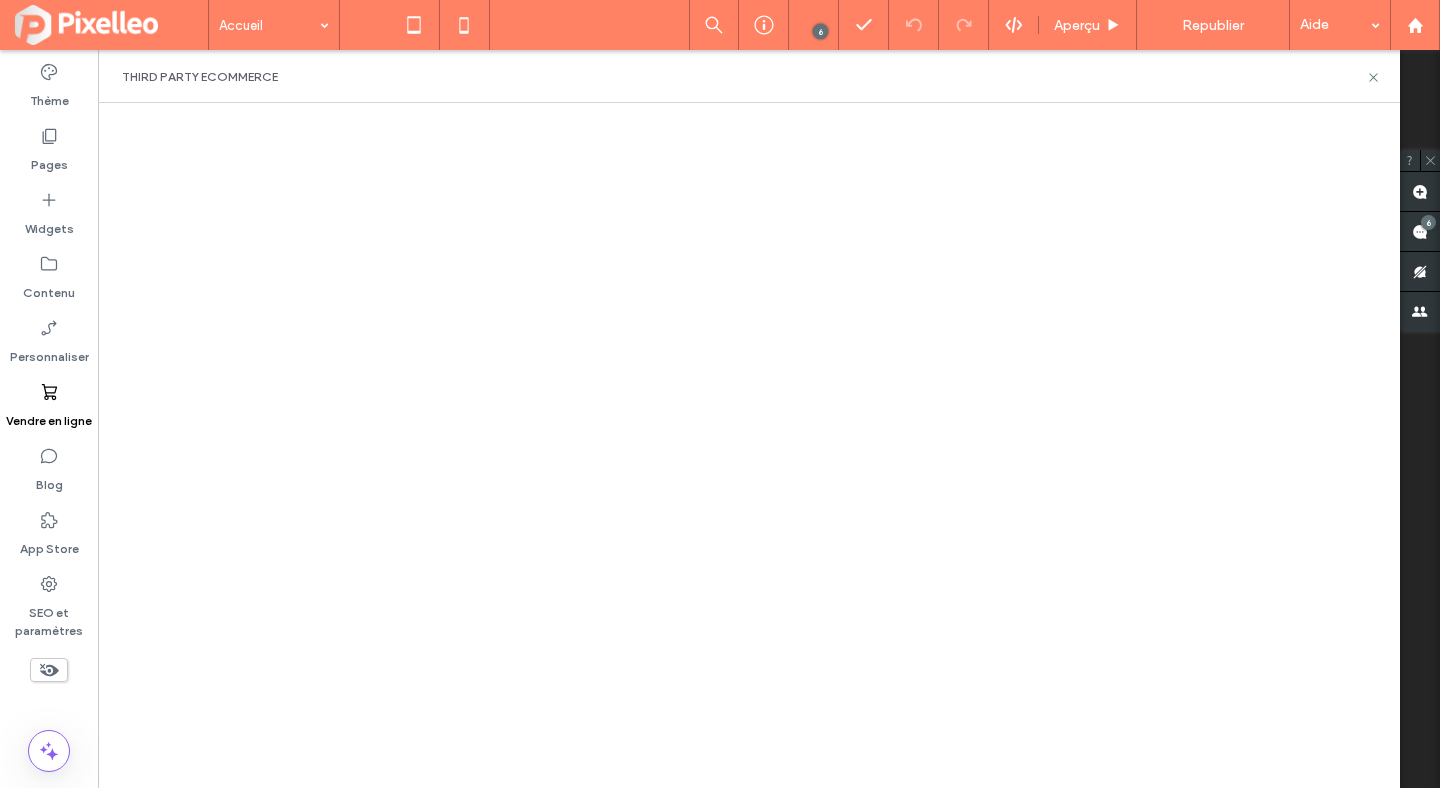 scroll, scrollTop: 0, scrollLeft: 0, axis: both 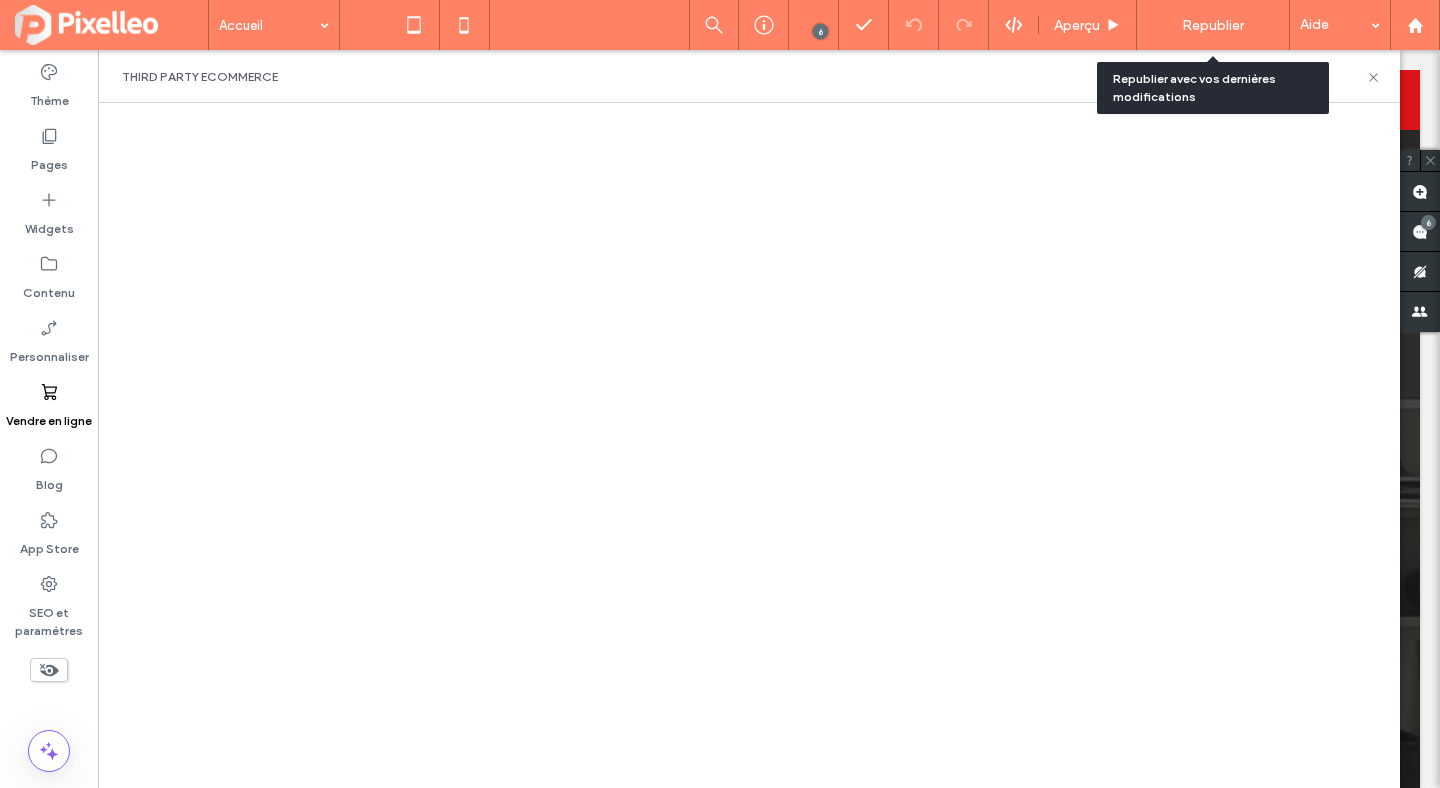 click on "Republier" at bounding box center [1213, 25] 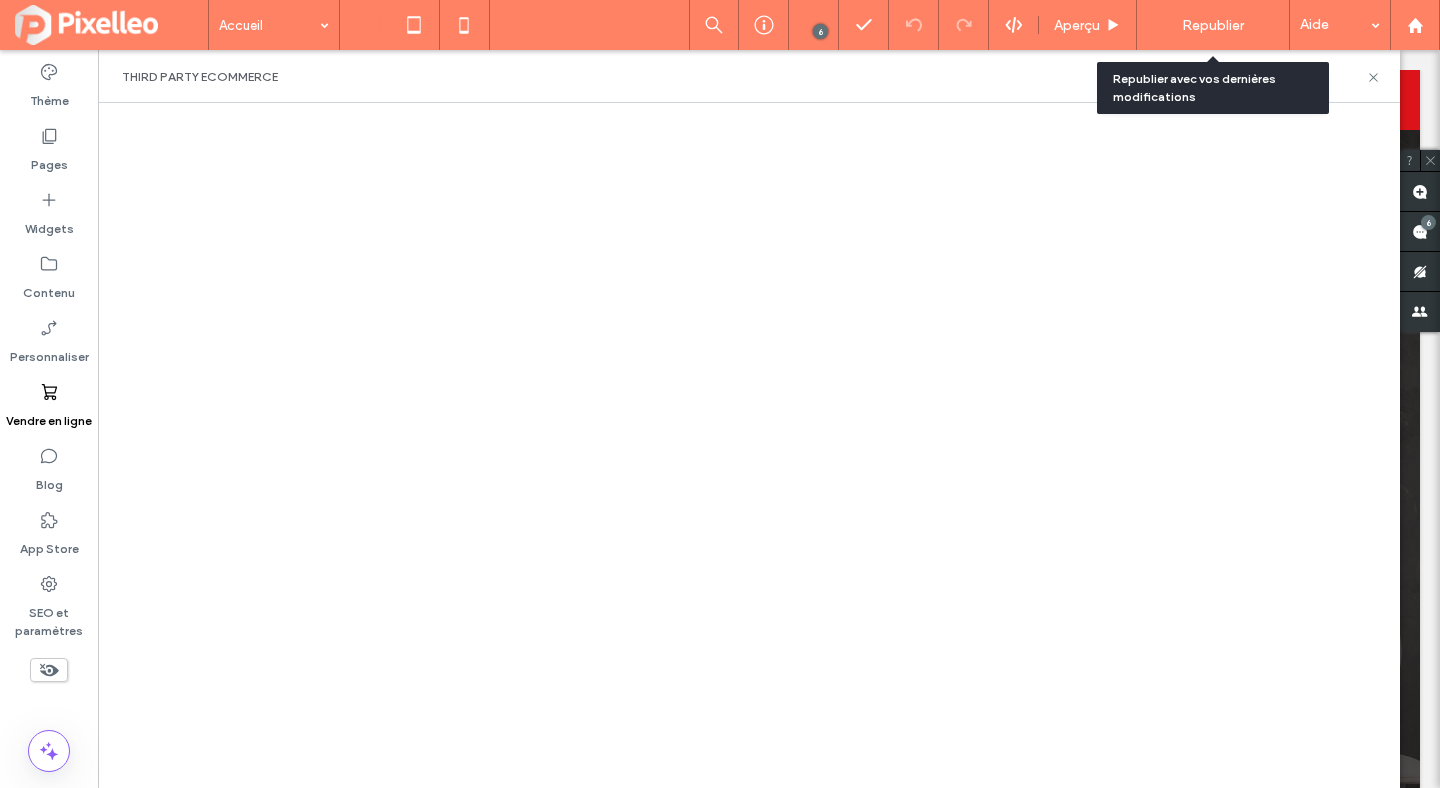 click on "Republier" at bounding box center [1213, 25] 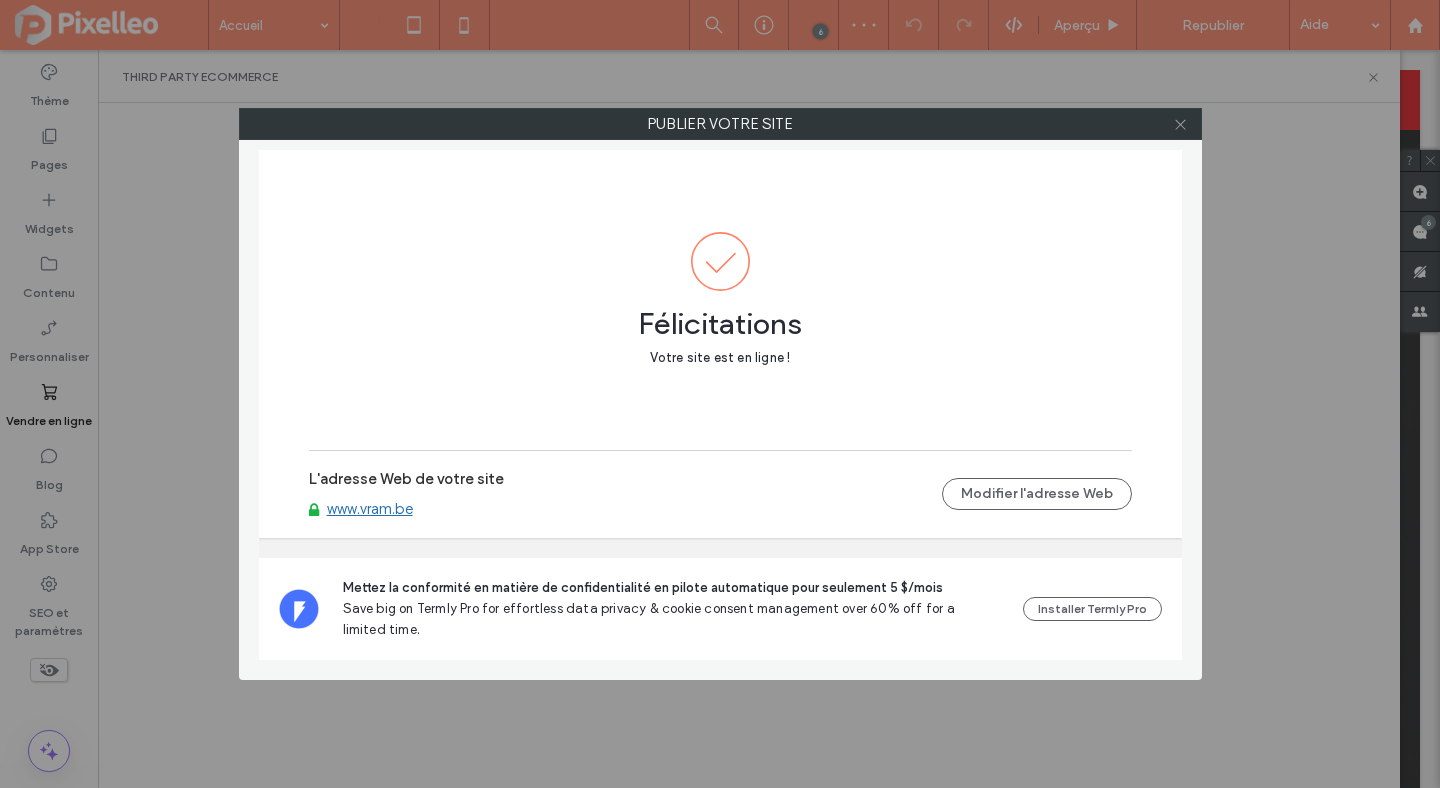 click 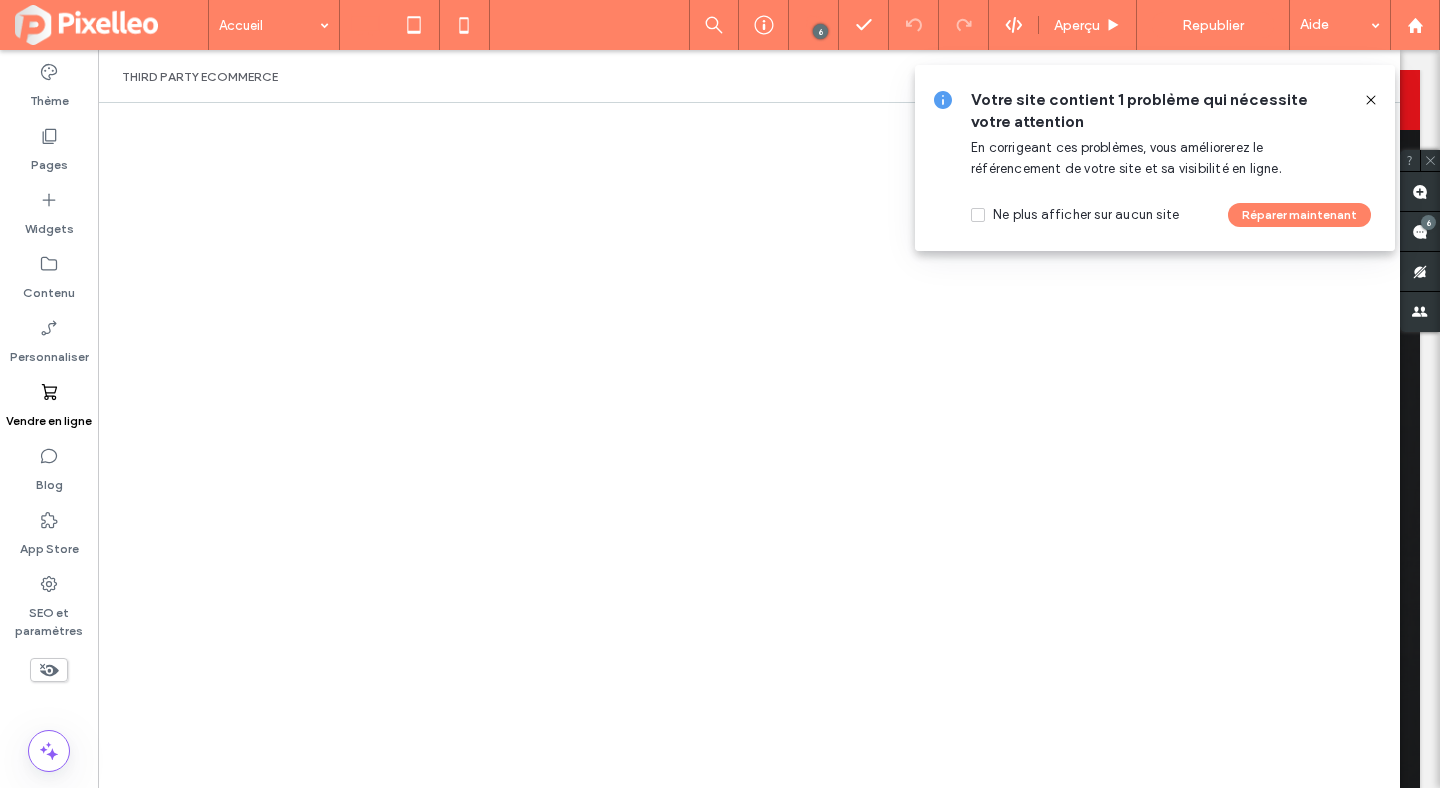 click on "Votre site contient 1 problème qui nécessite votre attention En corrigeant ces problèmes, vous améliorerez le référencement de votre site et sa visibilité en ligne. Ne plus afficher sur aucun site Réparer maintenant" at bounding box center [1155, 158] 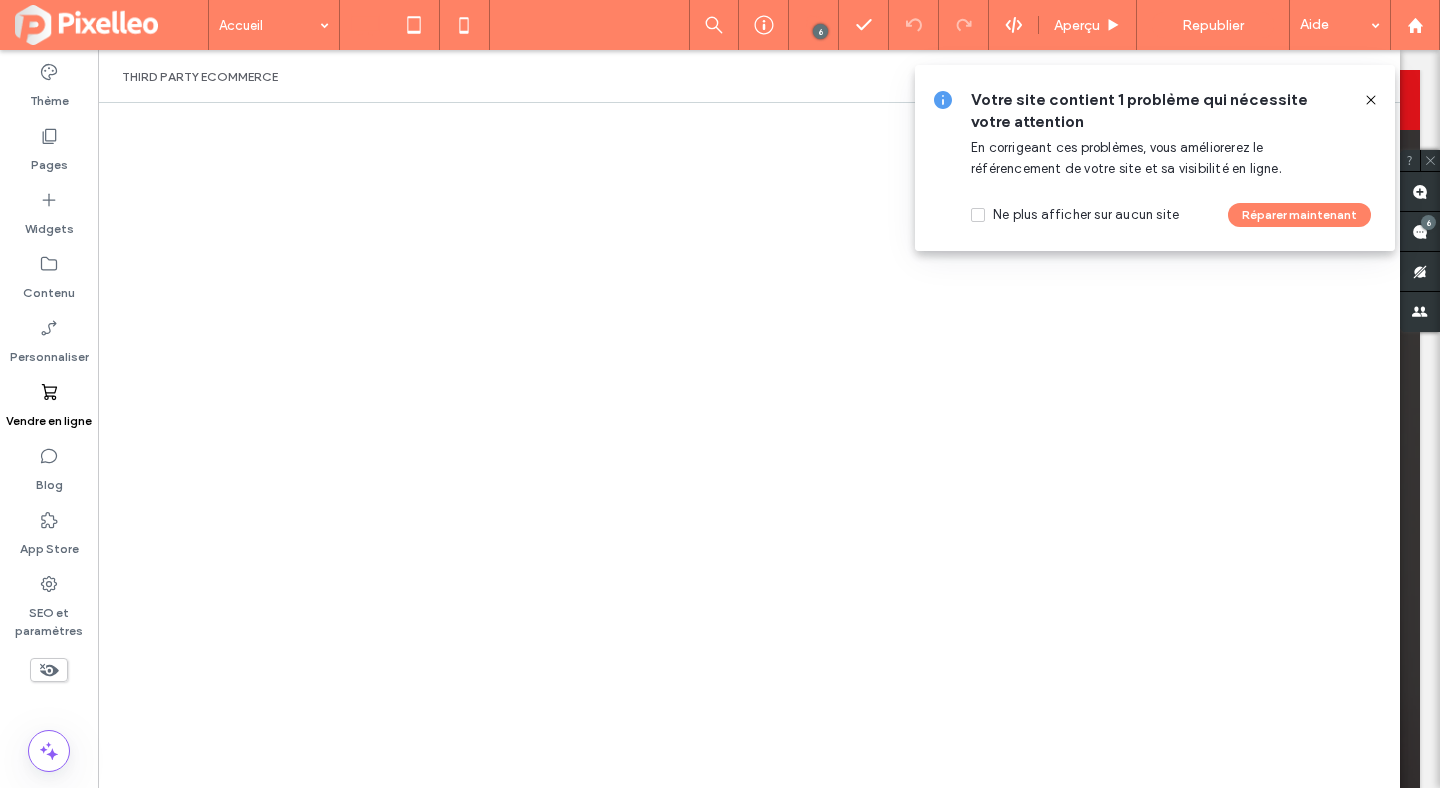 click 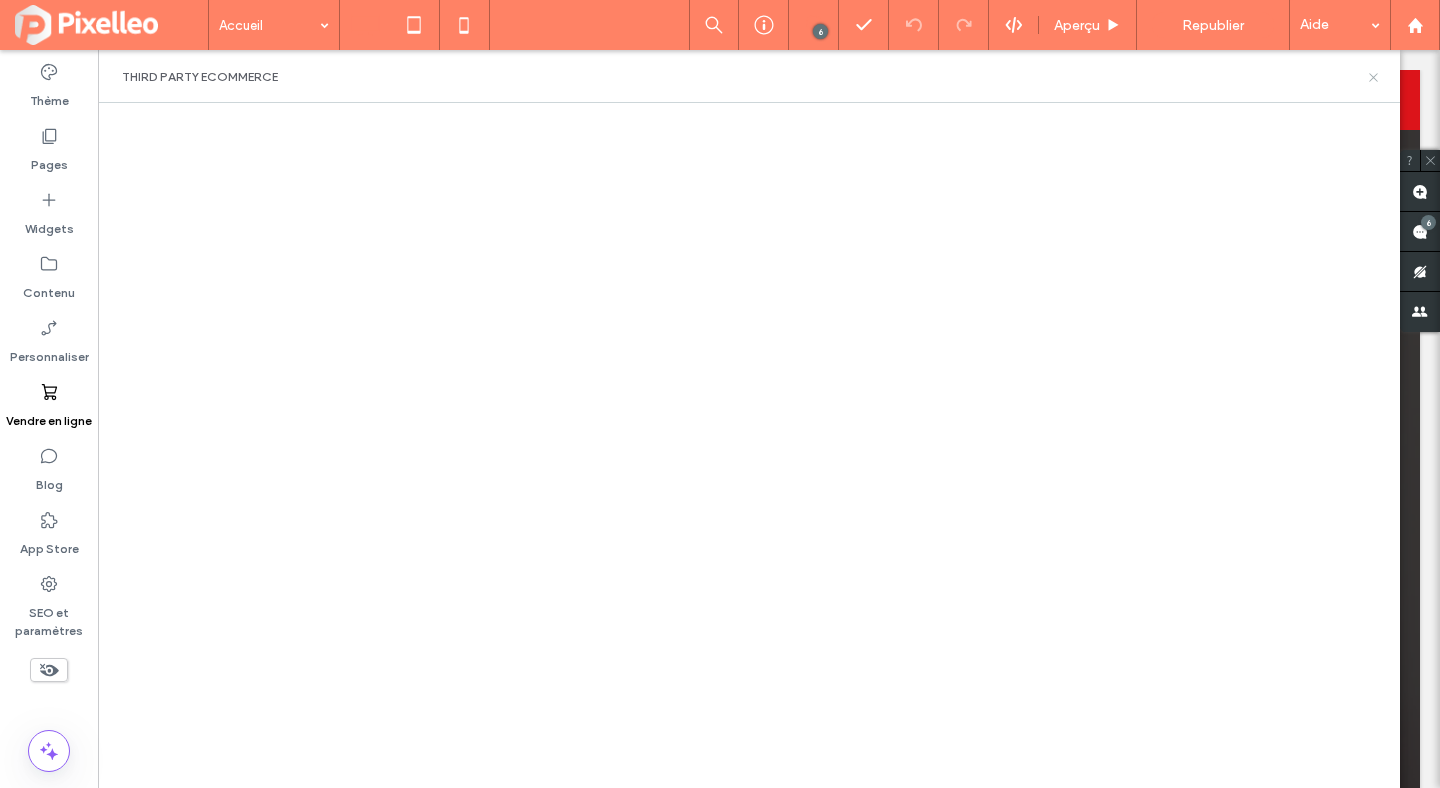 click 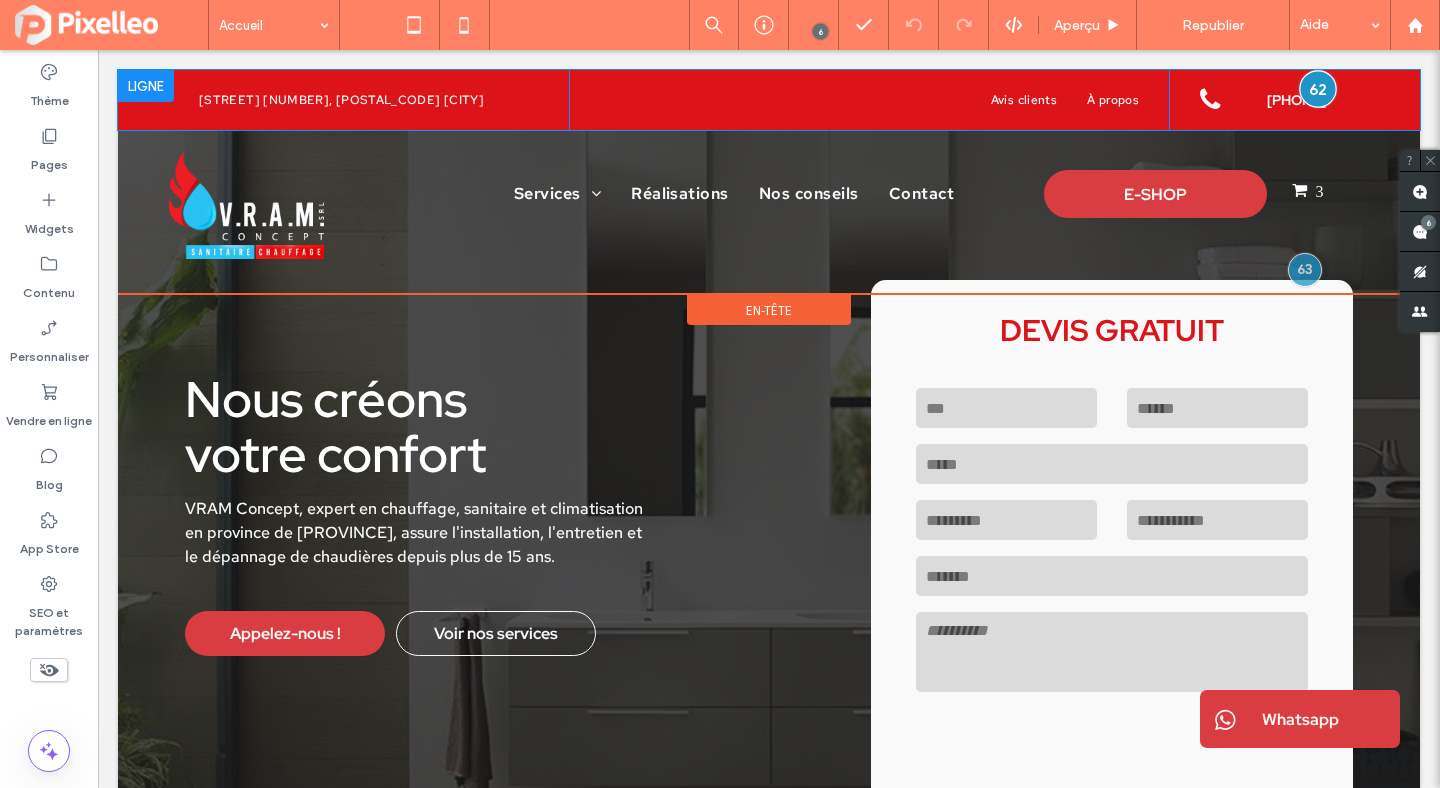 click at bounding box center [1318, 88] 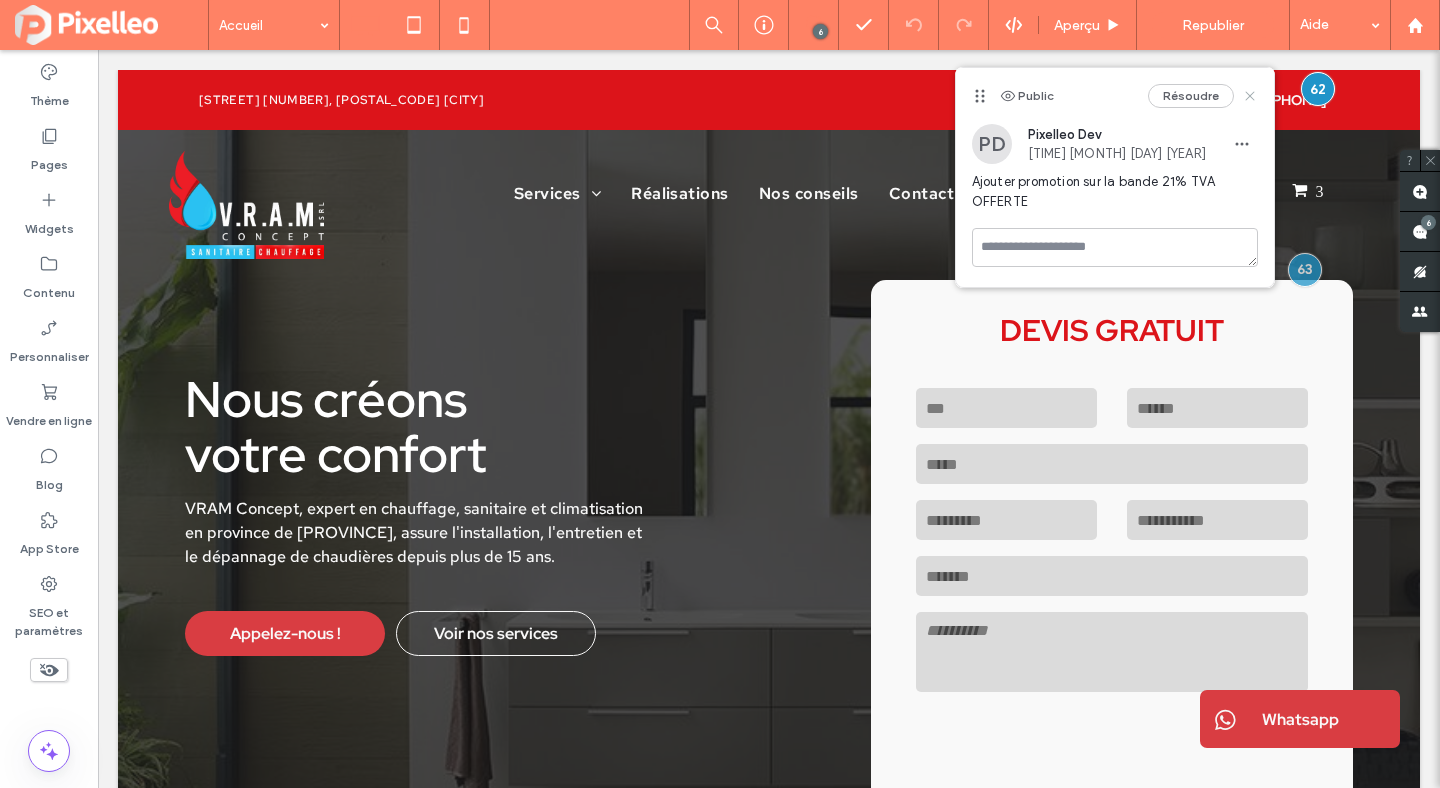 click 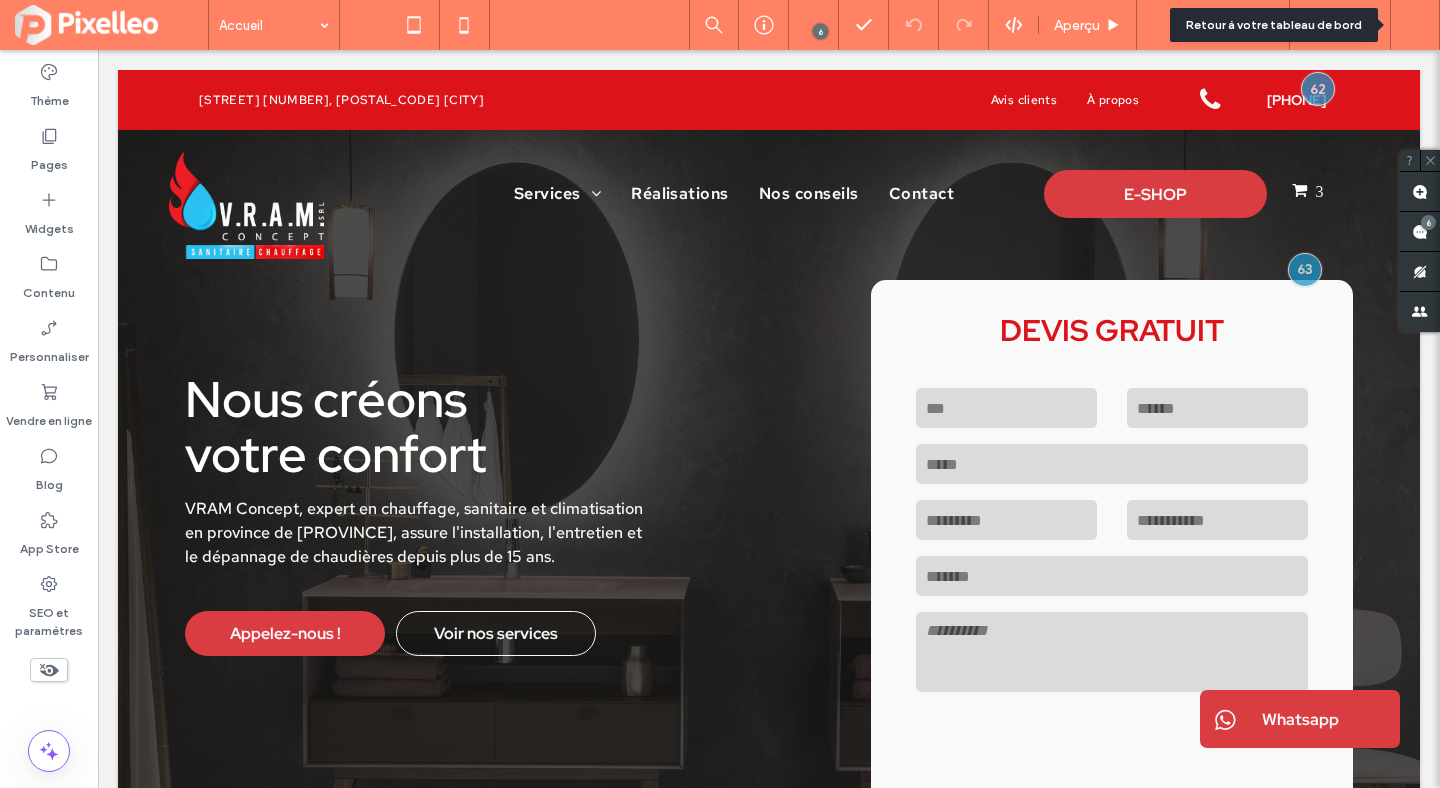 click 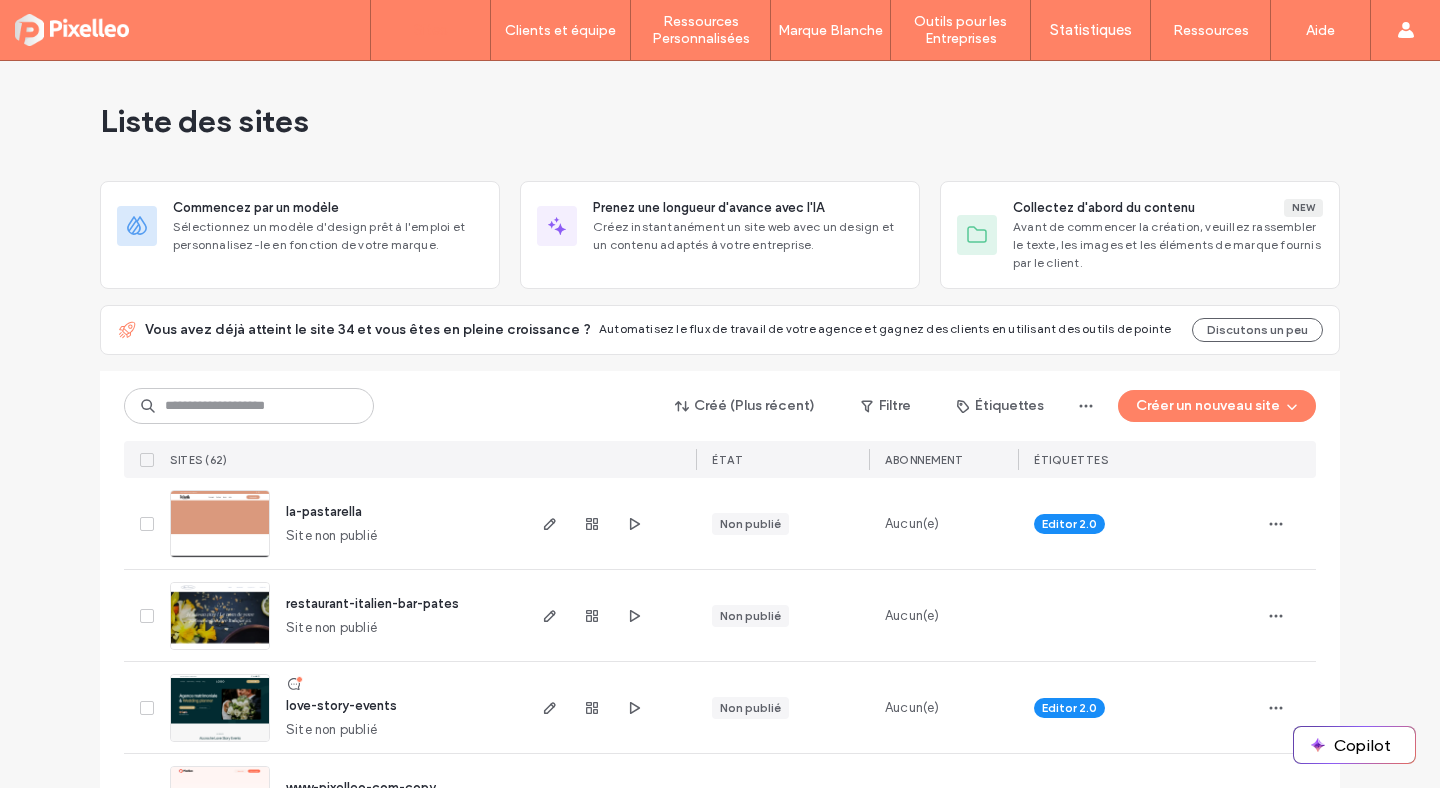 scroll, scrollTop: 0, scrollLeft: 0, axis: both 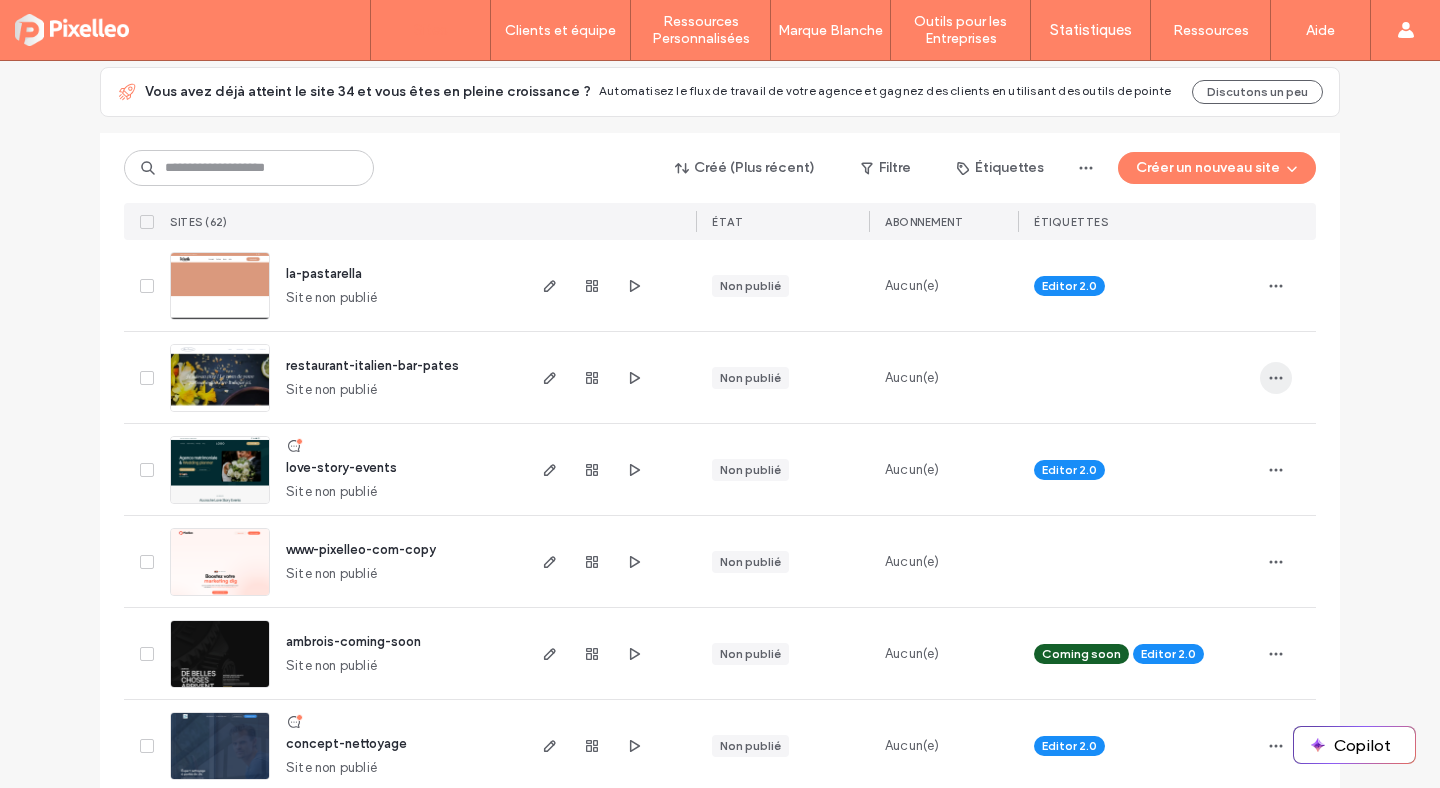 click 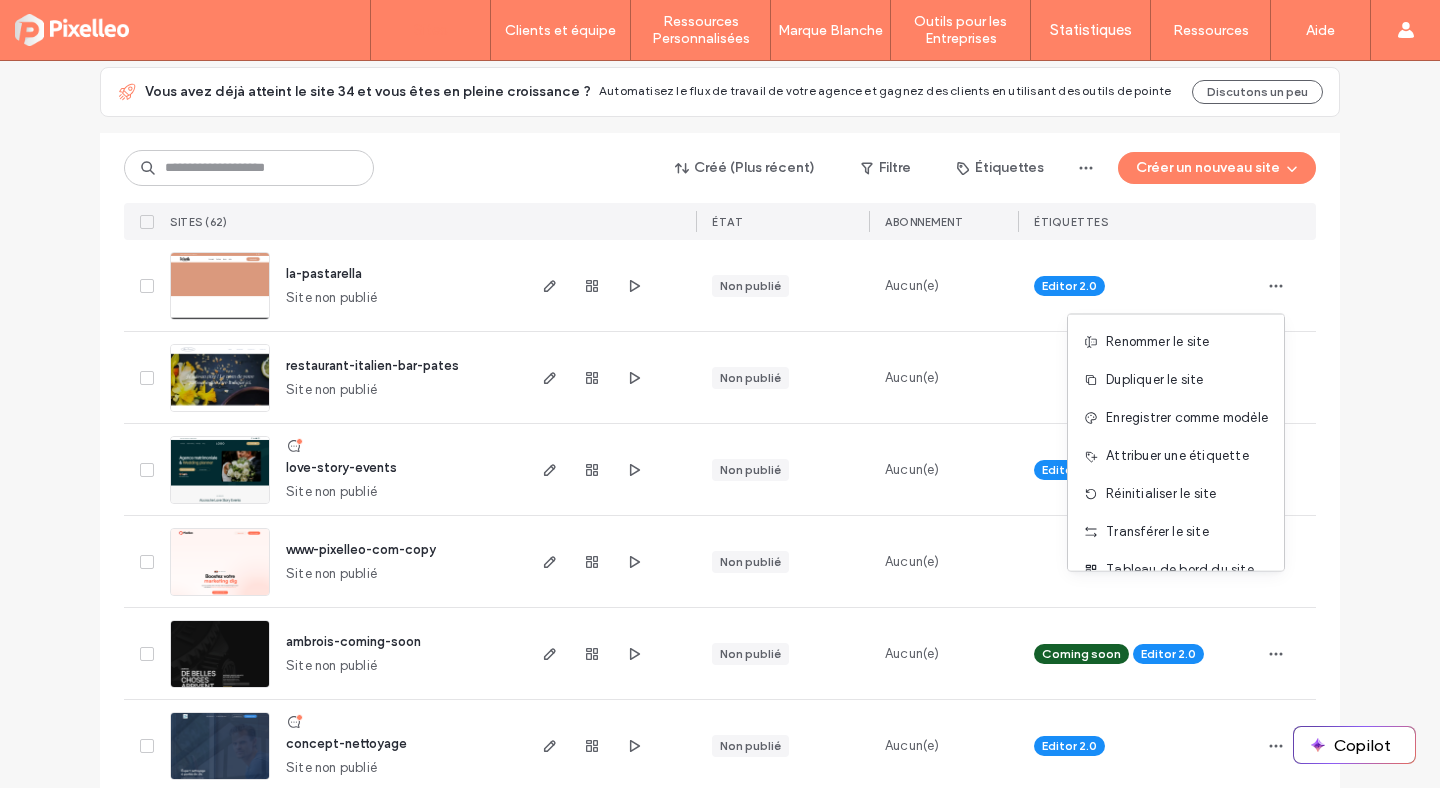scroll, scrollTop: 556, scrollLeft: 0, axis: vertical 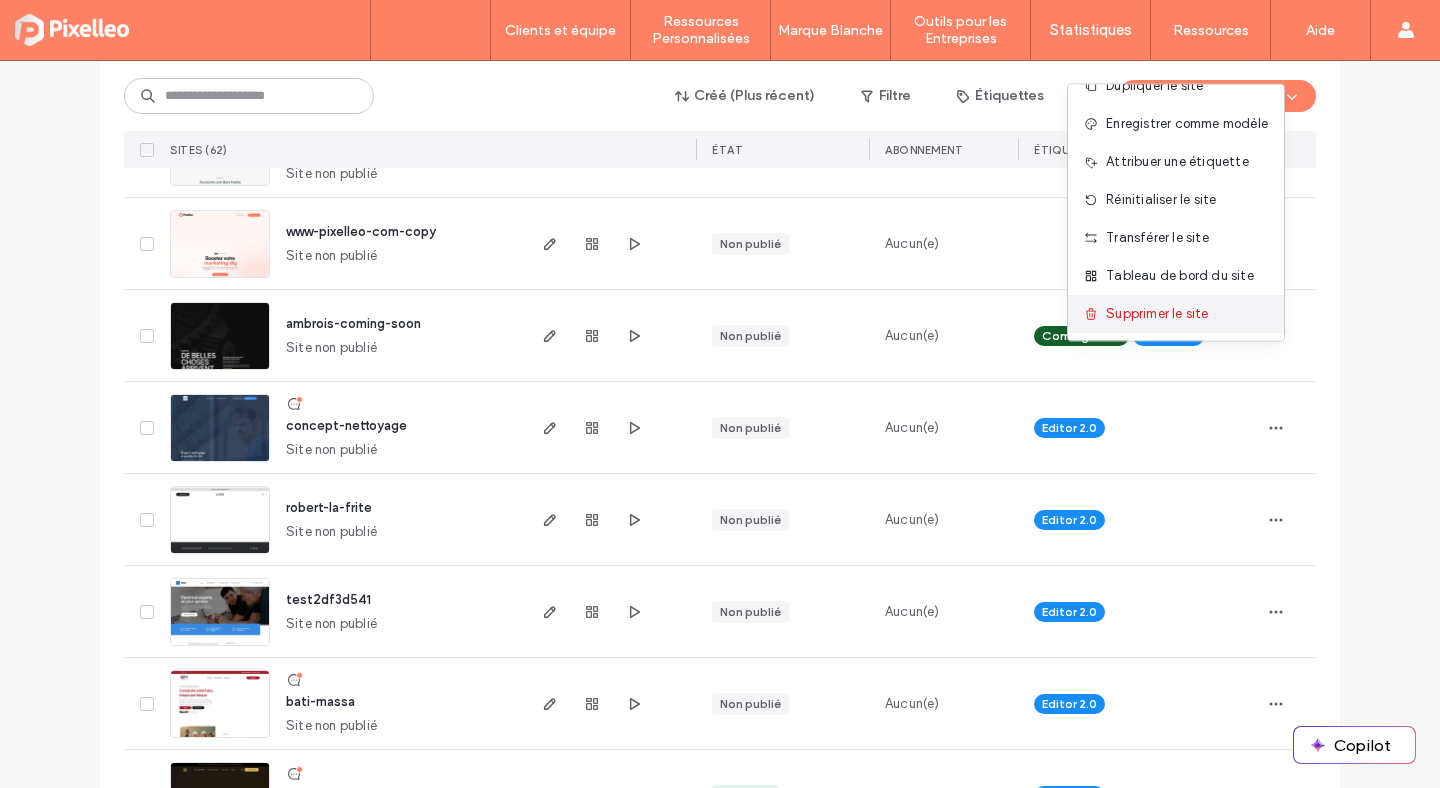 click on "Supprimer le site" at bounding box center (1157, 314) 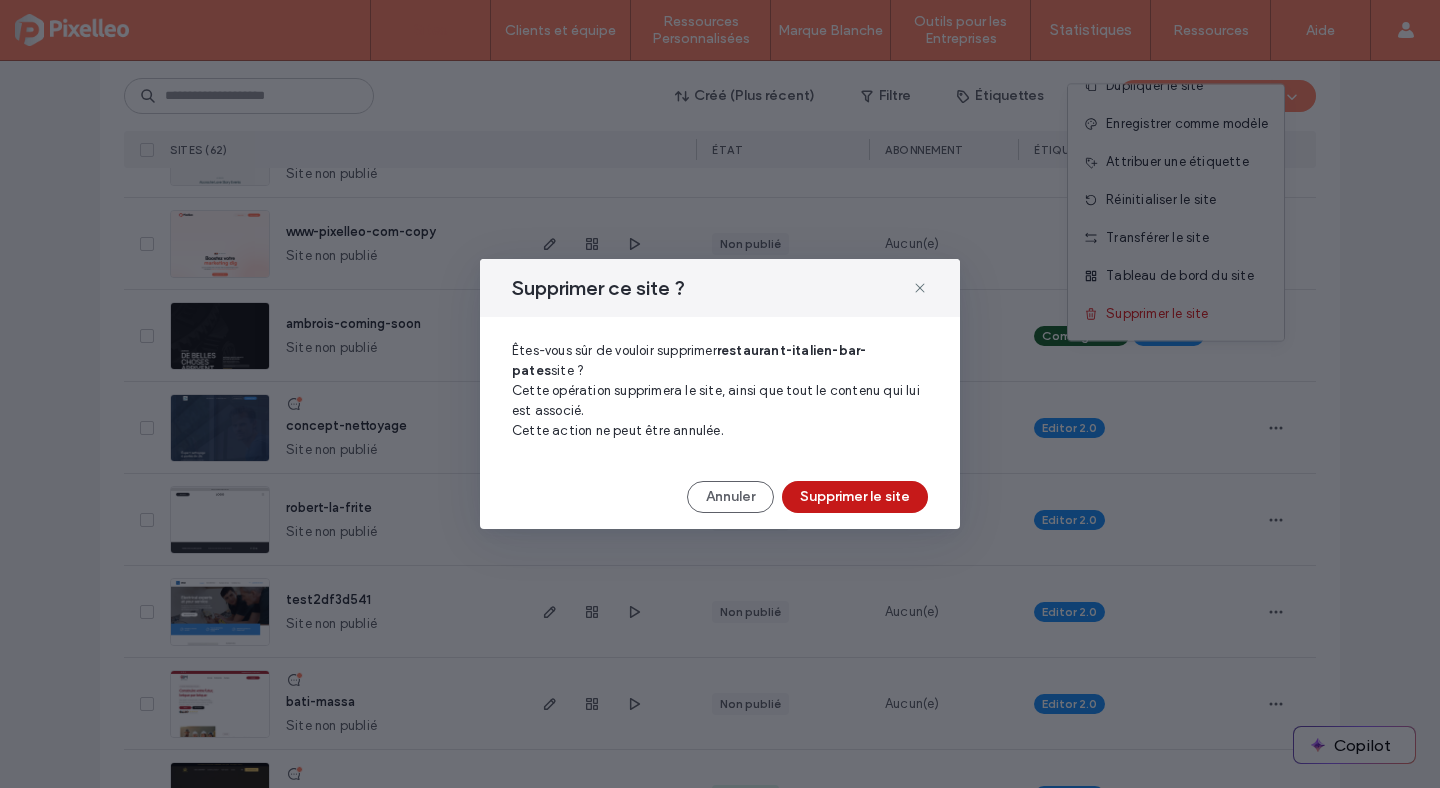 click on "Supprimer le site" at bounding box center [855, 497] 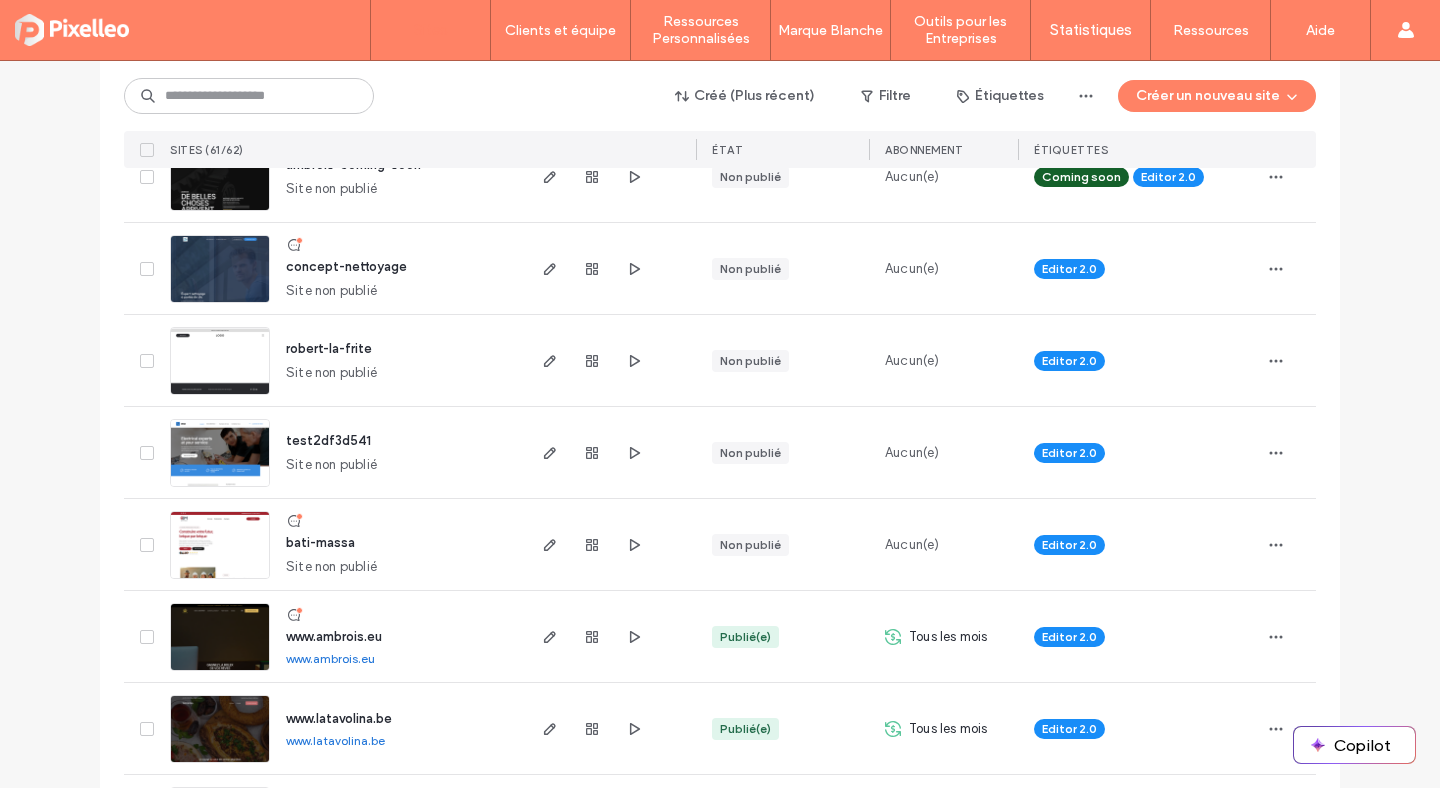 scroll, scrollTop: 657, scrollLeft: 0, axis: vertical 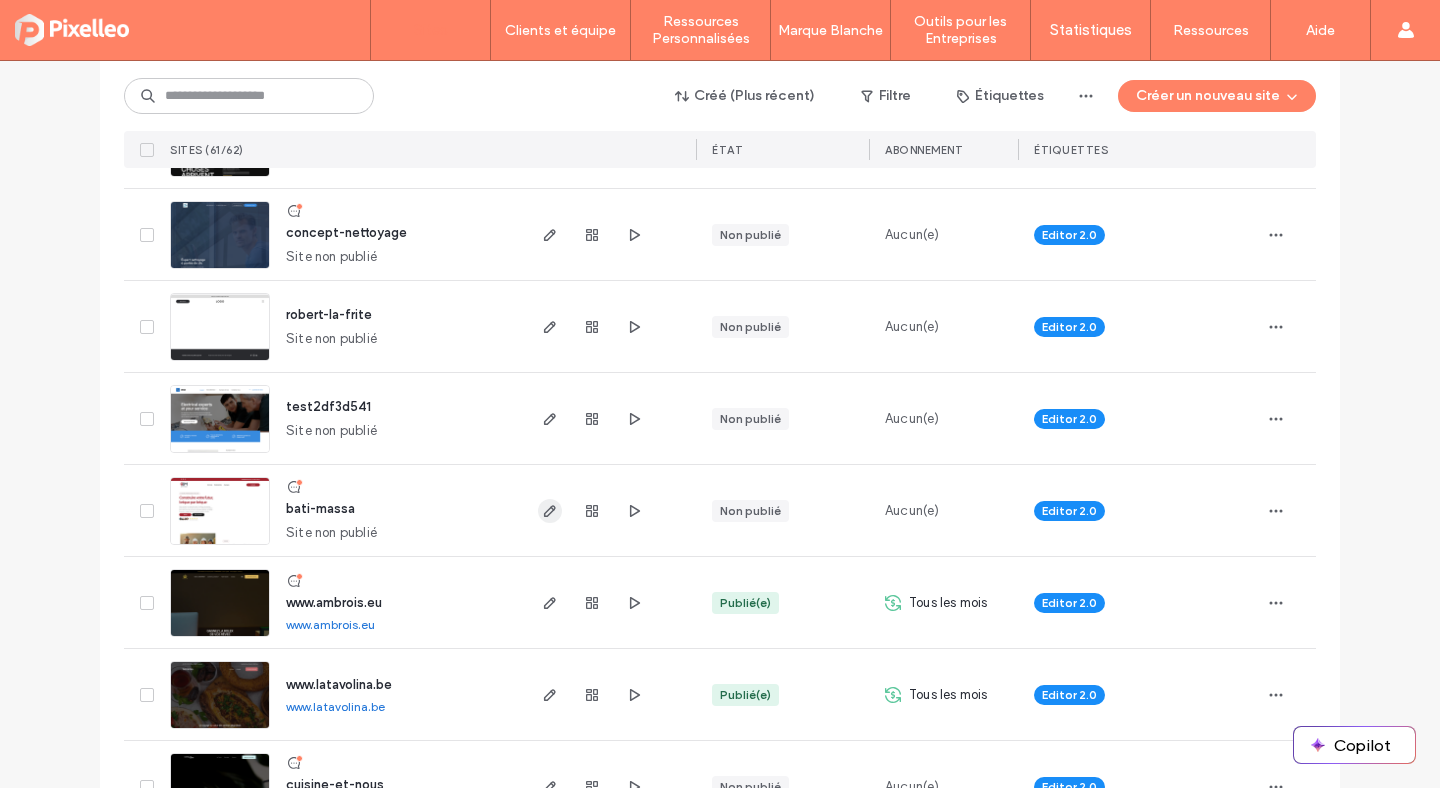 click 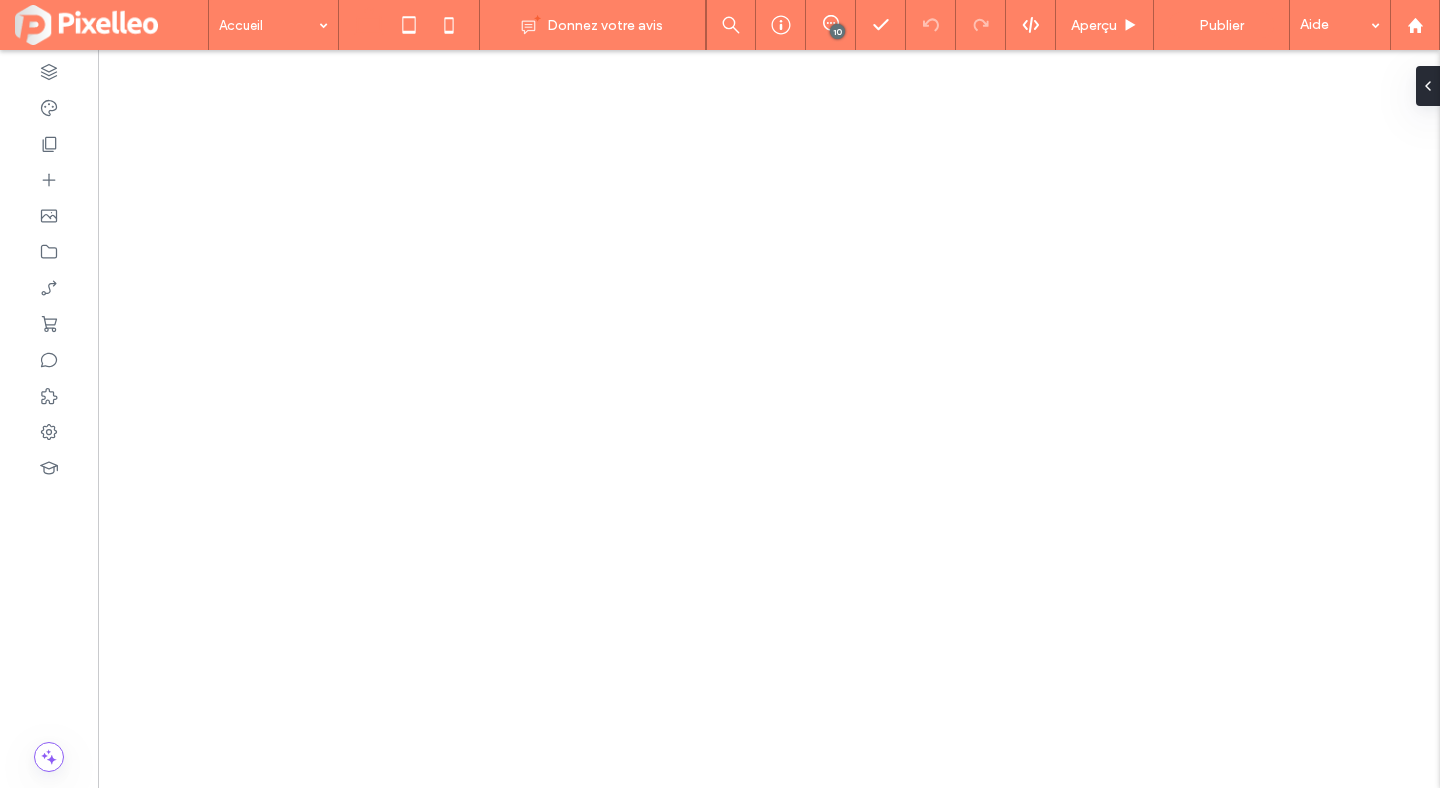 scroll, scrollTop: 0, scrollLeft: 0, axis: both 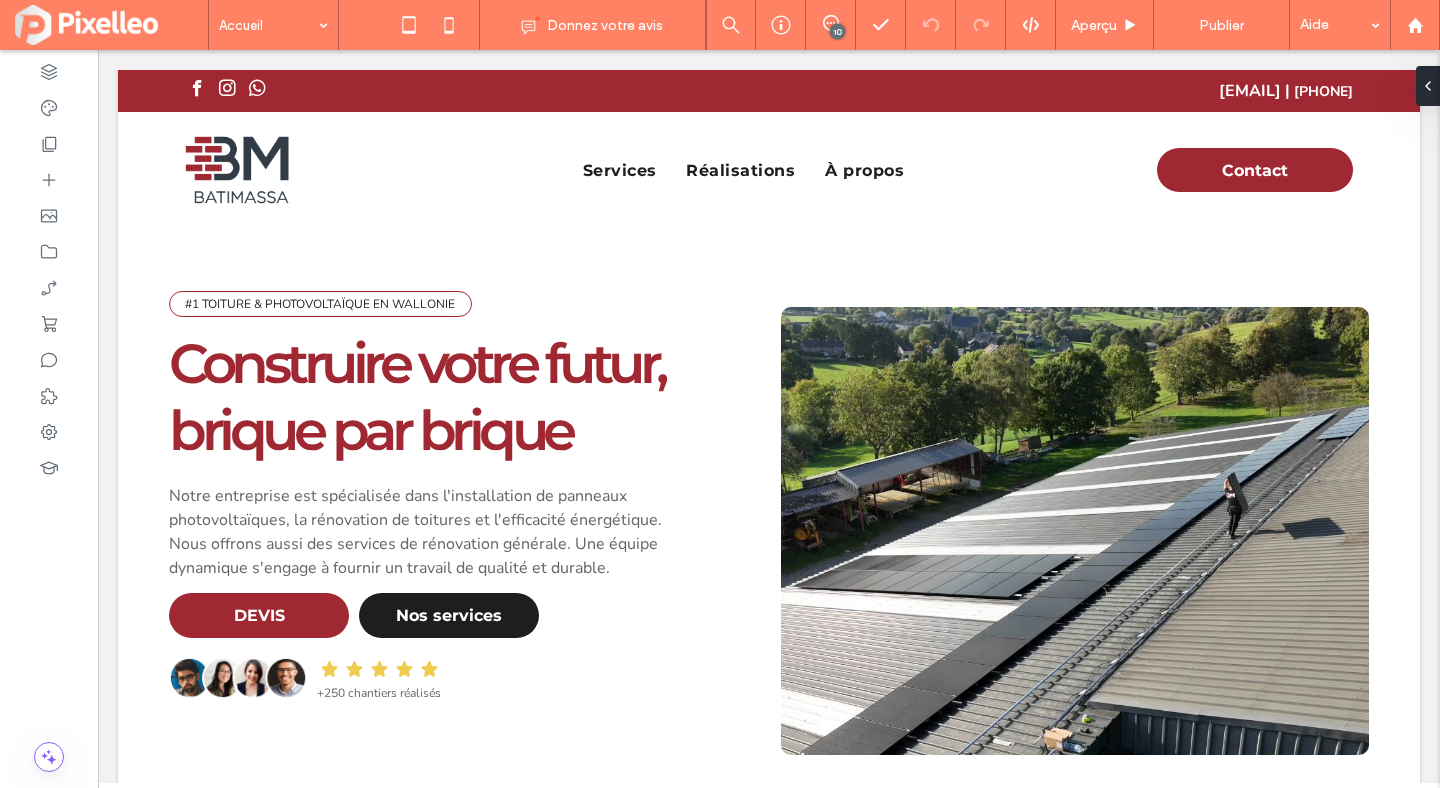 click 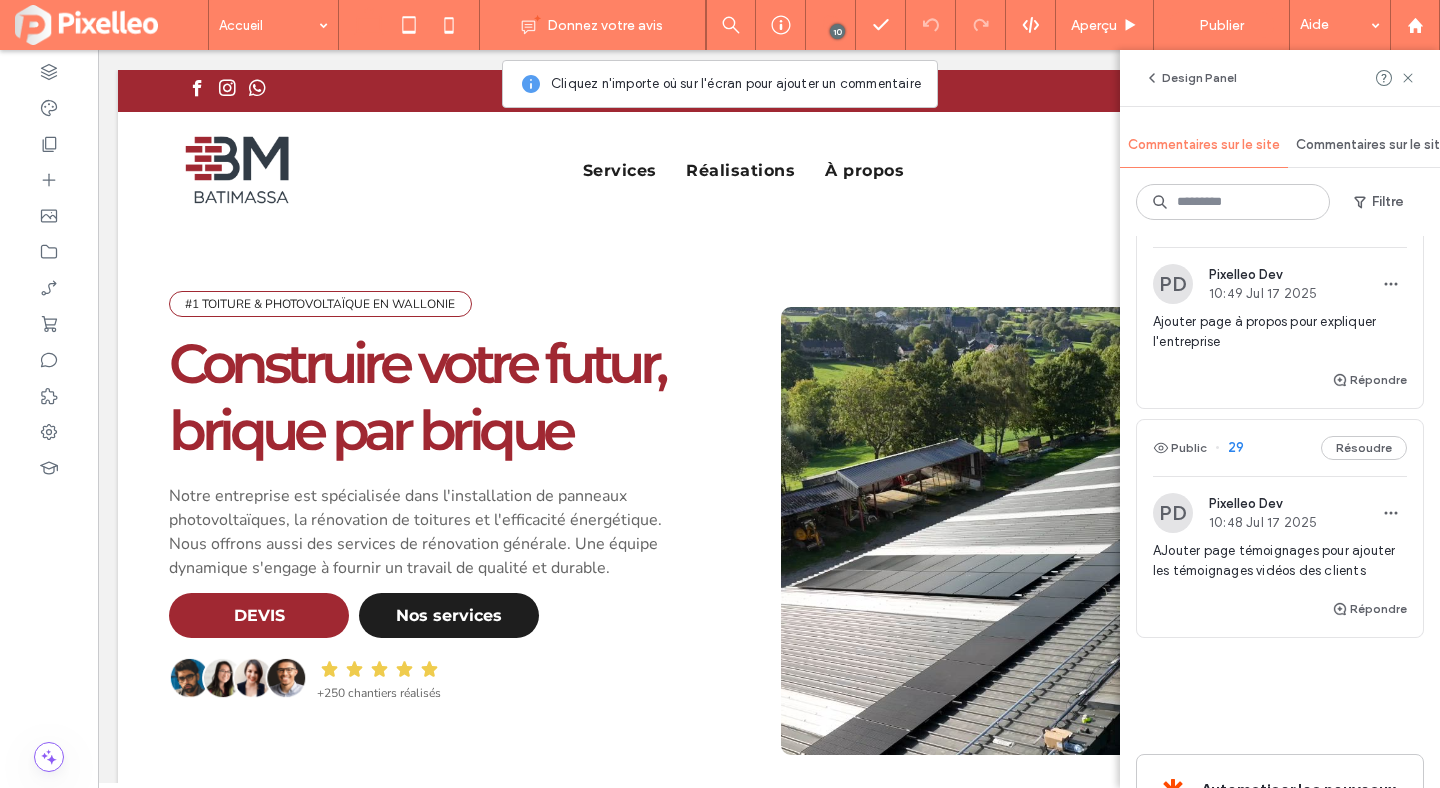 scroll, scrollTop: 1859, scrollLeft: 0, axis: vertical 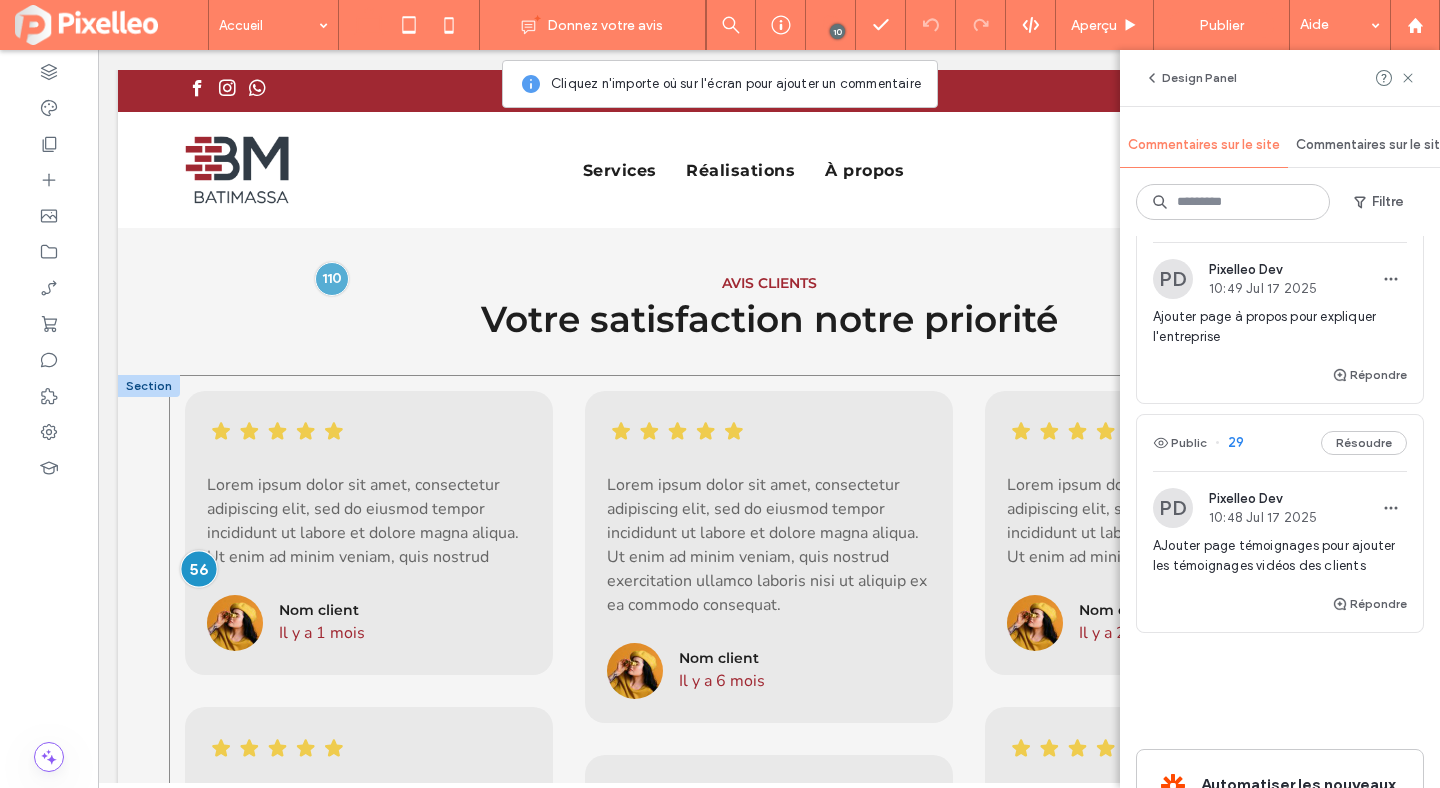 click at bounding box center [199, 569] 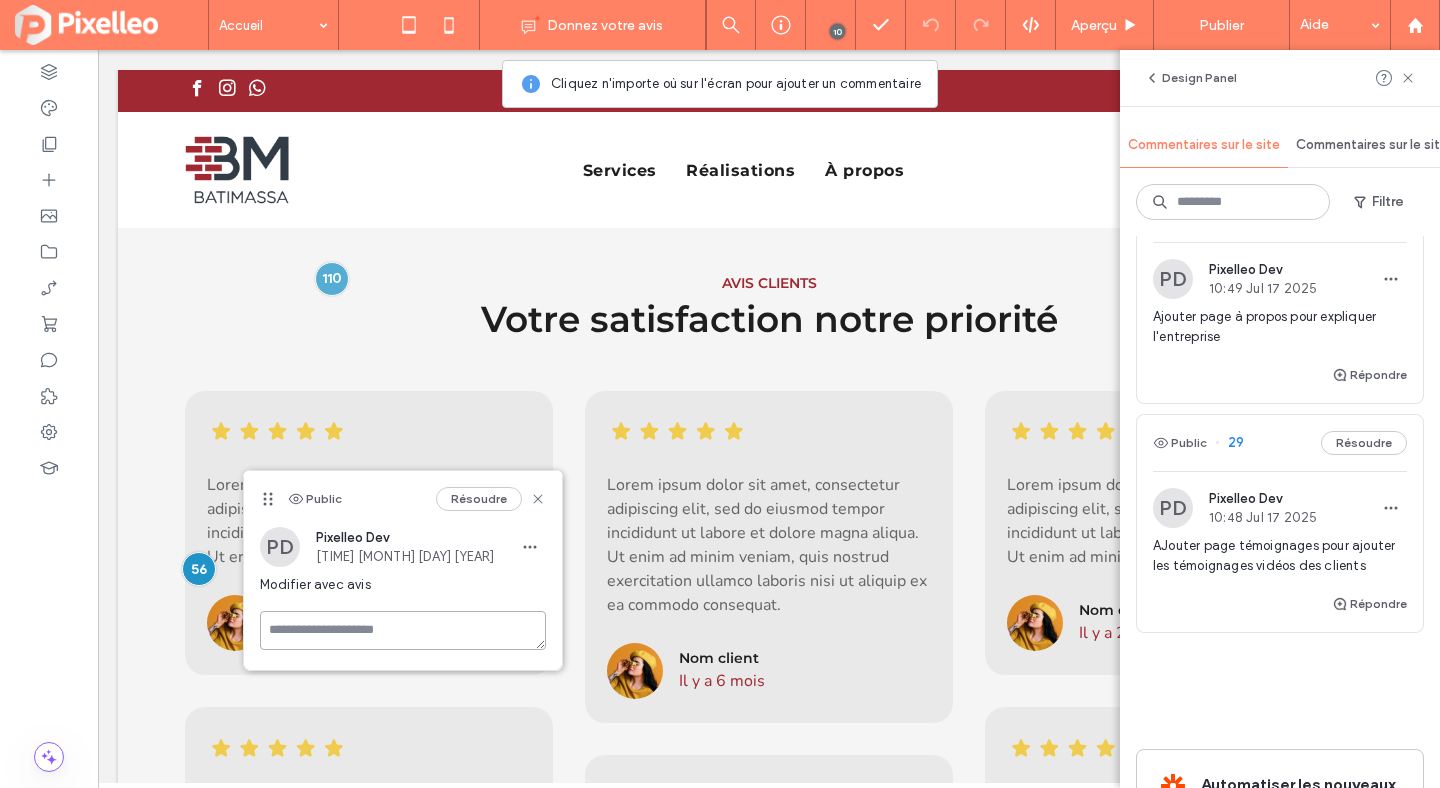 click at bounding box center (403, 630) 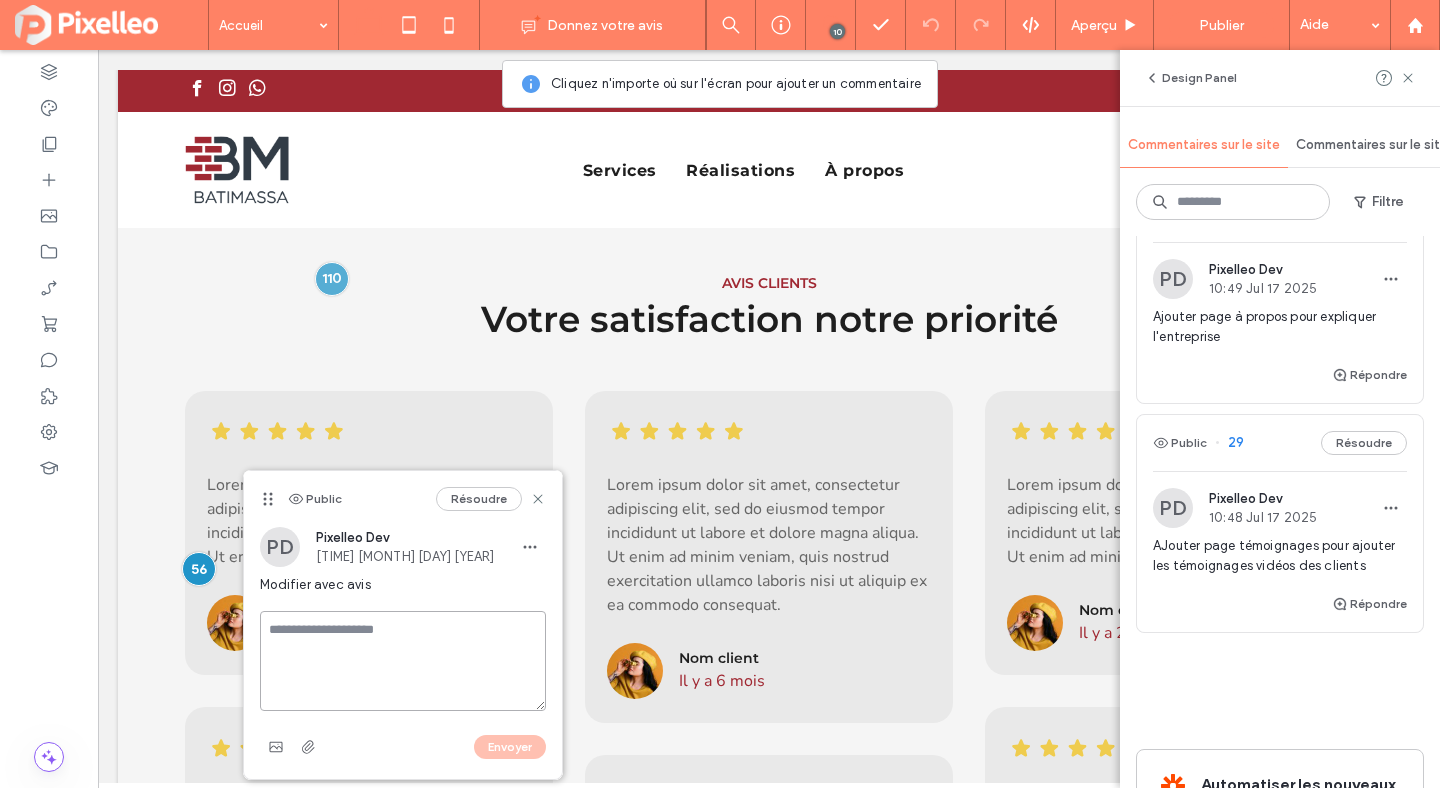 paste on "**********" 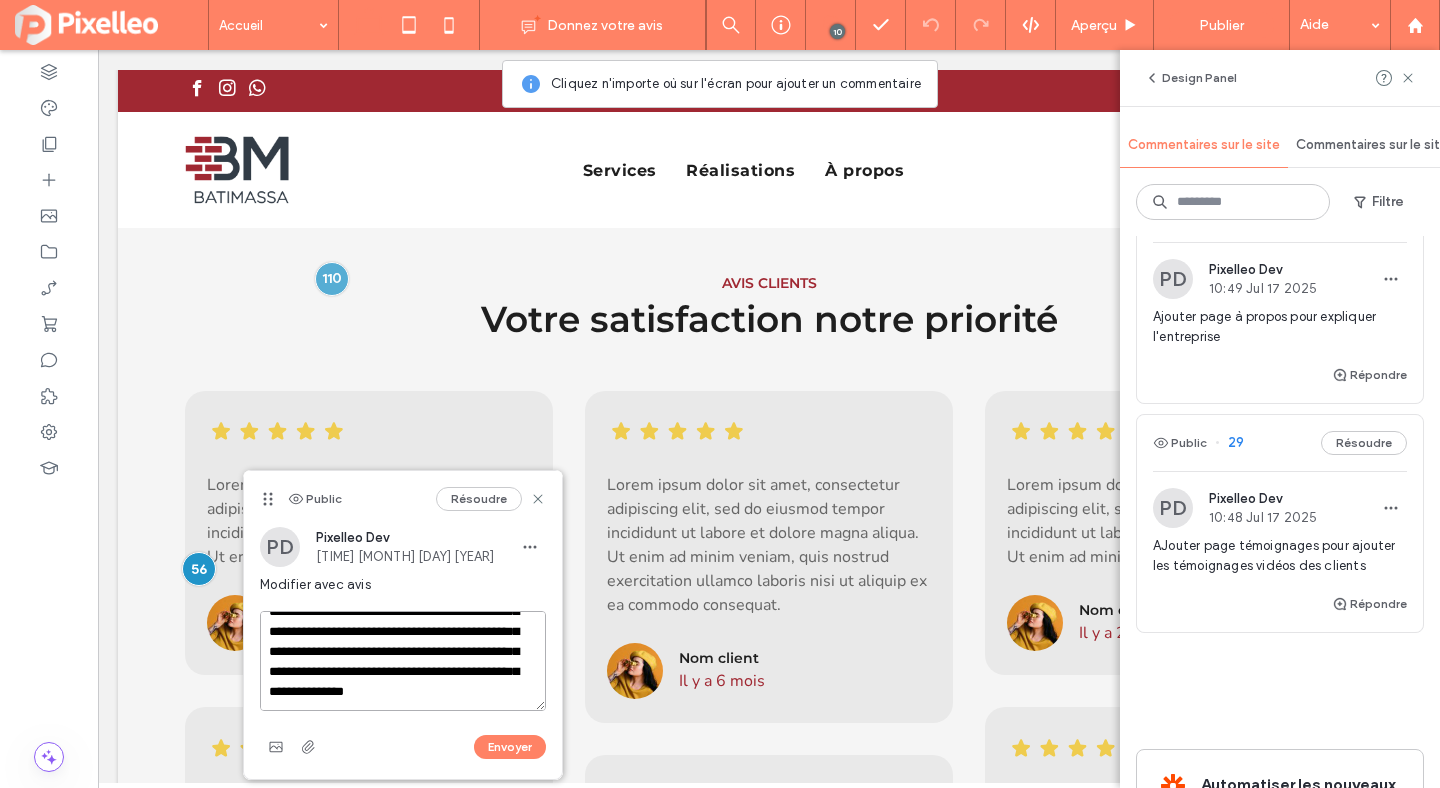 scroll, scrollTop: 0, scrollLeft: 0, axis: both 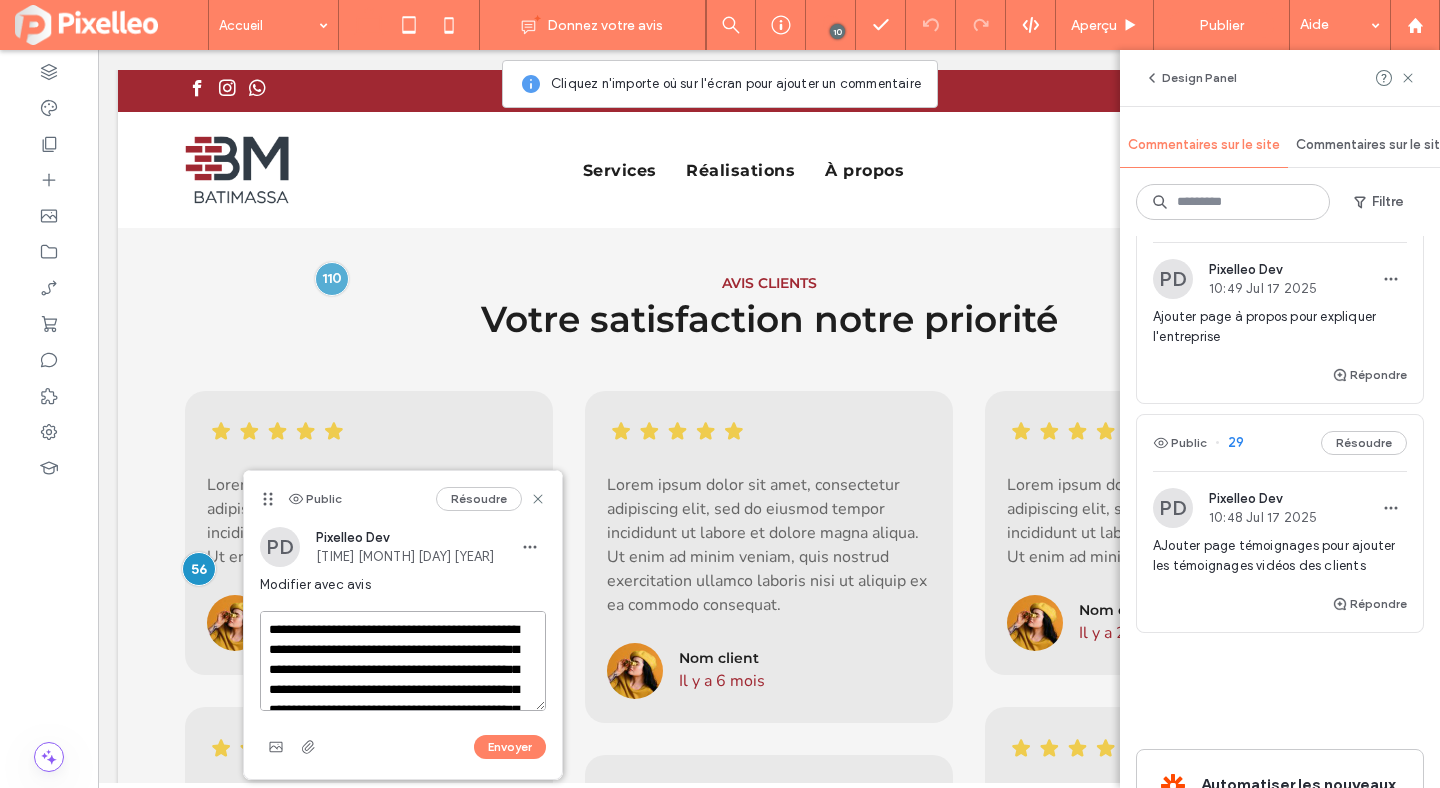 click on "**********" at bounding box center (403, 661) 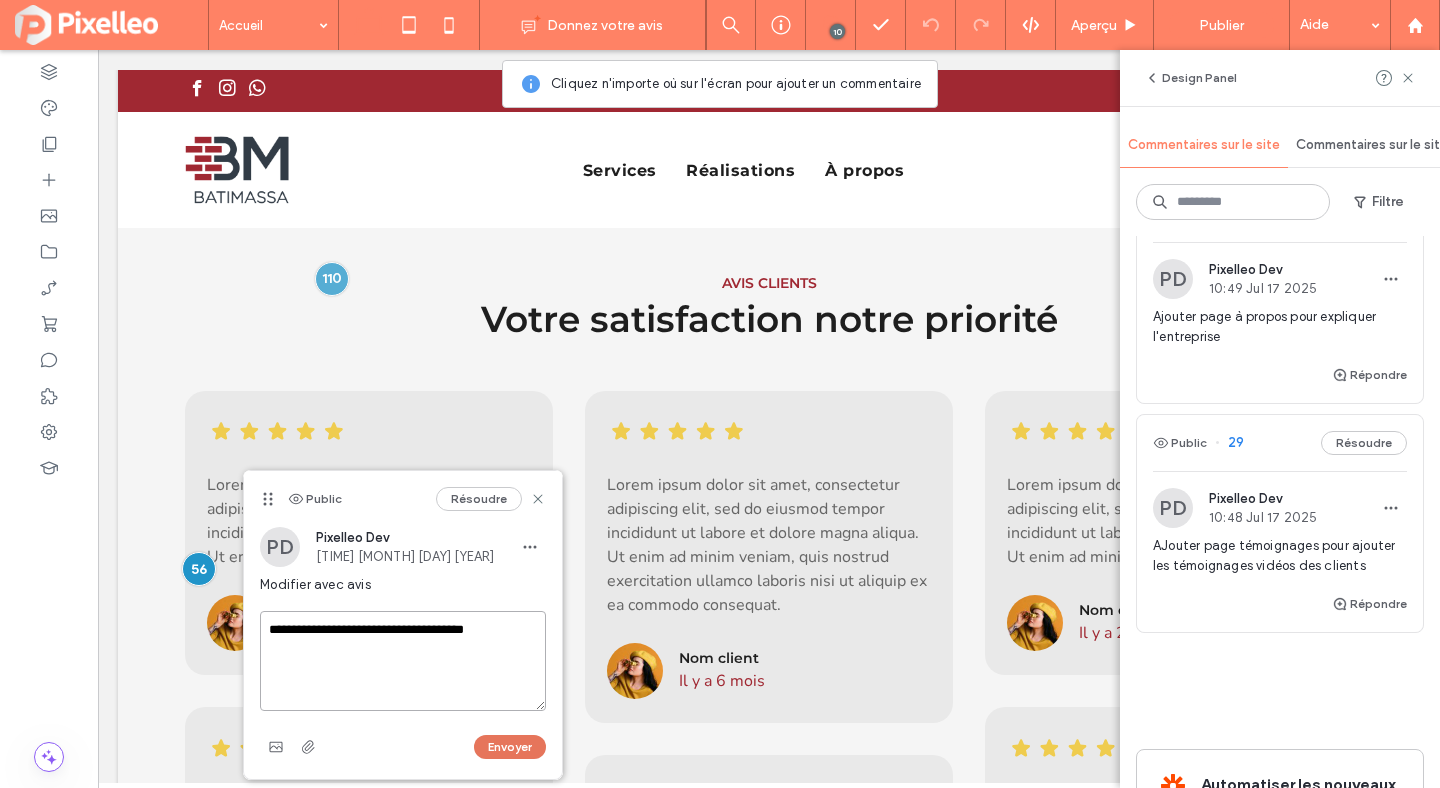 type on "**********" 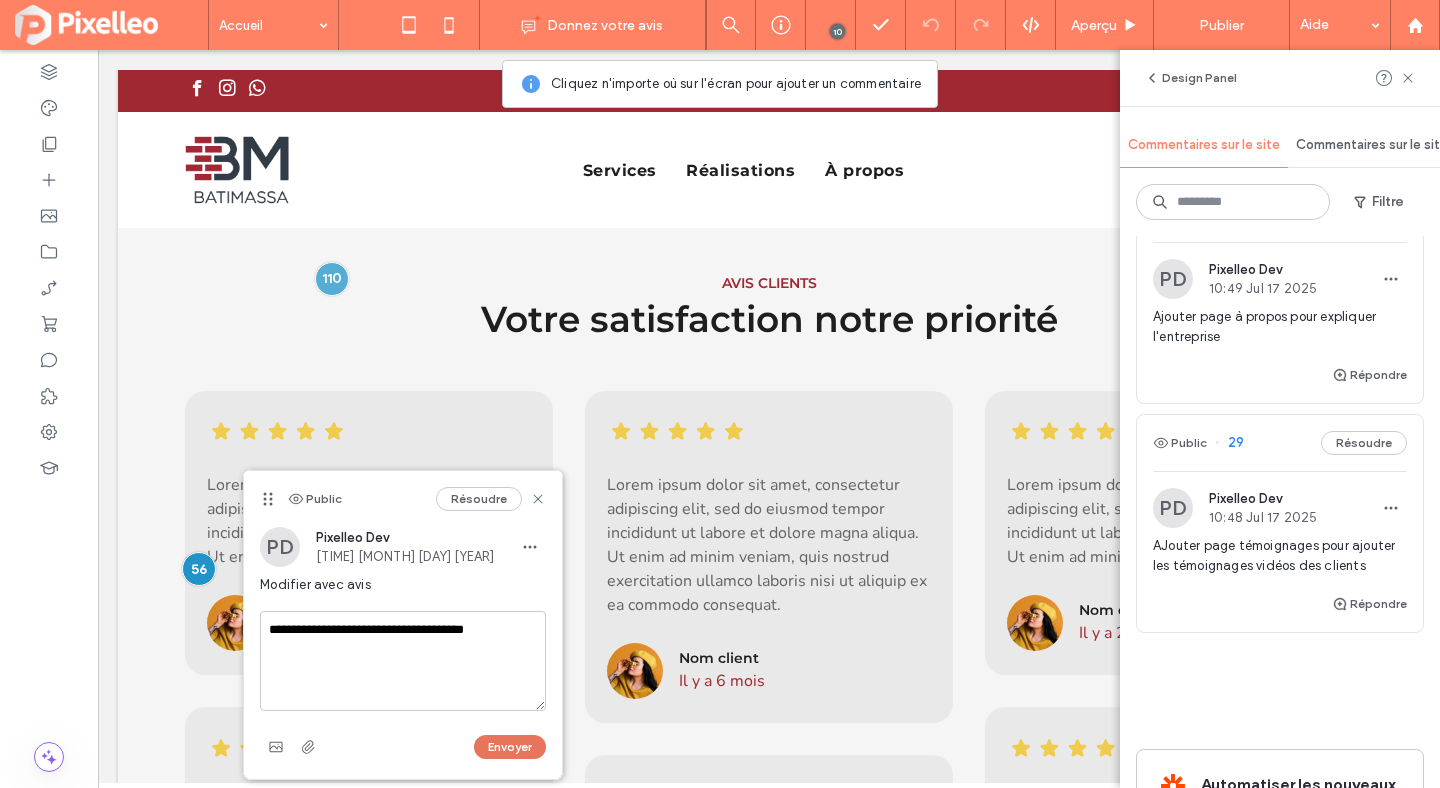 click on "Envoyer" at bounding box center (510, 747) 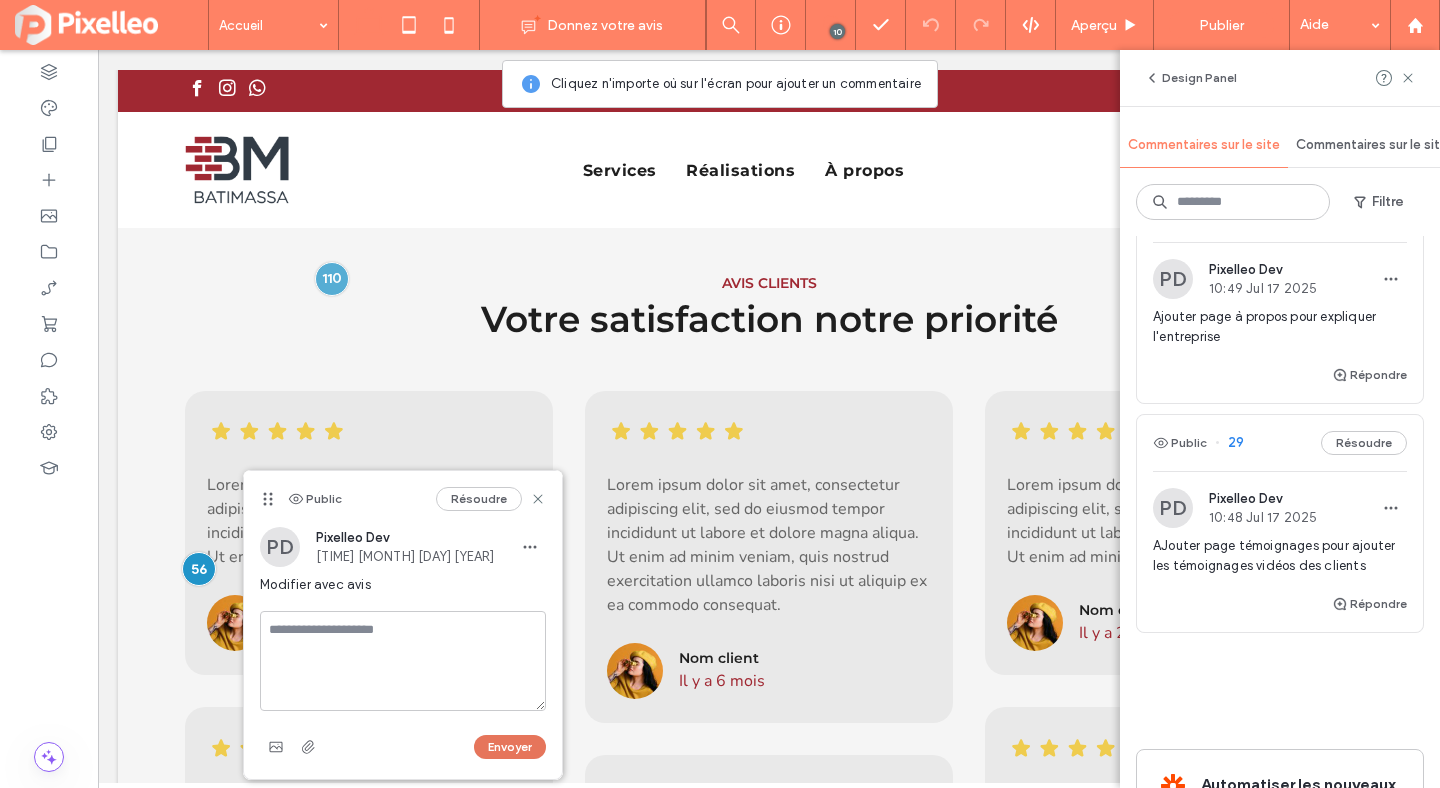 scroll, scrollTop: 1960, scrollLeft: 0, axis: vertical 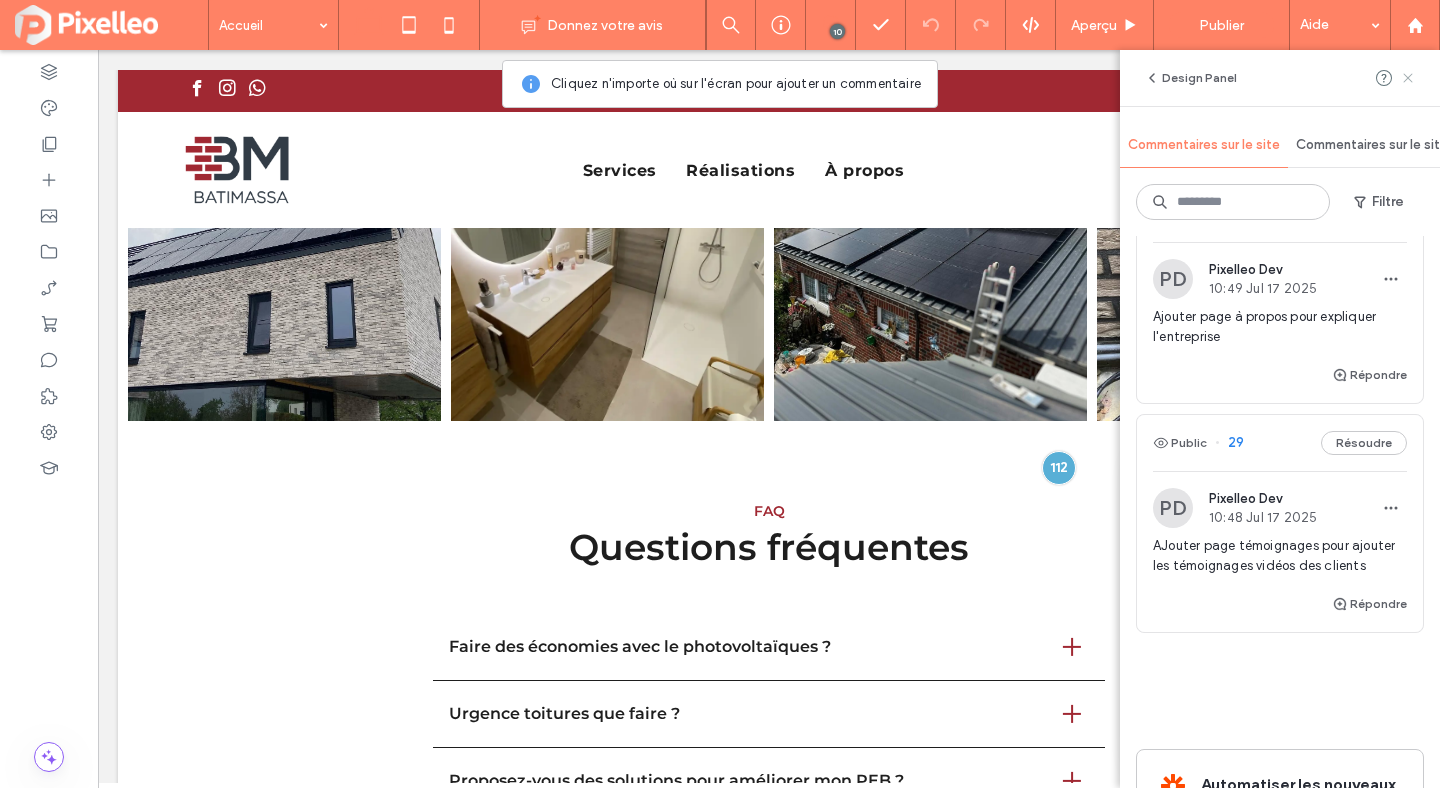 click 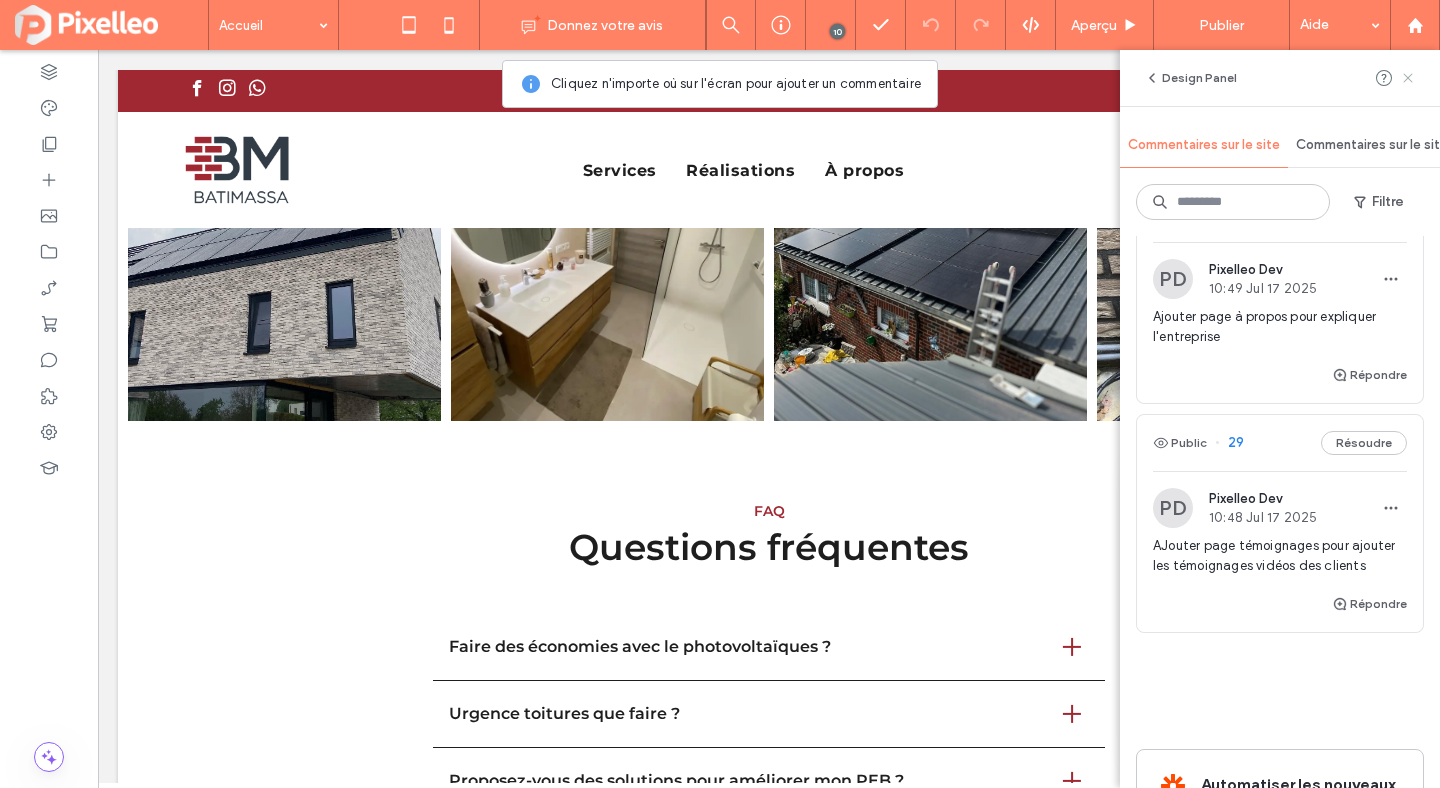 scroll, scrollTop: 0, scrollLeft: 0, axis: both 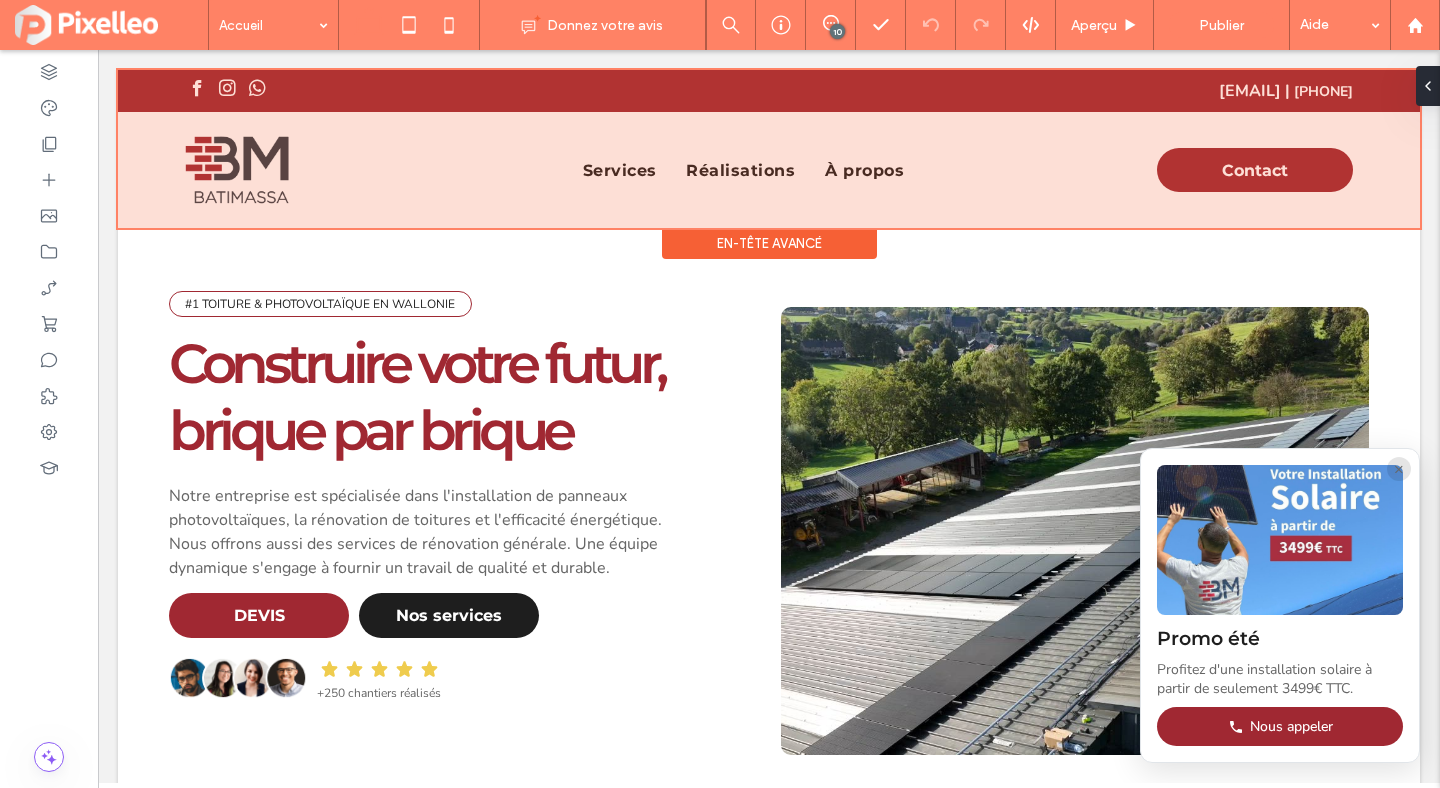 click at bounding box center (769, 149) 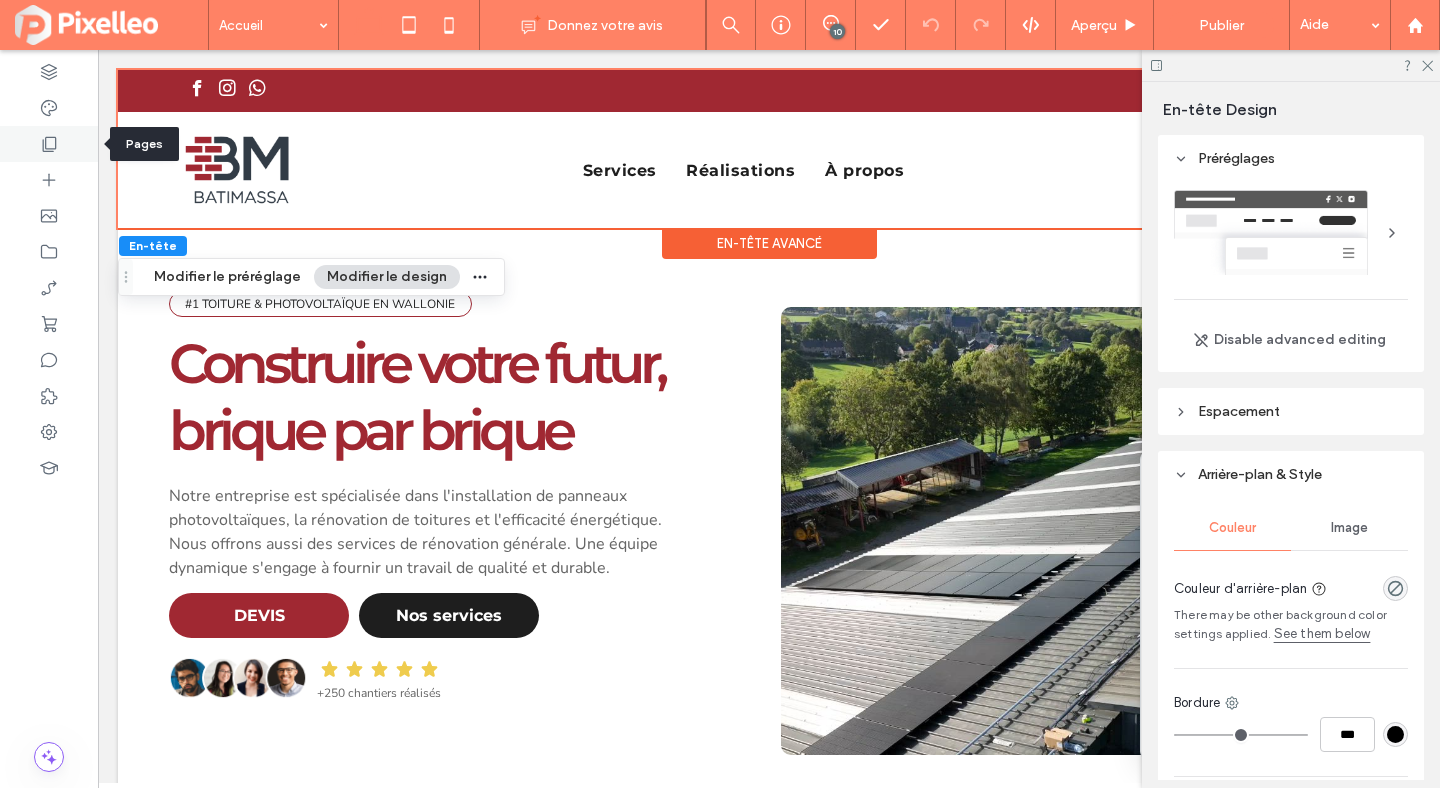 click 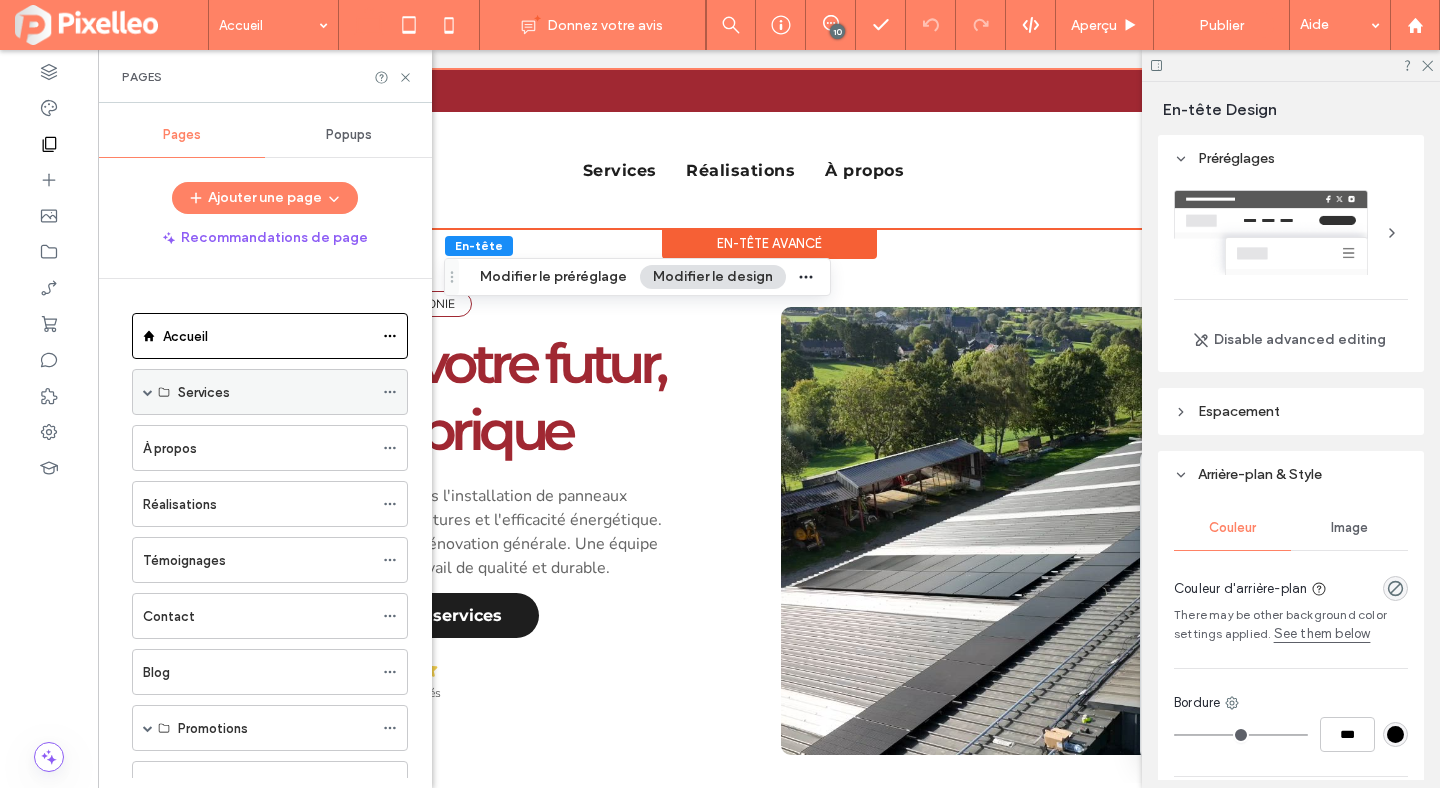 click at bounding box center [148, 392] 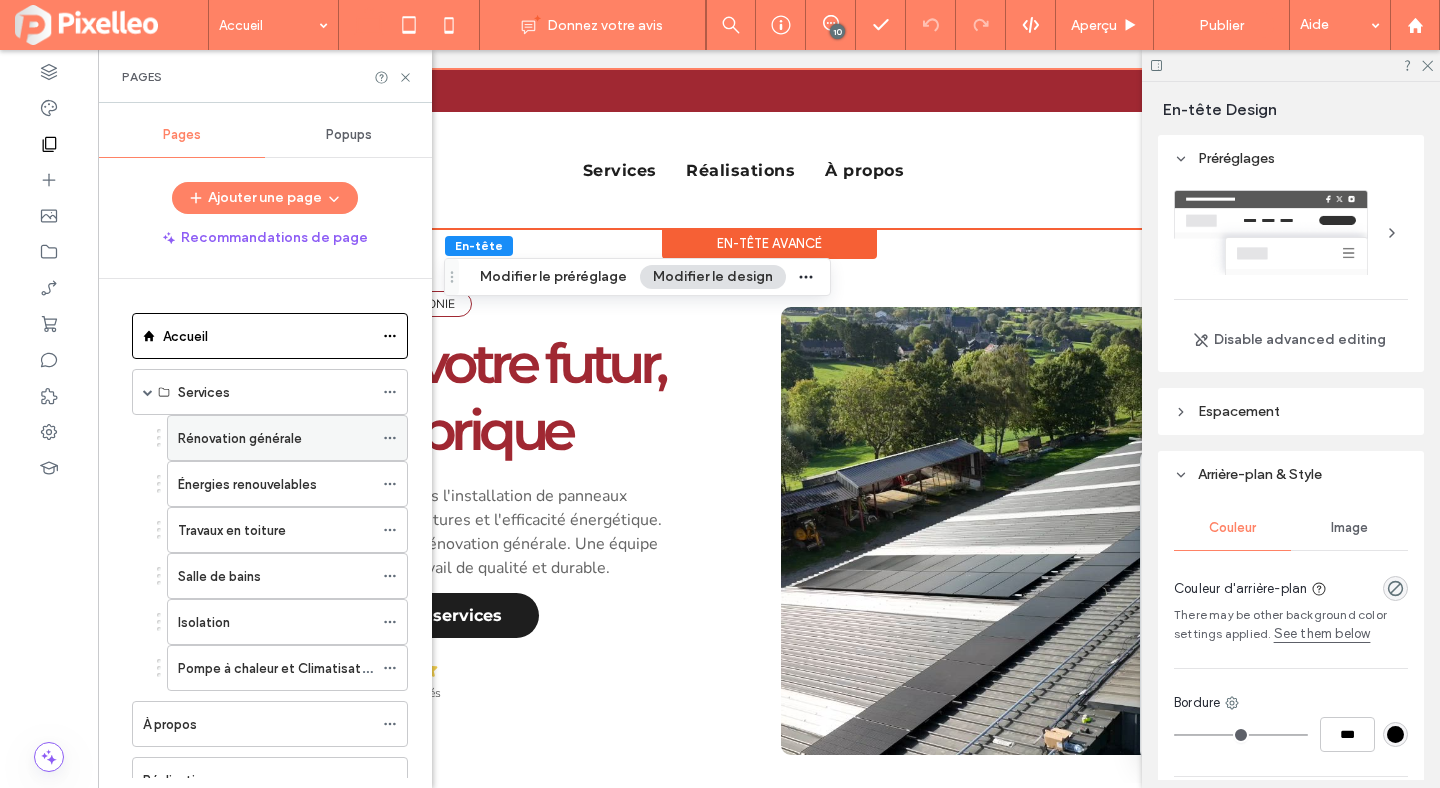 click on "Rénovation générale" at bounding box center [240, 438] 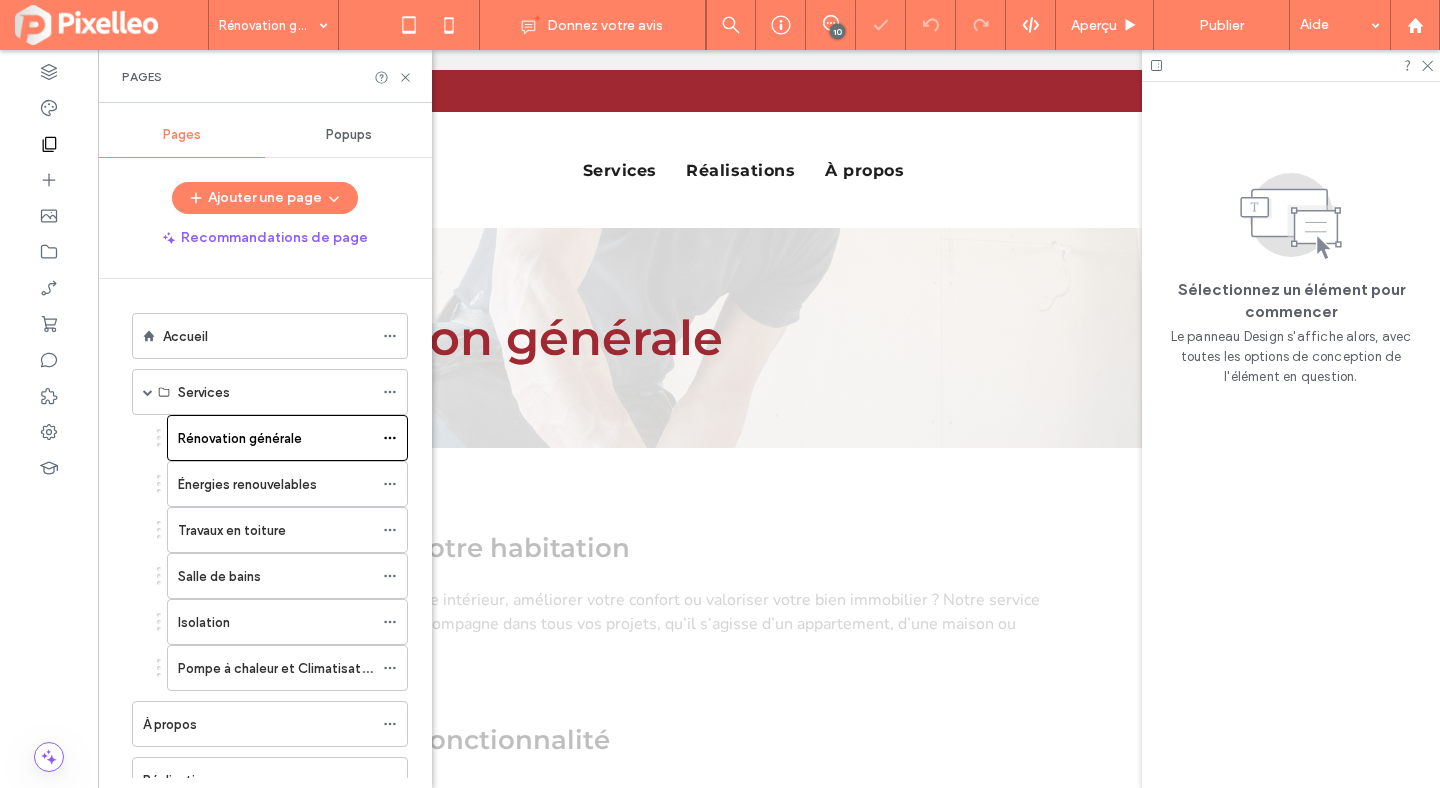 scroll, scrollTop: 0, scrollLeft: 0, axis: both 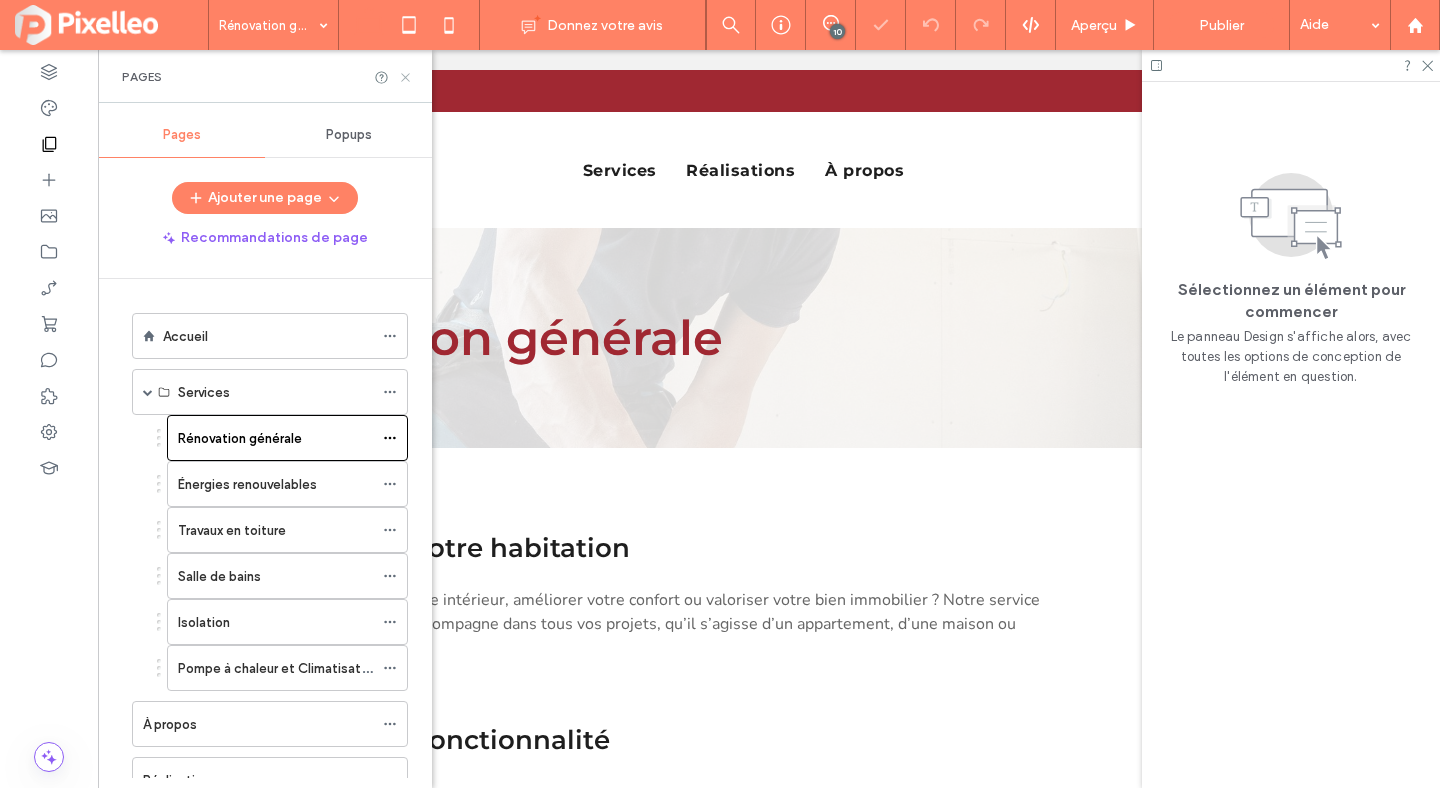 click 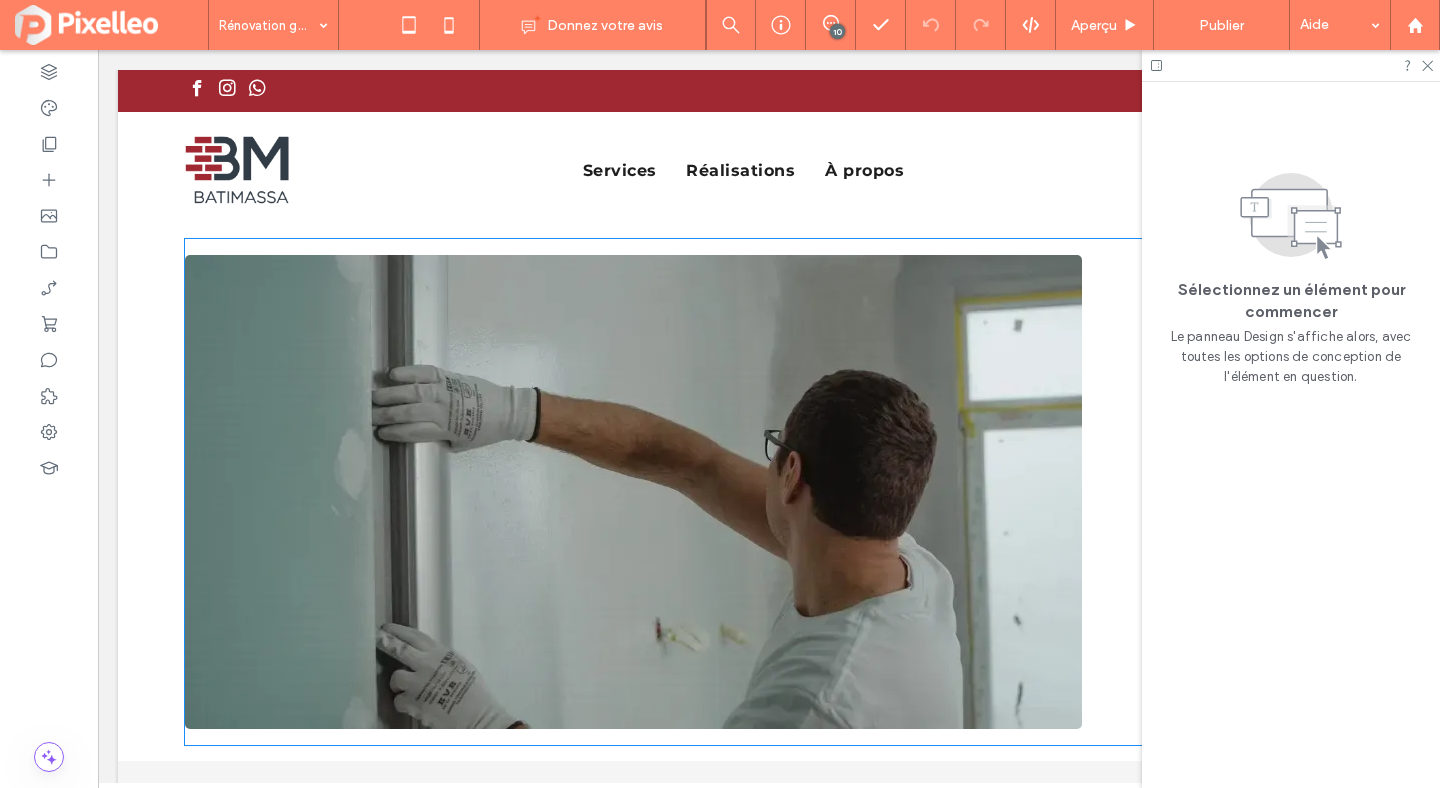 scroll, scrollTop: 677, scrollLeft: 0, axis: vertical 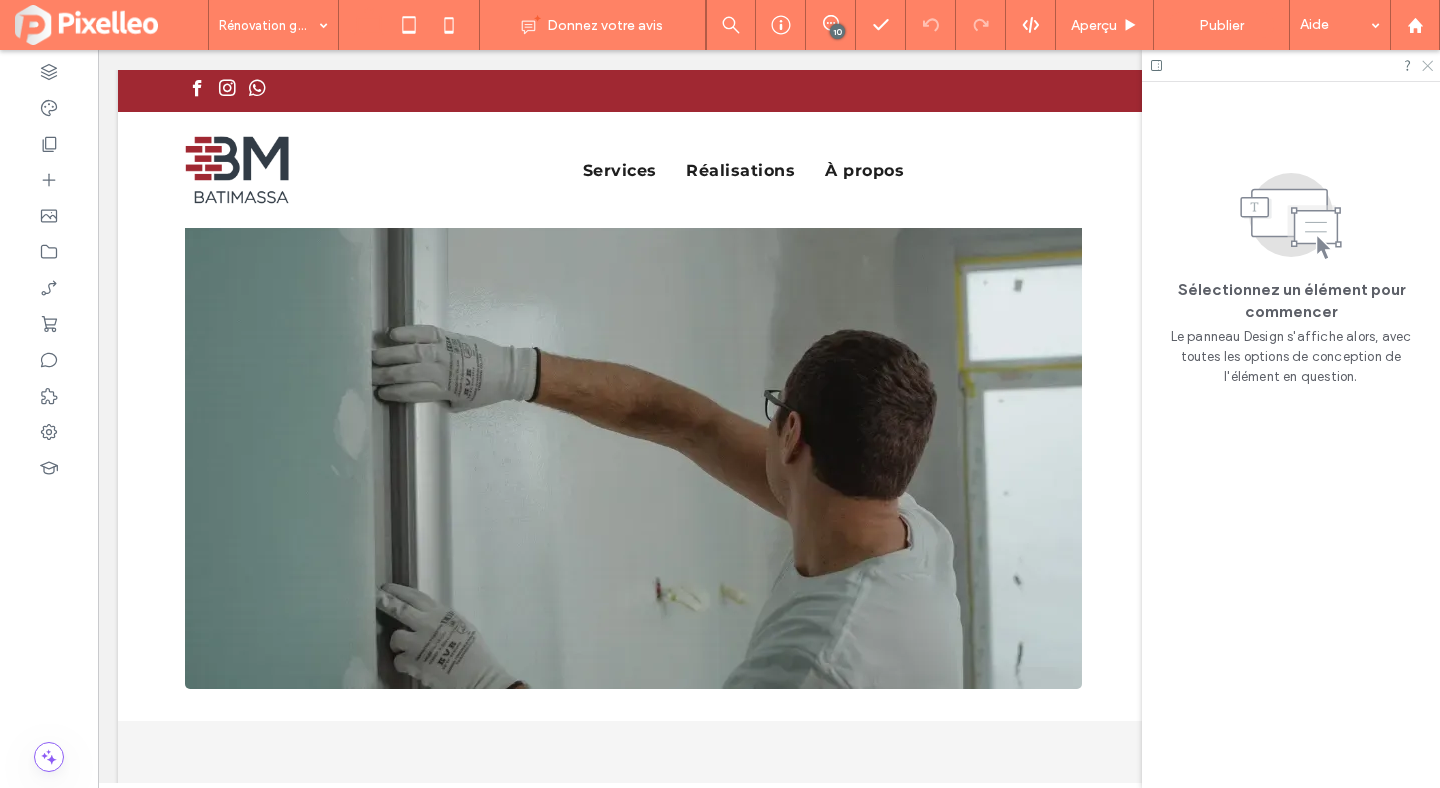 click 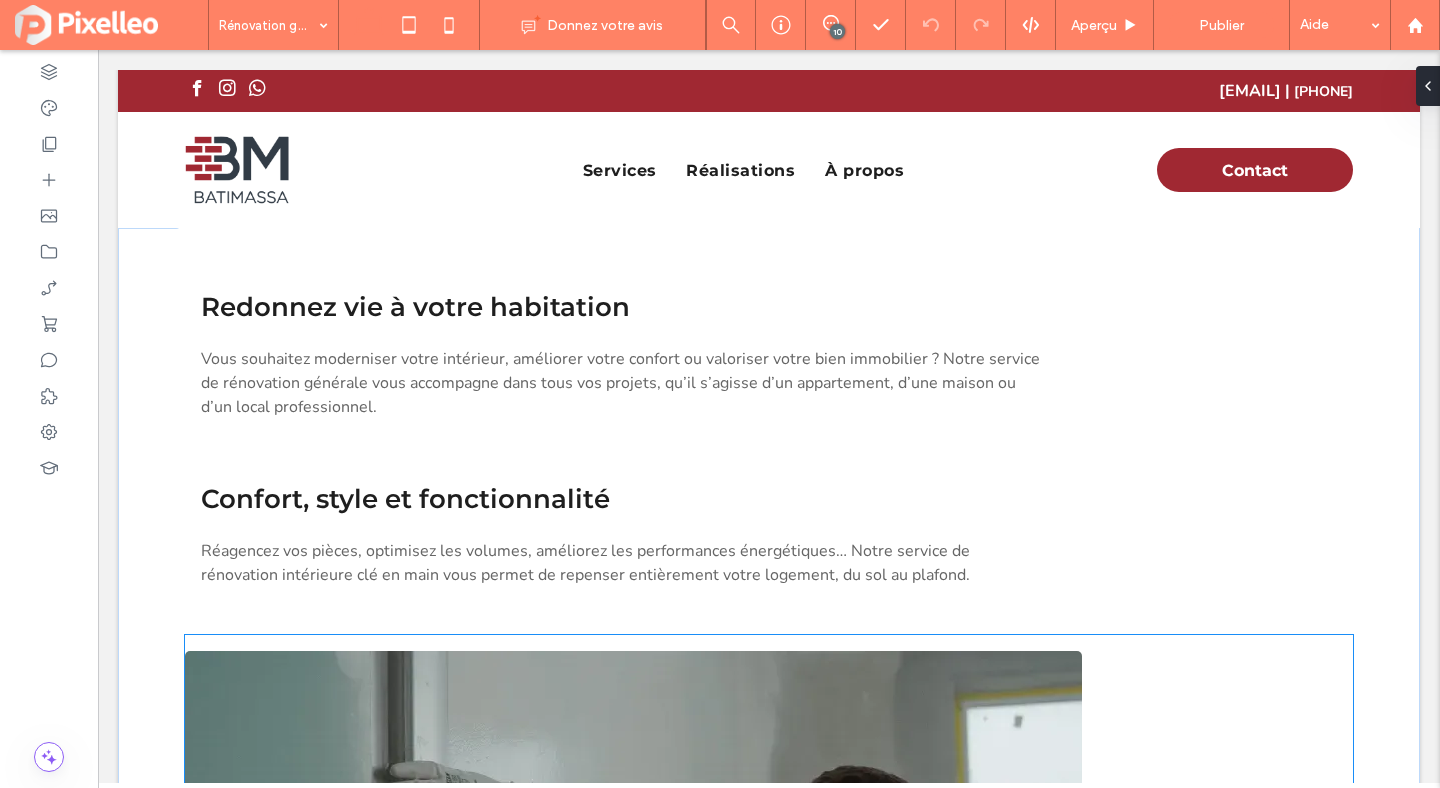 scroll, scrollTop: 0, scrollLeft: 0, axis: both 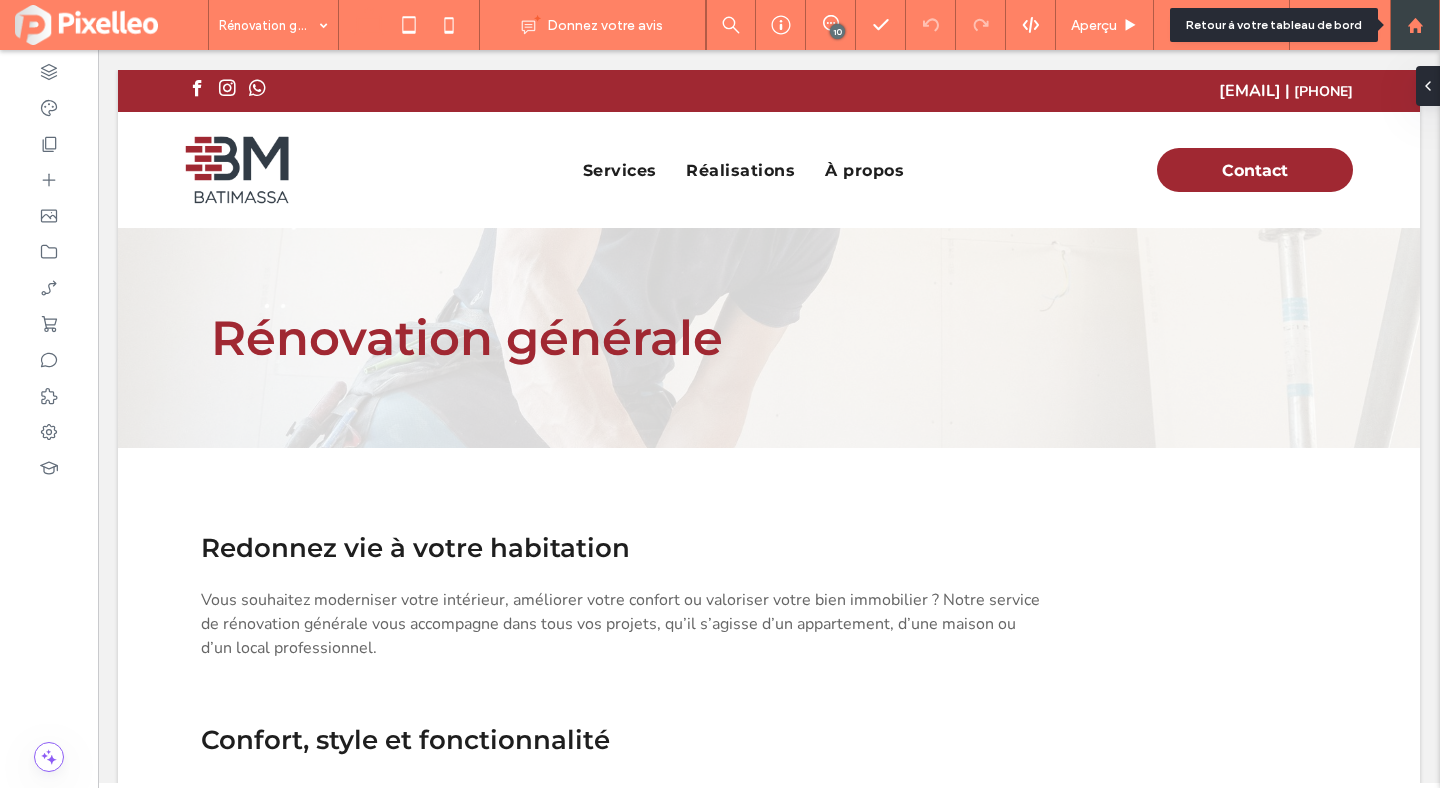 click at bounding box center (1415, 25) 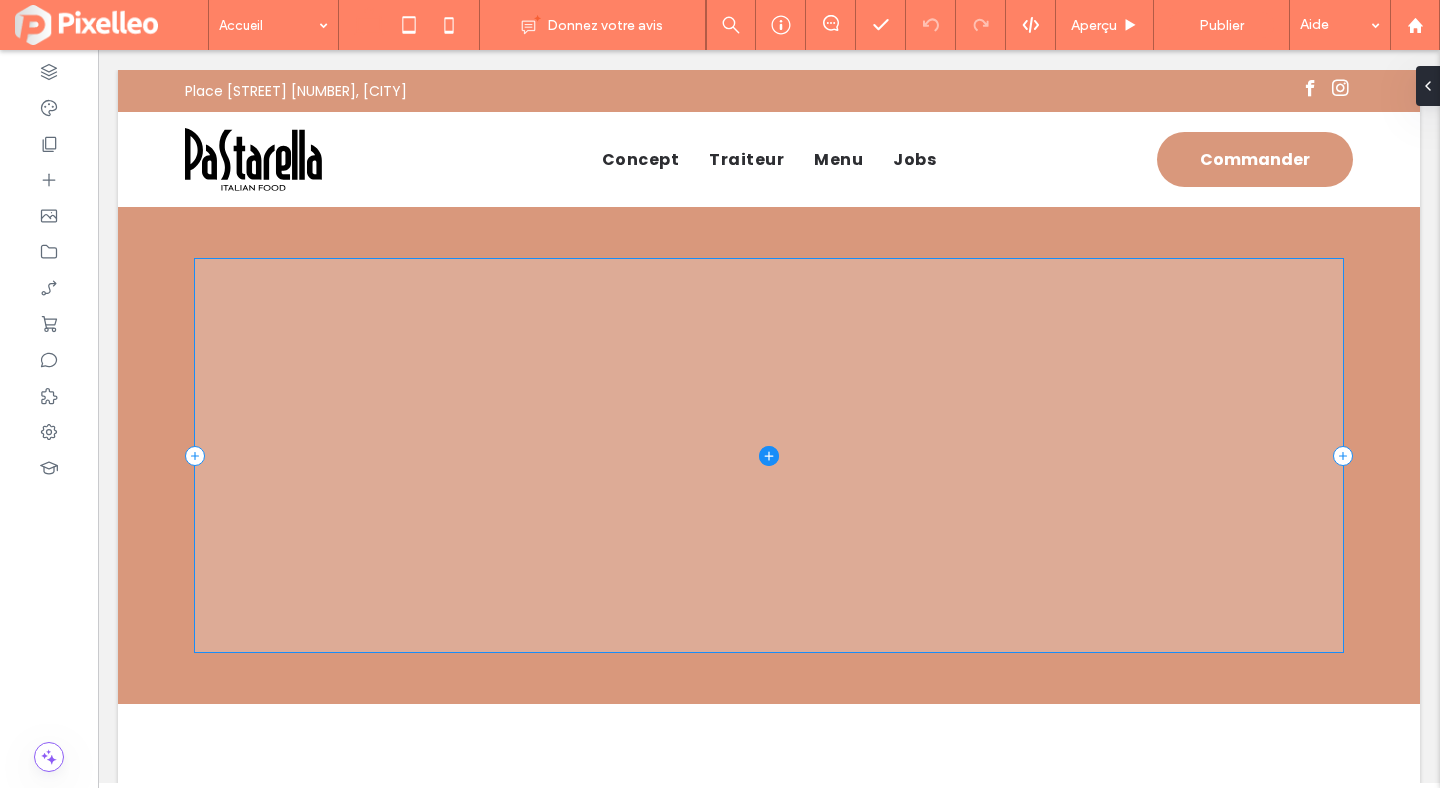 scroll, scrollTop: 0, scrollLeft: 0, axis: both 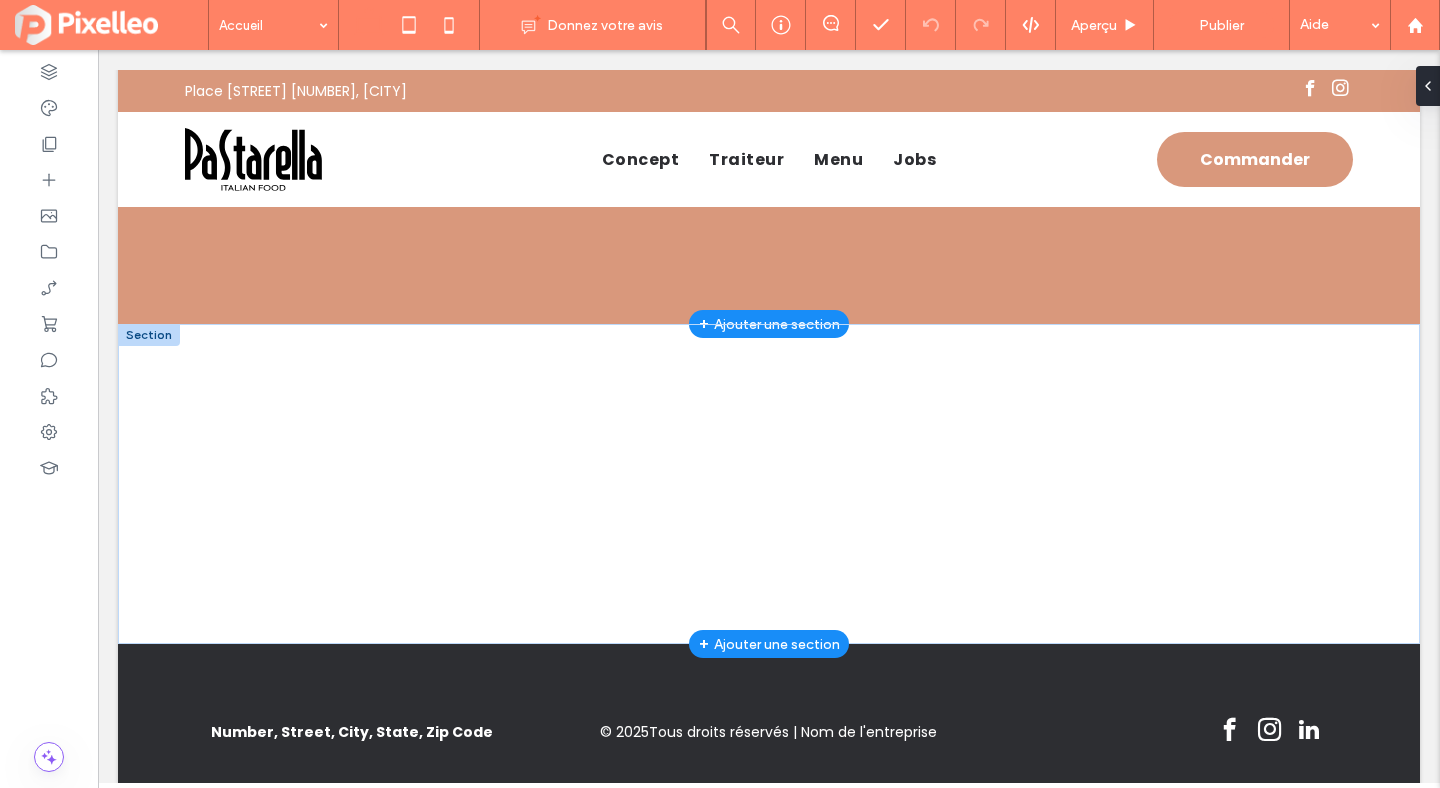click at bounding box center (149, 335) 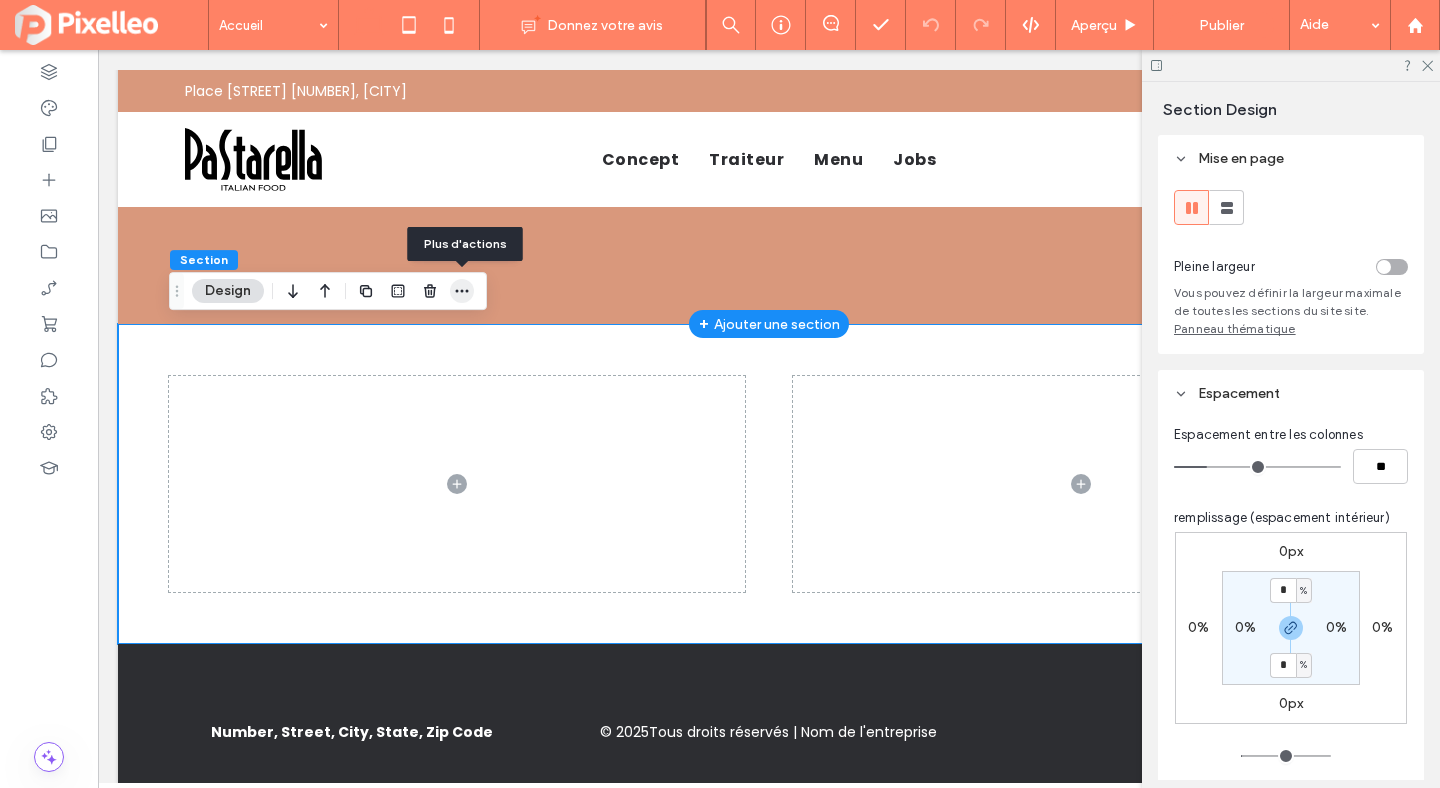 click at bounding box center (462, 291) 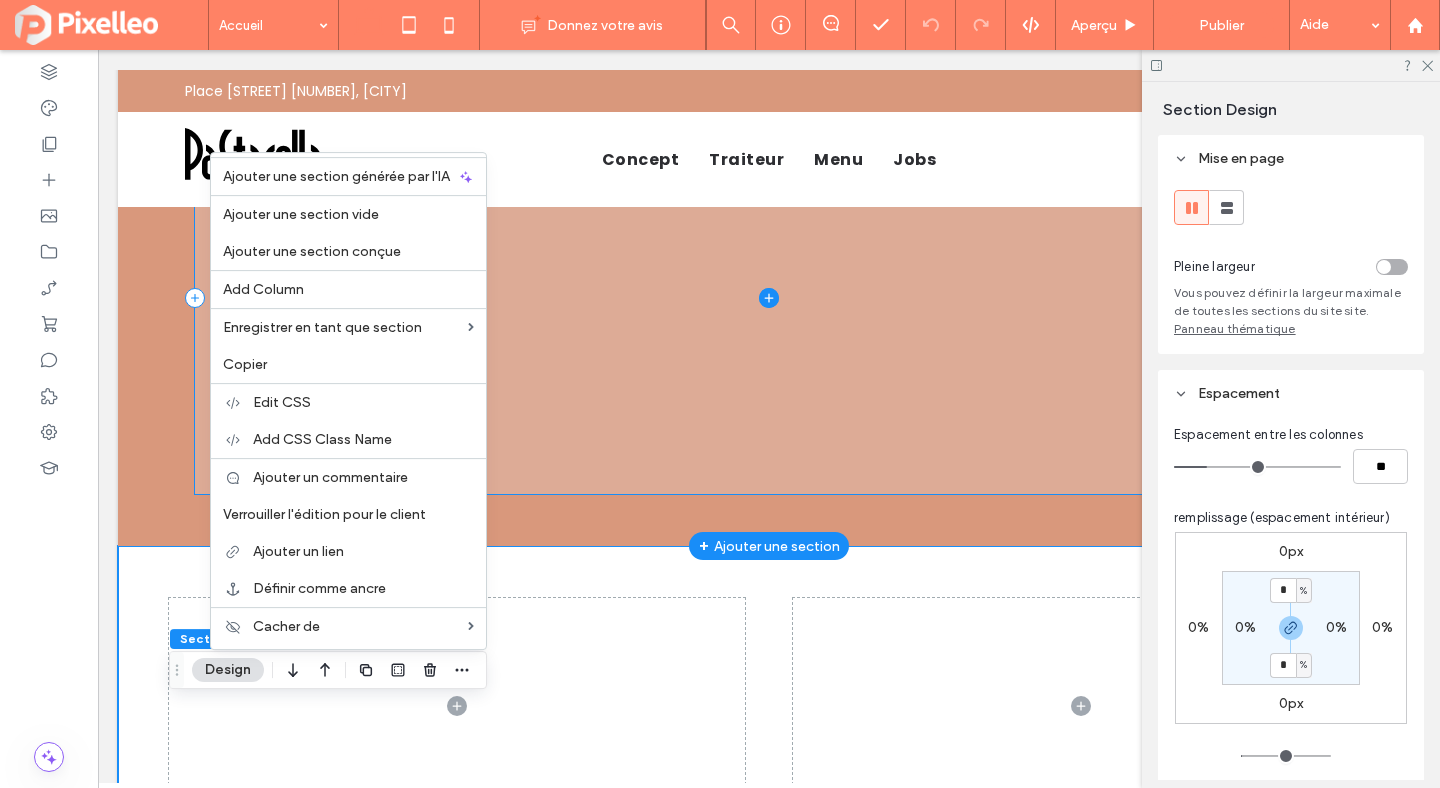 scroll, scrollTop: 280, scrollLeft: 0, axis: vertical 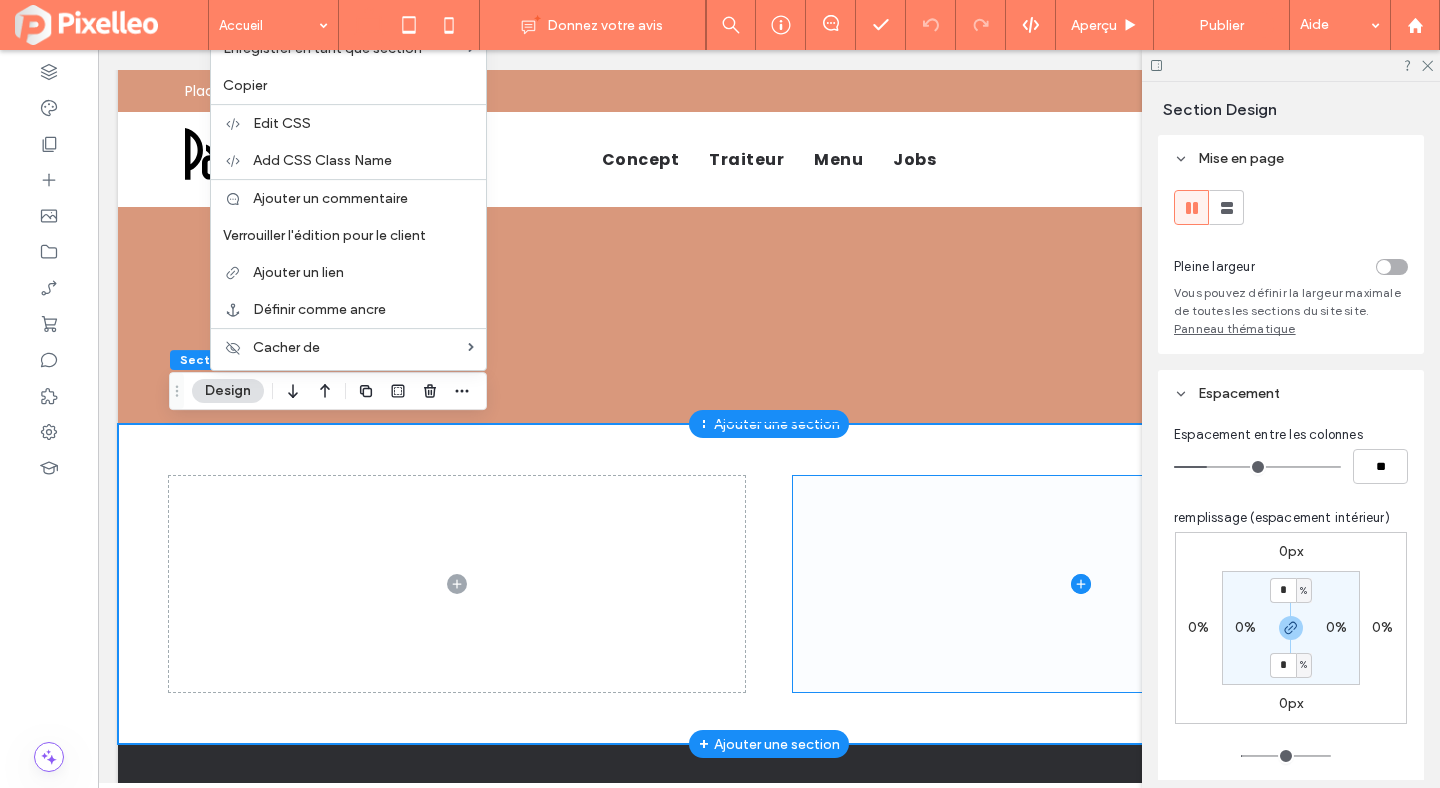 click at bounding box center (1081, 584) 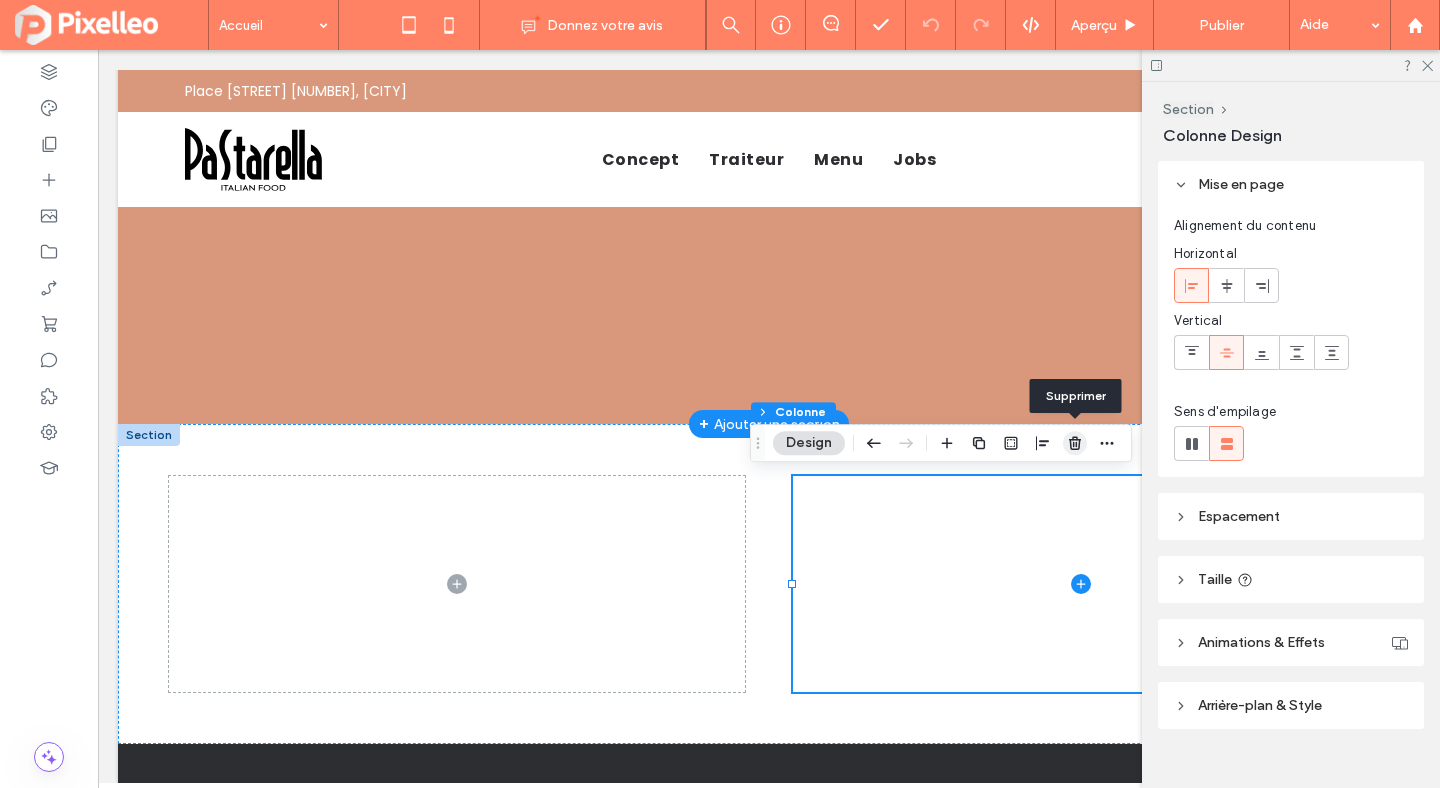 click at bounding box center [1075, 443] 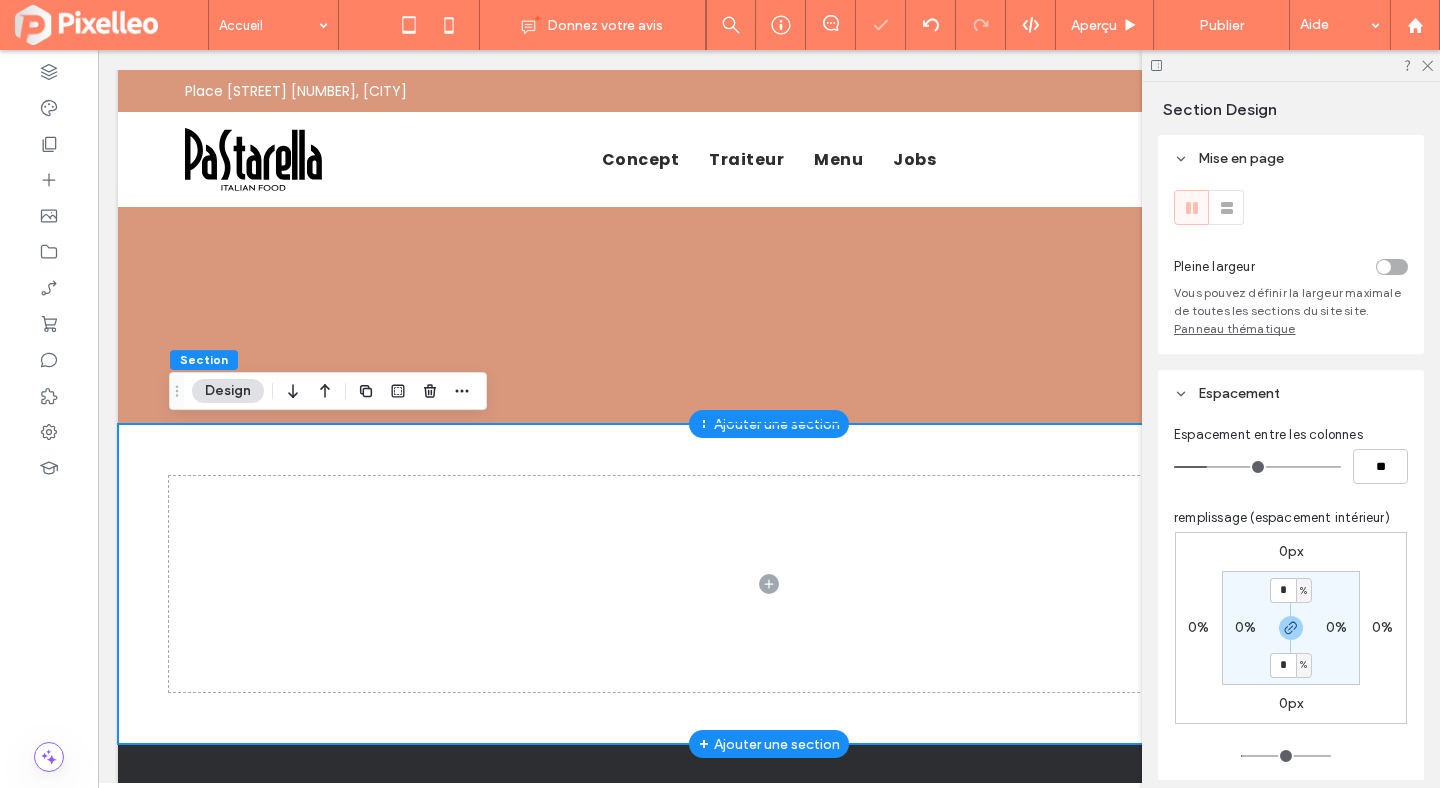 click at bounding box center (769, 584) 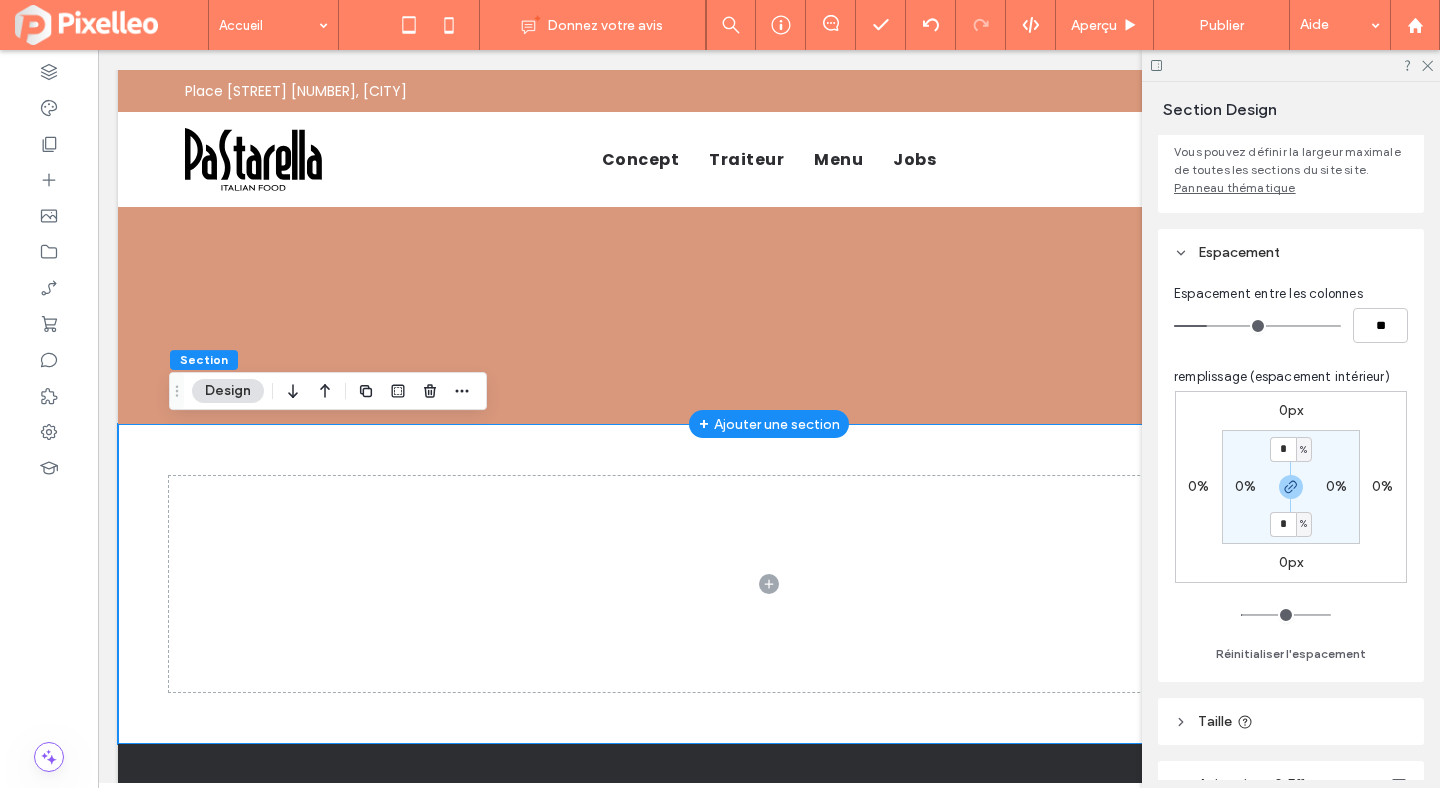 scroll, scrollTop: 0, scrollLeft: 0, axis: both 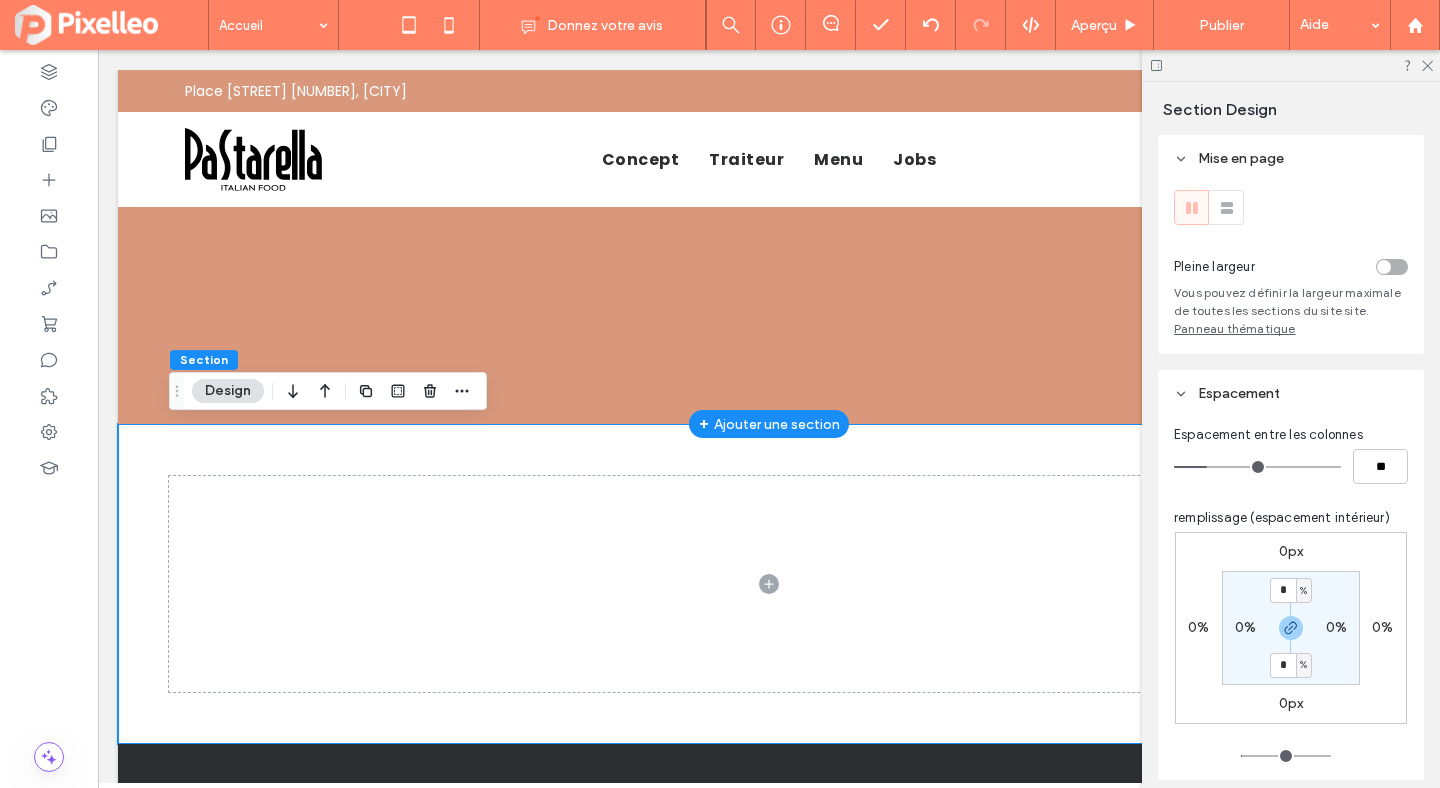 click at bounding box center [1392, 267] 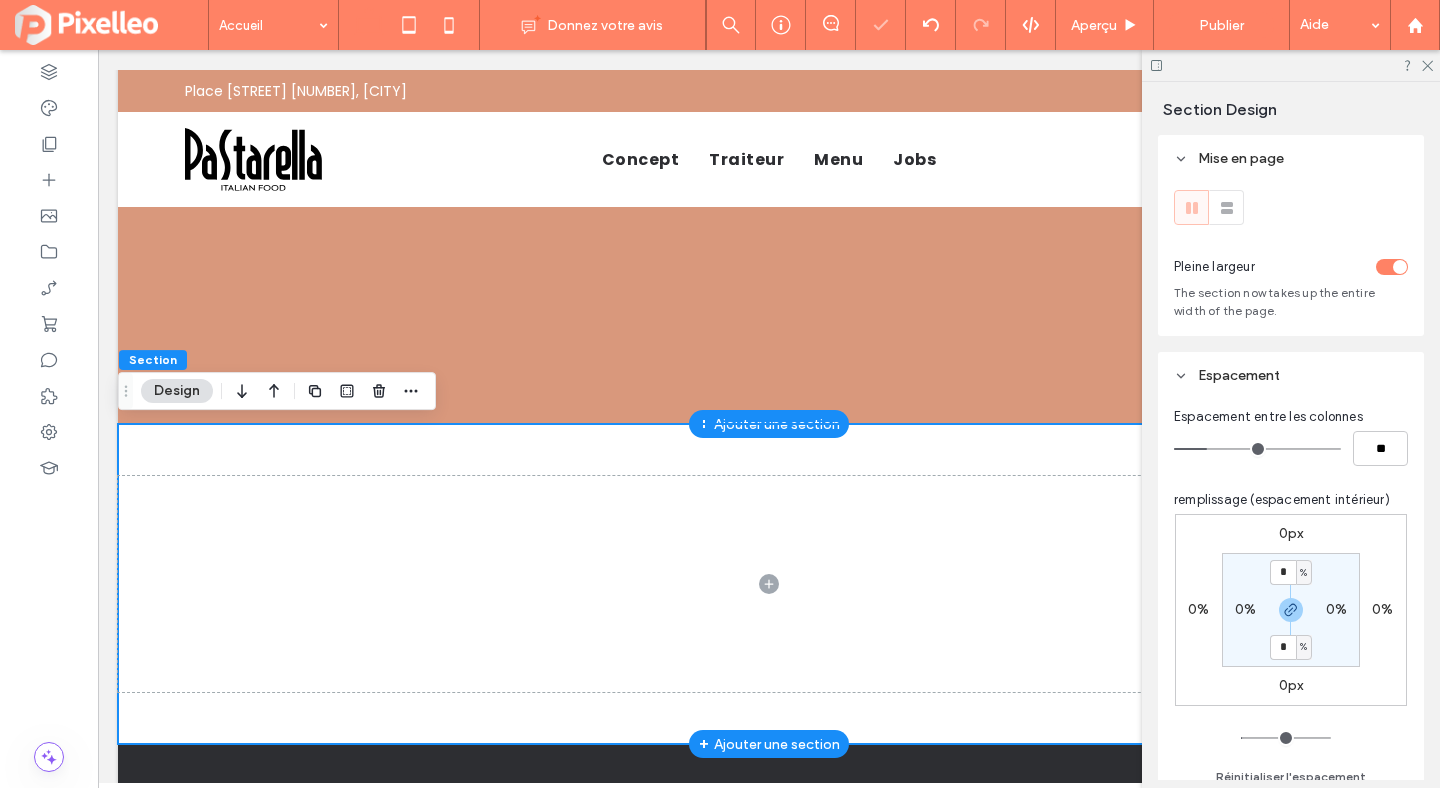 click at bounding box center (769, 584) 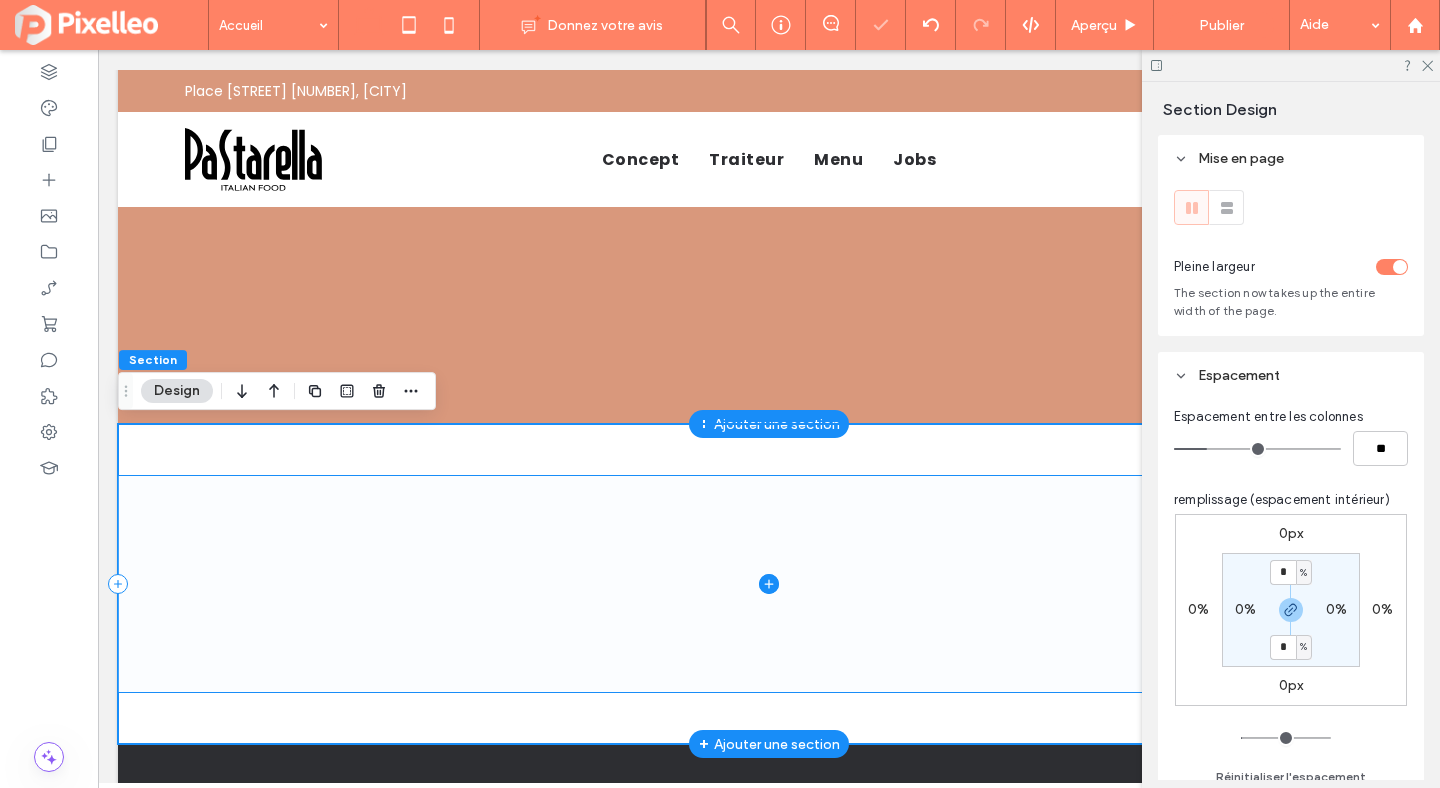 click at bounding box center (769, 584) 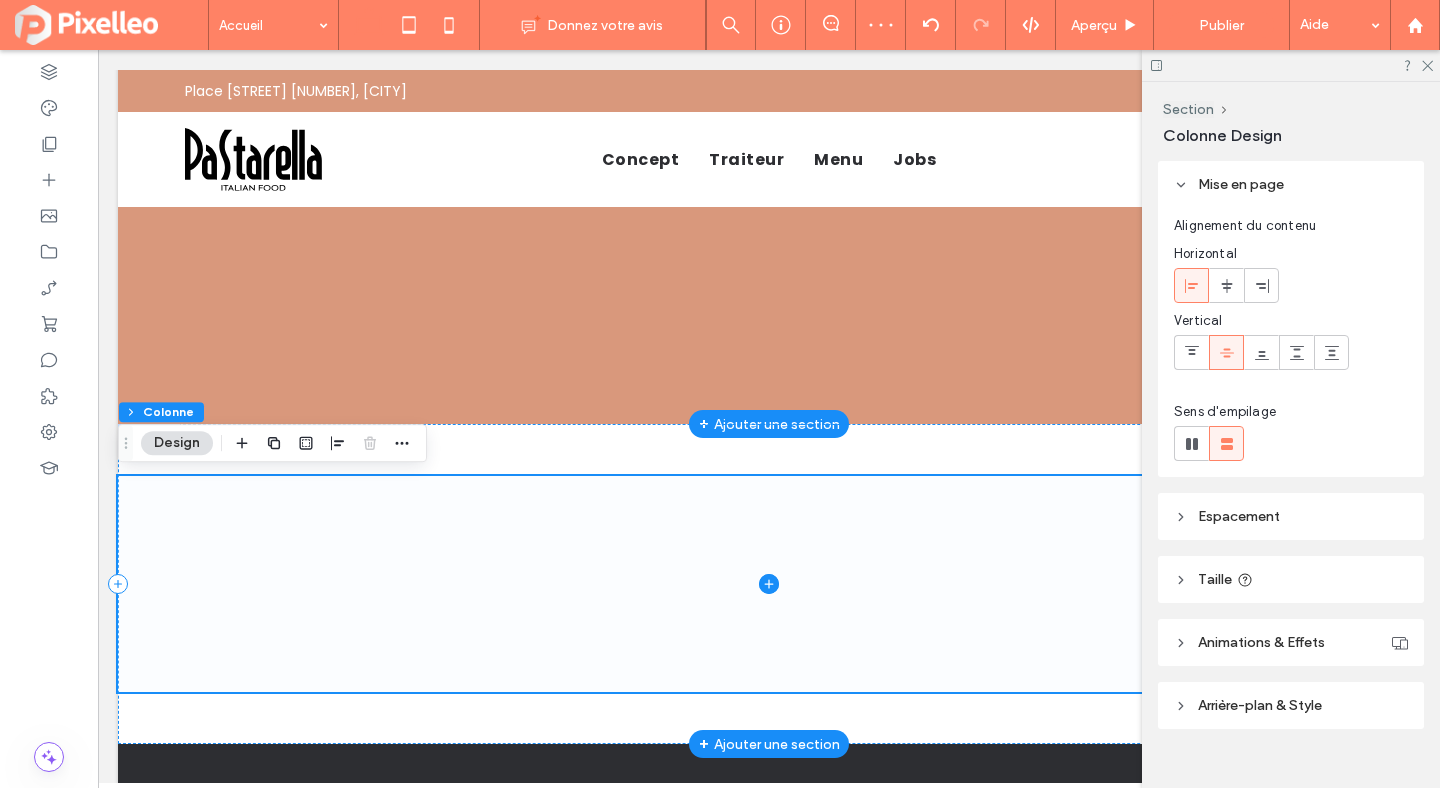 click 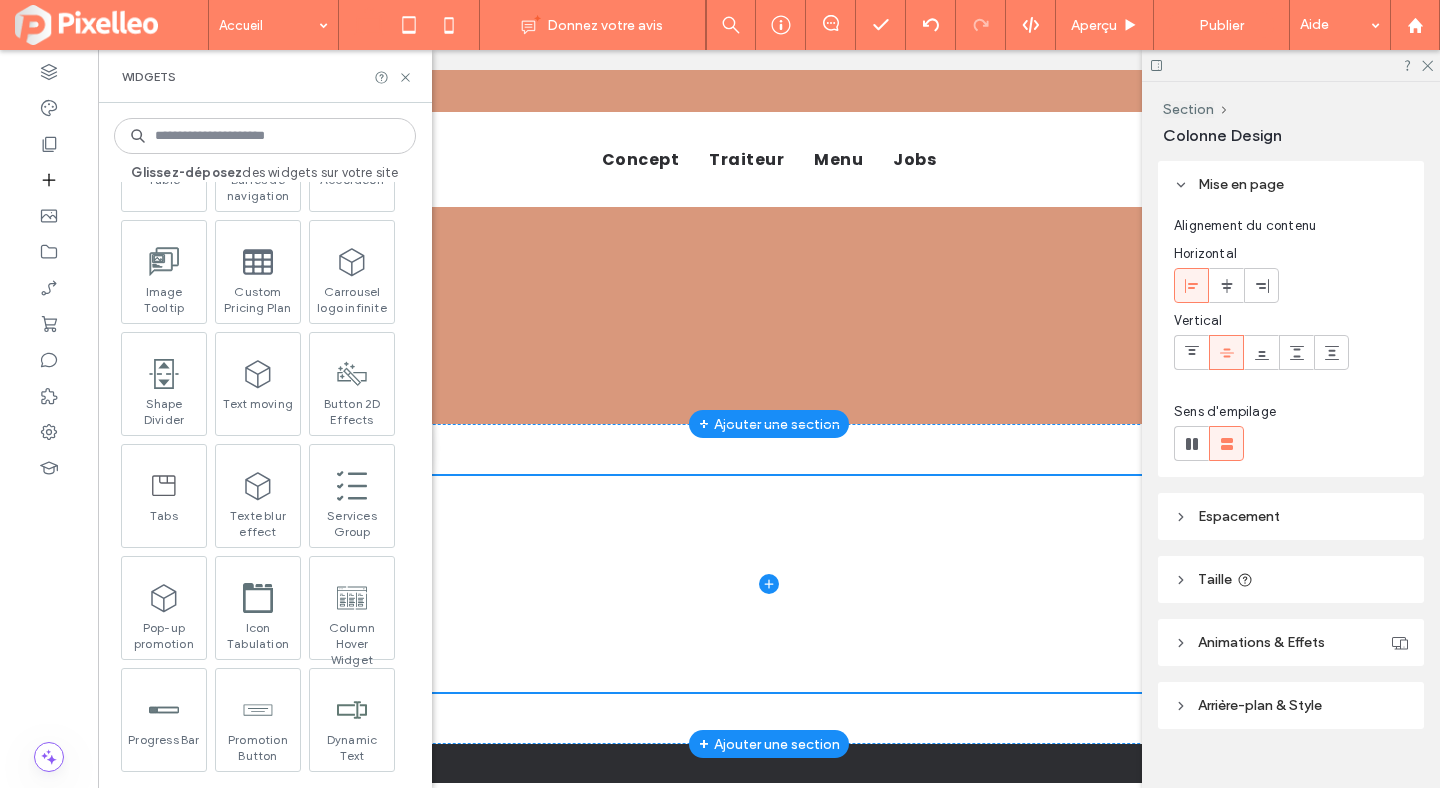 scroll, scrollTop: 1561, scrollLeft: 0, axis: vertical 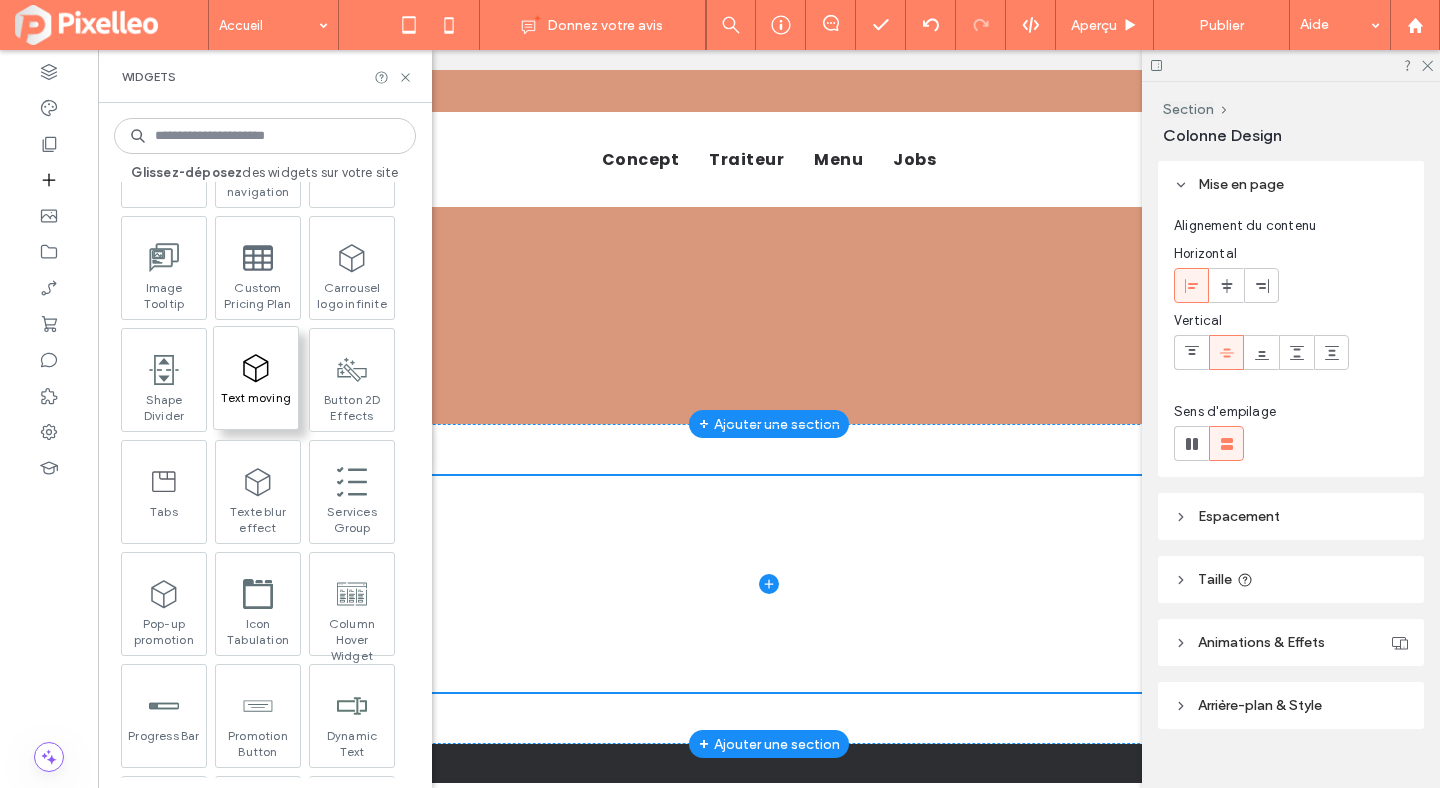click 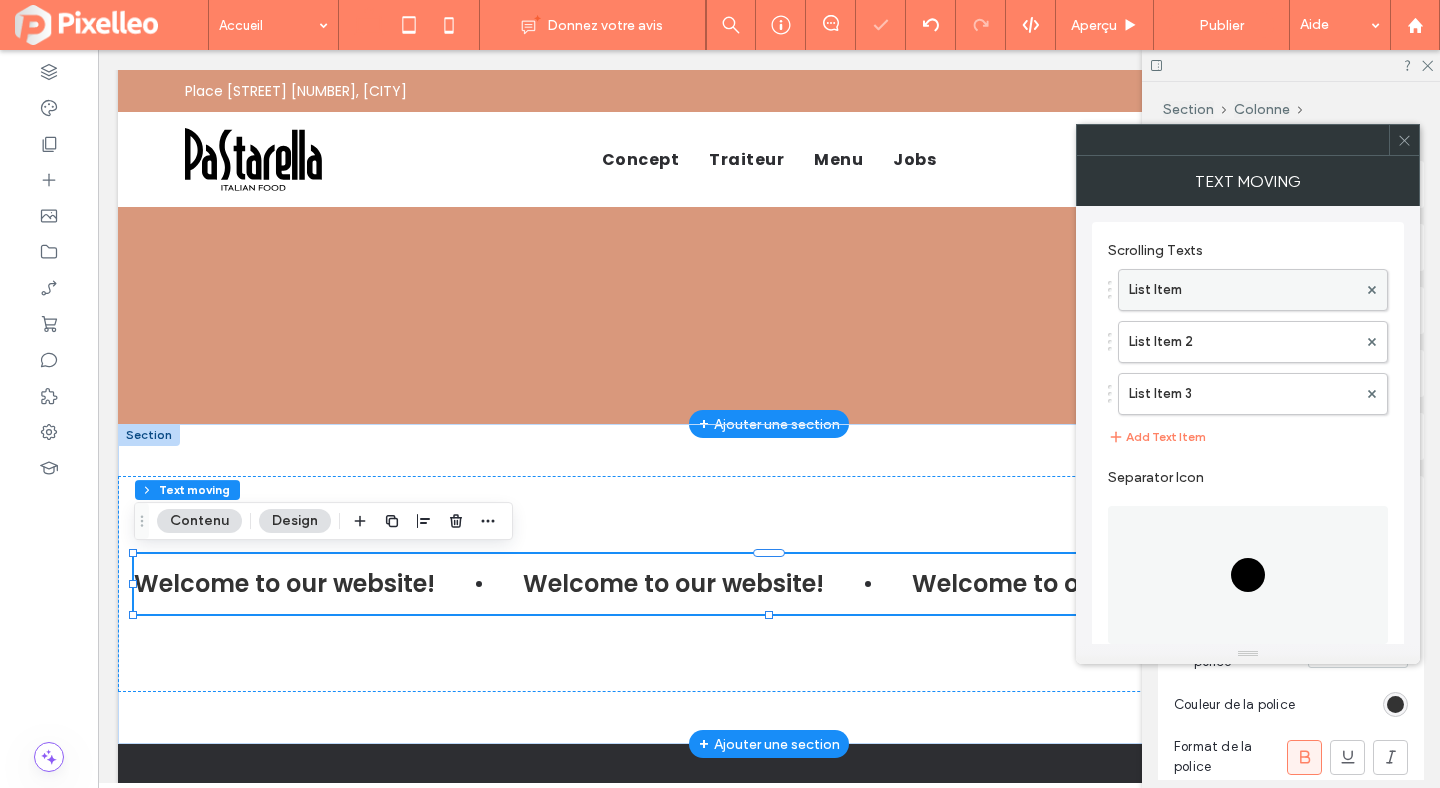 click on "List Item" at bounding box center (1243, 290) 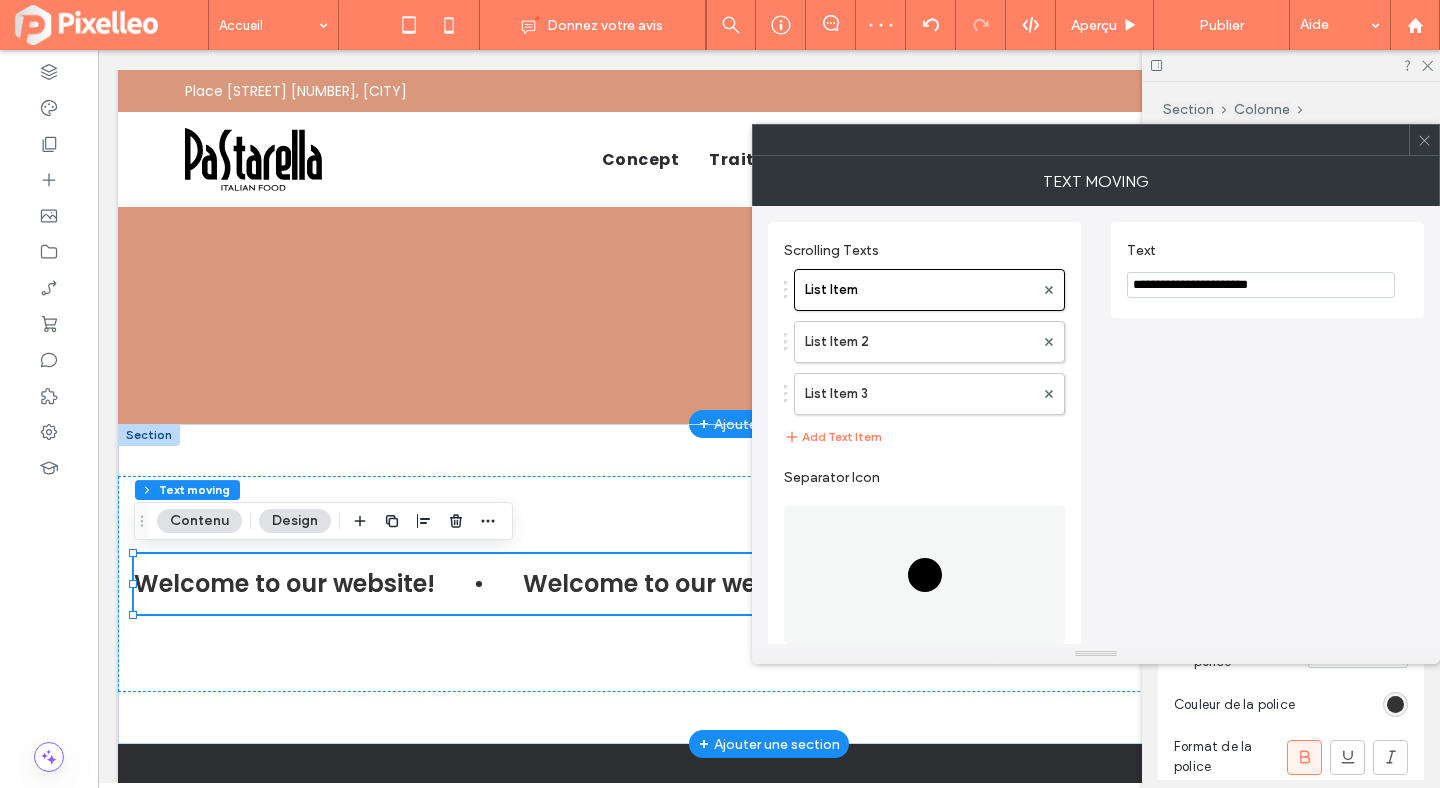 click on "**********" at bounding box center (1261, 285) 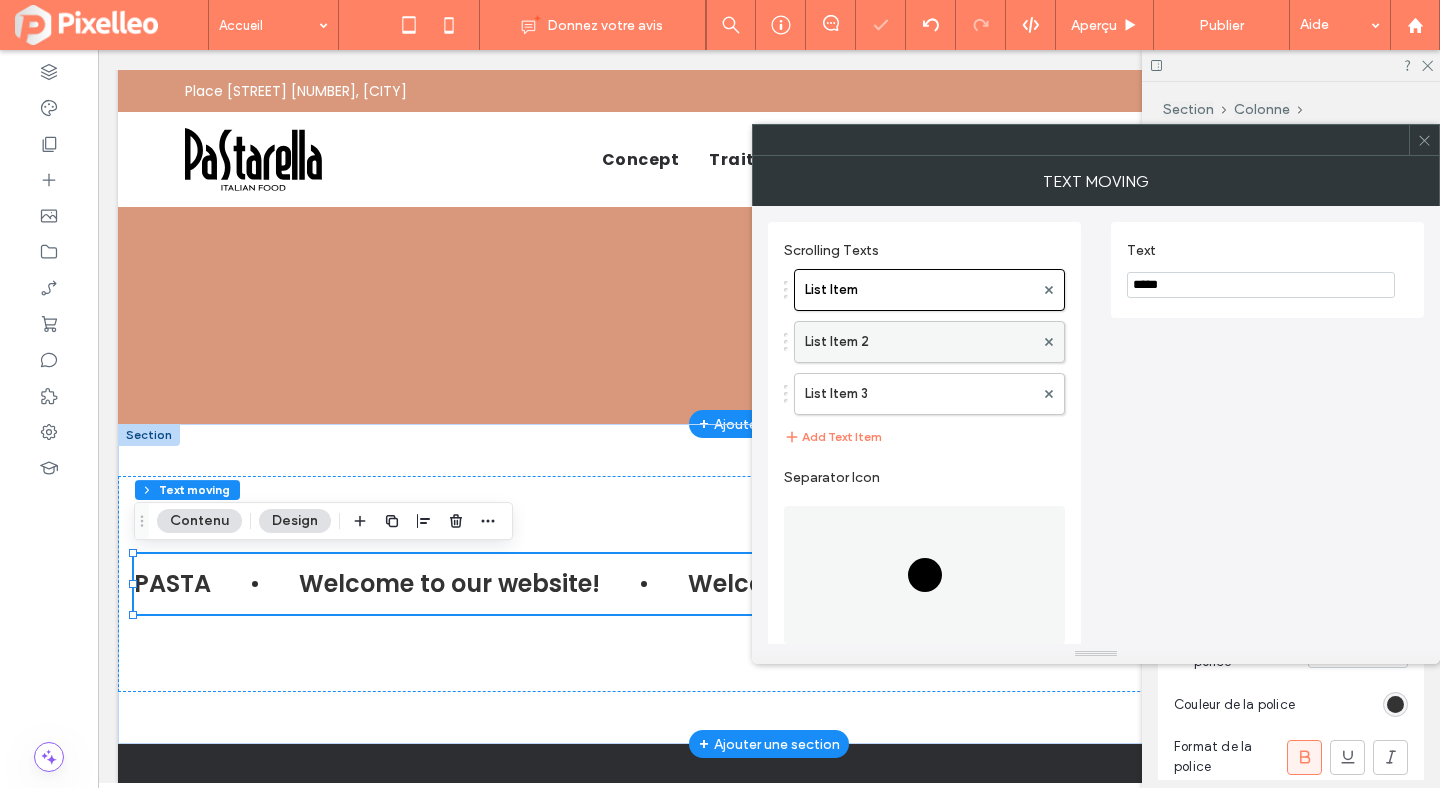 type on "*****" 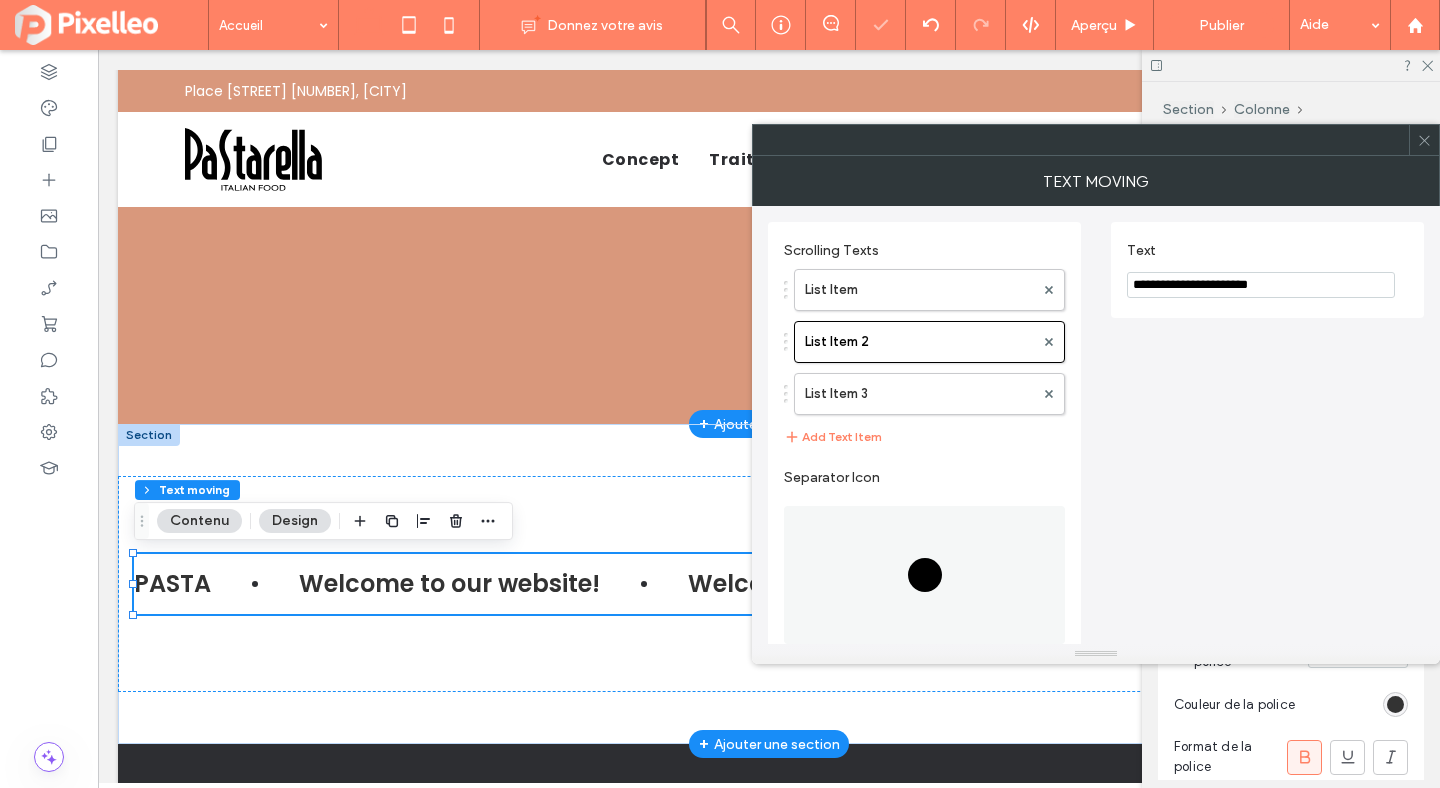 click on "**********" at bounding box center (1261, 285) 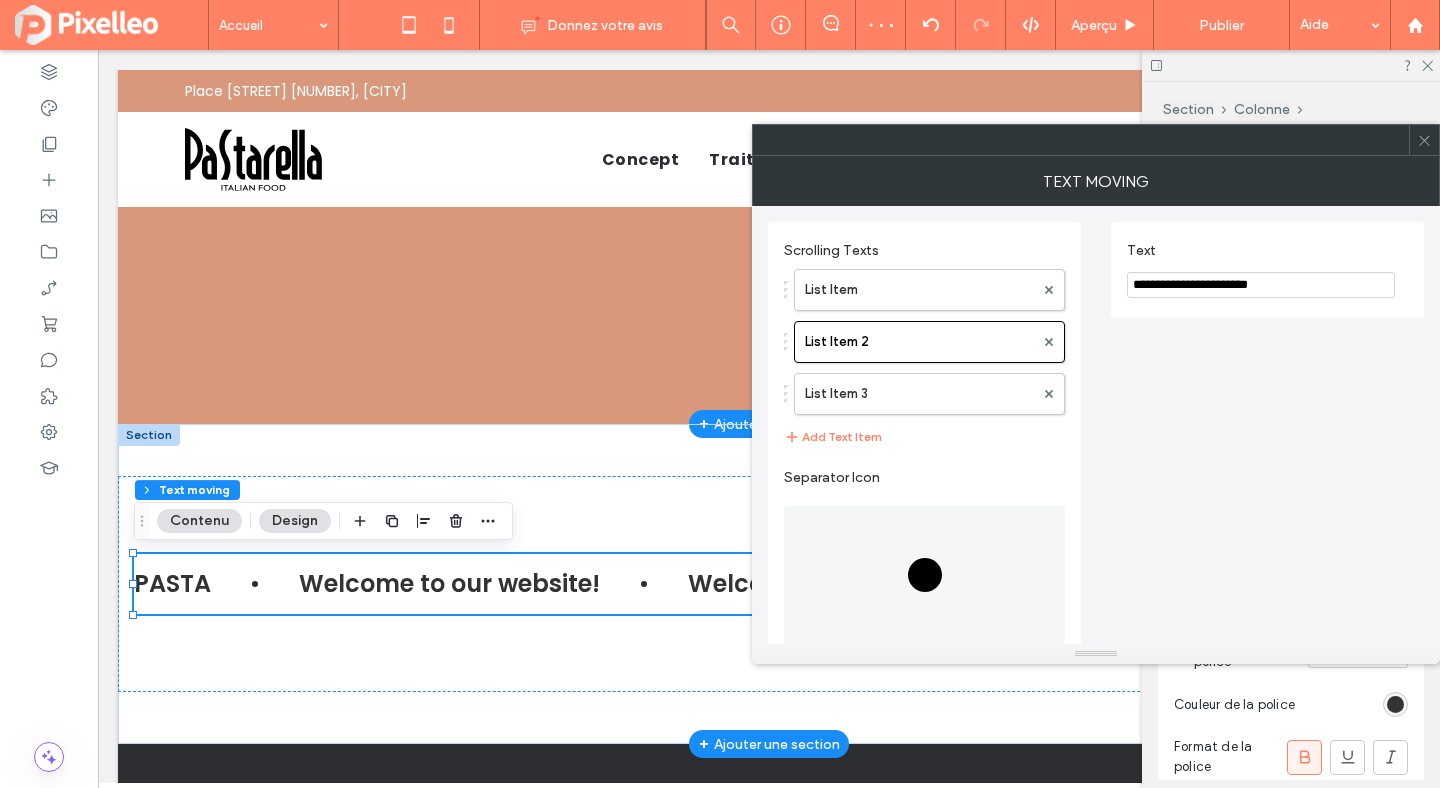 click on "**********" at bounding box center [1261, 285] 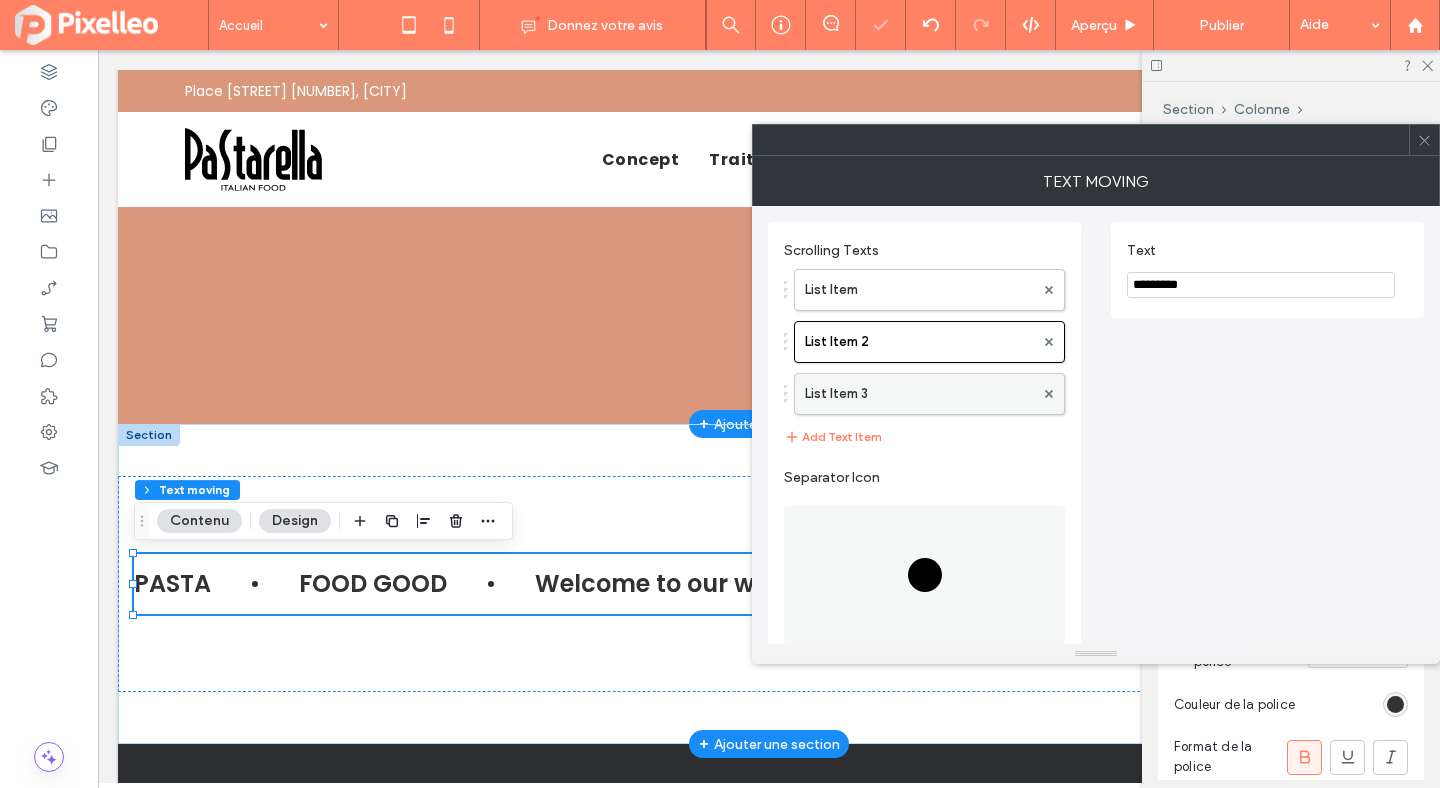 type on "*********" 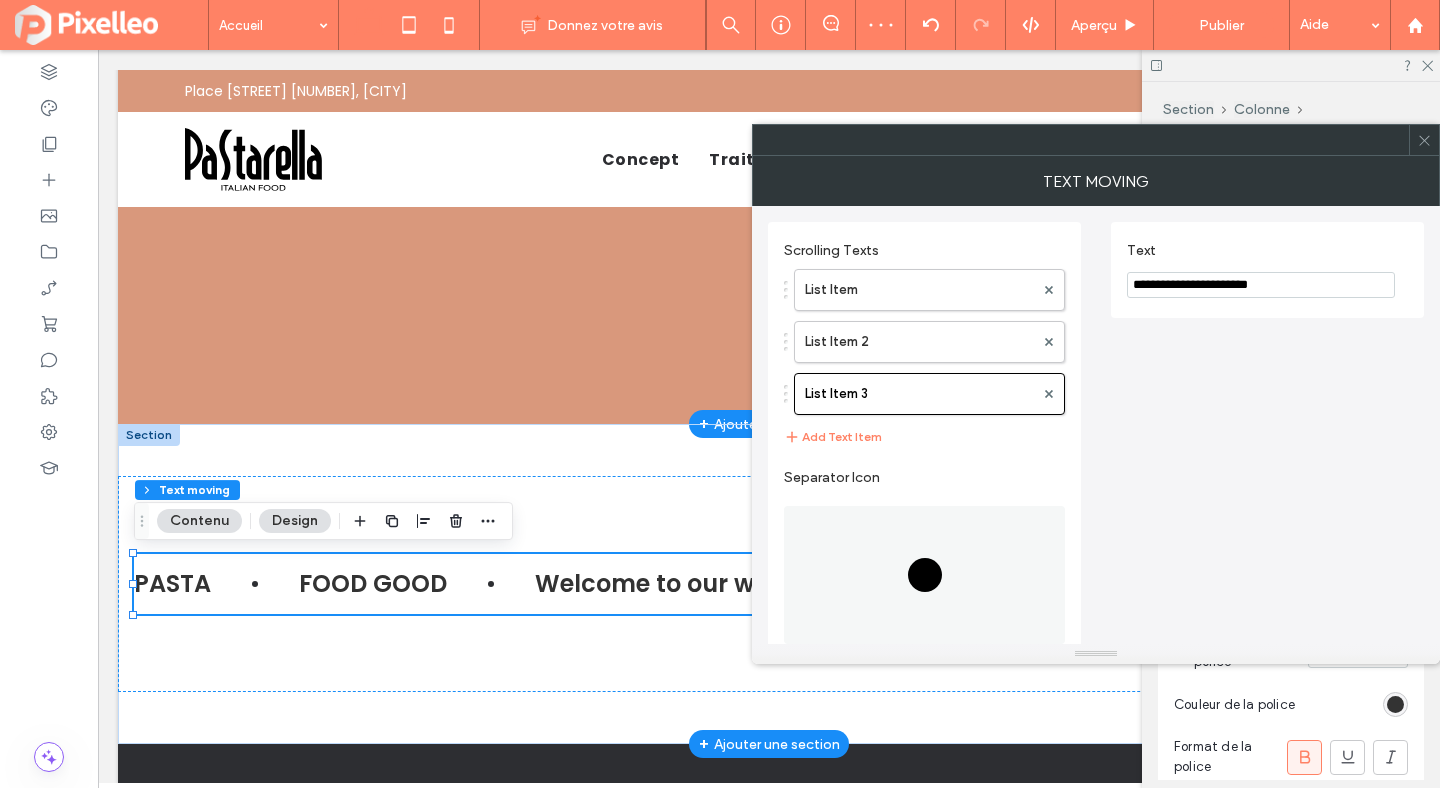 click on "**********" at bounding box center [1261, 285] 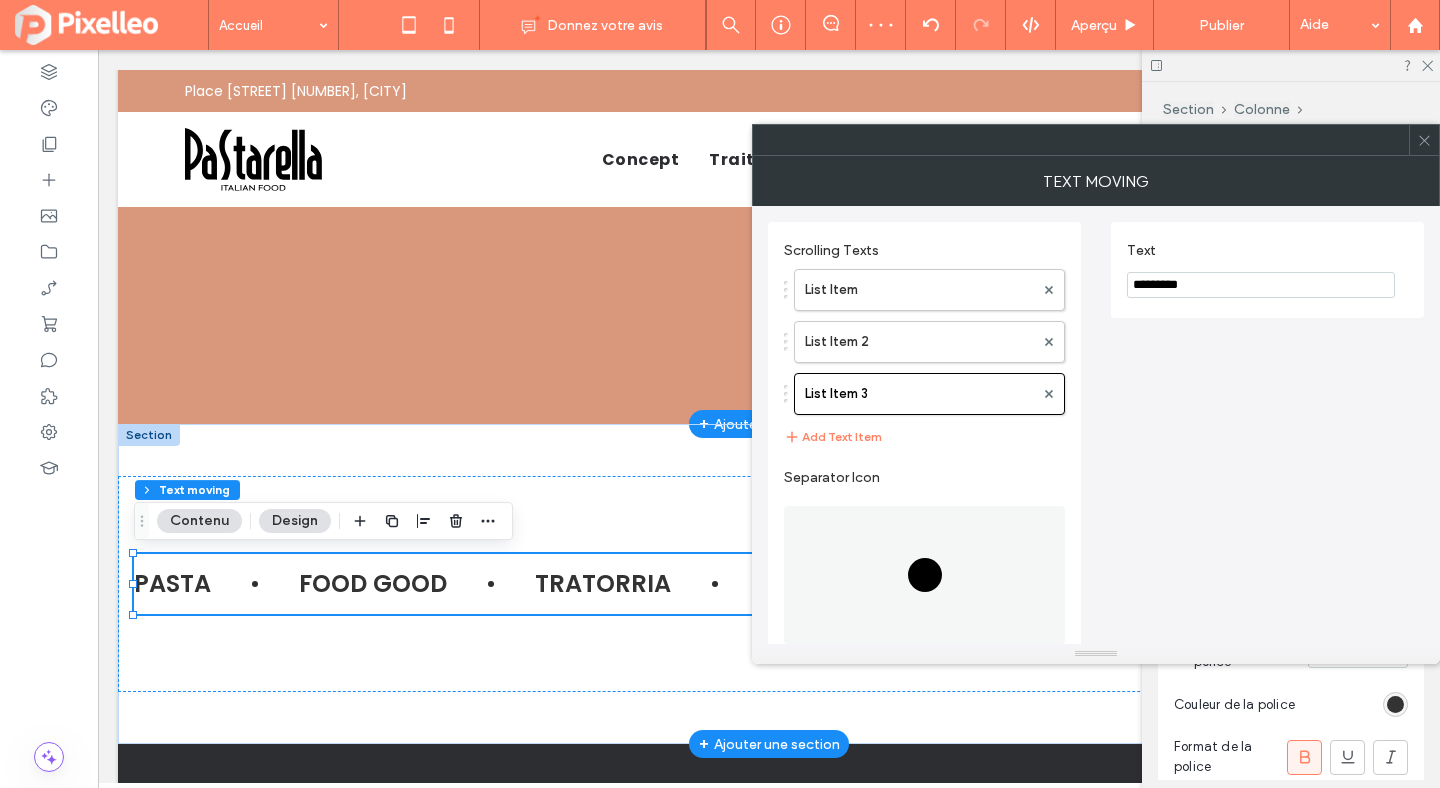 click on "*********" at bounding box center (1261, 285) 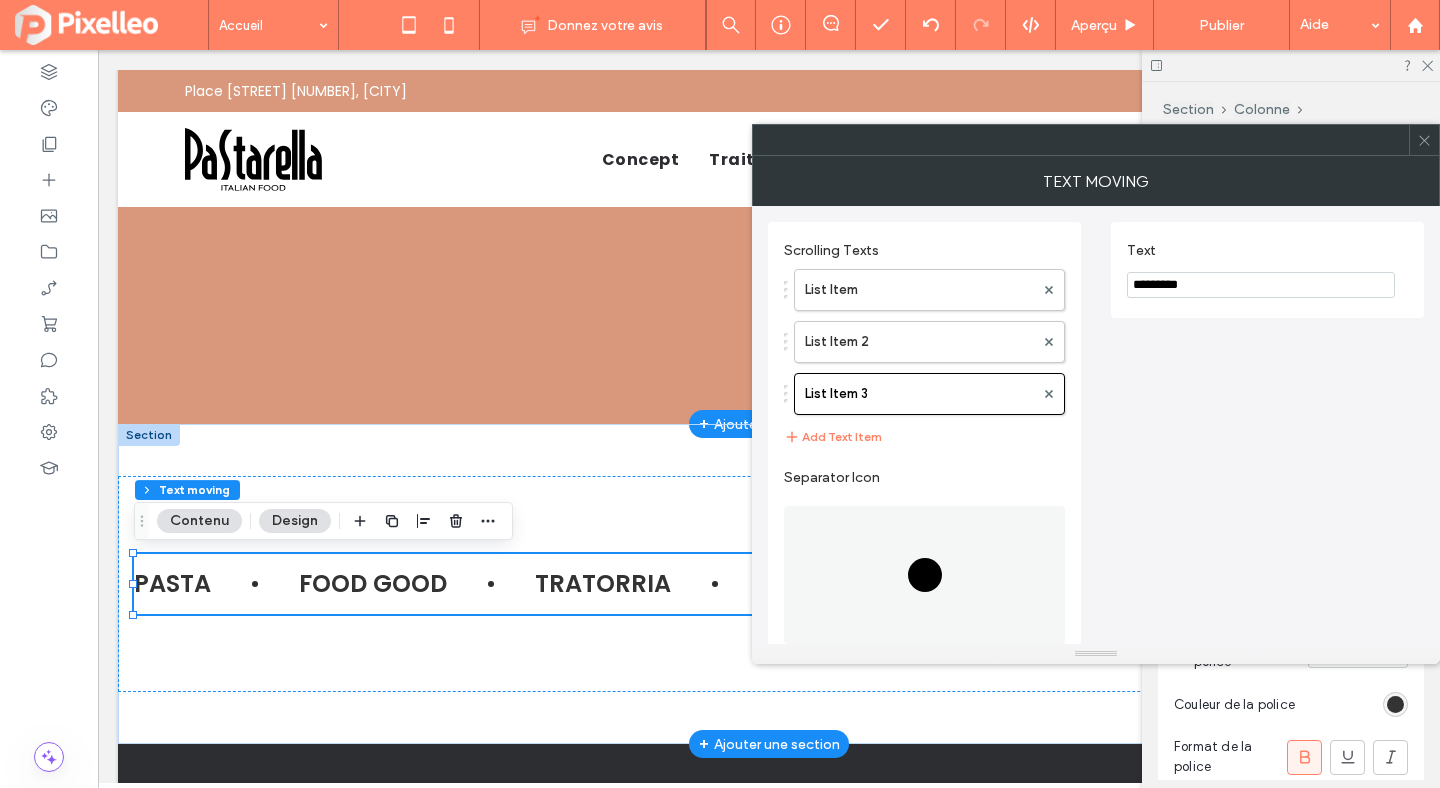 scroll, scrollTop: 212, scrollLeft: 0, axis: vertical 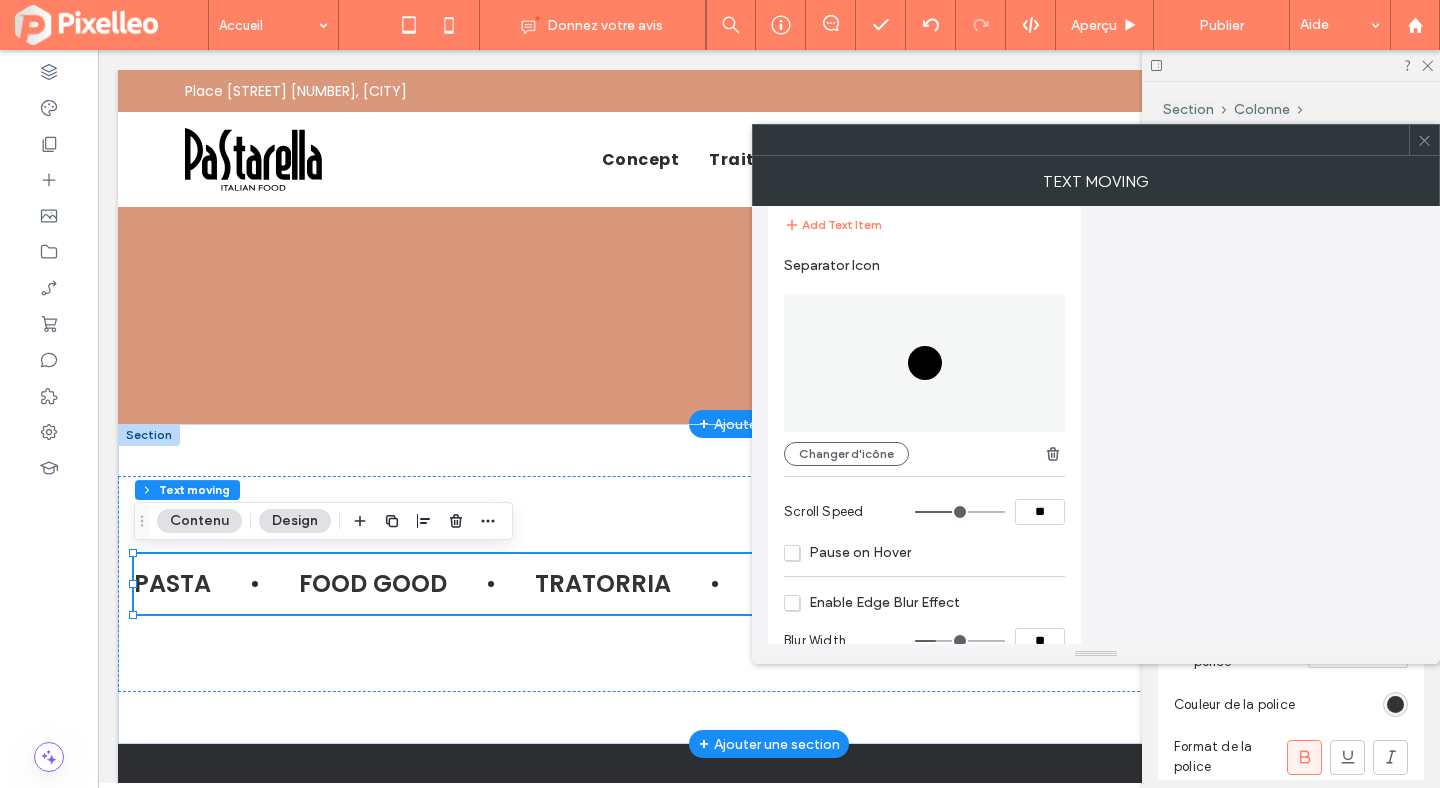 type on "*********" 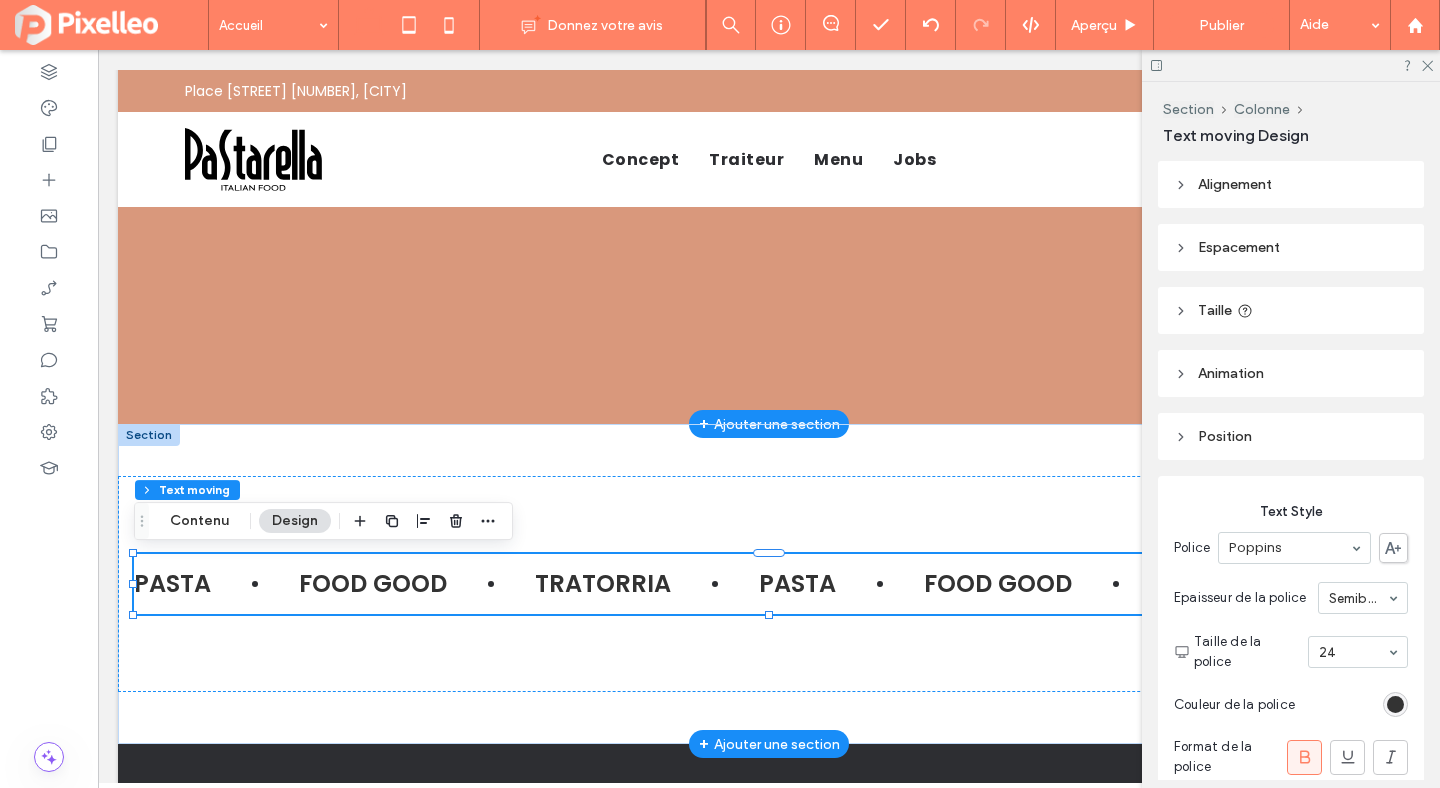 click on "Alignement" at bounding box center [1235, 184] 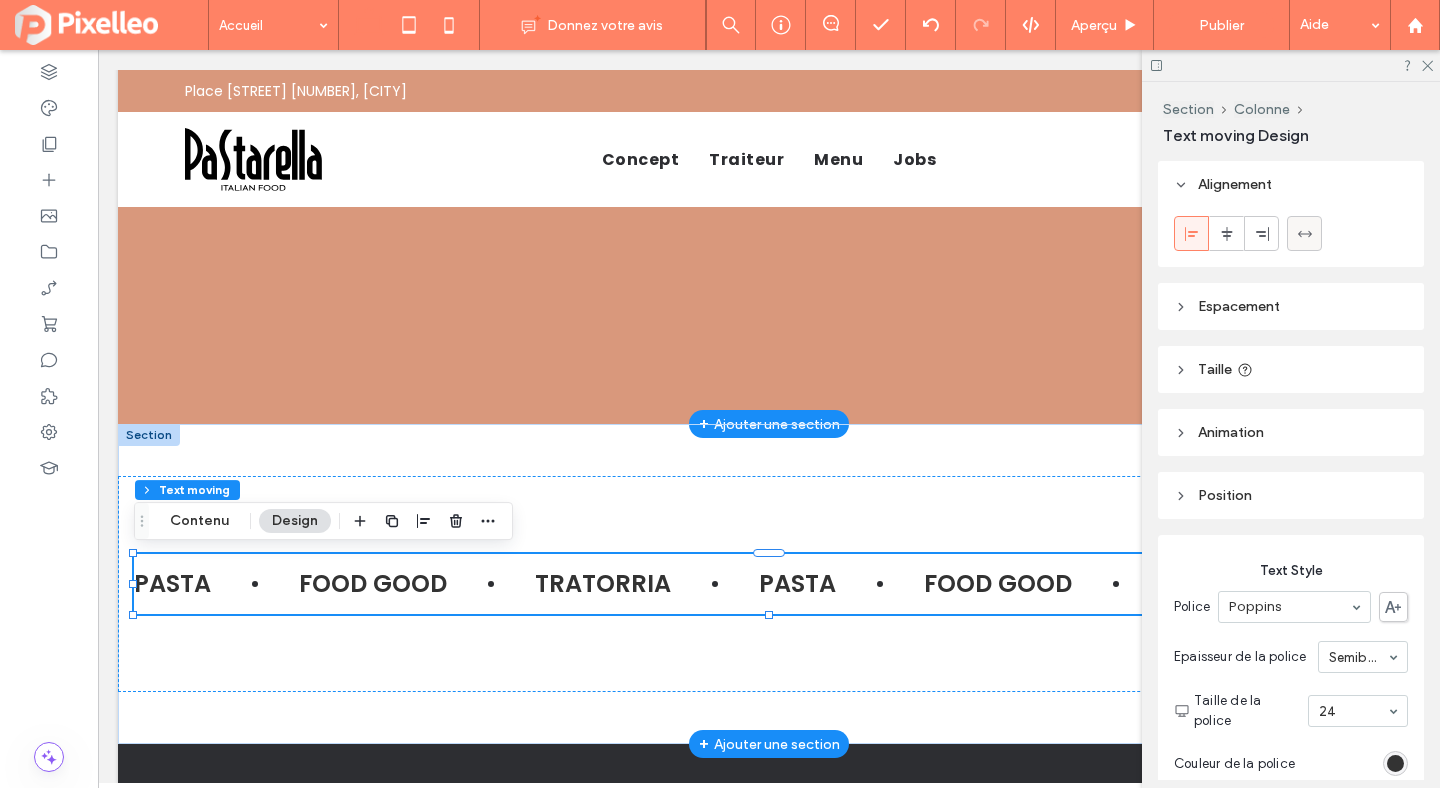 click 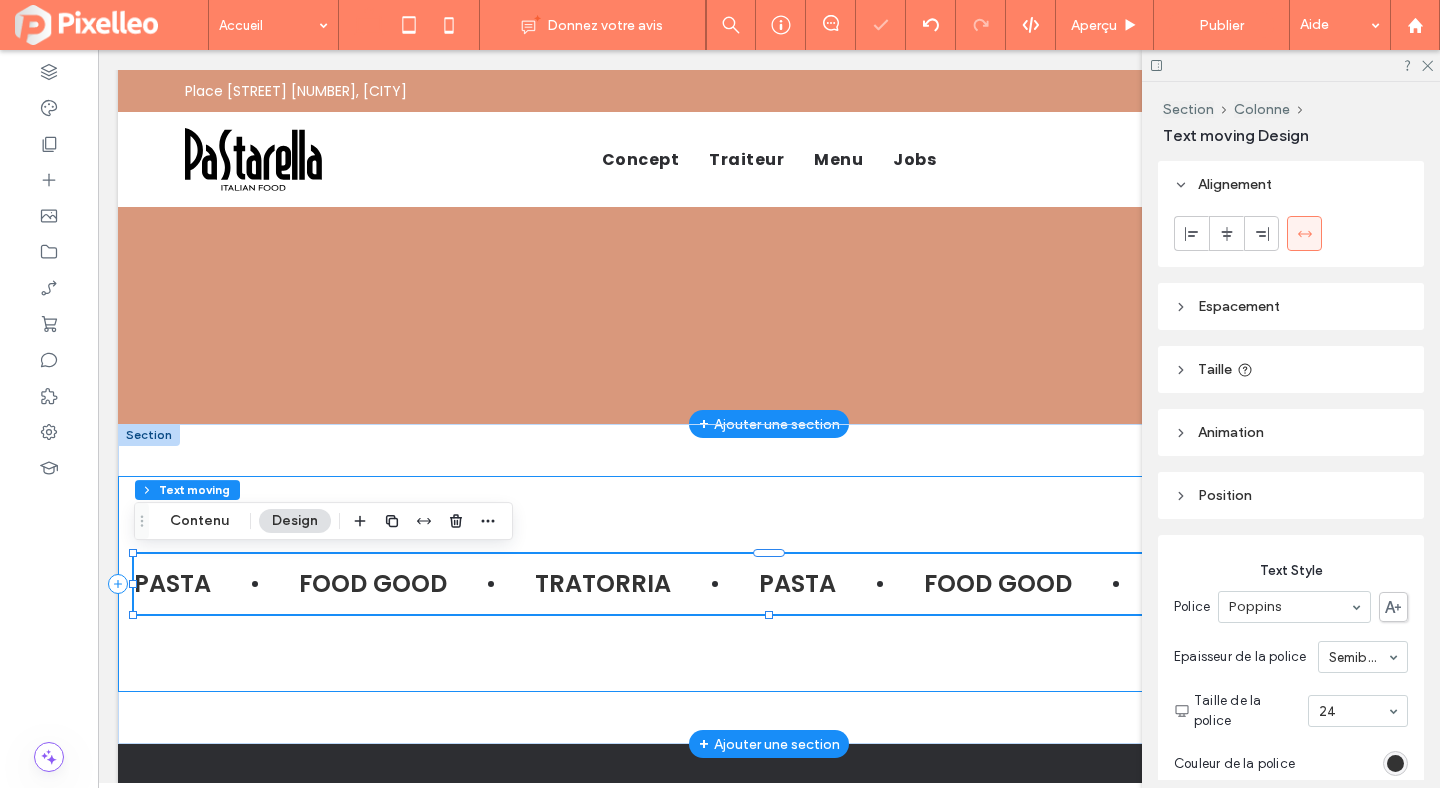 click on "PASTA
FOOD GOOD
TRATORRIA
PASTA
FOOD GOOD
TRATORRIA
PASTA
FOOD GOOD
TRATORRIA
PASTA
FOOD GOOD
TRATORRIA" at bounding box center [769, 584] 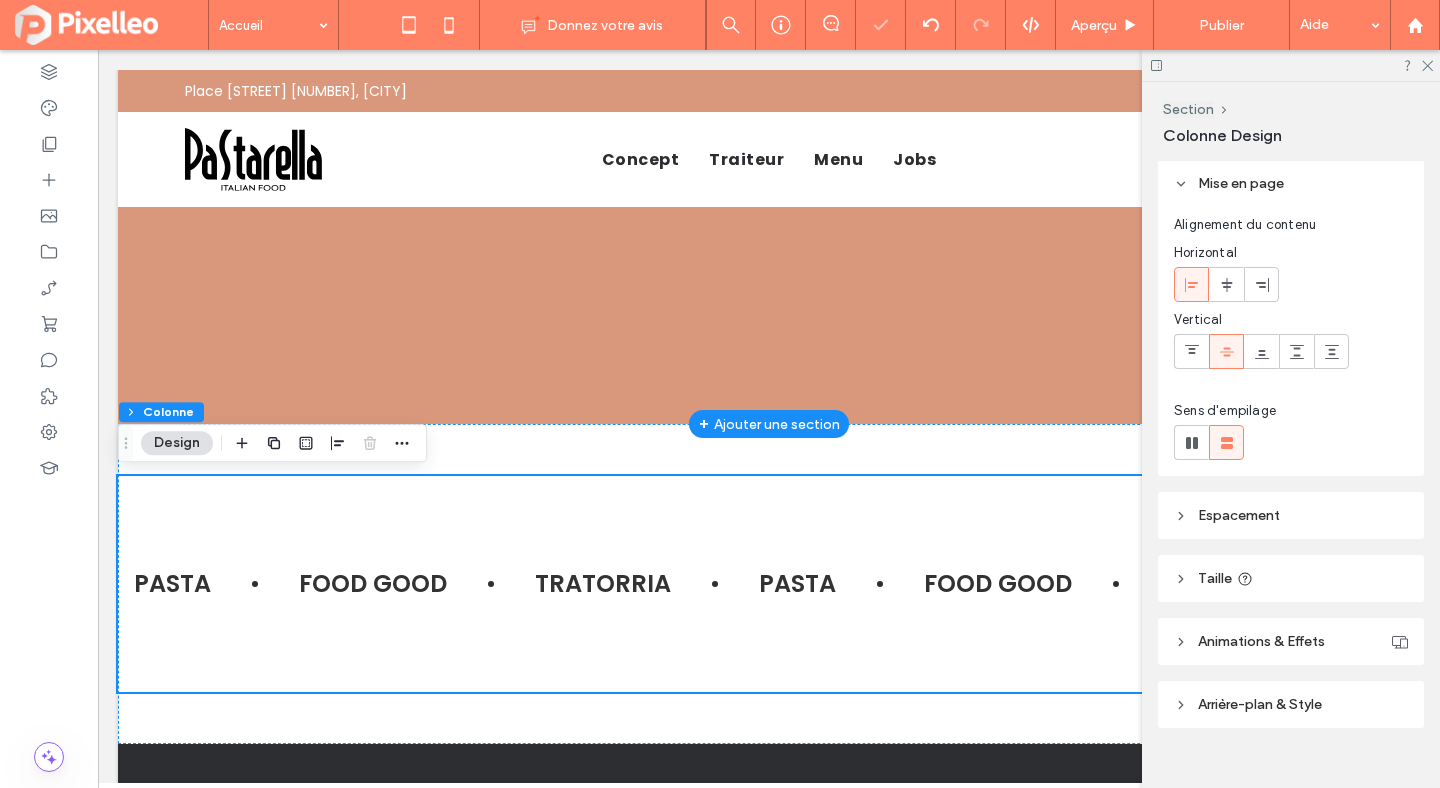 click on "Espacement" at bounding box center [1239, 515] 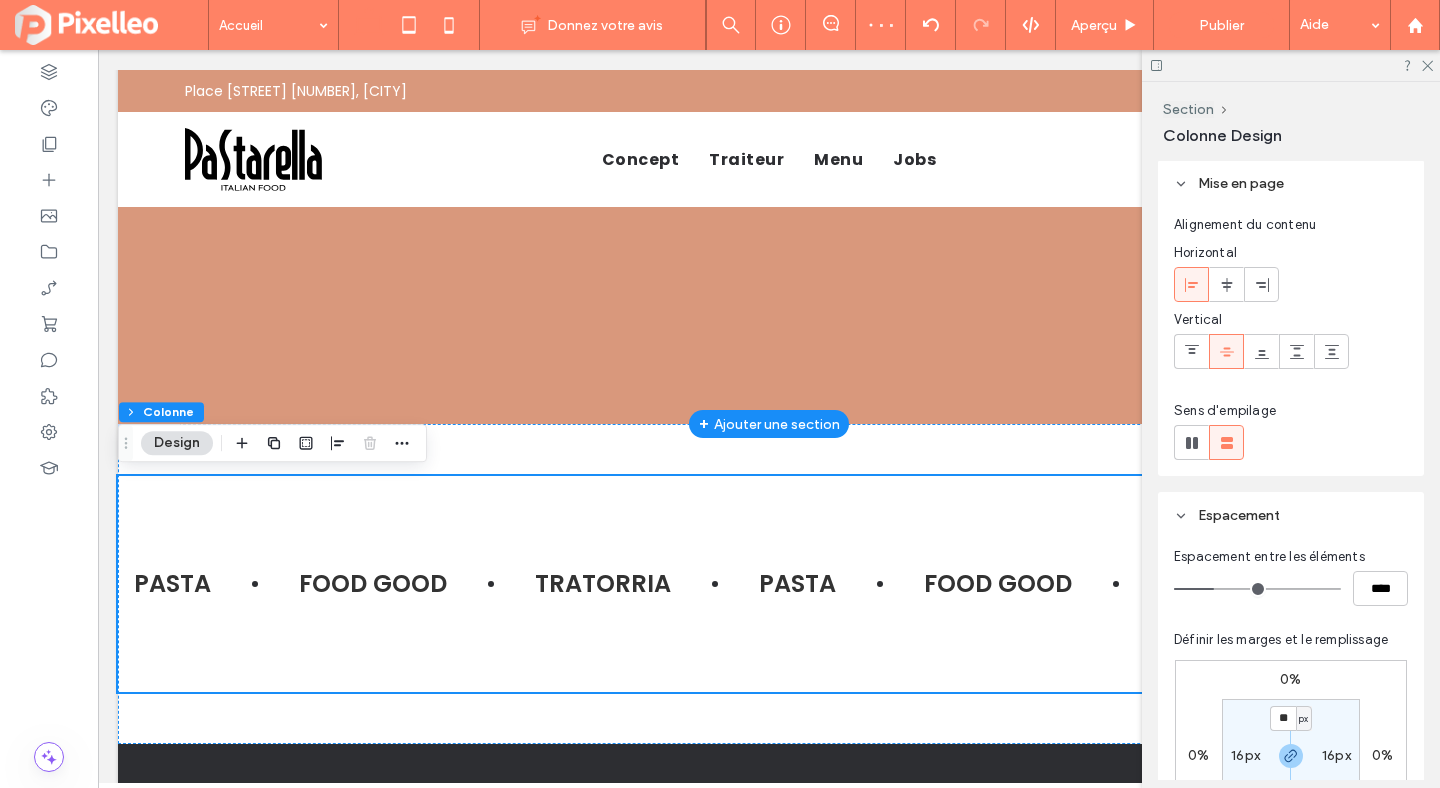 scroll, scrollTop: 134, scrollLeft: 0, axis: vertical 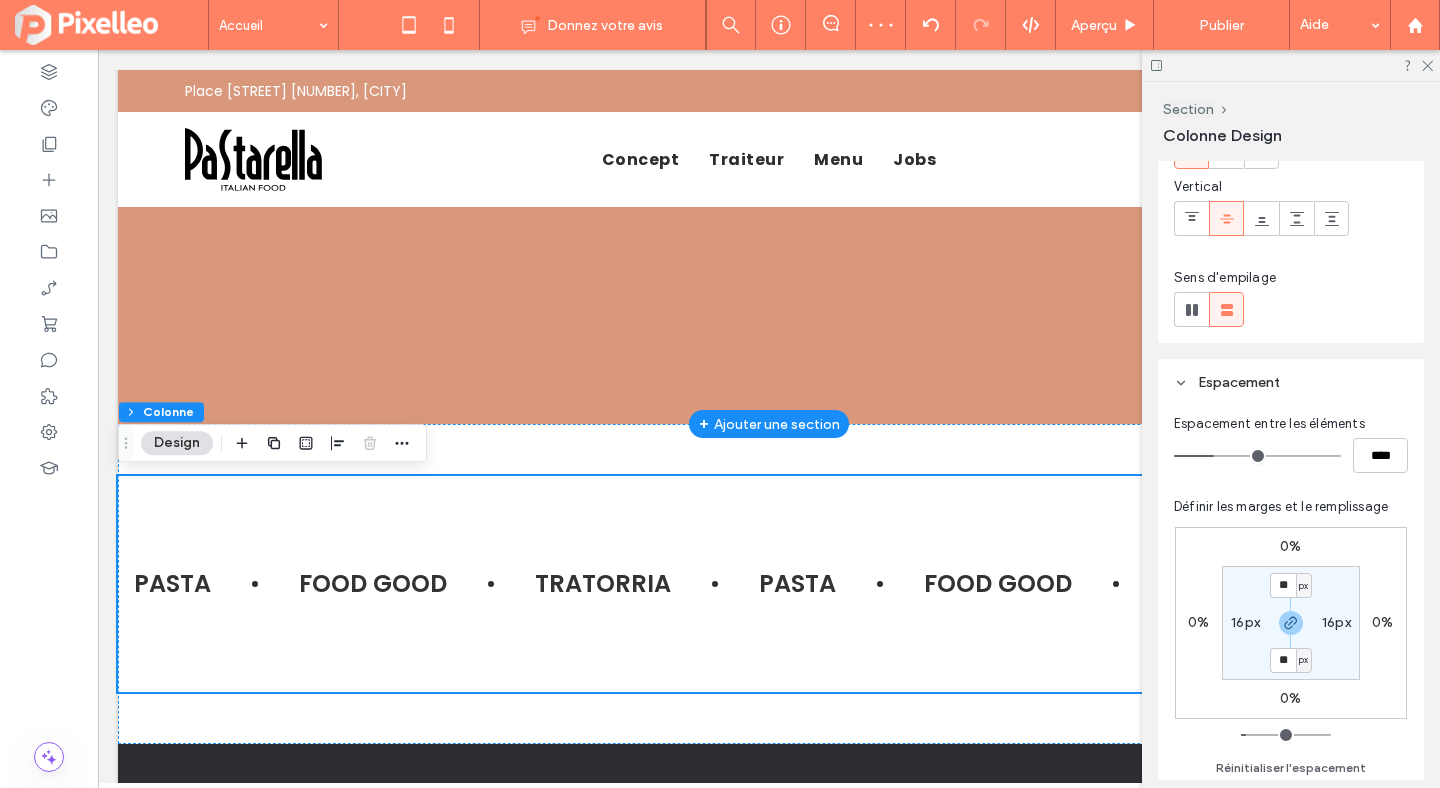 click on "16px" at bounding box center [1245, 622] 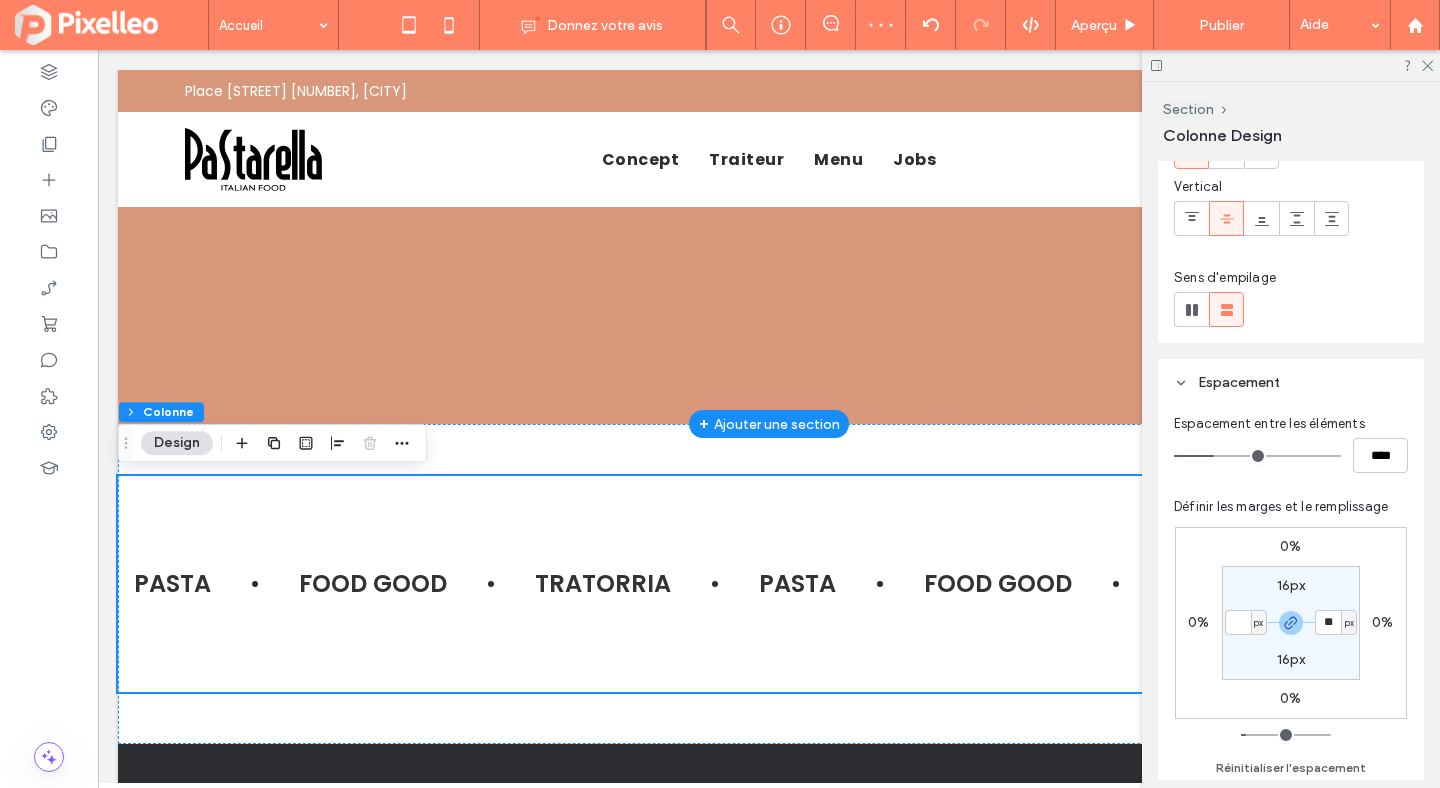 type 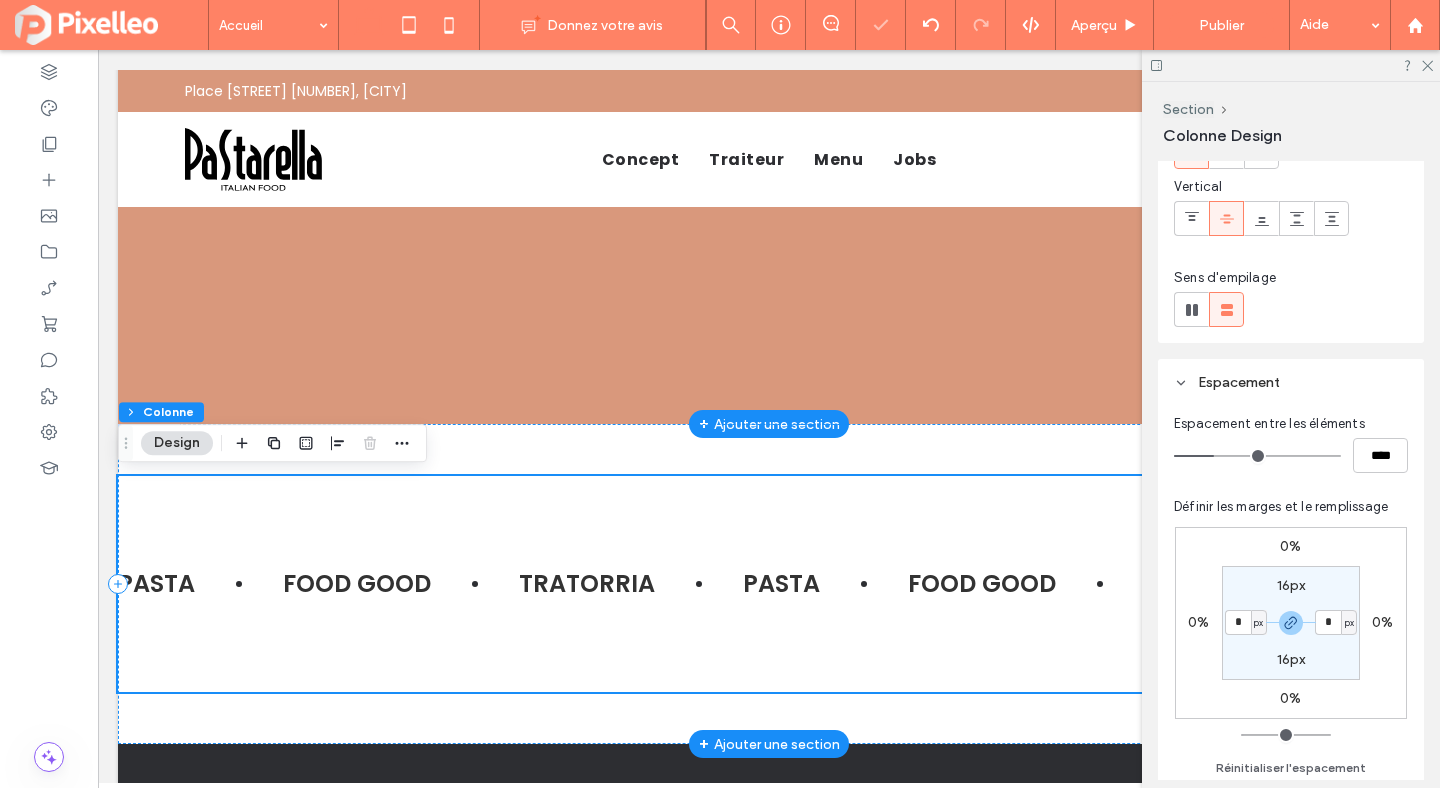 click on "PASTA
FOOD GOOD
TRATORRIA
PASTA
FOOD GOOD
TRATORRIA
PASTA
FOOD GOOD
TRATORRIA
PASTA
FOOD GOOD
TRATORRIA" at bounding box center [769, 584] 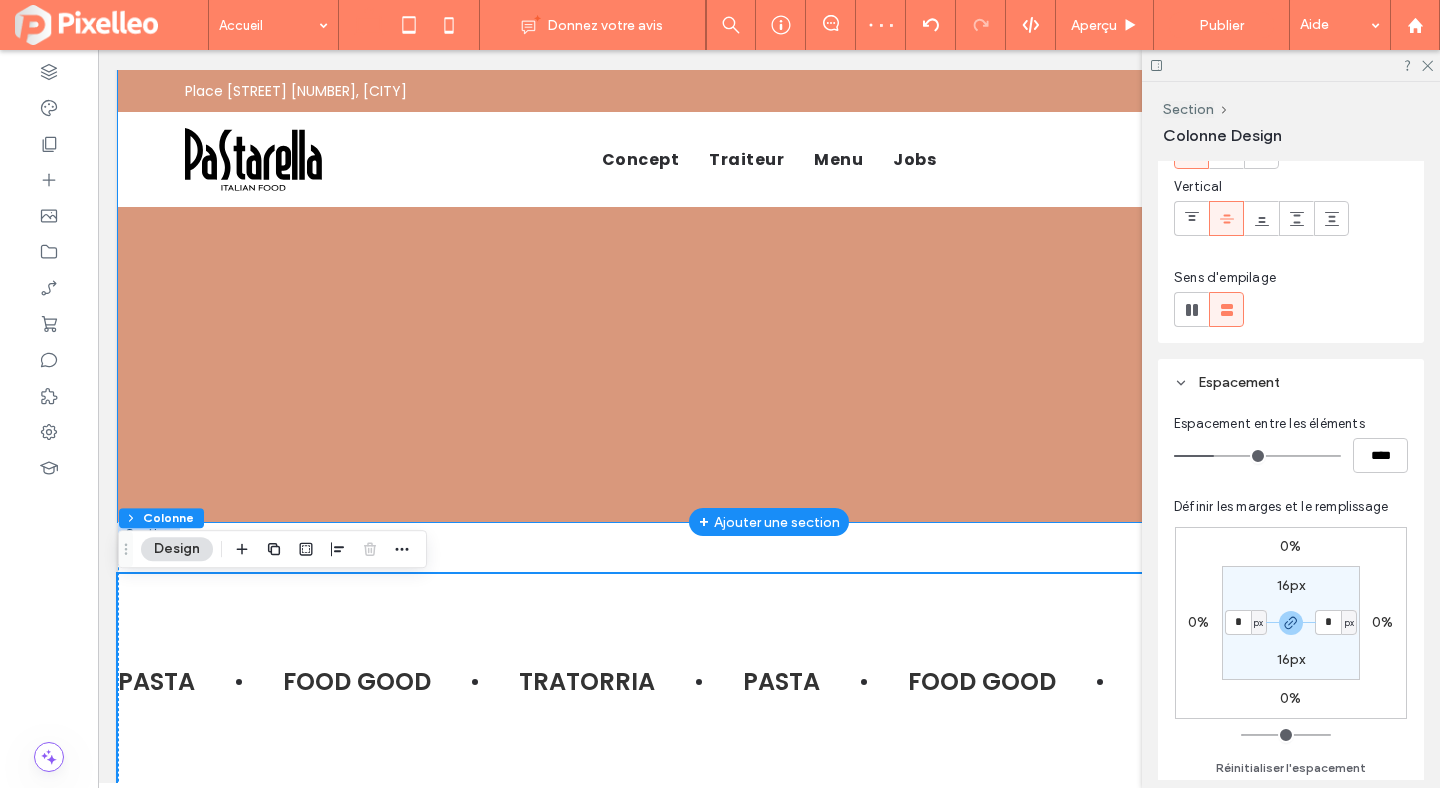 scroll, scrollTop: 174, scrollLeft: 0, axis: vertical 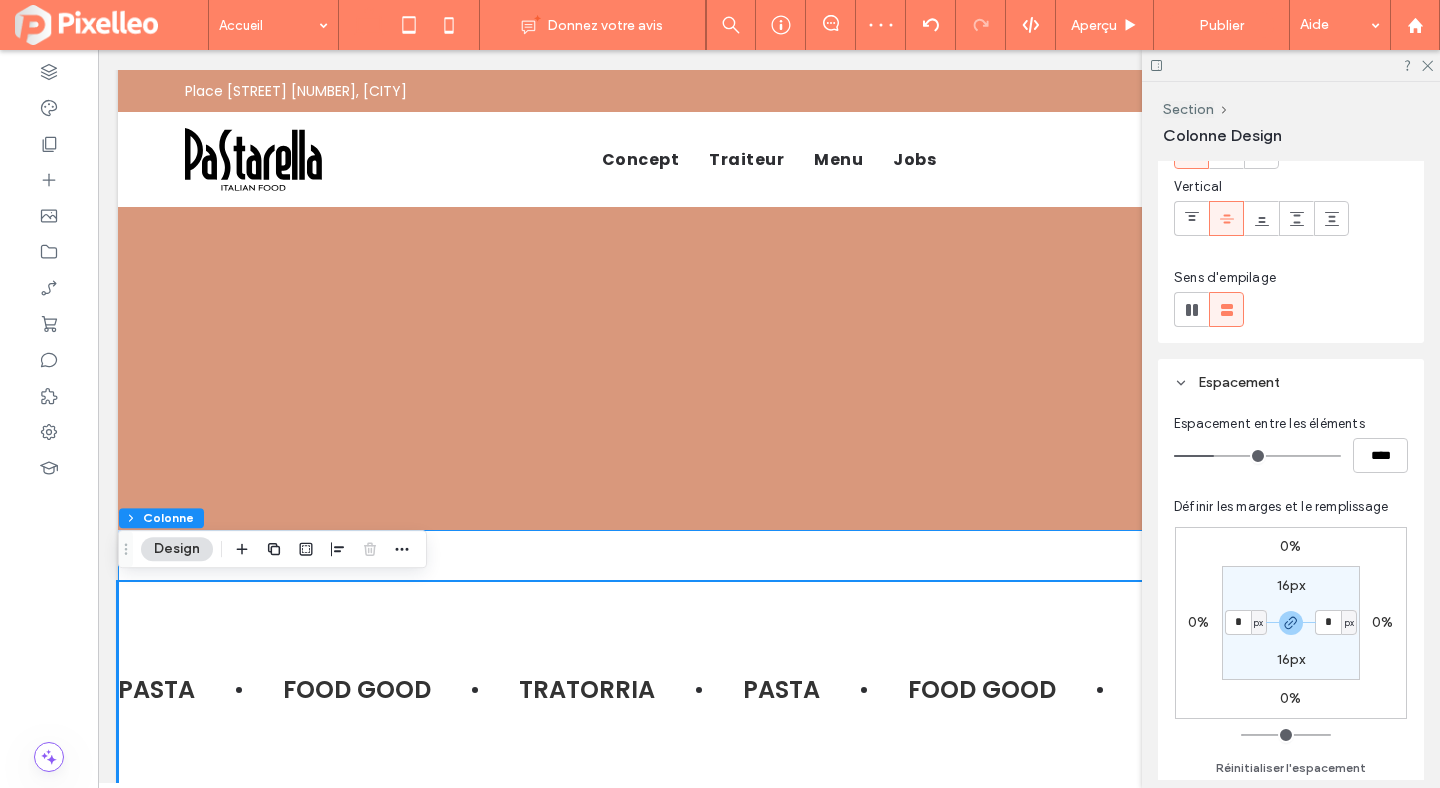 click on "PASTA
FOOD GOOD
TRATORRIA
PASTA
FOOD GOOD
TRATORRIA
PASTA
FOOD GOOD
TRATORRIA
PASTA
FOOD GOOD
TRATORRIA" at bounding box center [769, 690] 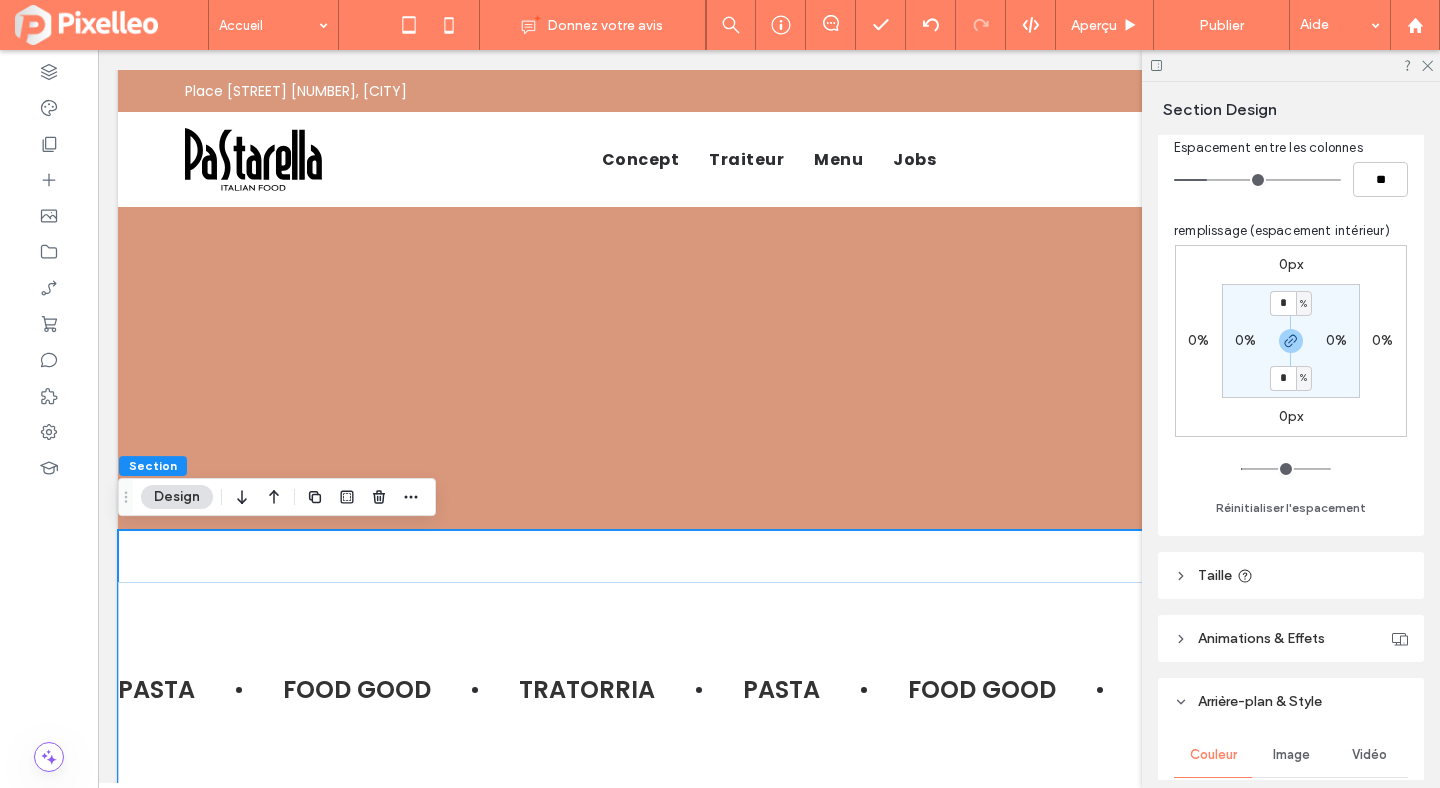 scroll, scrollTop: 376, scrollLeft: 0, axis: vertical 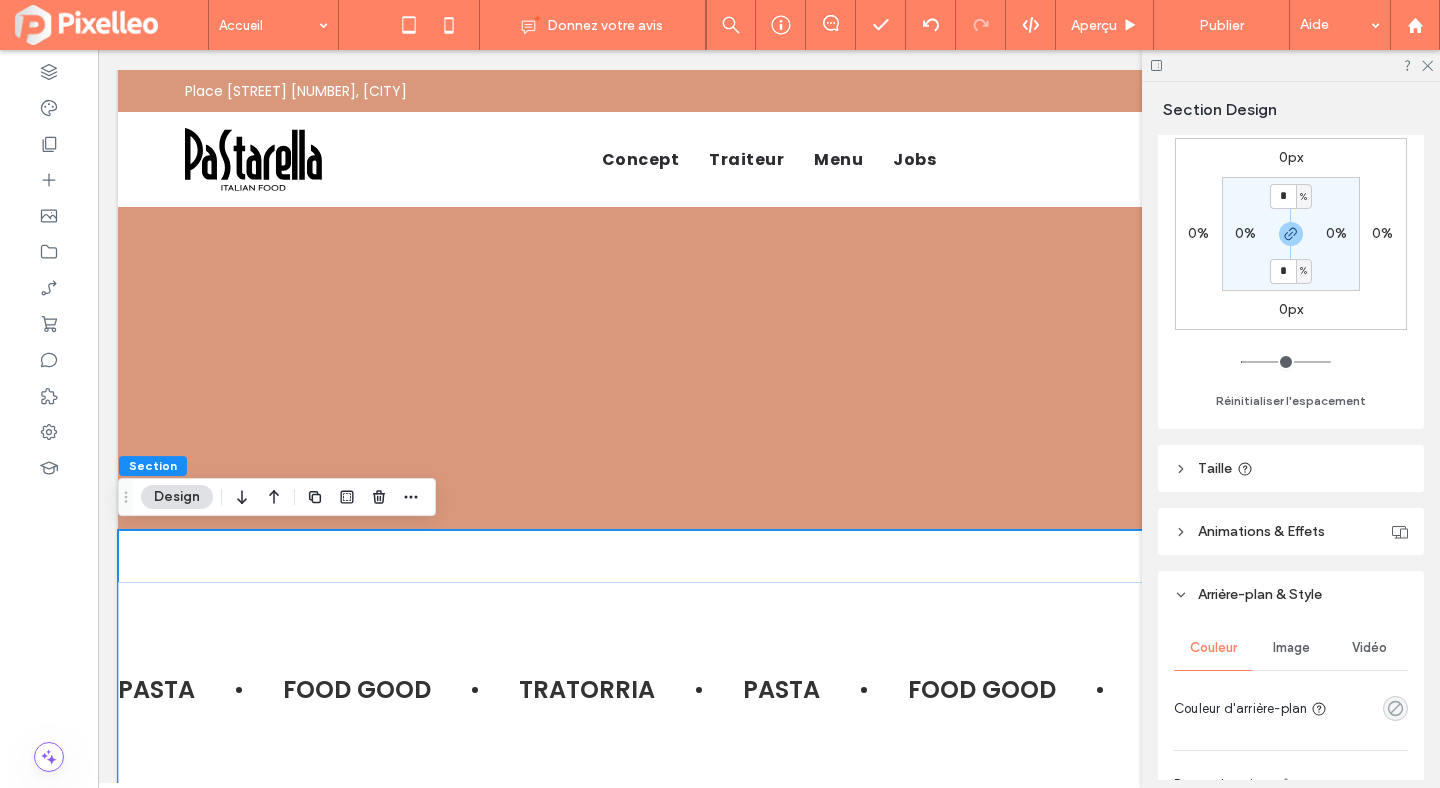 click 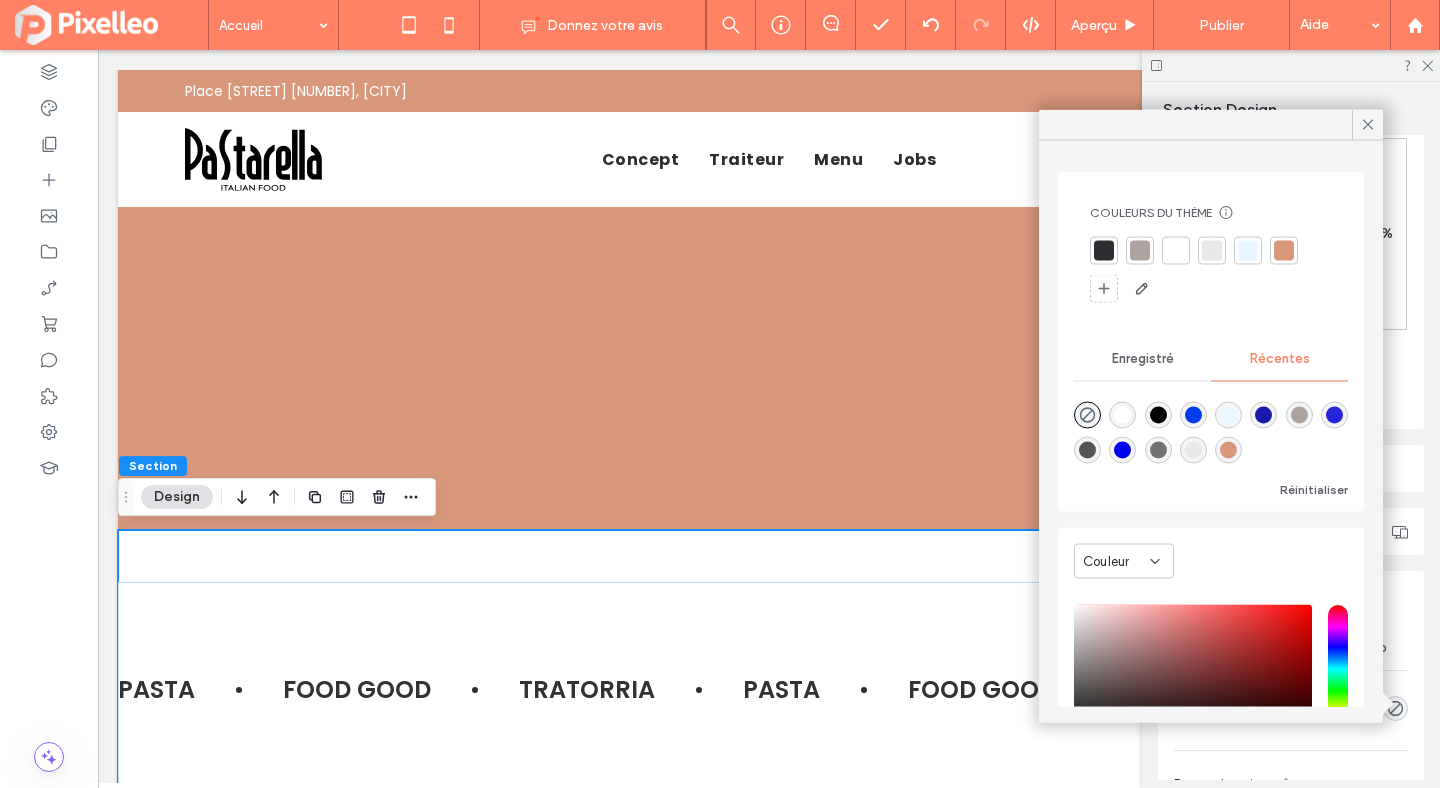 click at bounding box center (1228, 450) 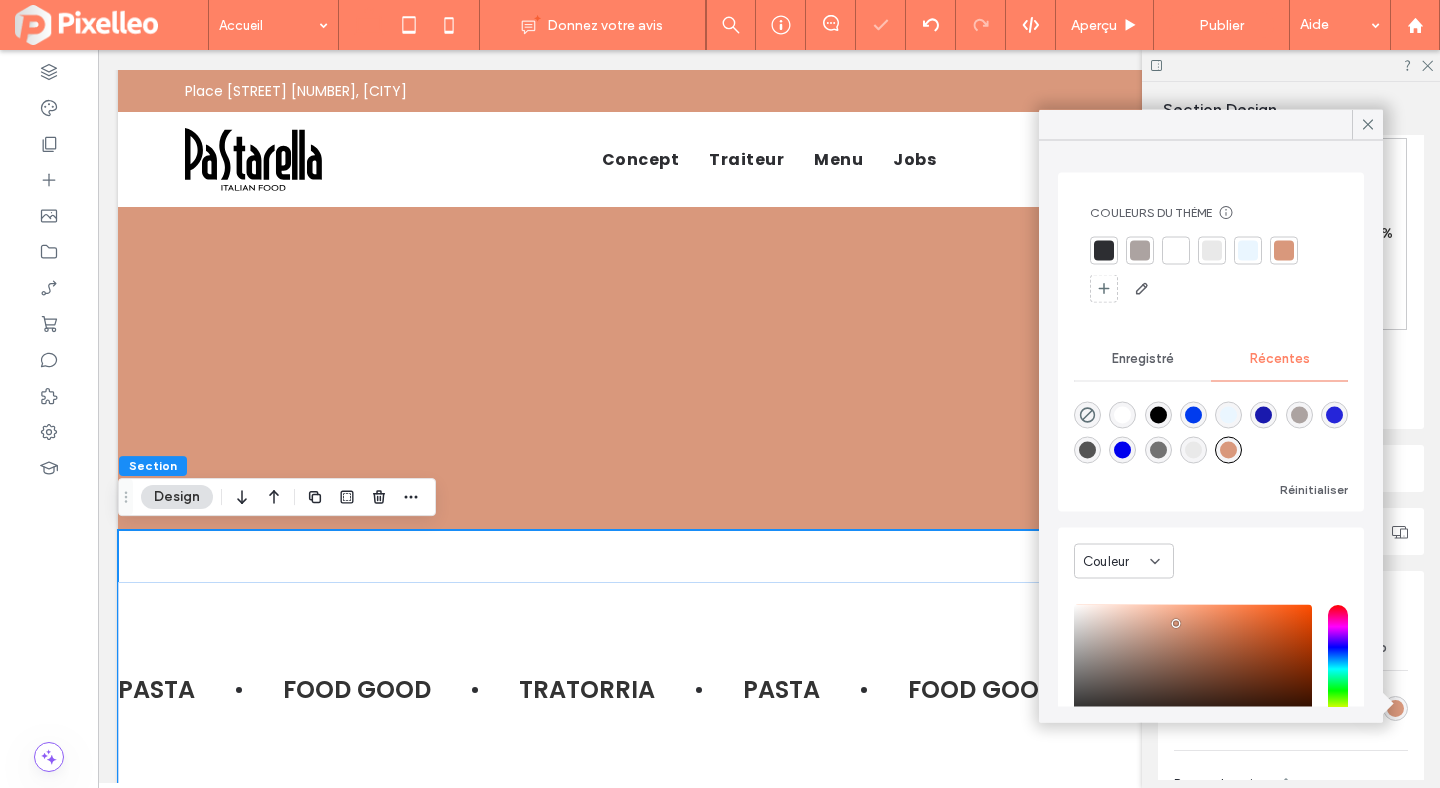 type on "*******" 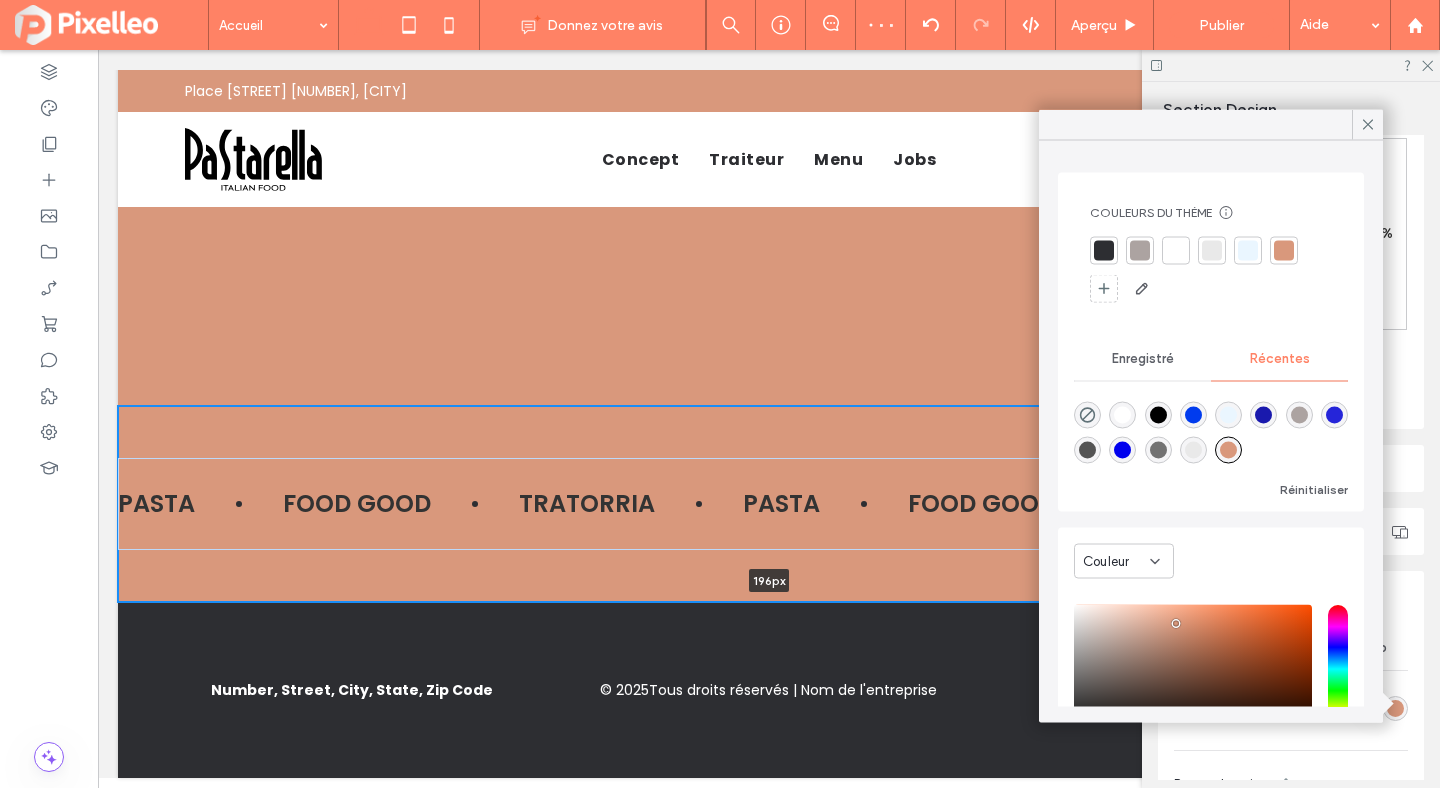 scroll, scrollTop: 298, scrollLeft: 0, axis: vertical 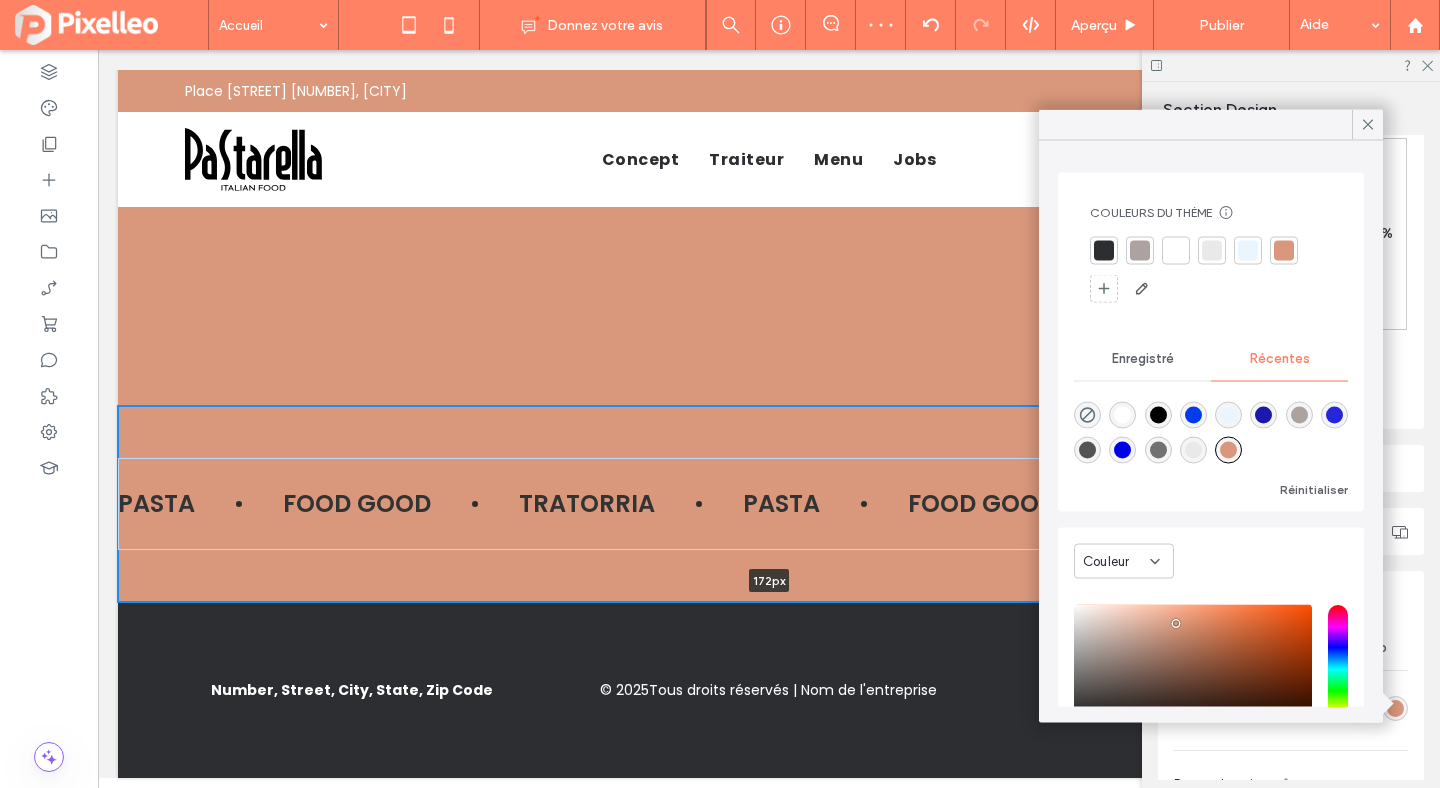 drag, startPoint x: 595, startPoint y: 704, endPoint x: 592, endPoint y: 556, distance: 148.0304 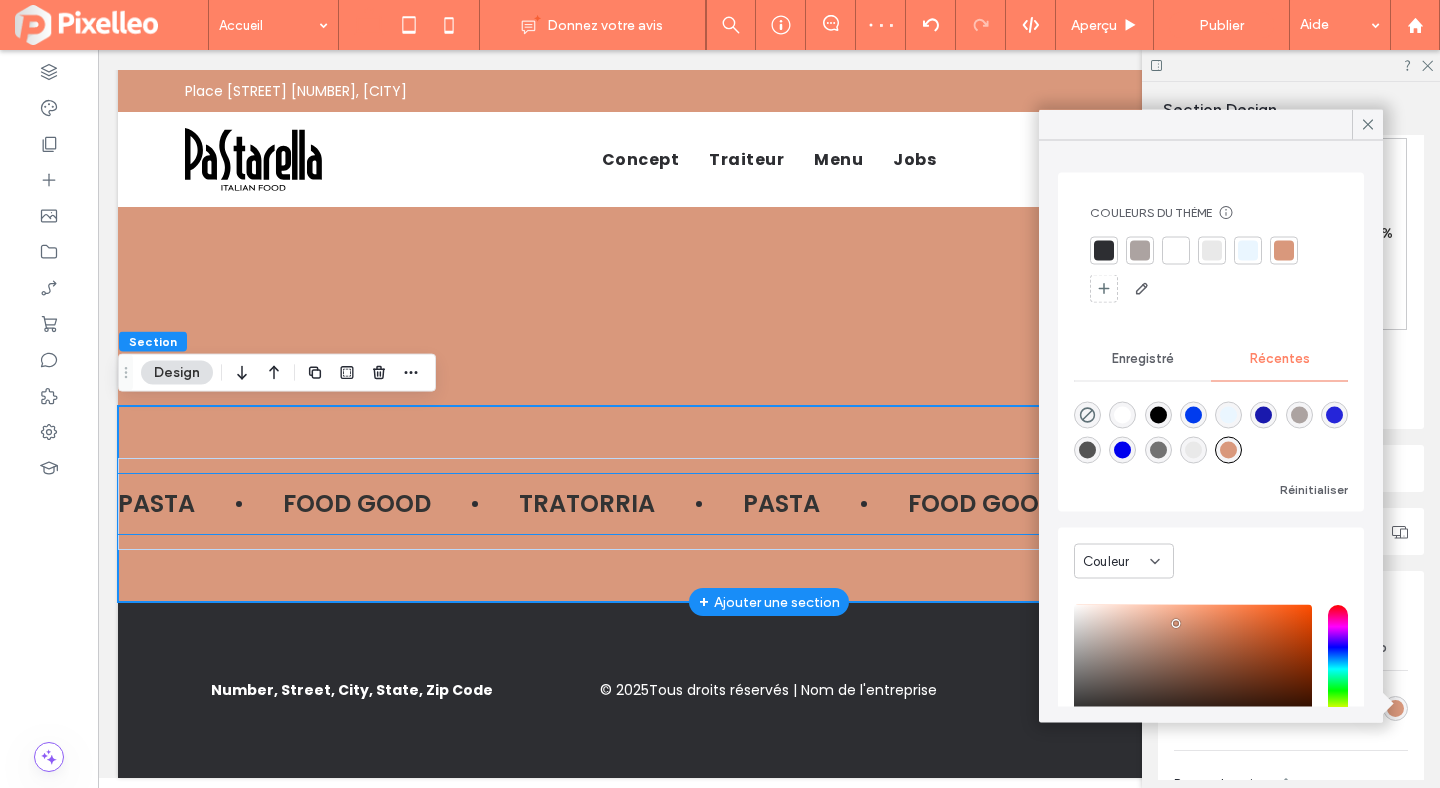 click on "PASTA
FOOD GOOD
TRATORRIA
PASTA
FOOD GOOD
TRATORRIA" at bounding box center [733, 504] 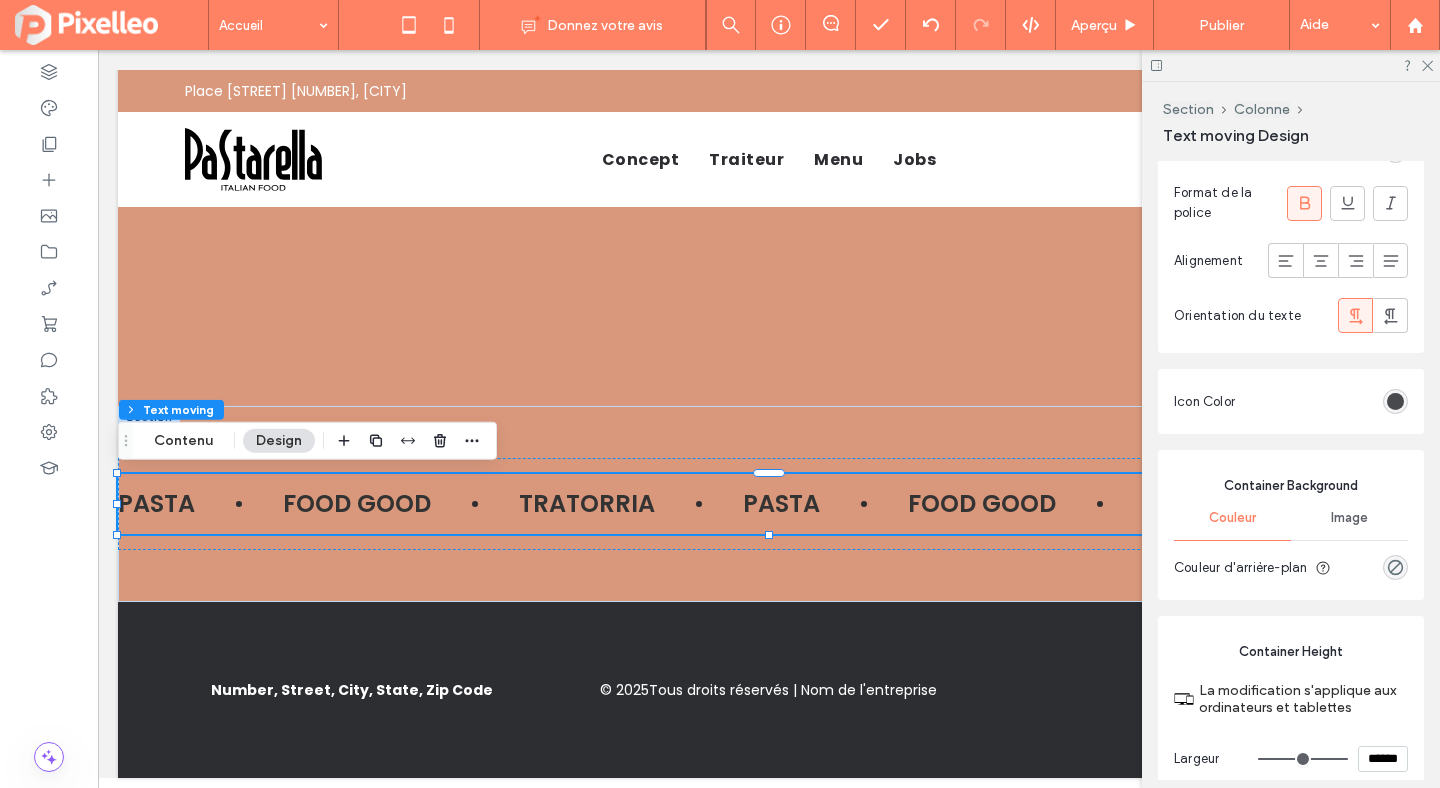 scroll, scrollTop: 519, scrollLeft: 0, axis: vertical 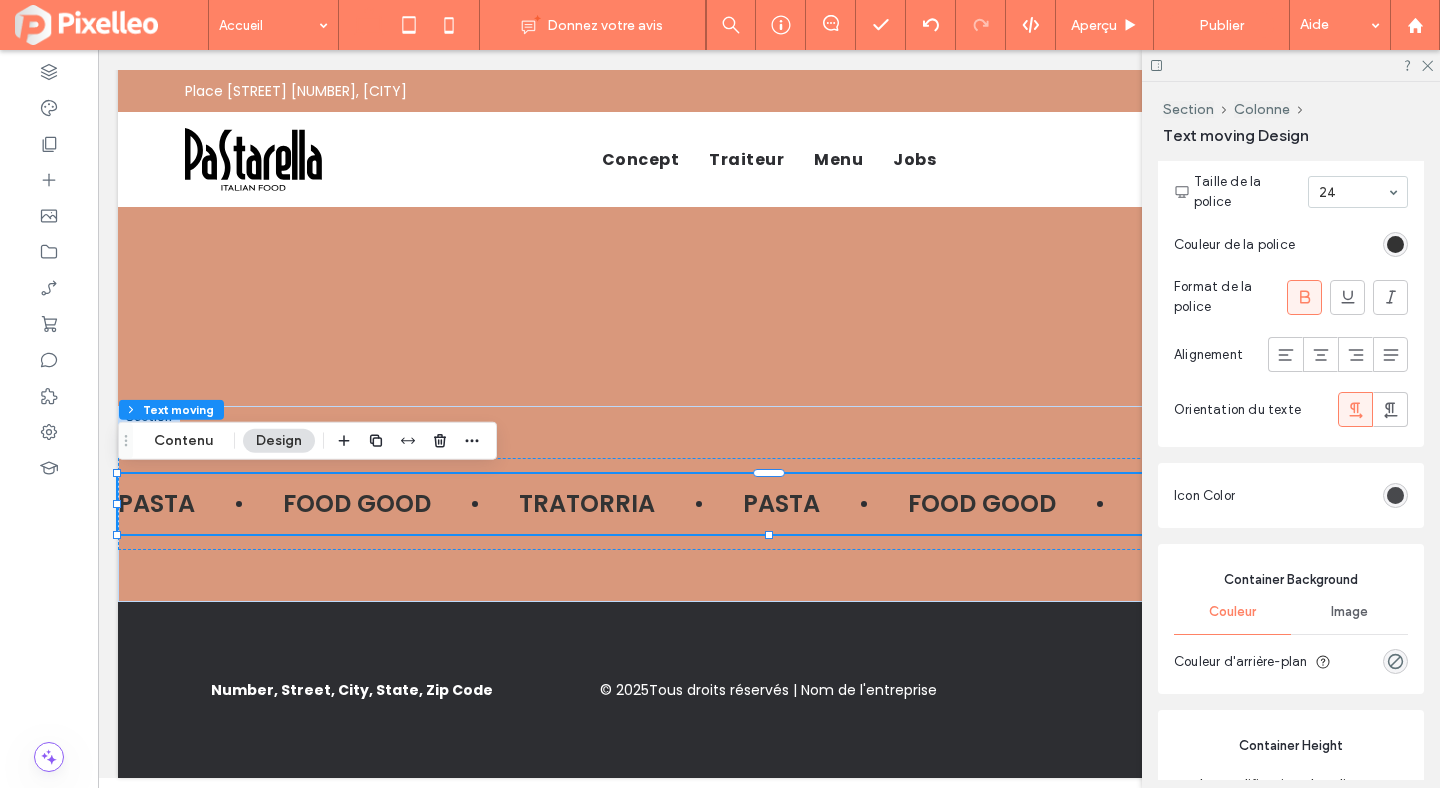 click at bounding box center (1395, 495) 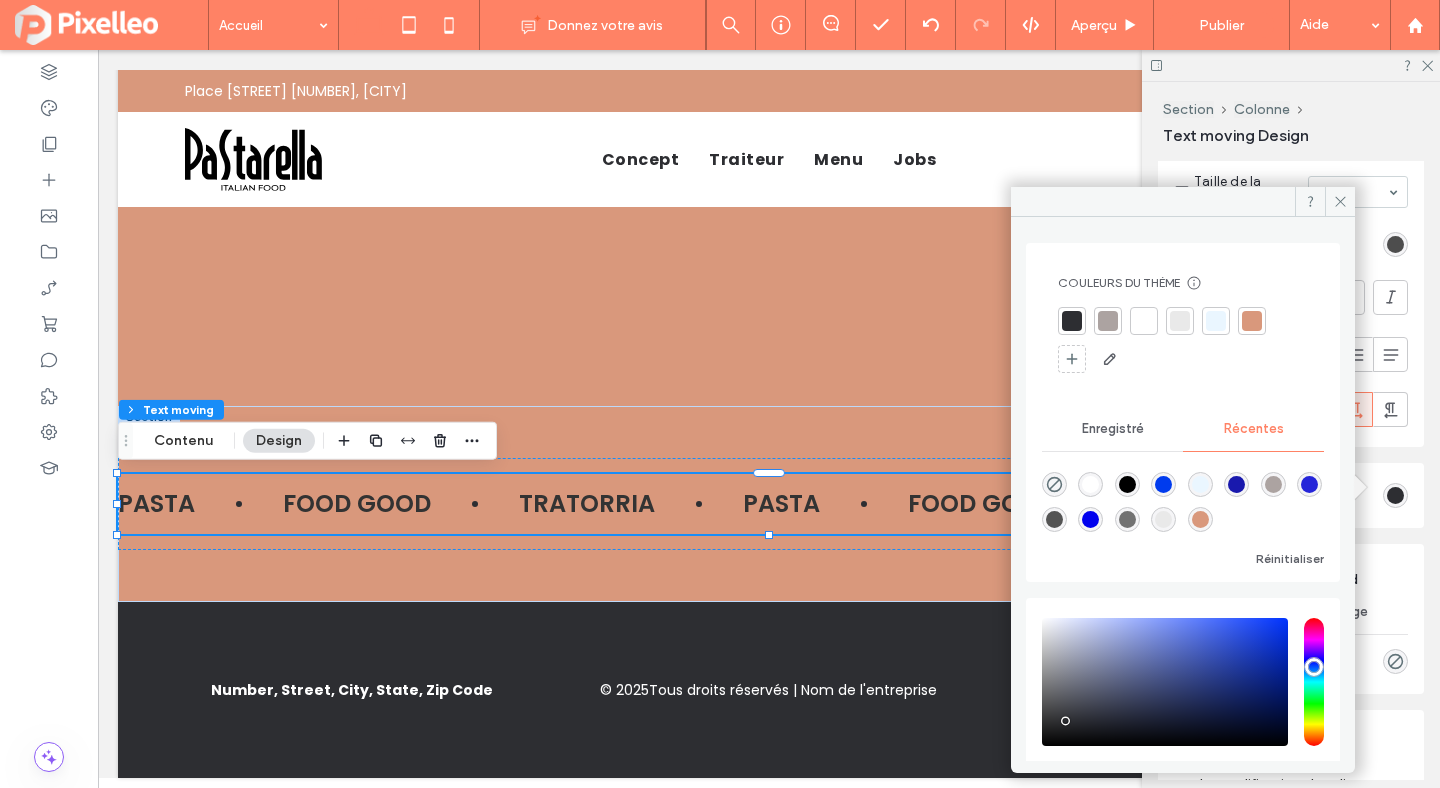 click at bounding box center [1395, 244] 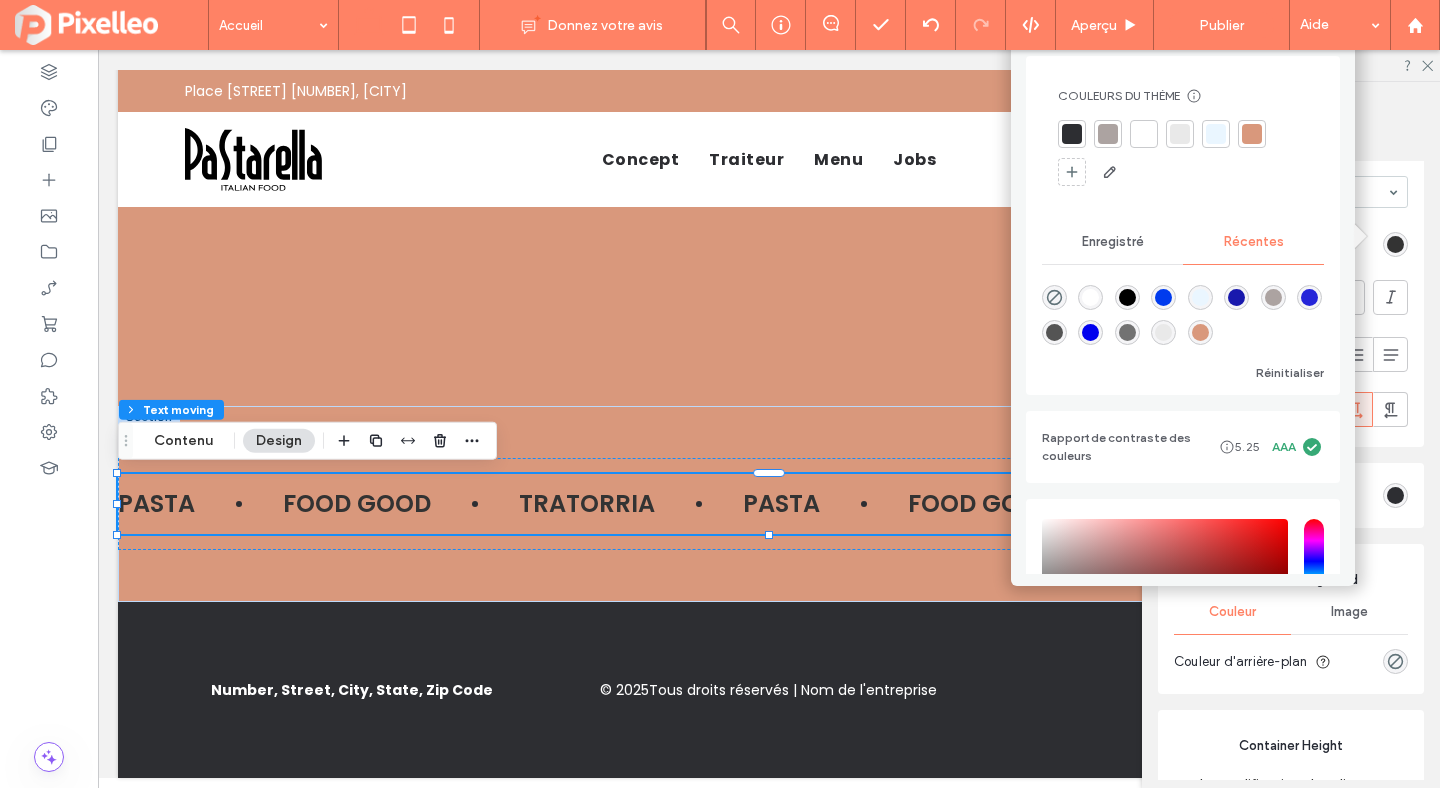 click at bounding box center (1090, 297) 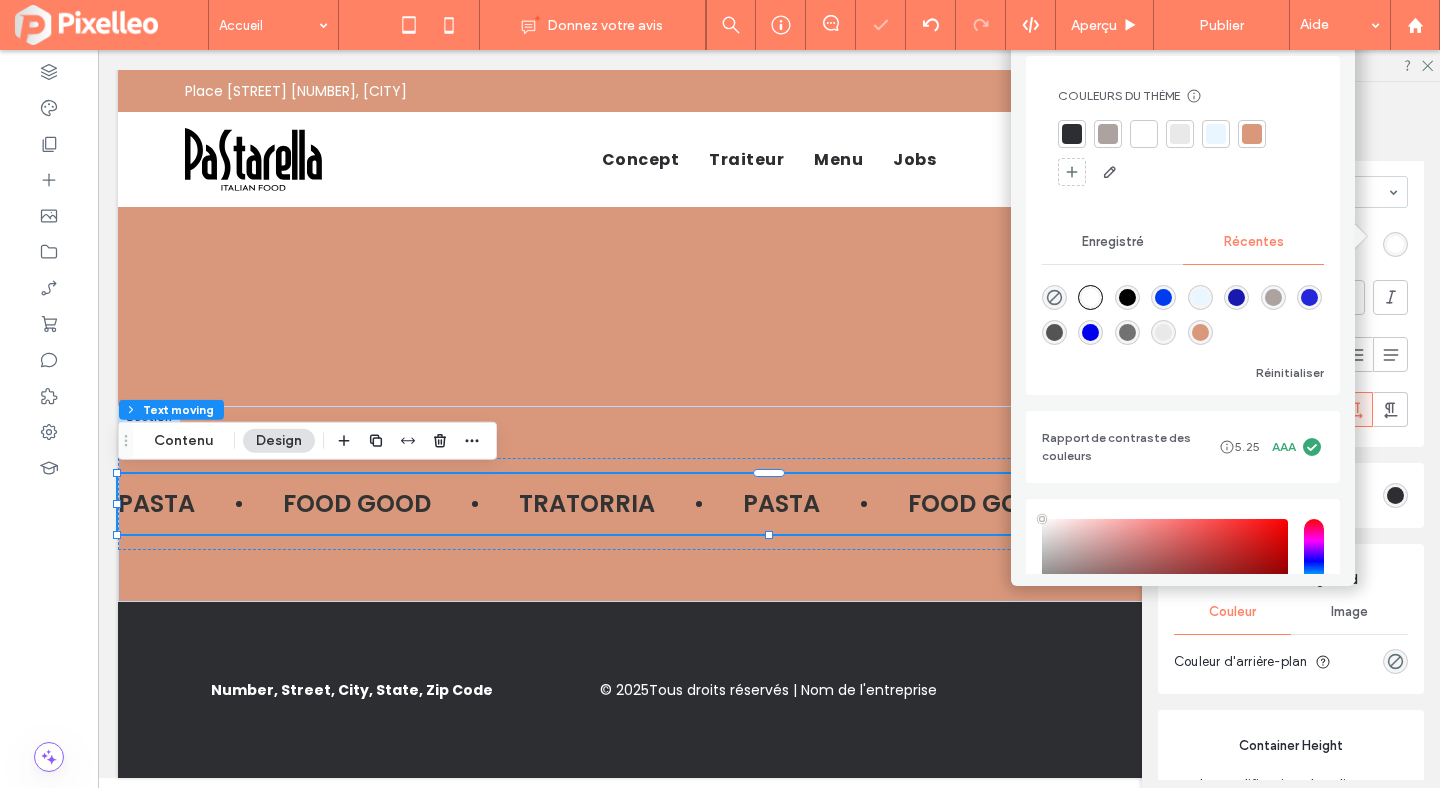 type on "*******" 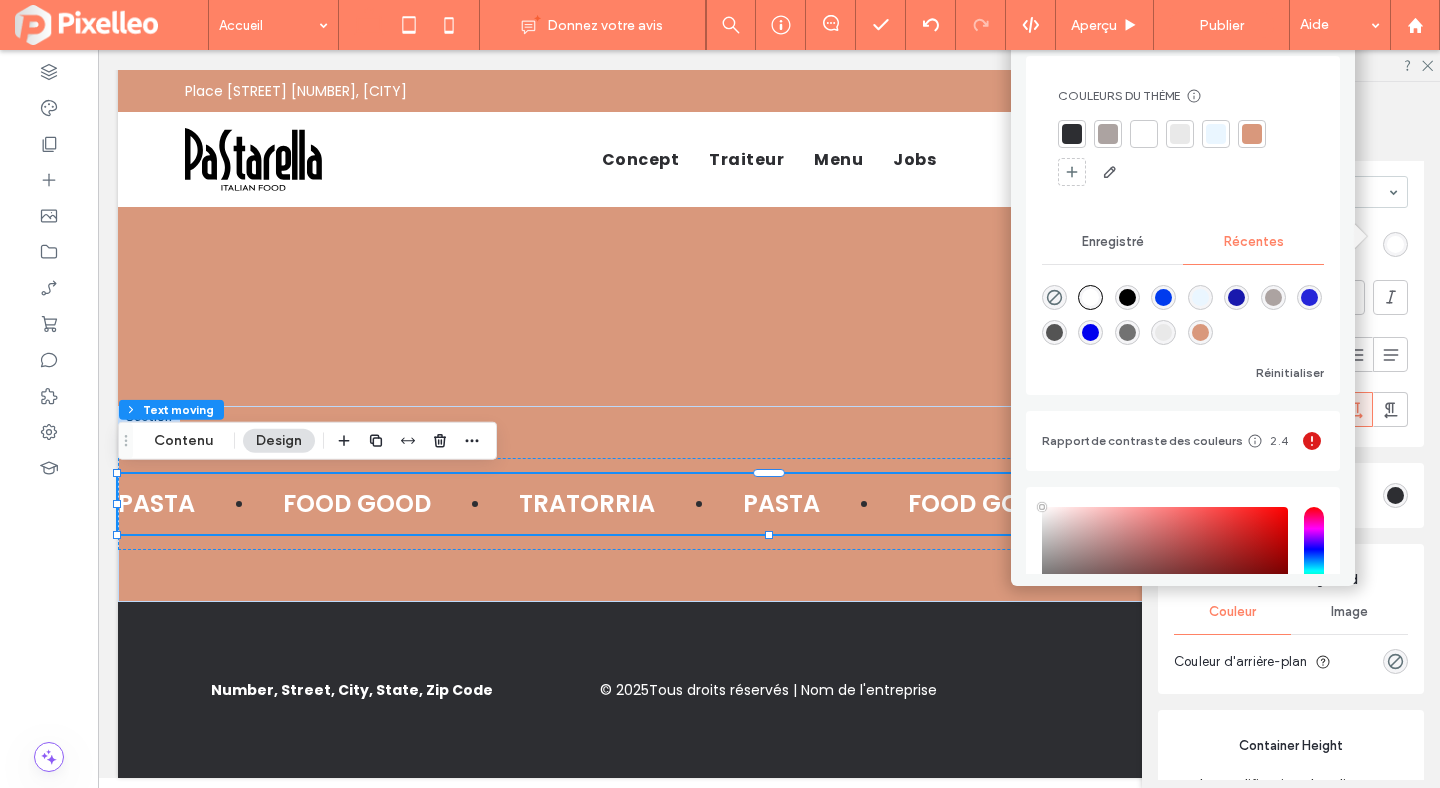 click on "Icon Color" at bounding box center (1291, 495) 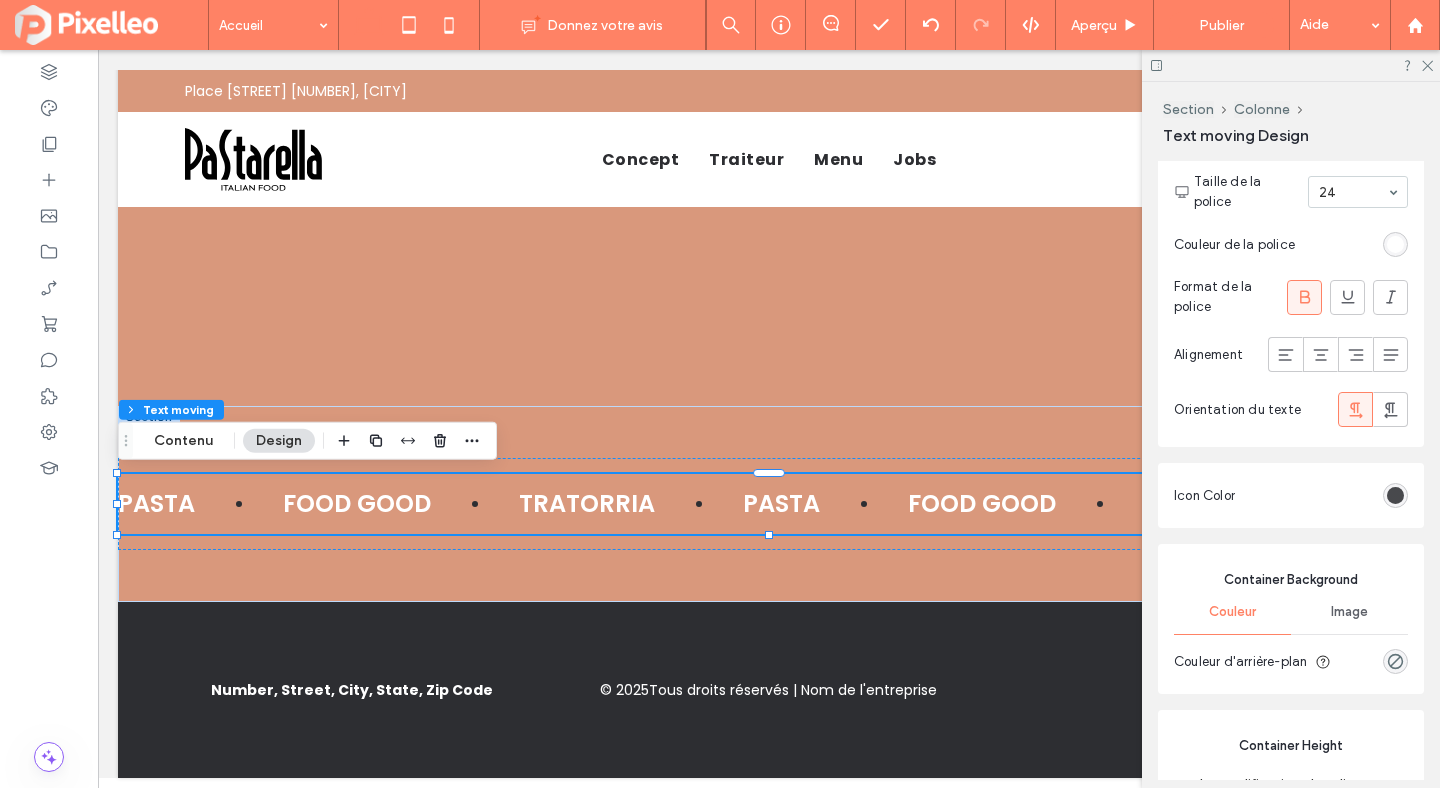 click at bounding box center [1395, 495] 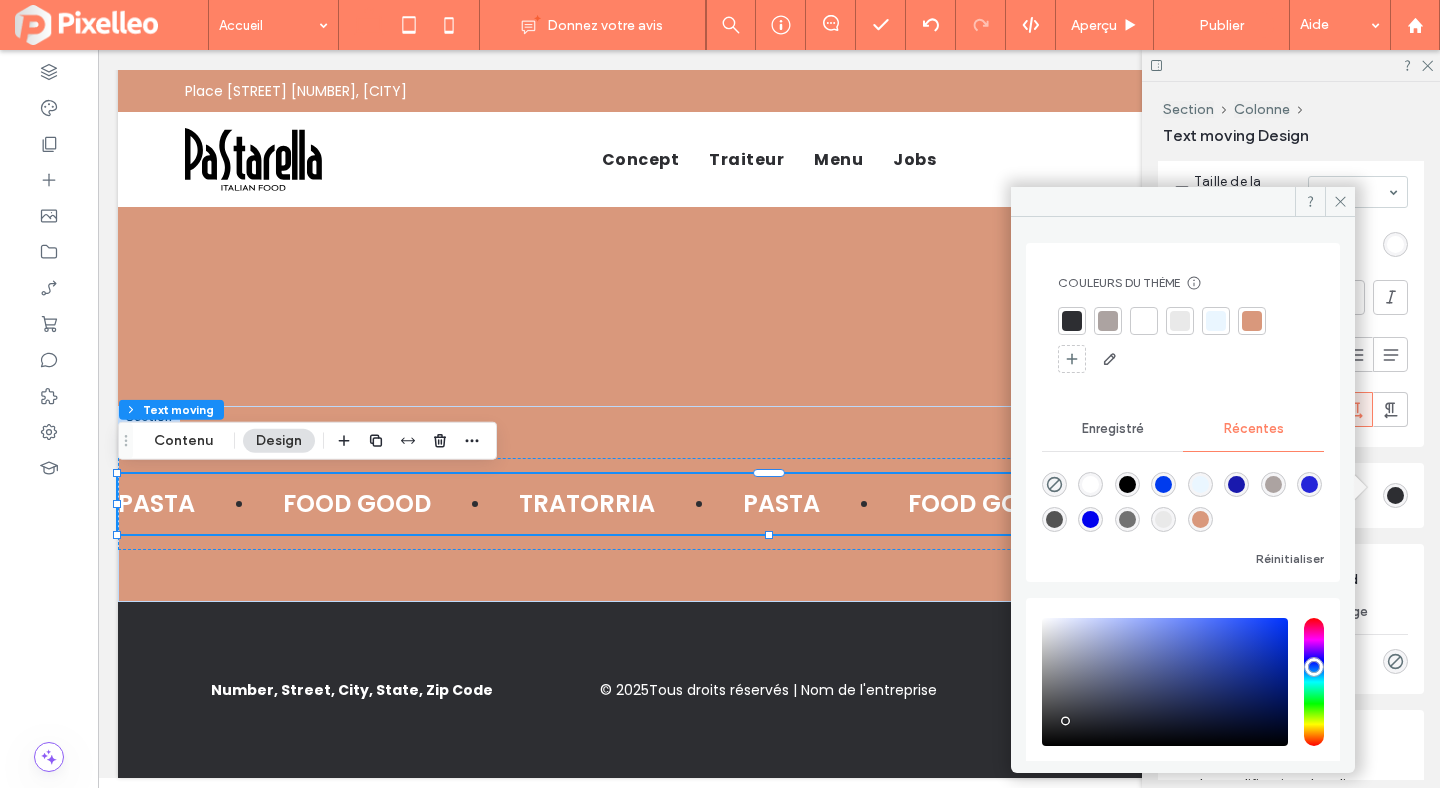 click at bounding box center [1090, 484] 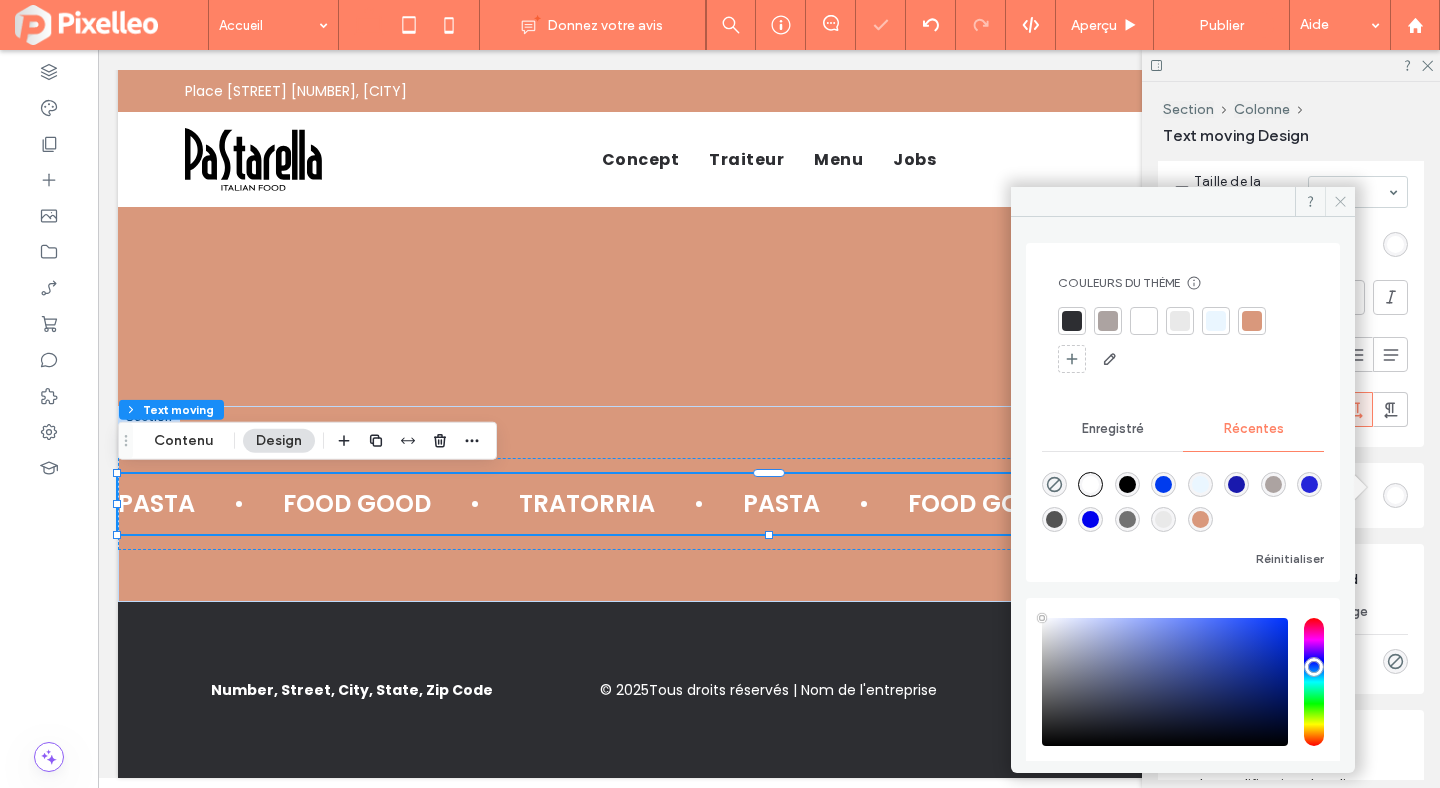 click at bounding box center (1340, 202) 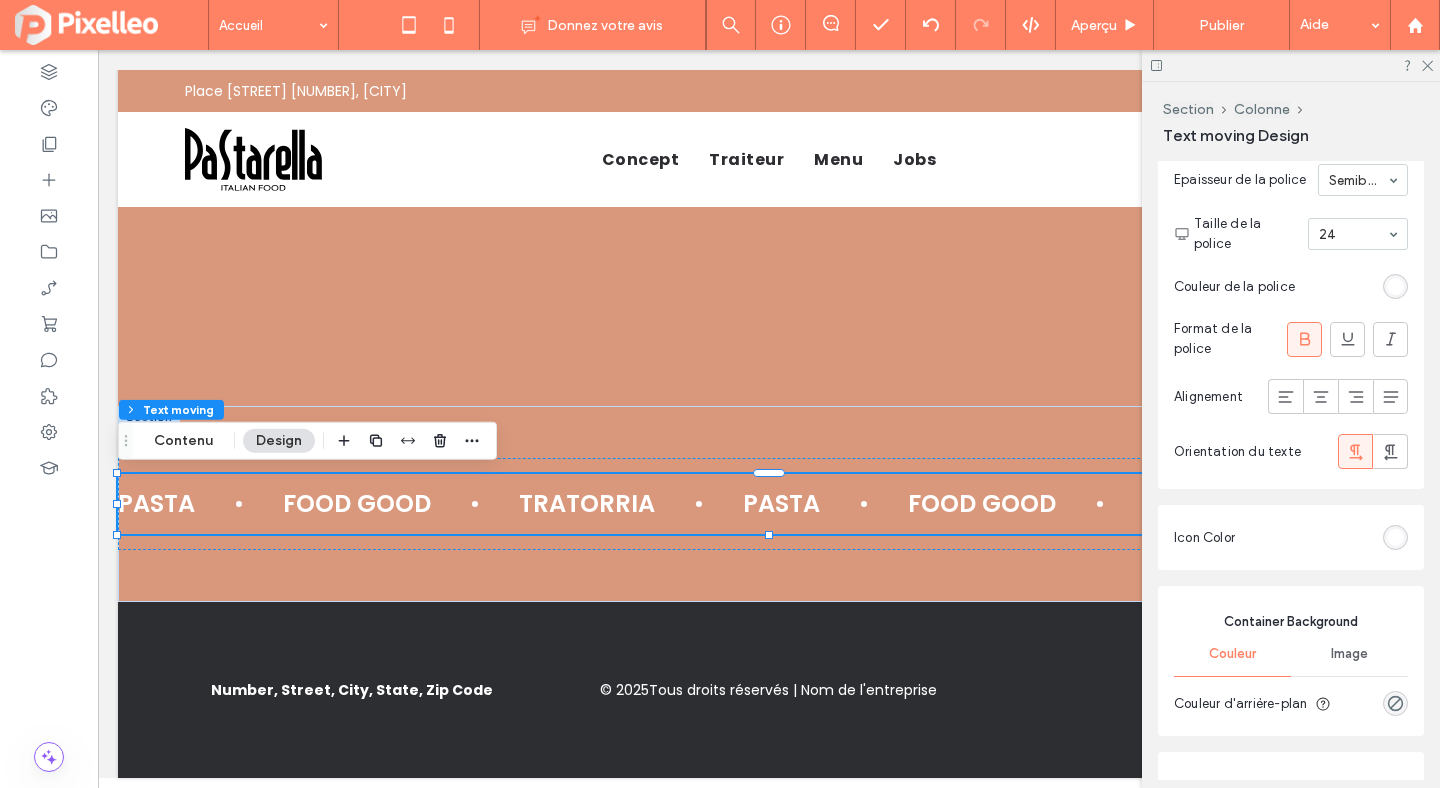 scroll, scrollTop: 418, scrollLeft: 0, axis: vertical 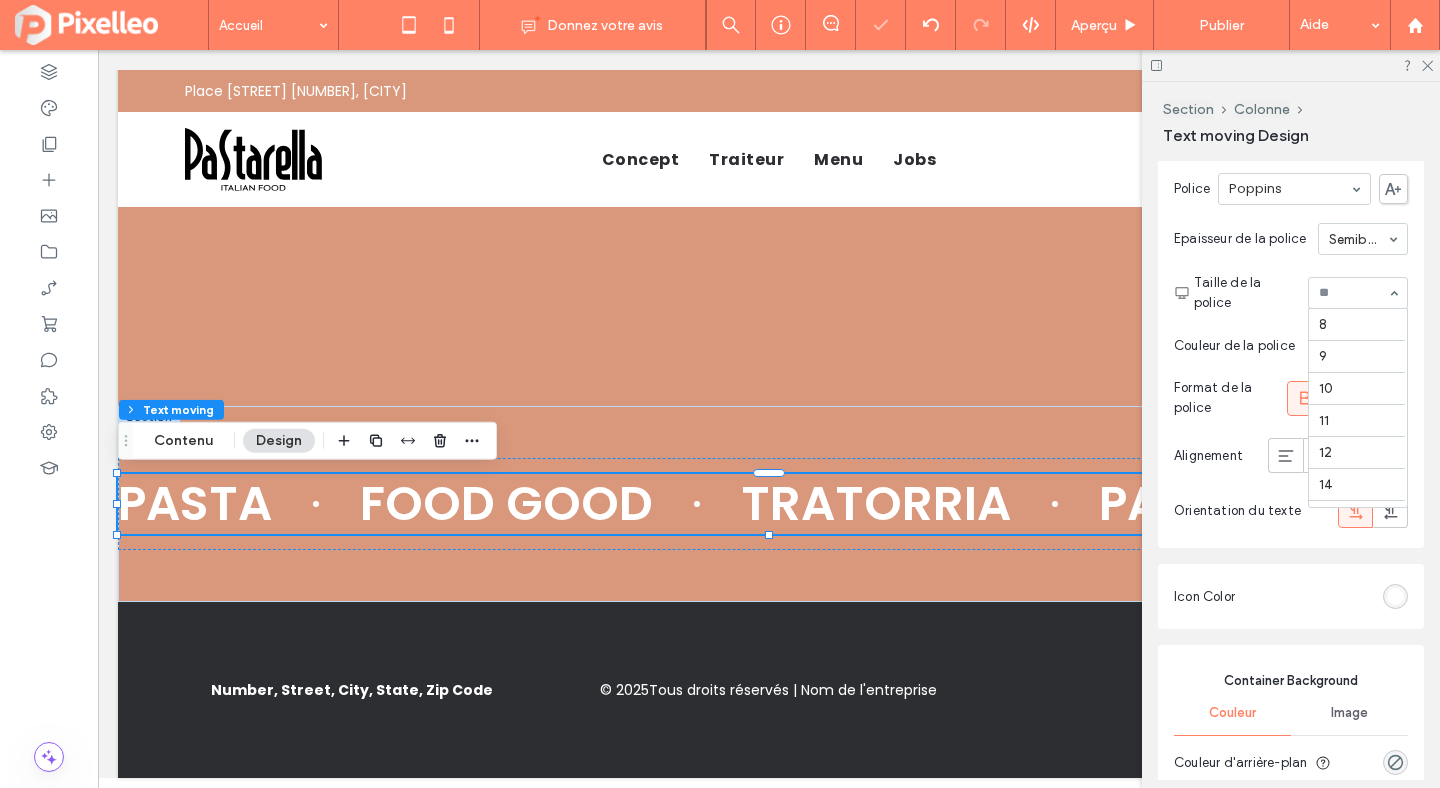 click at bounding box center [1353, 293] 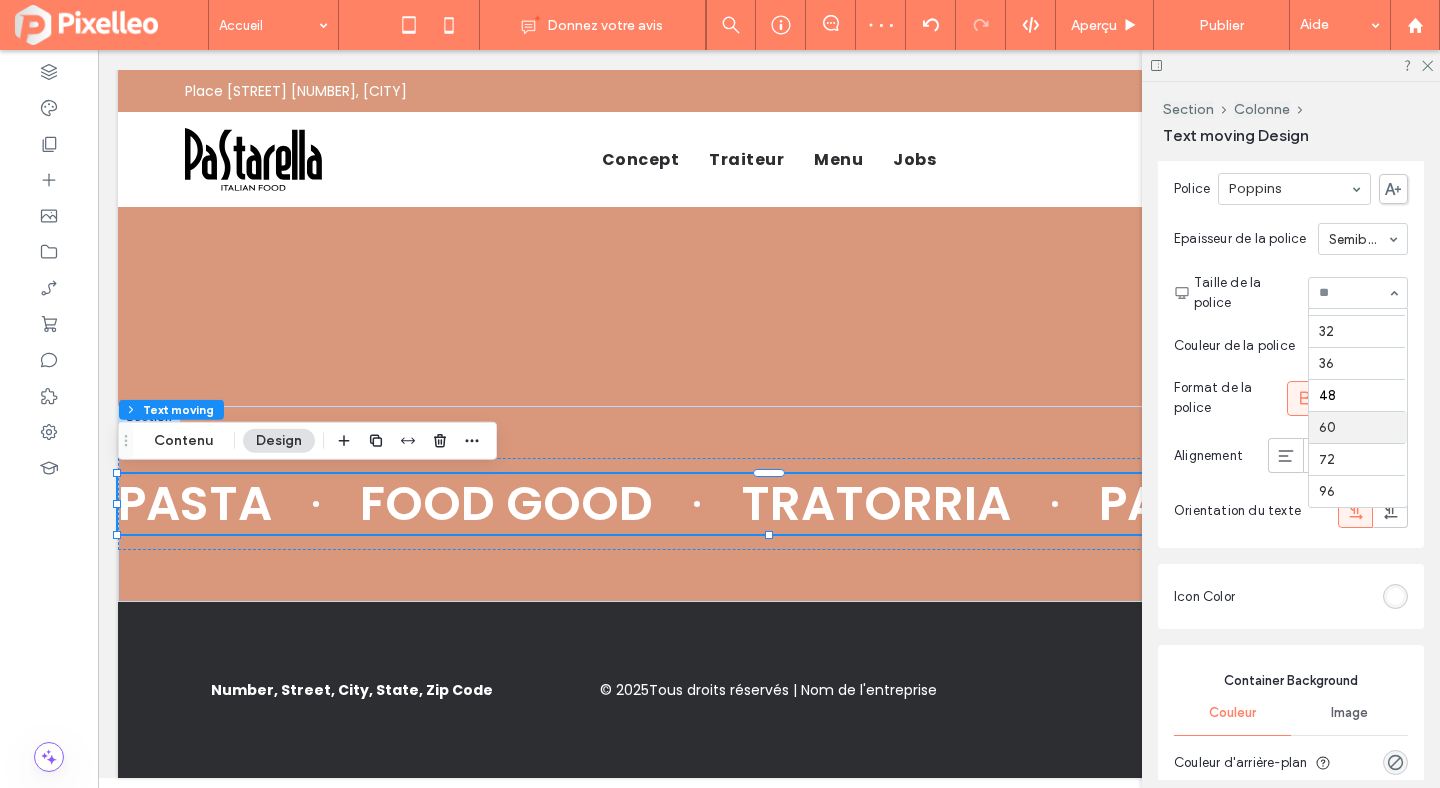 scroll, scrollTop: 310, scrollLeft: 0, axis: vertical 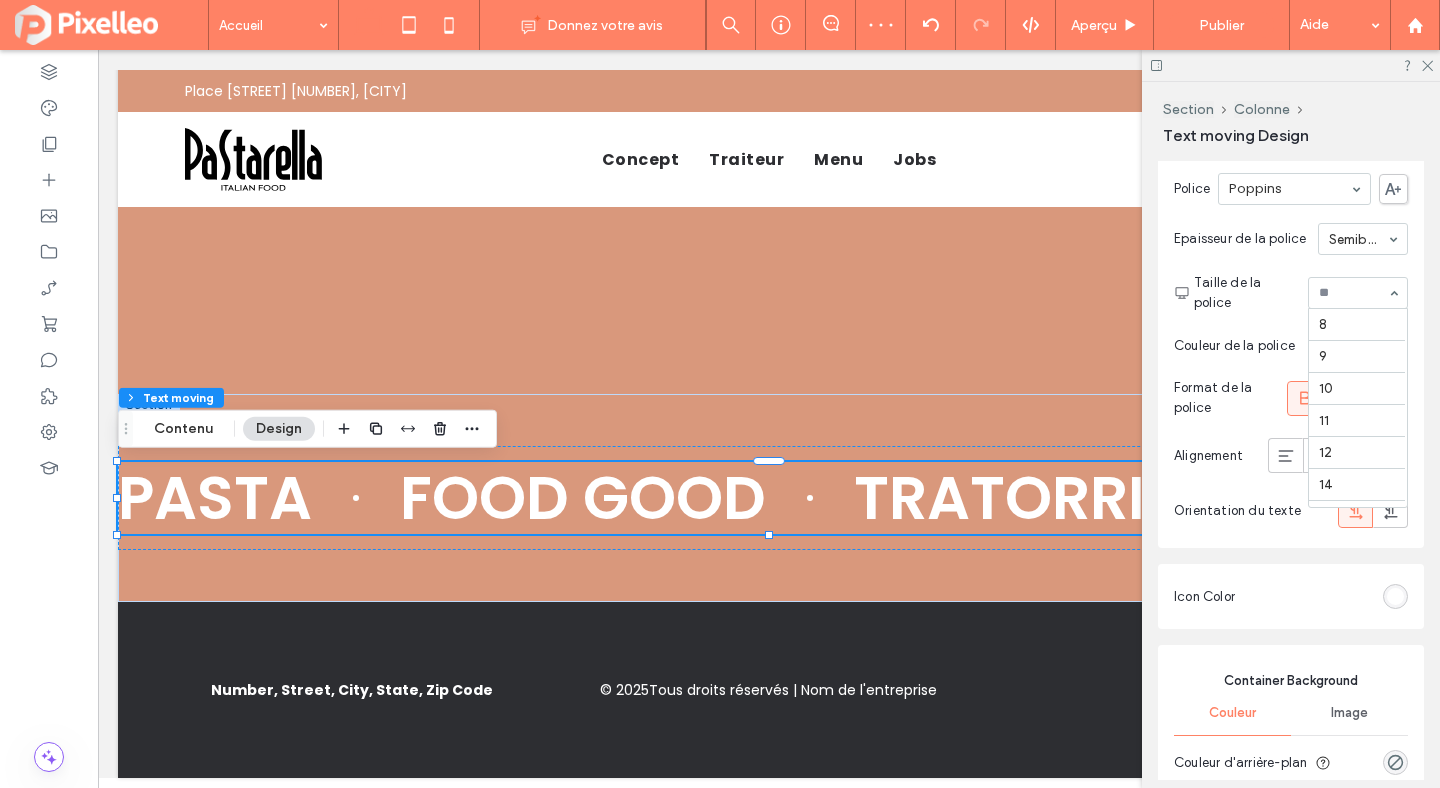 click at bounding box center (1353, 293) 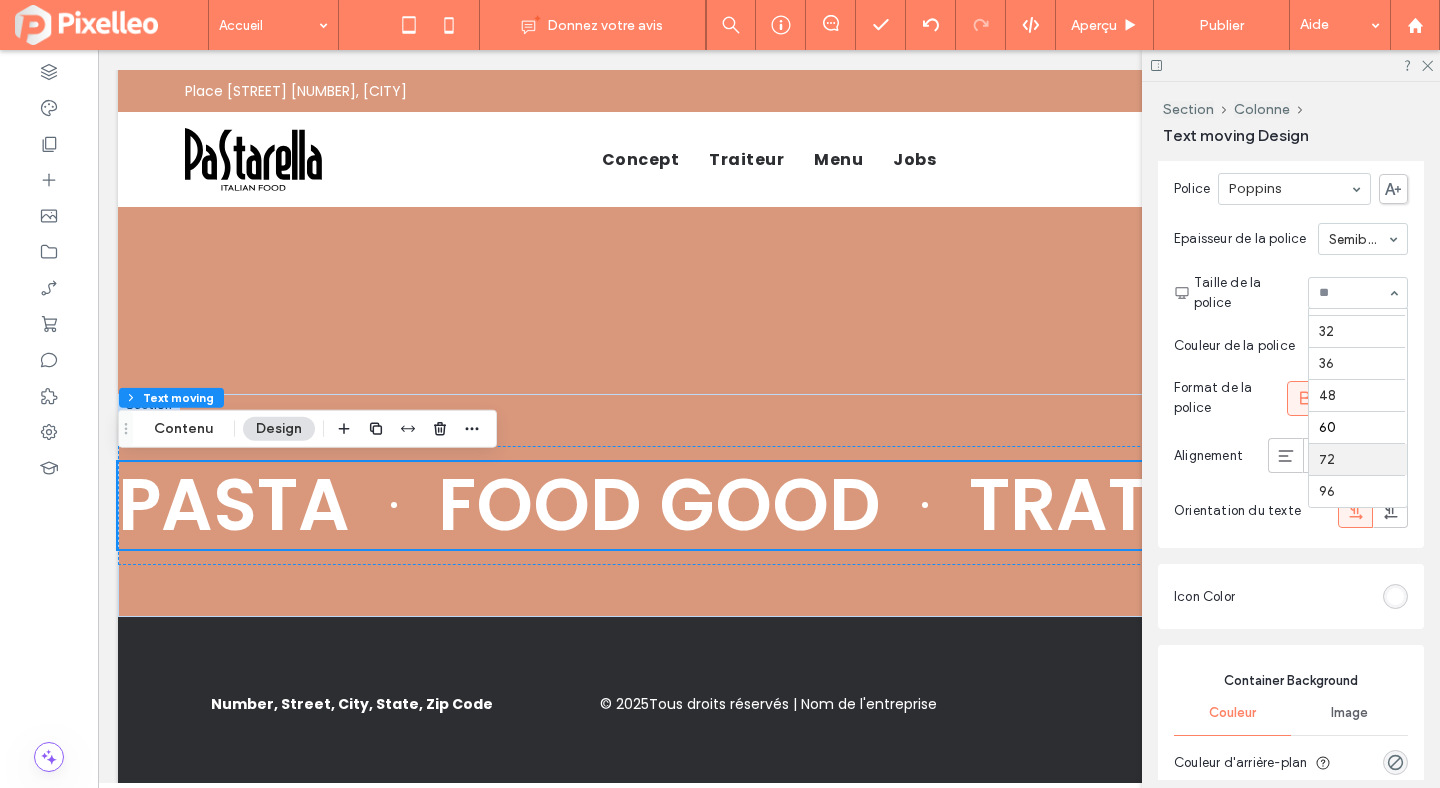 scroll, scrollTop: 315, scrollLeft: 0, axis: vertical 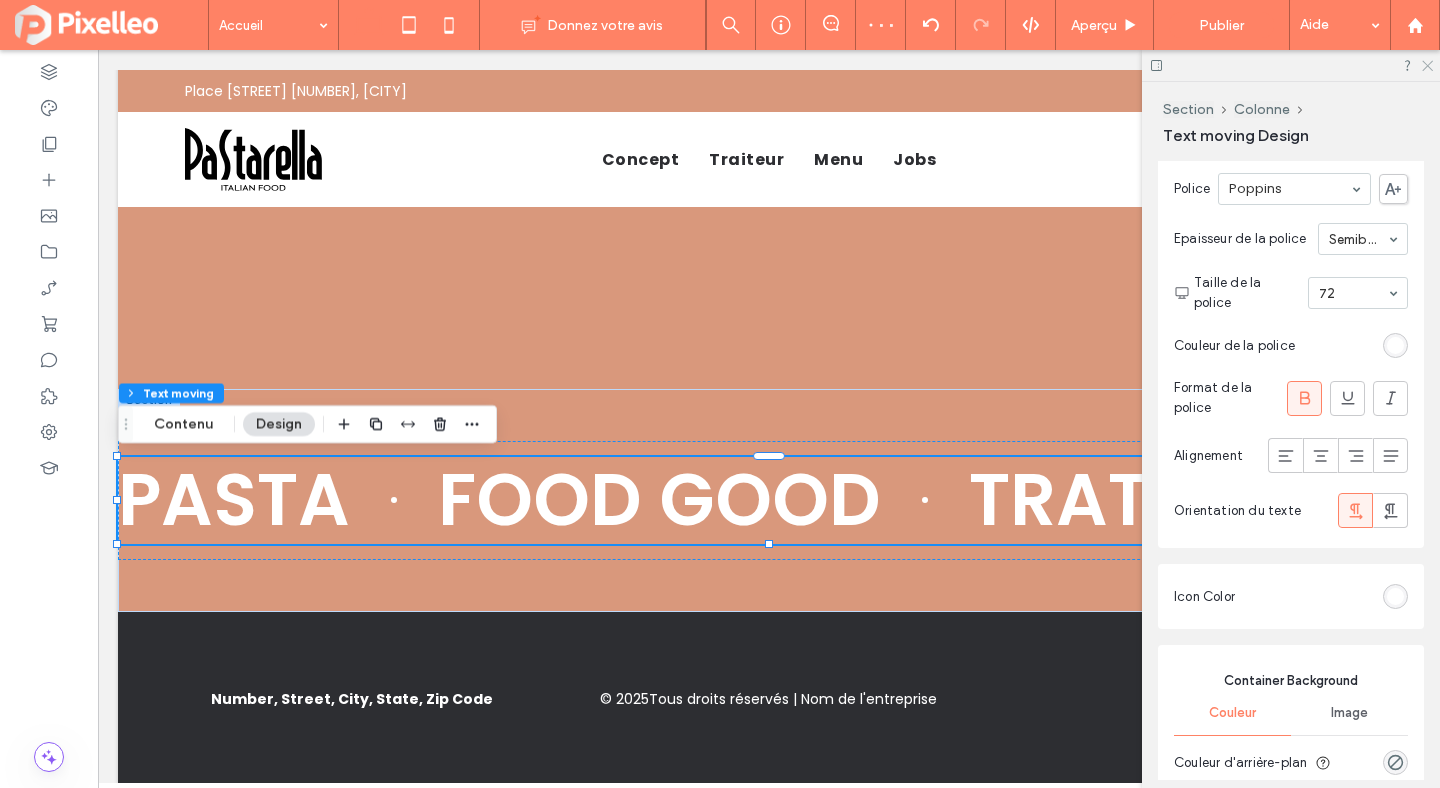 click 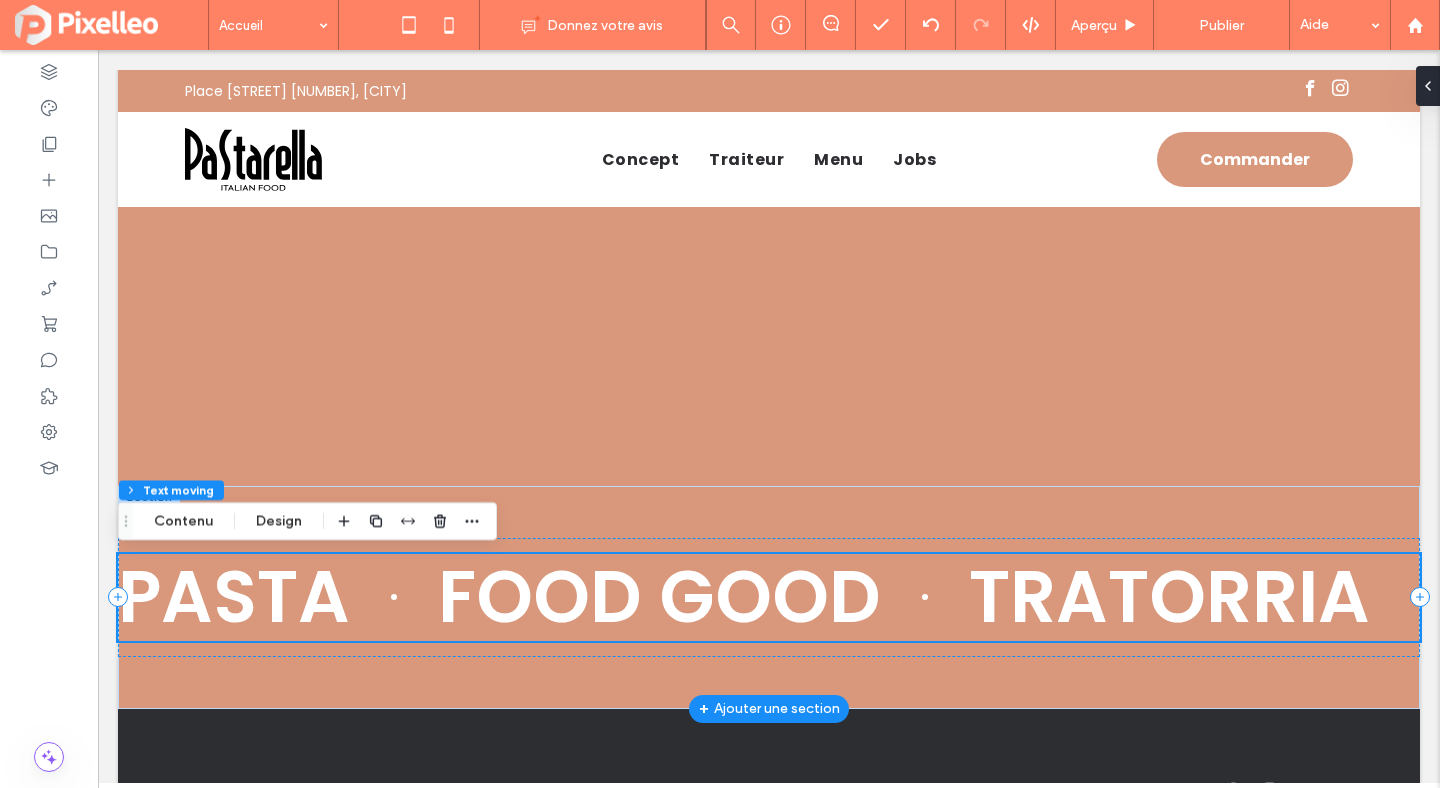 scroll, scrollTop: 0, scrollLeft: 0, axis: both 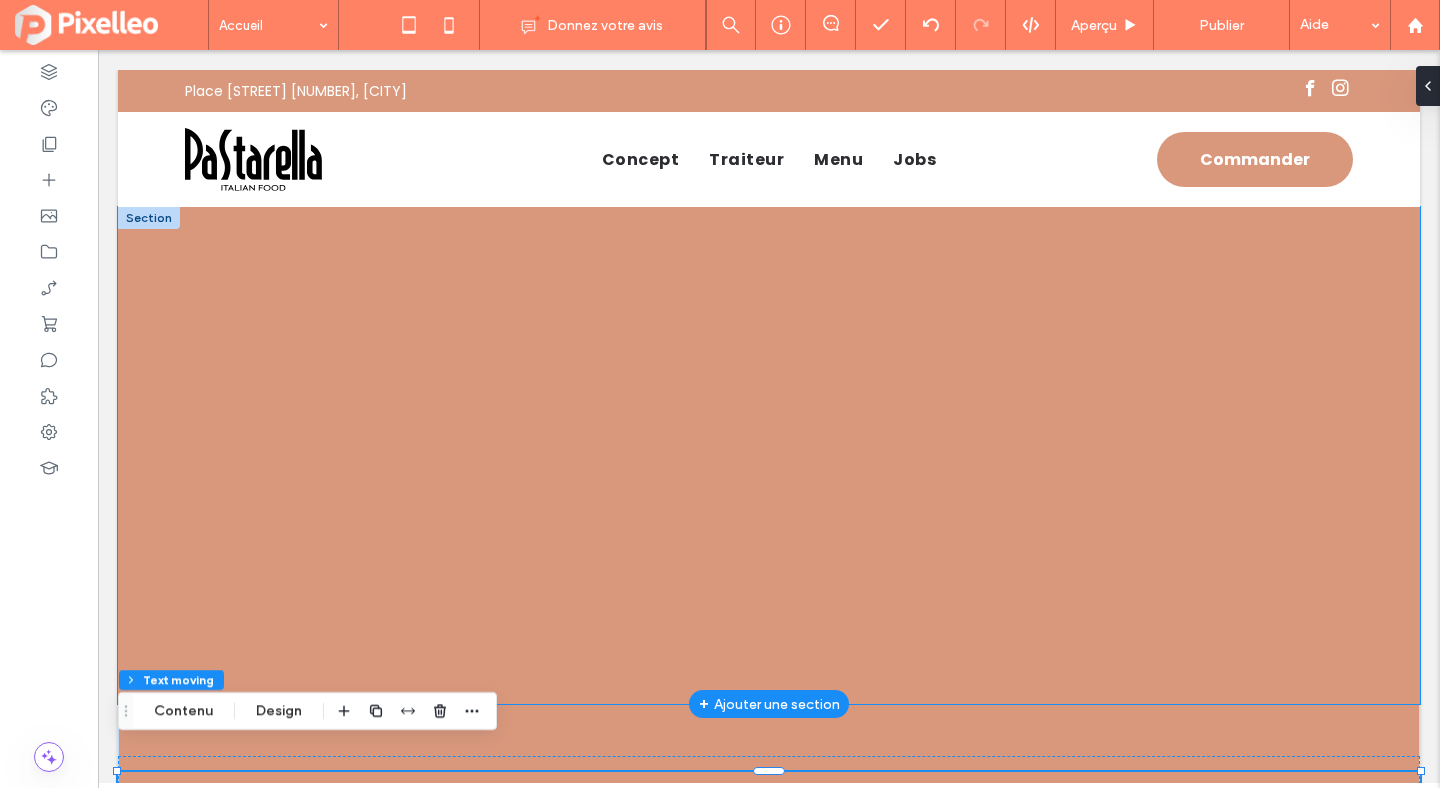 click at bounding box center [769, 455] 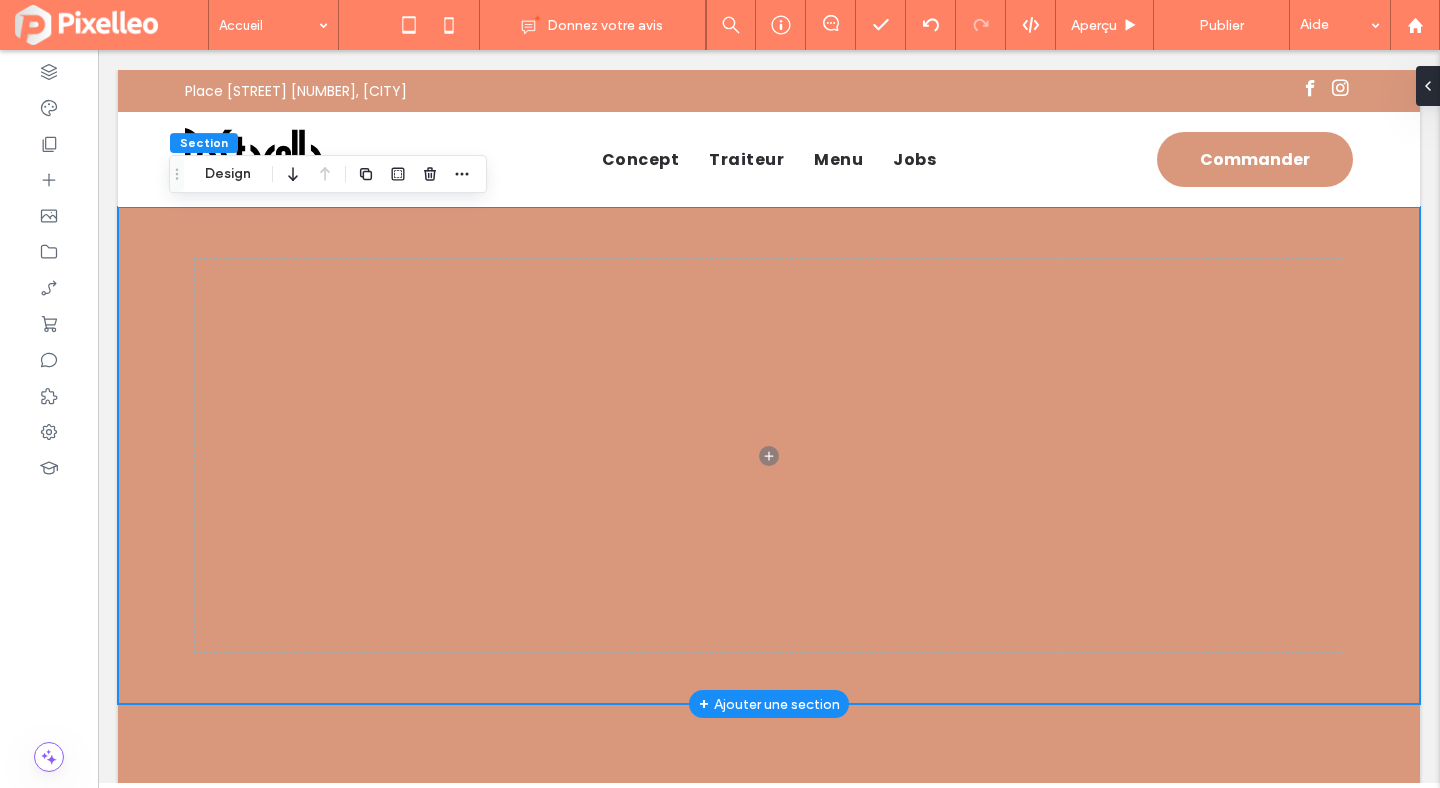 click at bounding box center [769, 455] 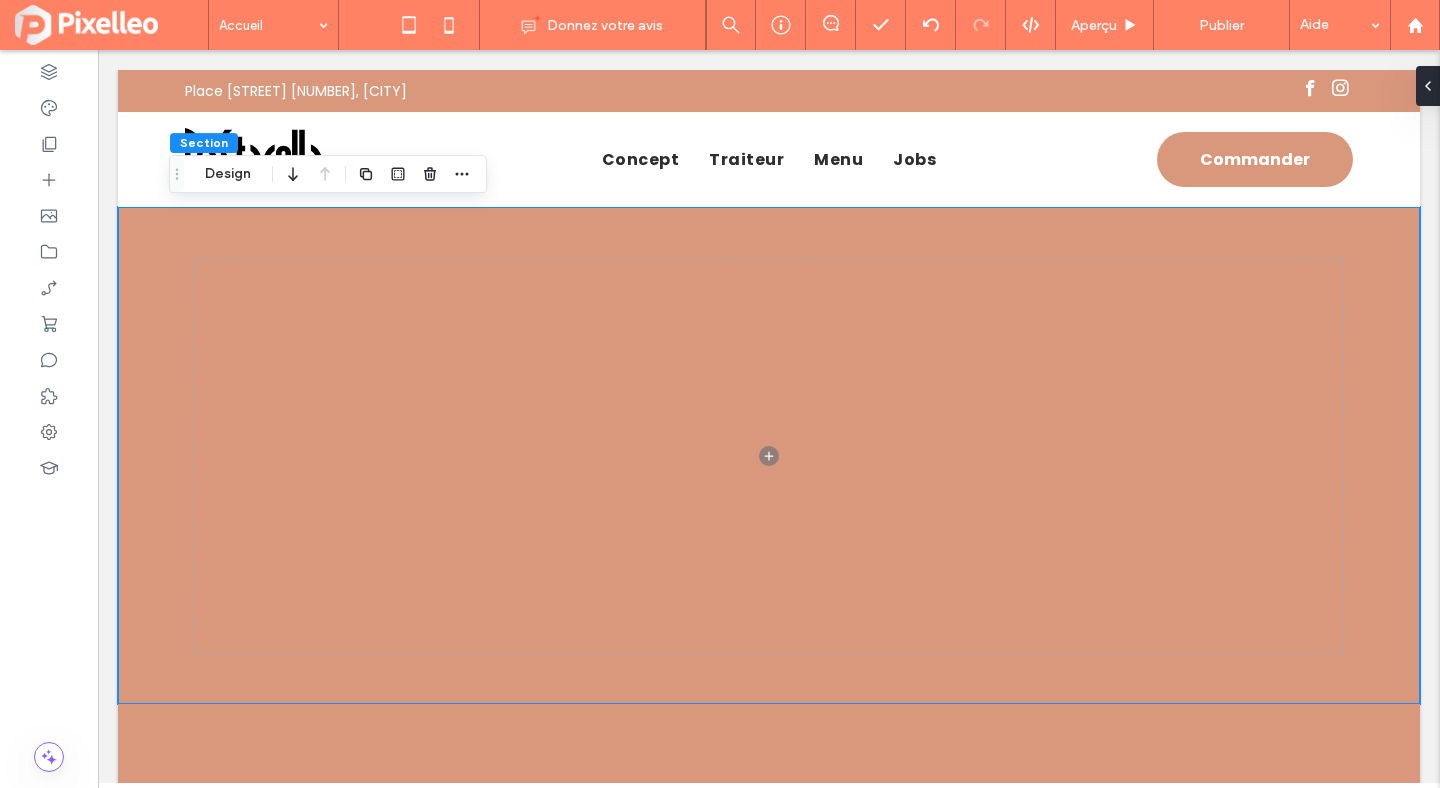 click on "Section Design" at bounding box center [328, 174] 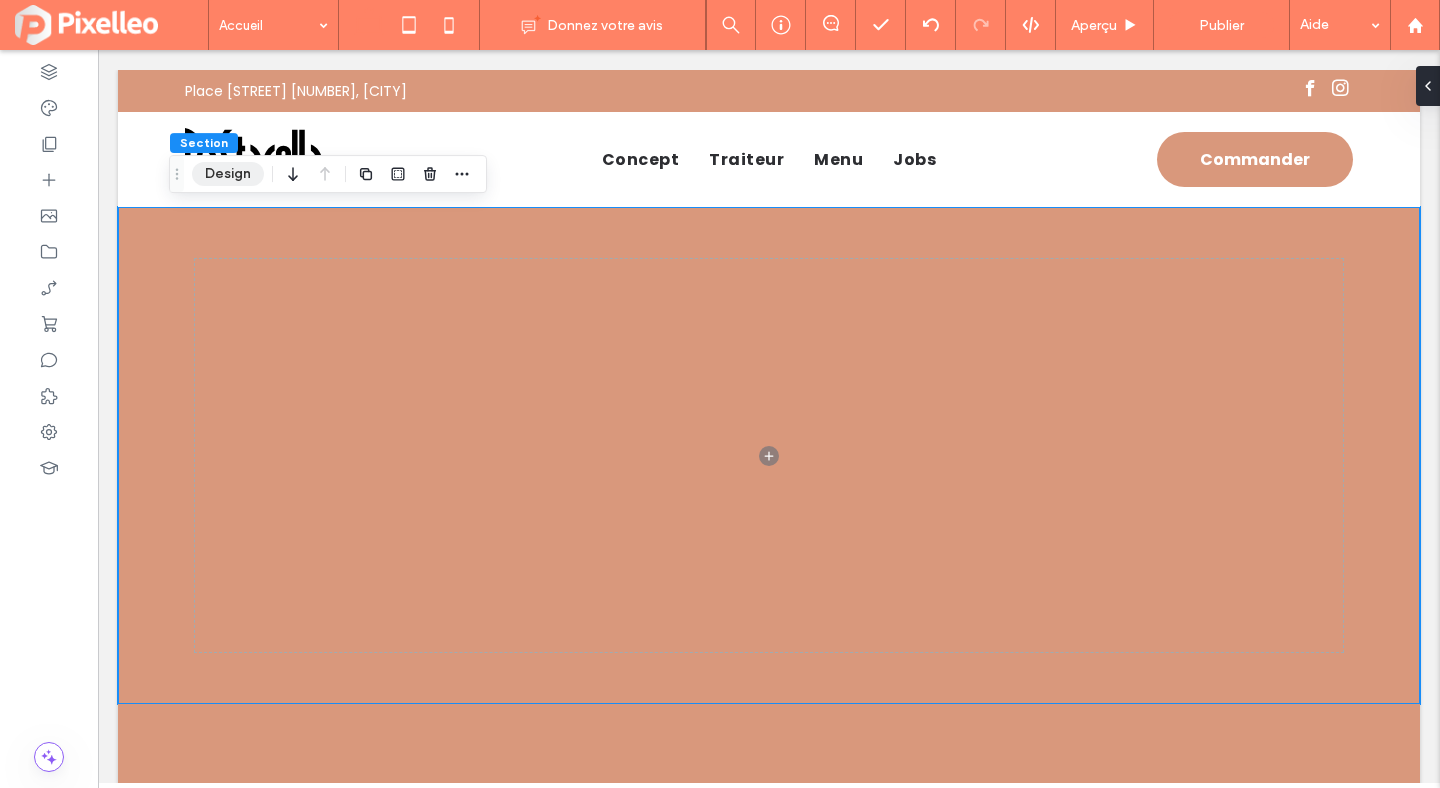 click on "Design" at bounding box center [228, 174] 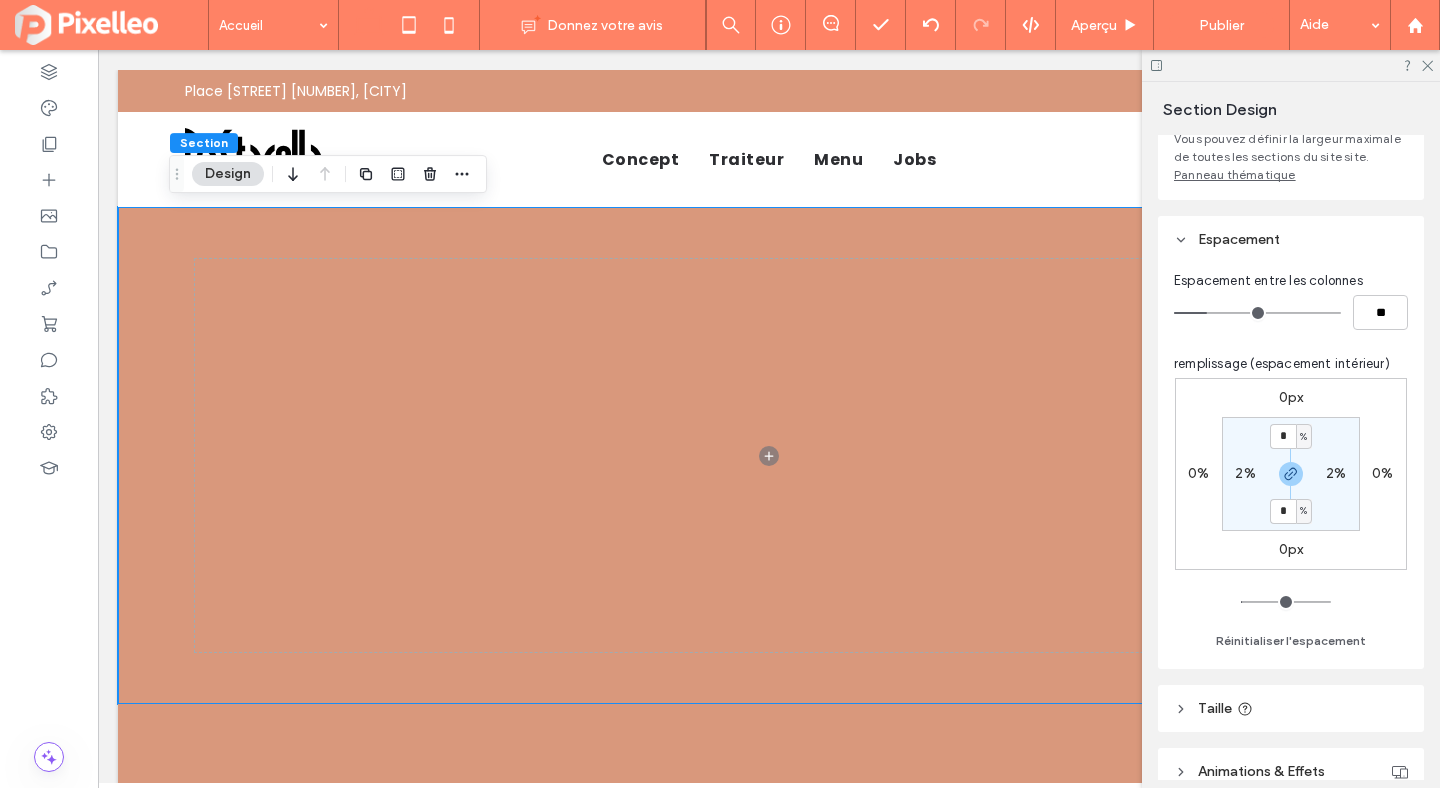 scroll, scrollTop: 369, scrollLeft: 0, axis: vertical 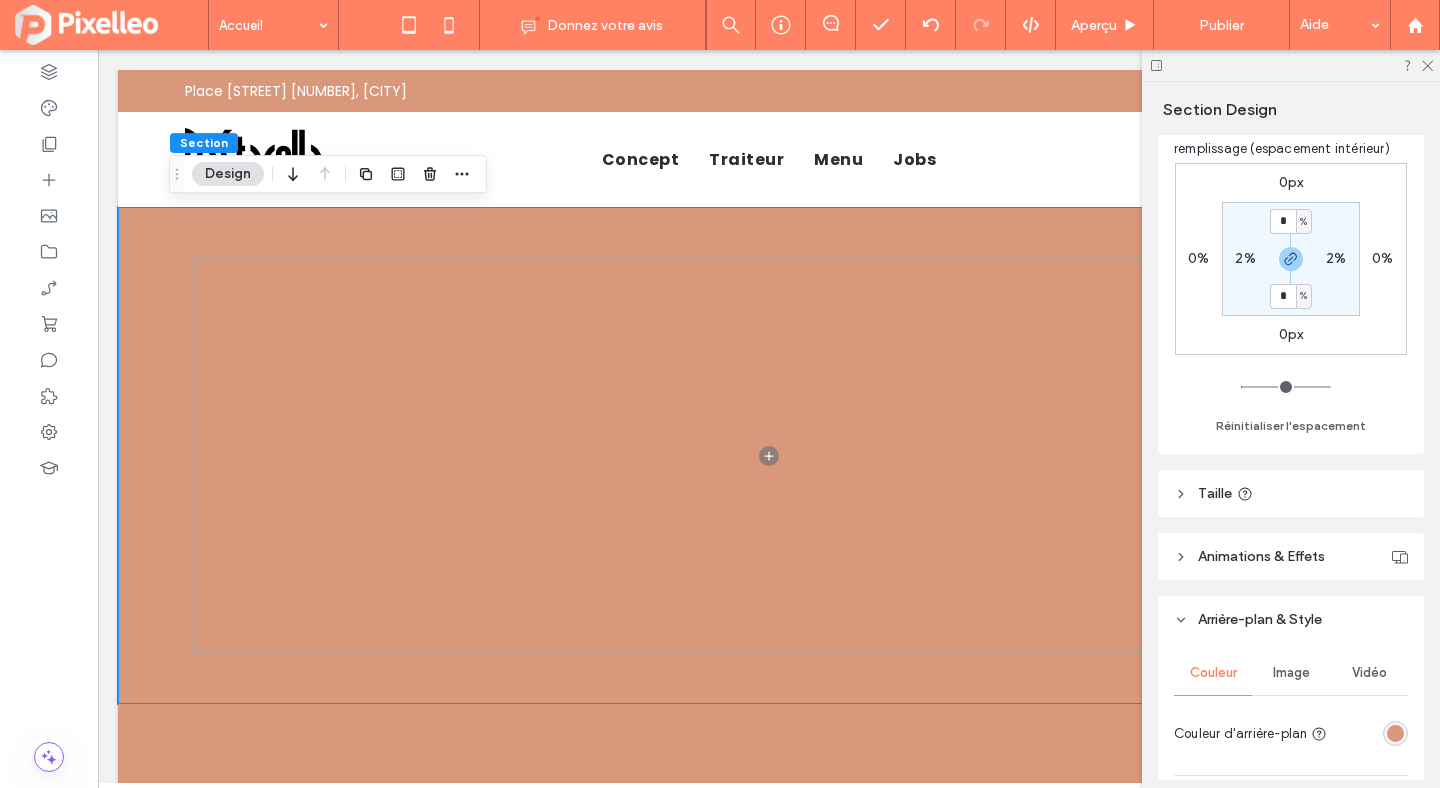 click on "Taille" at bounding box center [1291, 493] 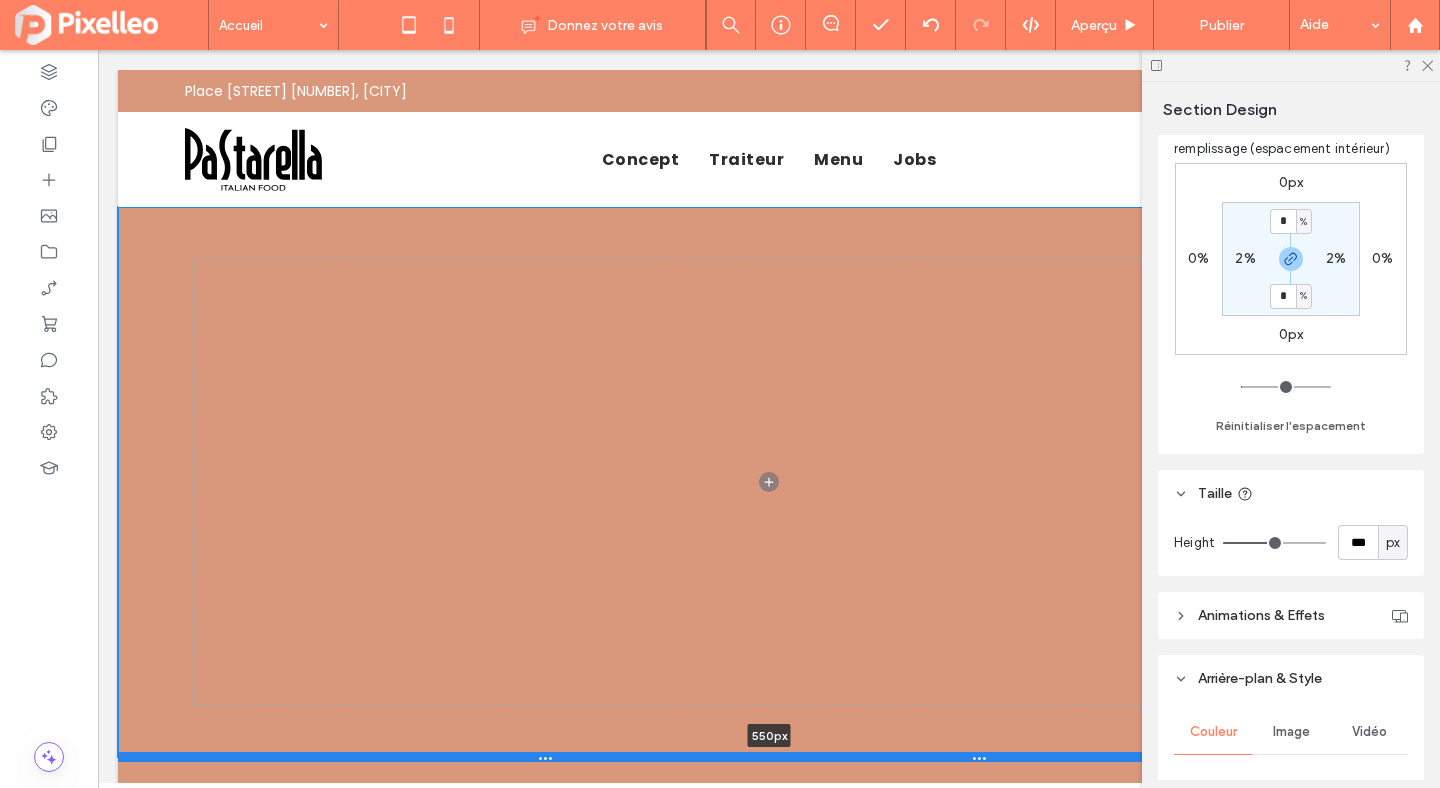 drag, startPoint x: 623, startPoint y: 701, endPoint x: 620, endPoint y: 754, distance: 53.08484 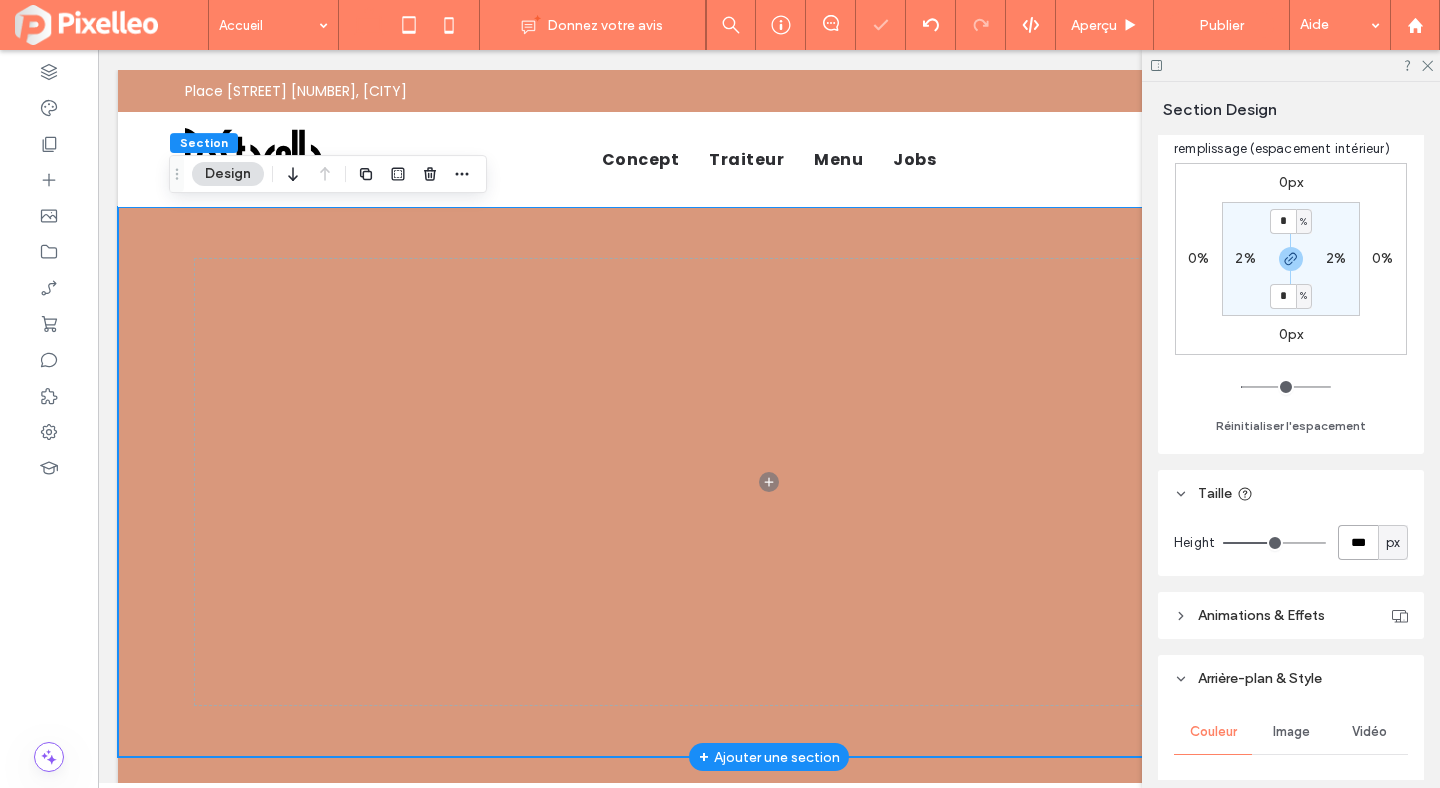 click on "***" at bounding box center (1358, 542) 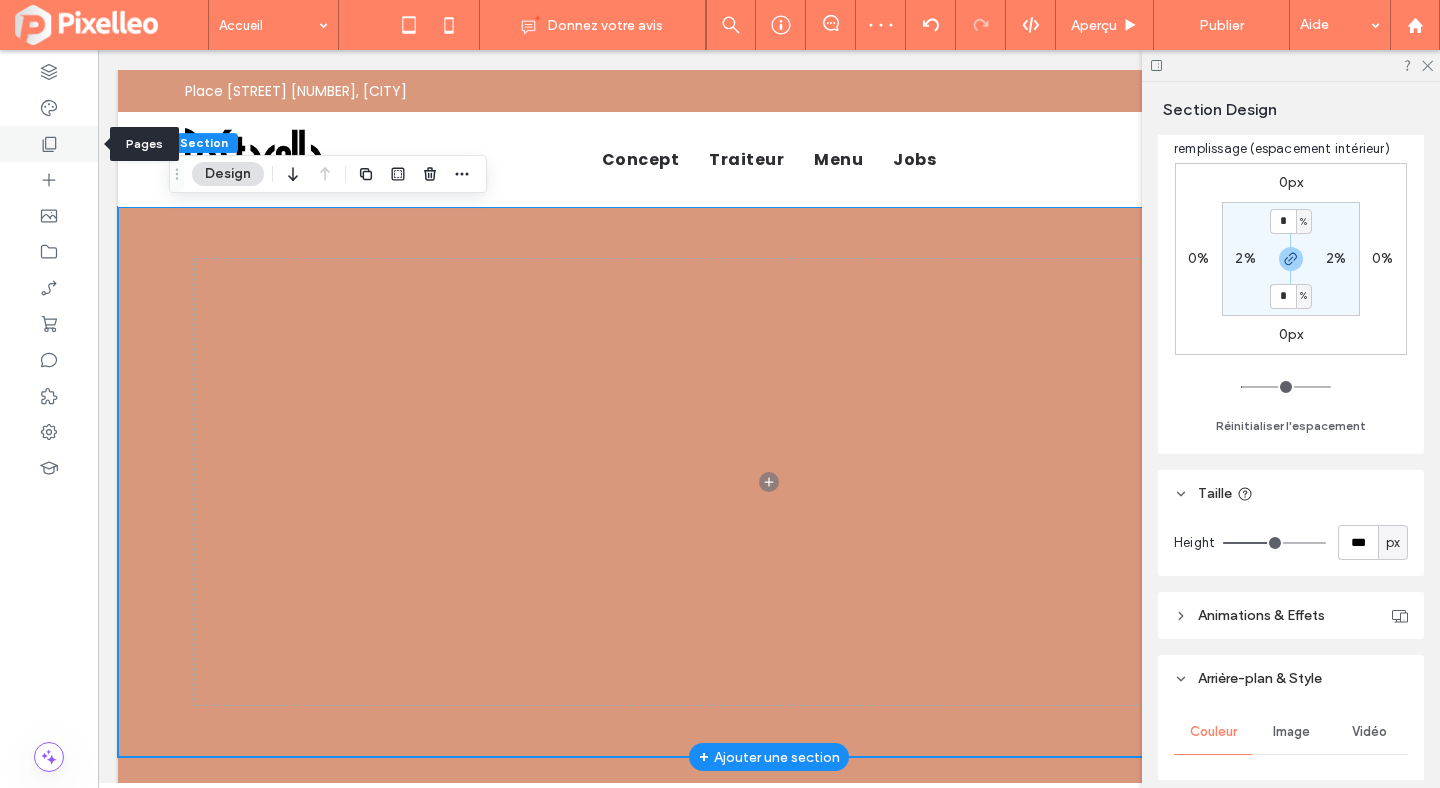 click 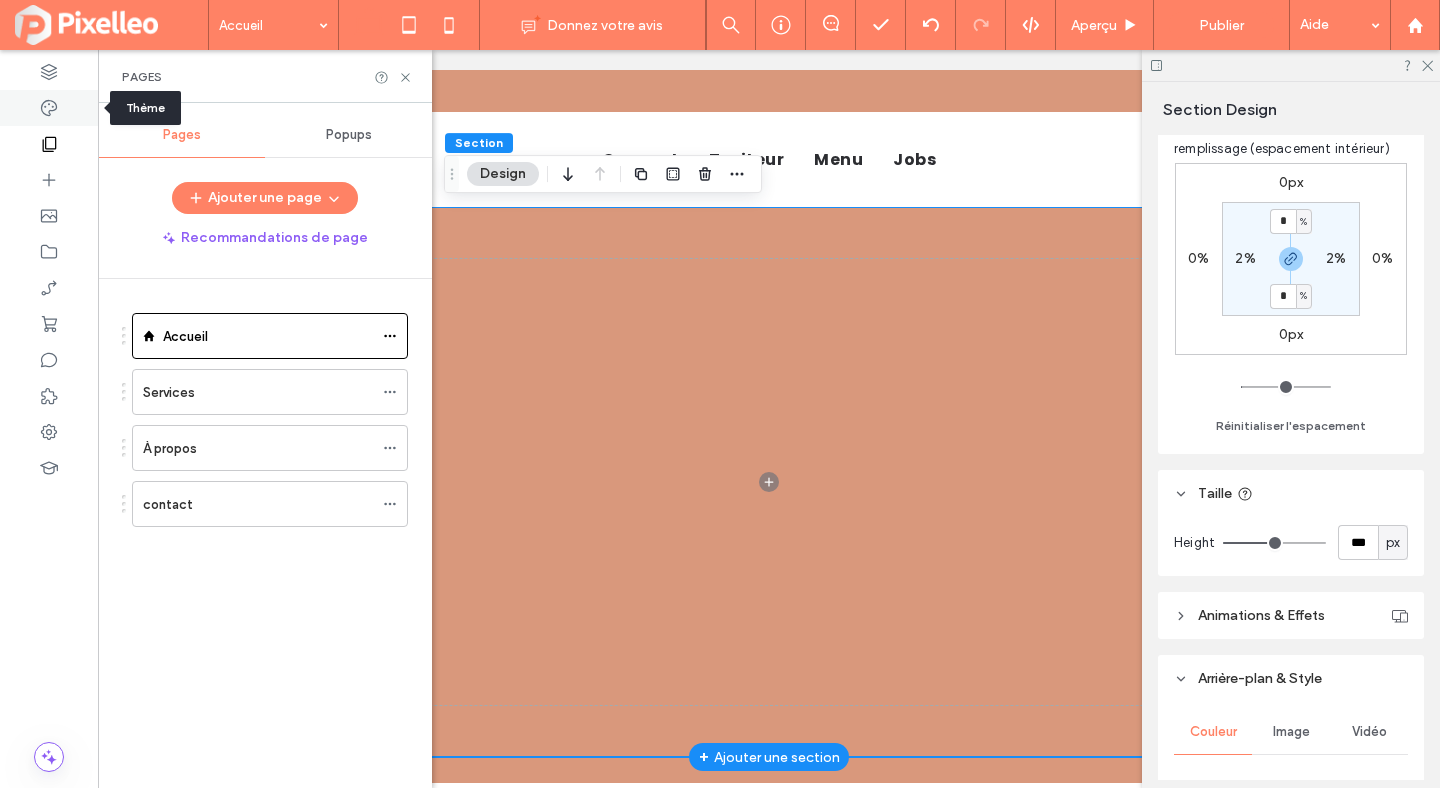 click 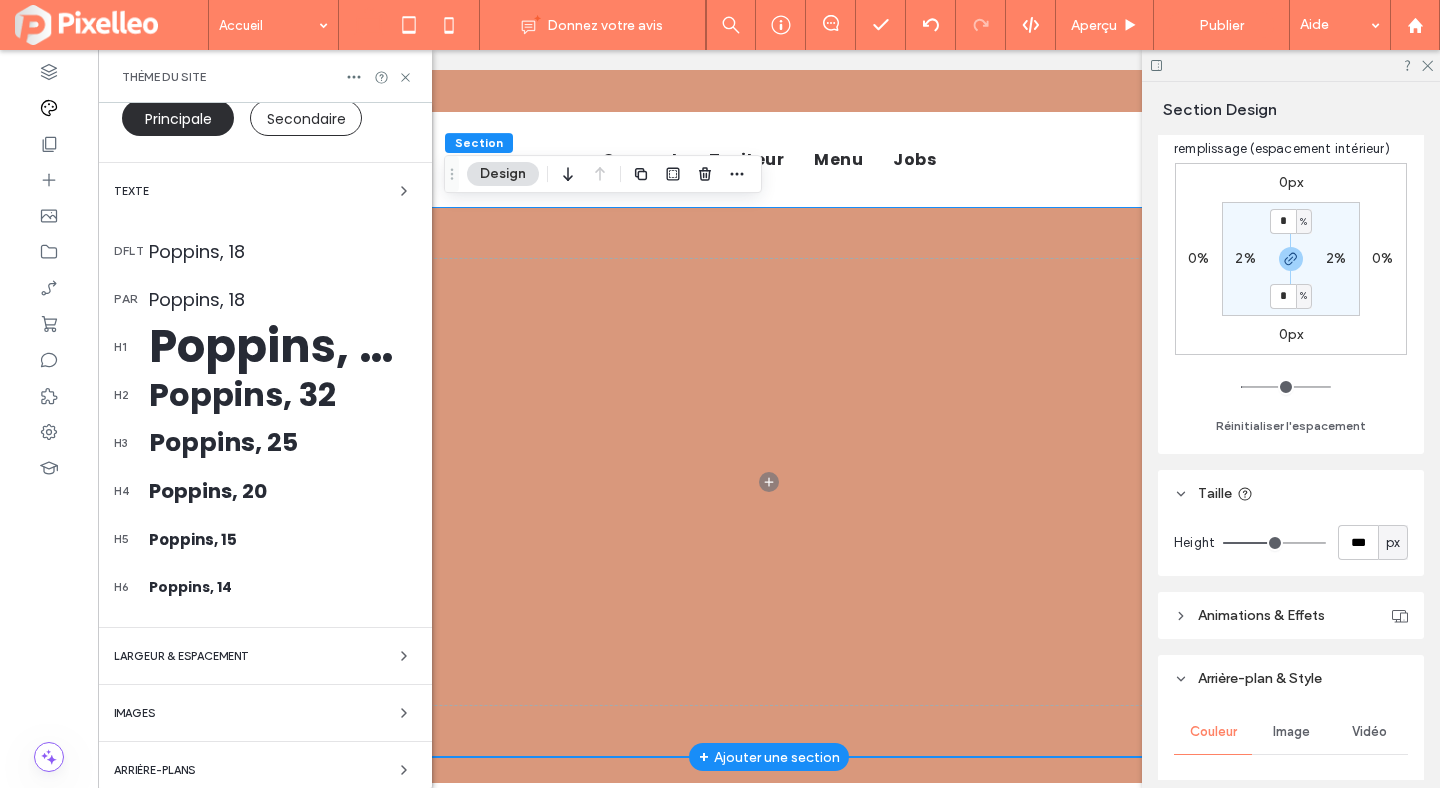 scroll, scrollTop: 205, scrollLeft: 0, axis: vertical 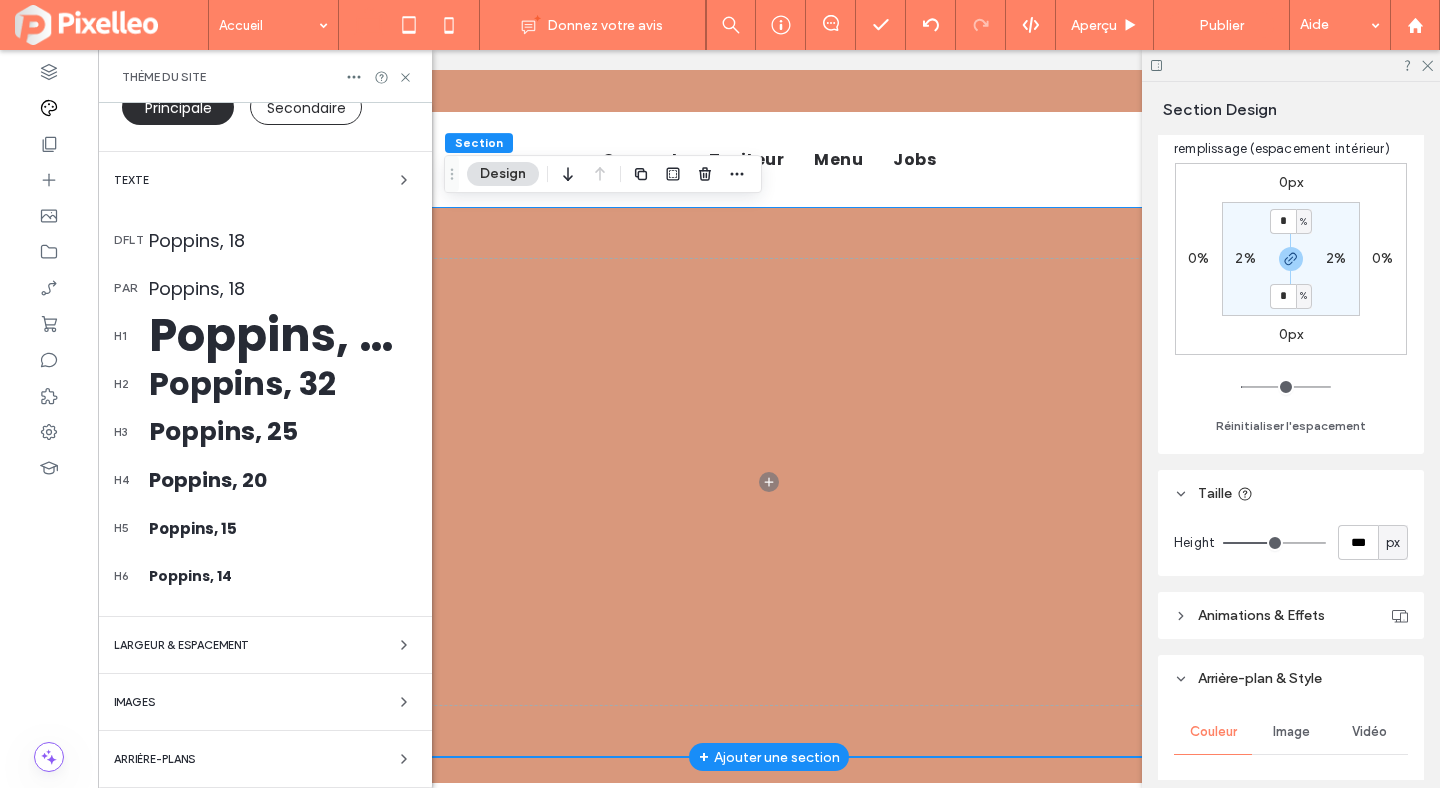 click on "LARGEUR & Espacement" at bounding box center (265, 645) 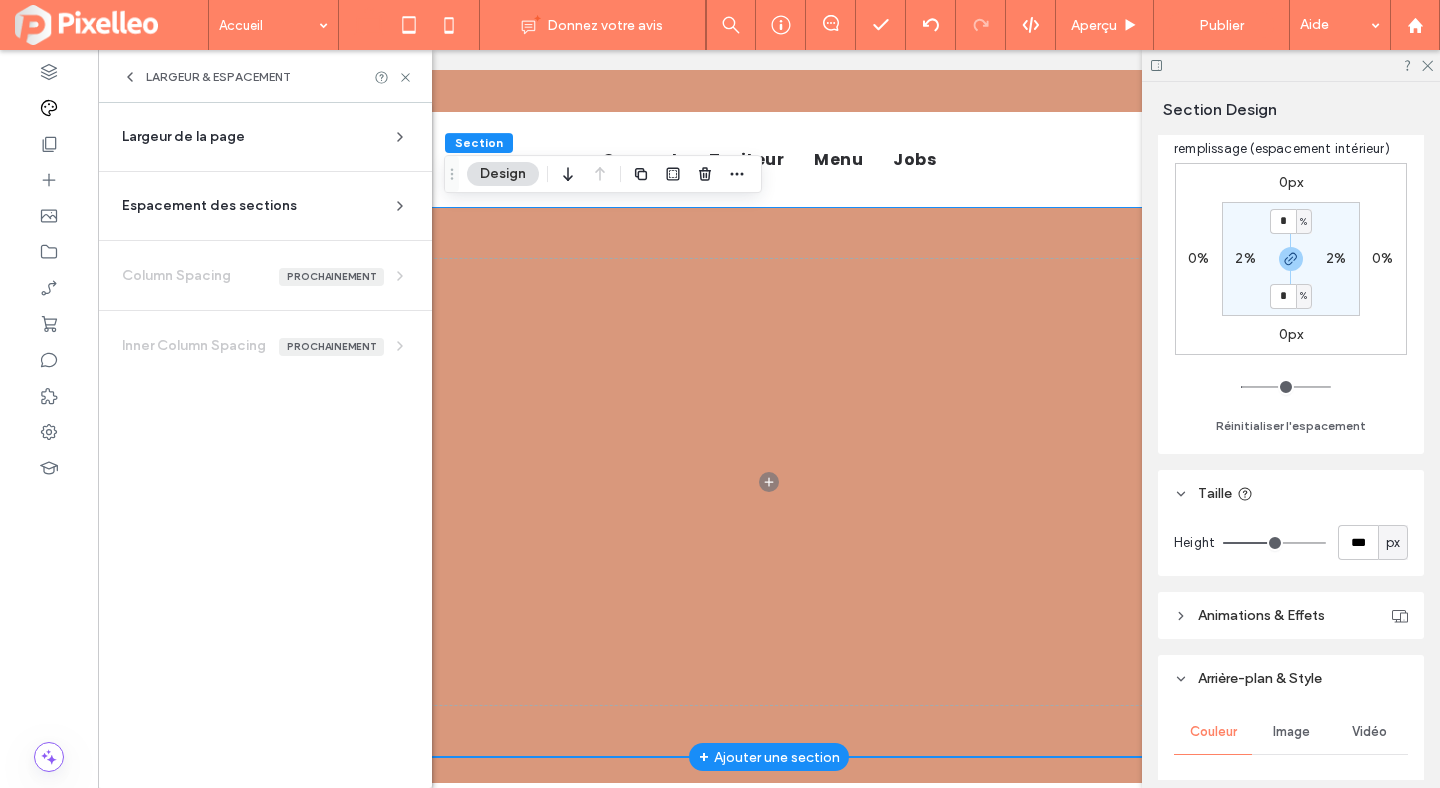 scroll, scrollTop: 0, scrollLeft: 0, axis: both 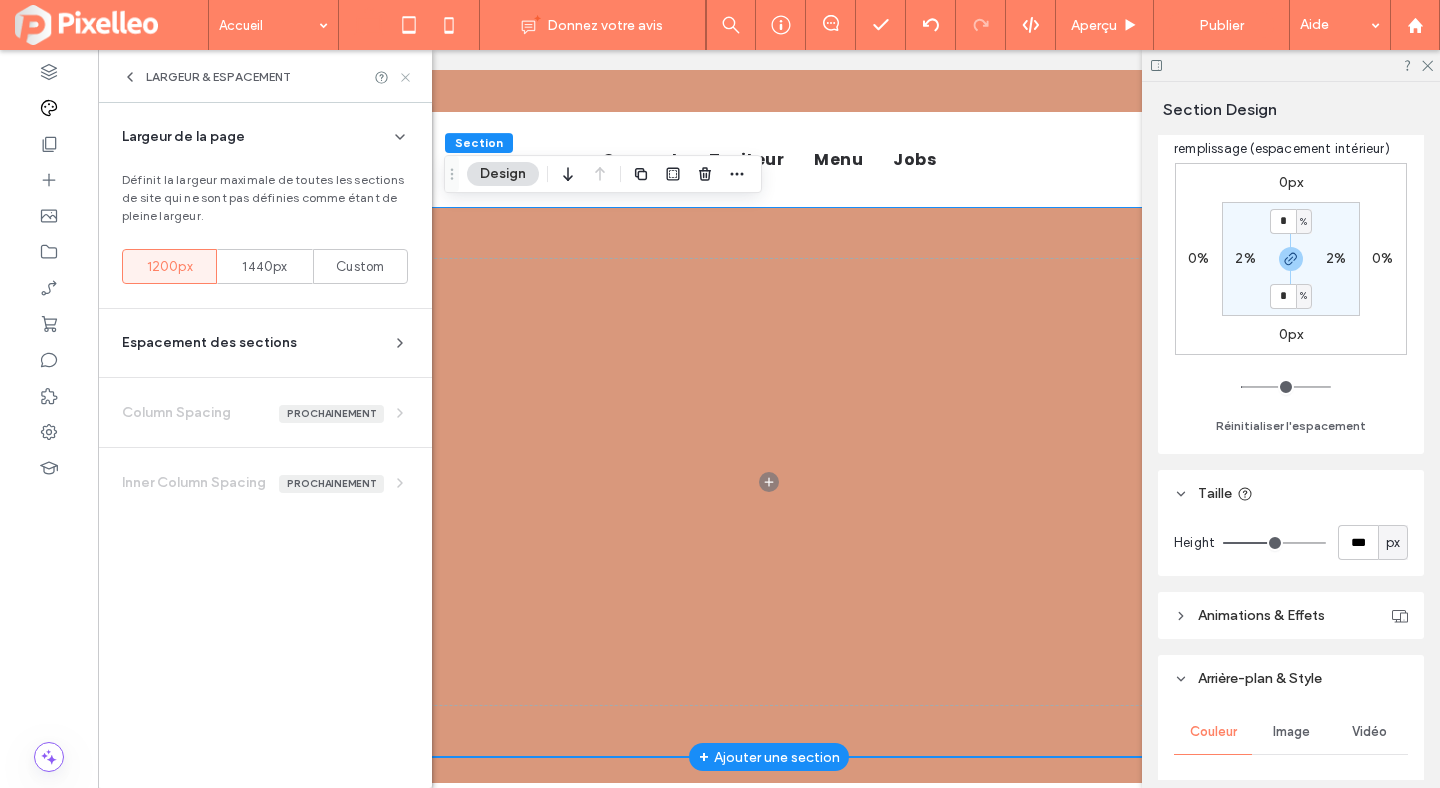 click 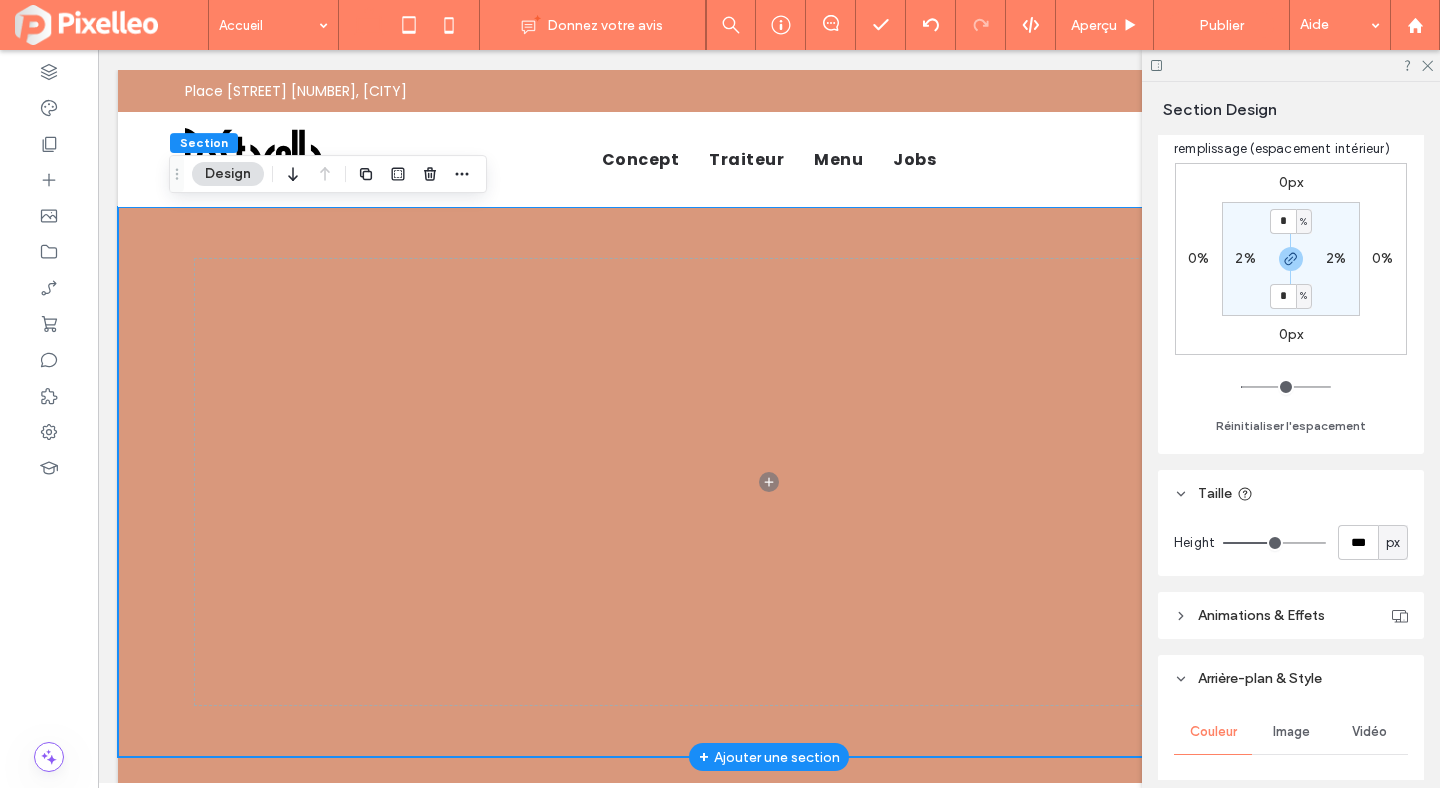 click at bounding box center [769, 482] 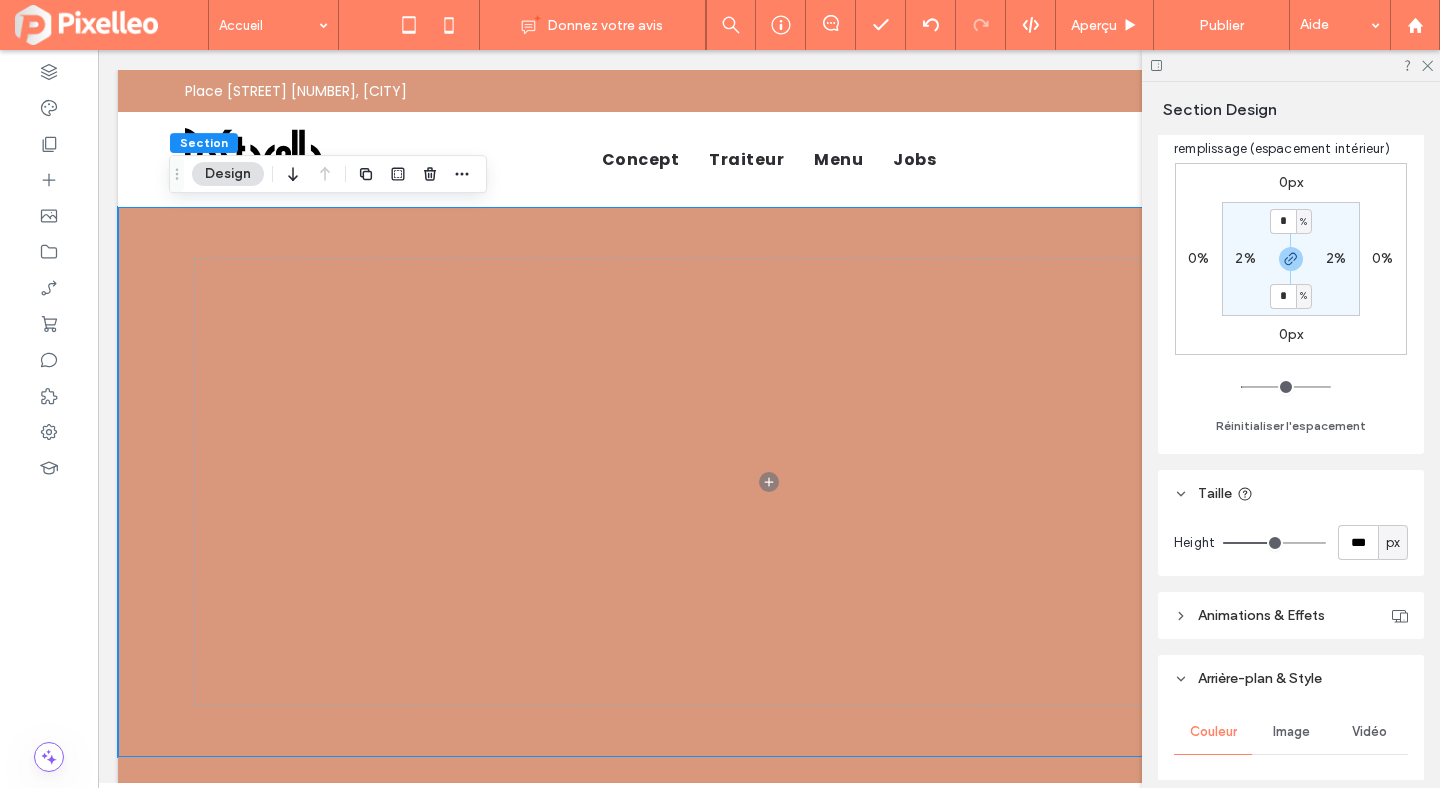 scroll, scrollTop: 559, scrollLeft: 0, axis: vertical 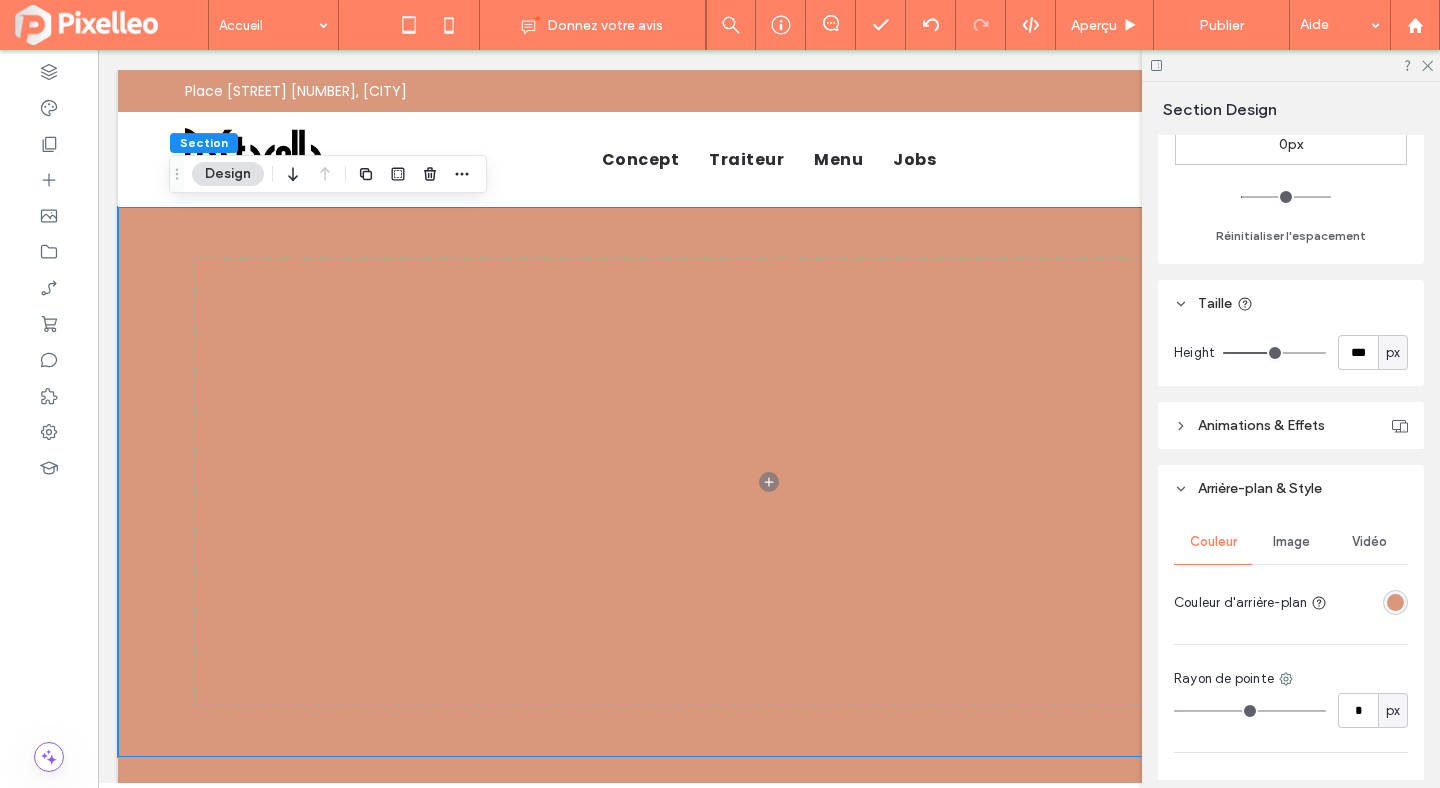 click on "Image" at bounding box center (1291, 542) 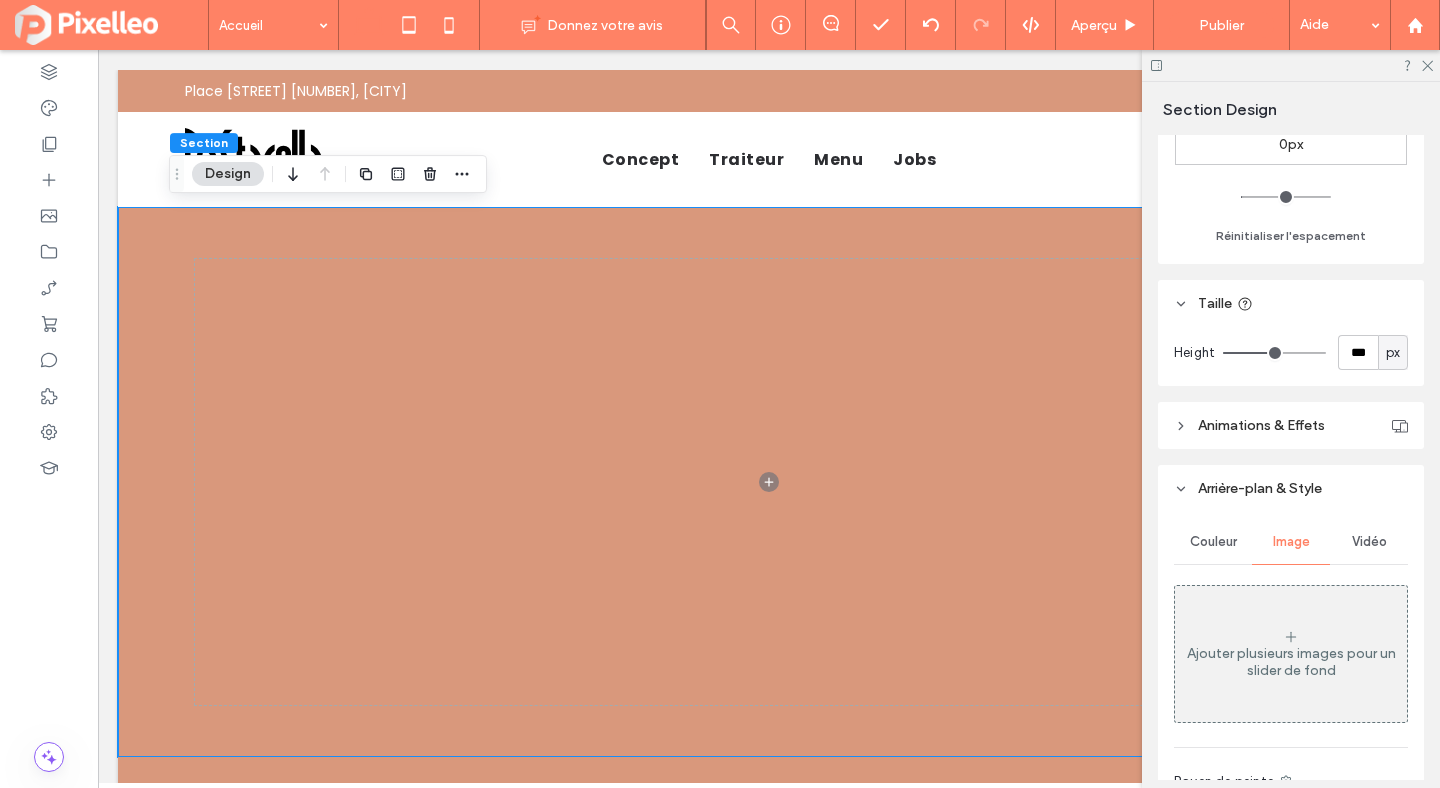 click on "Ajouter plusieurs images pour un slider de fond" at bounding box center (1291, 654) 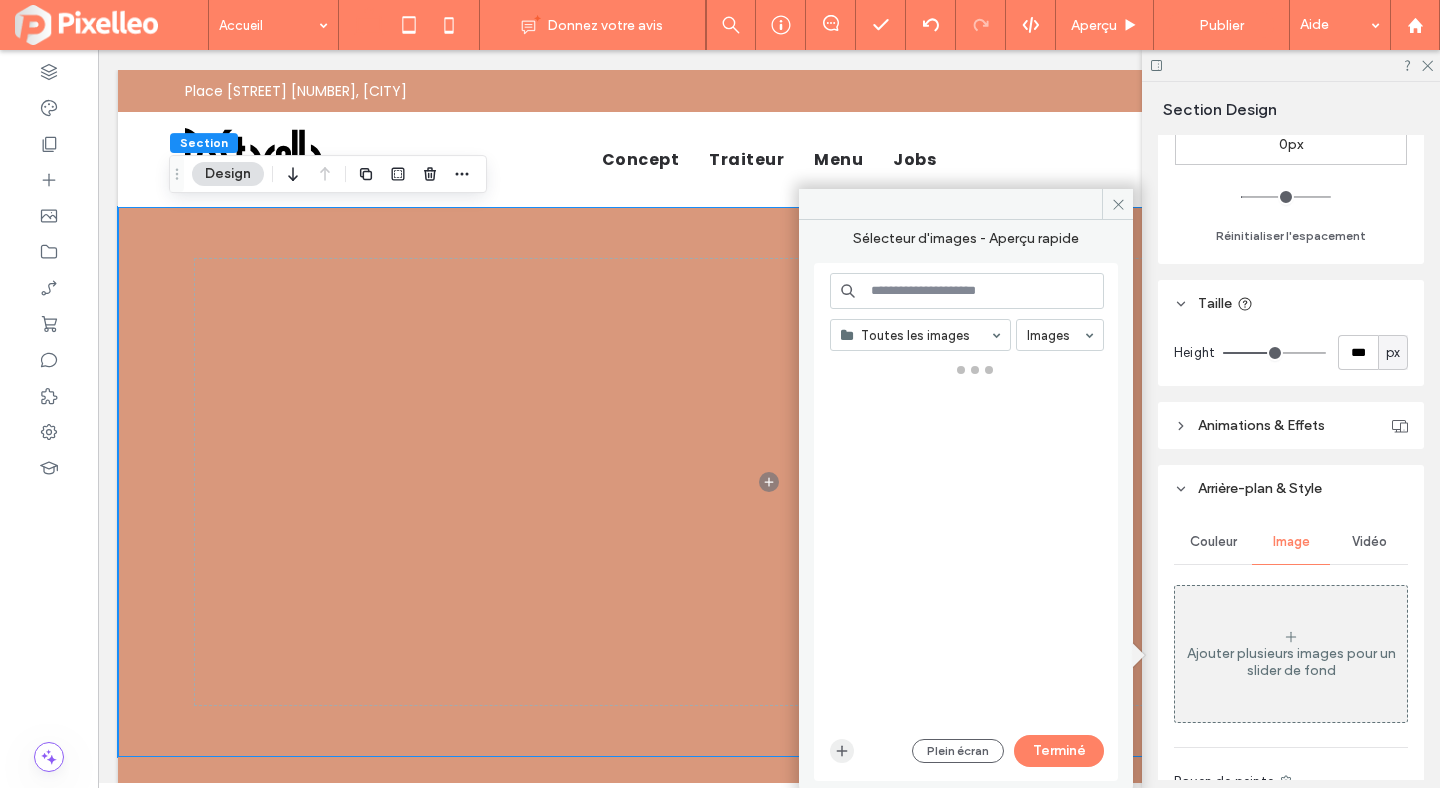 click 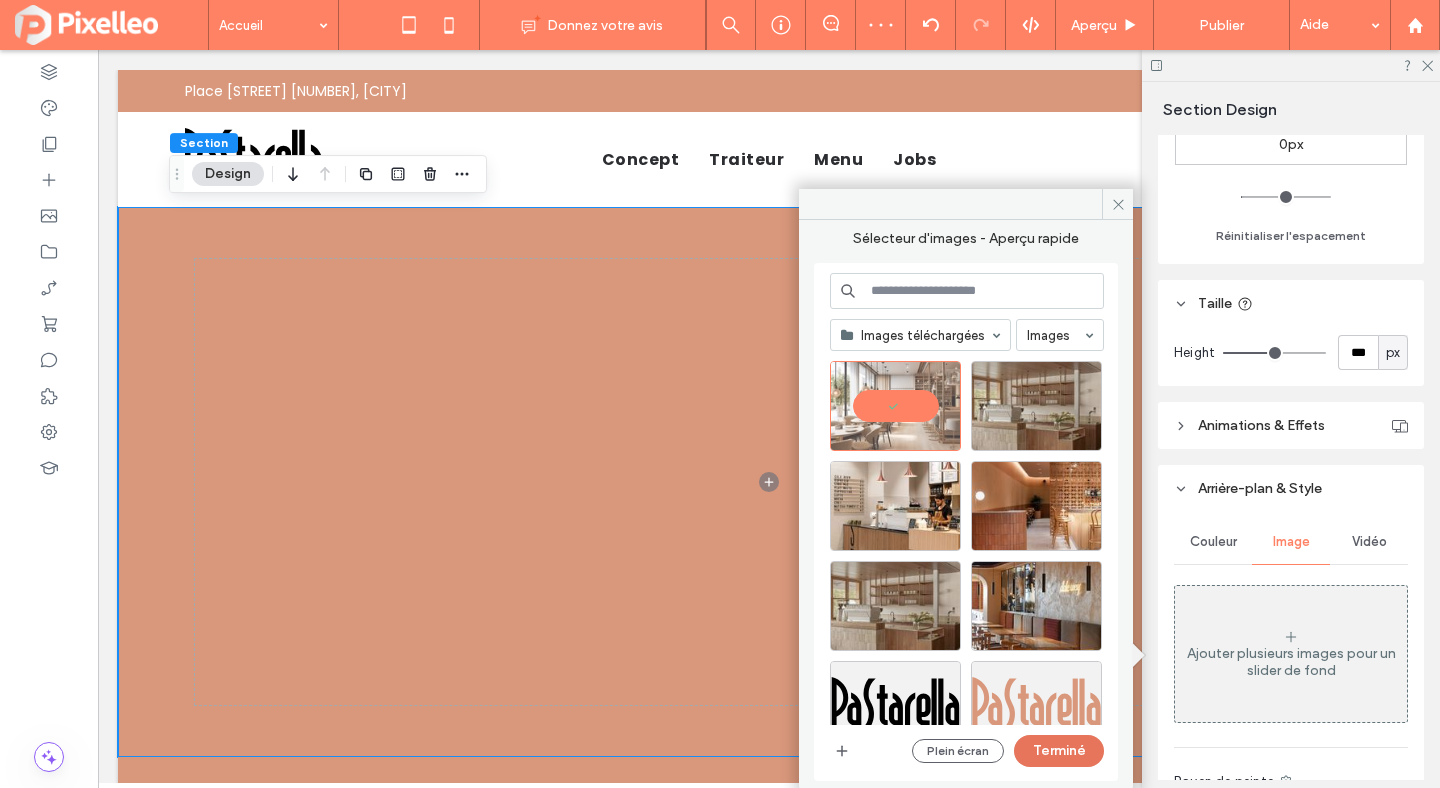 click on "Terminé" at bounding box center (1059, 751) 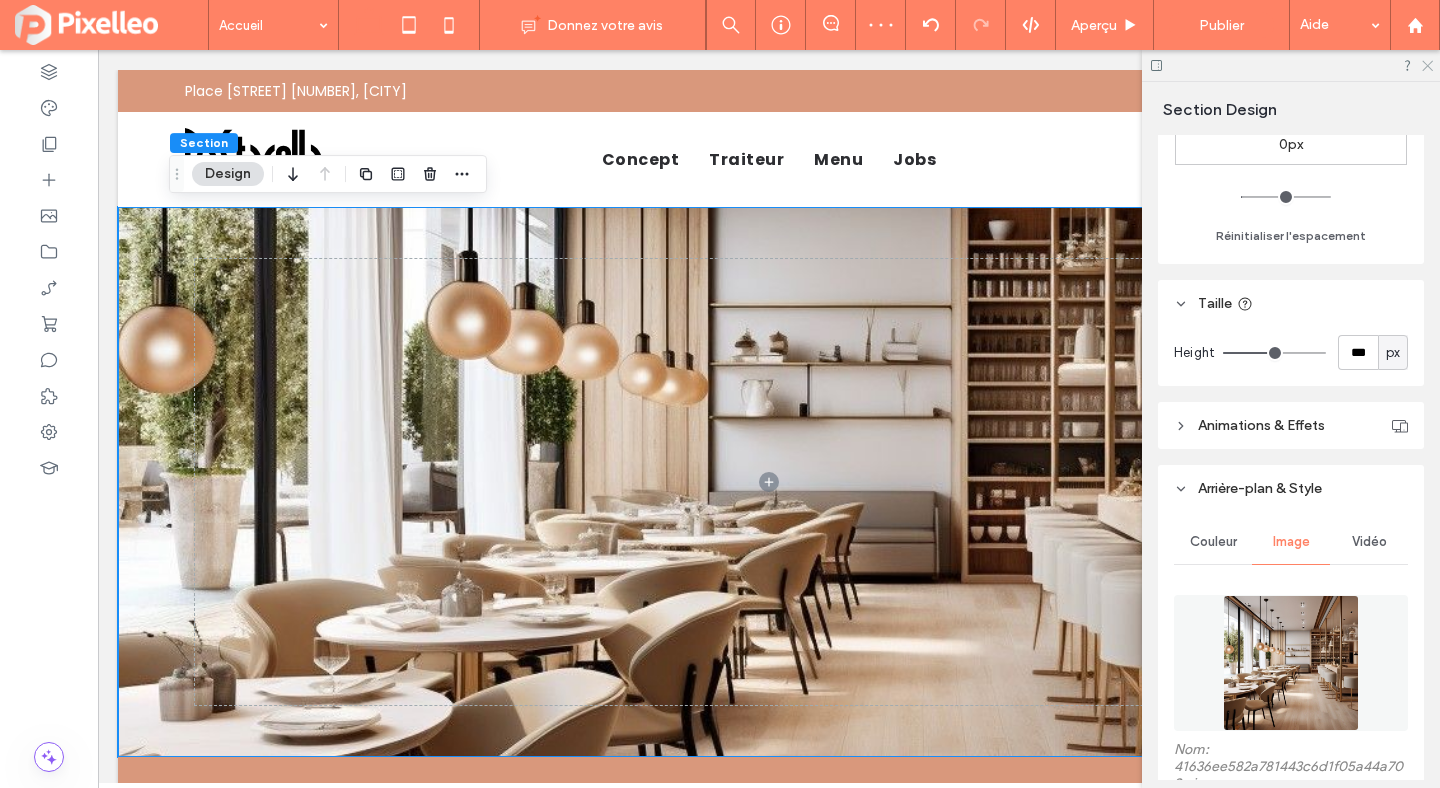 click 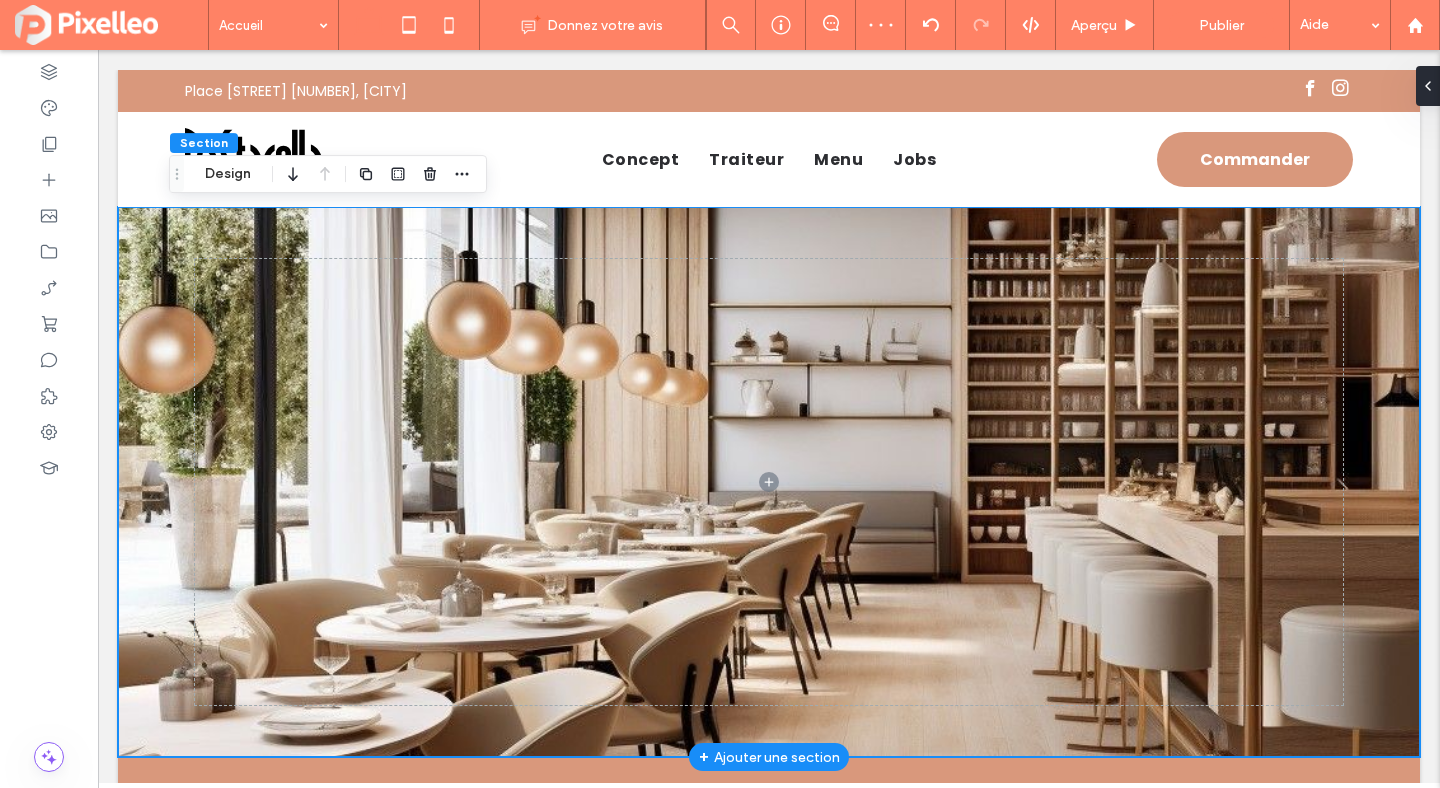click at bounding box center [769, 482] 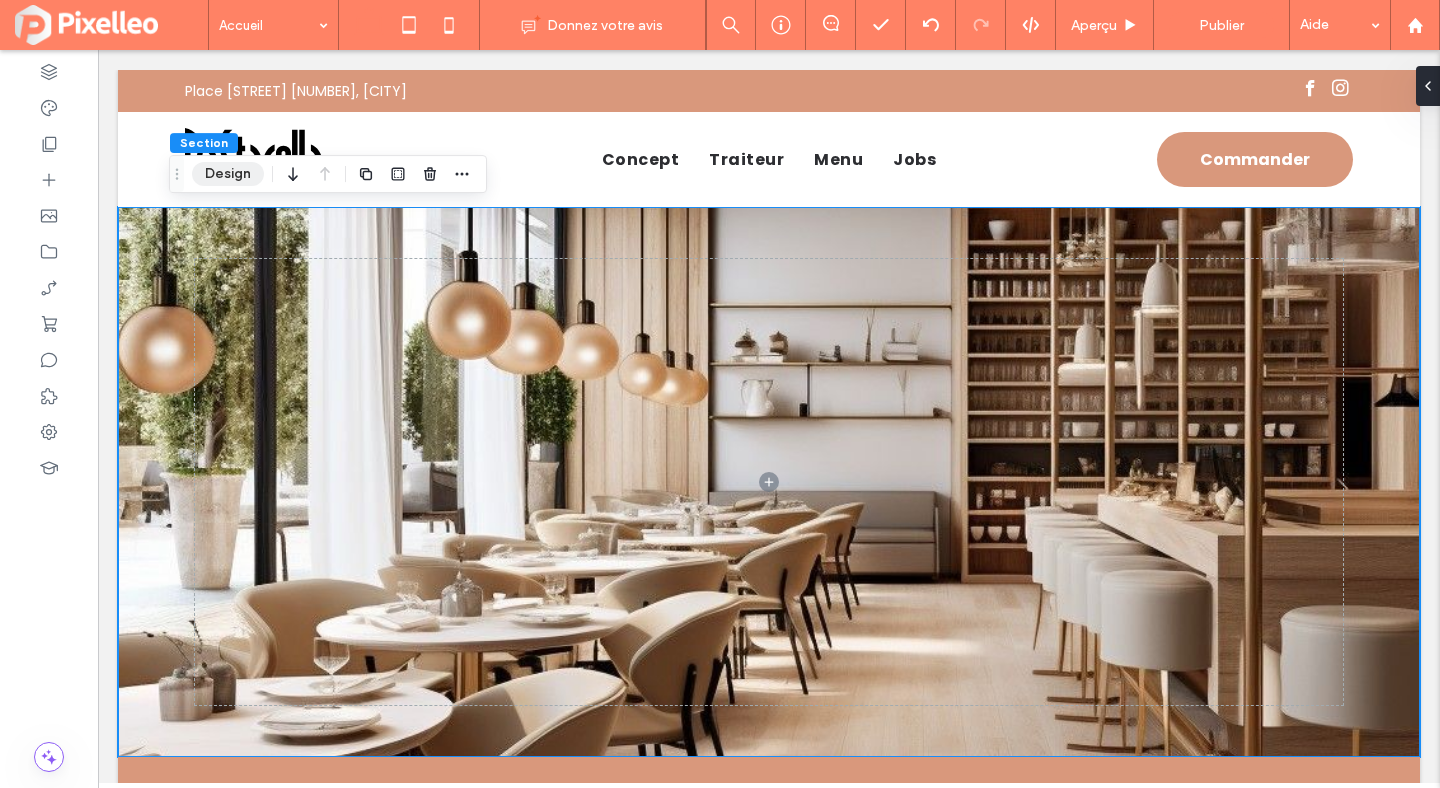 click on "Design" at bounding box center (228, 174) 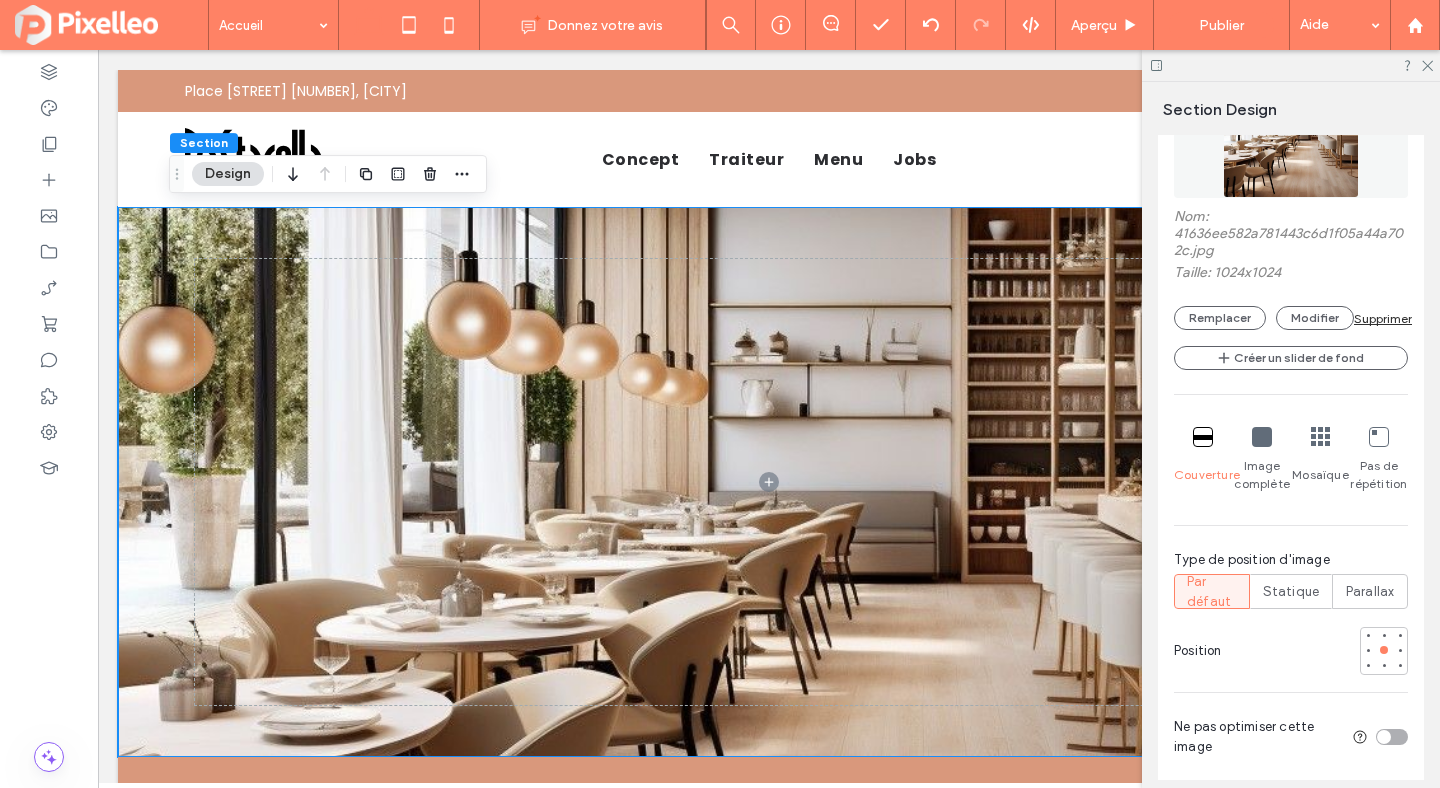 scroll, scrollTop: 1343, scrollLeft: 0, axis: vertical 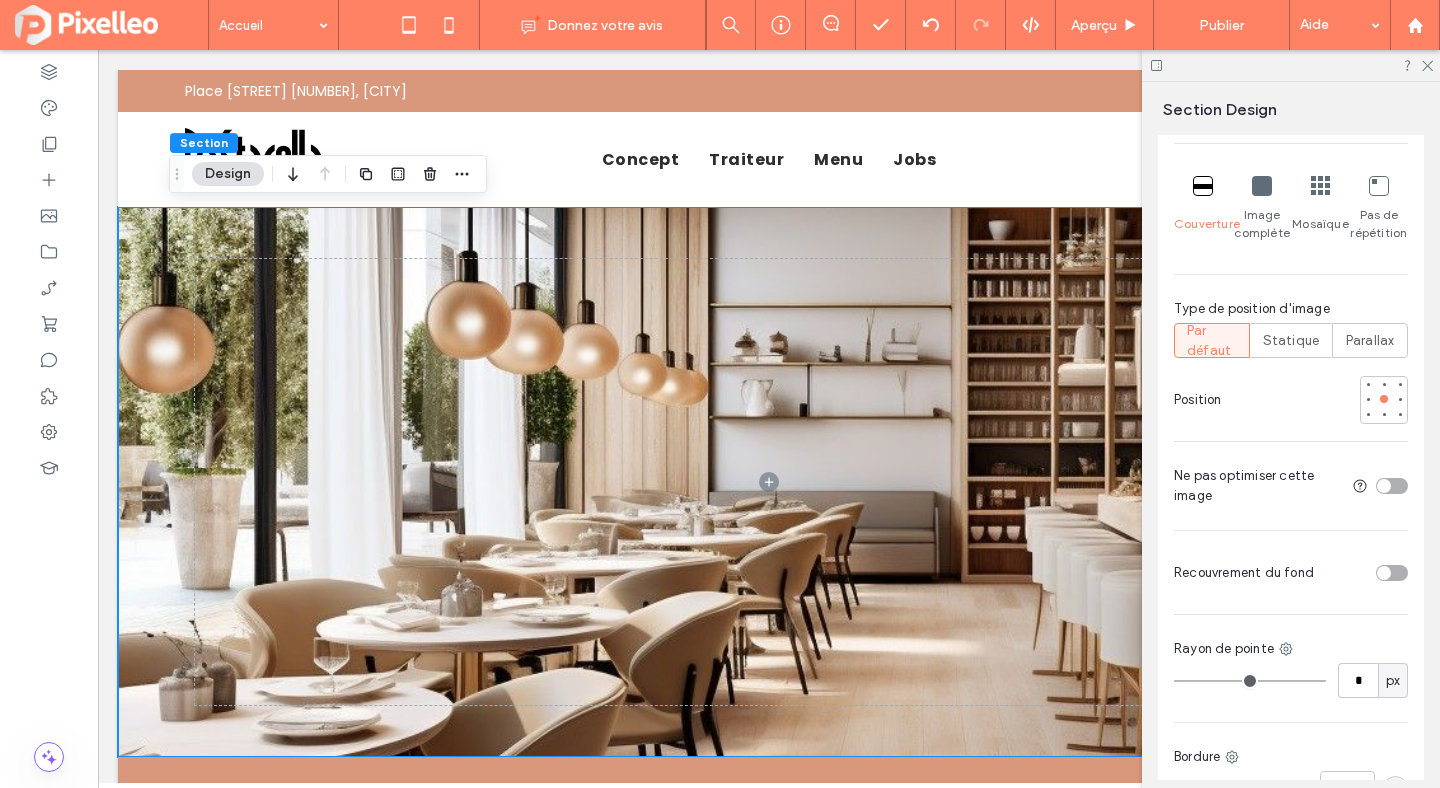 click at bounding box center [1384, 573] 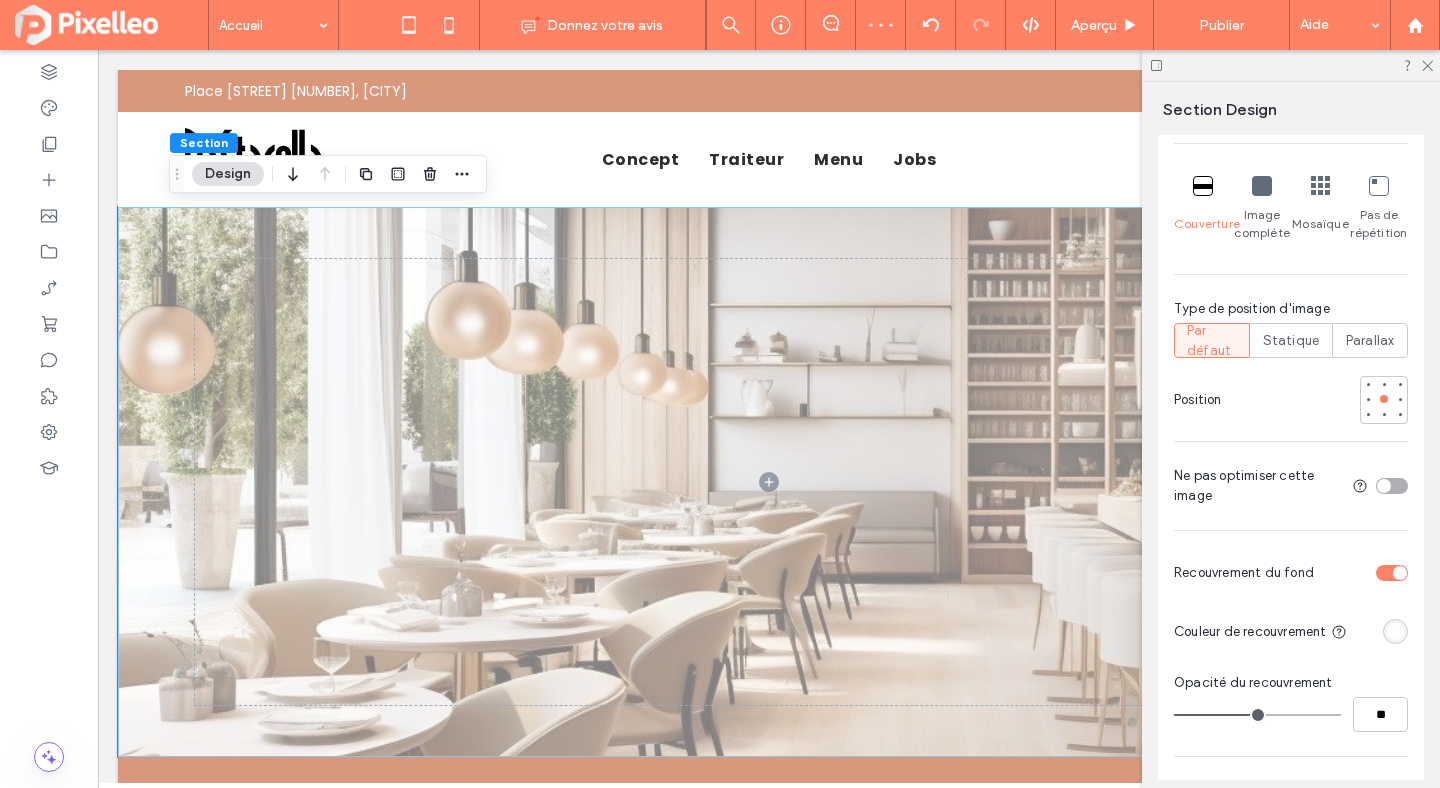 type on "**" 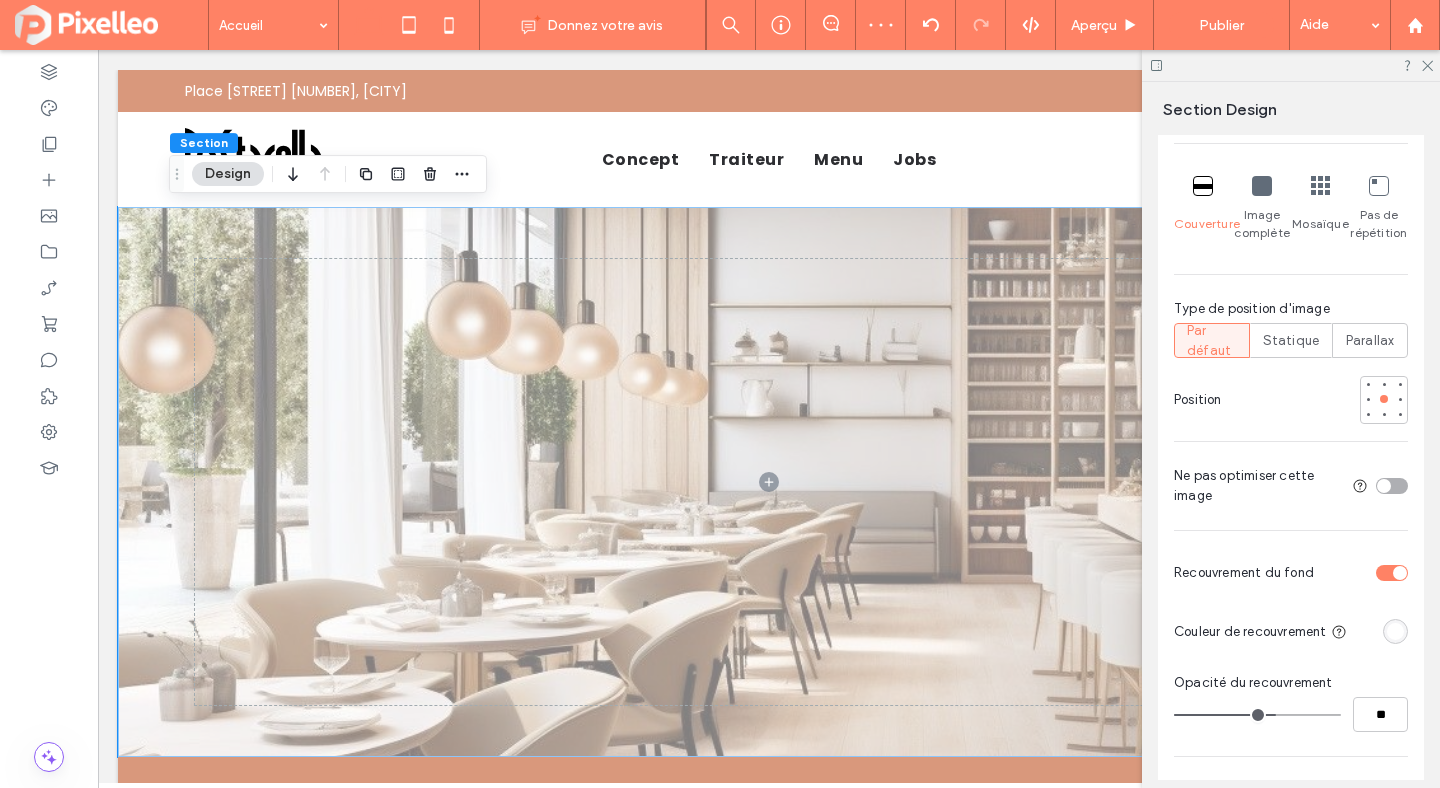 type on "**" 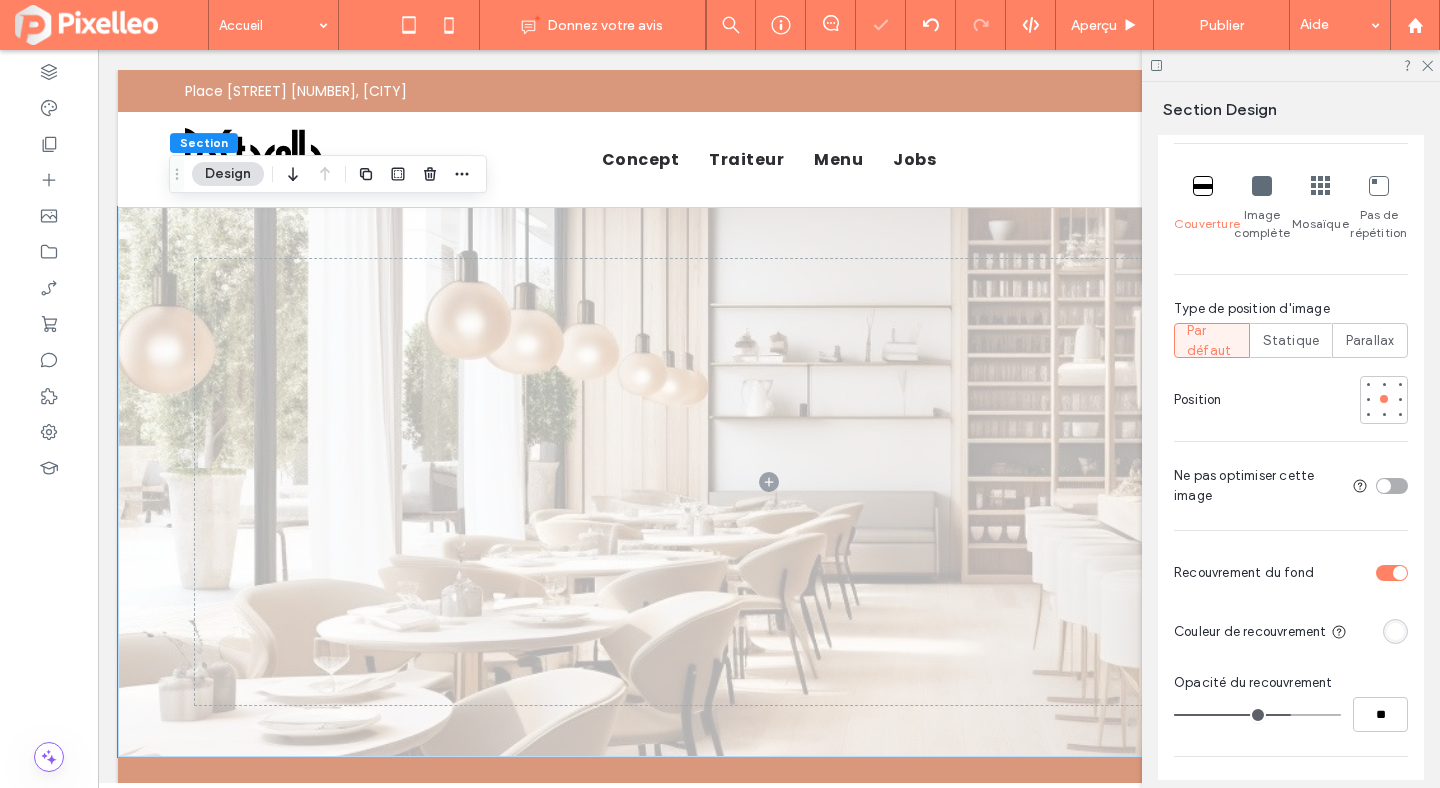 type on "**" 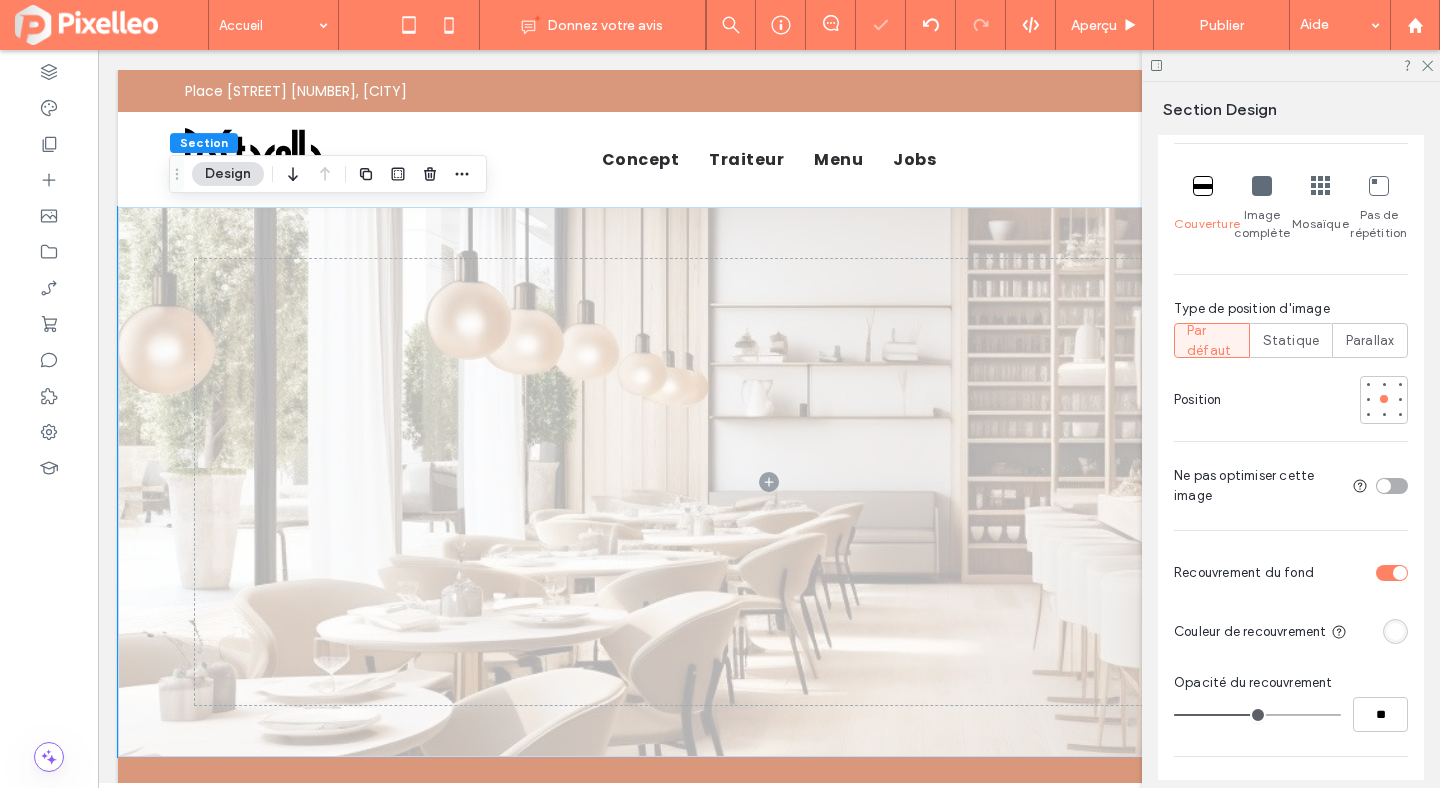 type on "**" 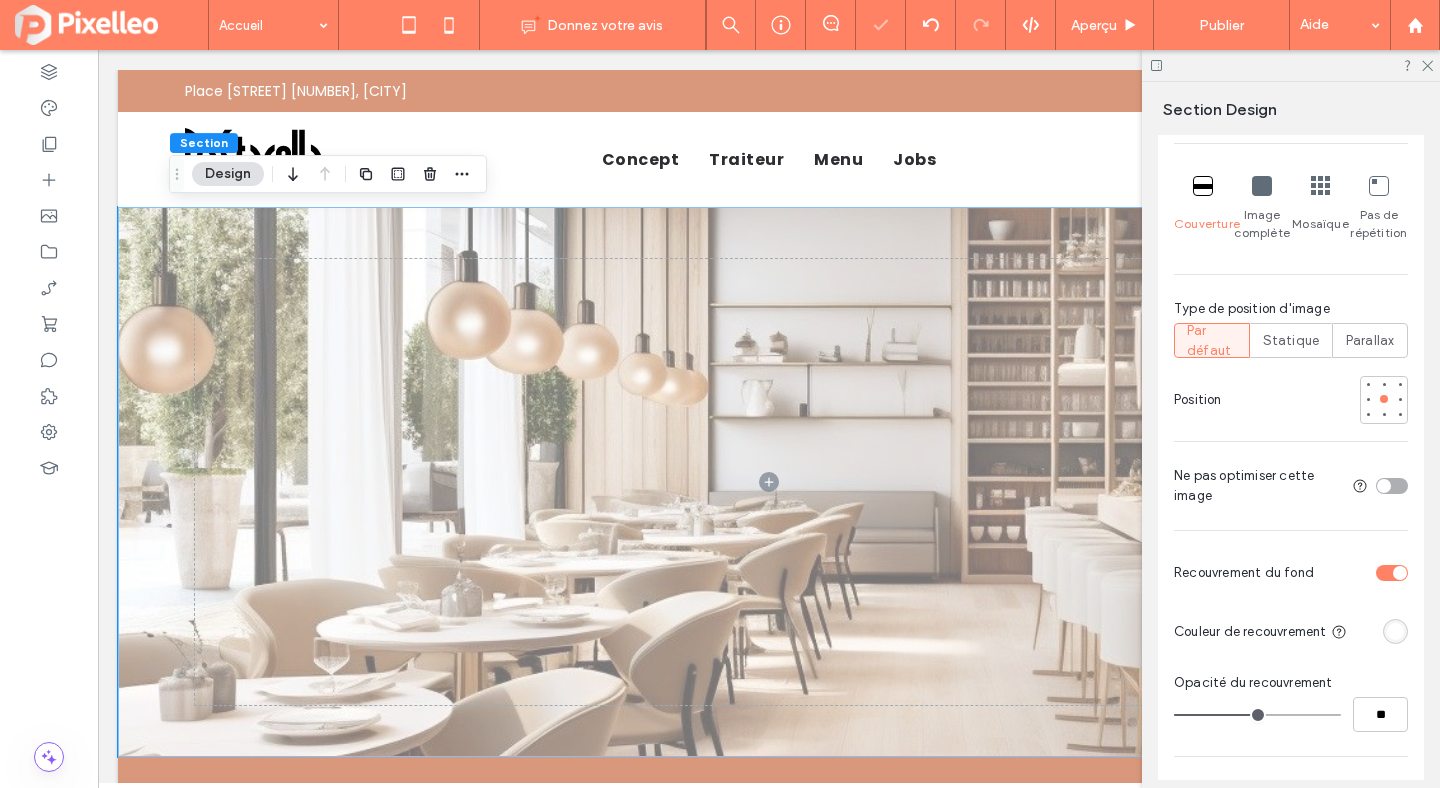 click at bounding box center (1395, 631) 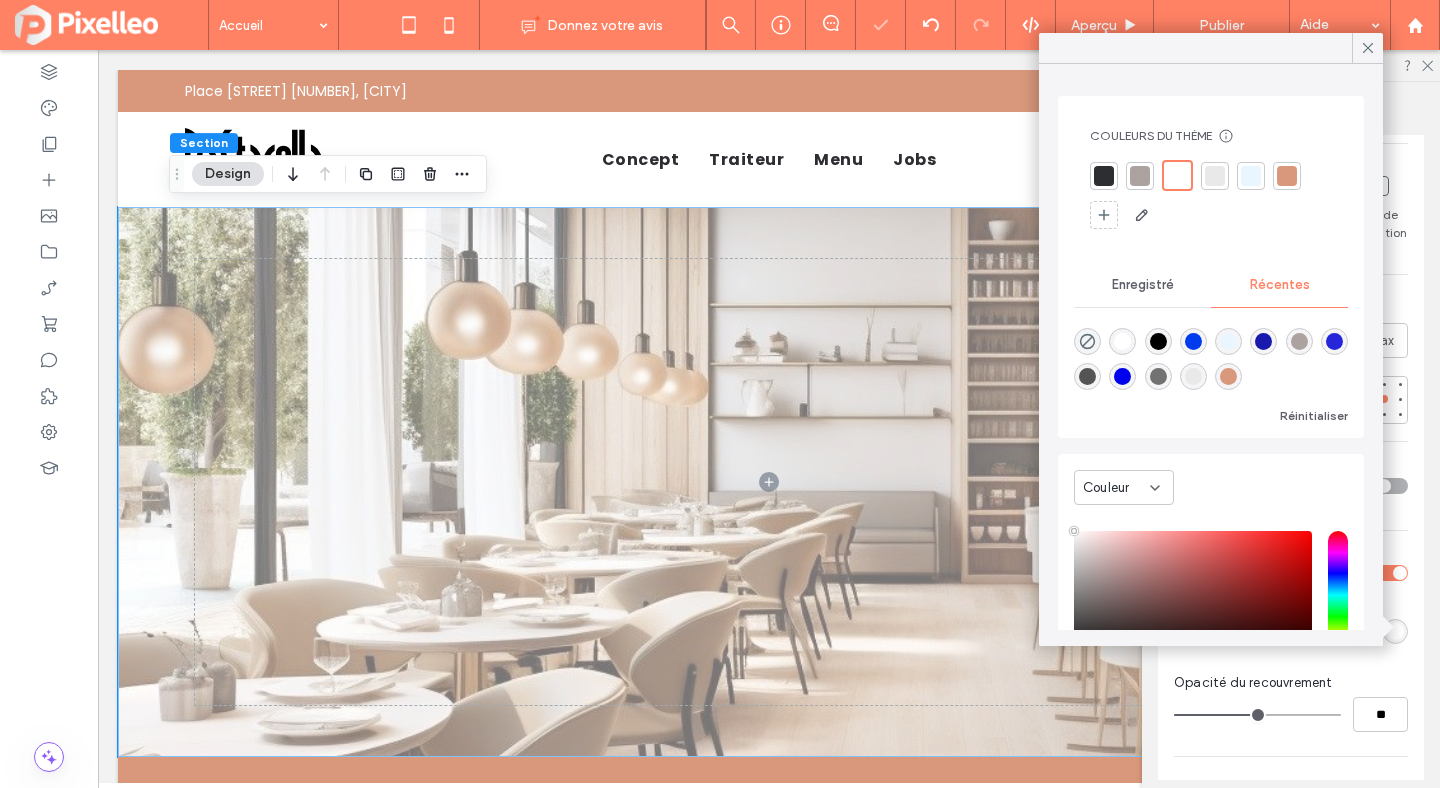 click at bounding box center (1228, 376) 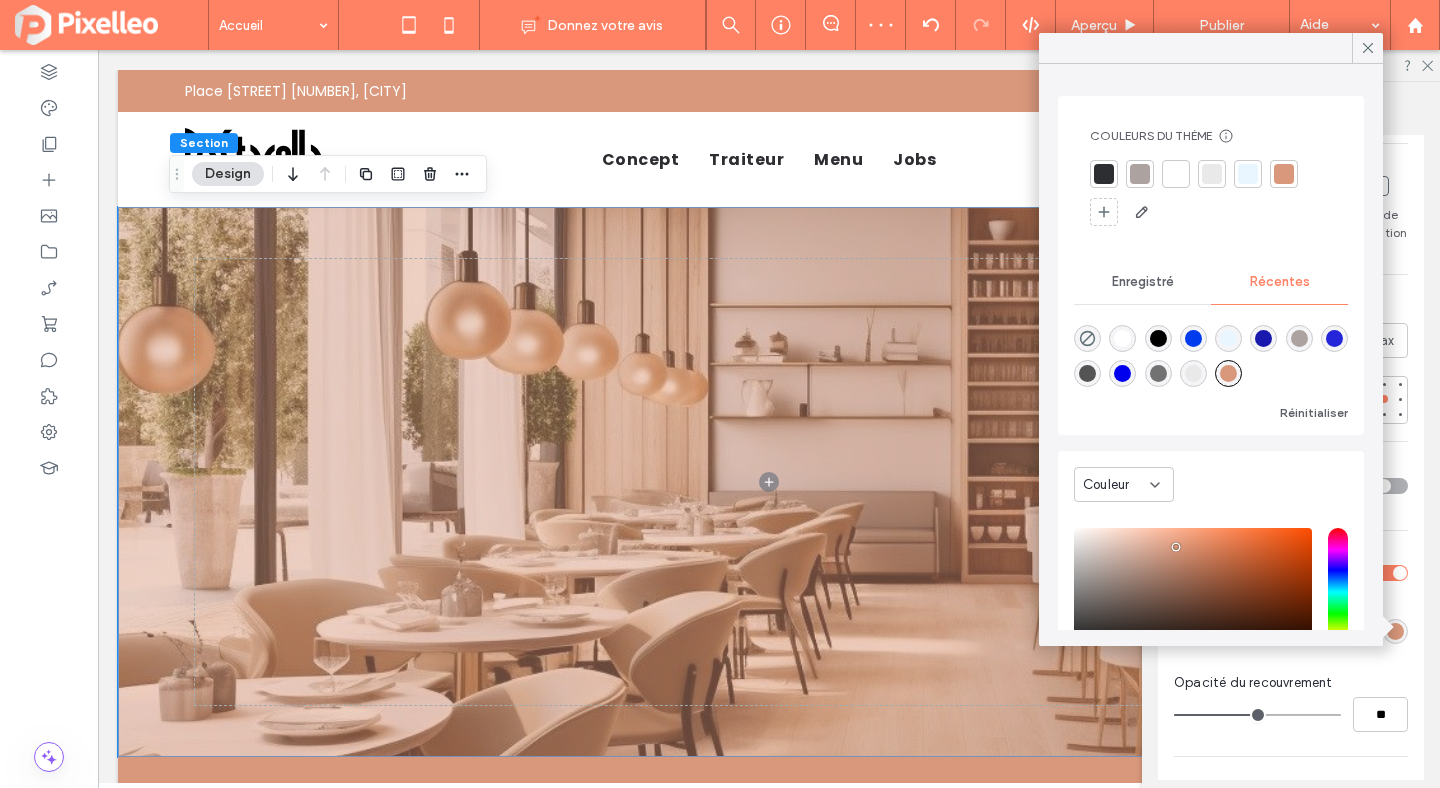 type on "**" 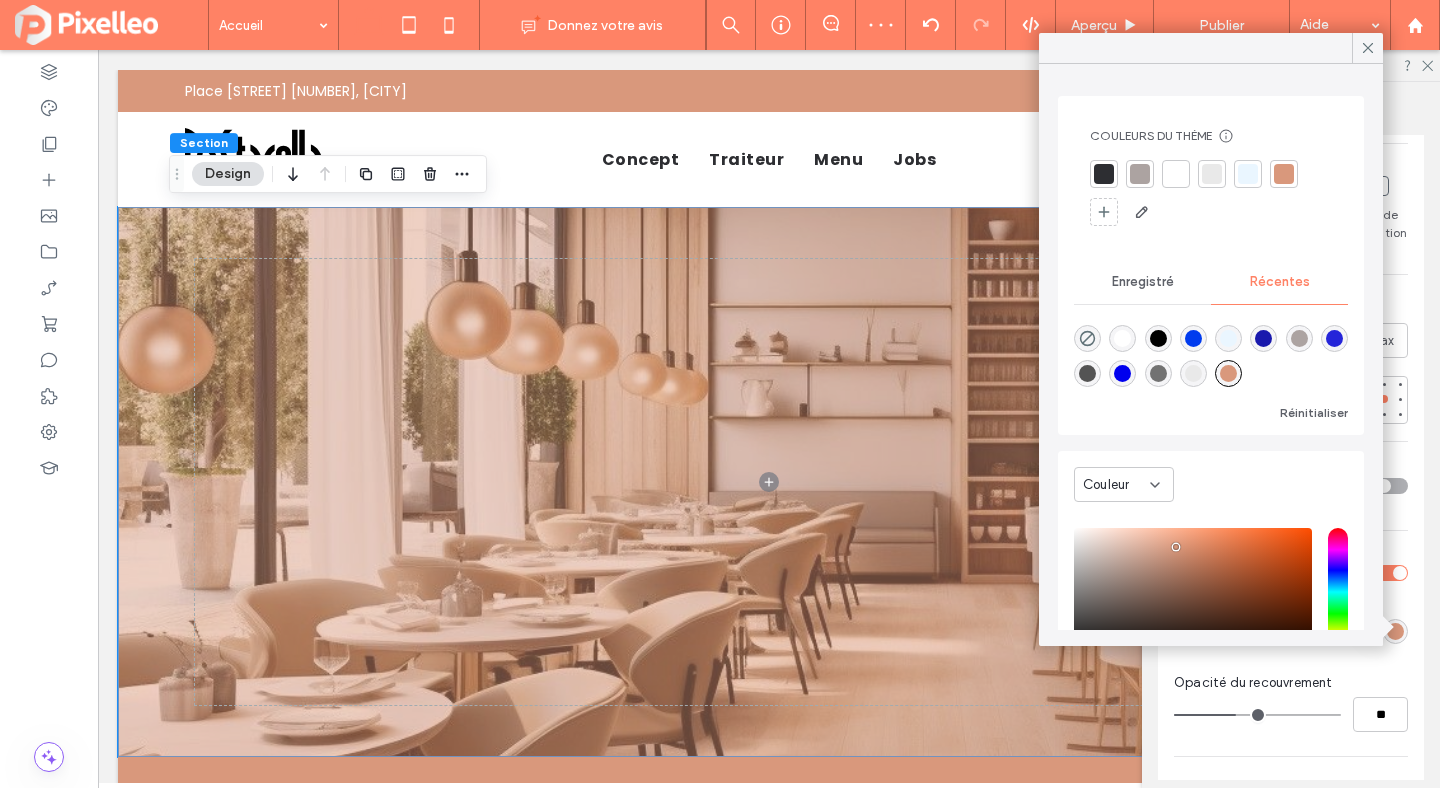 type on "**" 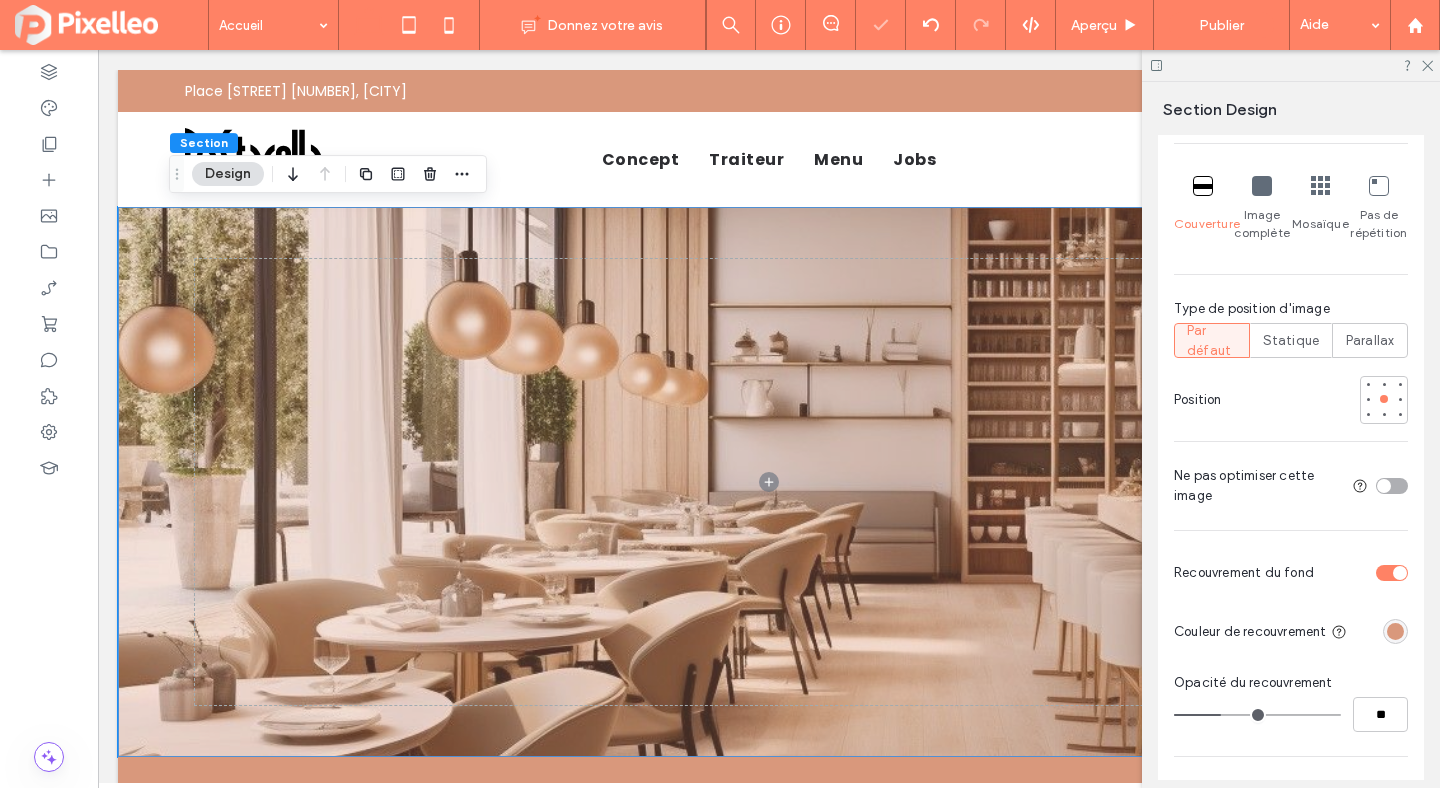 type on "**" 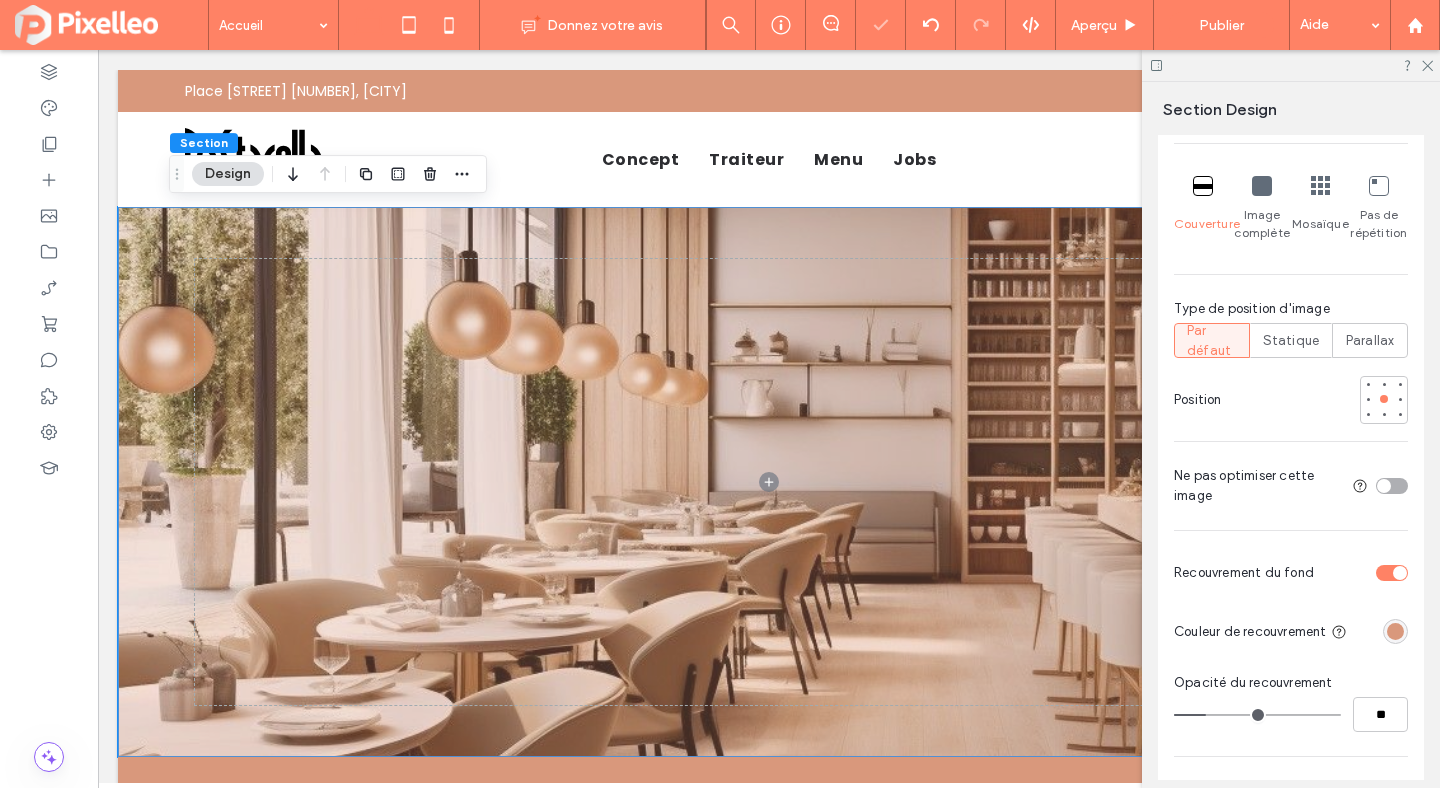 drag, startPoint x: 1225, startPoint y: 719, endPoint x: 1210, endPoint y: 719, distance: 15 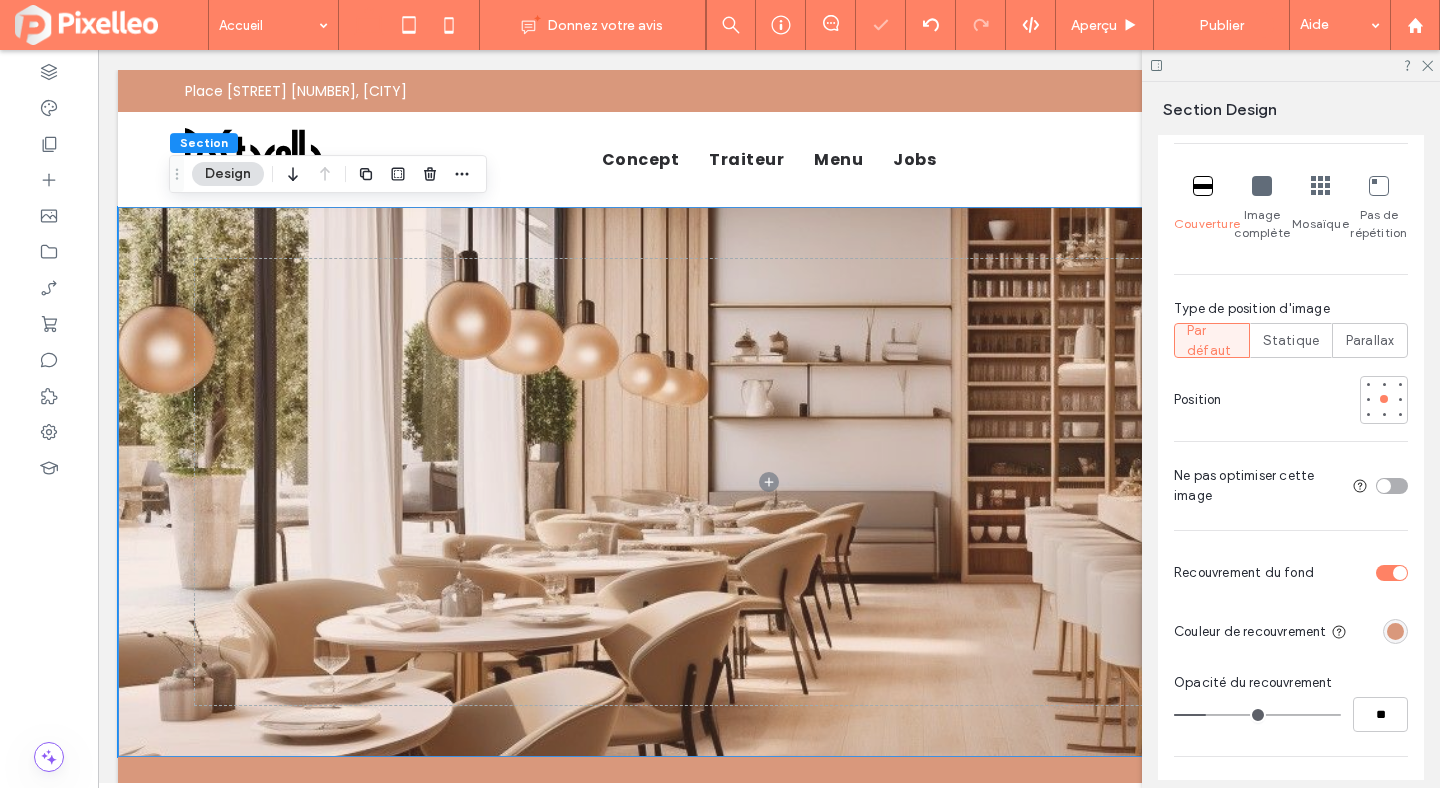 click at bounding box center (1395, 631) 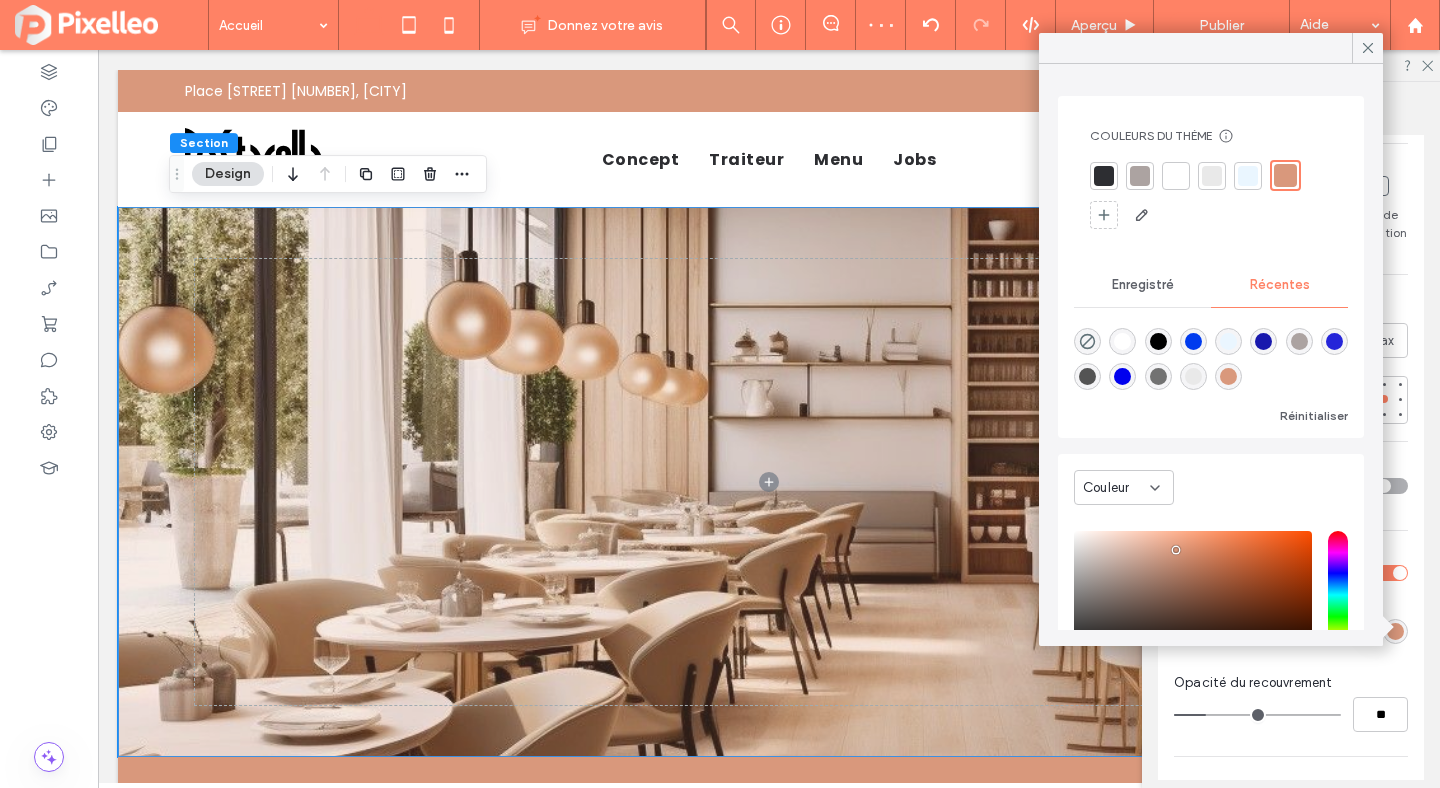 click at bounding box center (1122, 341) 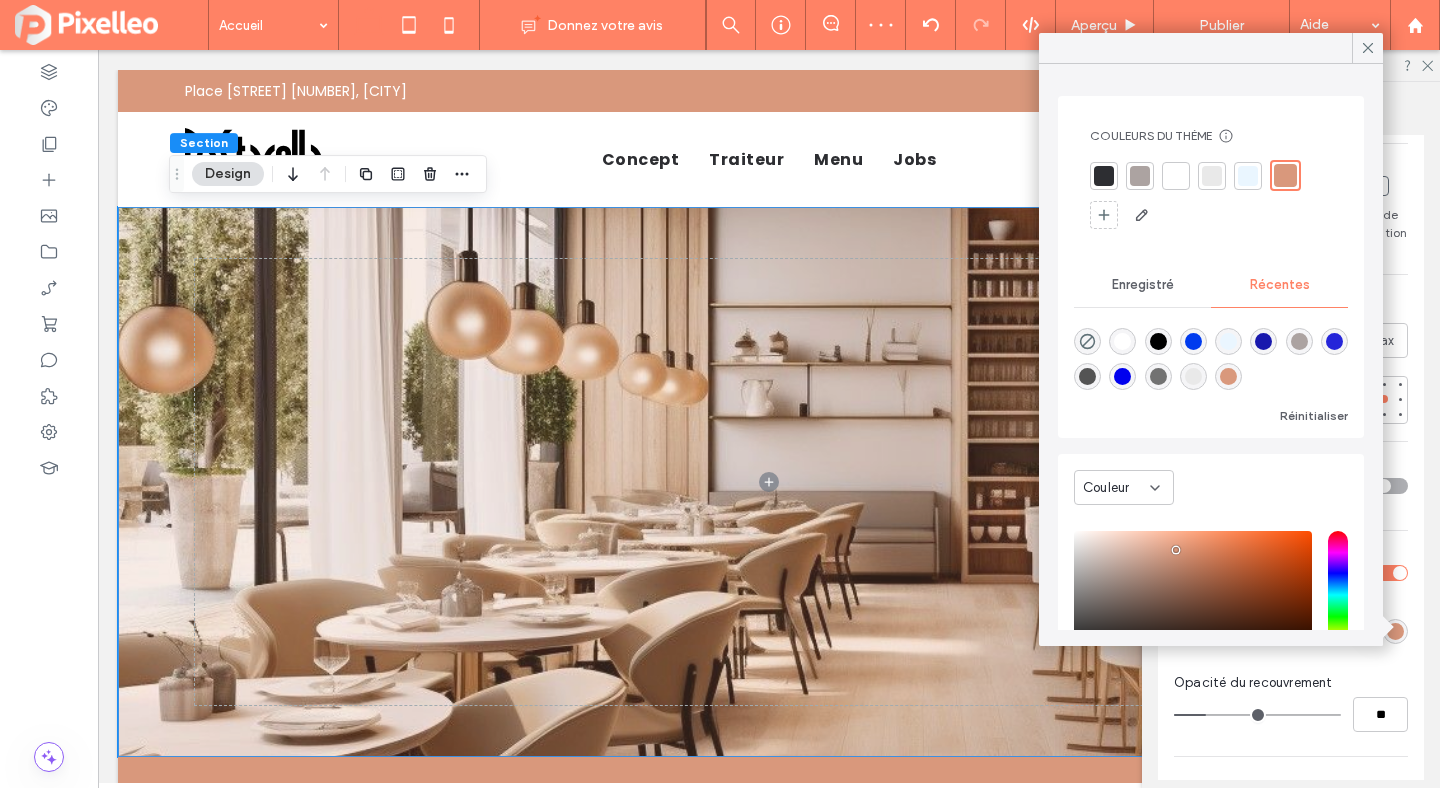 type on "*******" 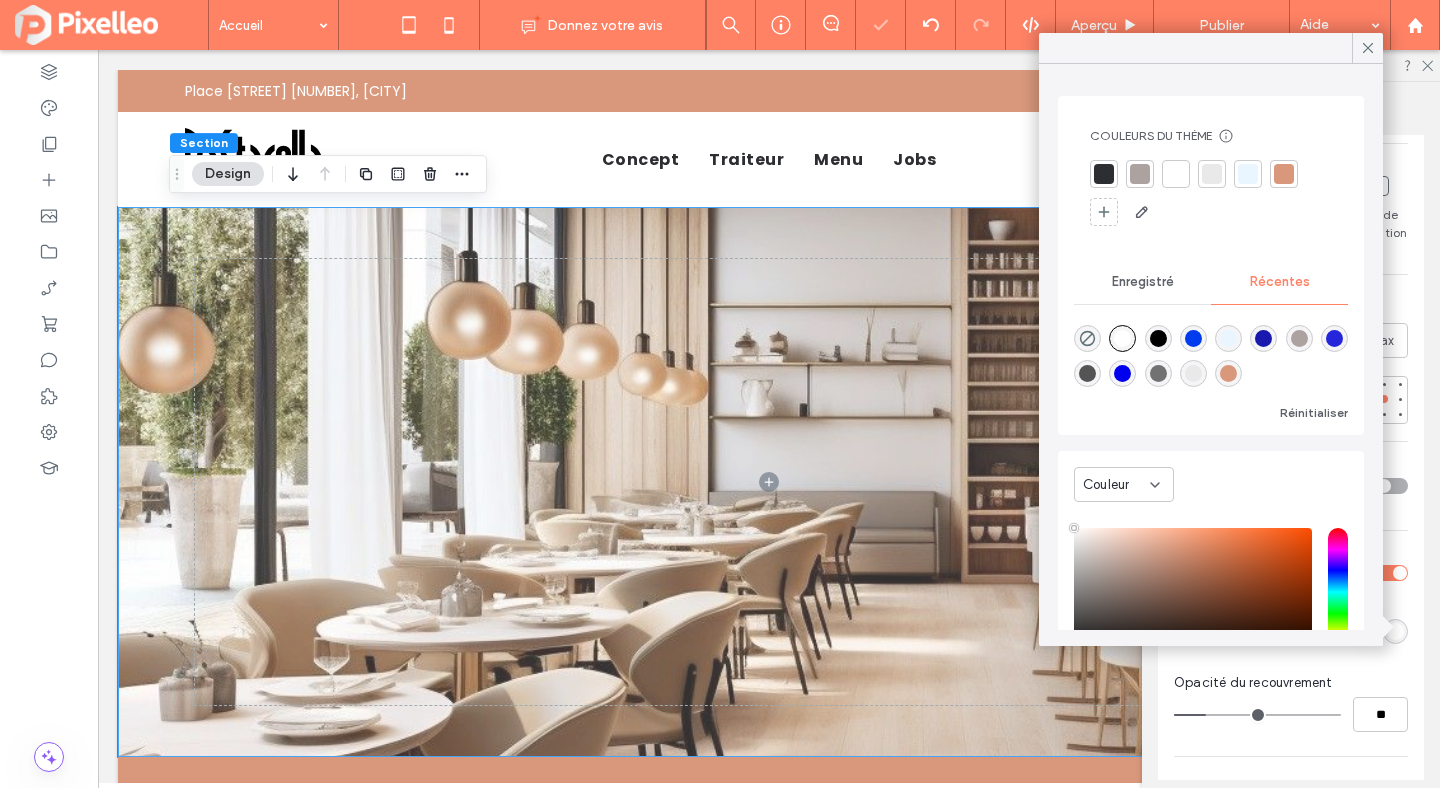 type on "**" 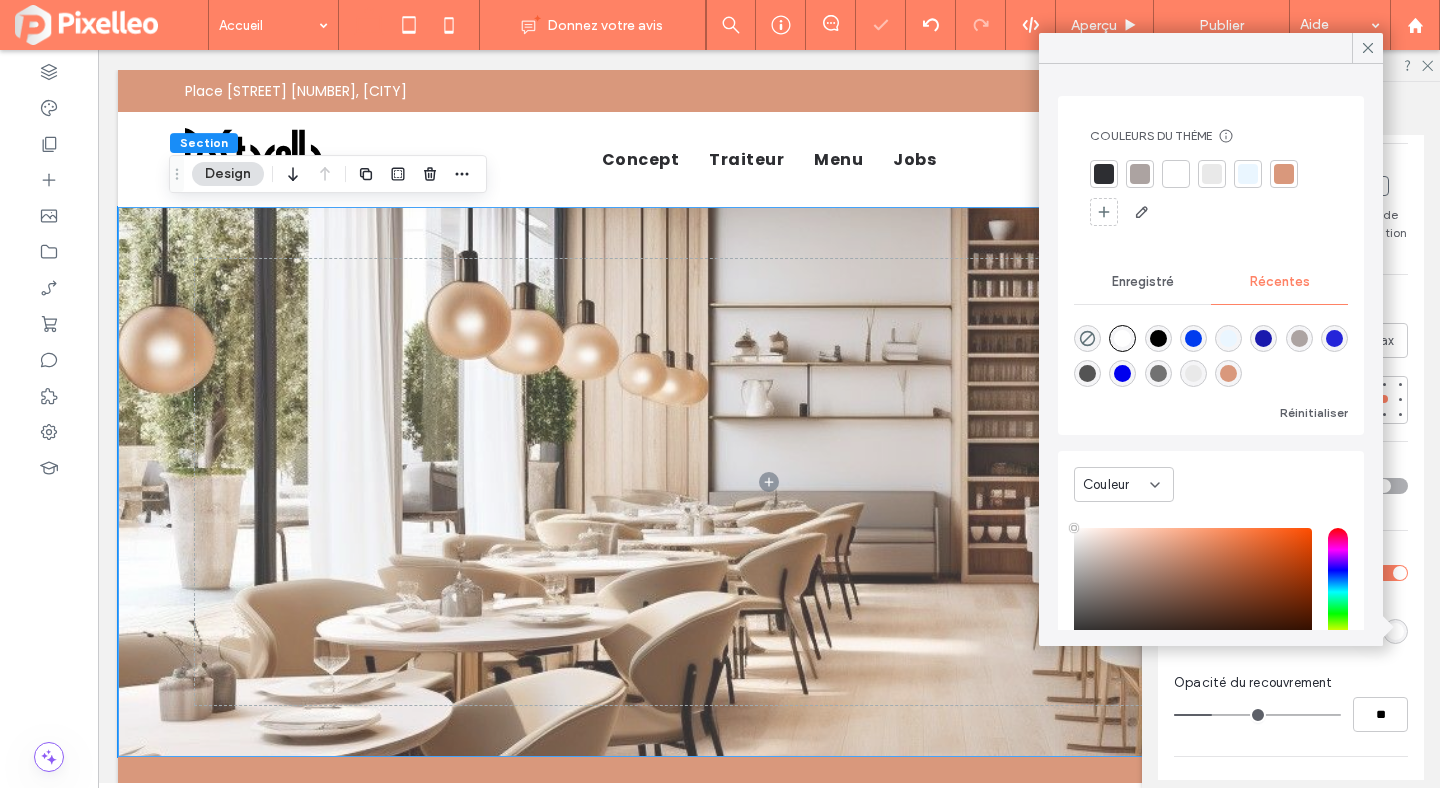 type on "**" 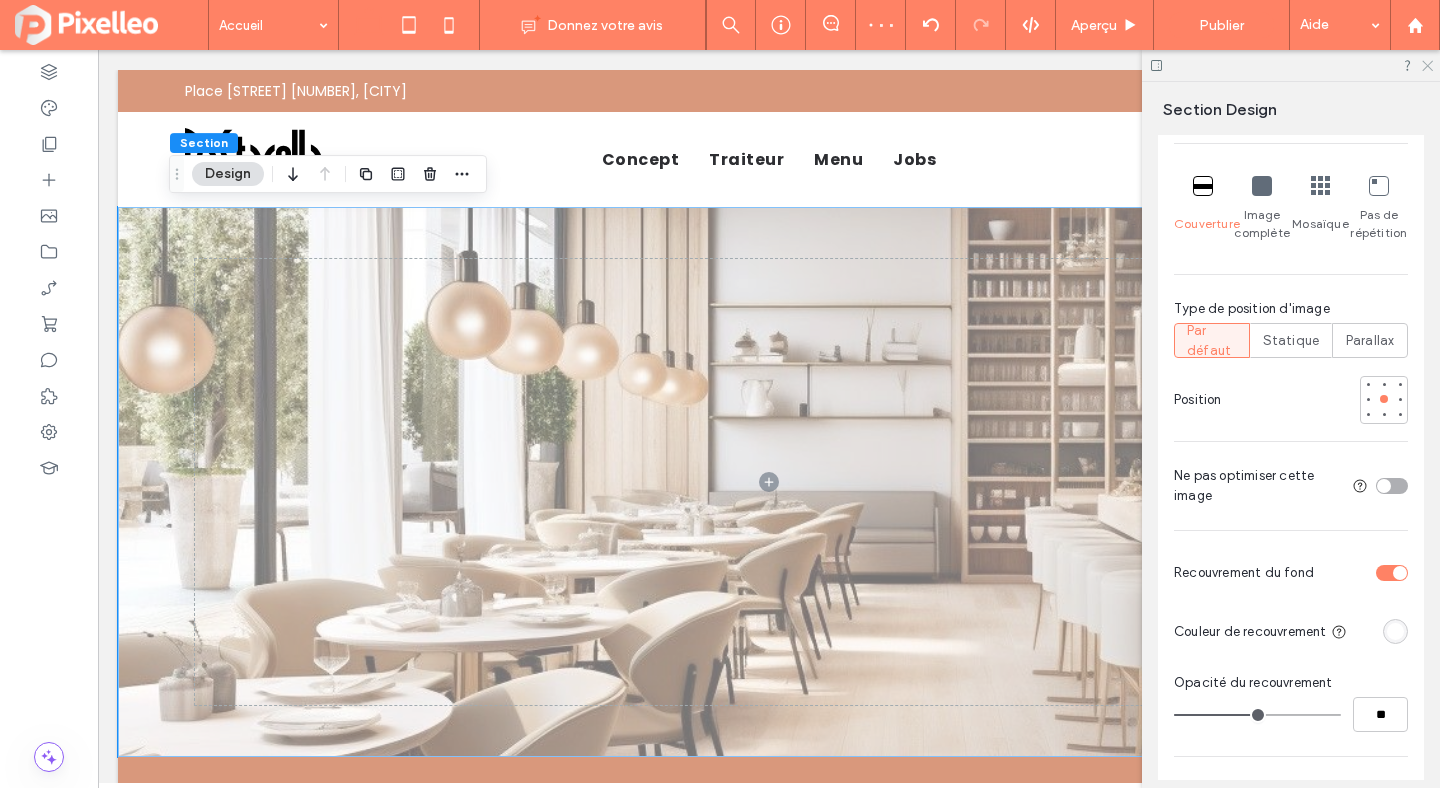 click 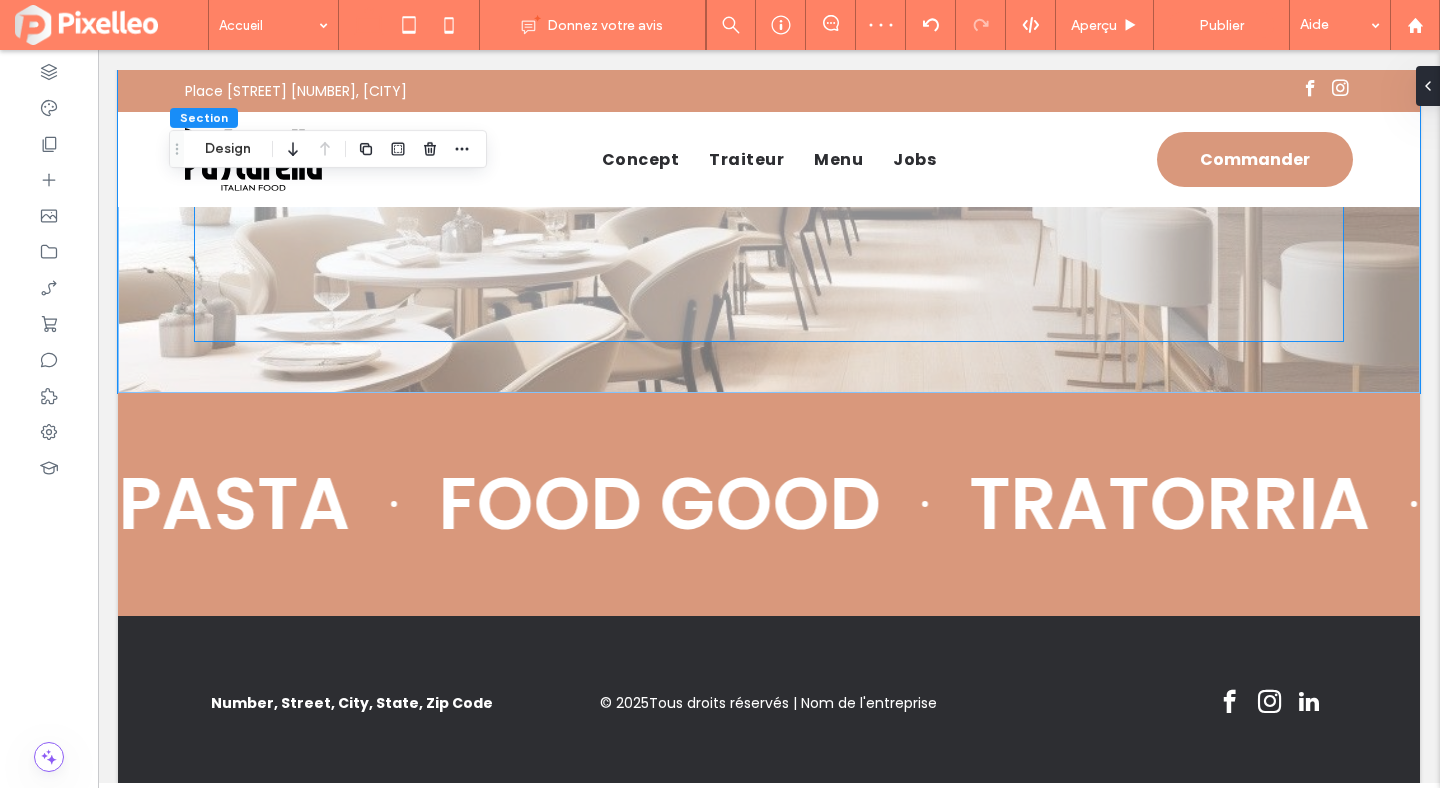 scroll, scrollTop: 378, scrollLeft: 0, axis: vertical 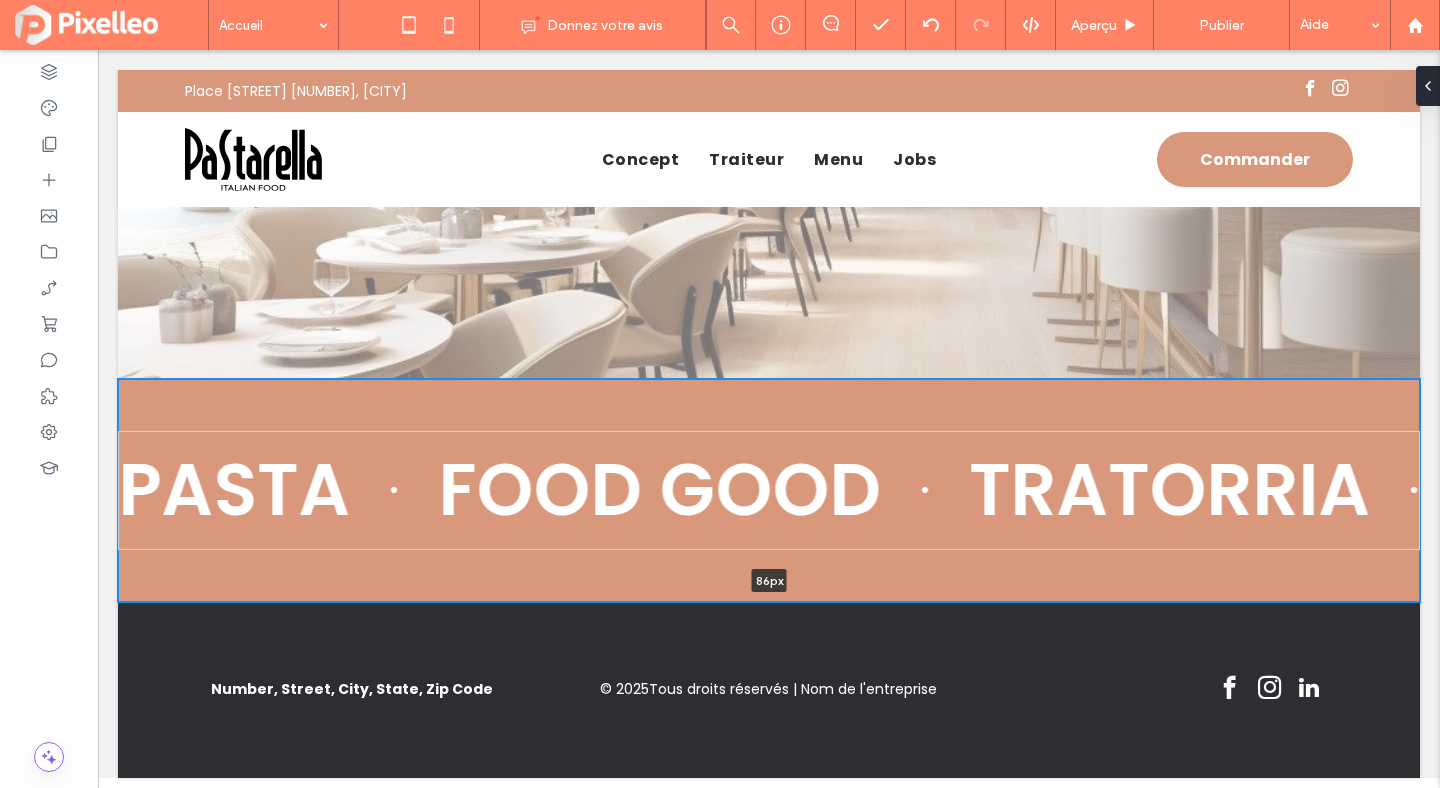 drag, startPoint x: 897, startPoint y: 601, endPoint x: 891, endPoint y: 465, distance: 136.1323 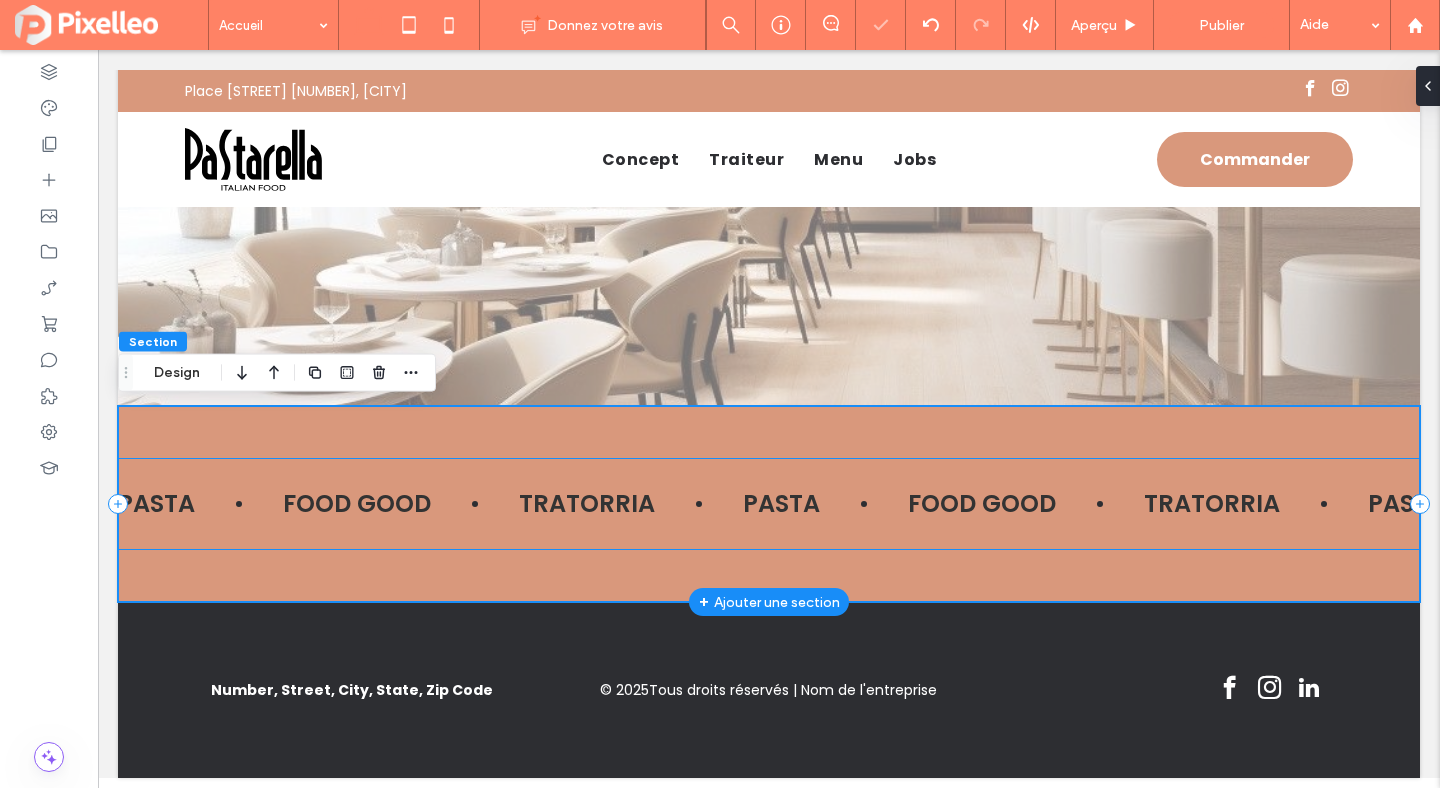 scroll, scrollTop: 351, scrollLeft: 0, axis: vertical 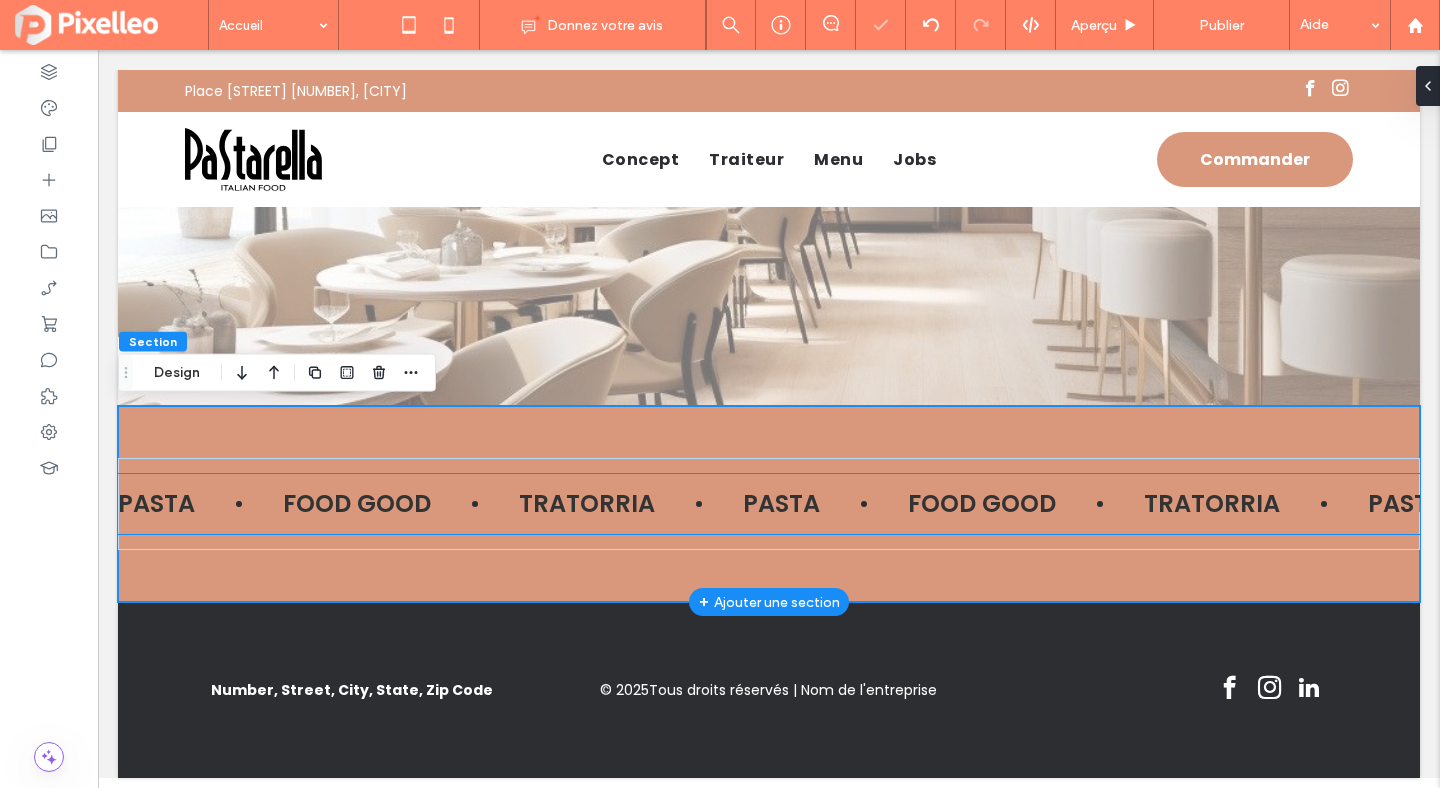 click on "FOOD GOOD" at bounding box center (979, 504) 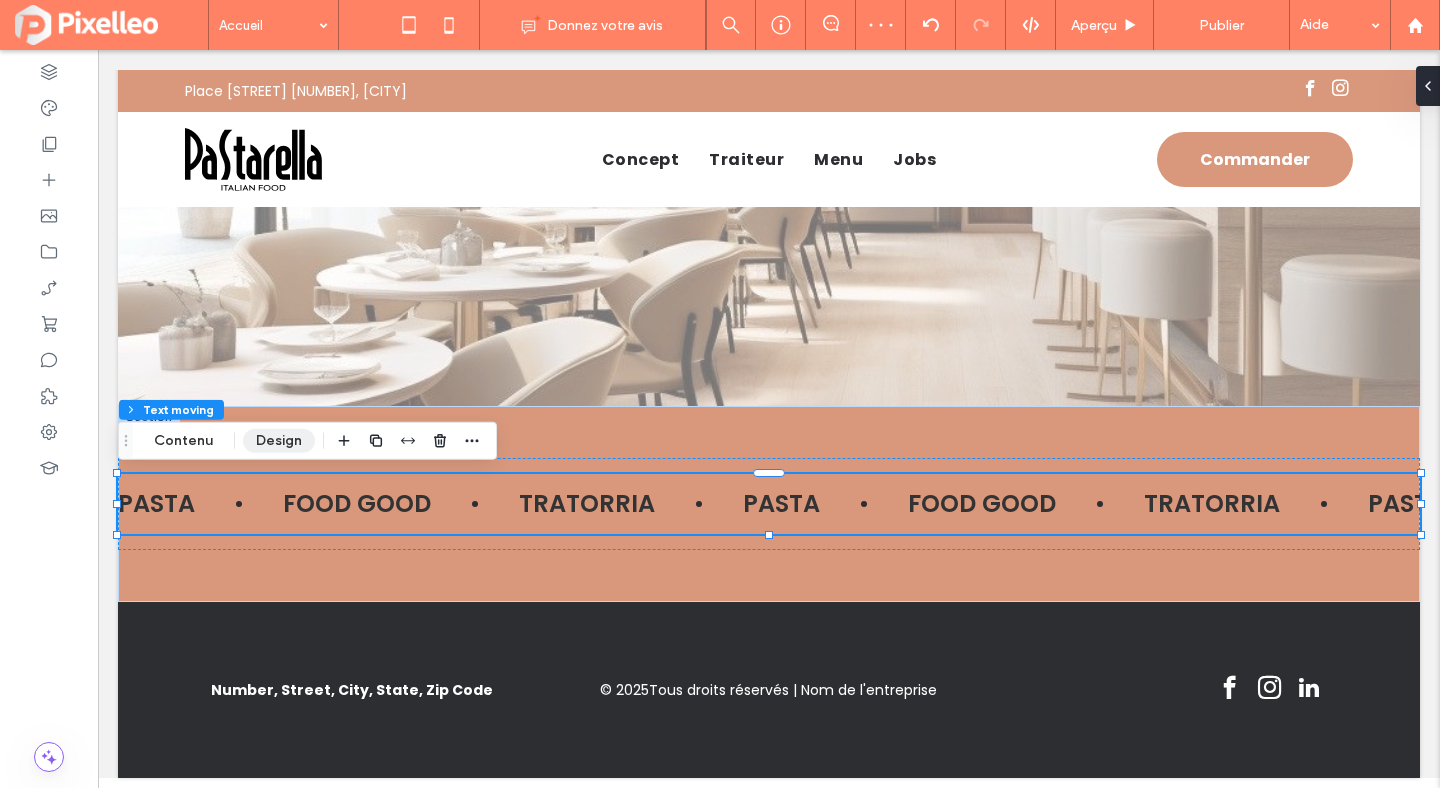 click on "Design" at bounding box center (279, 441) 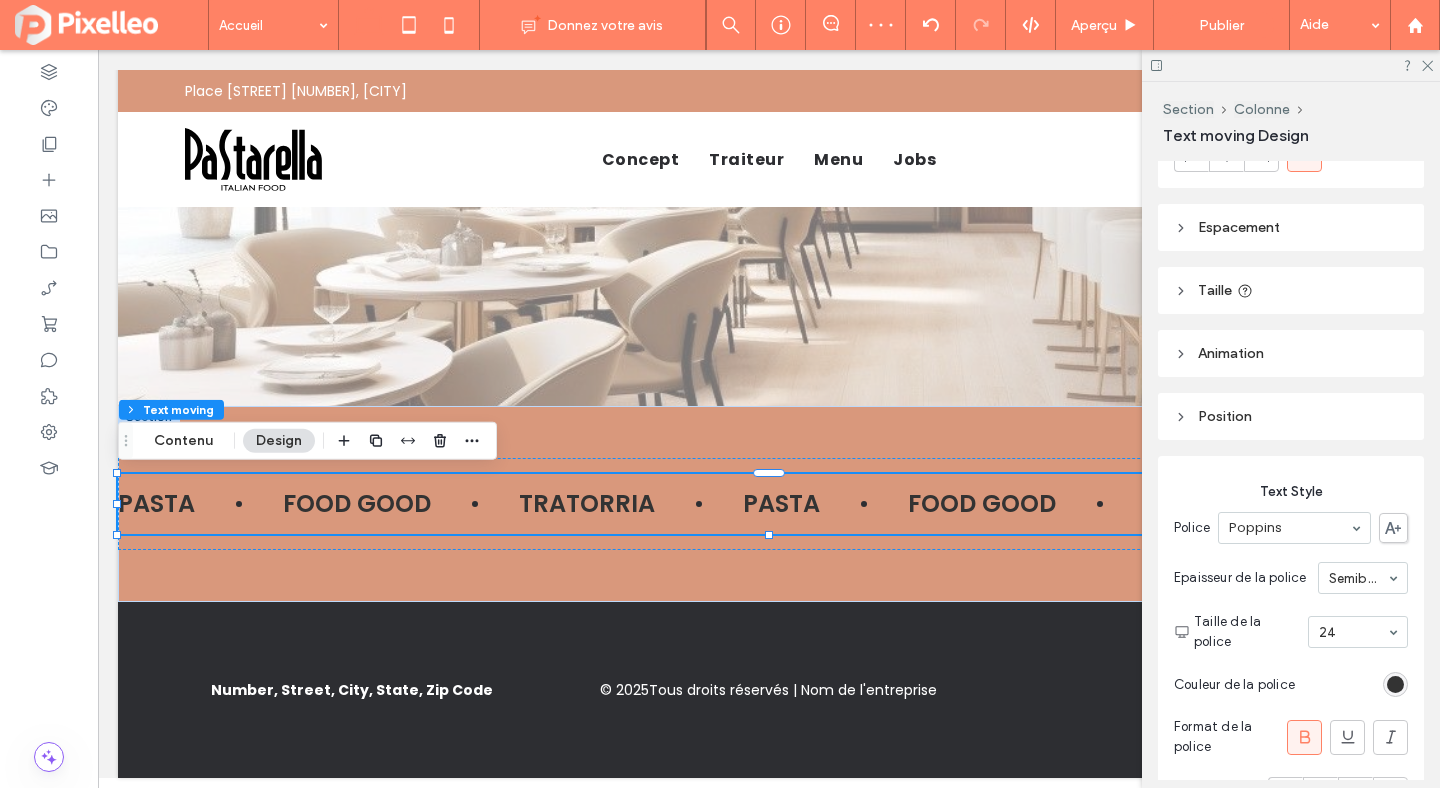 scroll, scrollTop: 156, scrollLeft: 0, axis: vertical 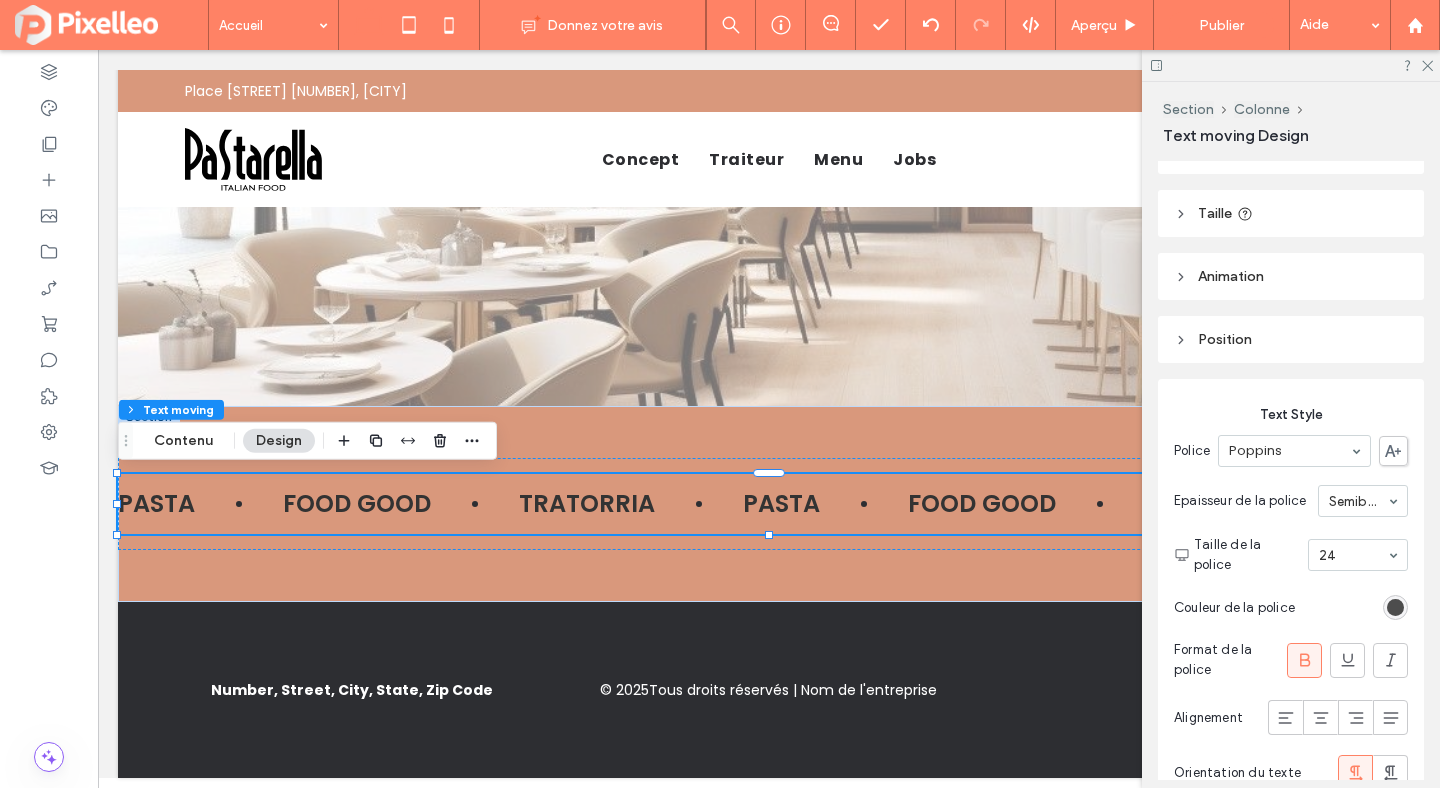 click at bounding box center (1395, 607) 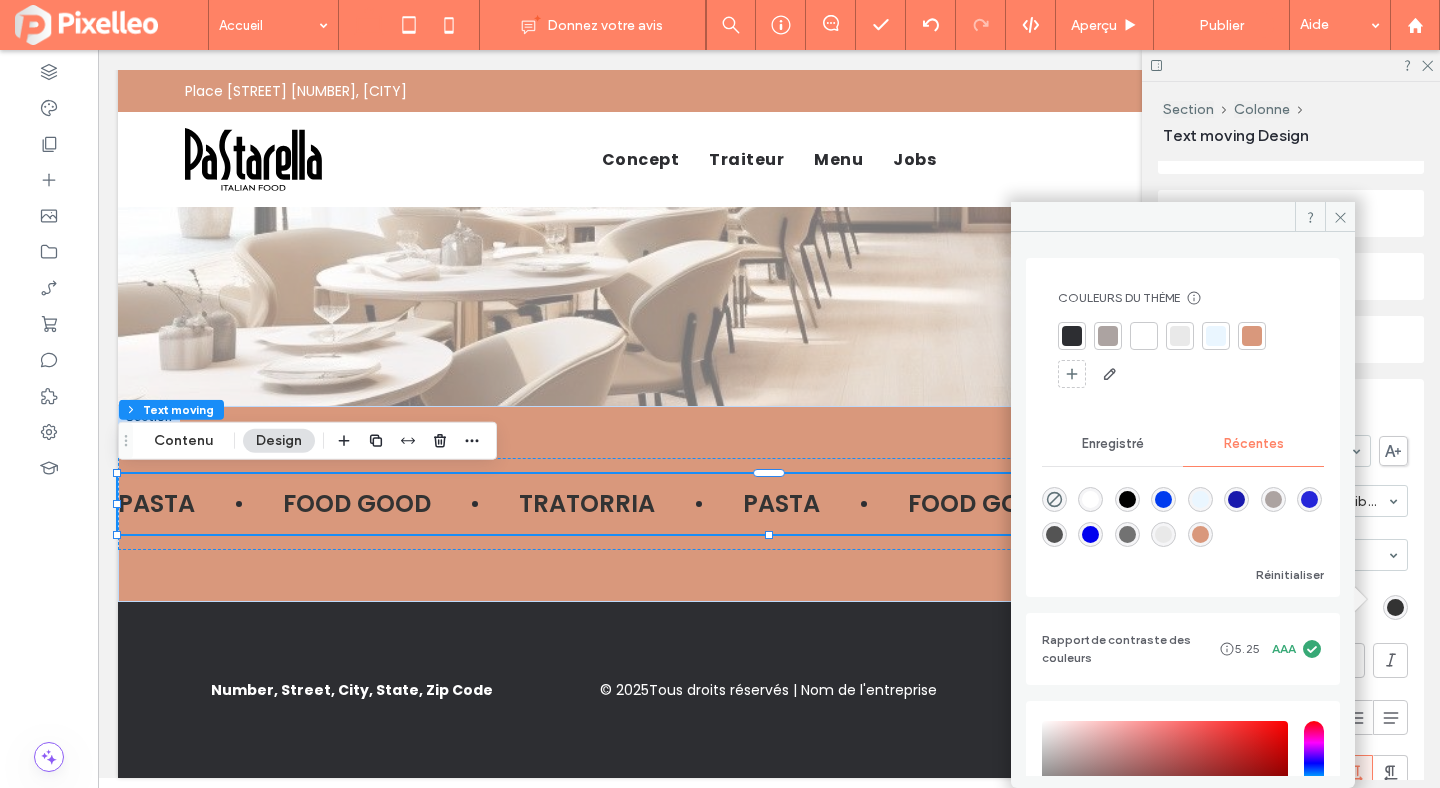 click at bounding box center (1090, 499) 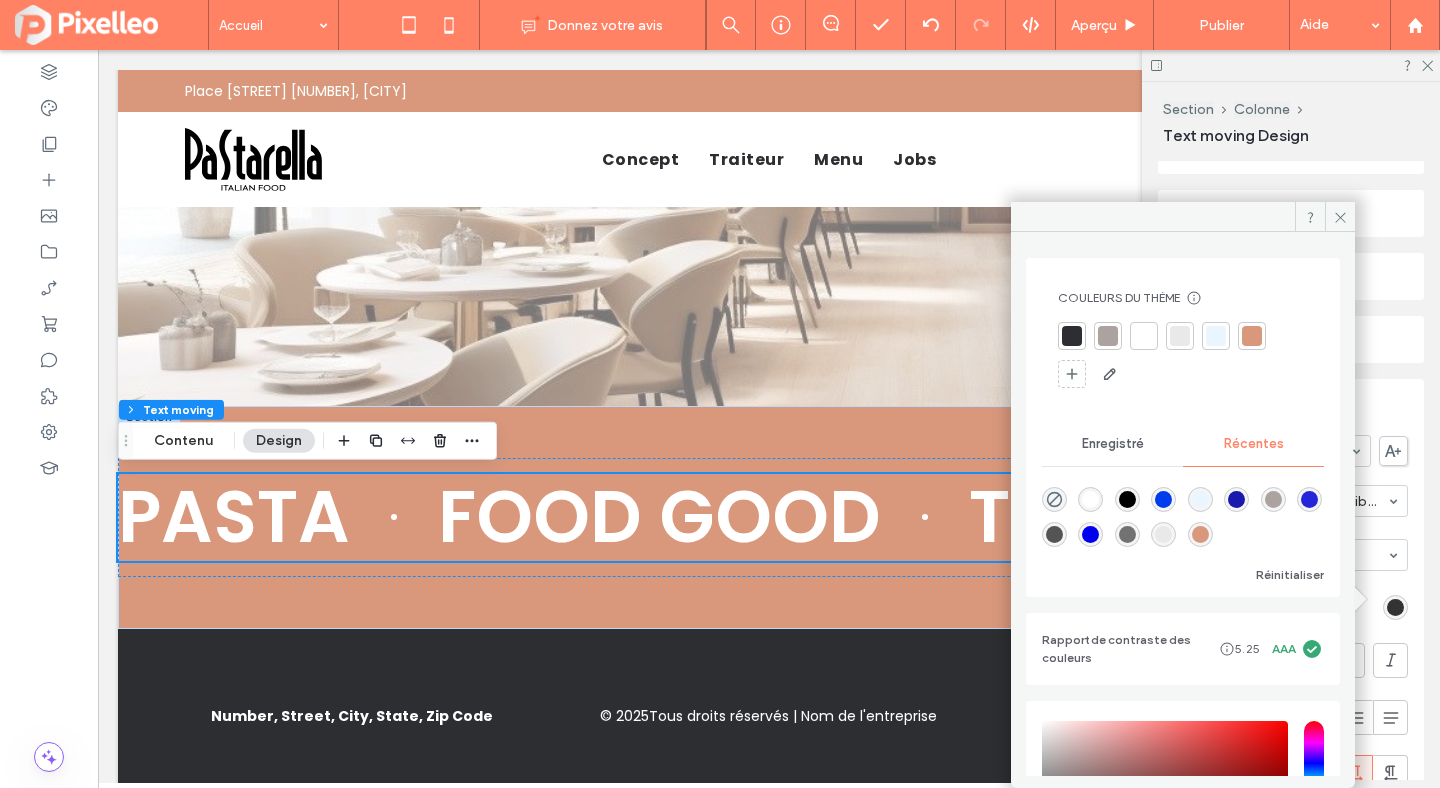 type on "*******" 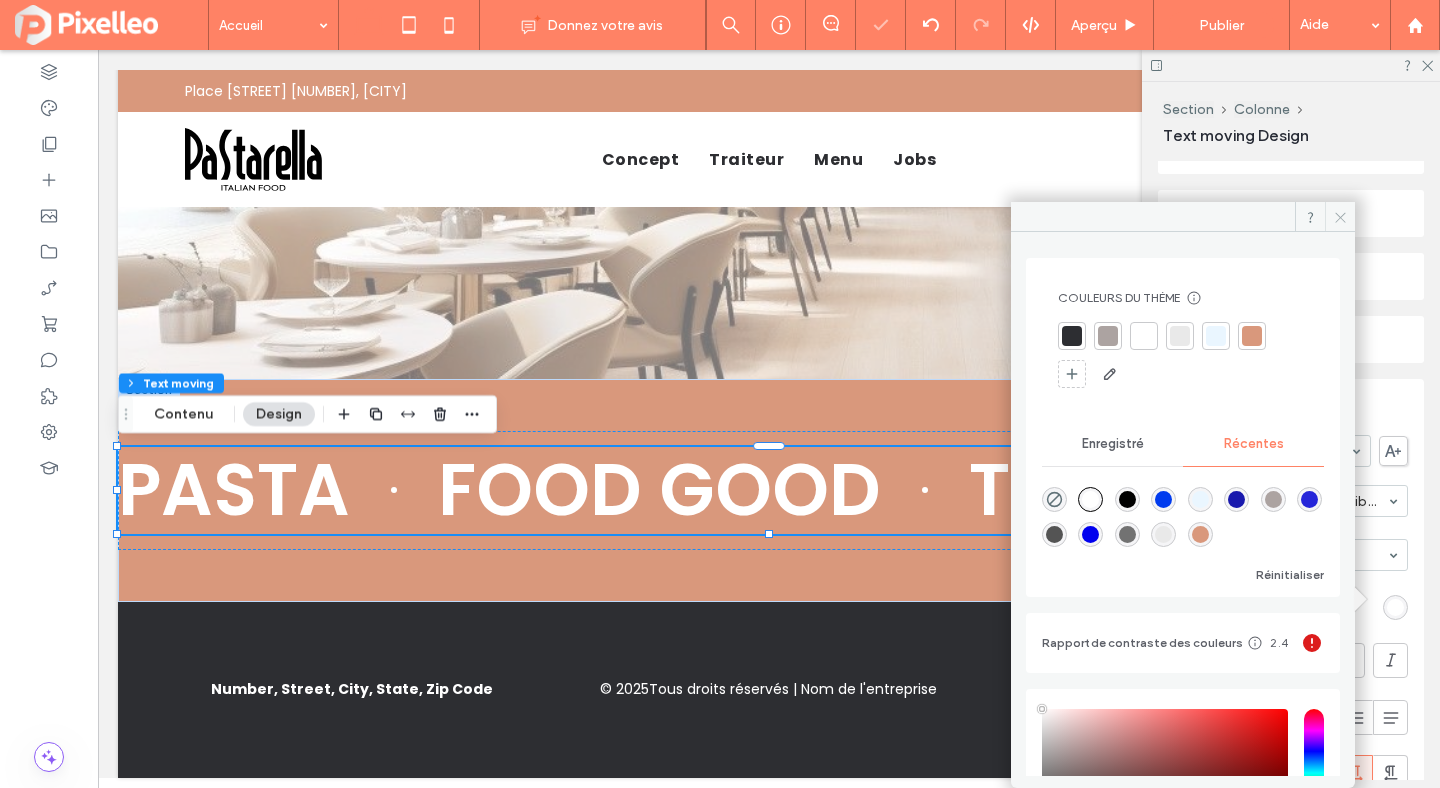 click 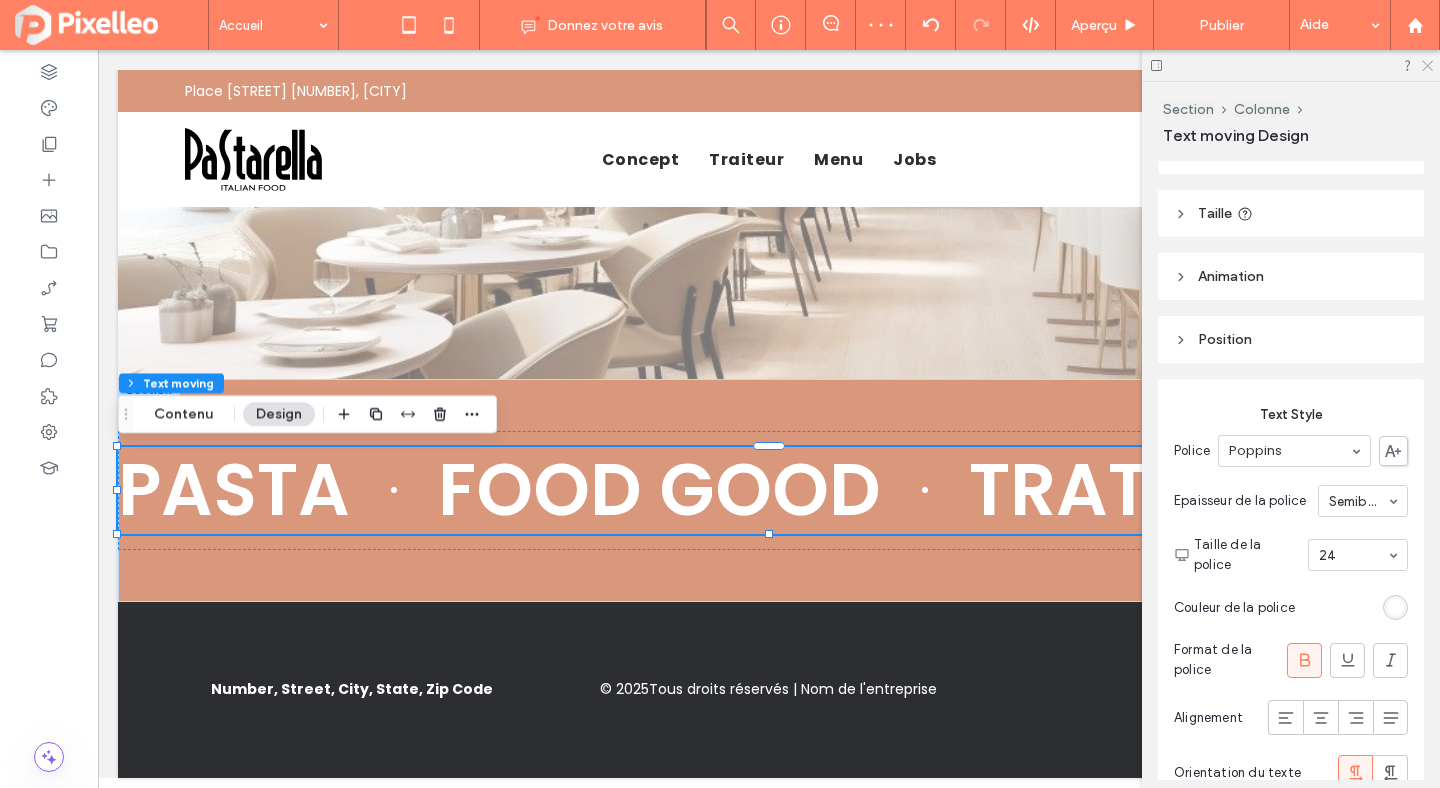 click 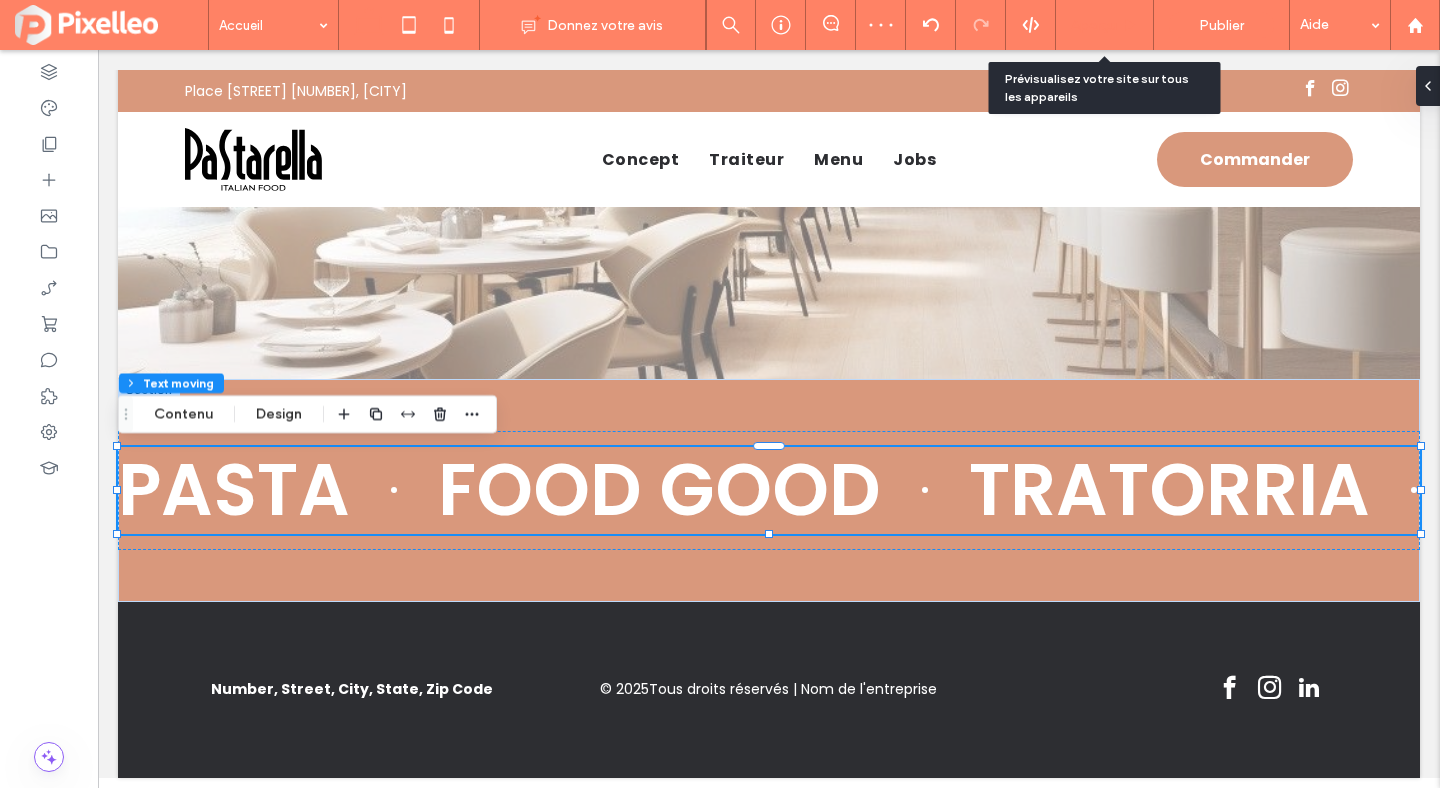 click 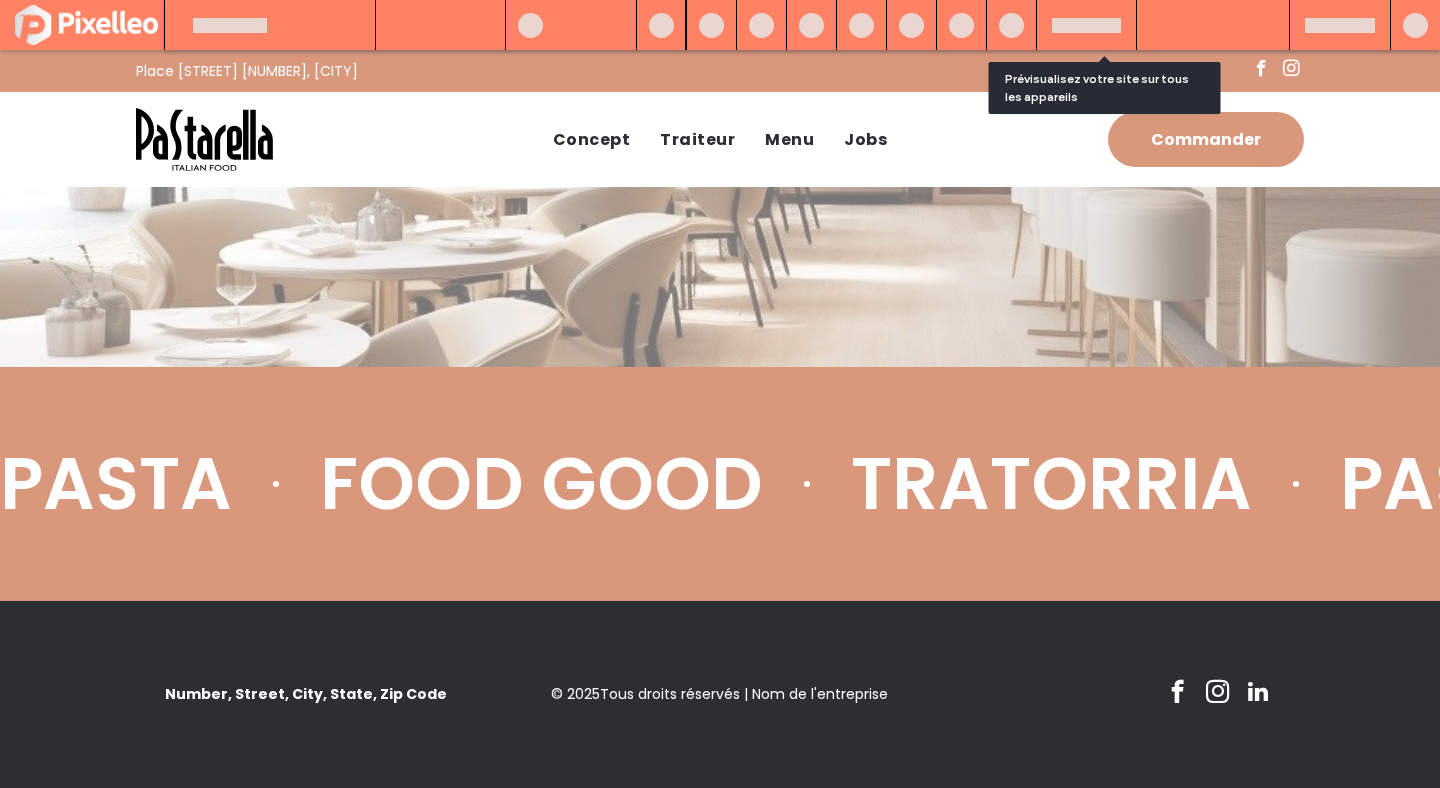 scroll, scrollTop: 354, scrollLeft: 0, axis: vertical 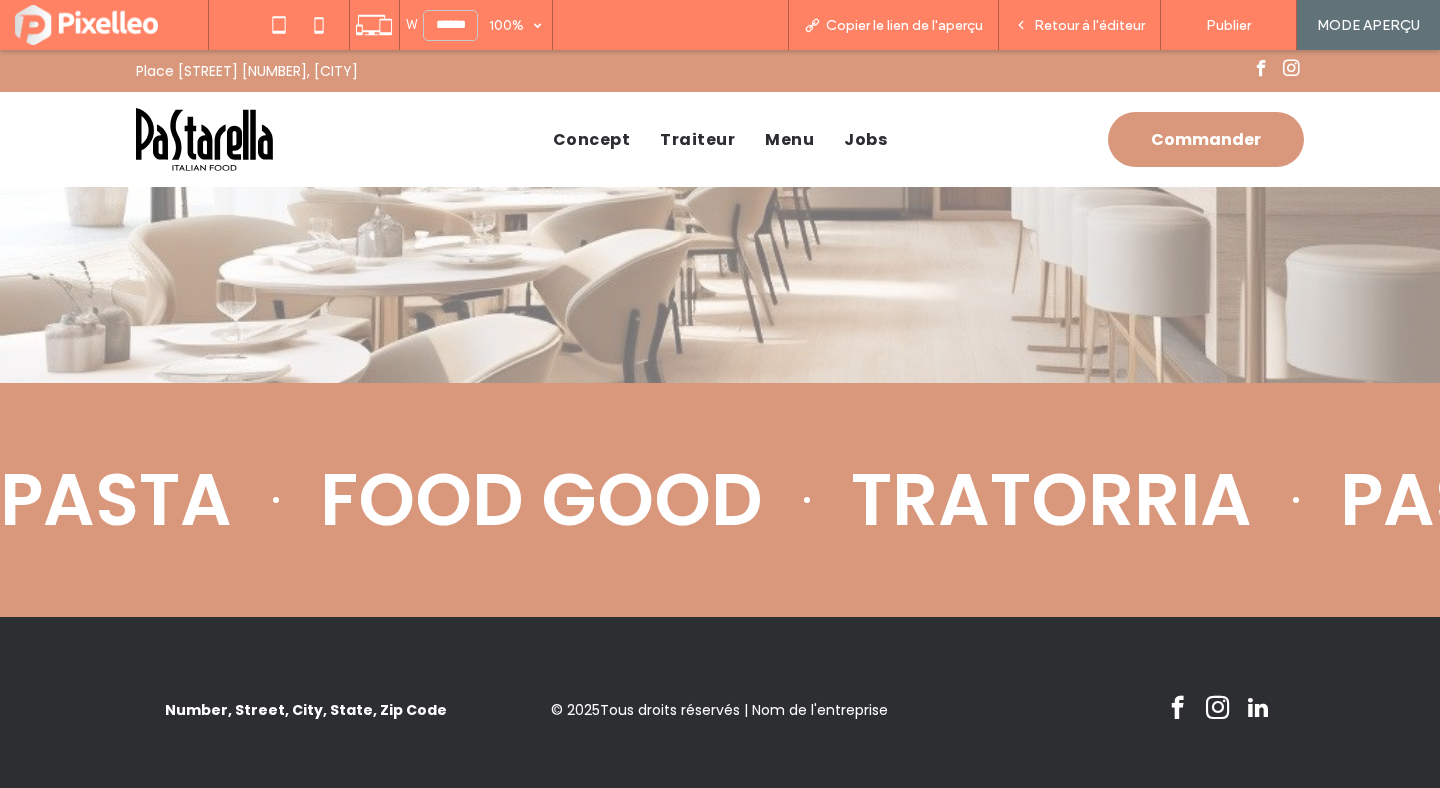 click at bounding box center [204, 139] 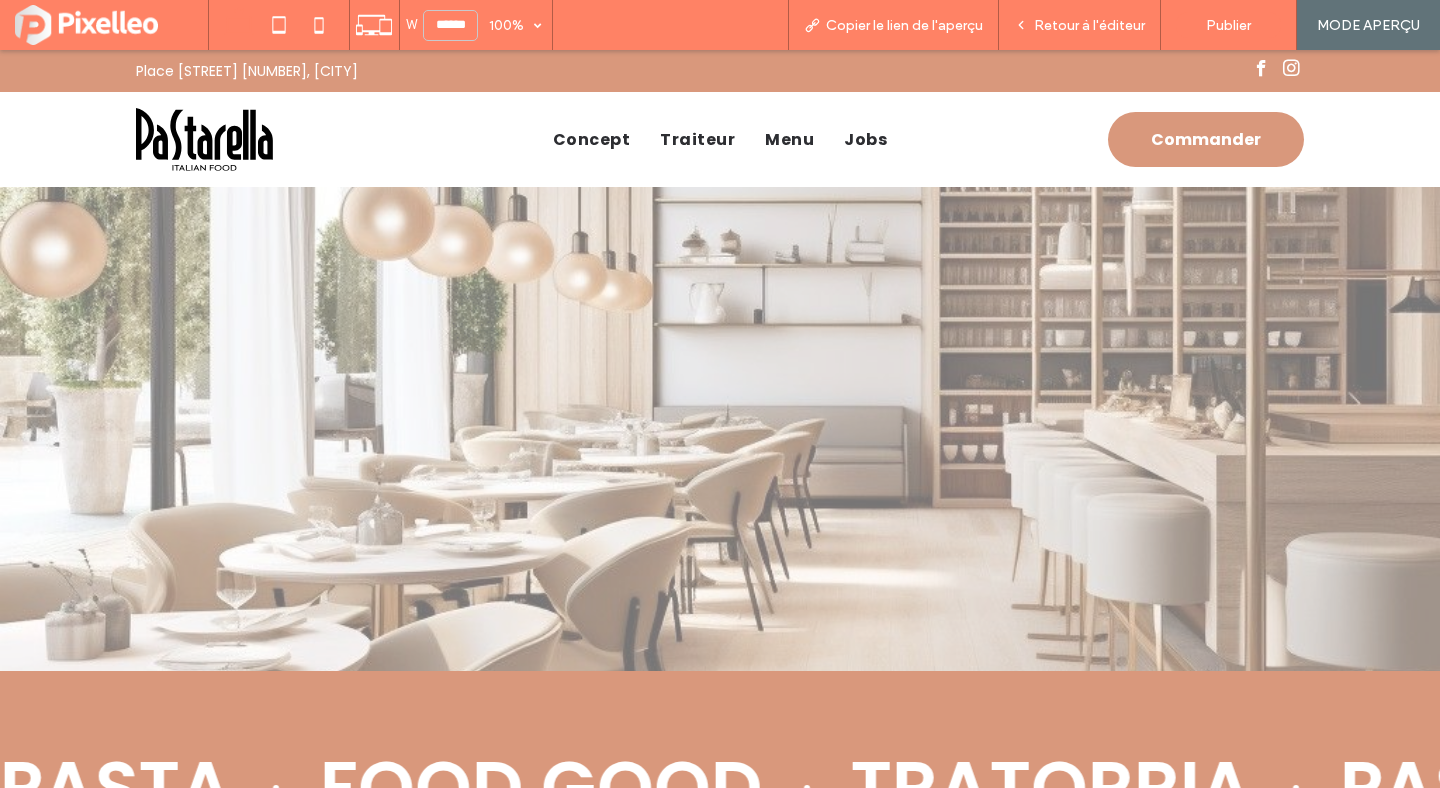 scroll, scrollTop: 0, scrollLeft: 0, axis: both 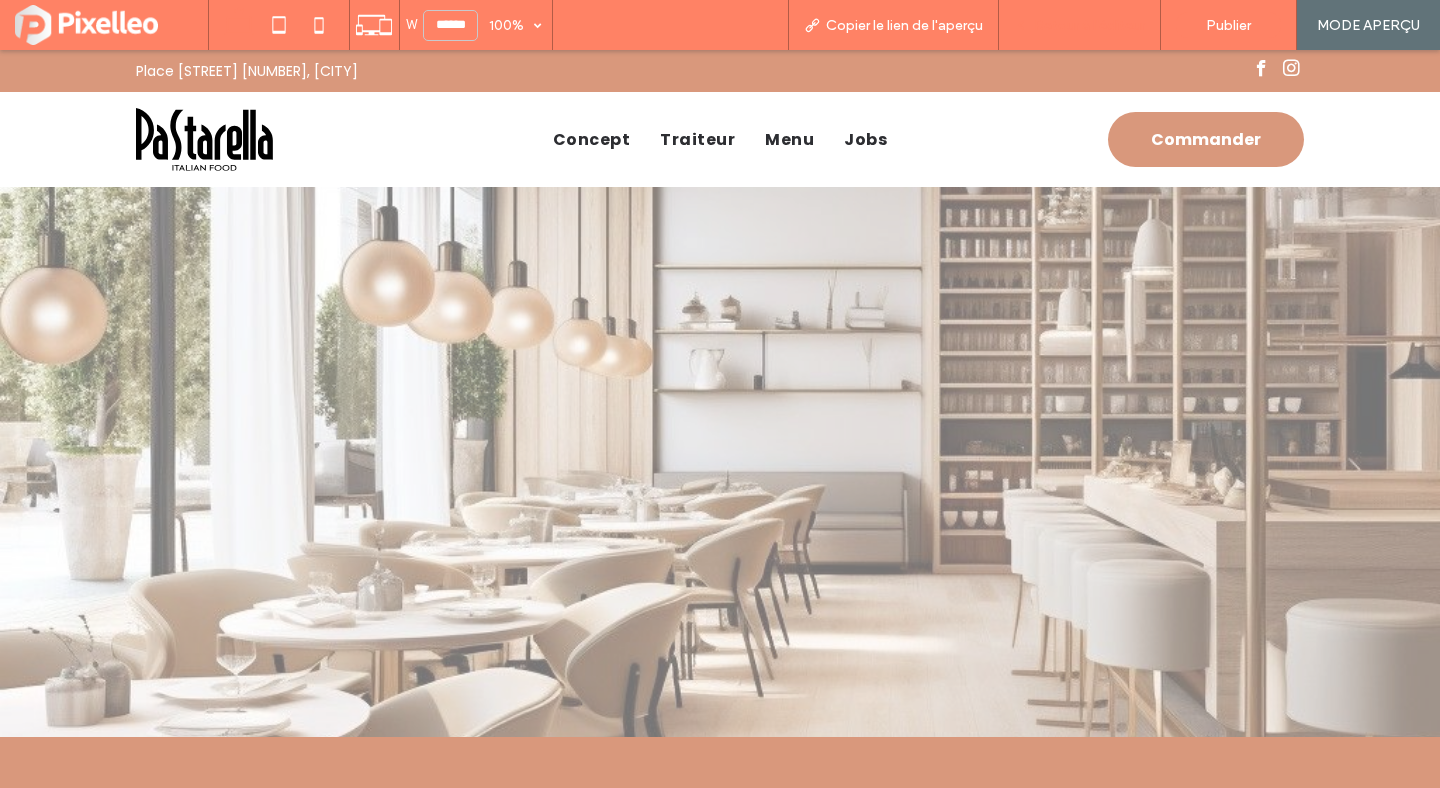 click on "Retour à l'éditeur" at bounding box center [1089, 25] 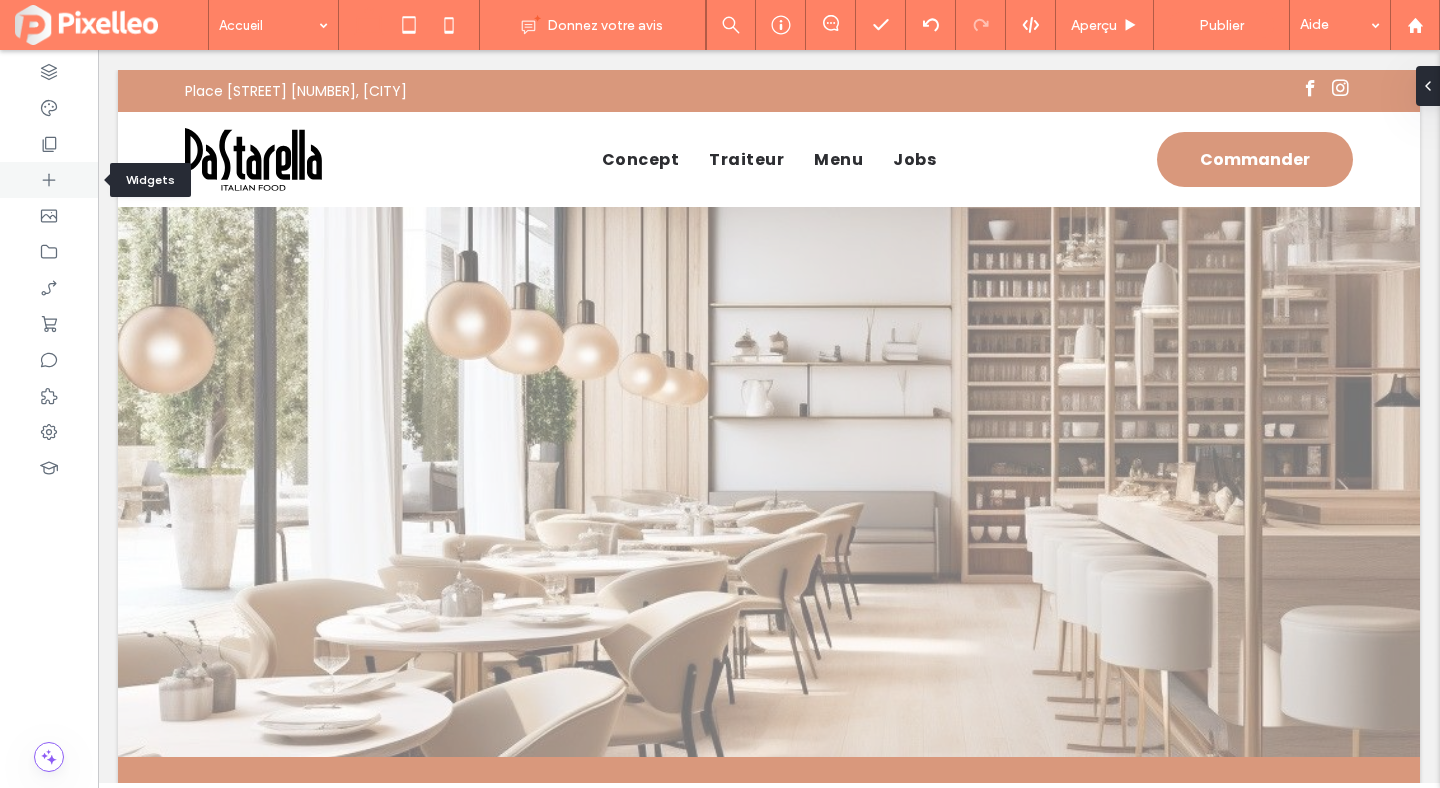 click 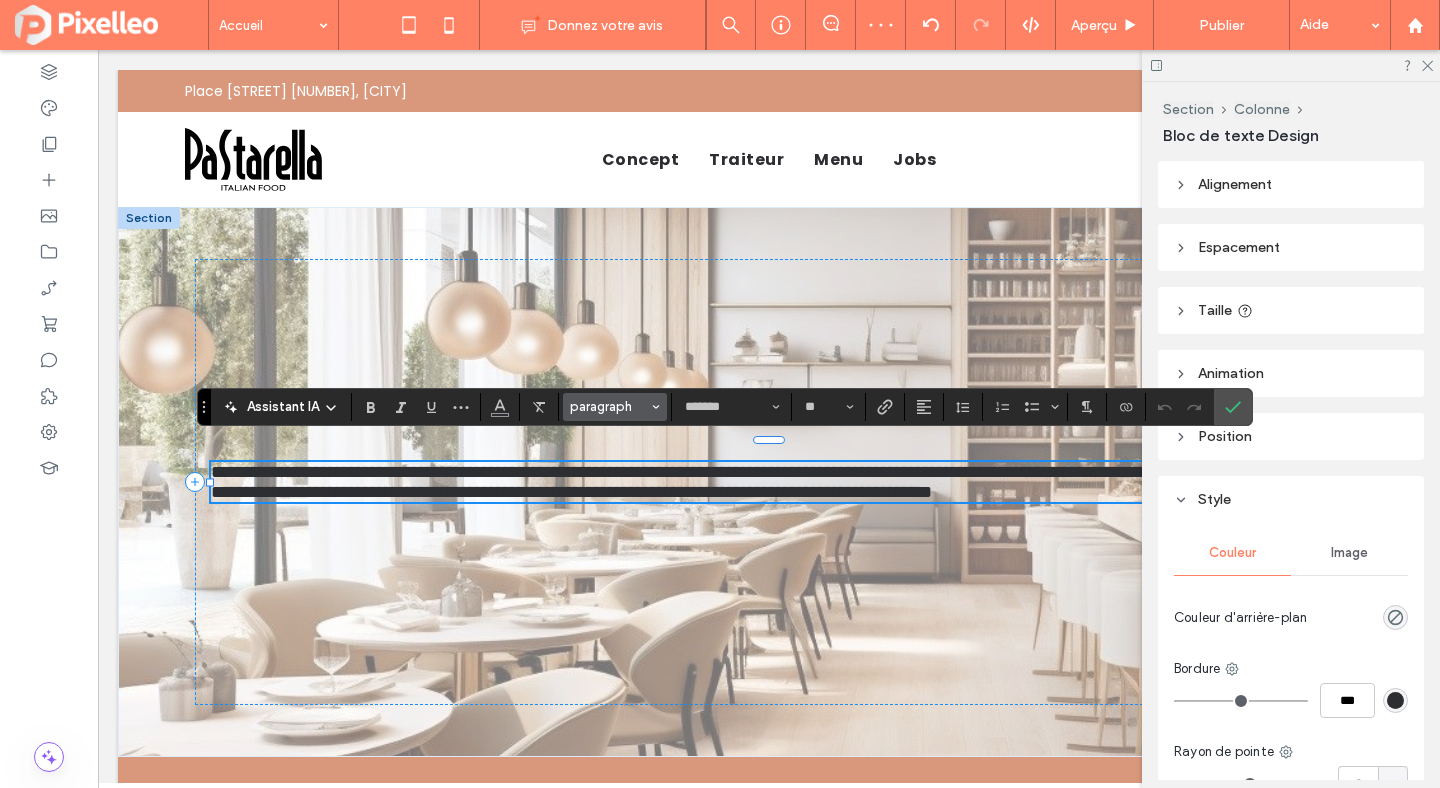 click on "paragraph" at bounding box center (609, 406) 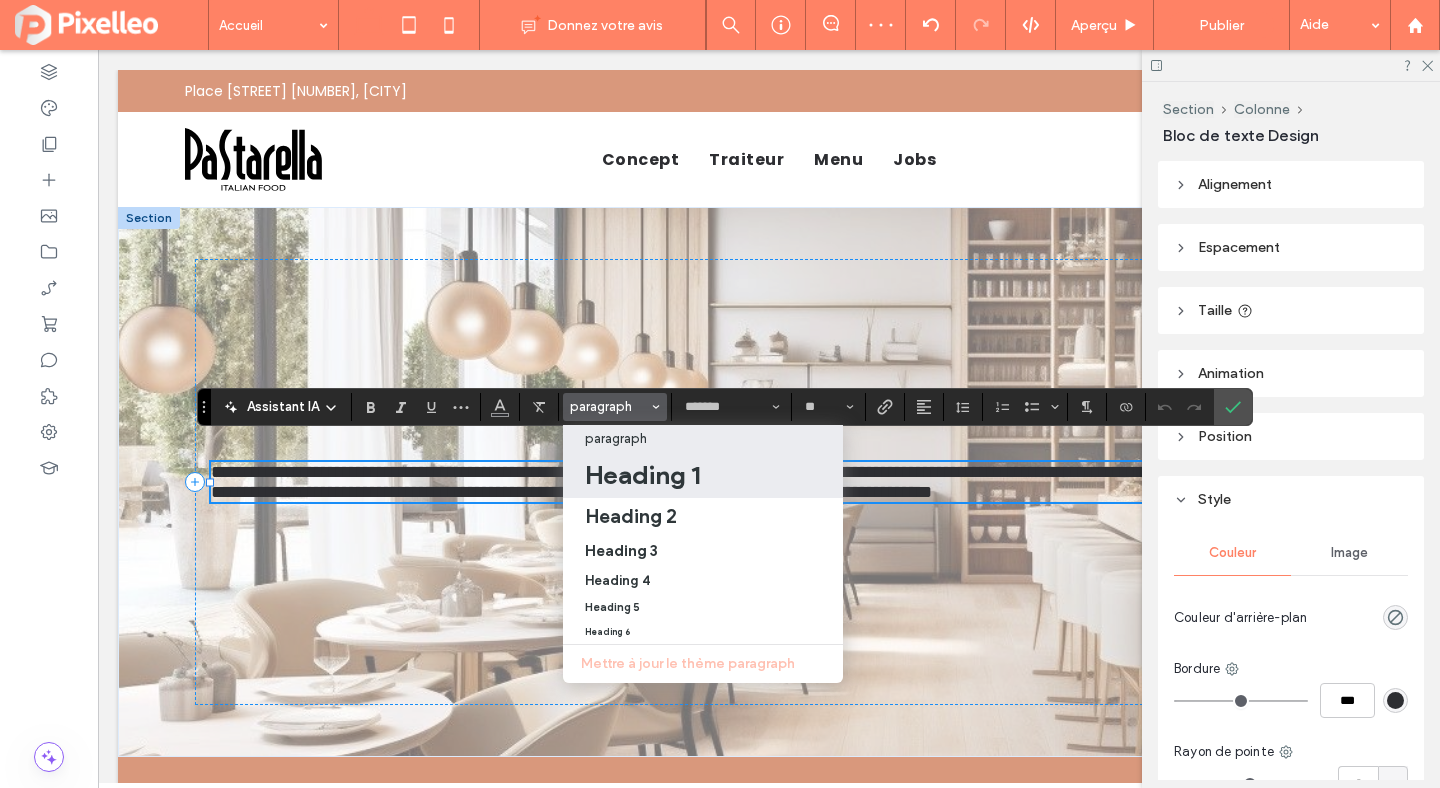 click on "Heading 1" at bounding box center (642, 475) 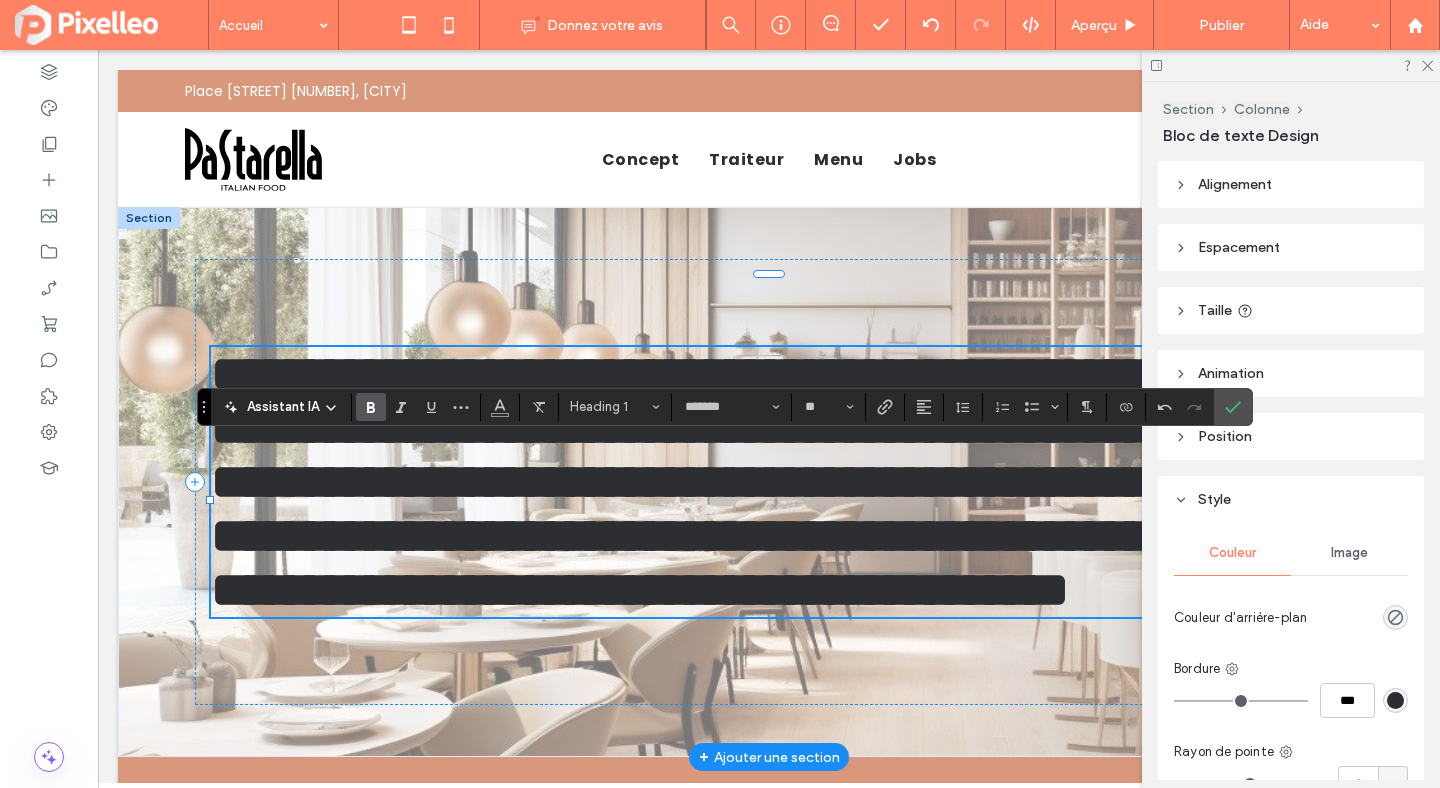 click on "**********" at bounding box center [760, 481] 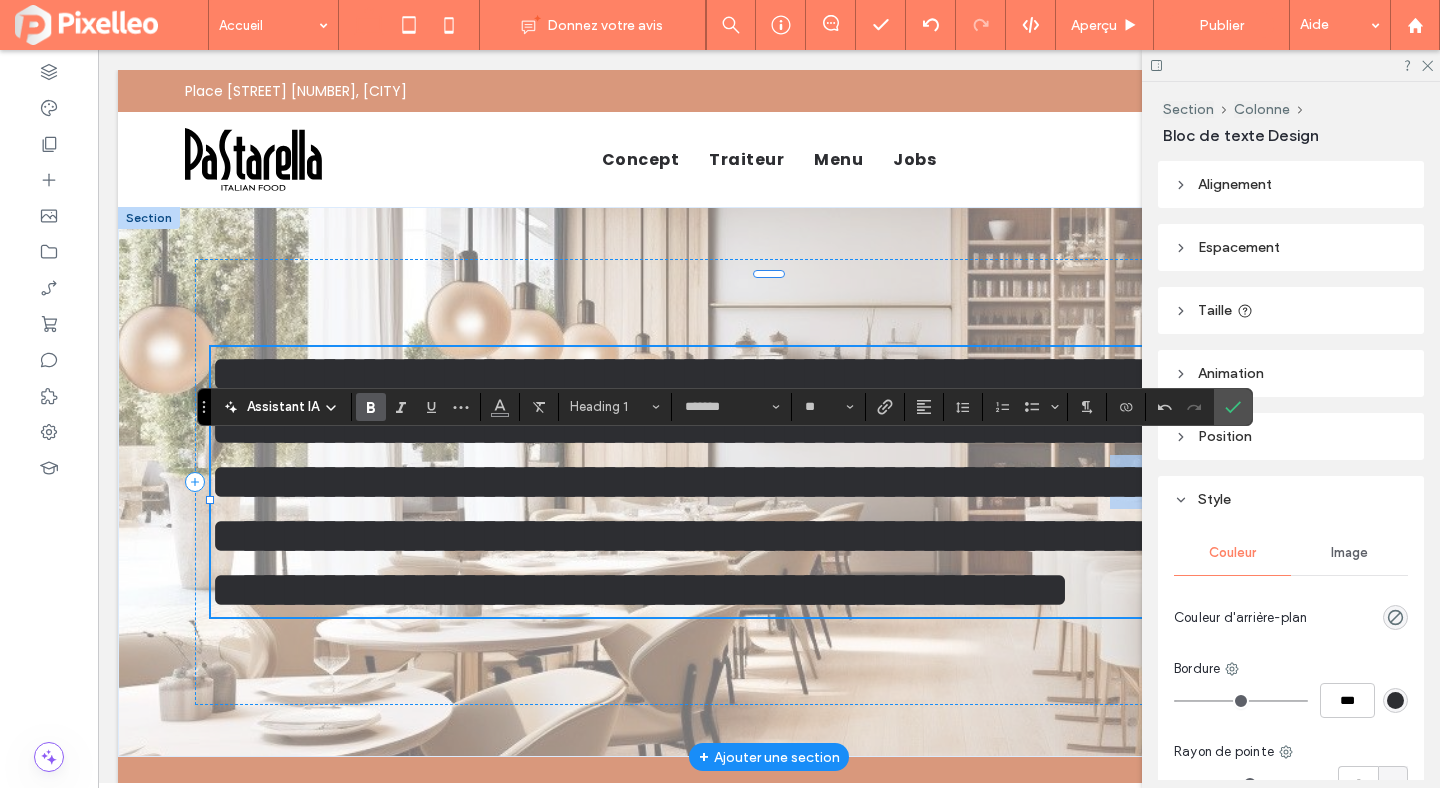 click on "**********" at bounding box center [760, 481] 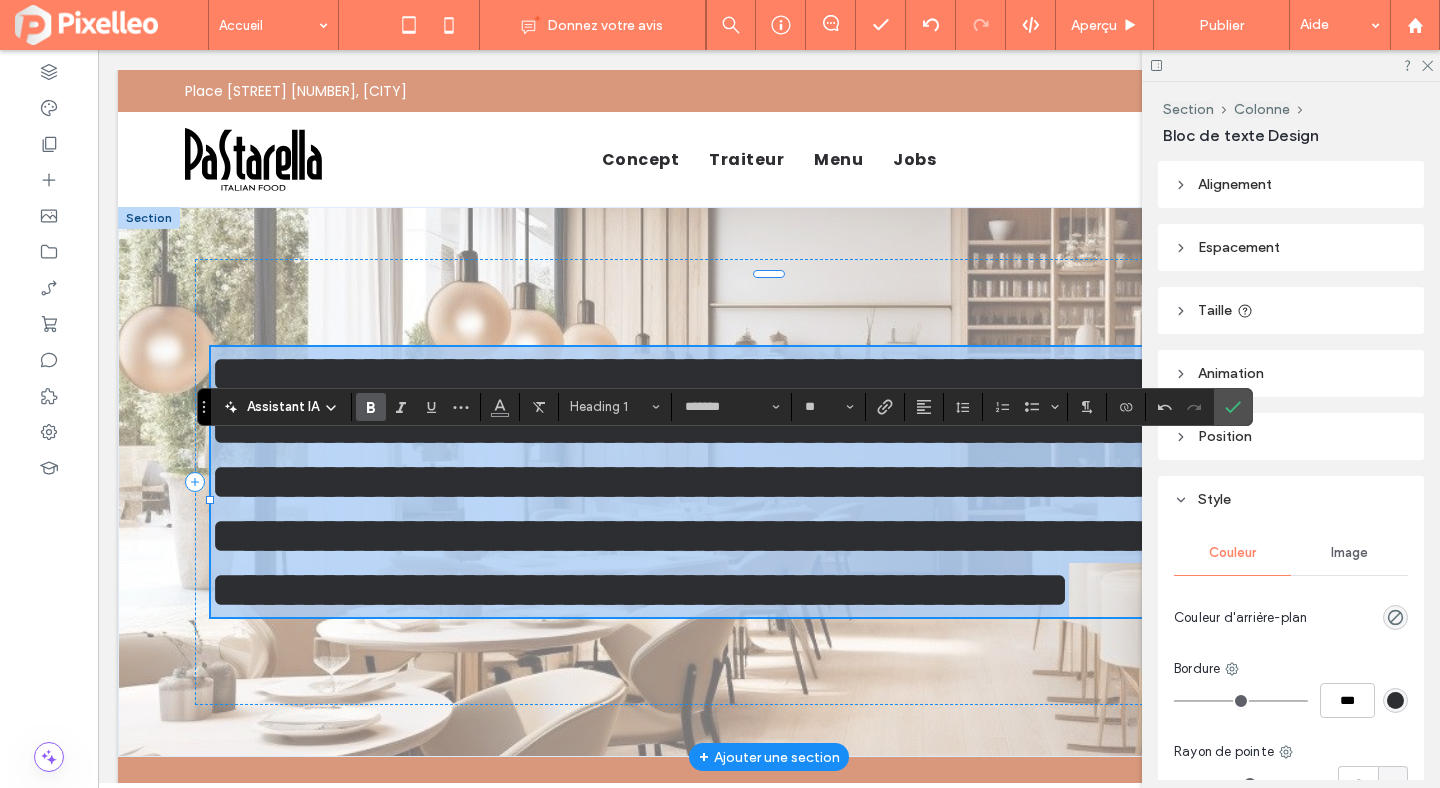 click on "**********" at bounding box center [760, 481] 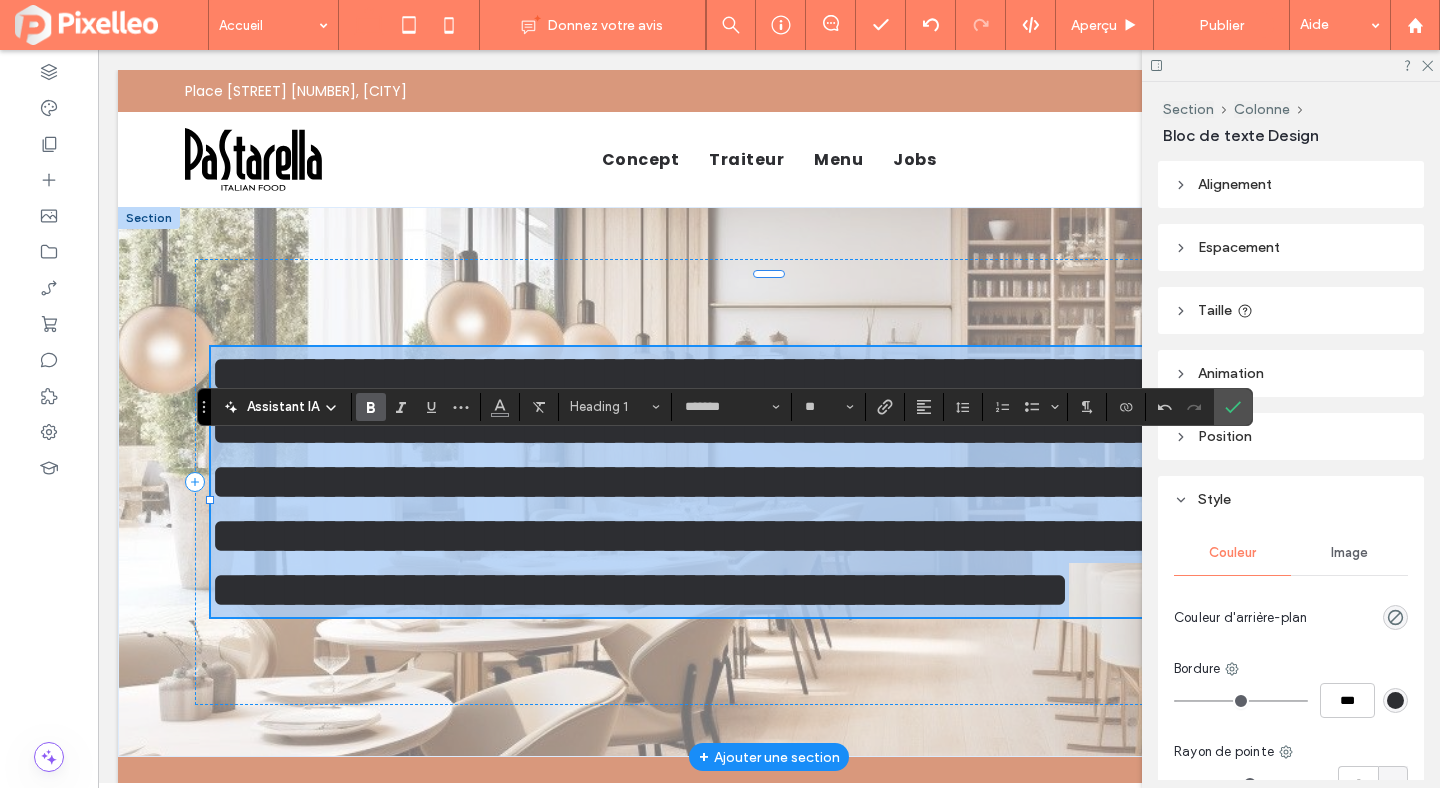 click on "**********" at bounding box center (760, 481) 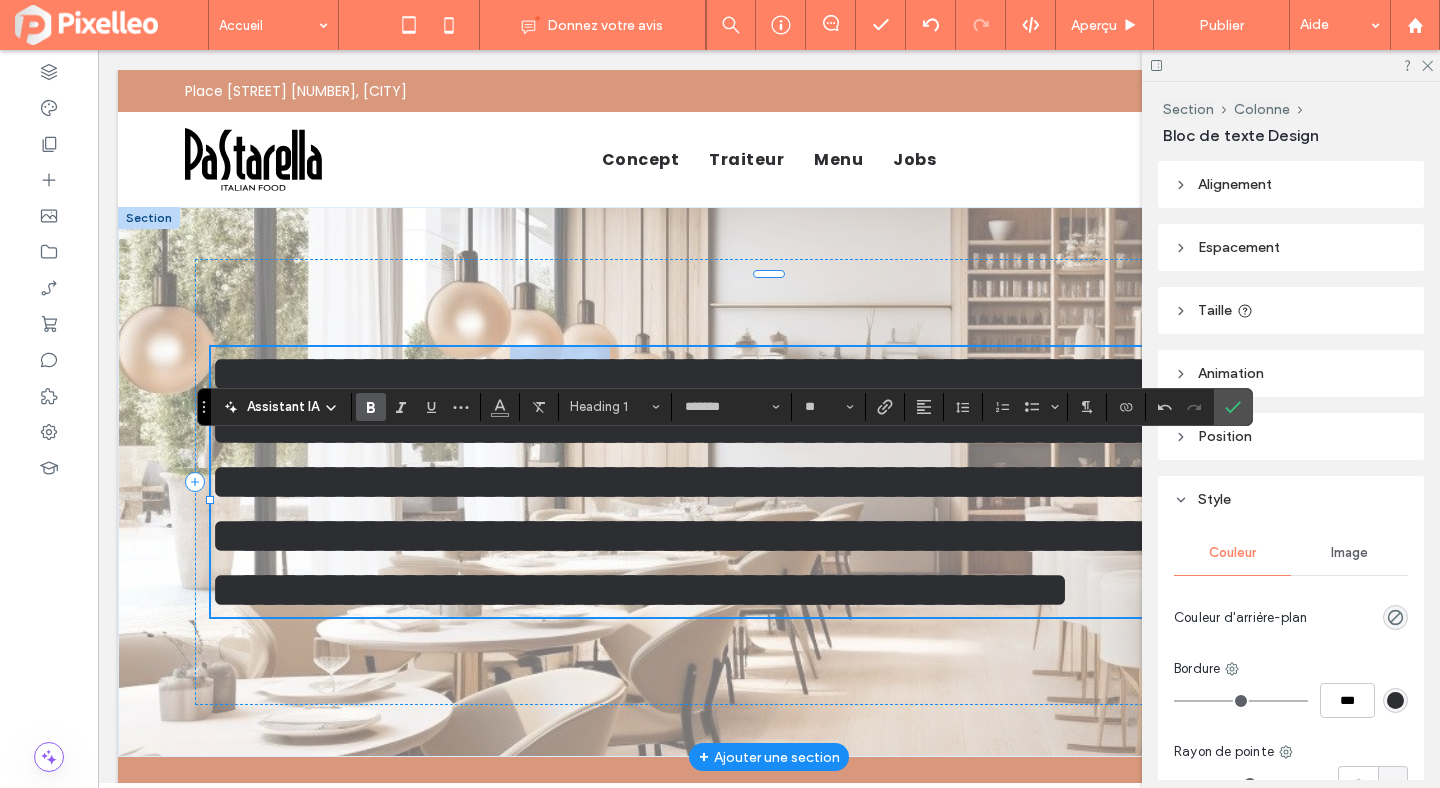 click on "**********" at bounding box center [760, 481] 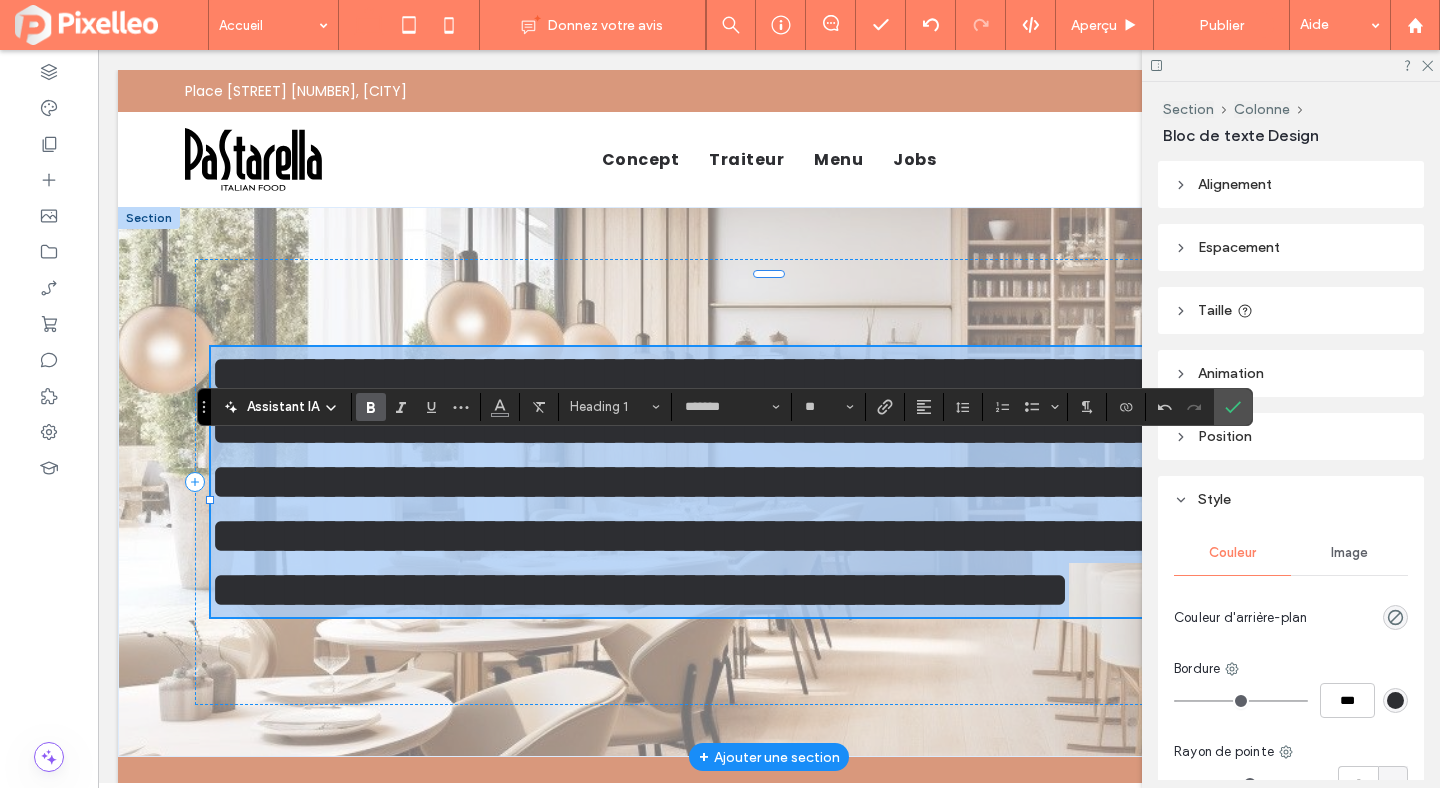 click on "**********" at bounding box center [760, 481] 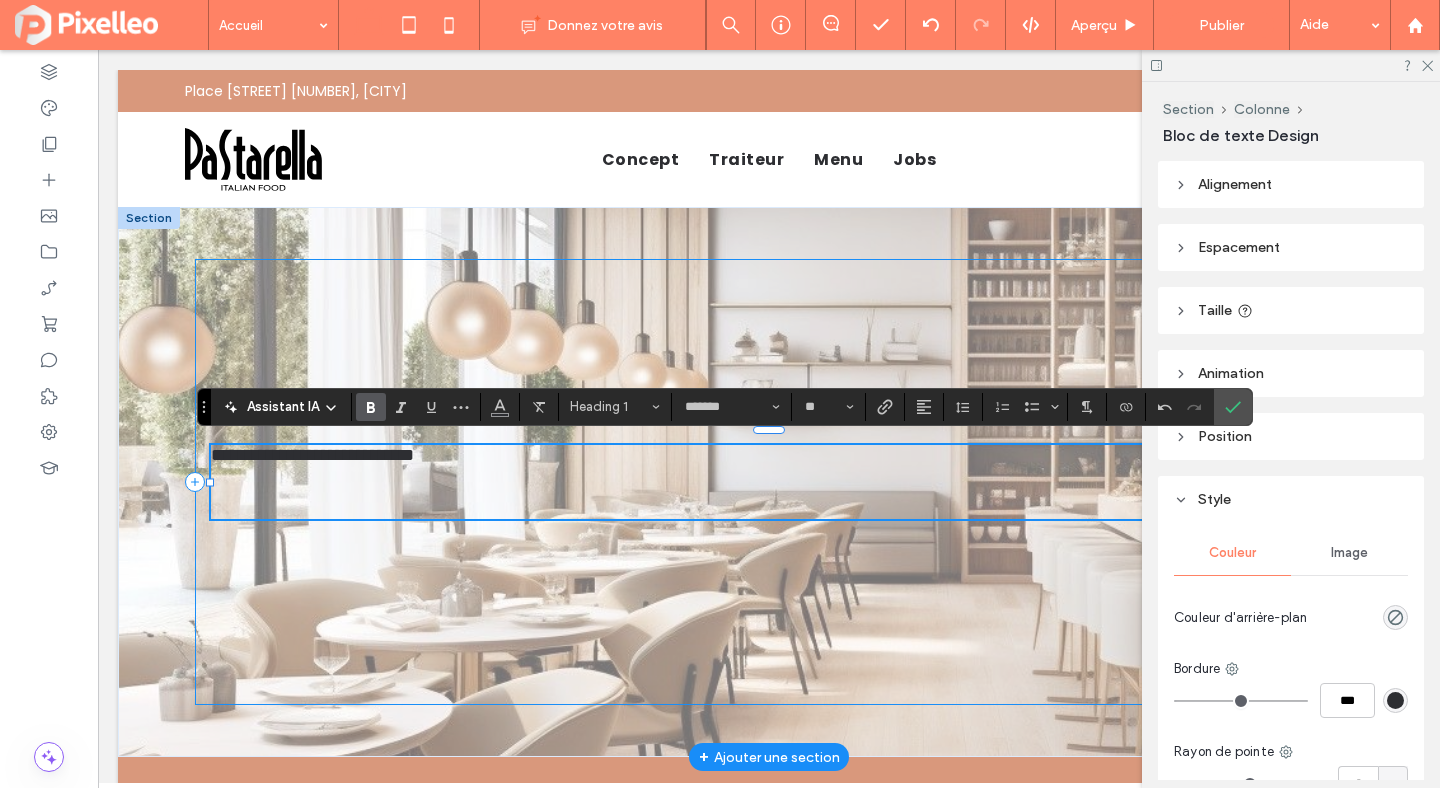 scroll, scrollTop: 0, scrollLeft: 0, axis: both 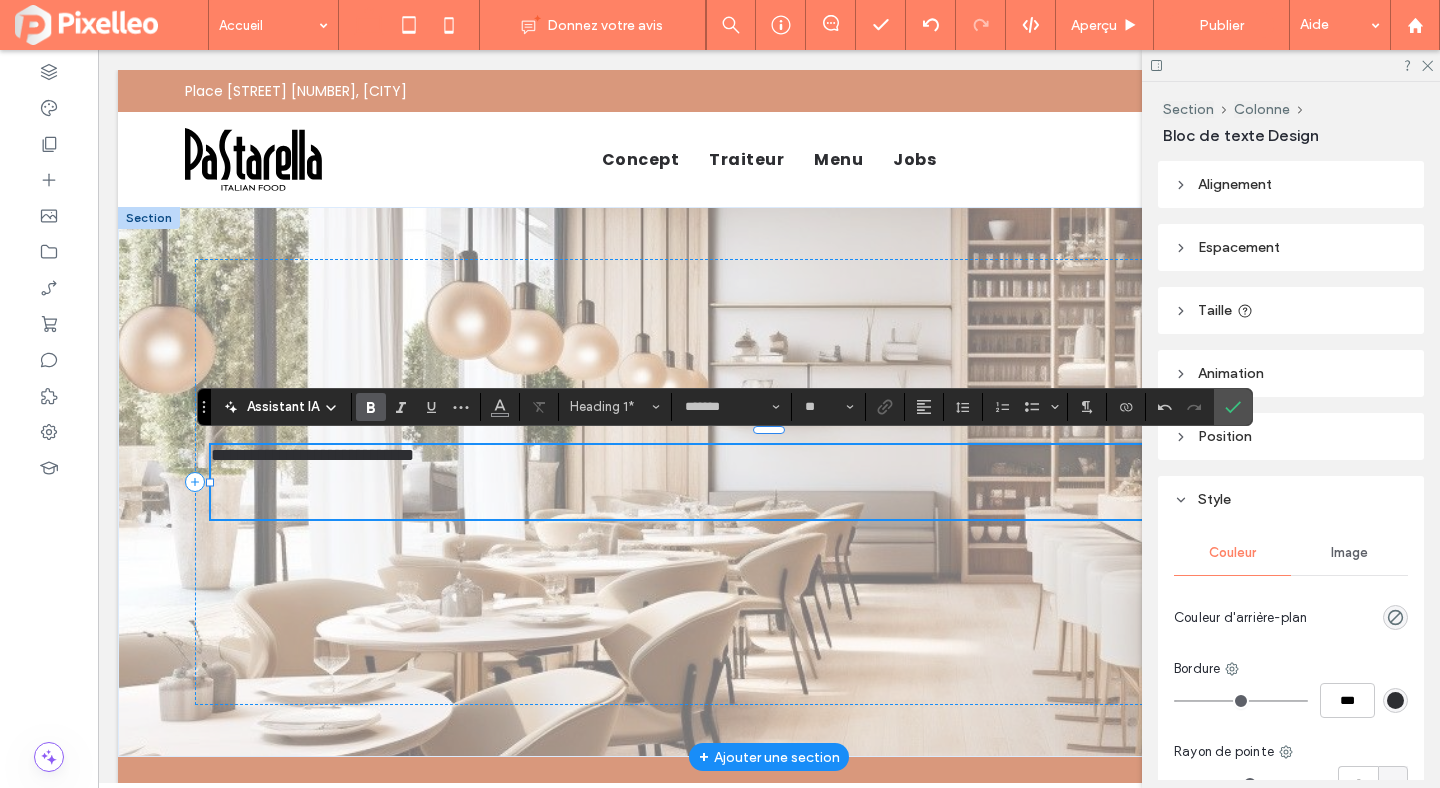 type on "**" 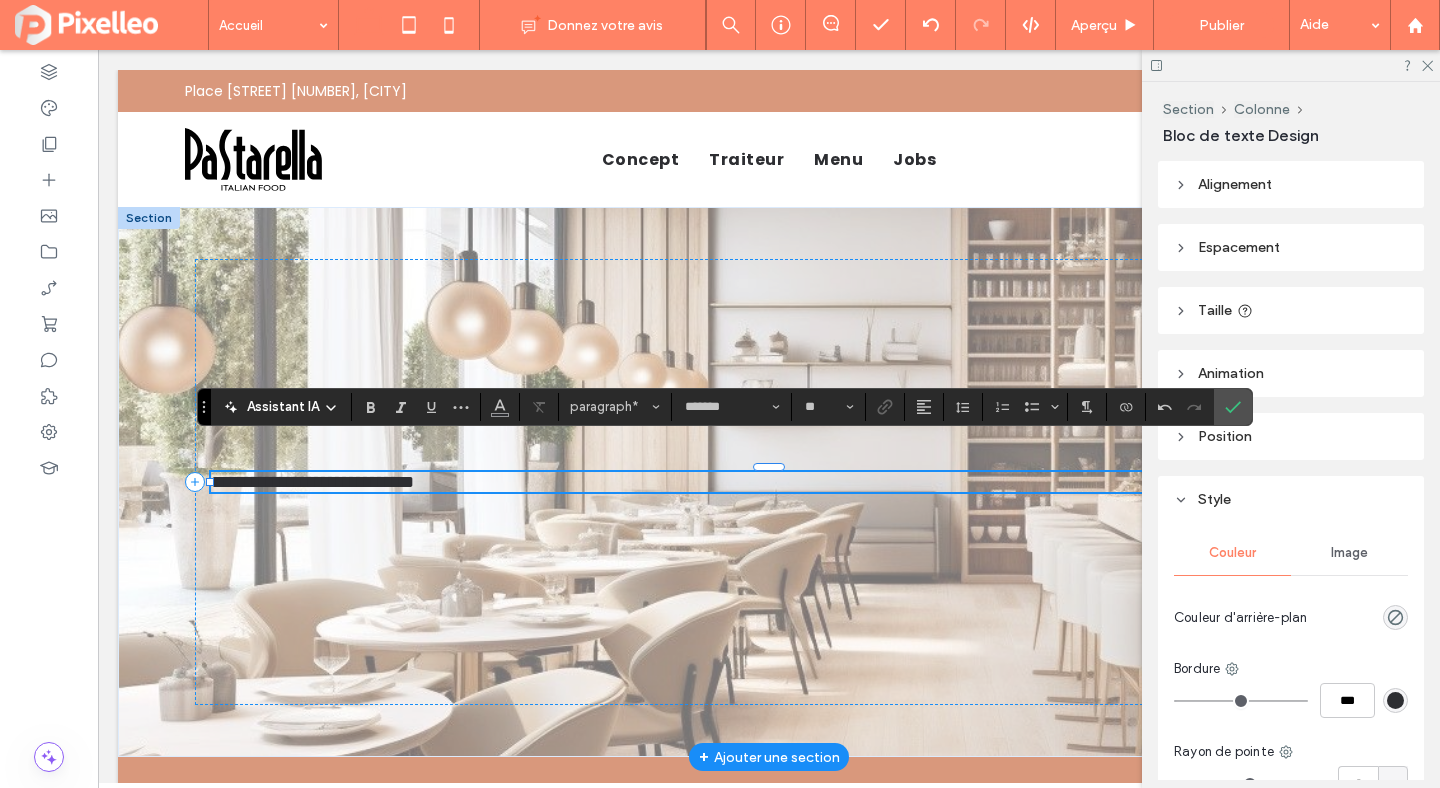 click on "**********" at bounding box center (769, 482) 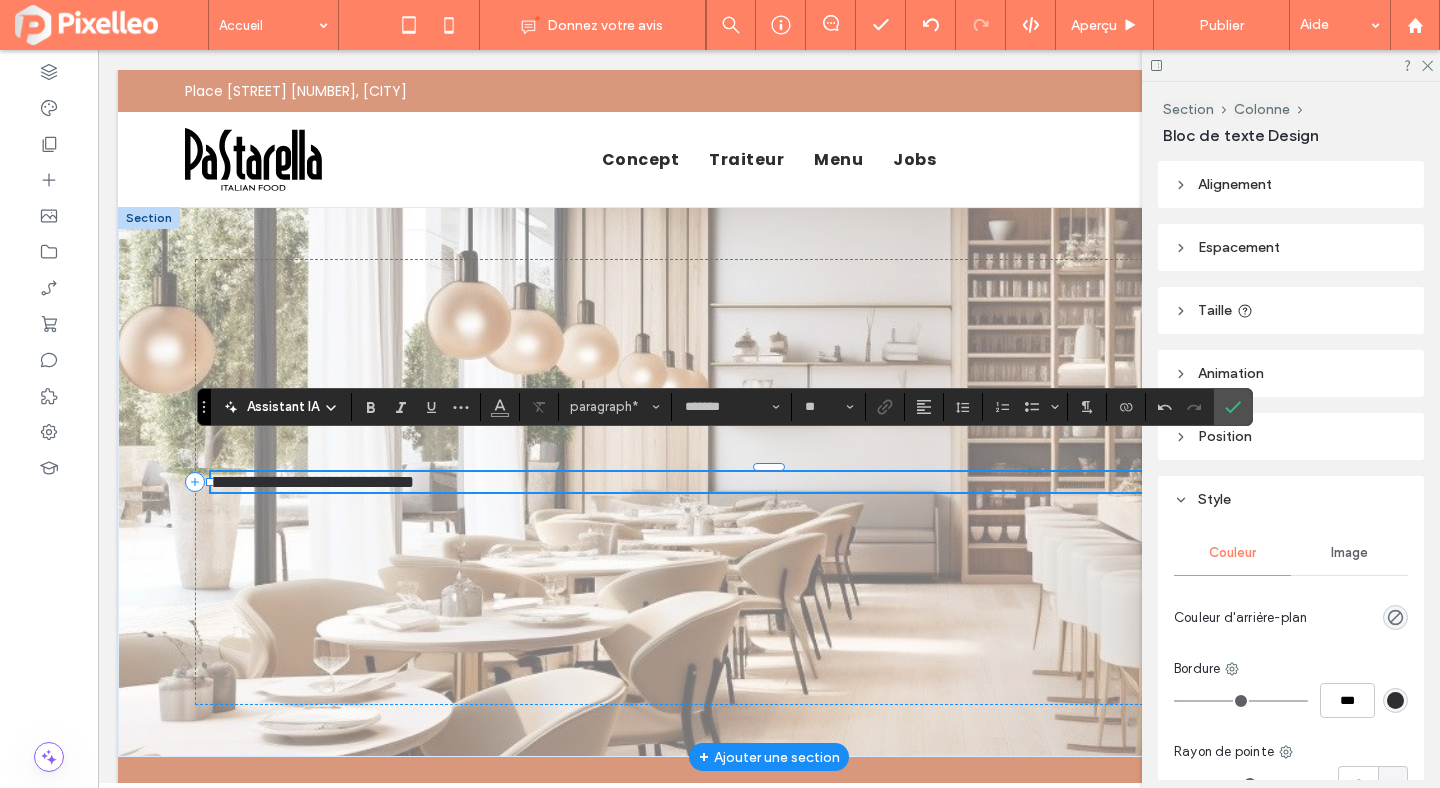 click on "**********" at bounding box center [769, 482] 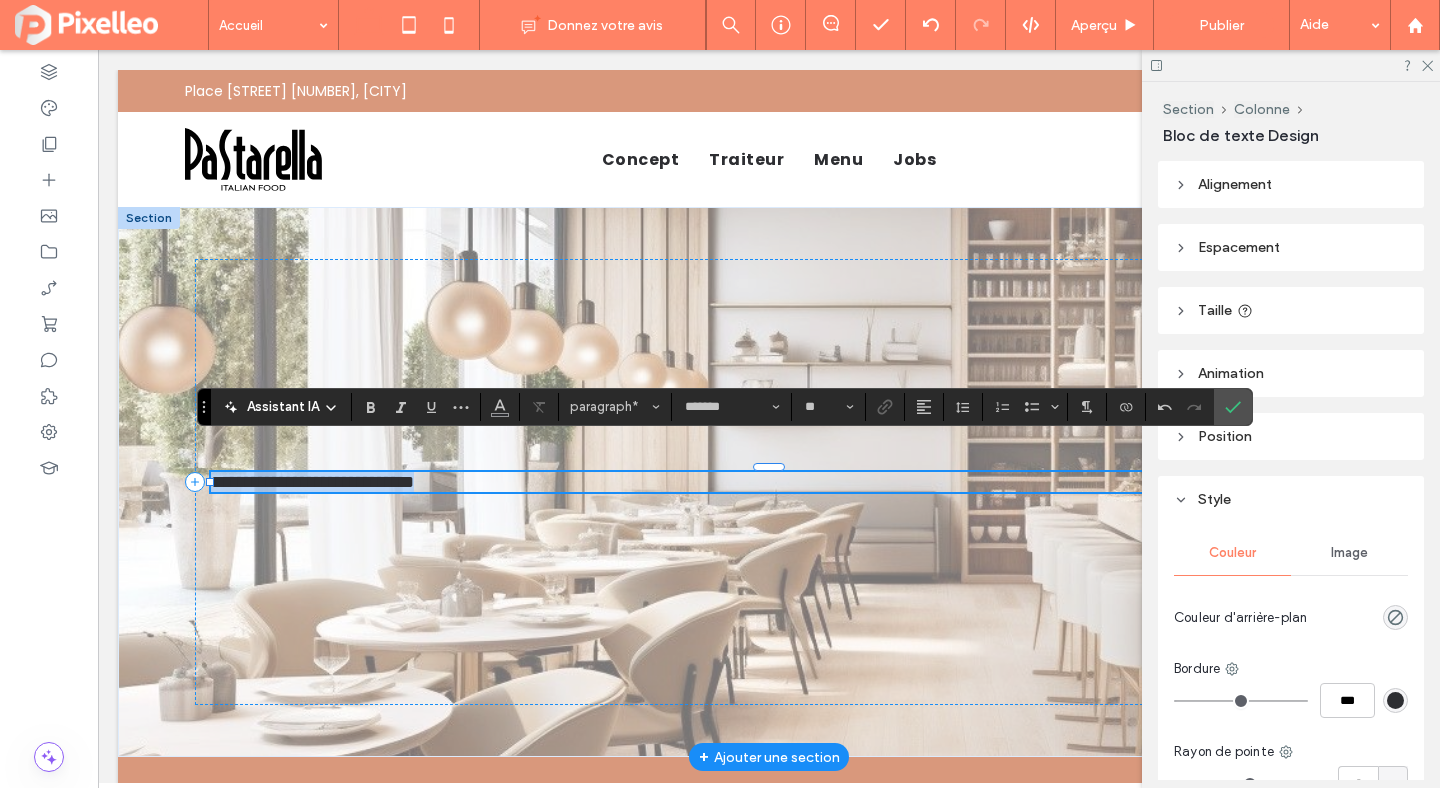 click on "**********" at bounding box center [769, 482] 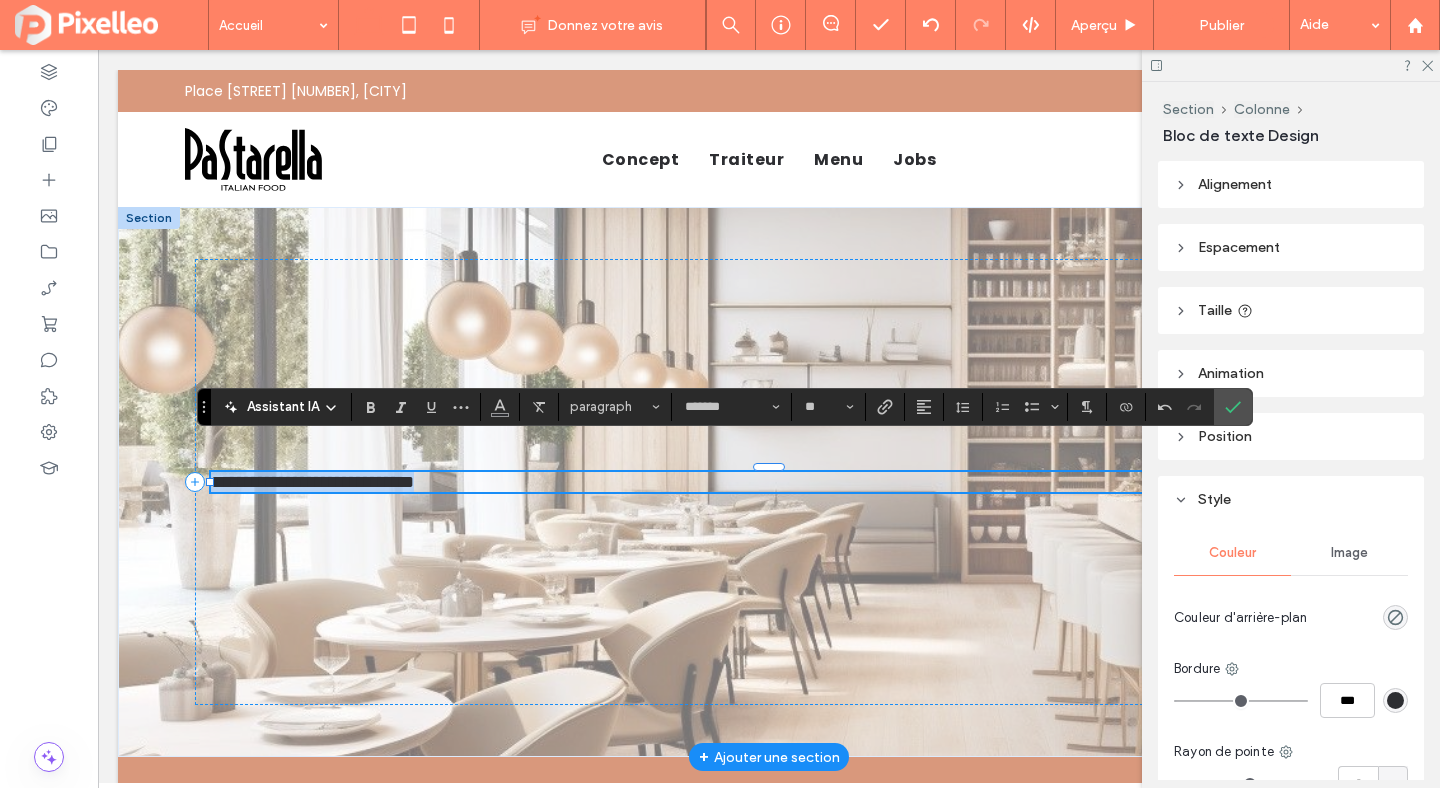 type 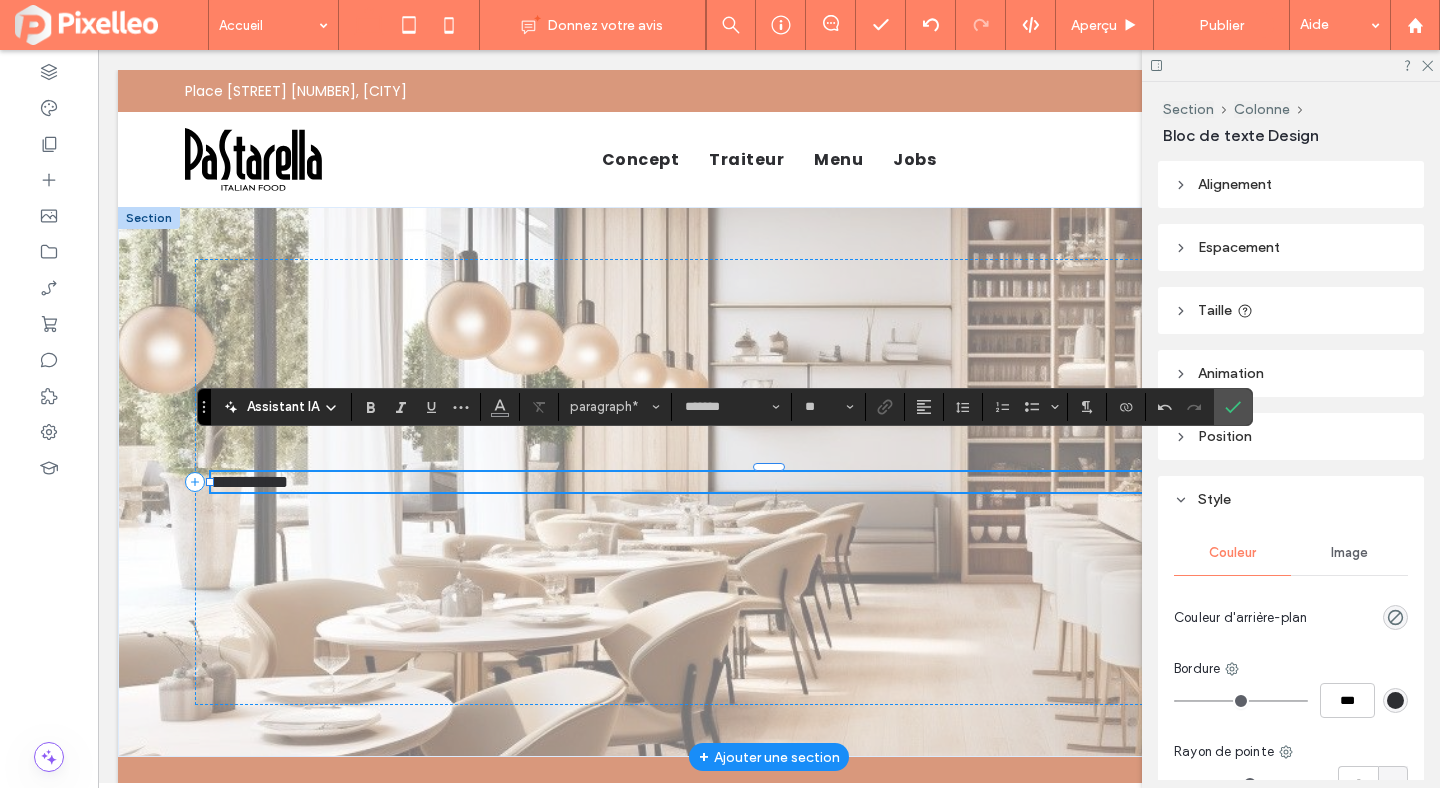 click on "**********" at bounding box center (769, 482) 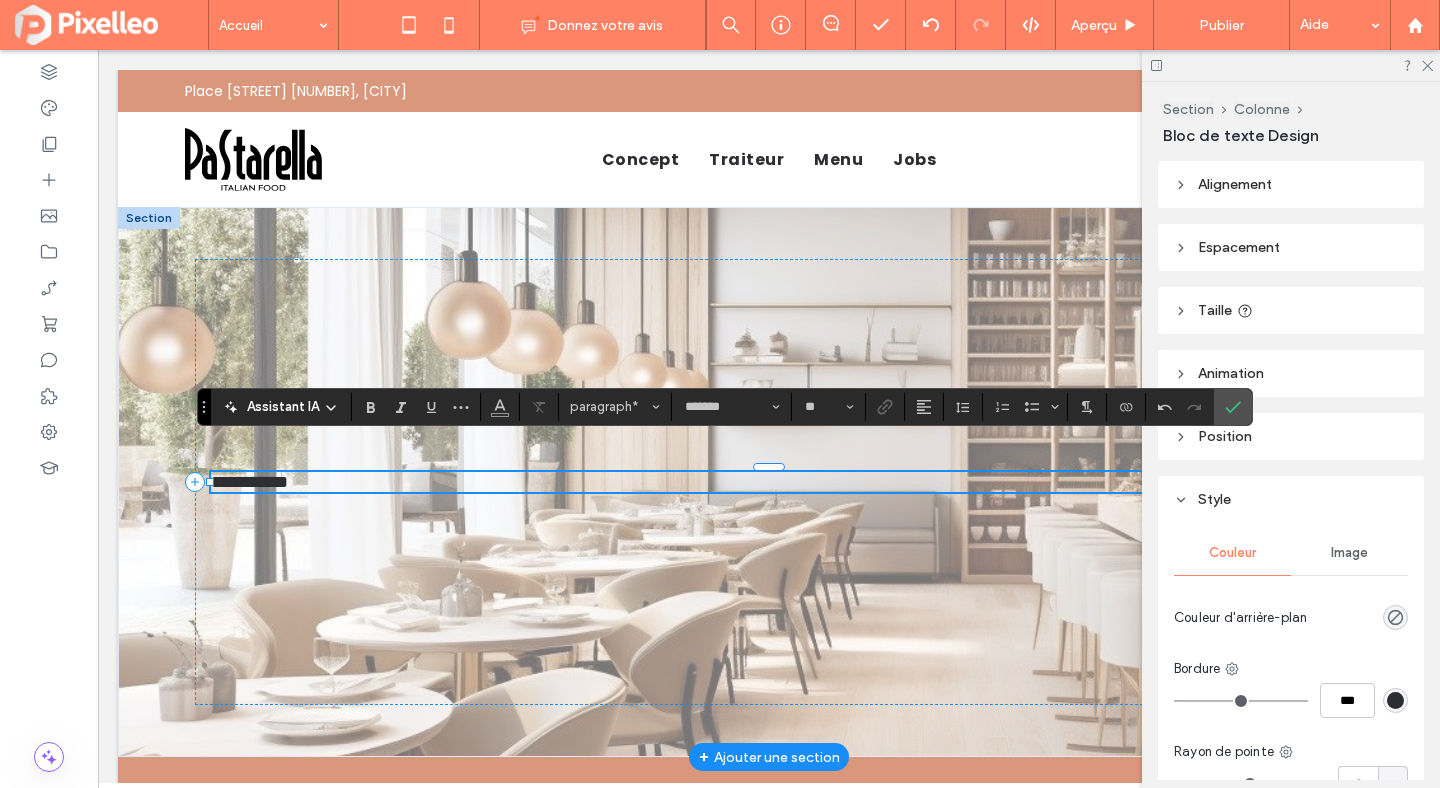 click on "**********" at bounding box center (769, 482) 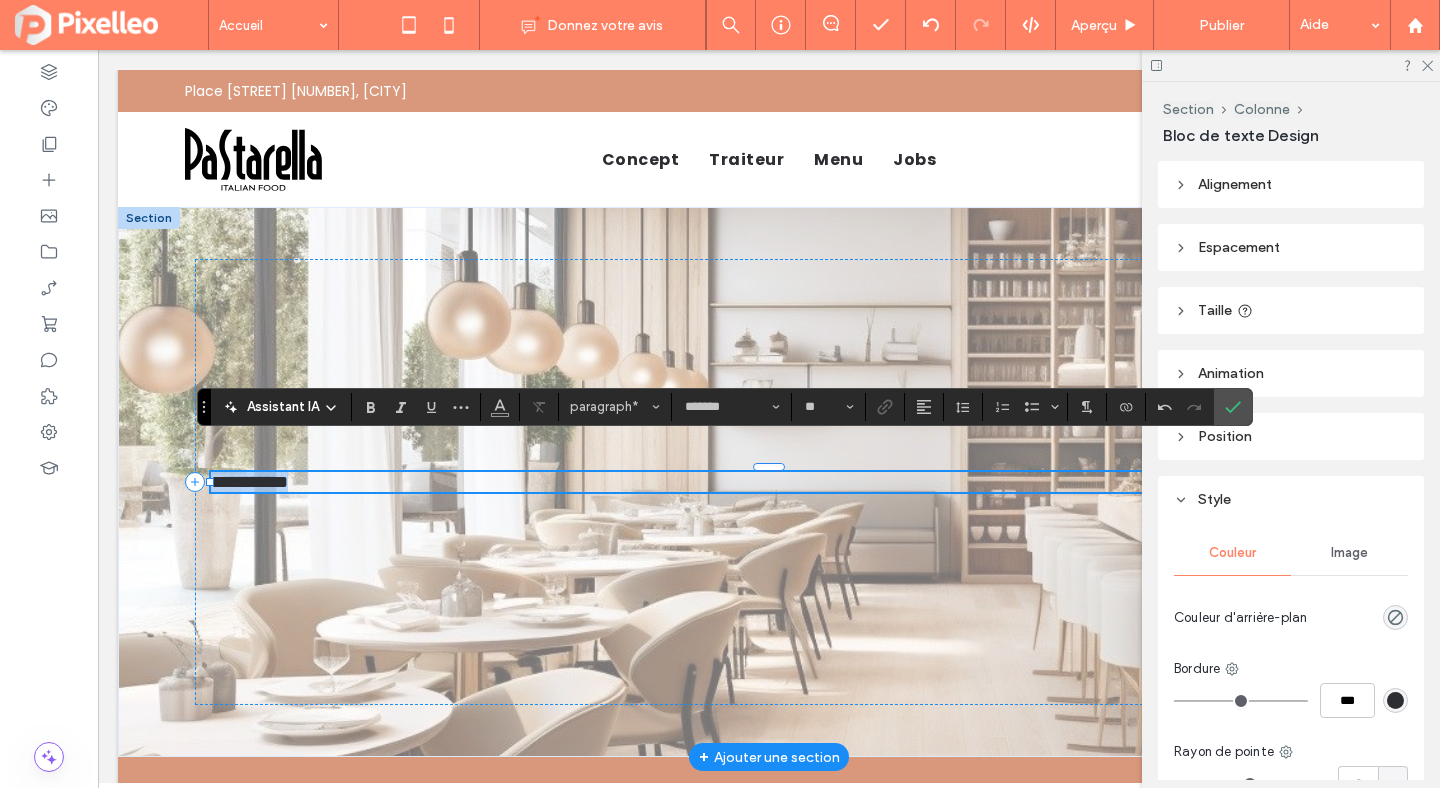 click on "**********" at bounding box center (769, 482) 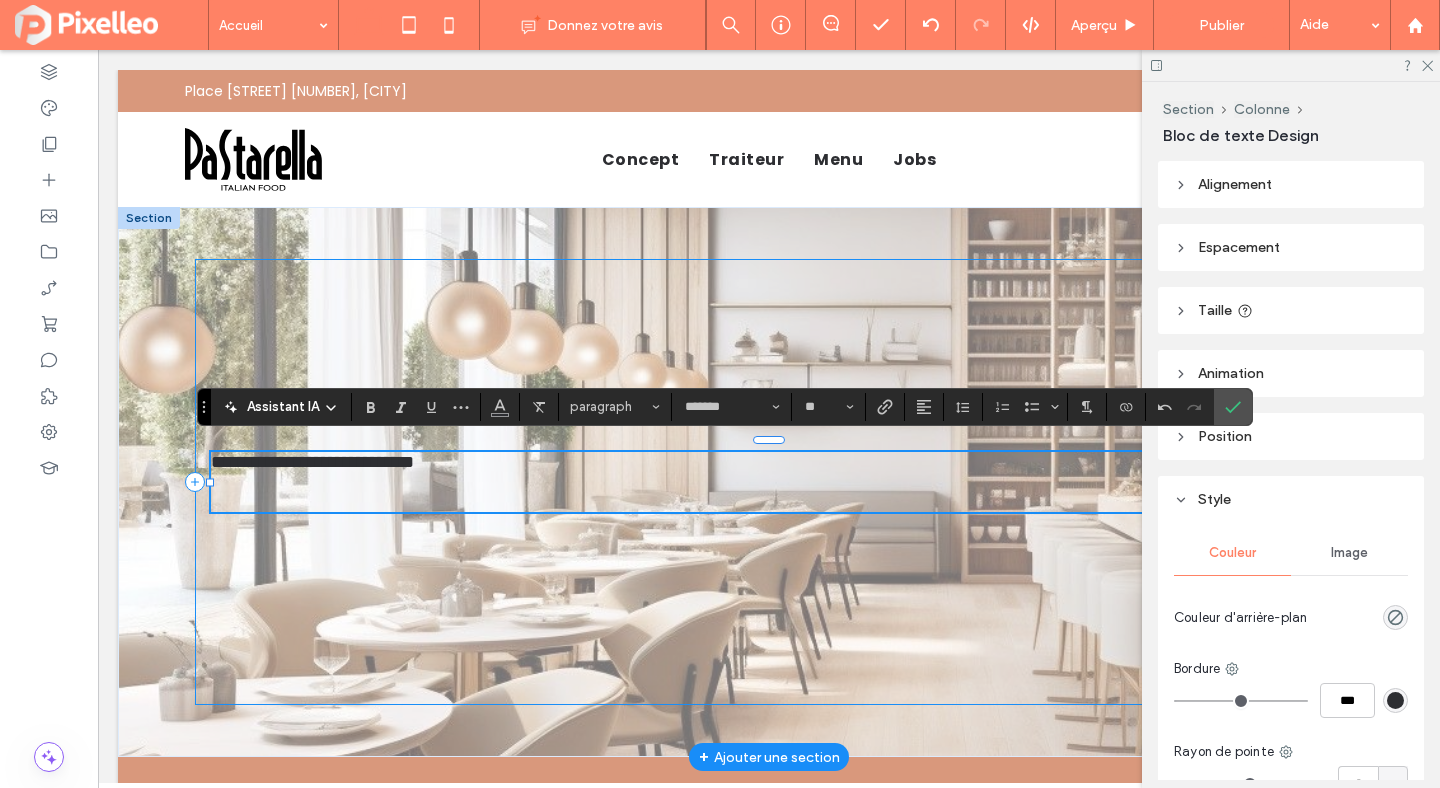 scroll, scrollTop: 0, scrollLeft: 0, axis: both 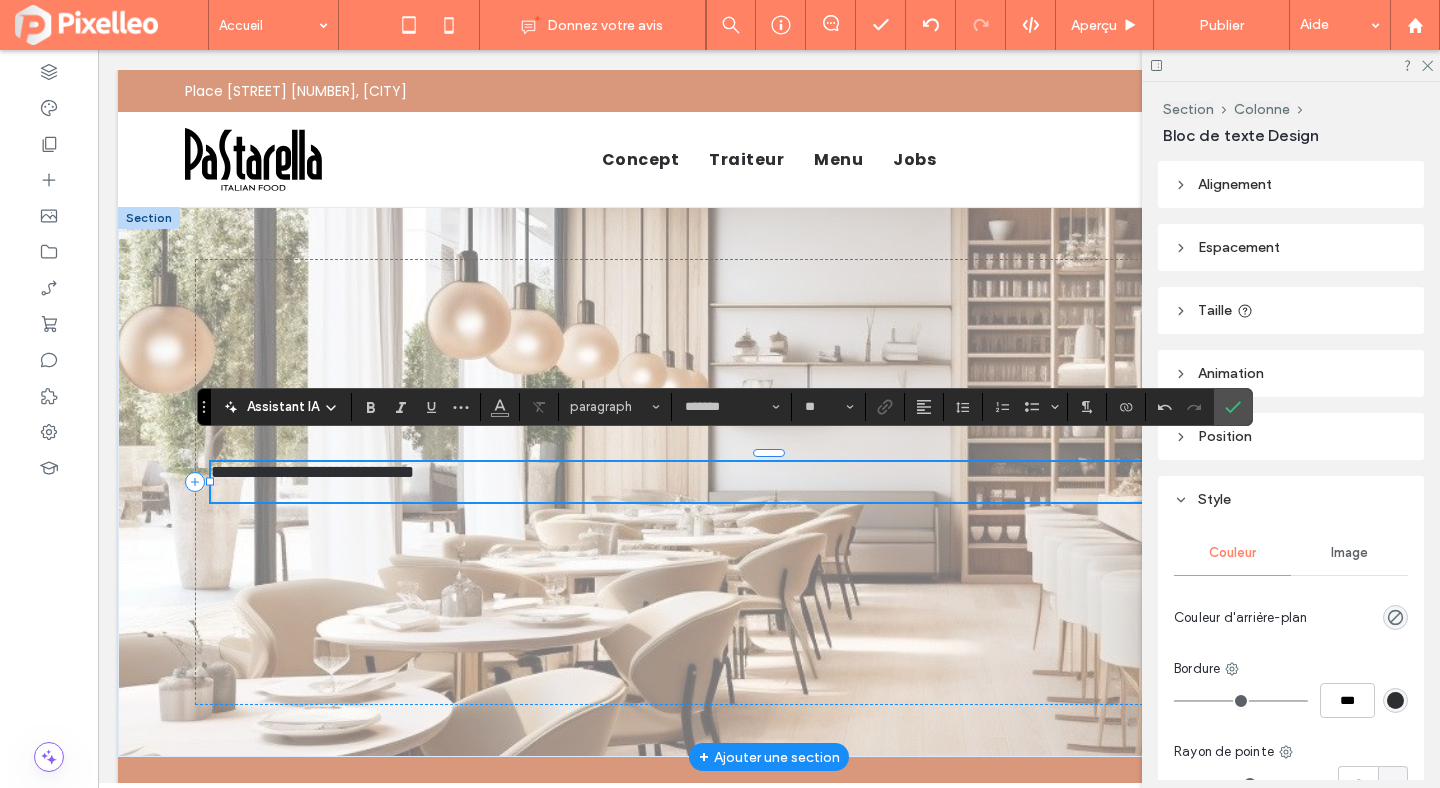 click on "**********" at bounding box center (769, 482) 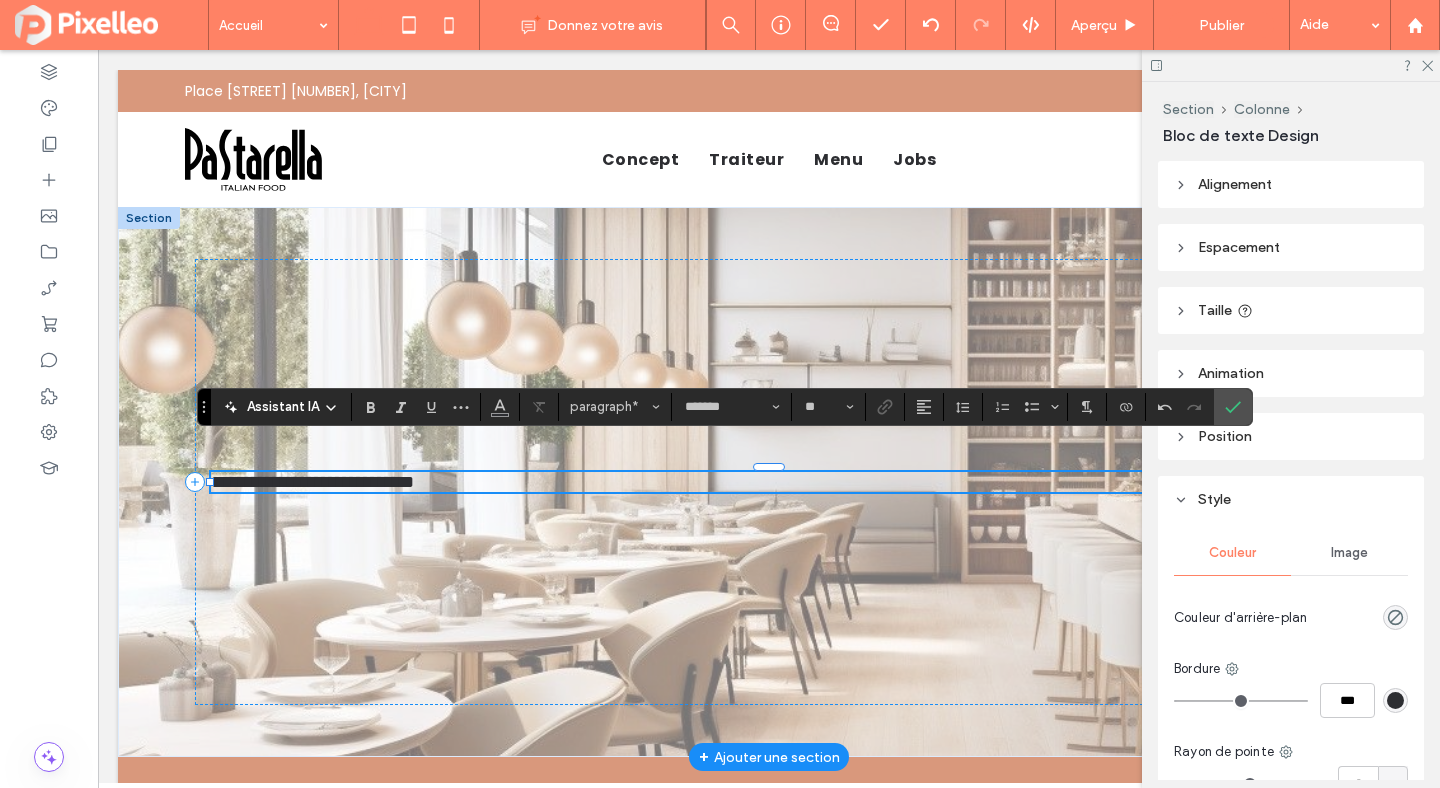 click on "**********" at bounding box center [312, 482] 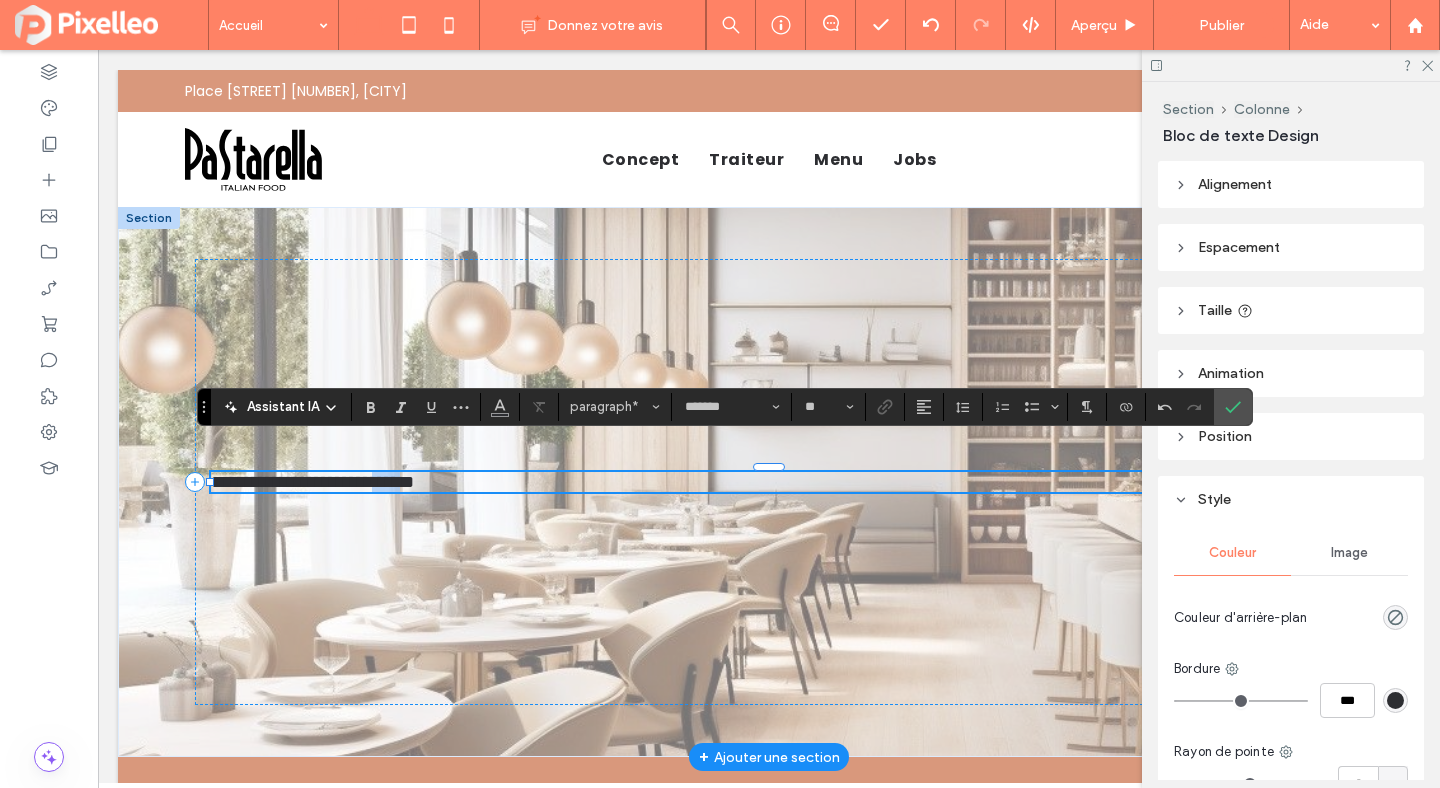 click on "**********" at bounding box center [312, 482] 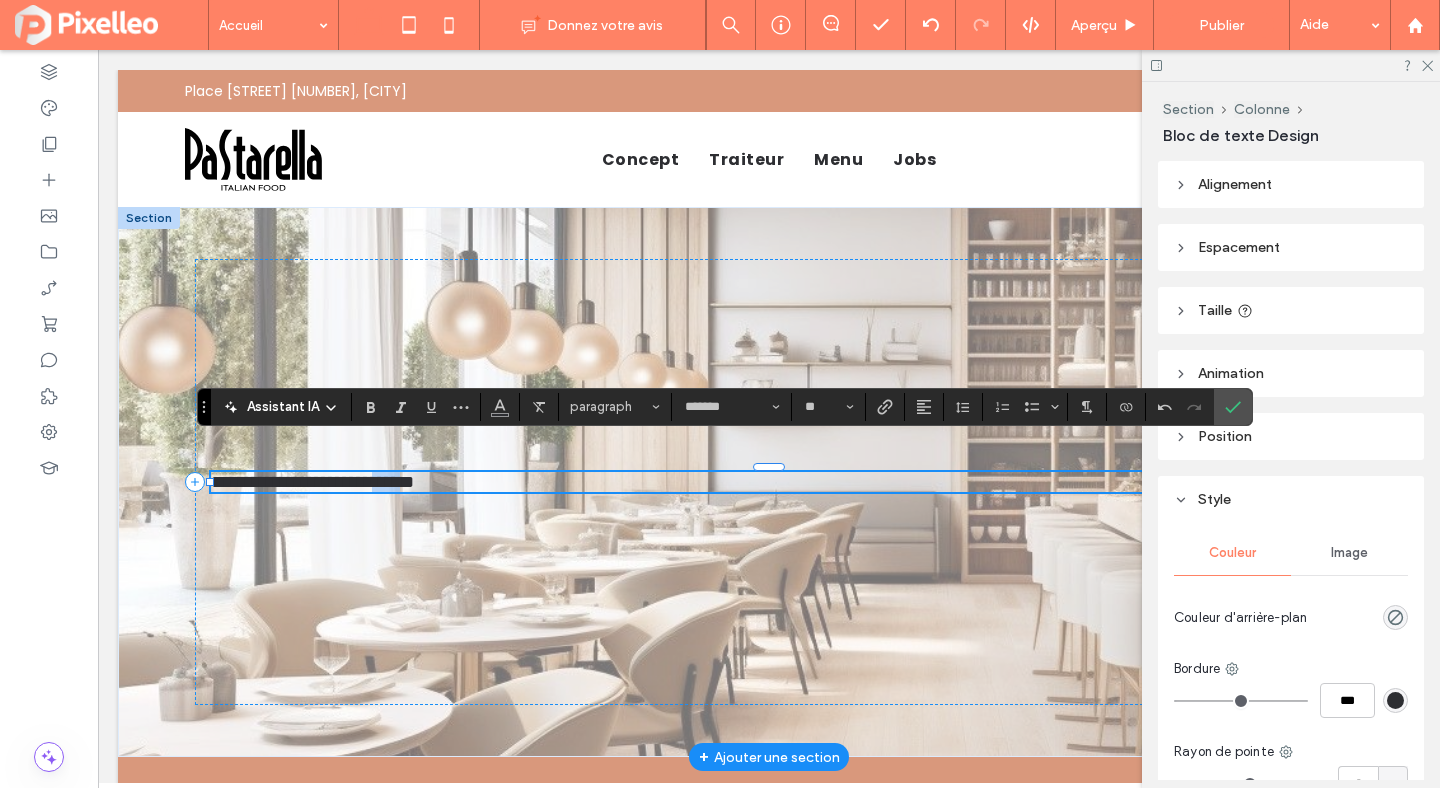 click on "**********" at bounding box center [312, 482] 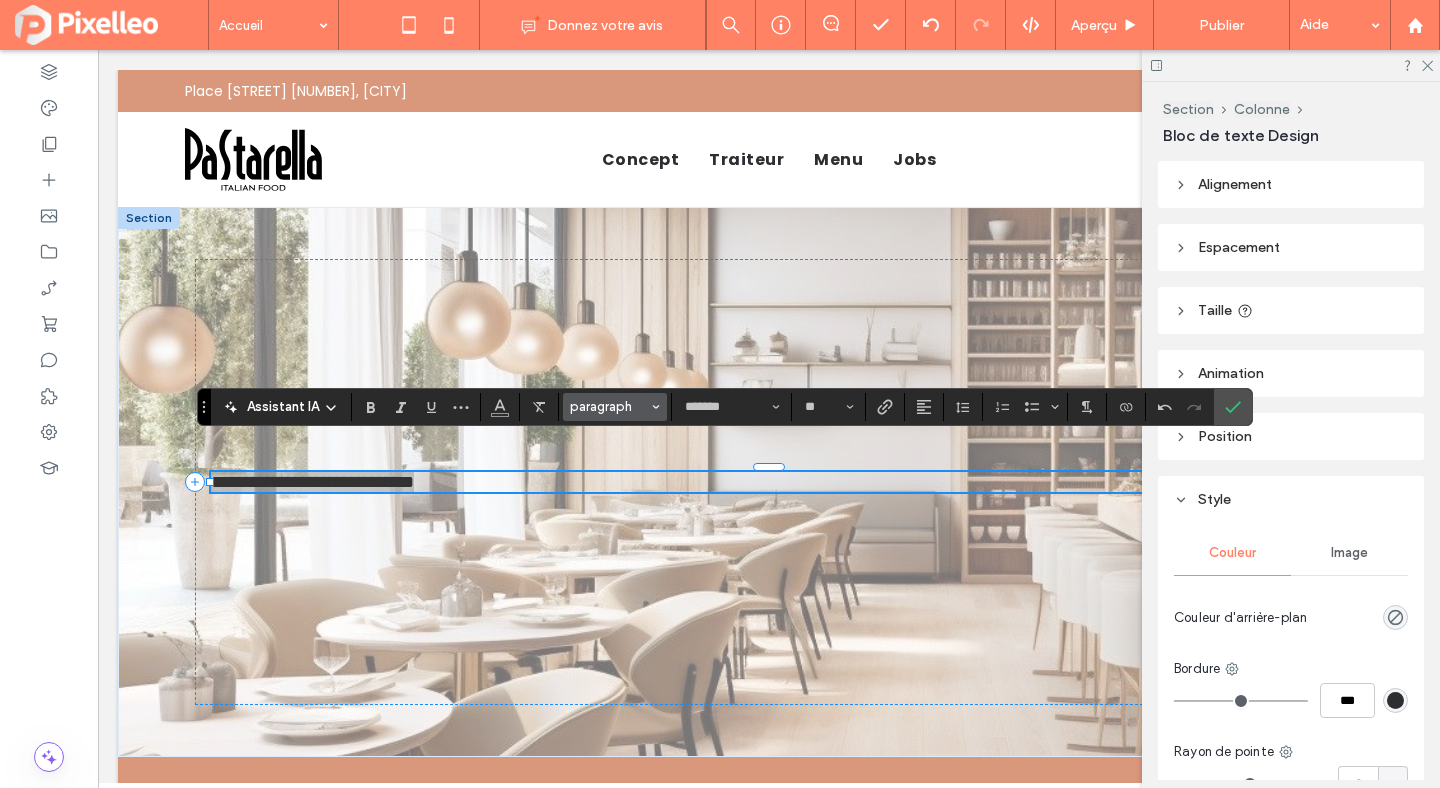 click on "paragraph" at bounding box center [615, 407] 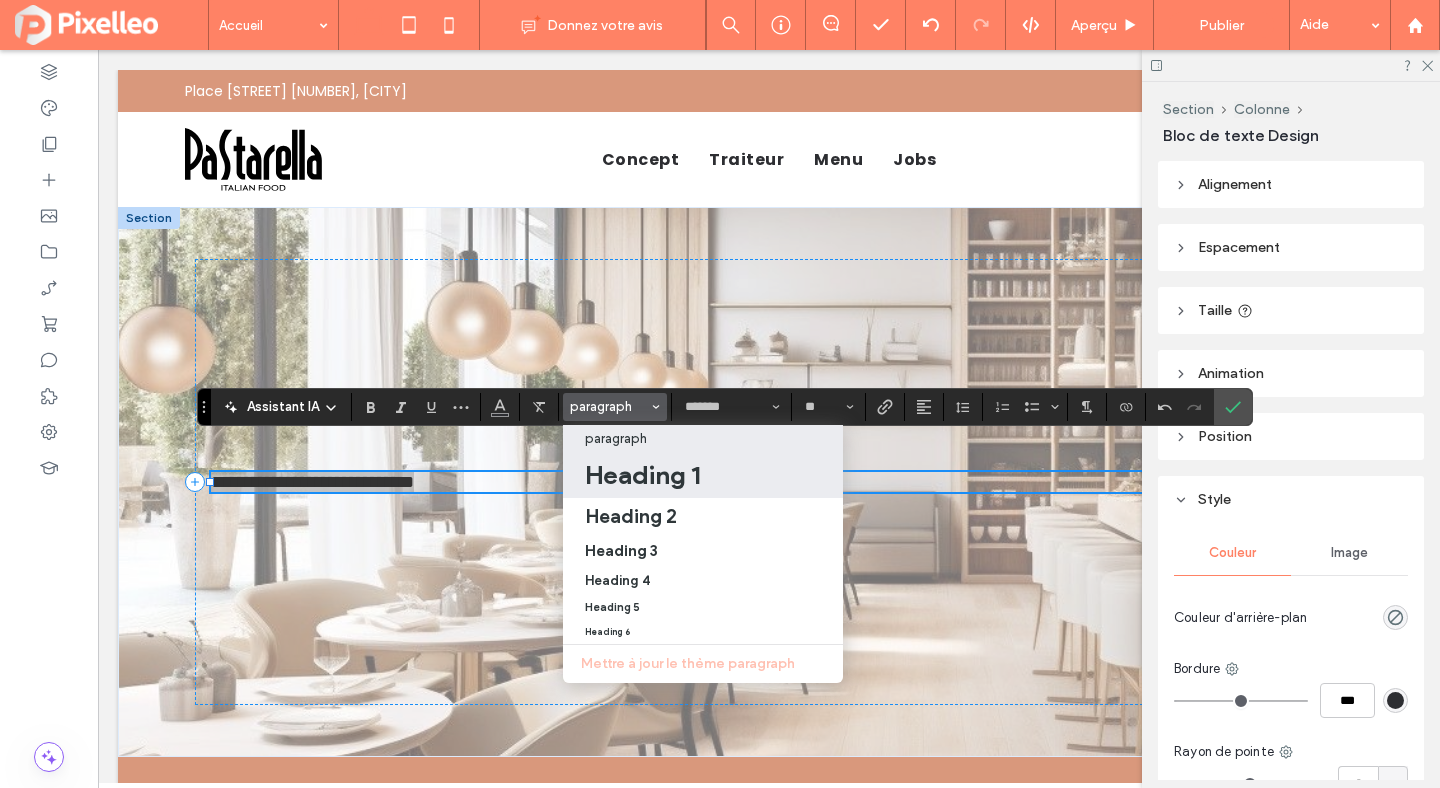 click on "Heading 1" at bounding box center [642, 475] 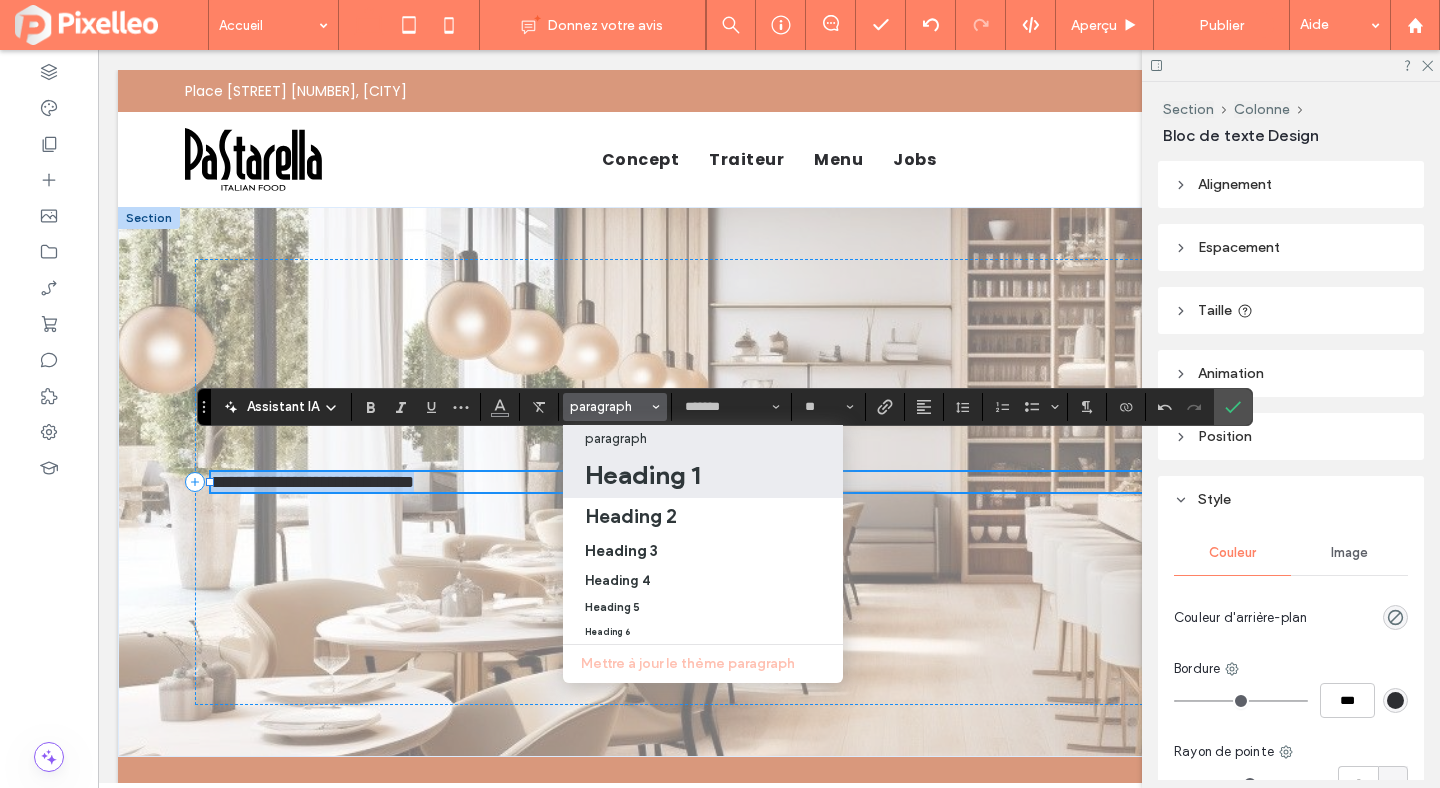 type on "**" 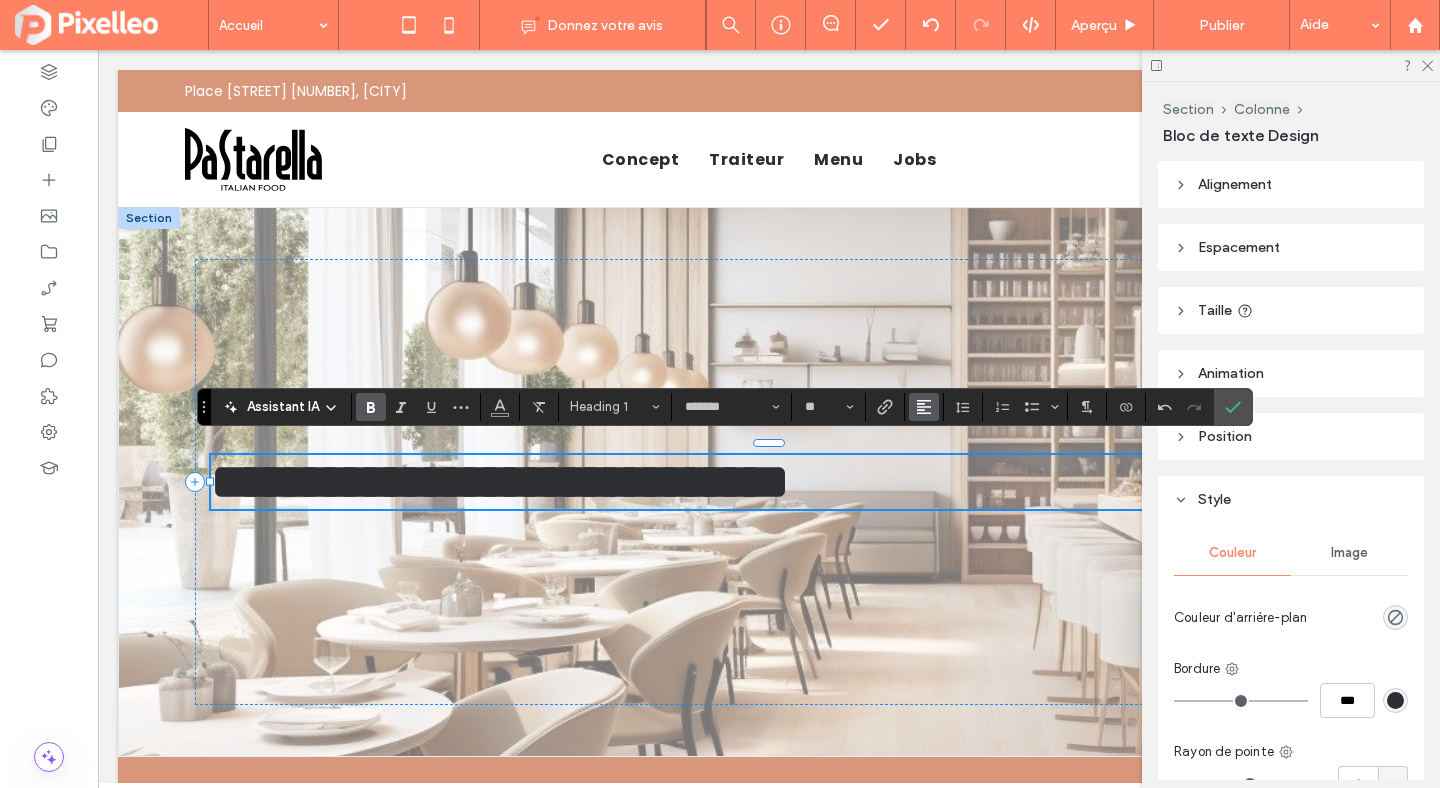 click 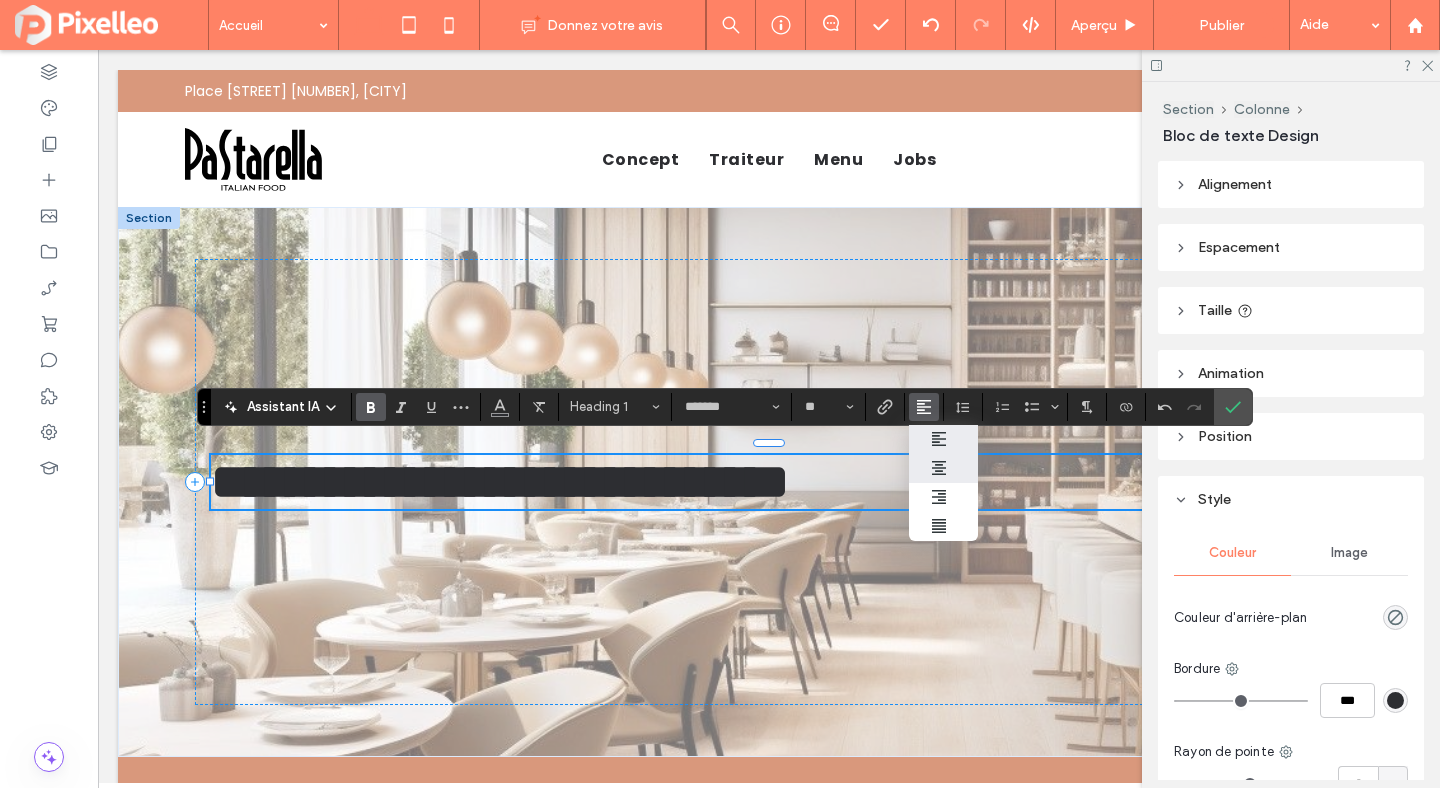 click at bounding box center [944, 468] 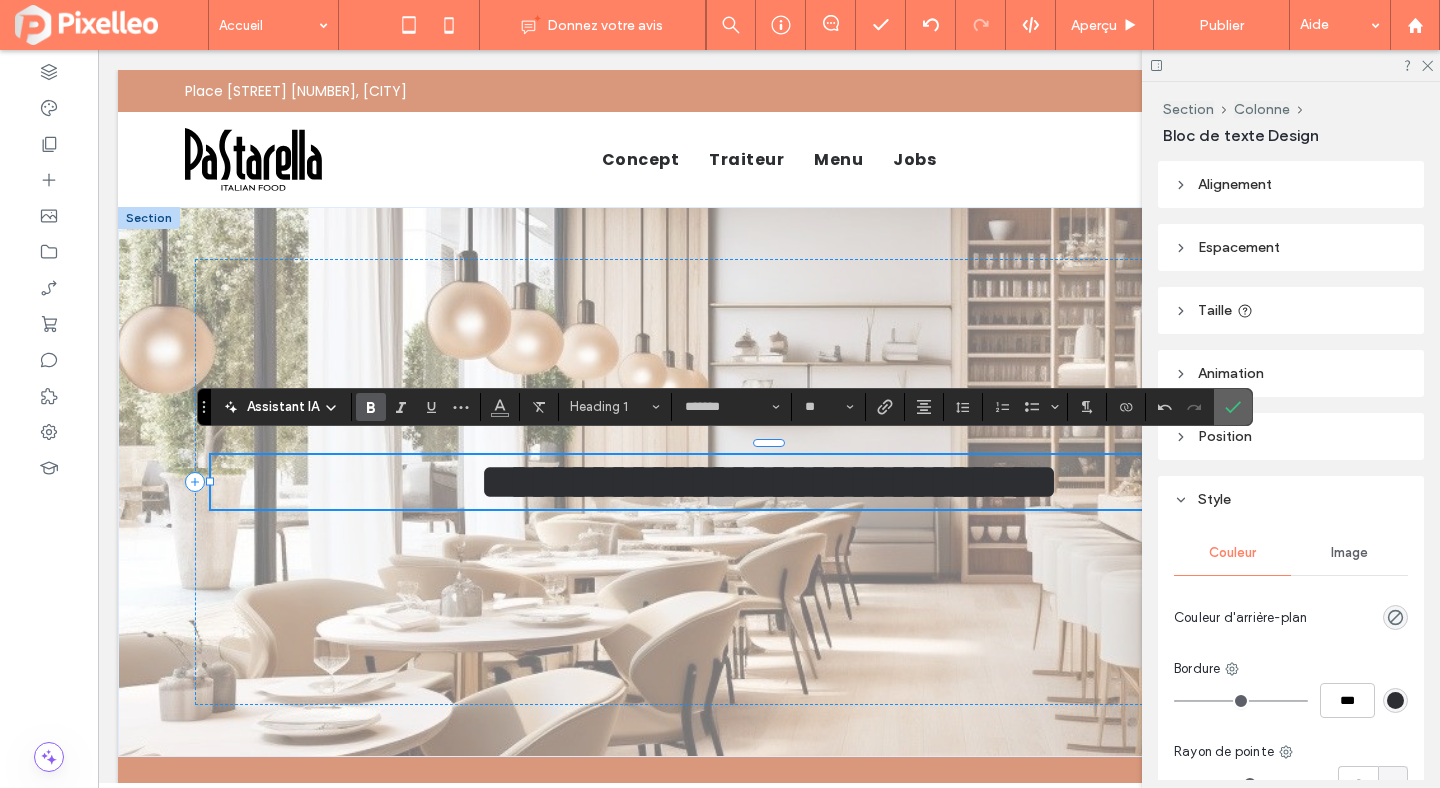 click 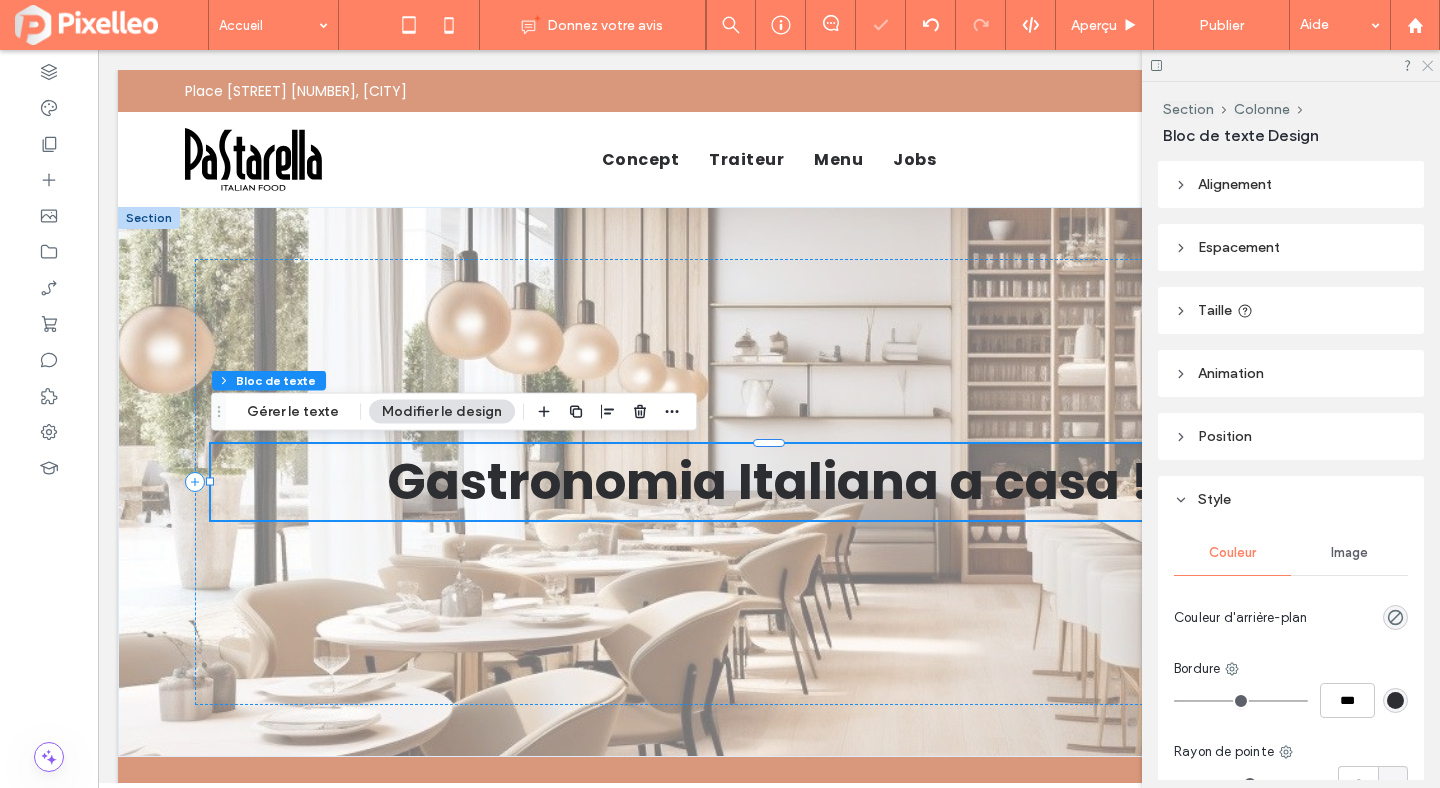click 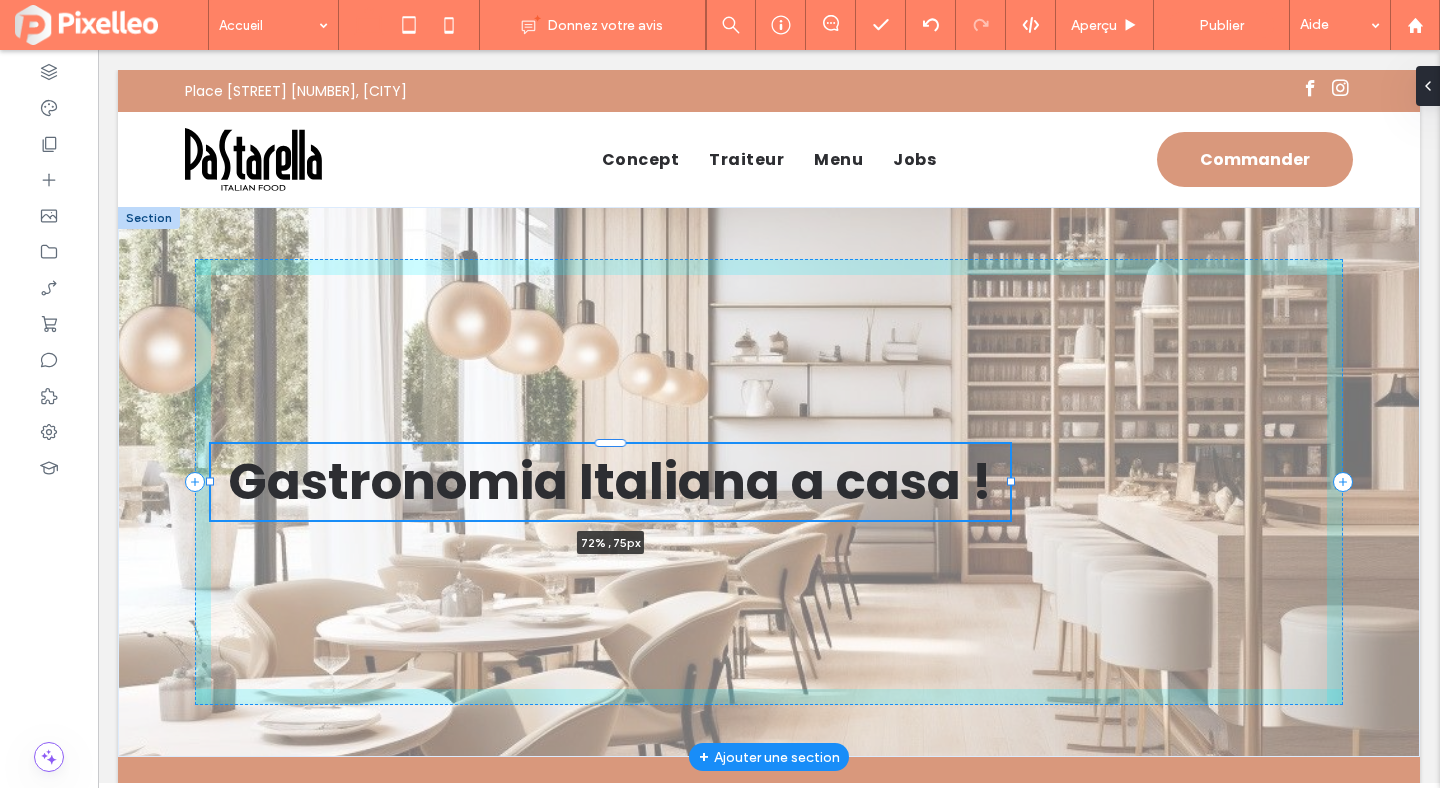 drag, startPoint x: 1325, startPoint y: 483, endPoint x: 1008, endPoint y: 483, distance: 317 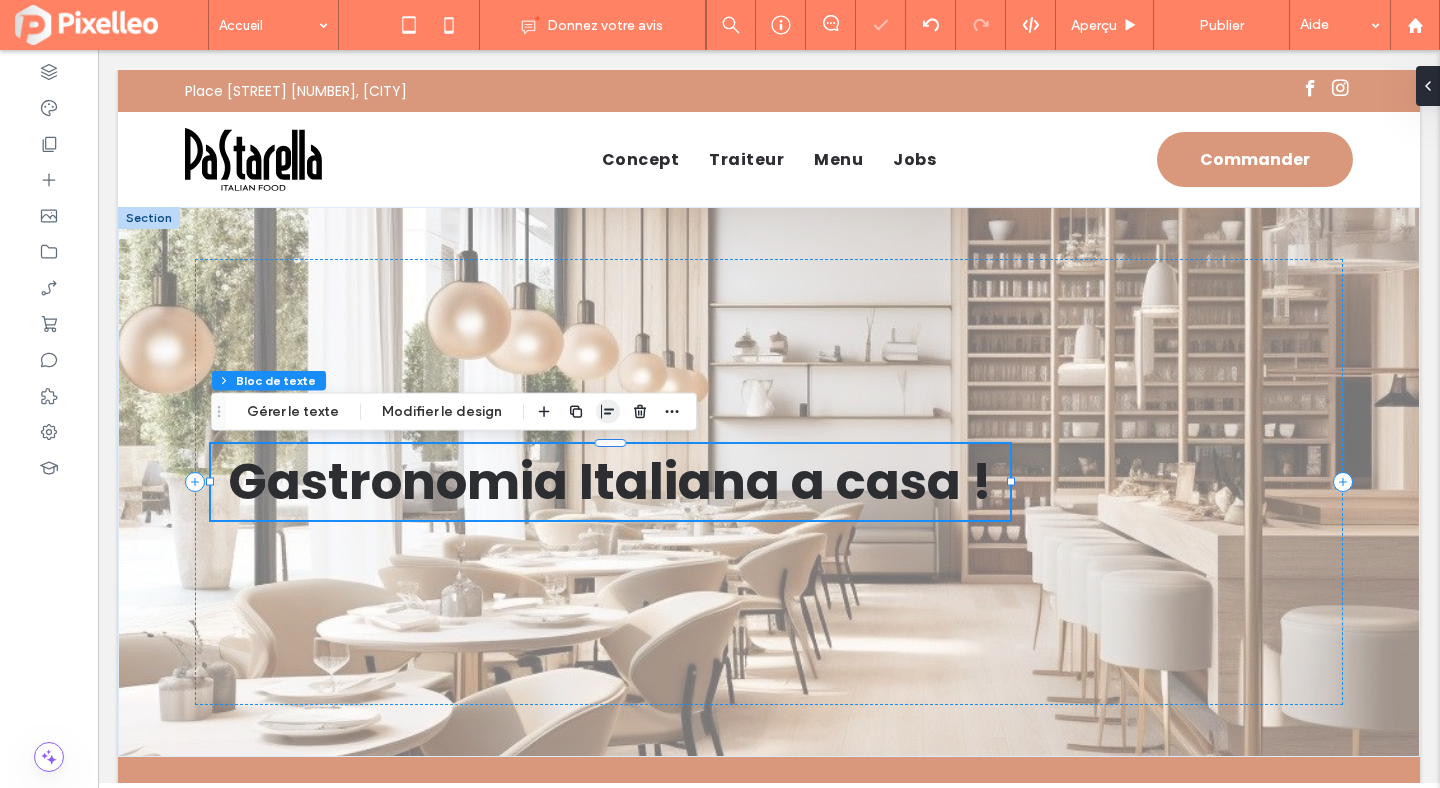 click at bounding box center [608, 412] 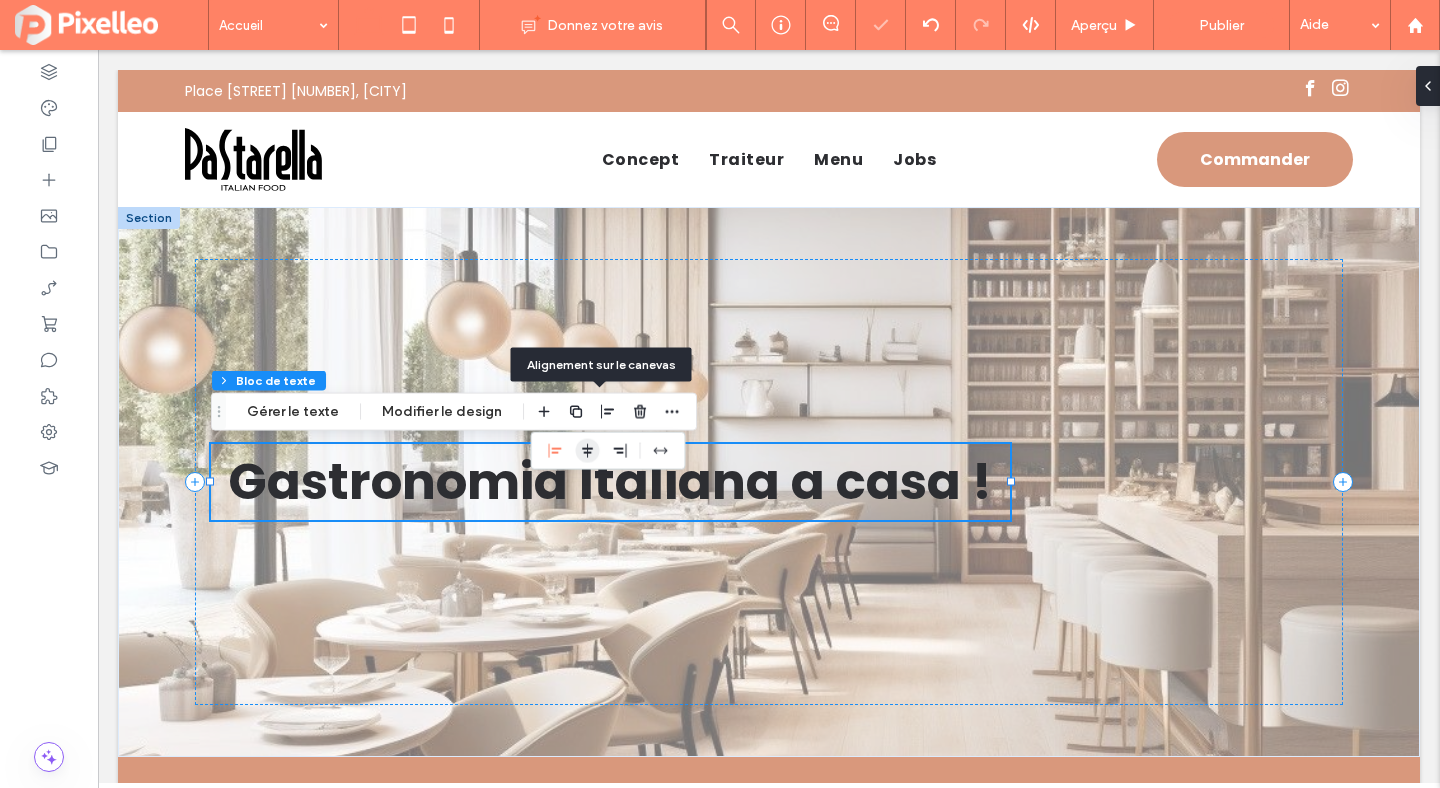 click 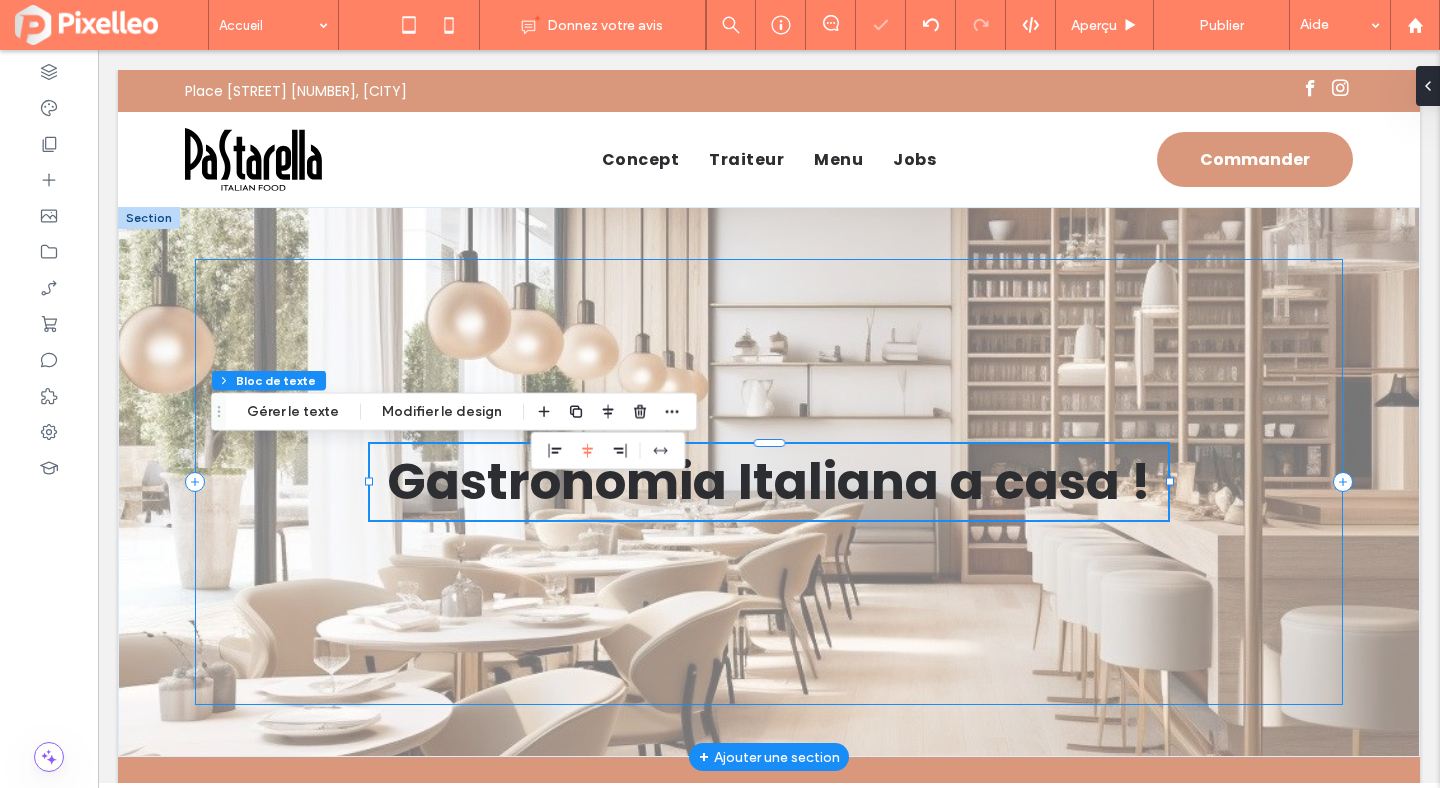 click on "Gastronomia Italiana a casa ! 72% , 75px" at bounding box center [769, 482] 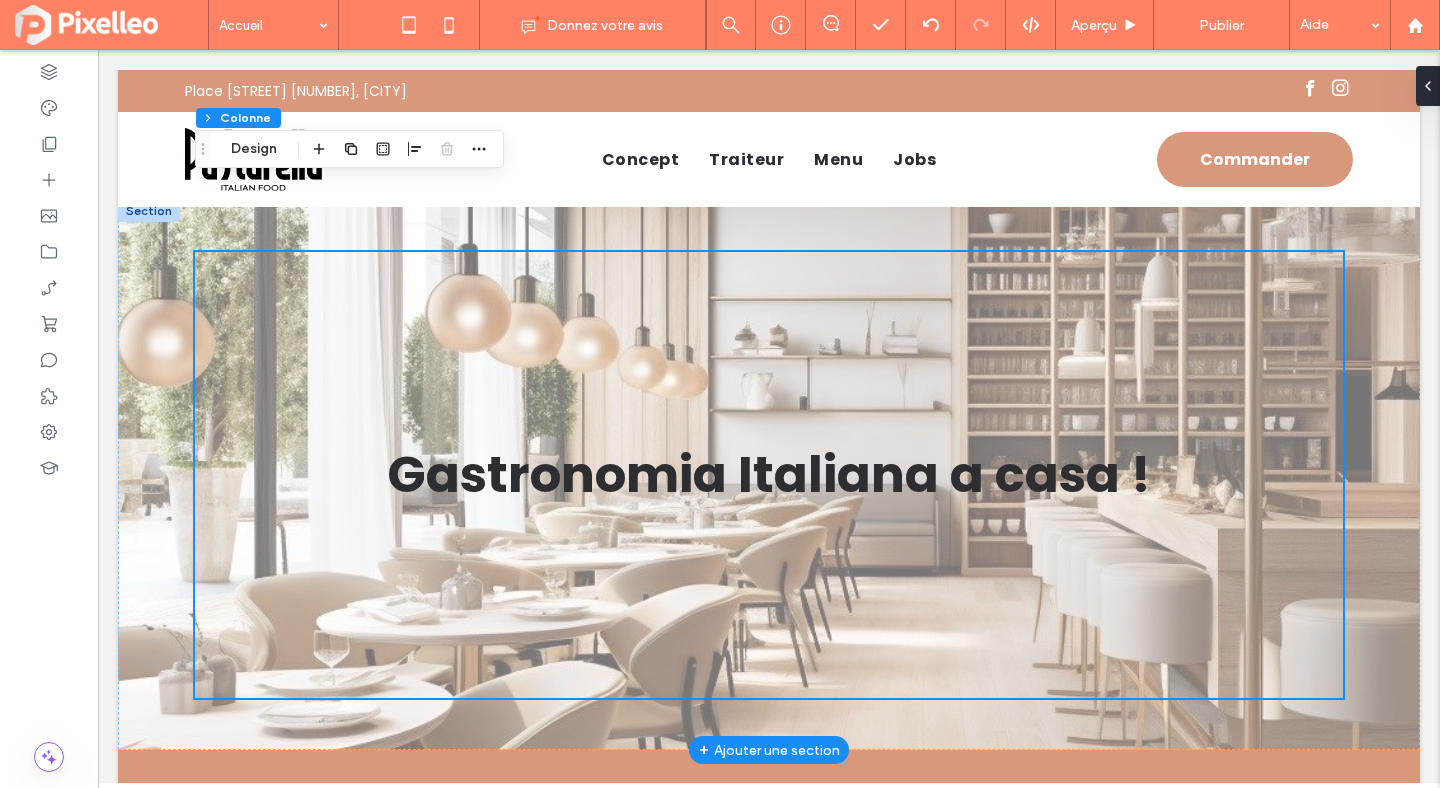 scroll, scrollTop: 0, scrollLeft: 0, axis: both 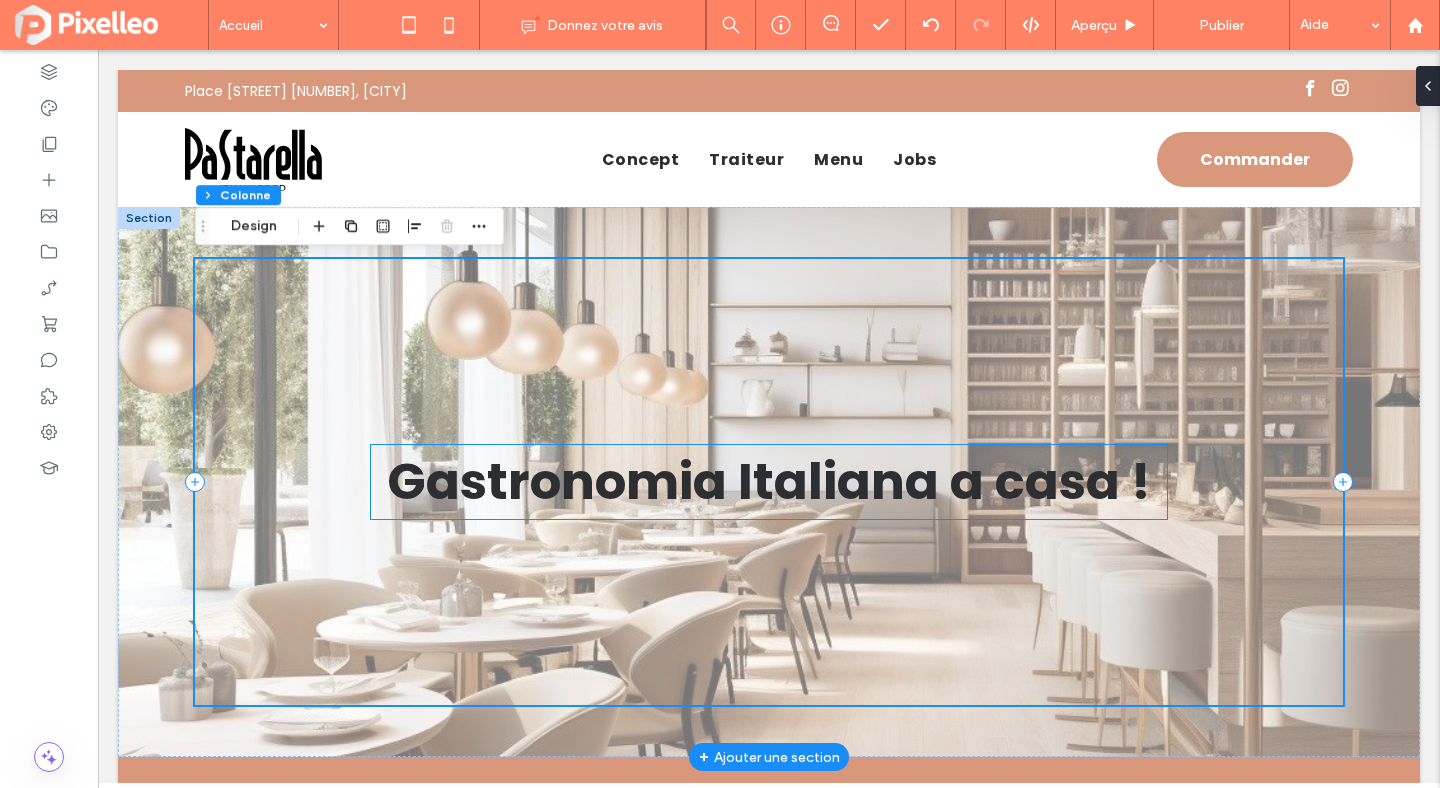 click on "Gastronomia Italiana a casa !" at bounding box center (769, 481) 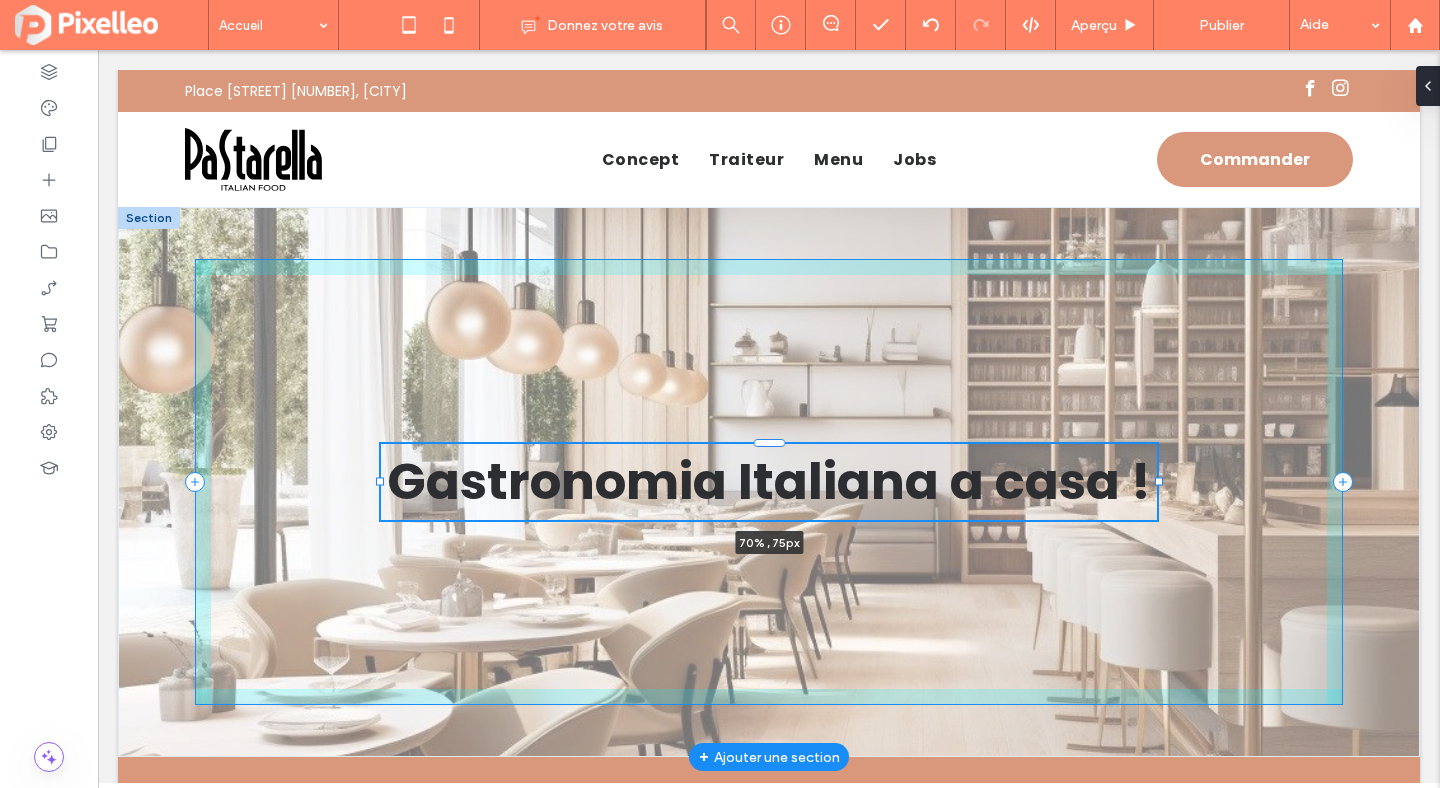 drag, startPoint x: 1170, startPoint y: 483, endPoint x: 1159, endPoint y: 482, distance: 11.045361 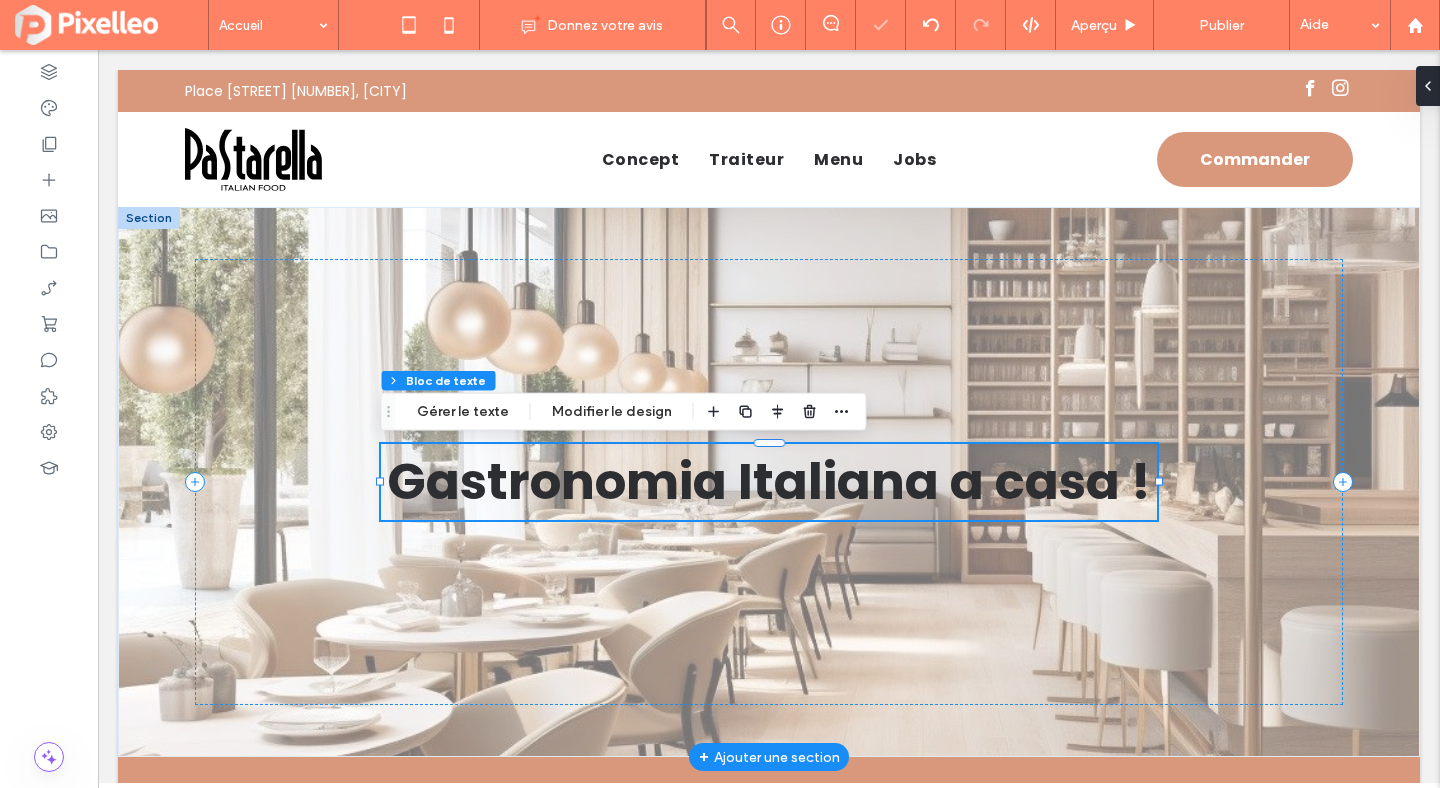 click on "Gastronomia Italiana a casa !" at bounding box center (769, 481) 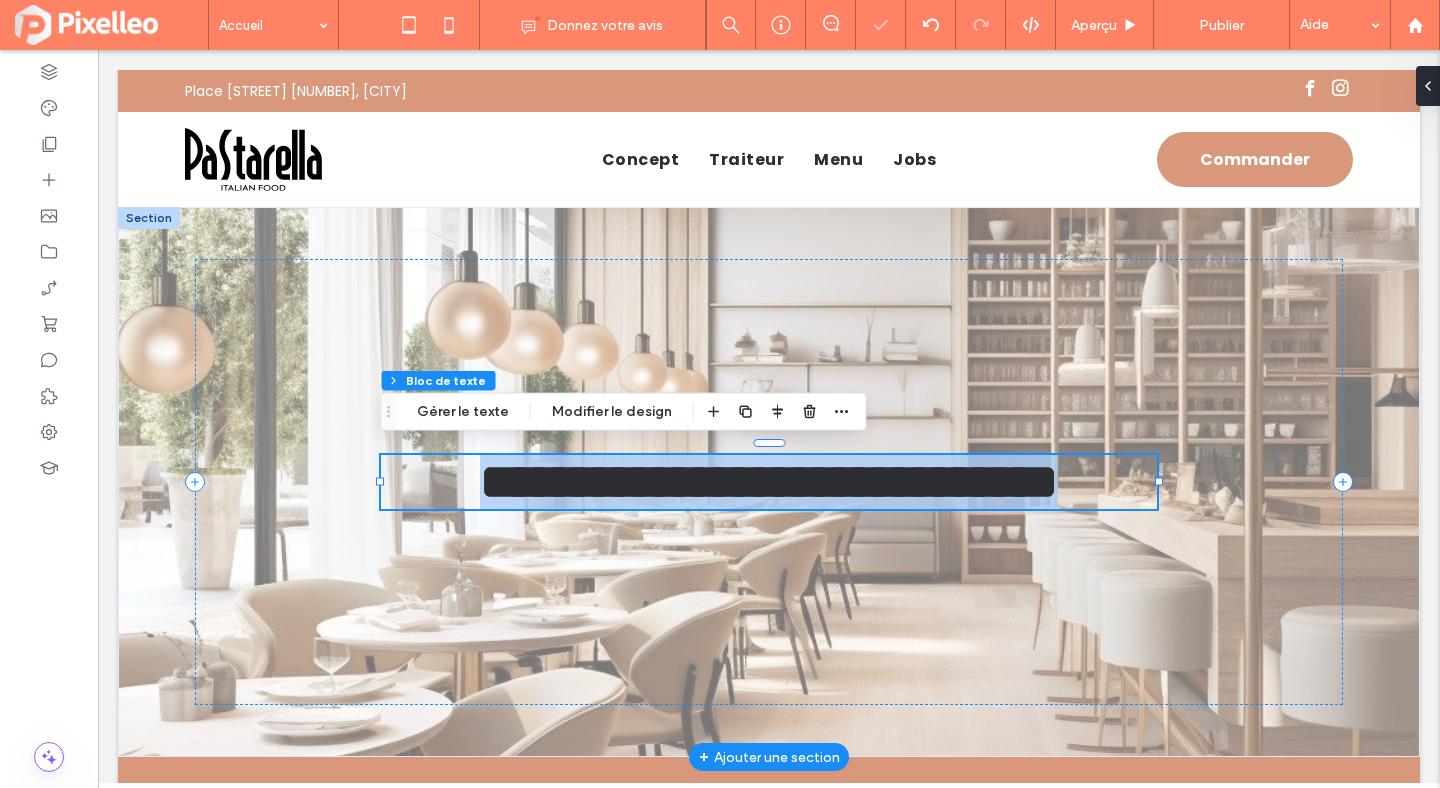 click on "**********" at bounding box center (769, 481) 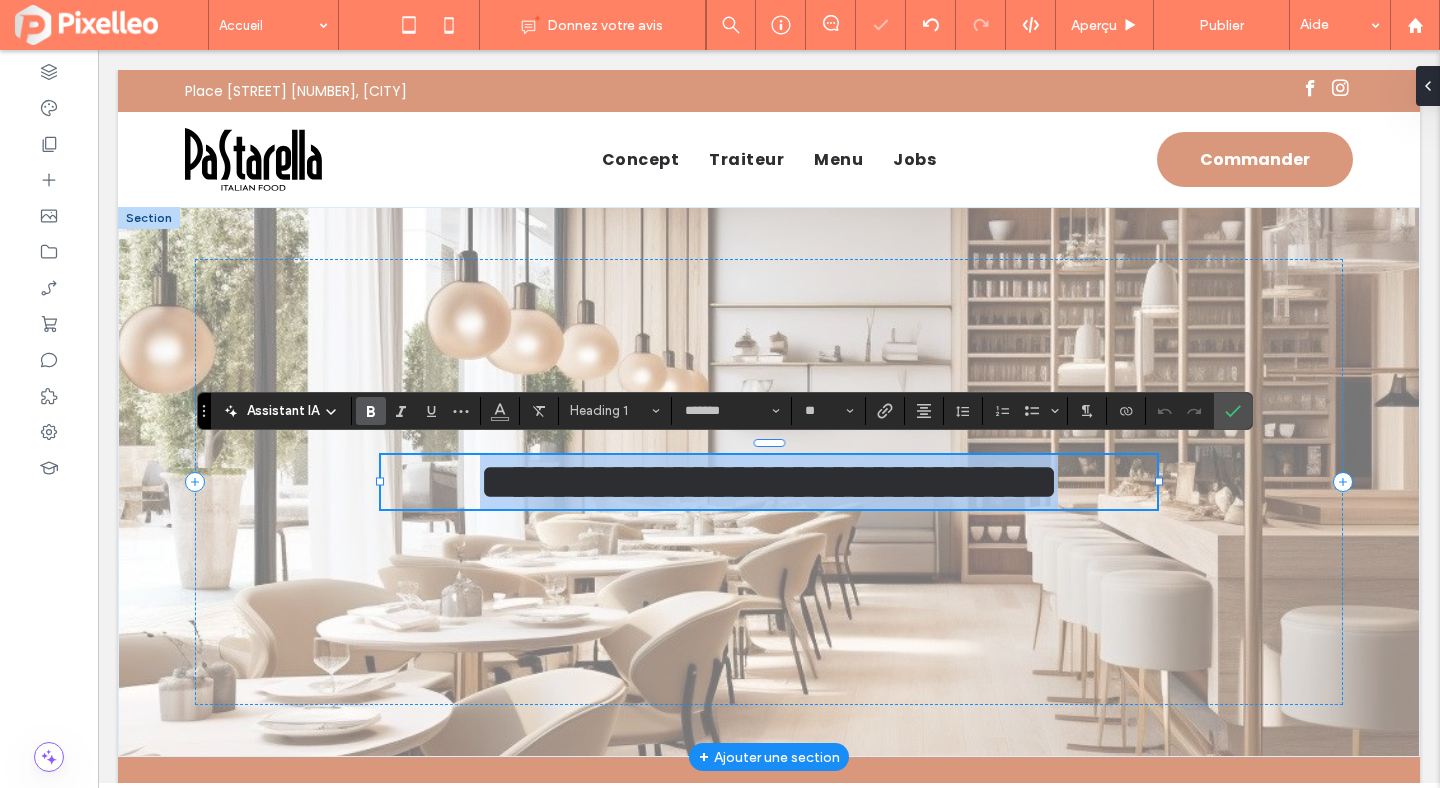 click on "**********" at bounding box center (769, 481) 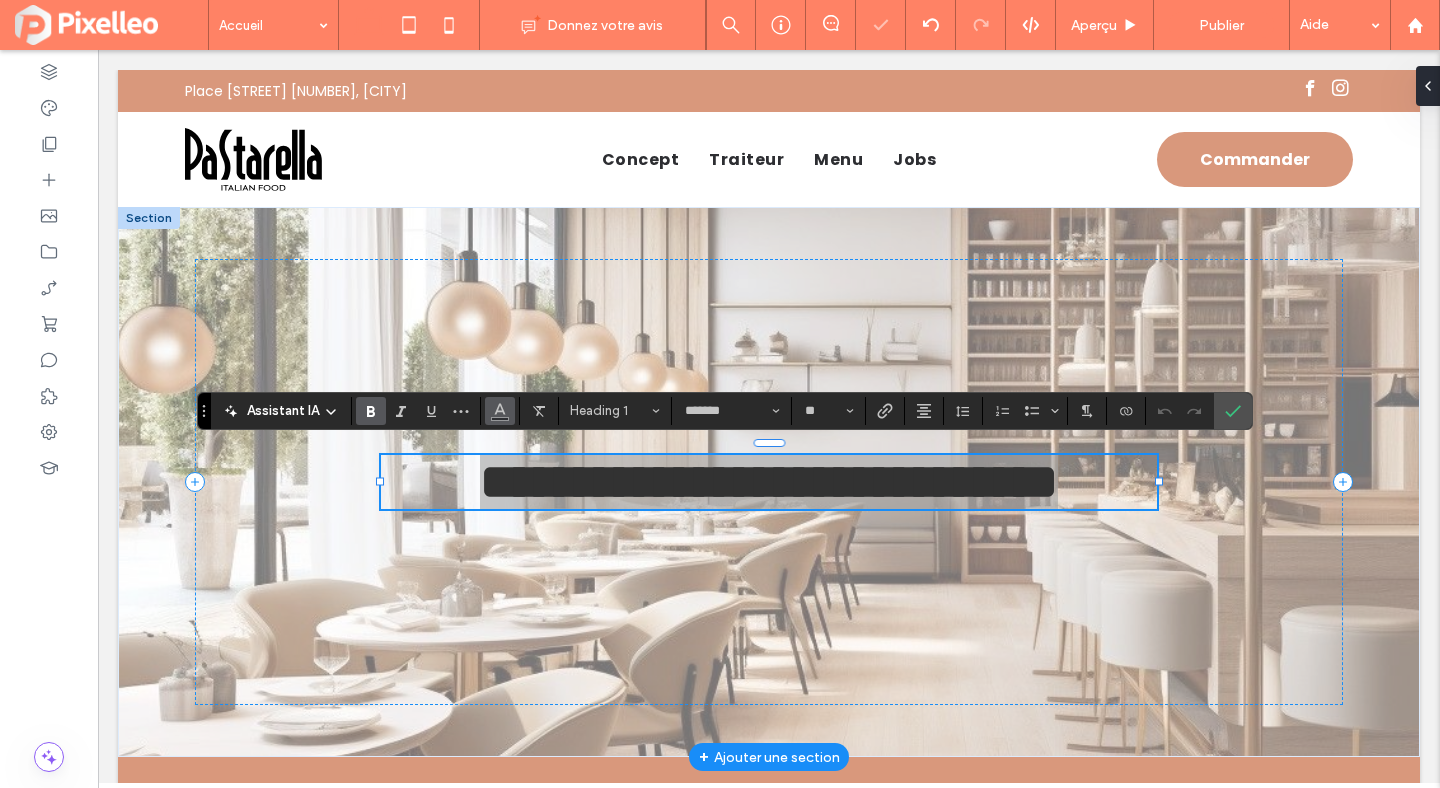 click 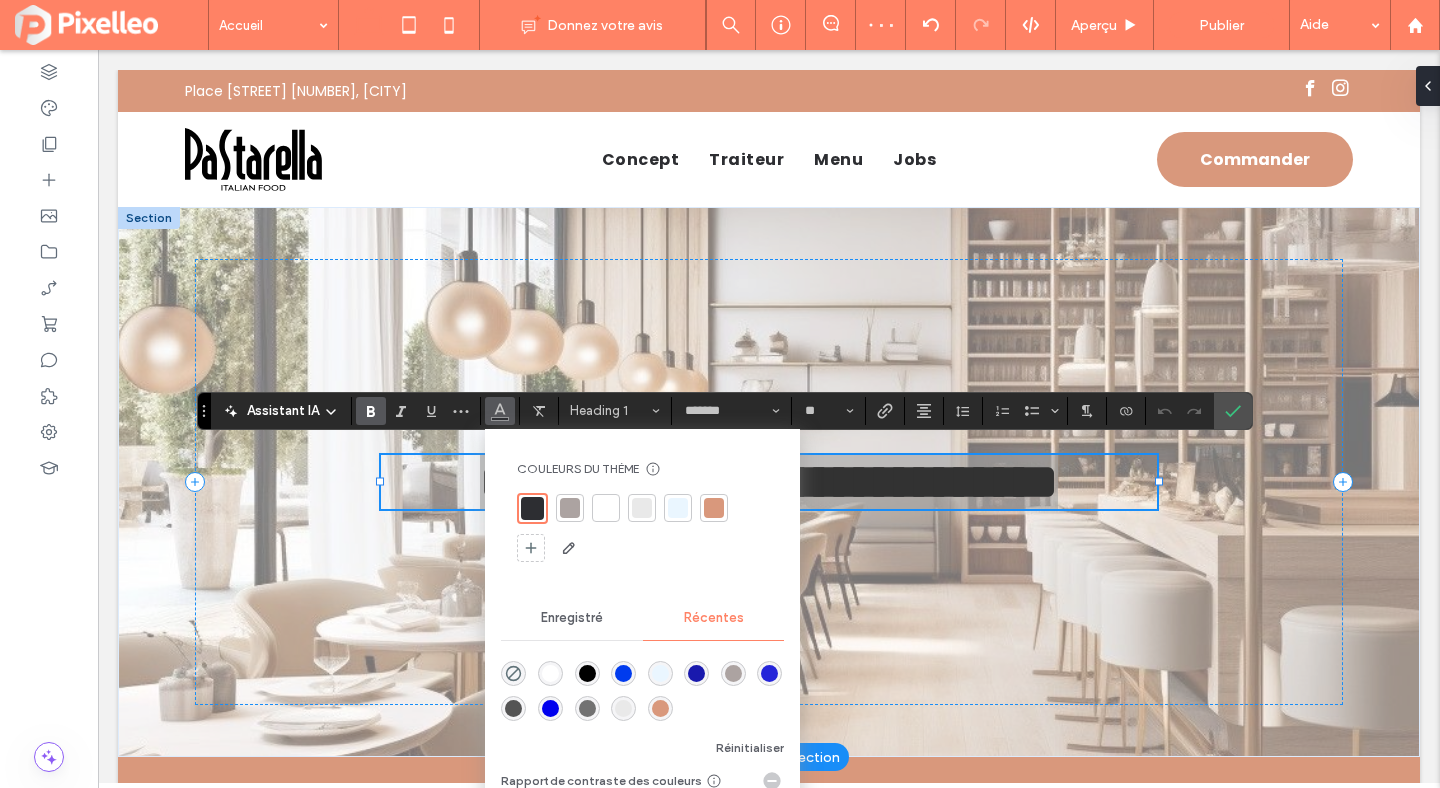 click at bounding box center [550, 673] 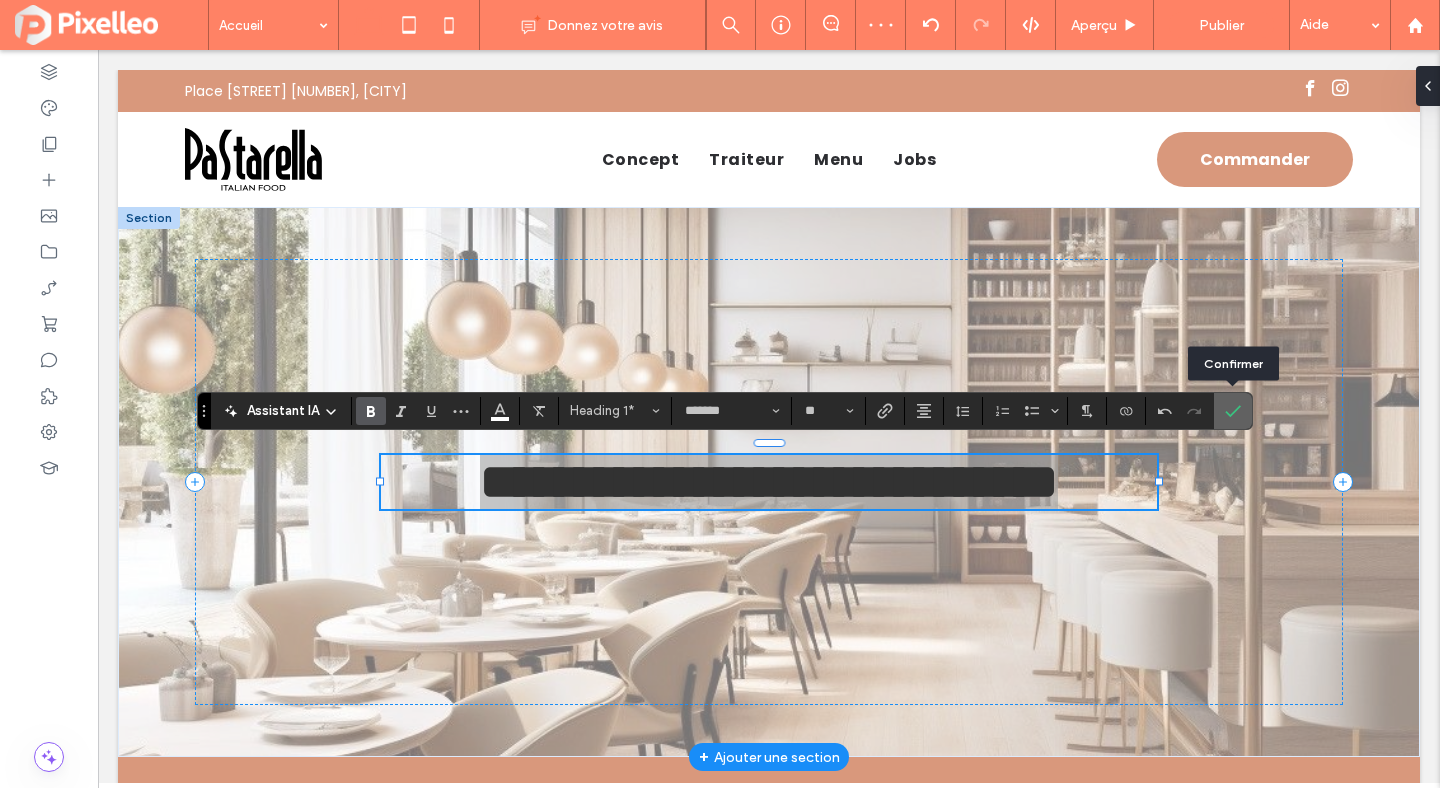 click 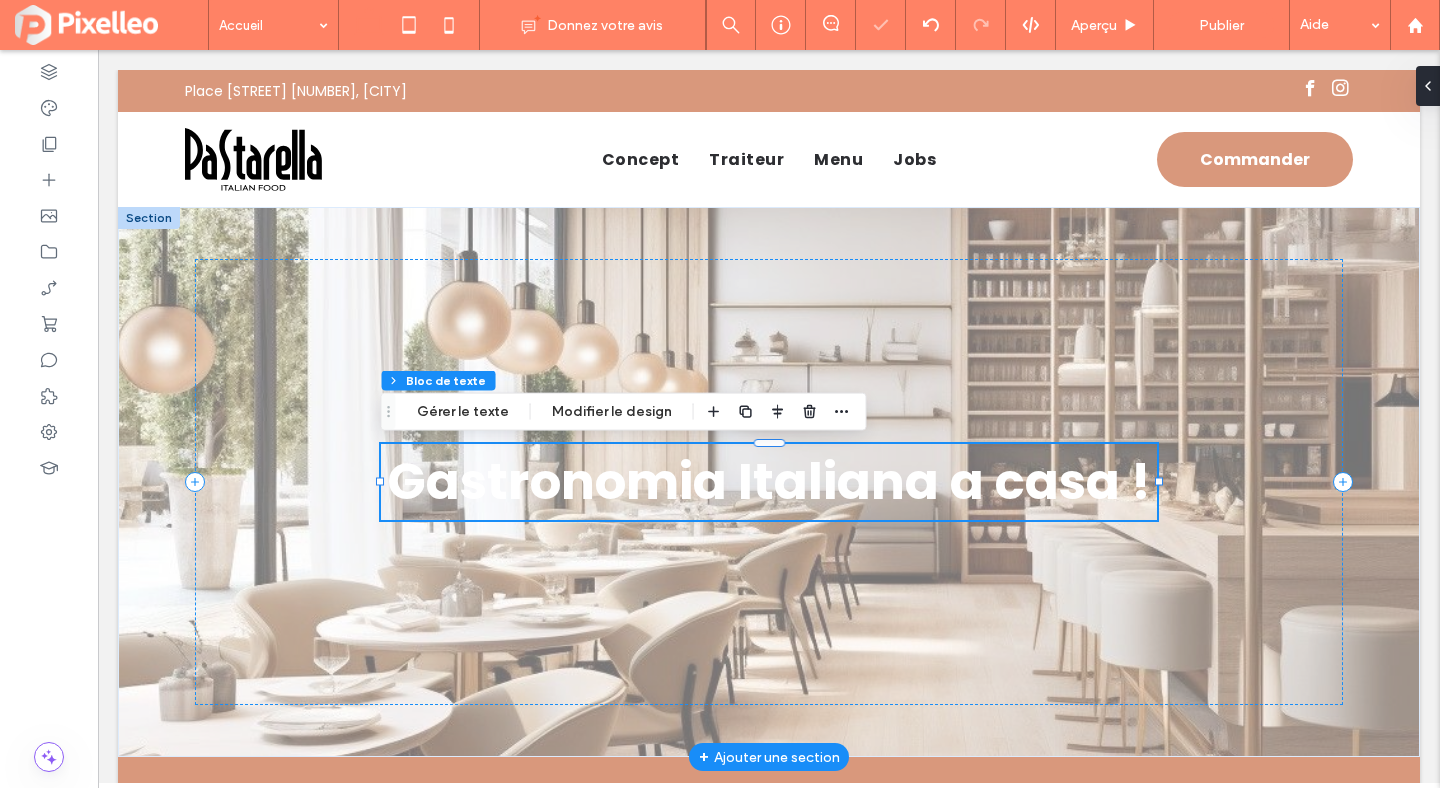 click on "Gastronomia Italiana a casa !" at bounding box center (769, 481) 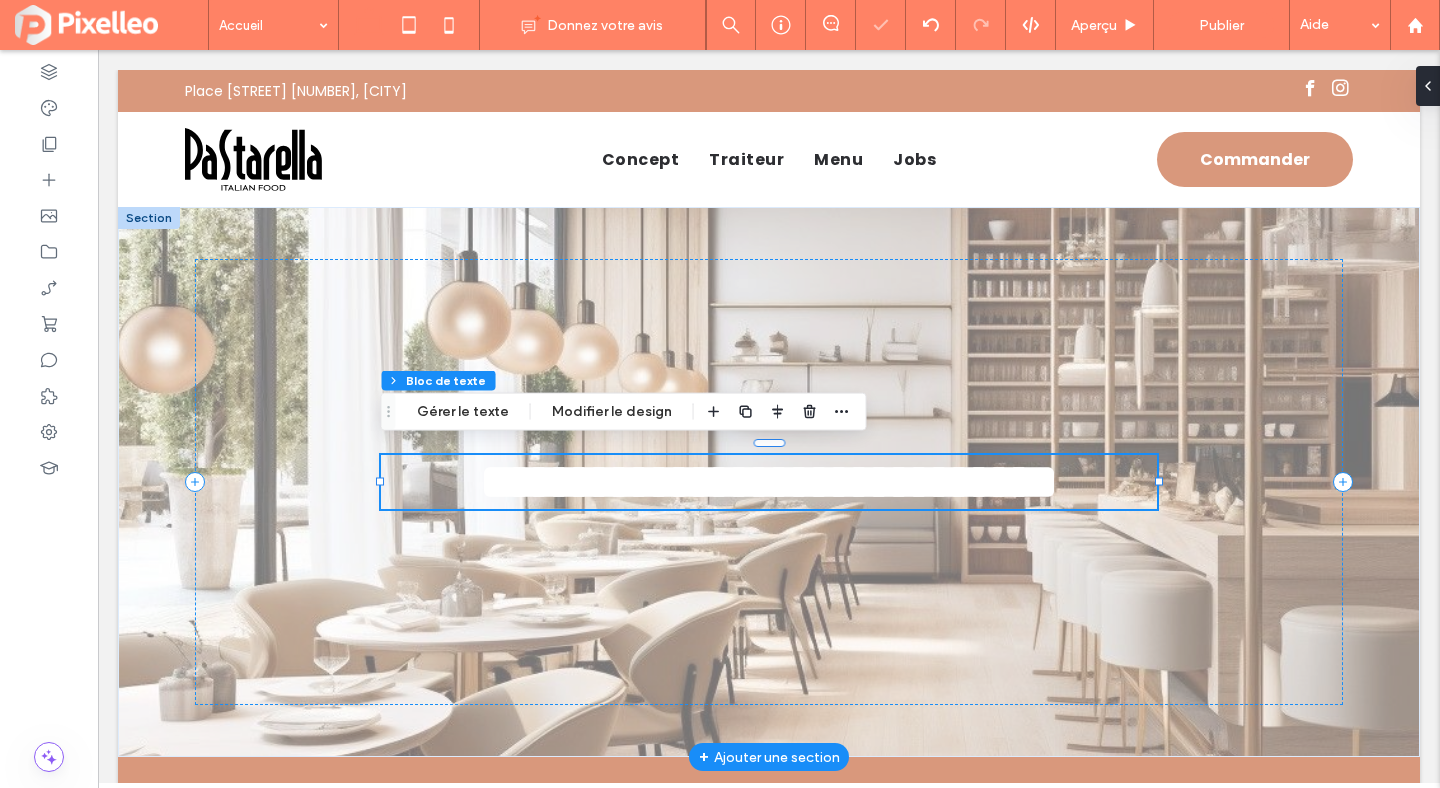 click on "**********" at bounding box center [769, 481] 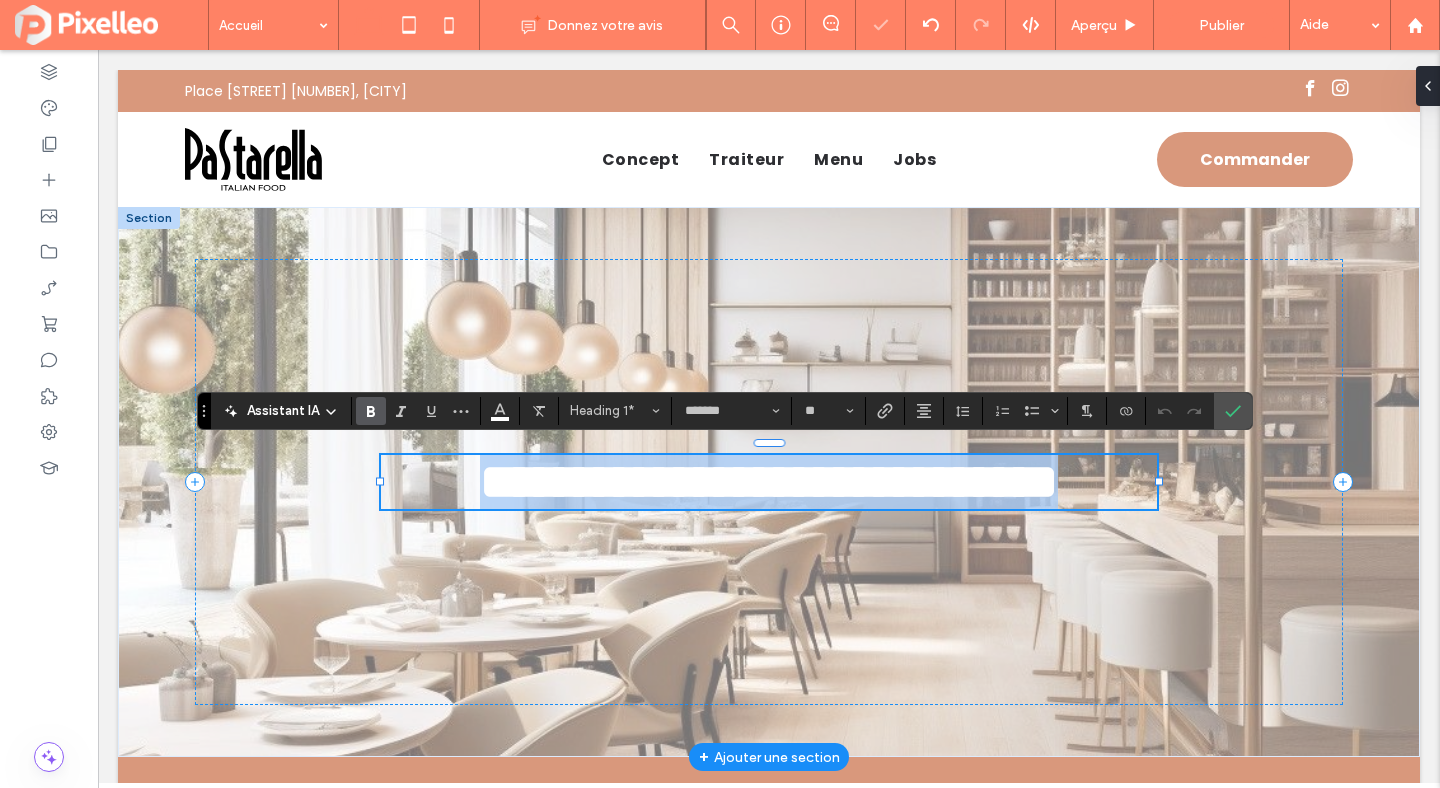 click on "**********" at bounding box center [769, 481] 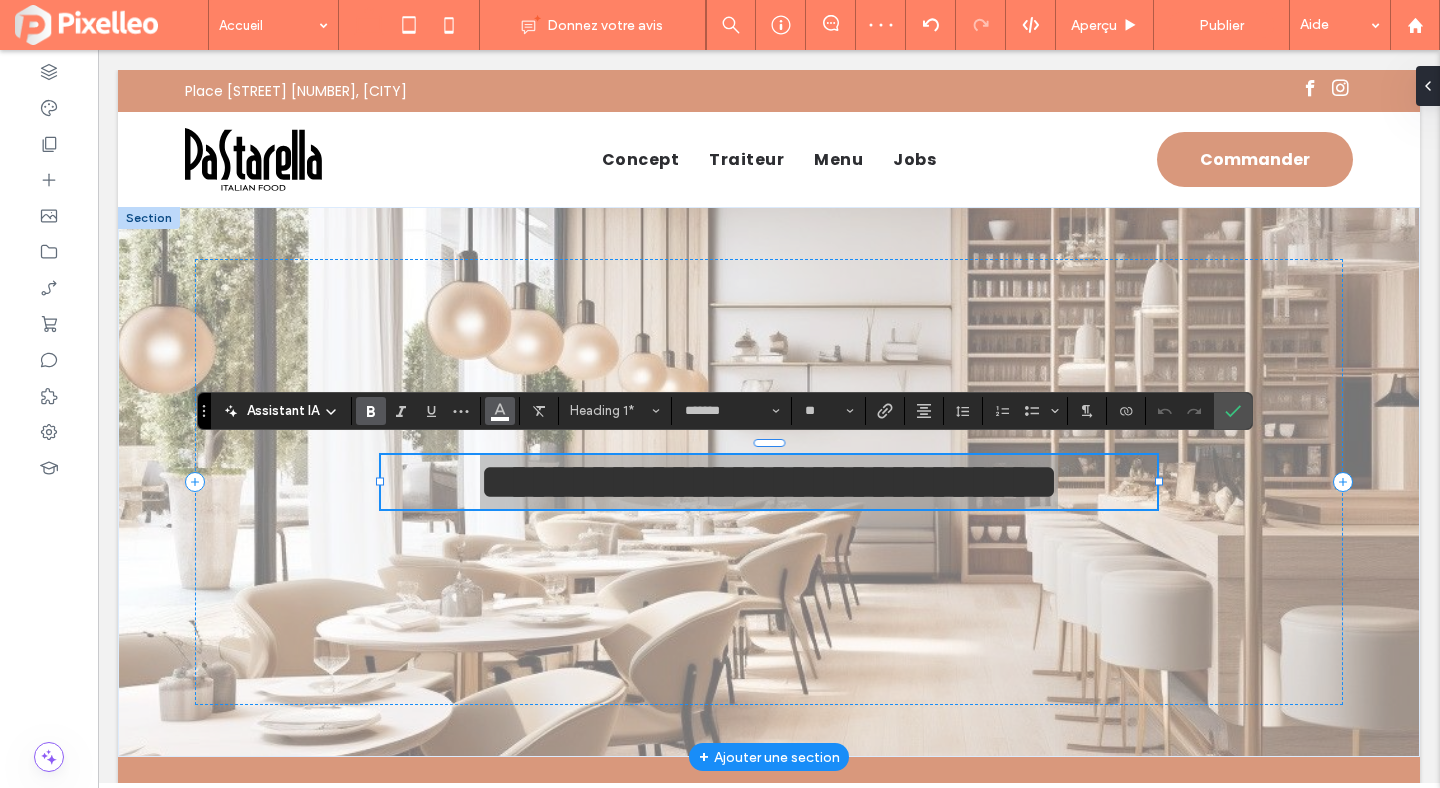 click at bounding box center (500, 411) 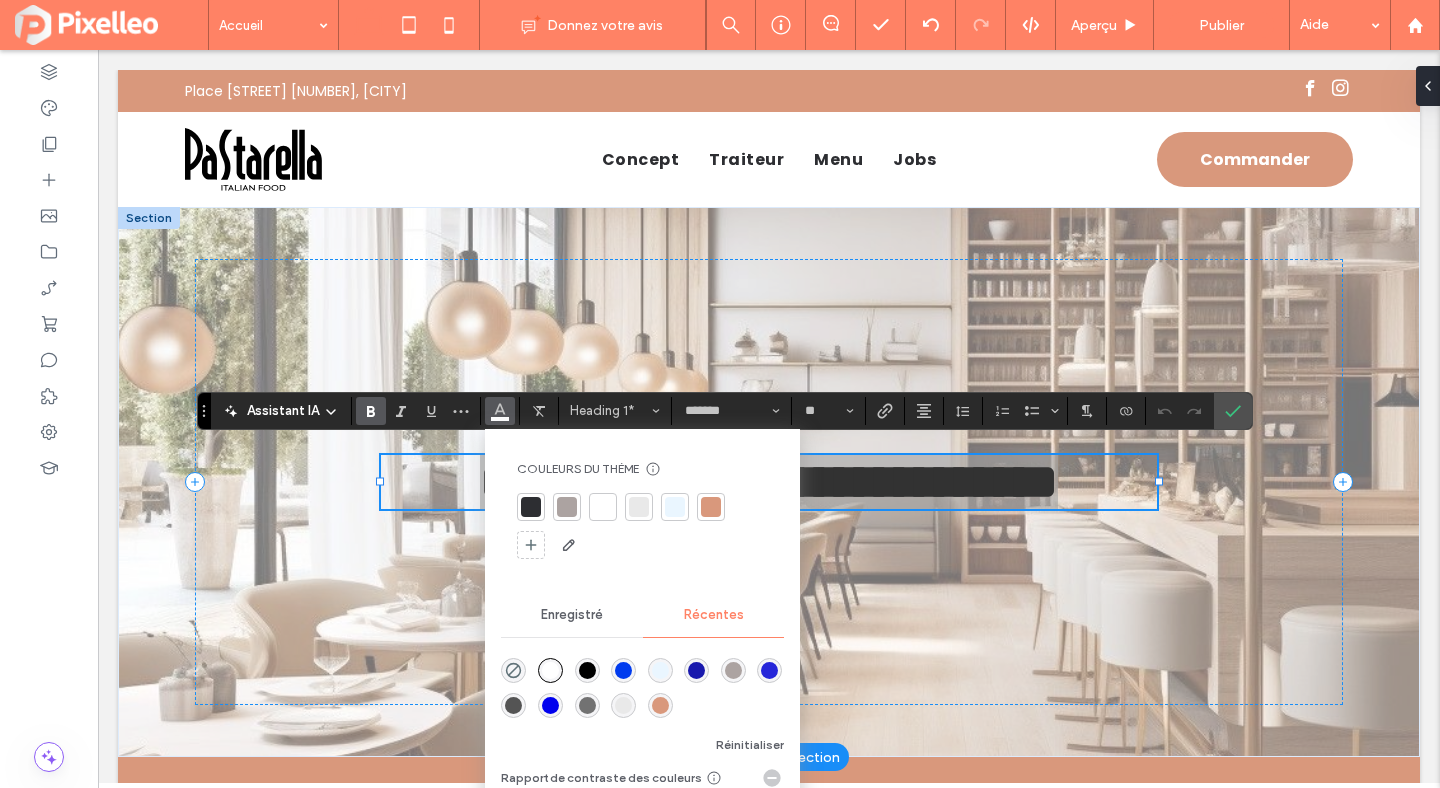 click at bounding box center (531, 507) 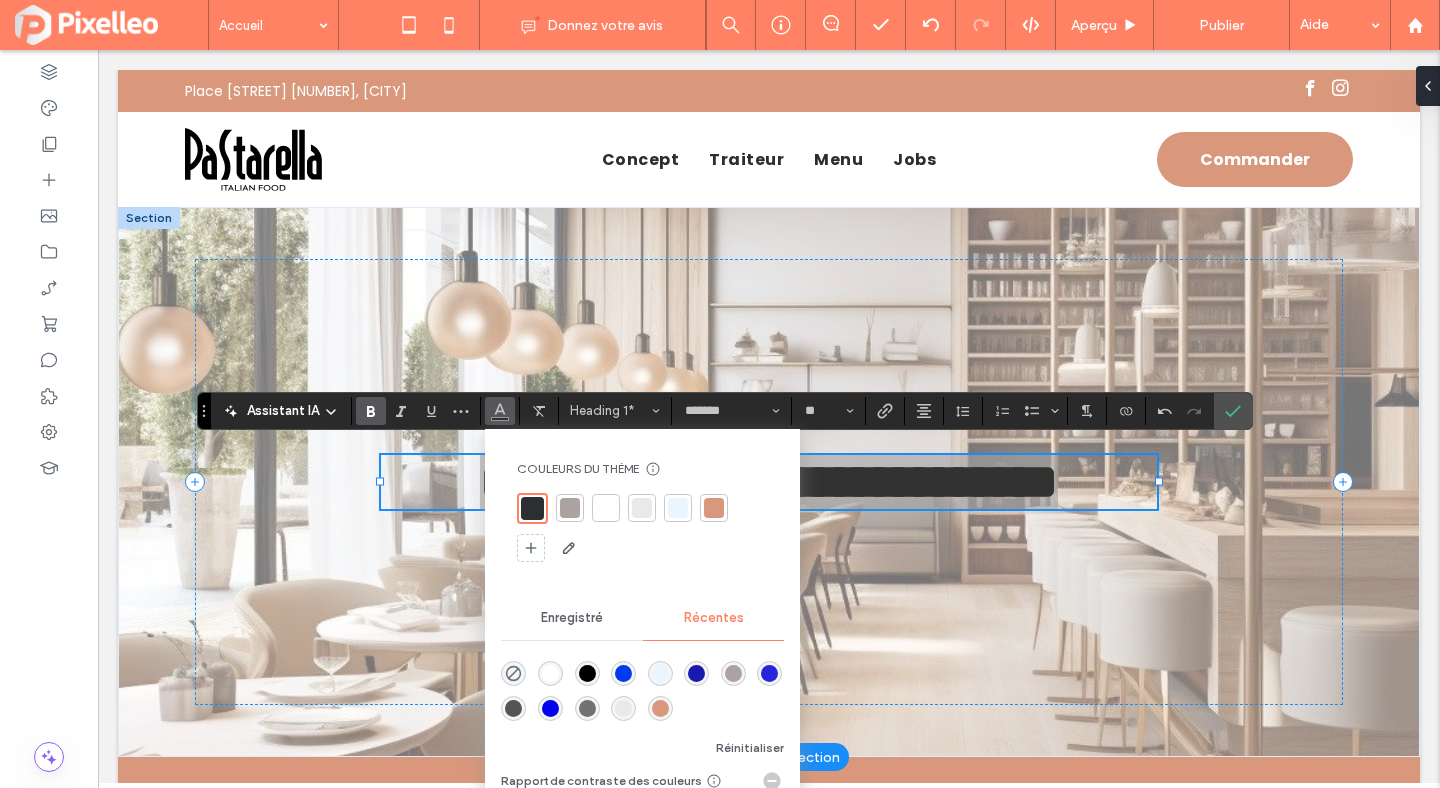 click at bounding box center (587, 673) 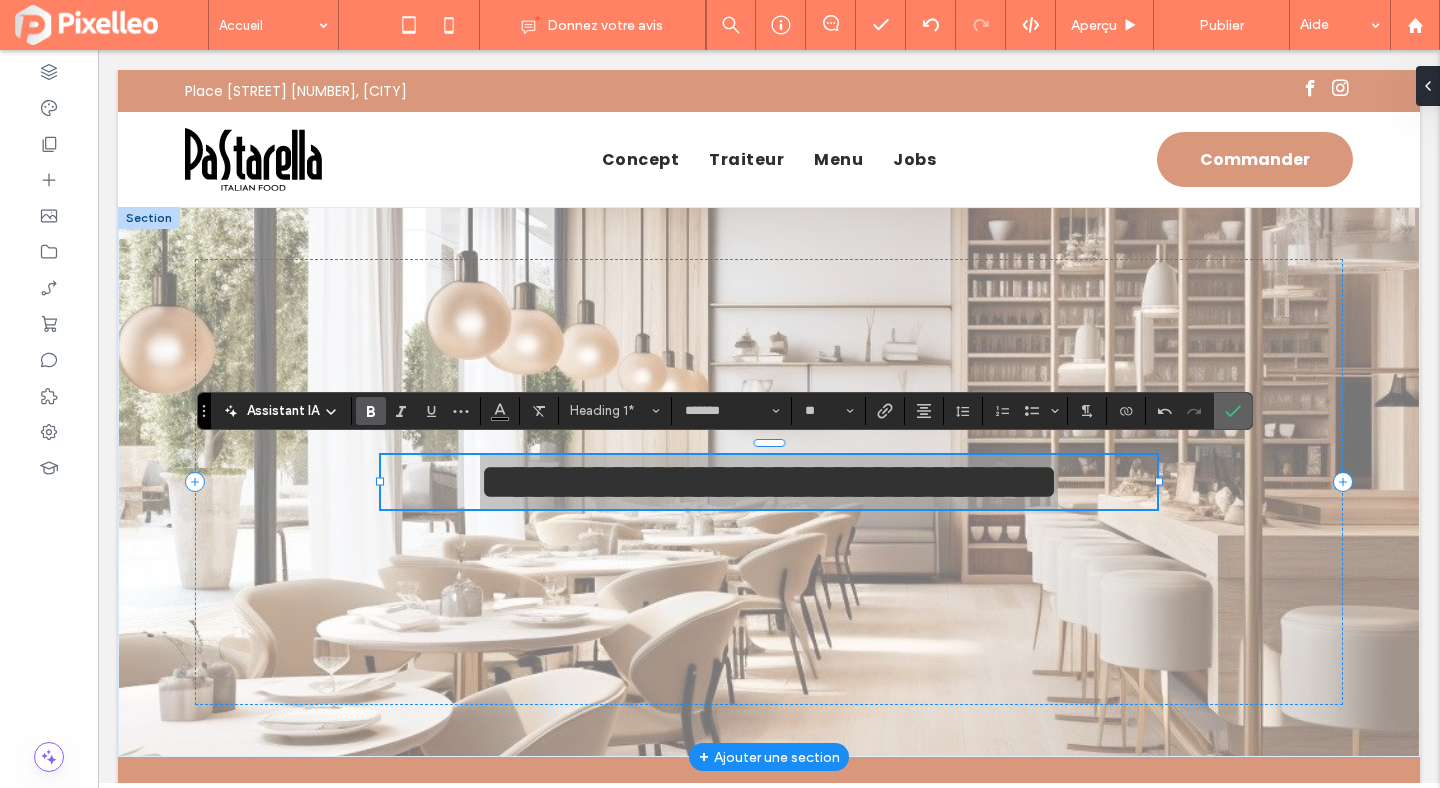click 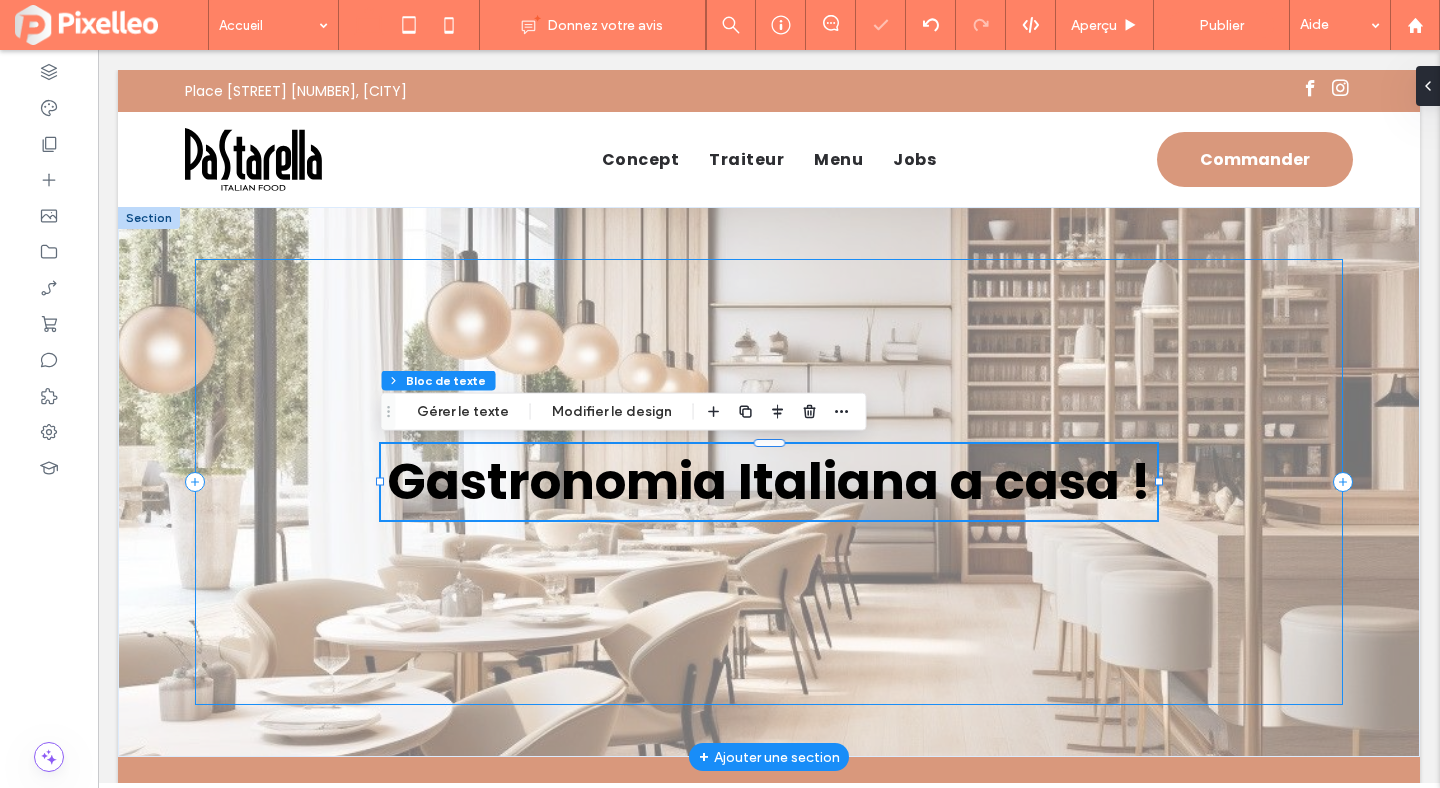 click on "Gastronomia Italiana a casa !" at bounding box center (769, 482) 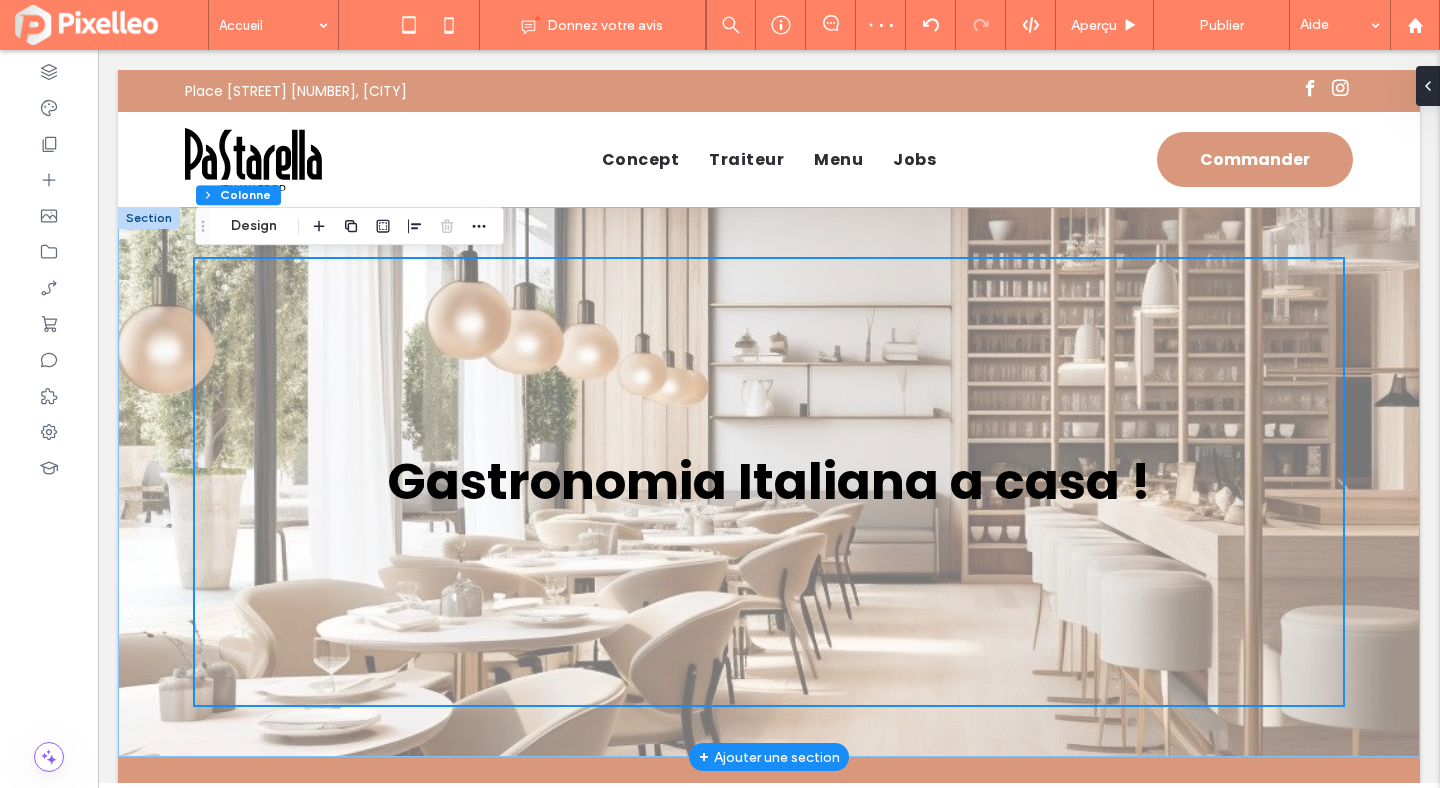 click on "Gastronomia Italiana a casa !" at bounding box center [769, 482] 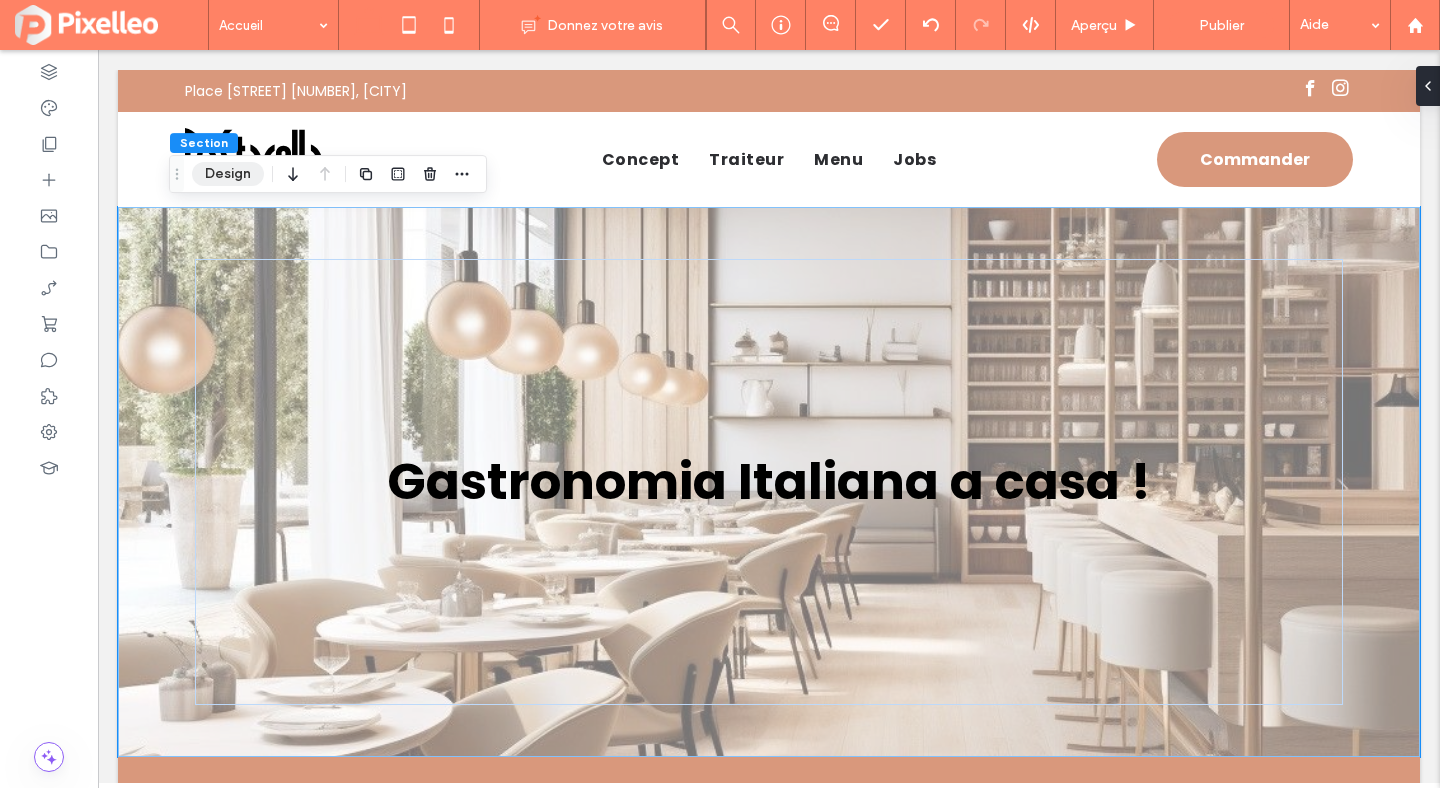 click on "Design" at bounding box center (228, 174) 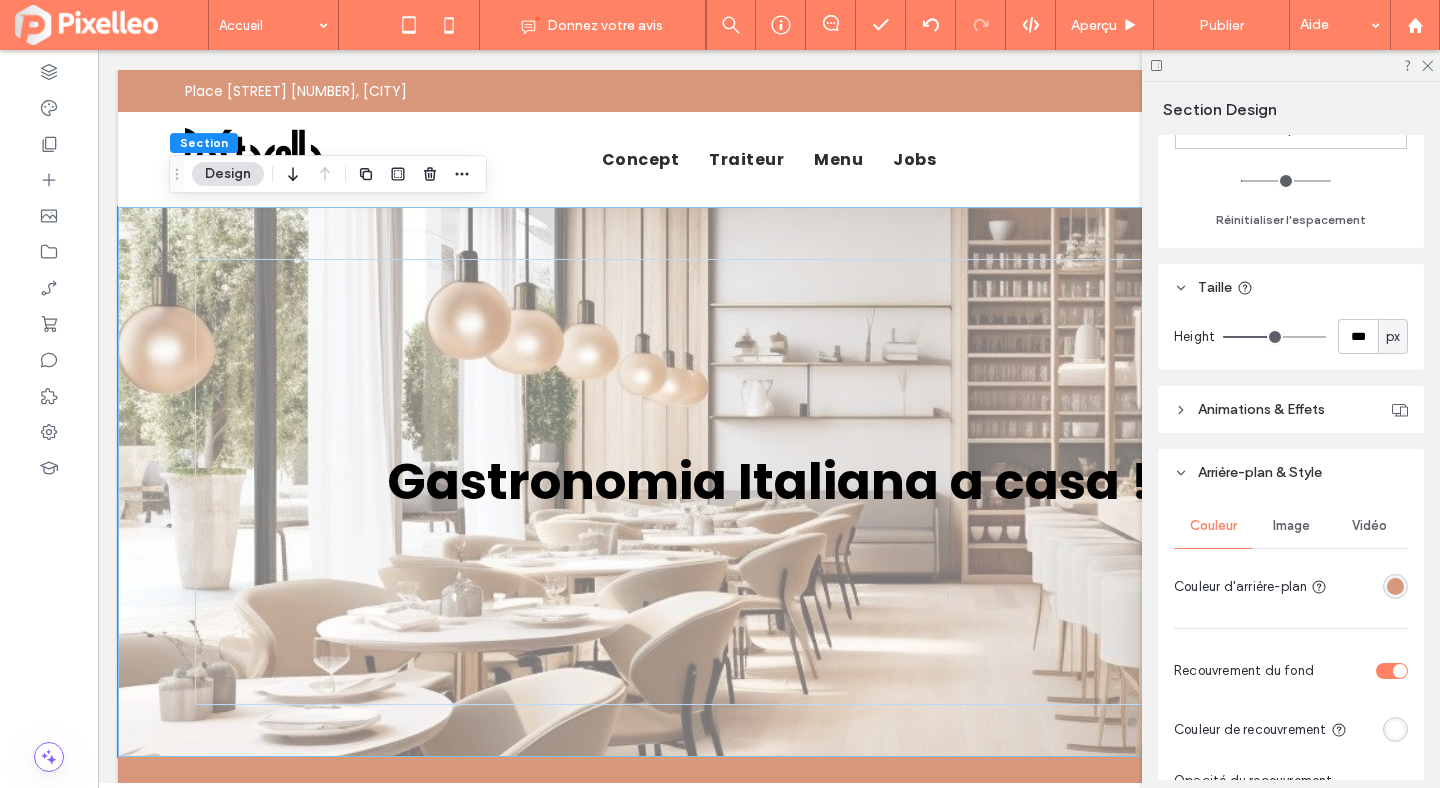 scroll, scrollTop: 780, scrollLeft: 0, axis: vertical 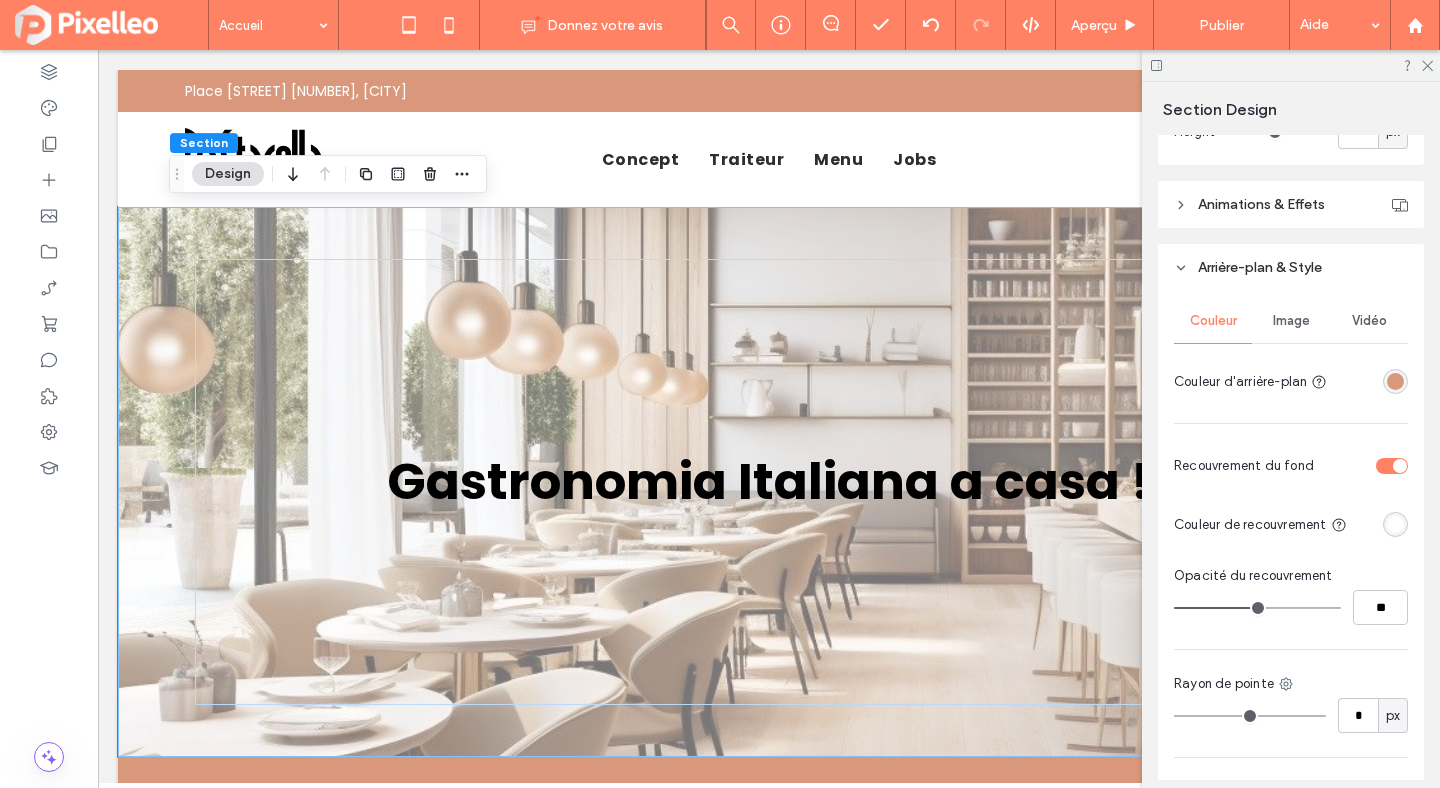 type on "**" 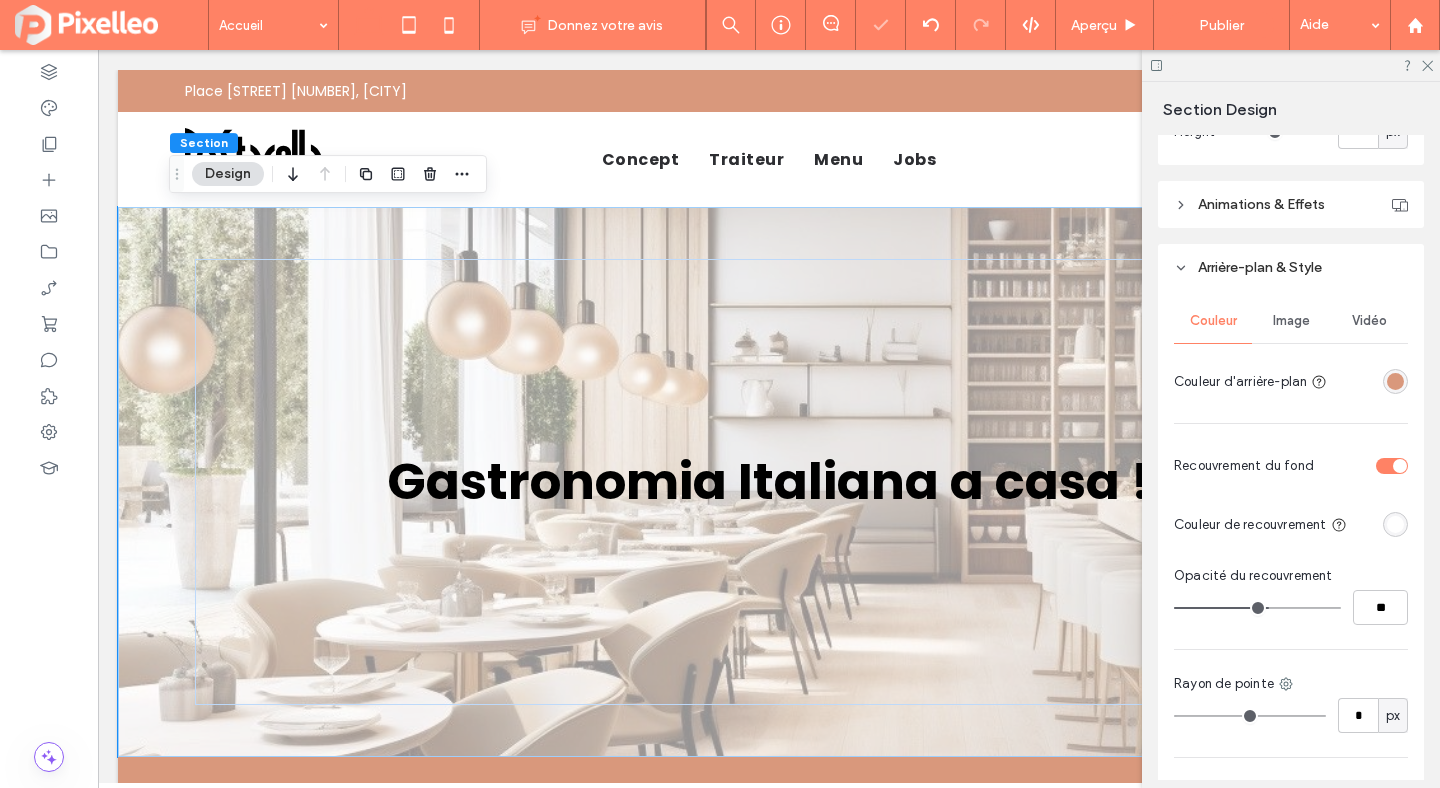 type on "**" 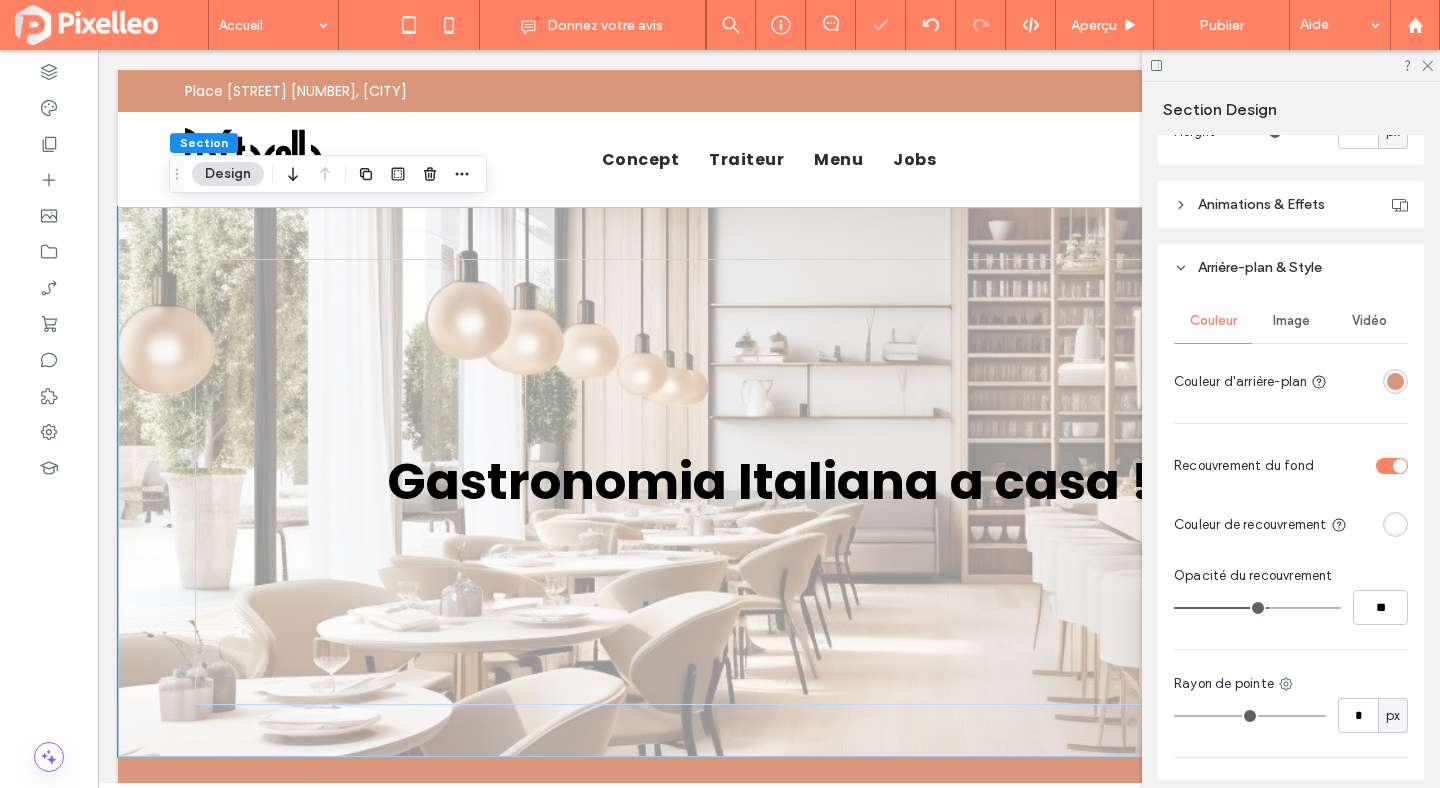 type on "**" 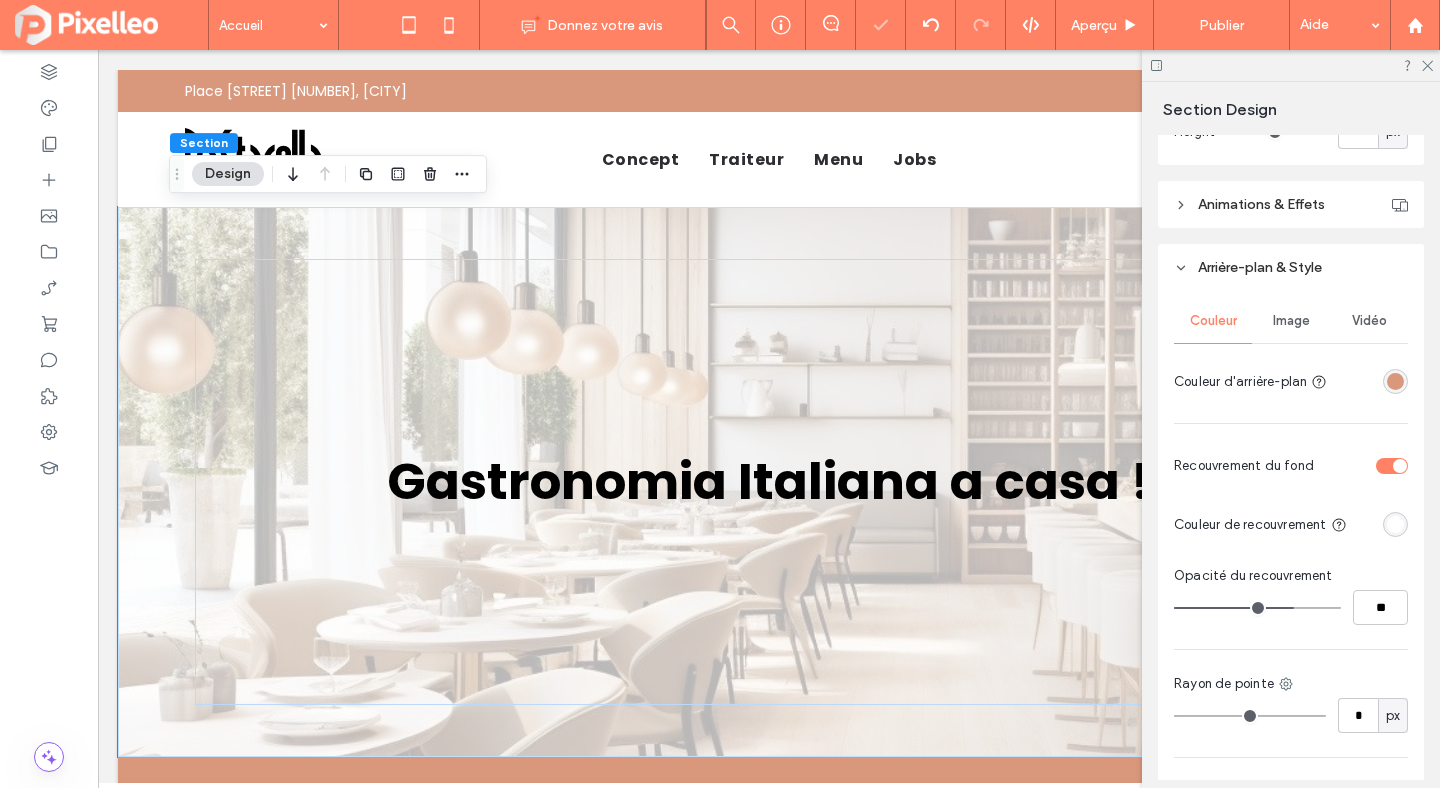 type on "**" 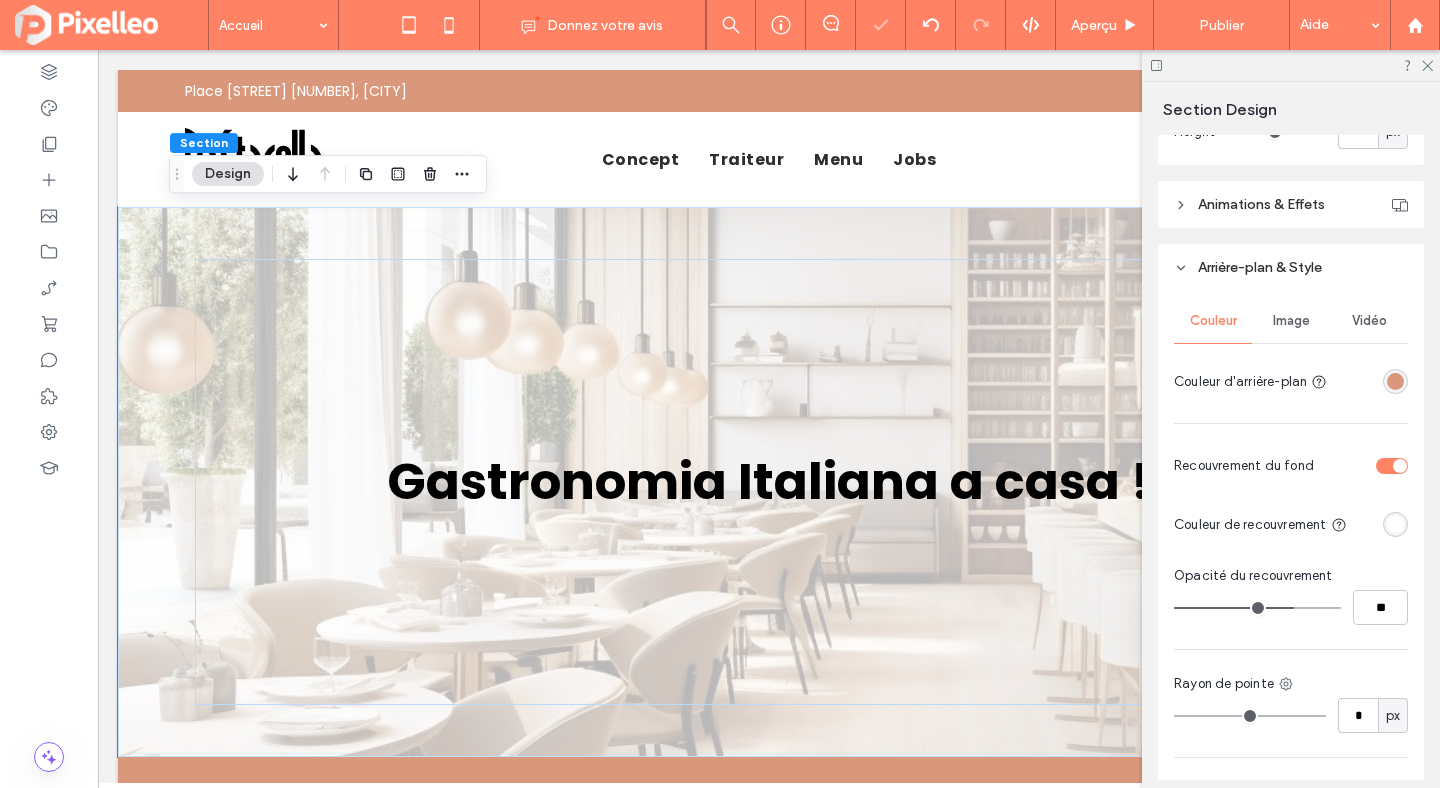 type on "**" 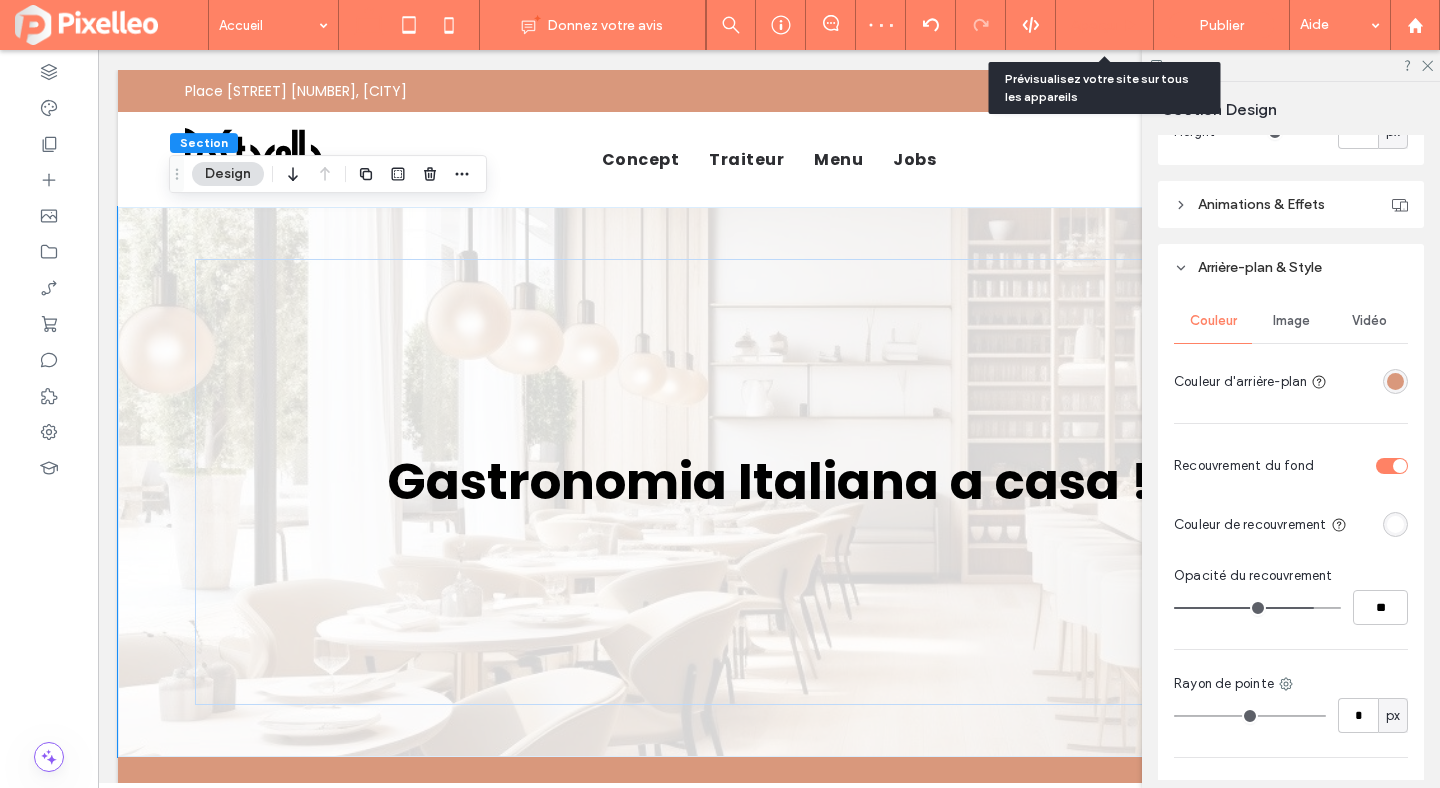 click on "Aperçu" at bounding box center [1105, 25] 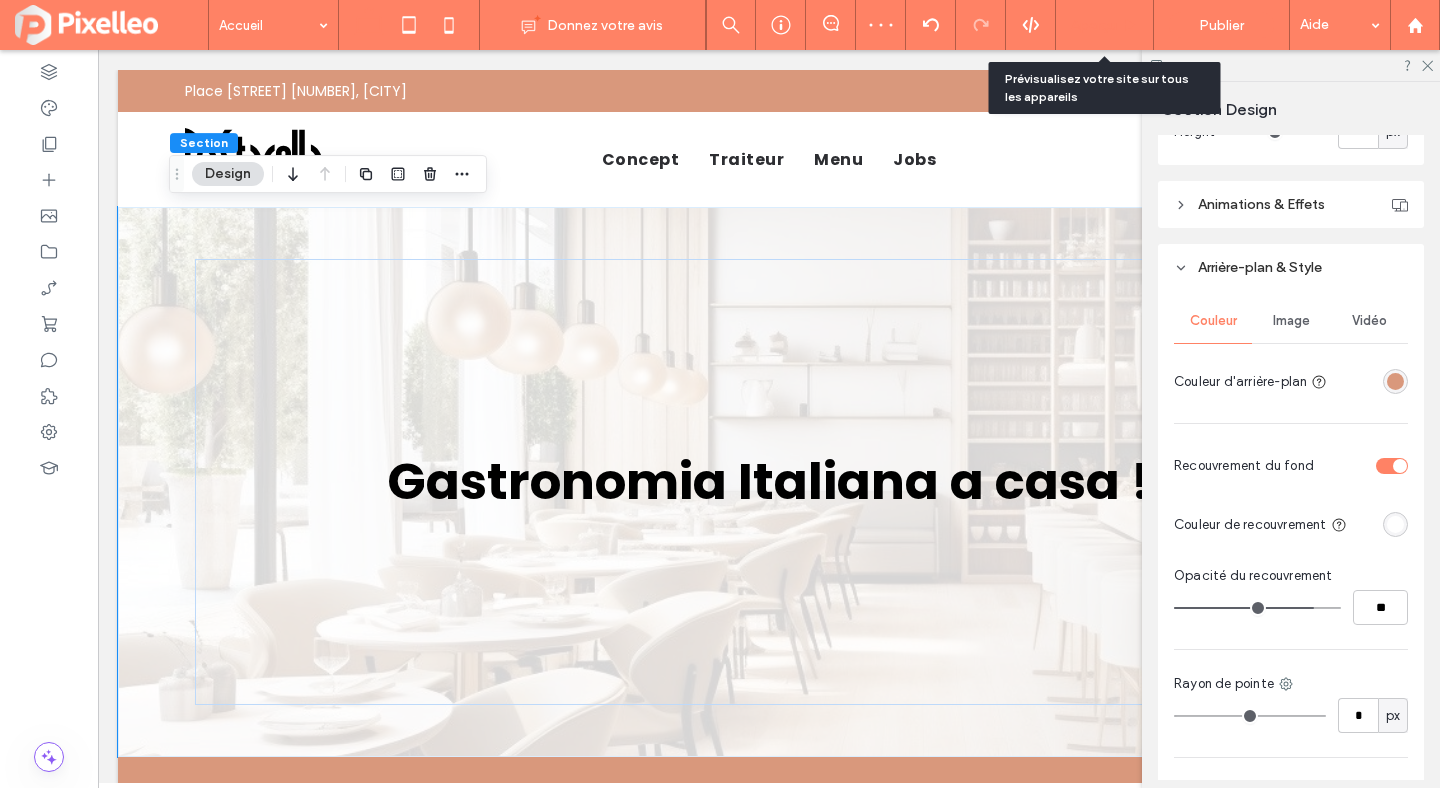 click on "Aperçu" at bounding box center (1094, 25) 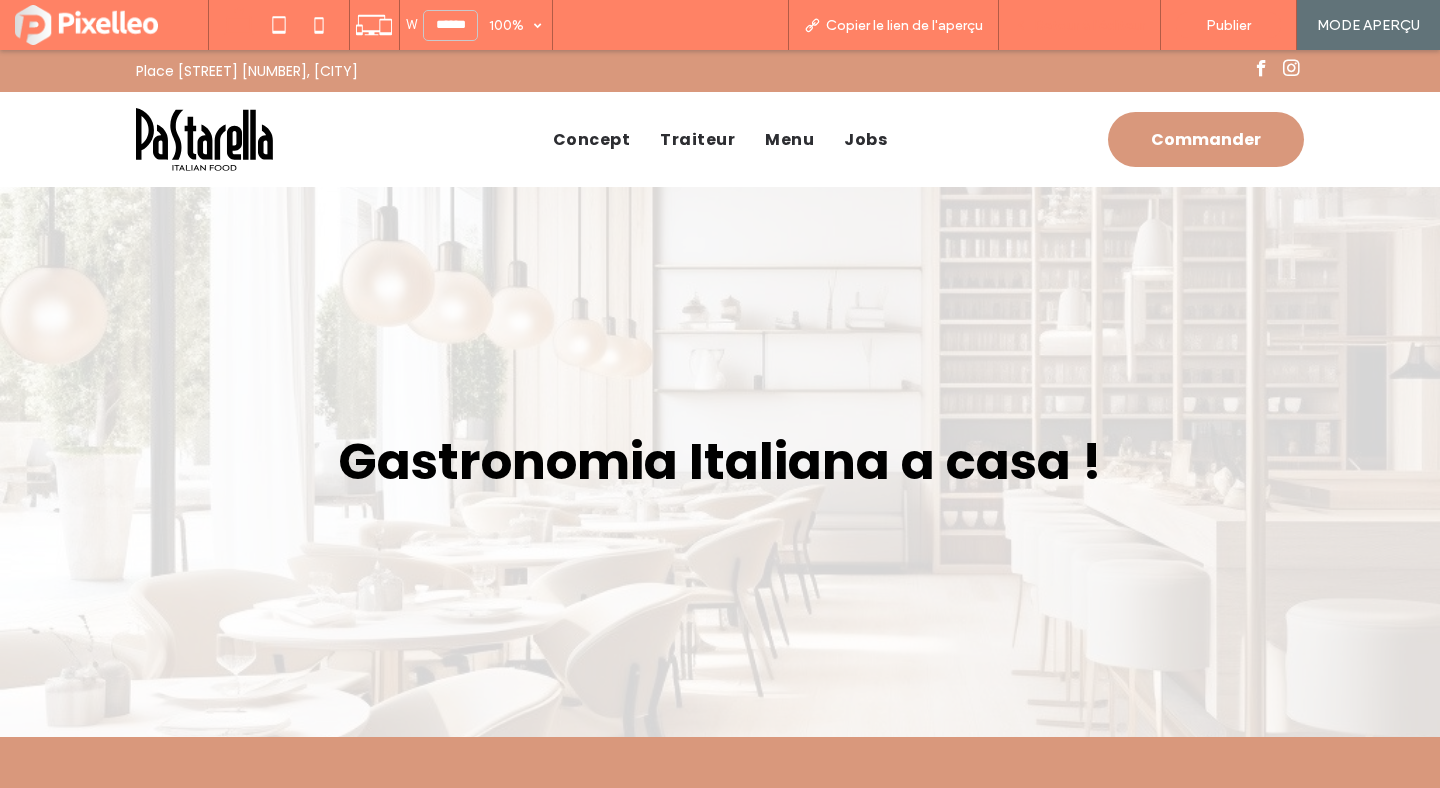 click on "Retour à l'éditeur" at bounding box center (1080, 25) 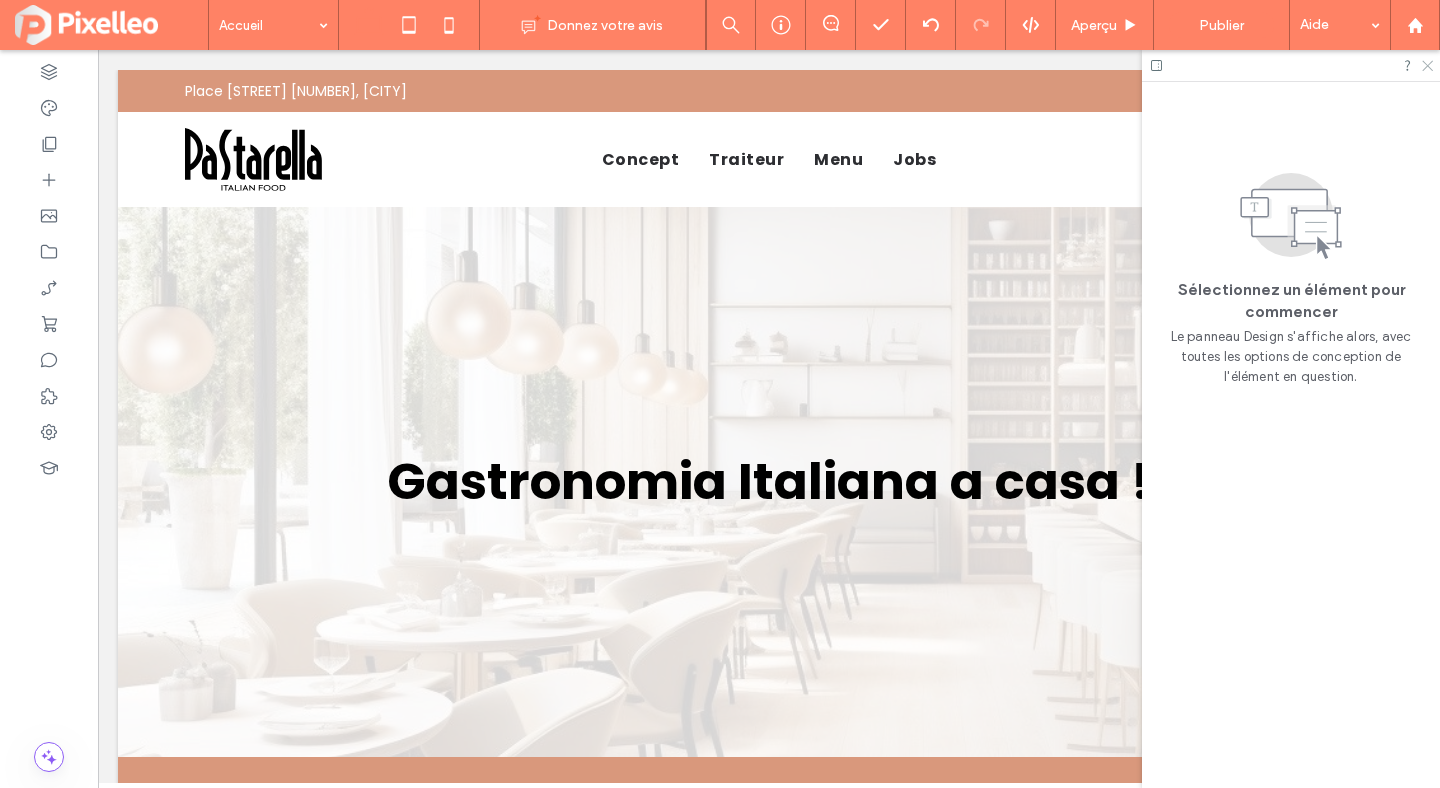click 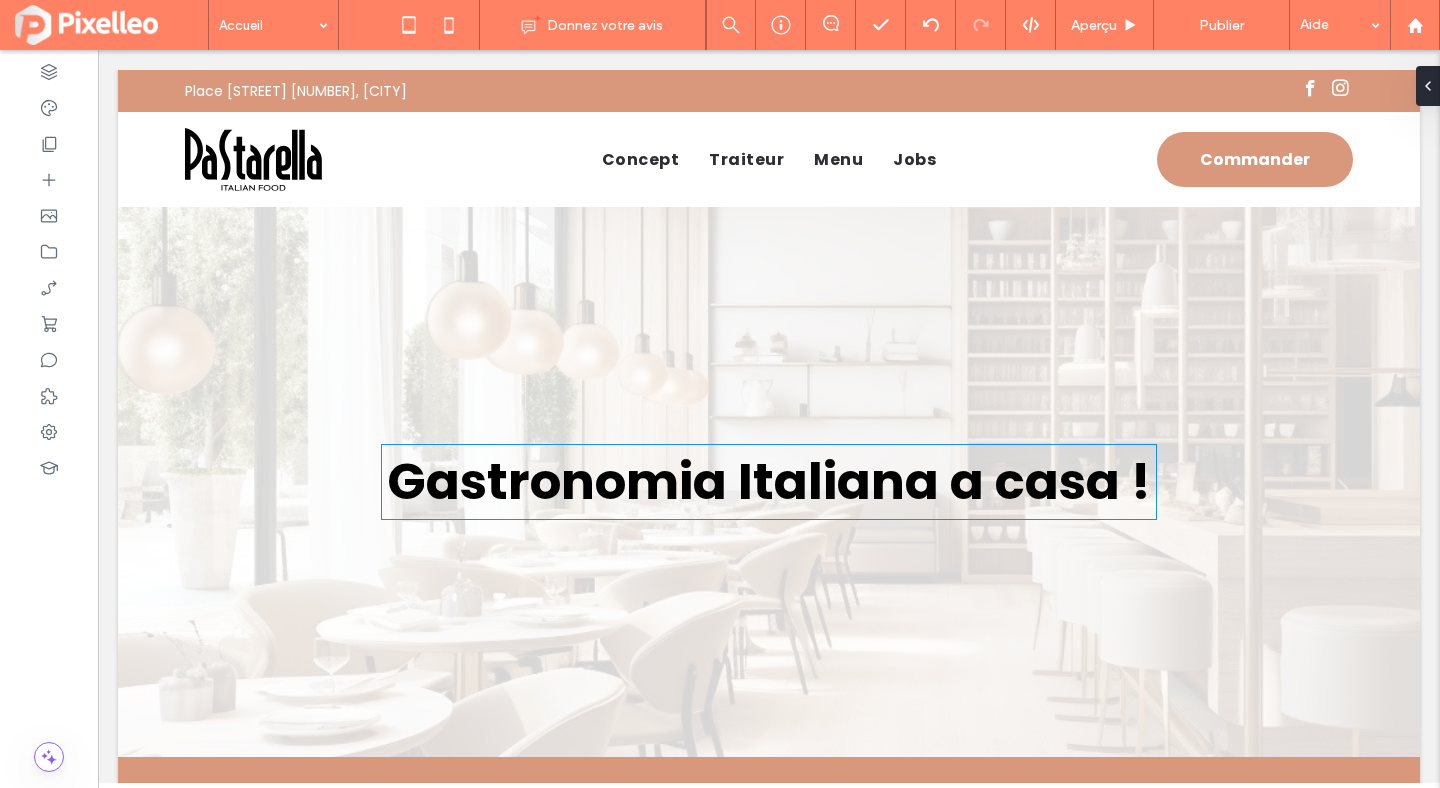 click on "Gastronomia Italiana a casa !" at bounding box center [769, 481] 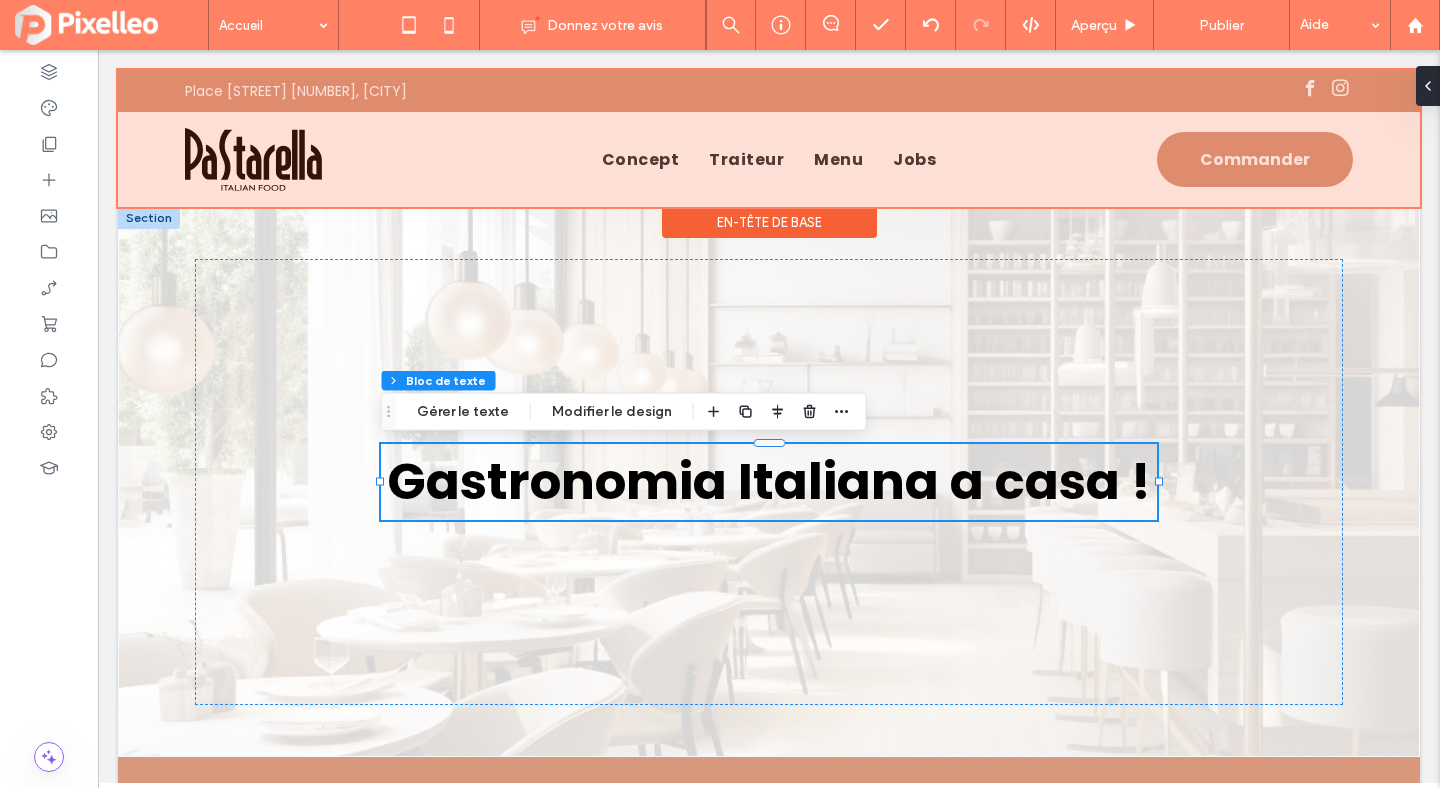 click at bounding box center [769, 138] 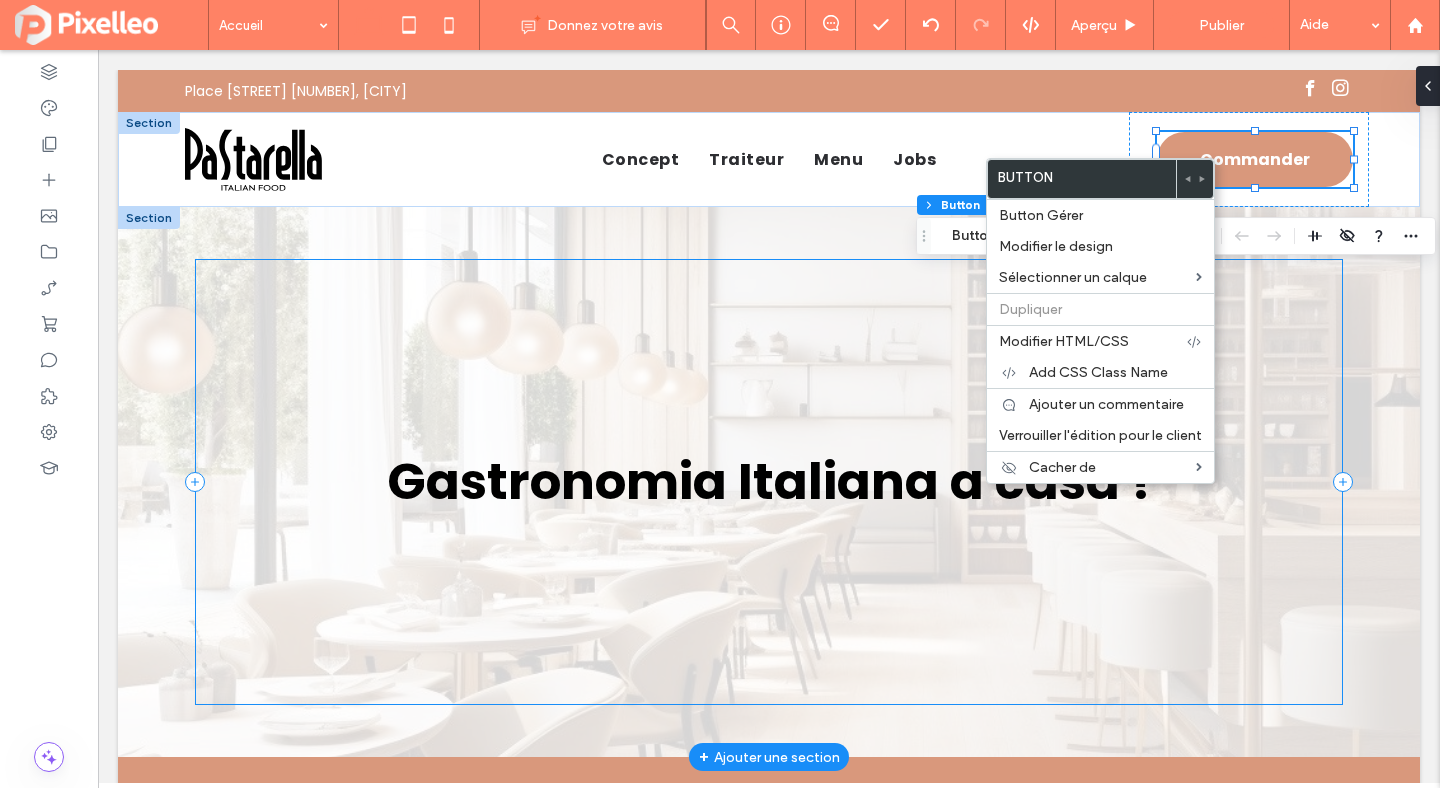 click on "Gastronomia Italiana a casa !" at bounding box center [769, 482] 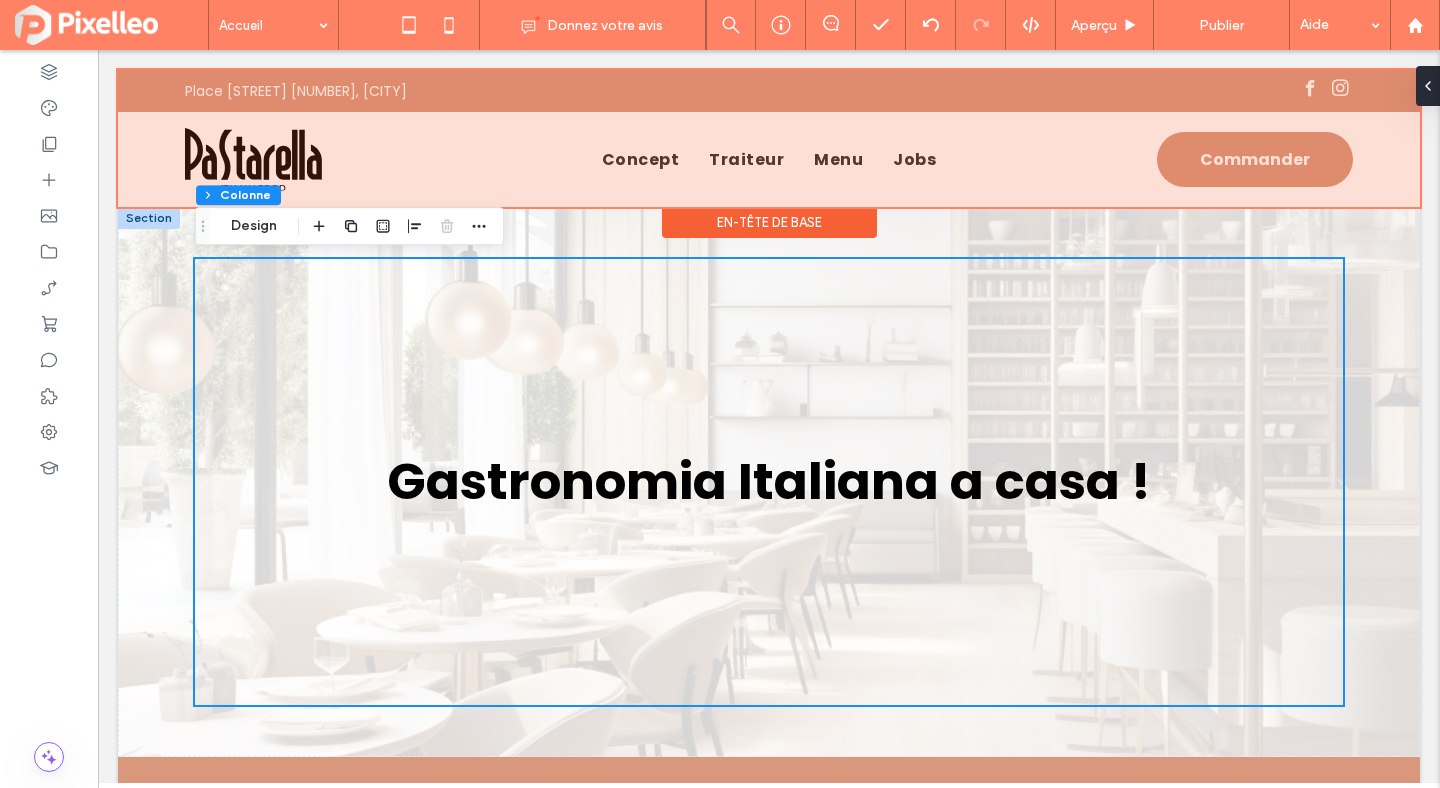 click at bounding box center [769, 138] 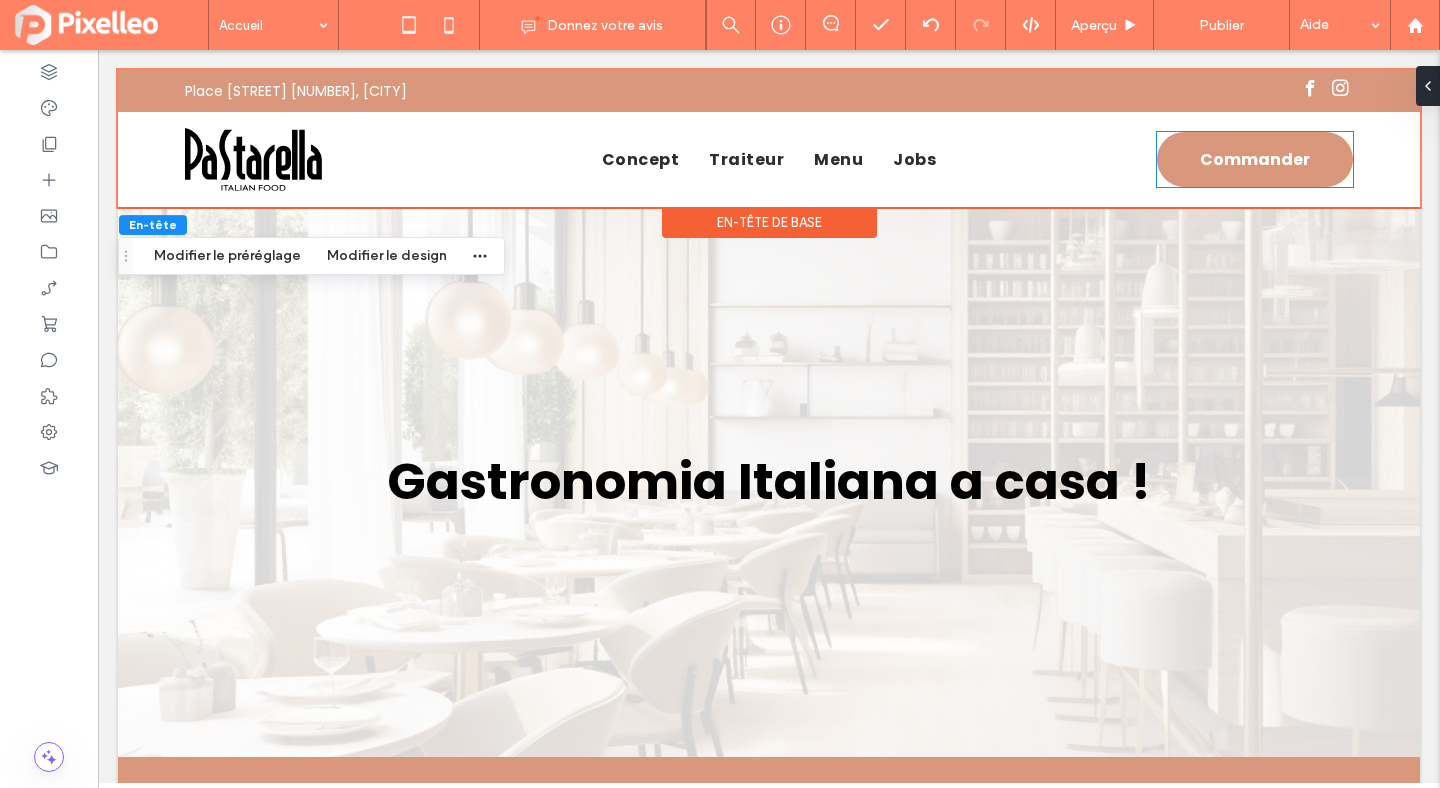 click on "Commander" at bounding box center [1255, 159] 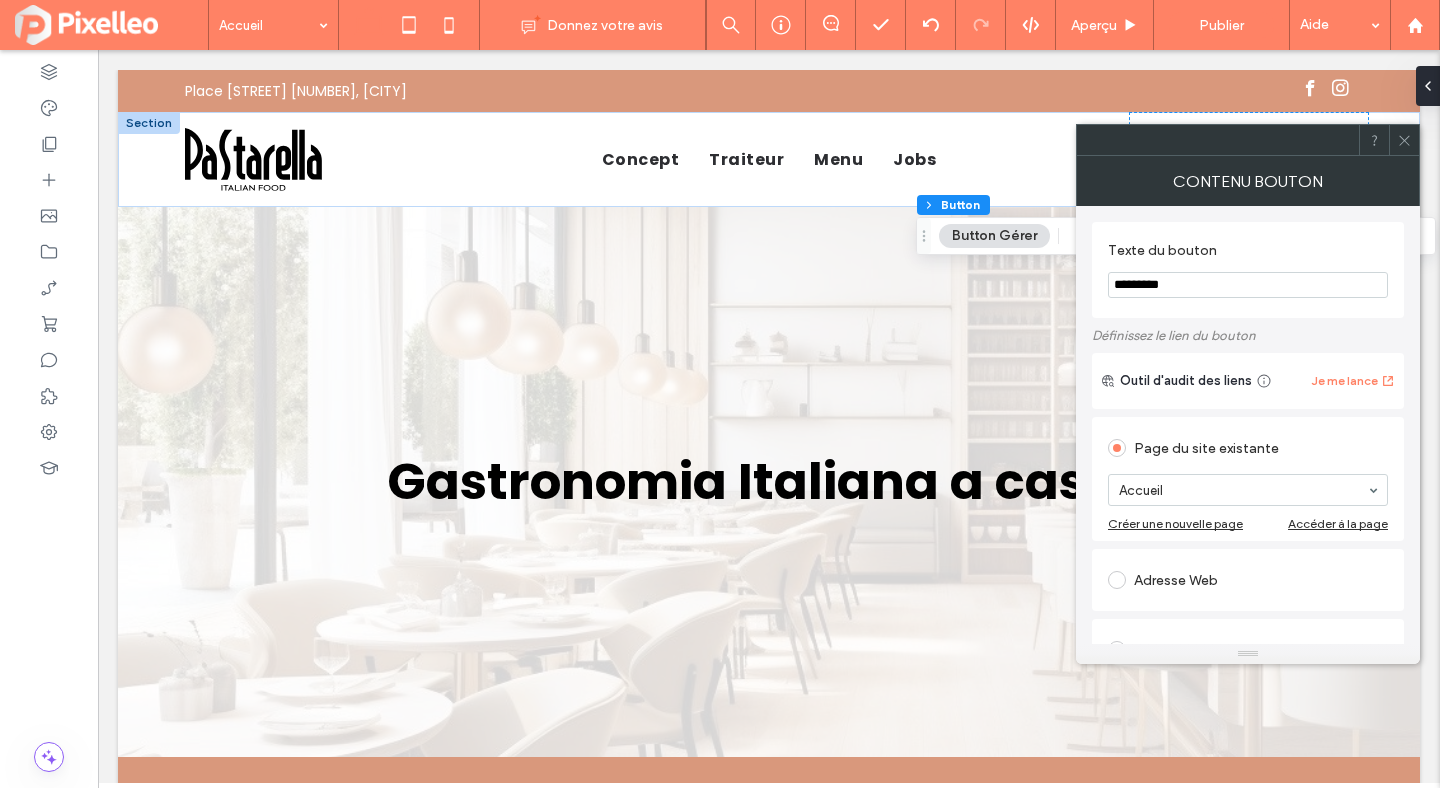 click 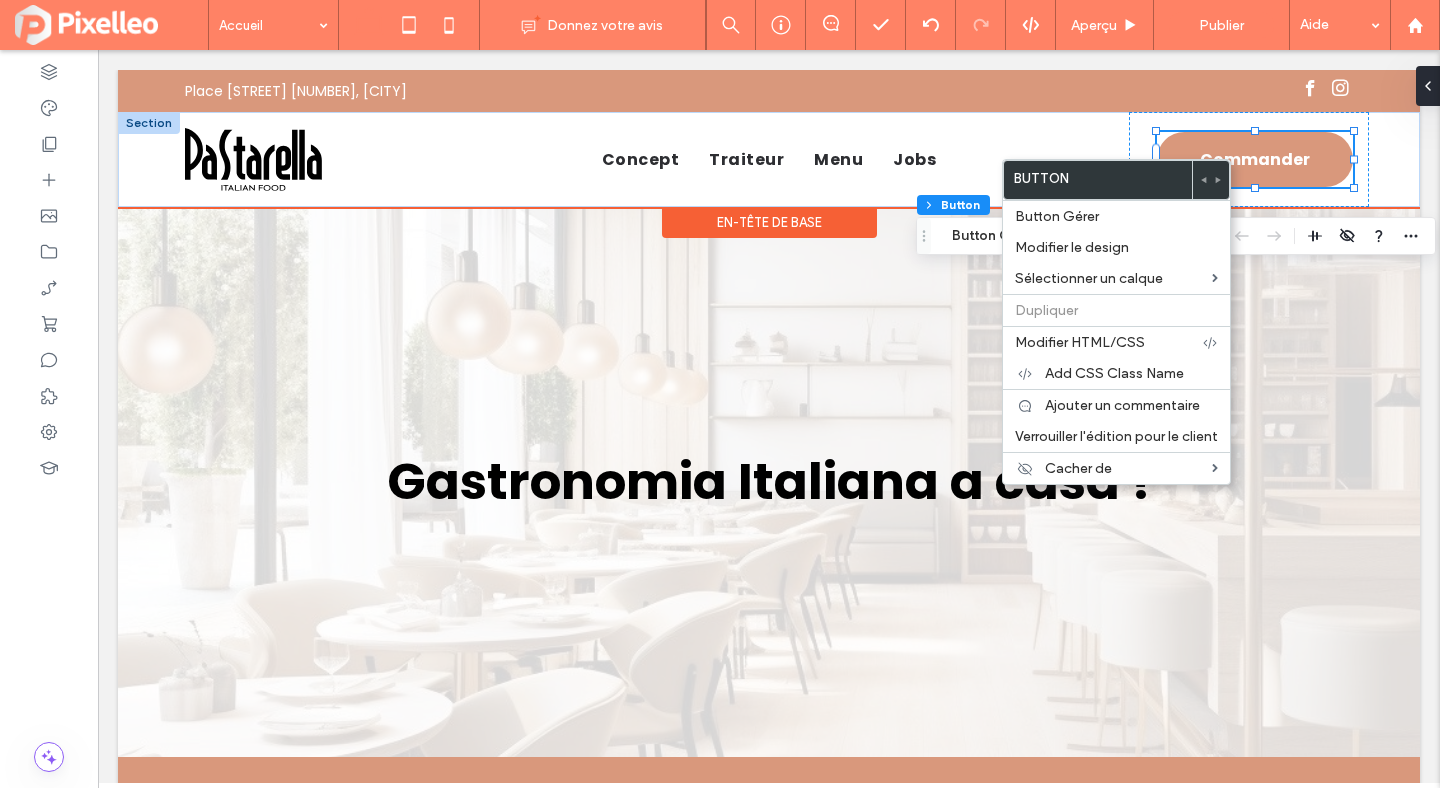 click on "Commander" at bounding box center [1255, 159] 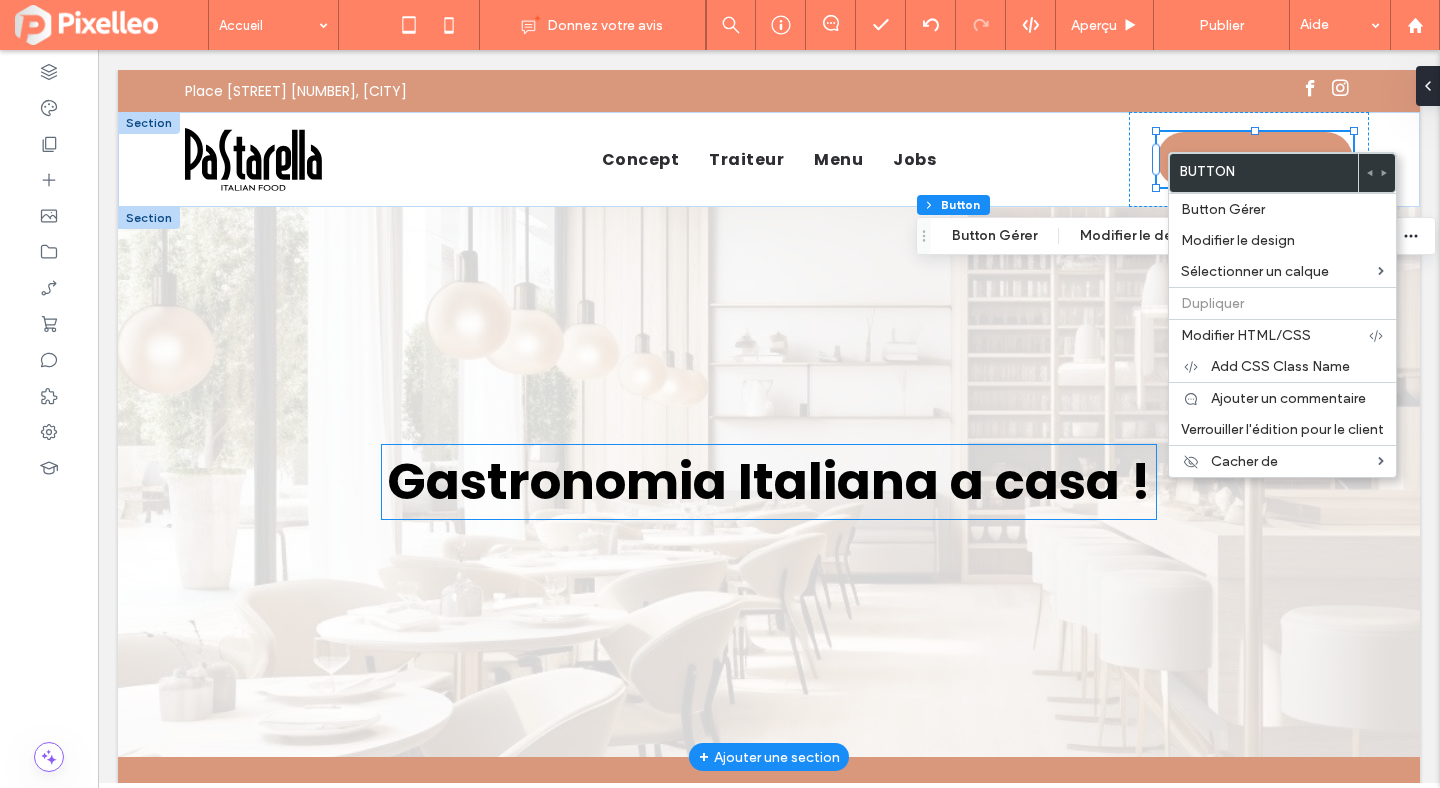 click on "Gastronomia Italiana a casa !" at bounding box center [769, 482] 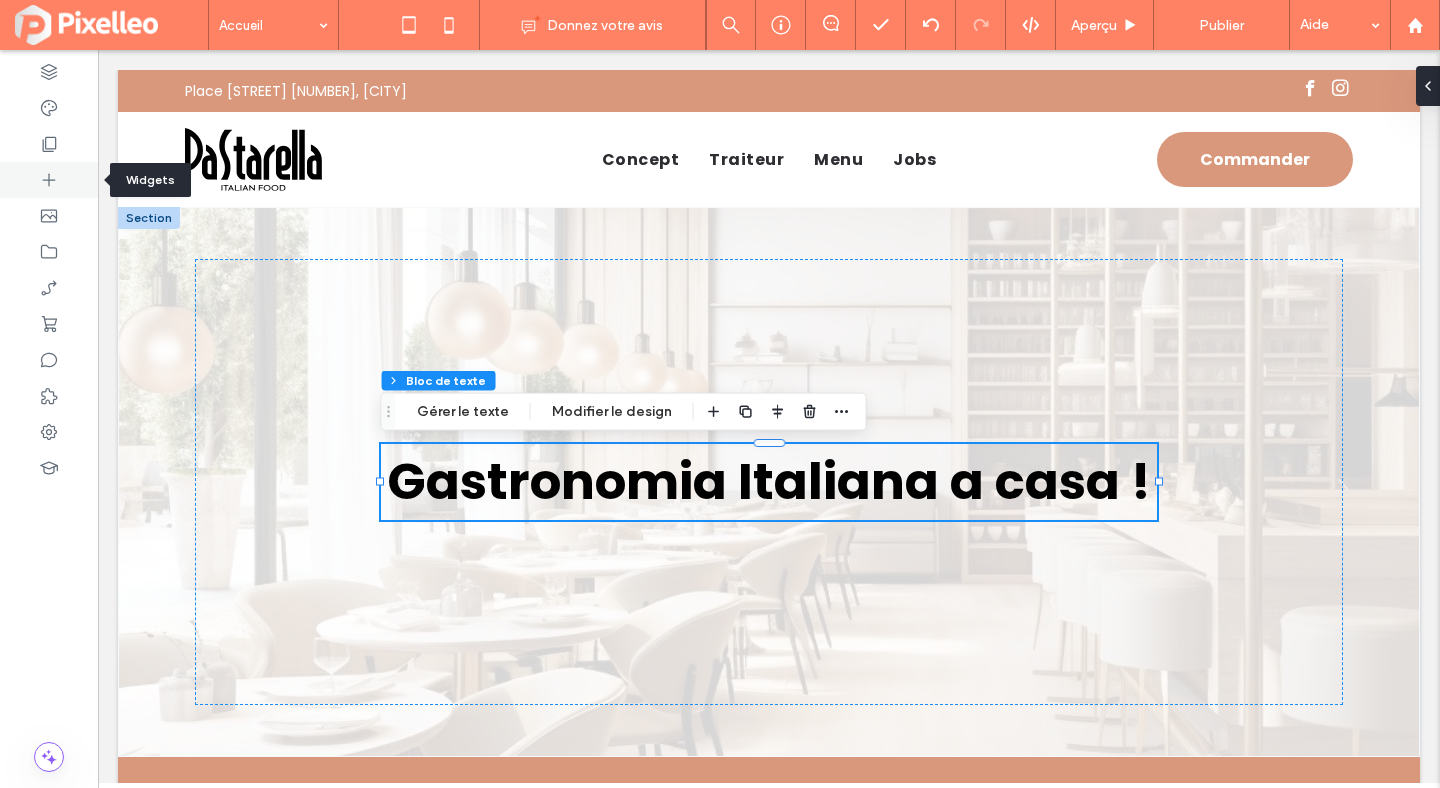 click at bounding box center (49, 180) 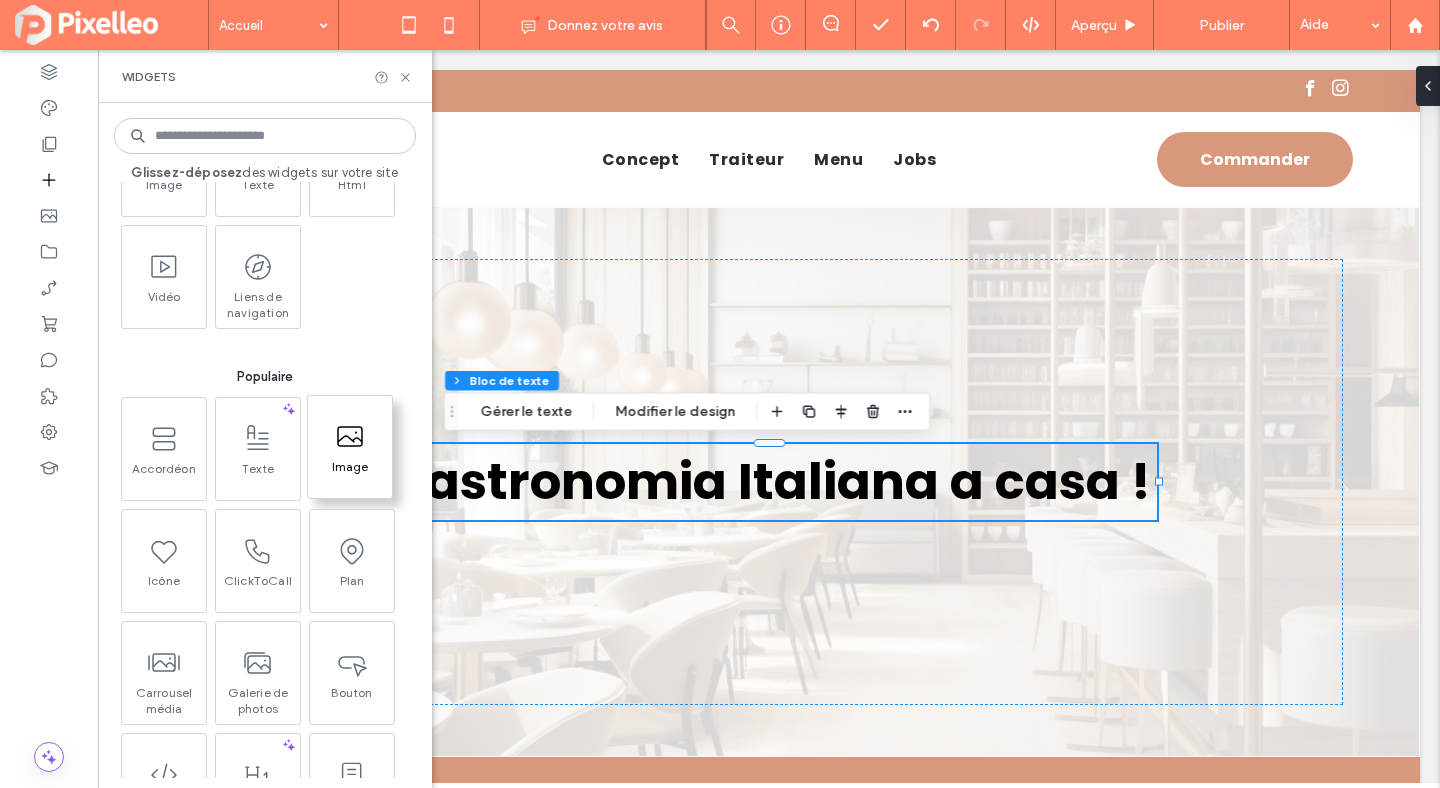 scroll, scrollTop: 317, scrollLeft: 0, axis: vertical 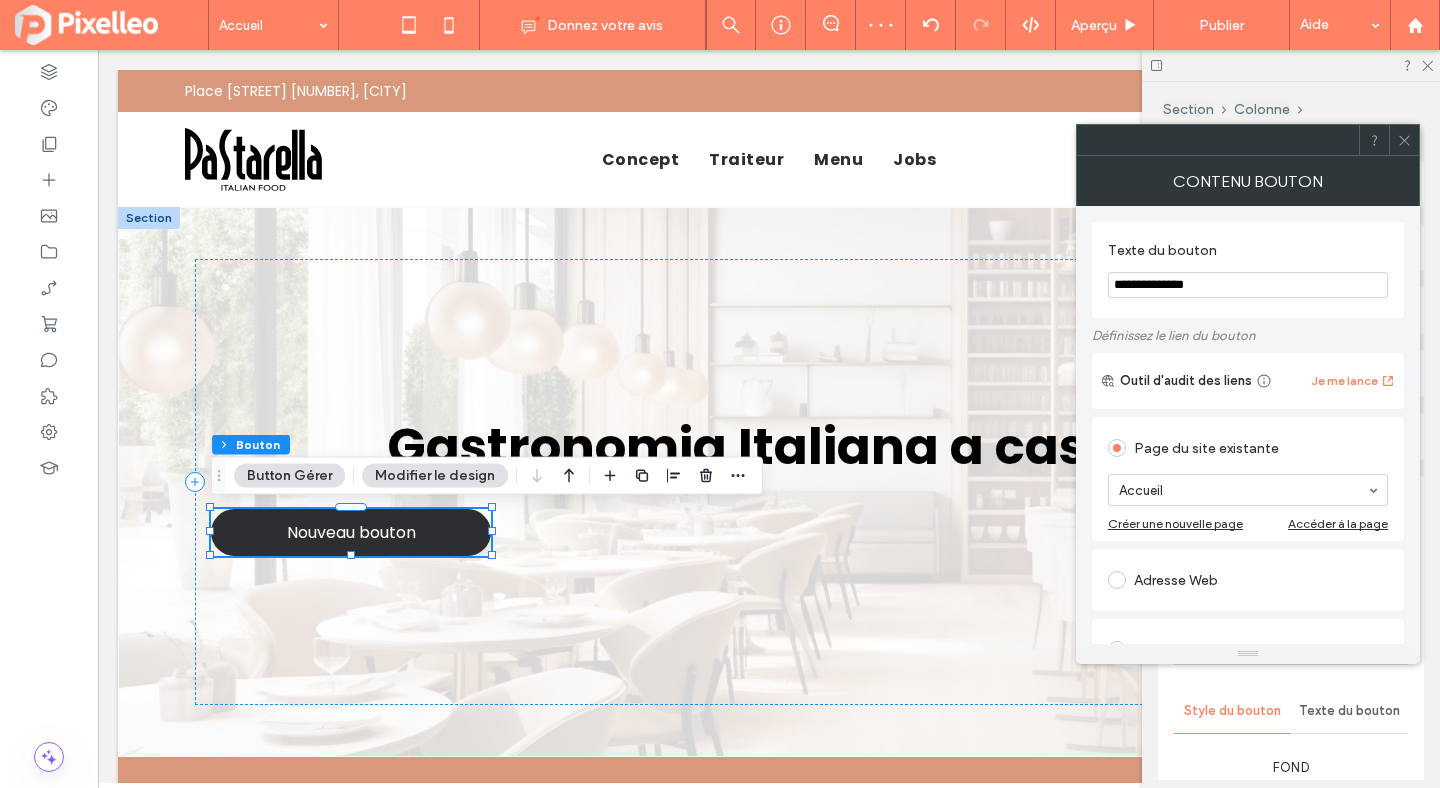 click on "**********" at bounding box center [1248, 285] 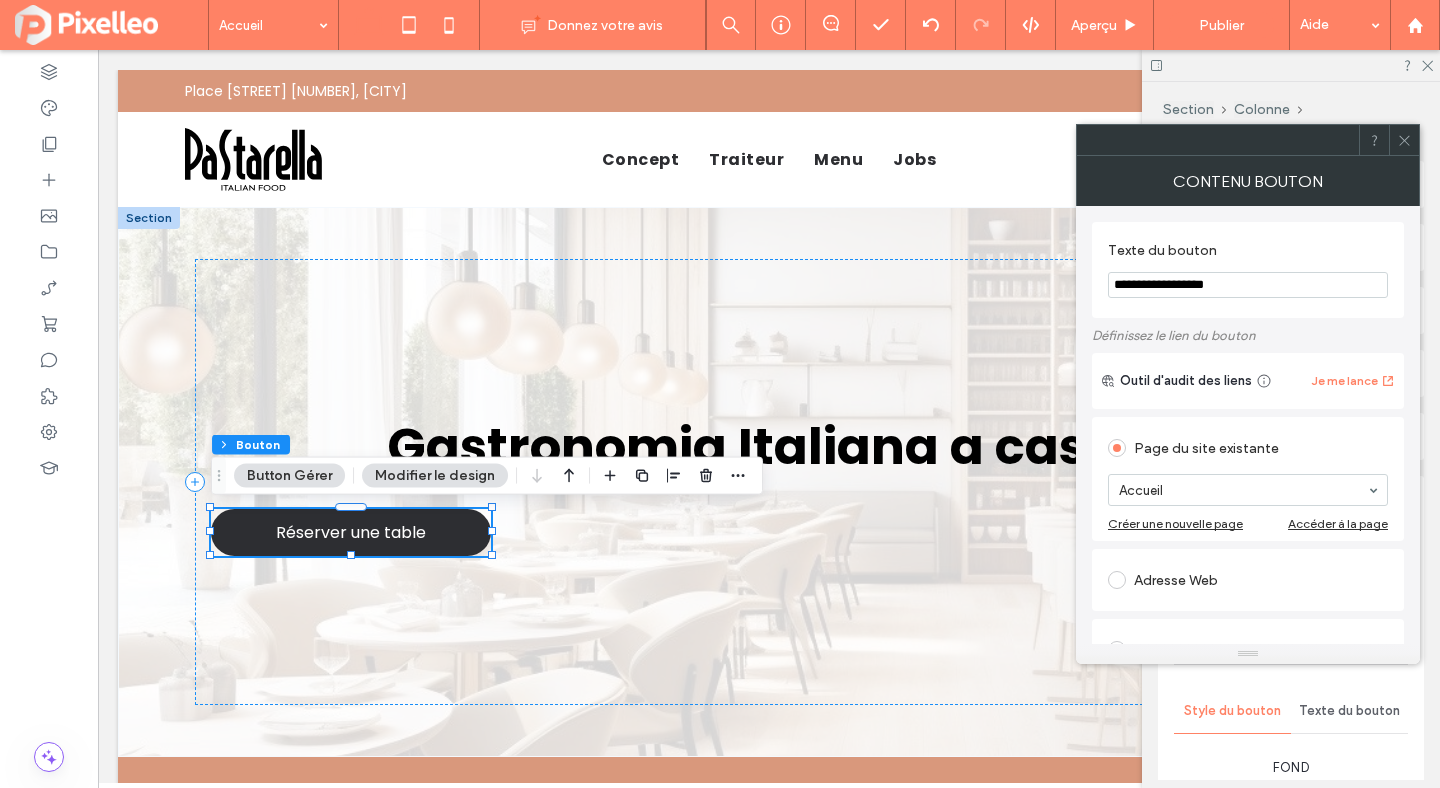 type on "**********" 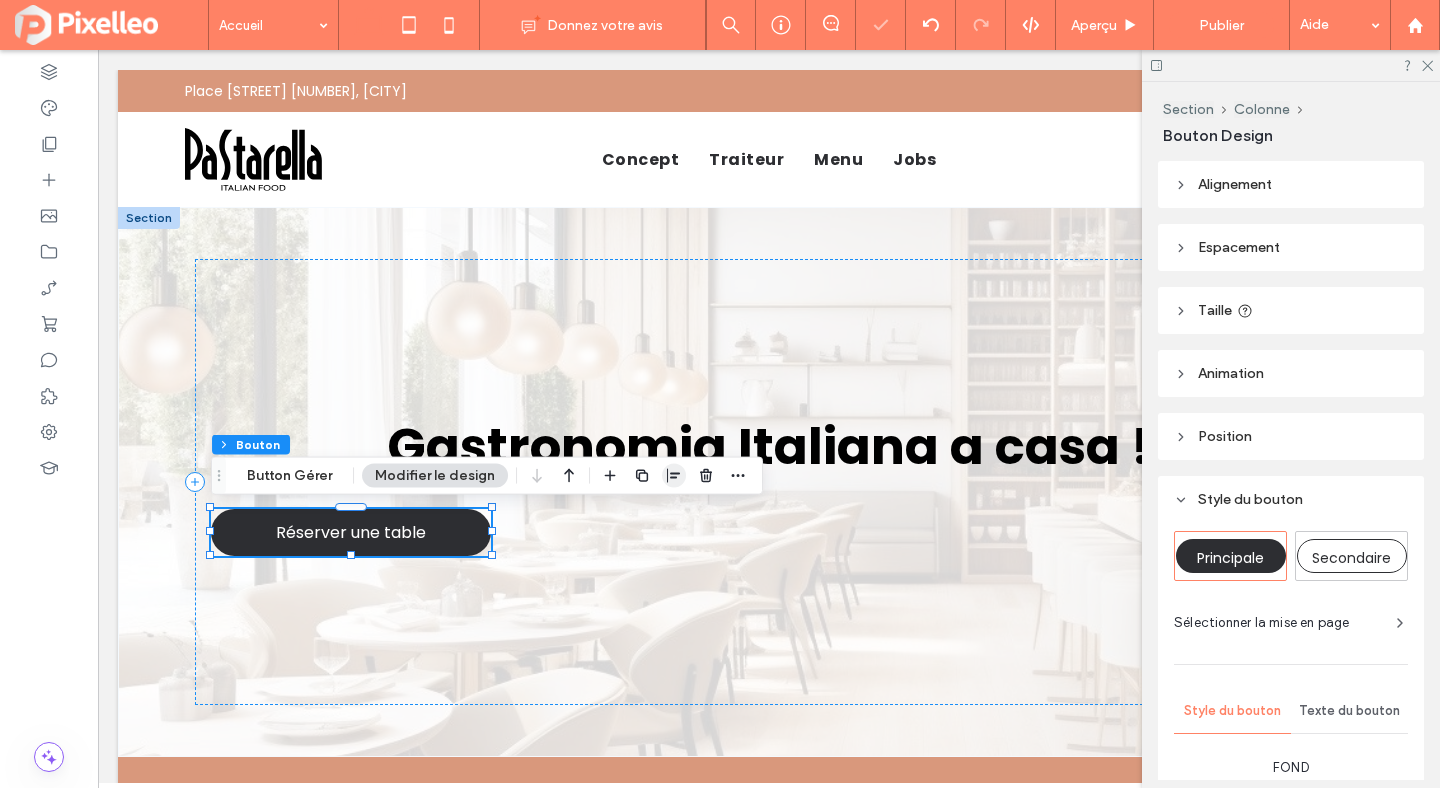 click 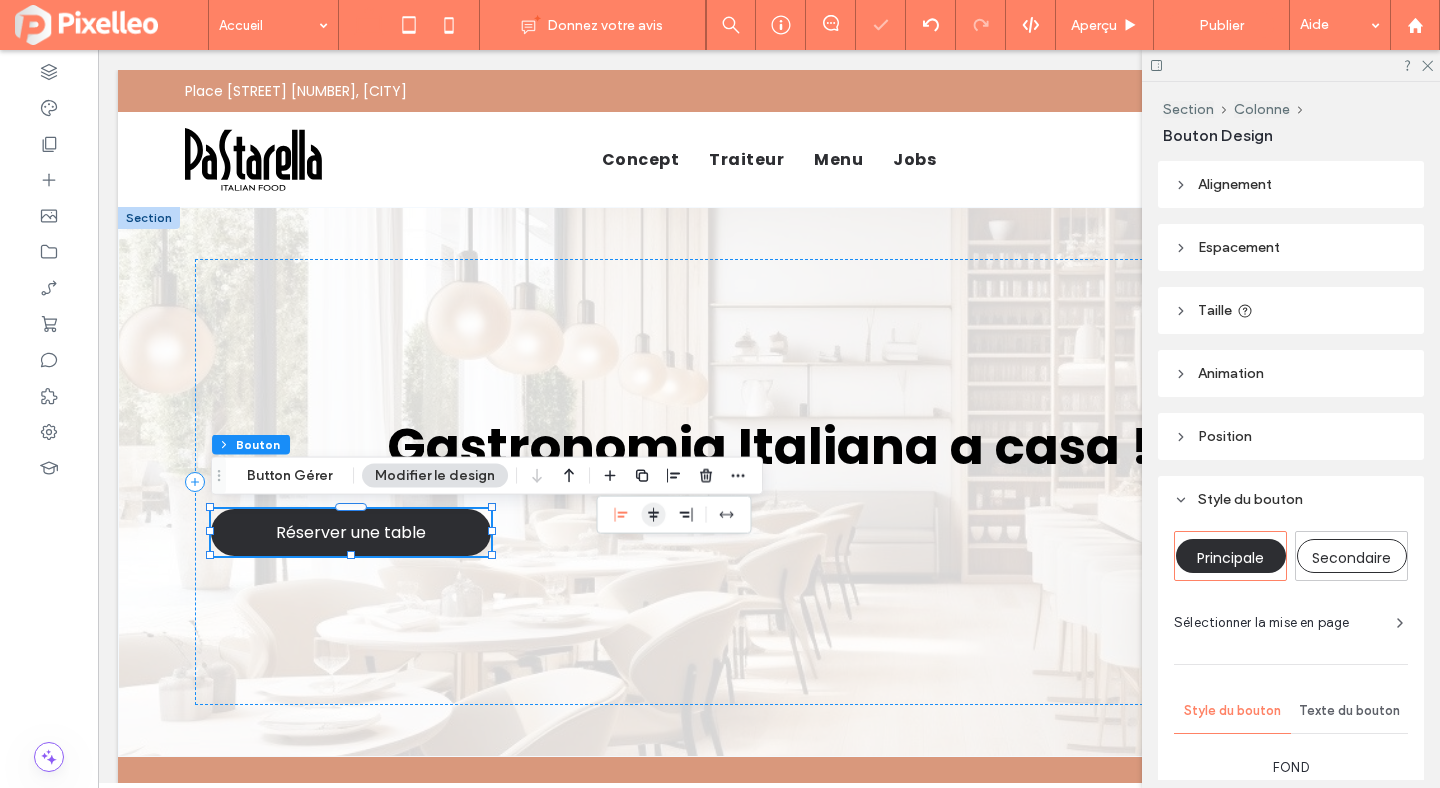 click at bounding box center (654, 515) 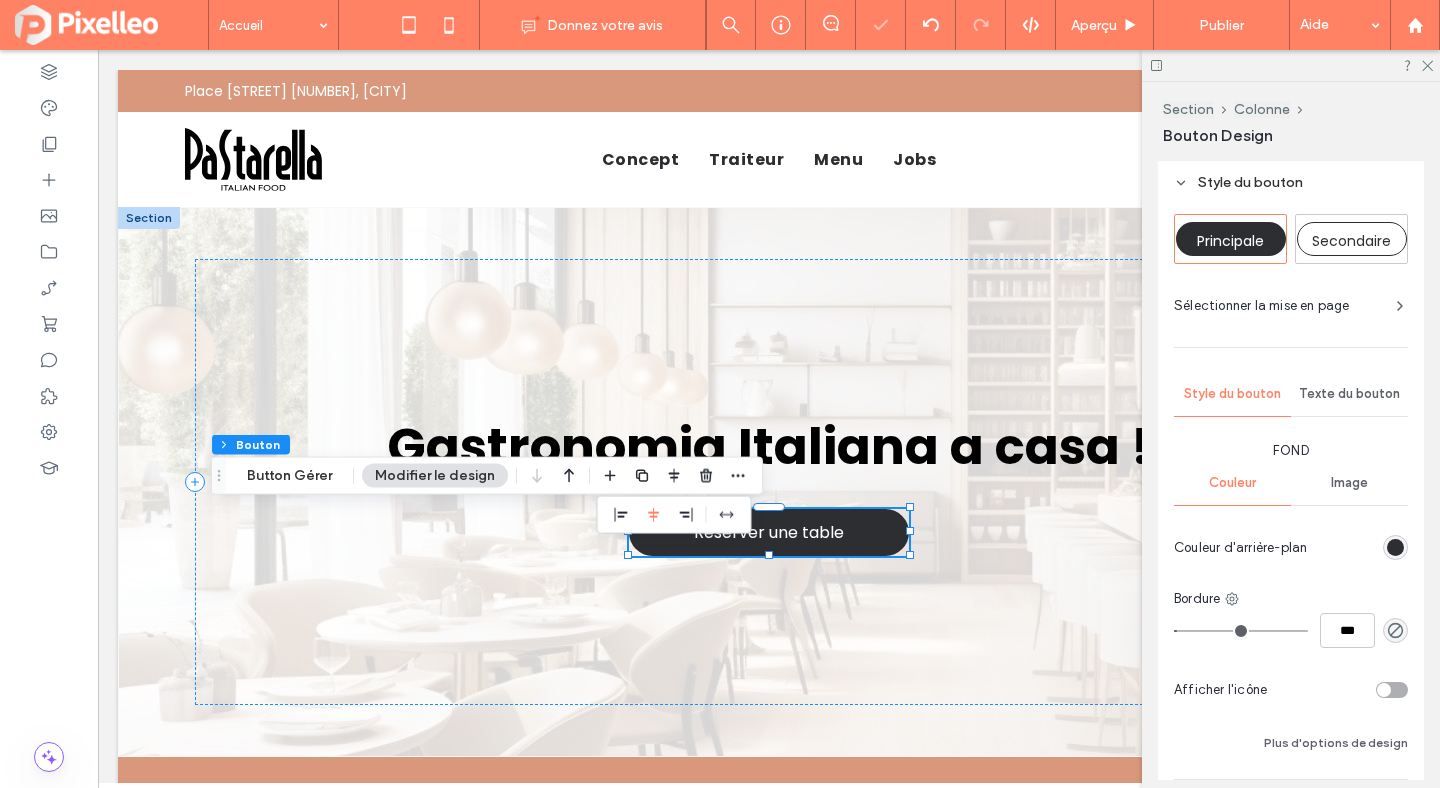 scroll, scrollTop: 381, scrollLeft: 0, axis: vertical 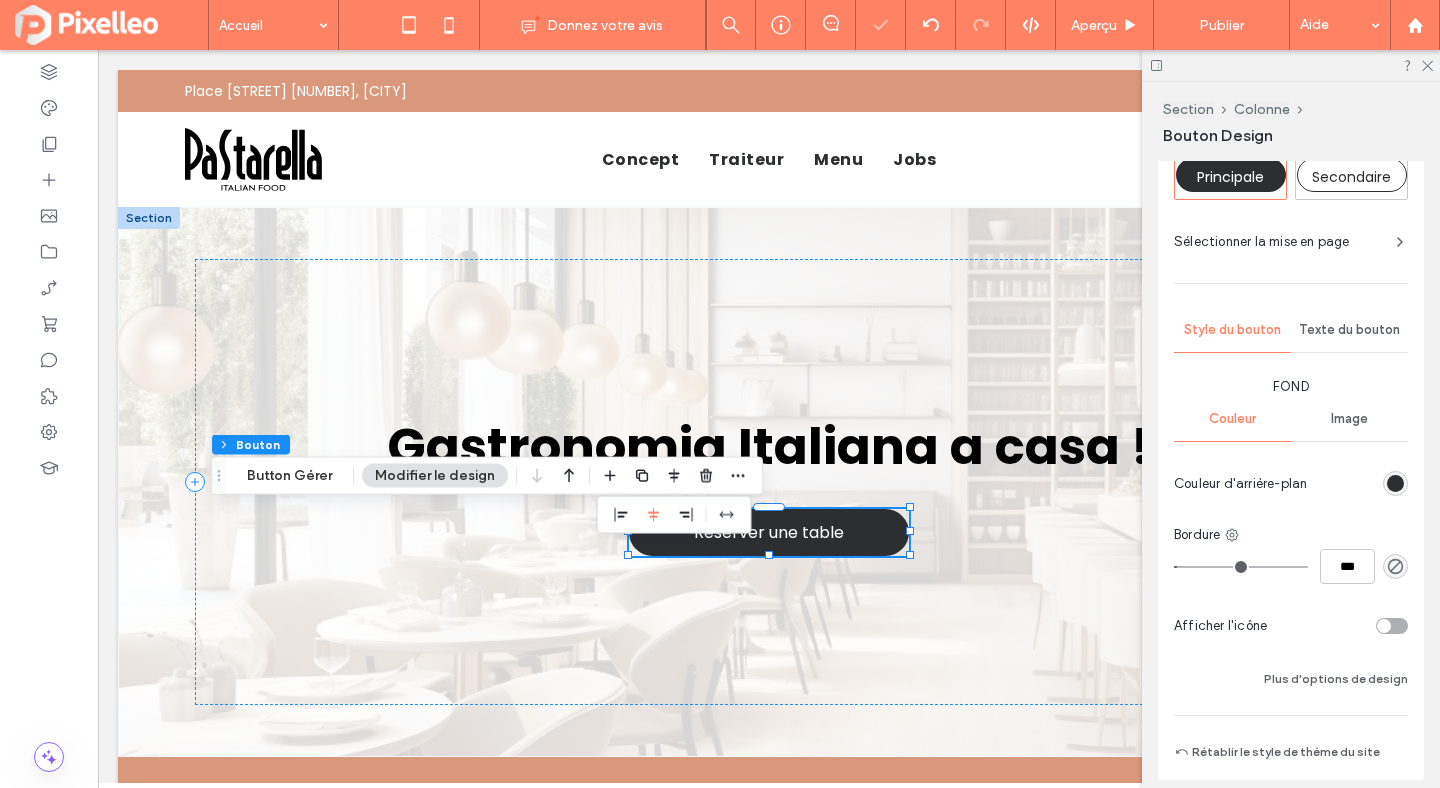 click at bounding box center (1395, 483) 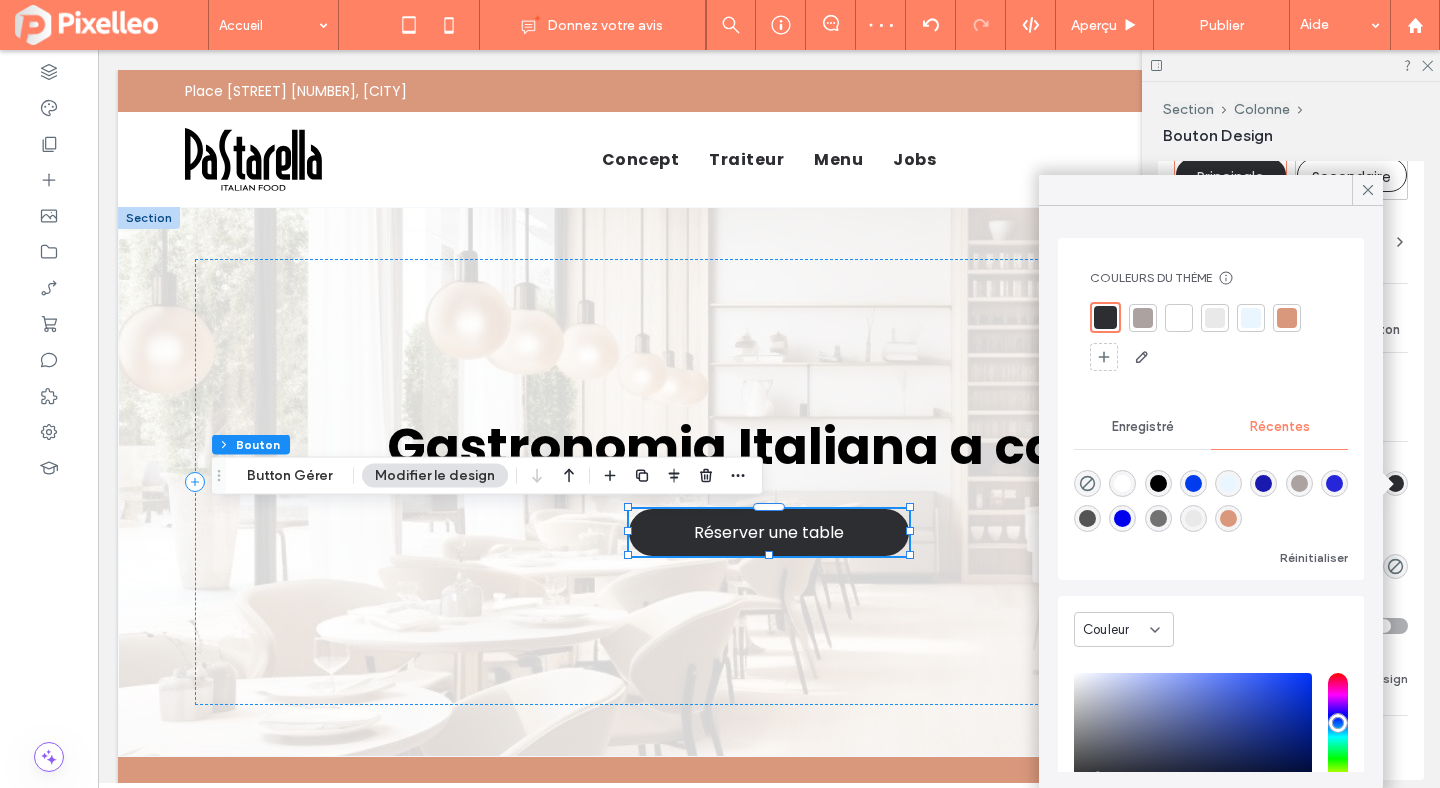 click at bounding box center (1228, 518) 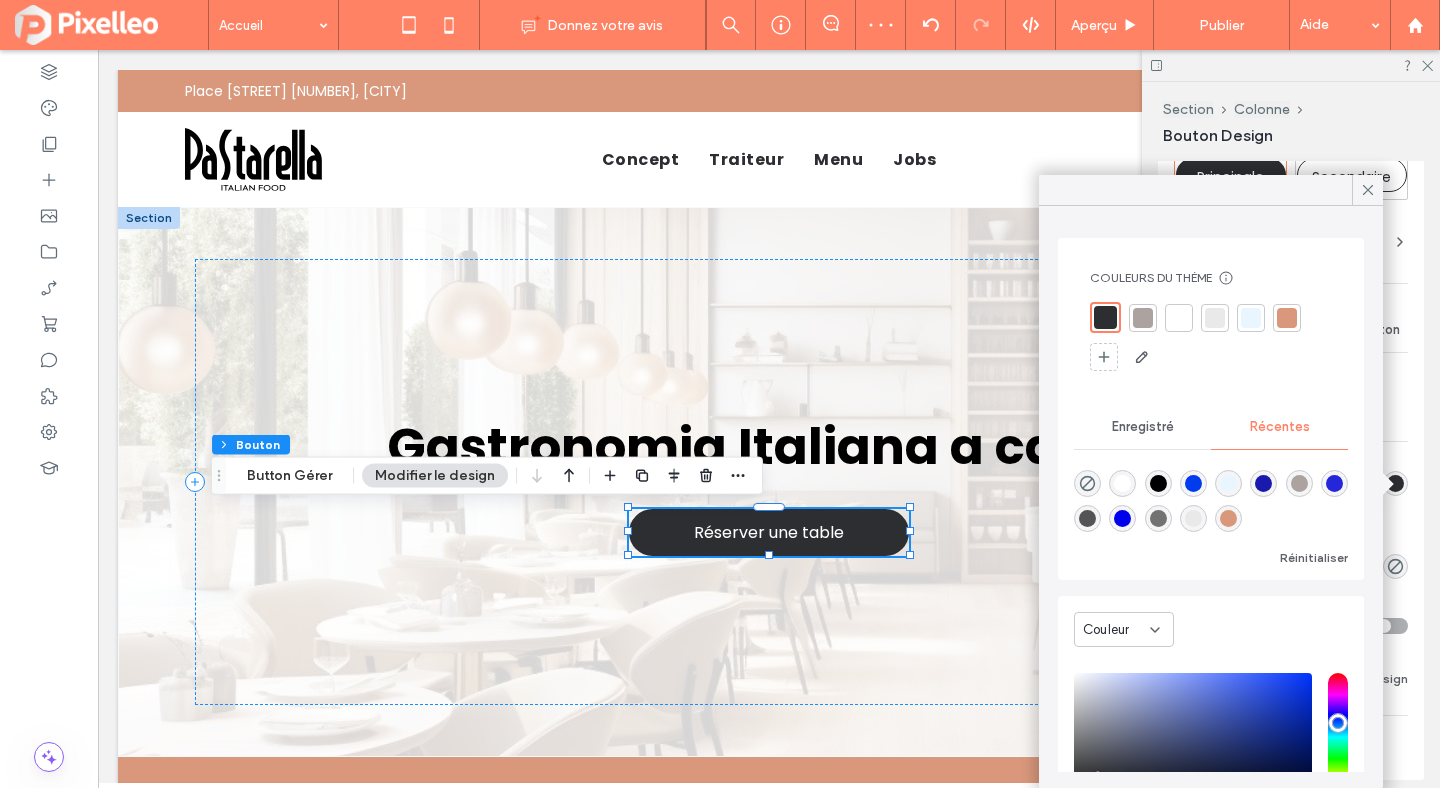 type on "*******" 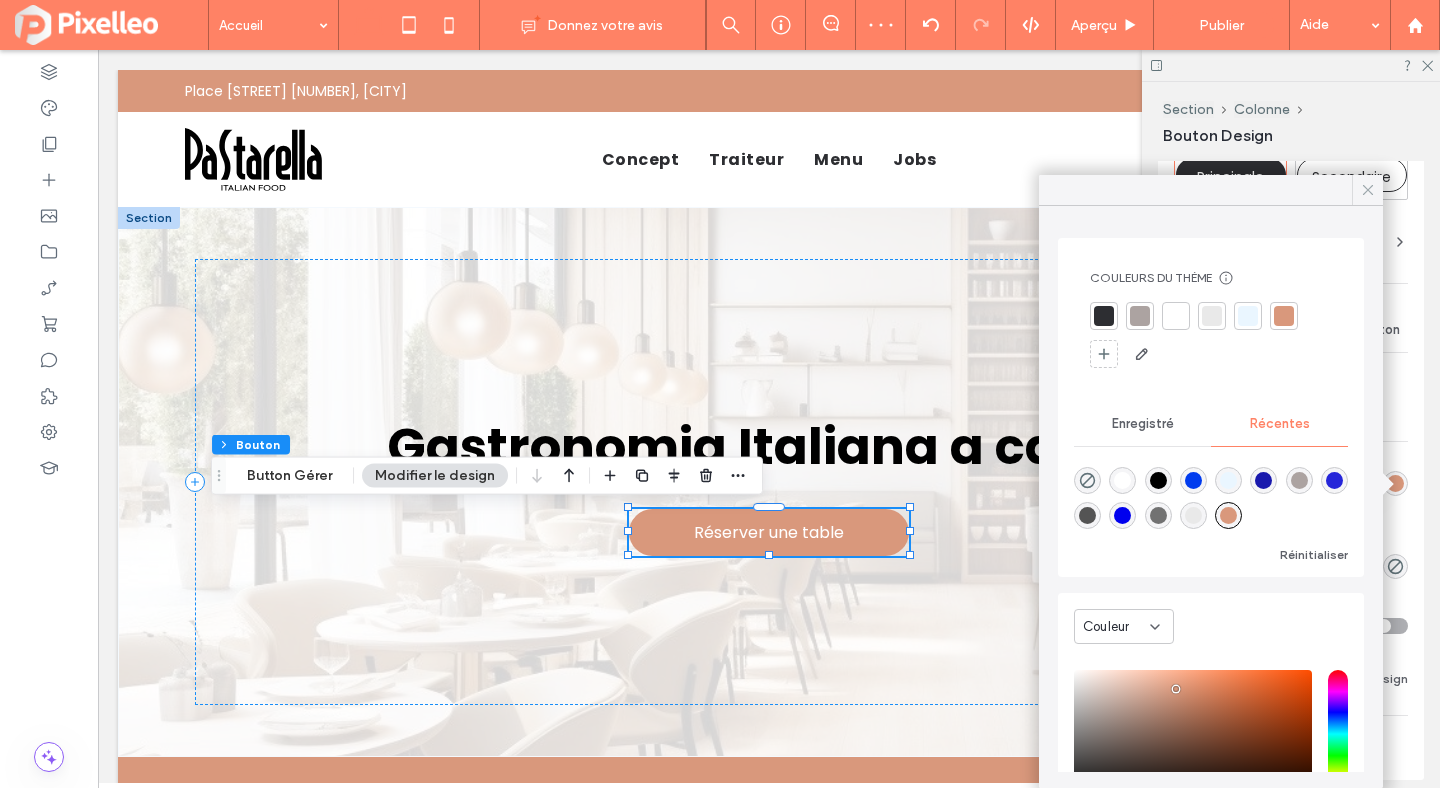 click 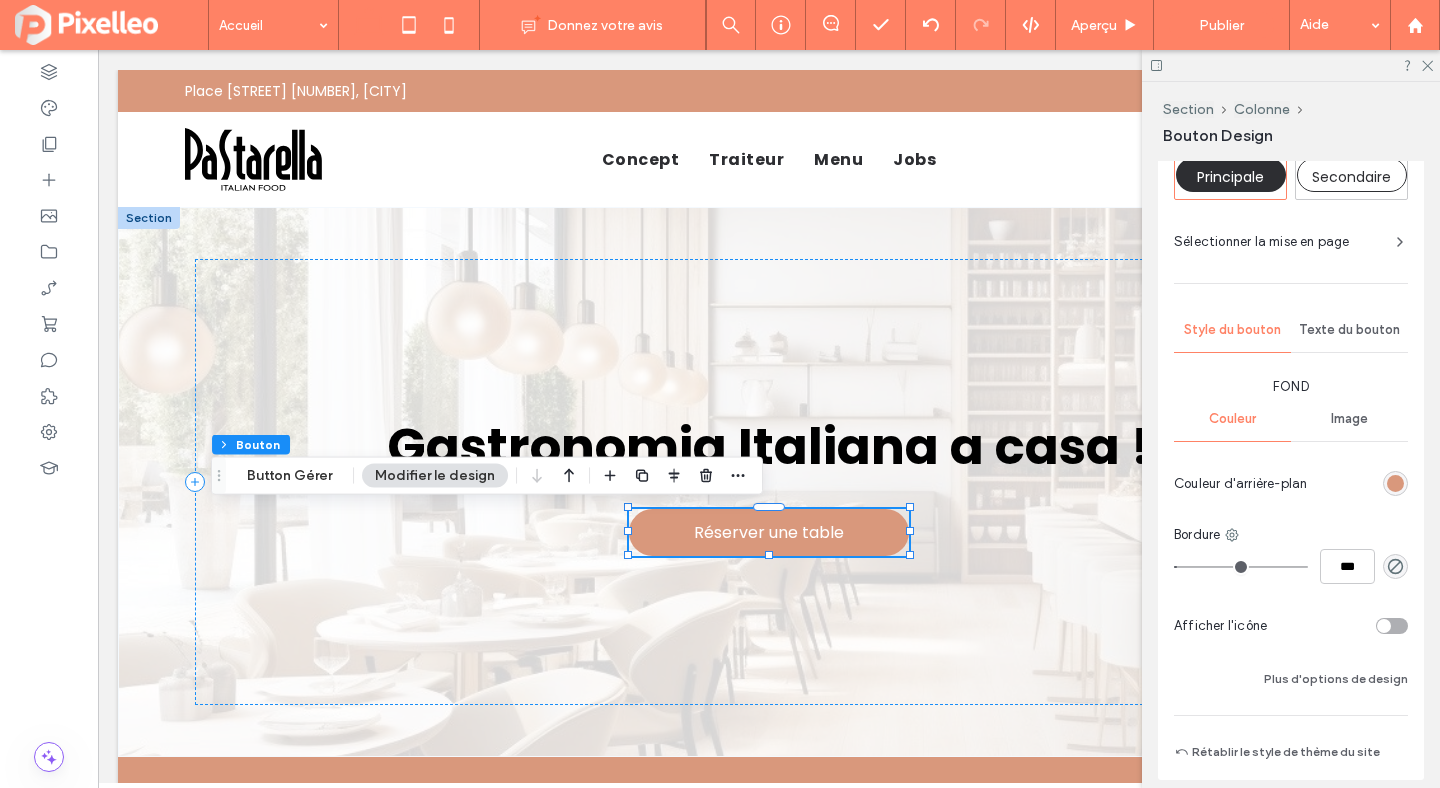 click on "Texte du bouton" at bounding box center (1349, 330) 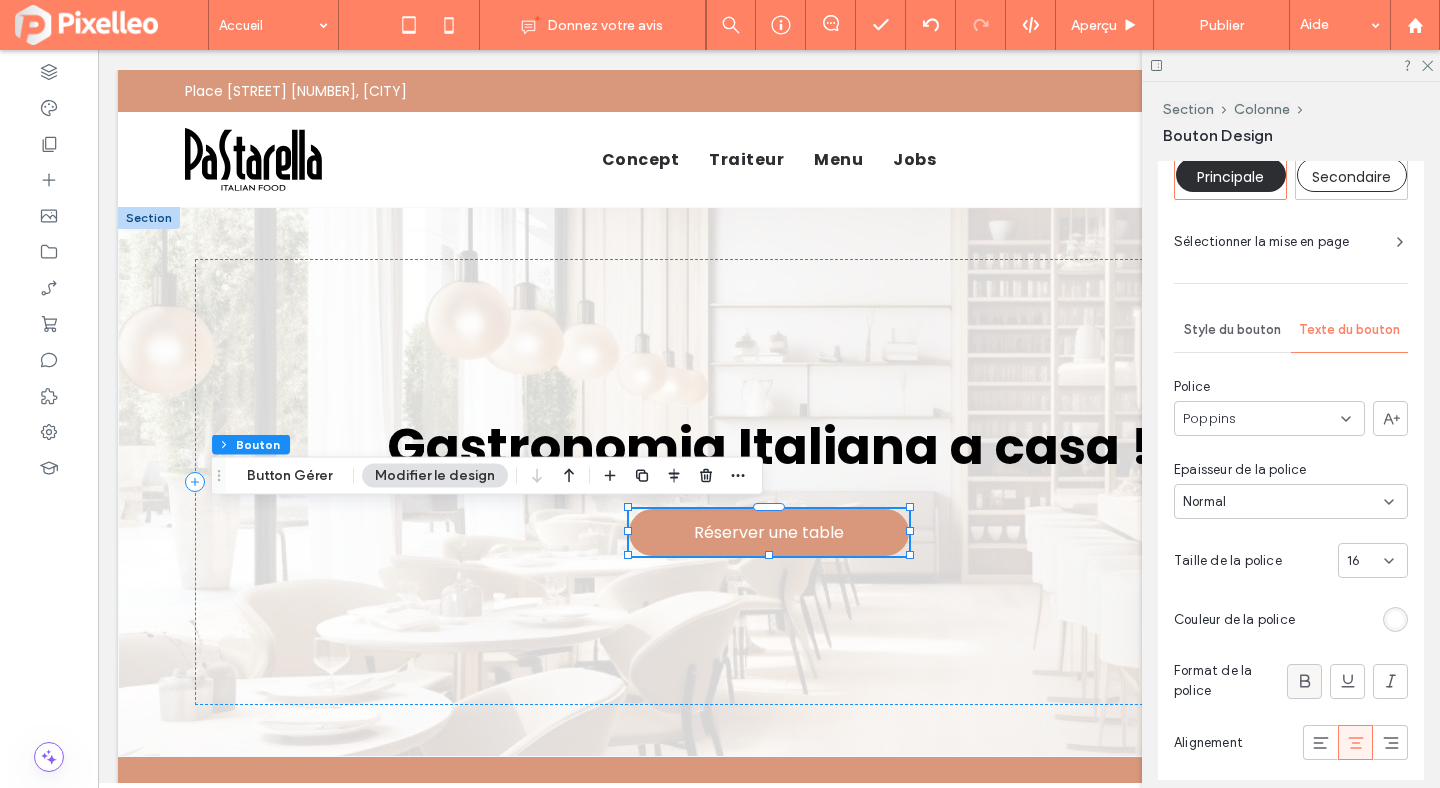 click 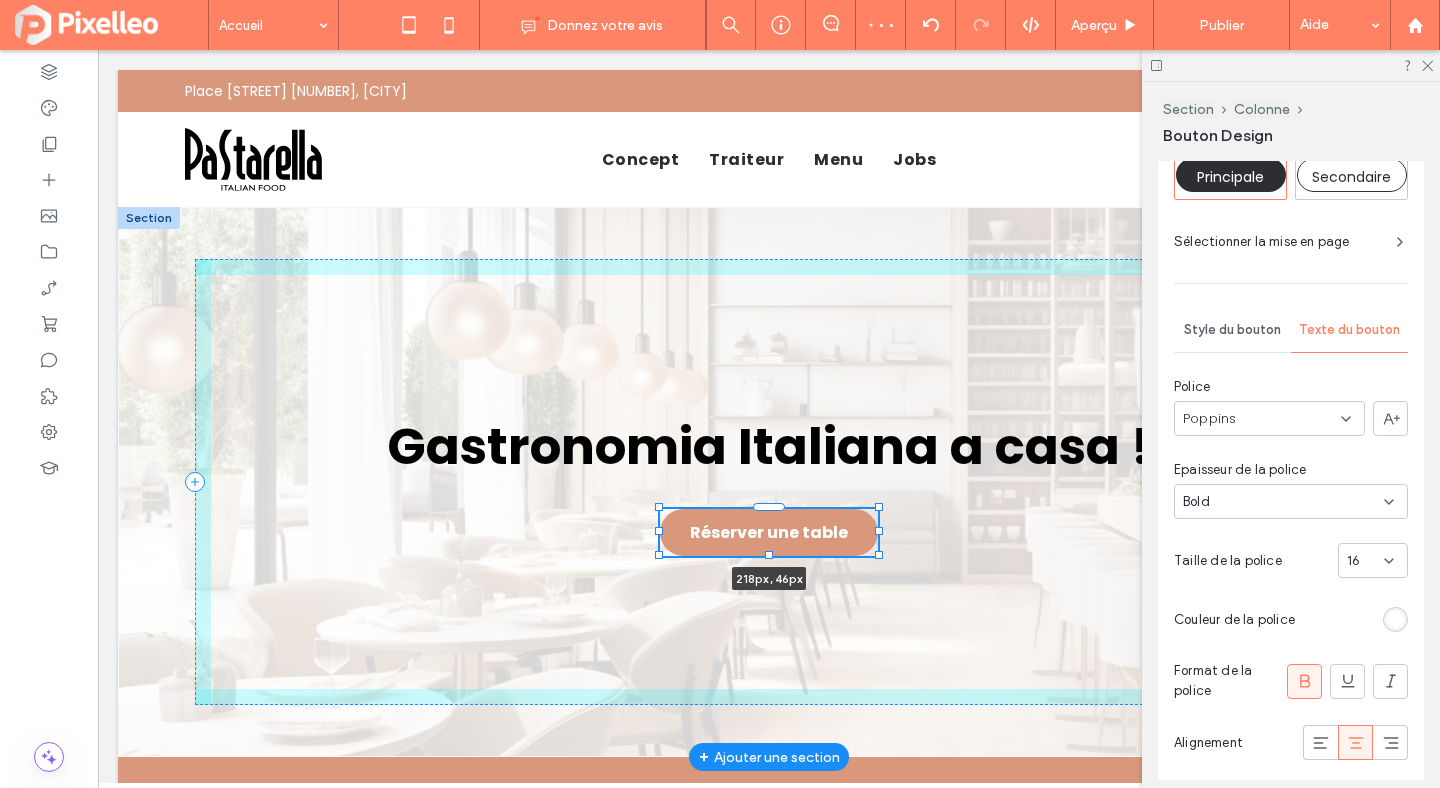 drag, startPoint x: 910, startPoint y: 534, endPoint x: 879, endPoint y: 534, distance: 31 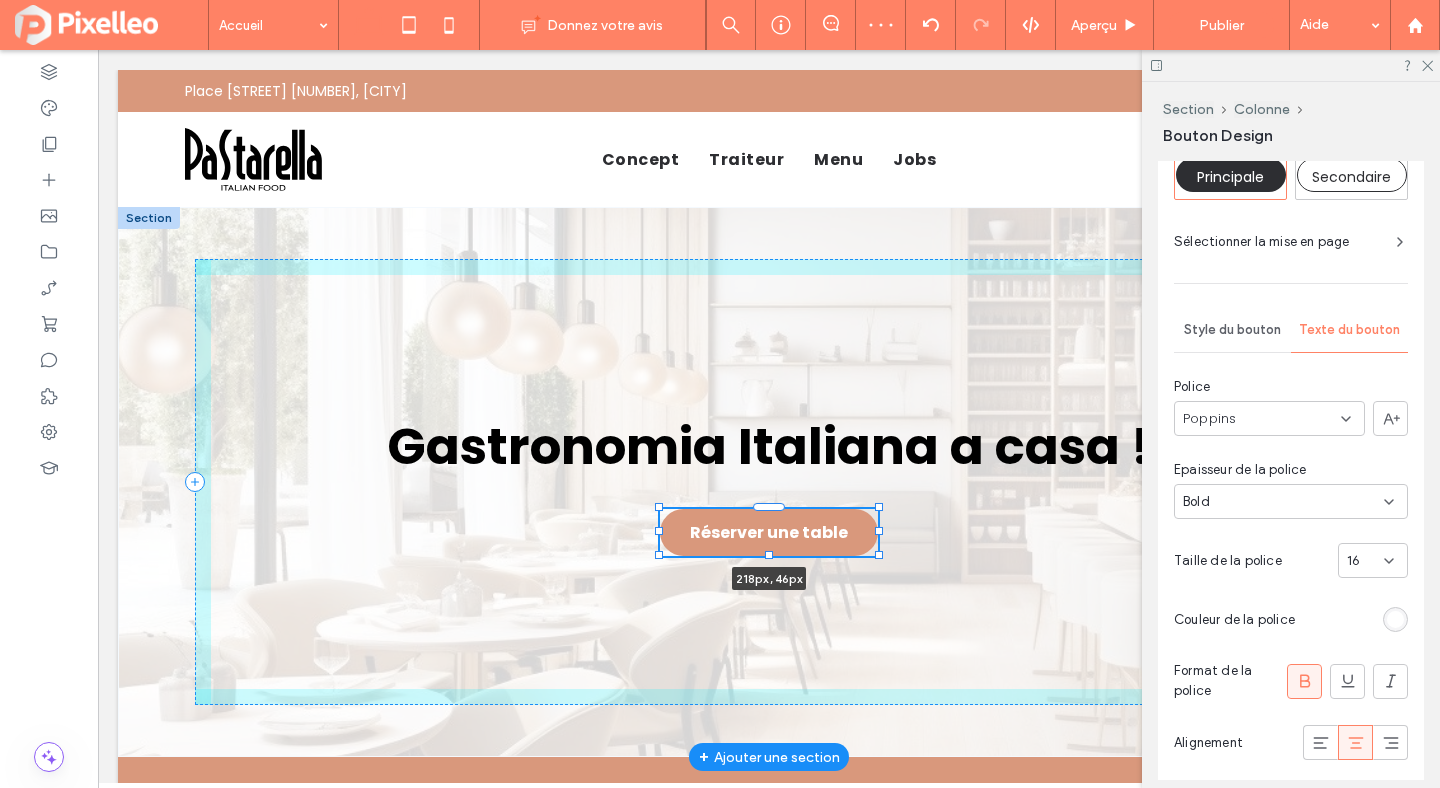 click at bounding box center [879, 531] 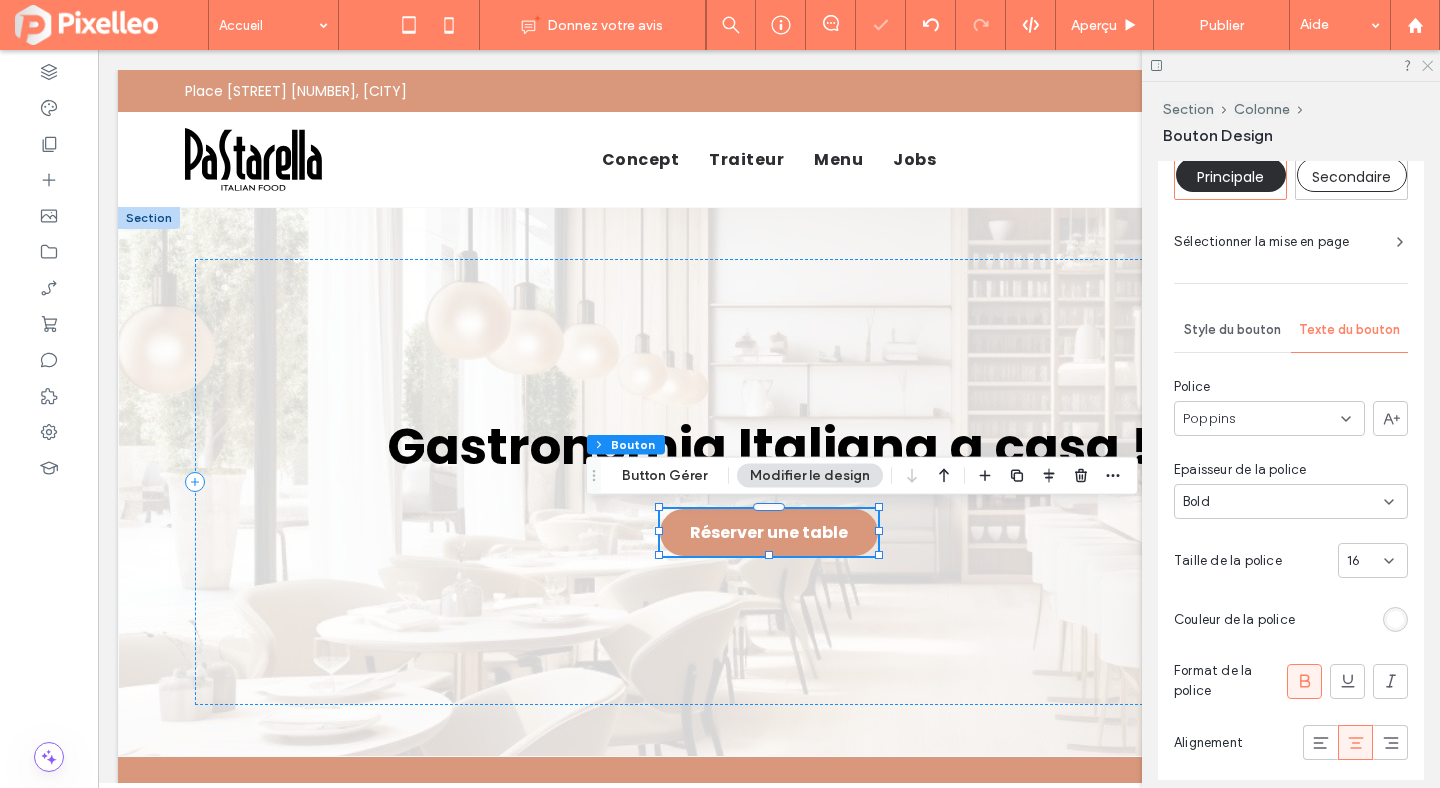 click 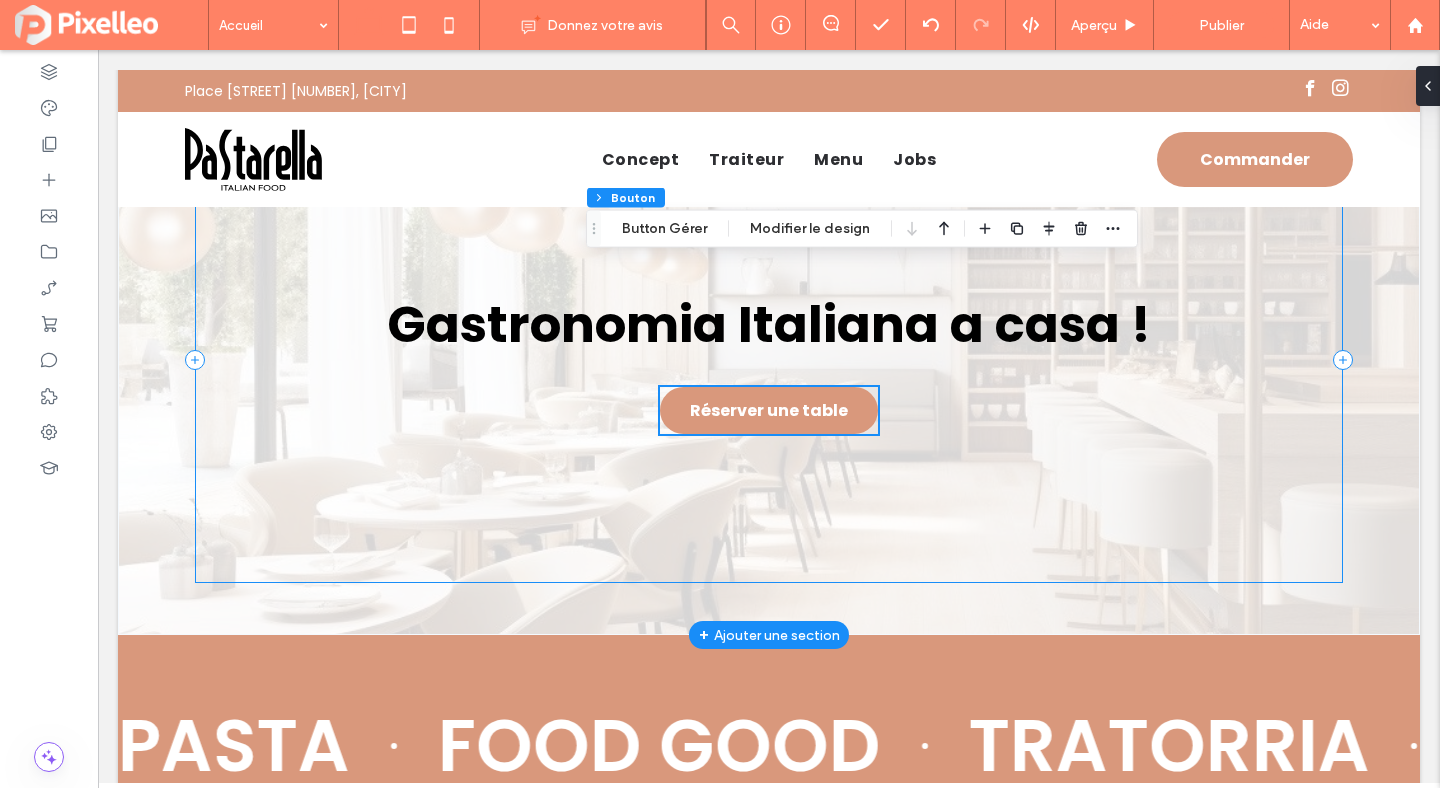 scroll, scrollTop: 0, scrollLeft: 0, axis: both 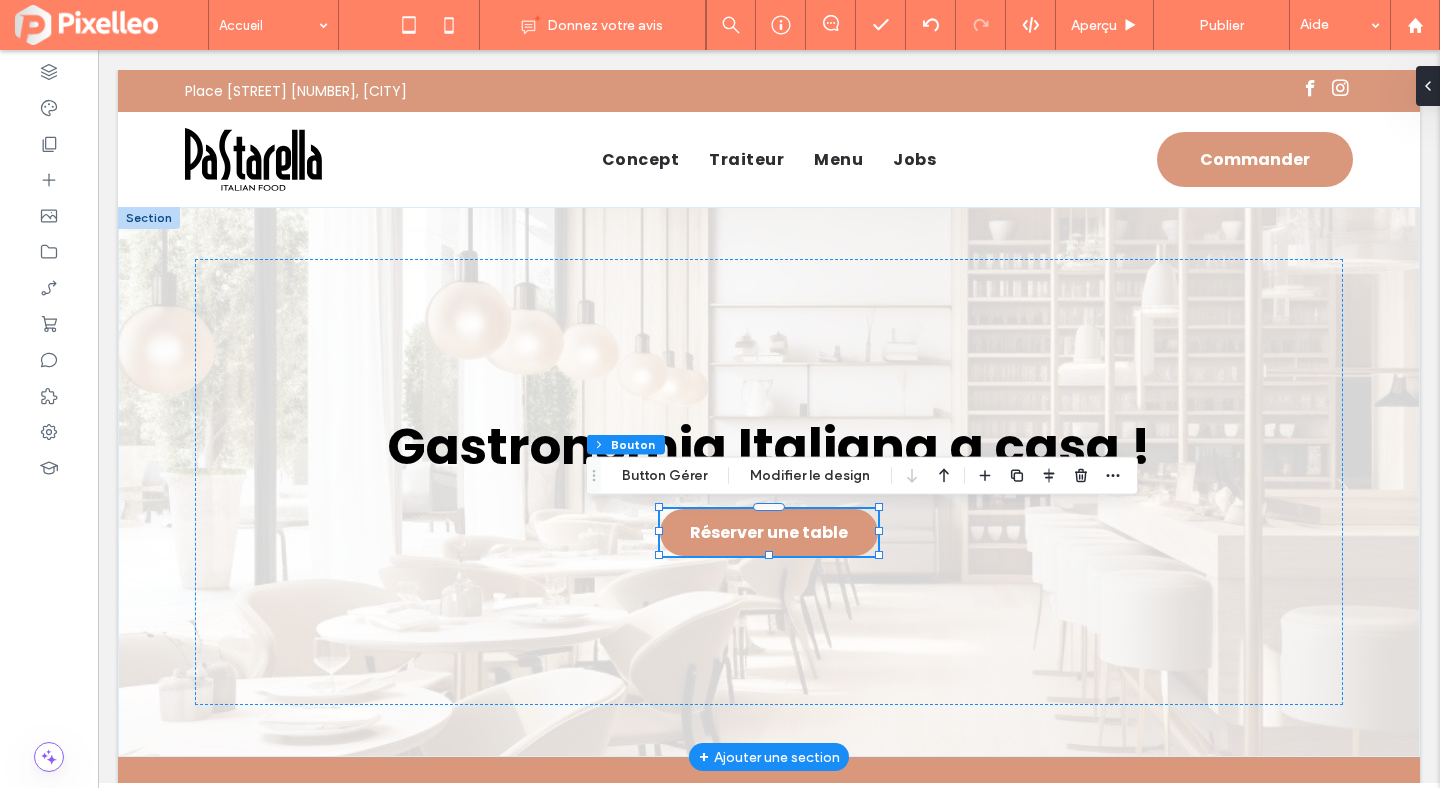 click on "Gastronomia Italiana a casa !
Réserver une table
218px , 46px" at bounding box center [769, 482] 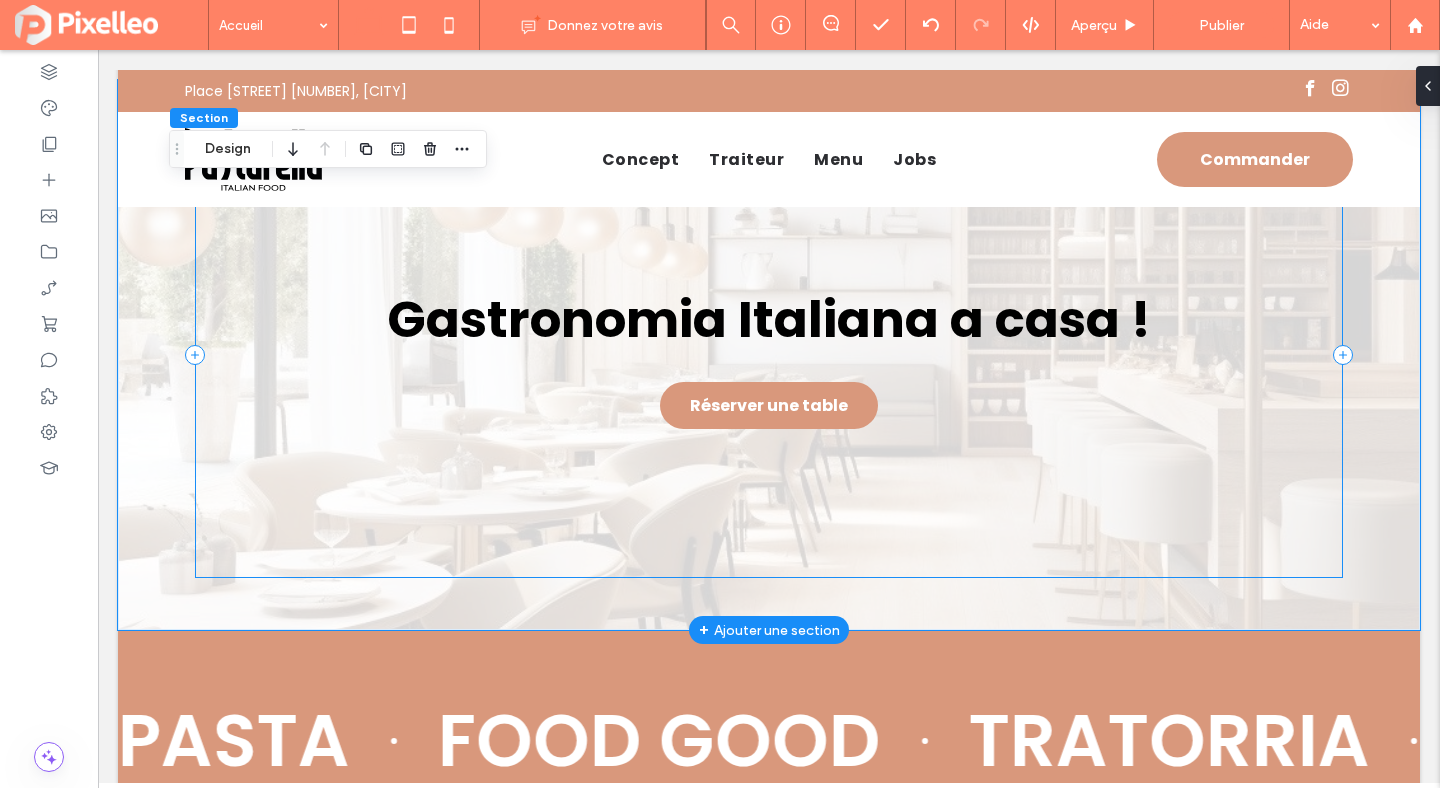 scroll, scrollTop: 0, scrollLeft: 0, axis: both 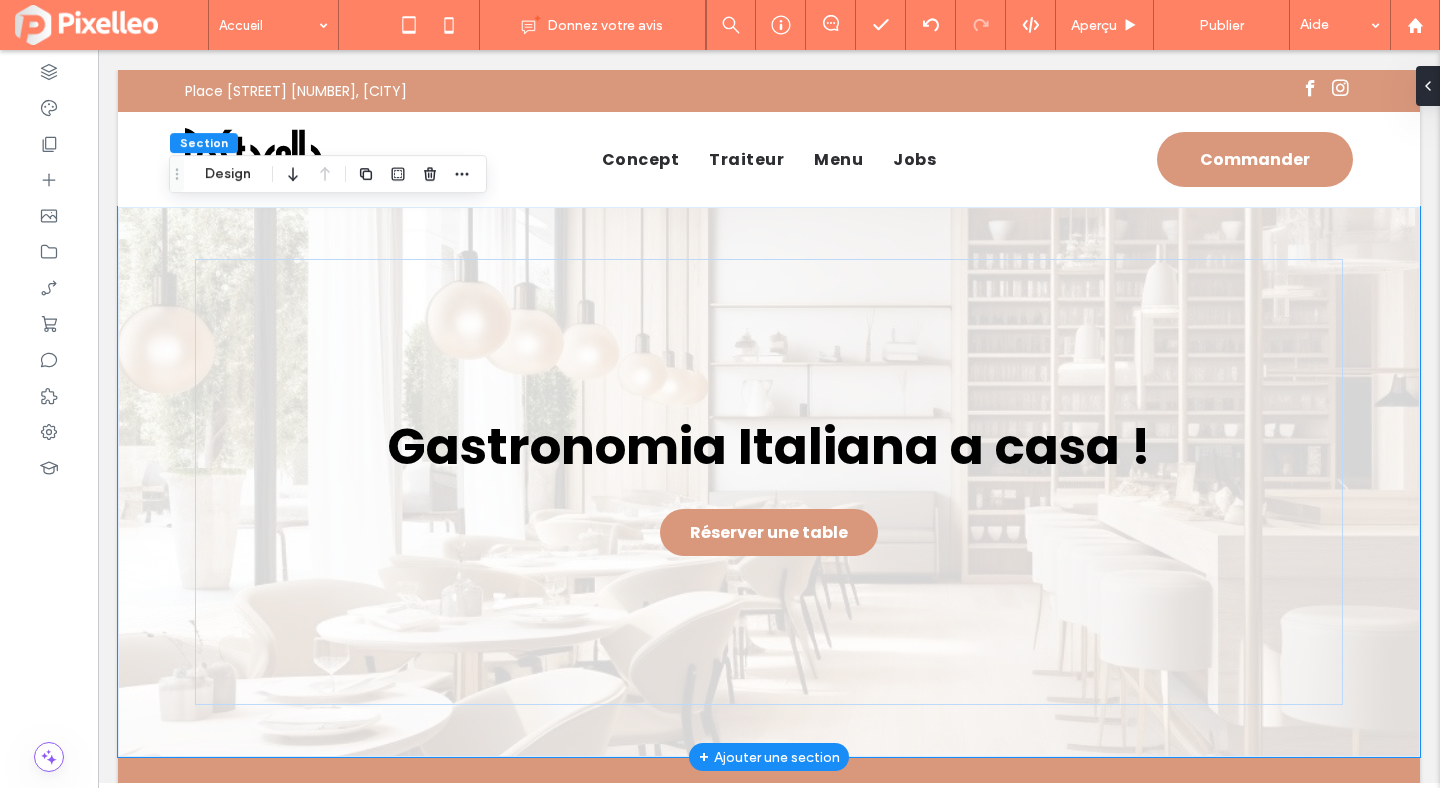click on "Gastronomia Italiana a casa !
Réserver une table" at bounding box center [769, 482] 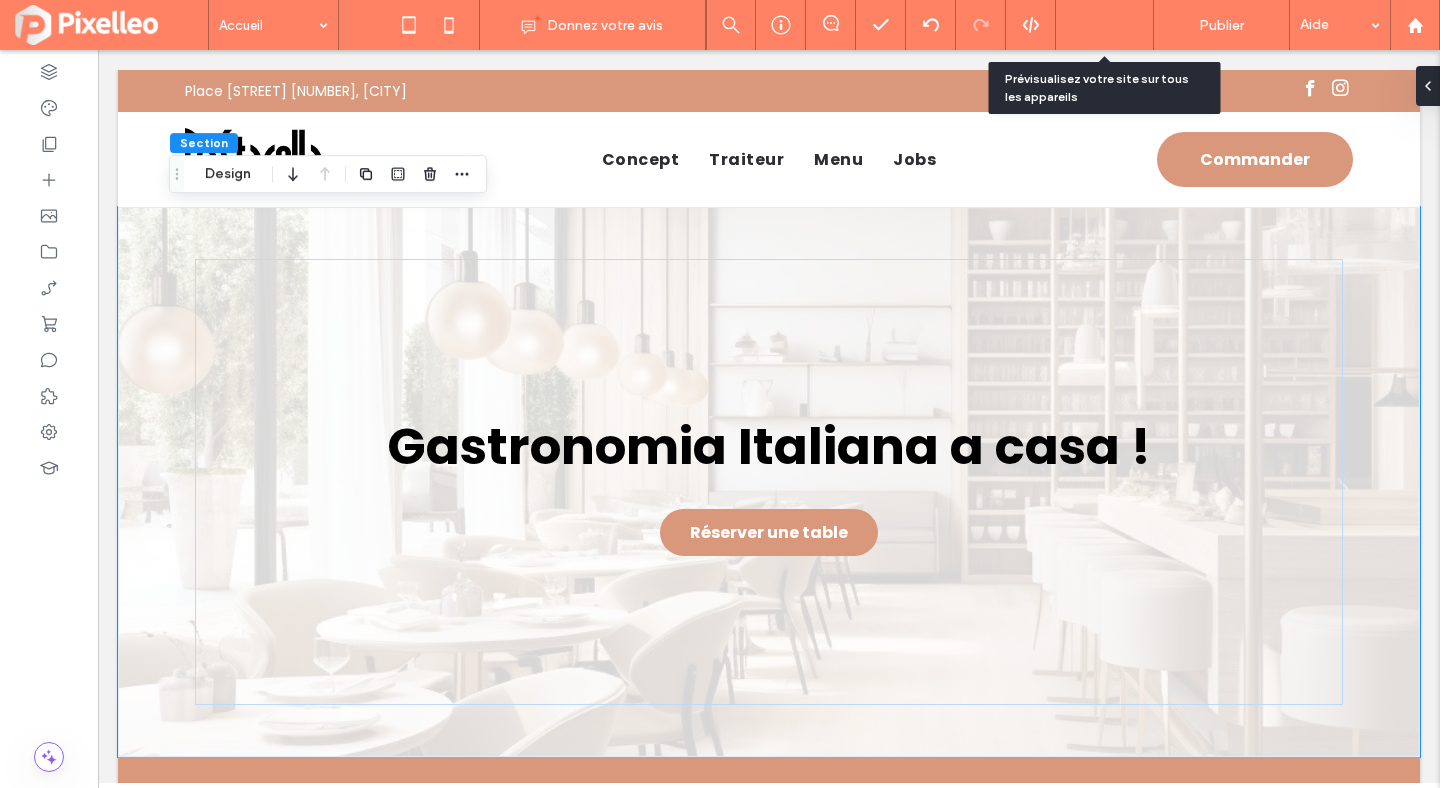 click on "Aperçu" at bounding box center [1105, 25] 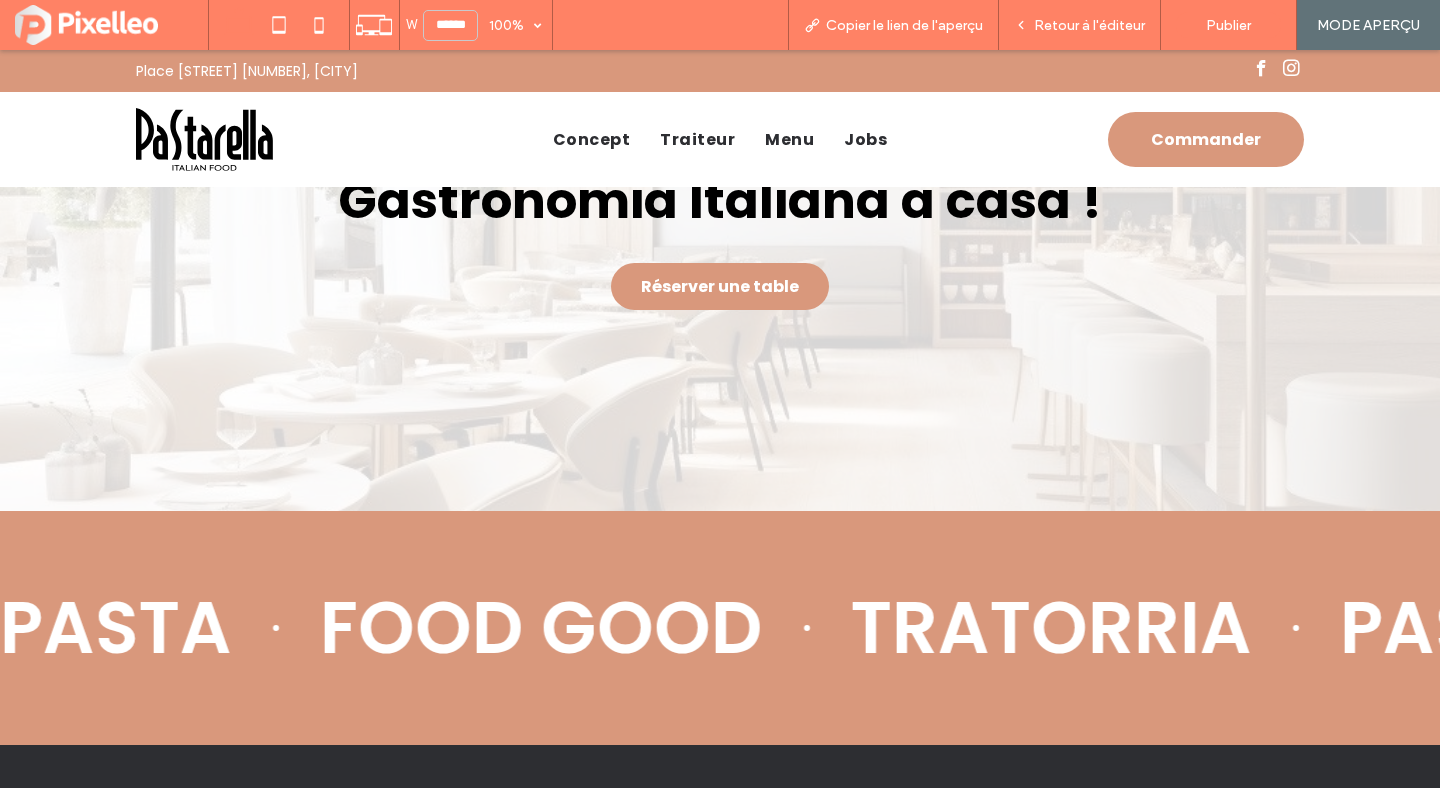 scroll, scrollTop: 0, scrollLeft: 0, axis: both 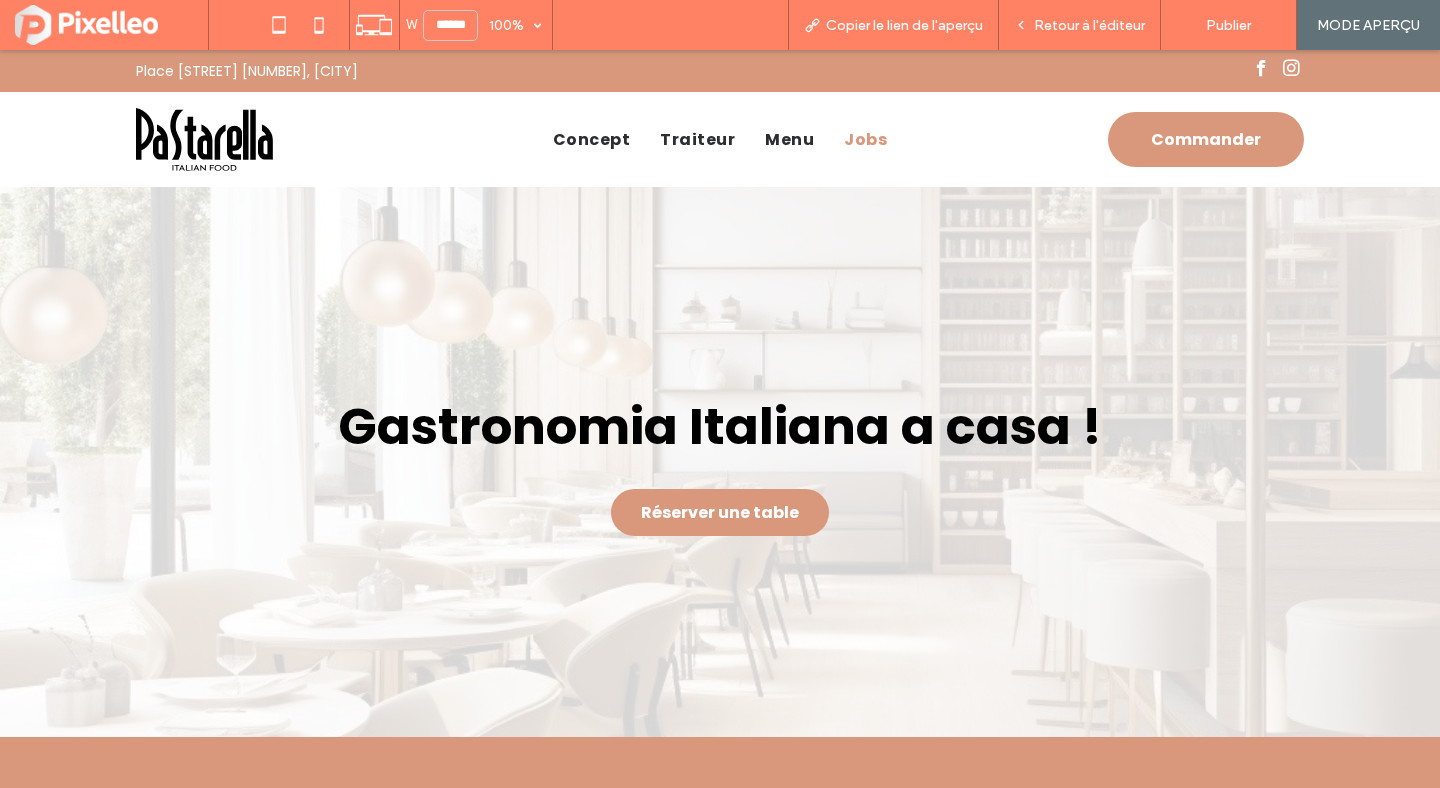 click on "Jobs" at bounding box center [865, 139] 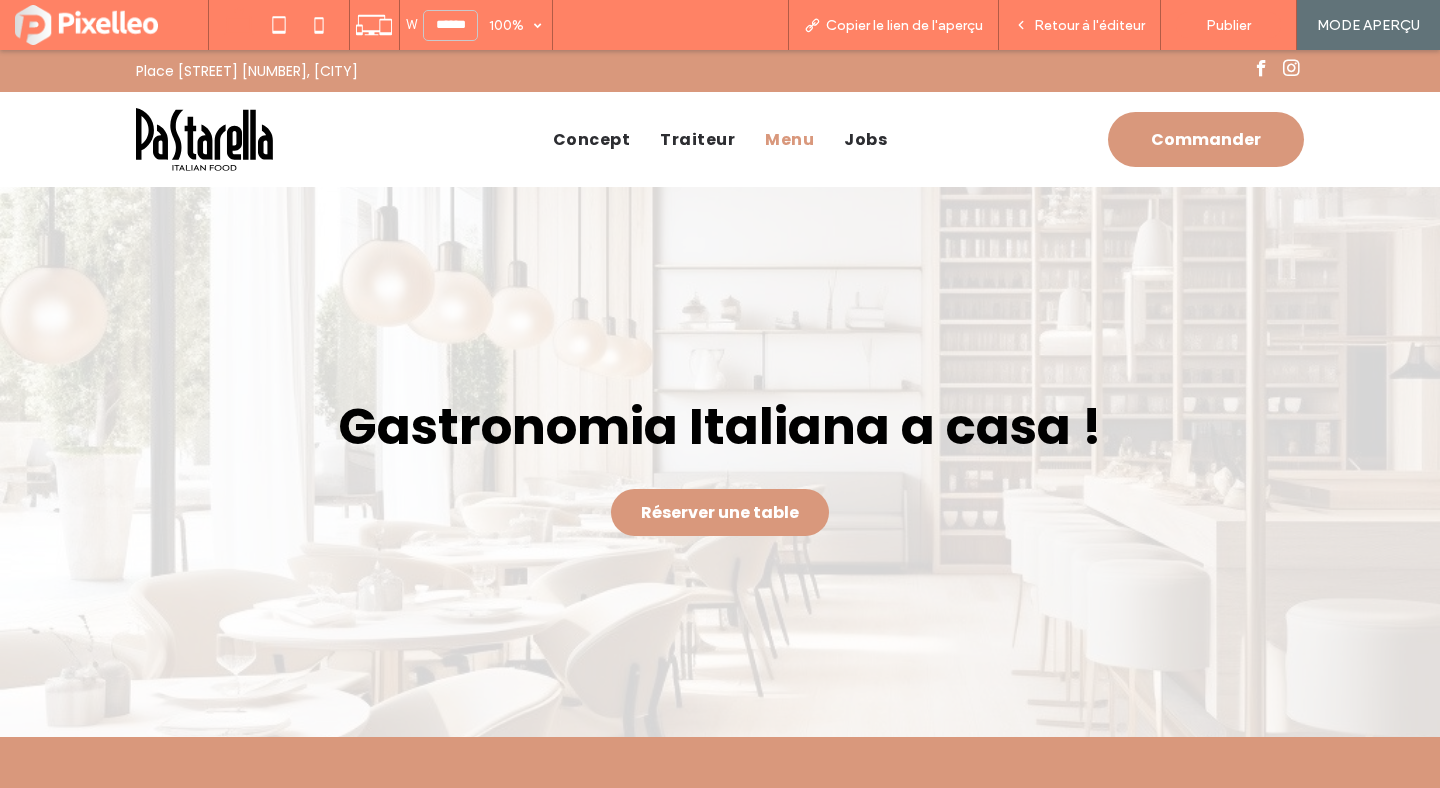 click on "Menu" at bounding box center [789, 139] 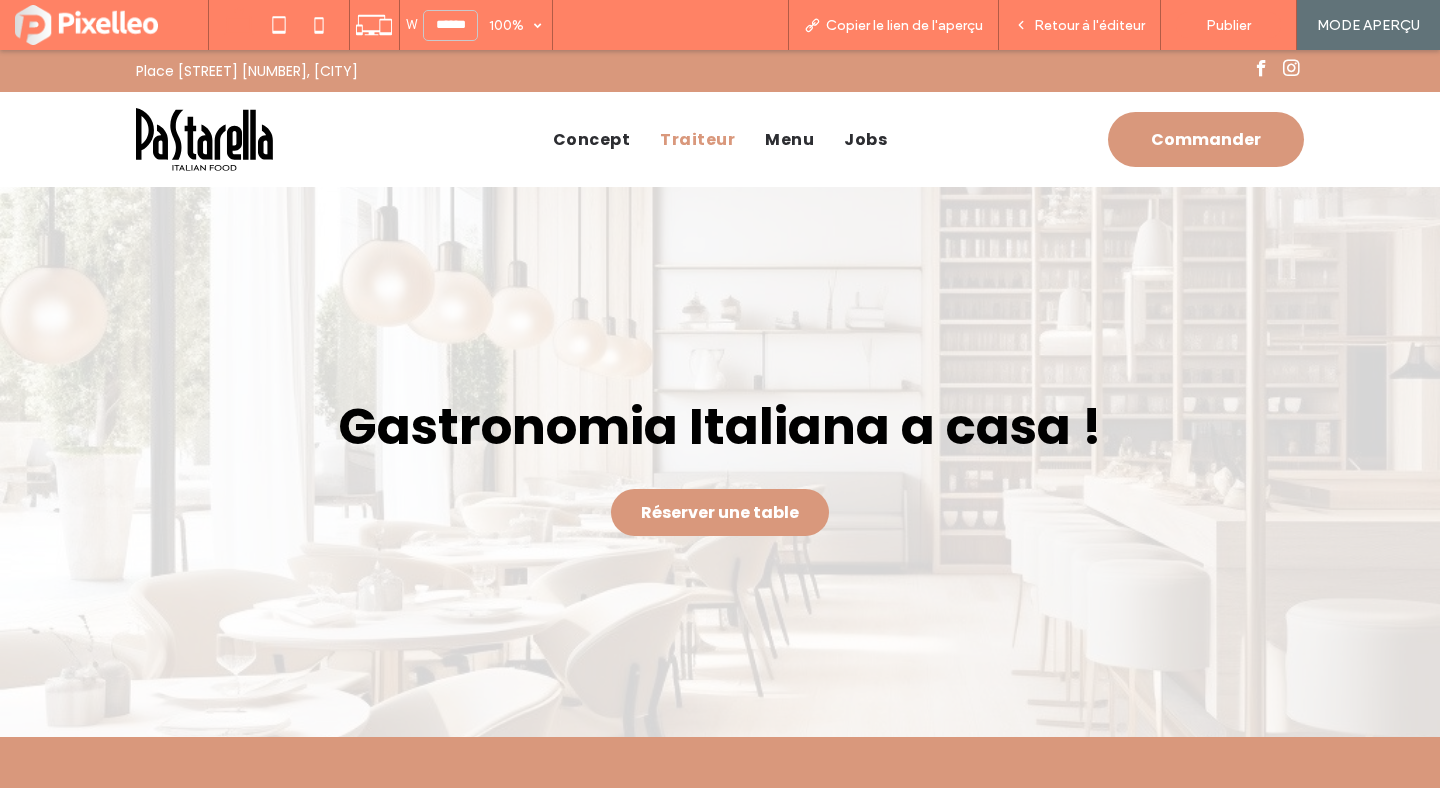 click on "Traiteur" at bounding box center [697, 139] 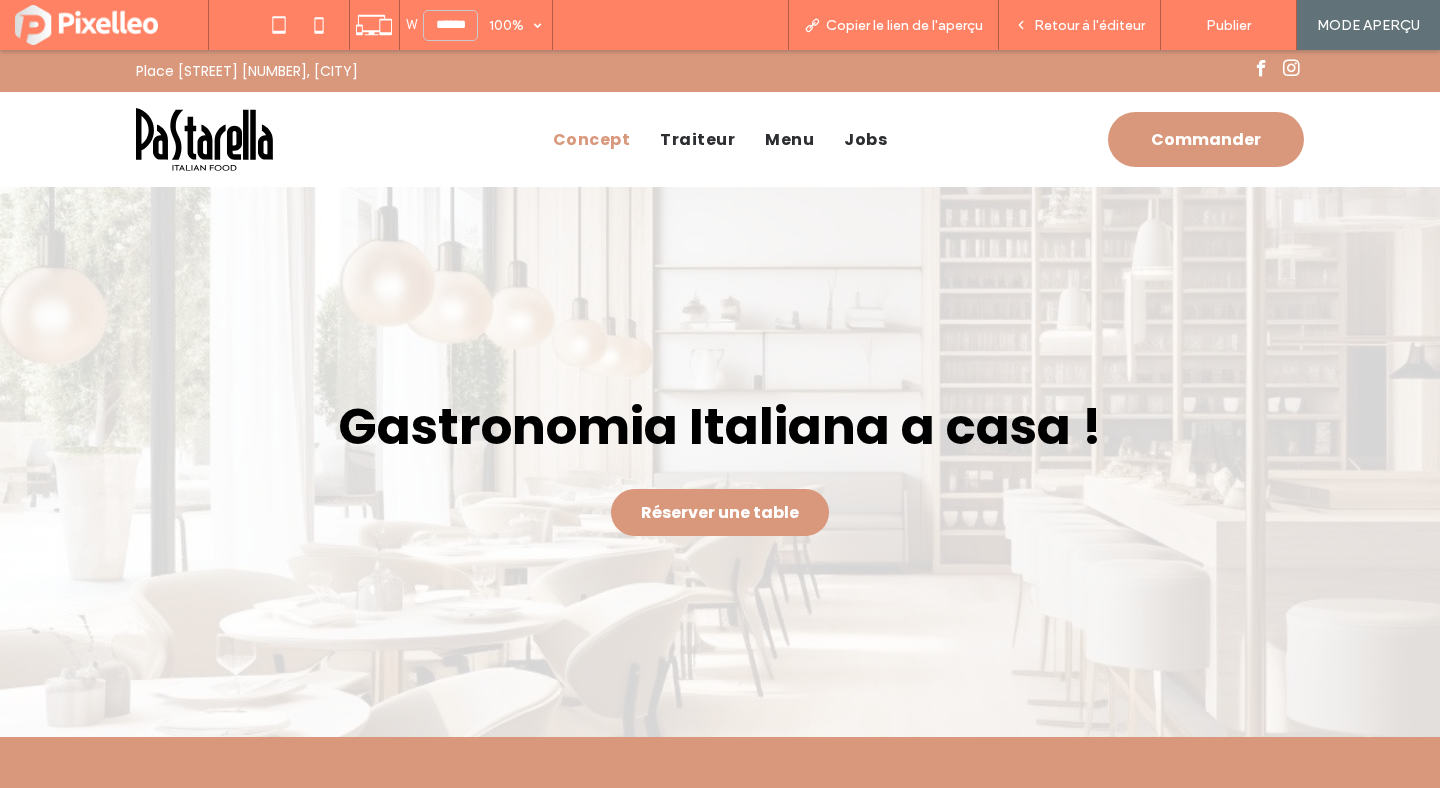 click on "Concept" at bounding box center [591, 139] 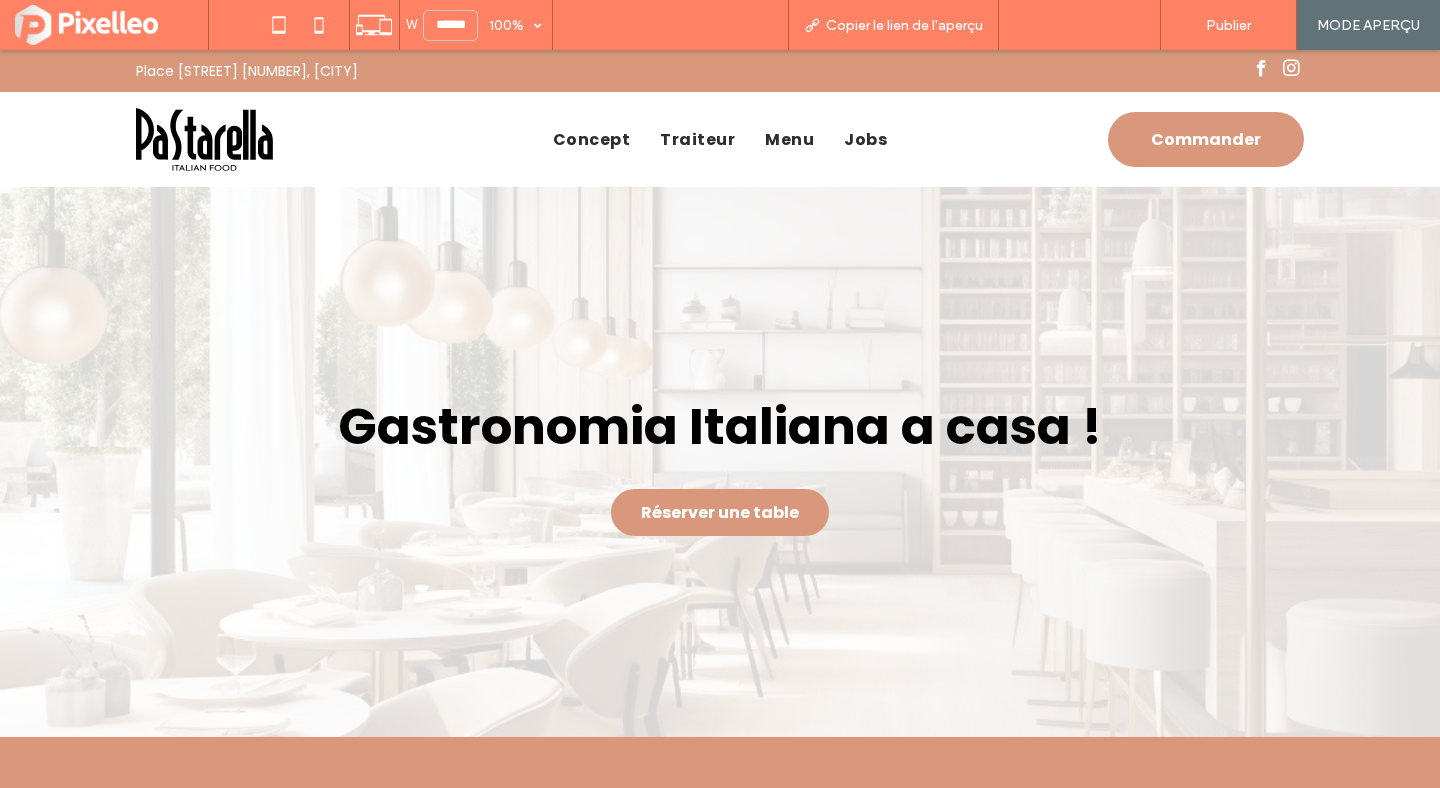 click on "Retour à l'éditeur" at bounding box center [1080, 25] 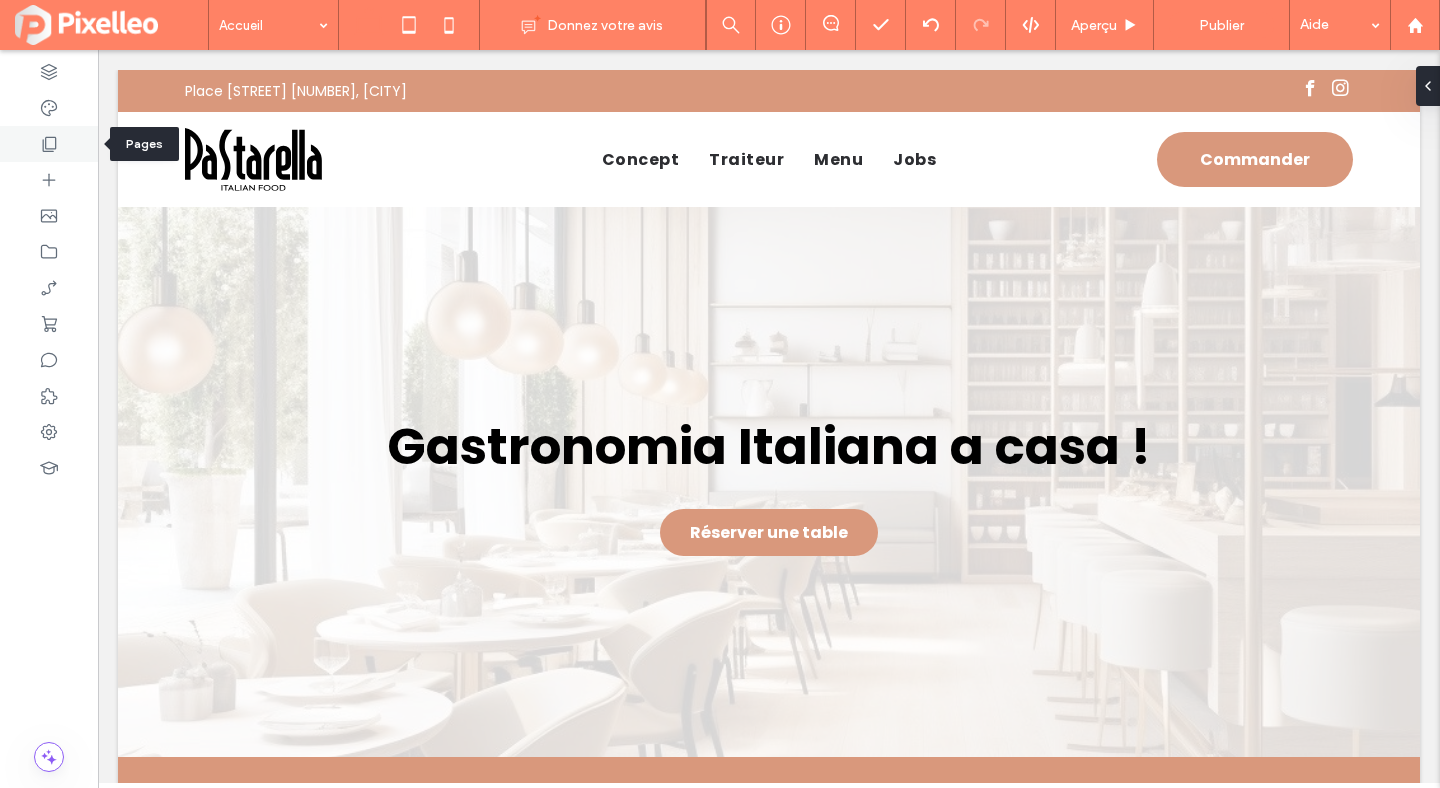click 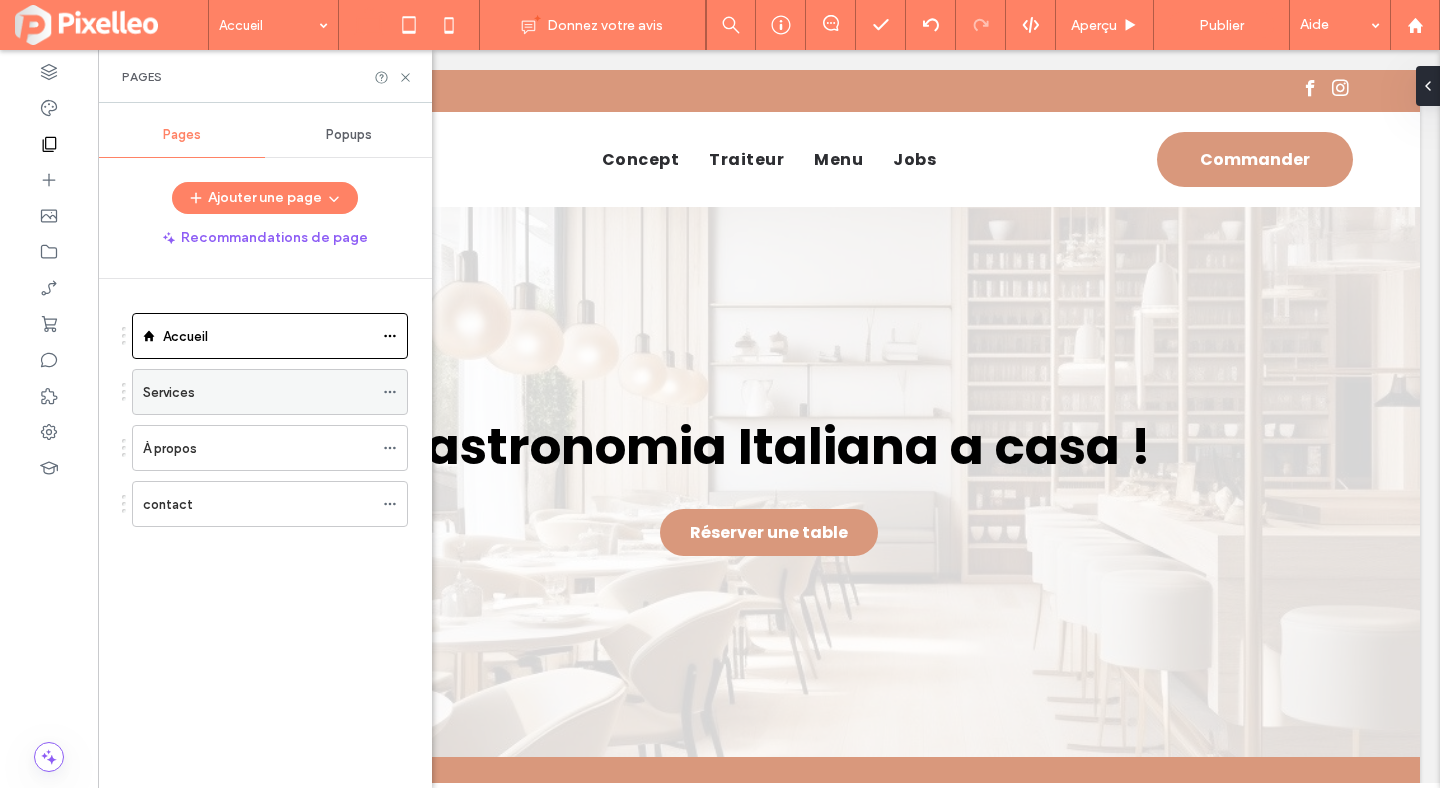 click 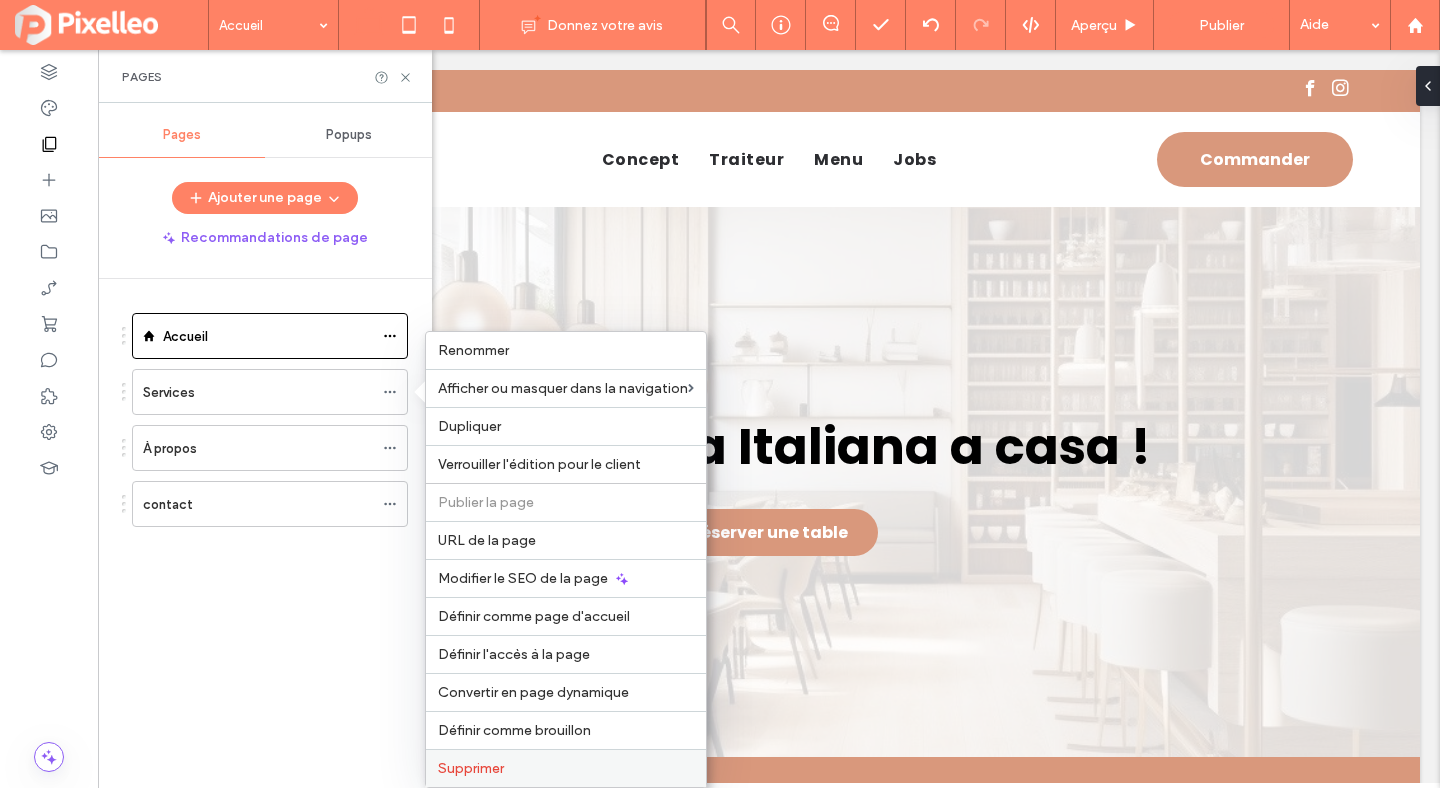 click on "Supprimer" at bounding box center [471, 768] 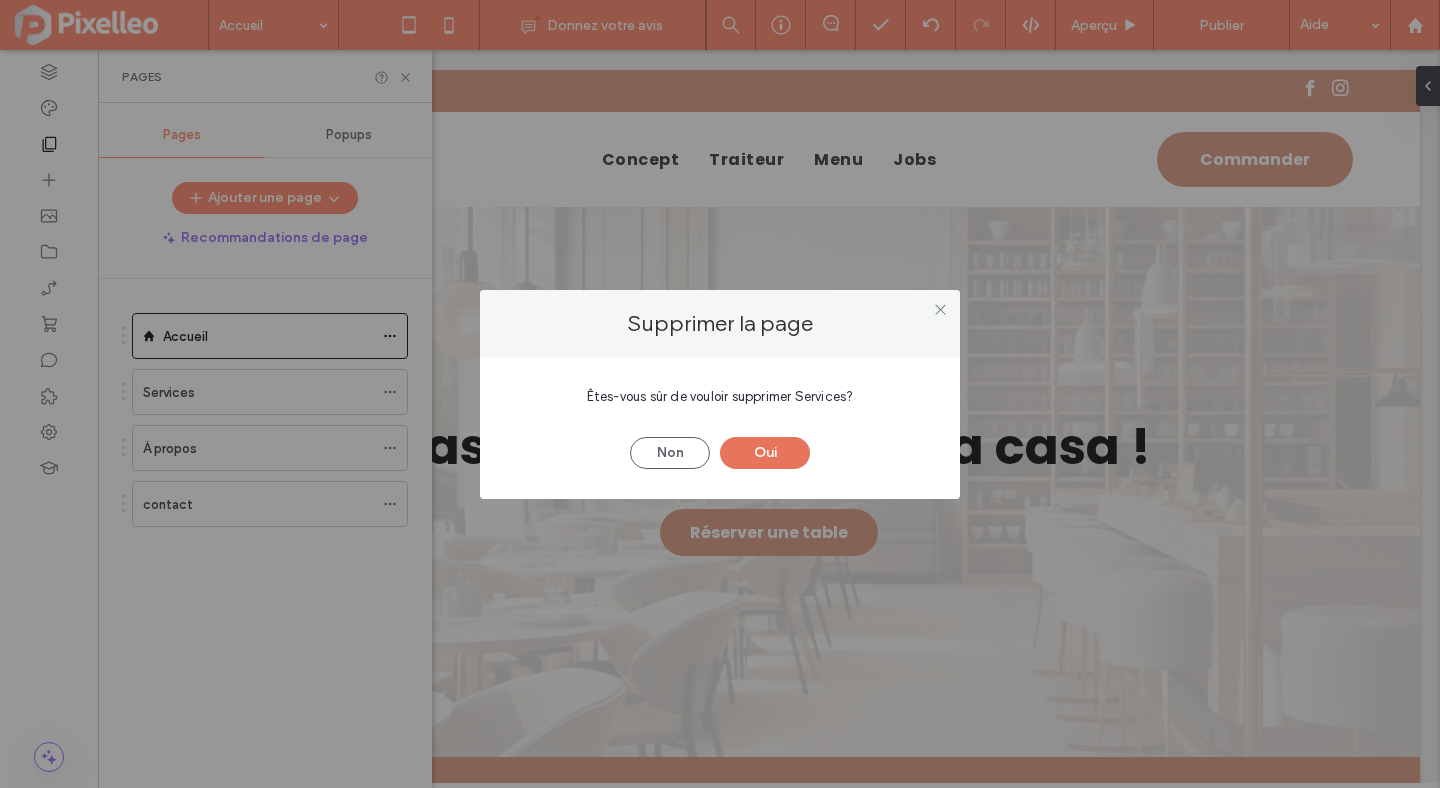 click on "Oui" at bounding box center [765, 453] 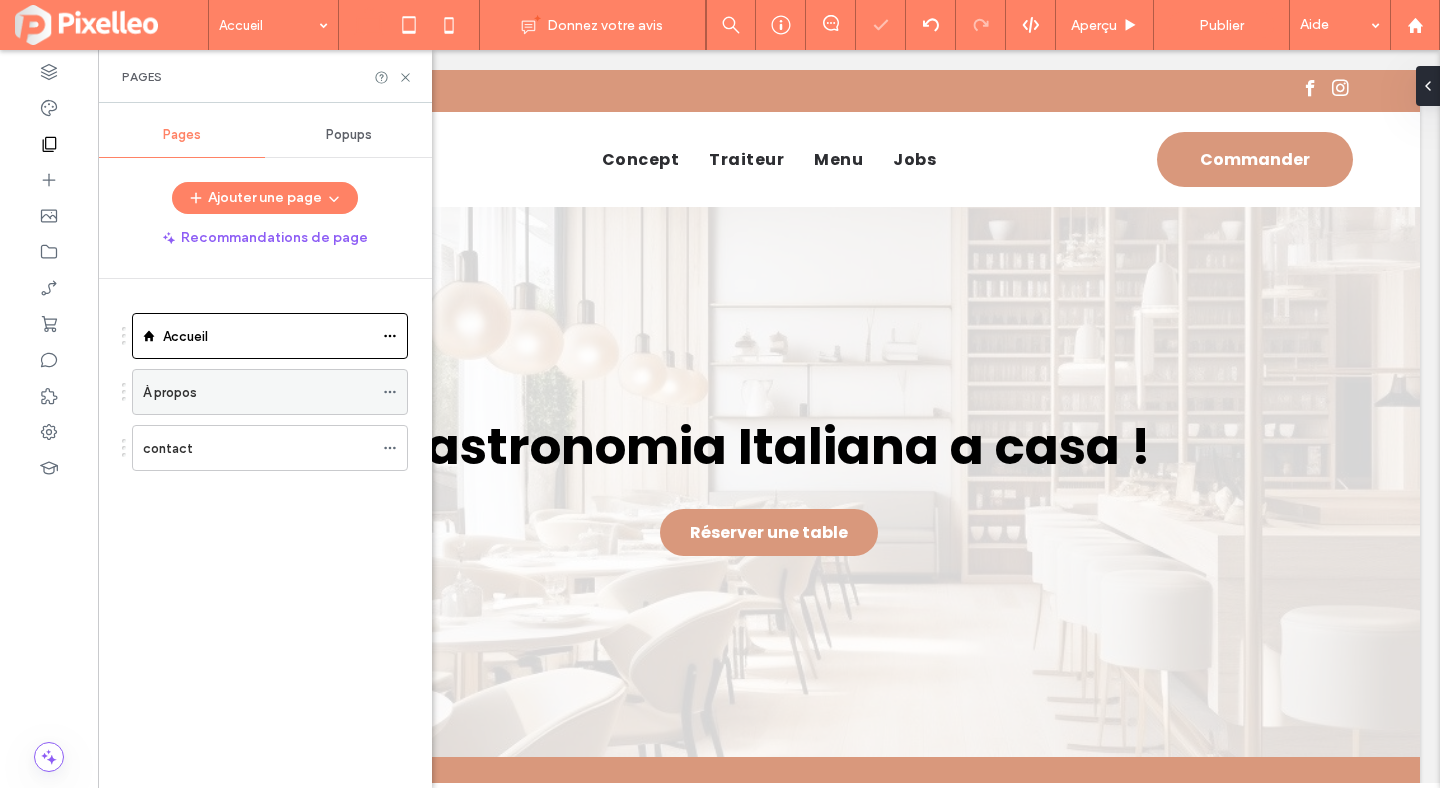 click 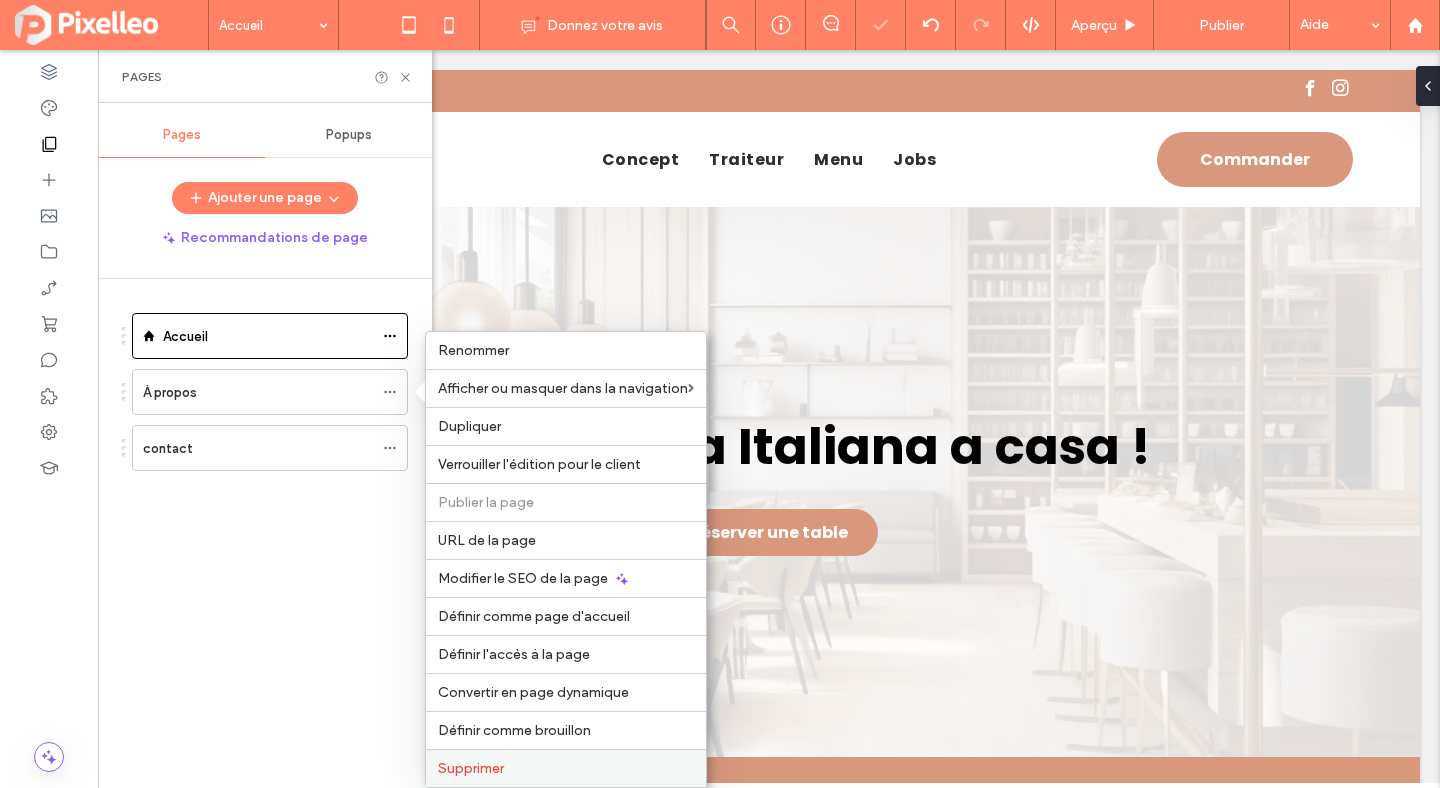 click on "Supprimer" at bounding box center [471, 768] 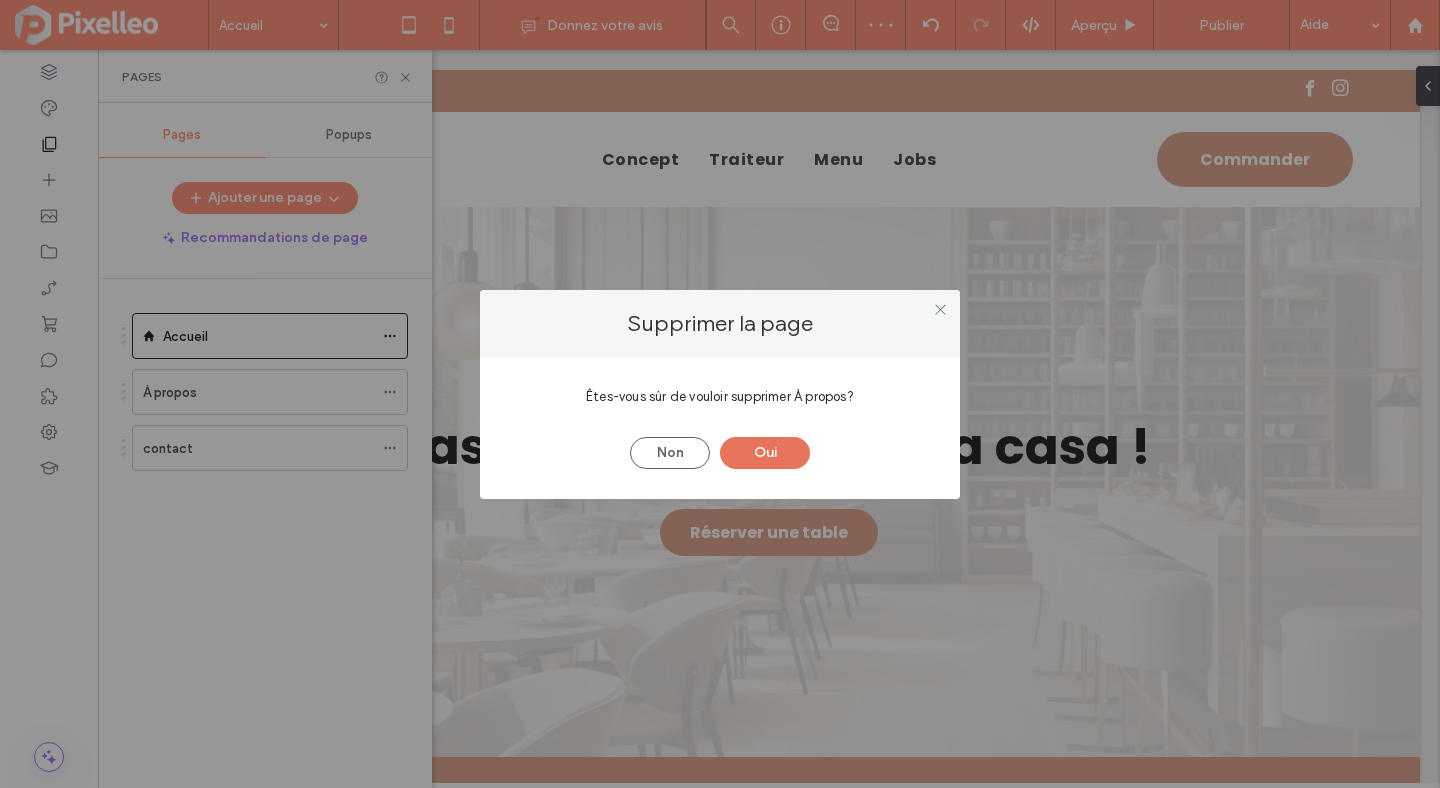 click on "Oui" at bounding box center [765, 453] 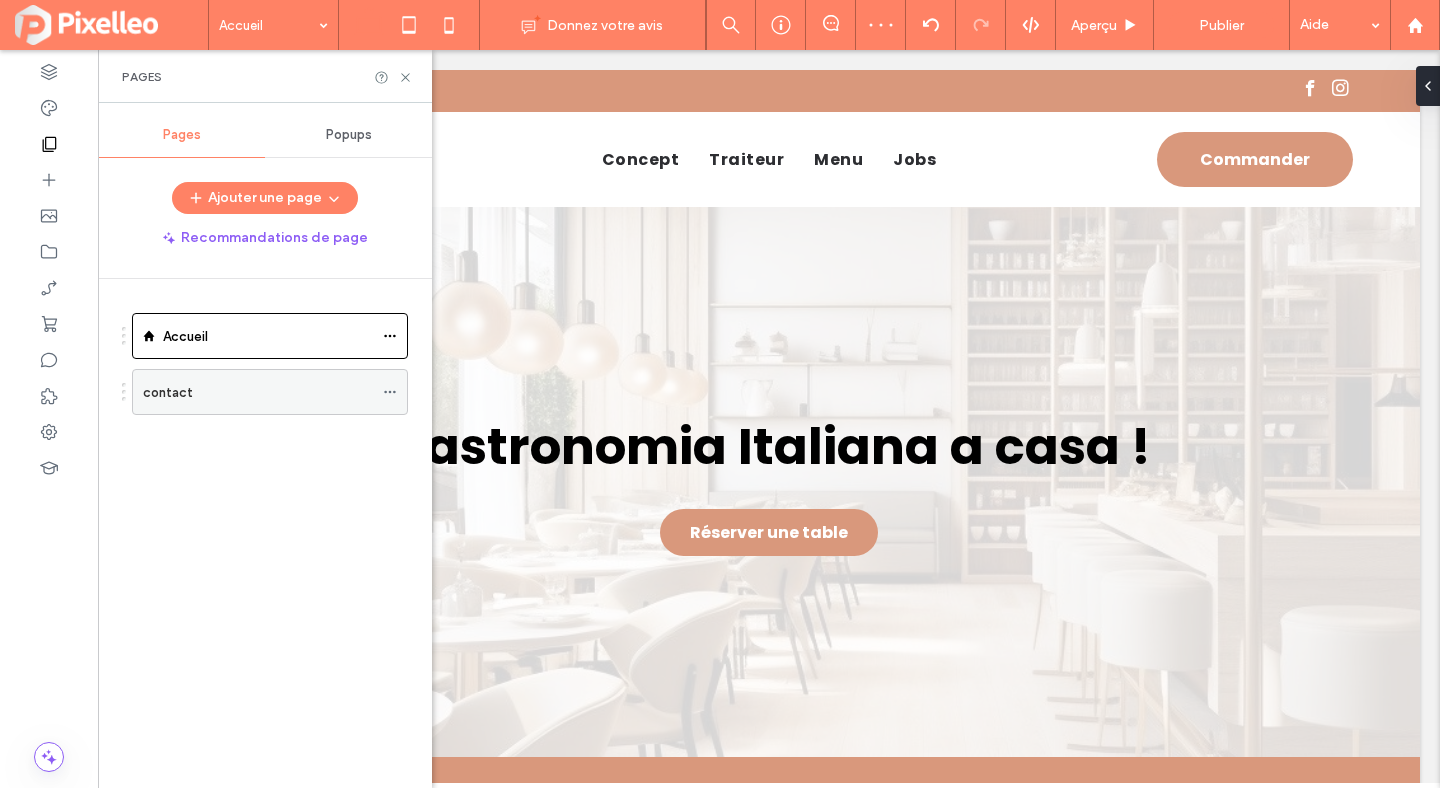 click 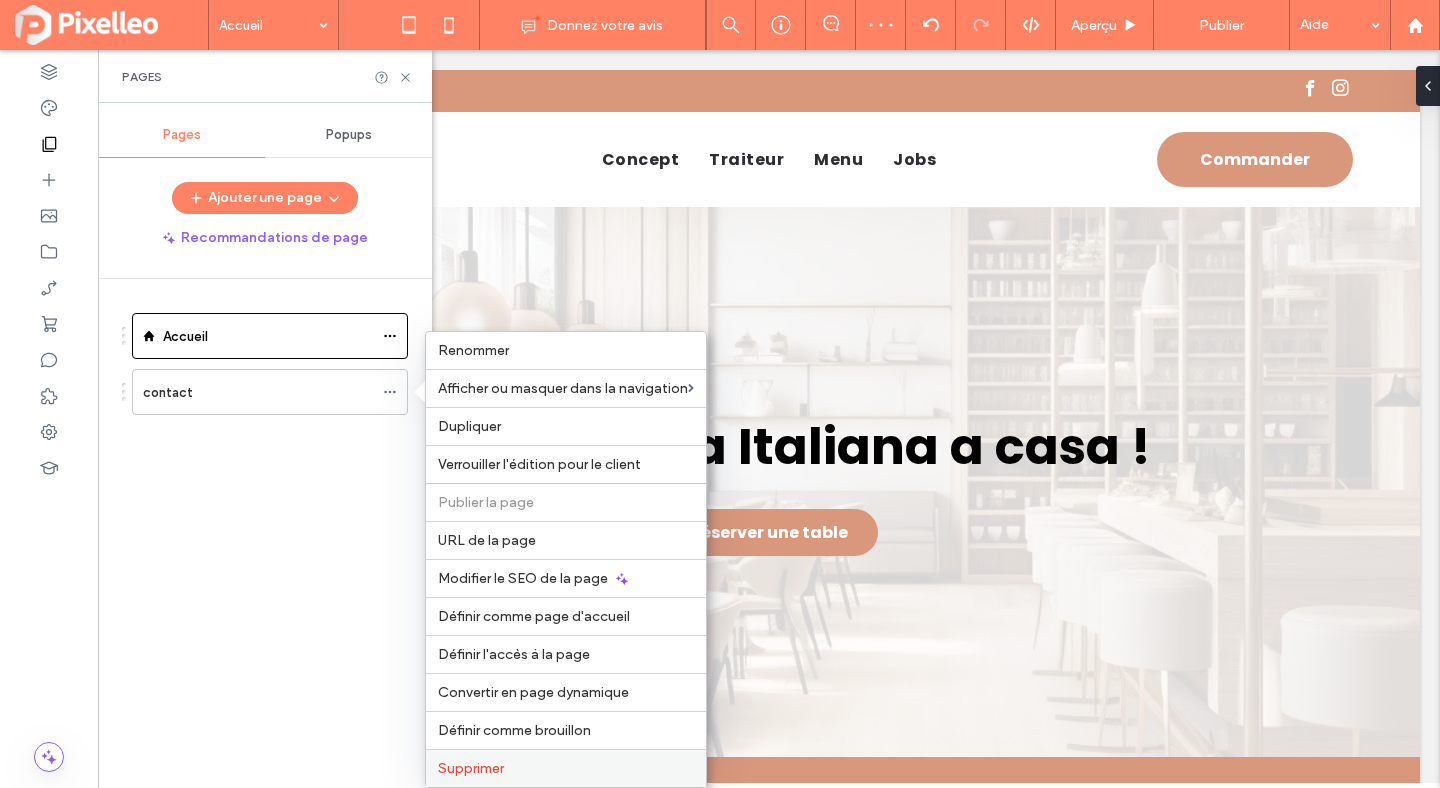 click on "Supprimer" at bounding box center (471, 768) 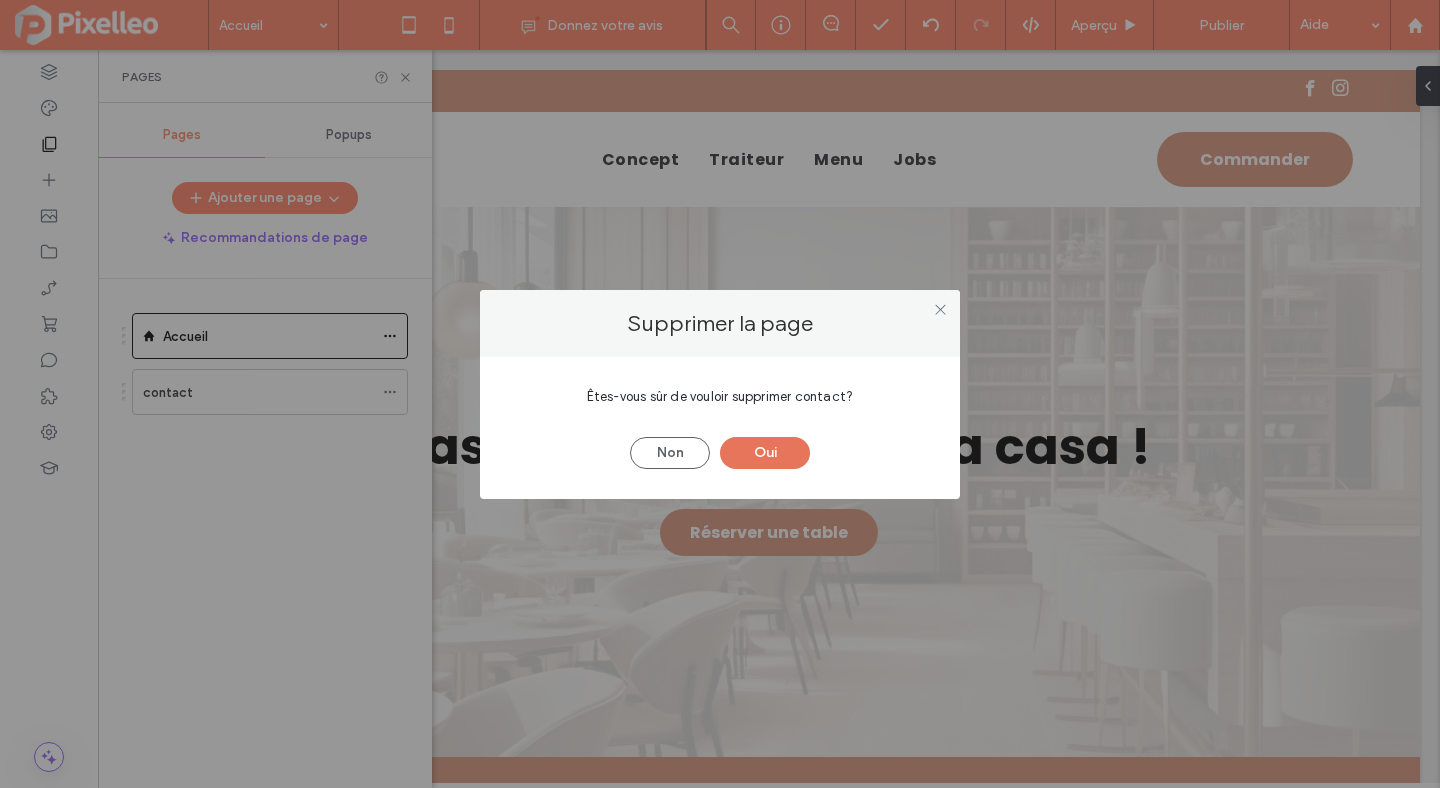 click on "Oui" at bounding box center (765, 453) 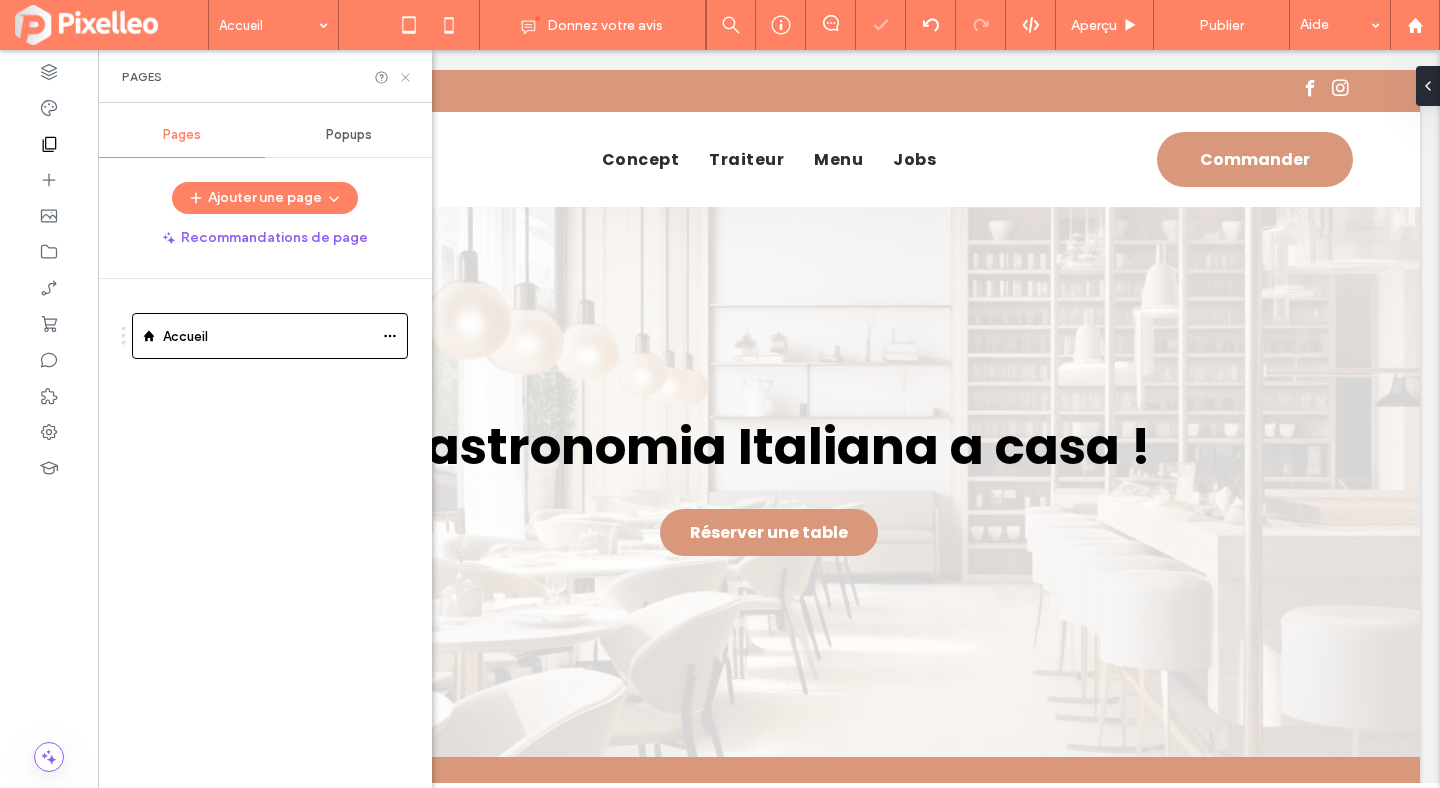 click 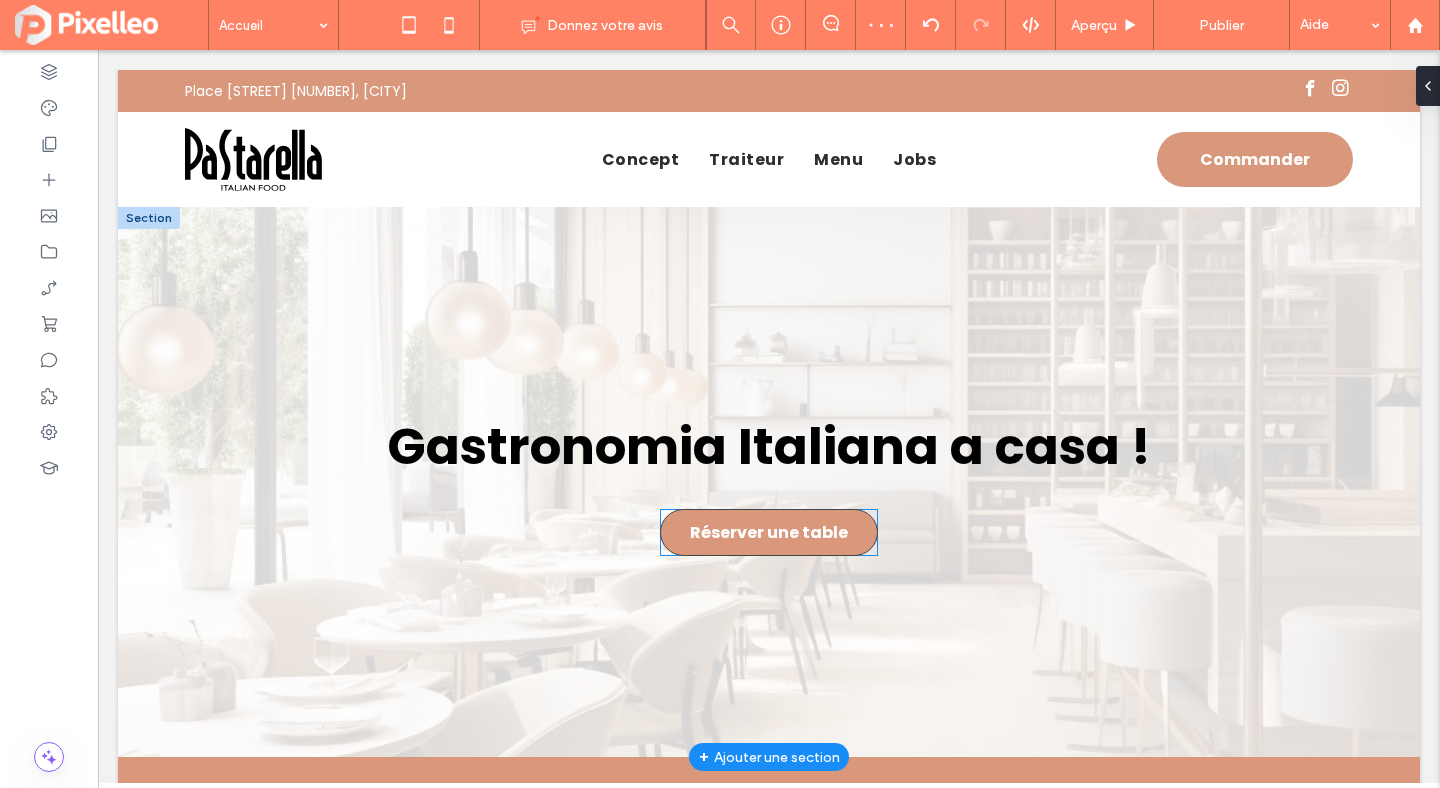 click on "Réserver une table" at bounding box center [769, 532] 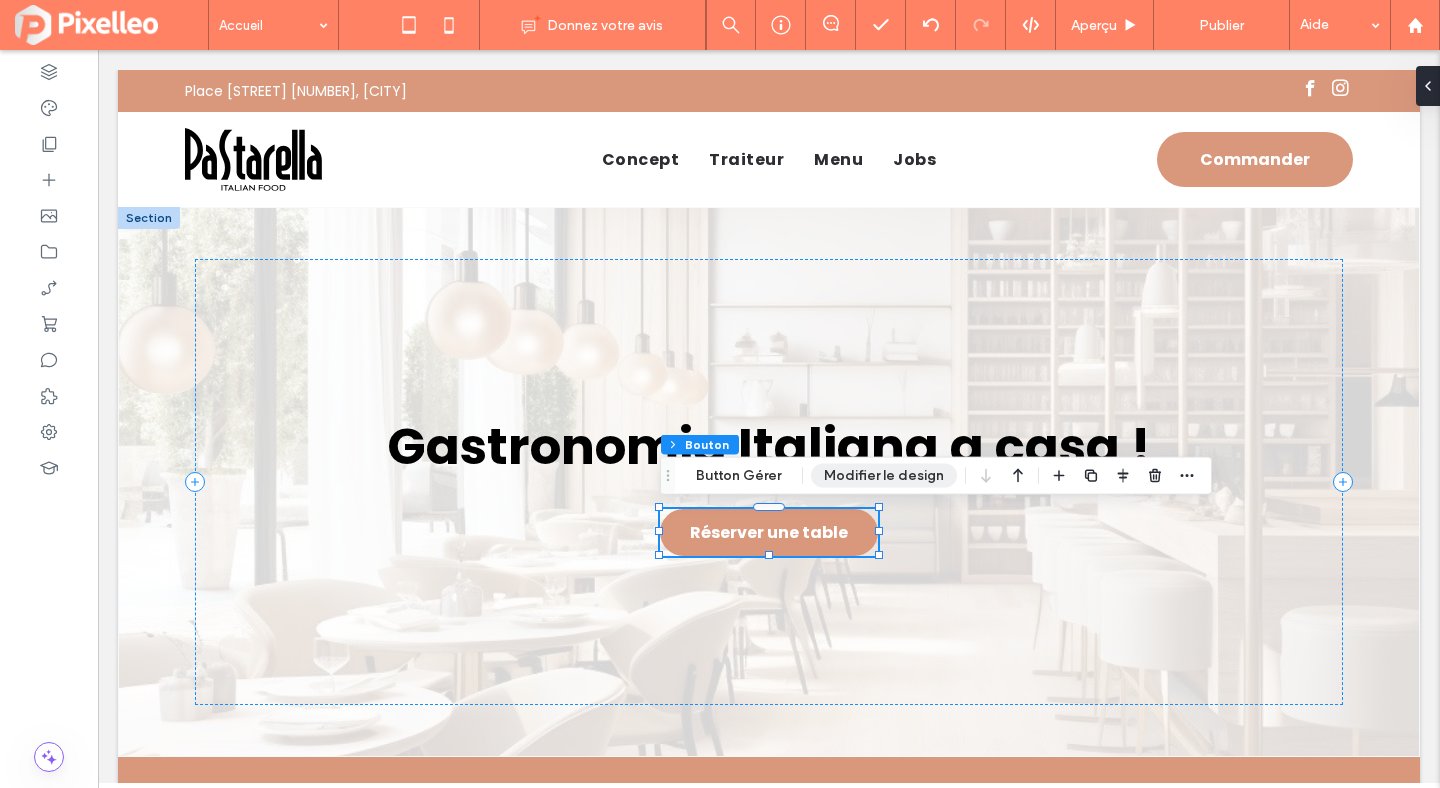 click on "Modifier le design" at bounding box center (884, 476) 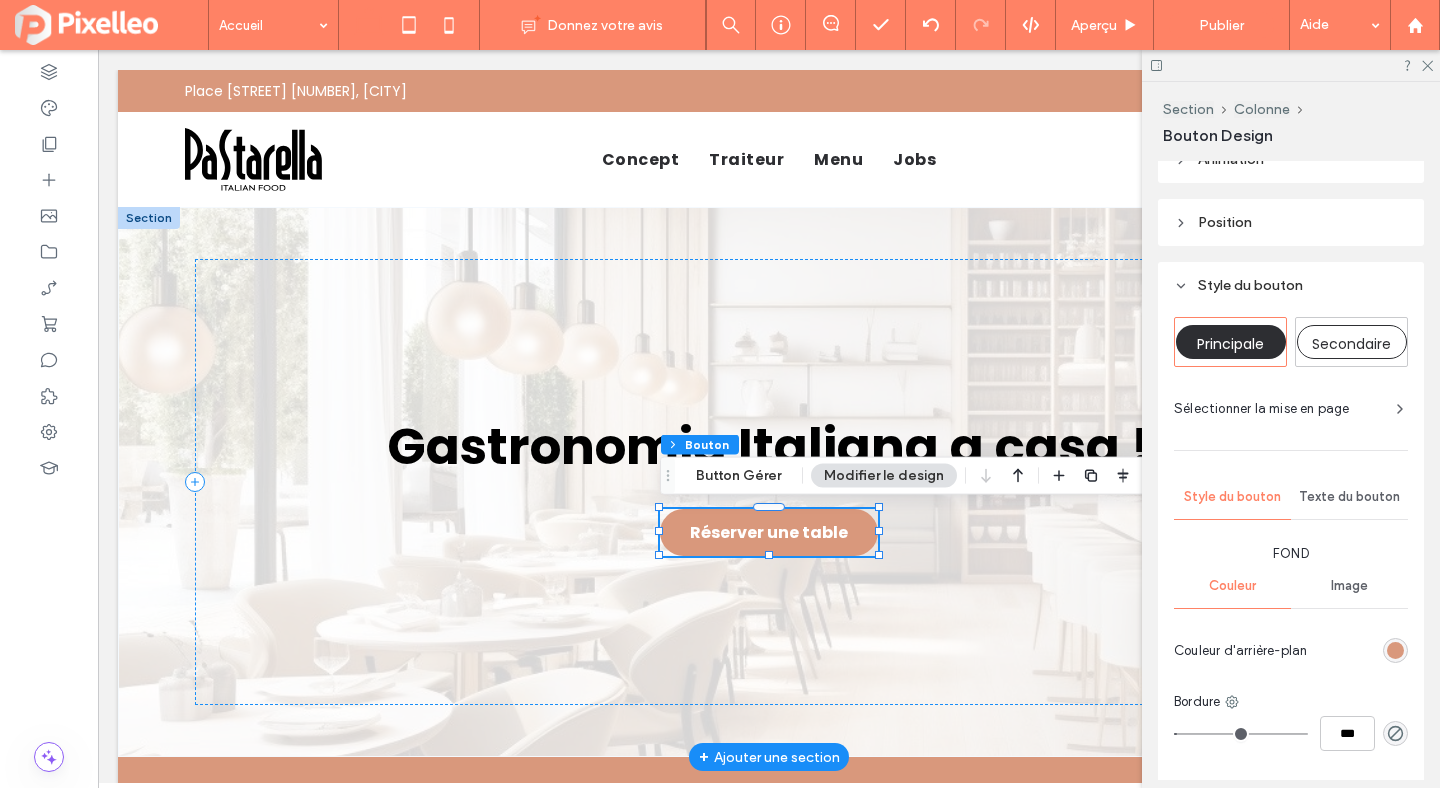 scroll, scrollTop: 461, scrollLeft: 0, axis: vertical 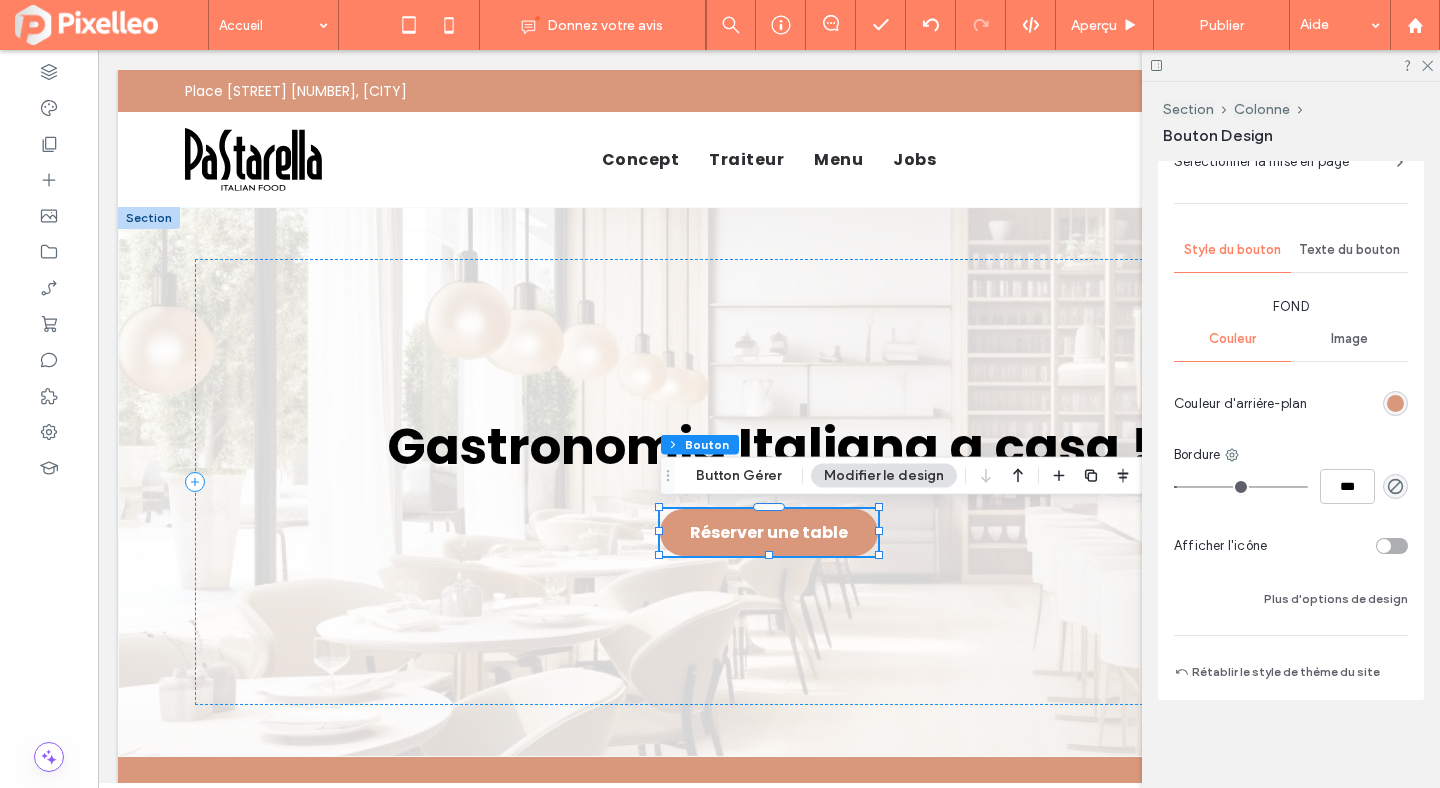 type on "*" 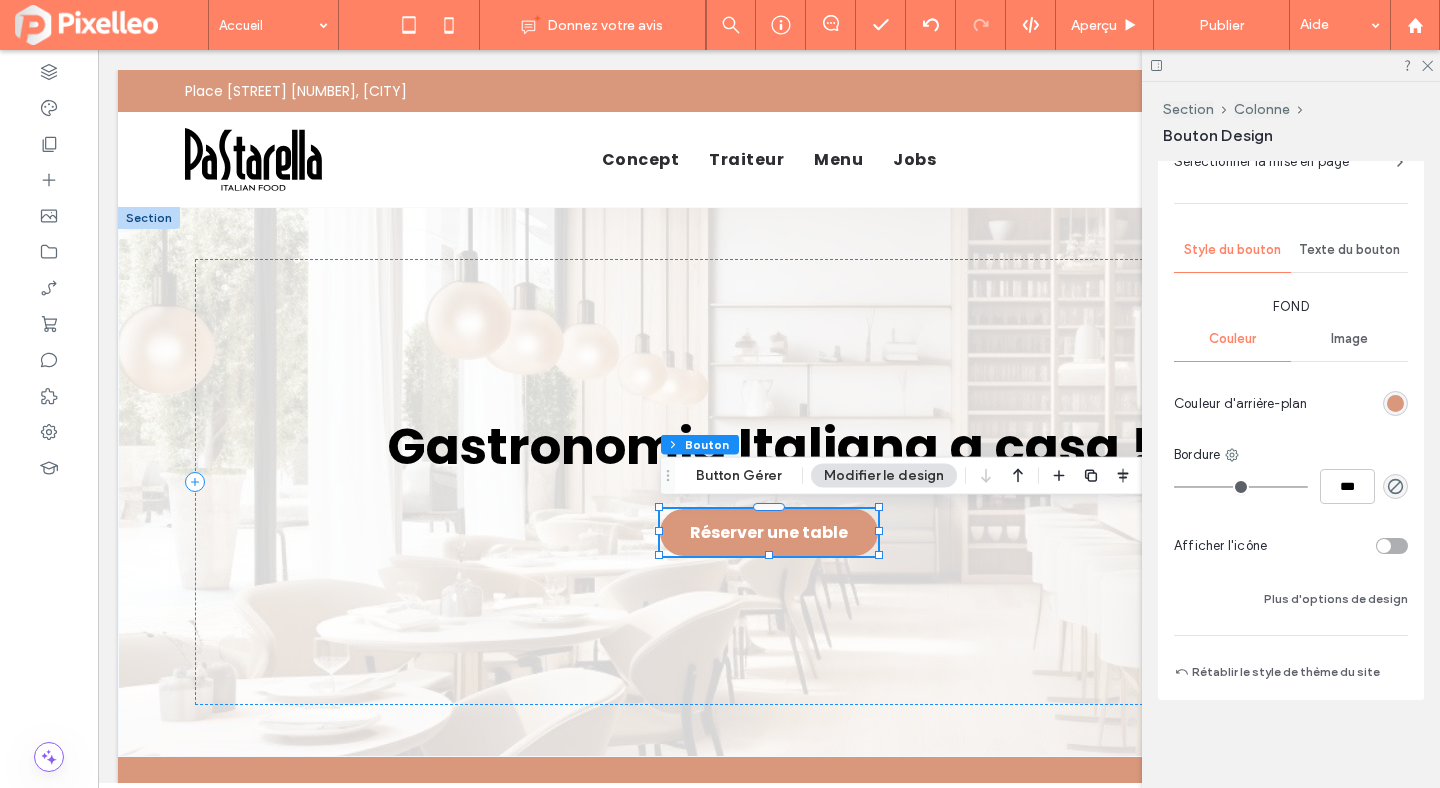 drag, startPoint x: 1177, startPoint y: 486, endPoint x: 1116, endPoint y: 478, distance: 61.522354 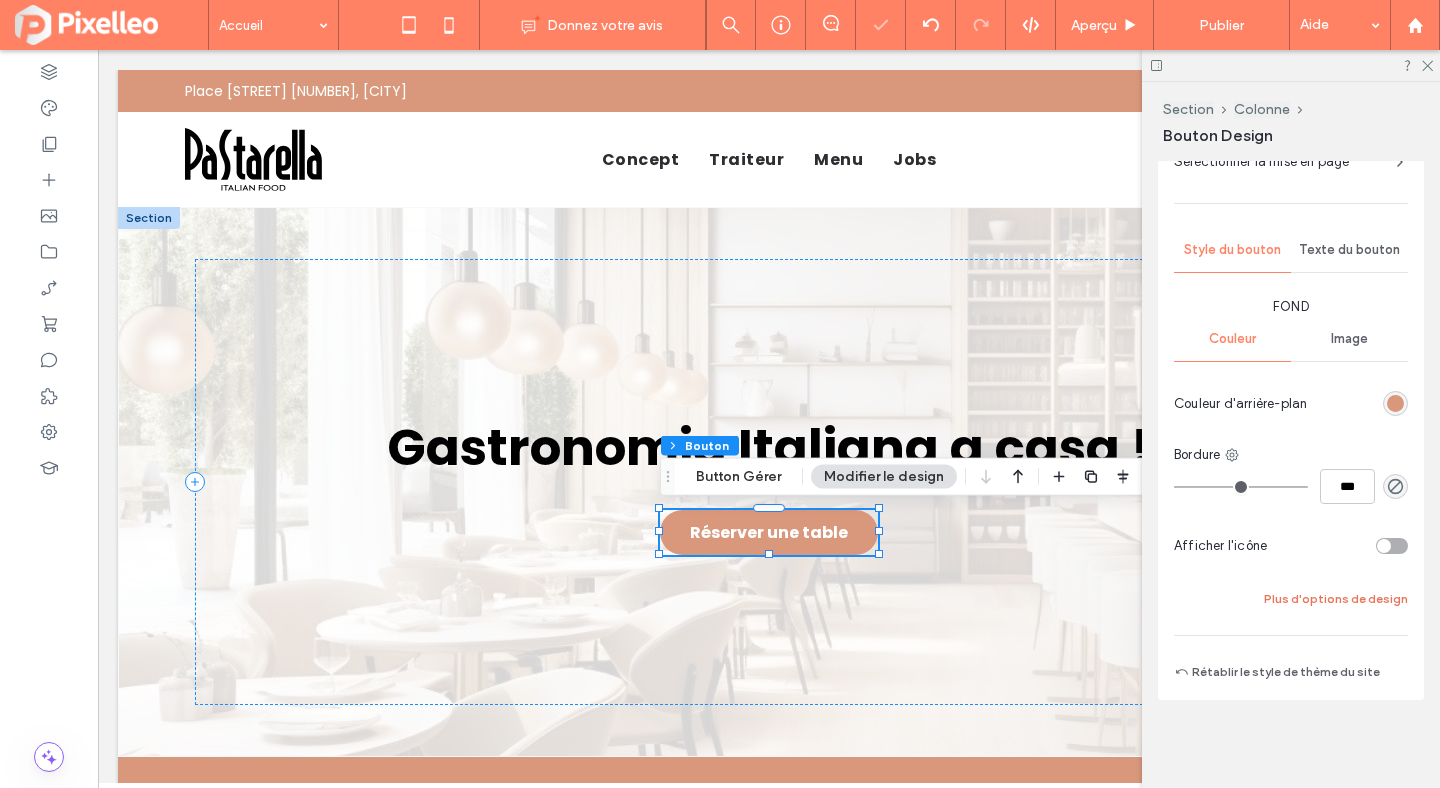 click on "Plus d'options de design" at bounding box center (1336, 599) 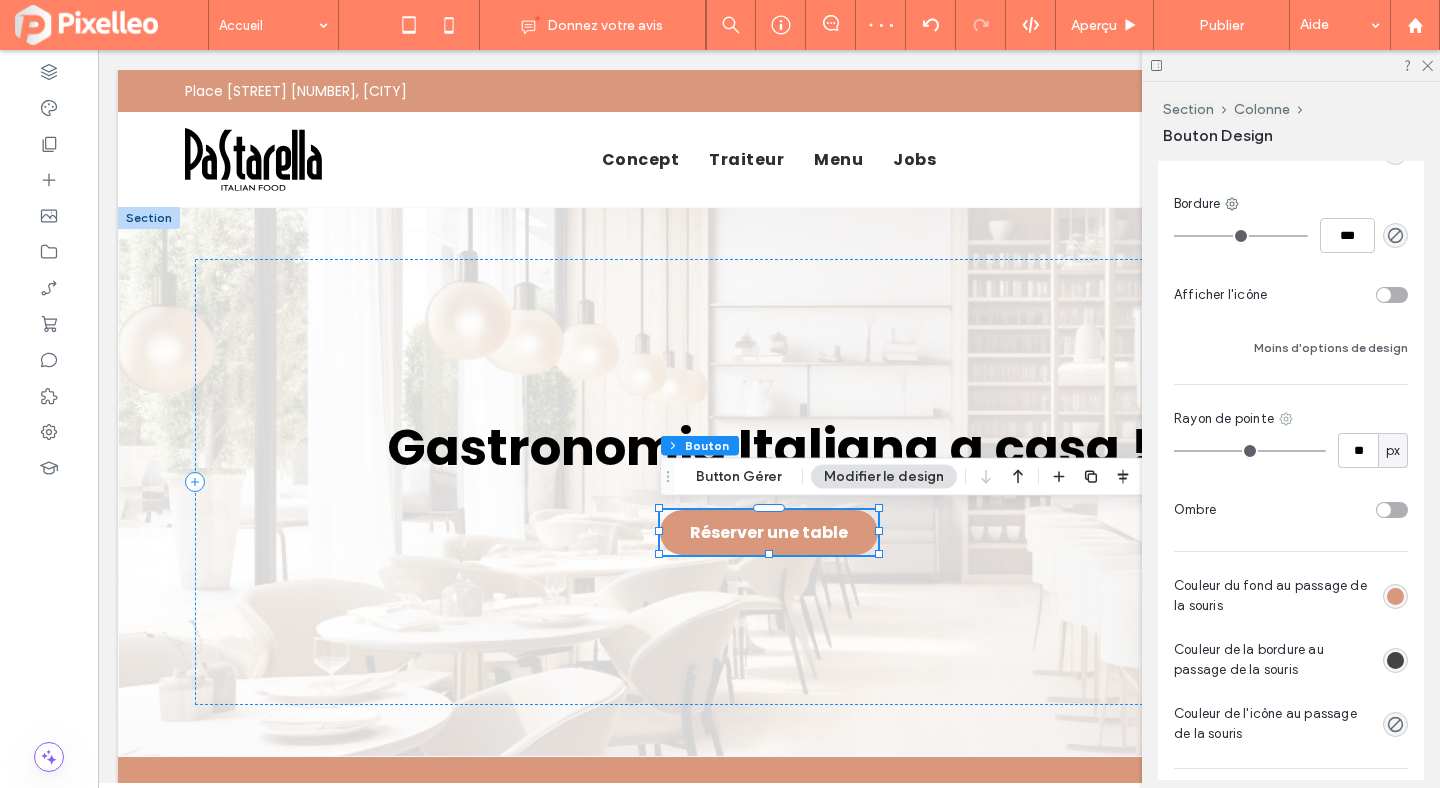 scroll, scrollTop: 772, scrollLeft: 0, axis: vertical 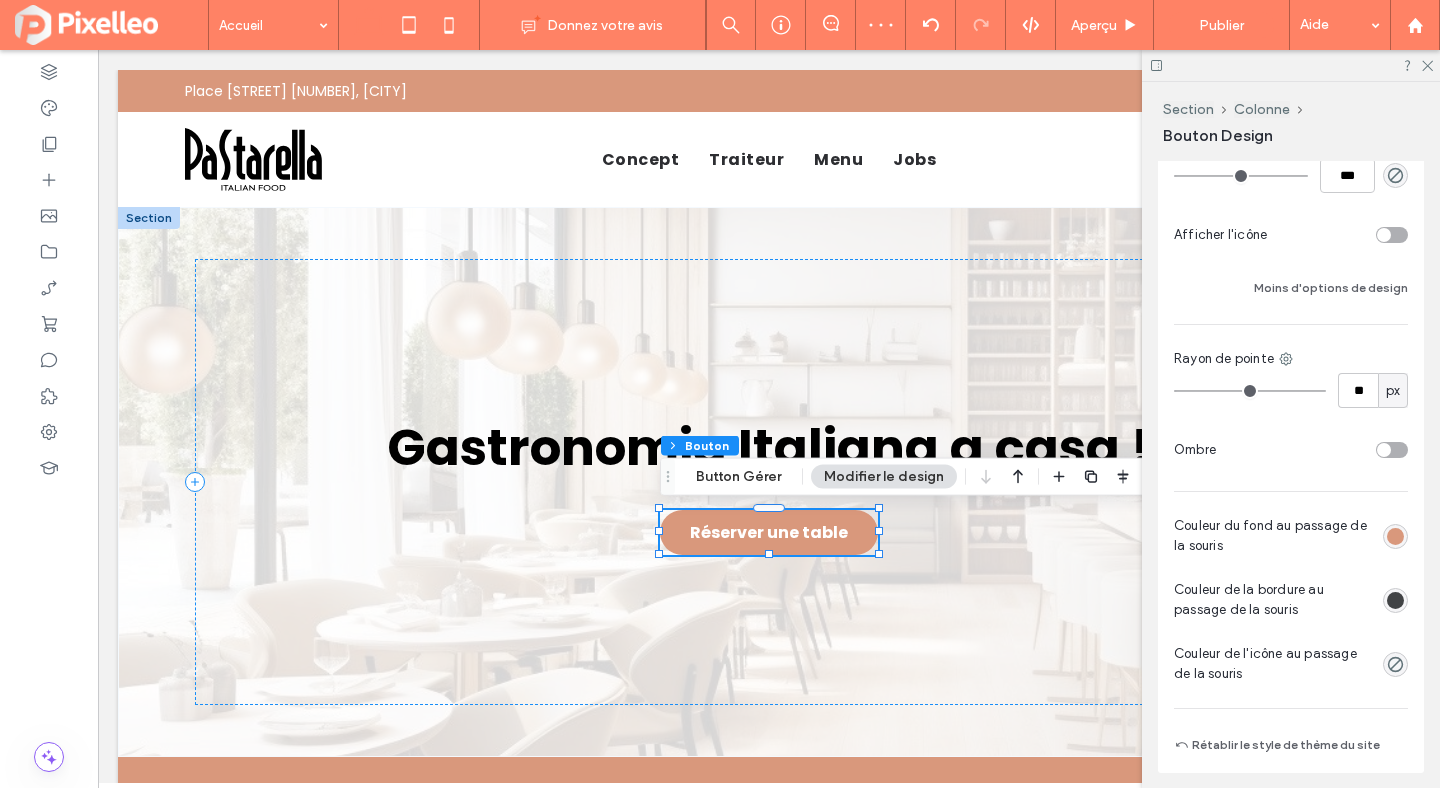 click at bounding box center [1395, 600] 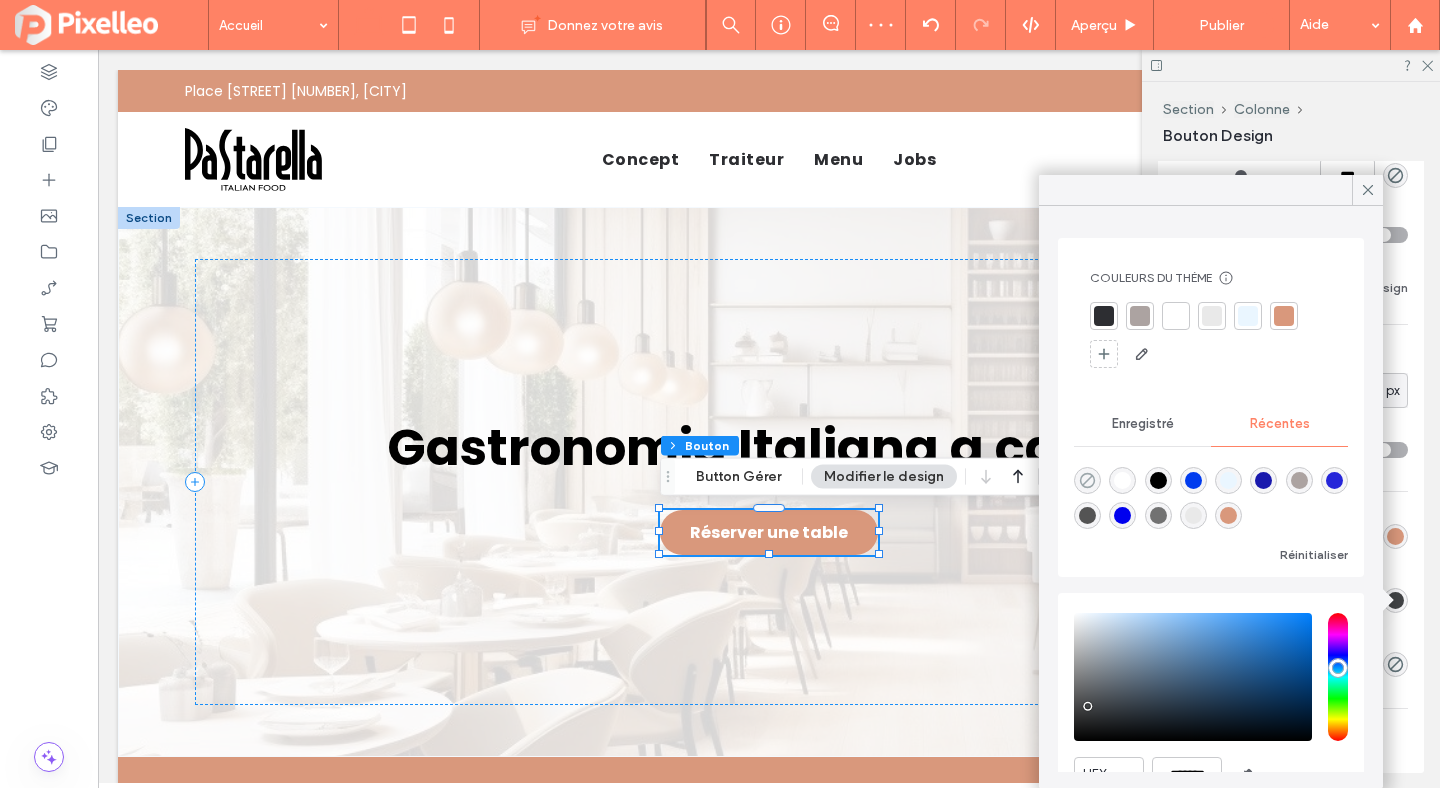 click 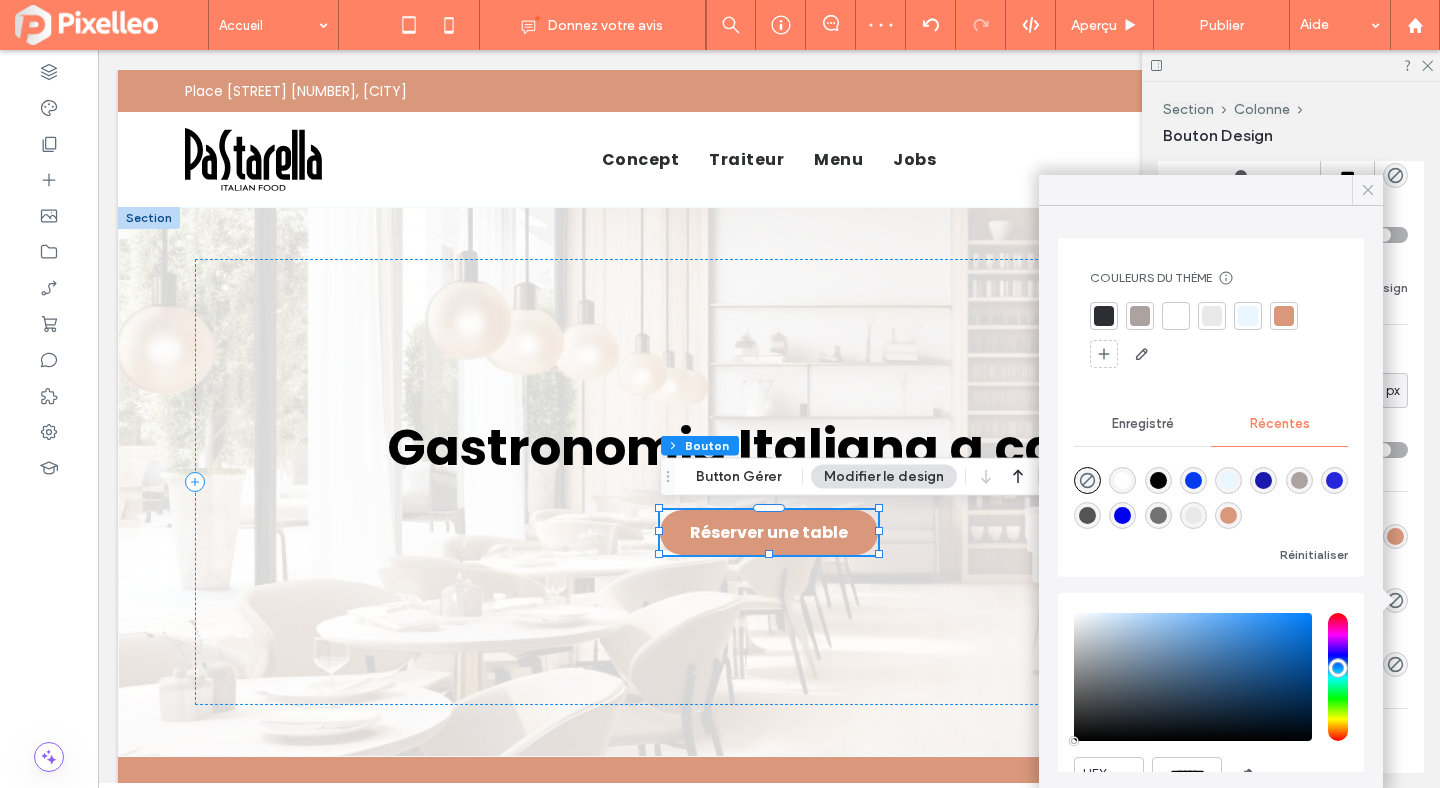 click 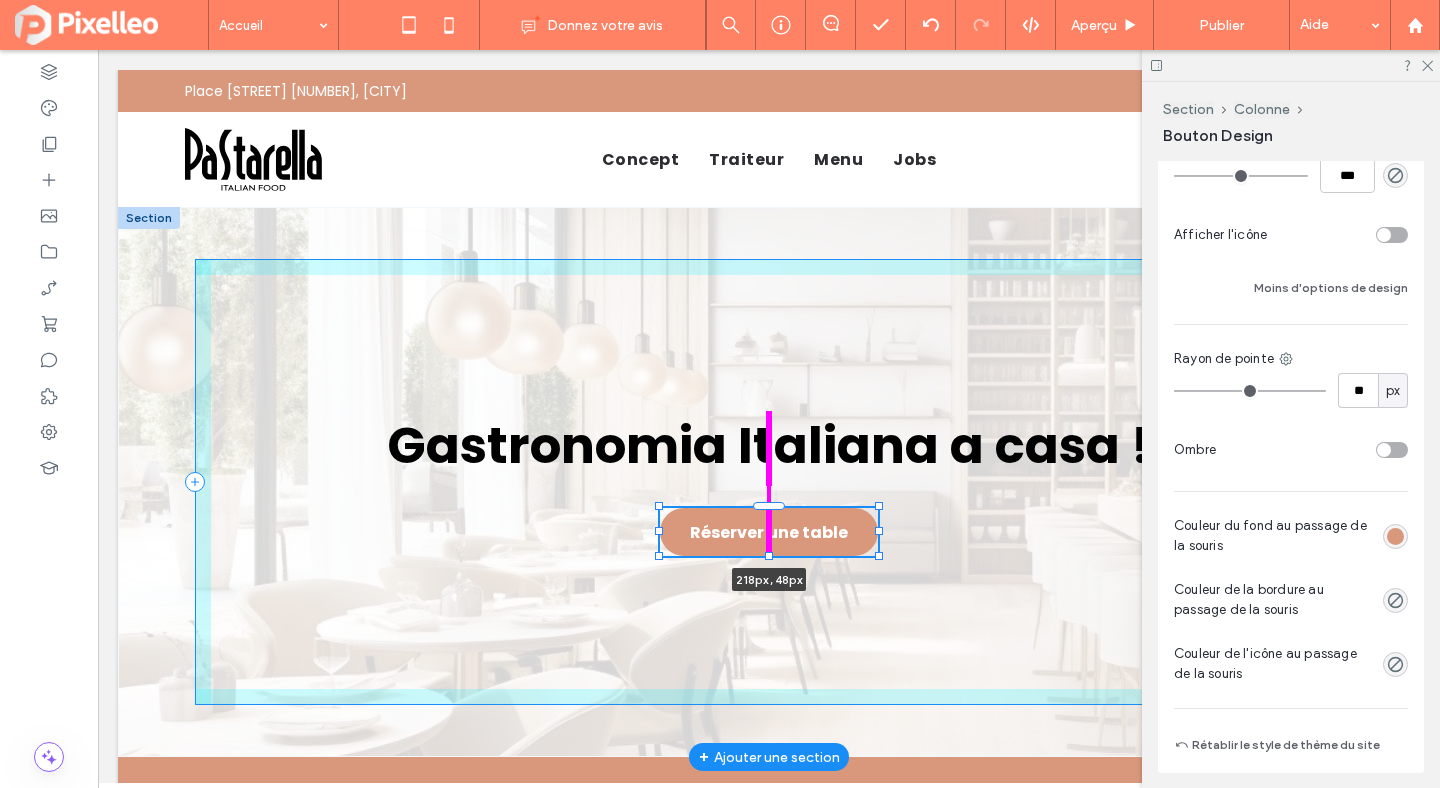click at bounding box center [769, 556] 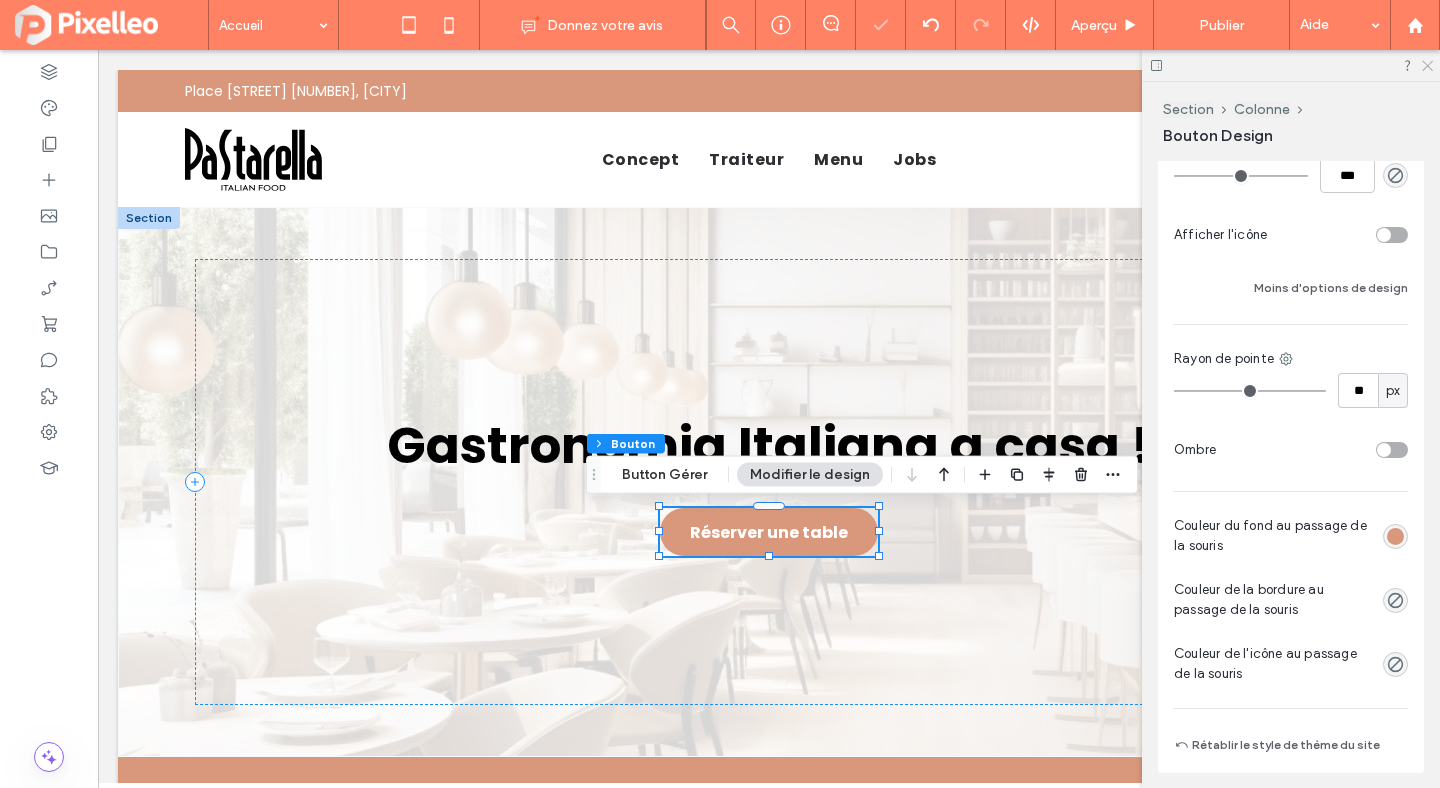 click 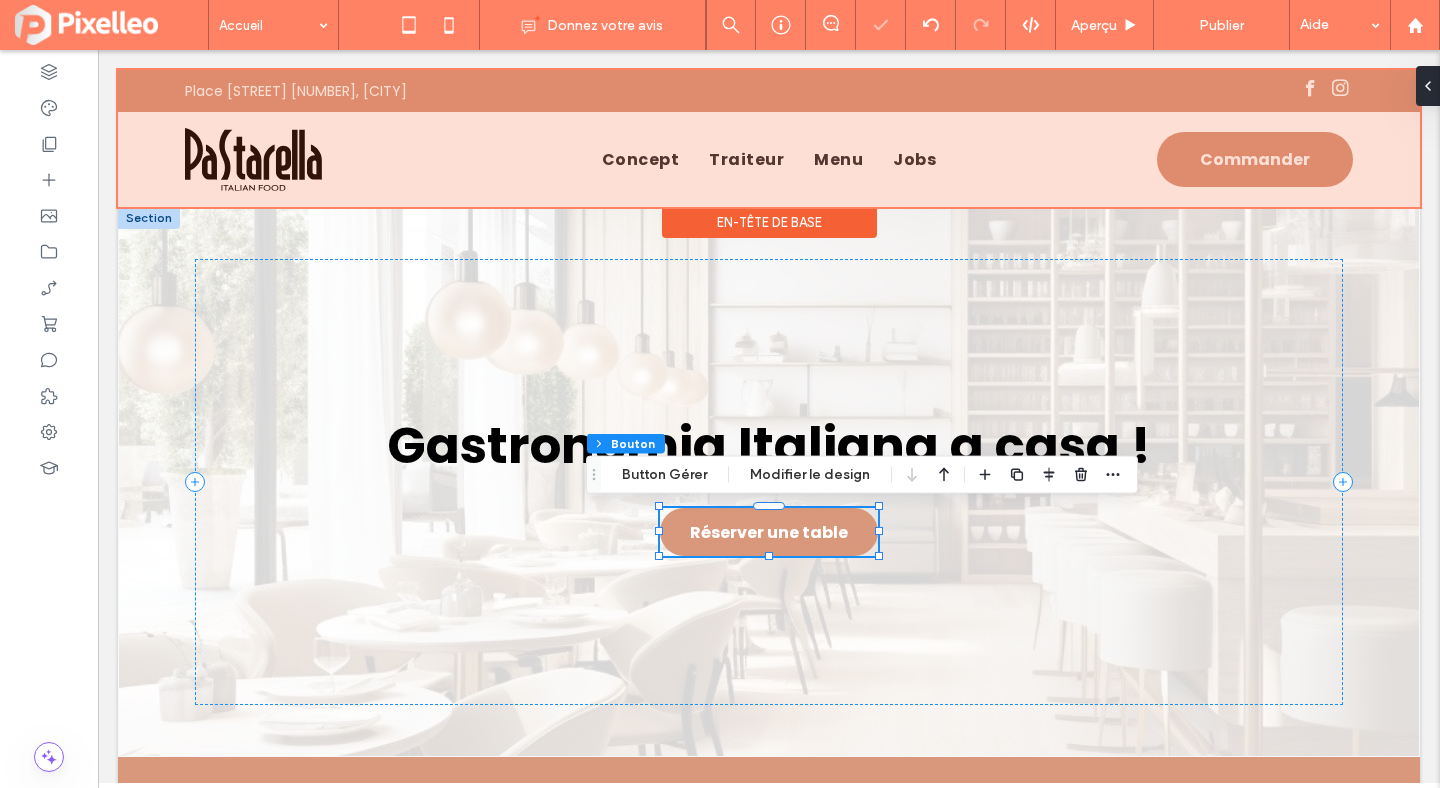 click at bounding box center [769, 138] 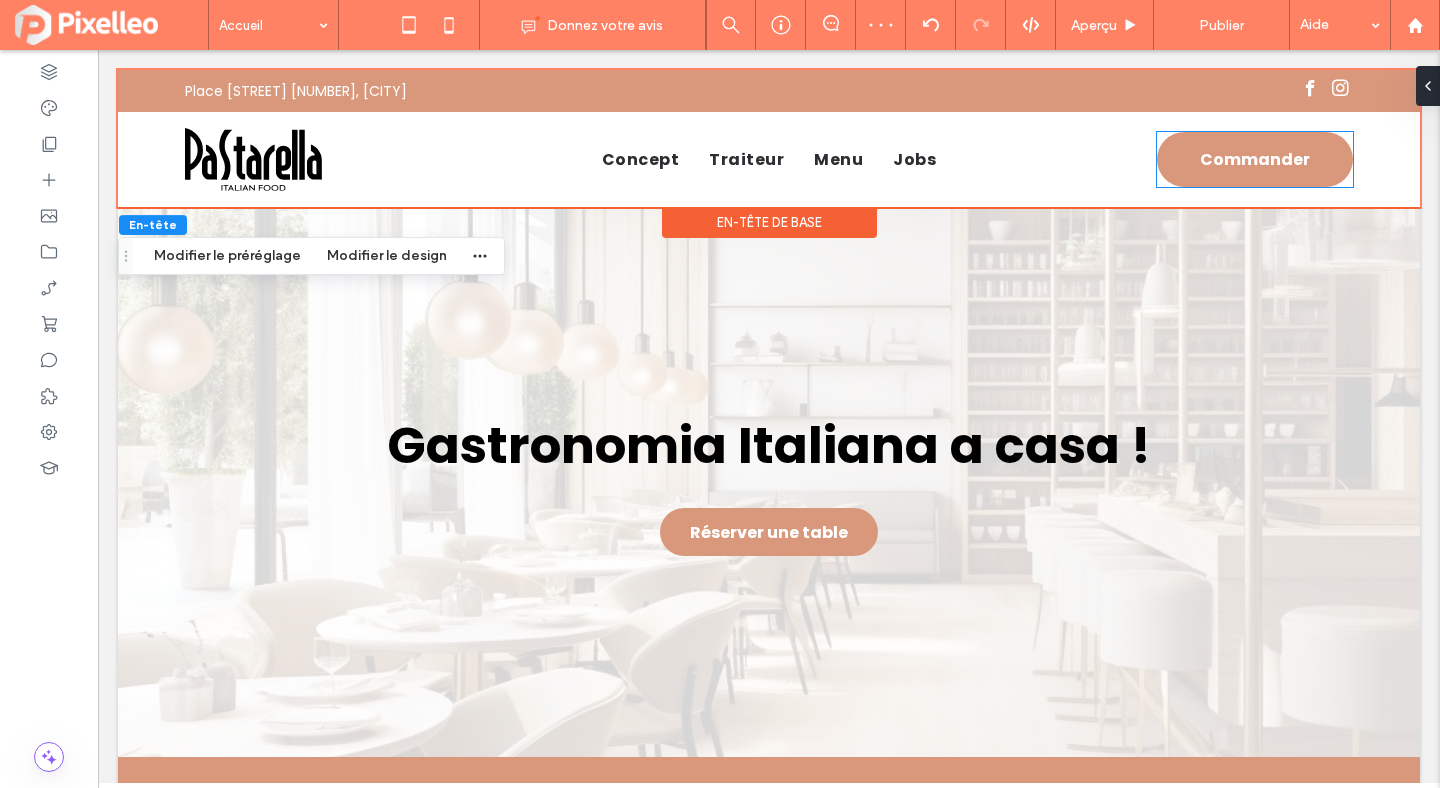 click on "Commander" at bounding box center (1255, 159) 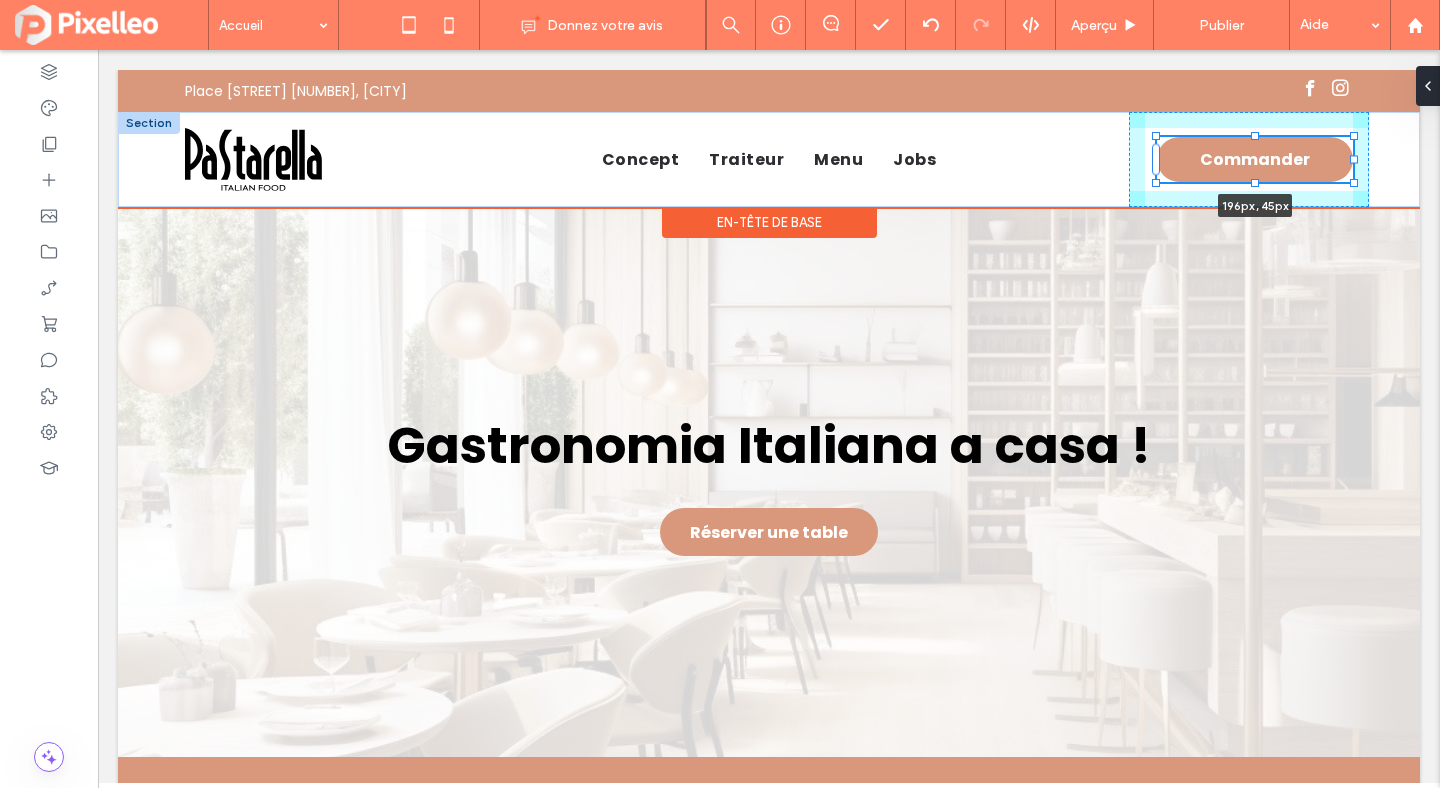 click at bounding box center [1255, 183] 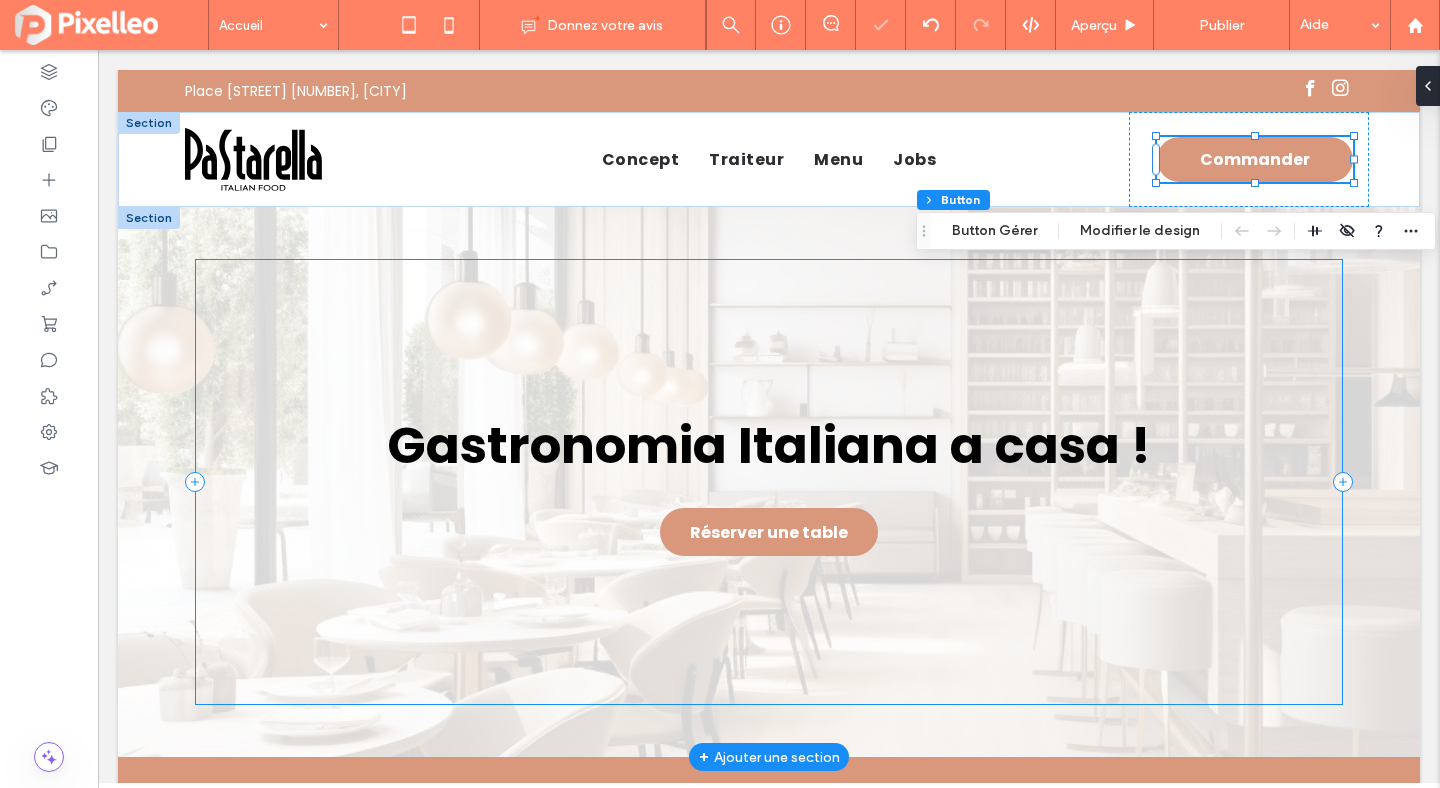 click on "Gastronomia Italiana a casa !
Réserver une table" at bounding box center (769, 482) 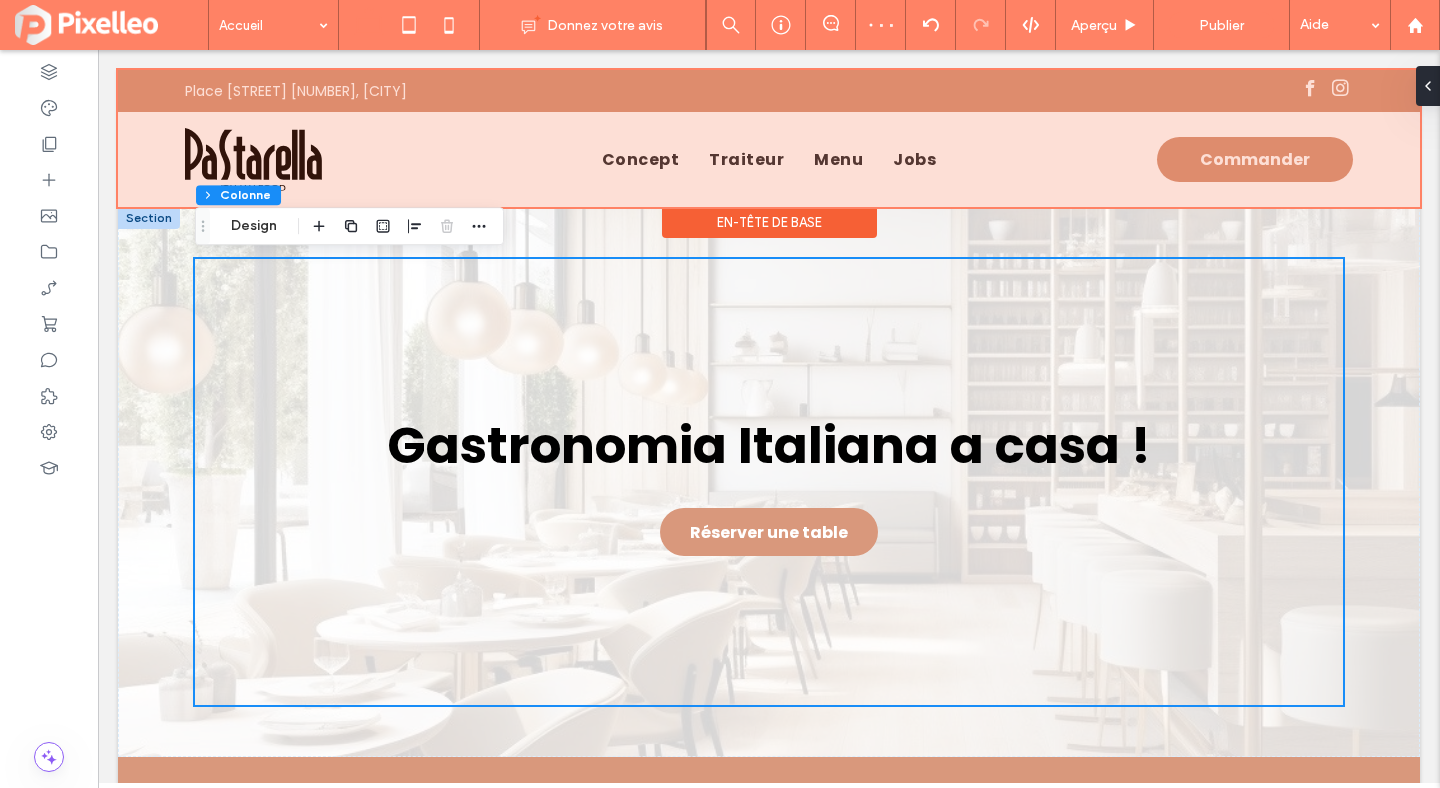 click at bounding box center [769, 138] 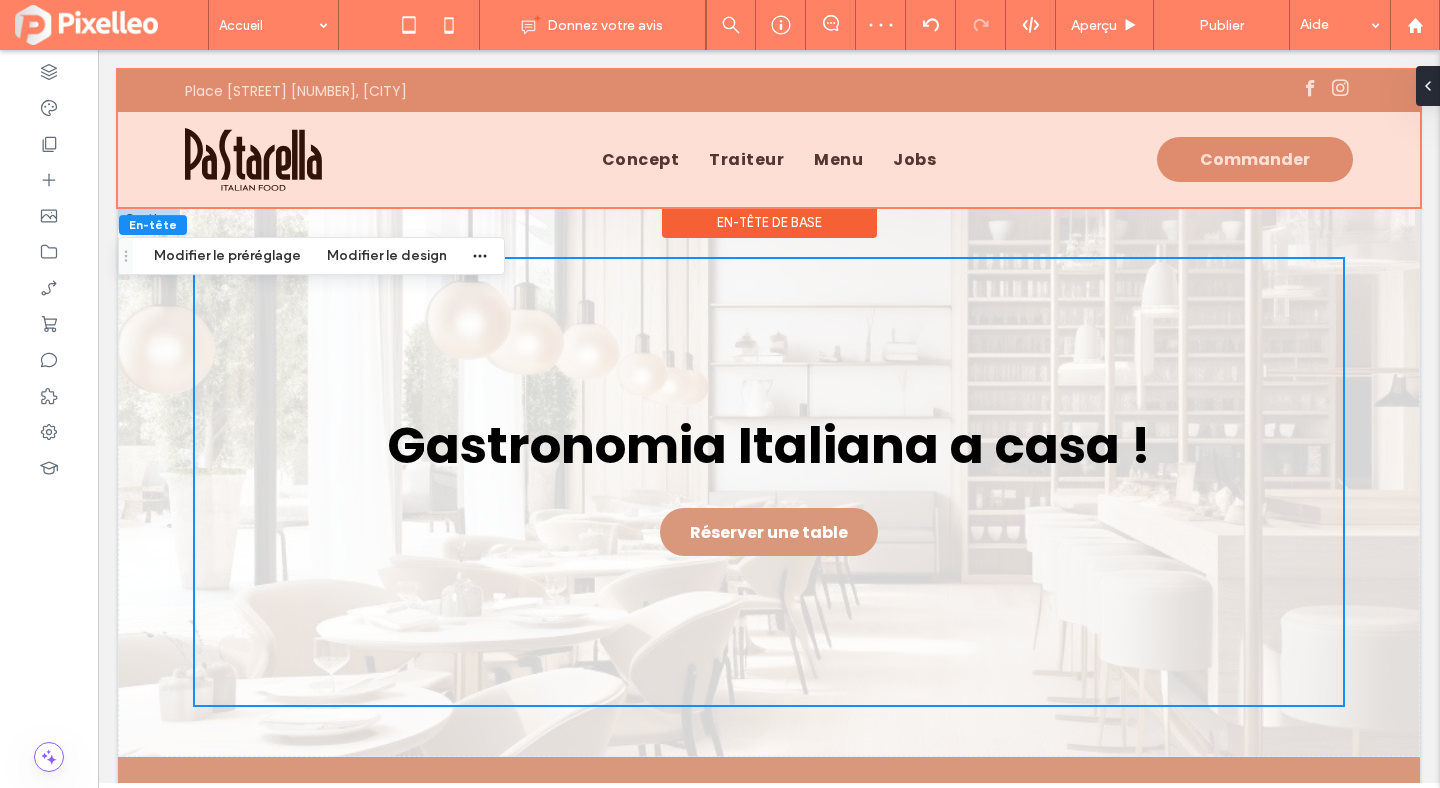 click on "Commander" at bounding box center [1255, 159] 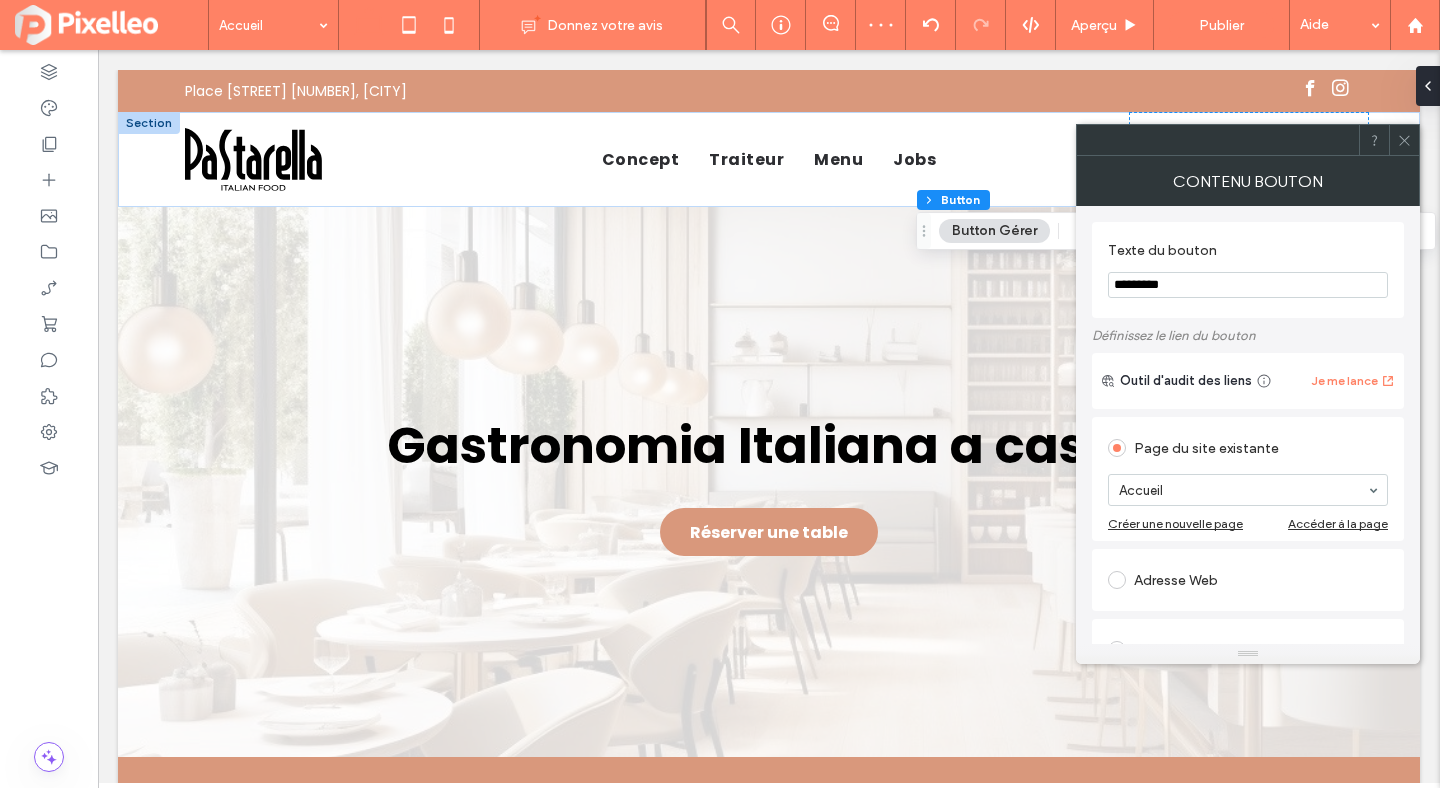 click 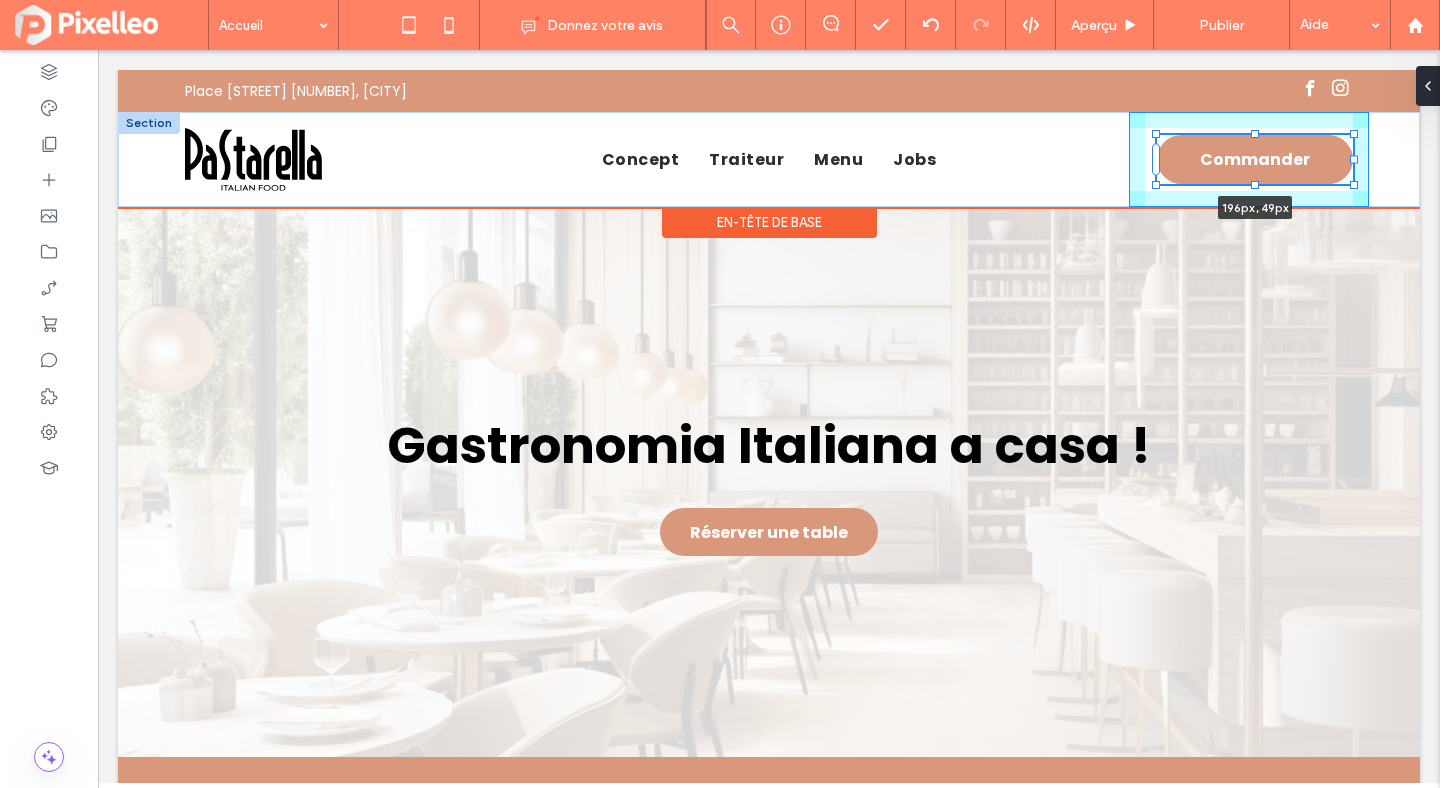 click at bounding box center (1255, 185) 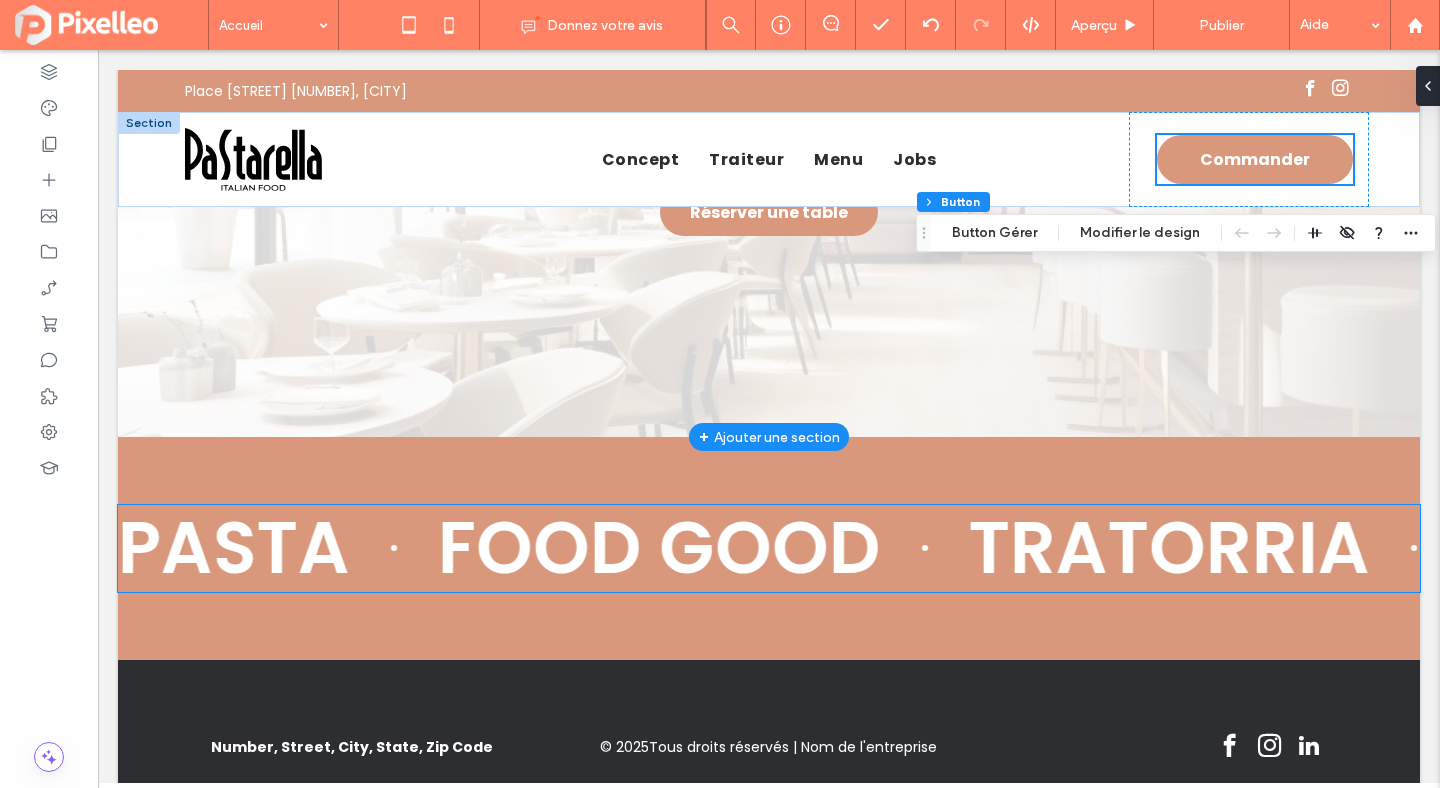 scroll, scrollTop: 378, scrollLeft: 0, axis: vertical 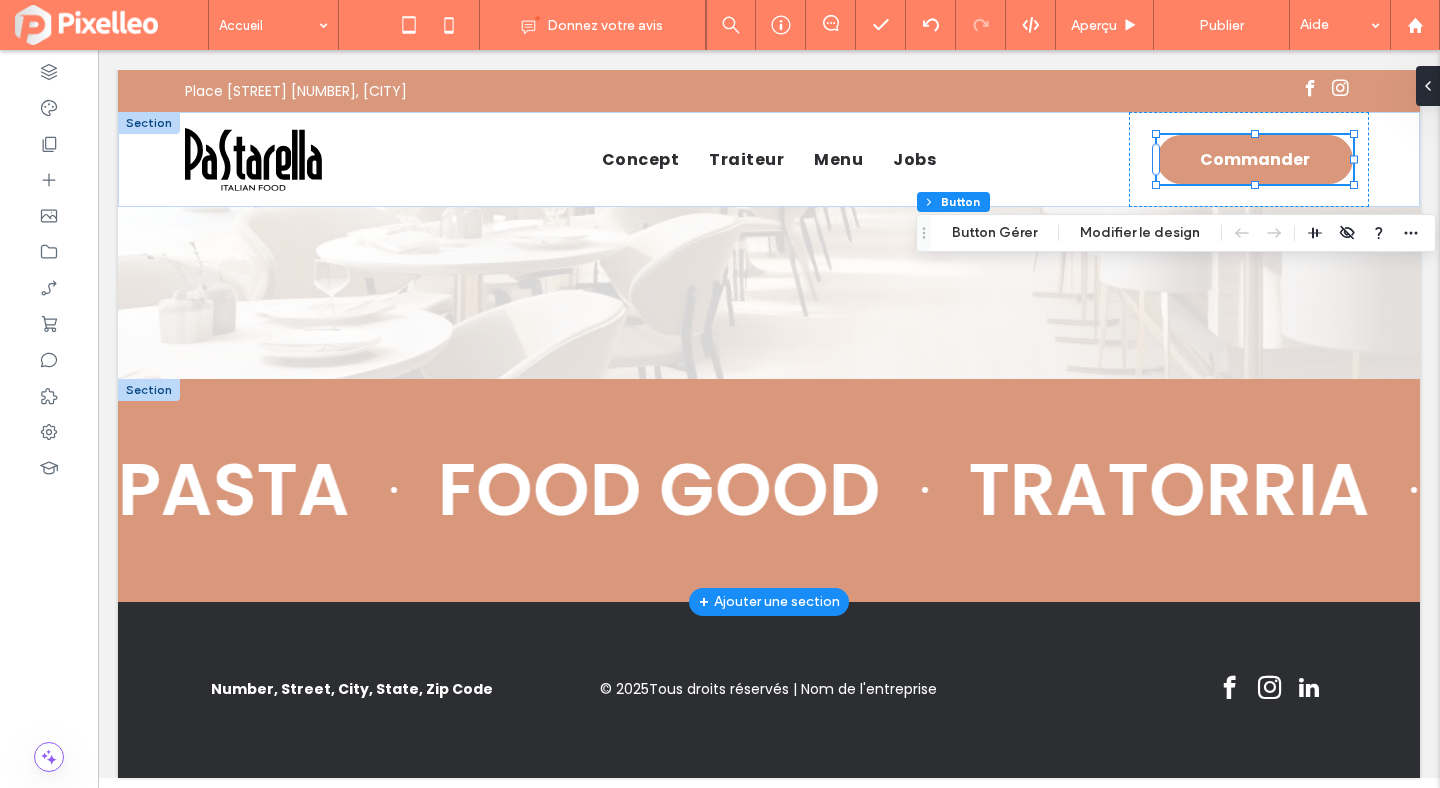 click at bounding box center (149, 390) 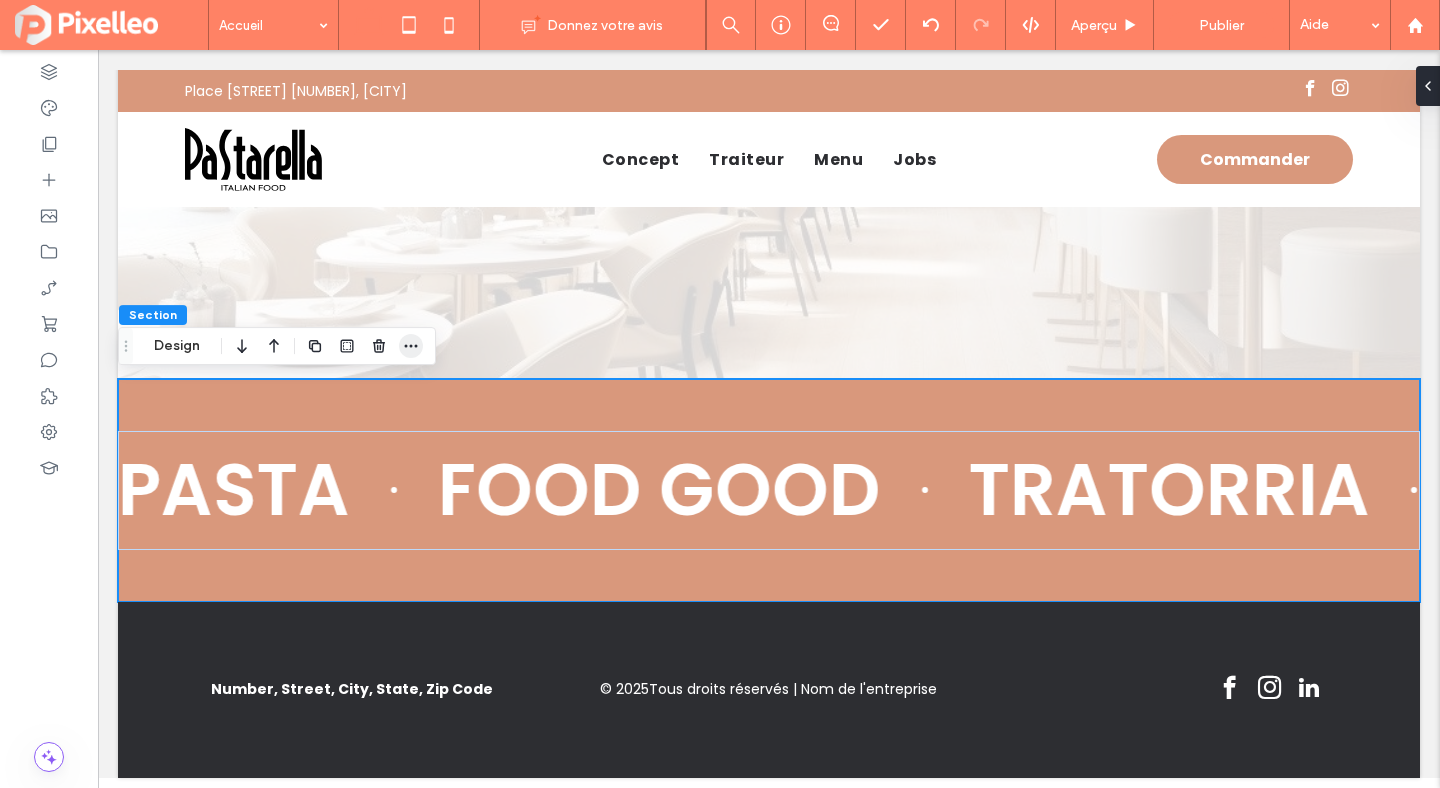 click 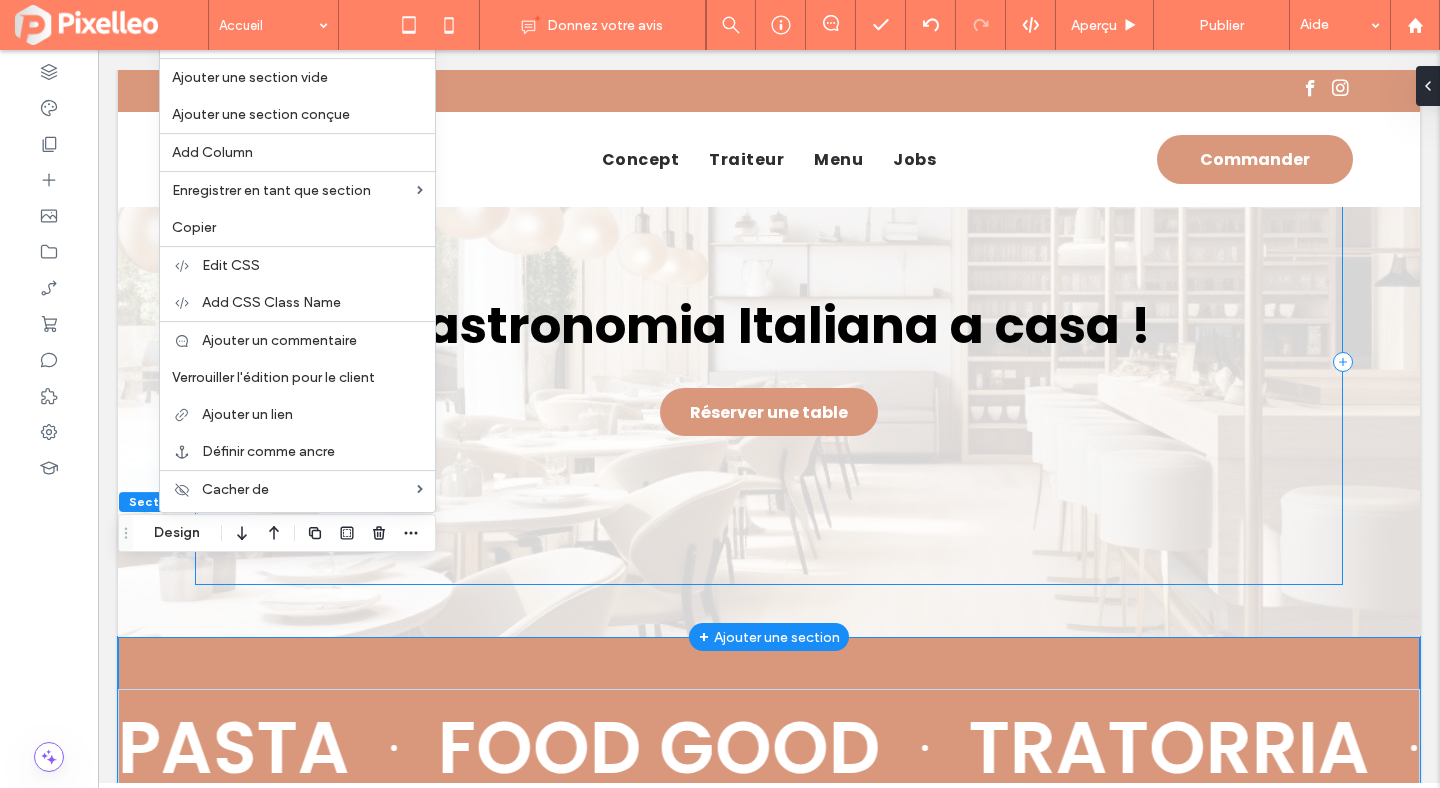 scroll, scrollTop: 74, scrollLeft: 0, axis: vertical 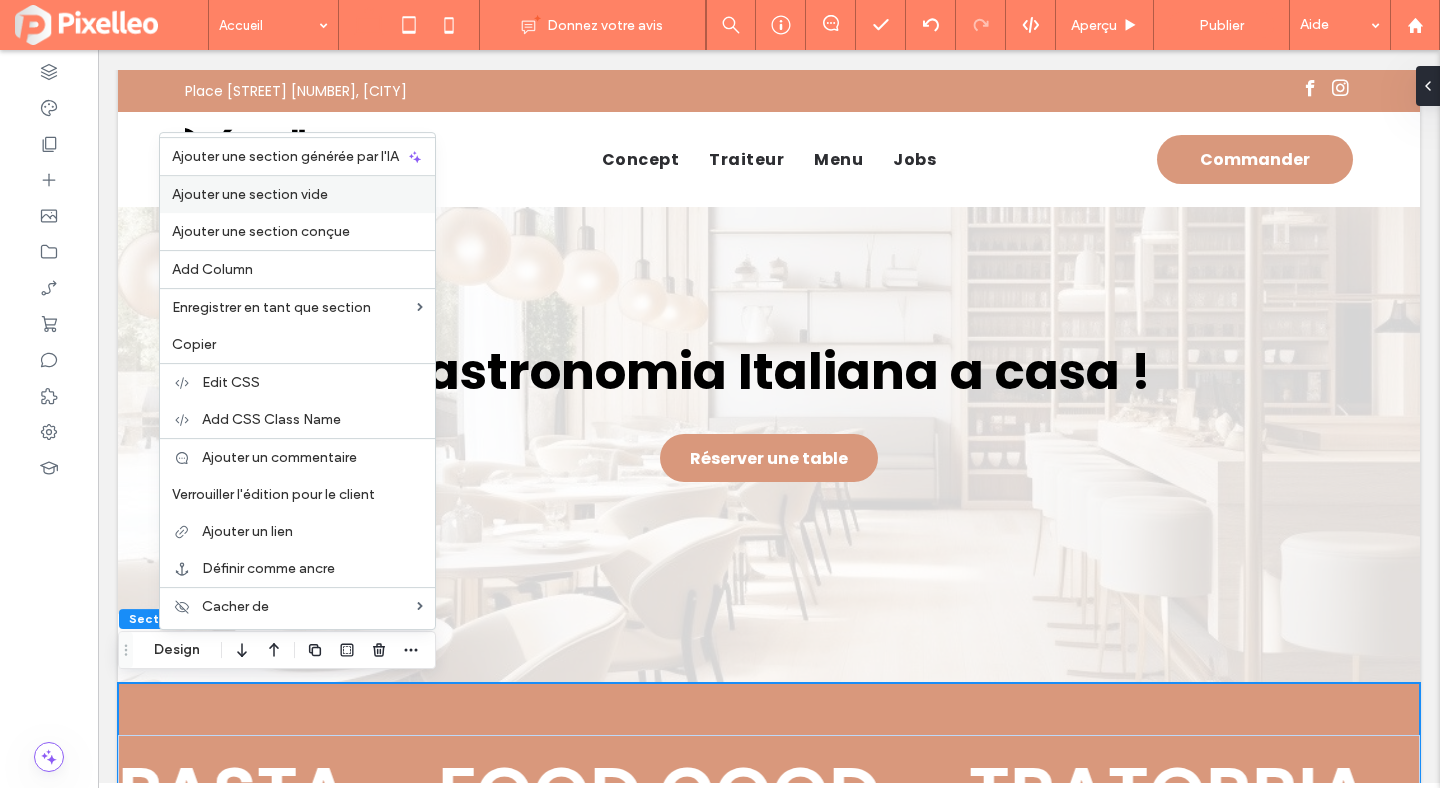click on "Ajouter une section vide" at bounding box center [250, 194] 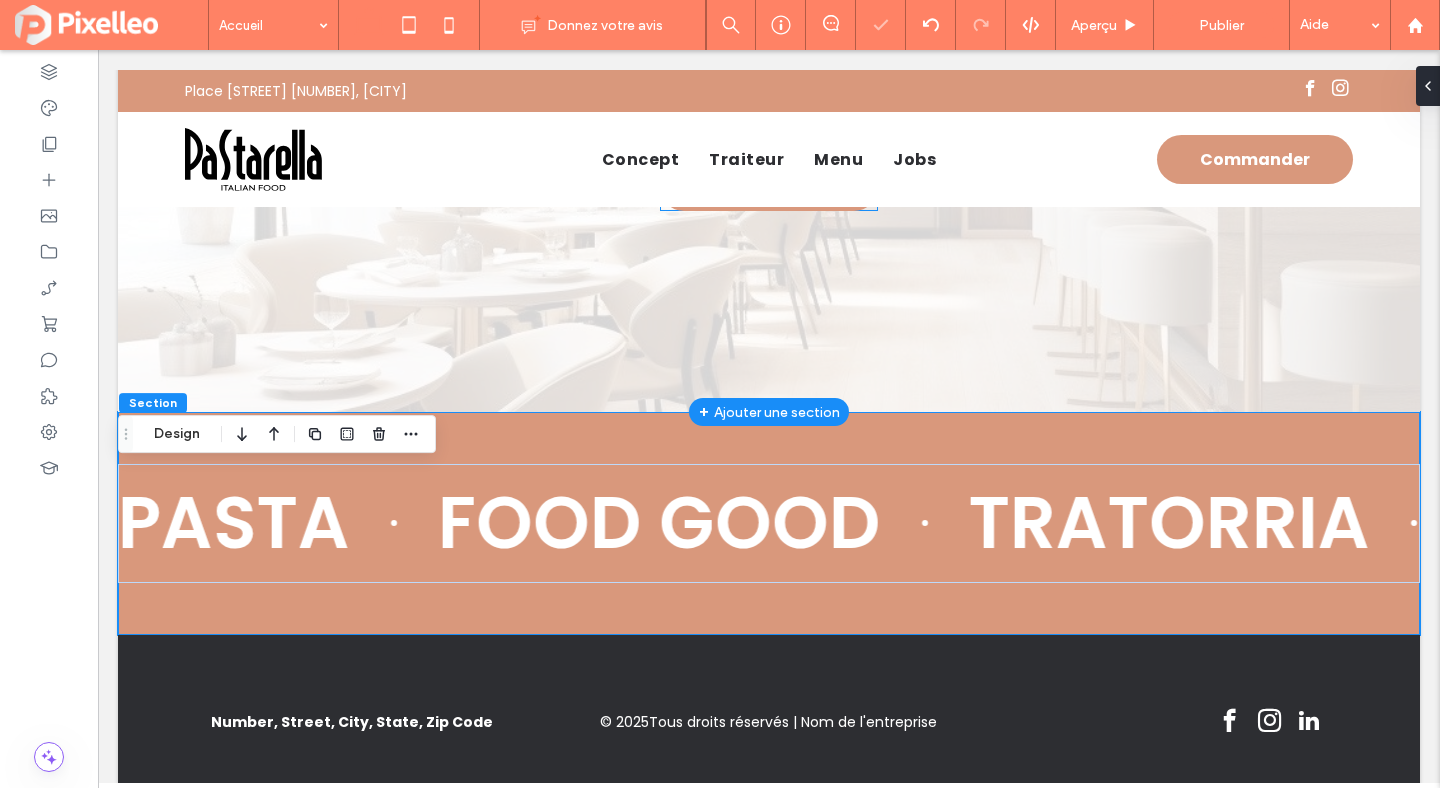 scroll, scrollTop: 378, scrollLeft: 0, axis: vertical 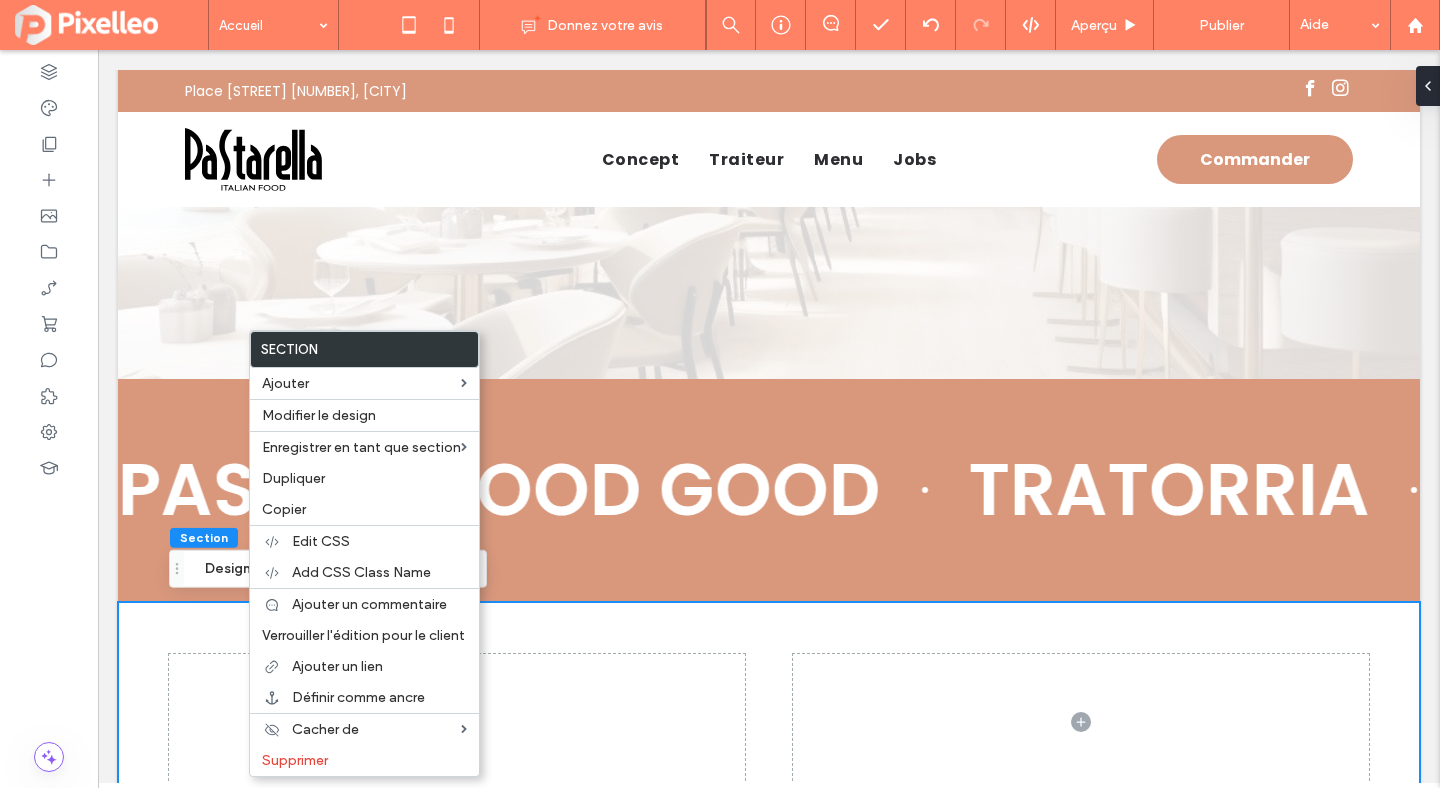 click at bounding box center [769, 722] 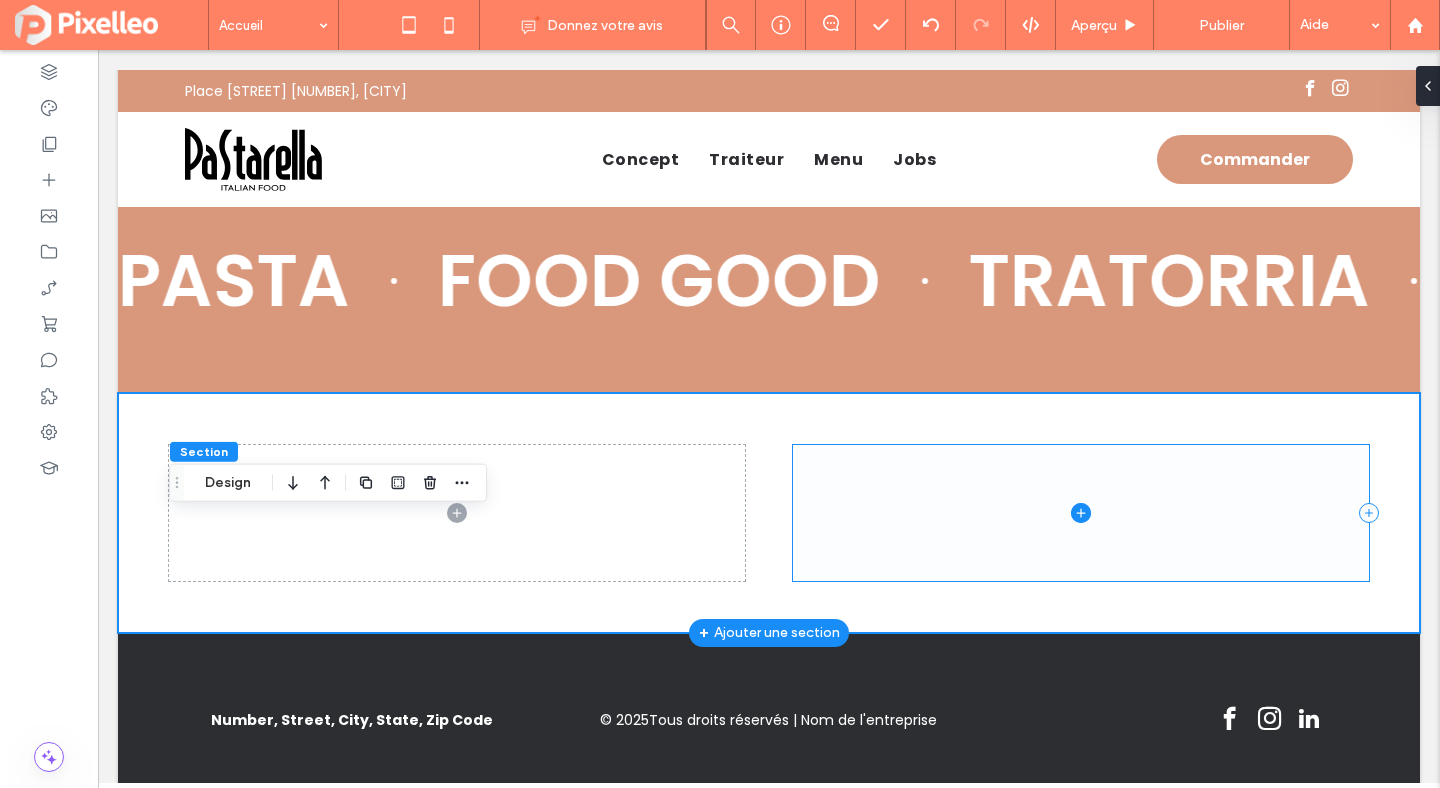 scroll, scrollTop: 618, scrollLeft: 0, axis: vertical 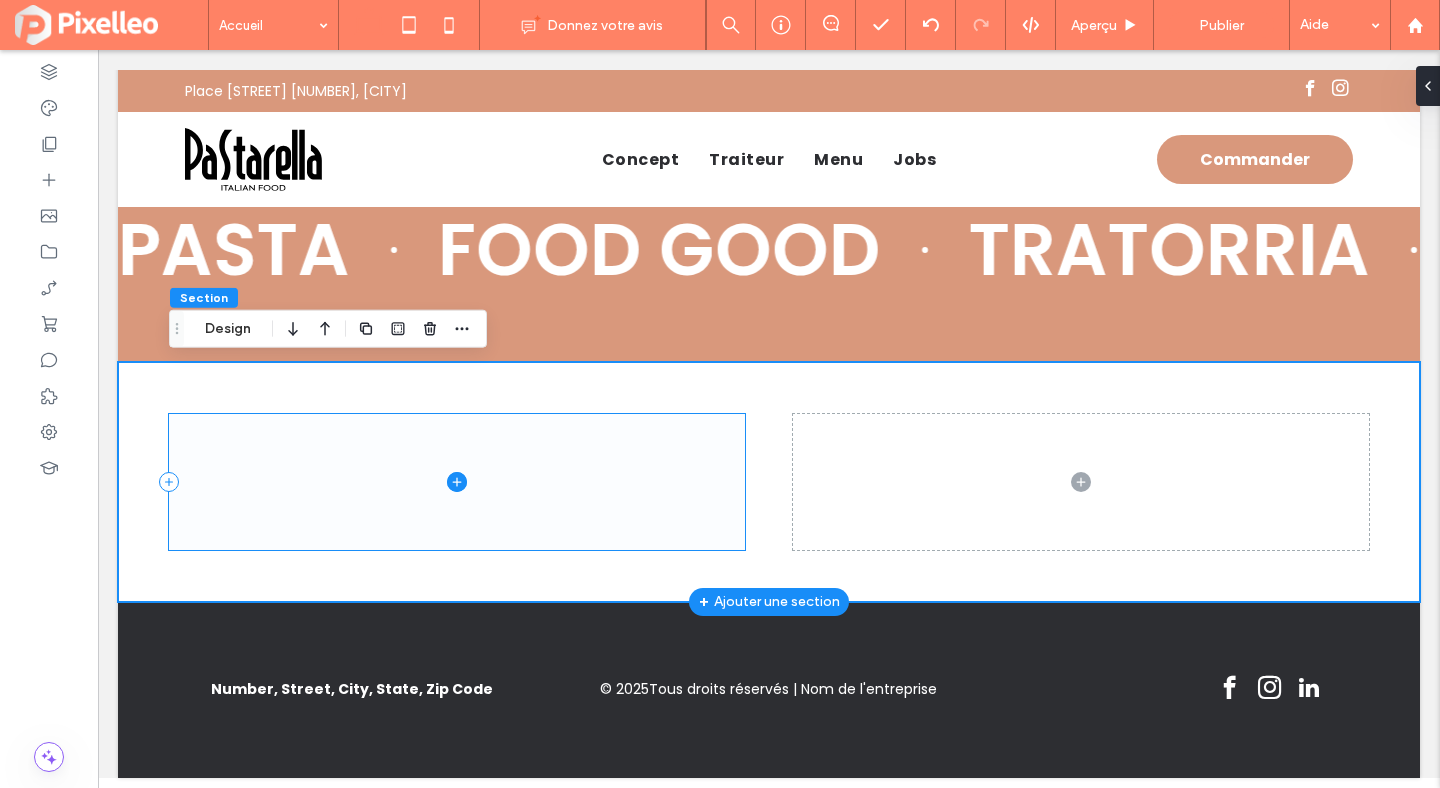 click 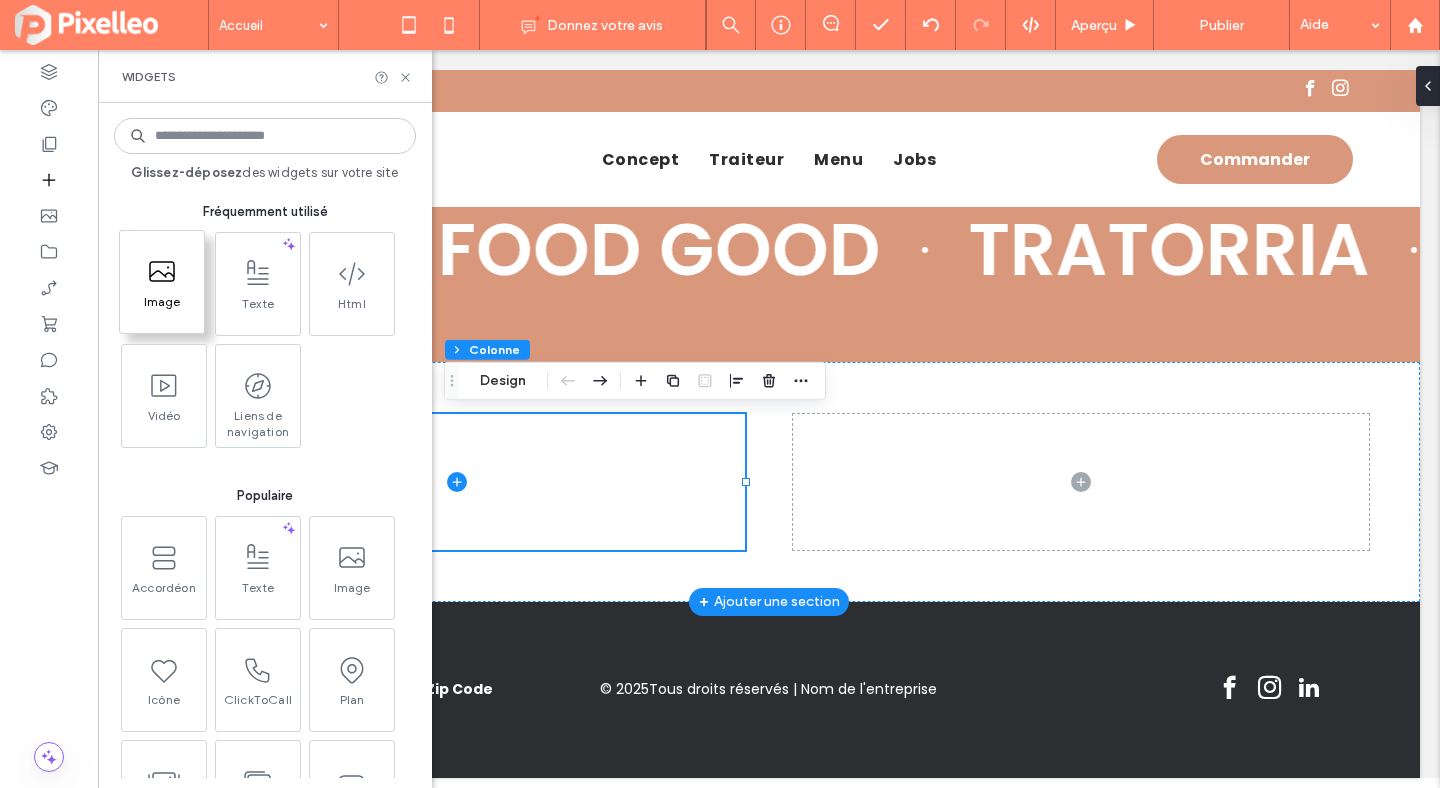 click on "Image" at bounding box center [162, 308] 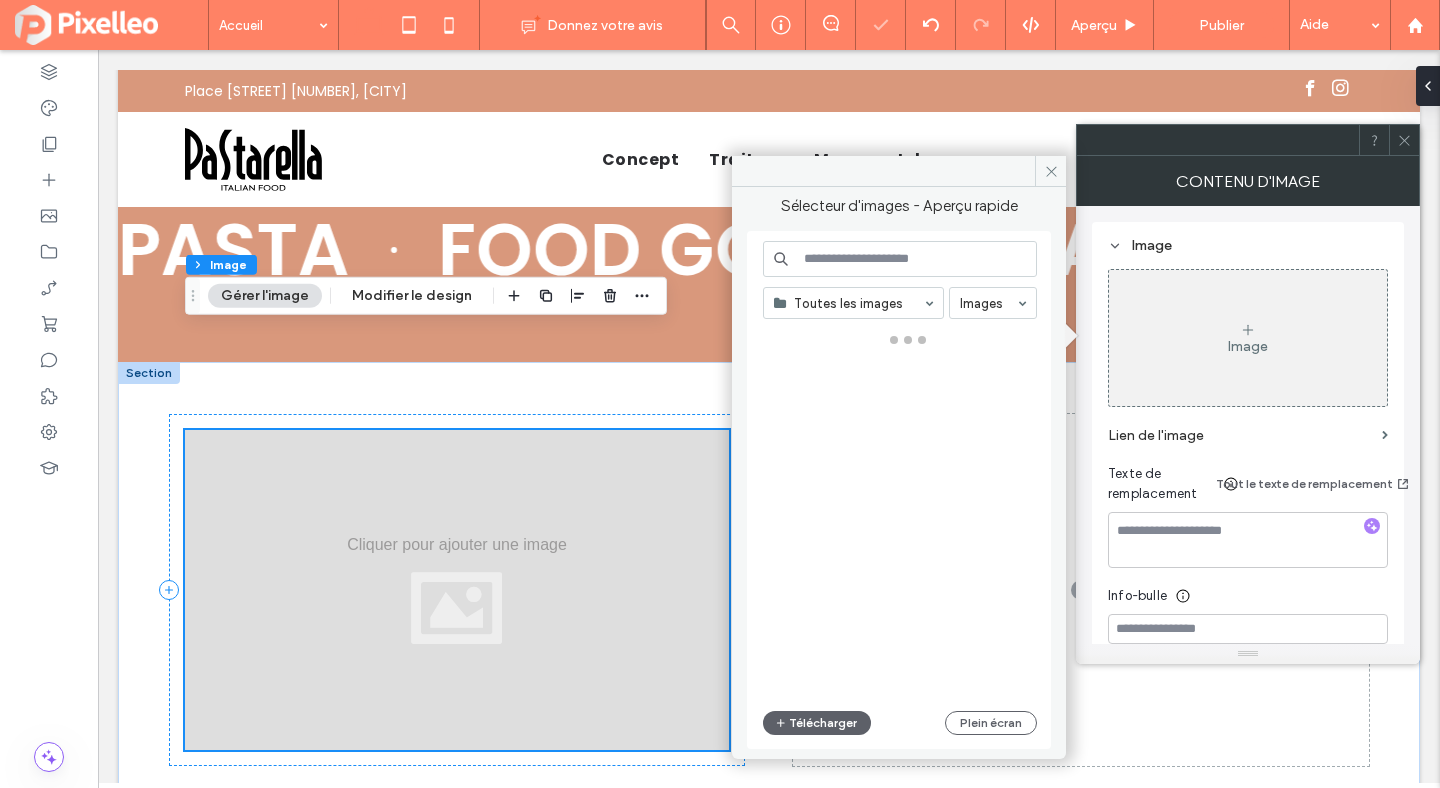 scroll, scrollTop: 834, scrollLeft: 0, axis: vertical 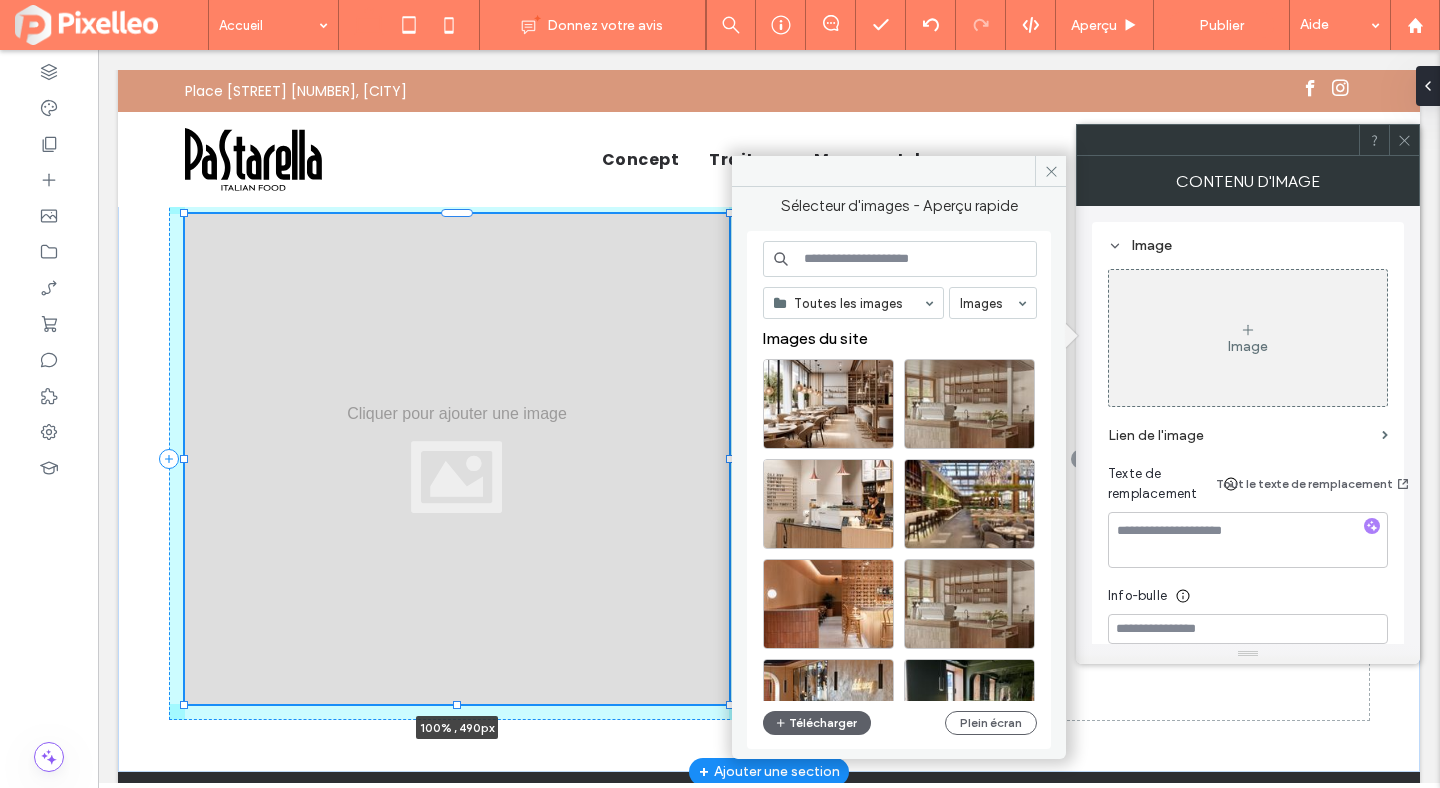 drag, startPoint x: 457, startPoint y: 536, endPoint x: 478, endPoint y: 621, distance: 87.555695 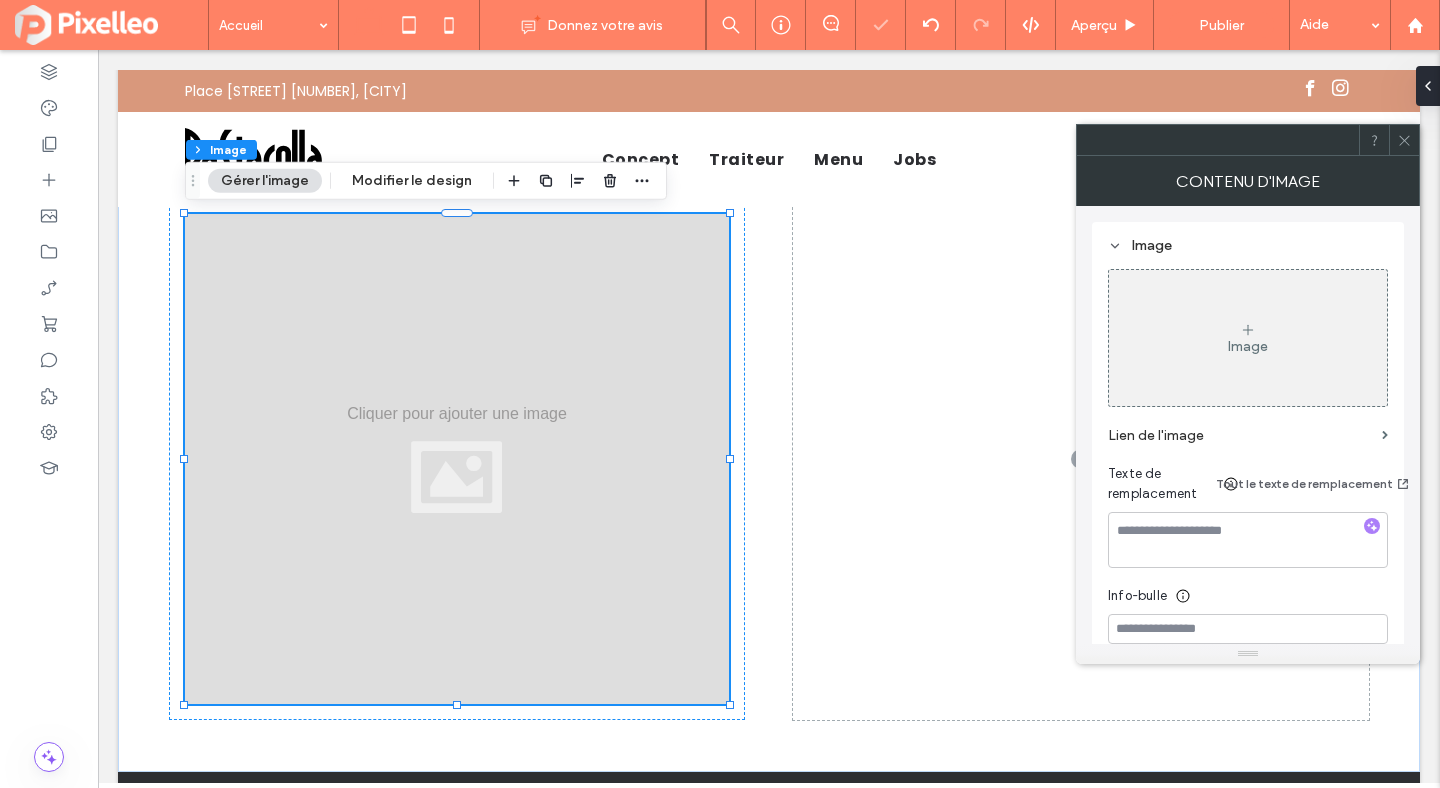 click 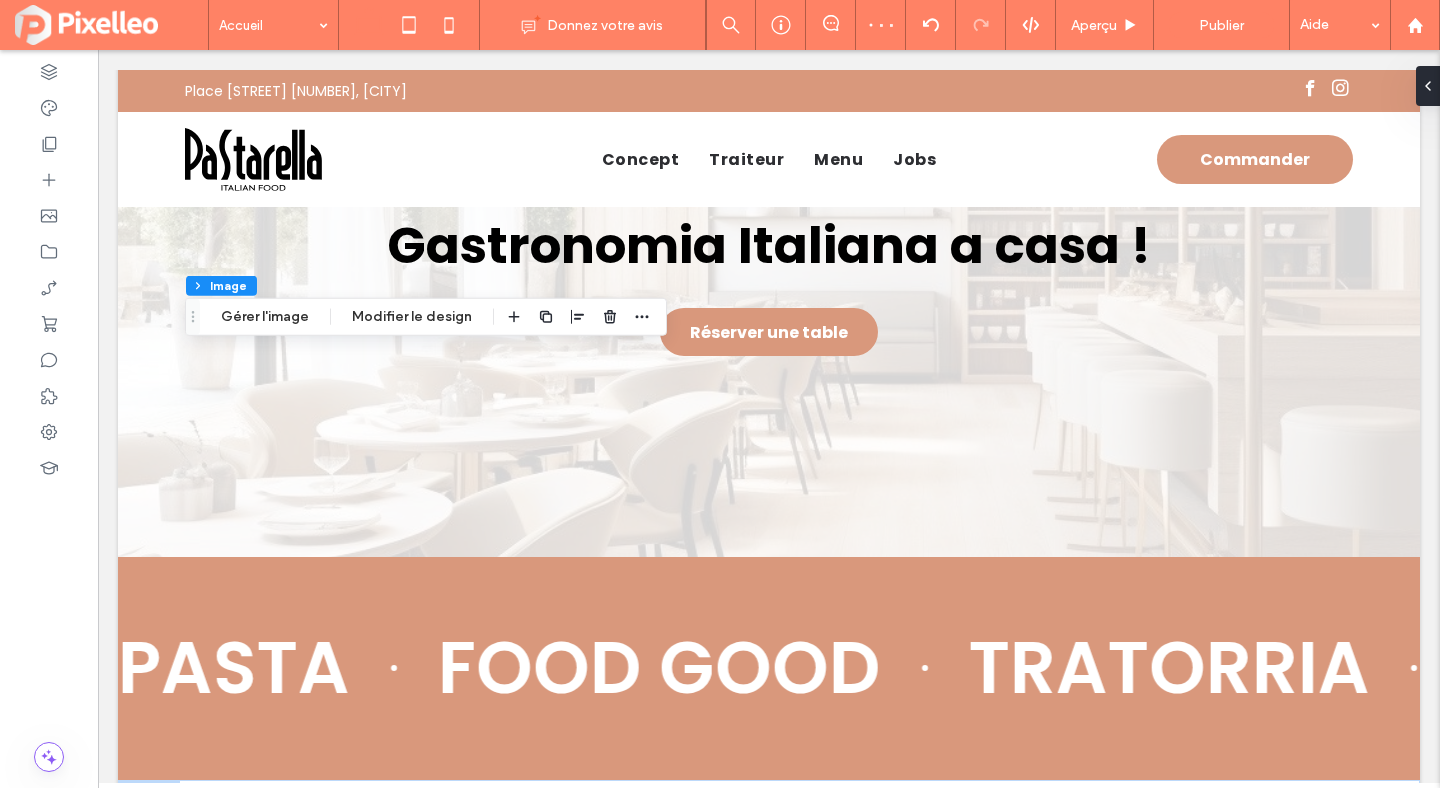 scroll, scrollTop: 0, scrollLeft: 0, axis: both 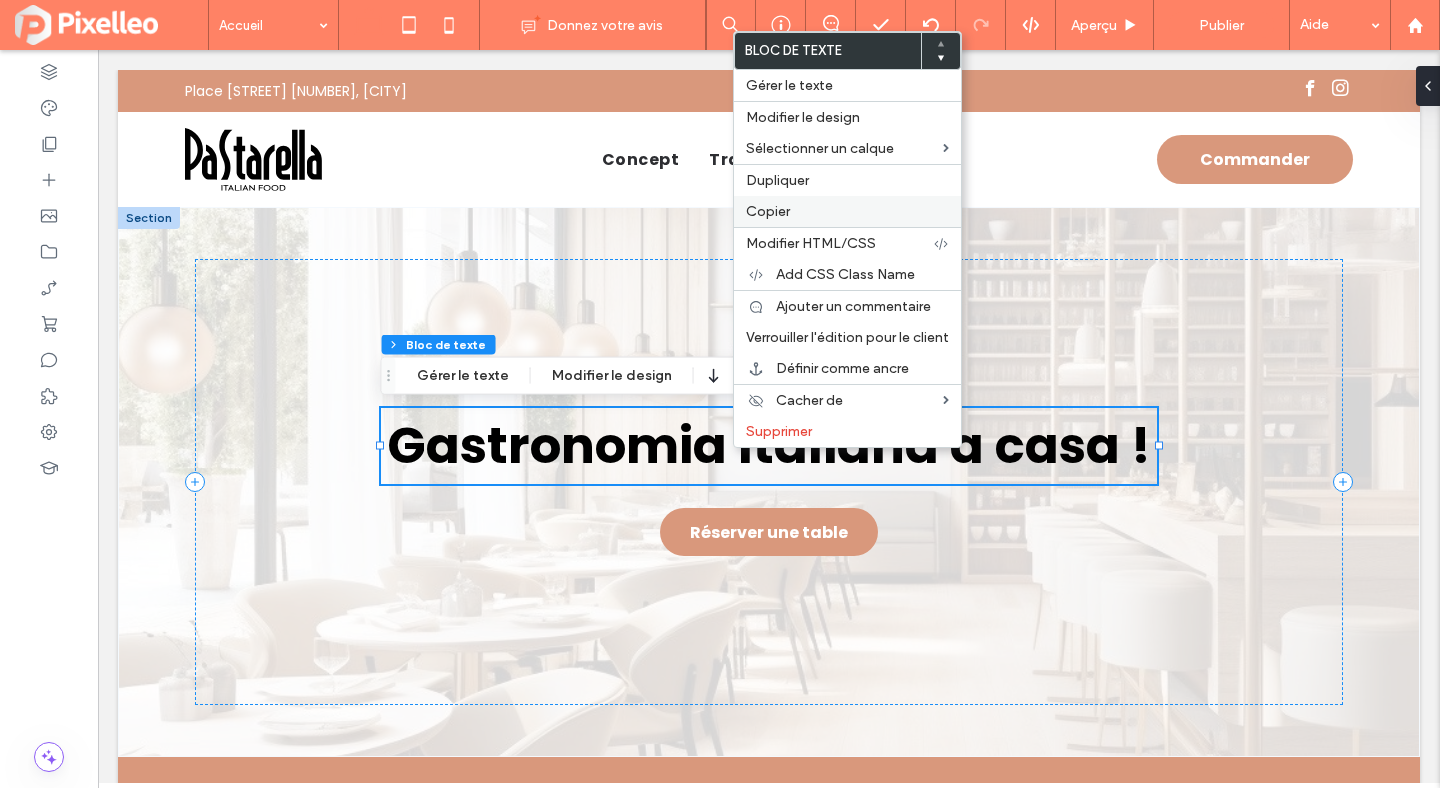 click on "Copier" at bounding box center (768, 211) 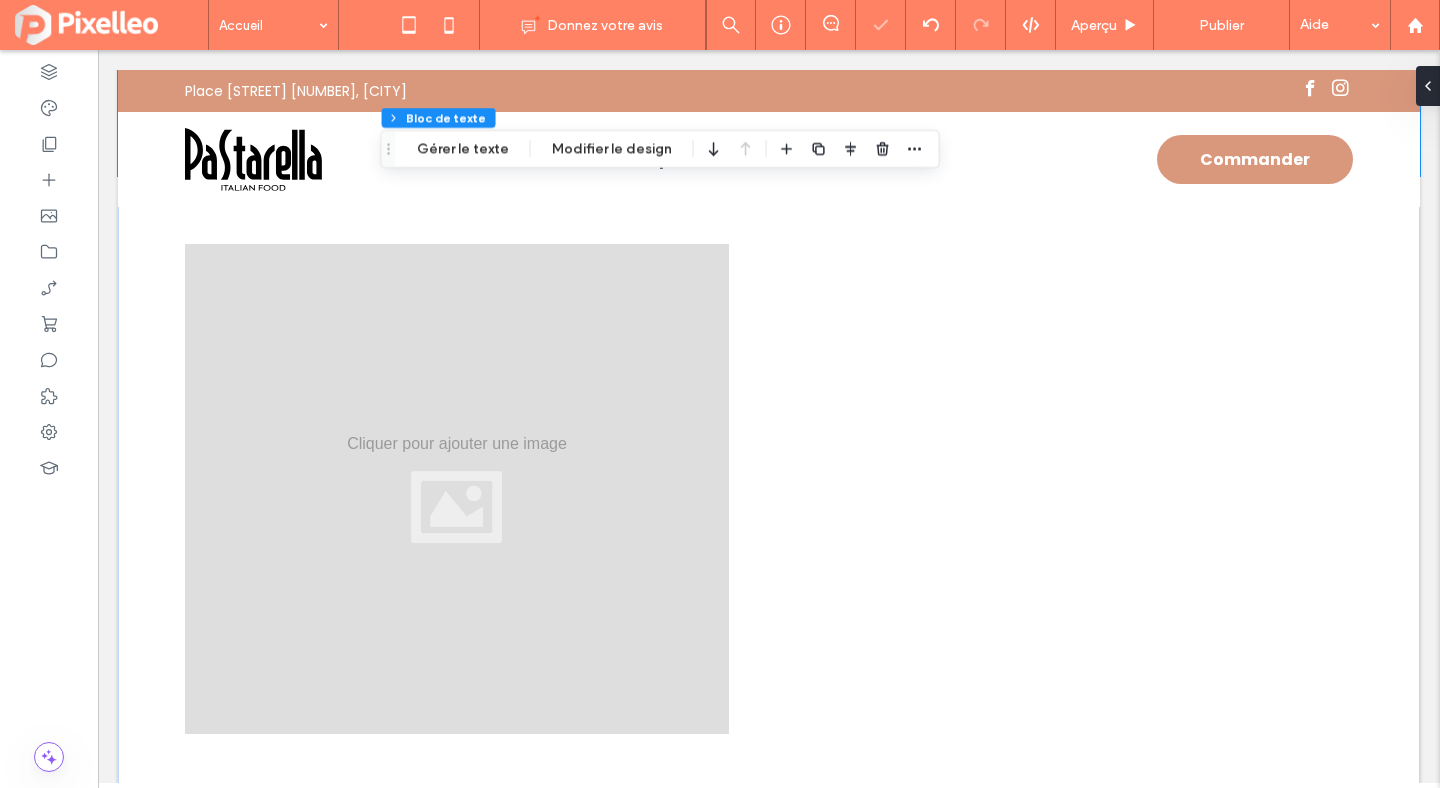 scroll, scrollTop: 861, scrollLeft: 0, axis: vertical 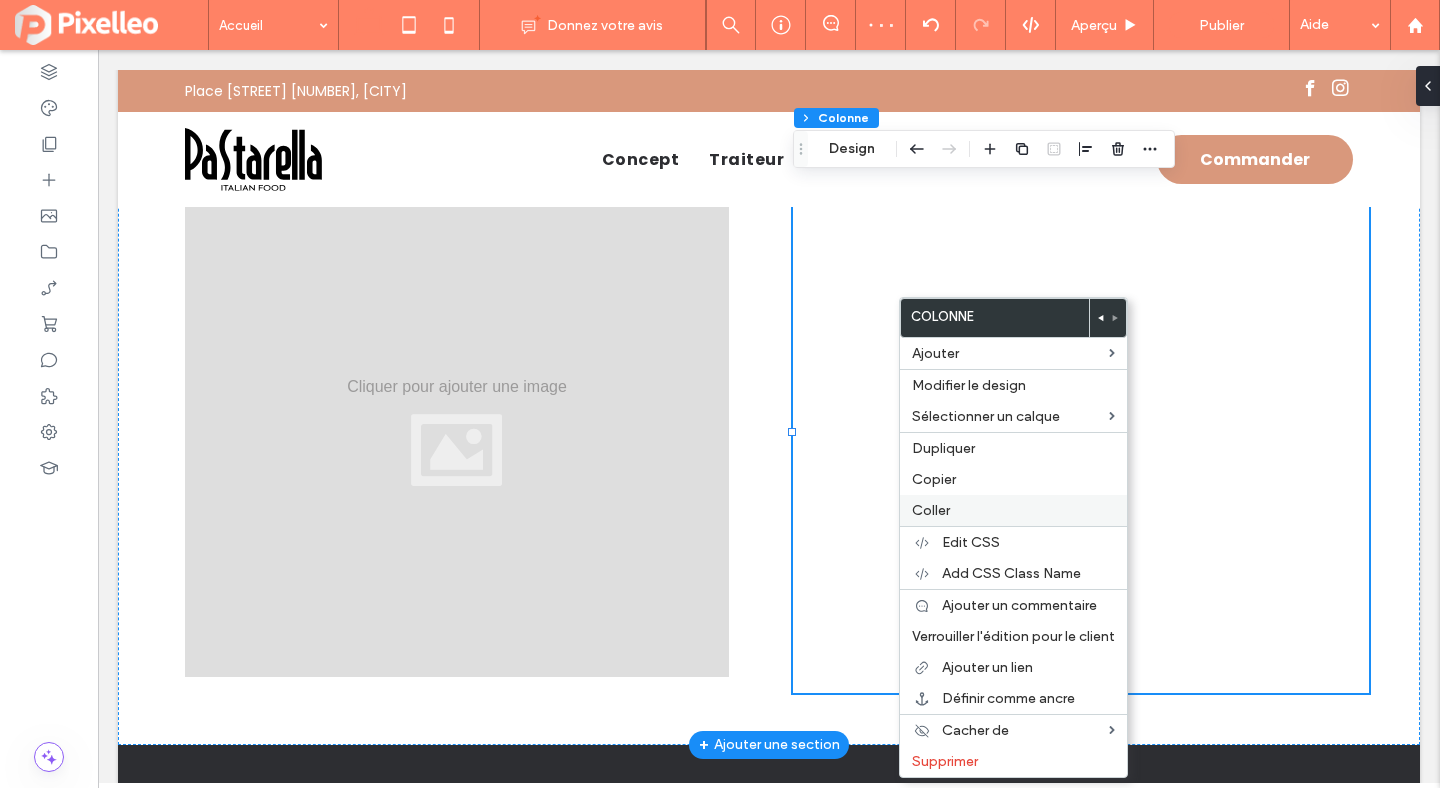 click on "Coller" at bounding box center (1013, 510) 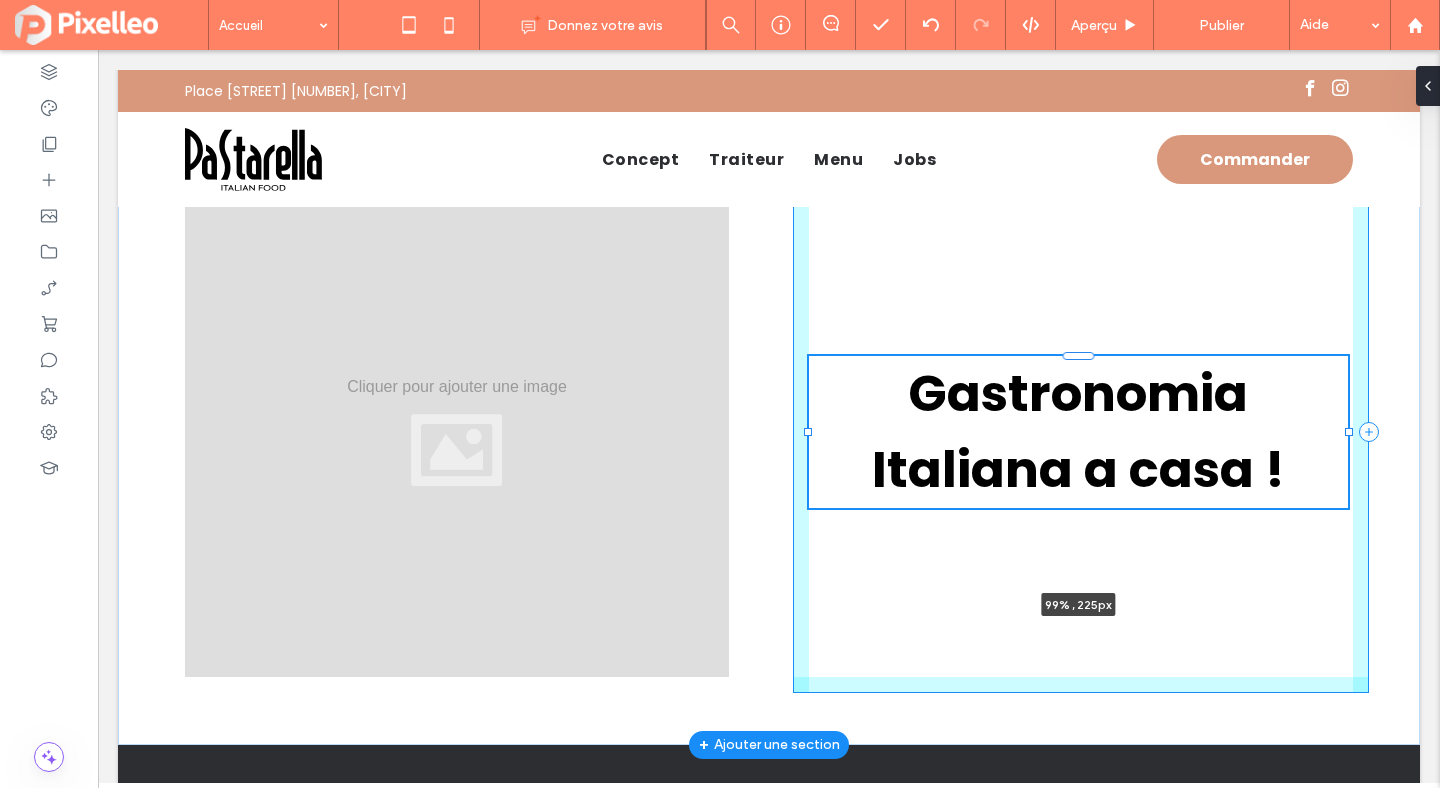 drag, startPoint x: 1190, startPoint y: 427, endPoint x: 1350, endPoint y: 417, distance: 160.3122 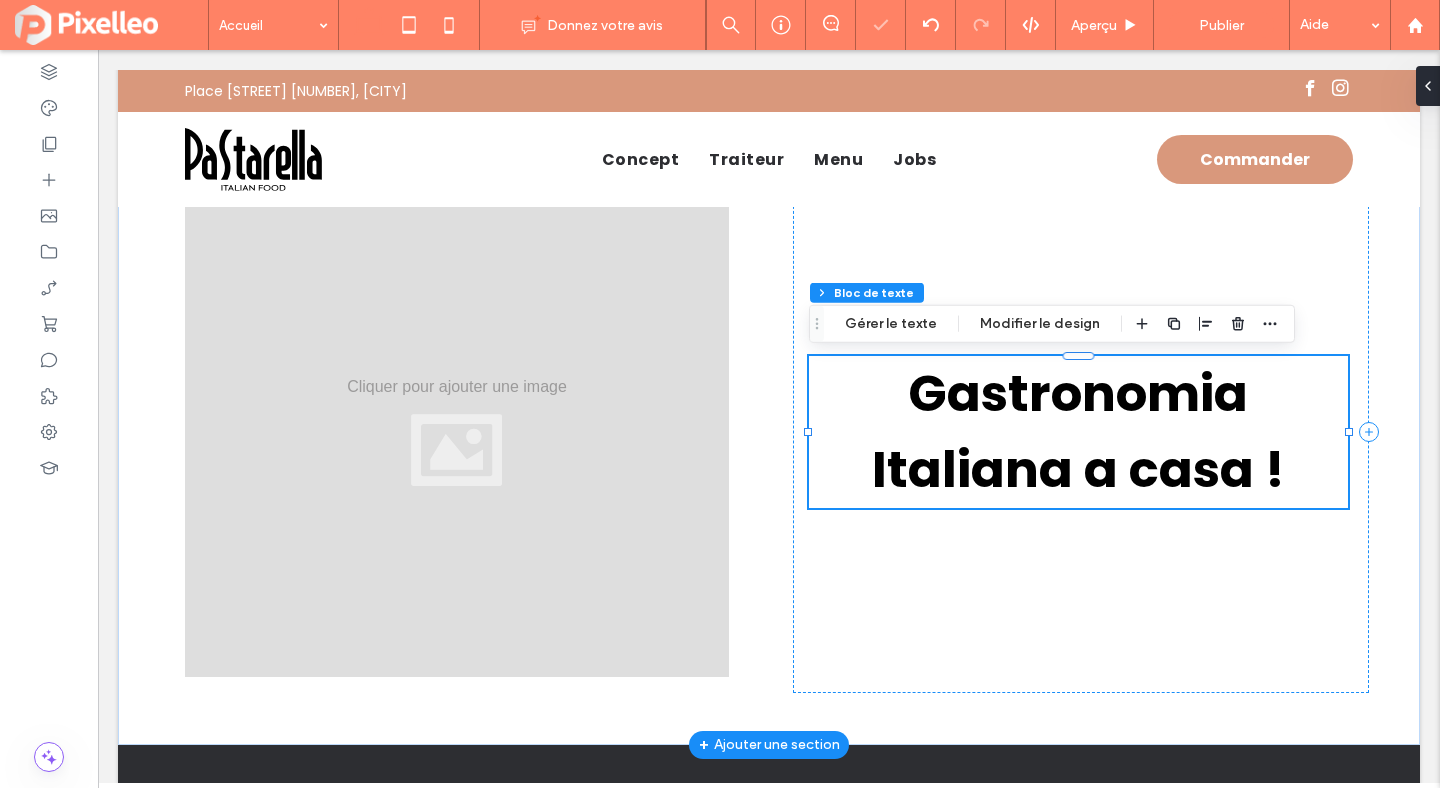 click on "Gastronomia Italiana a casa !" at bounding box center (1078, 431) 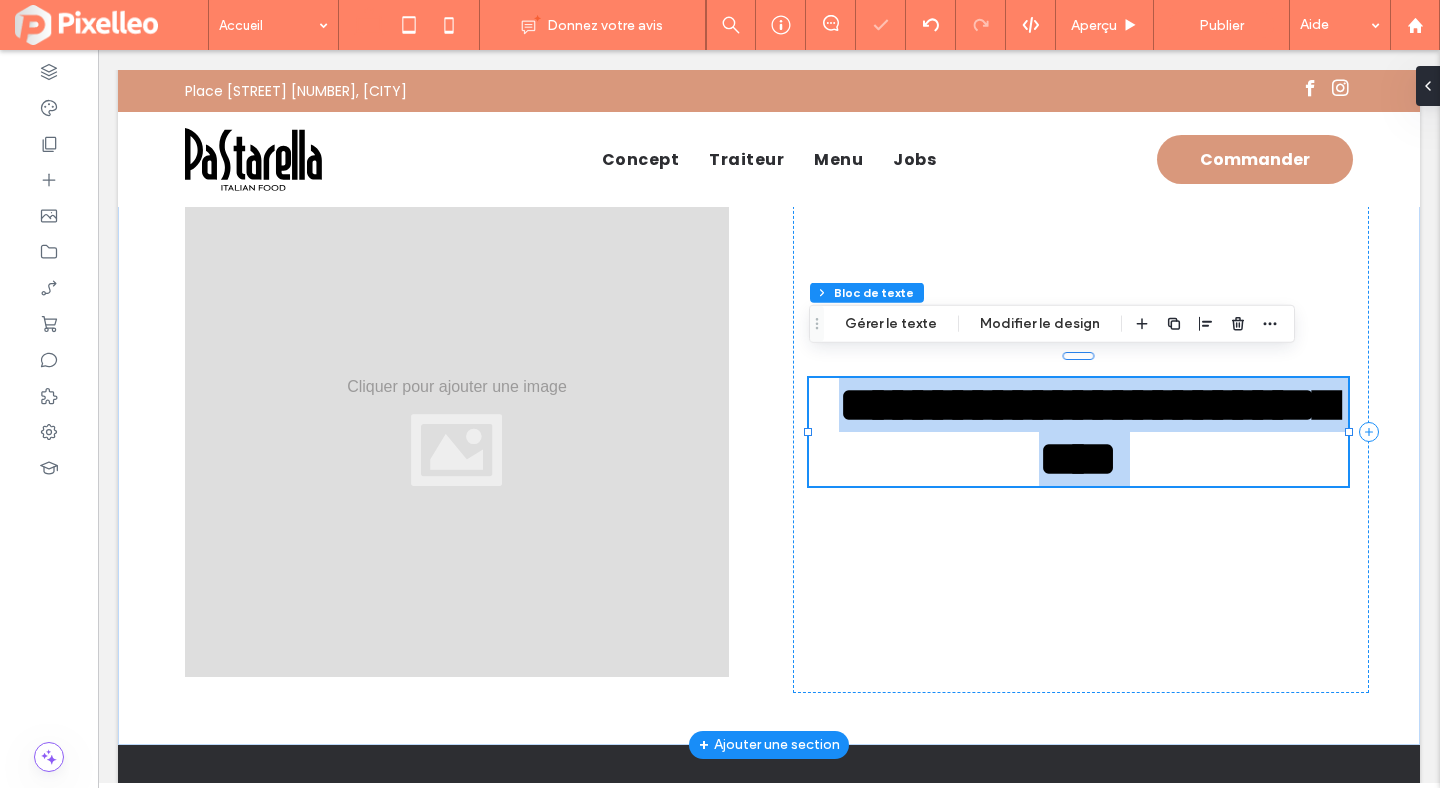 click on "**********" at bounding box center [1088, 431] 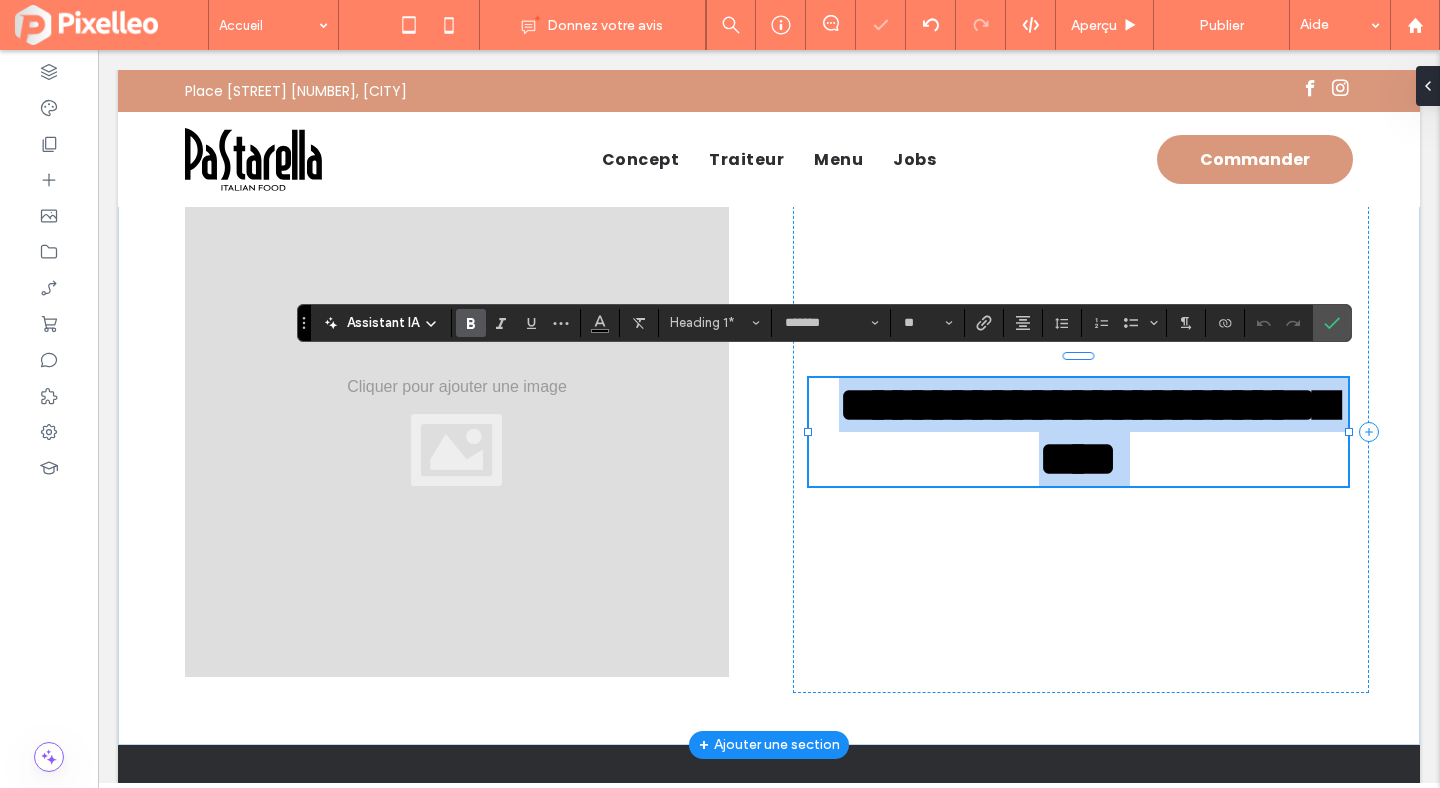 click on "**********" at bounding box center (1088, 431) 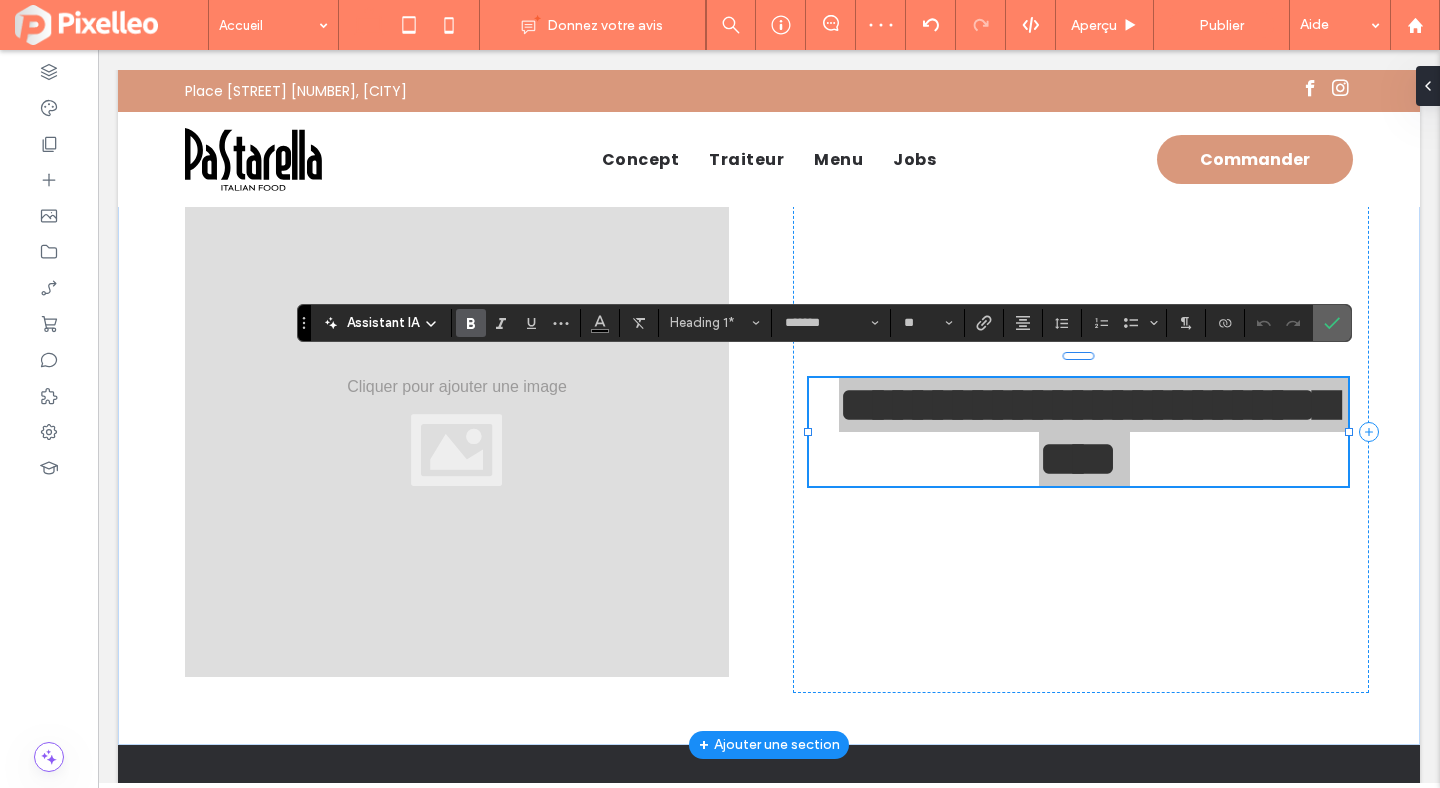 click 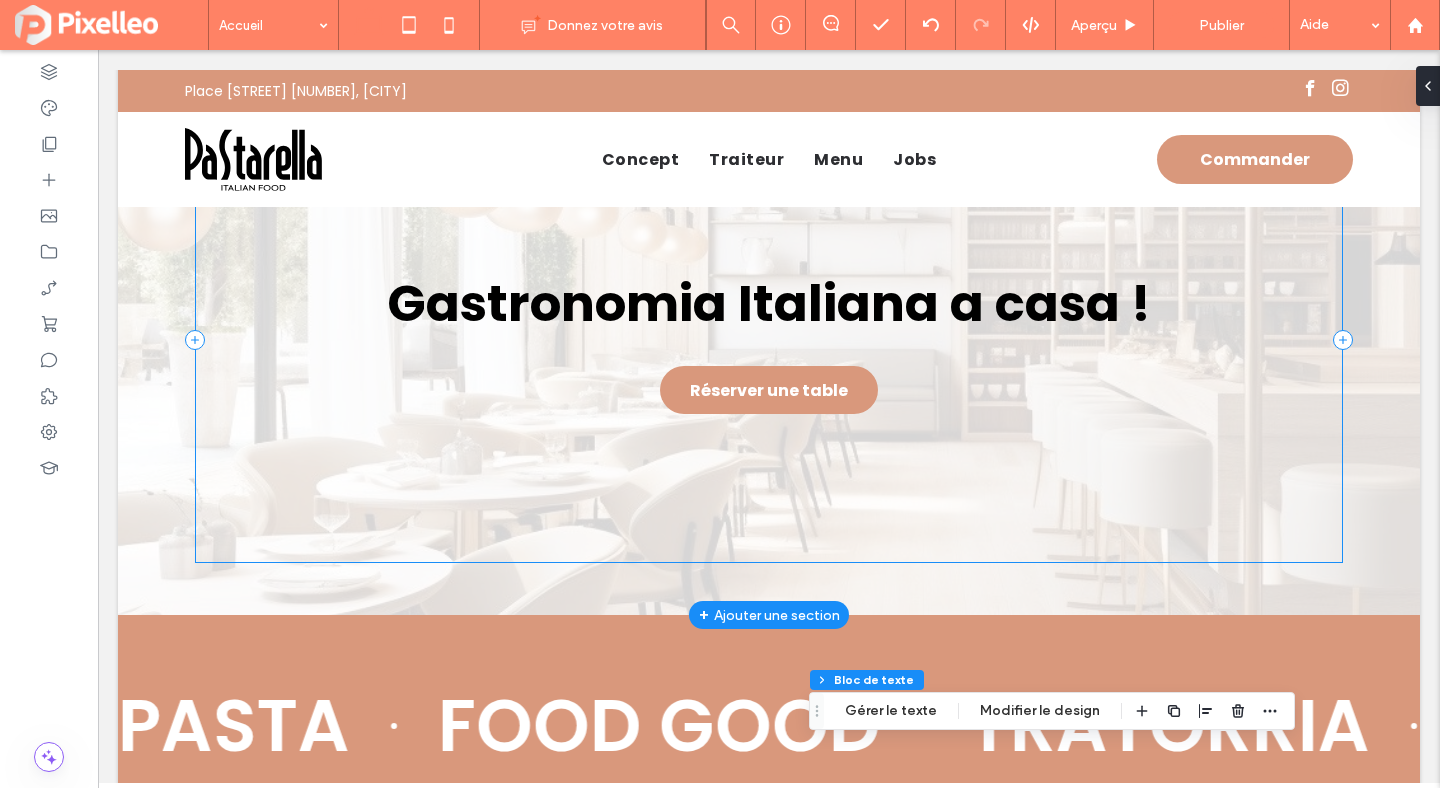 scroll, scrollTop: 45, scrollLeft: 0, axis: vertical 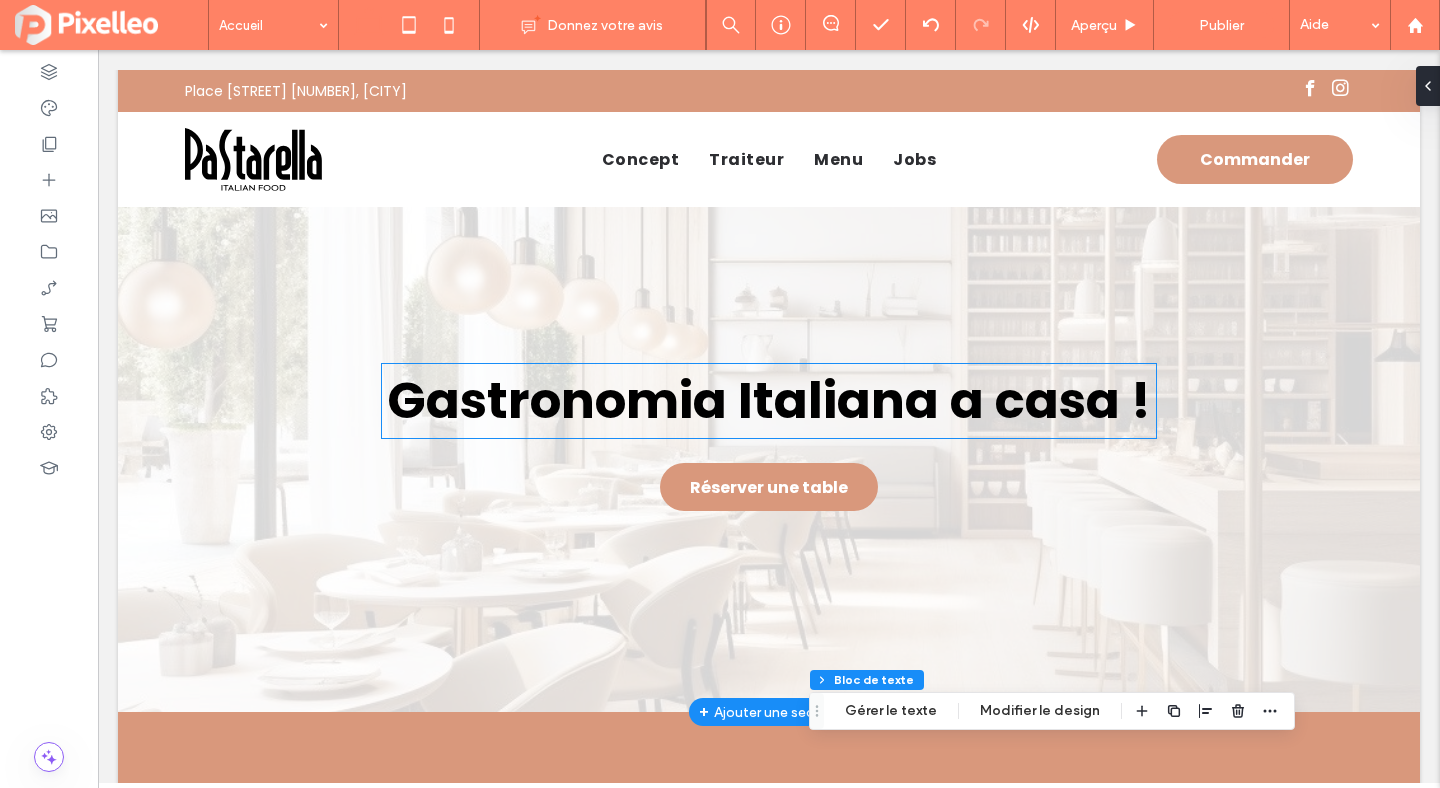 click on "Gastronomia Italiana a casa !" at bounding box center [769, 400] 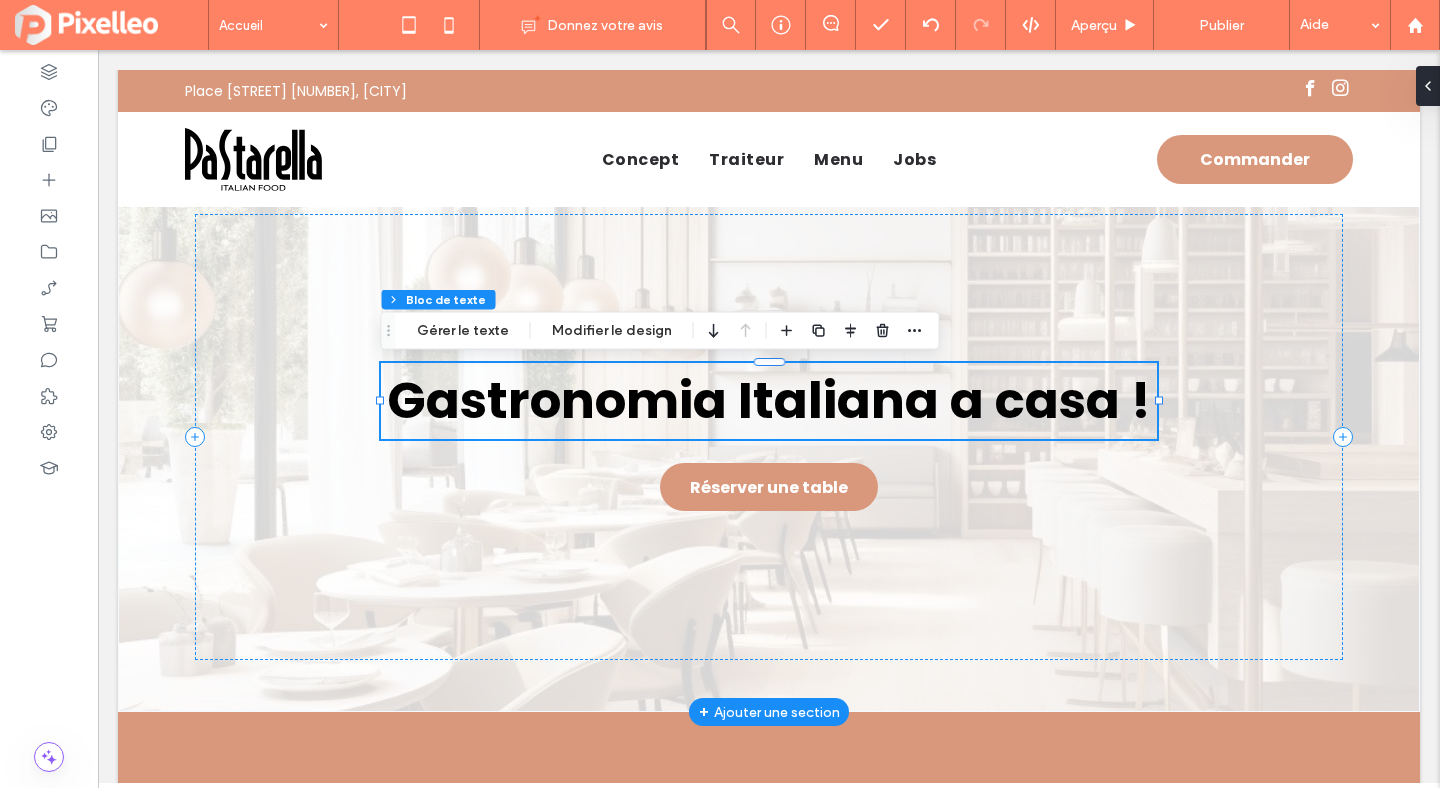click on "Gastronomia Italiana a casa !" at bounding box center (769, 401) 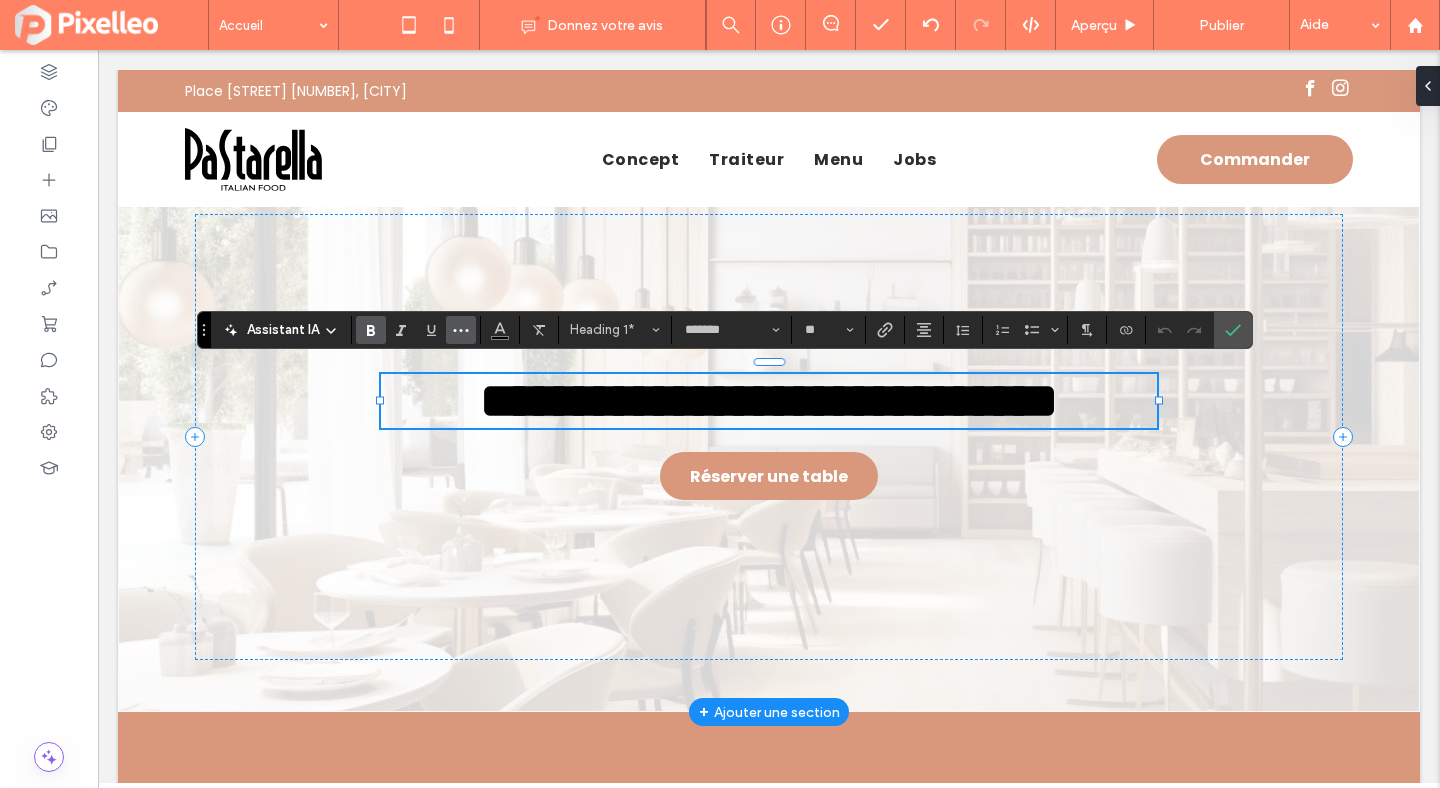 click 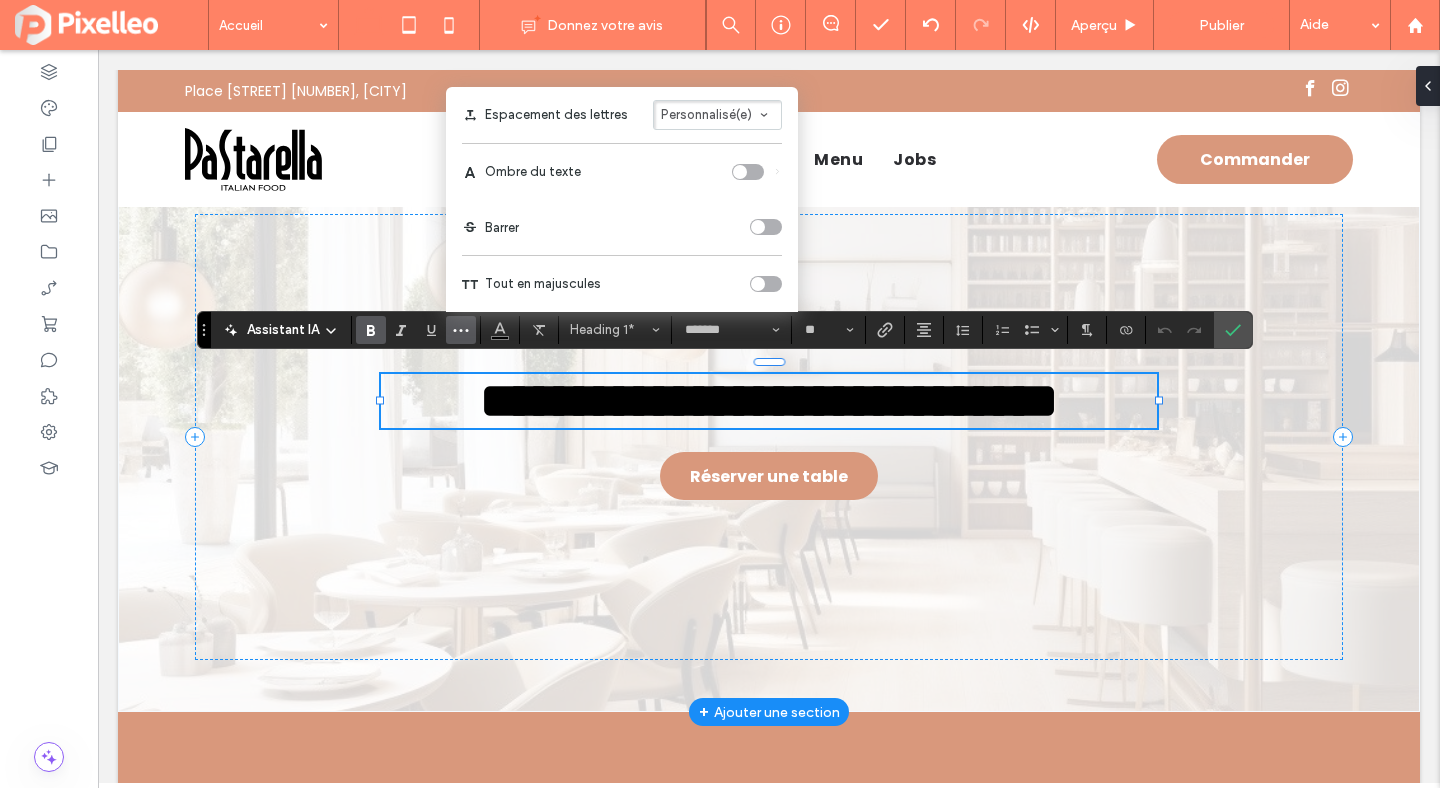 click on "Personnalisé(e)" at bounding box center [706, 114] 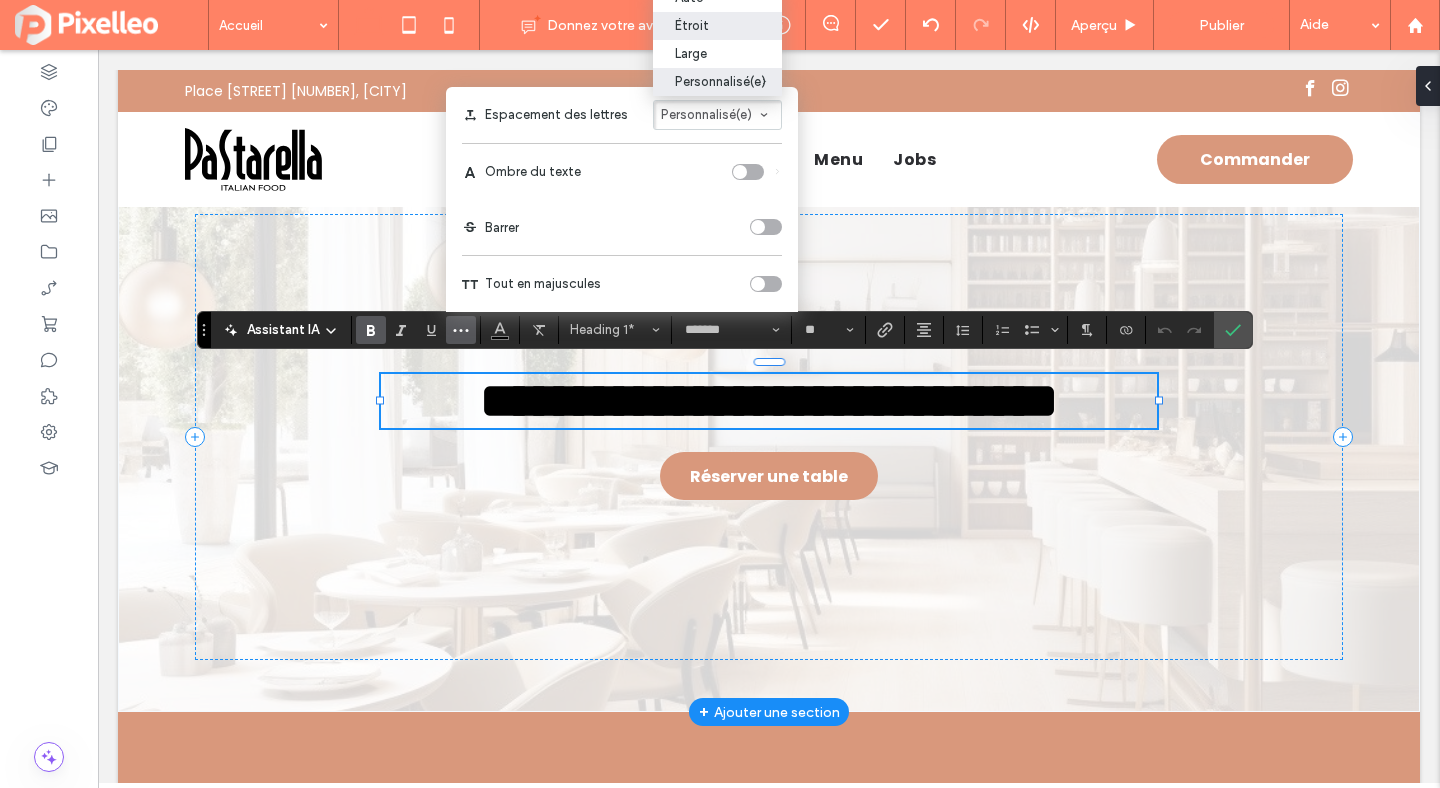 click on "Étroit" at bounding box center (705, 25) 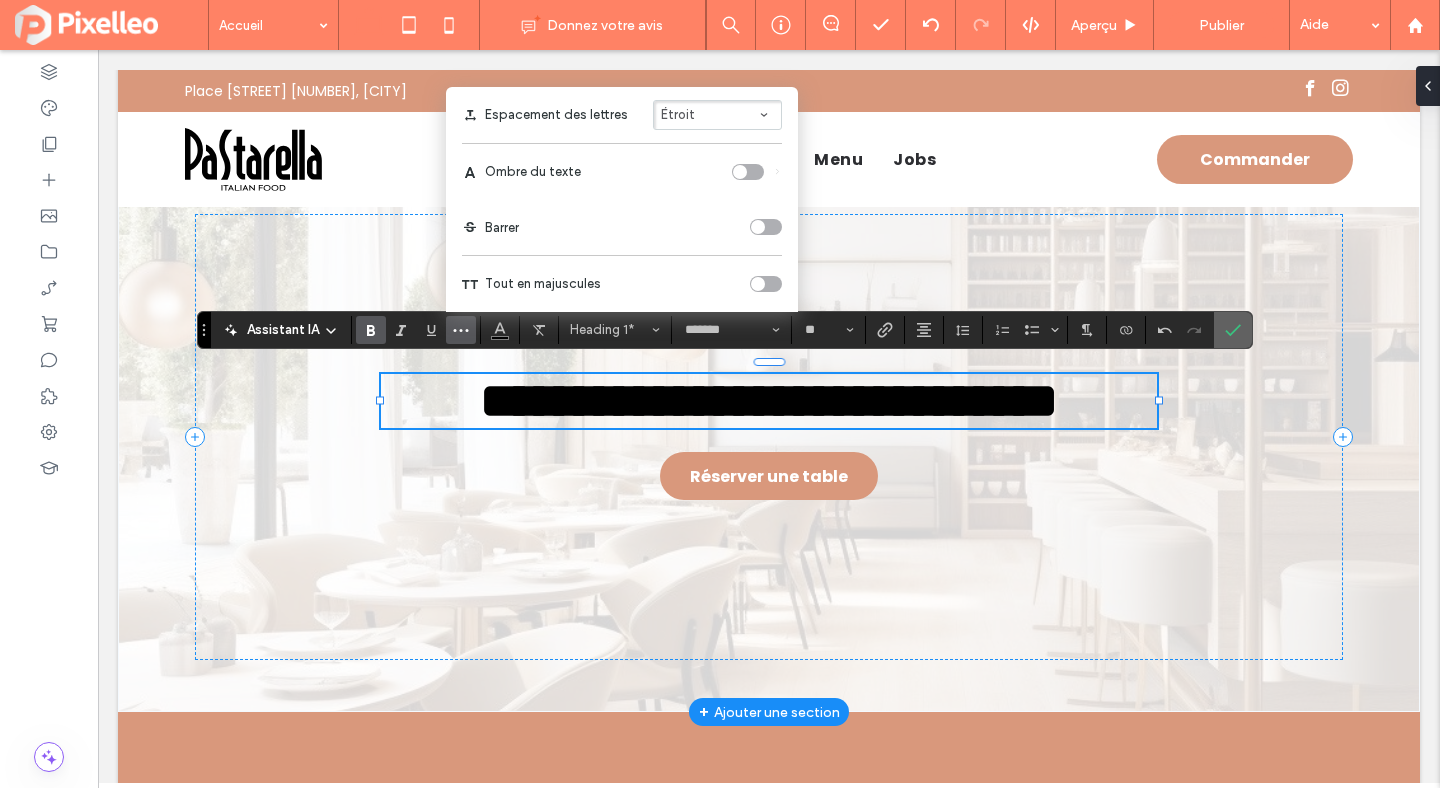 click 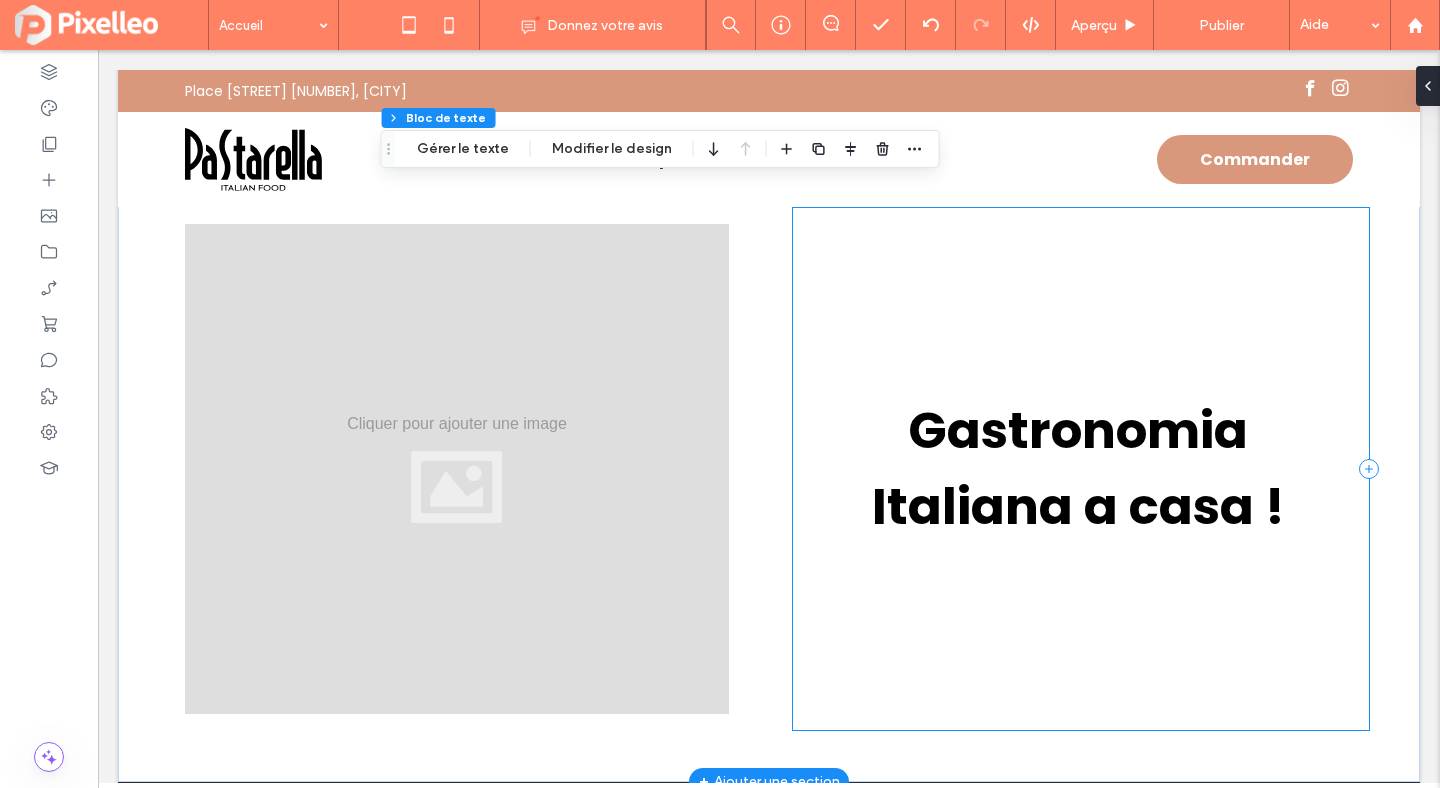 scroll, scrollTop: 830, scrollLeft: 0, axis: vertical 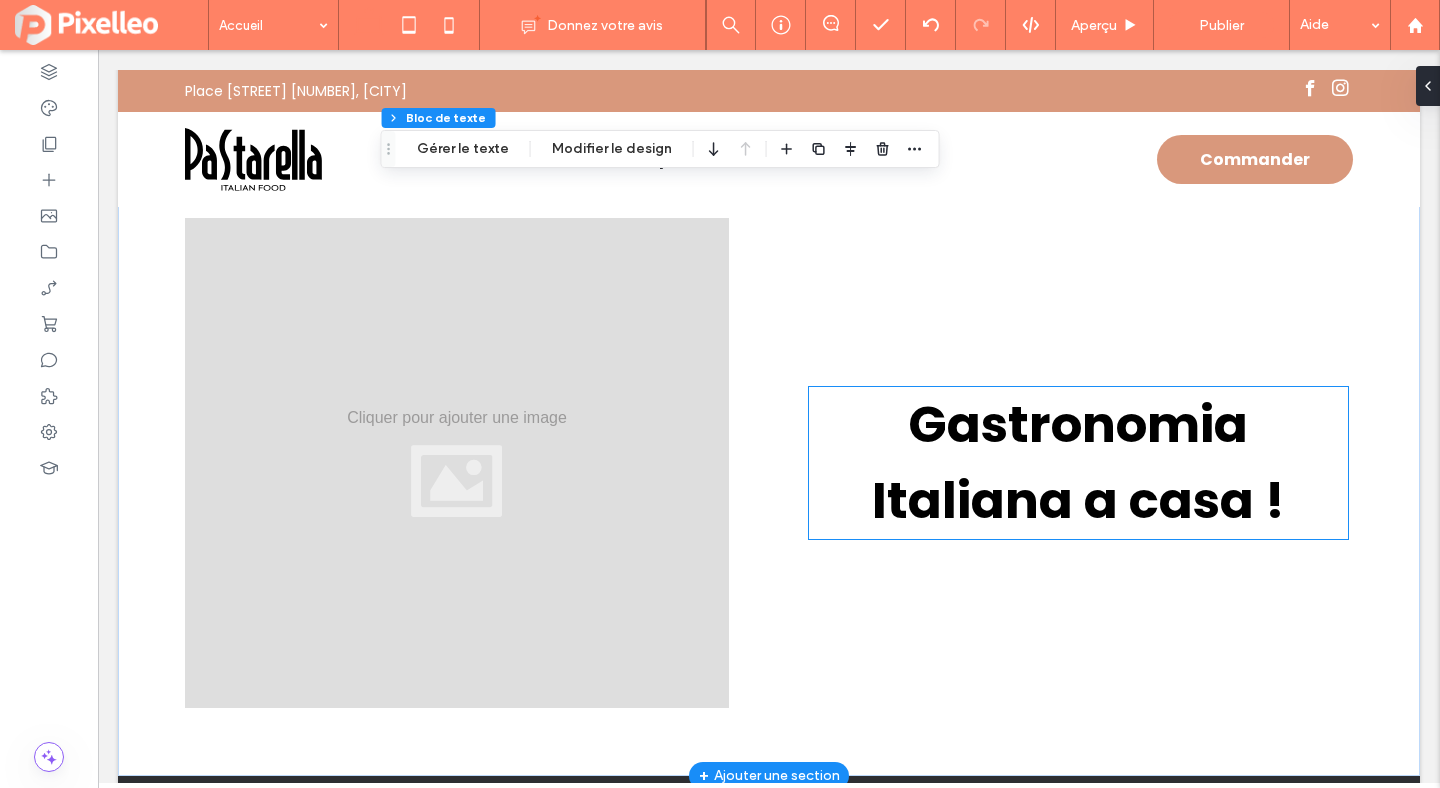 click on "Gastronomia Italiana a casa !" at bounding box center [1078, 462] 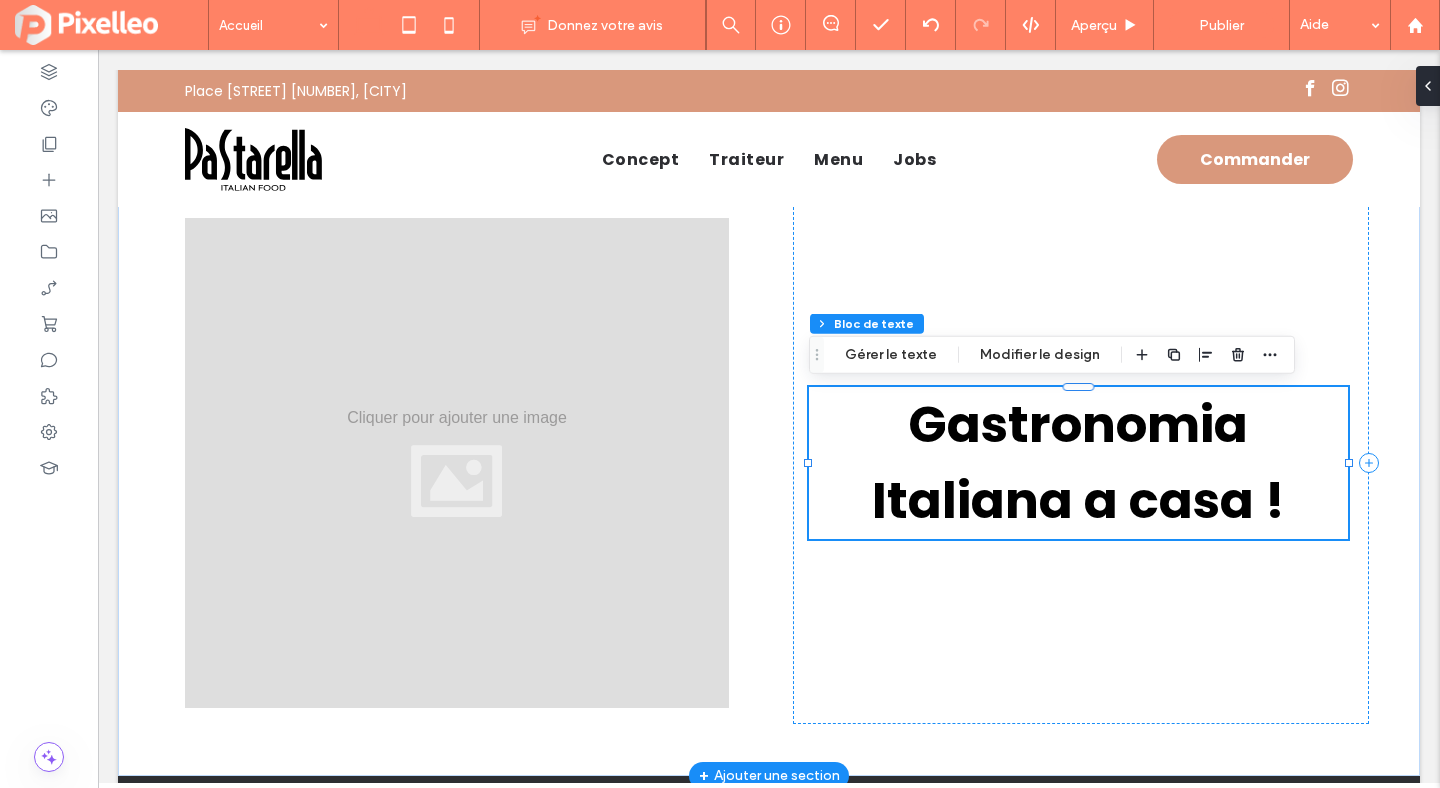 click on "Gastronomia Italiana a casa !" at bounding box center [1078, 463] 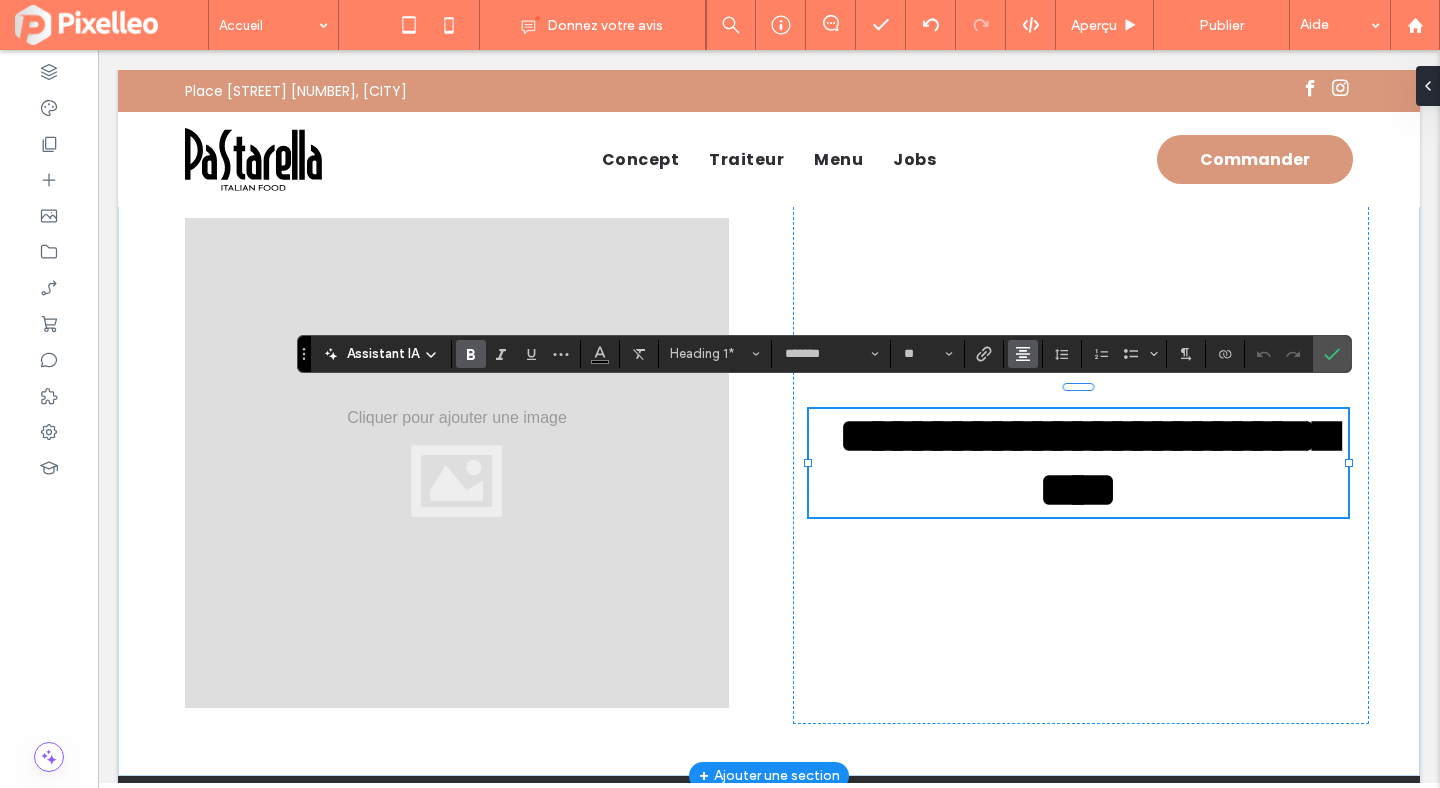 click 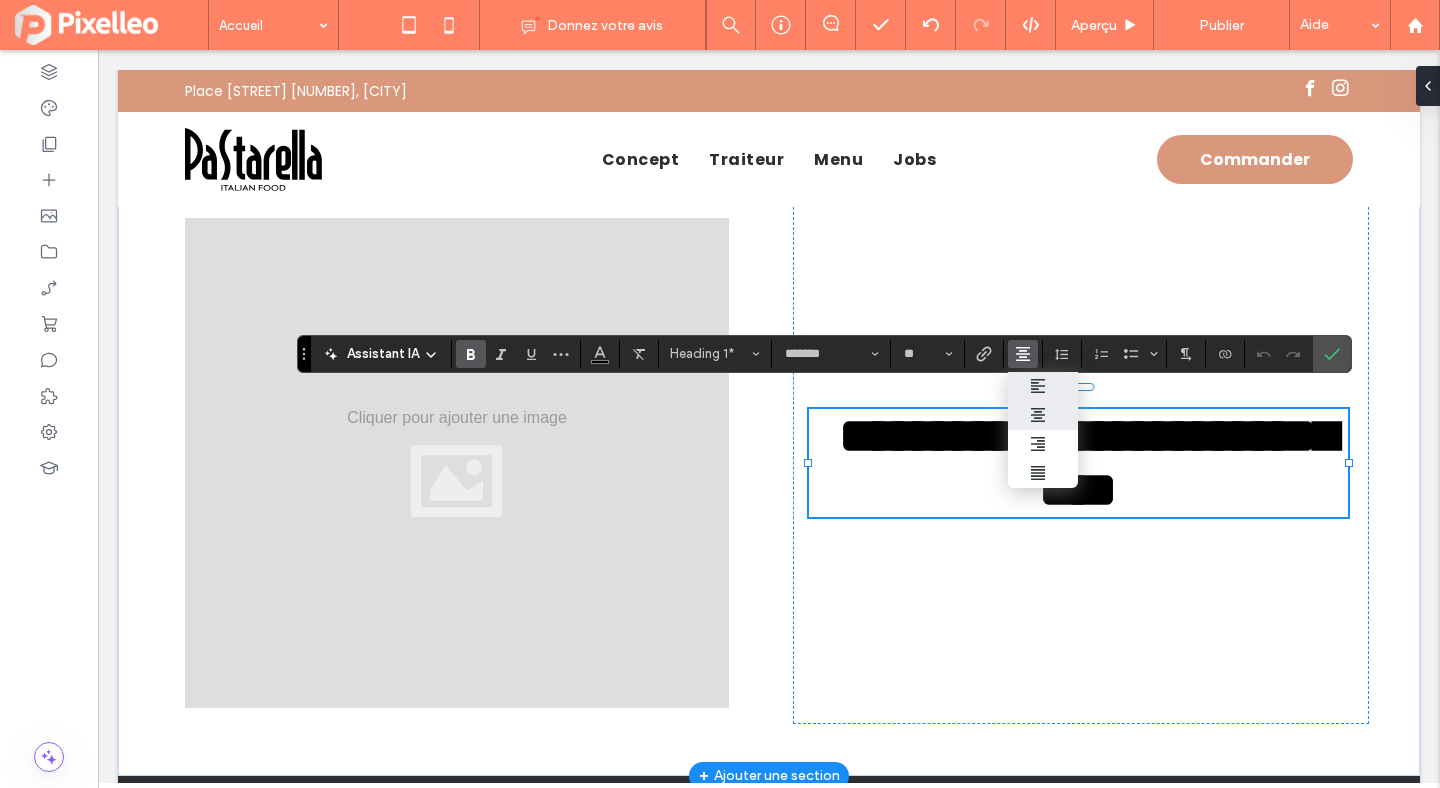click at bounding box center (1043, 386) 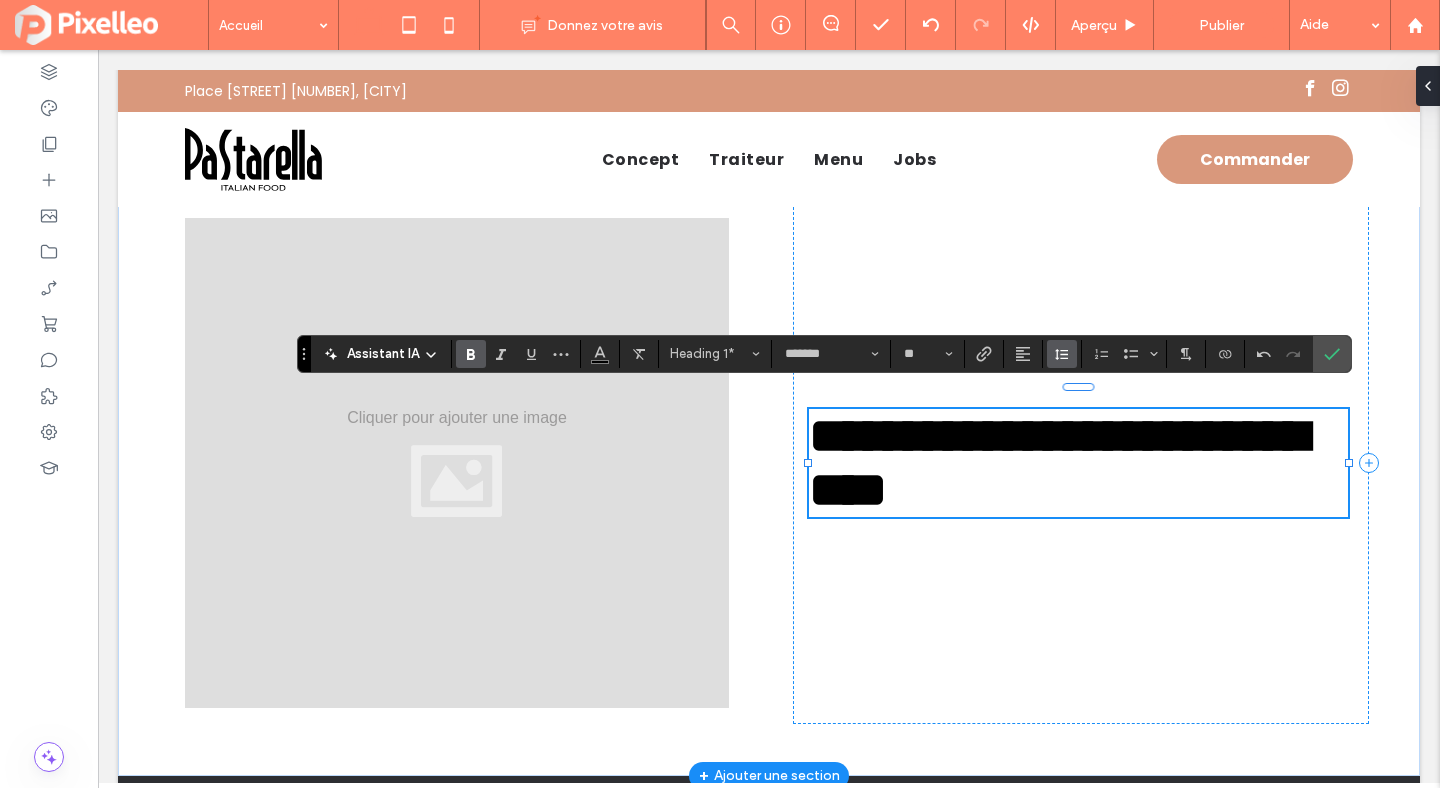 click 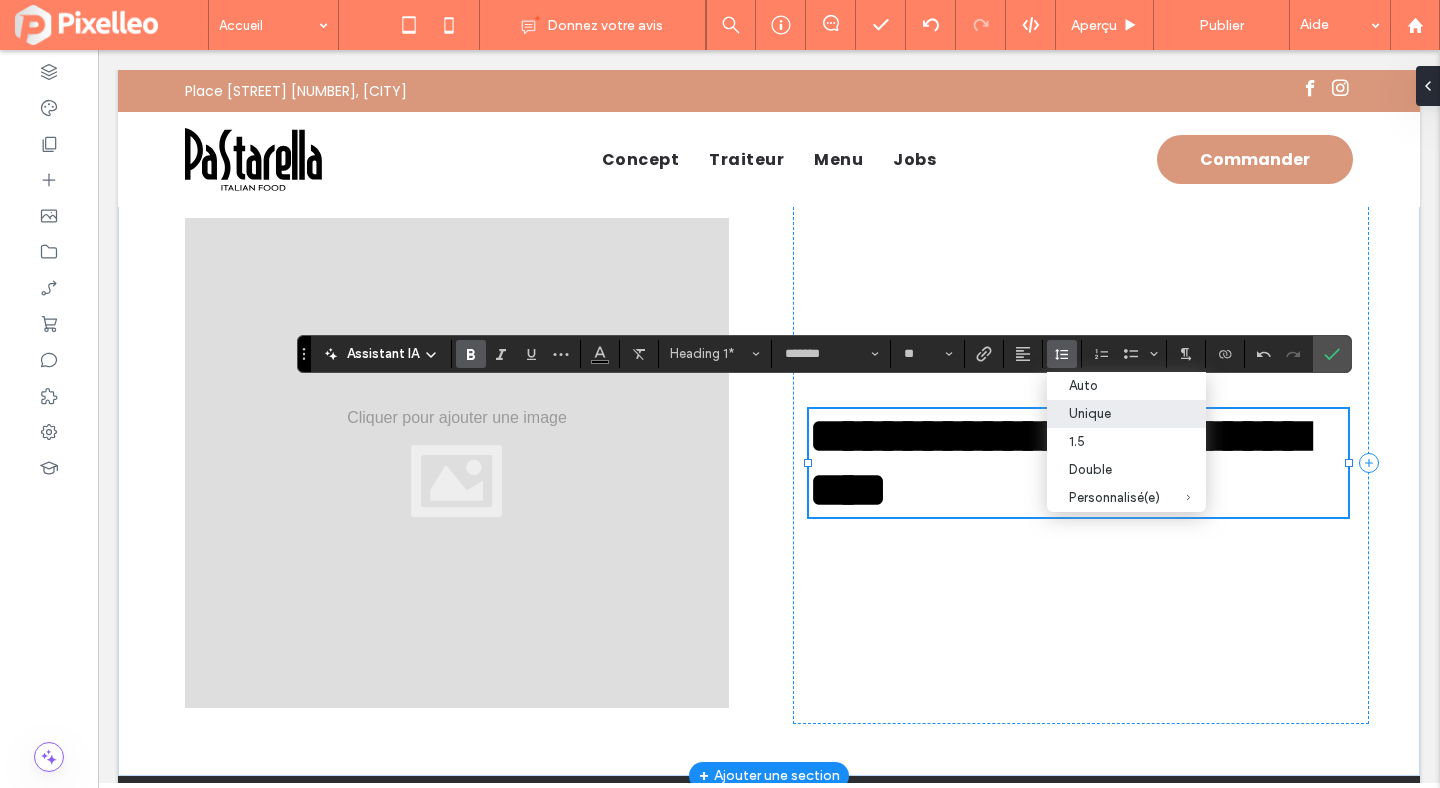 click on "Unique" at bounding box center (1114, 413) 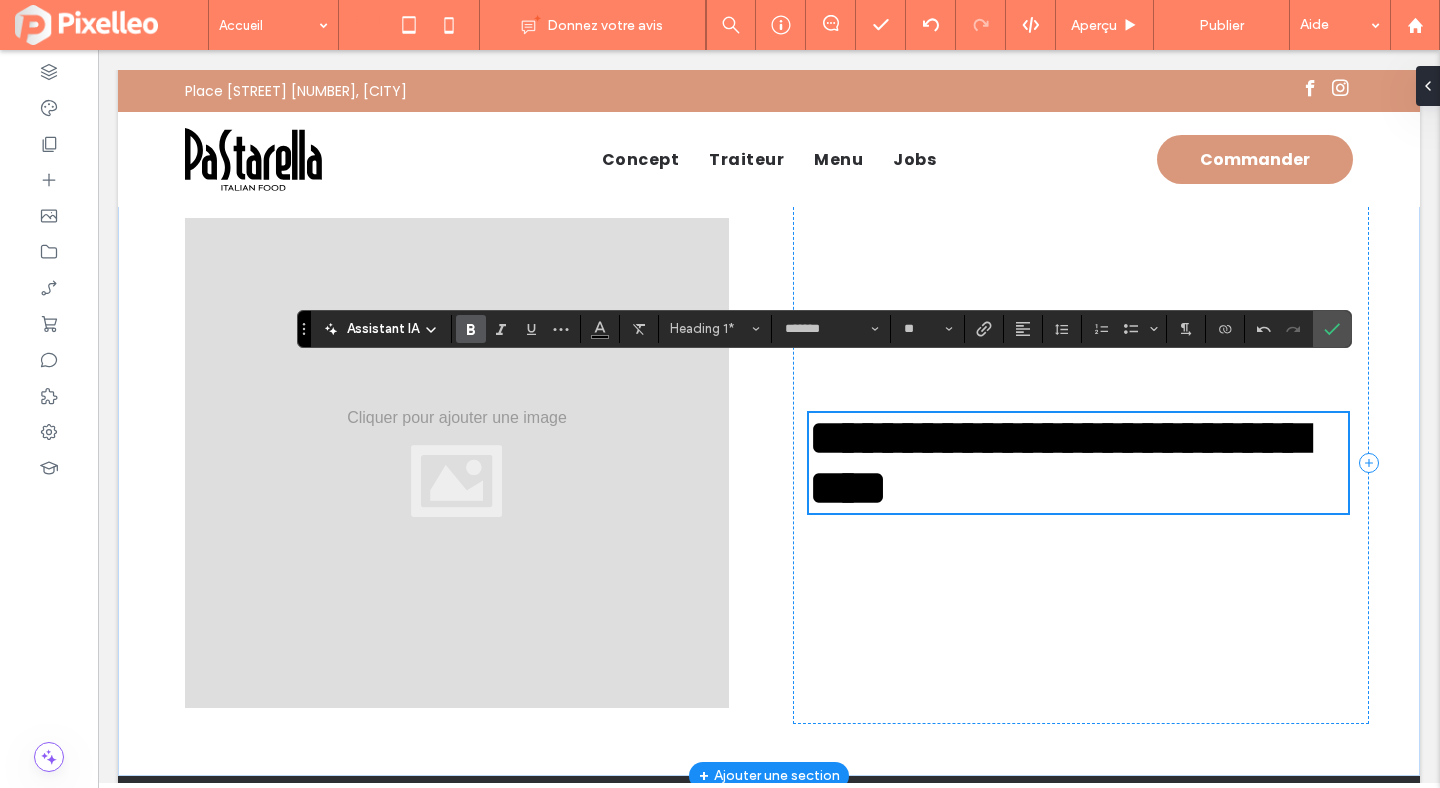 scroll, scrollTop: 855, scrollLeft: 0, axis: vertical 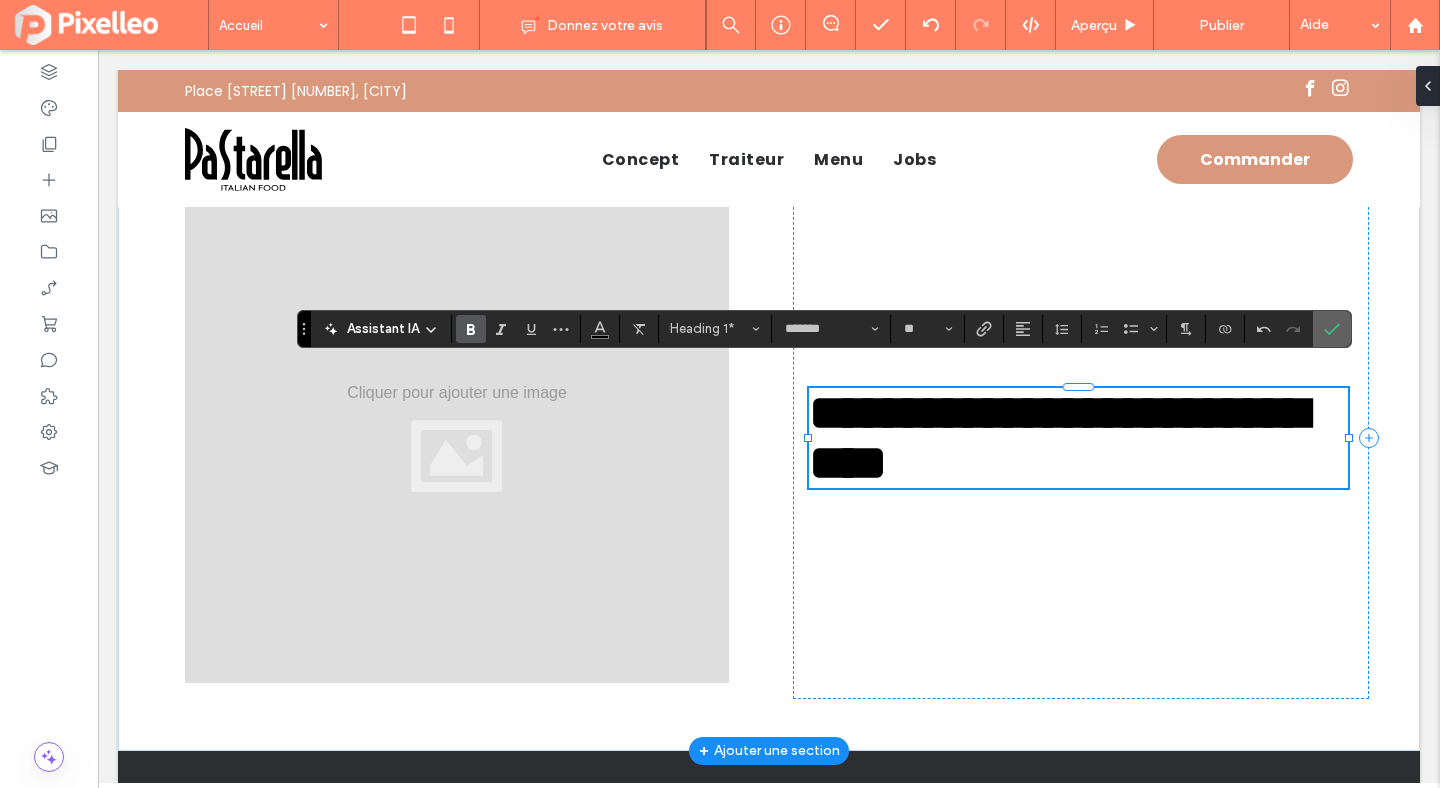 click 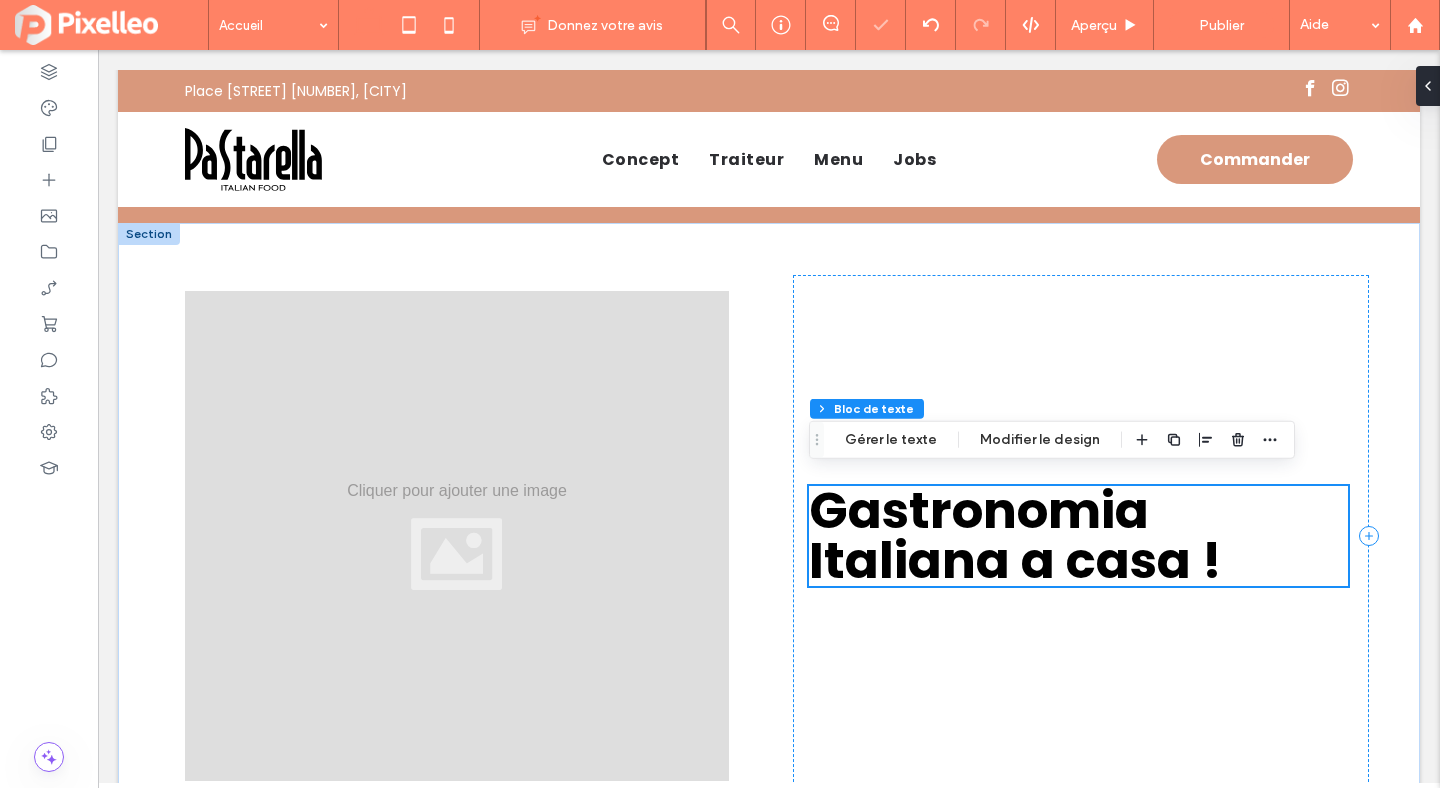 scroll, scrollTop: 754, scrollLeft: 0, axis: vertical 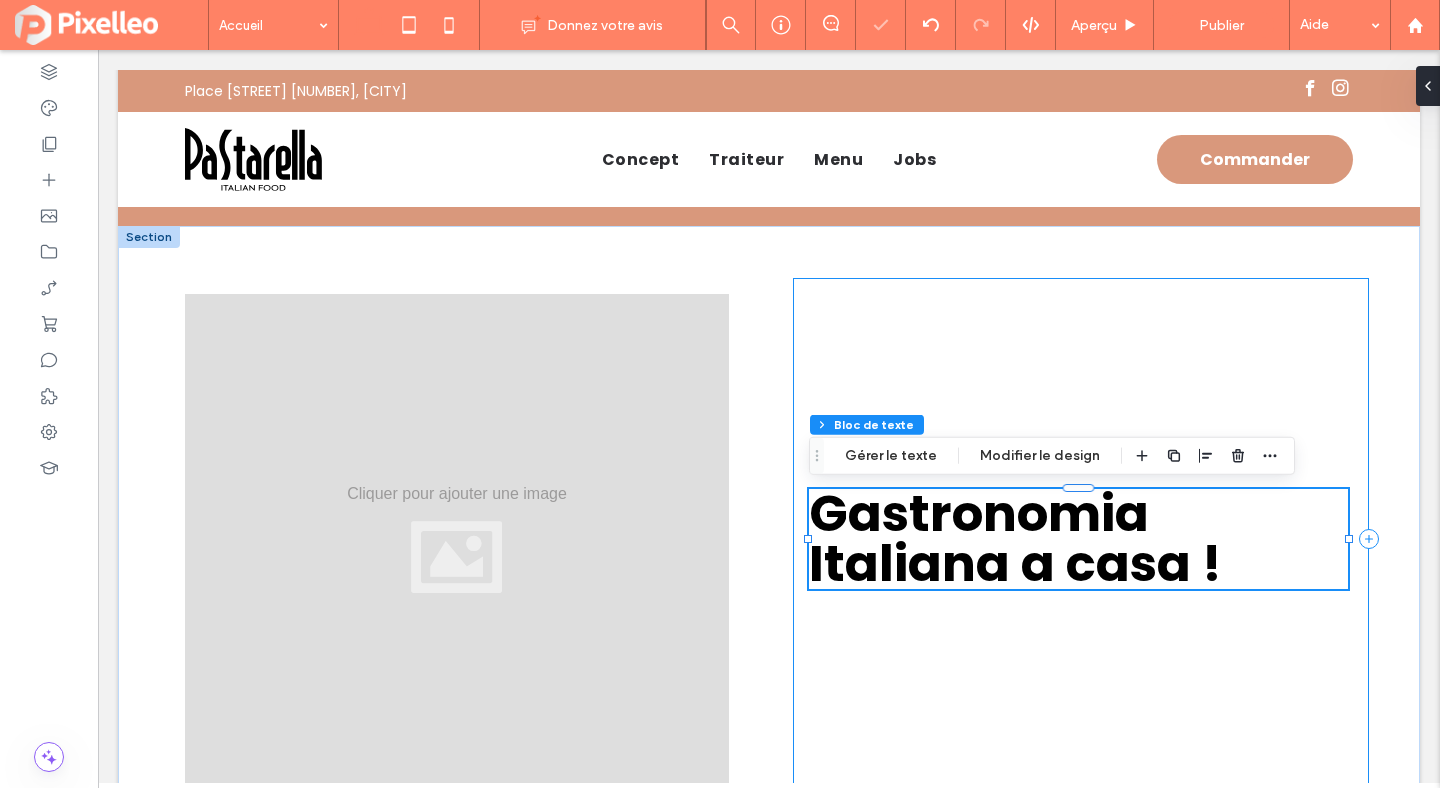 click on "Gastronomia Italiana a casa !" at bounding box center (1081, 539) 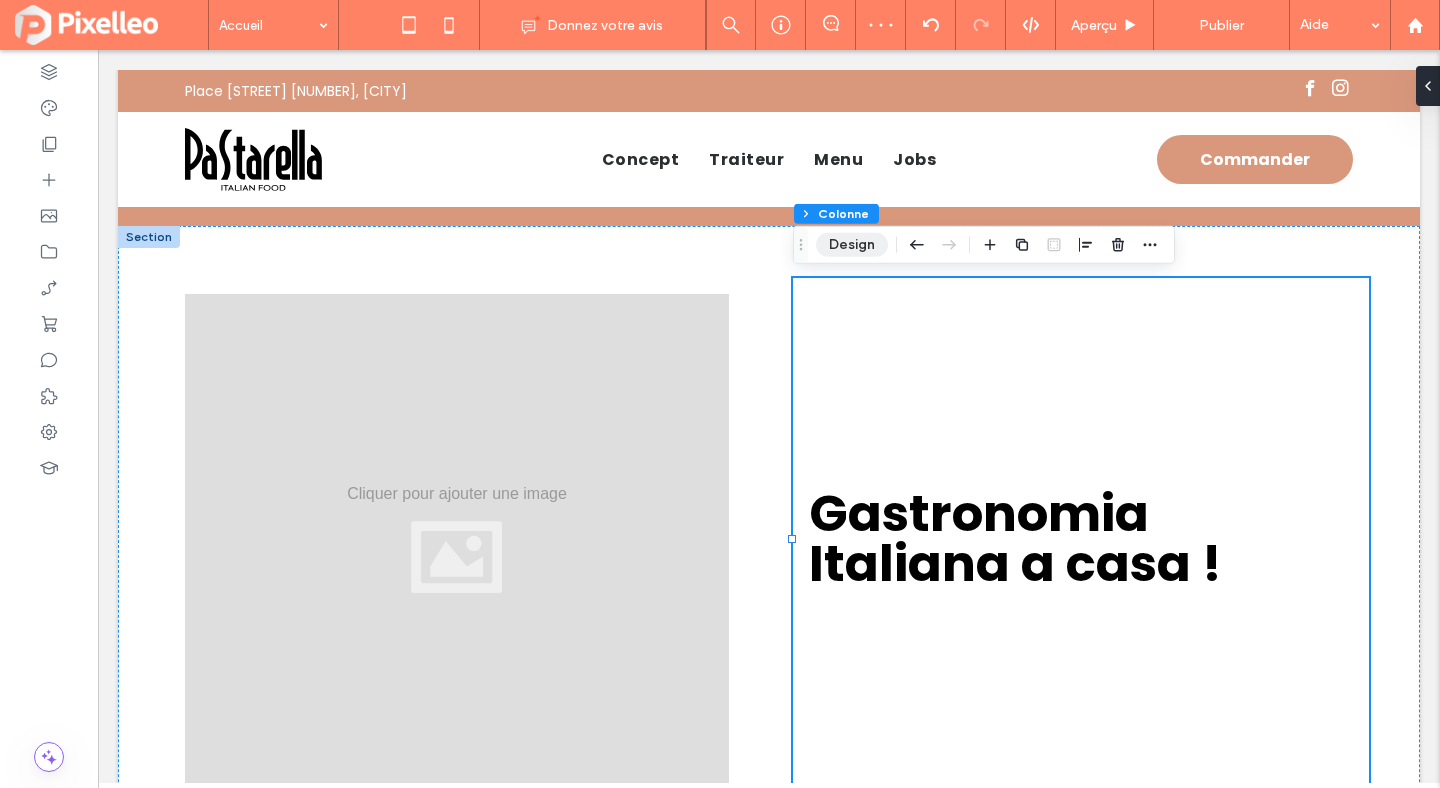 click on "Design" at bounding box center [852, 245] 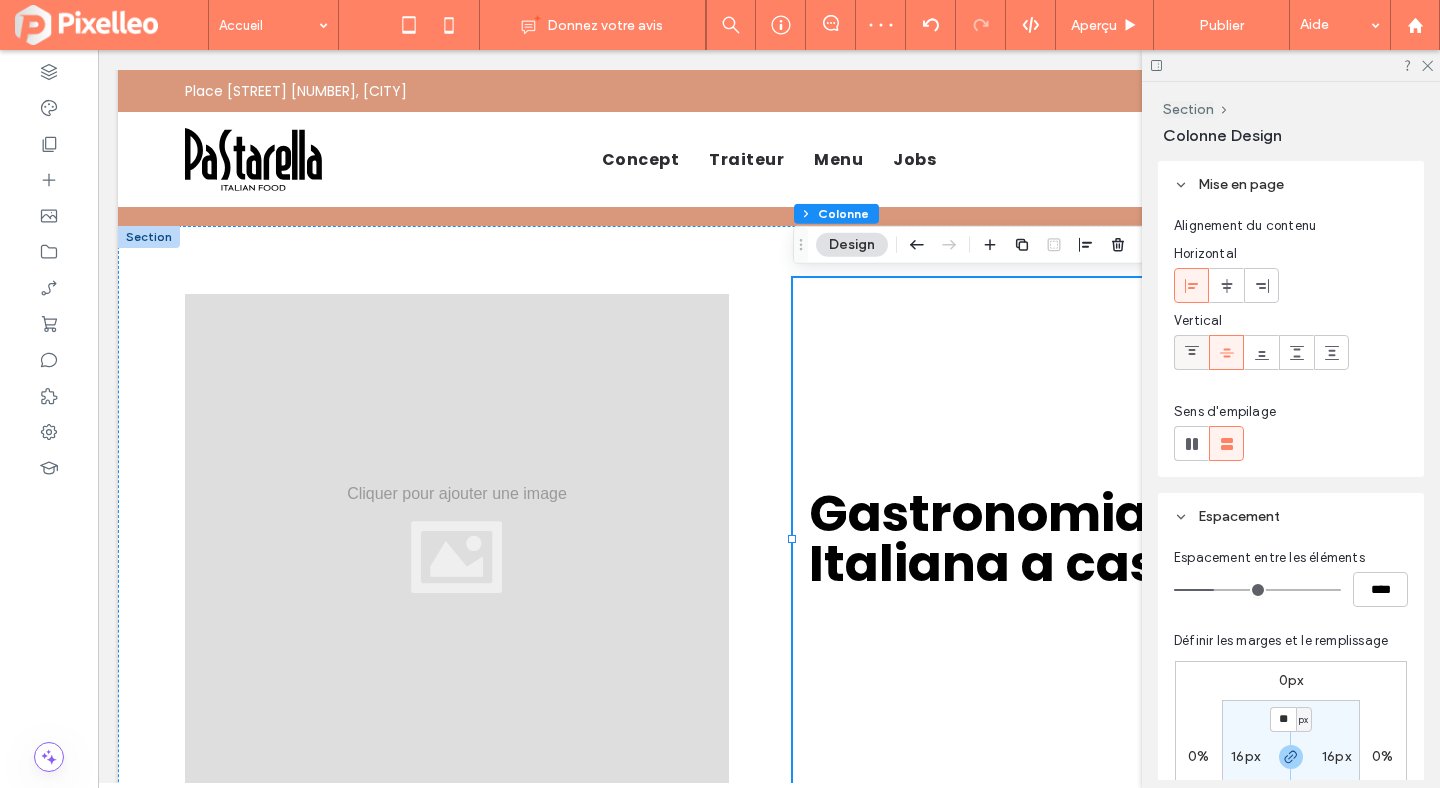click at bounding box center [1191, 352] 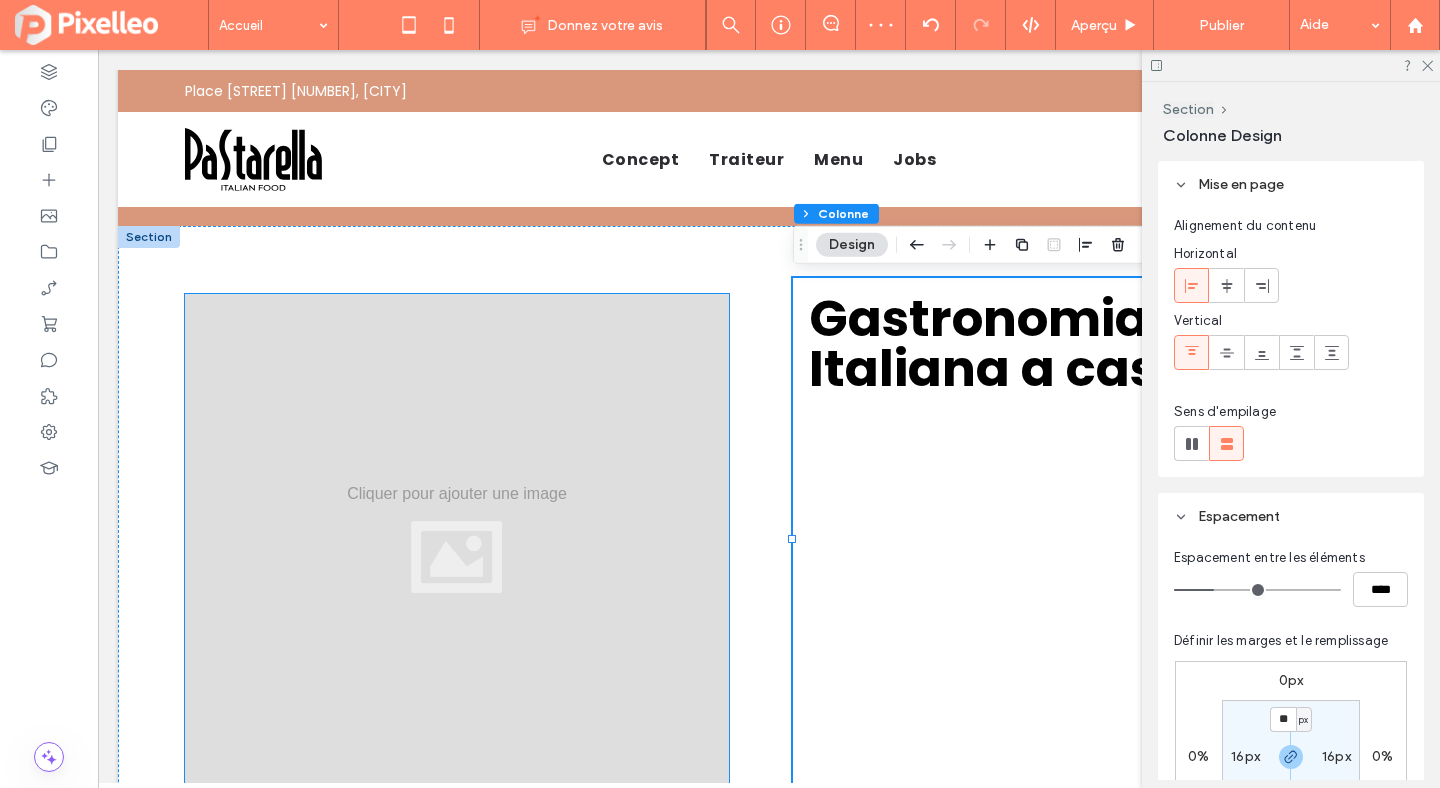 click at bounding box center [457, 539] 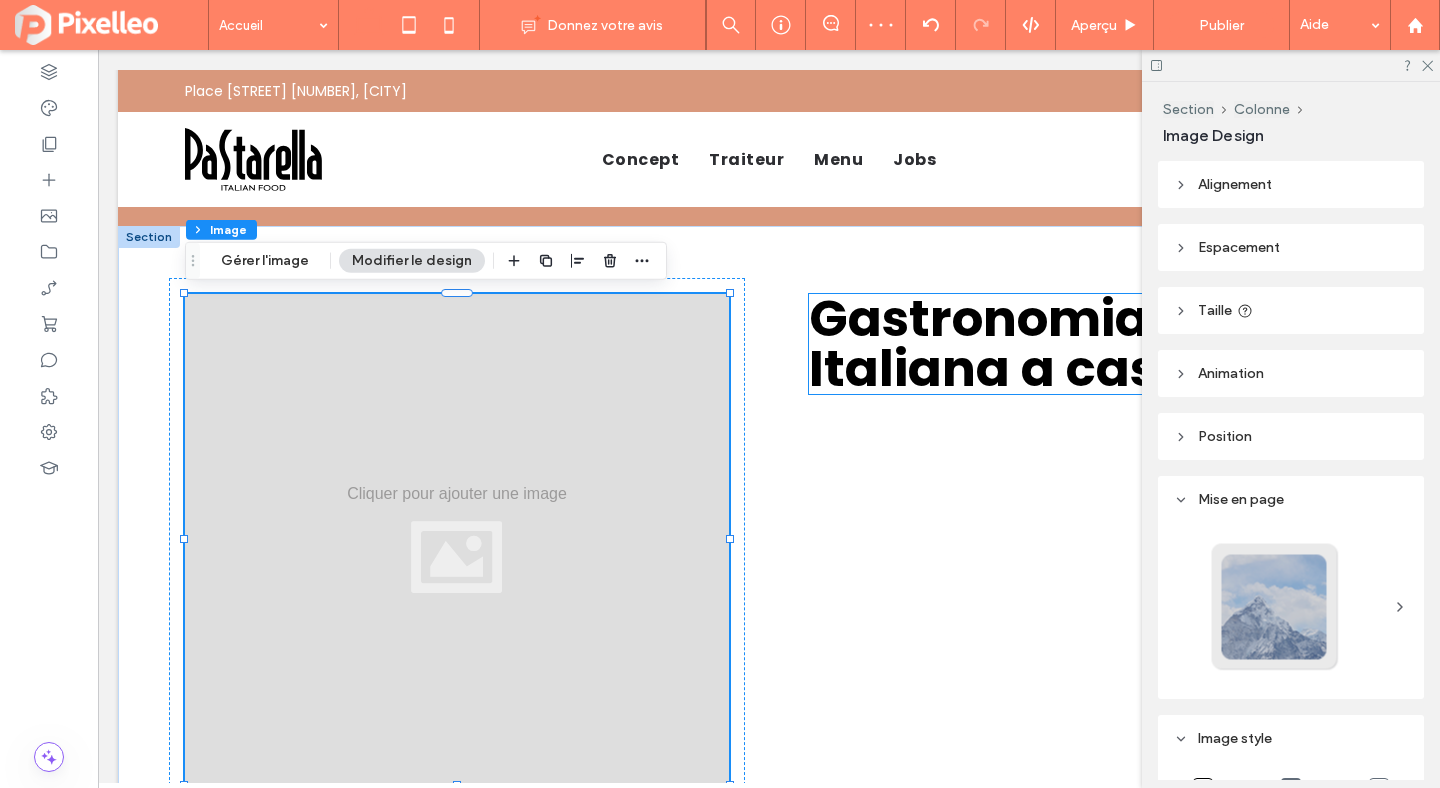 click on "Gastronomia Italiana a casa !" at bounding box center (1015, 343) 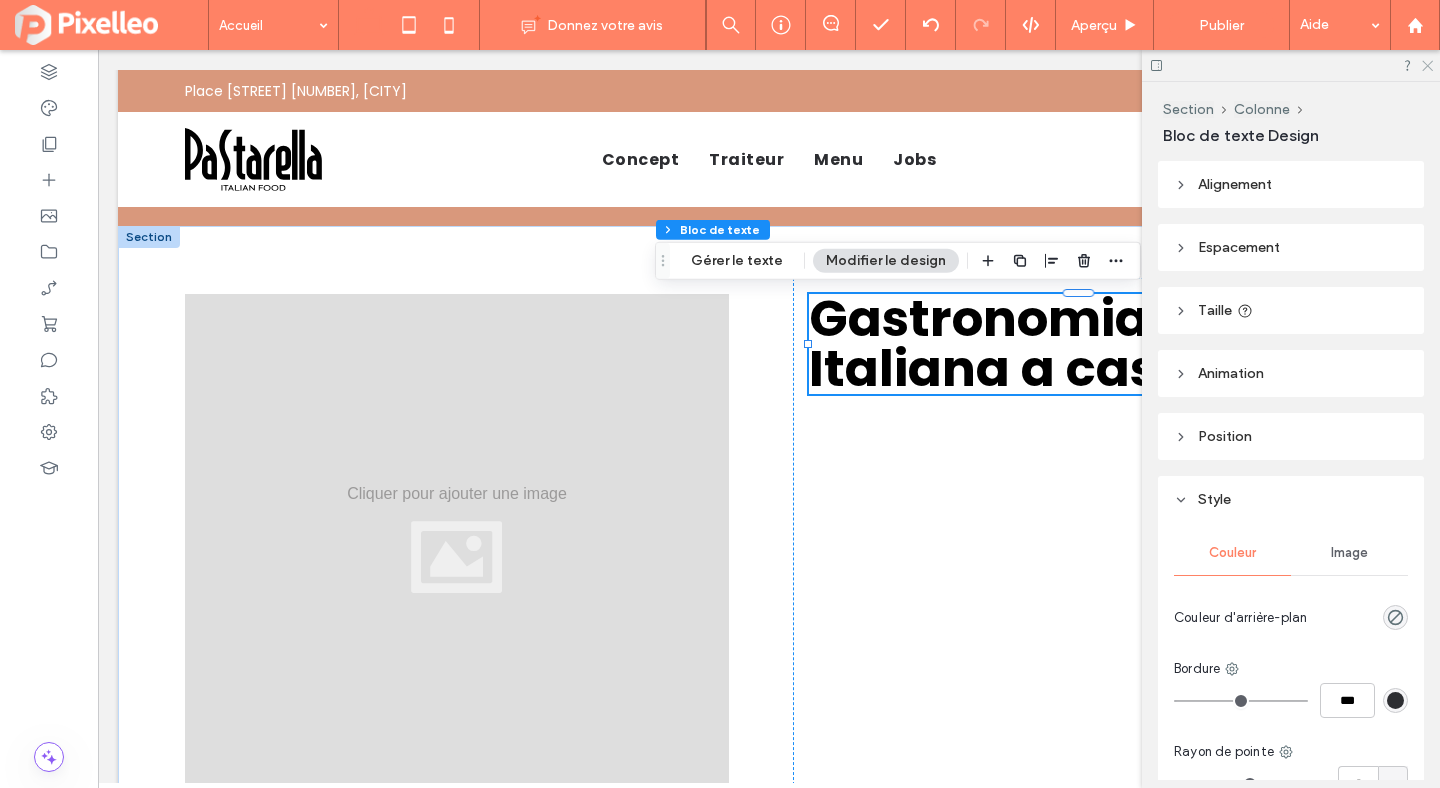 click 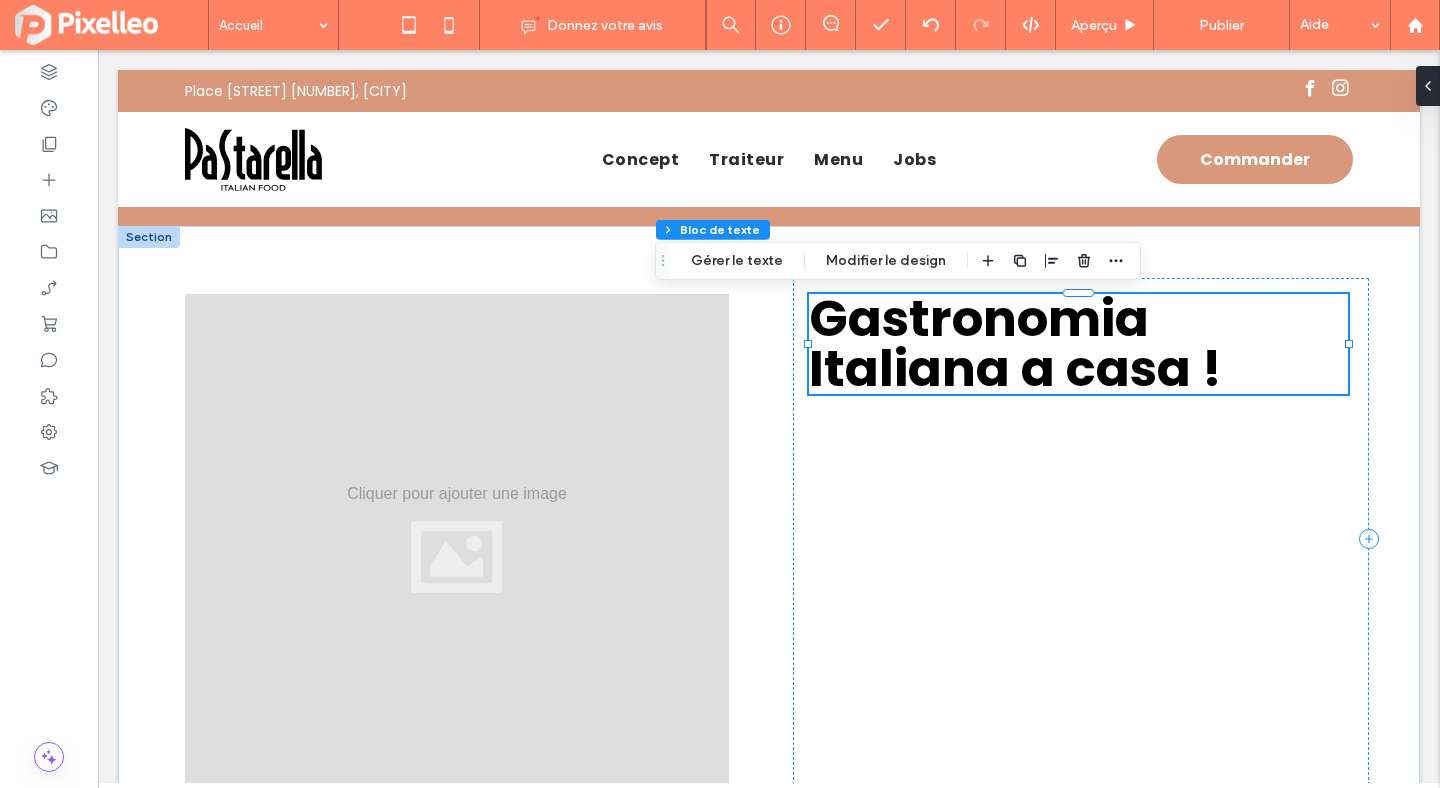 click on "Gastronomia Italiana a casa !" at bounding box center [1015, 343] 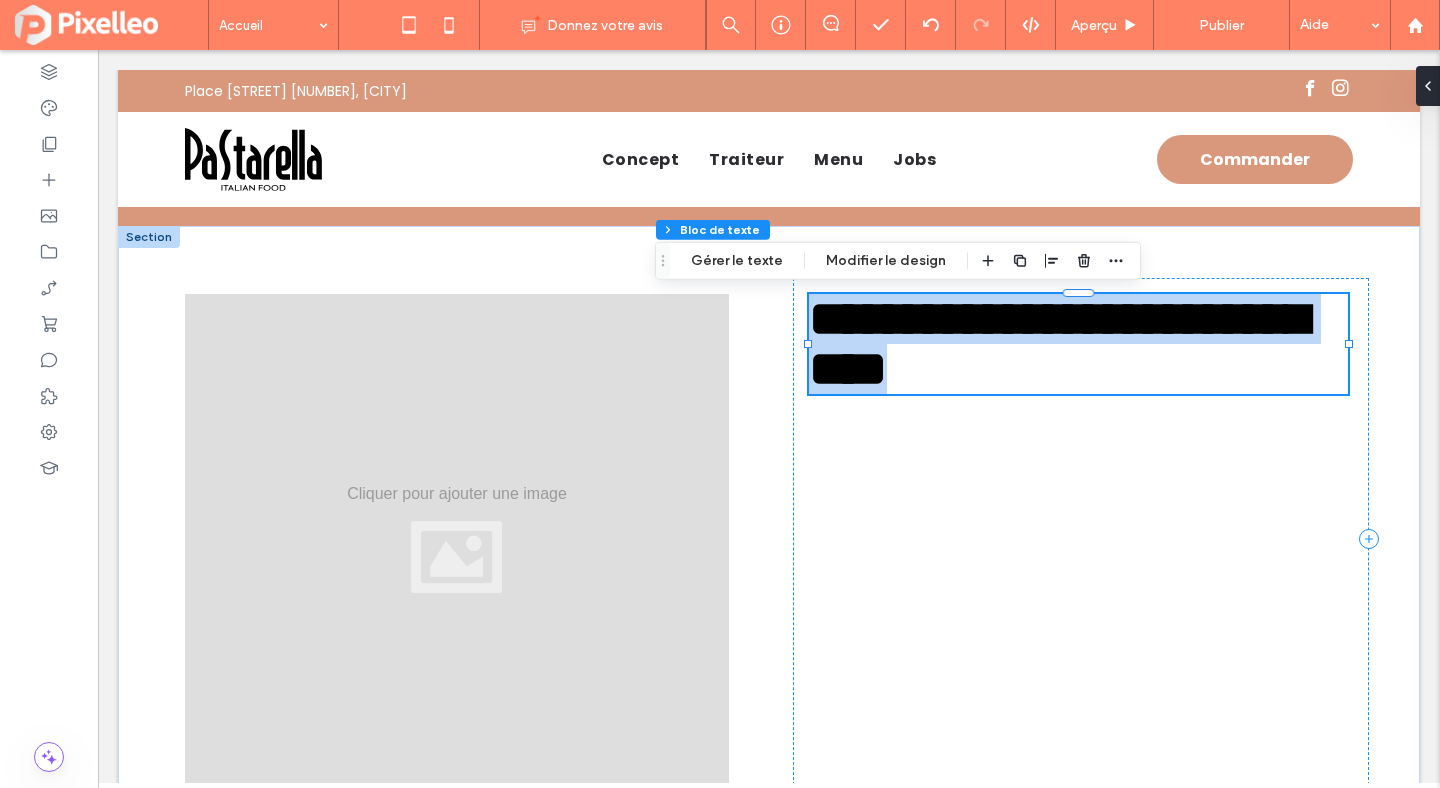 click on "**********" at bounding box center (1058, 343) 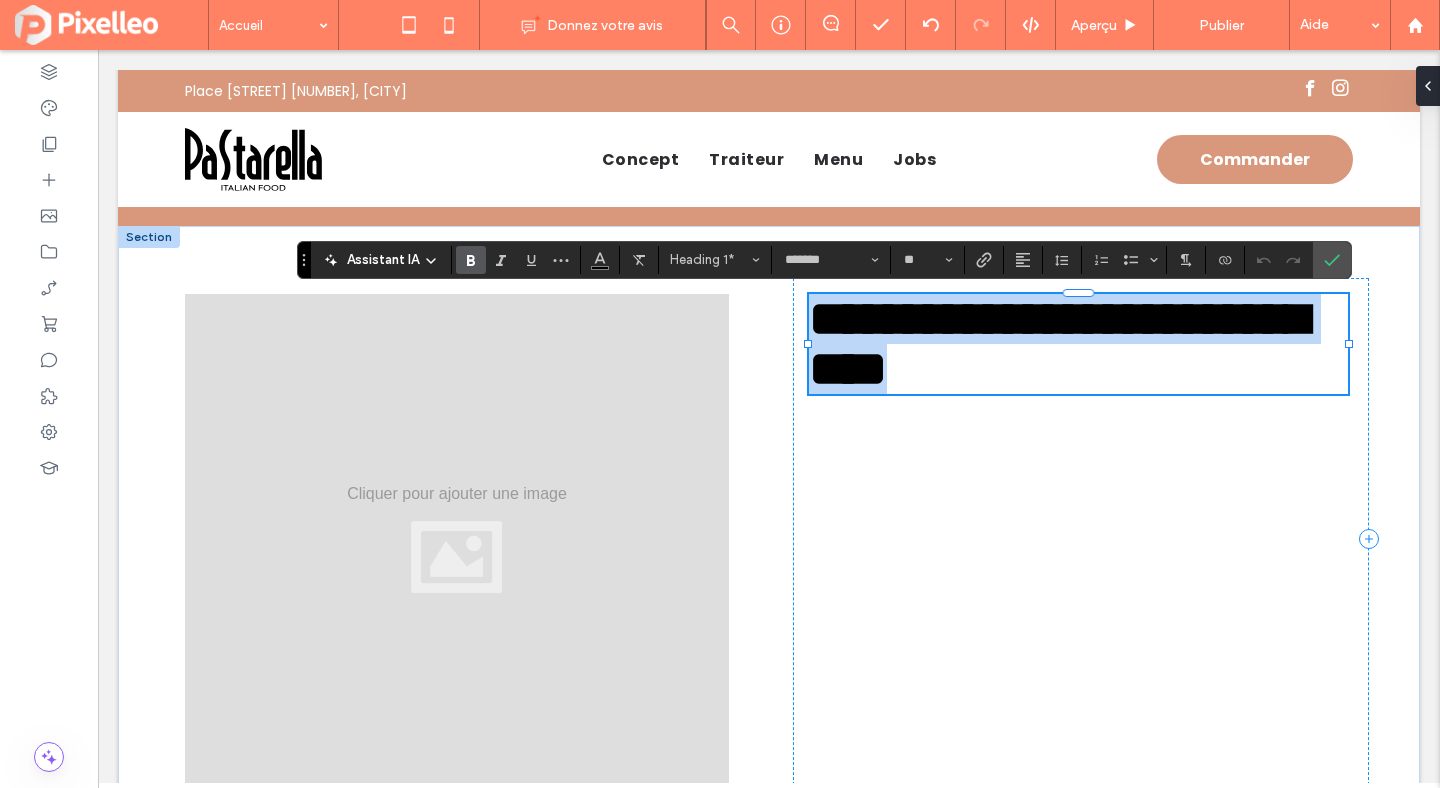 click on "**********" at bounding box center (1058, 343) 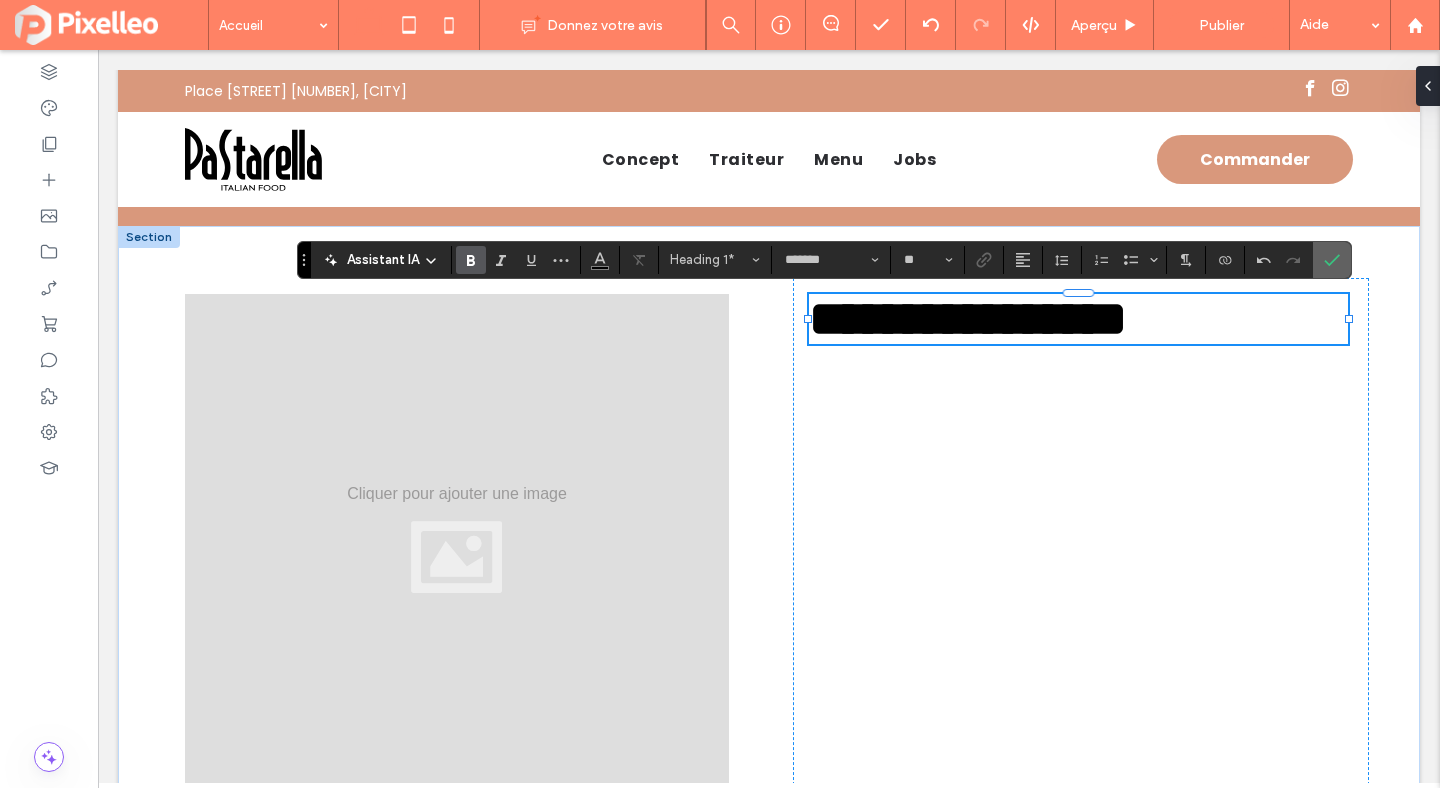 click at bounding box center (1332, 260) 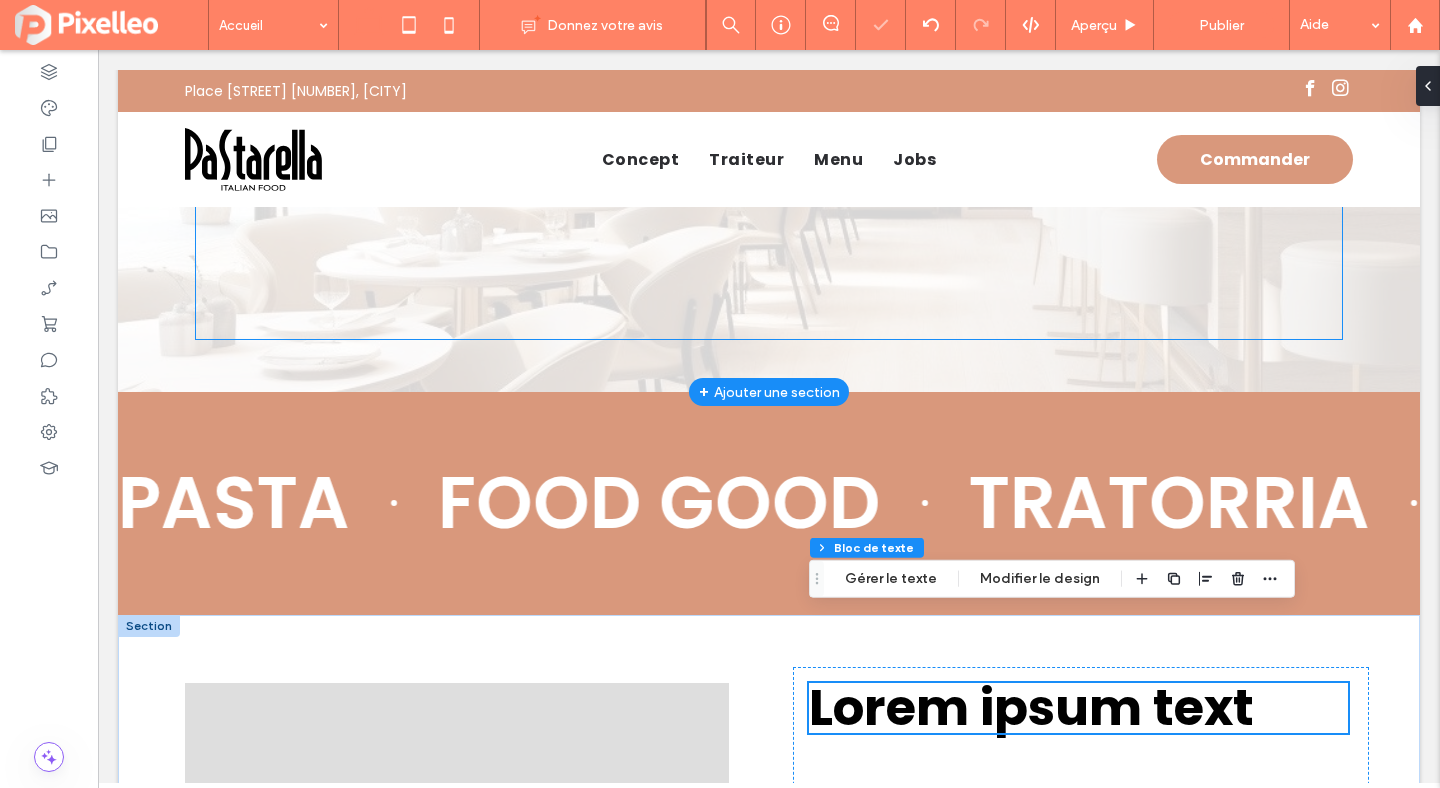 scroll, scrollTop: 569, scrollLeft: 0, axis: vertical 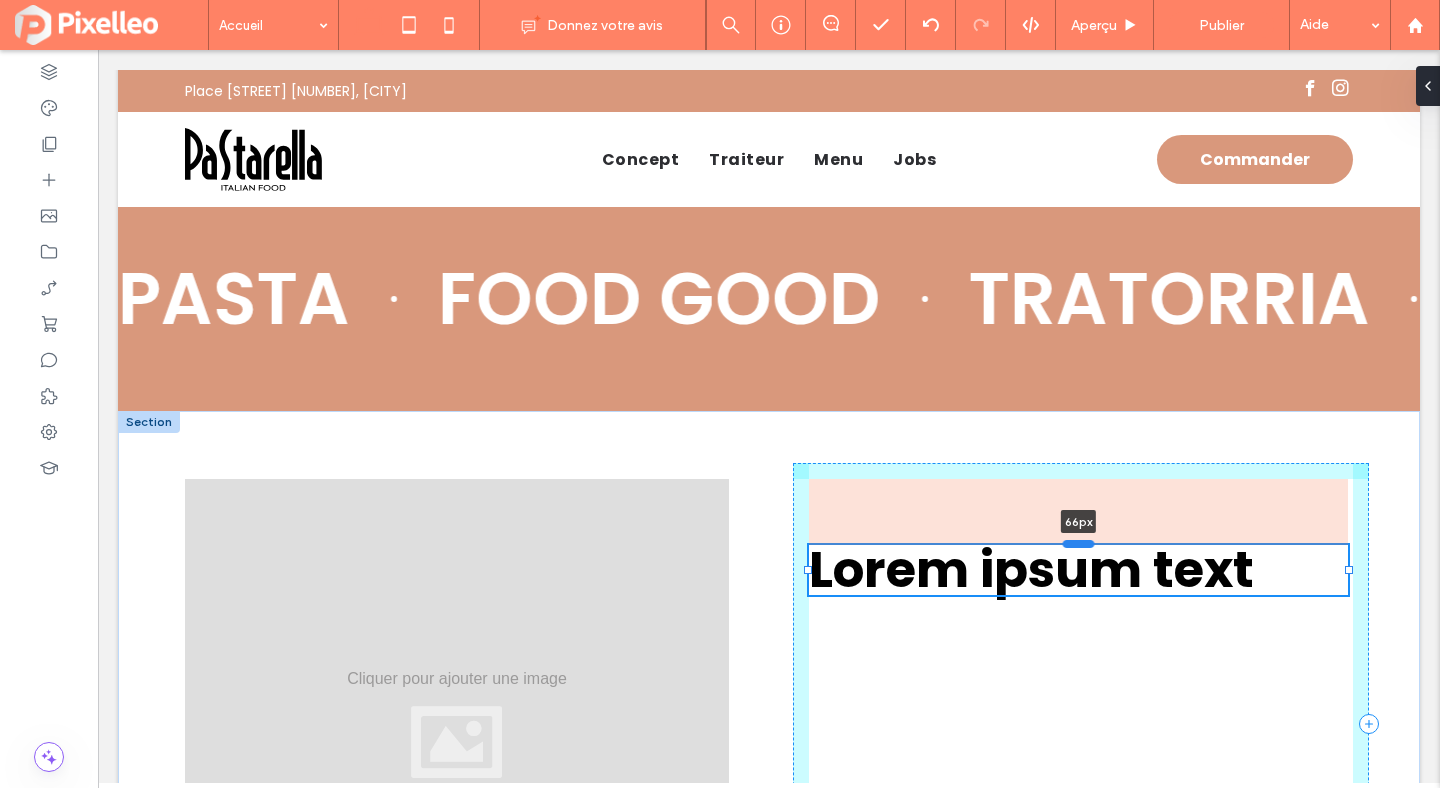 drag, startPoint x: 1079, startPoint y: 478, endPoint x: 1076, endPoint y: 544, distance: 66.068146 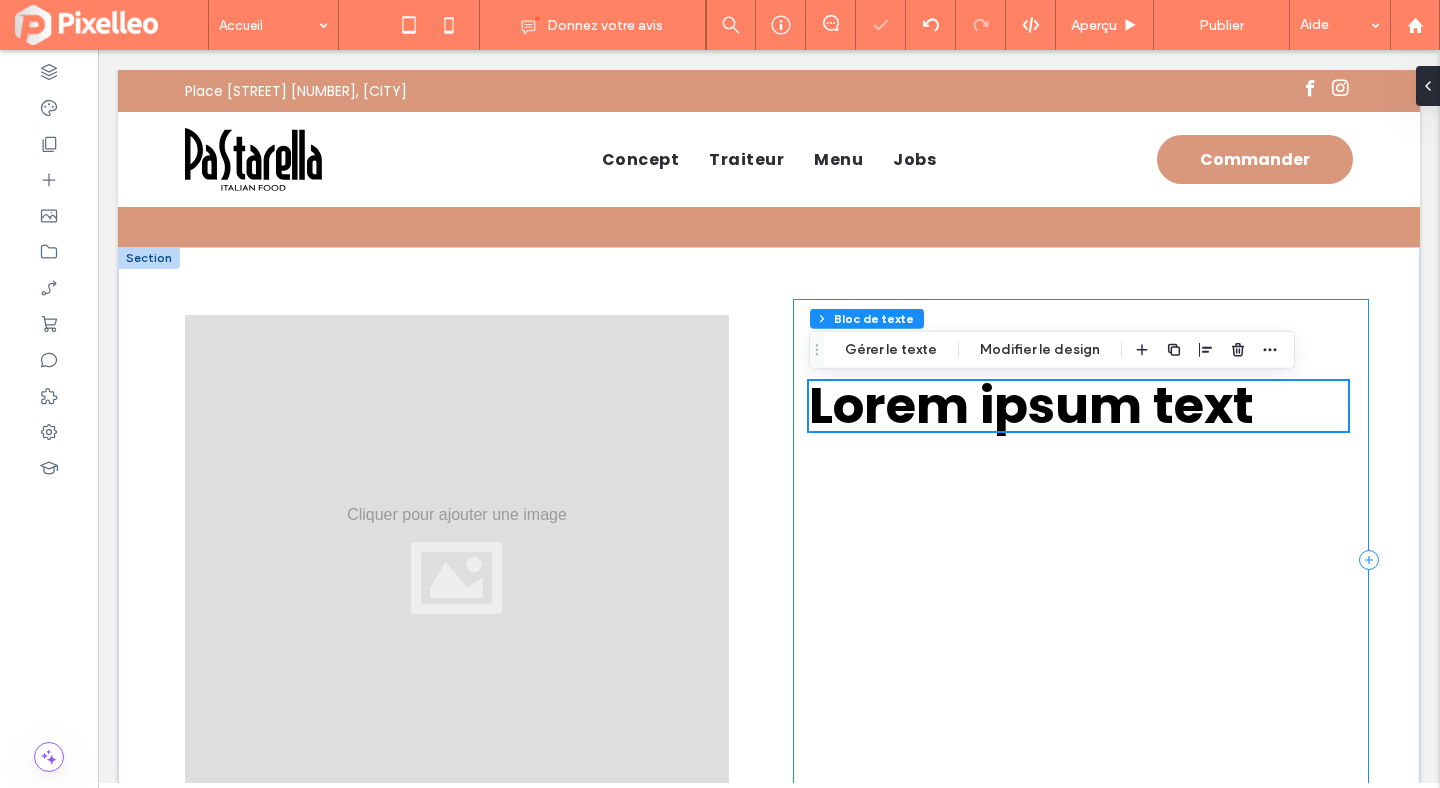 scroll, scrollTop: 728, scrollLeft: 0, axis: vertical 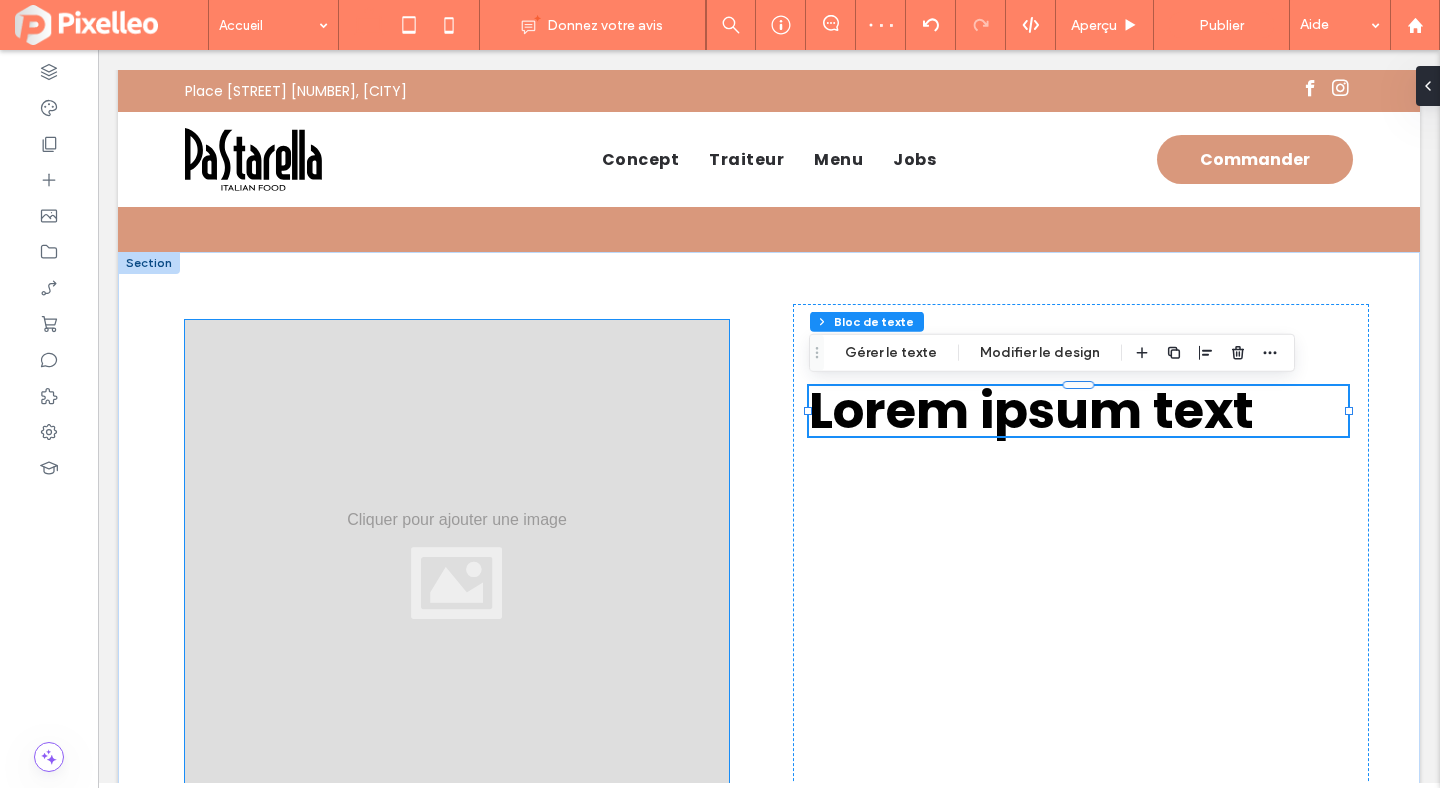 click at bounding box center [457, 565] 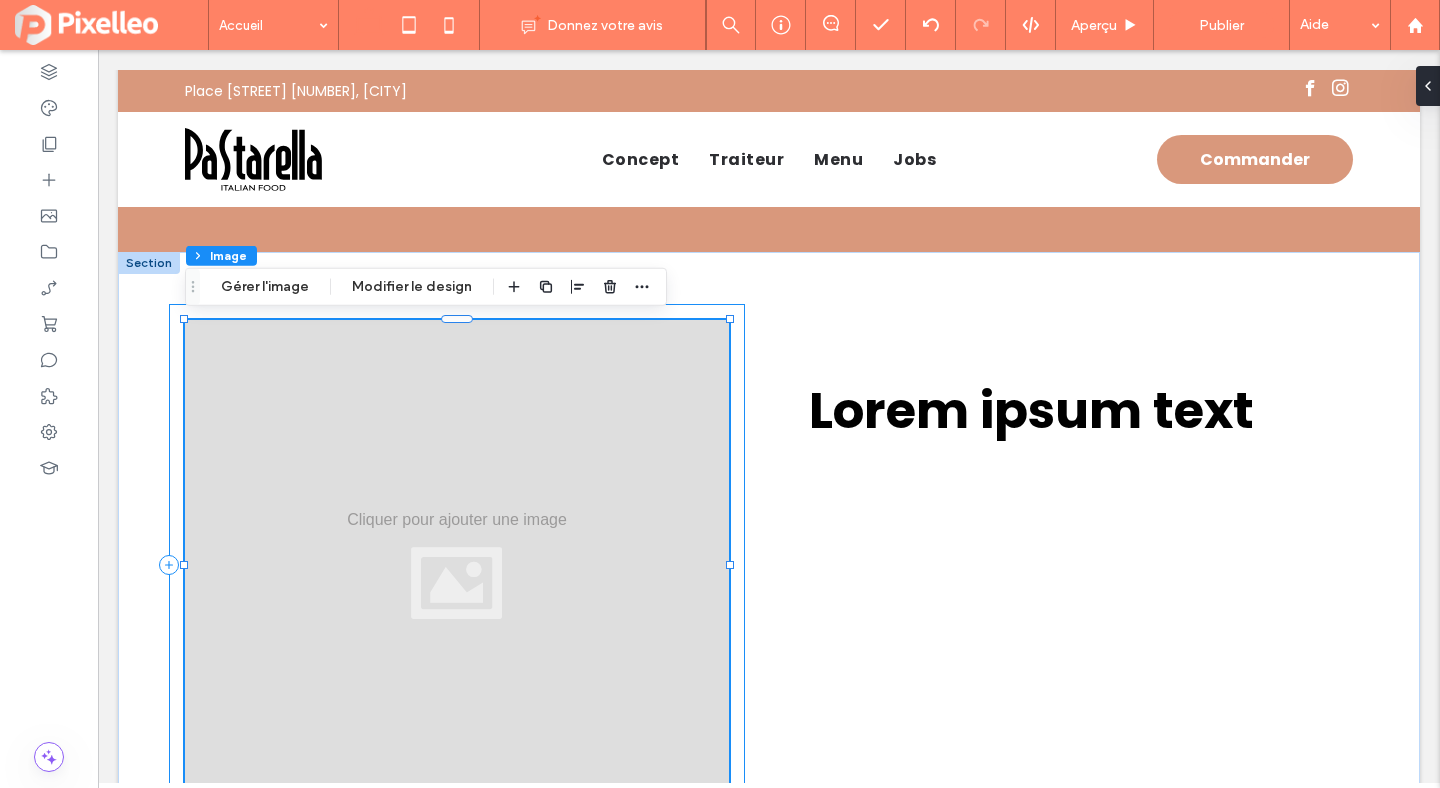 click at bounding box center (457, 565) 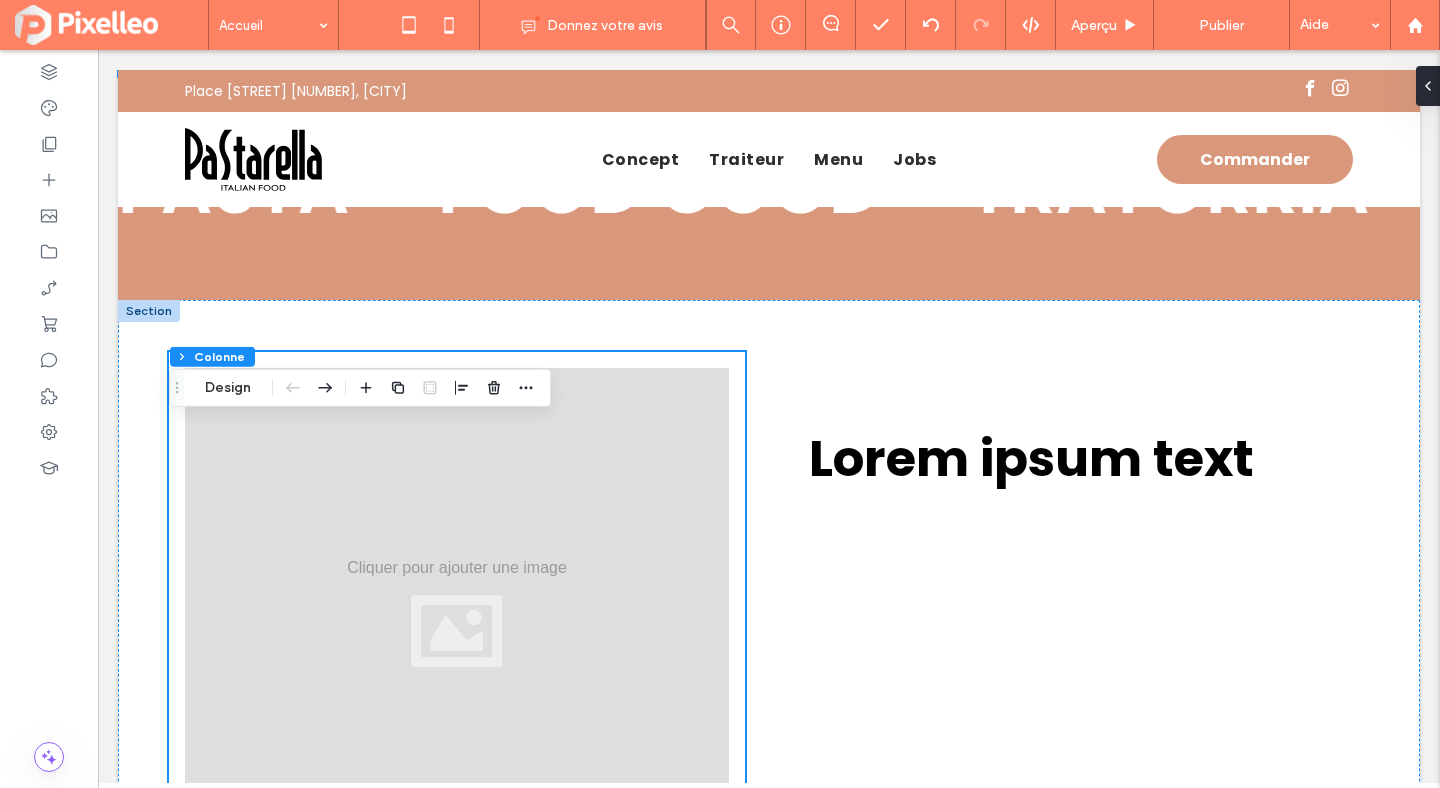 scroll, scrollTop: 723, scrollLeft: 0, axis: vertical 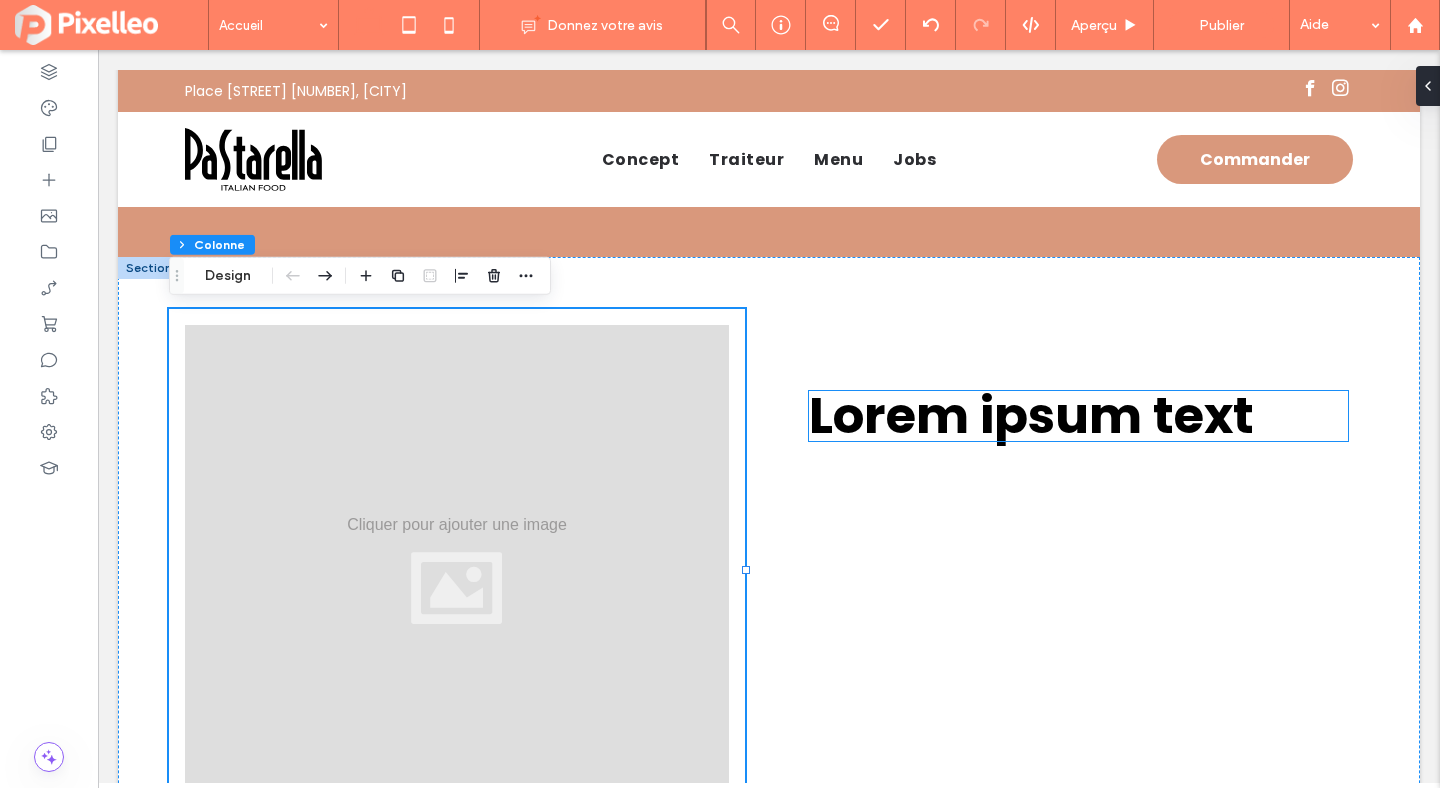 click on "Lorem ipsum text" at bounding box center [1031, 415] 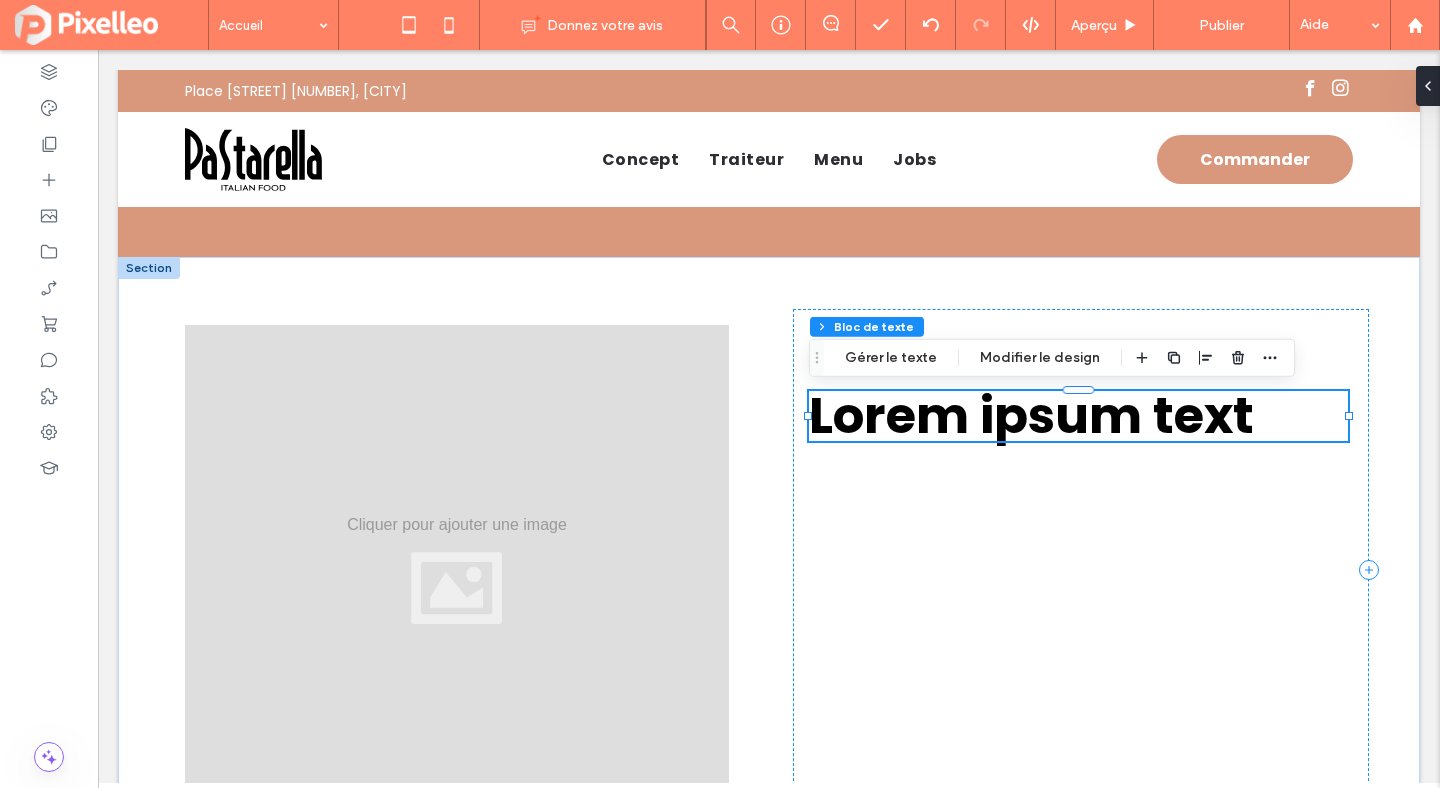 click on "Lorem ipsum text" at bounding box center (1078, 416) 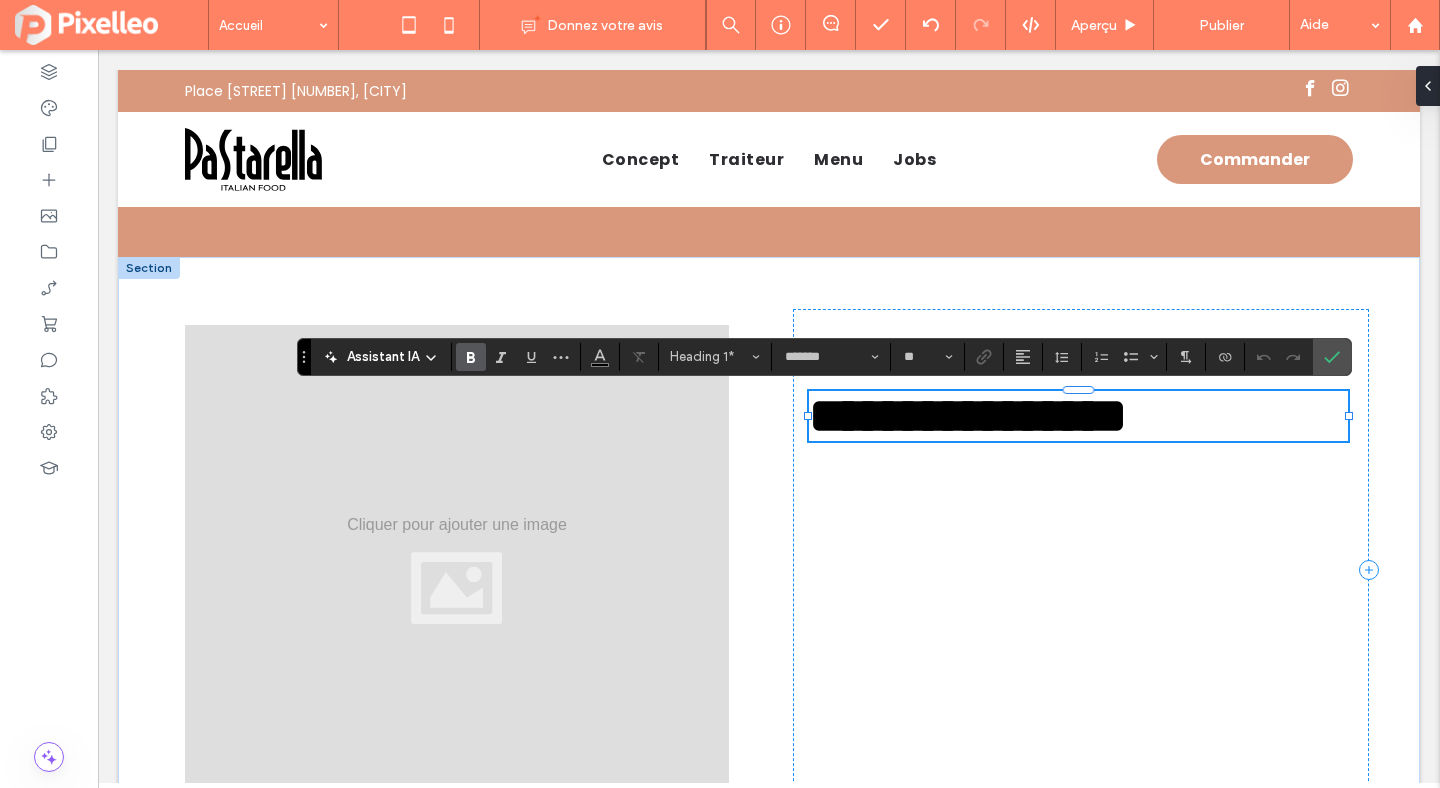 click on "**********" at bounding box center [968, 415] 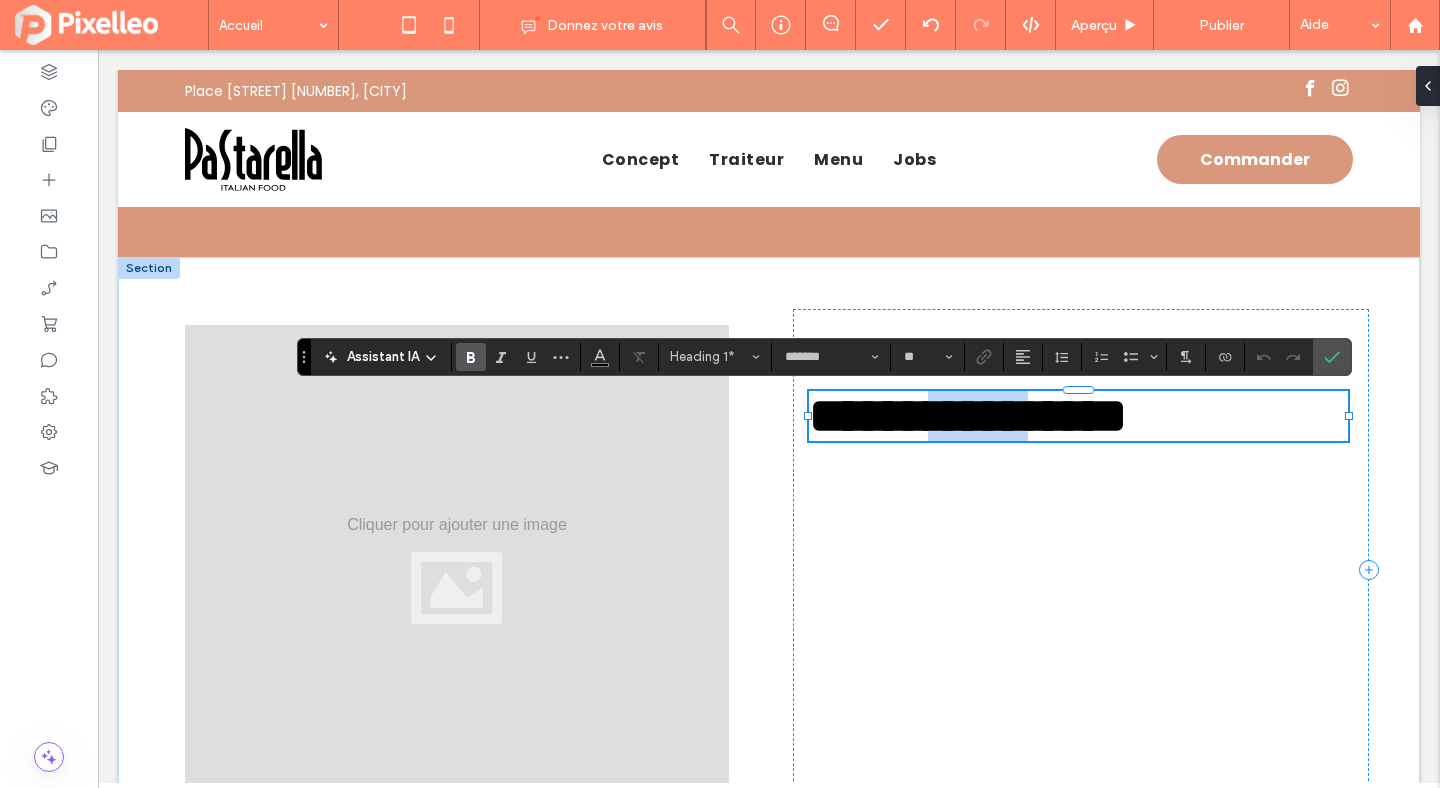 click on "**********" at bounding box center (968, 415) 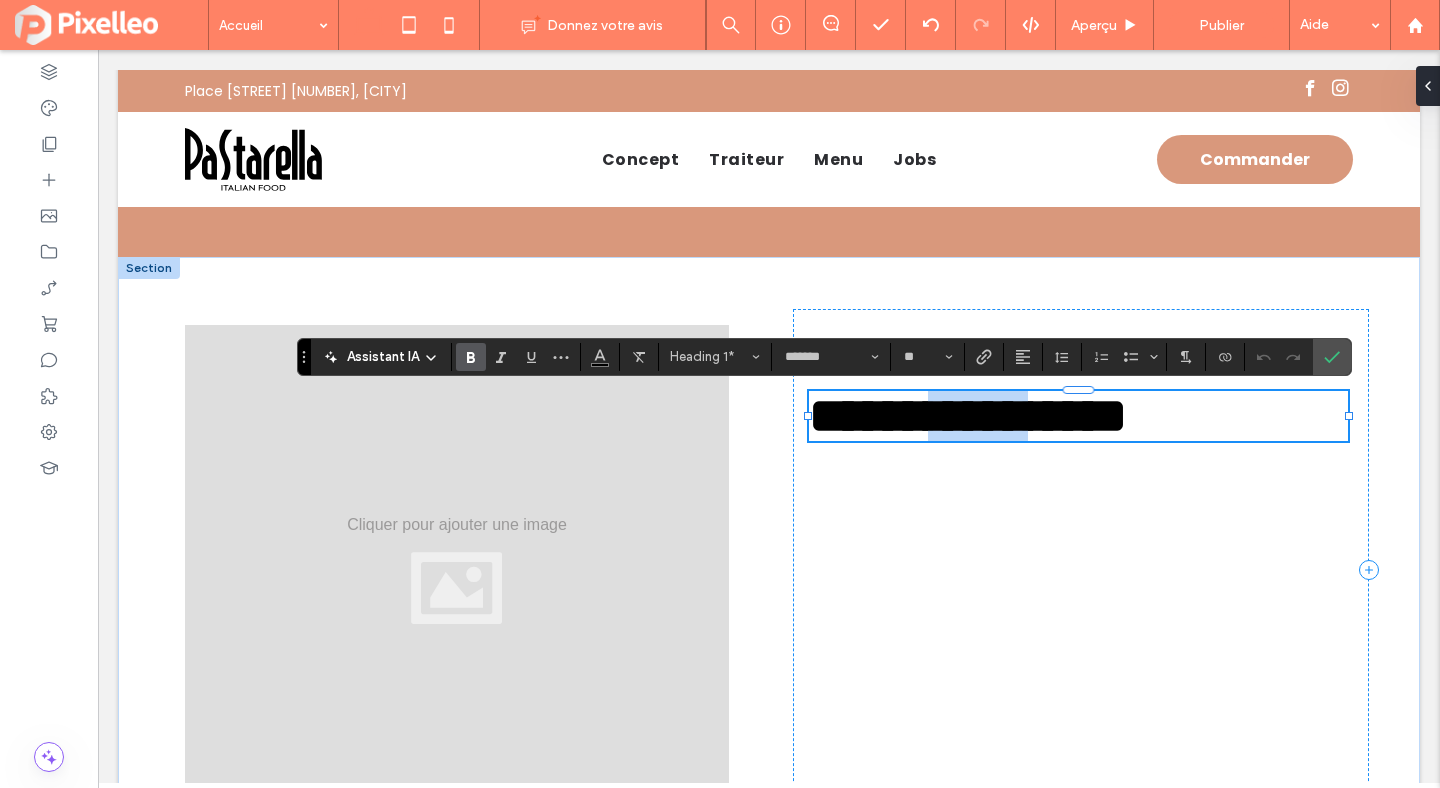 click on "**********" at bounding box center (968, 415) 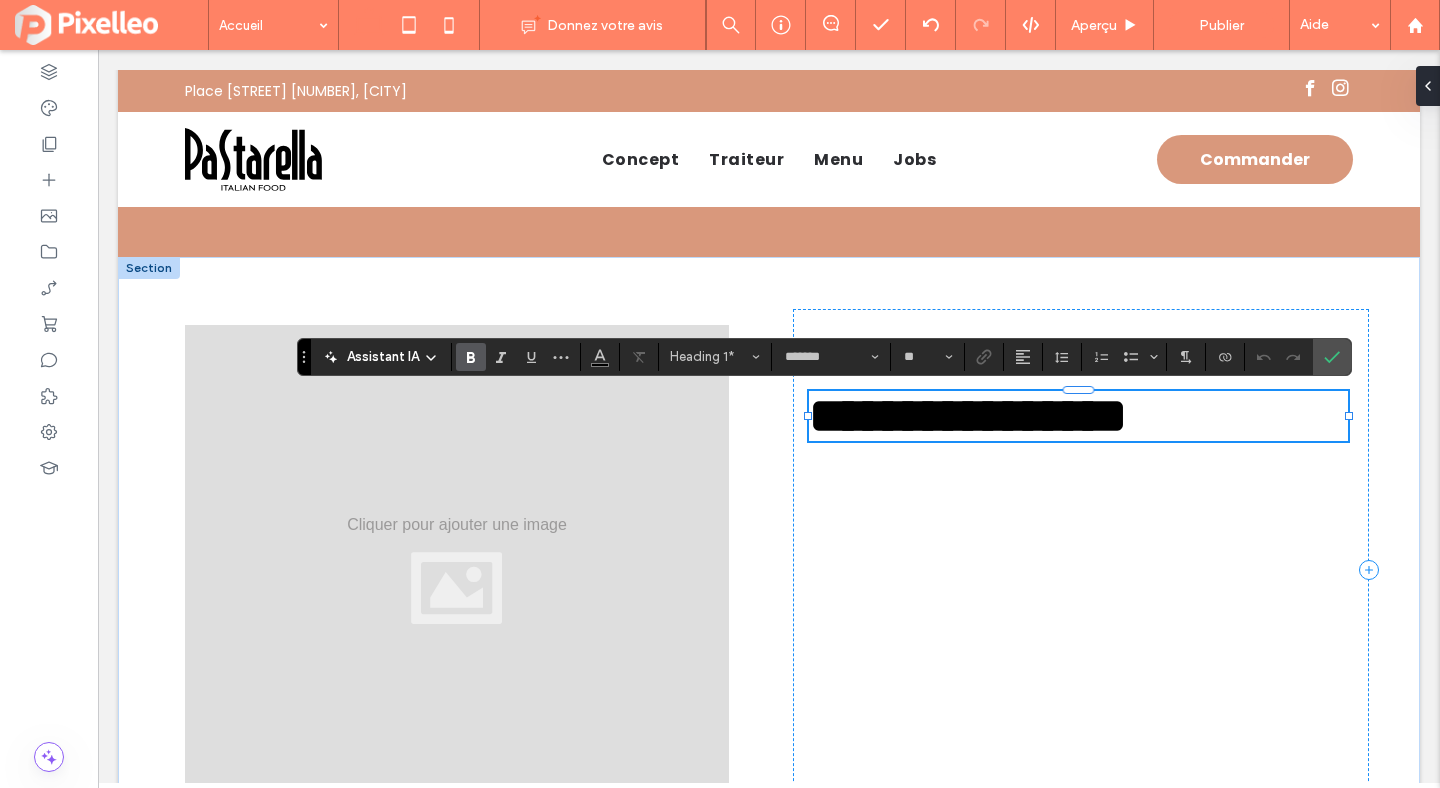 click on "**********" at bounding box center [968, 415] 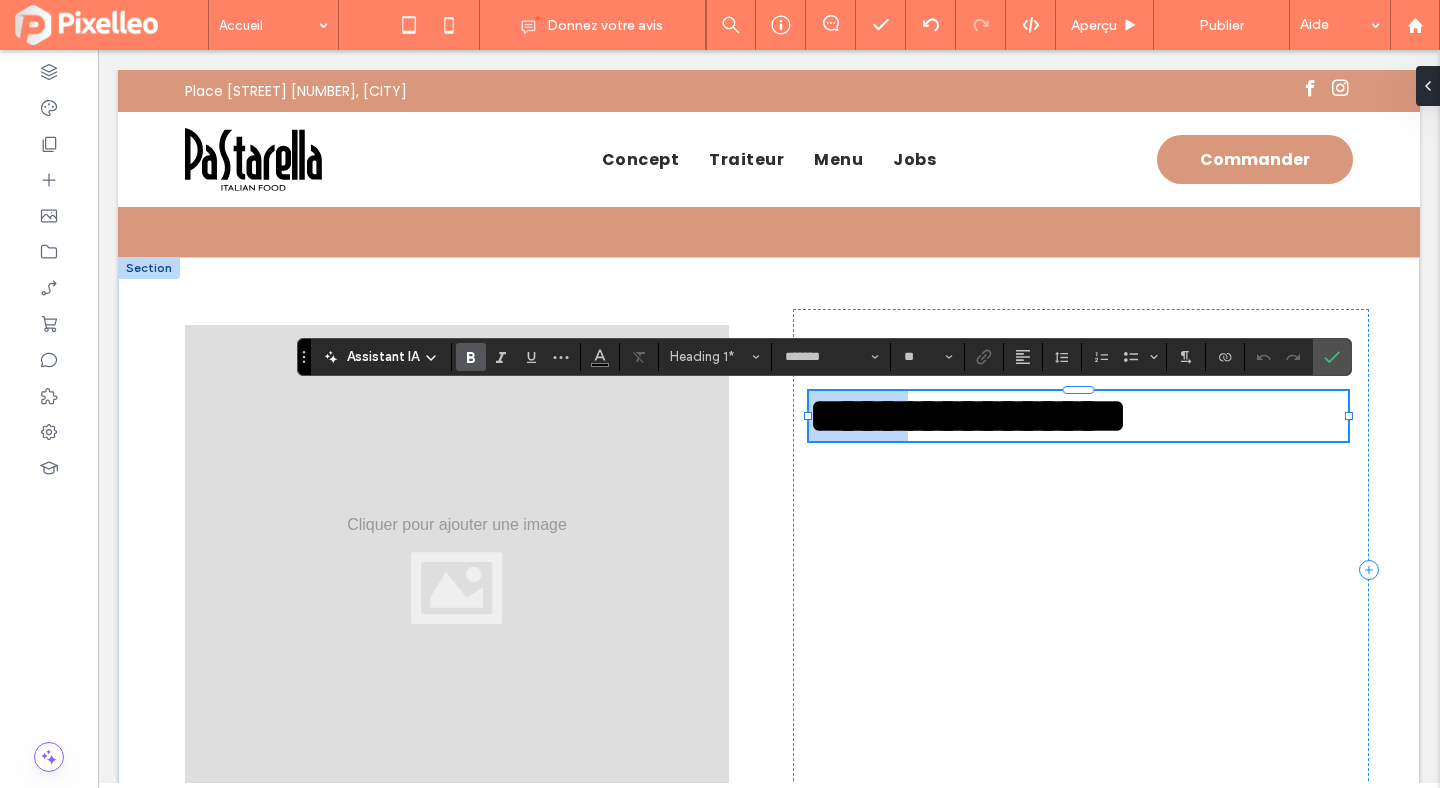 click on "**********" at bounding box center (968, 415) 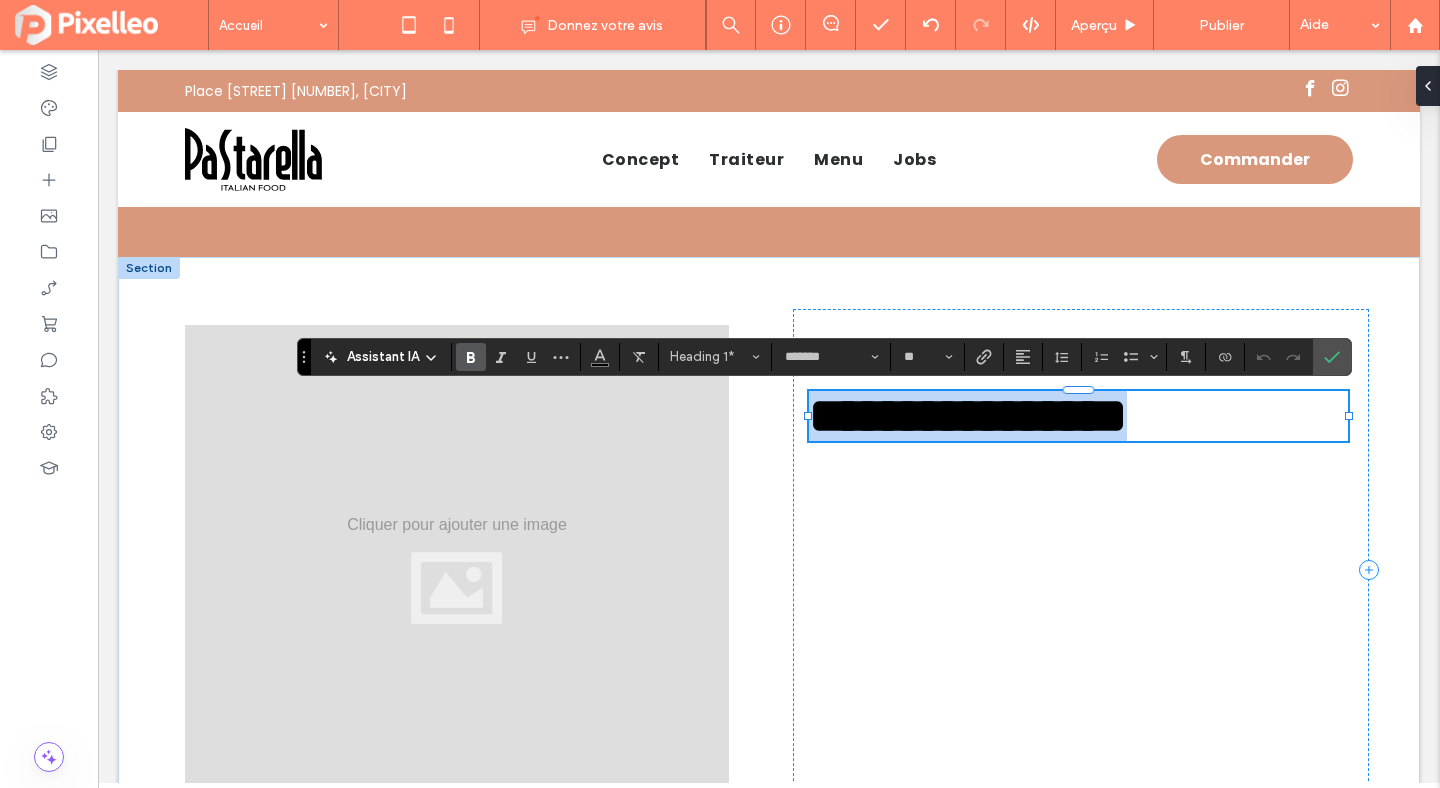 click on "**********" at bounding box center (968, 415) 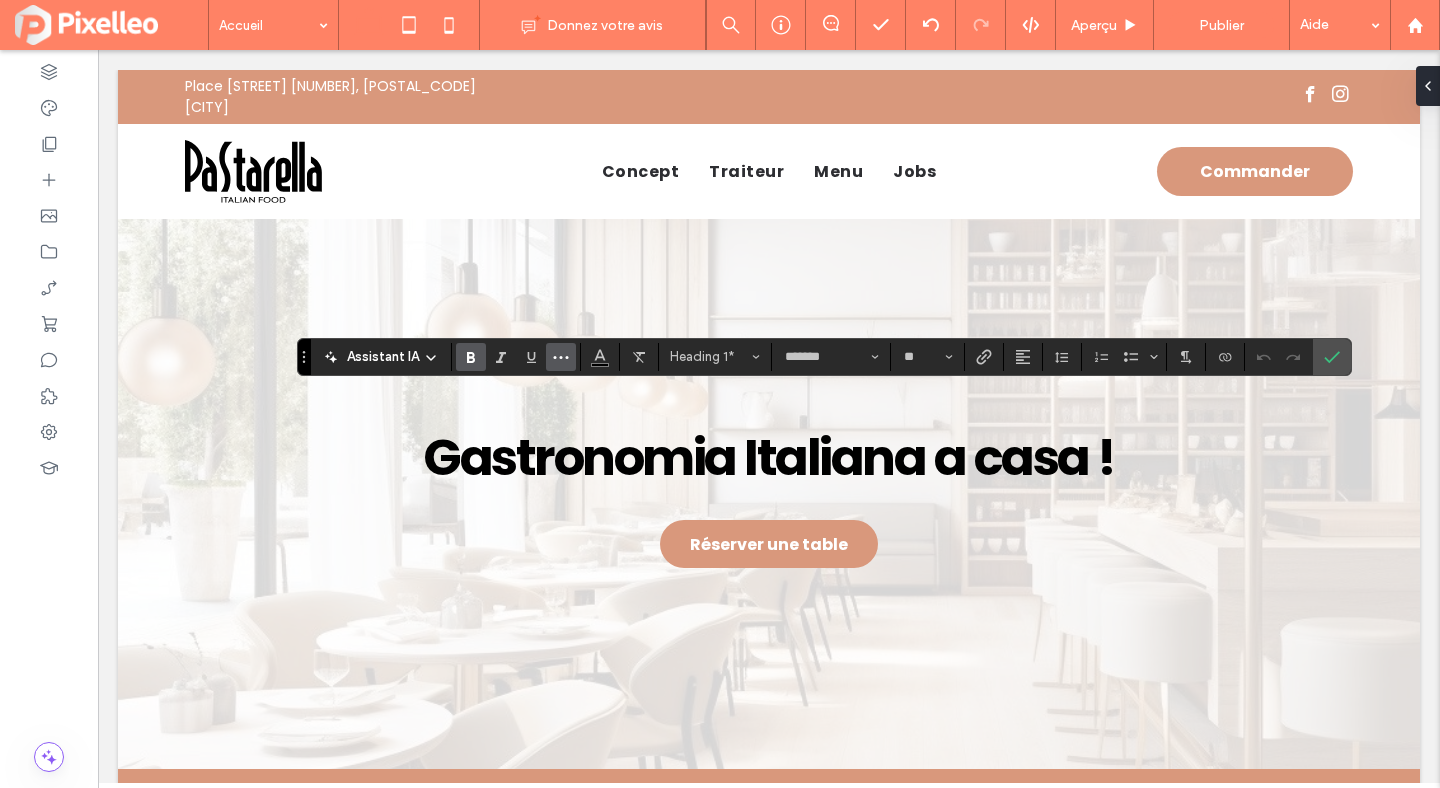scroll, scrollTop: 723, scrollLeft: 0, axis: vertical 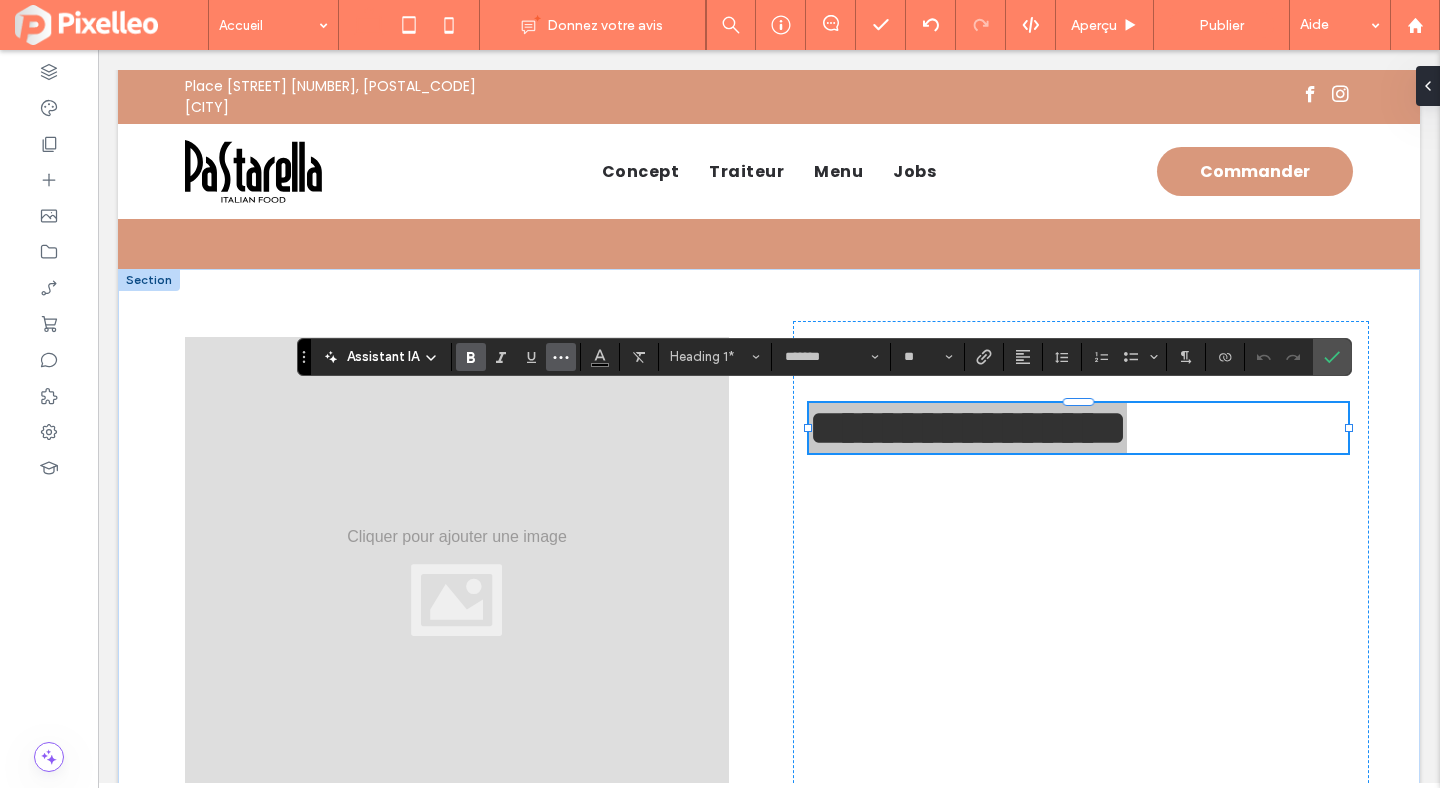click at bounding box center (561, 357) 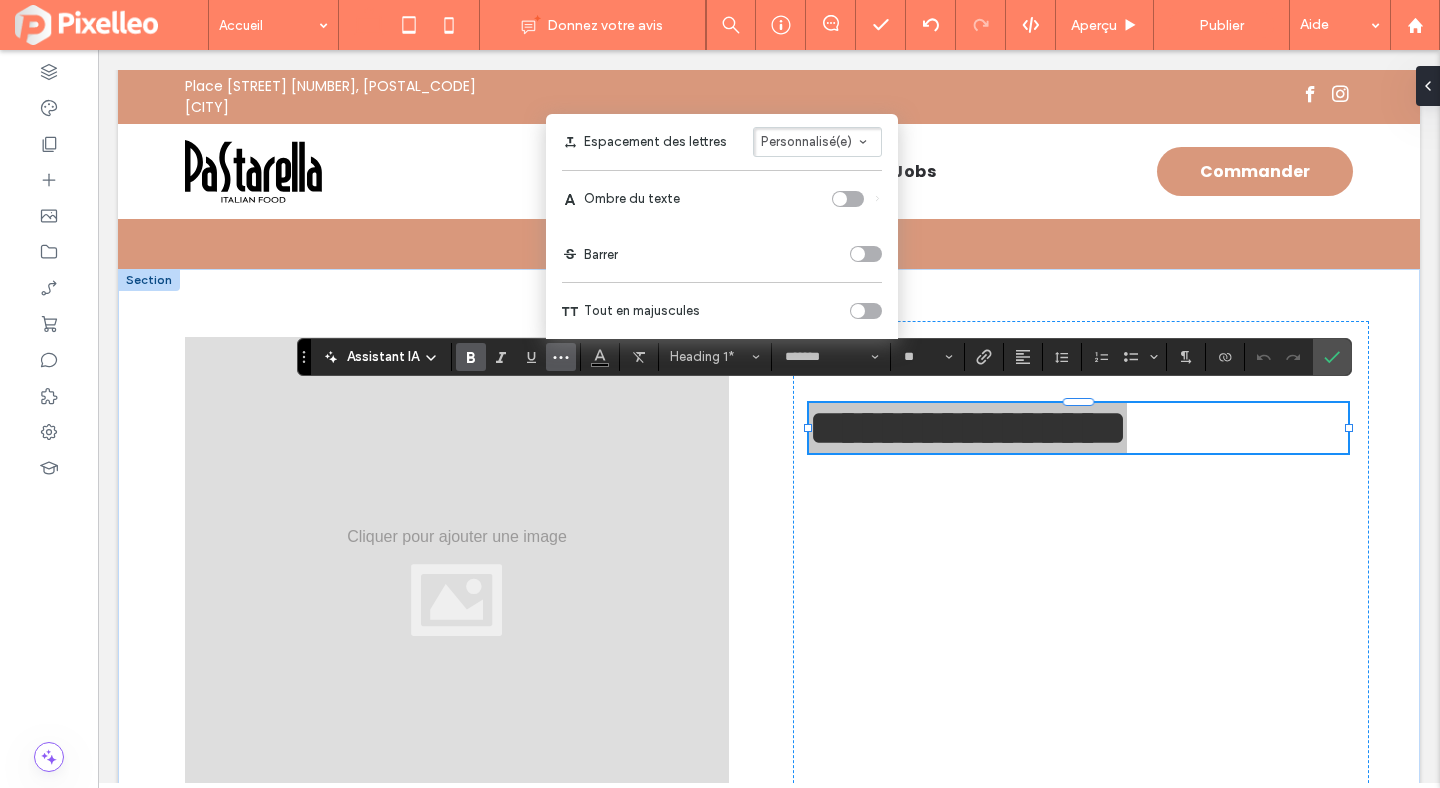 click on "Personnalisé(e)" at bounding box center [806, 141] 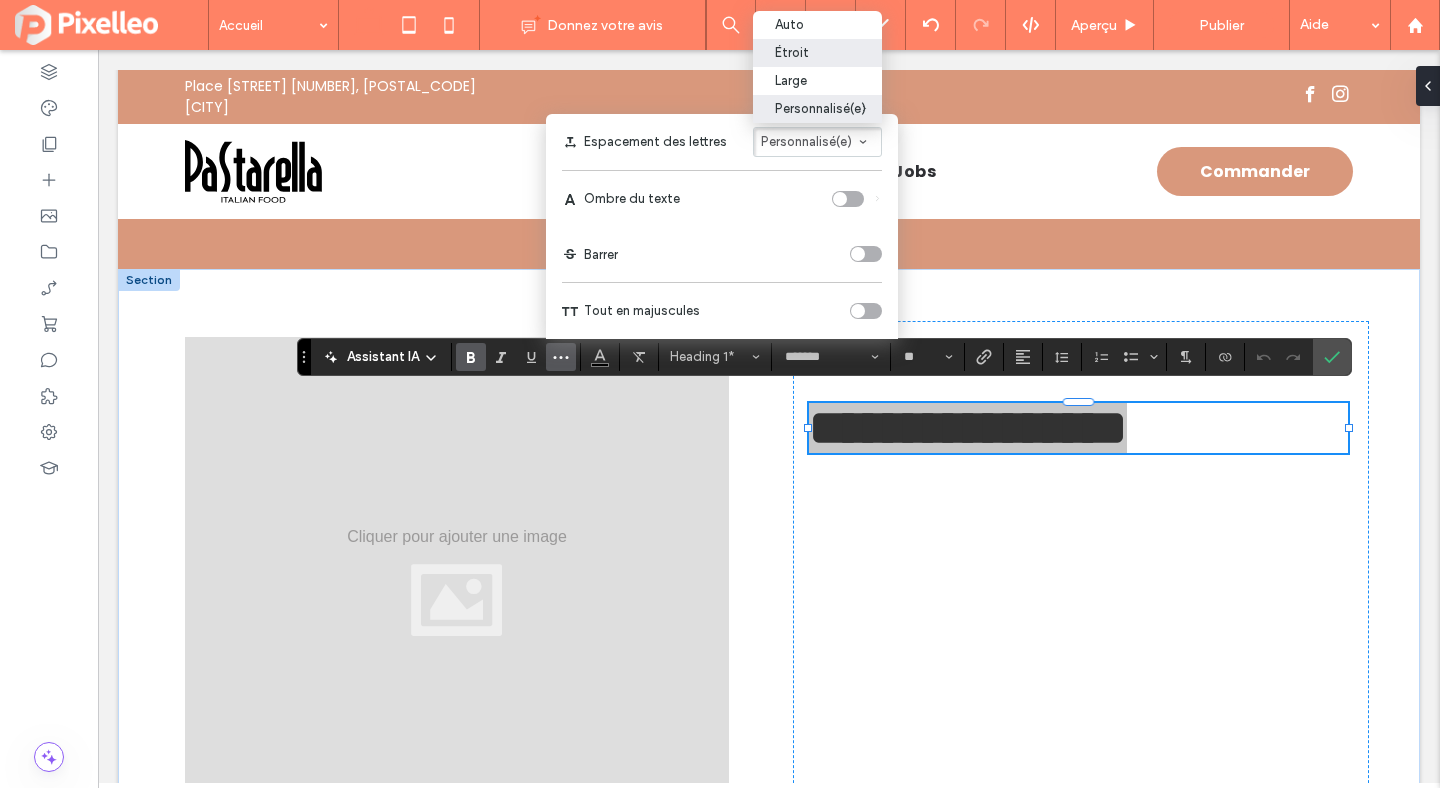 click on "Étroit" at bounding box center (817, 53) 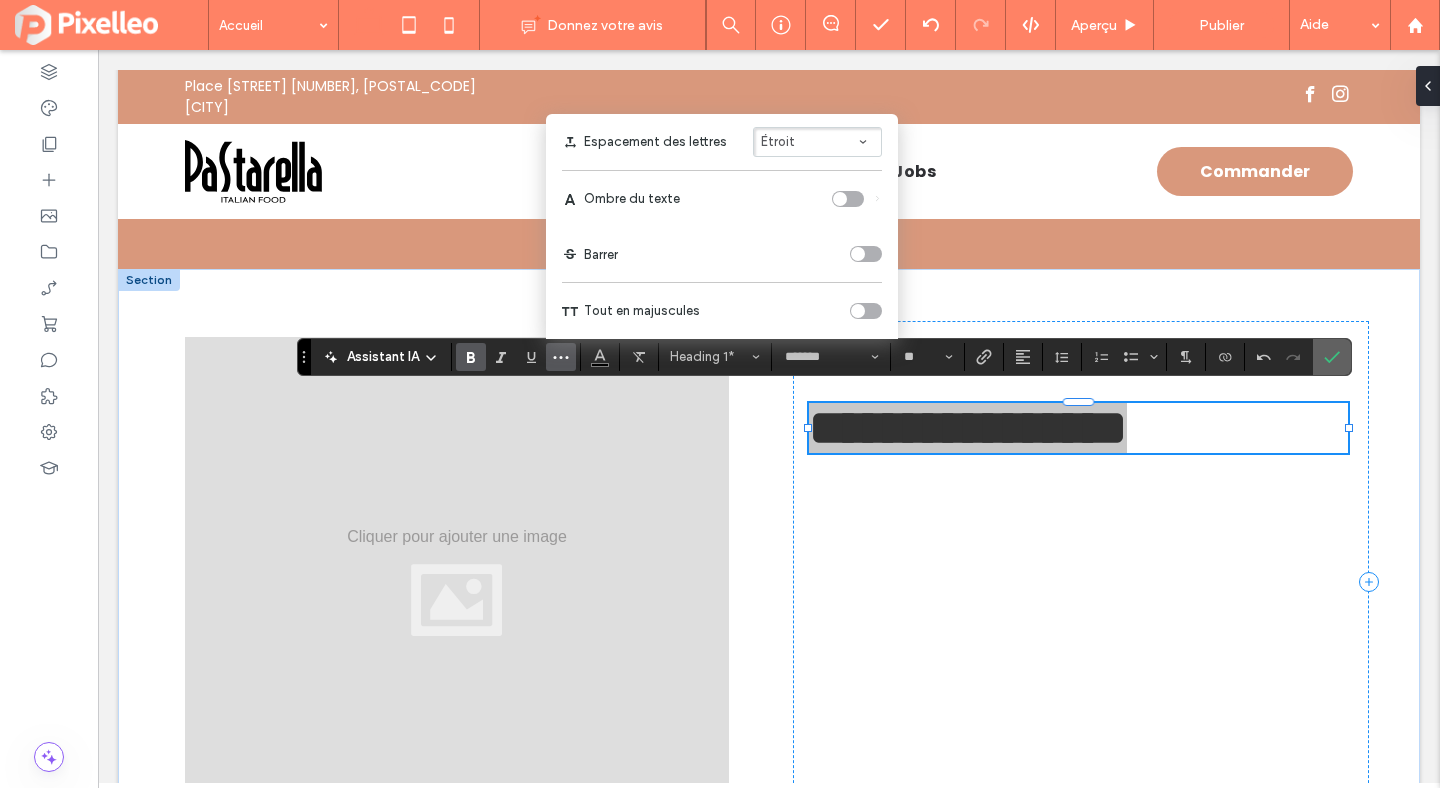 click 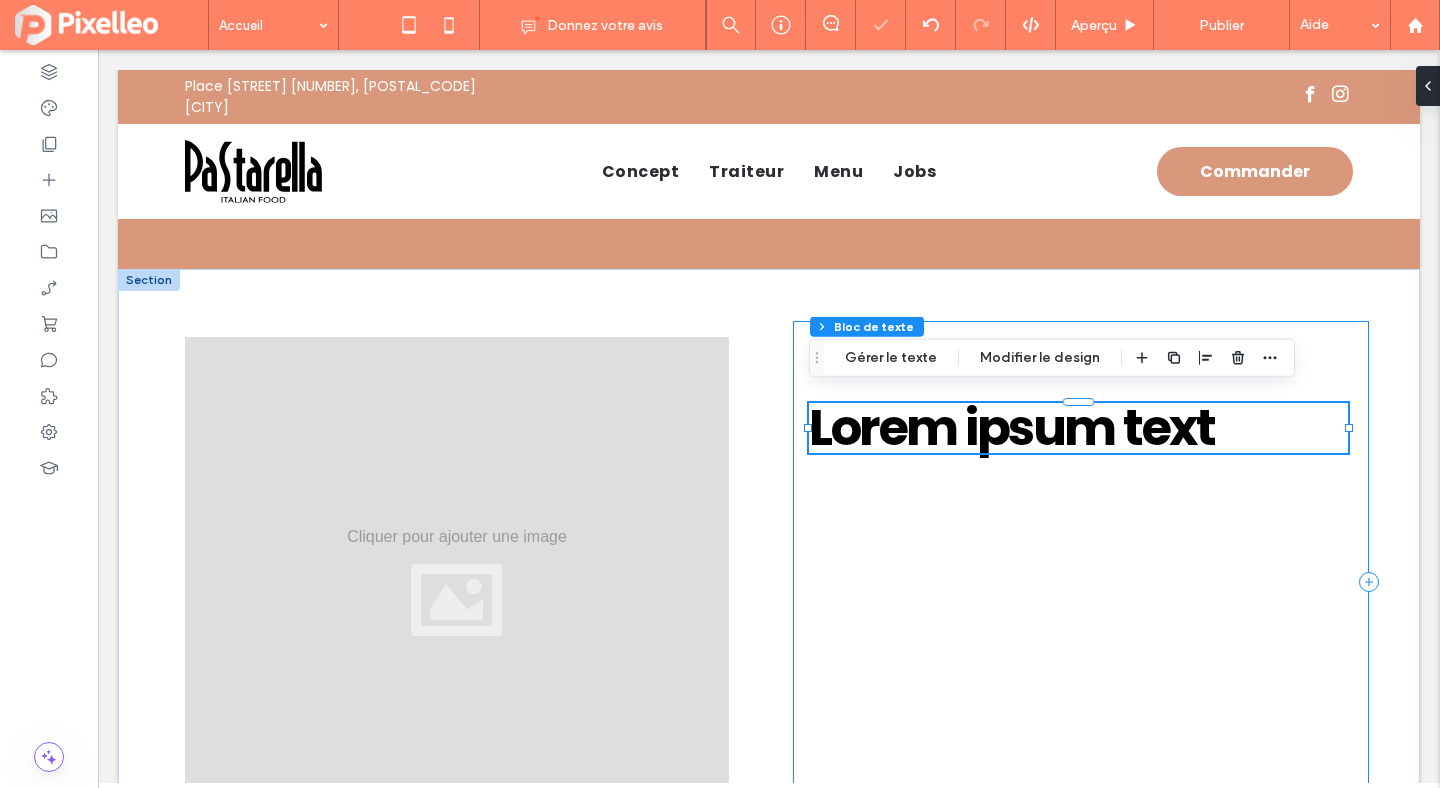 click on "Lorem ipsum text" at bounding box center (1081, 582) 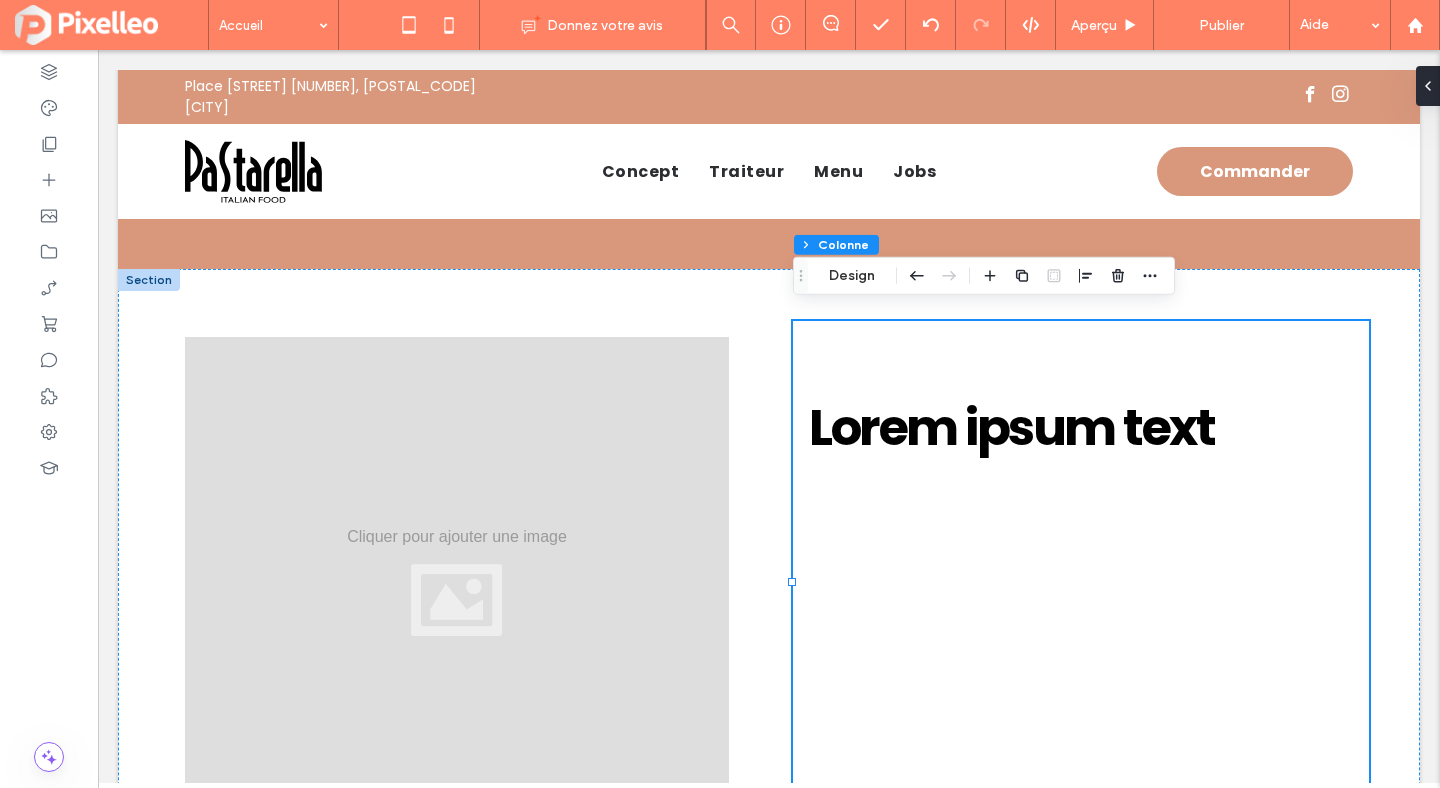 click at bounding box center (149, 280) 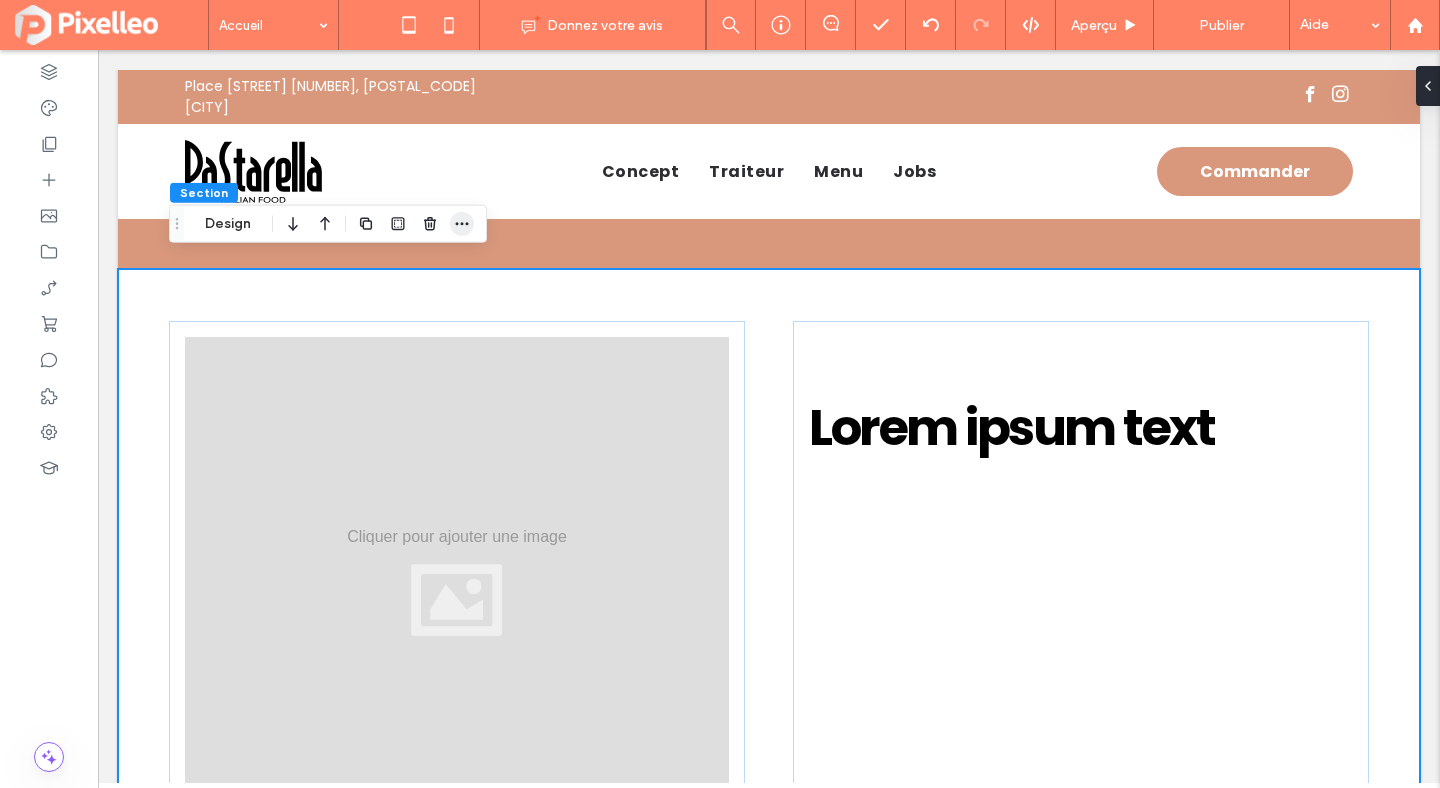 click 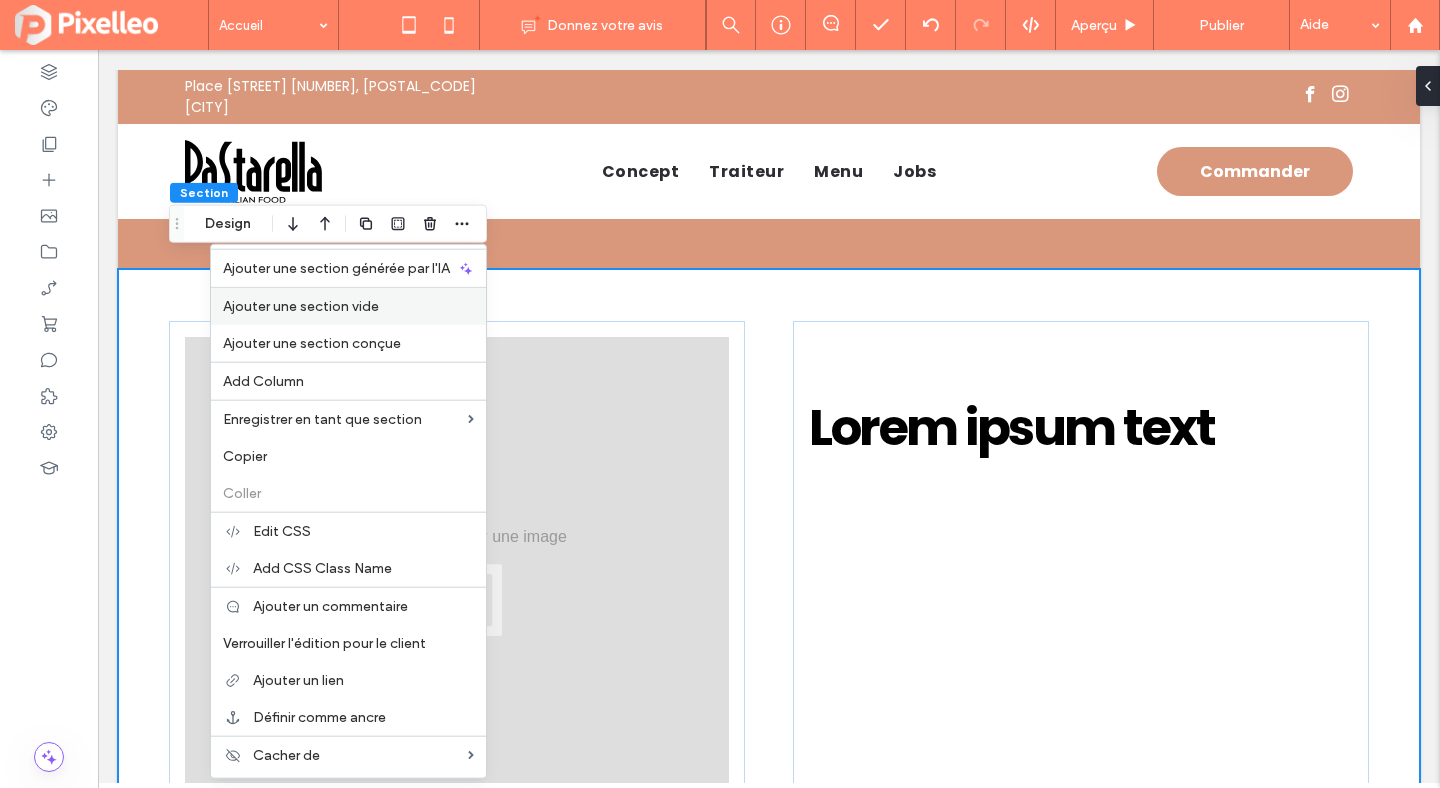 click on "Ajouter une section vide" at bounding box center (301, 306) 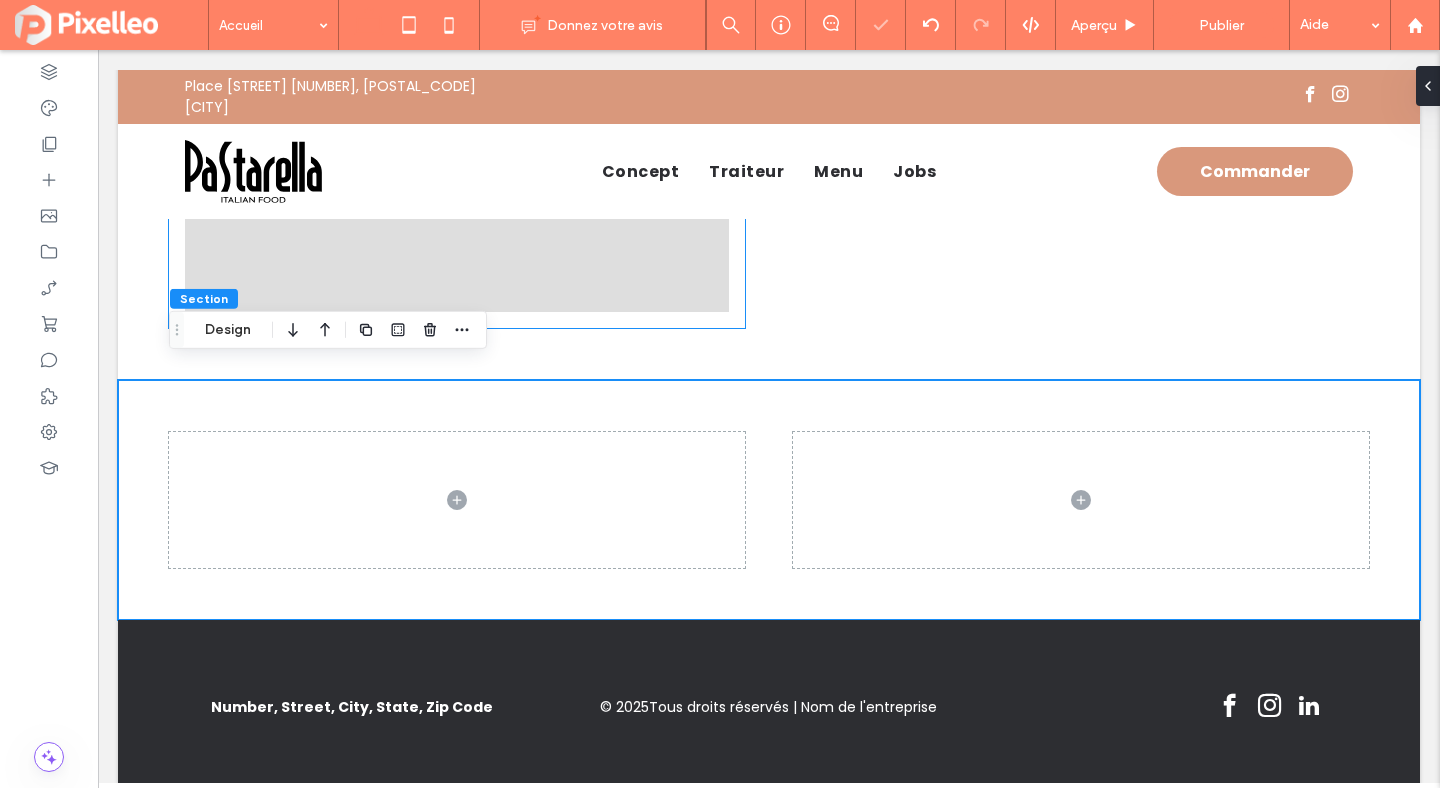 scroll, scrollTop: 1244, scrollLeft: 0, axis: vertical 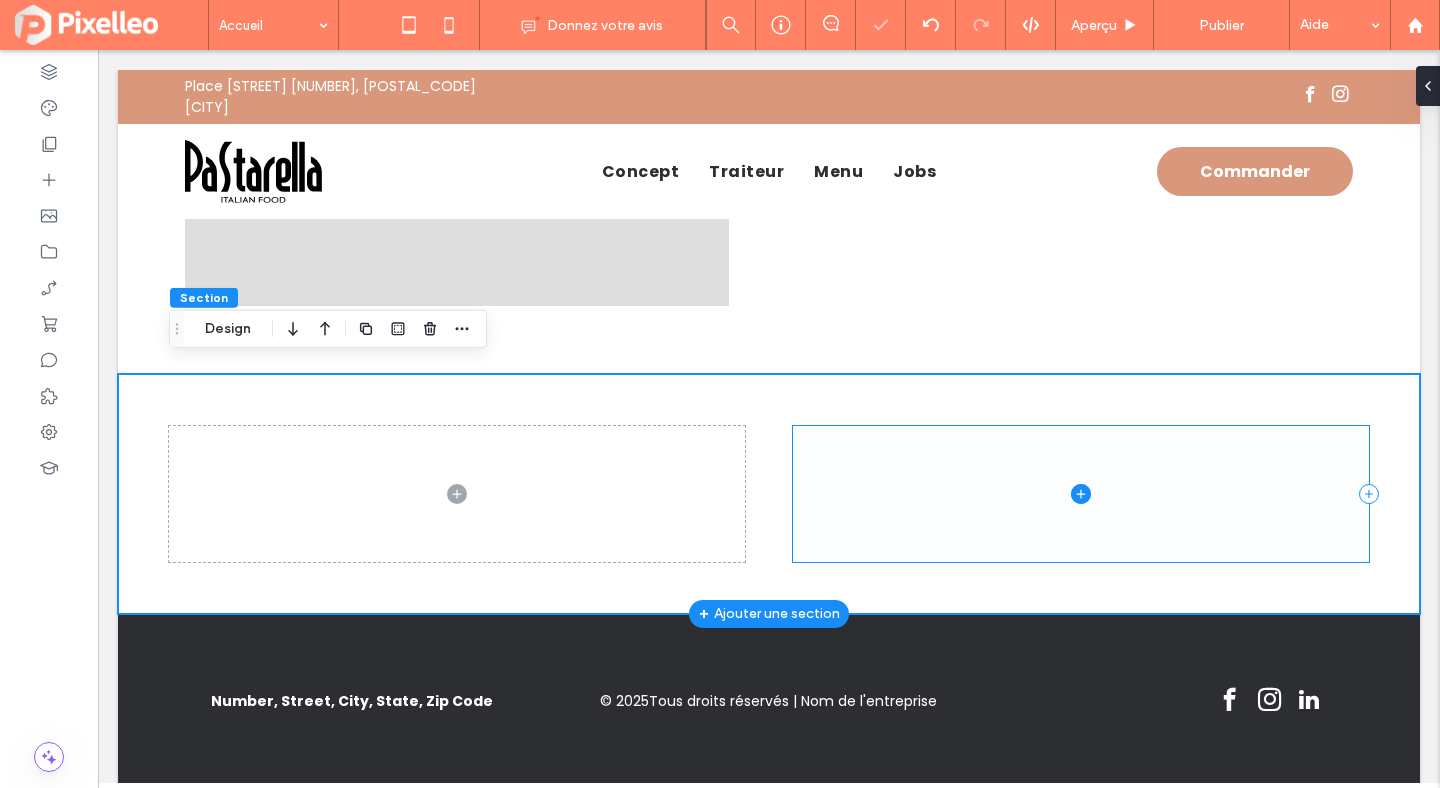 click at bounding box center [1081, 494] 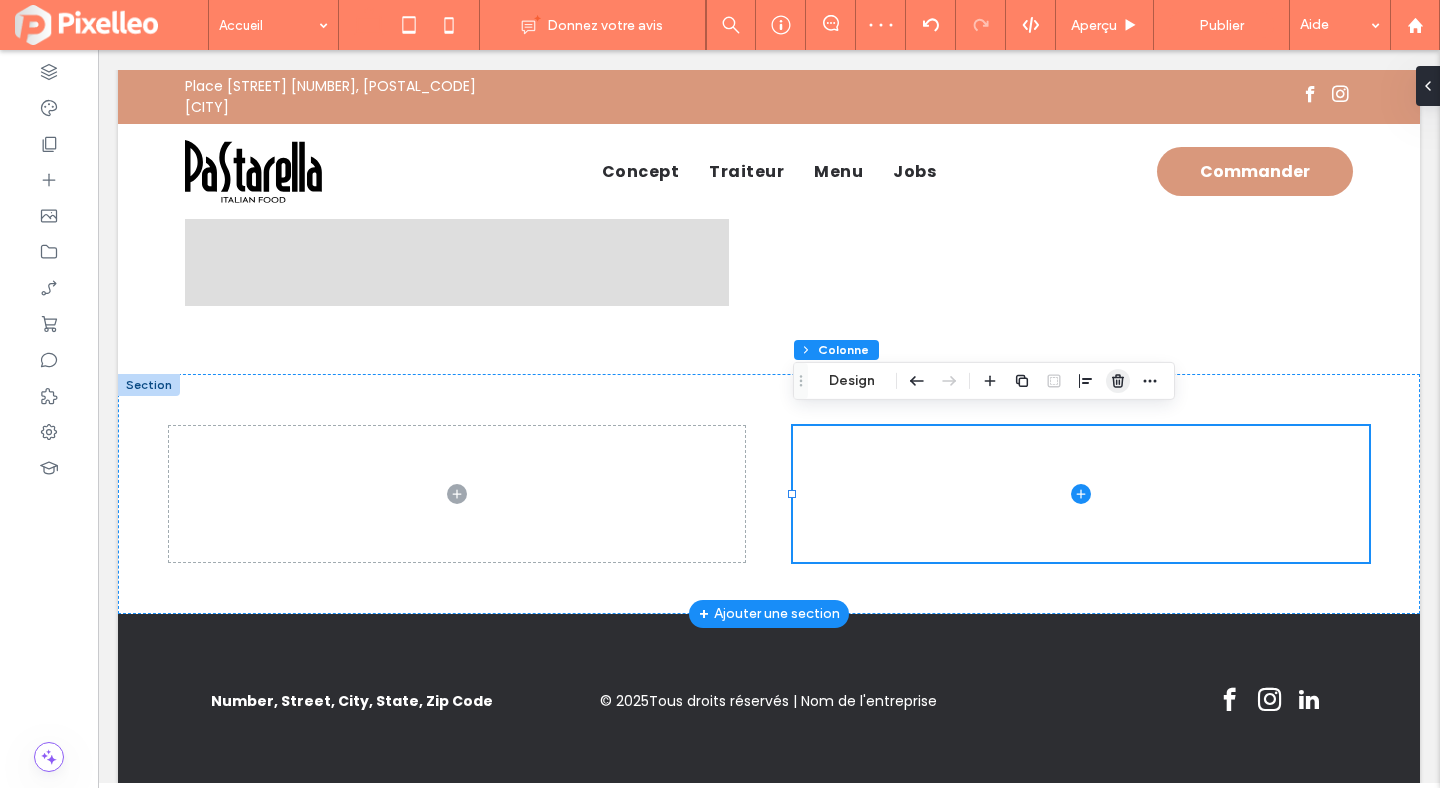click 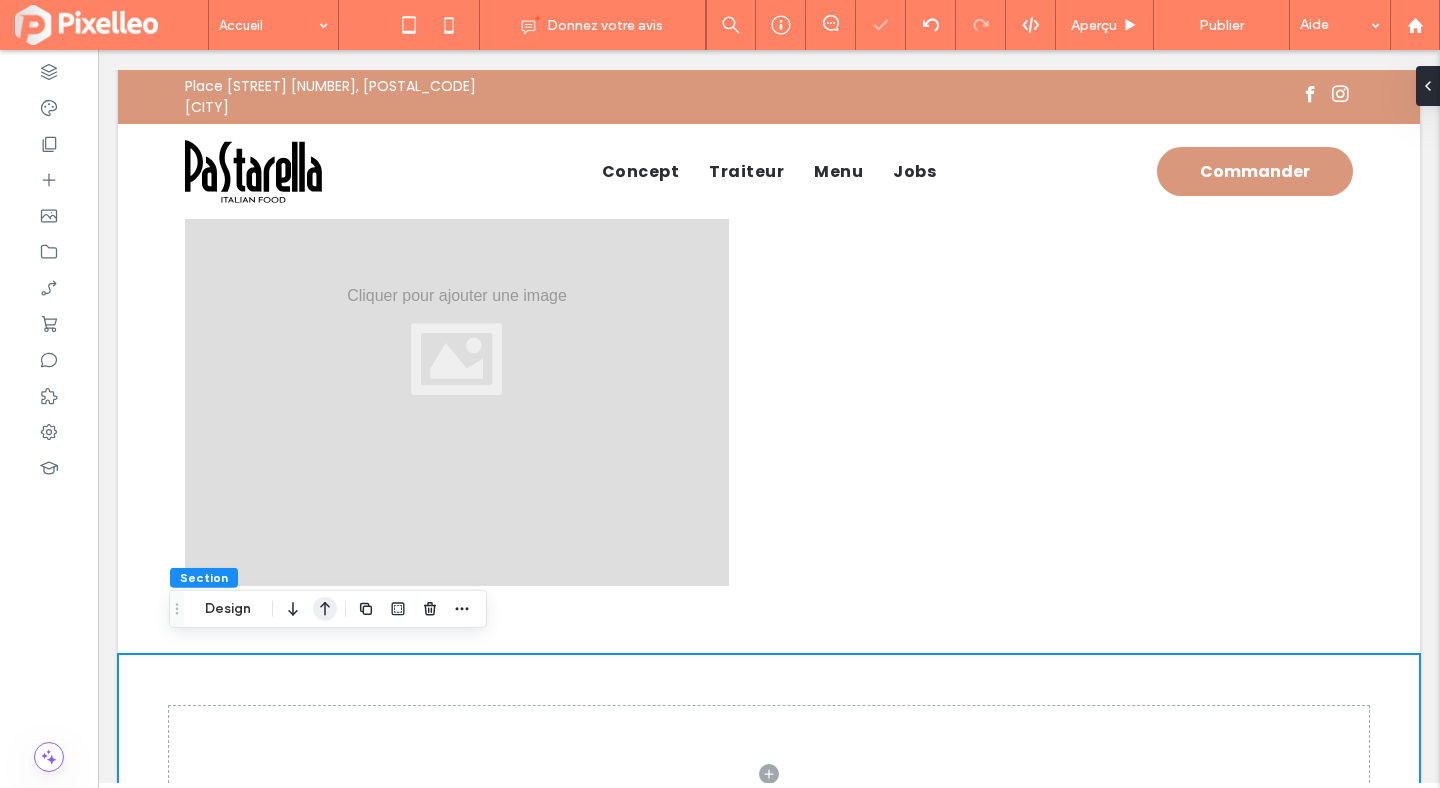 click 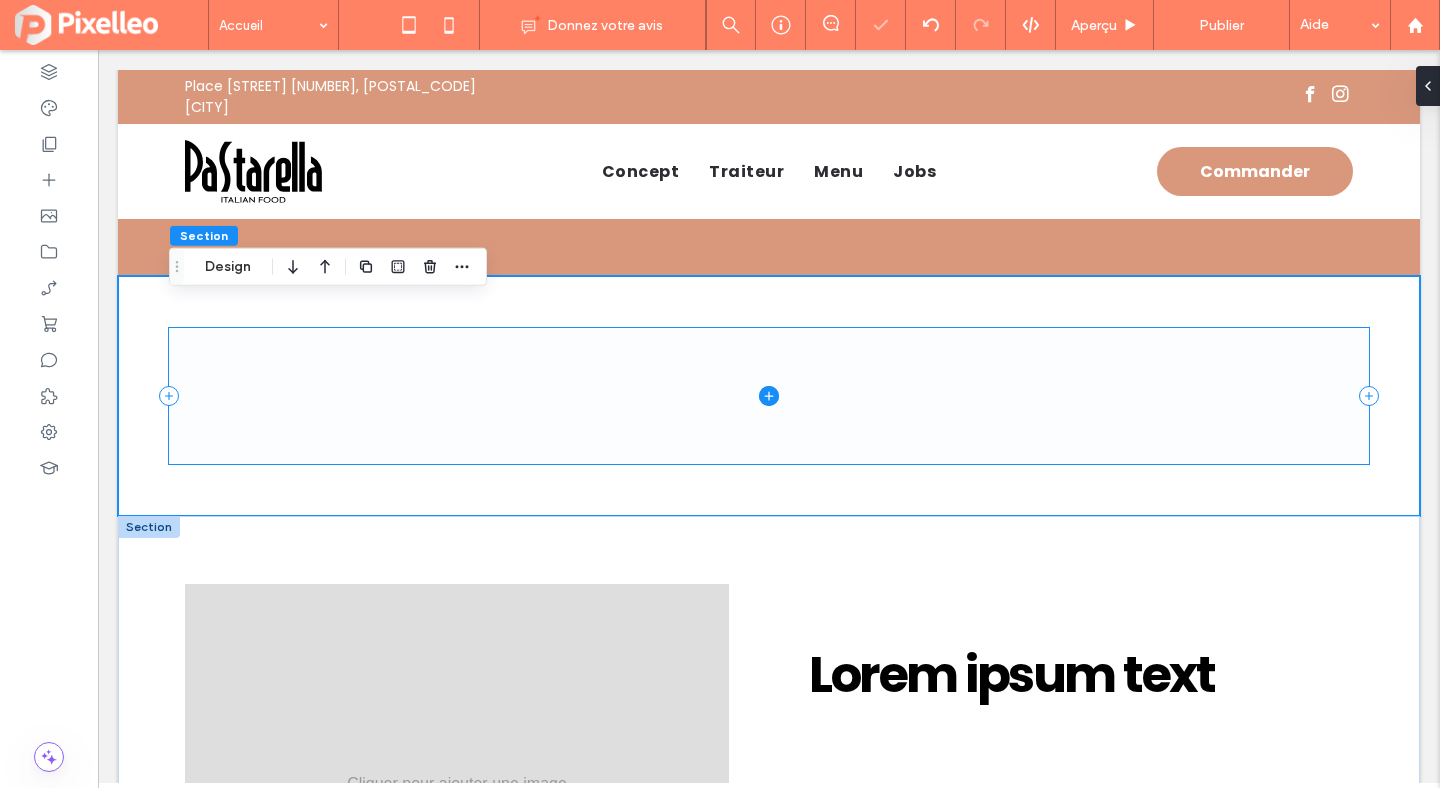 scroll, scrollTop: 722, scrollLeft: 0, axis: vertical 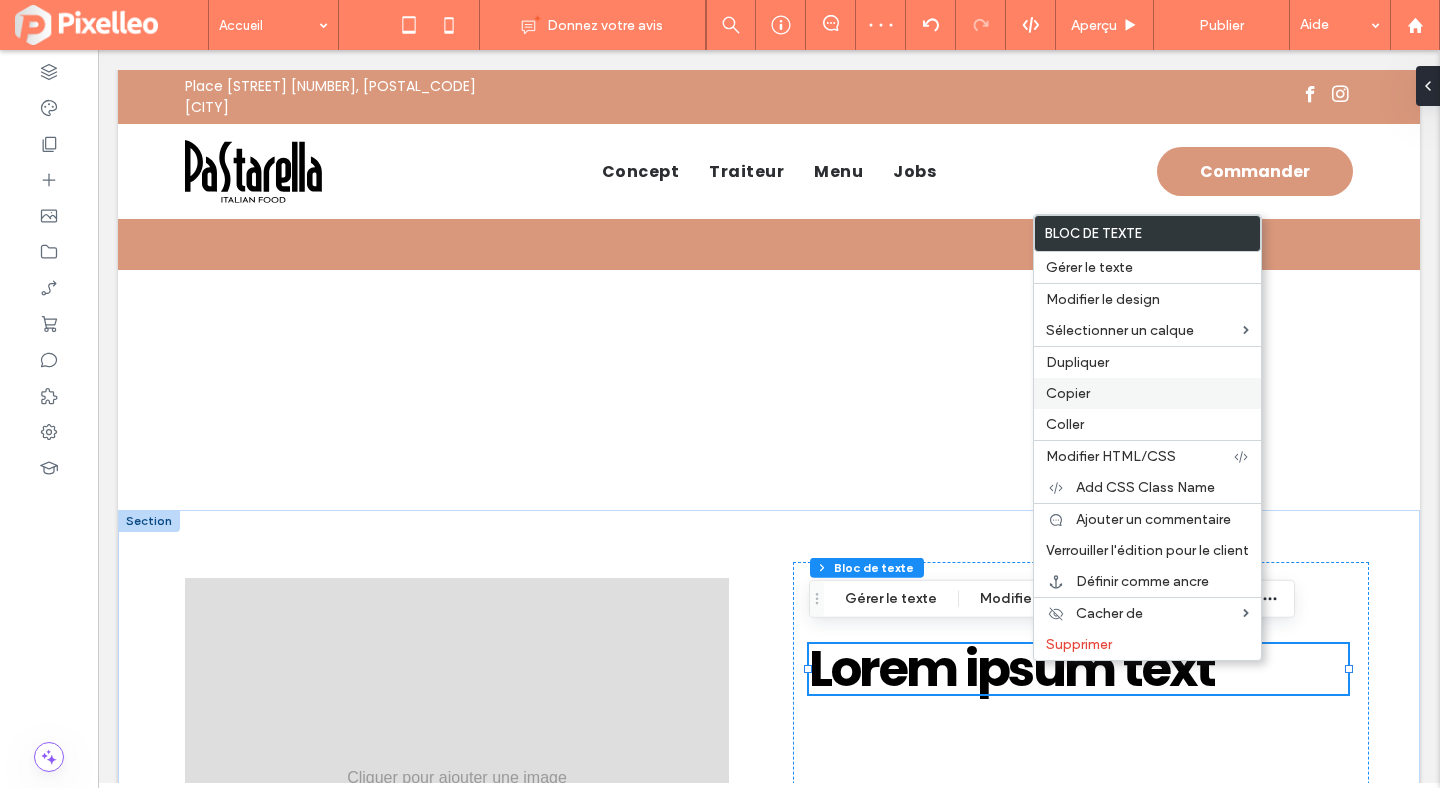 click on "Copier" at bounding box center (1147, 393) 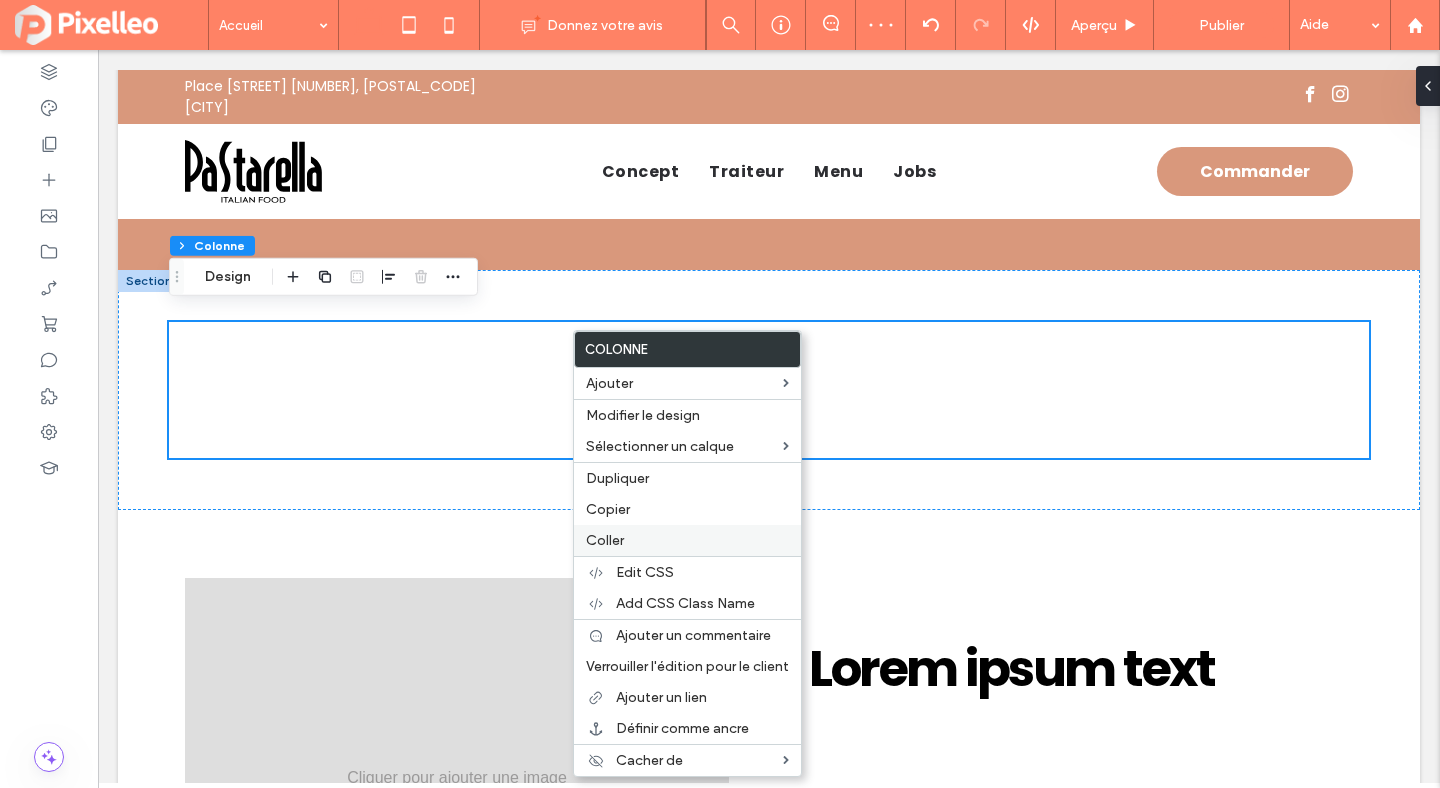 click on "Coller" at bounding box center (605, 540) 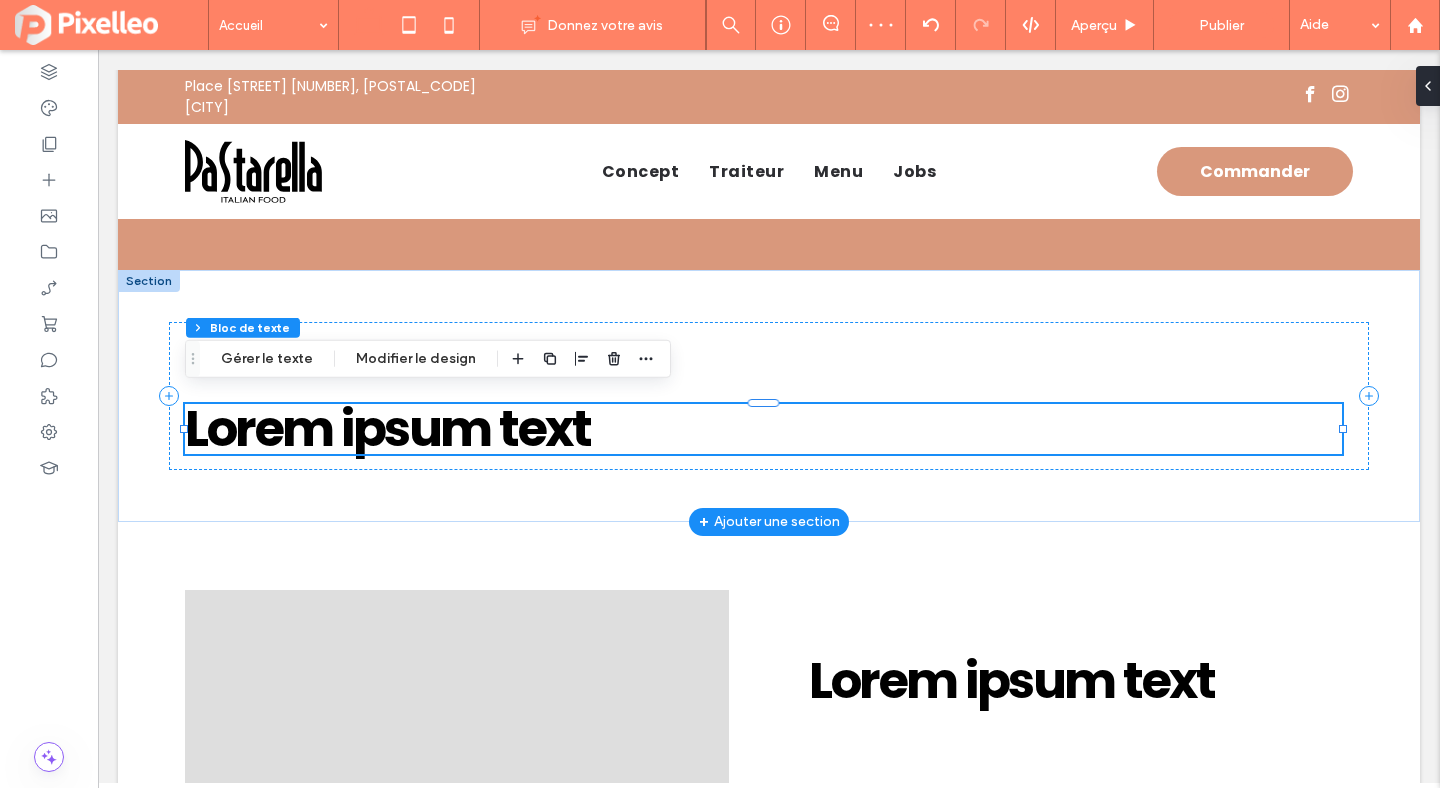 click on "Lorem ipsum text" at bounding box center [387, 428] 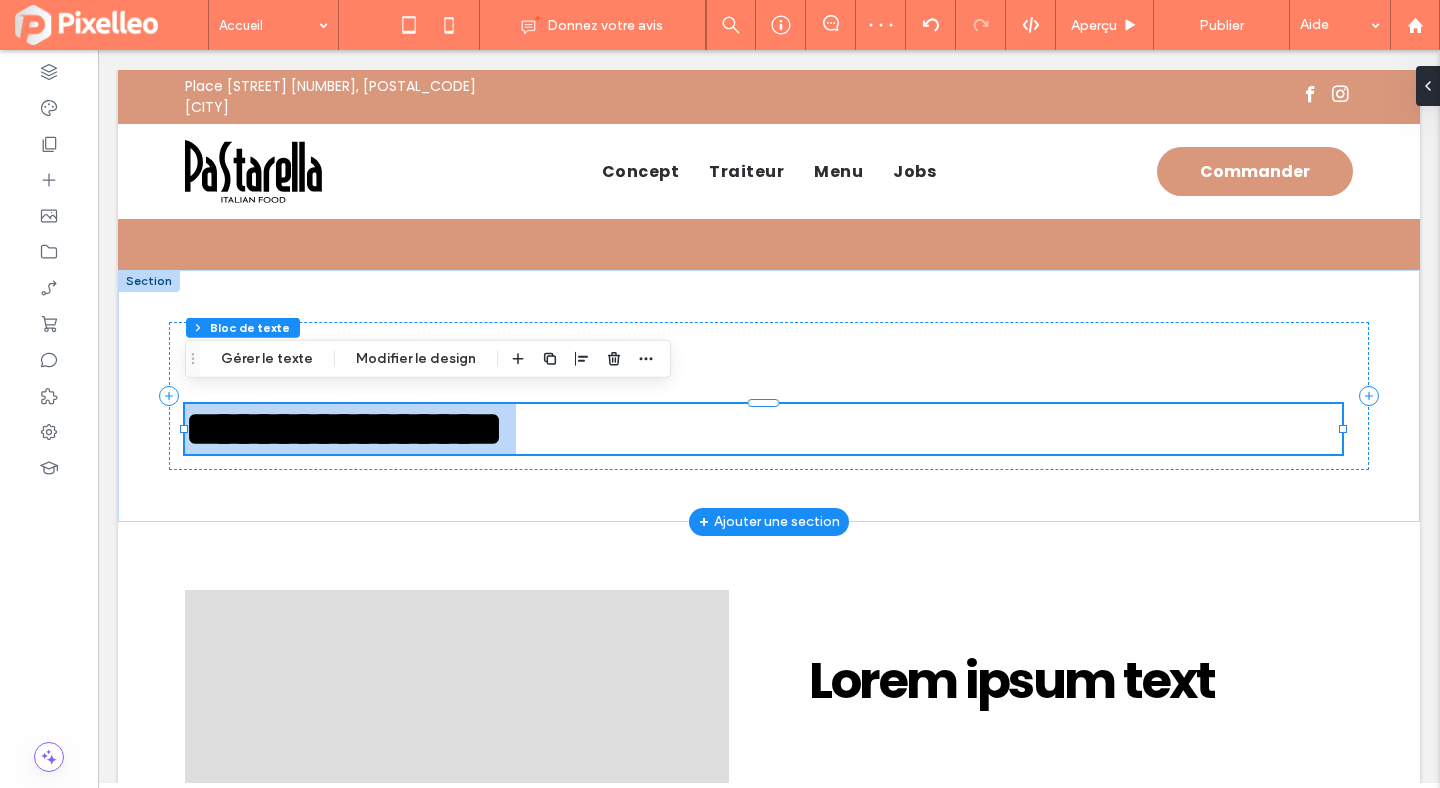 click on "**********" at bounding box center (344, 428) 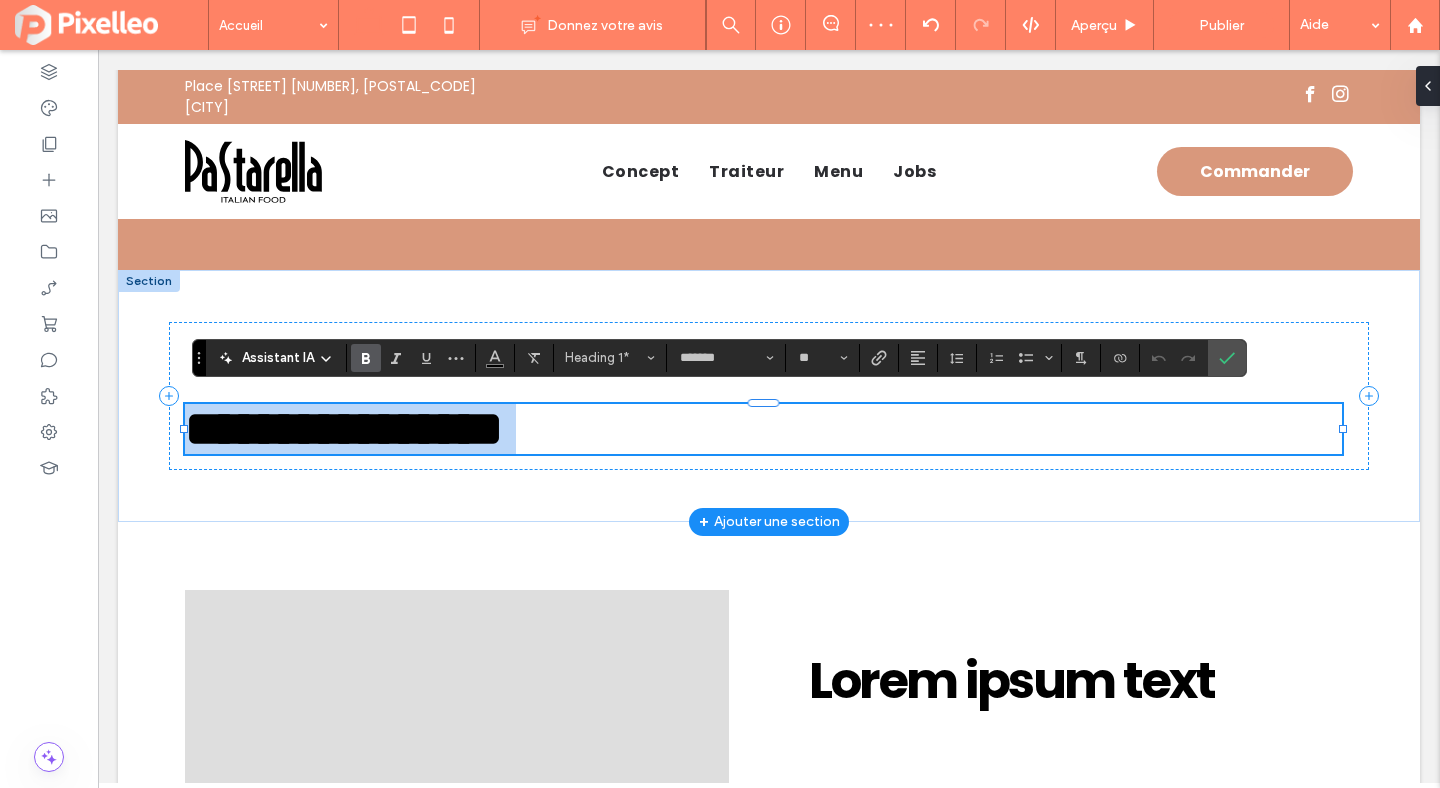 click on "**********" at bounding box center (344, 428) 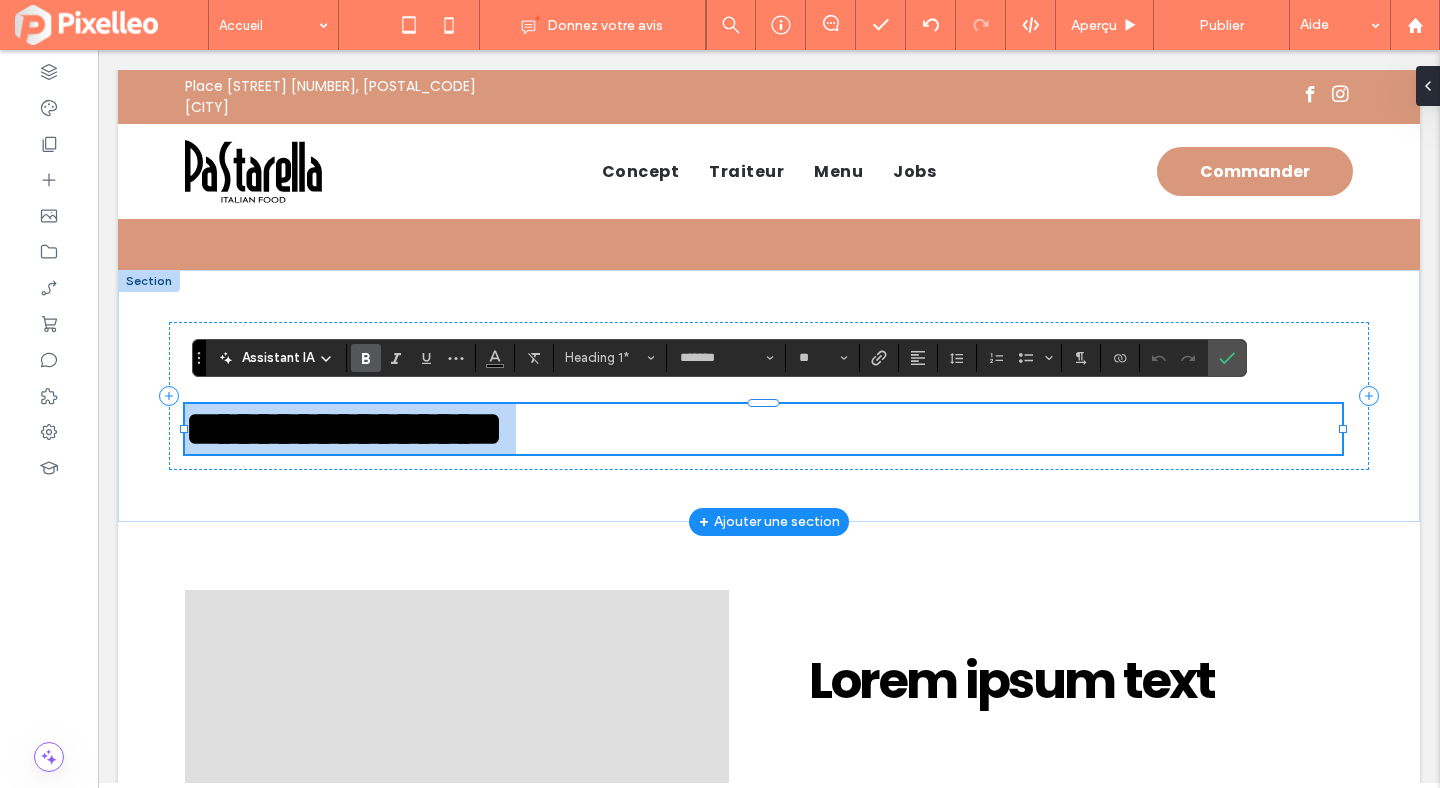 type 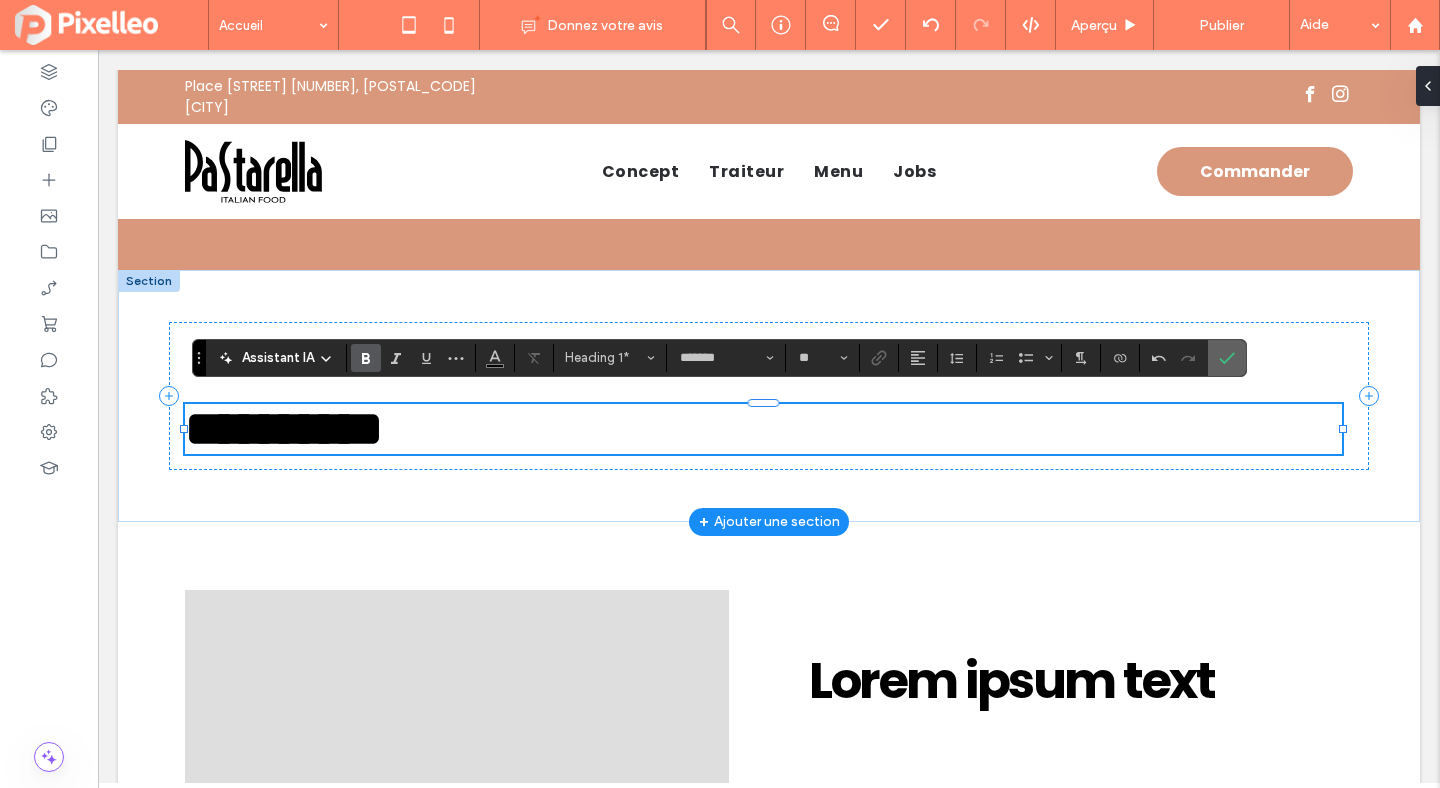 click 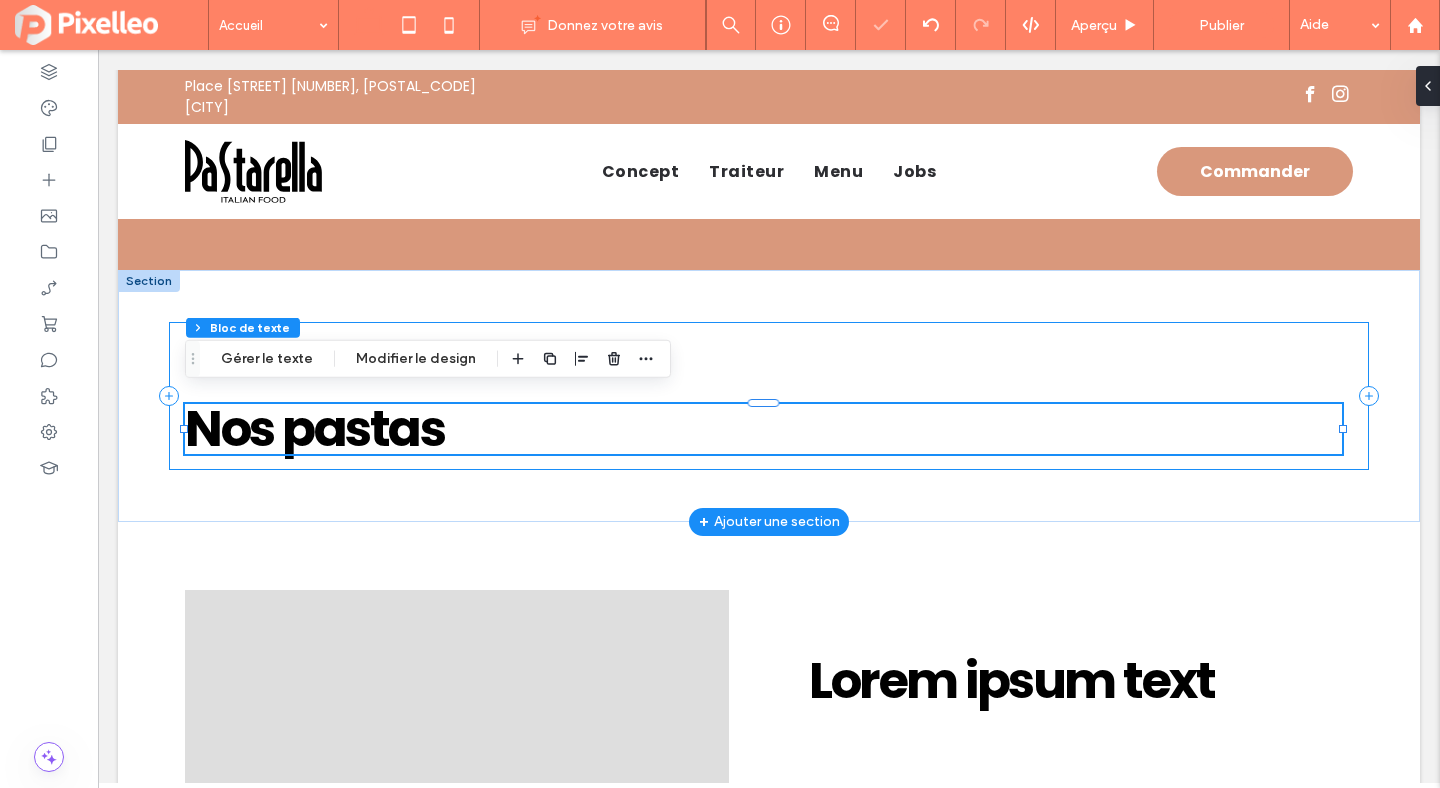 click on "Nos pastas" at bounding box center (769, 396) 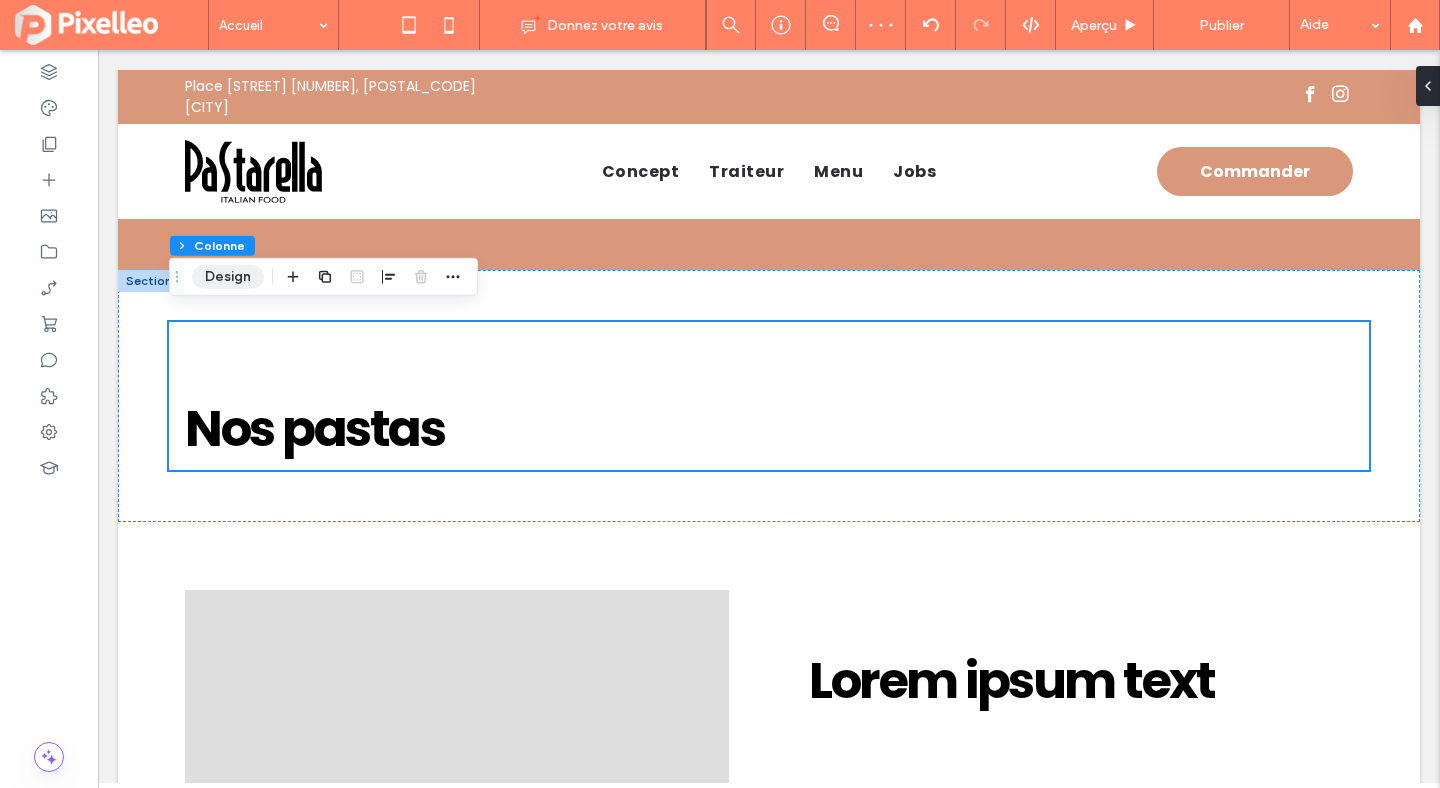 click on "Design" at bounding box center (228, 277) 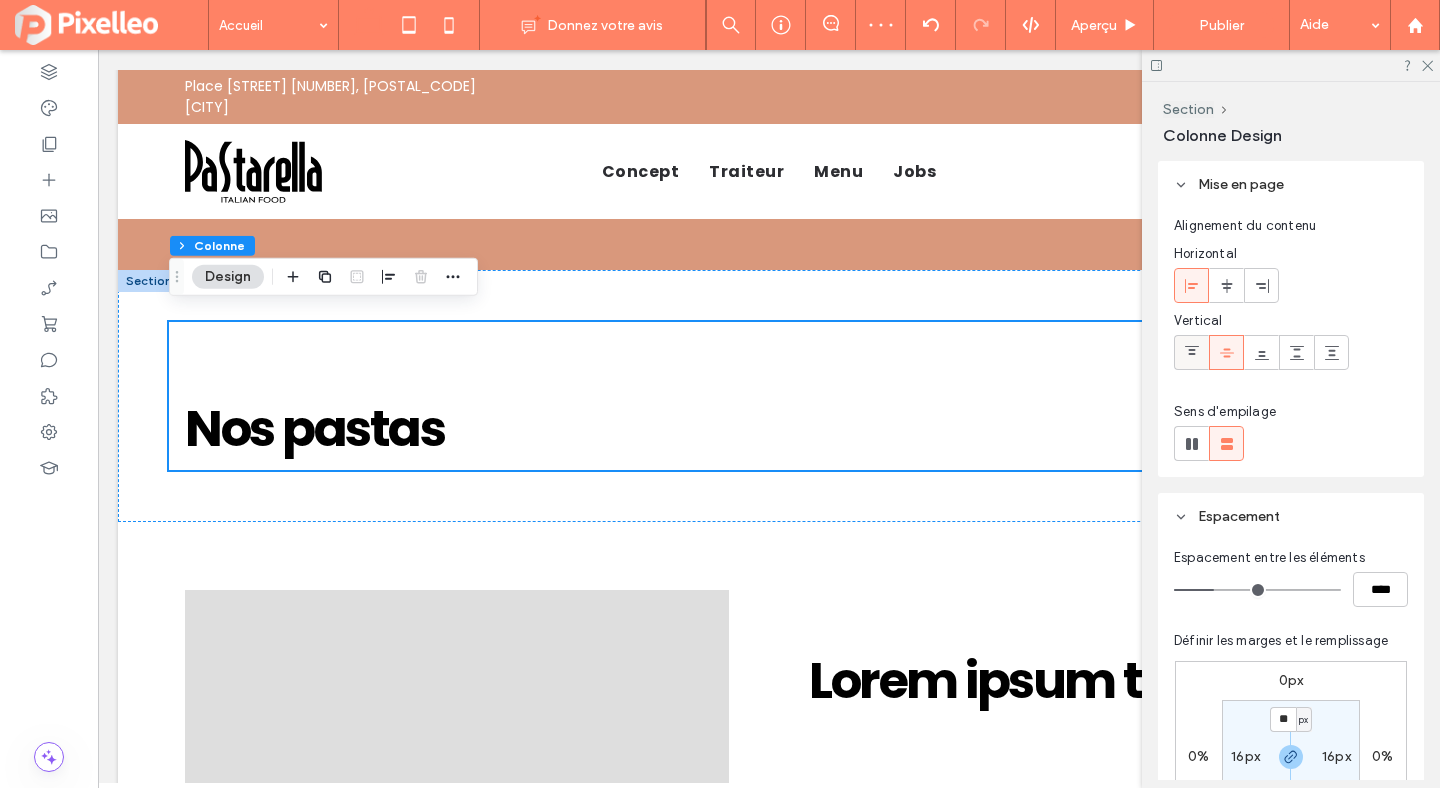 click at bounding box center (1192, 352) 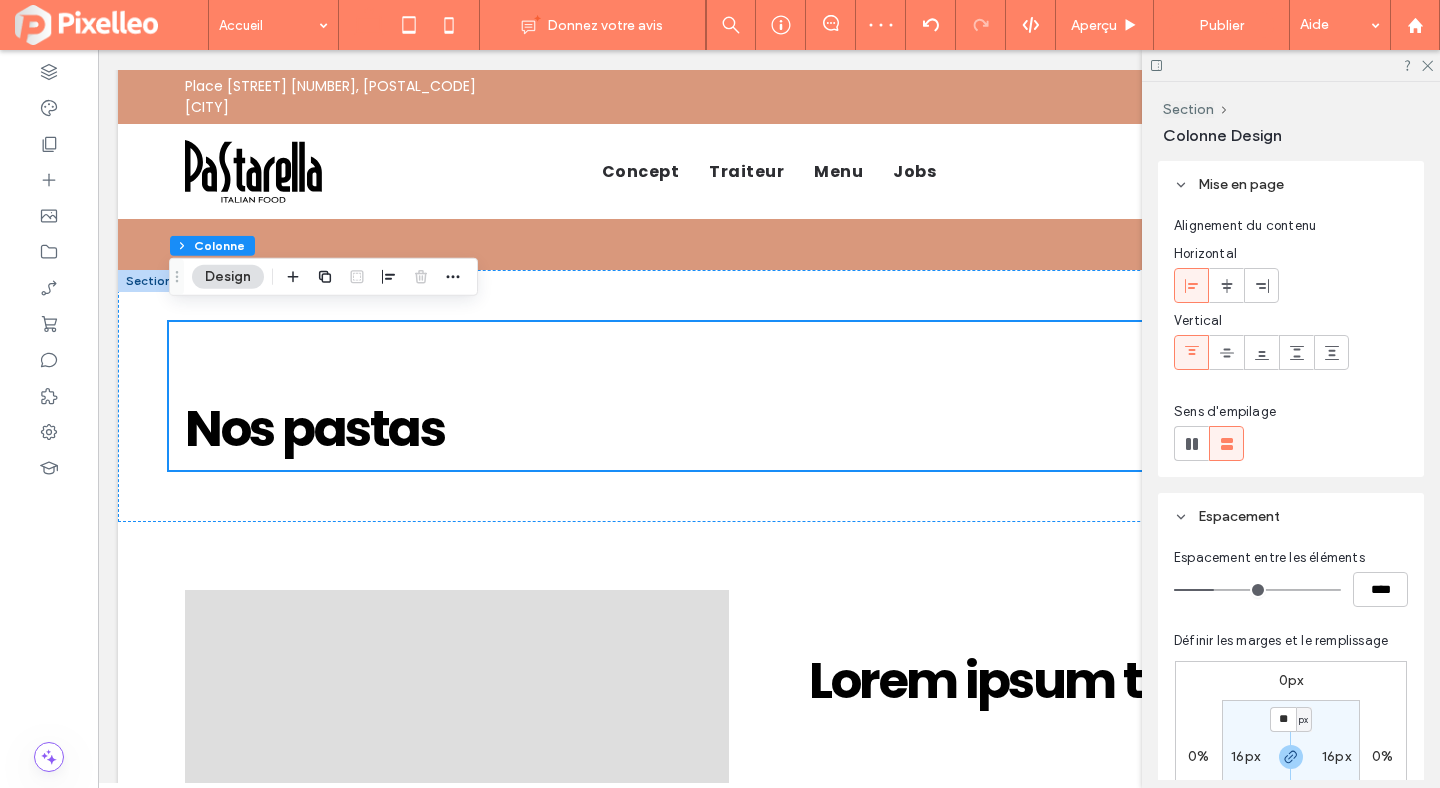 click on "16px" at bounding box center (1245, 756) 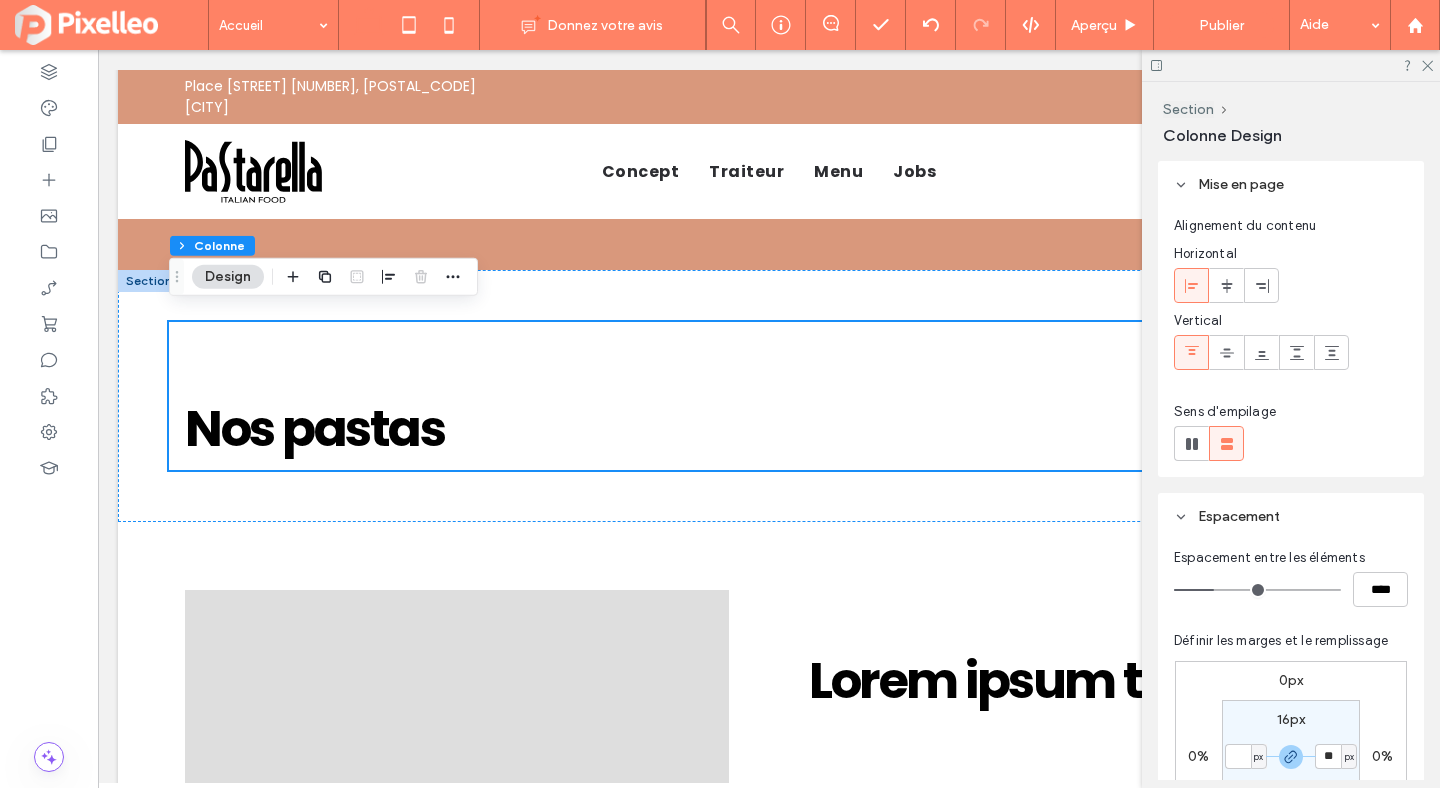 type 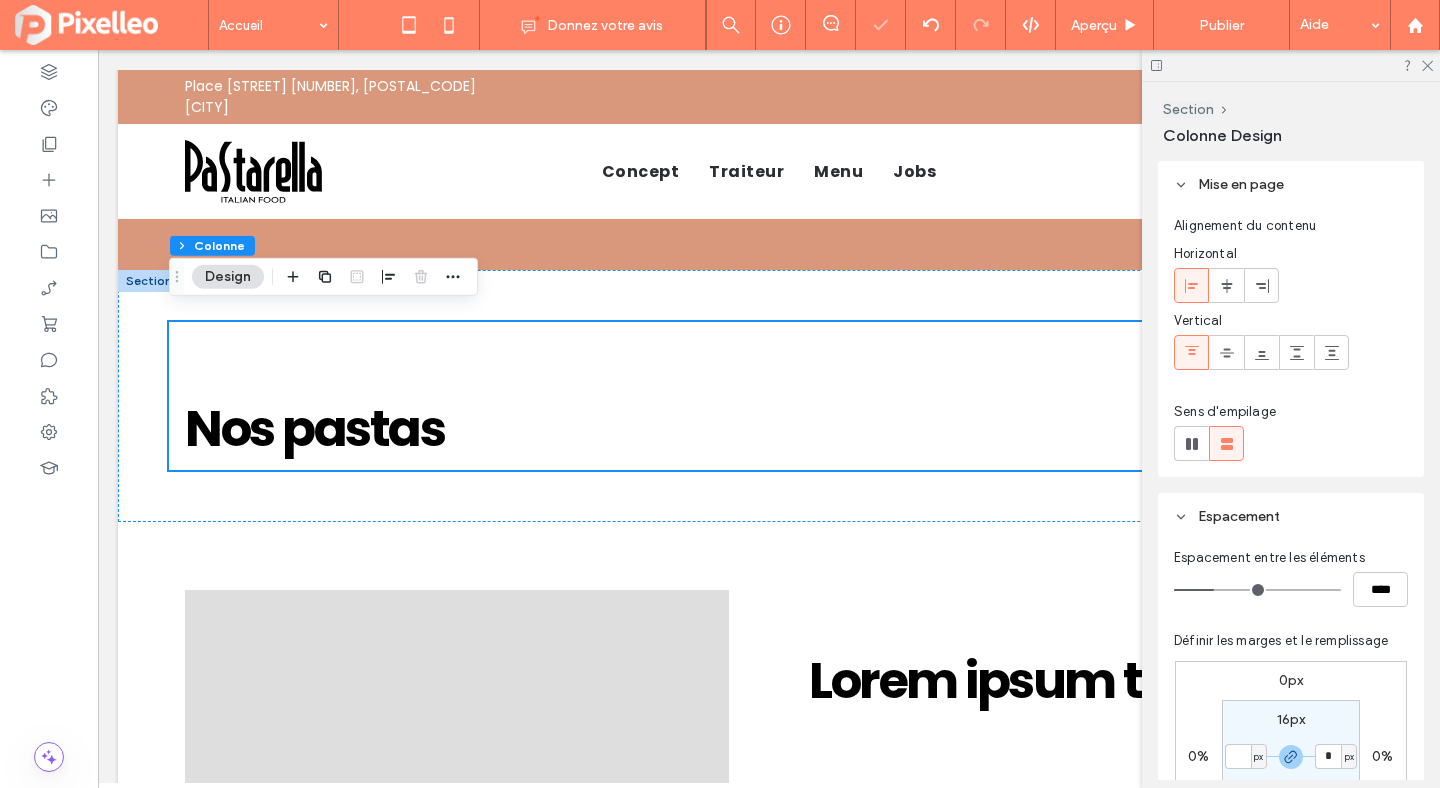 type on "*" 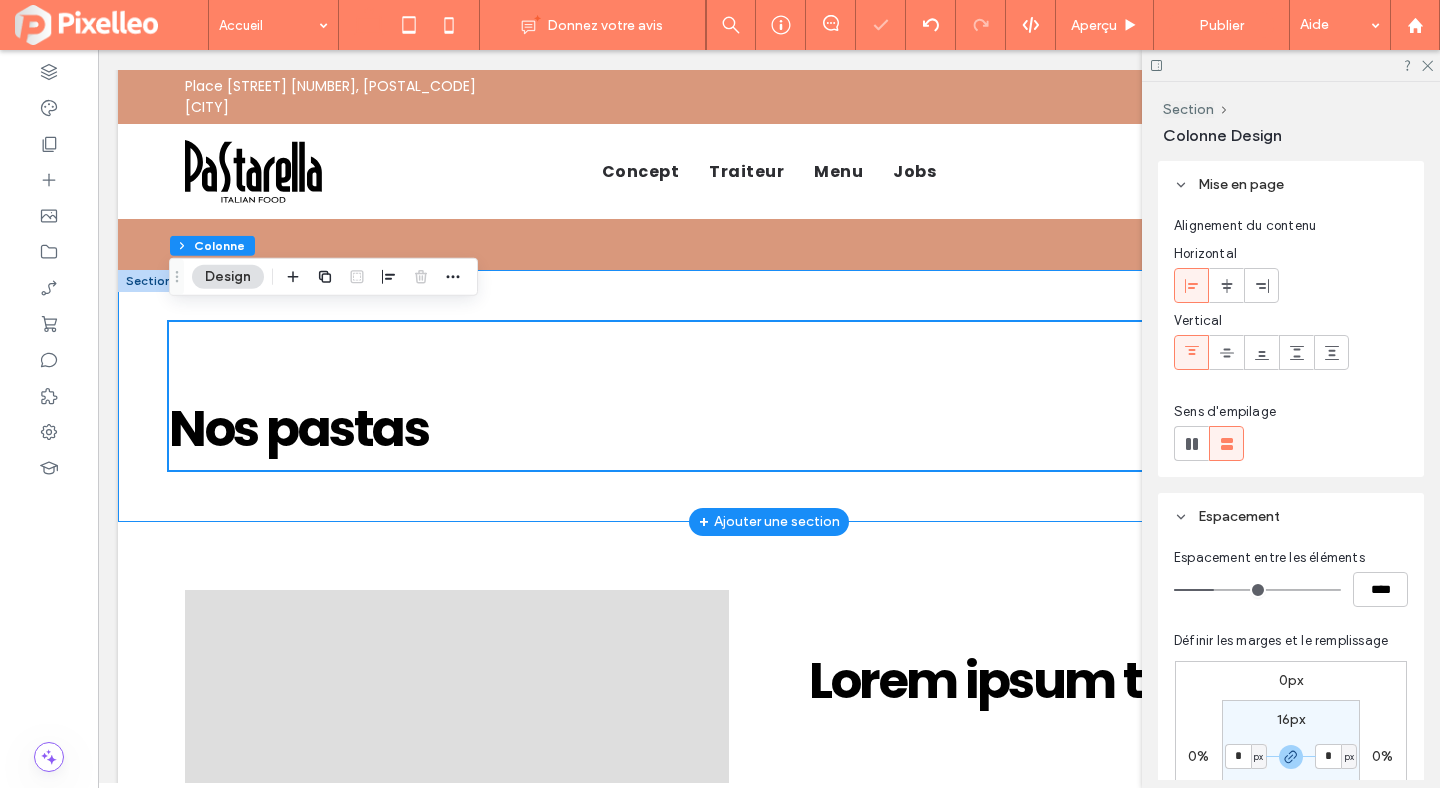 click on "Nos pastas" at bounding box center (769, 396) 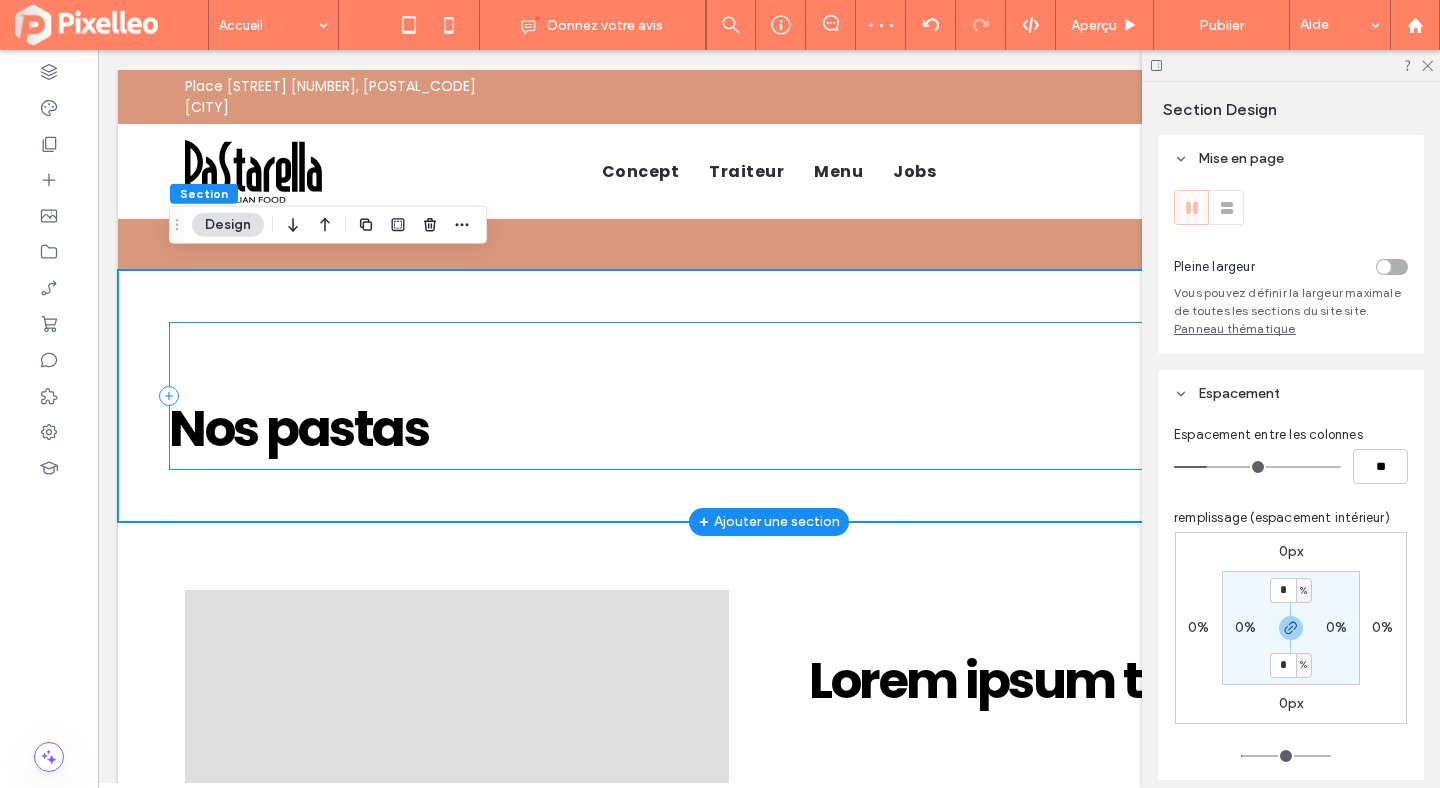 click on "Nos pastas" at bounding box center [769, 396] 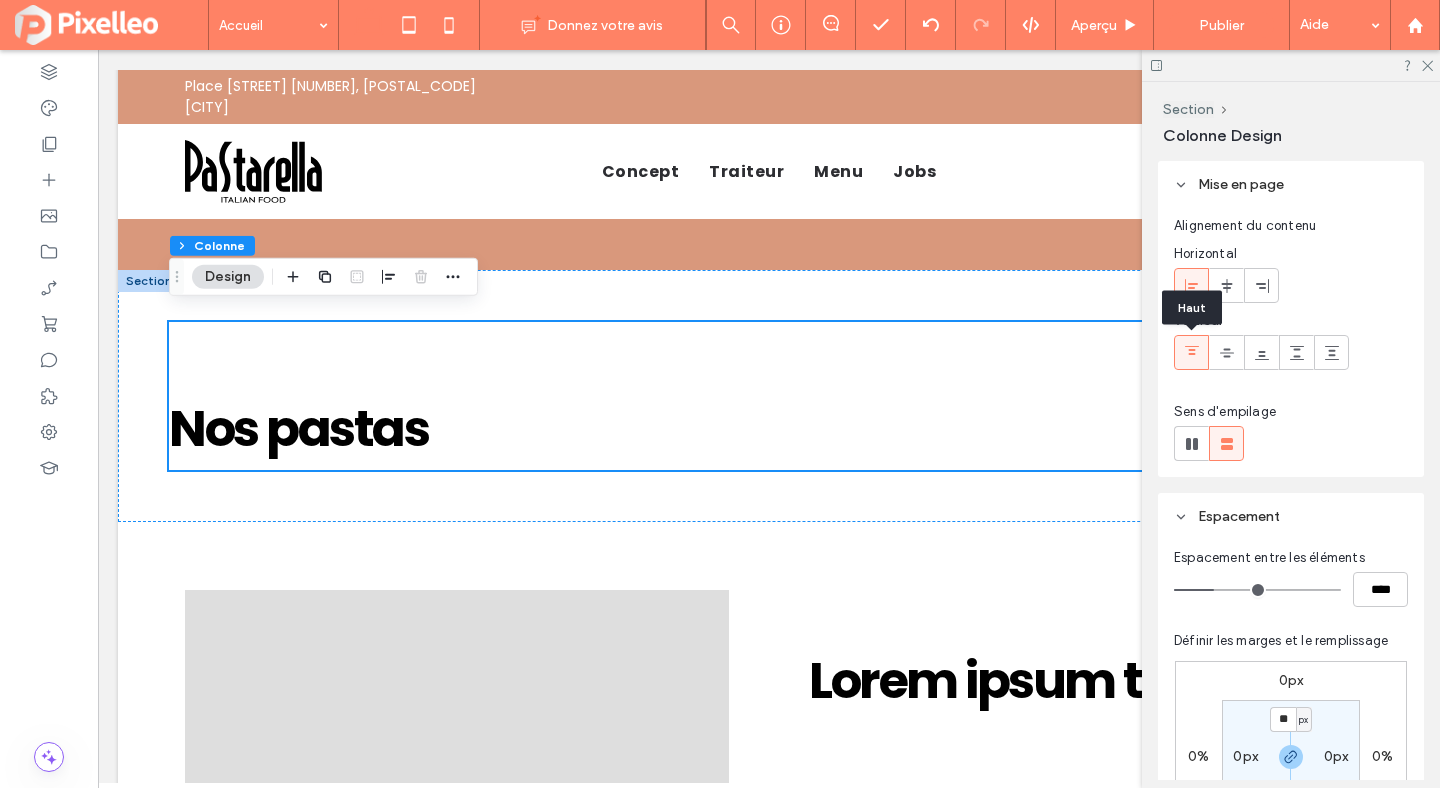 click 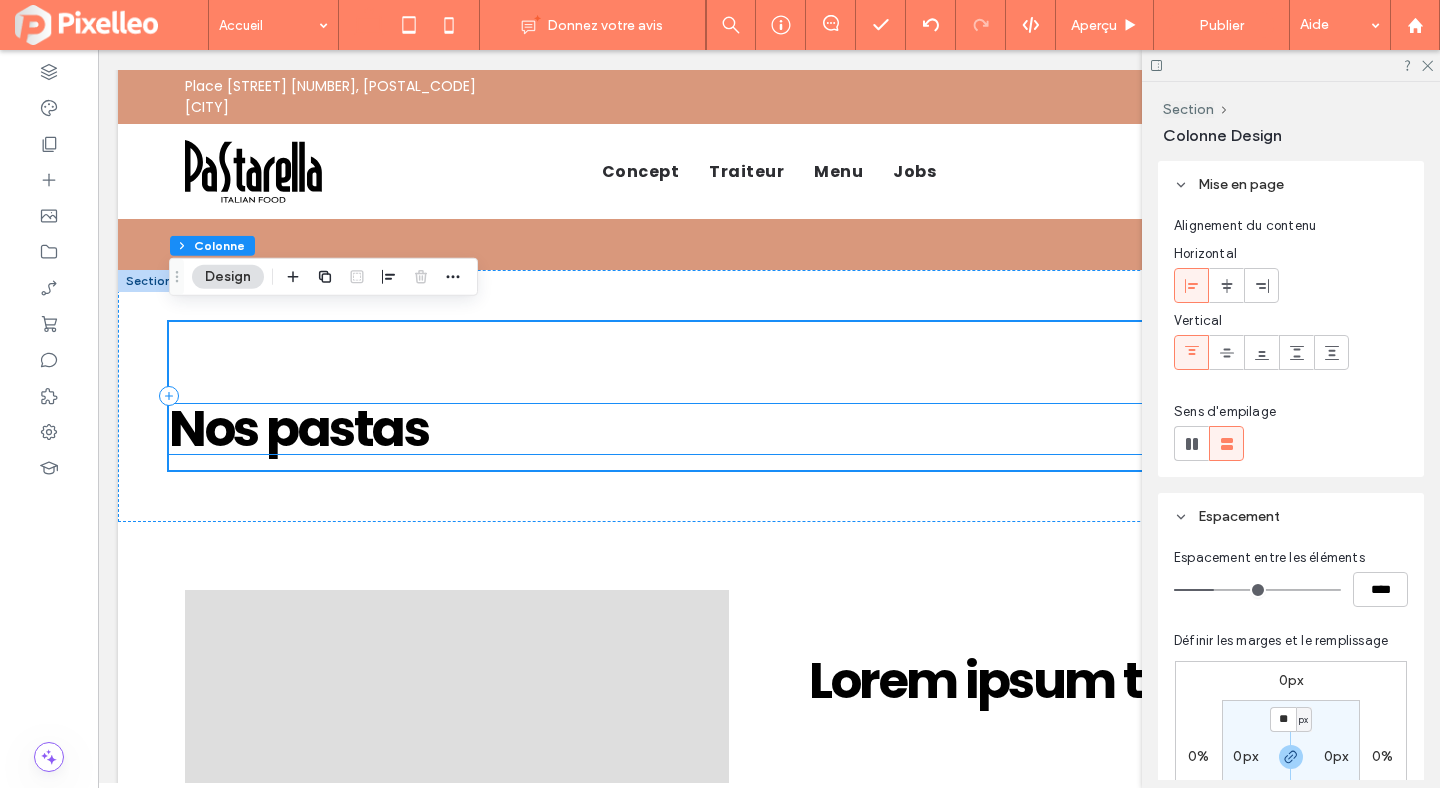 click on "Nos pastas" at bounding box center (763, 429) 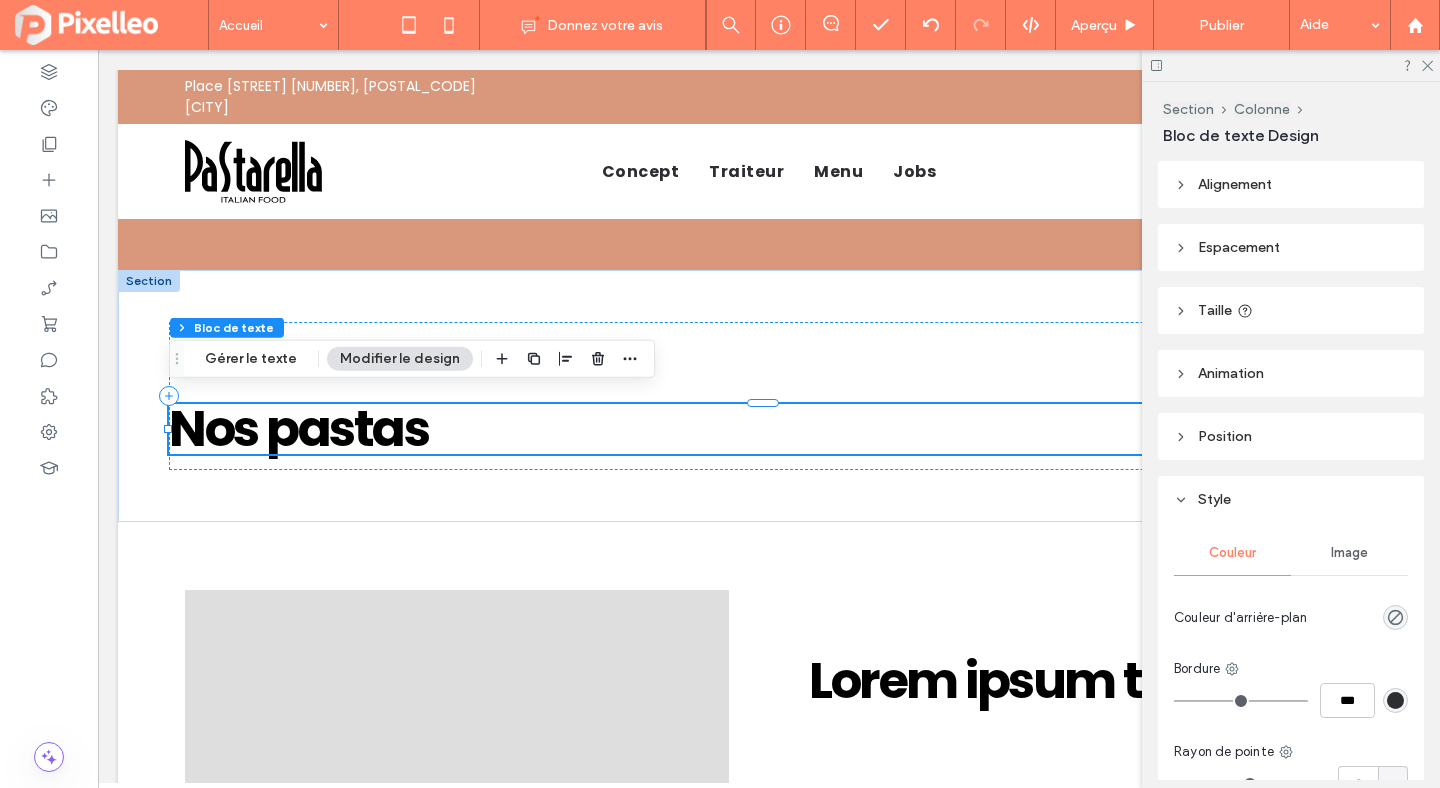 click on "Alignement" at bounding box center (1291, 184) 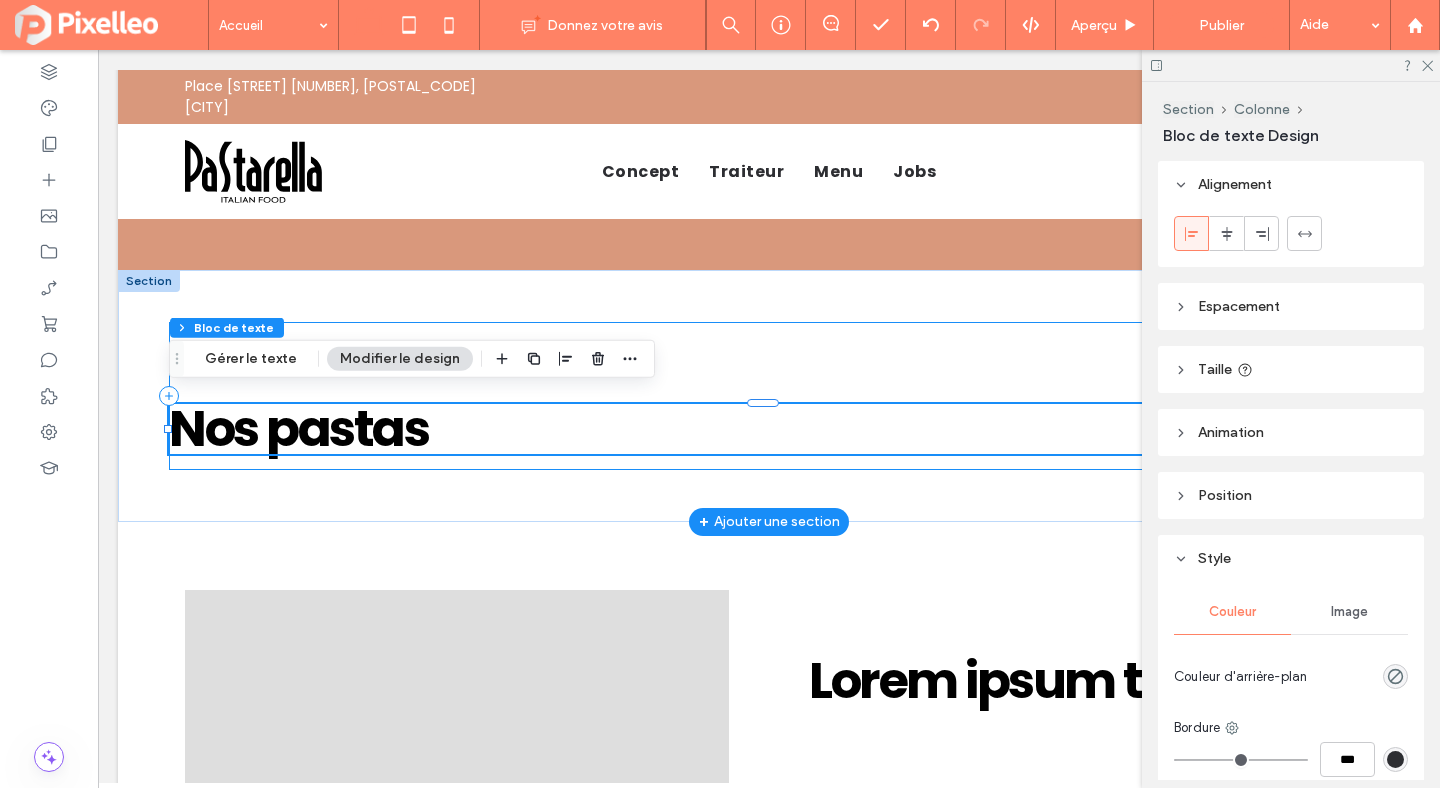 click on "Nos pastas" at bounding box center (769, 396) 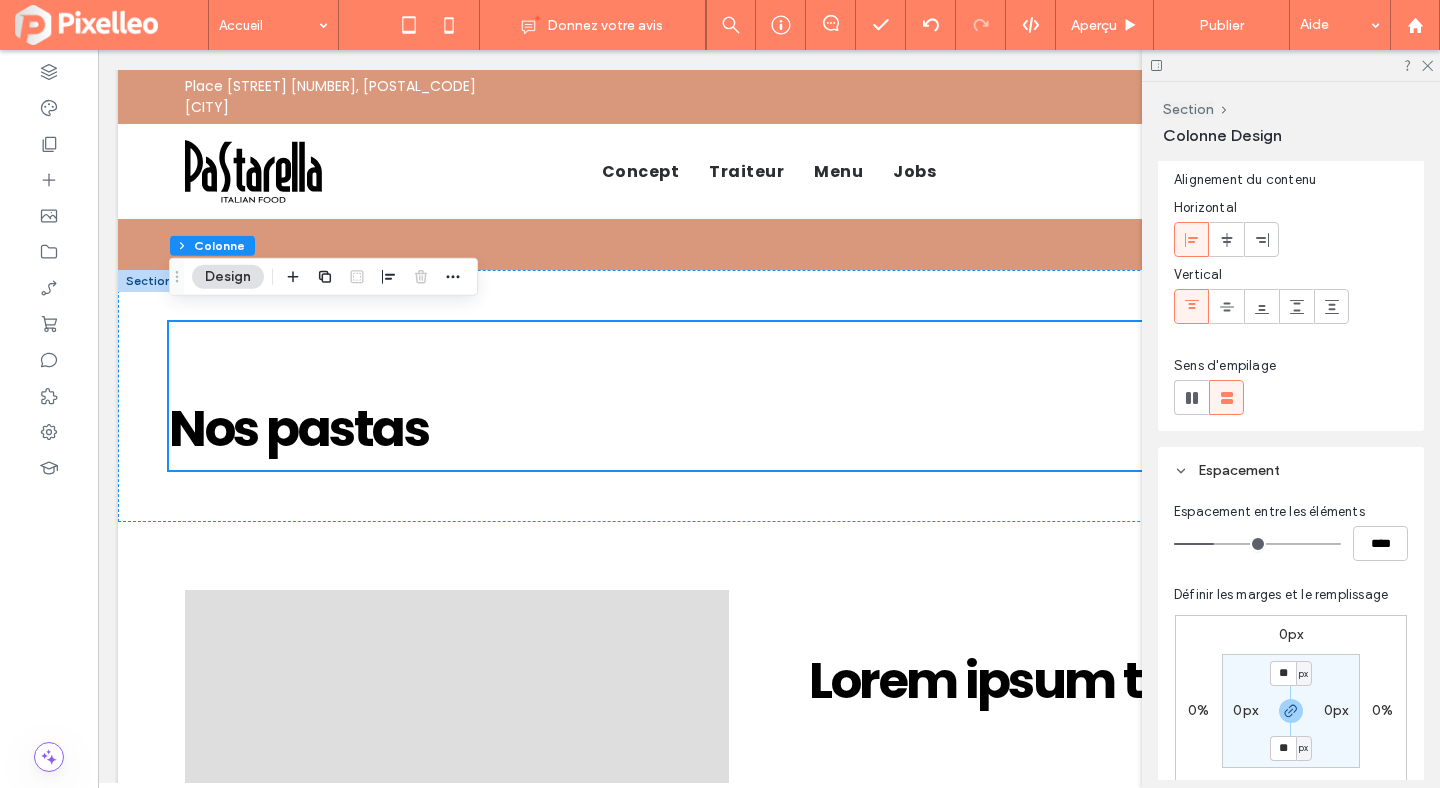 scroll, scrollTop: 51, scrollLeft: 0, axis: vertical 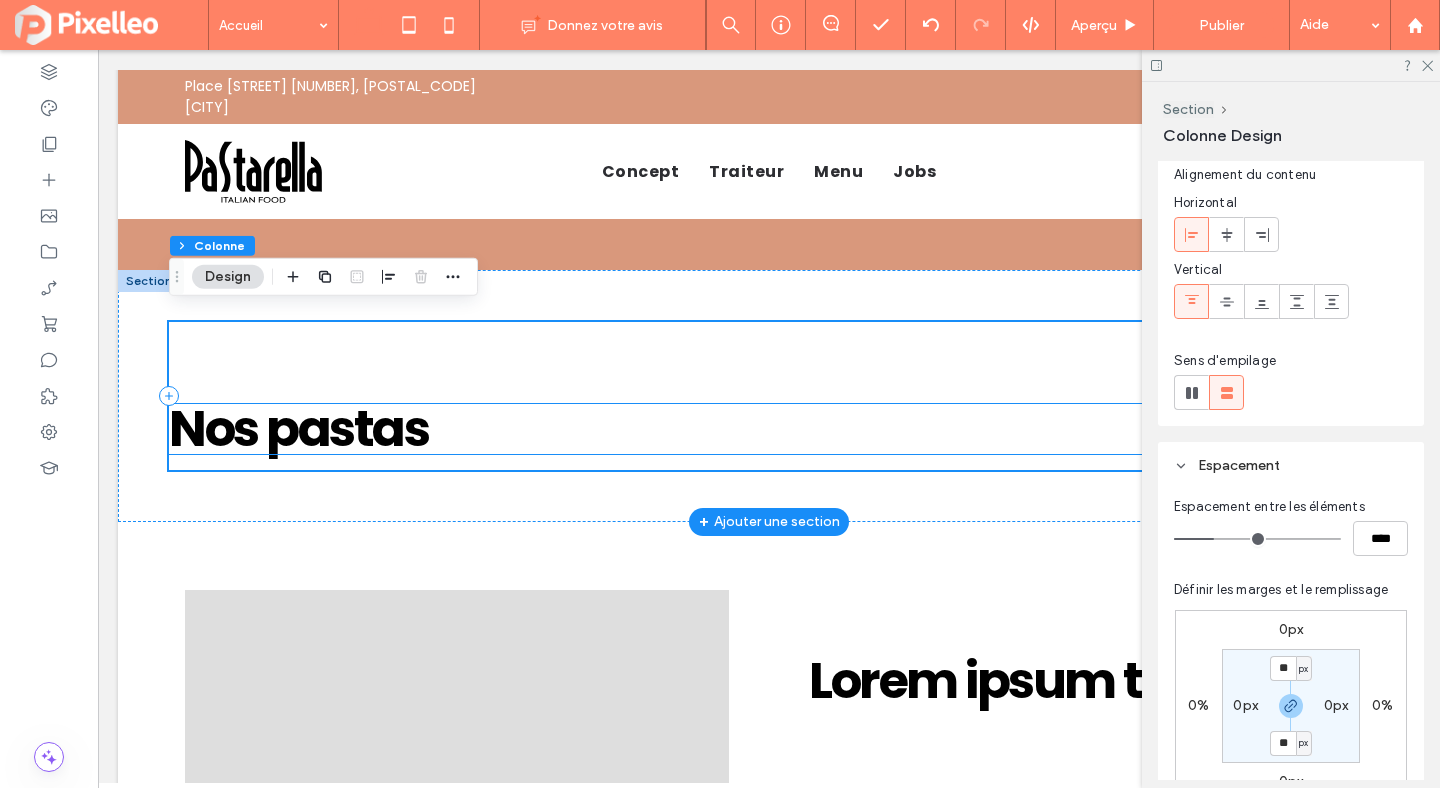 click on "Nos pastas" at bounding box center [763, 429] 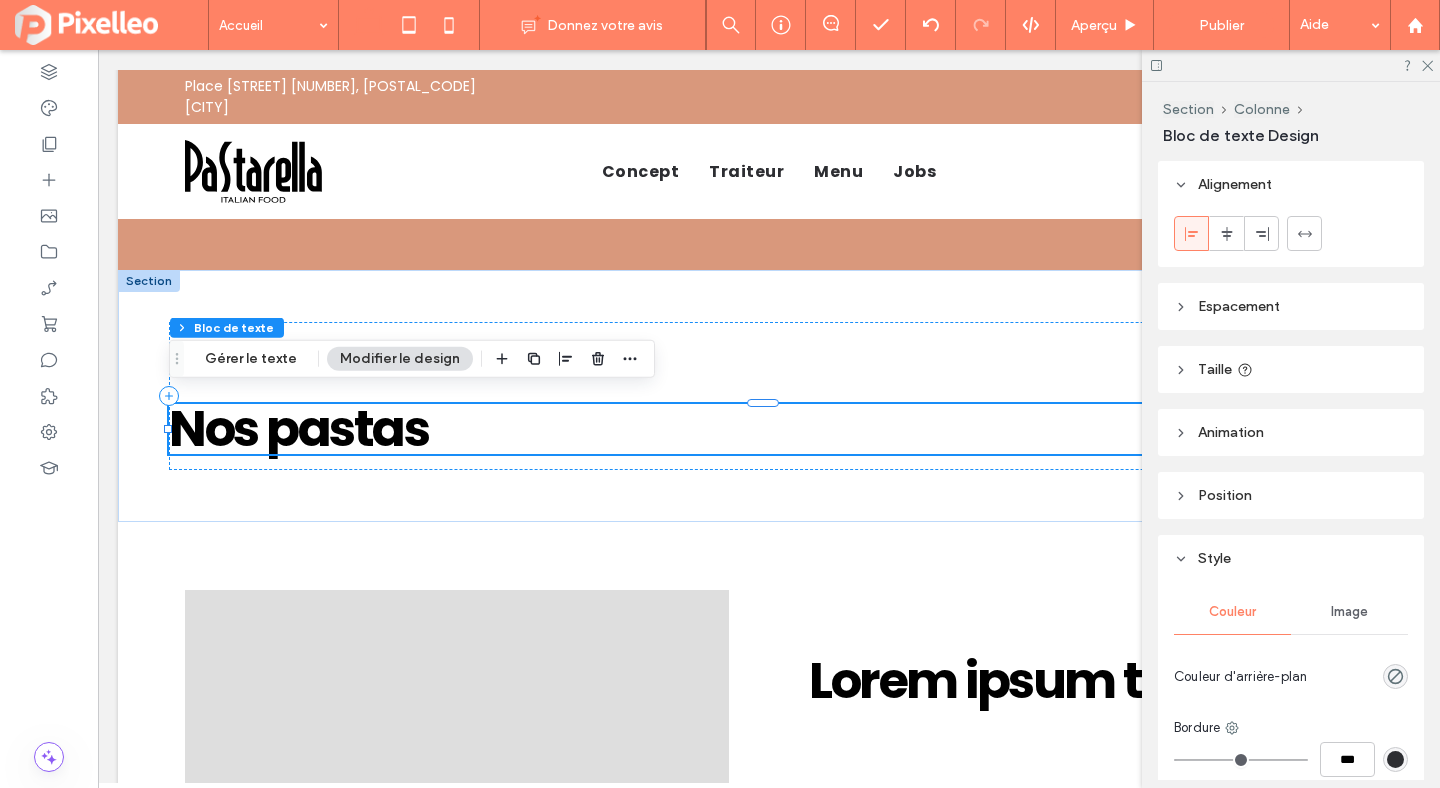 click on "Espacement" at bounding box center [1291, 306] 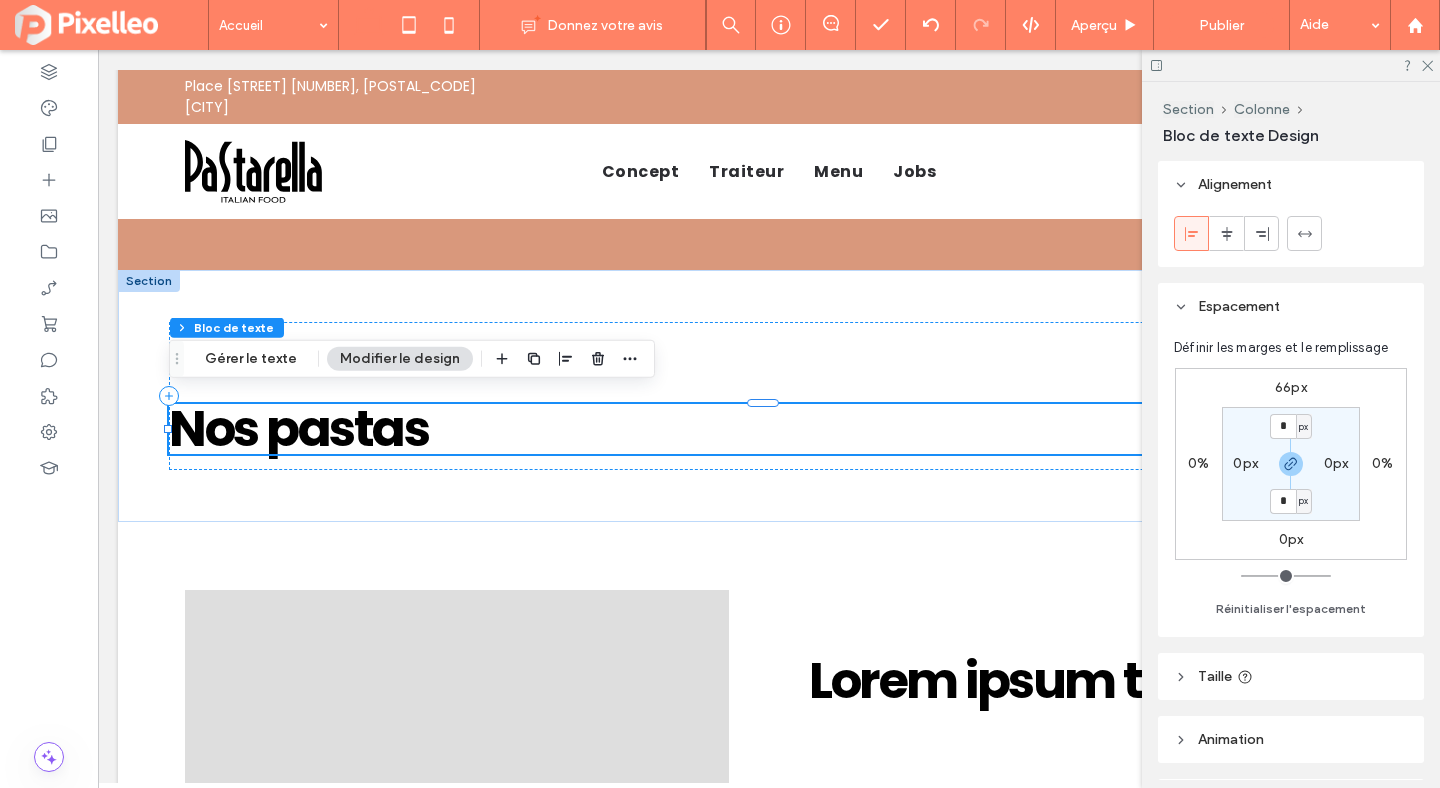 click on "66px" at bounding box center (1291, 387) 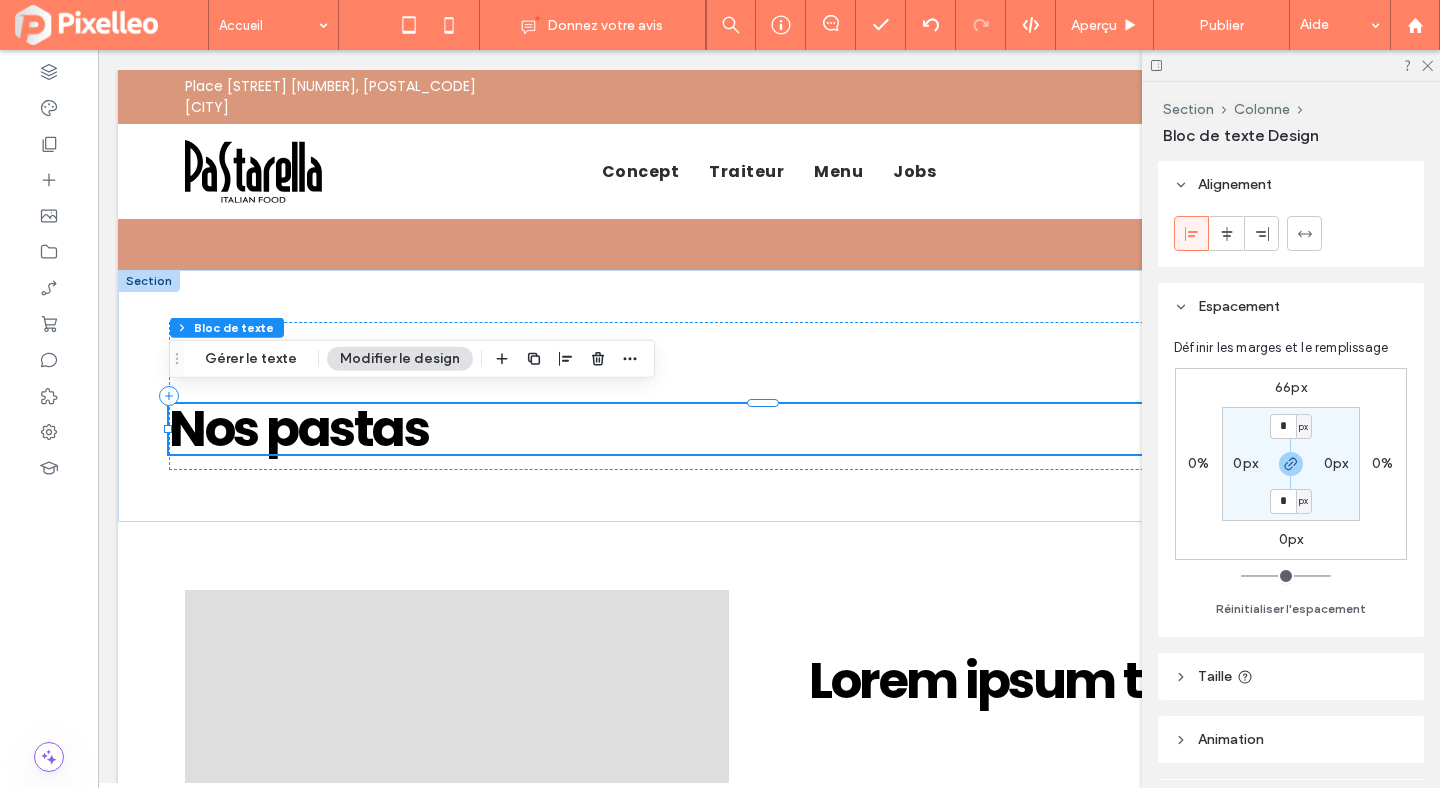 type on "**" 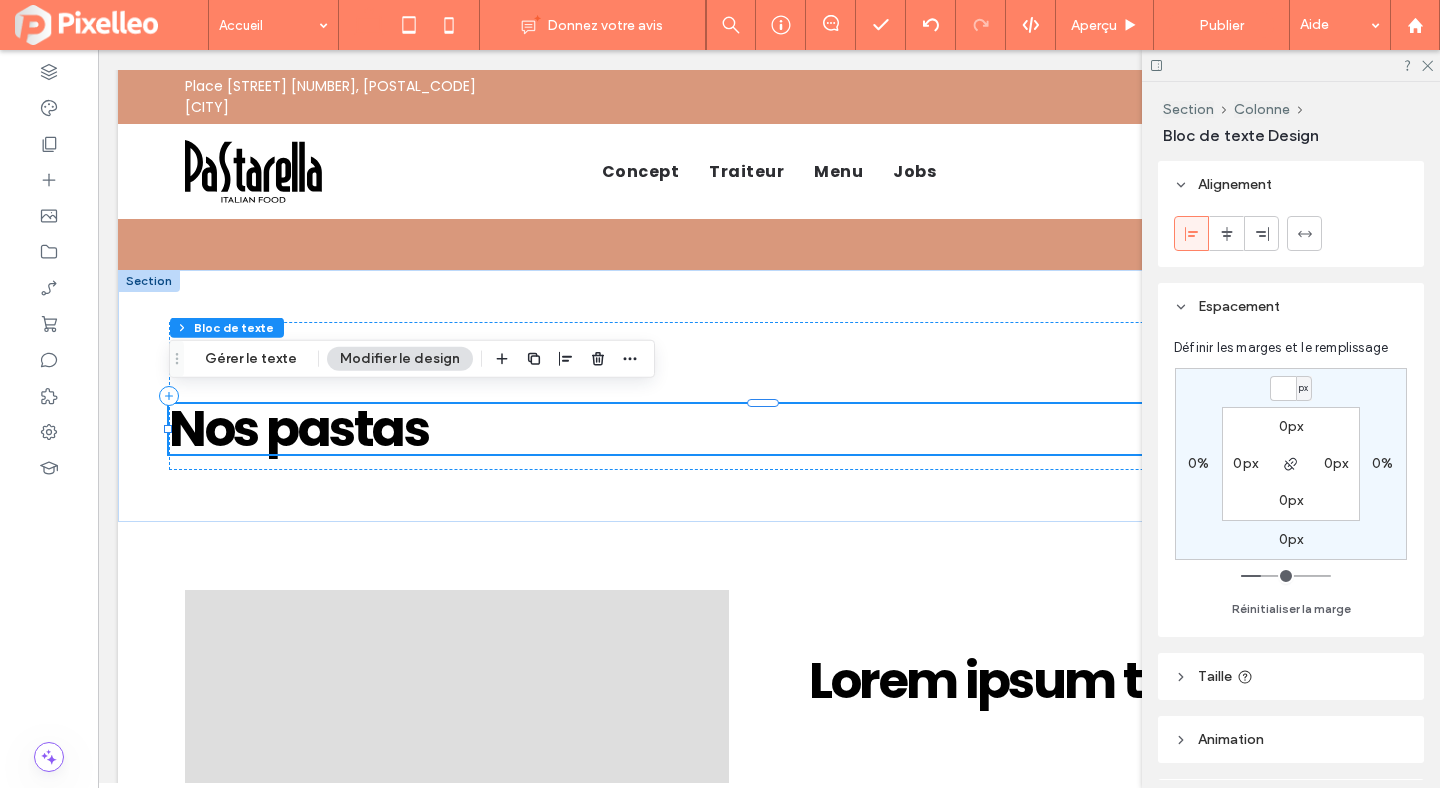 type 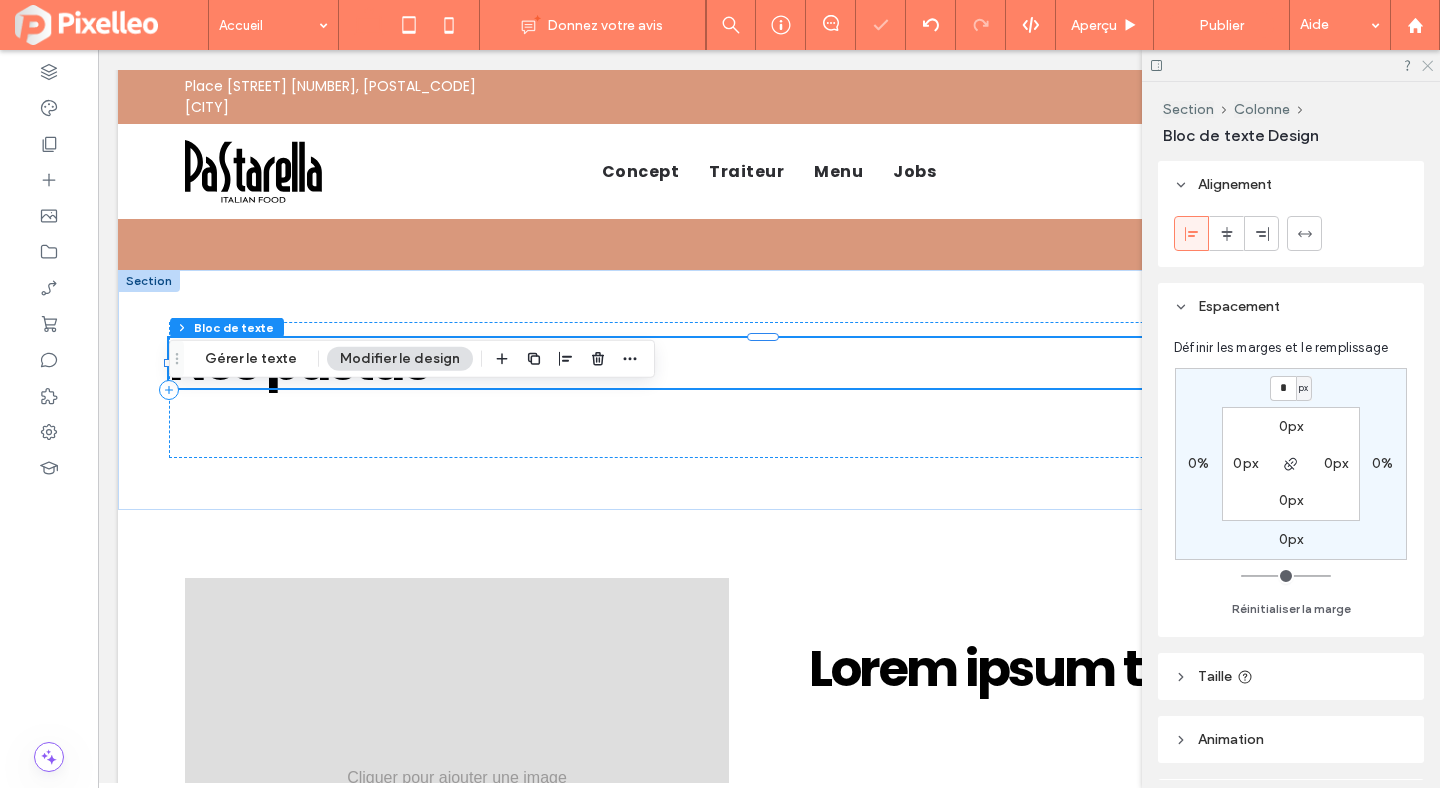 click 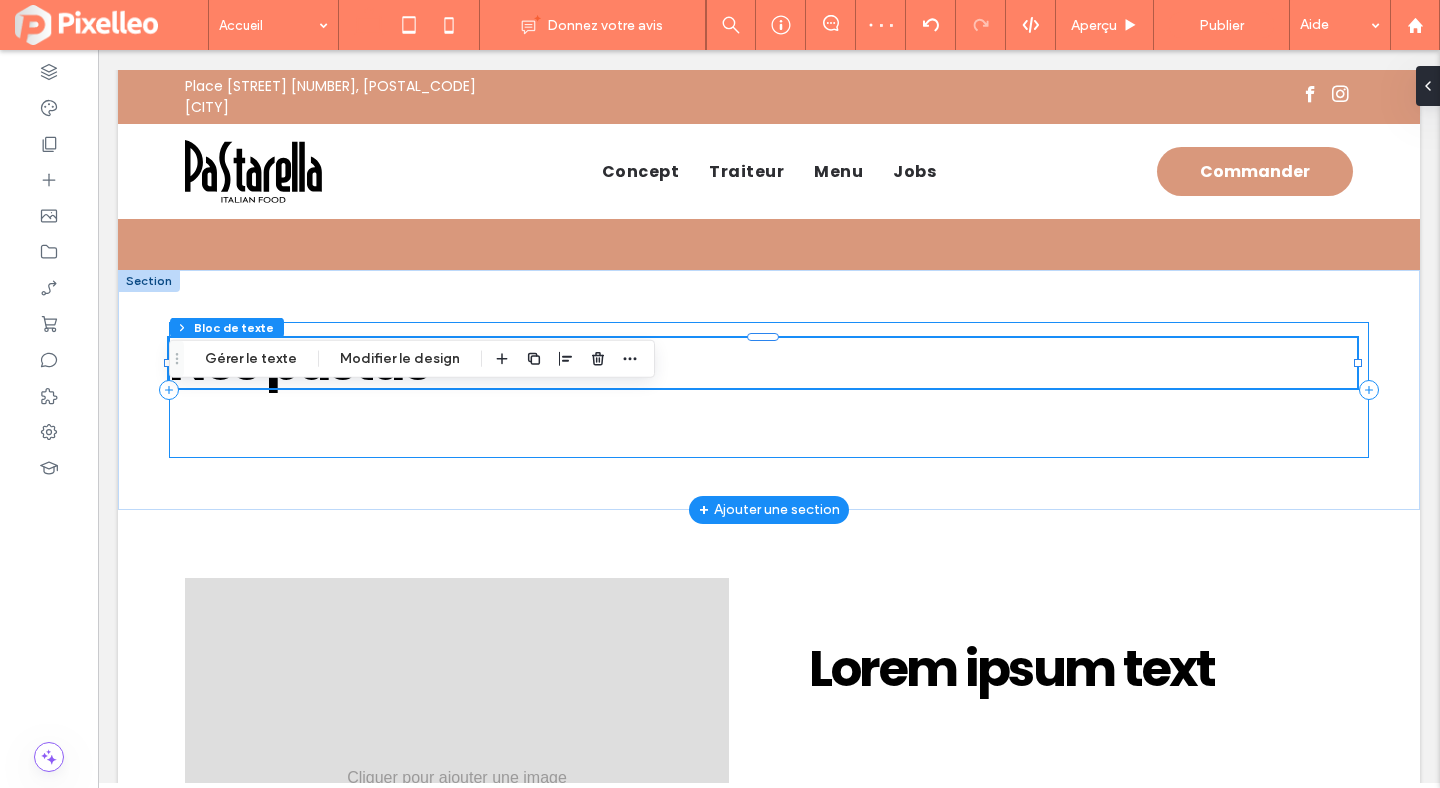 click on "Nos pastas" at bounding box center [769, 390] 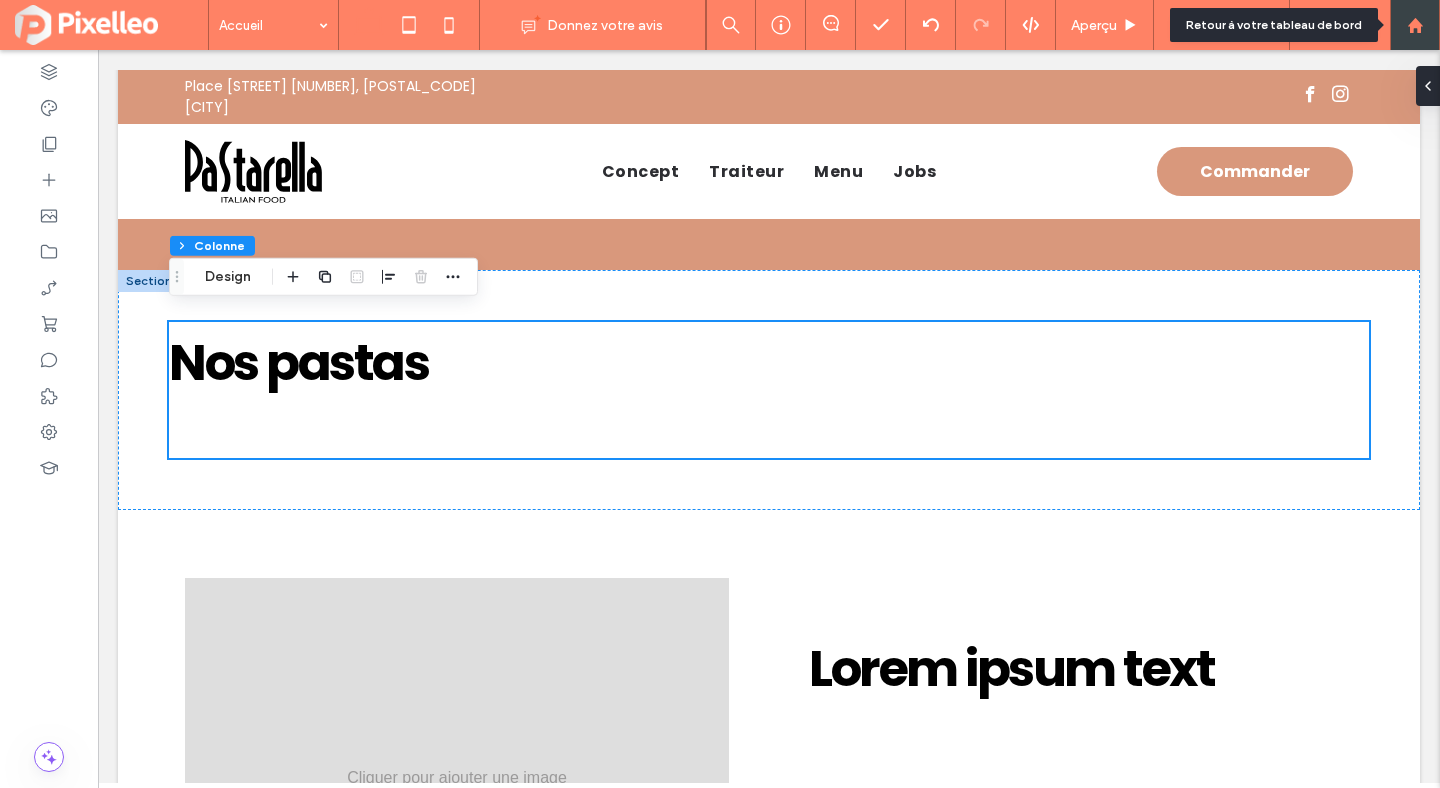 click 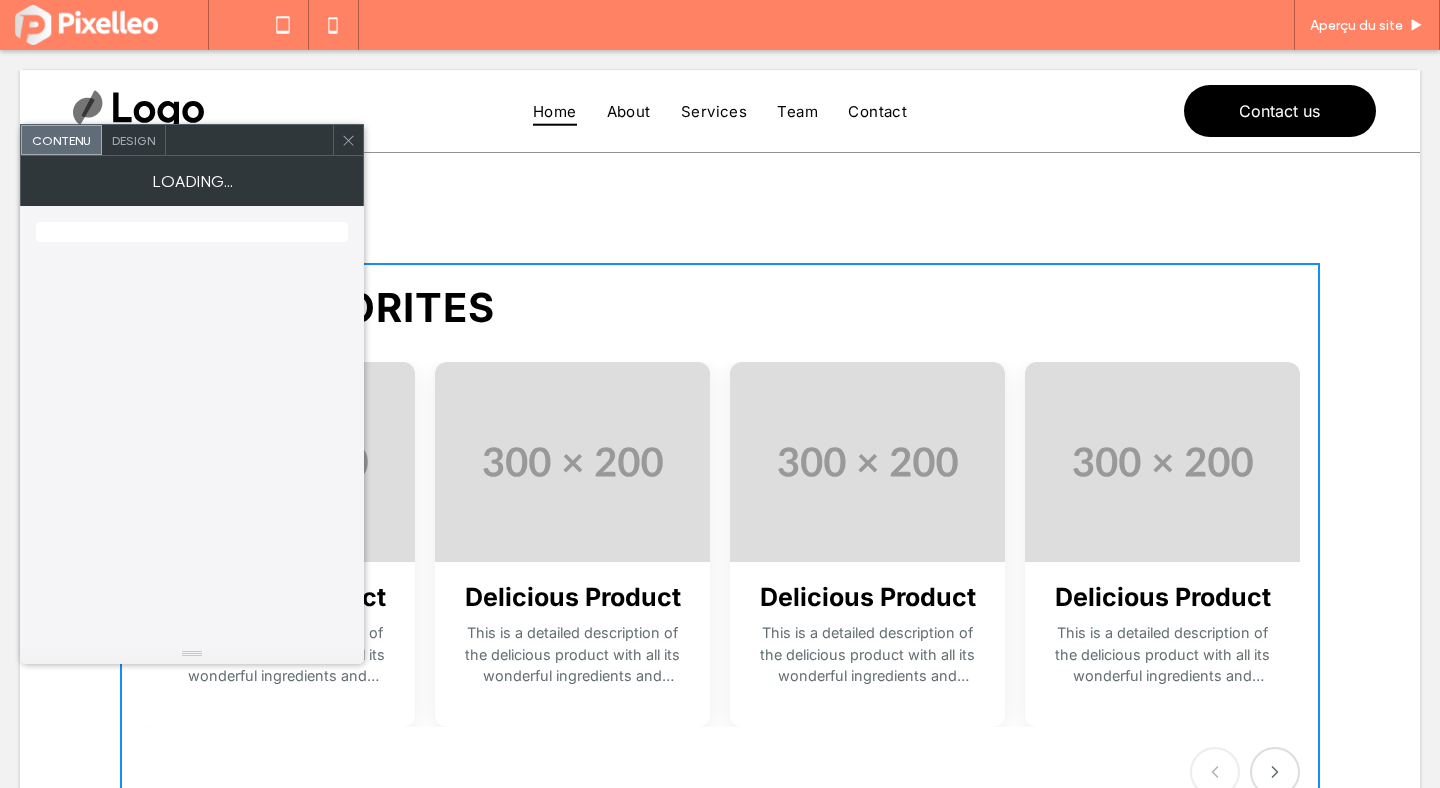 scroll, scrollTop: 126, scrollLeft: 0, axis: vertical 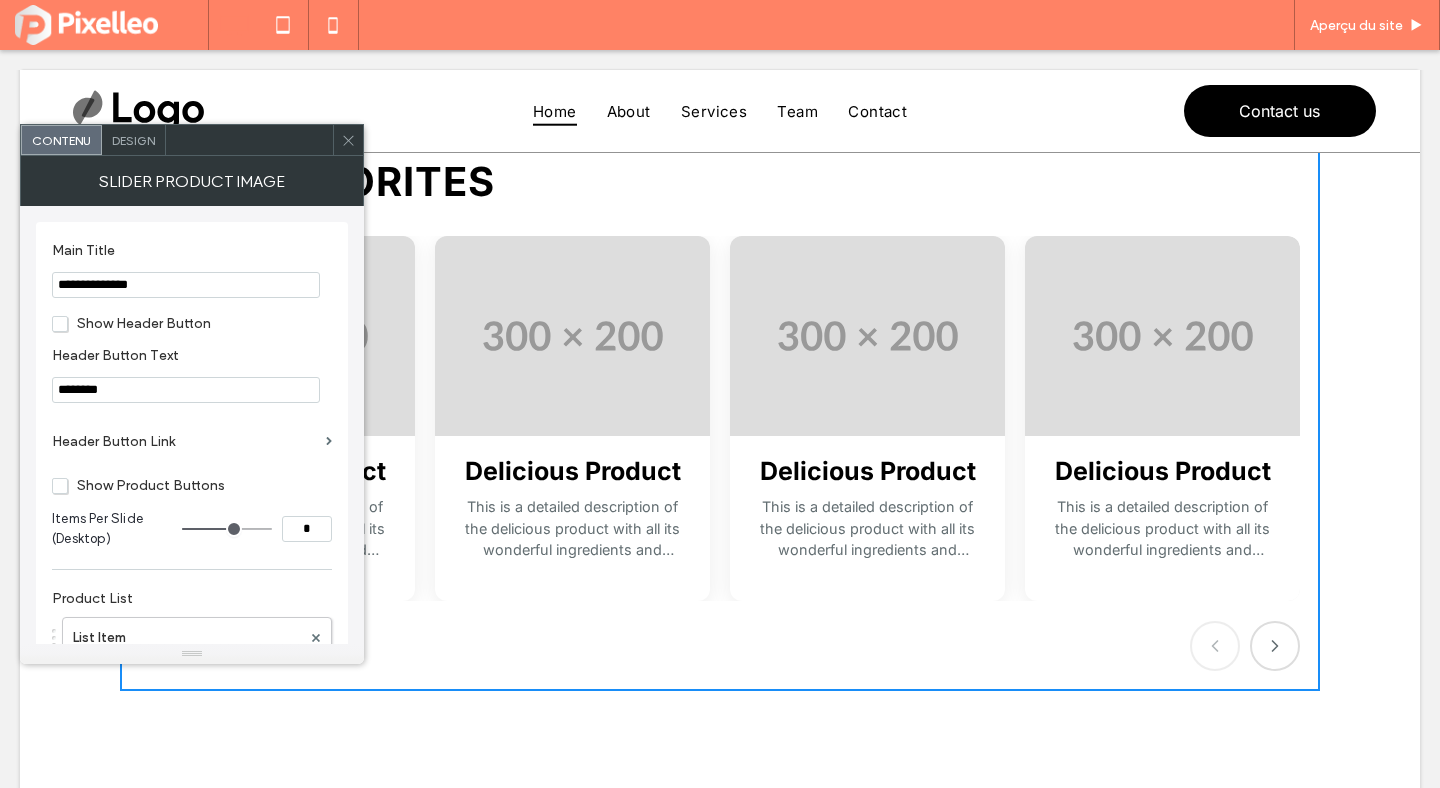 click 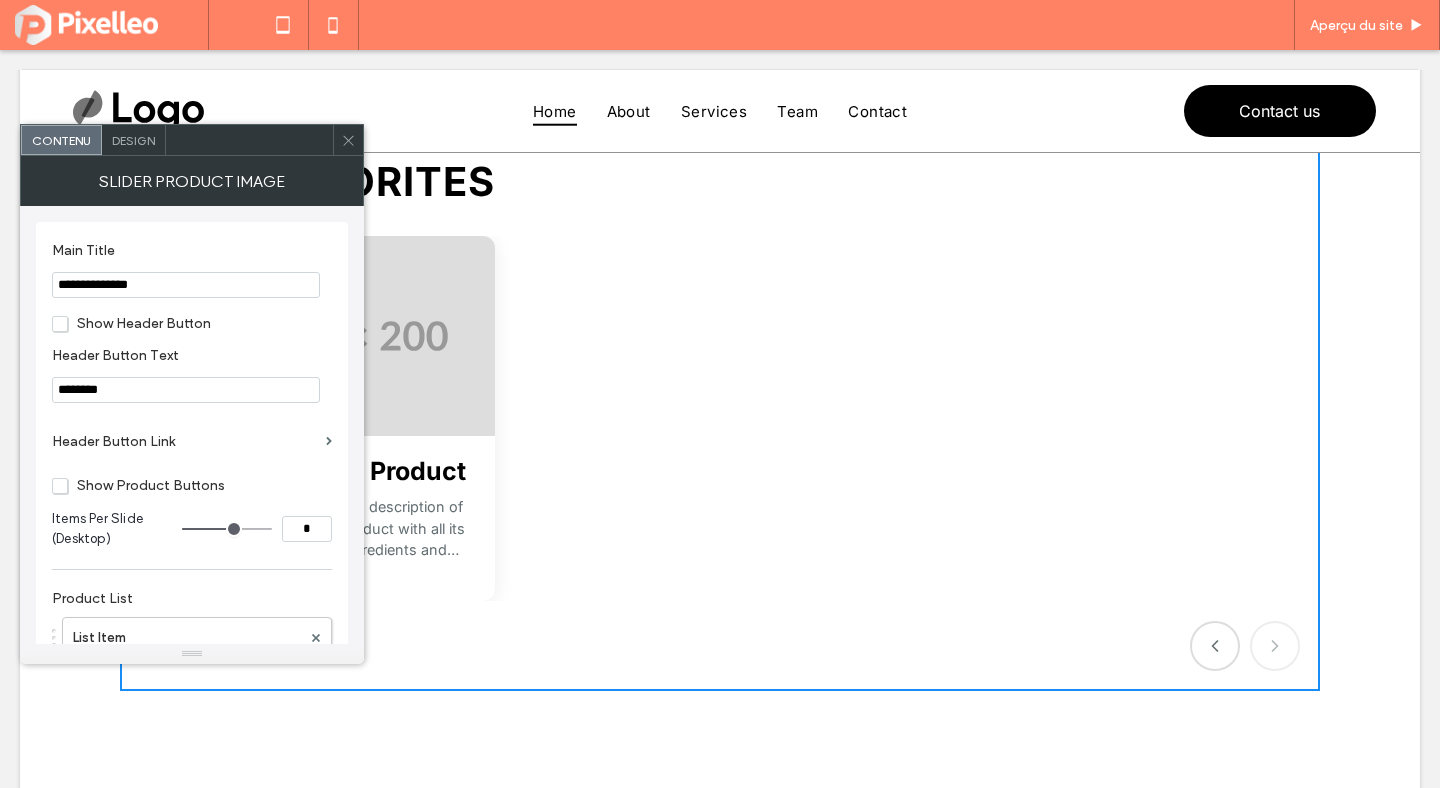 click at bounding box center [348, 140] 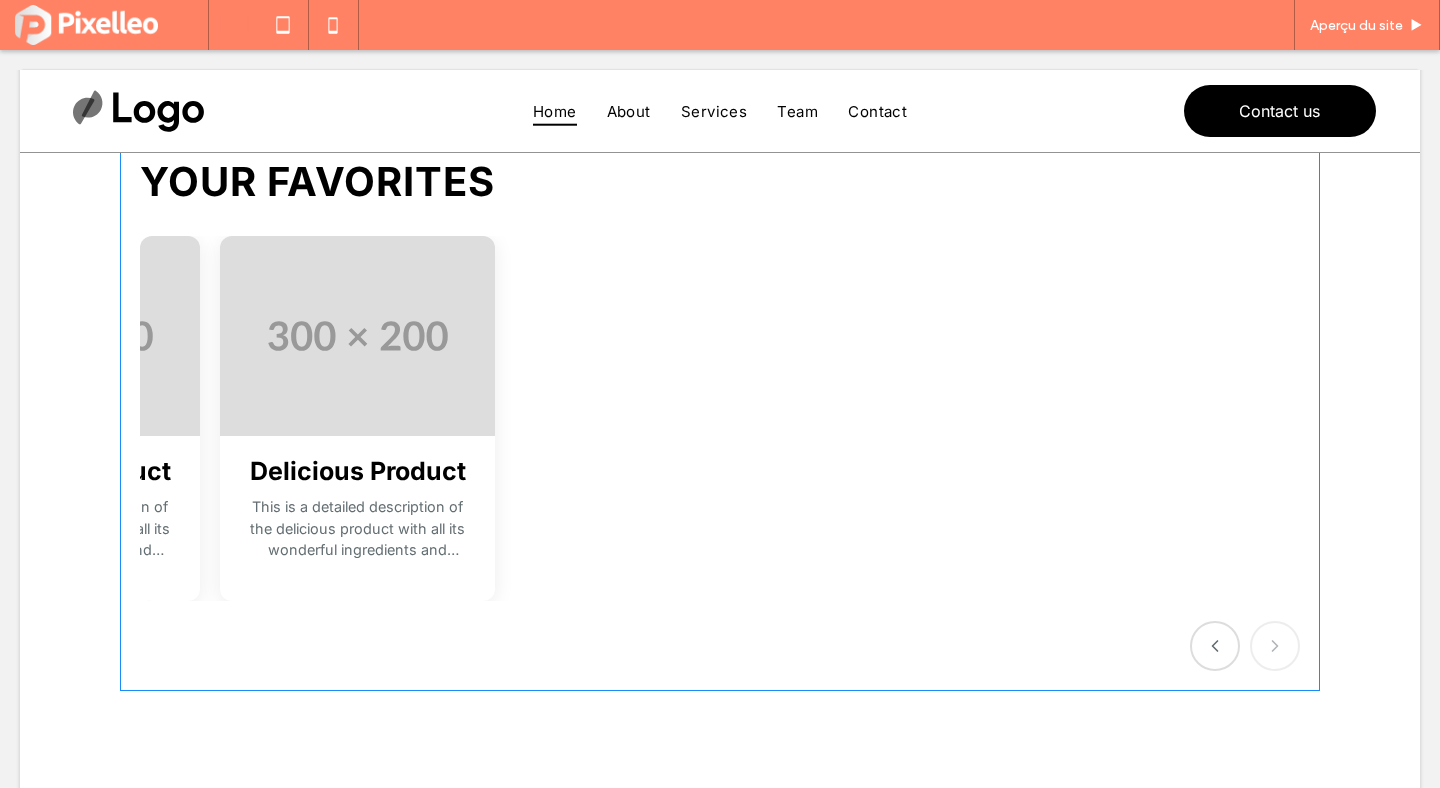 click at bounding box center (720, 414) 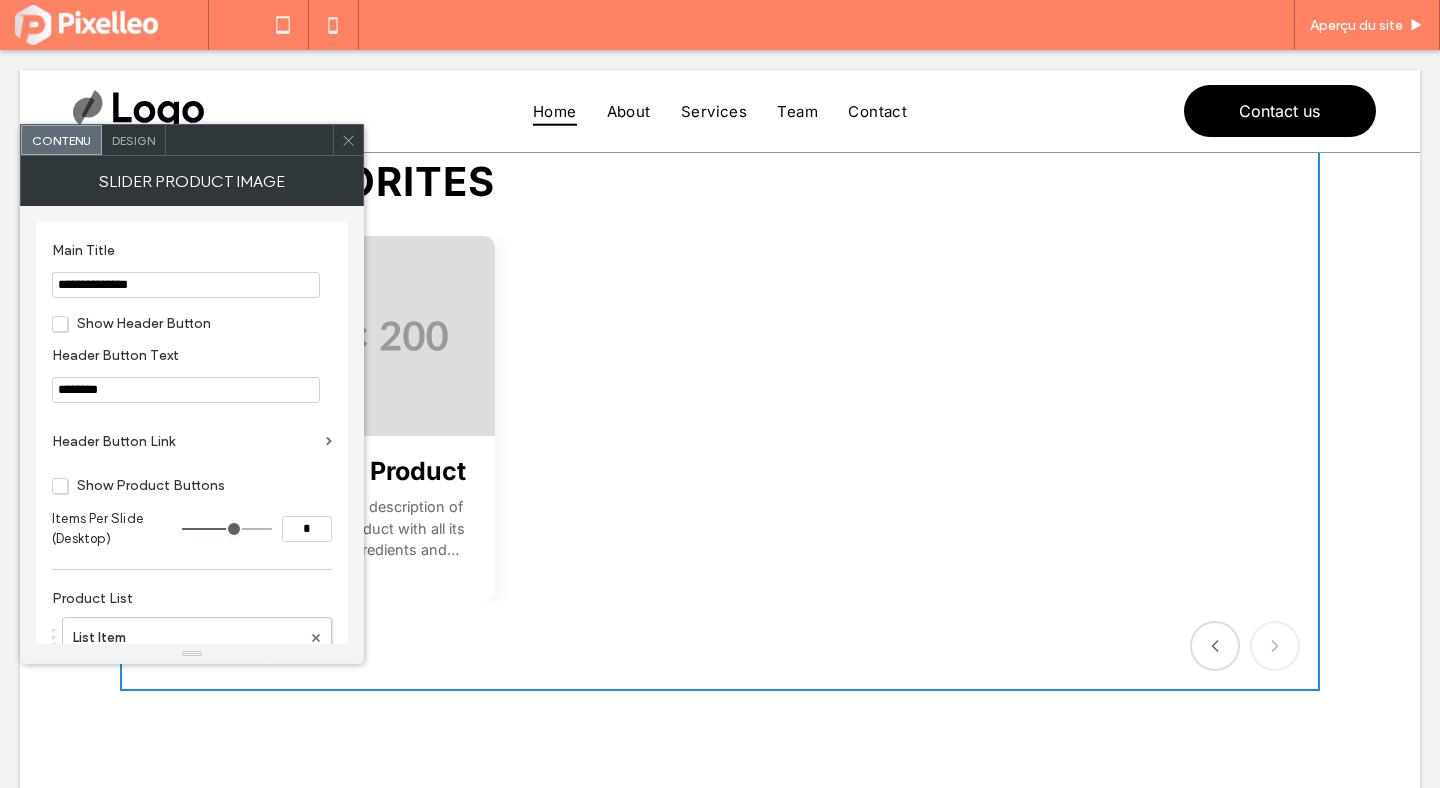 click at bounding box center (1215, 646) 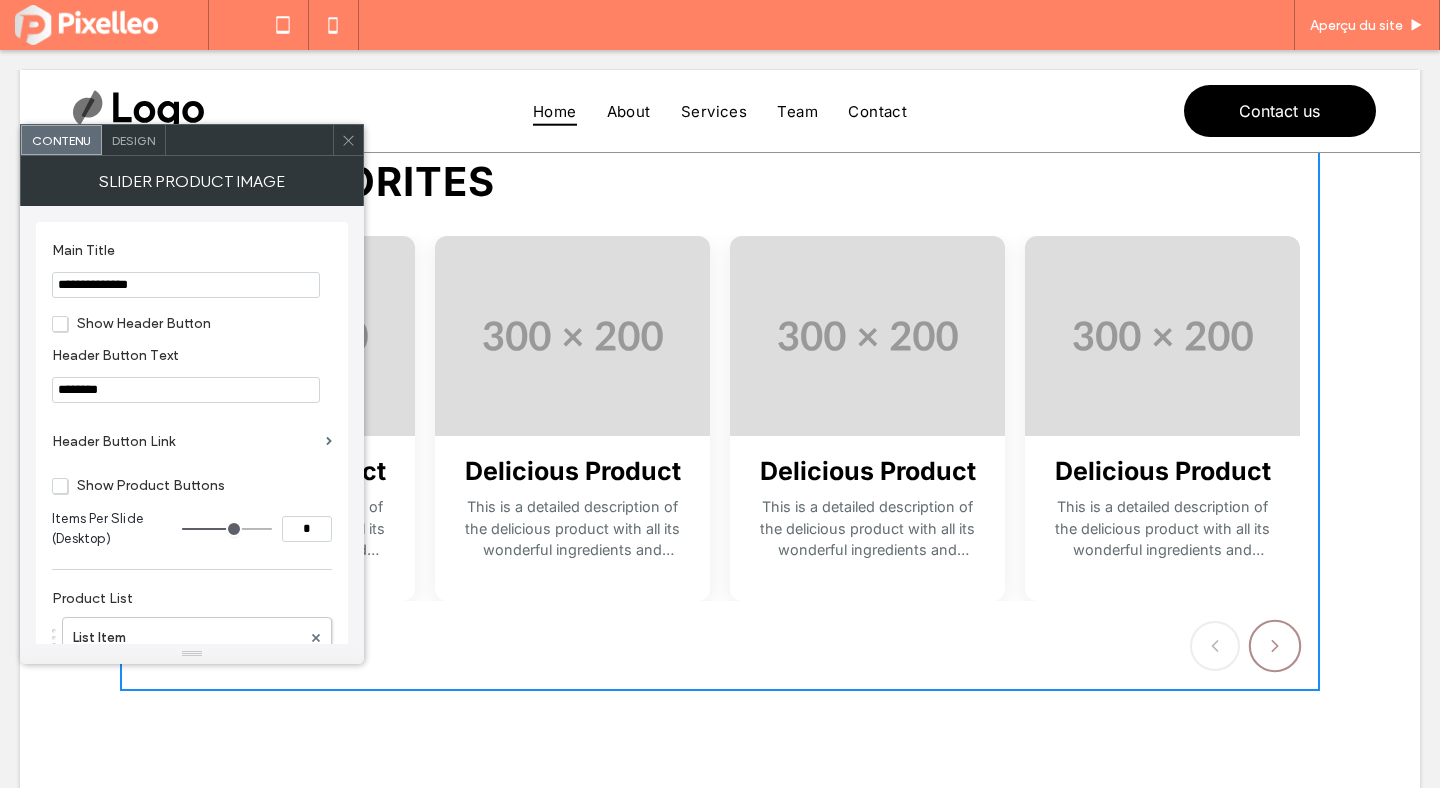 click 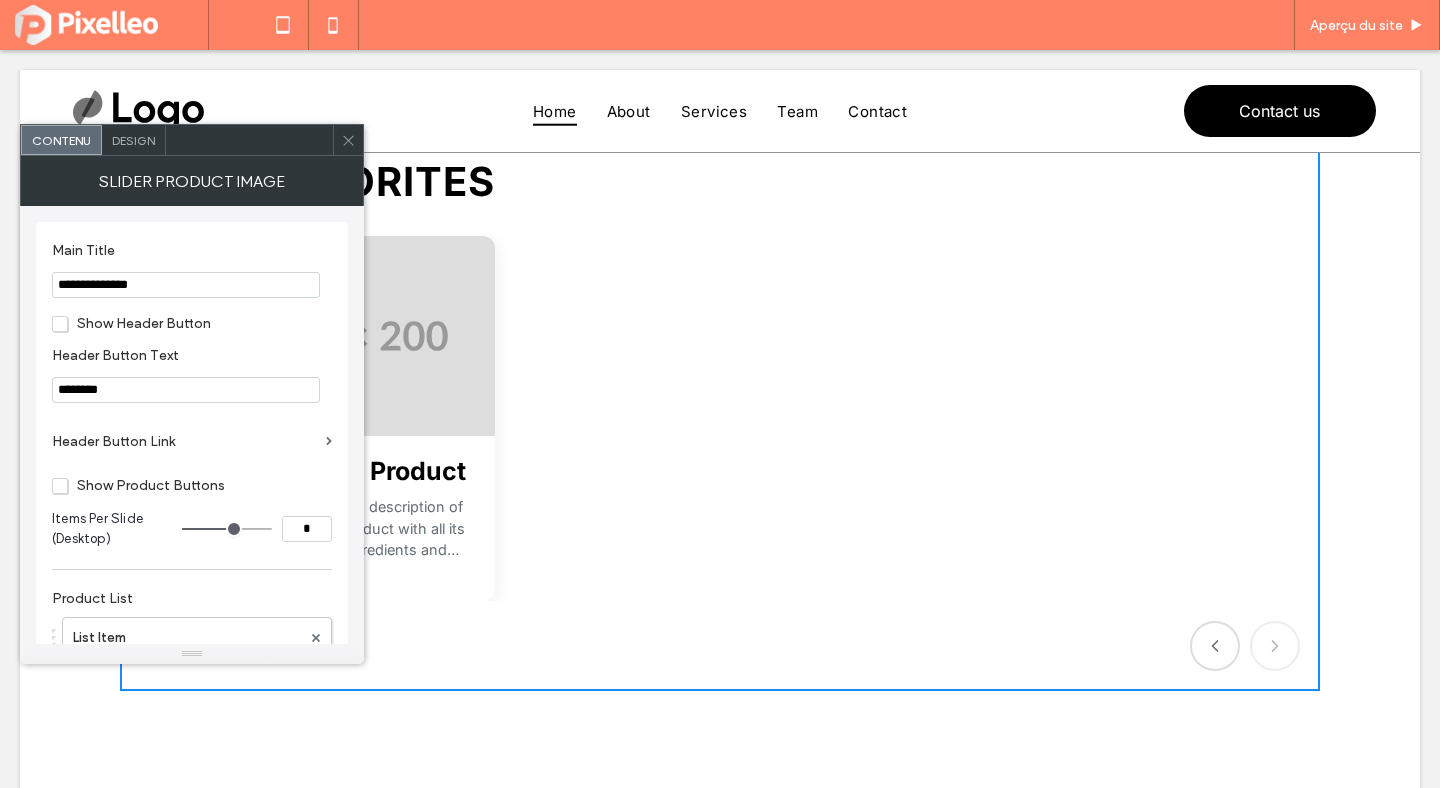 click 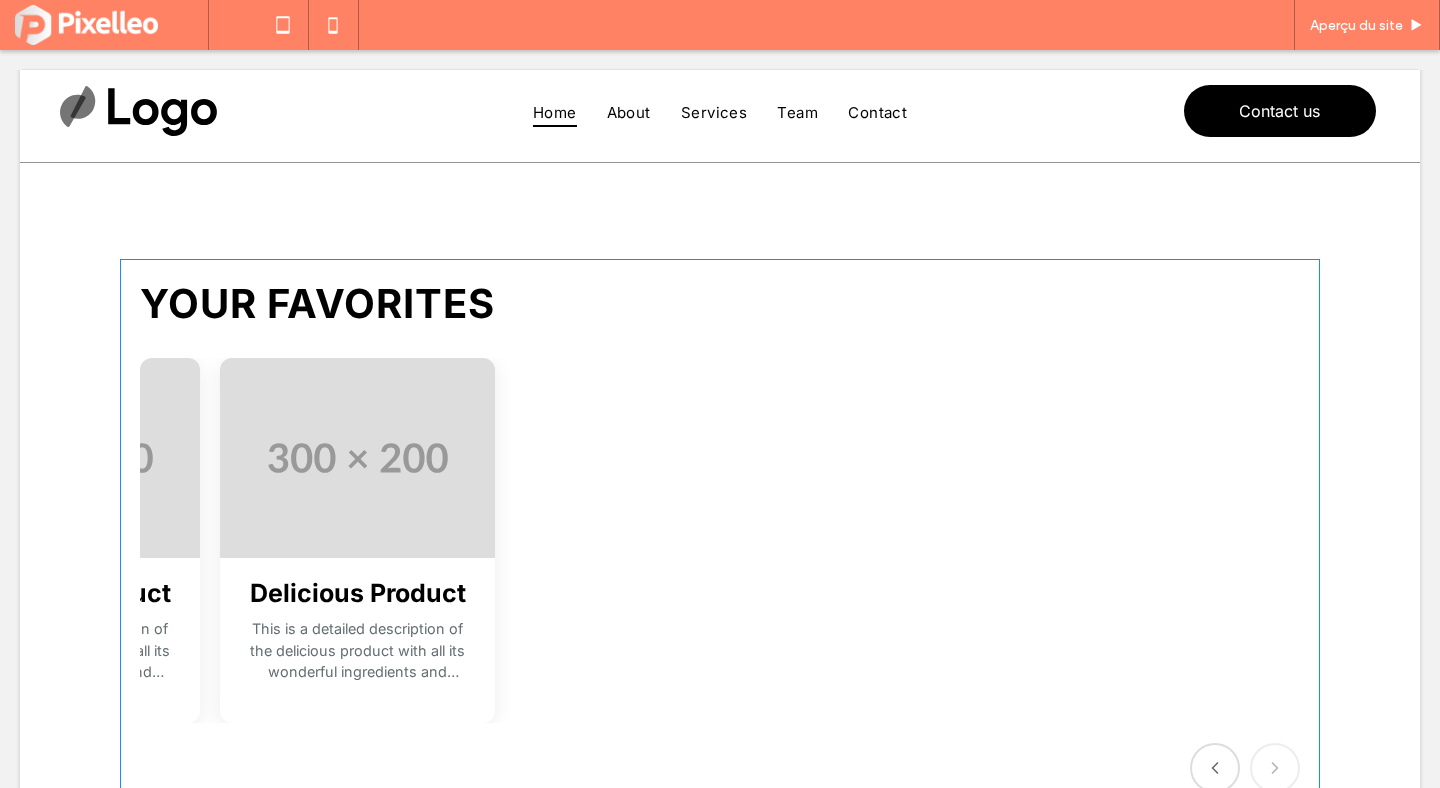 scroll, scrollTop: 2, scrollLeft: 0, axis: vertical 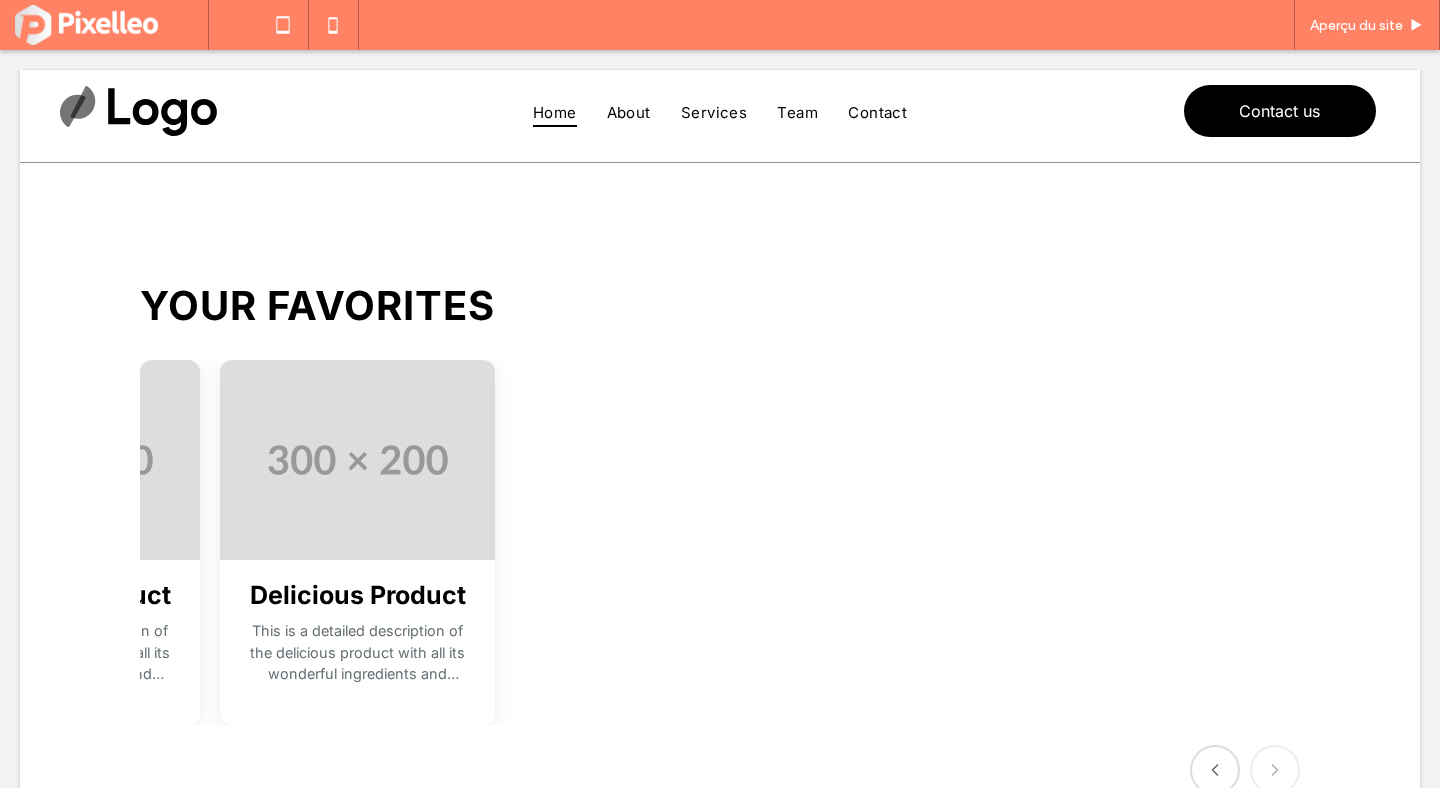 click on "YOUR FAVORITES
Delicious Product
This is a detailed description of the delicious product with all its wonderful ingredients and features.
Delicious Product
This is a detailed description of the delicious product with all its wonderful ingredients and features.
Delicious Product
This is a detailed description of the delicious product with all its wonderful ingredients and features.
Delicious Product
This is a detailed description of the delicious product with all its wonderful ingredients and features.
Delicious Product
This is a detailed description of the delicious product with all its wonderful ingredients and features." at bounding box center (720, 538) 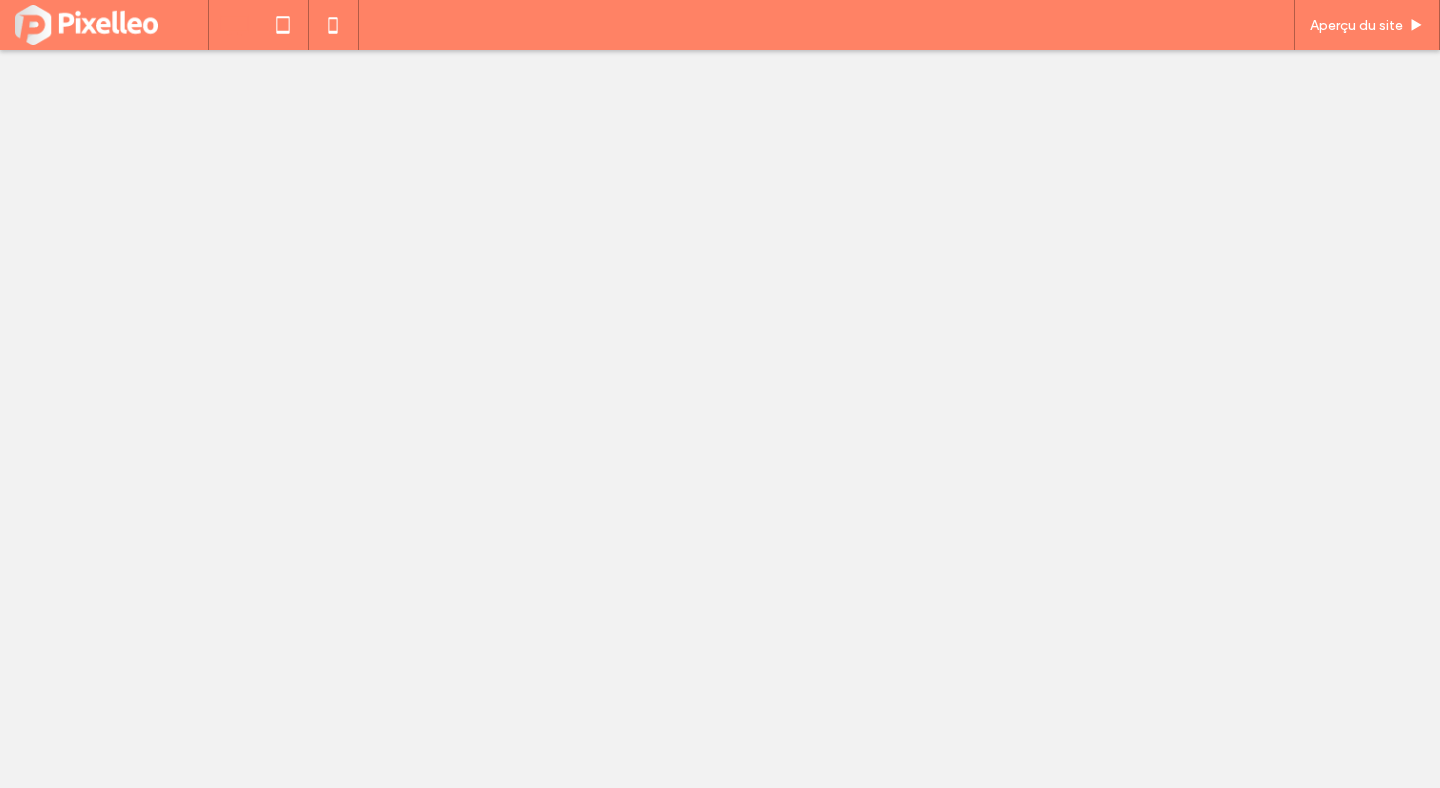 scroll, scrollTop: 0, scrollLeft: 0, axis: both 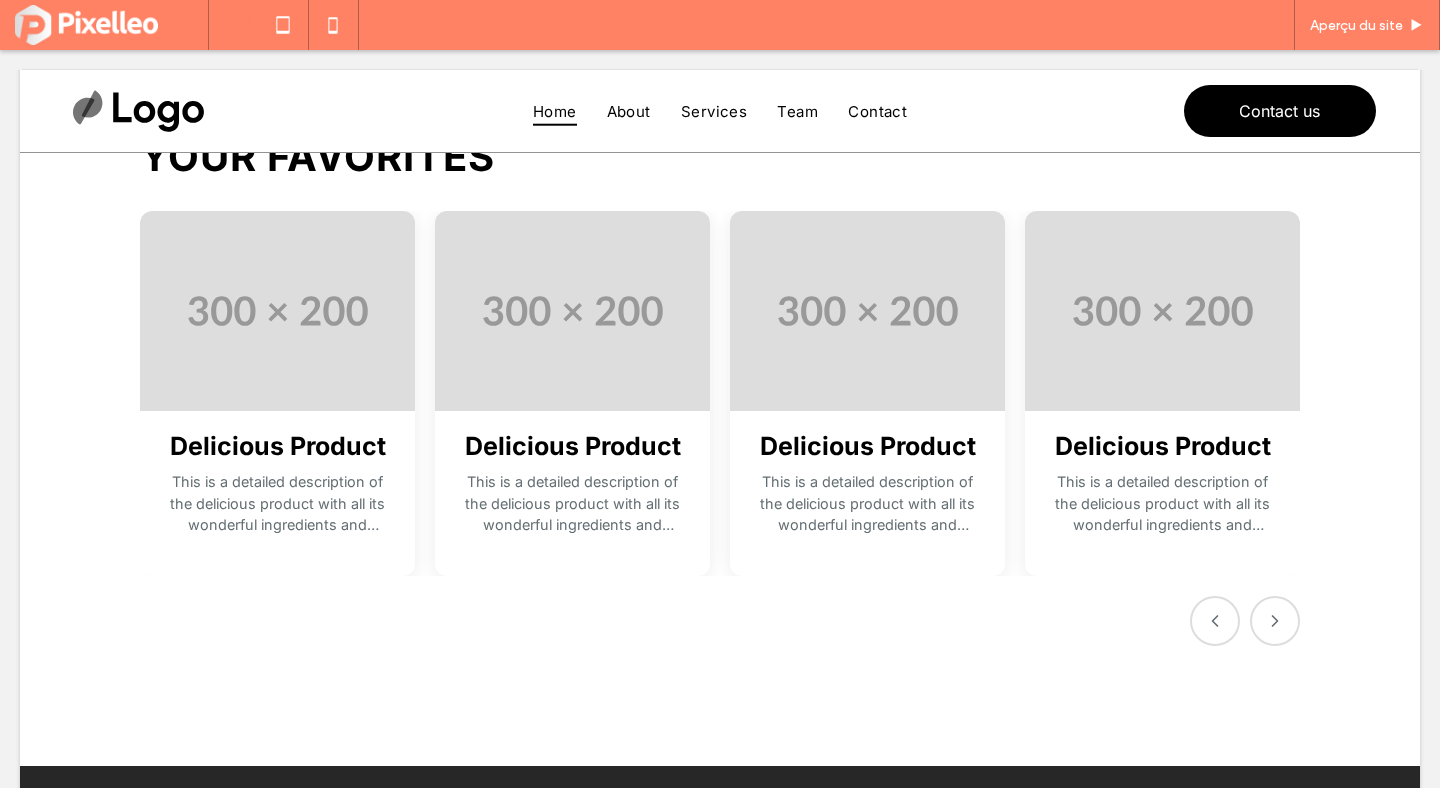 click at bounding box center [120, 112] 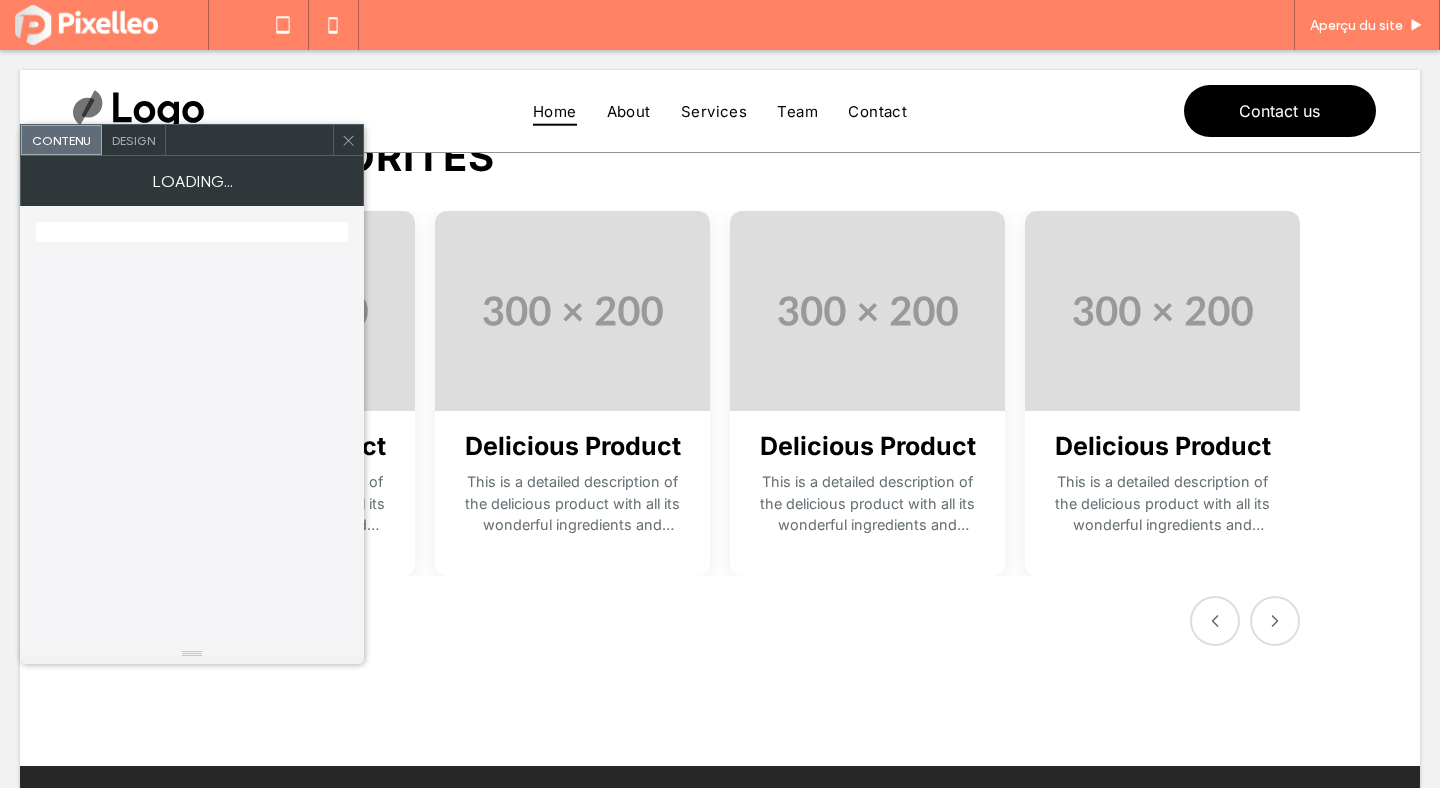scroll, scrollTop: 151, scrollLeft: 0, axis: vertical 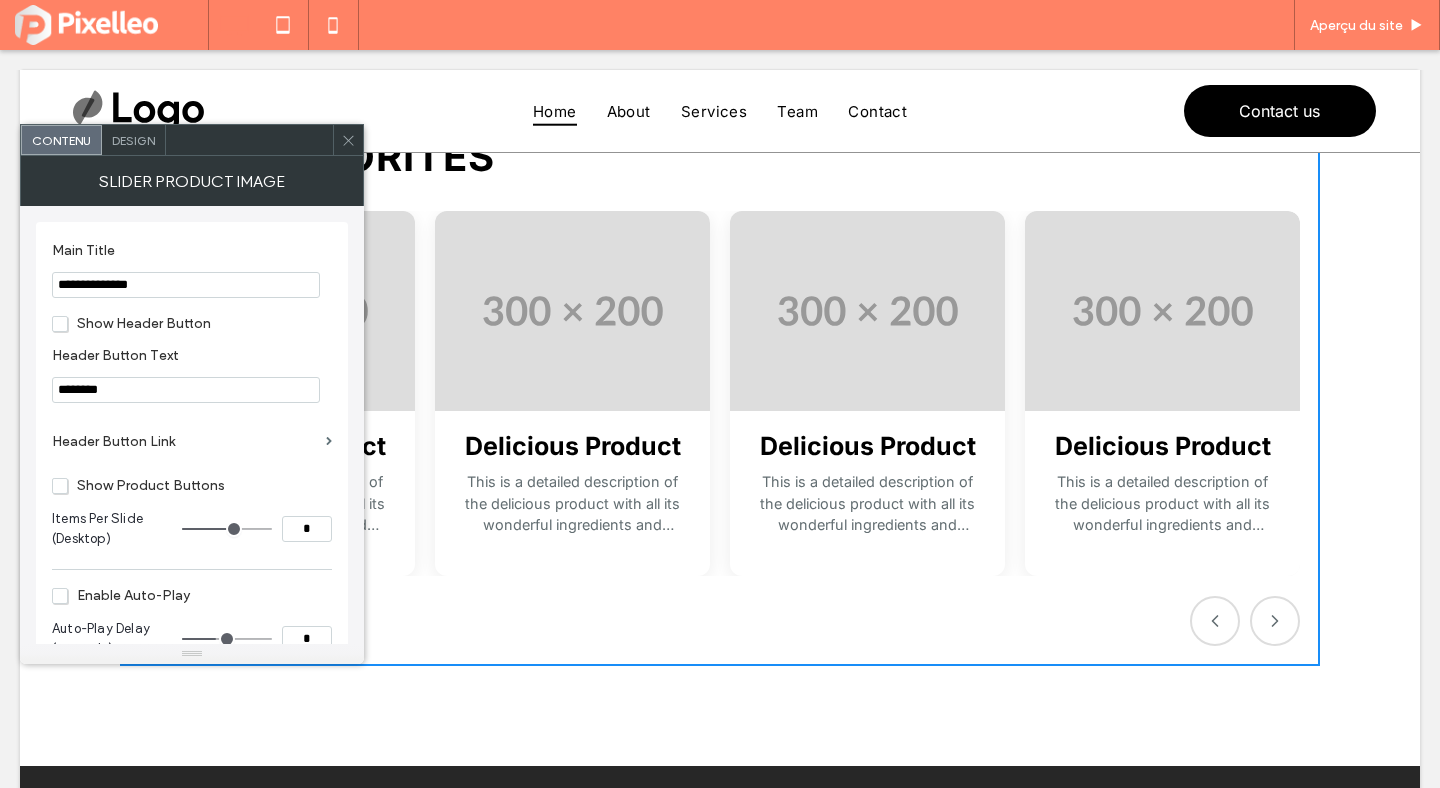 click 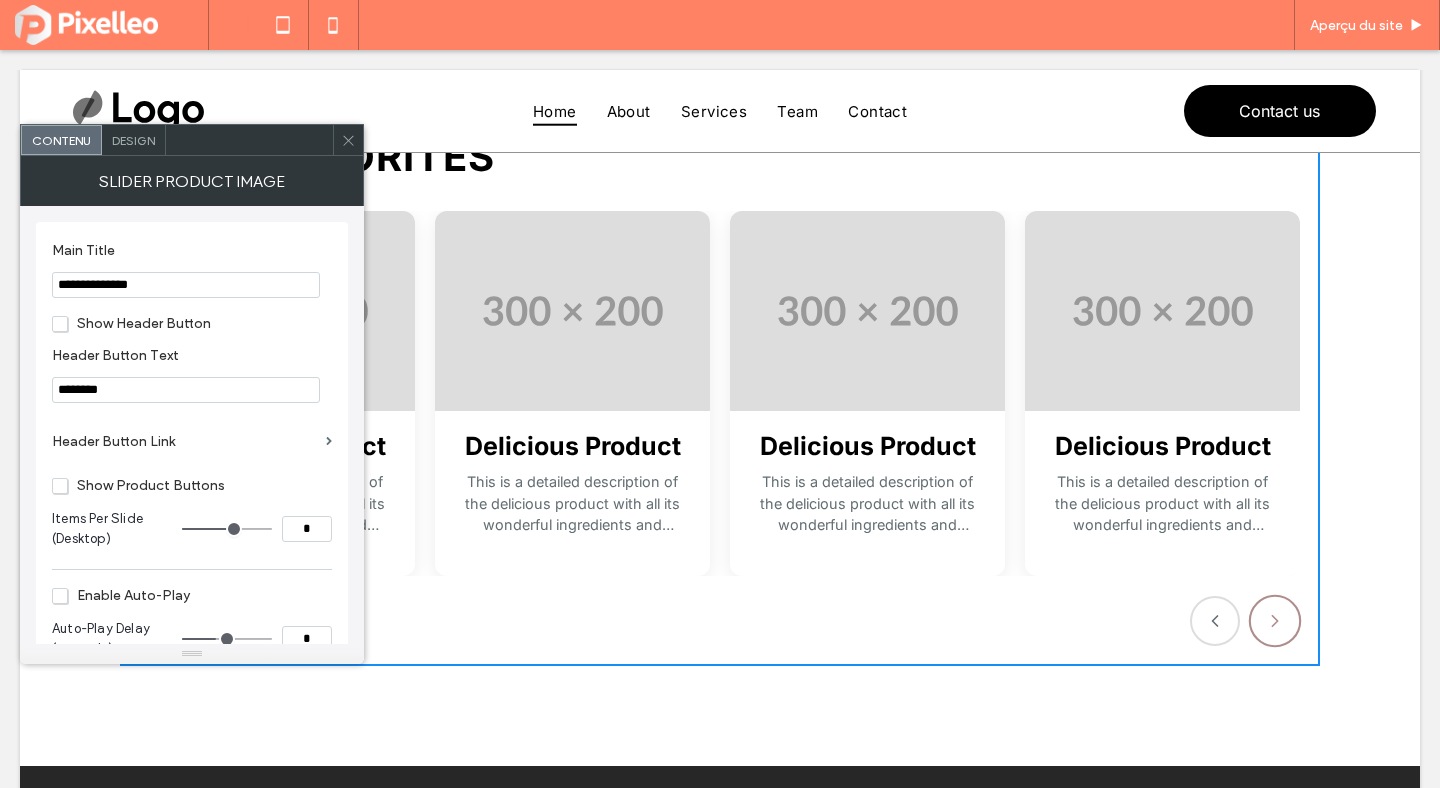 click 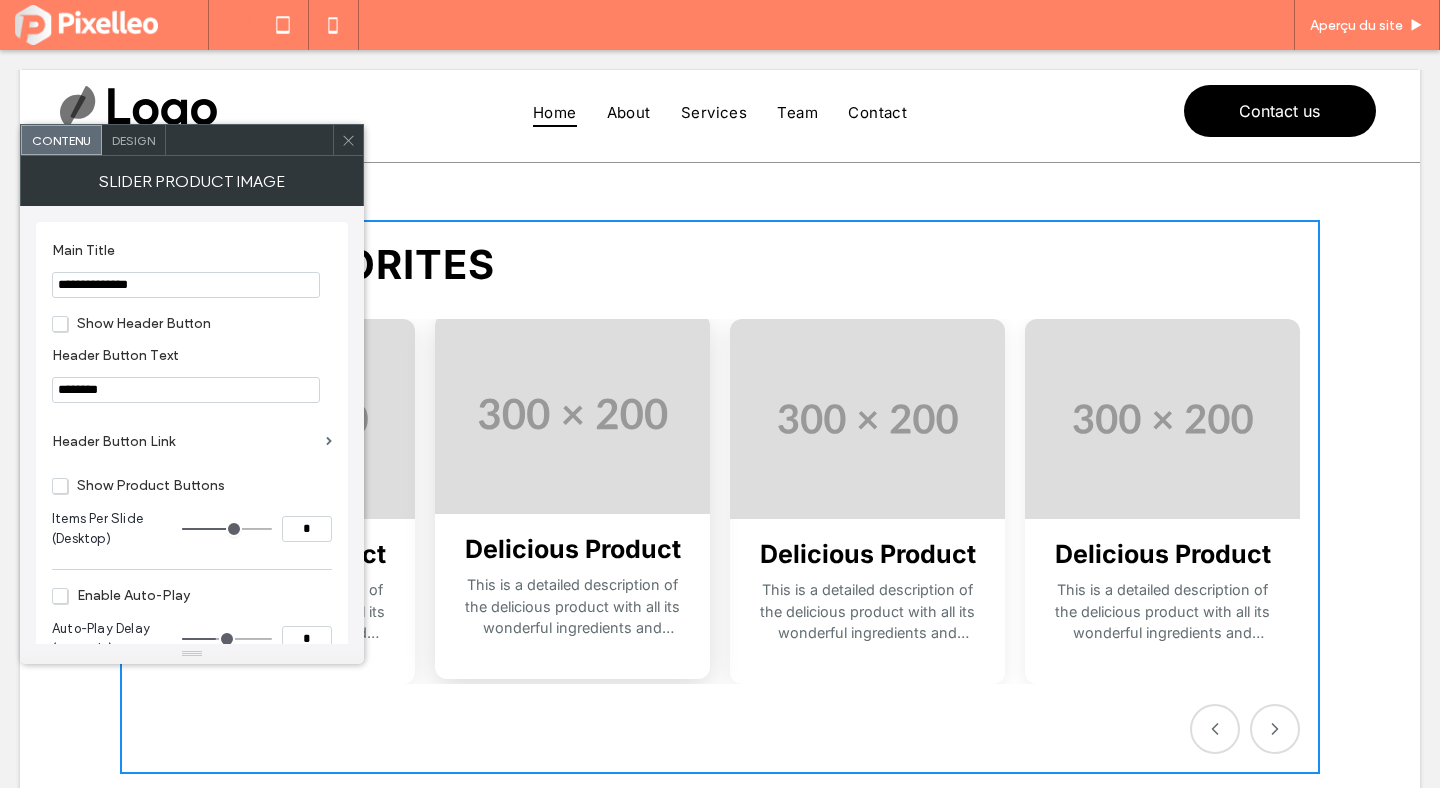 scroll, scrollTop: 13, scrollLeft: 0, axis: vertical 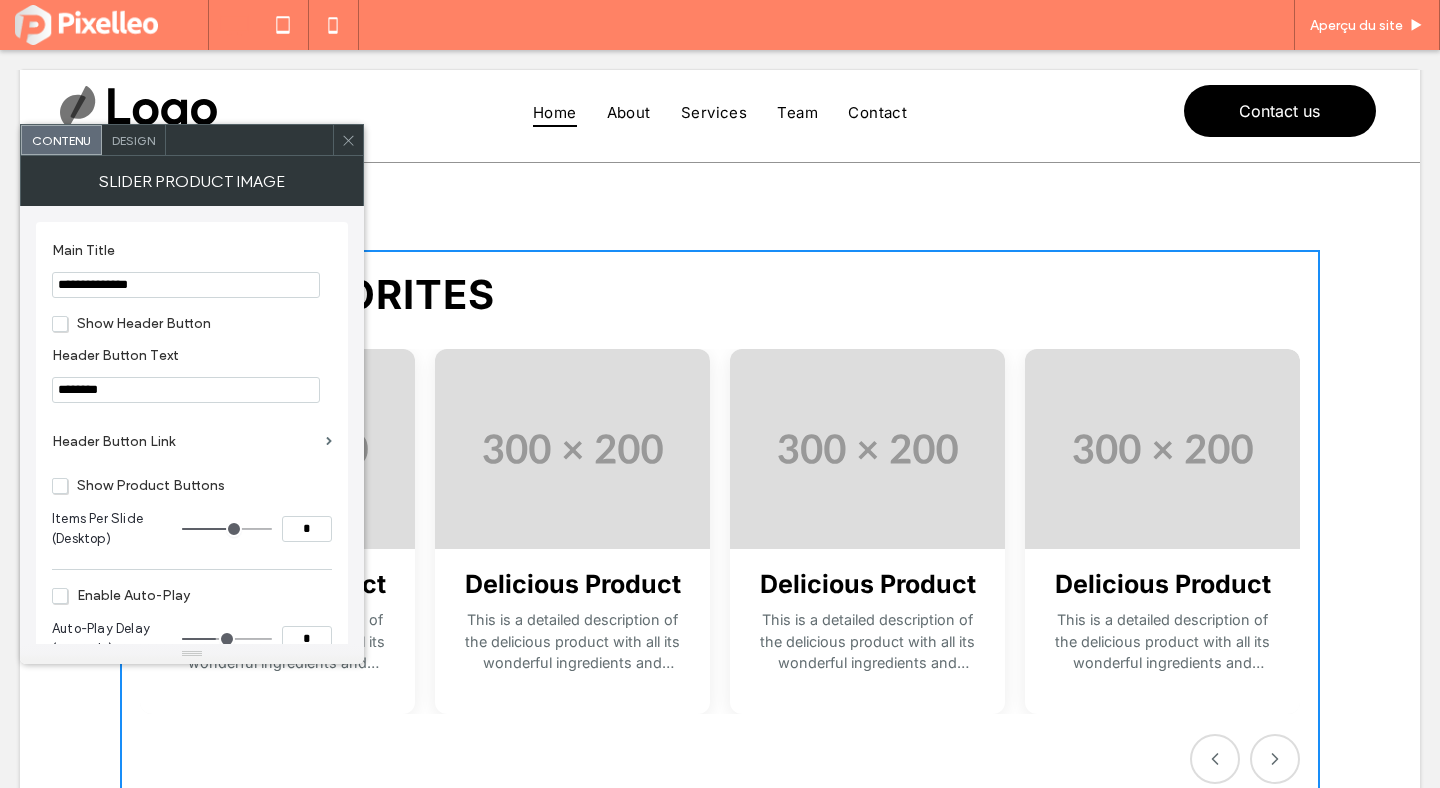 click on "Show Header Button" at bounding box center [131, 323] 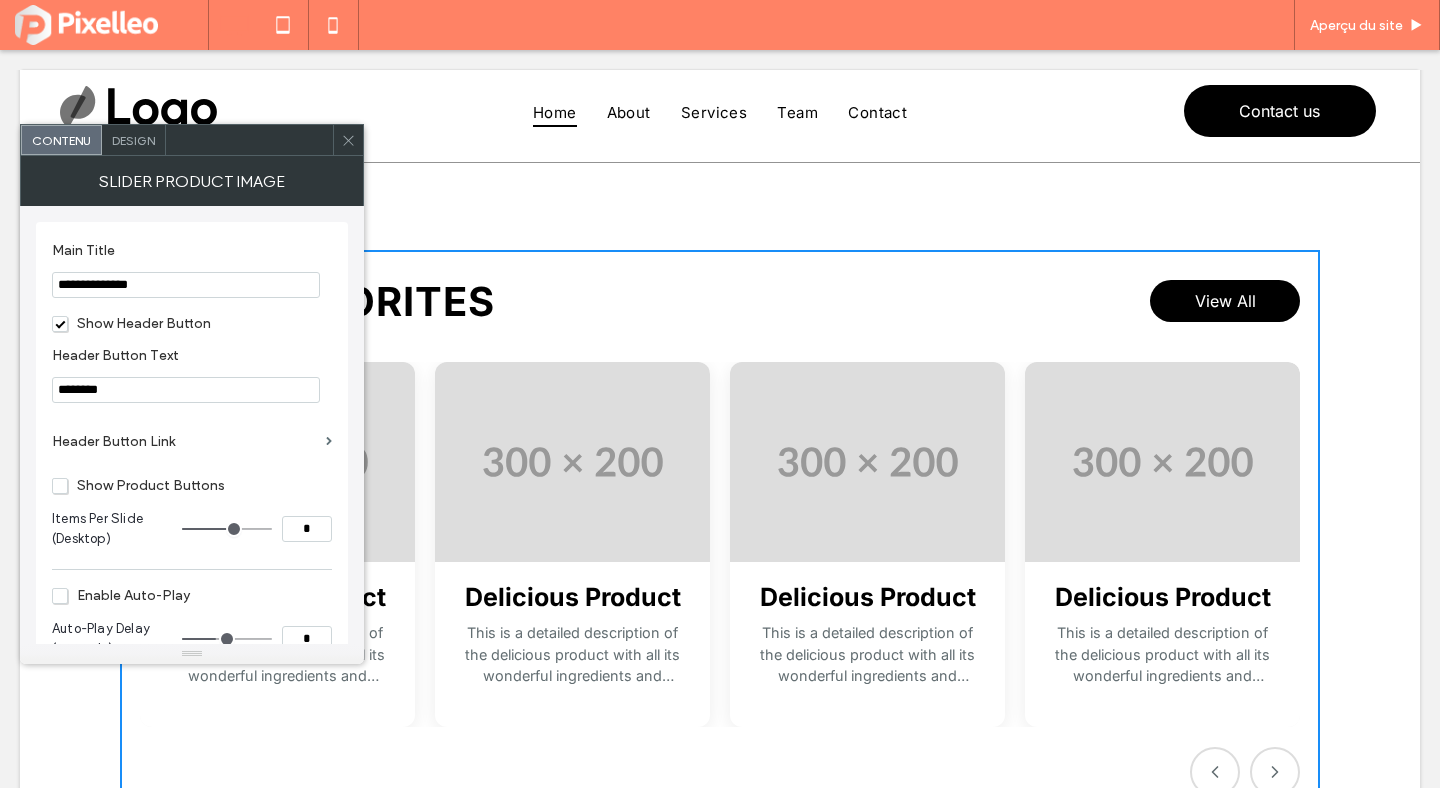 click on "Show Header Button" at bounding box center [131, 323] 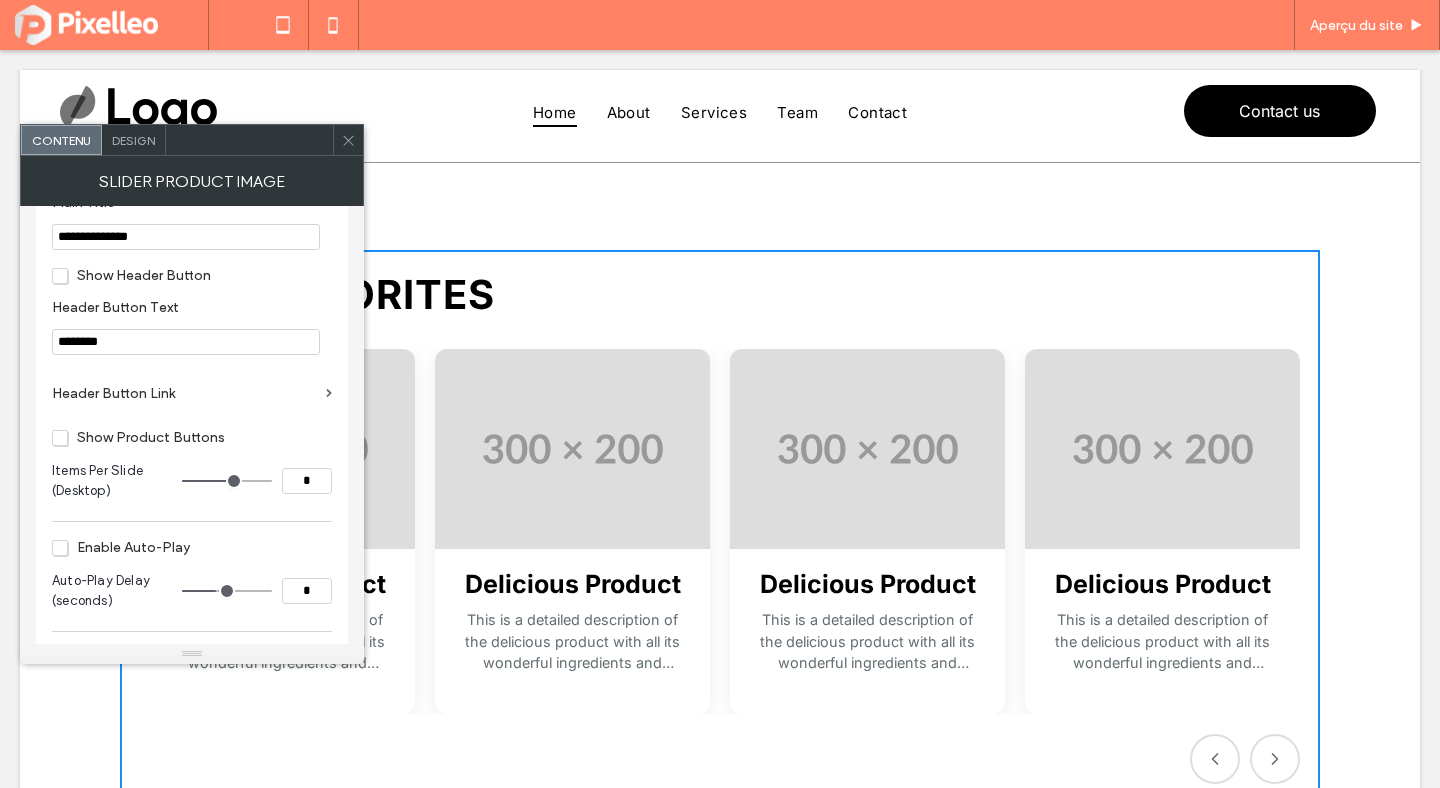 scroll, scrollTop: 56, scrollLeft: 0, axis: vertical 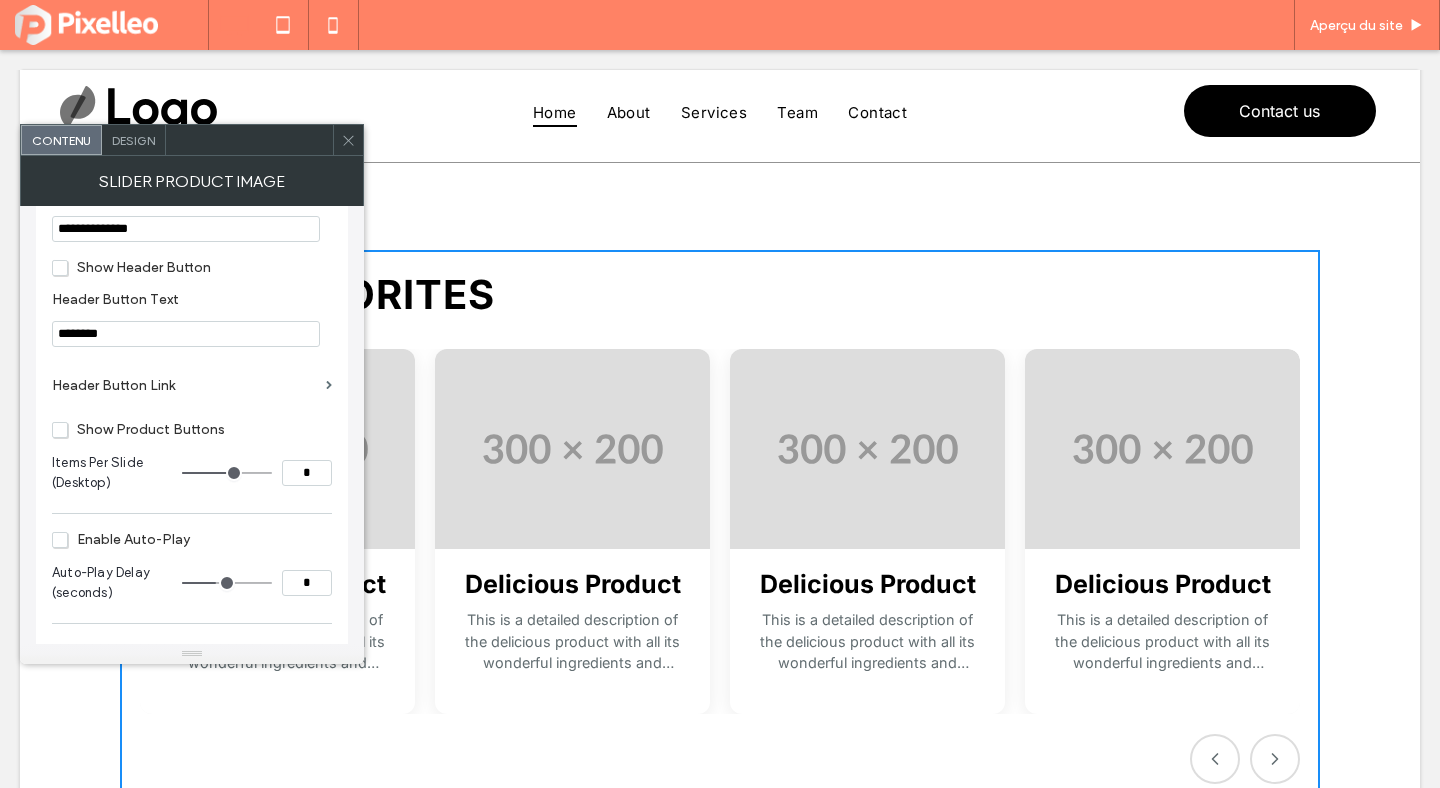 type on "*" 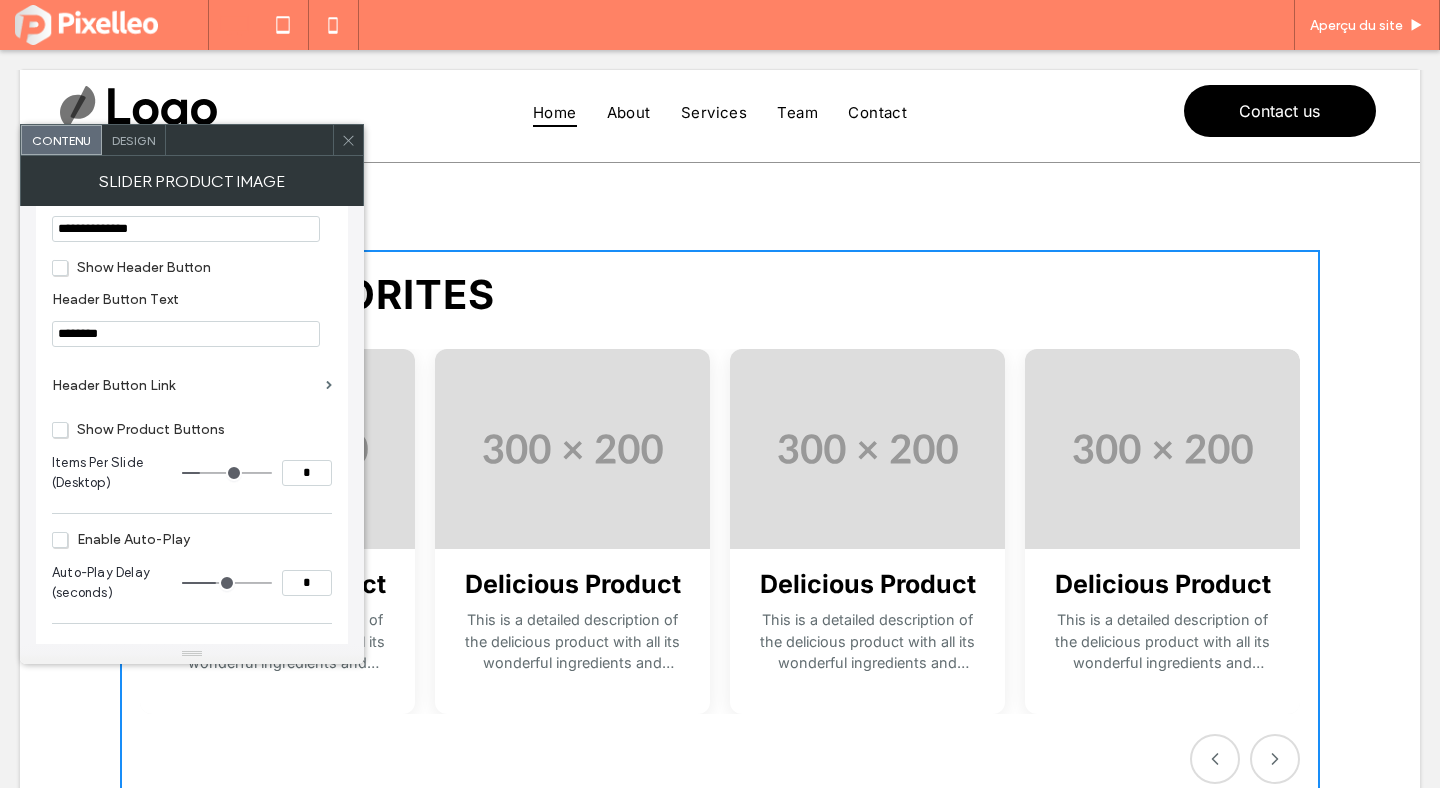 drag, startPoint x: 238, startPoint y: 479, endPoint x: 211, endPoint y: 479, distance: 27 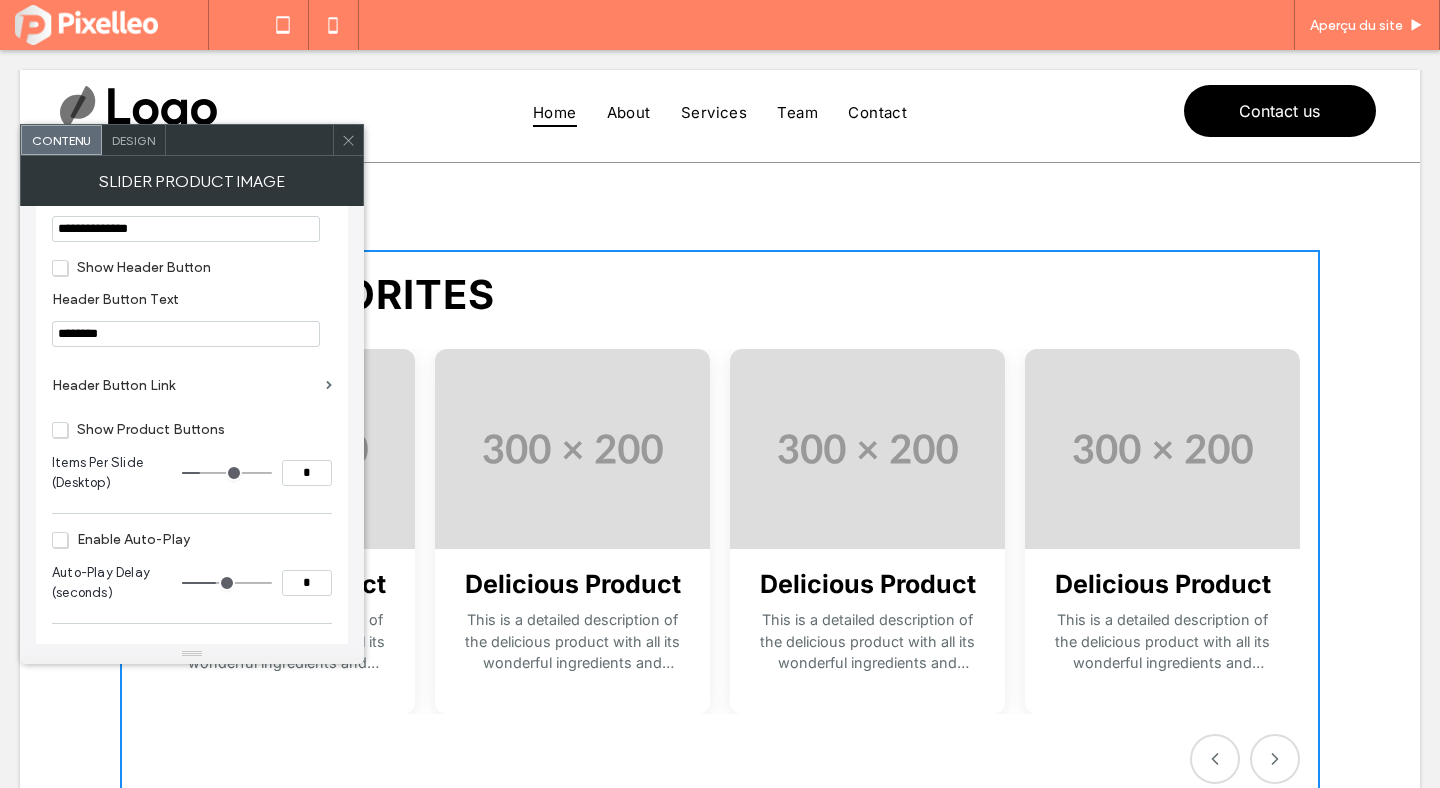 click at bounding box center (227, 473) 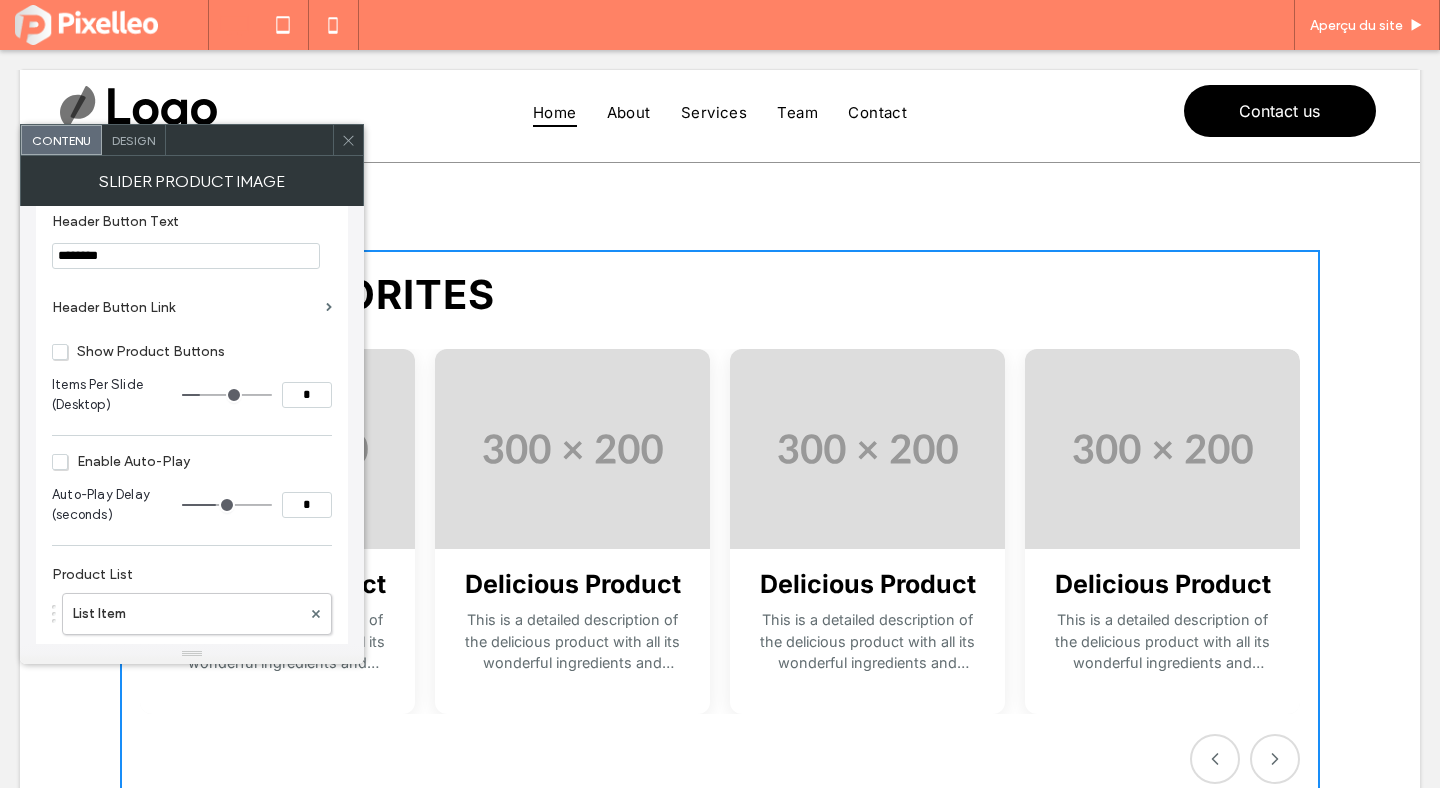 scroll, scrollTop: 238, scrollLeft: 0, axis: vertical 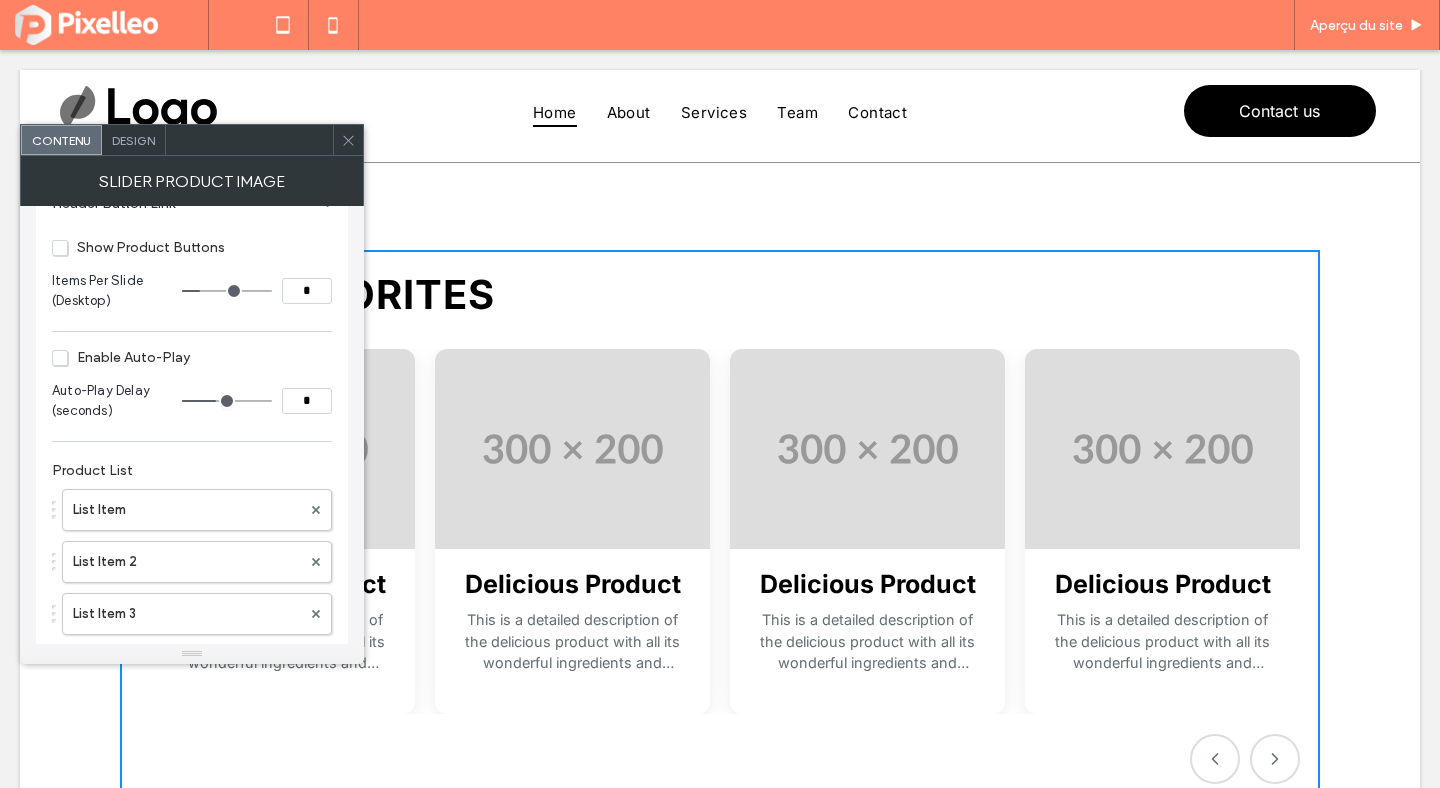 type on "*" 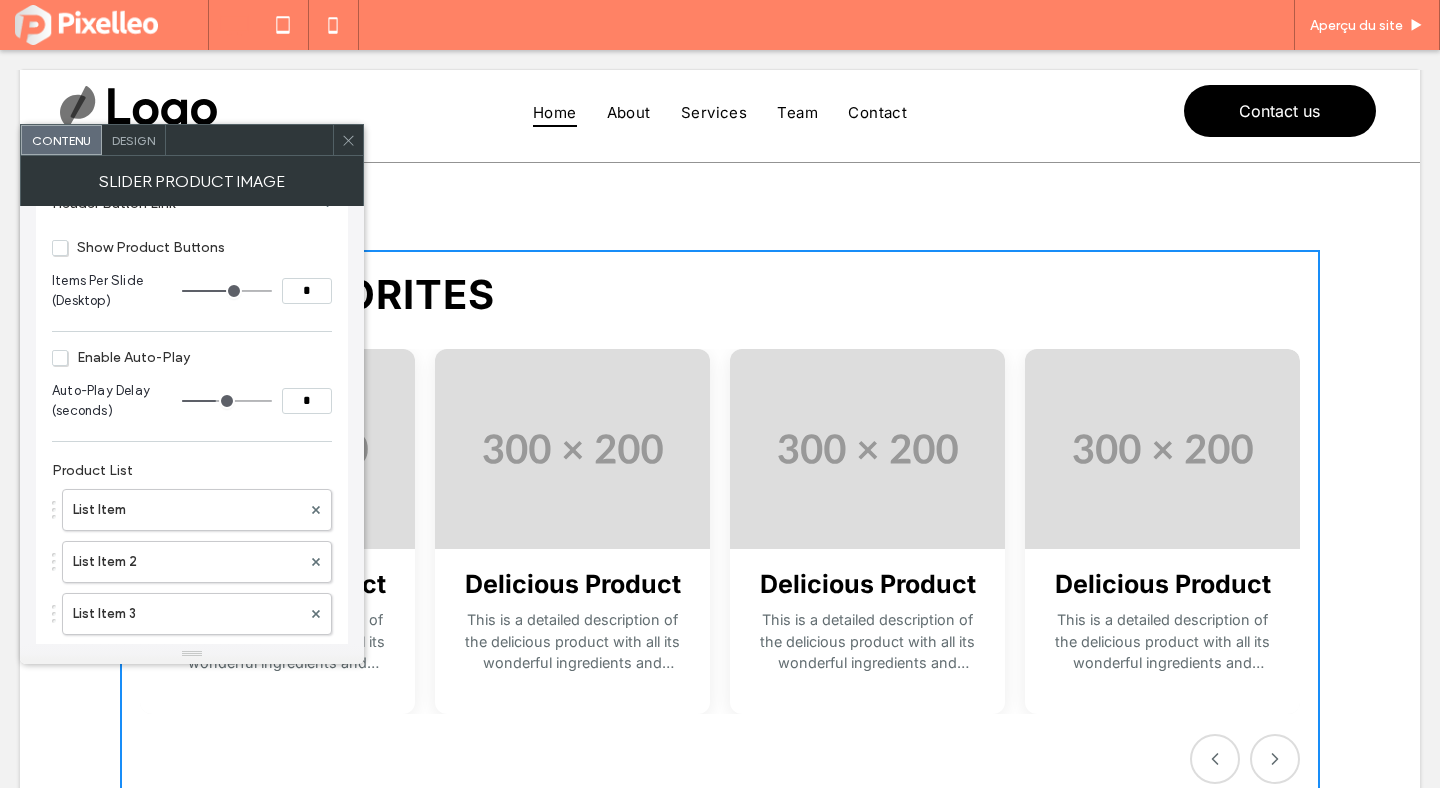 type on "*" 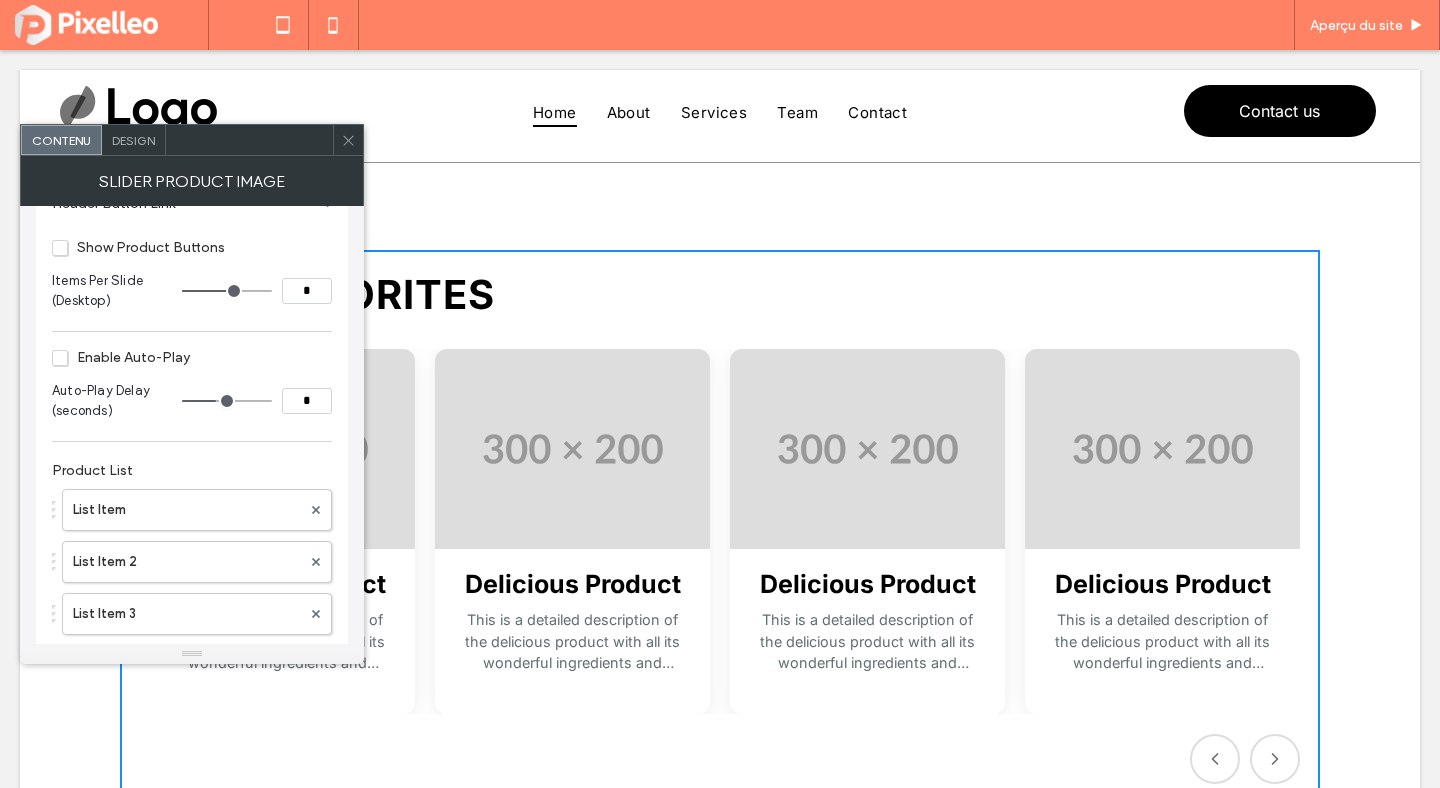 drag, startPoint x: 204, startPoint y: 291, endPoint x: 273, endPoint y: 294, distance: 69.065186 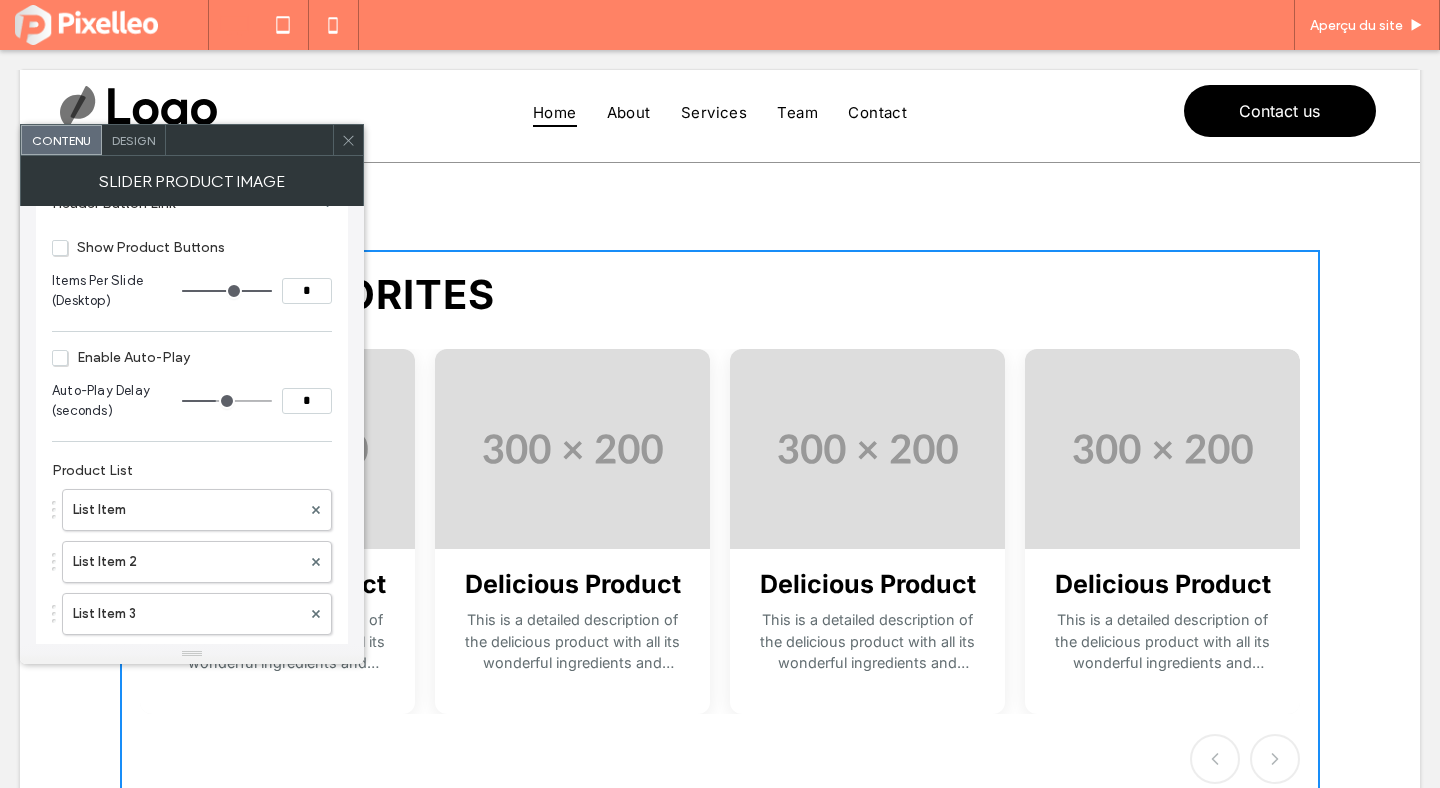 type on "*" 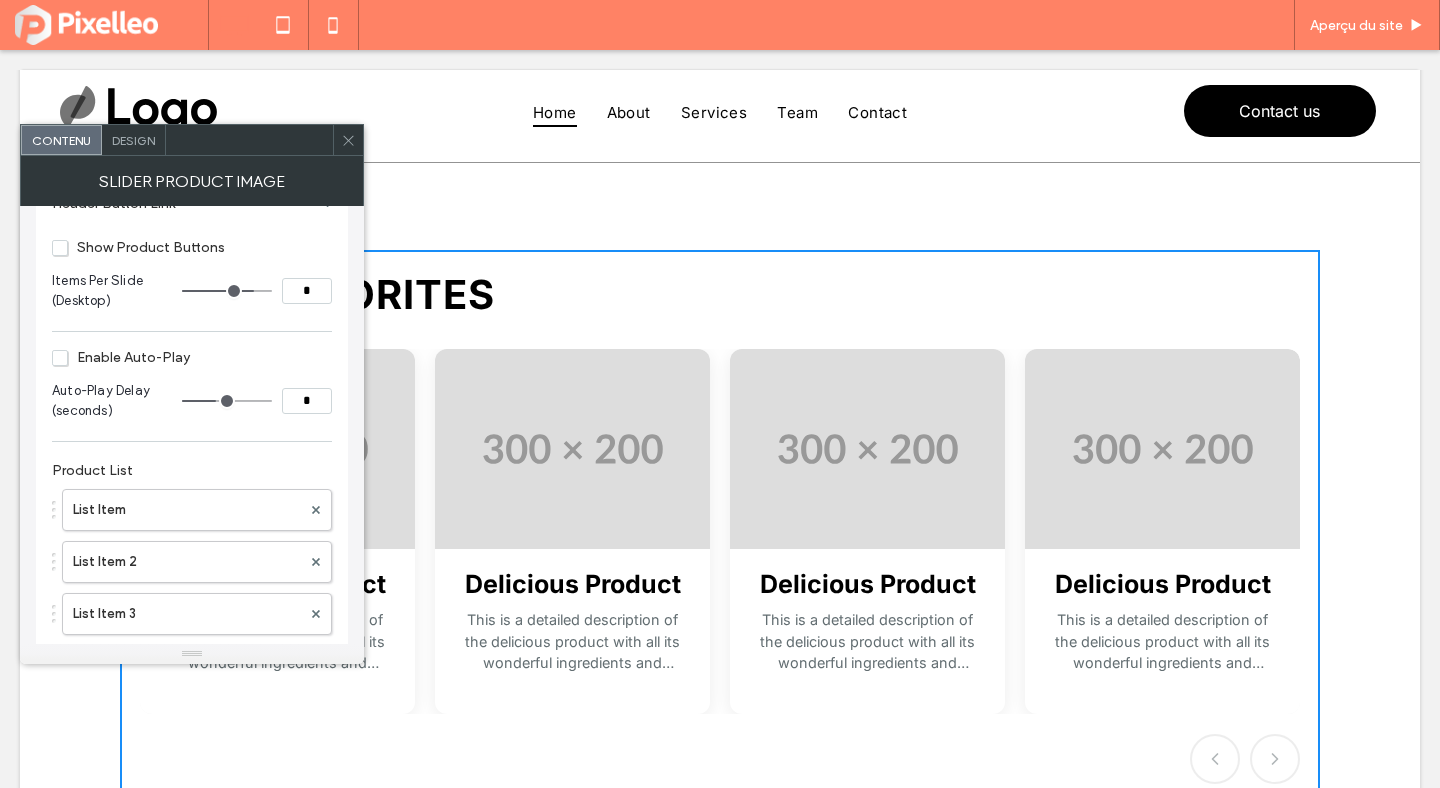 type on "*" 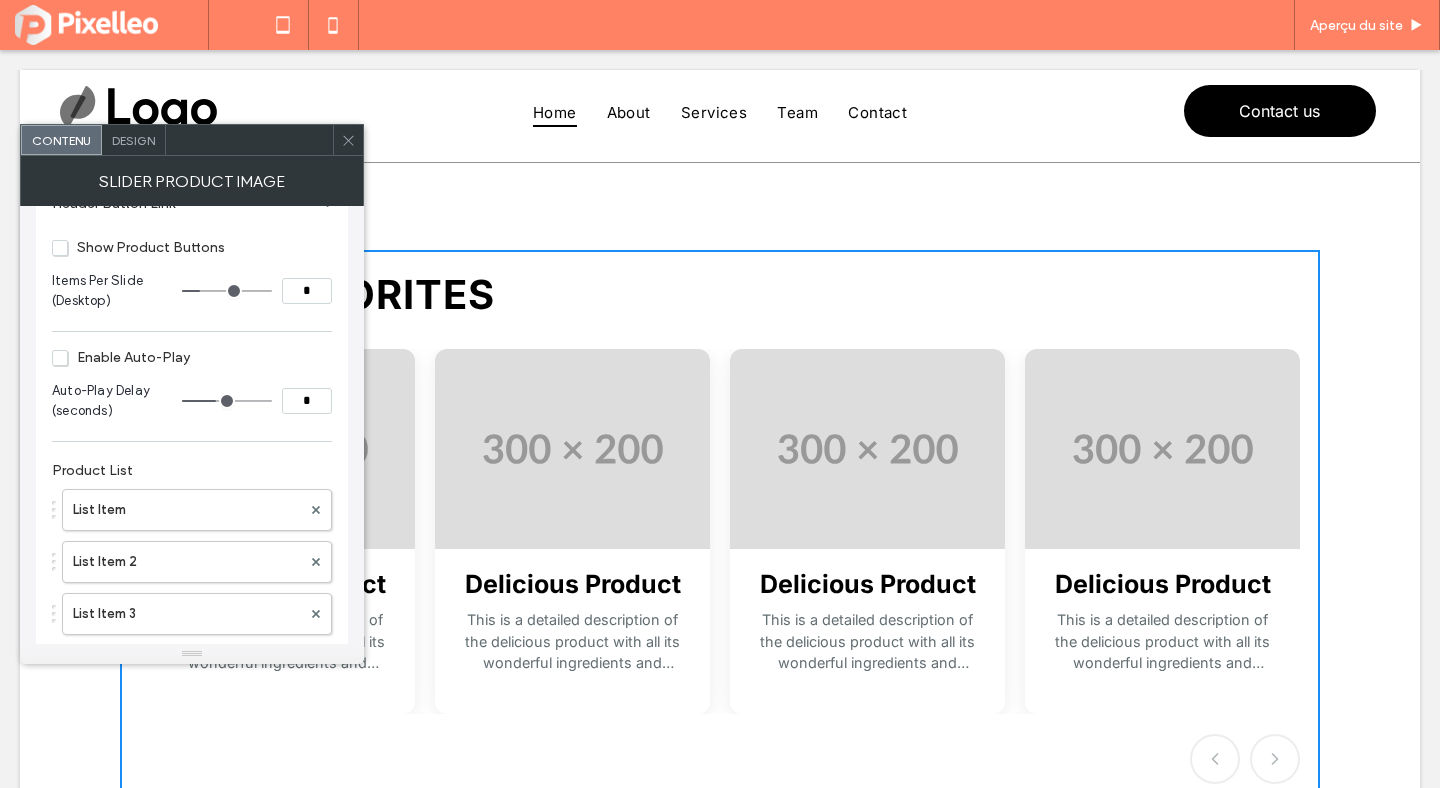 drag, startPoint x: 265, startPoint y: 292, endPoint x: 206, endPoint y: 297, distance: 59.211487 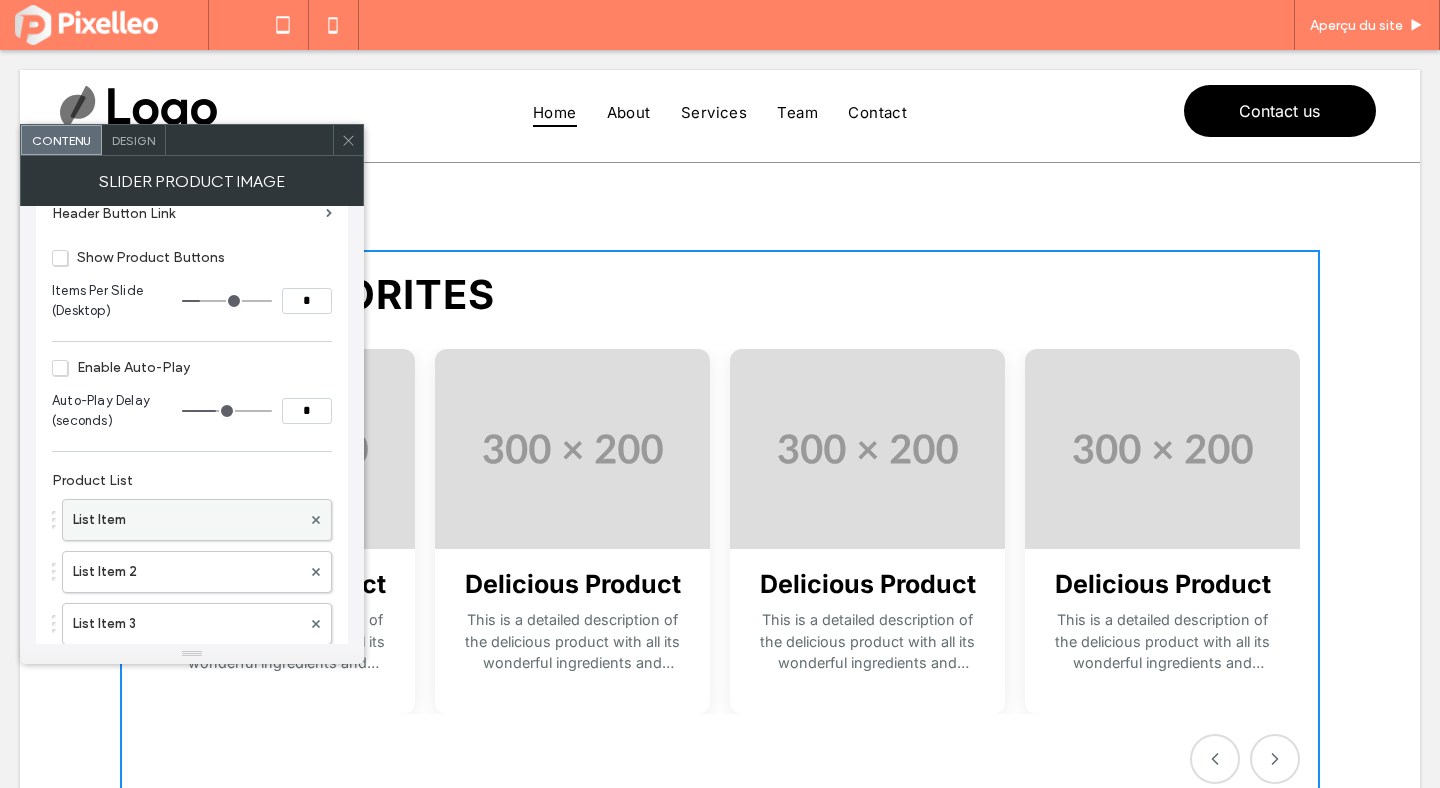 scroll, scrollTop: 227, scrollLeft: 0, axis: vertical 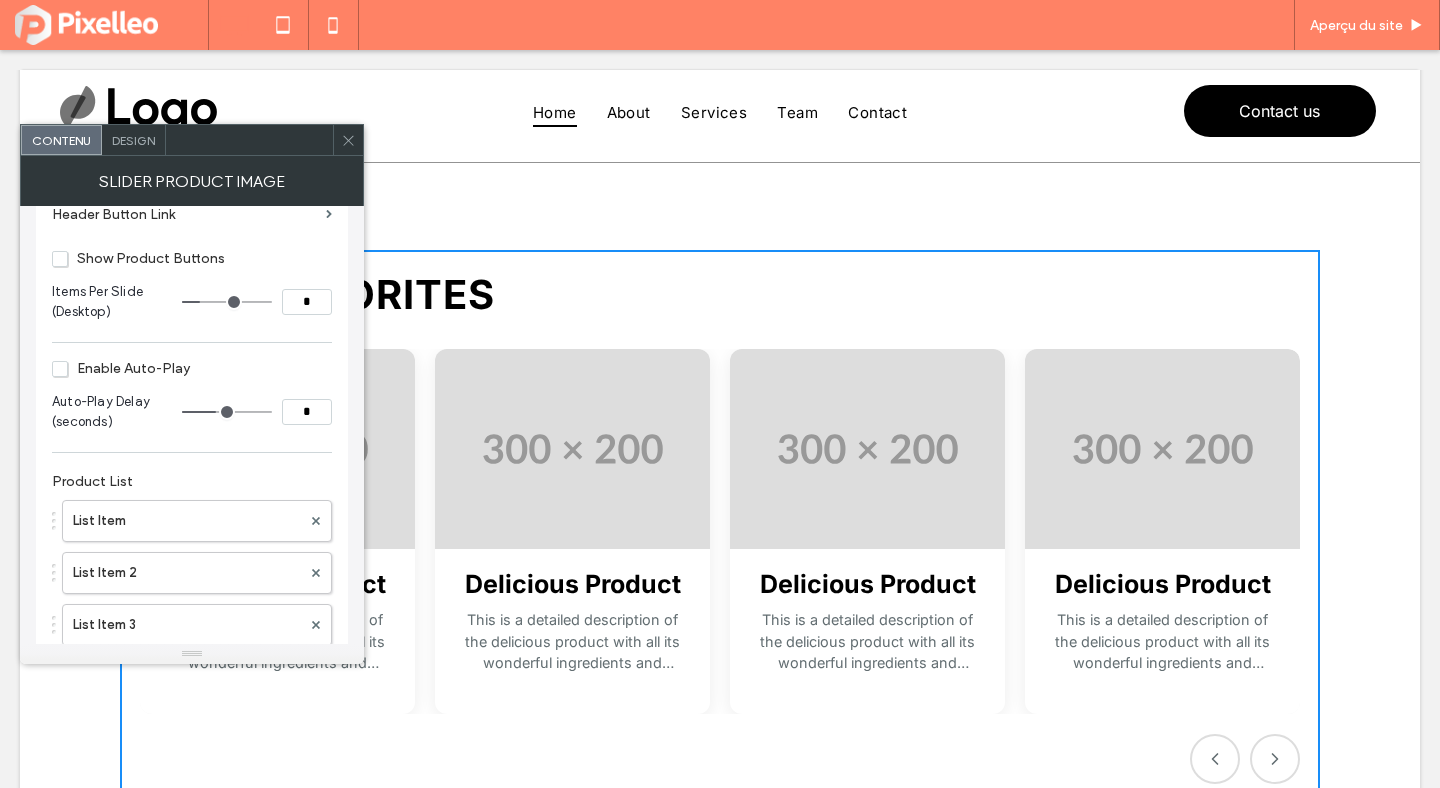 type on "*" 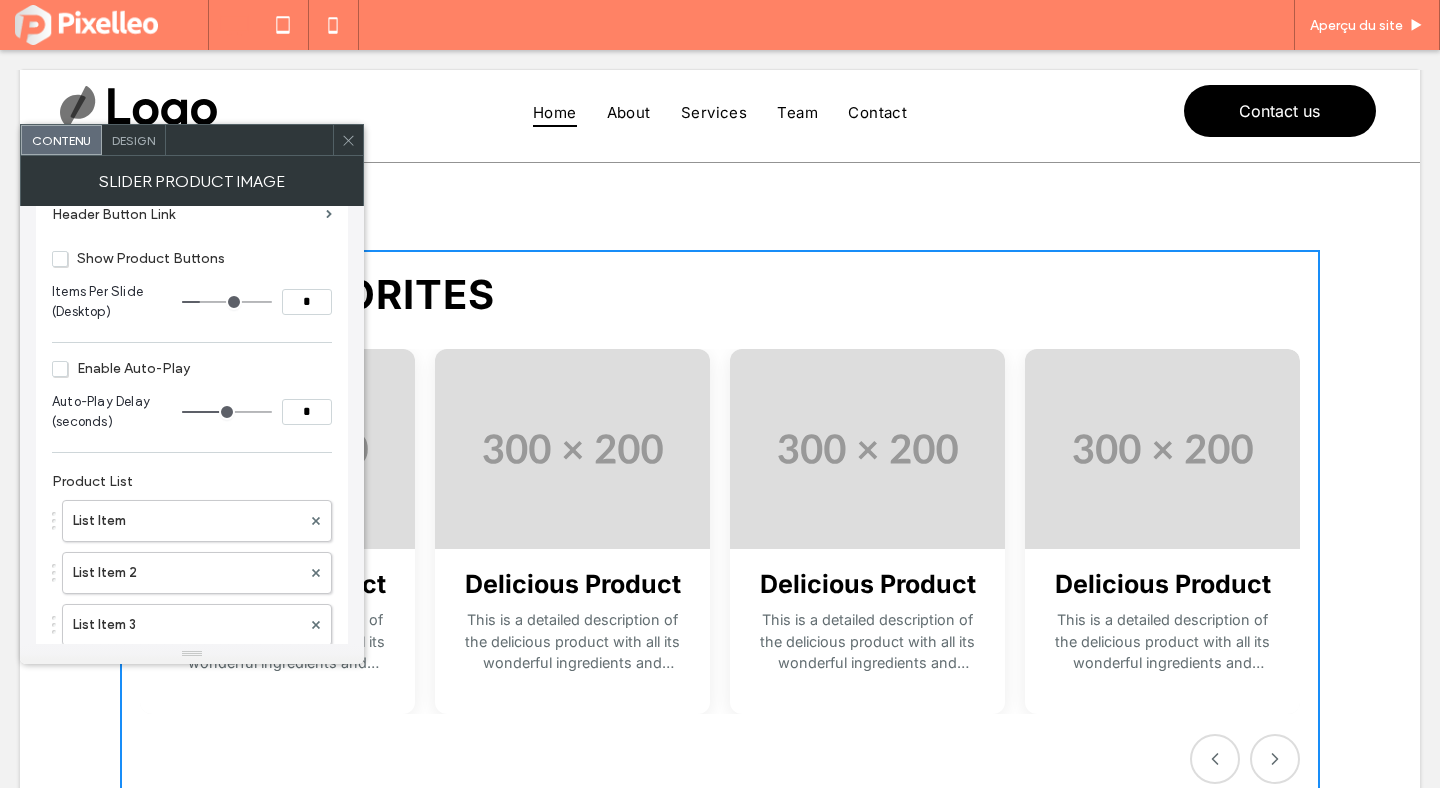 type on "*" 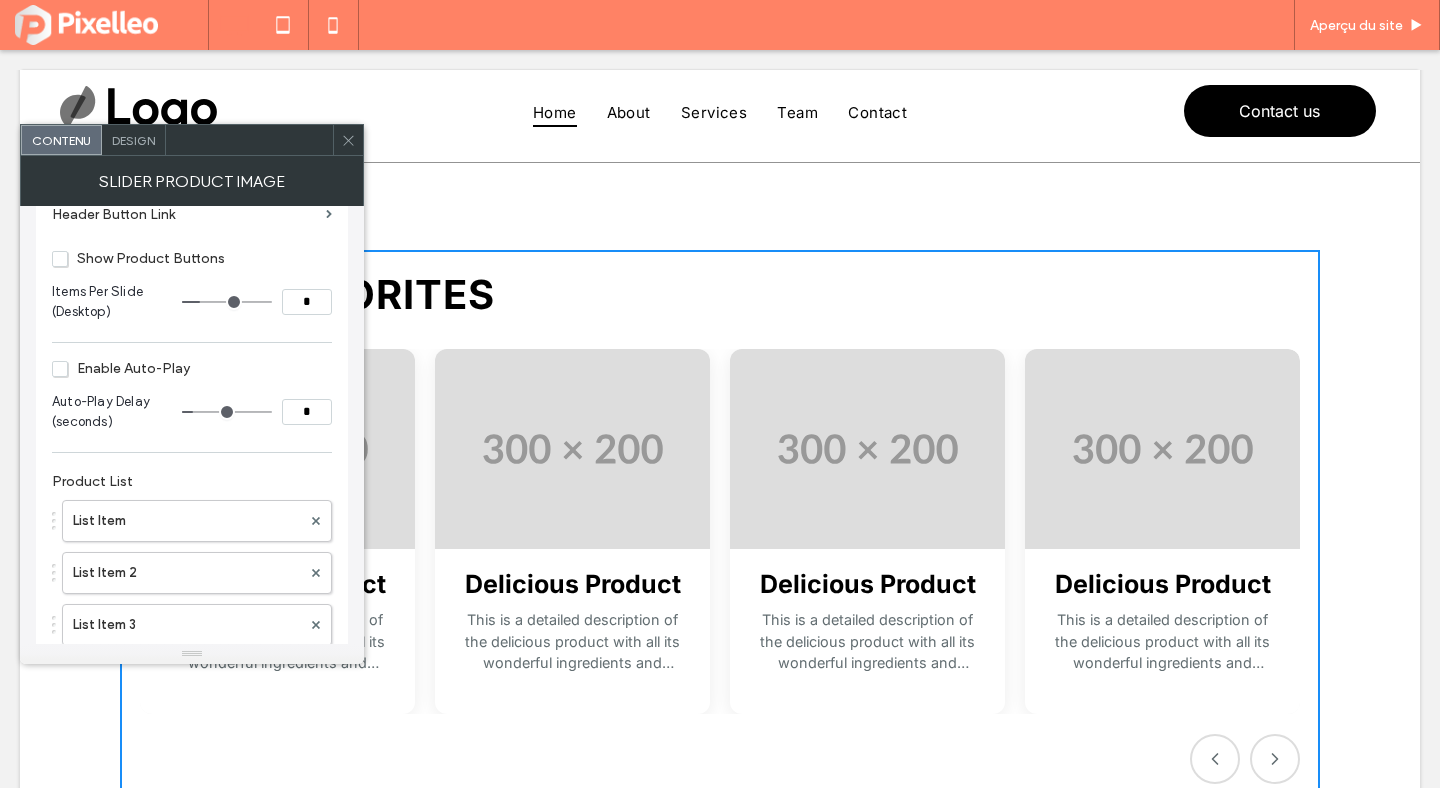 drag, startPoint x: 218, startPoint y: 417, endPoint x: 198, endPoint y: 417, distance: 20 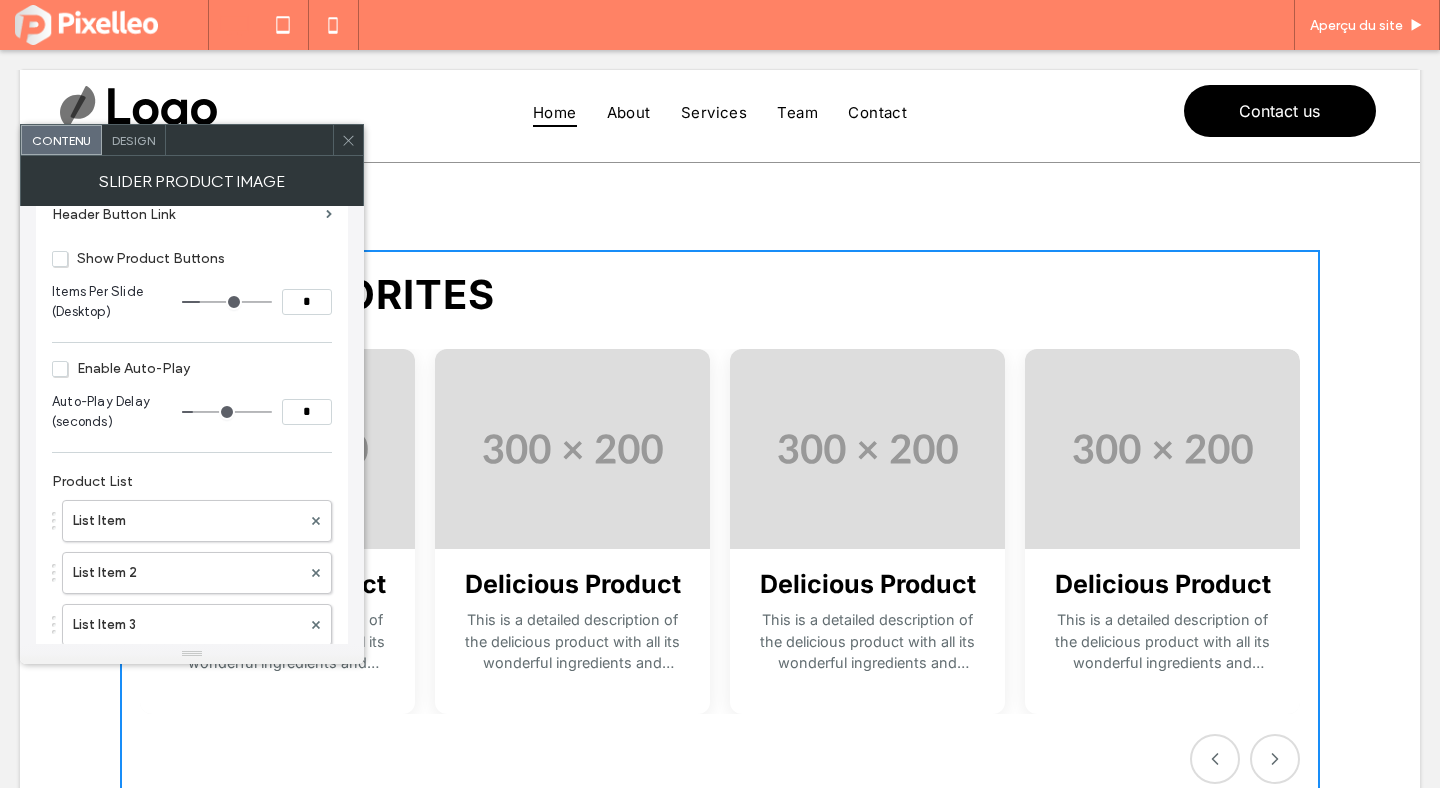 type on "*" 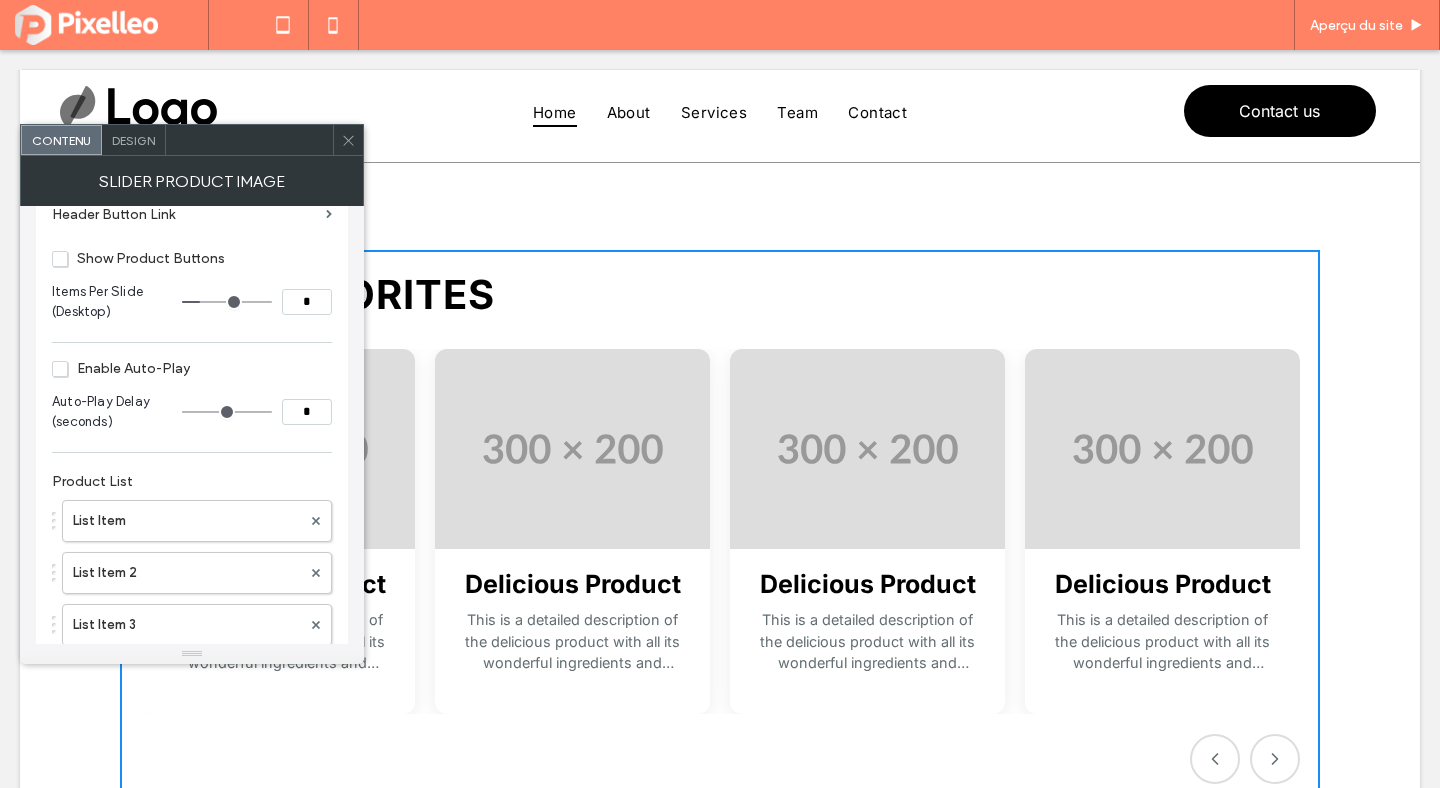 type on "*" 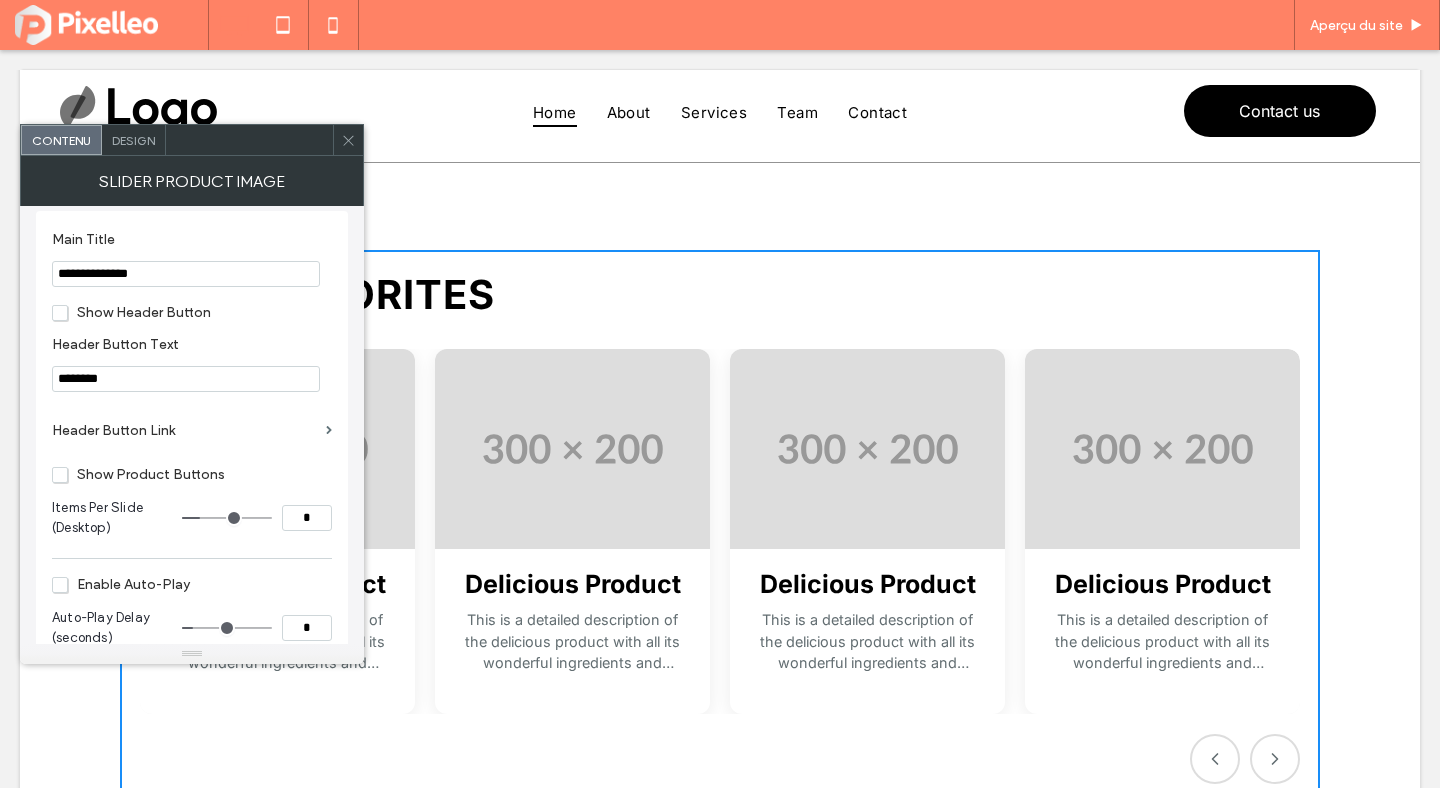 scroll, scrollTop: 0, scrollLeft: 0, axis: both 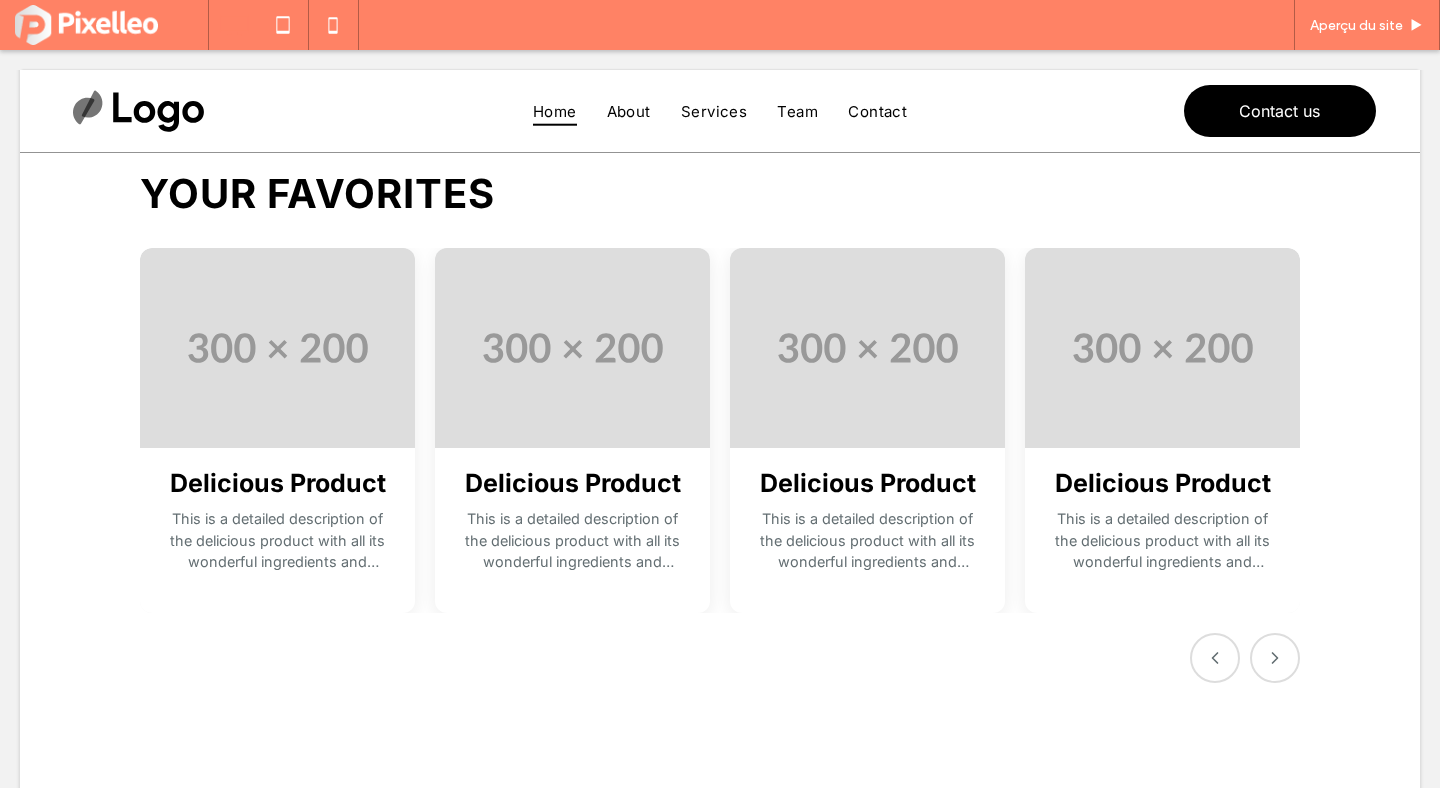 click at bounding box center (720, 426) 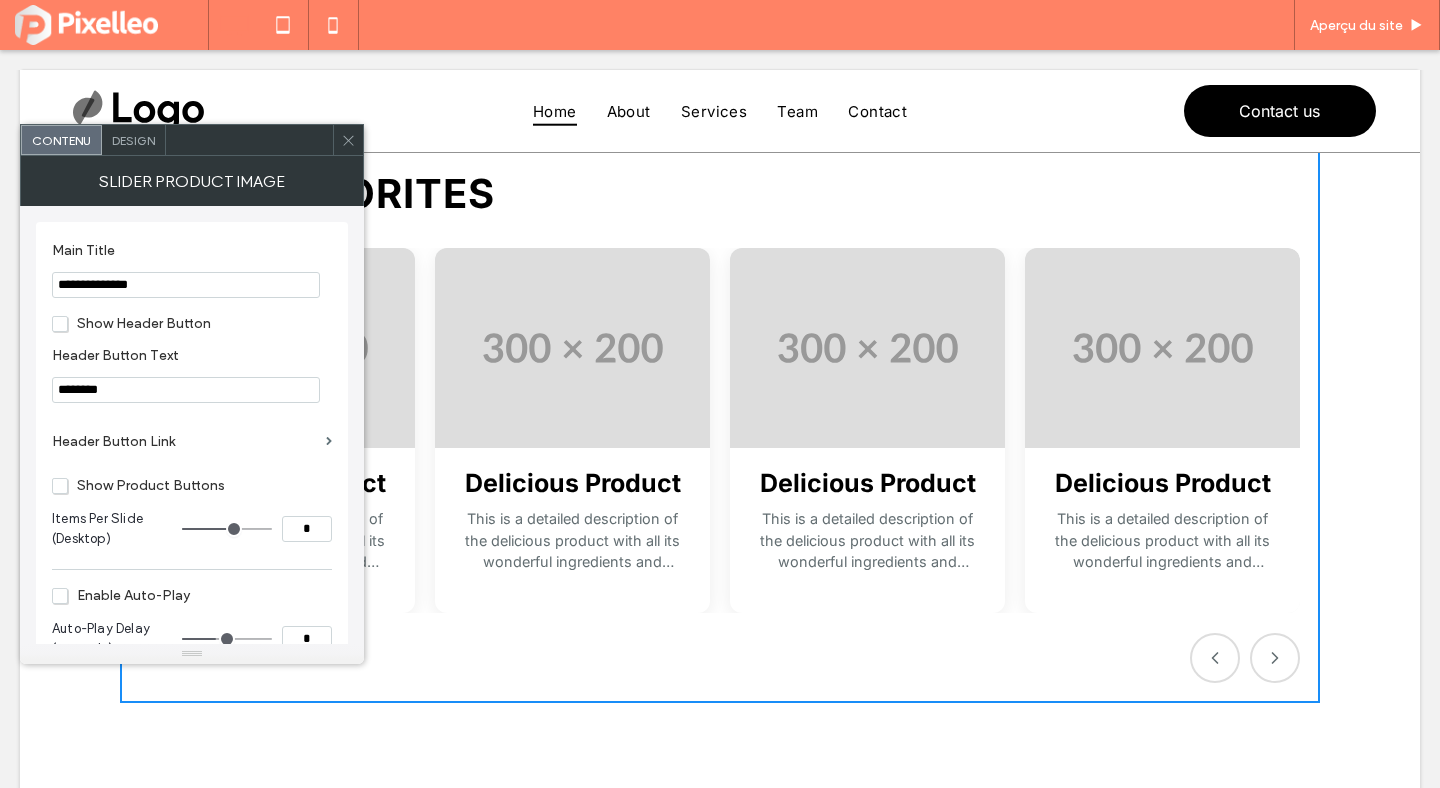 click at bounding box center (1275, 658) 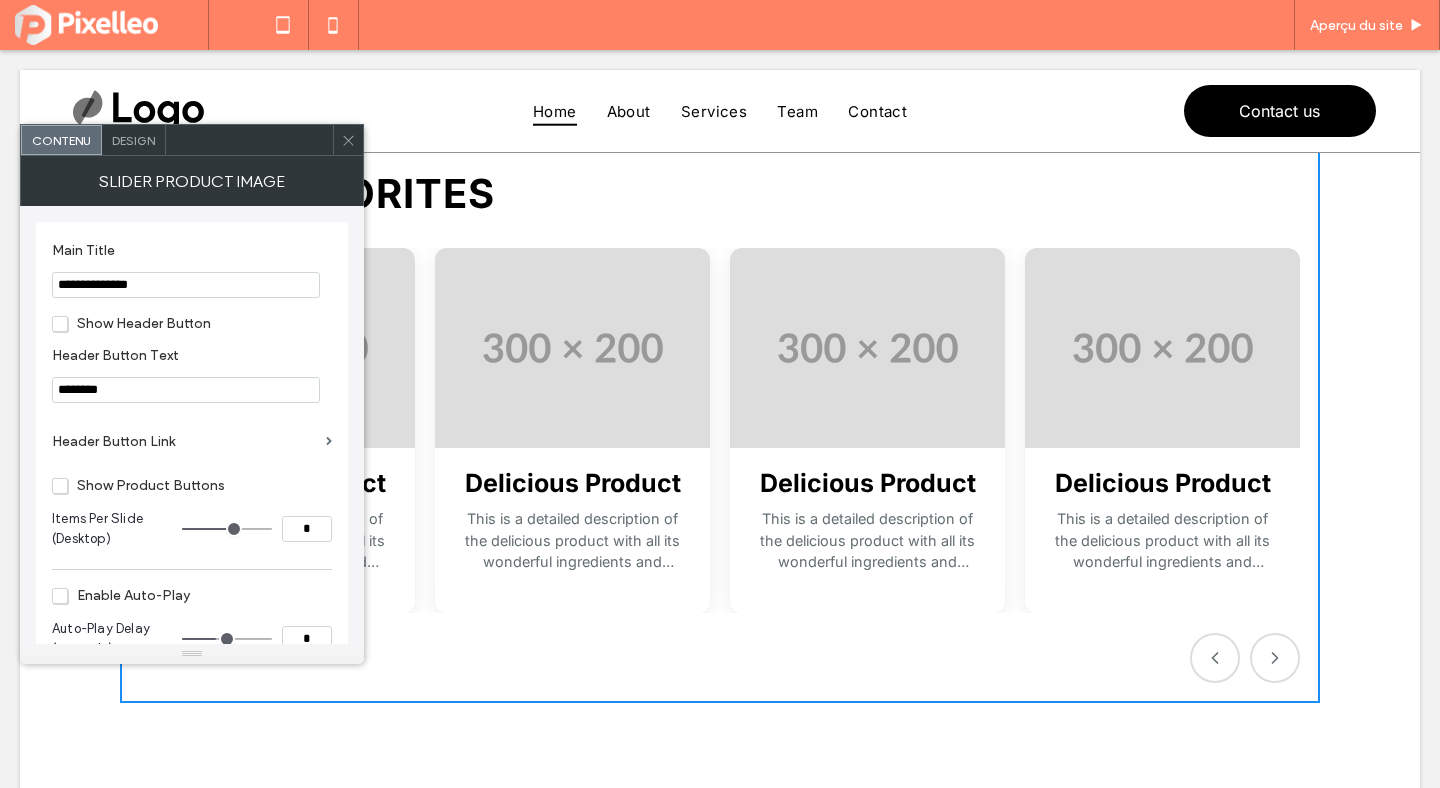 click at bounding box center (1275, 658) 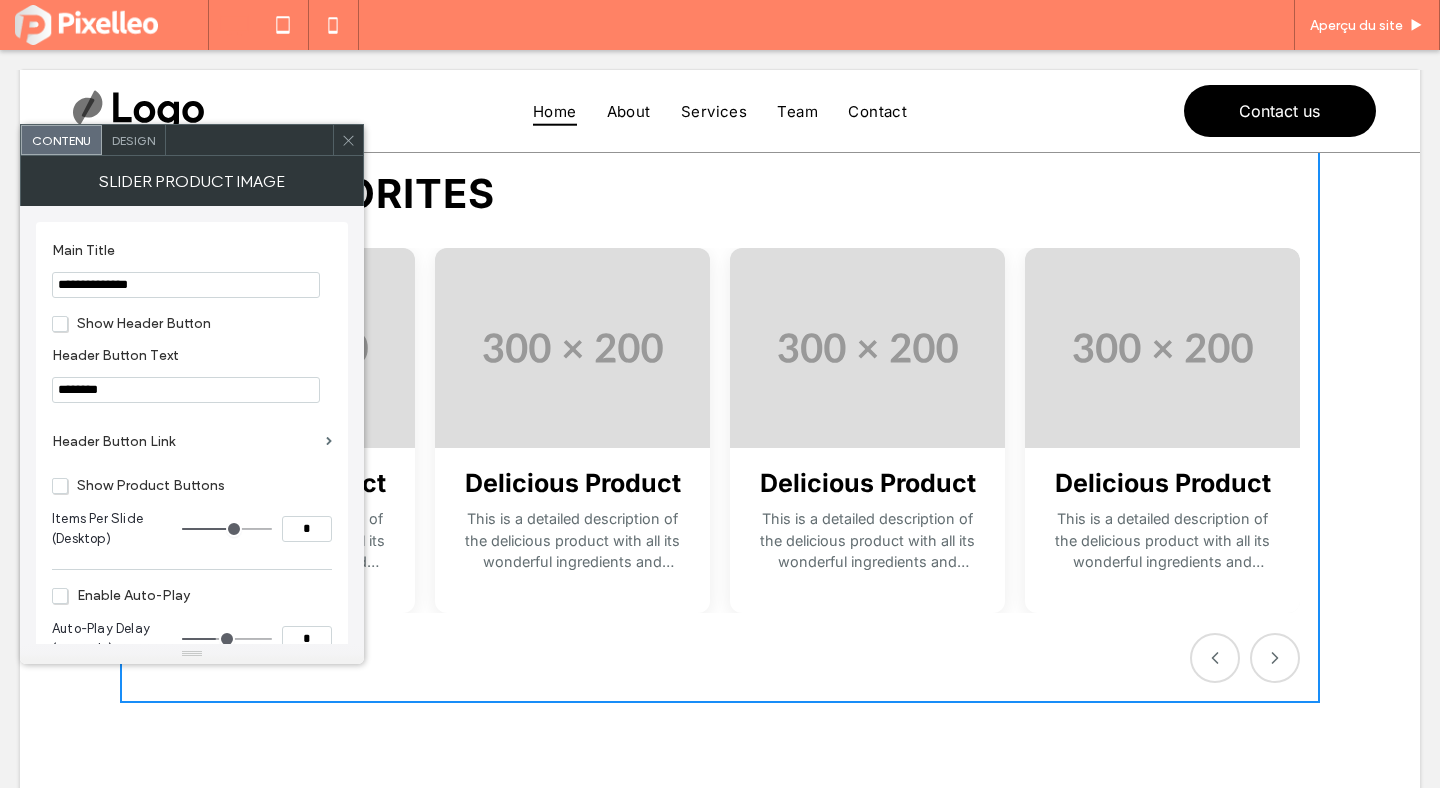type on "*" 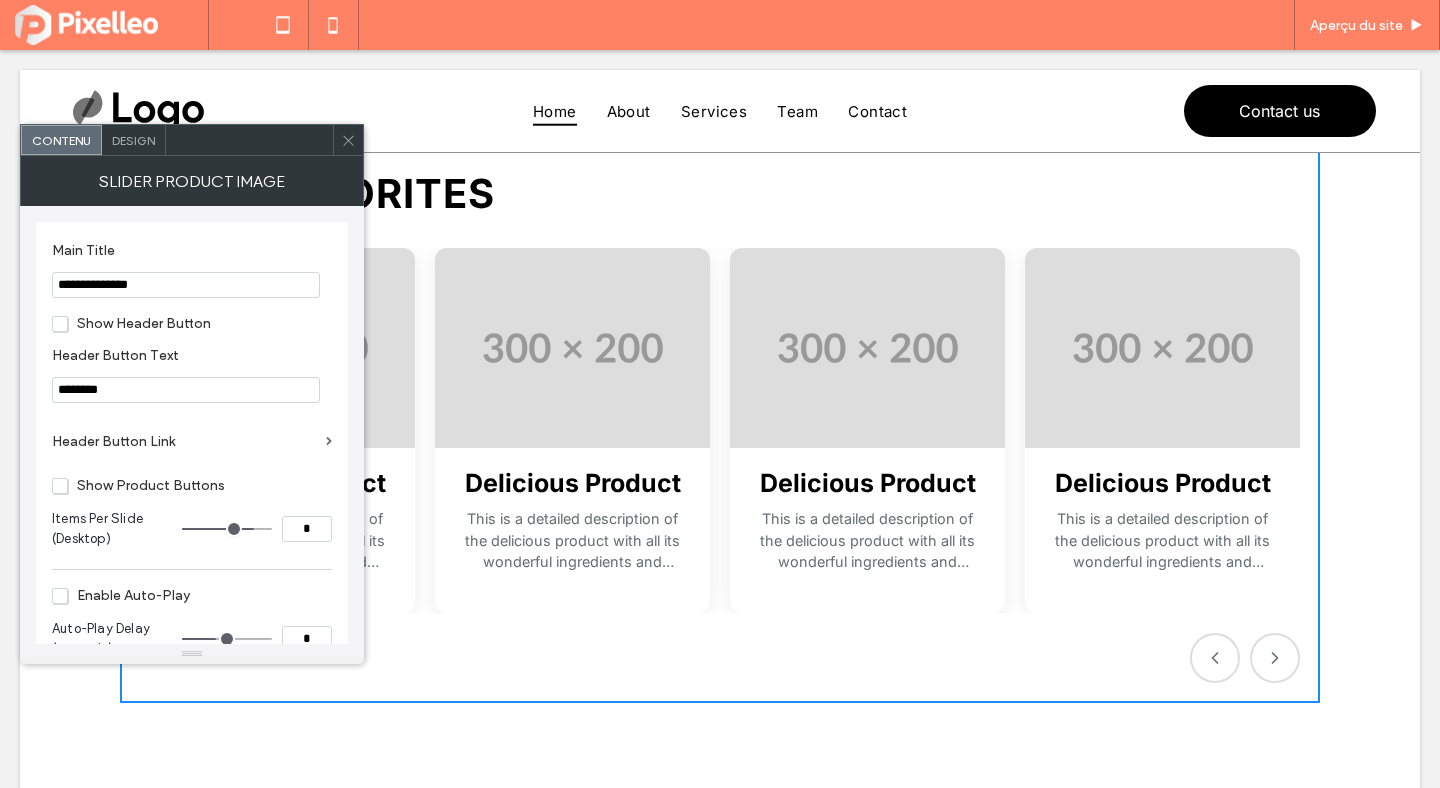 click at bounding box center [227, 529] 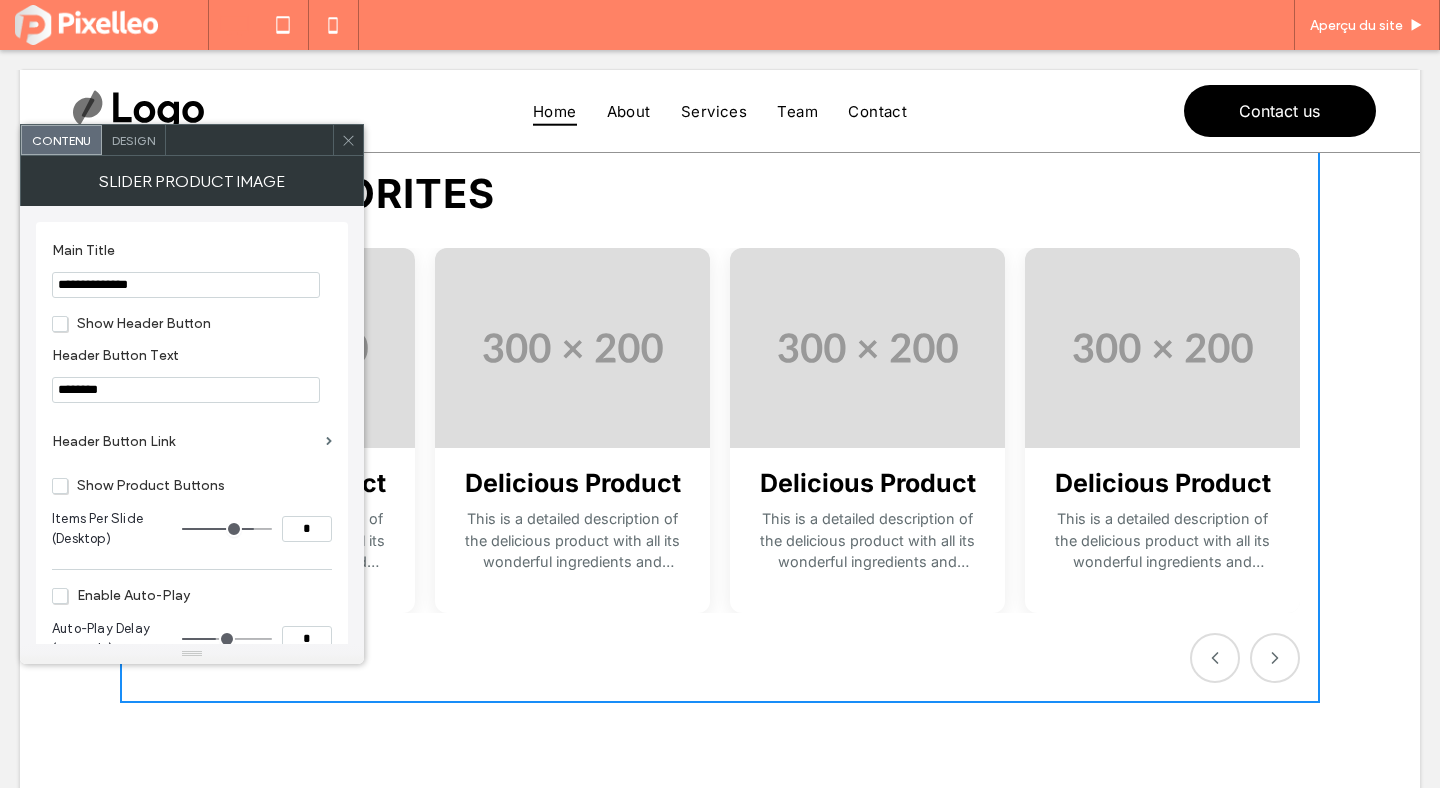 type on "*" 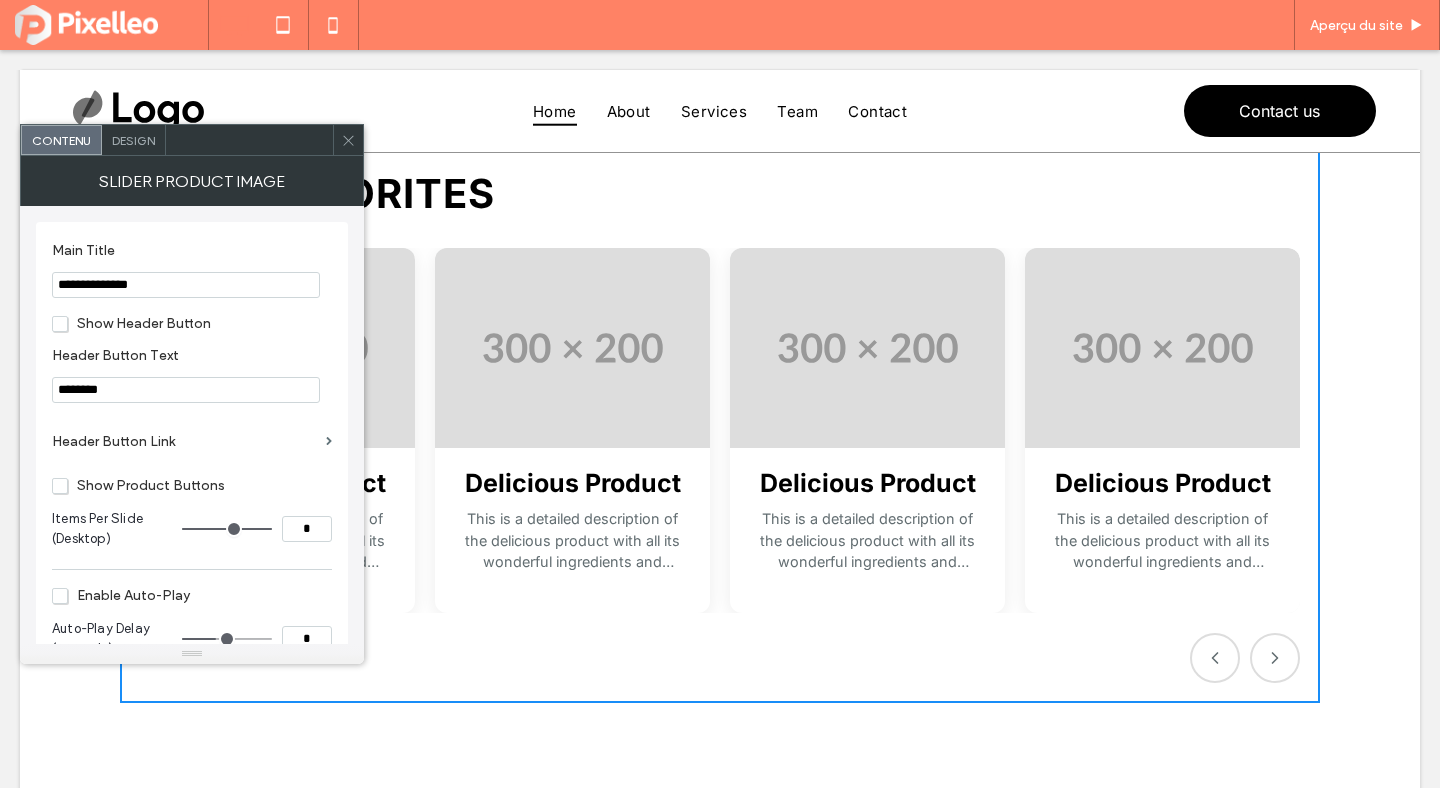 drag, startPoint x: 242, startPoint y: 534, endPoint x: 268, endPoint y: 537, distance: 26.172504 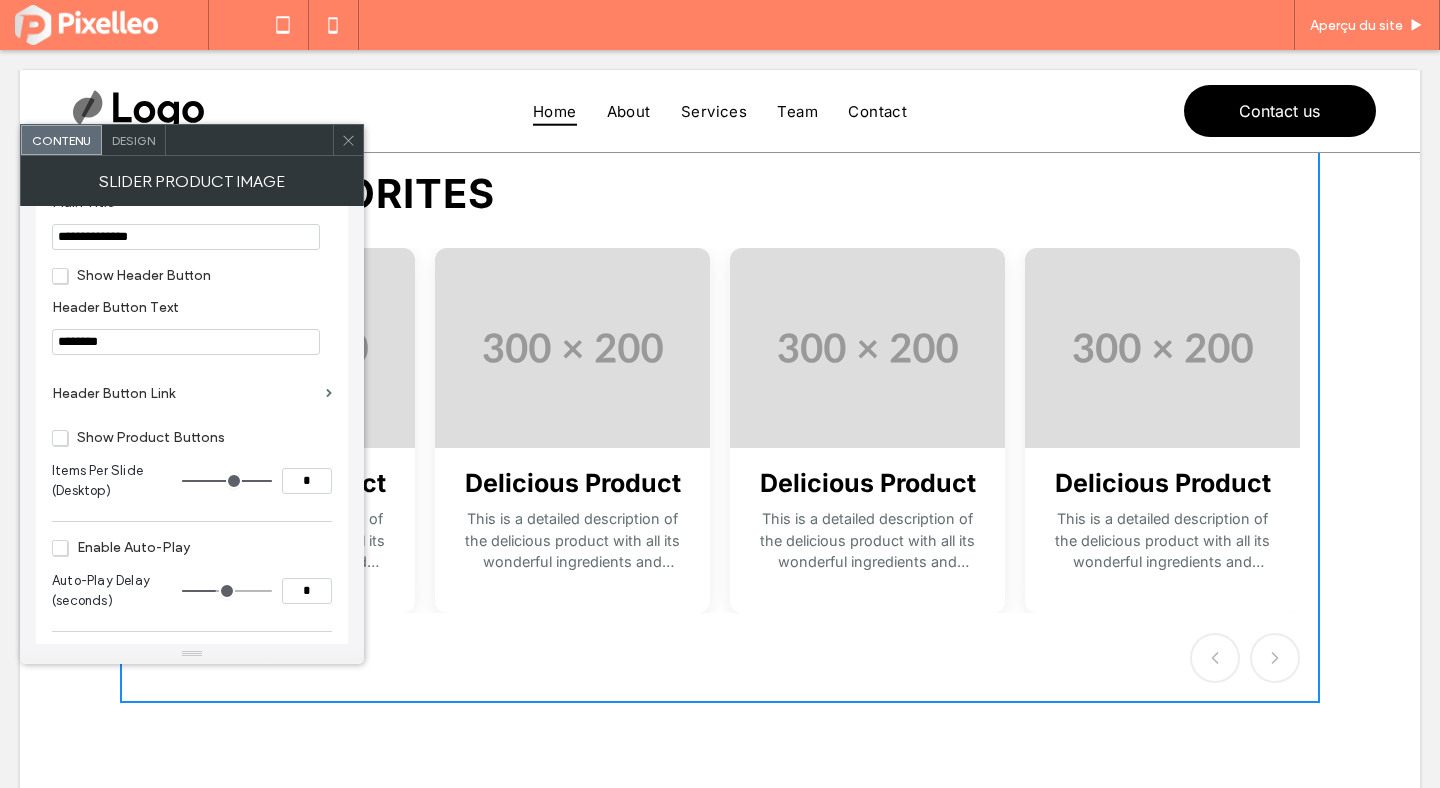 scroll, scrollTop: 71, scrollLeft: 0, axis: vertical 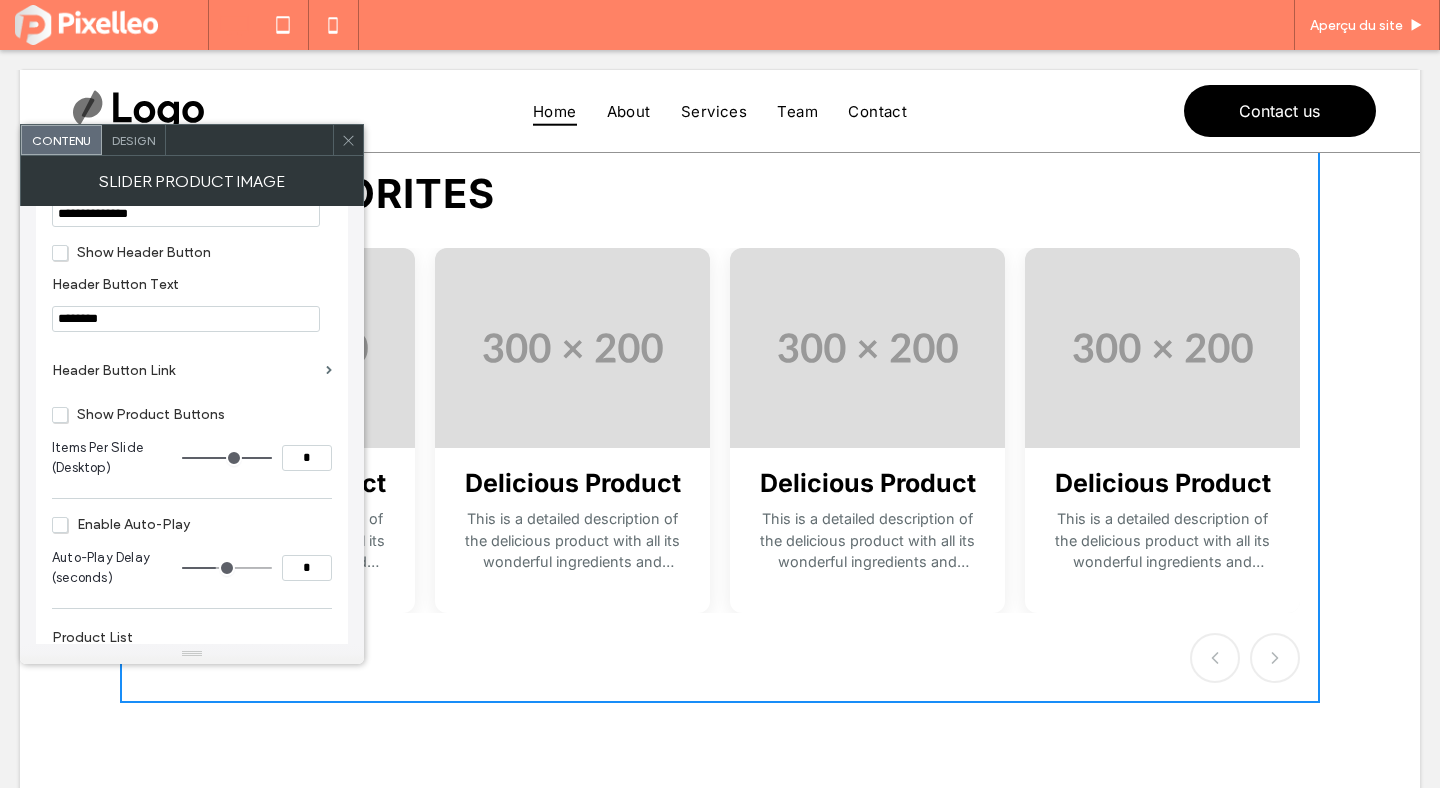 click on "Show Product Buttons" at bounding box center (138, 414) 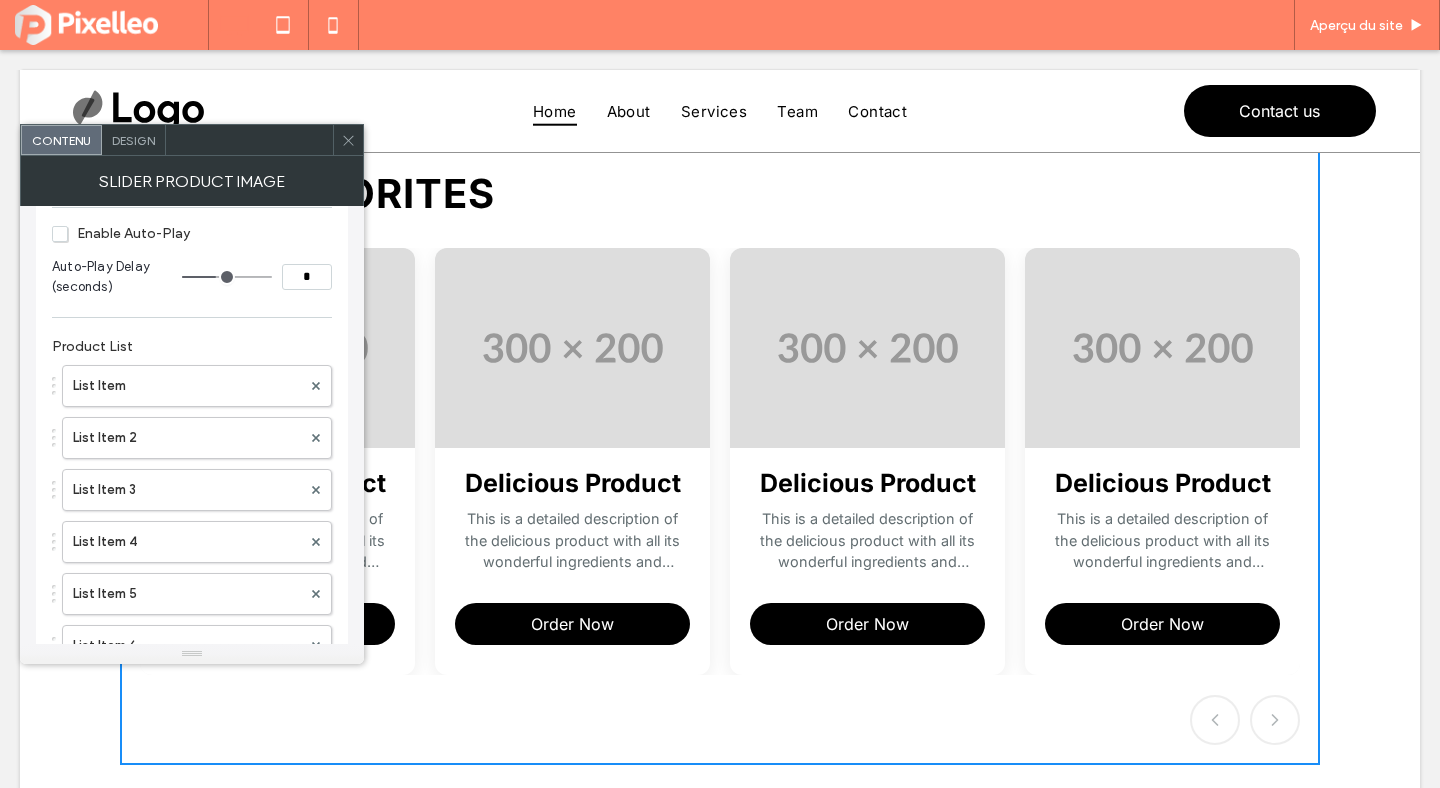 scroll, scrollTop: 464, scrollLeft: 0, axis: vertical 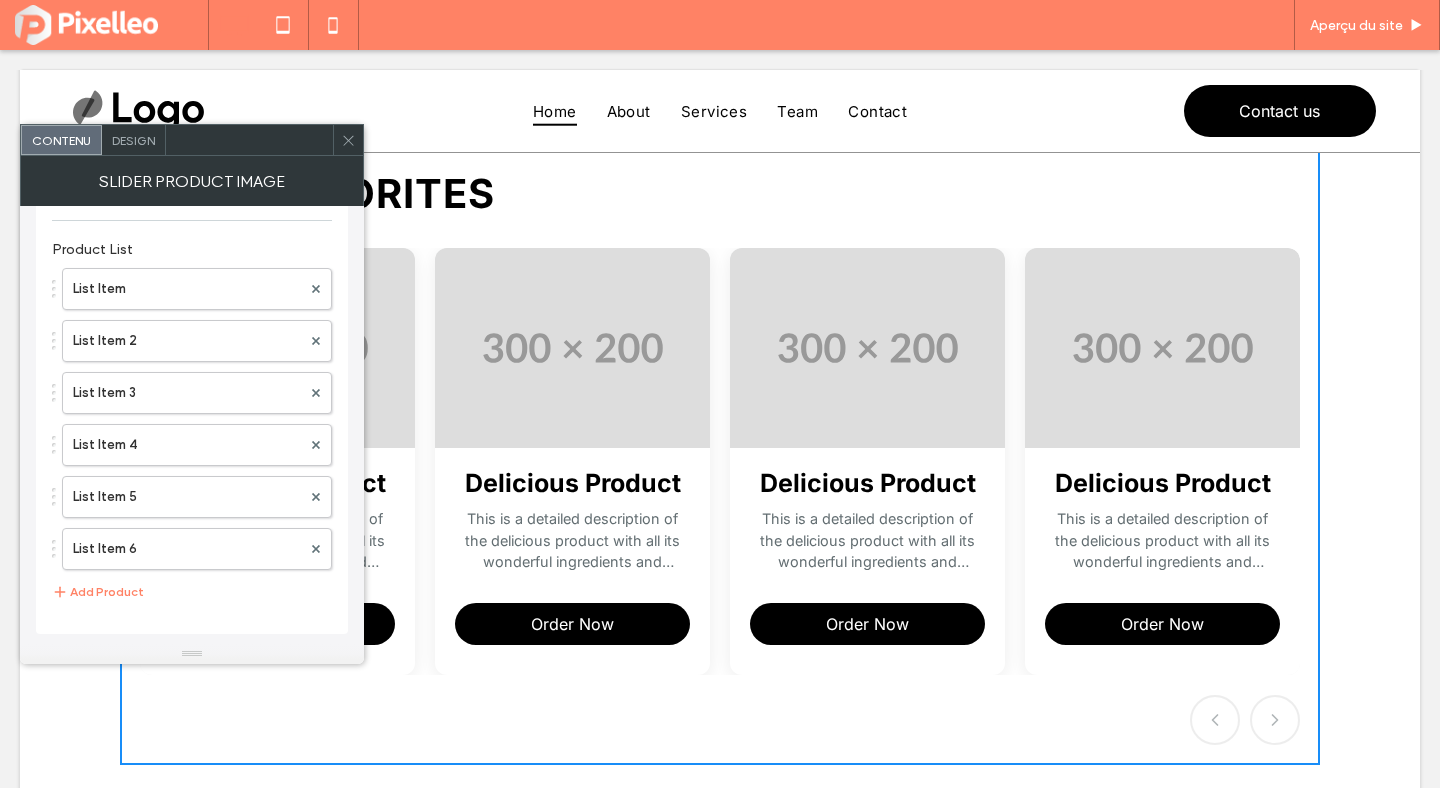 click on "Design" at bounding box center [134, 140] 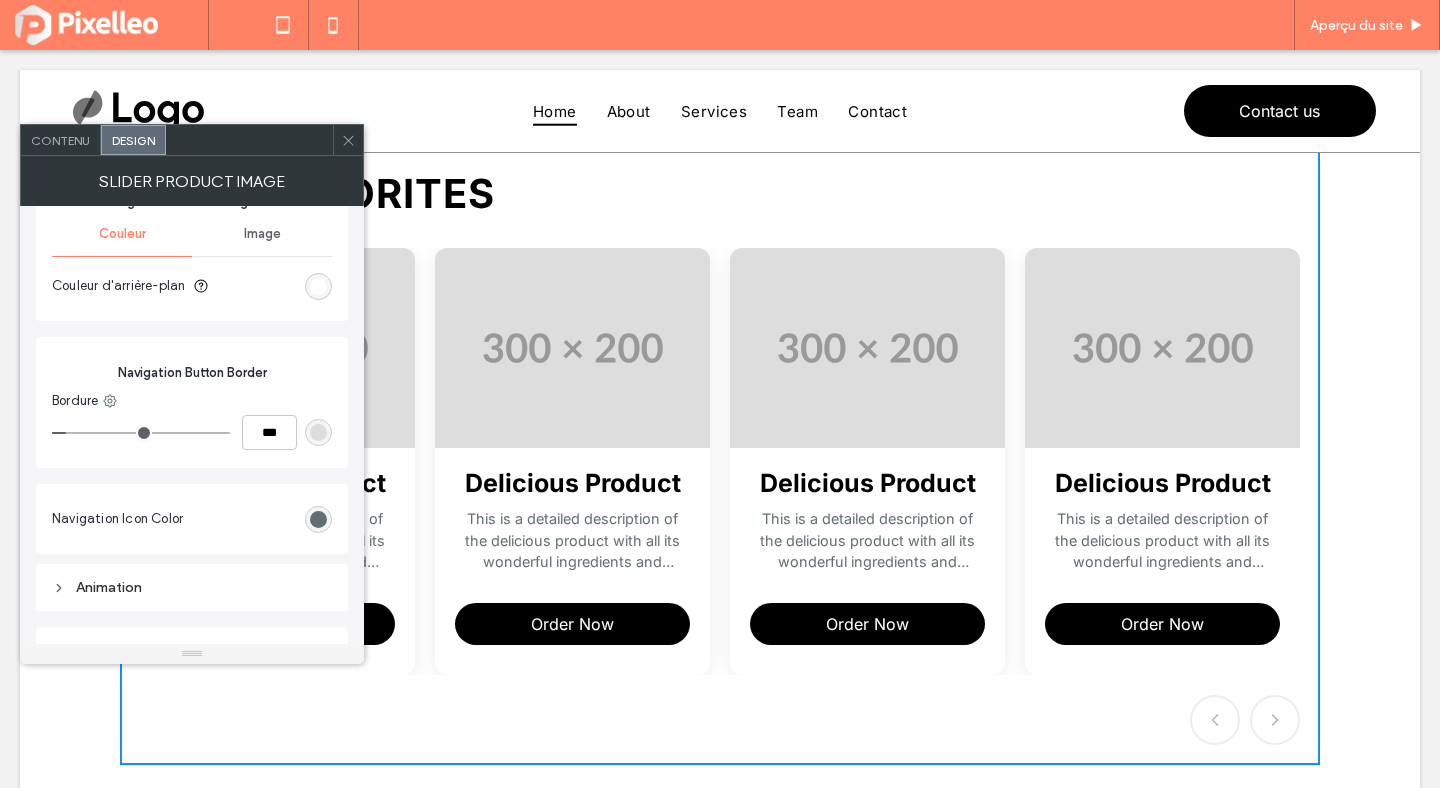 scroll, scrollTop: 3172, scrollLeft: 0, axis: vertical 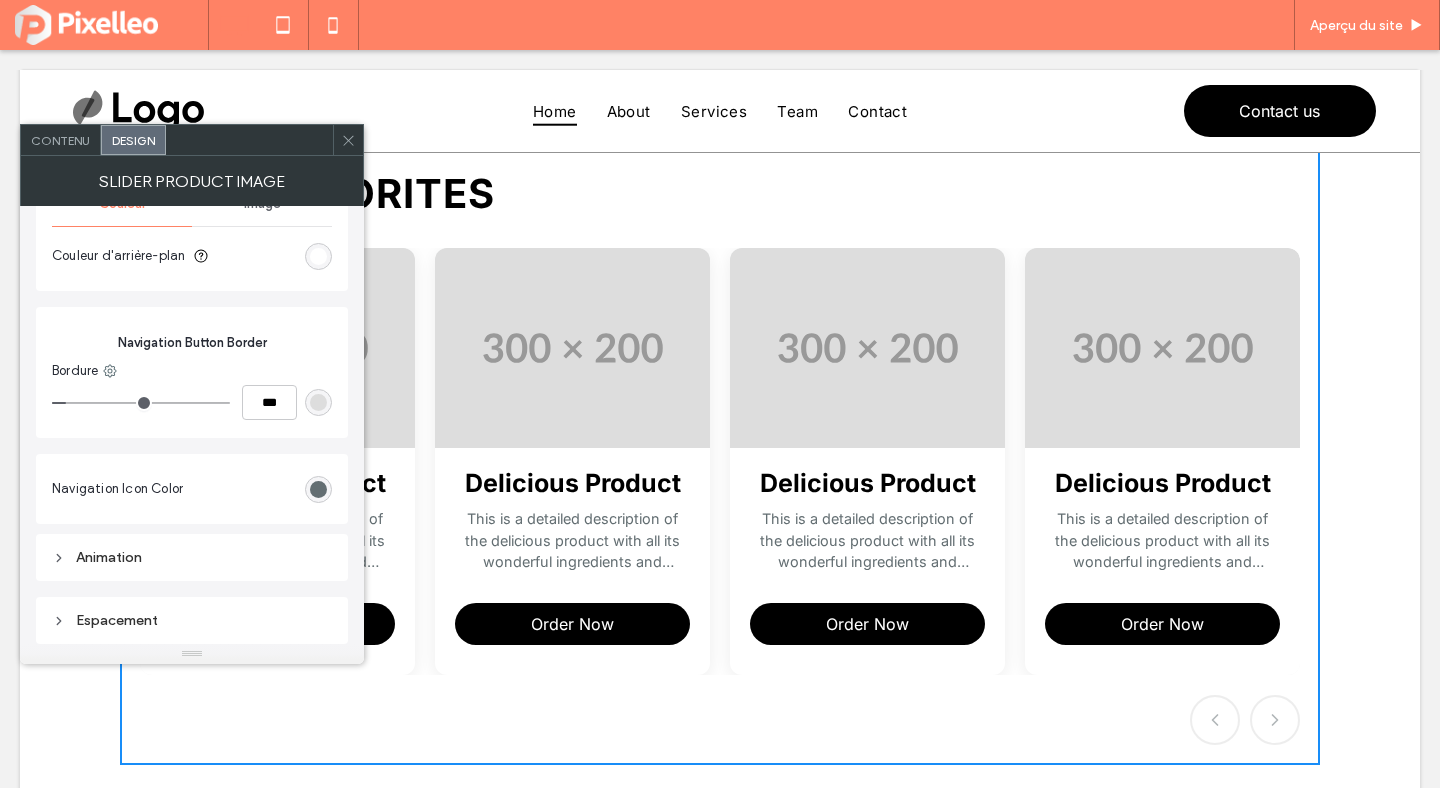 click on "Espacement" at bounding box center [192, 620] 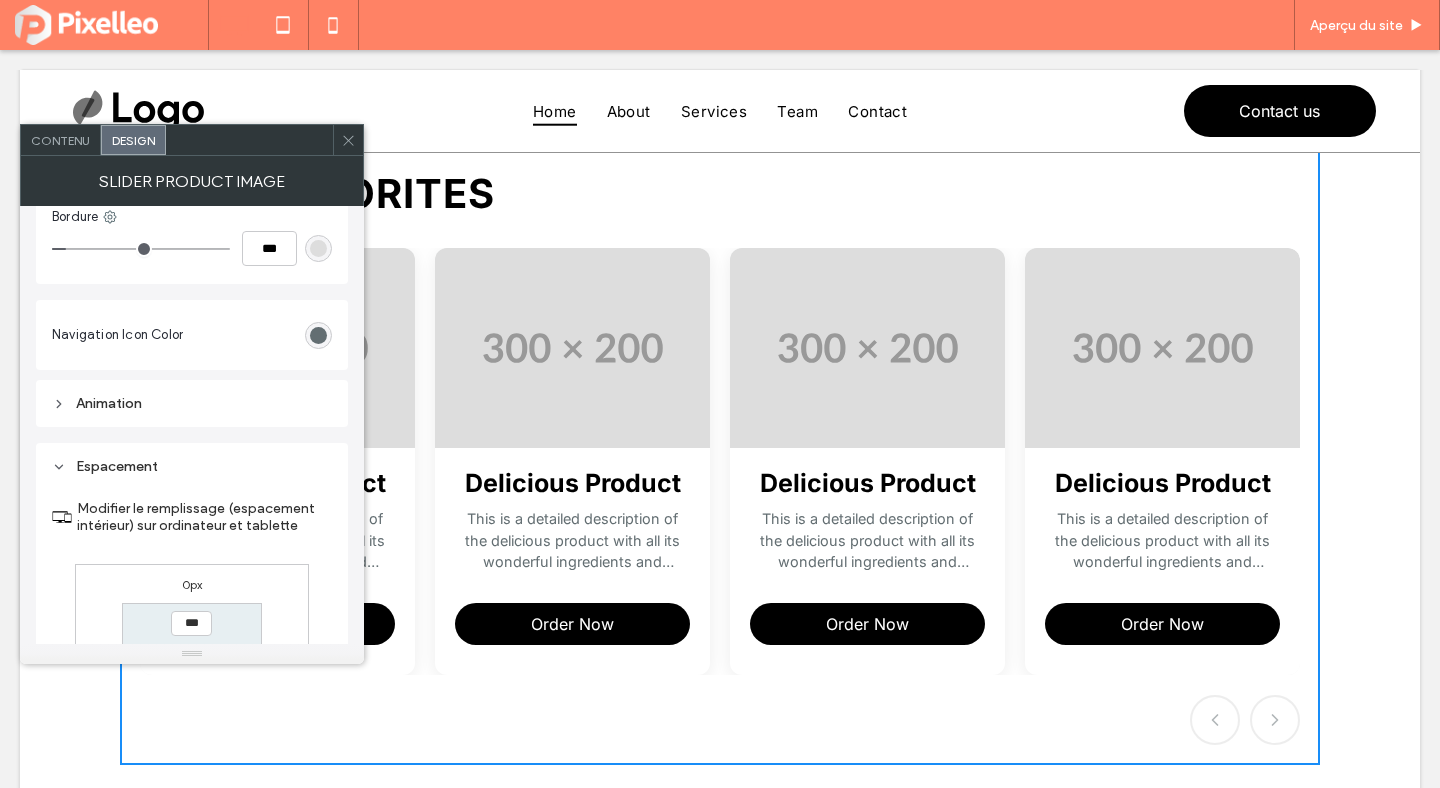 scroll, scrollTop: 3426, scrollLeft: 0, axis: vertical 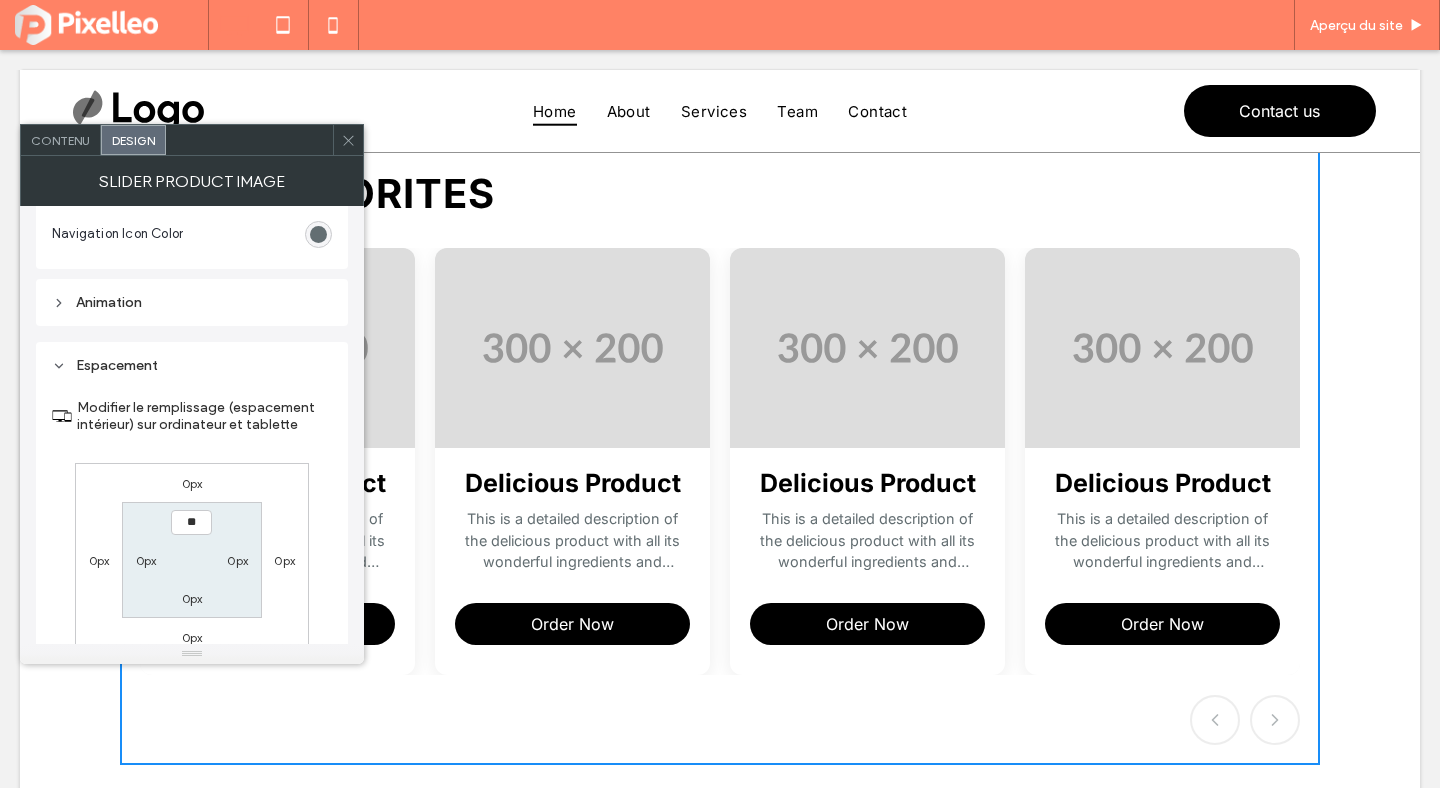 type on "****" 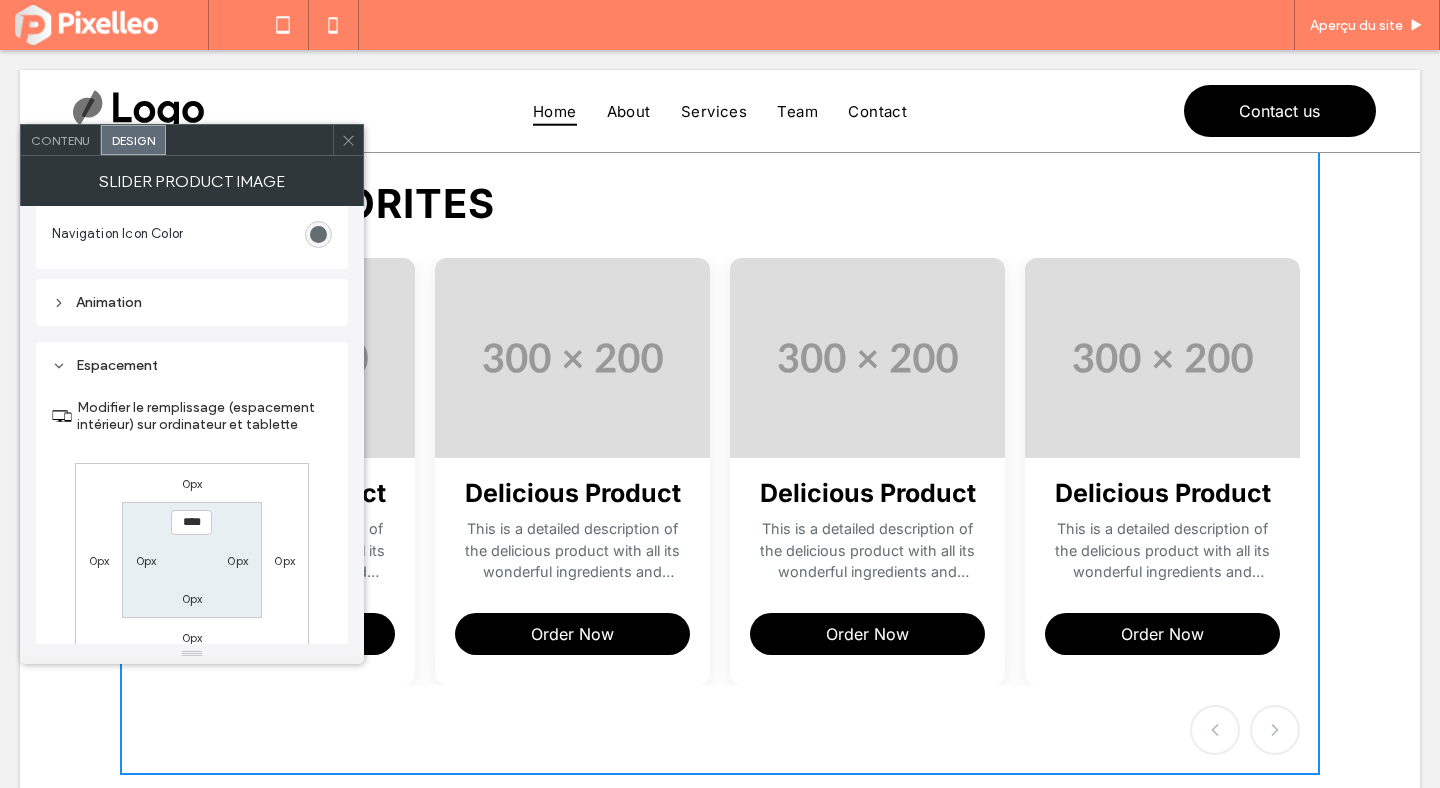 click on "0px" at bounding box center [192, 598] 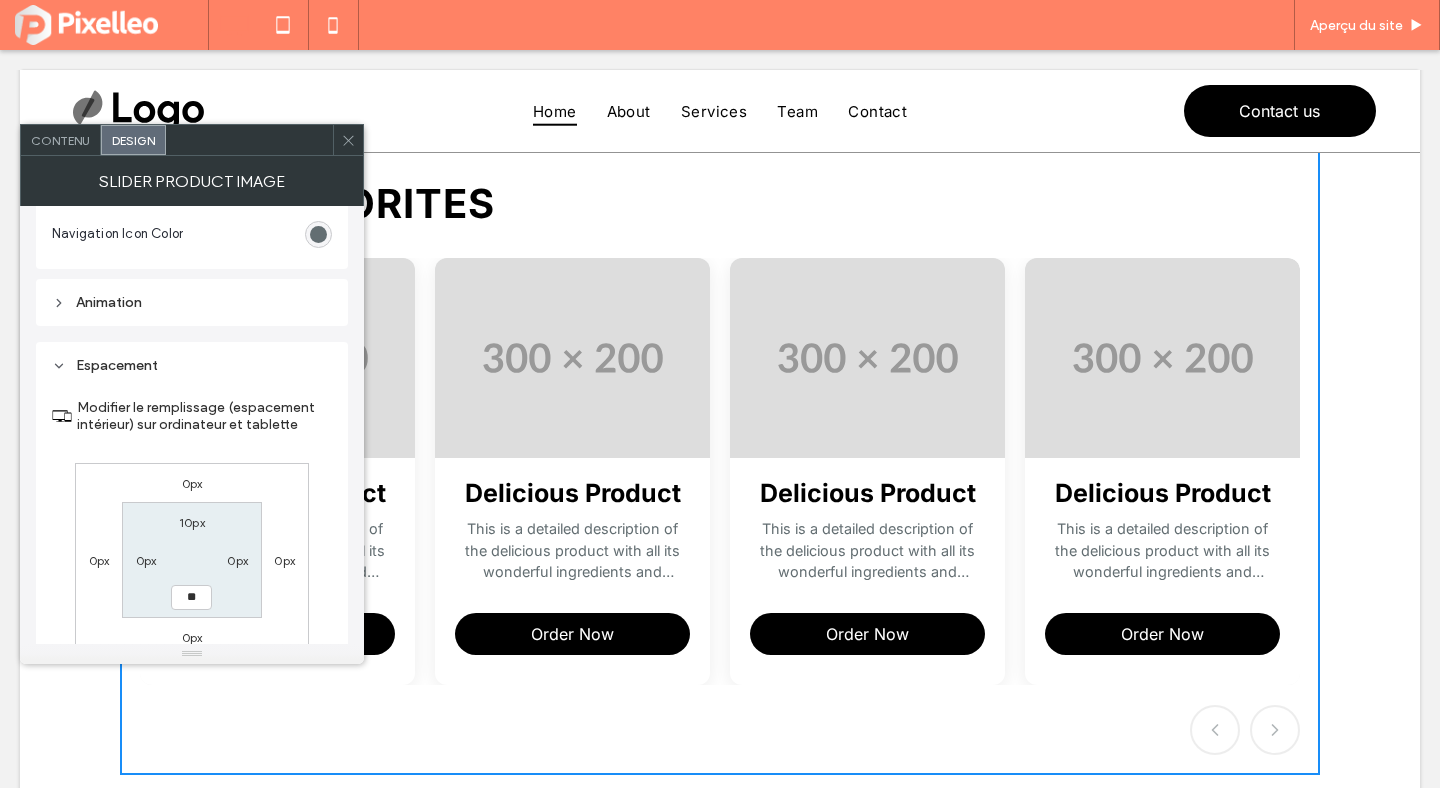 type on "**" 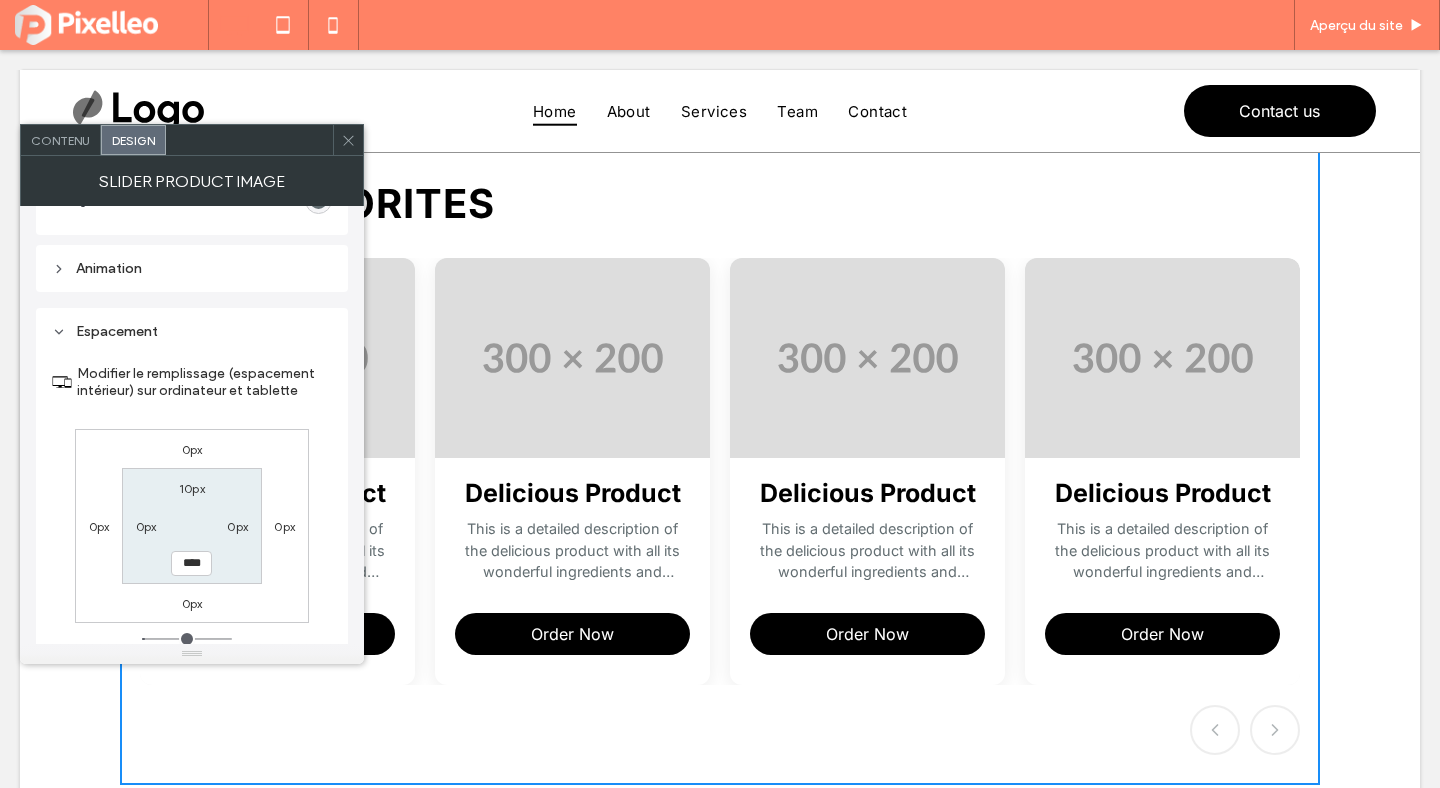 scroll, scrollTop: 3522, scrollLeft: 0, axis: vertical 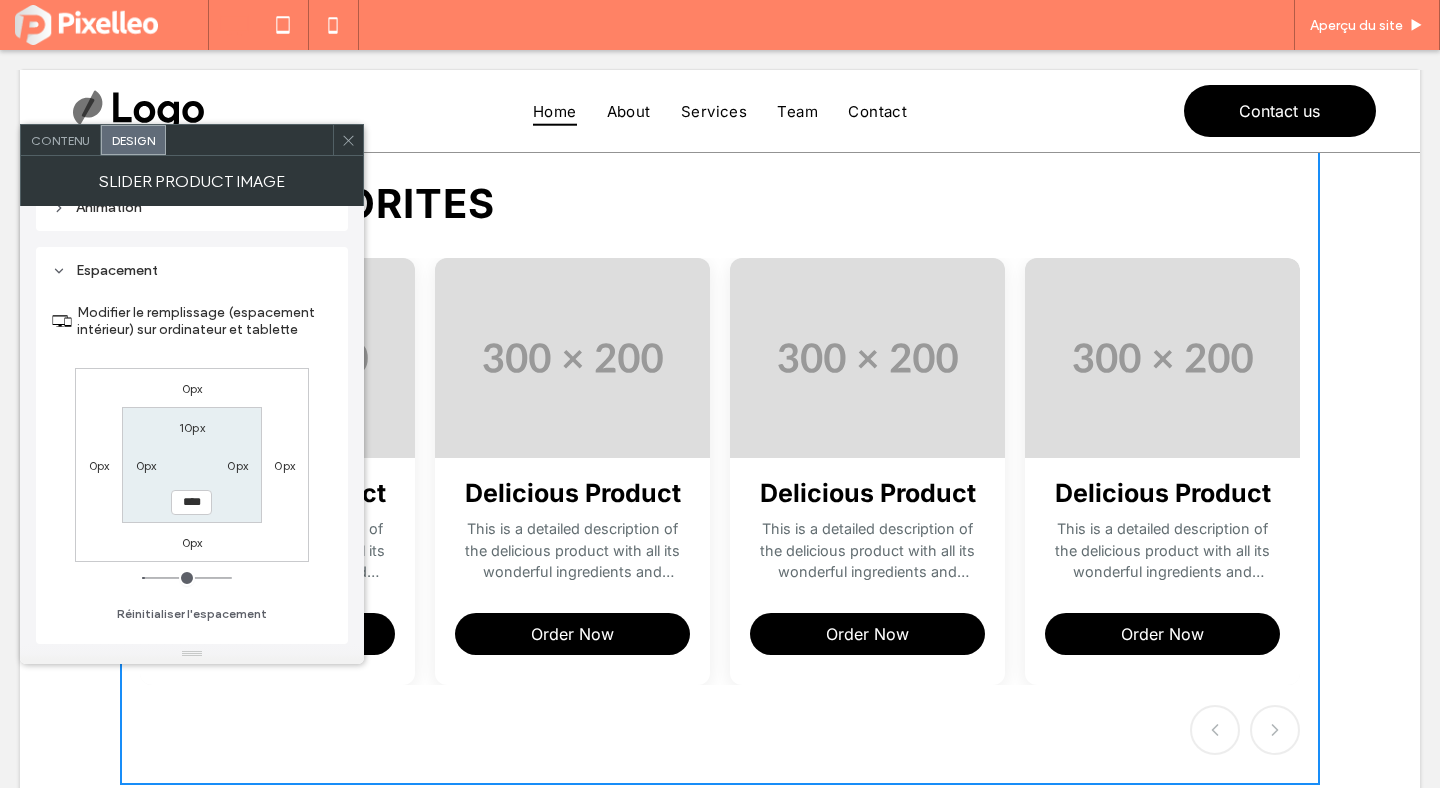 click 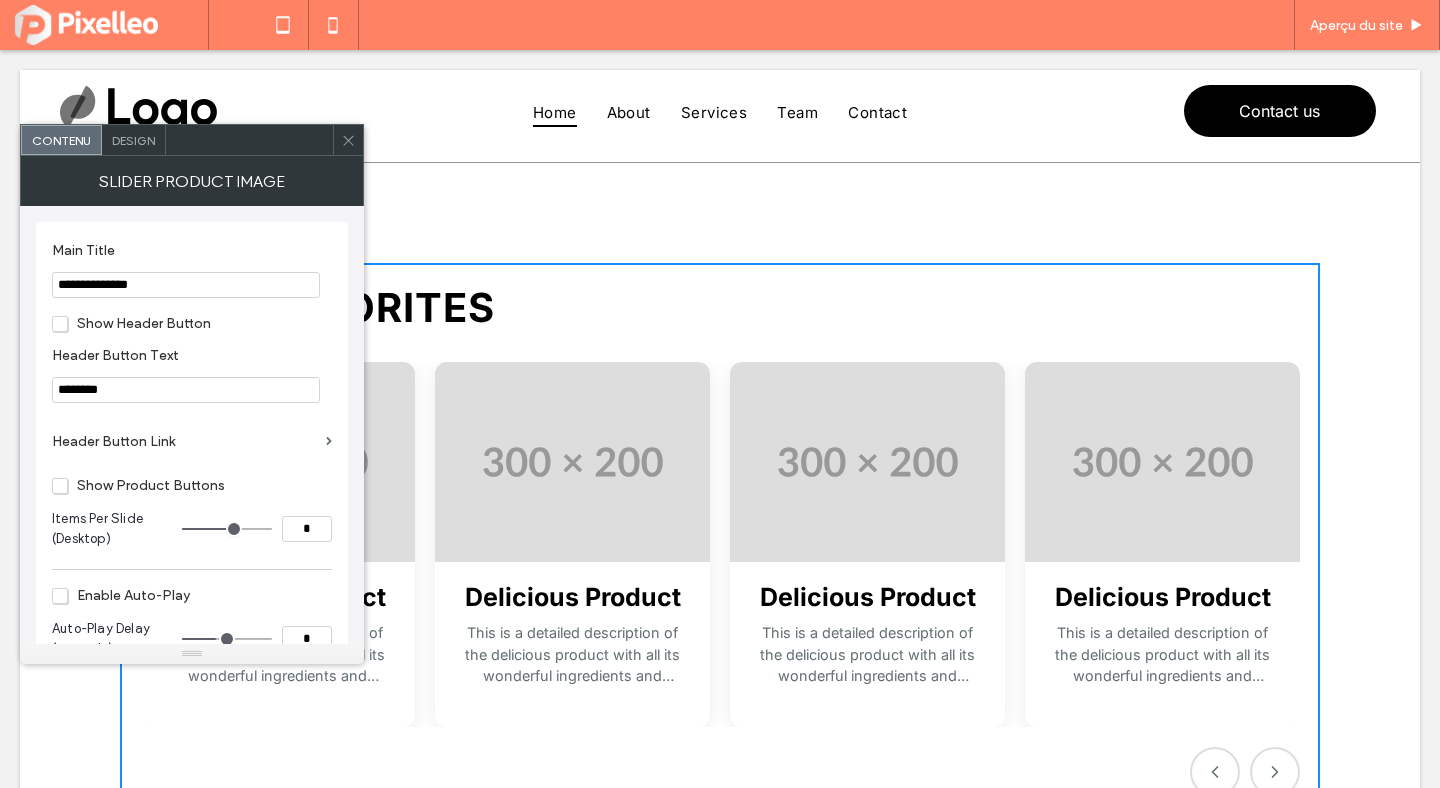 scroll, scrollTop: 0, scrollLeft: 0, axis: both 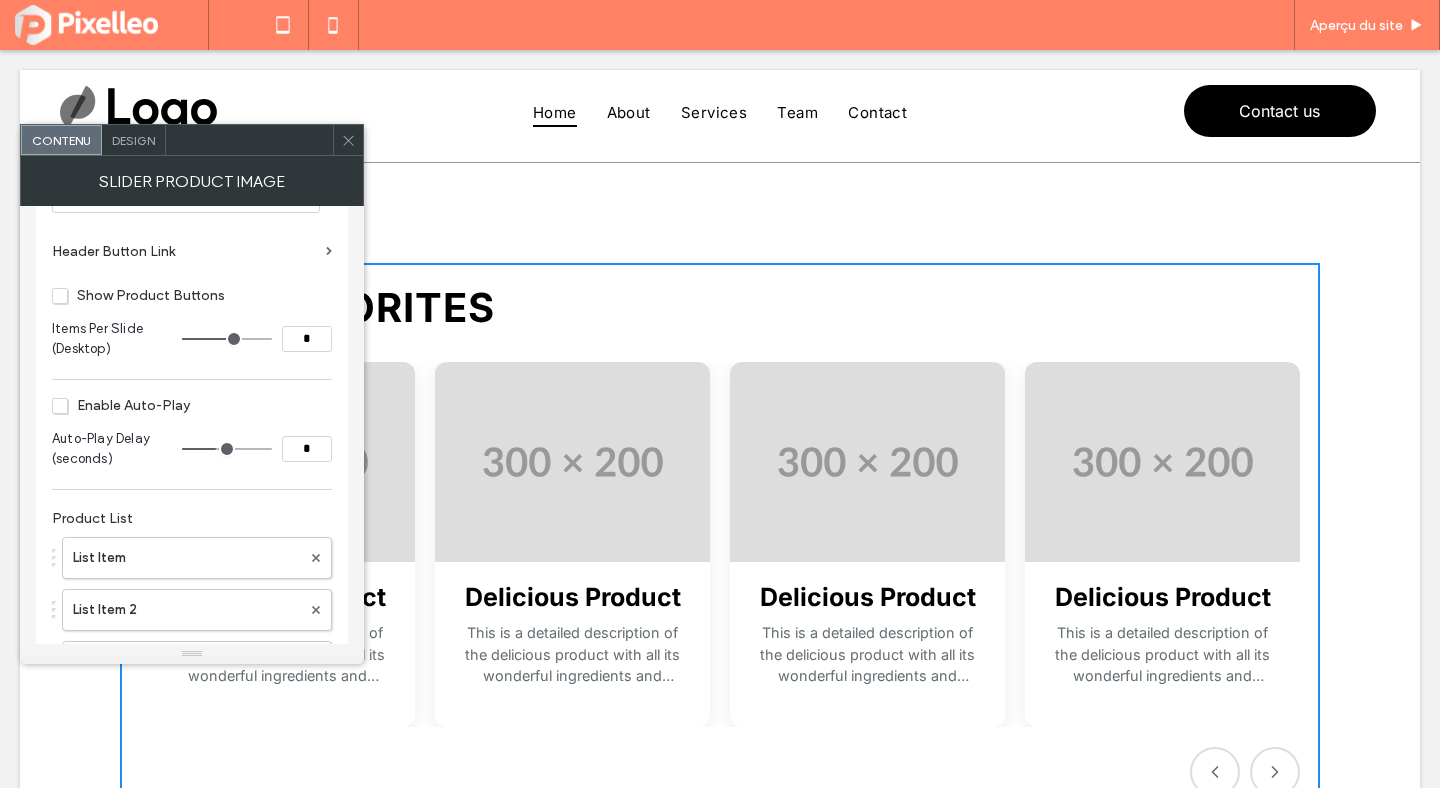 click on "Design" at bounding box center (133, 140) 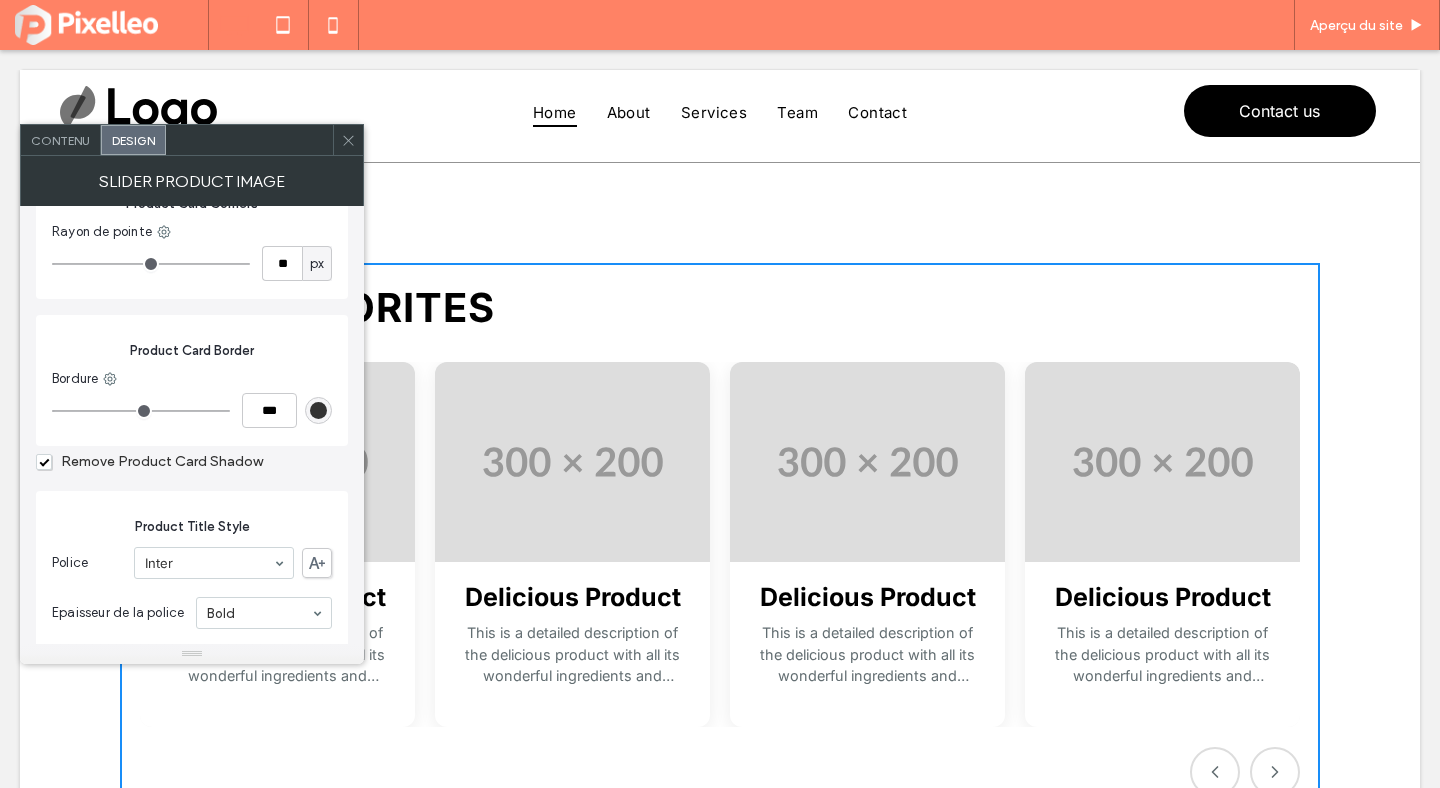scroll, scrollTop: 1024, scrollLeft: 0, axis: vertical 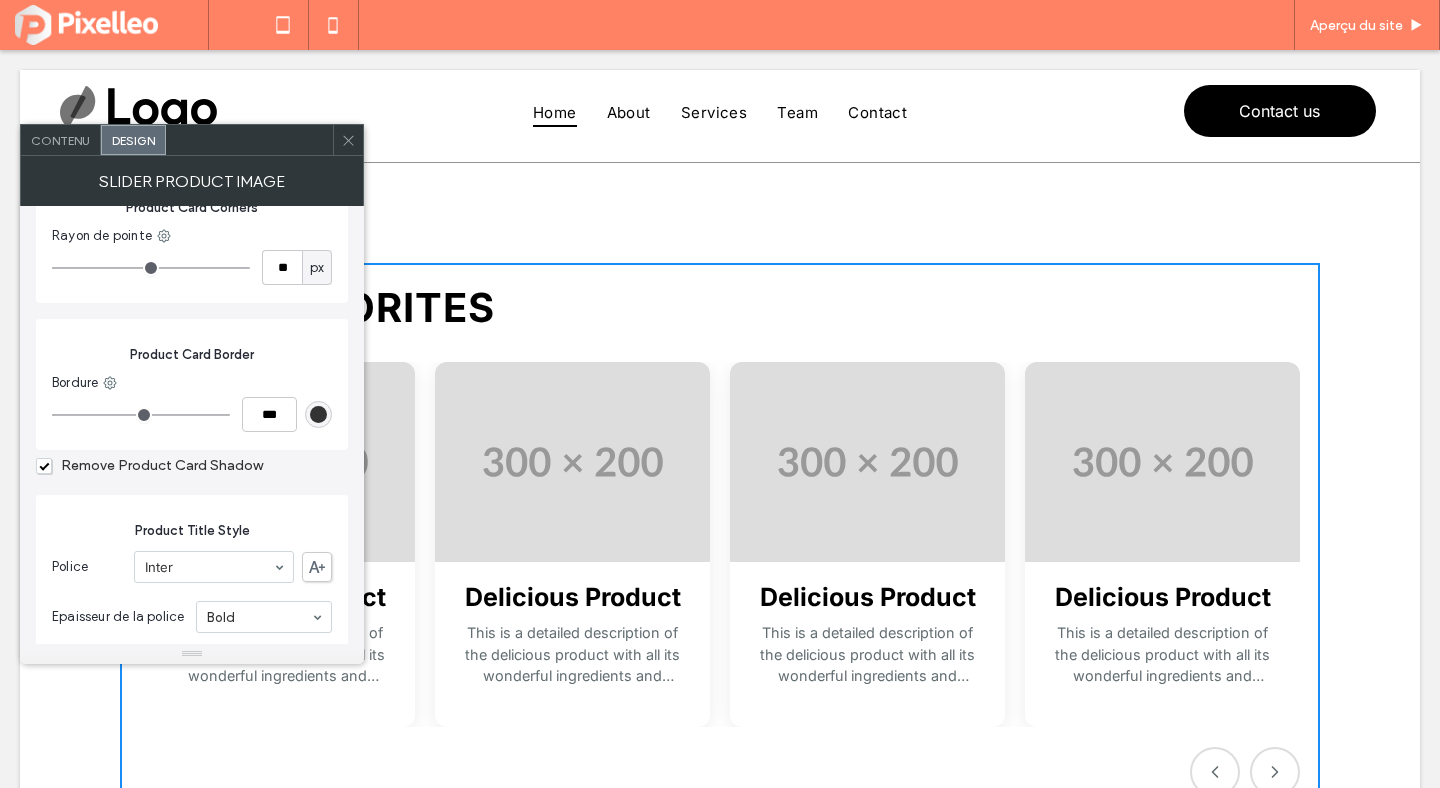 click on "Remove Product Card Shadow" at bounding box center [149, 465] 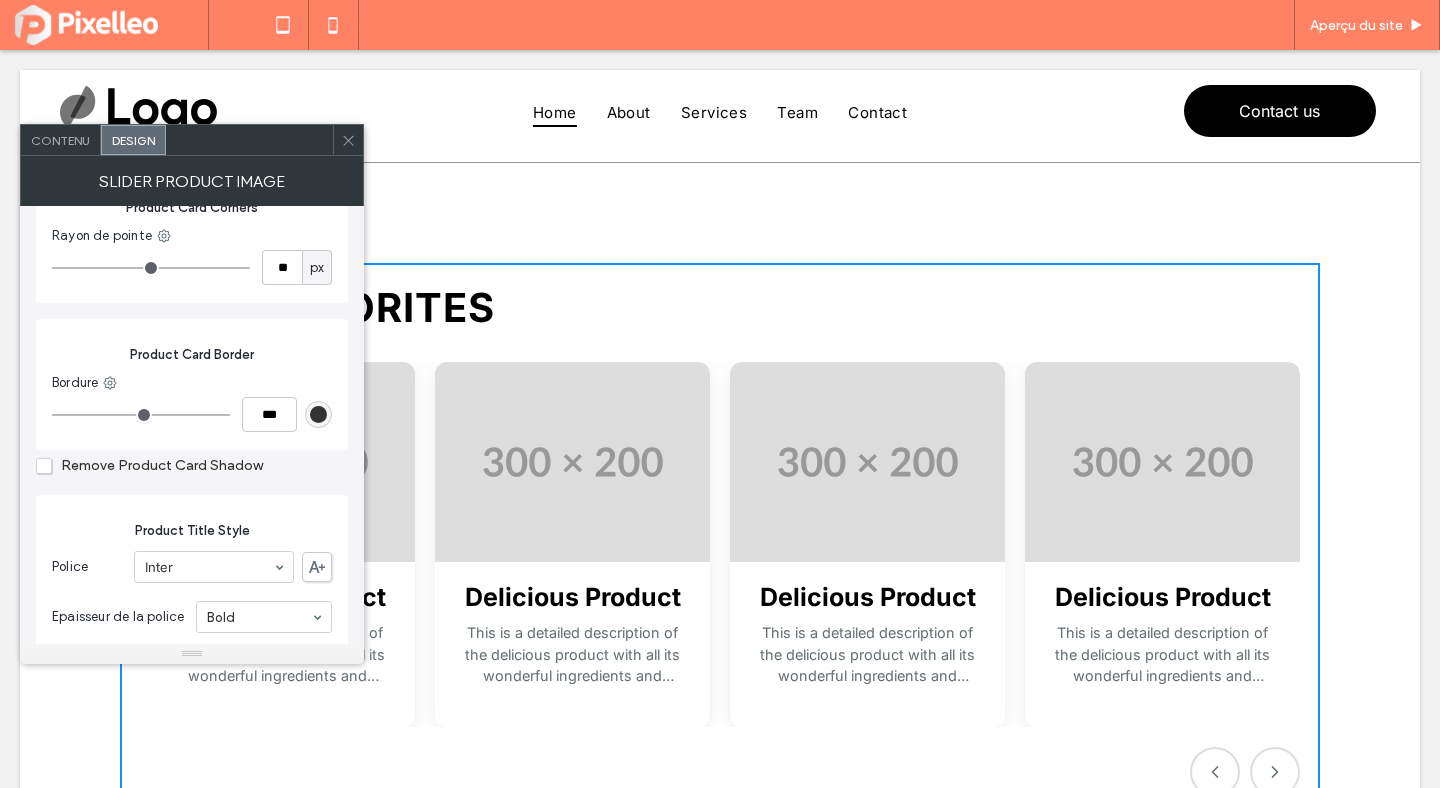 click on "Remove Product Card Shadow" at bounding box center [149, 465] 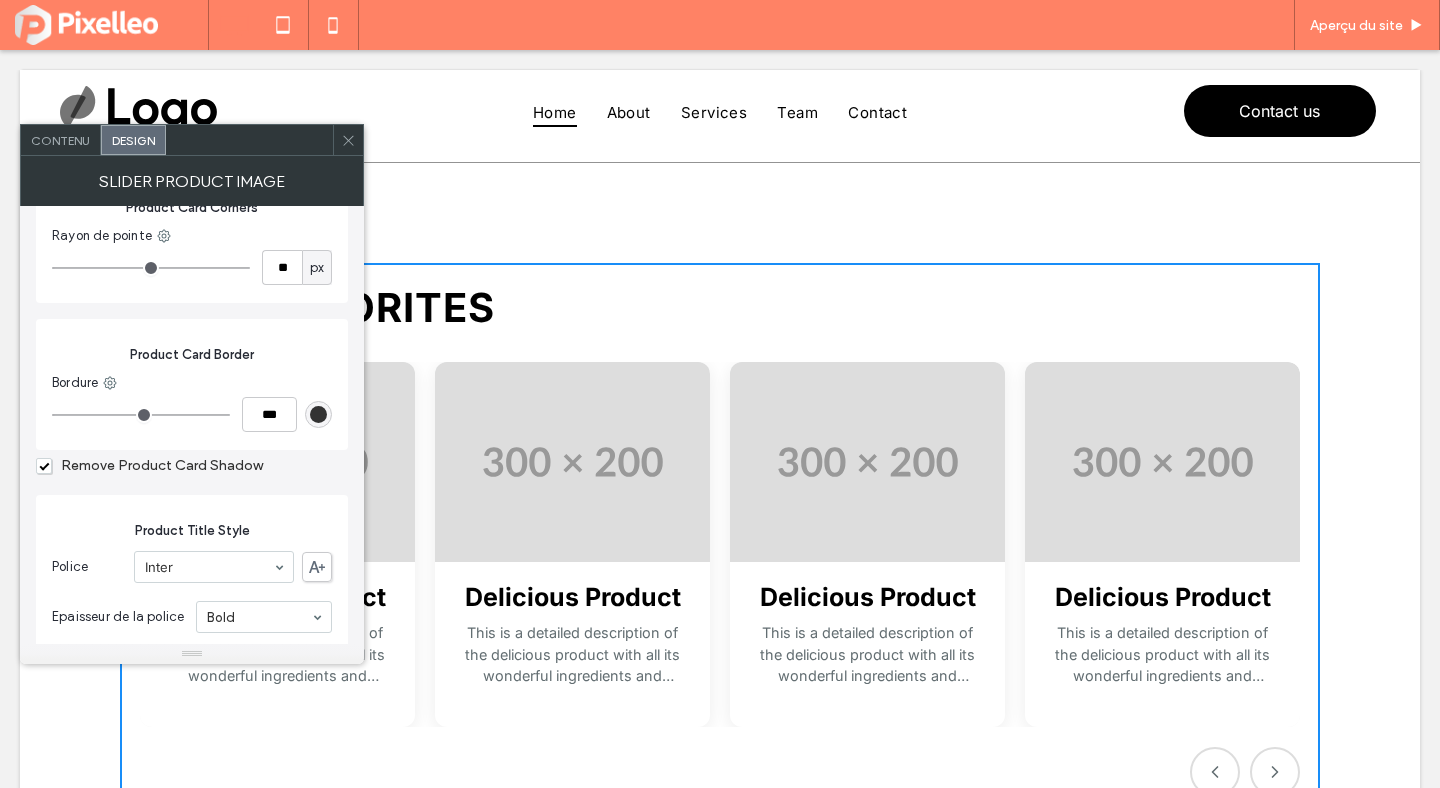 click on "Remove Product Card Shadow" at bounding box center [149, 465] 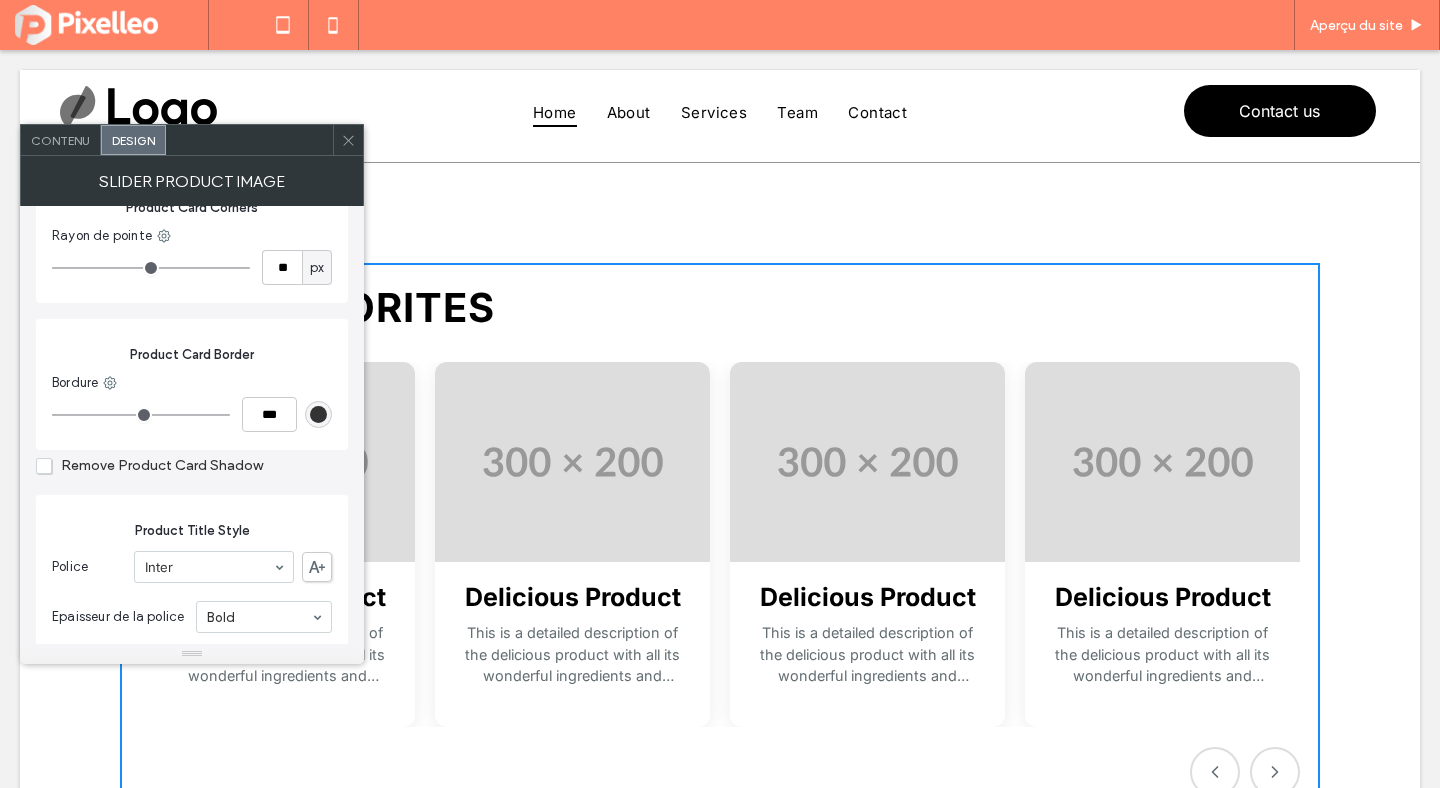drag, startPoint x: 266, startPoint y: 466, endPoint x: 64, endPoint y: 471, distance: 202.06187 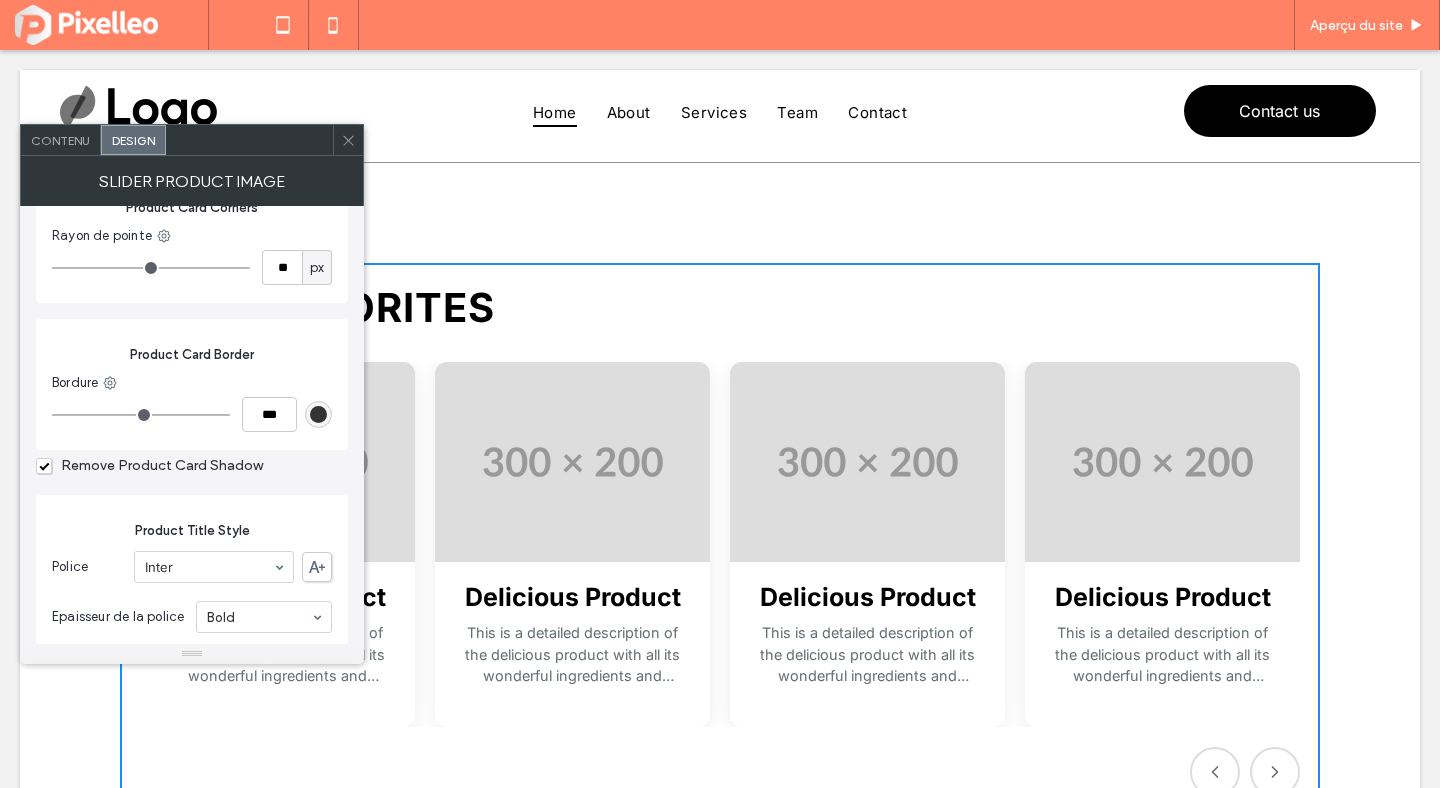 drag, startPoint x: 63, startPoint y: 462, endPoint x: 257, endPoint y: 471, distance: 194.20865 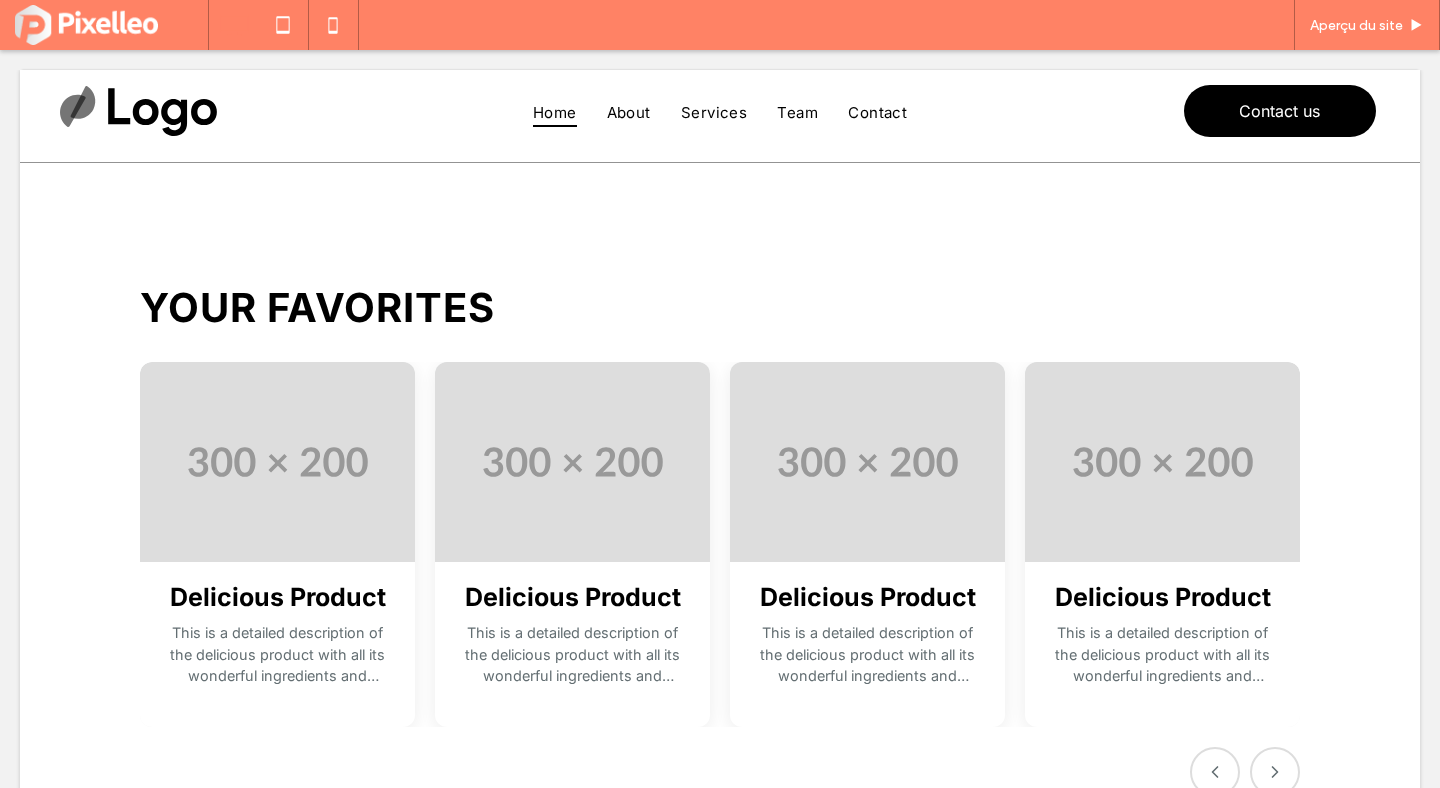 scroll, scrollTop: 0, scrollLeft: 0, axis: both 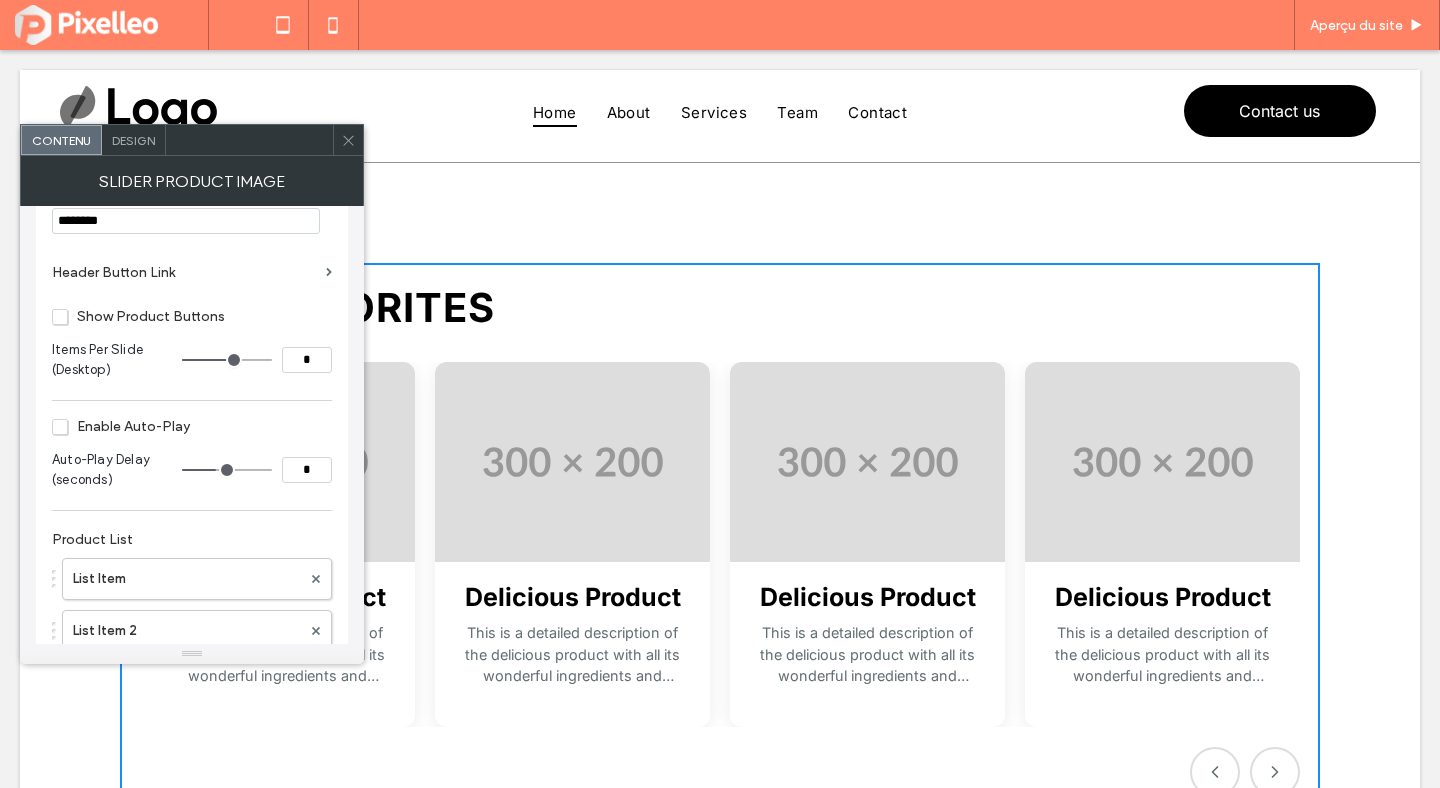 click on "Design" at bounding box center [133, 140] 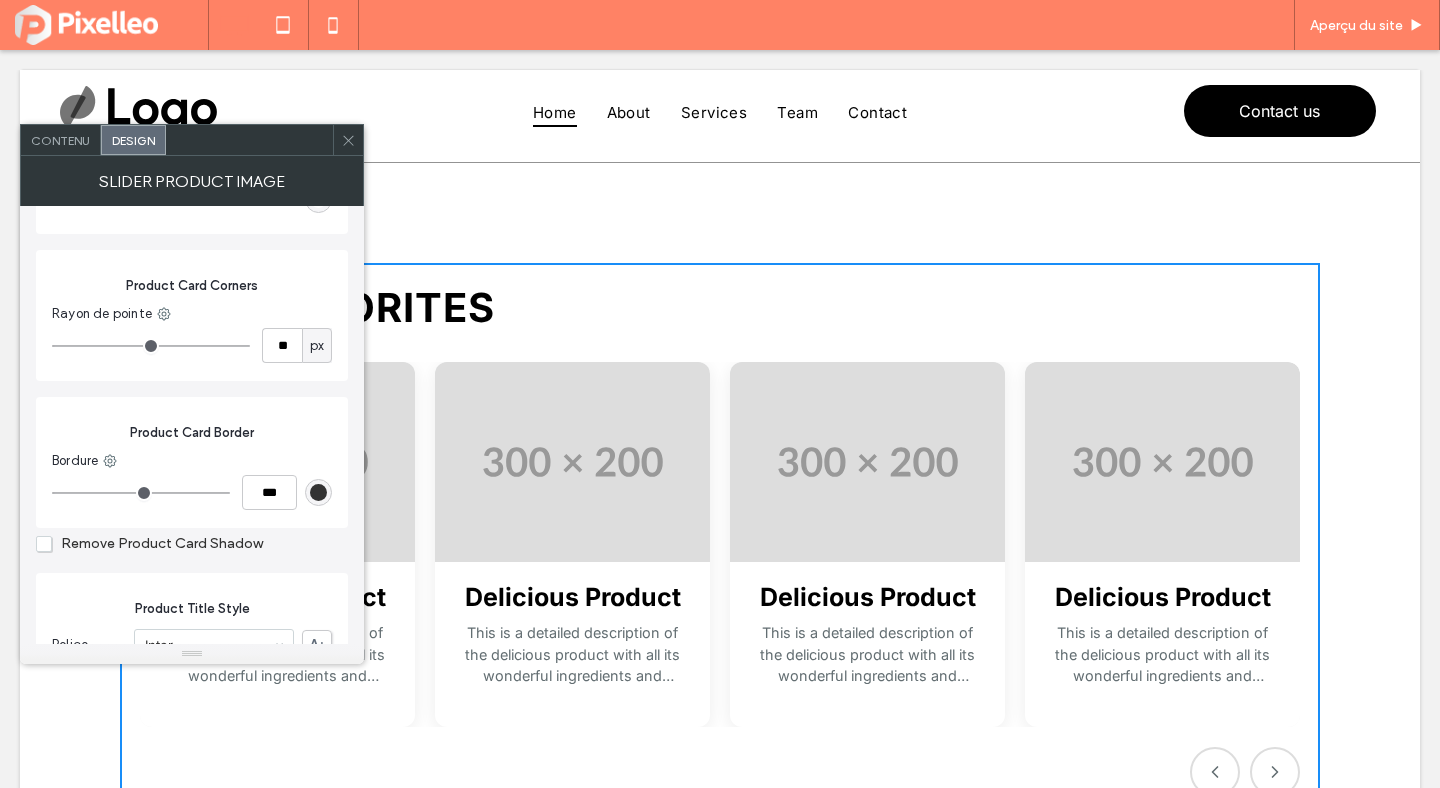 scroll, scrollTop: 982, scrollLeft: 0, axis: vertical 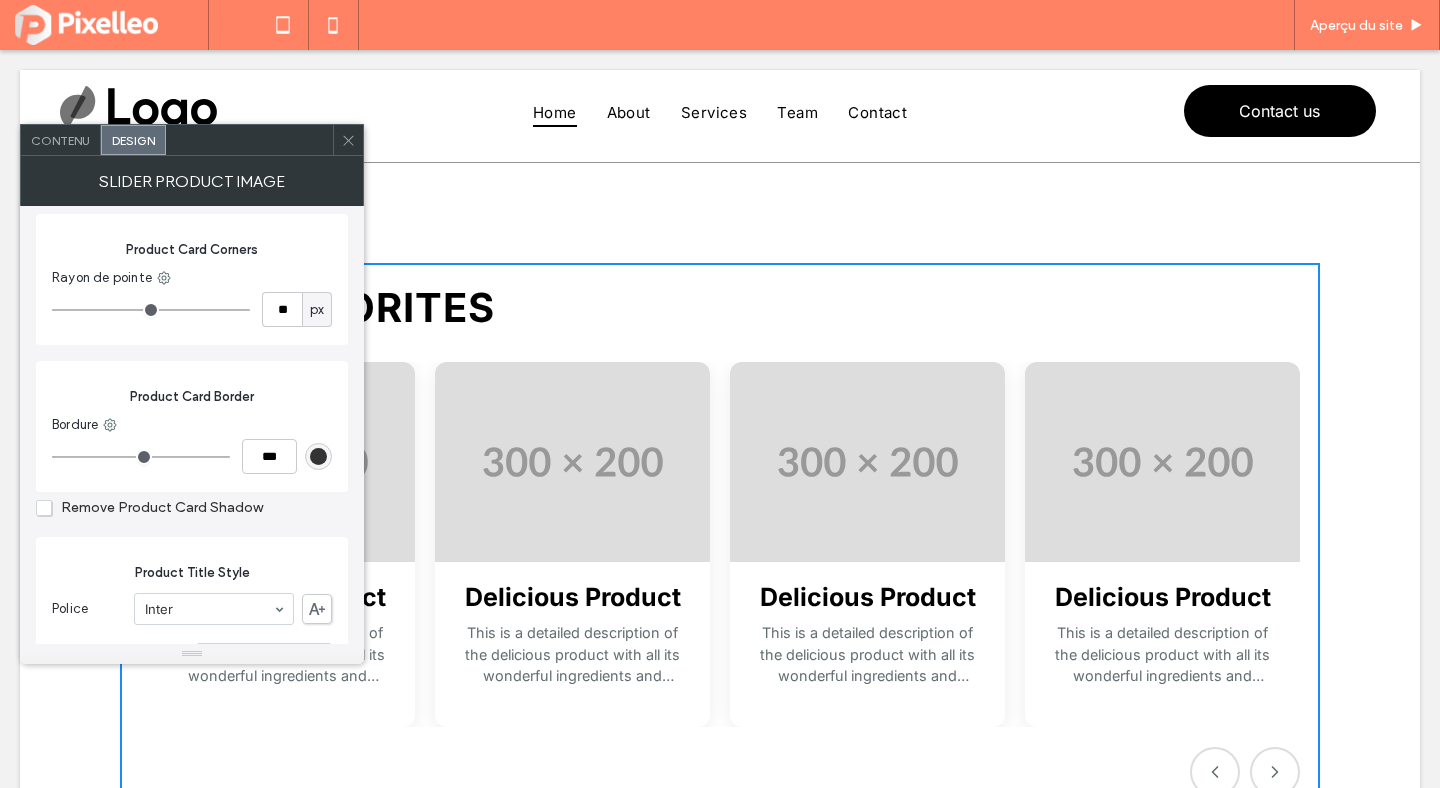 click on "Remove Product Card Shadow" at bounding box center (149, 507) 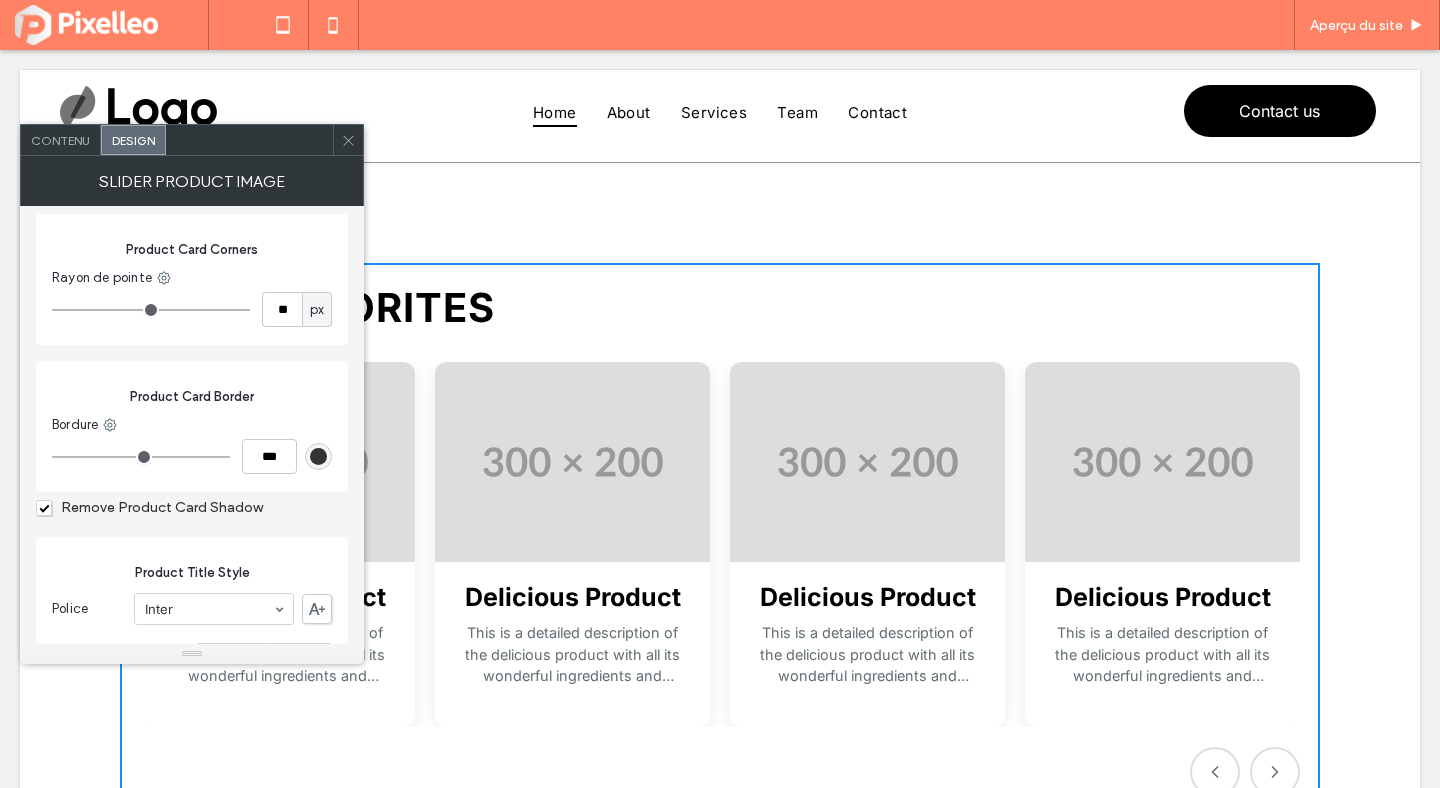 click on "Remove Product Card Shadow" at bounding box center (149, 507) 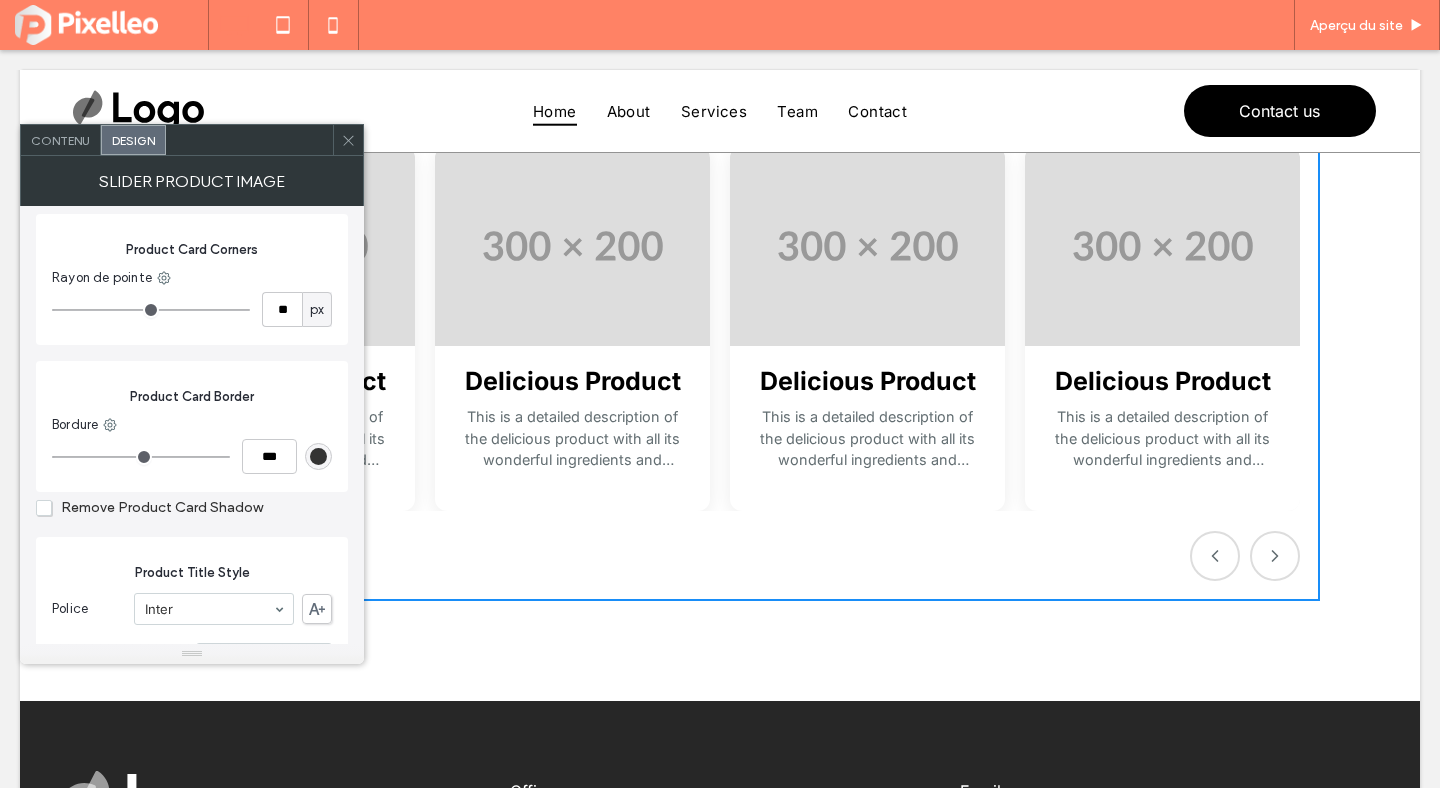 scroll, scrollTop: 264, scrollLeft: 0, axis: vertical 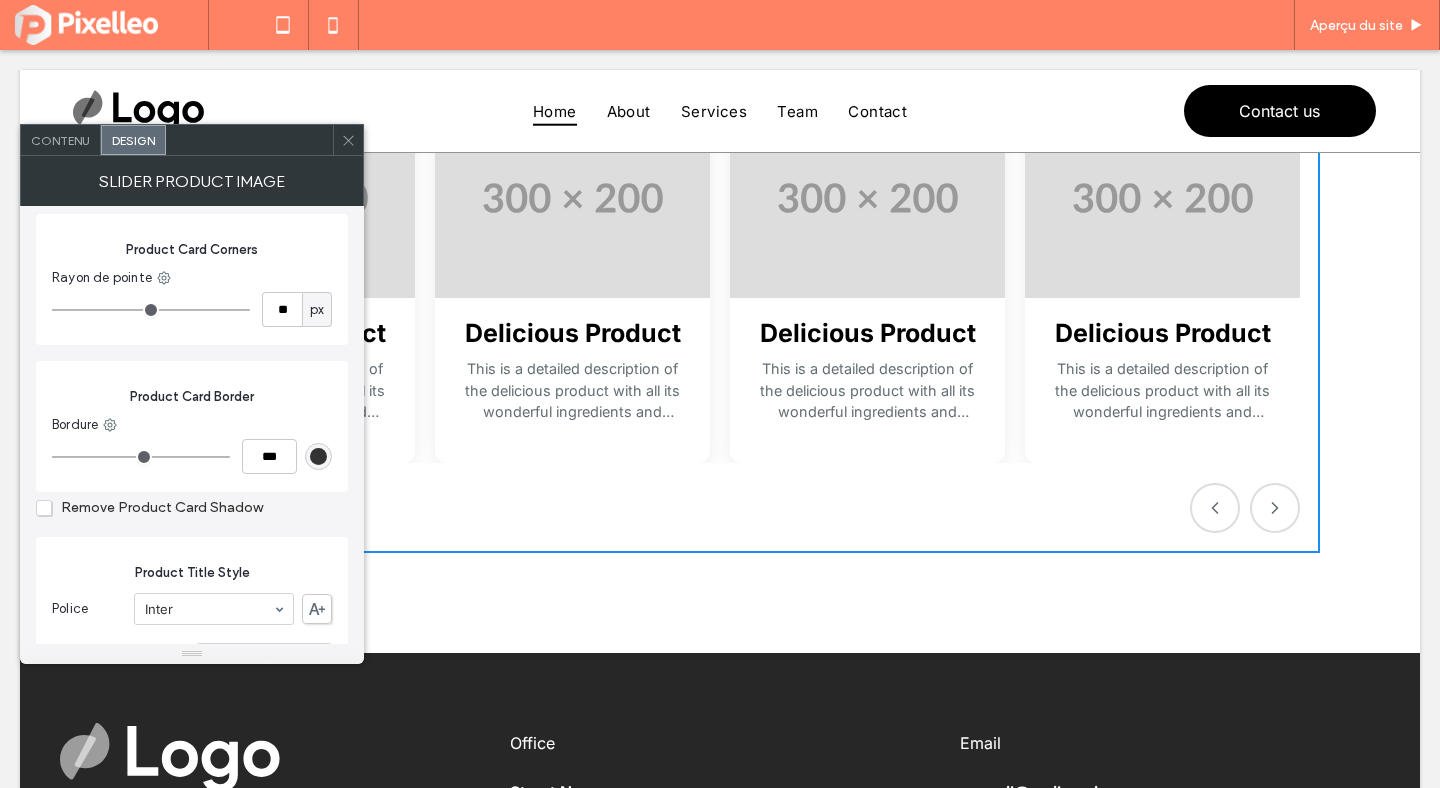 click 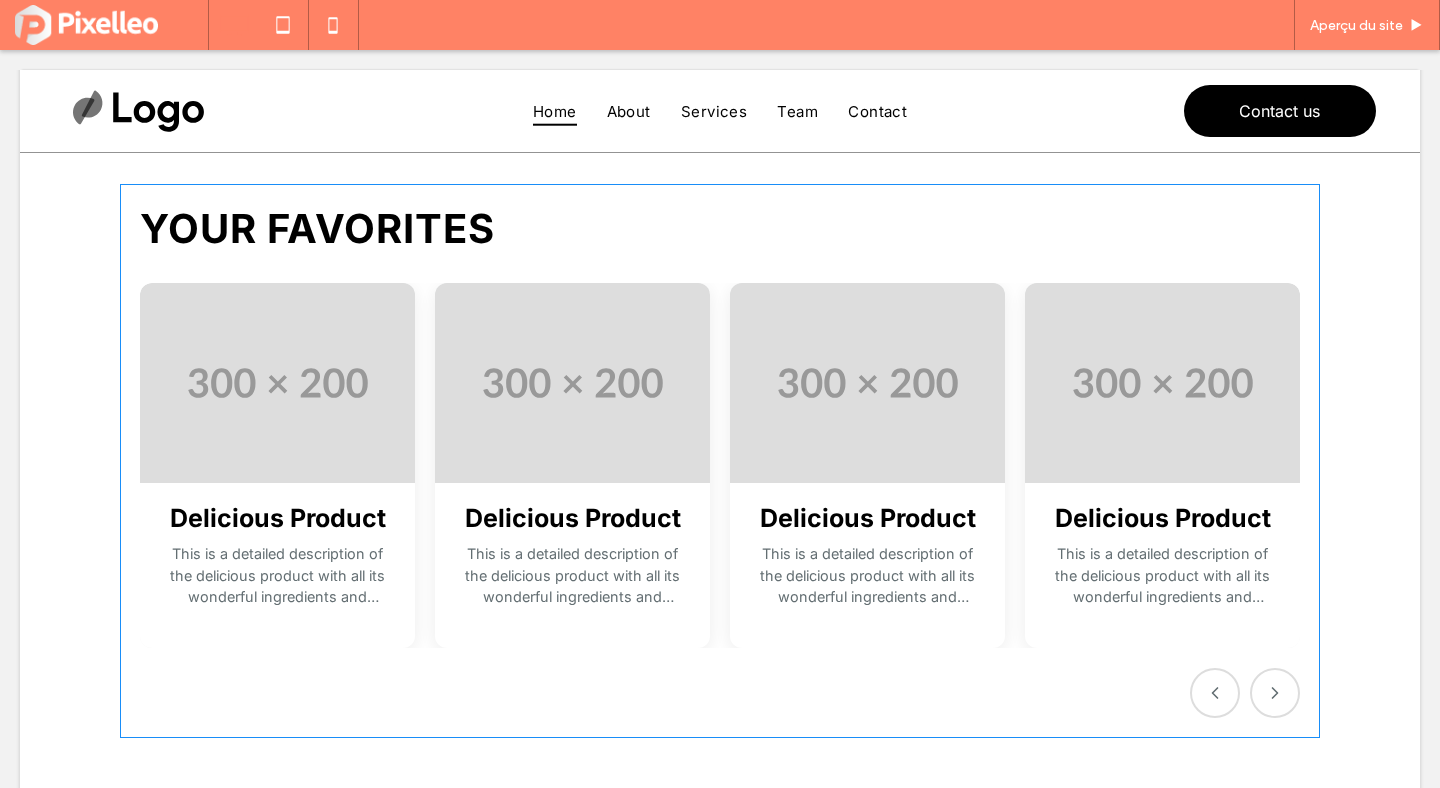 scroll, scrollTop: 0, scrollLeft: 0, axis: both 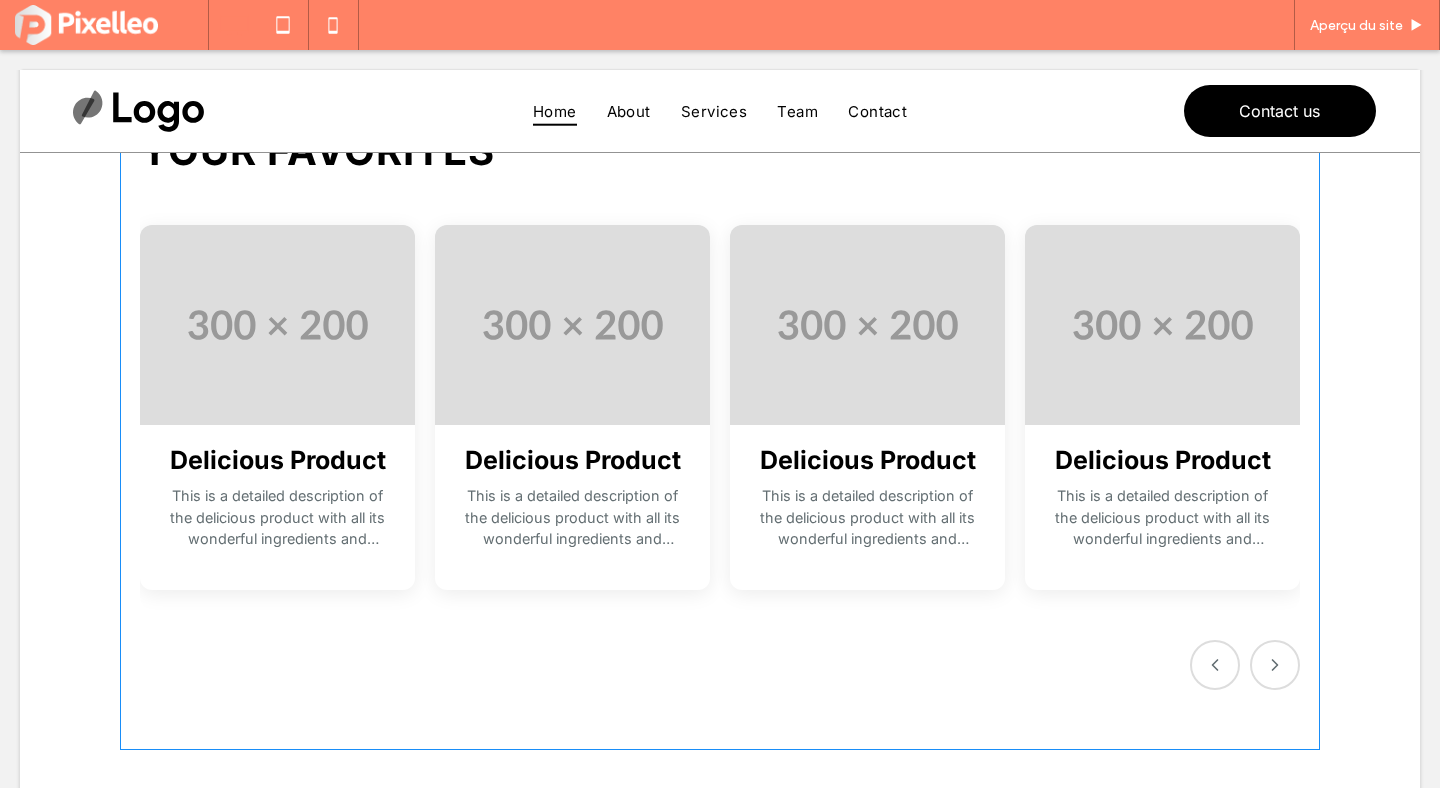 click at bounding box center [120, 86] 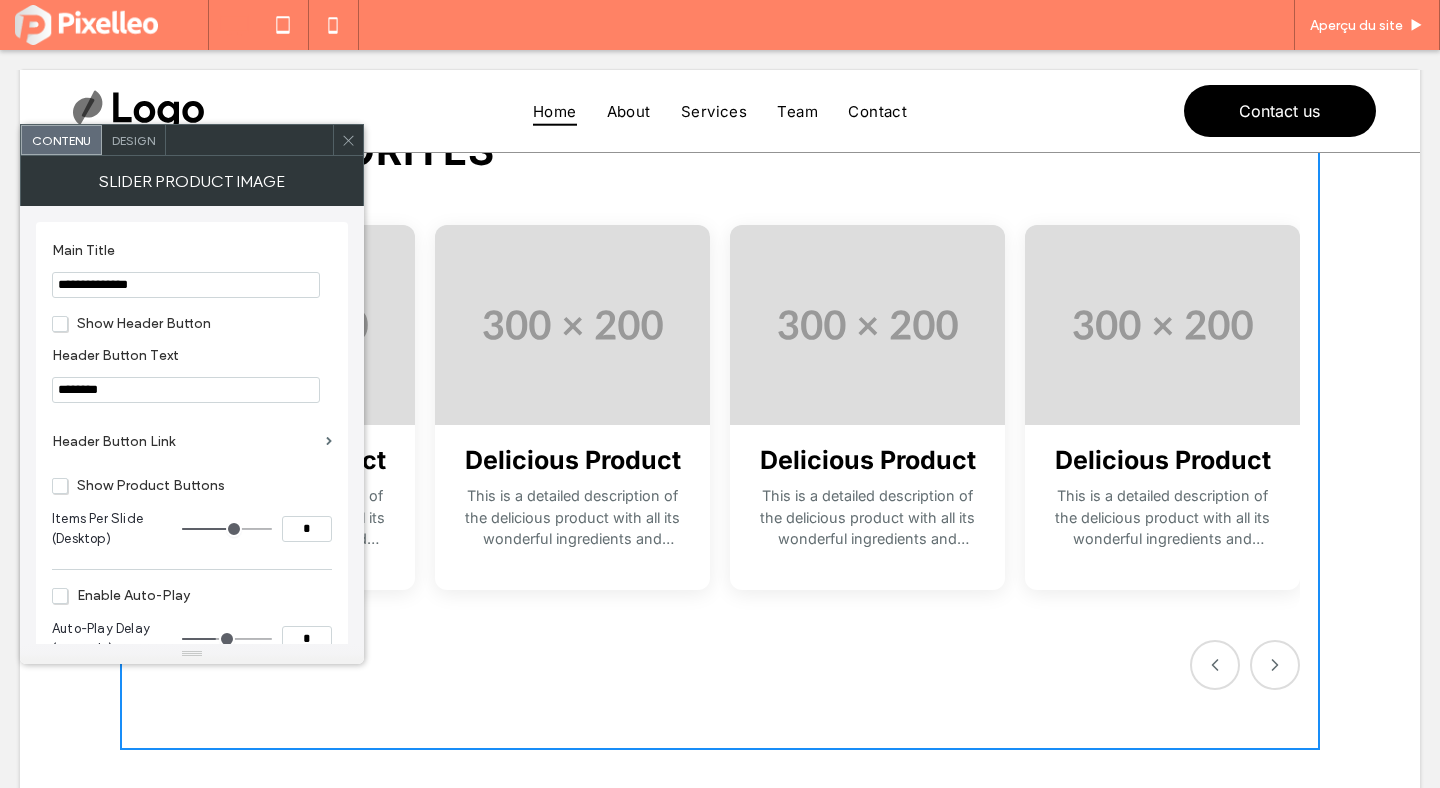 click at bounding box center [348, 140] 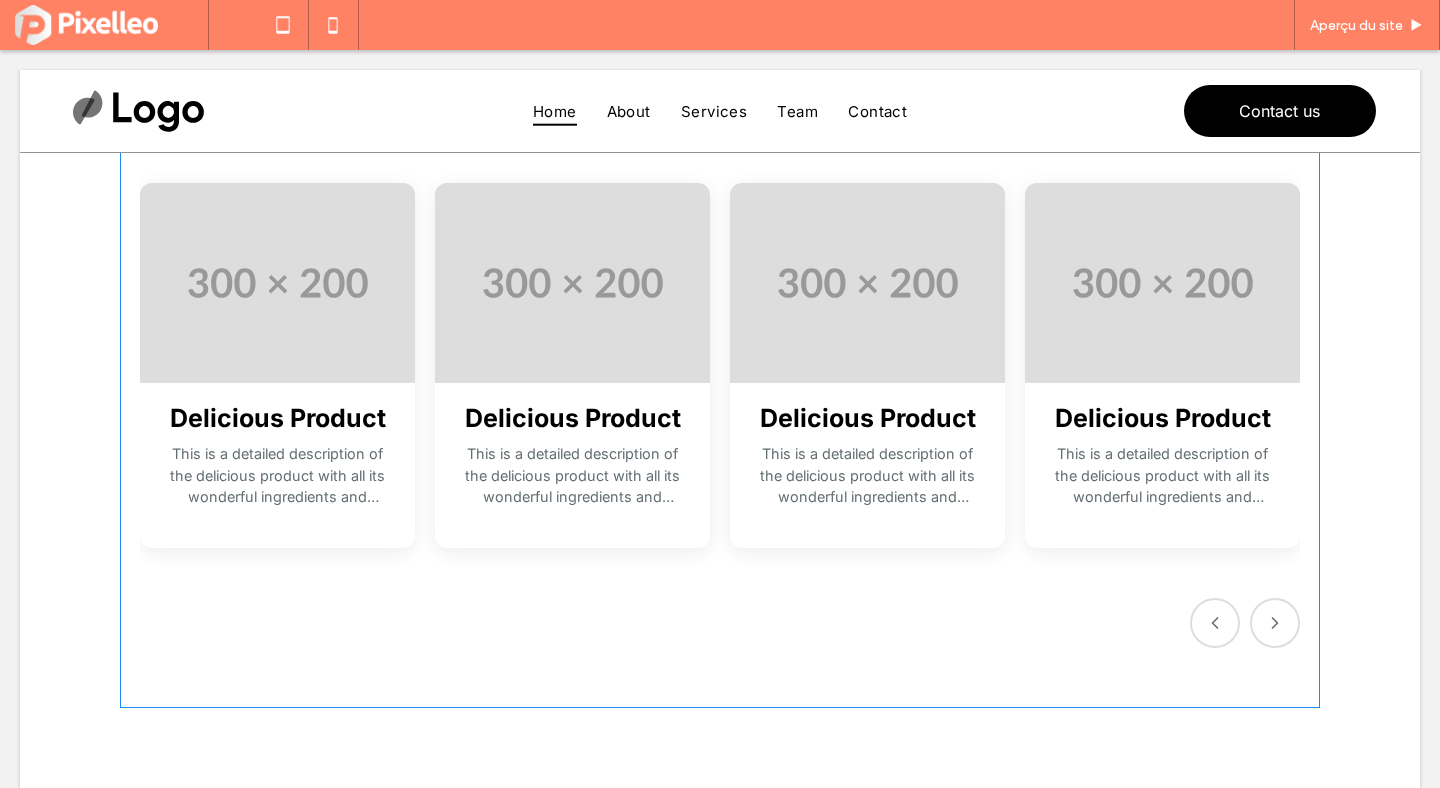 scroll, scrollTop: 122, scrollLeft: 0, axis: vertical 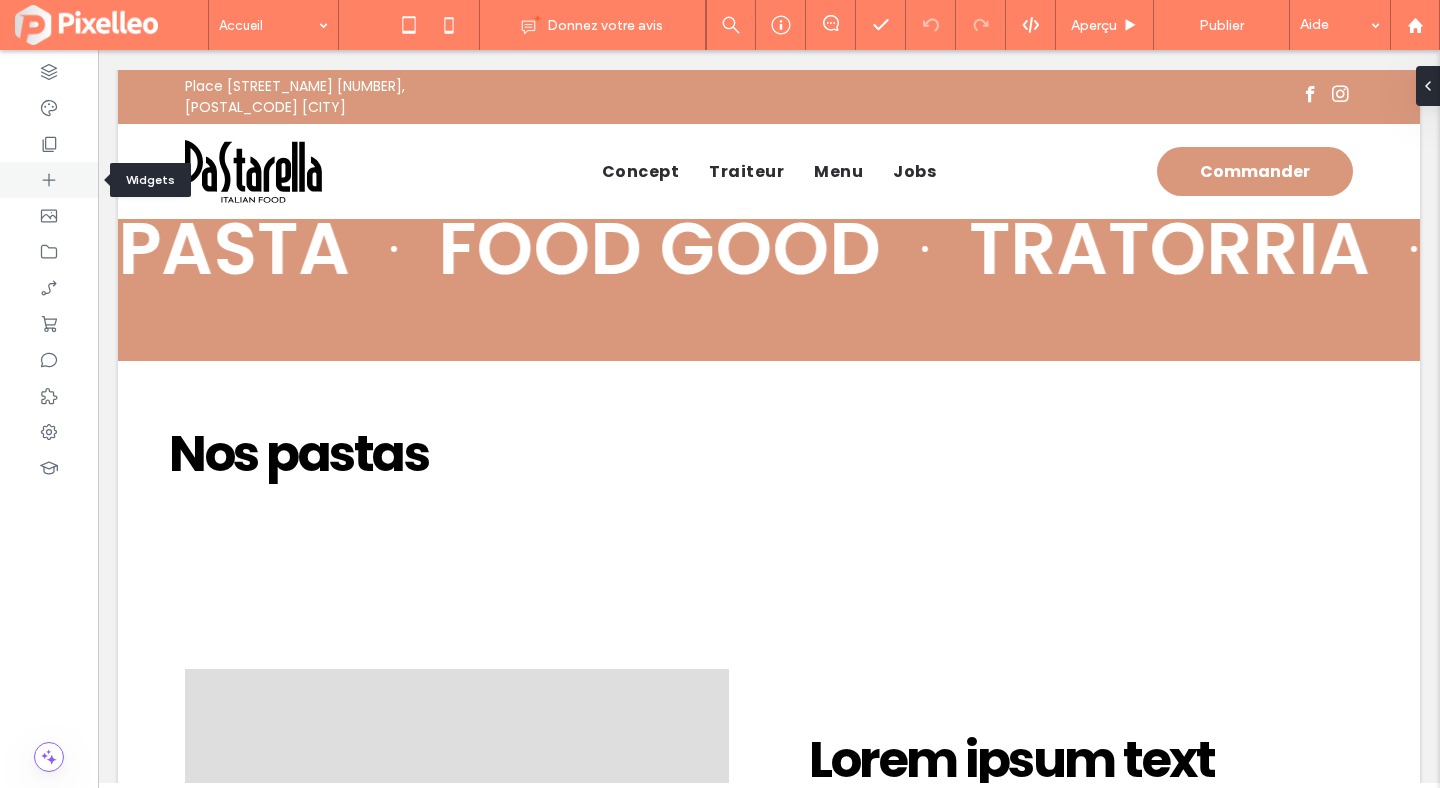 click 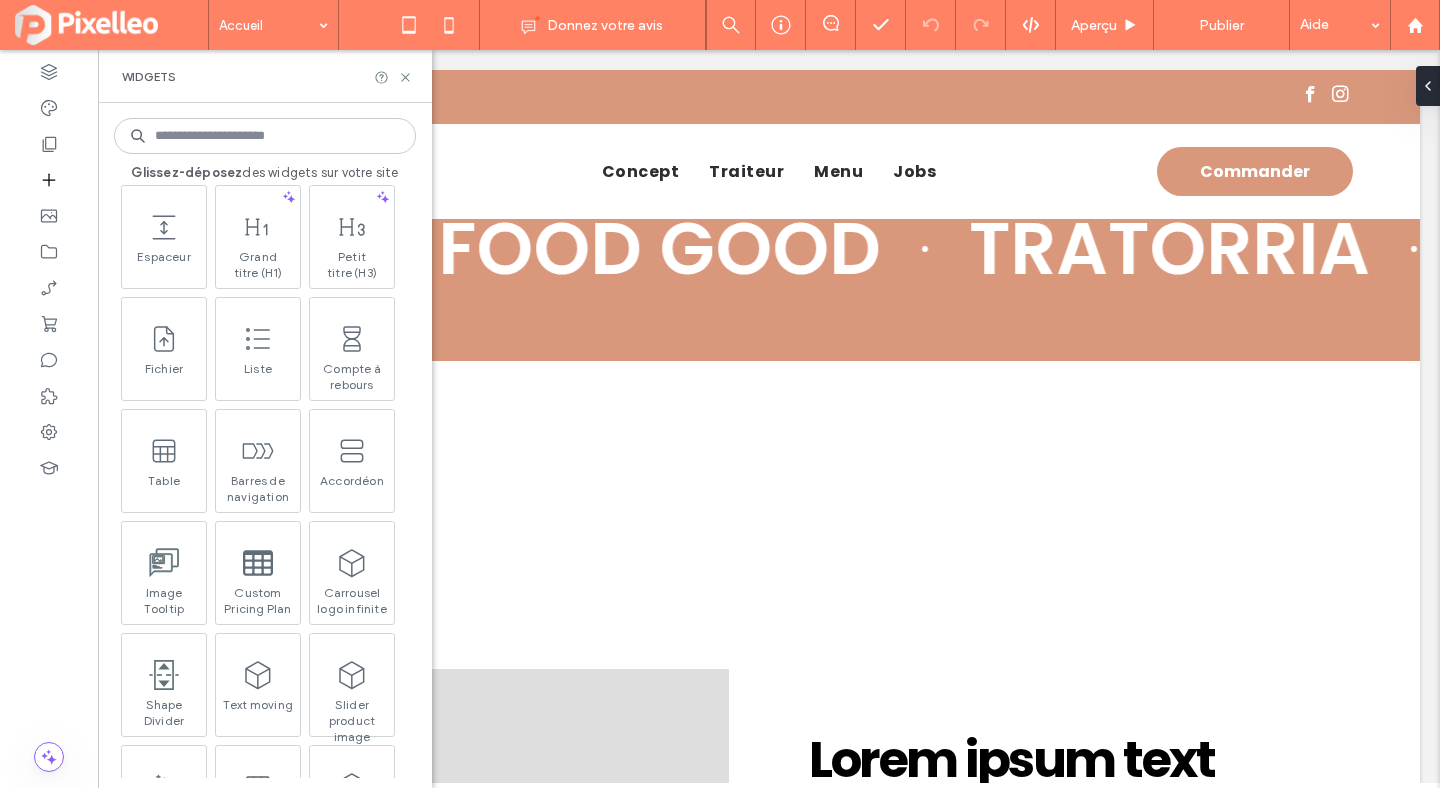 scroll, scrollTop: 1341, scrollLeft: 0, axis: vertical 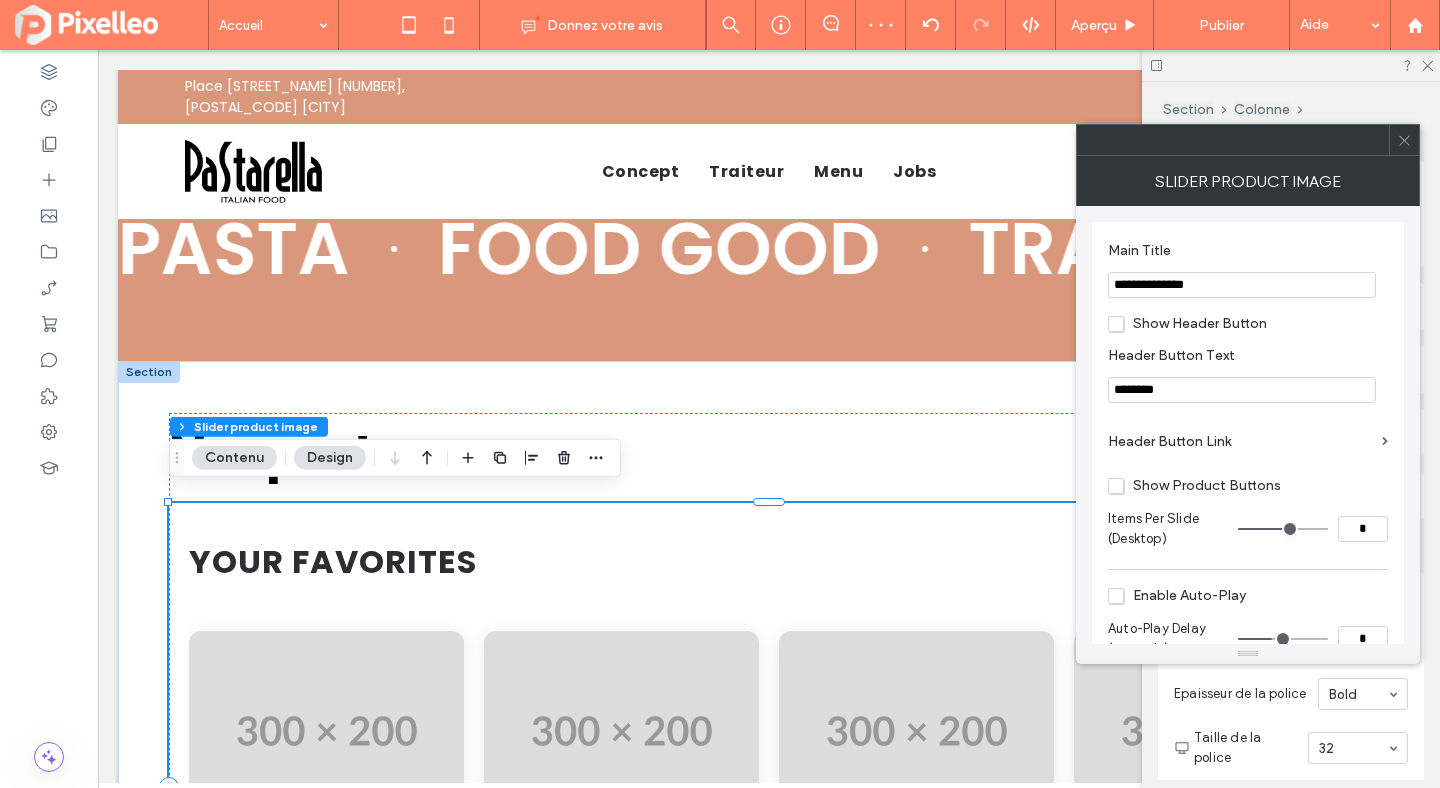 click on "Show Header Button" at bounding box center (1187, 323) 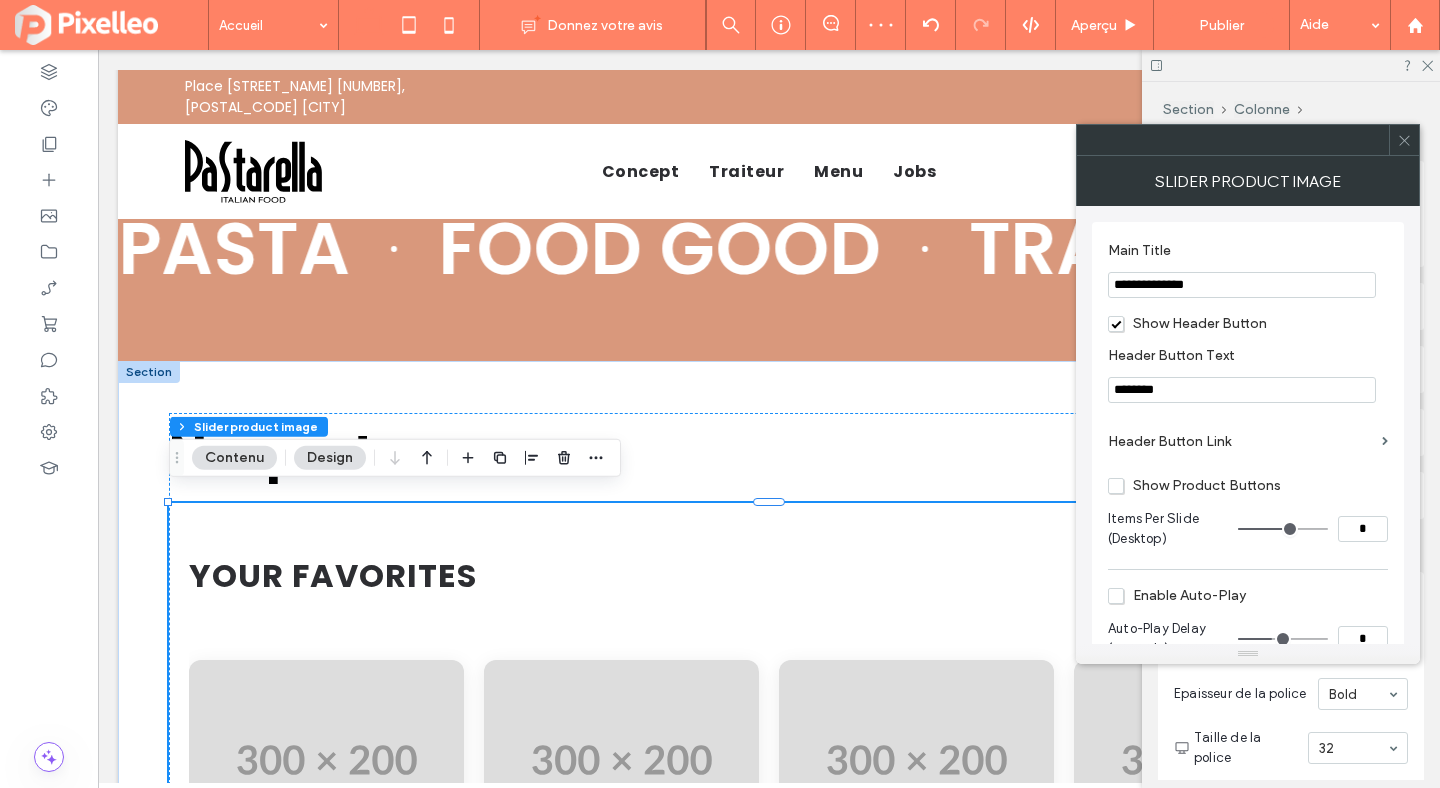 click on "Show Header Button" at bounding box center (1187, 323) 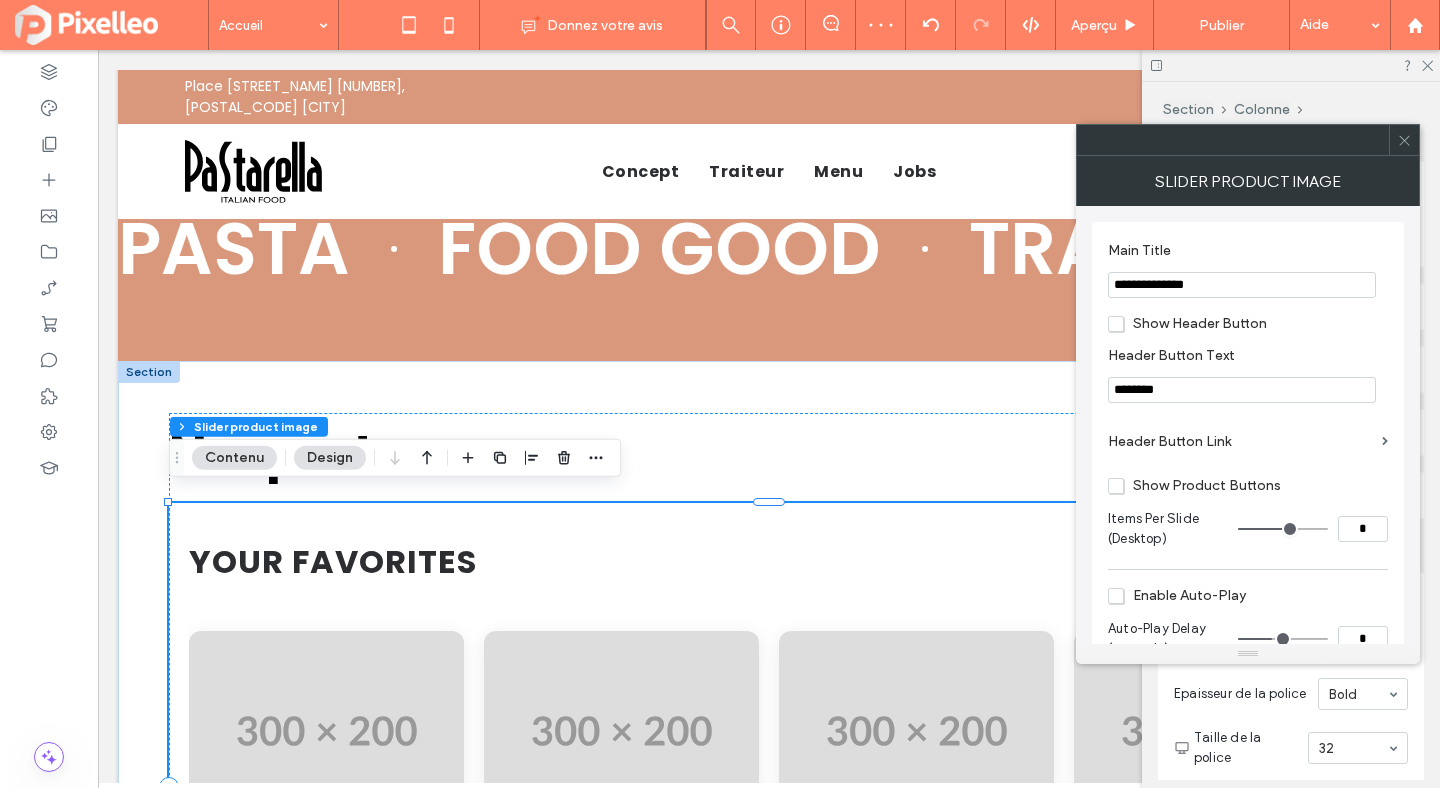 click on "Show Header Button" at bounding box center [1187, 323] 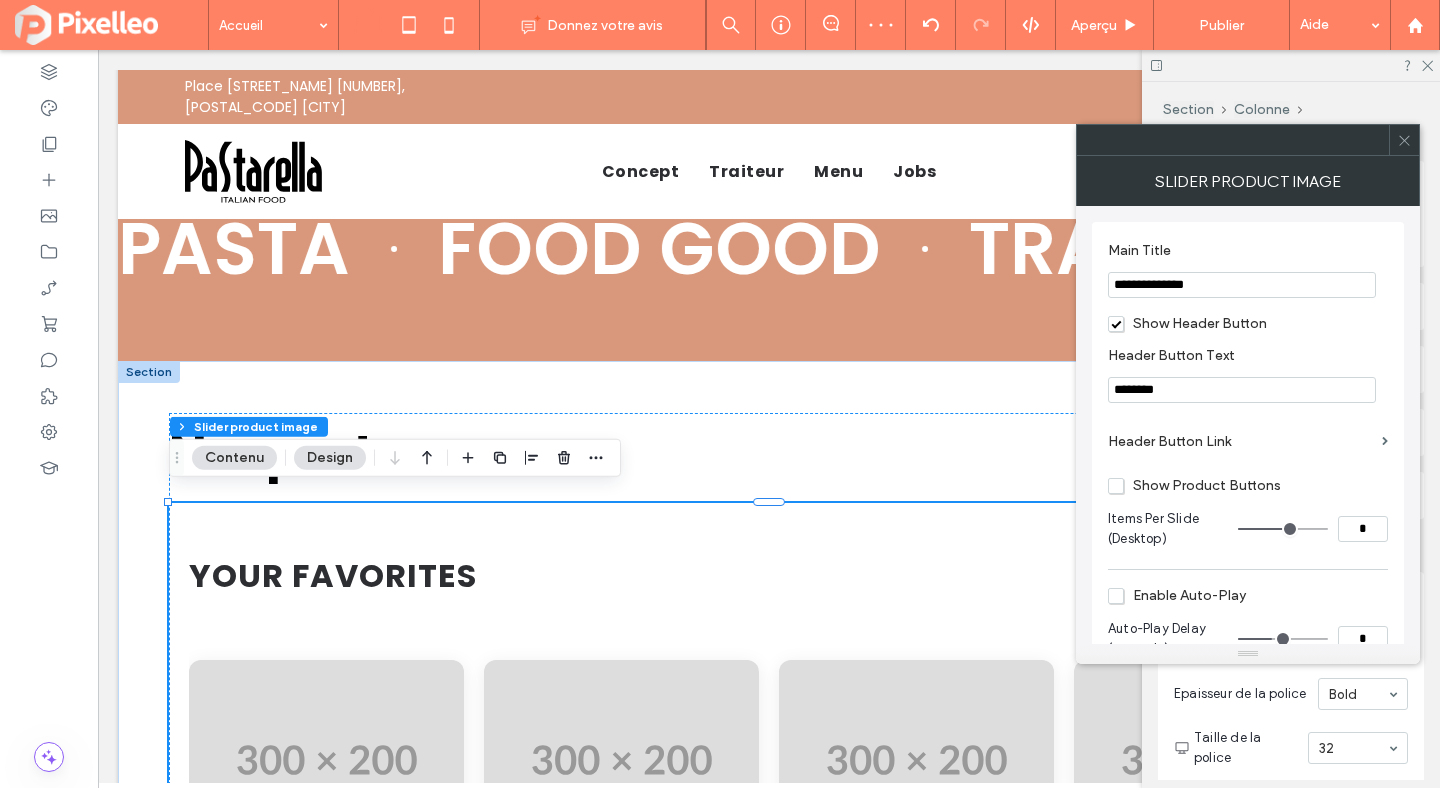 click on "Show Header Button" at bounding box center (1187, 323) 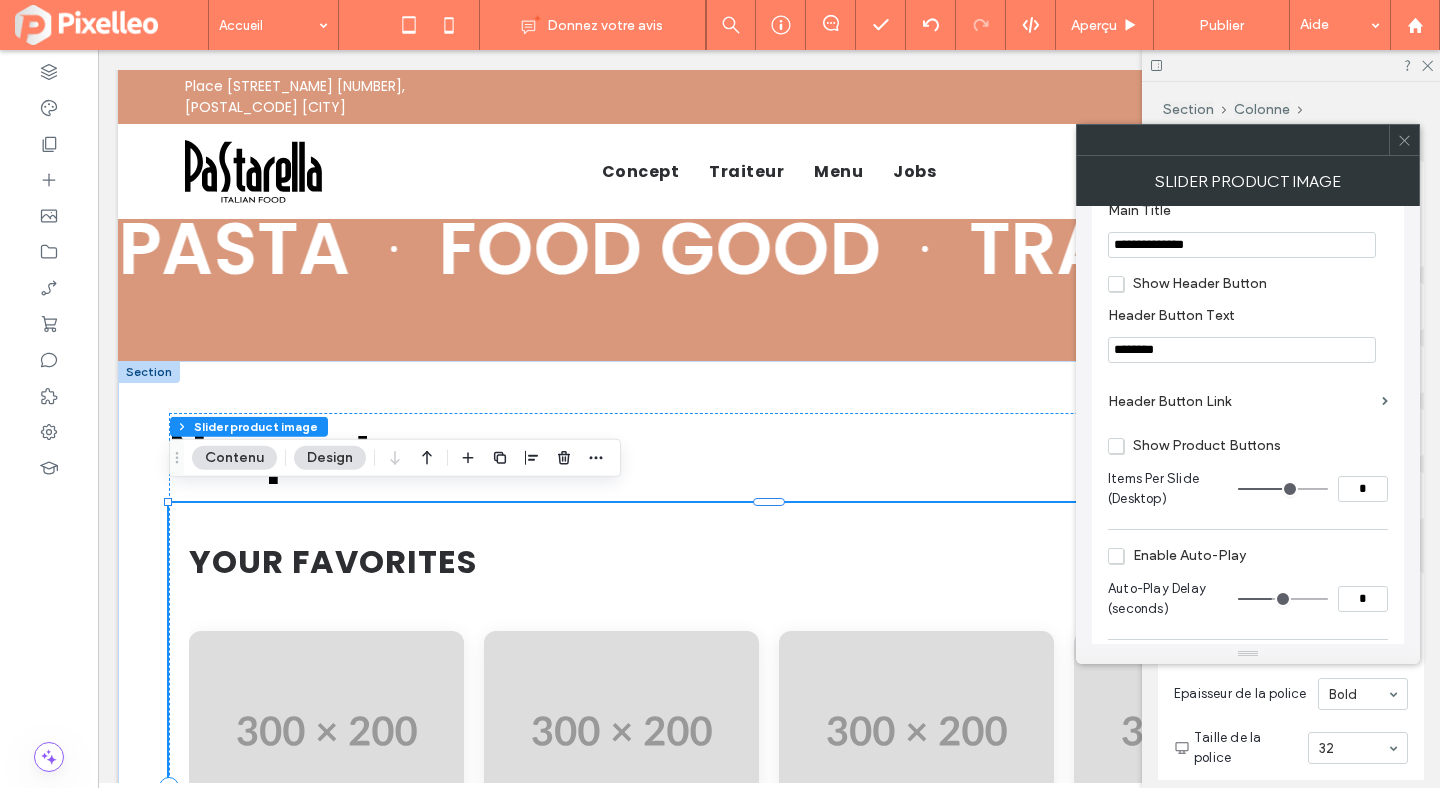 scroll, scrollTop: 0, scrollLeft: 0, axis: both 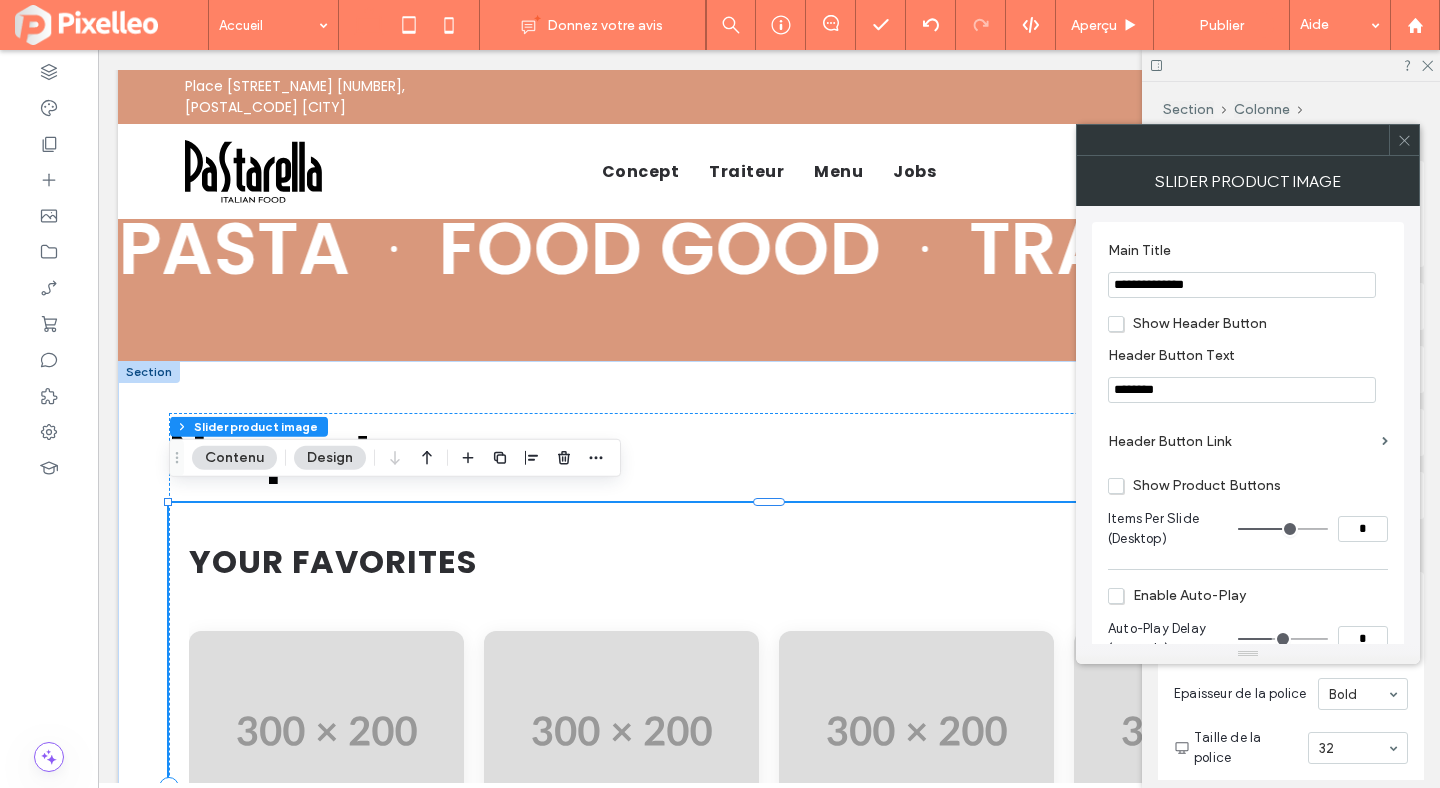 click on "**********" at bounding box center (1242, 285) 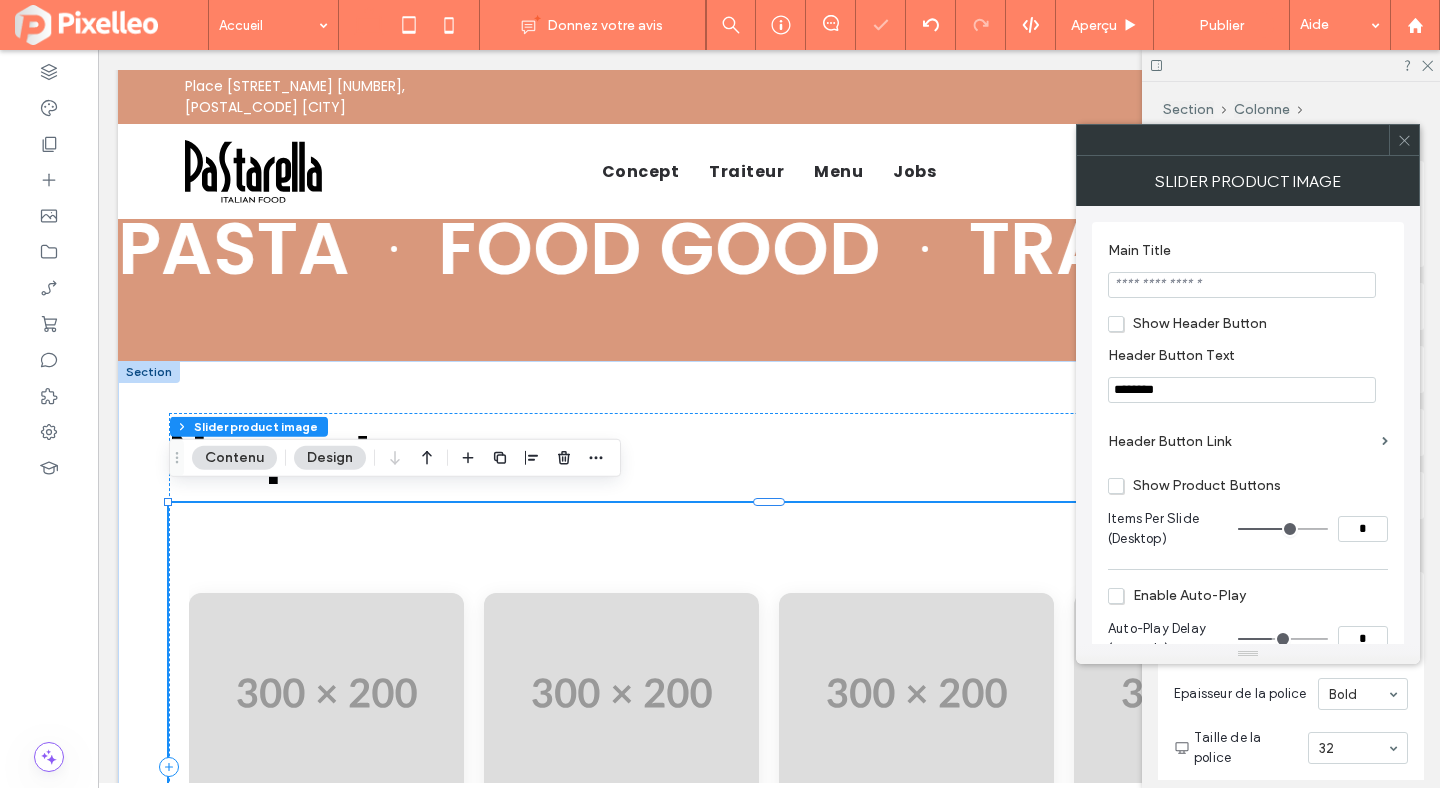 click on "Main Title" at bounding box center [1248, 270] 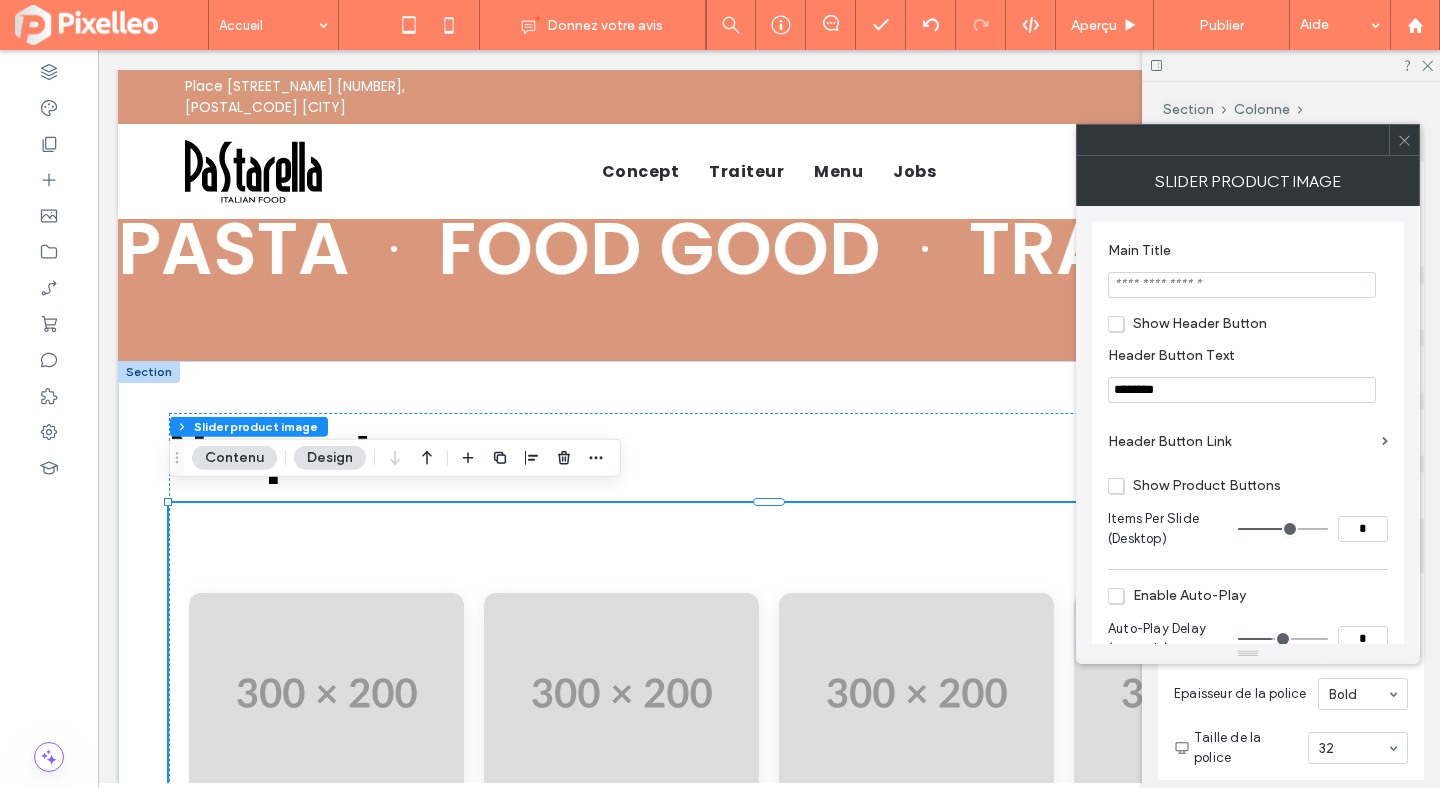 click at bounding box center (1242, 285) 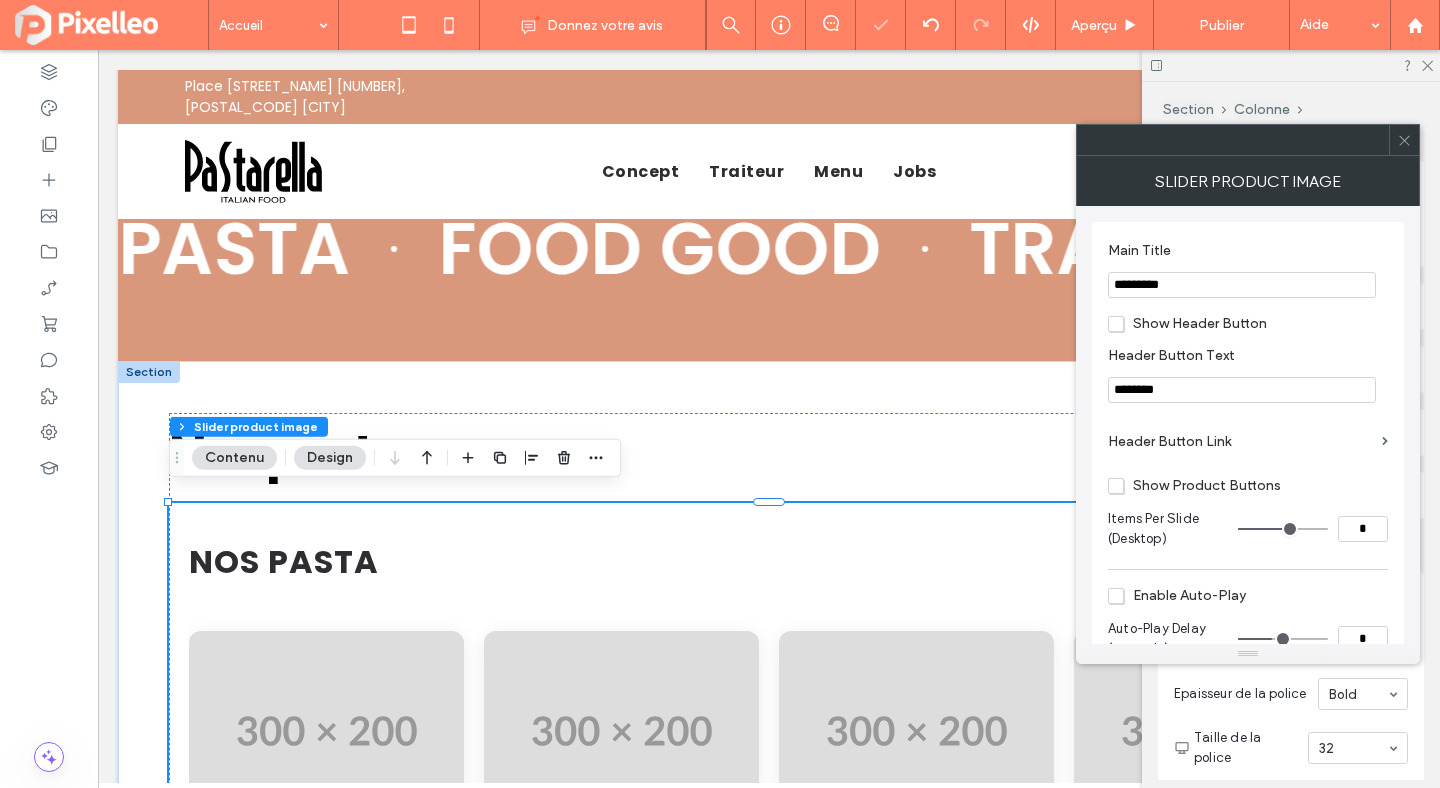 type on "**********" 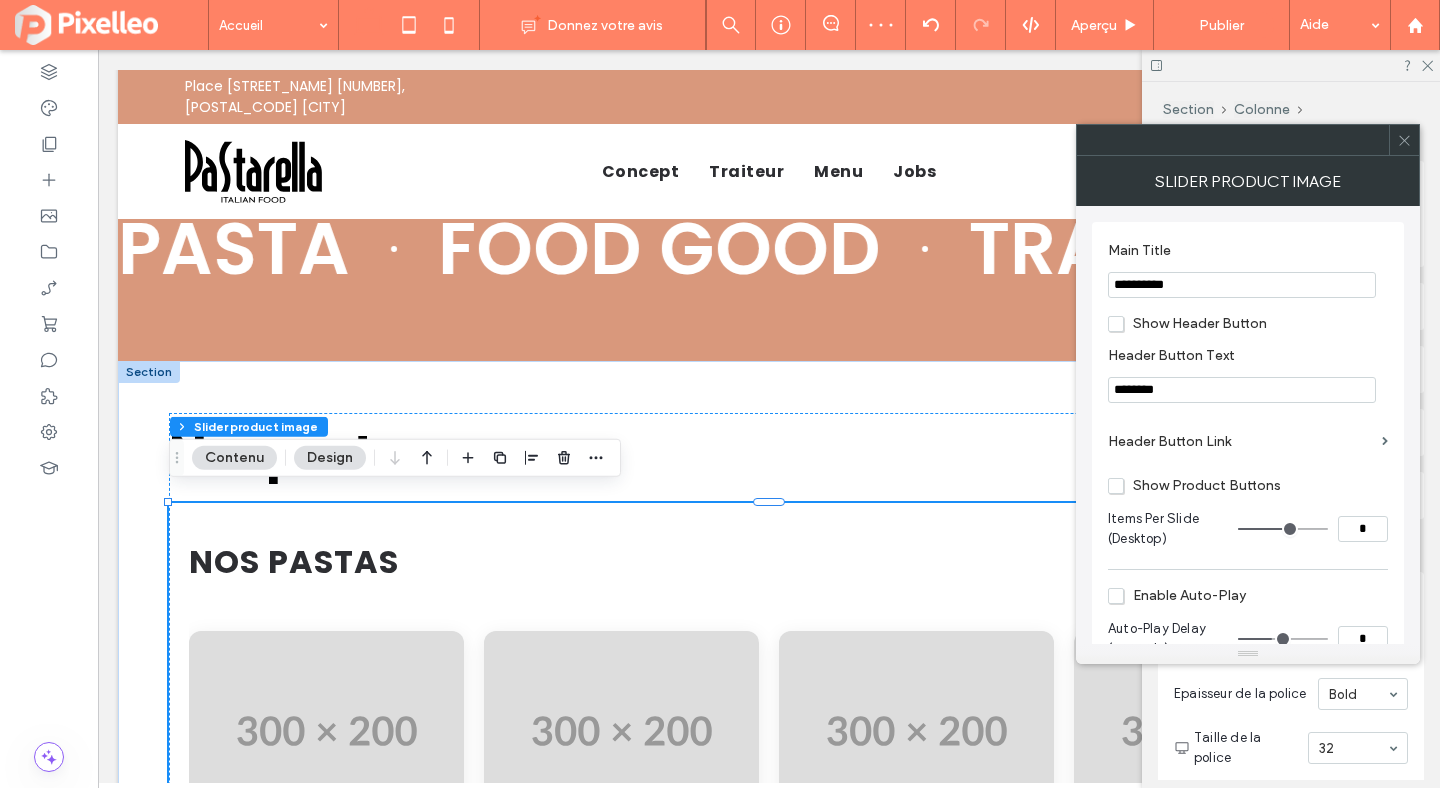 click on "**********" at bounding box center (1242, 285) 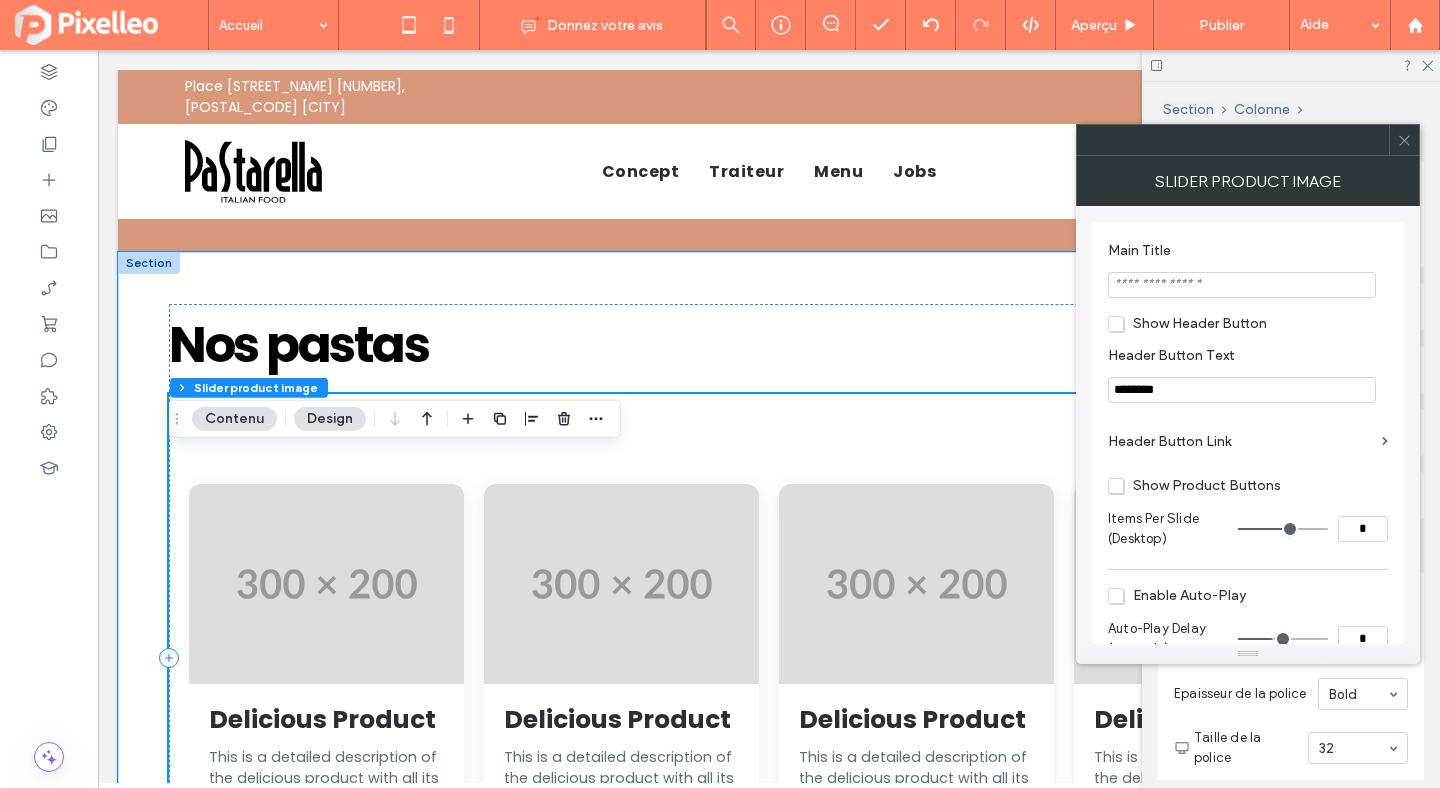 scroll, scrollTop: 670, scrollLeft: 0, axis: vertical 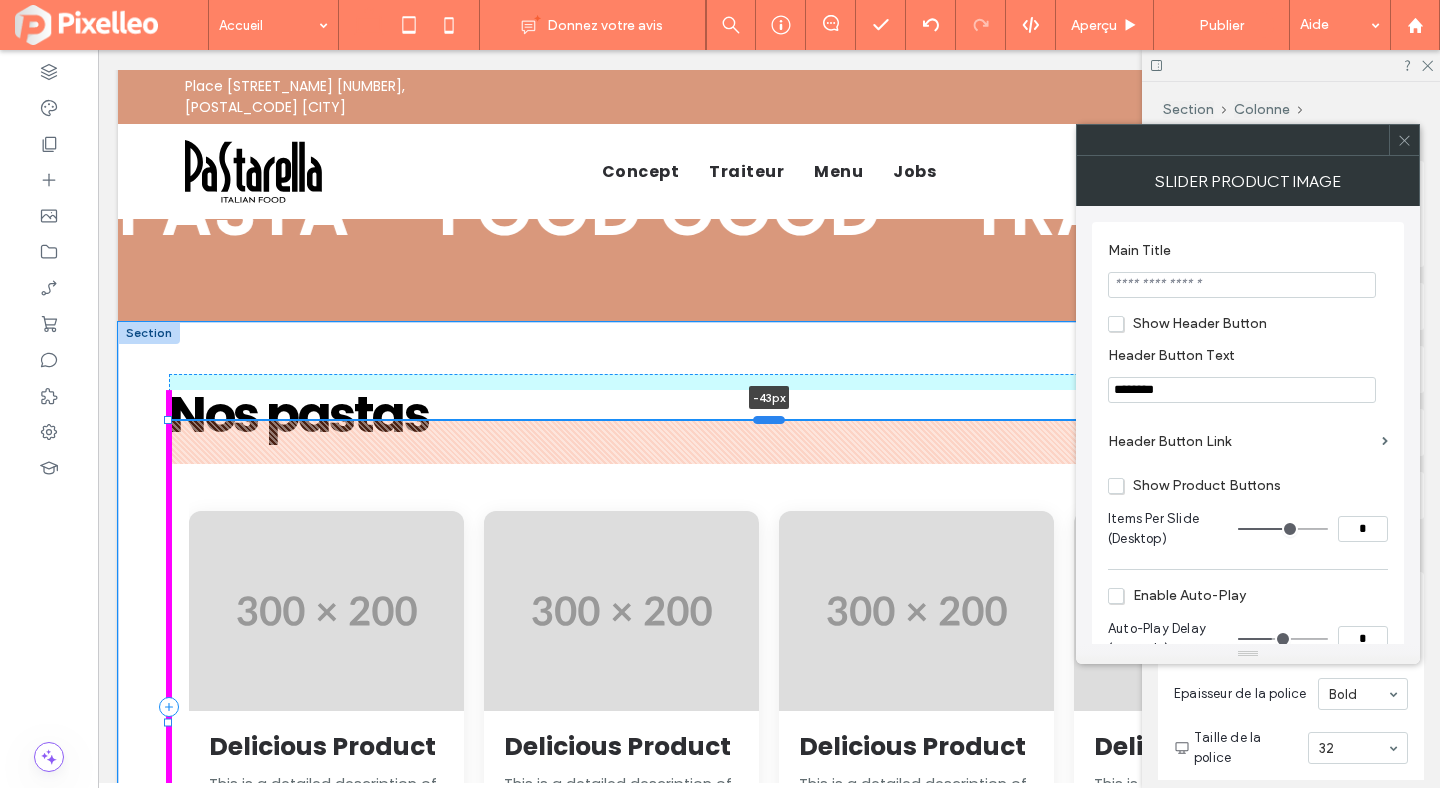 drag, startPoint x: 762, startPoint y: 448, endPoint x: 759, endPoint y: 405, distance: 43.104523 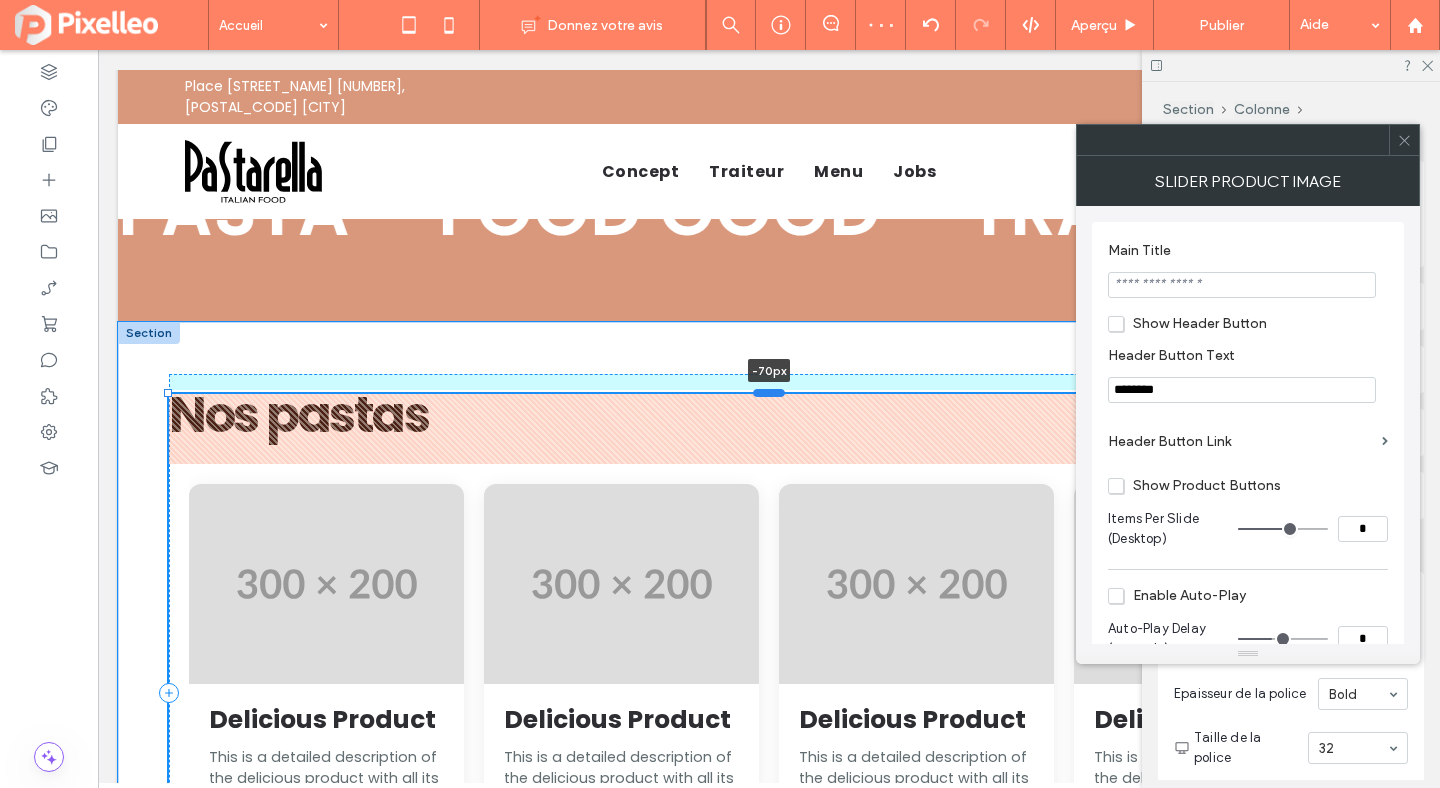drag, startPoint x: 759, startPoint y: 405, endPoint x: 761, endPoint y: 378, distance: 27.073973 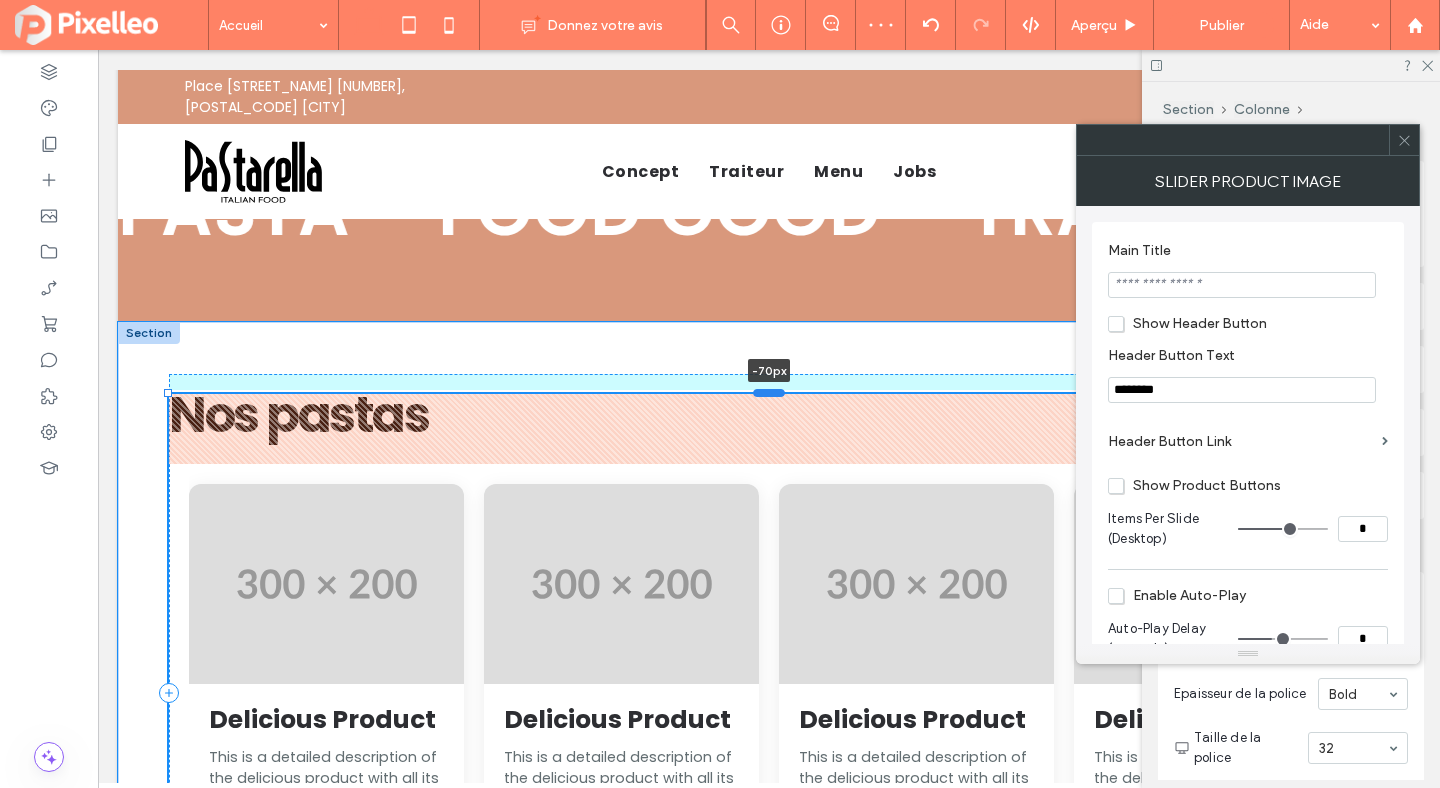 click at bounding box center (769, 392) 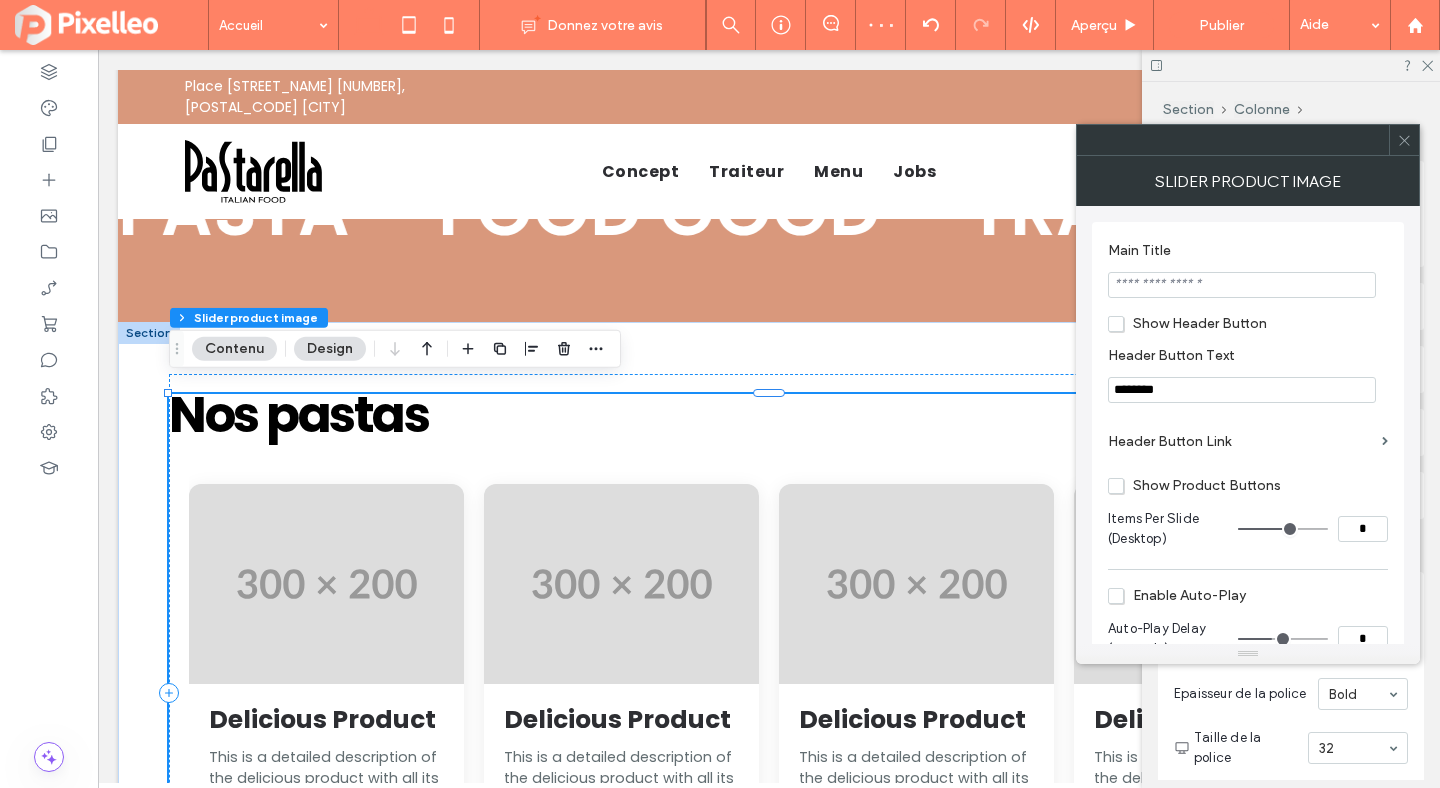 click 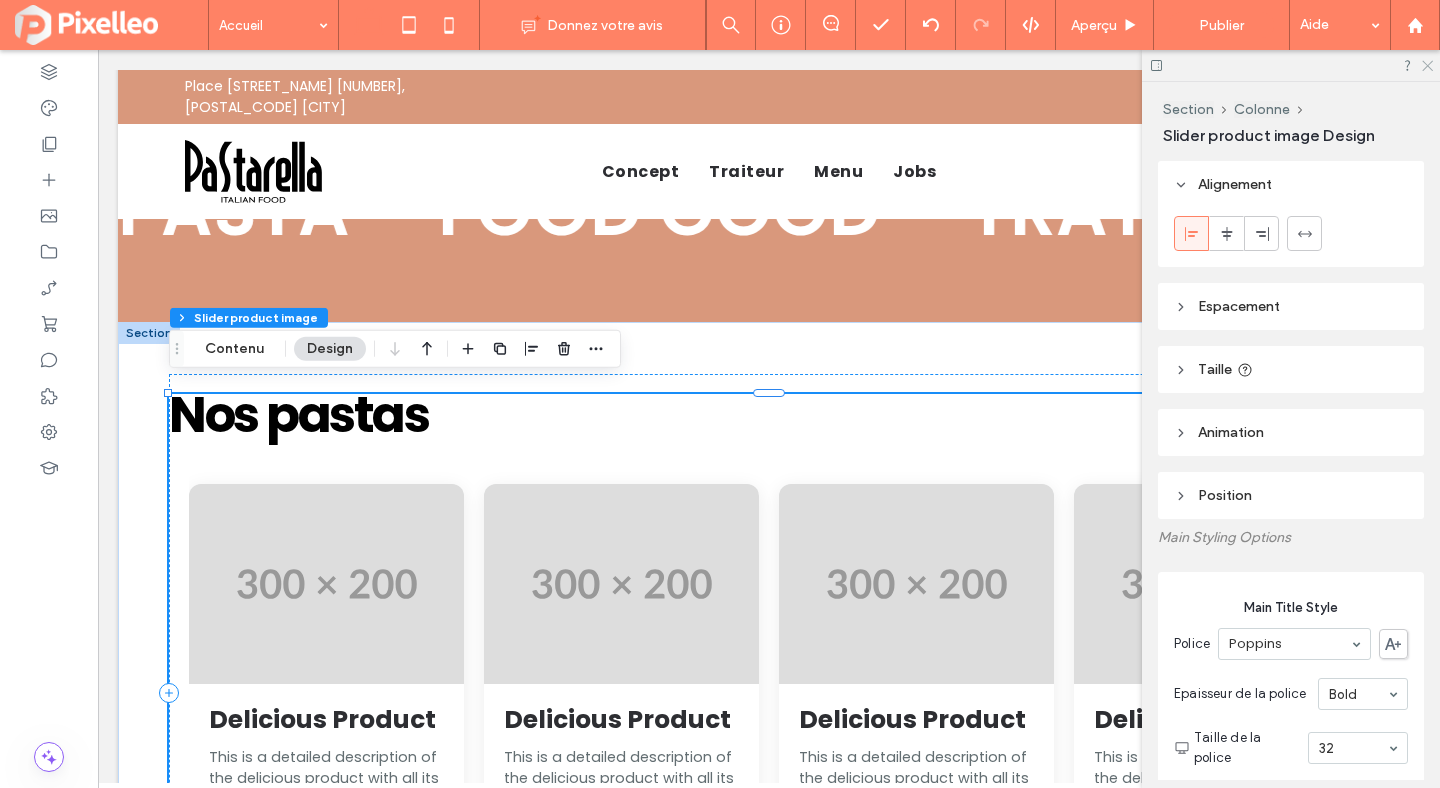click 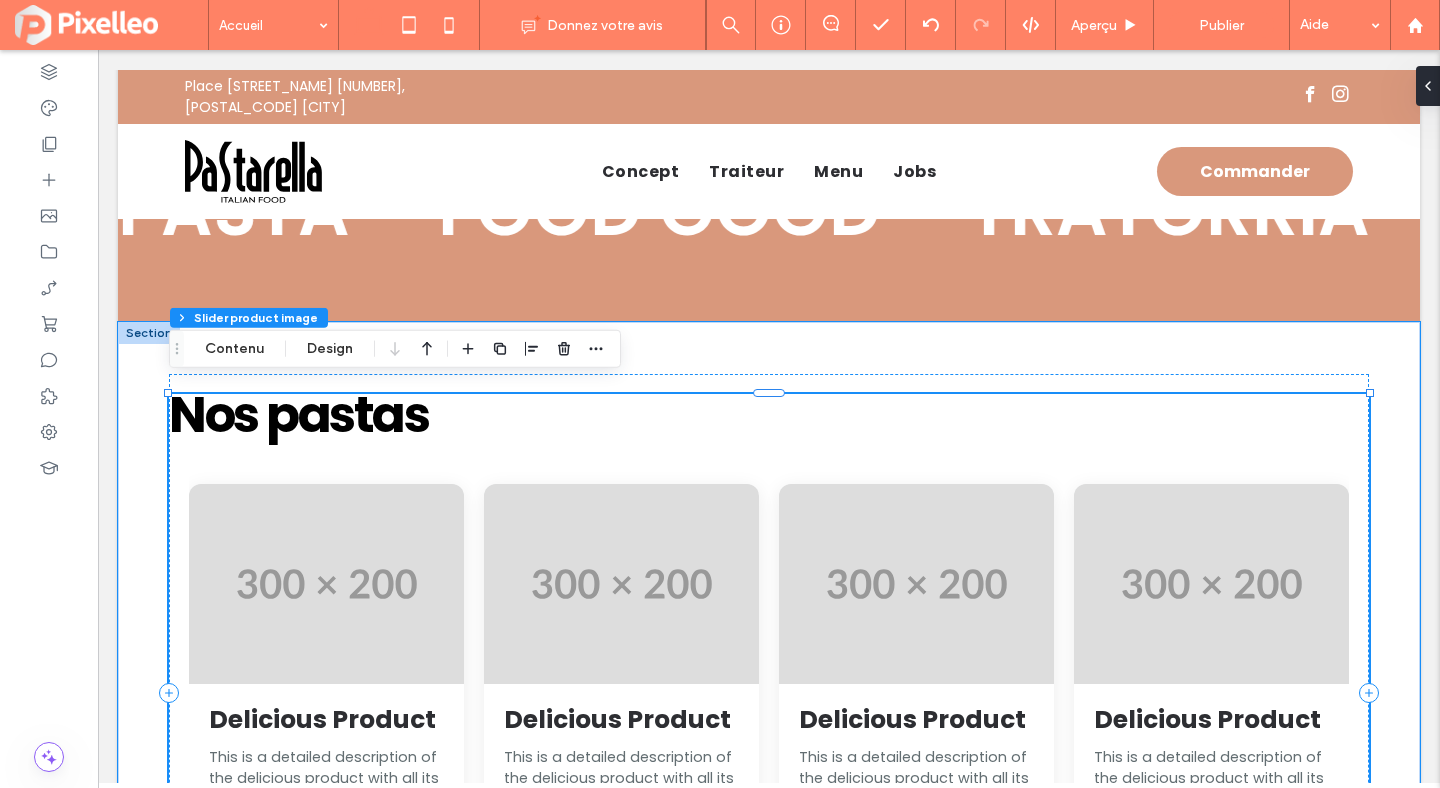 click at bounding box center [916, 584] 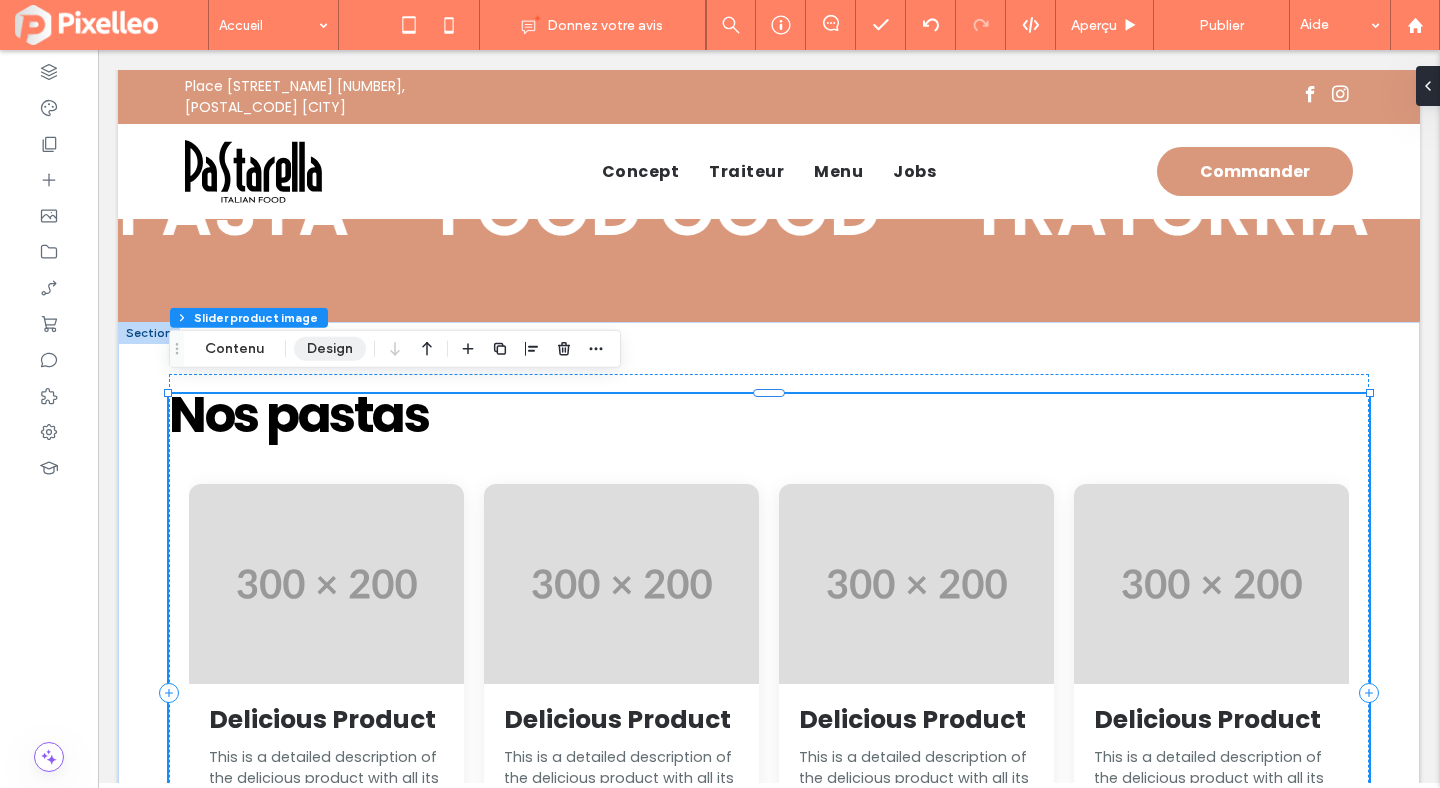 click on "Design" at bounding box center (330, 349) 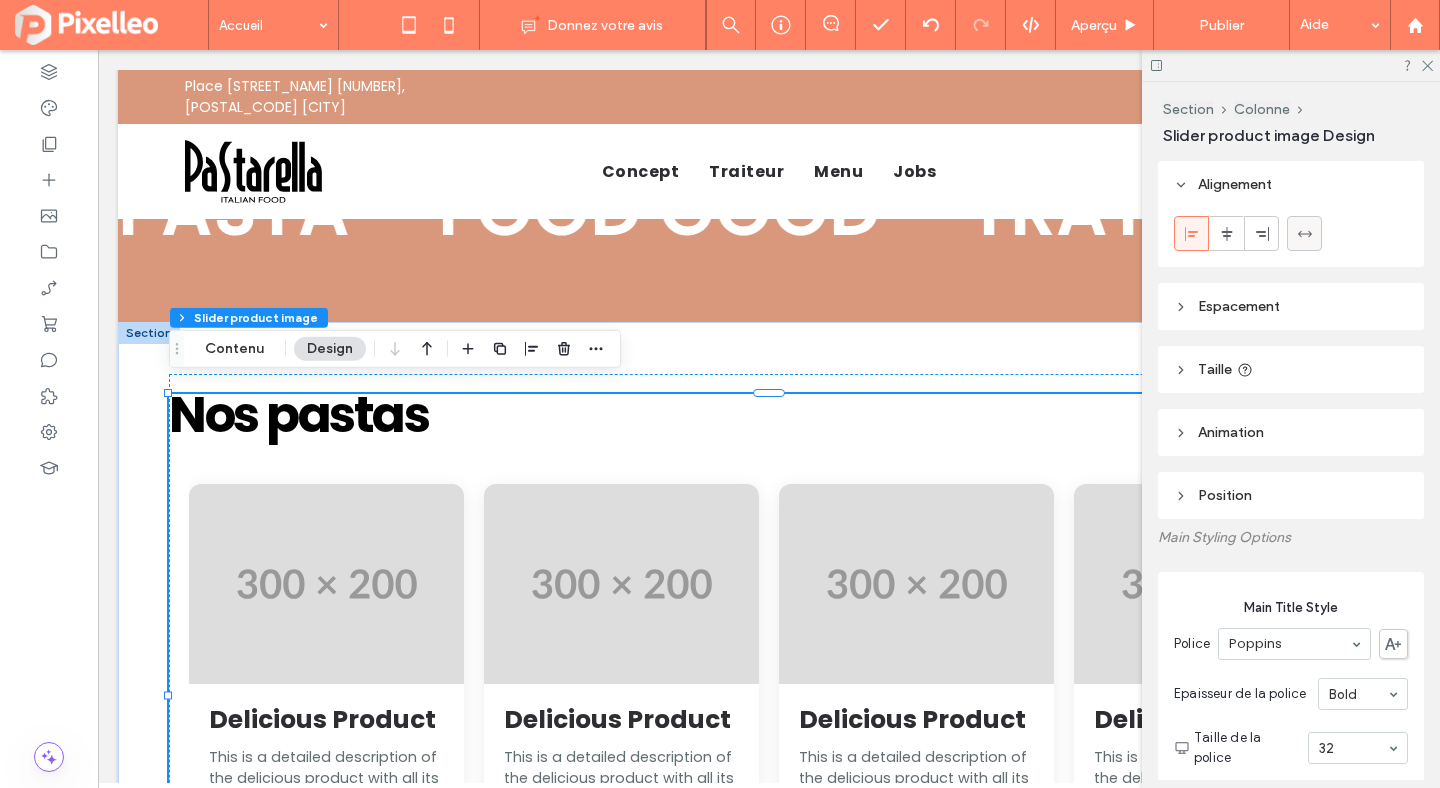 click at bounding box center [1304, 233] 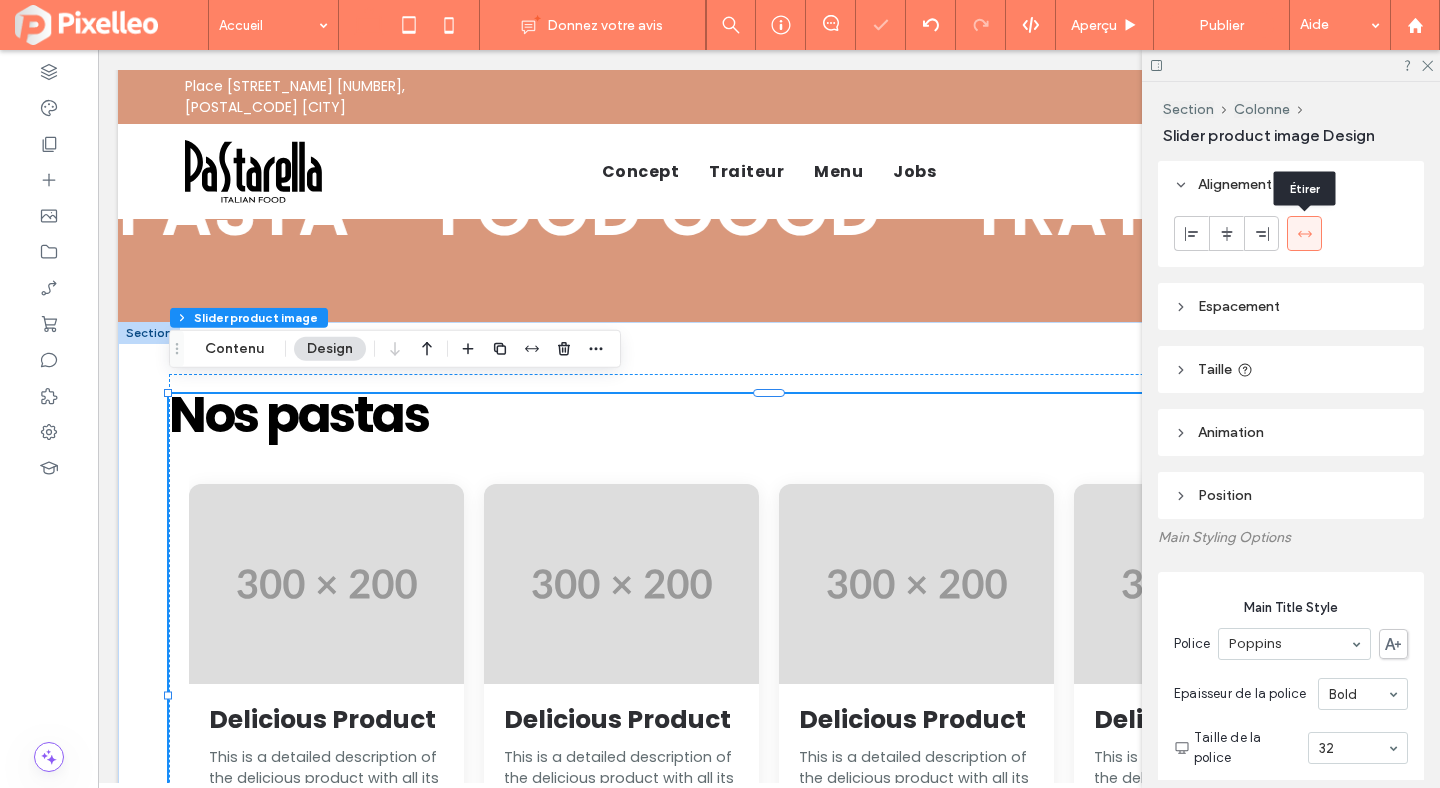 type on "**" 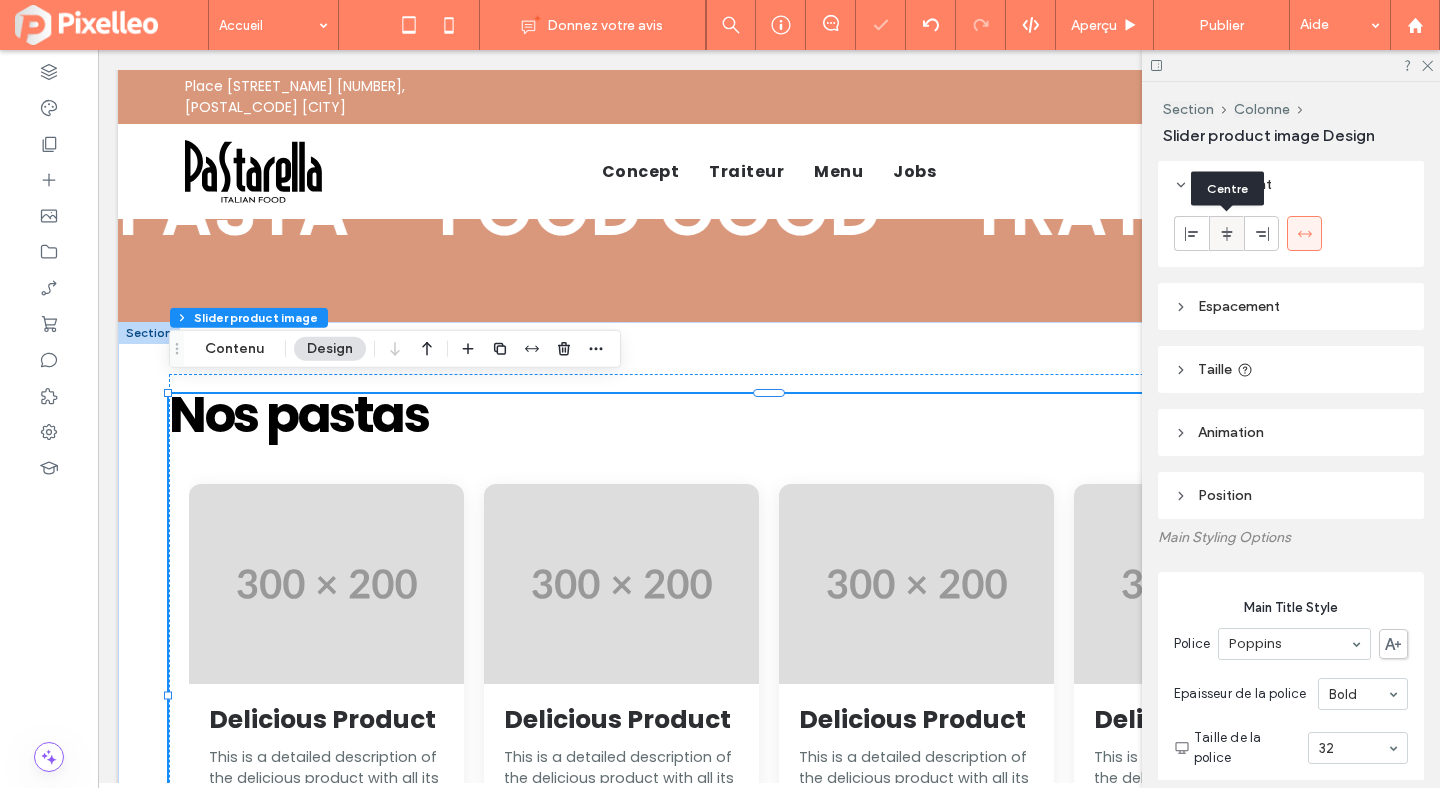 click 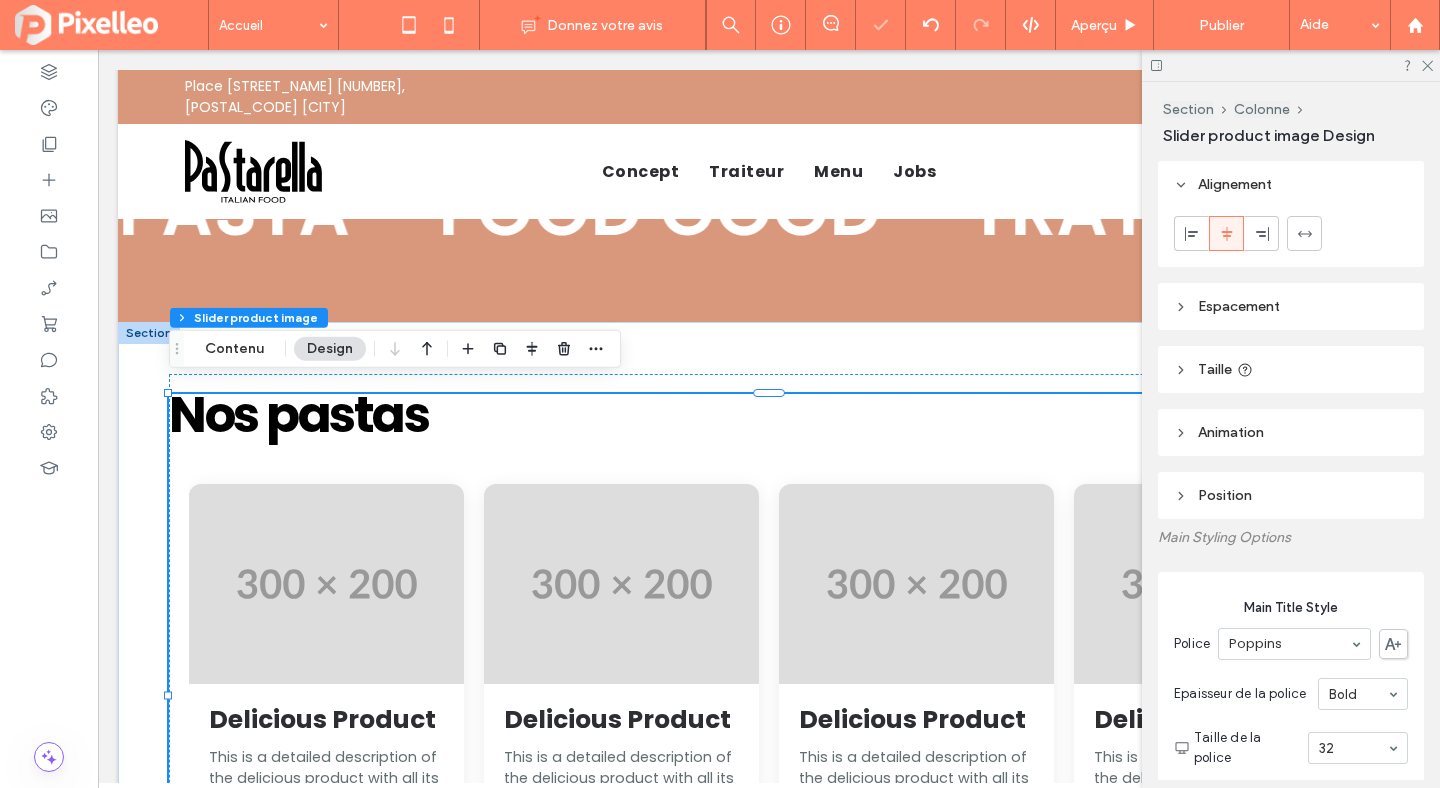 click at bounding box center (1291, 65) 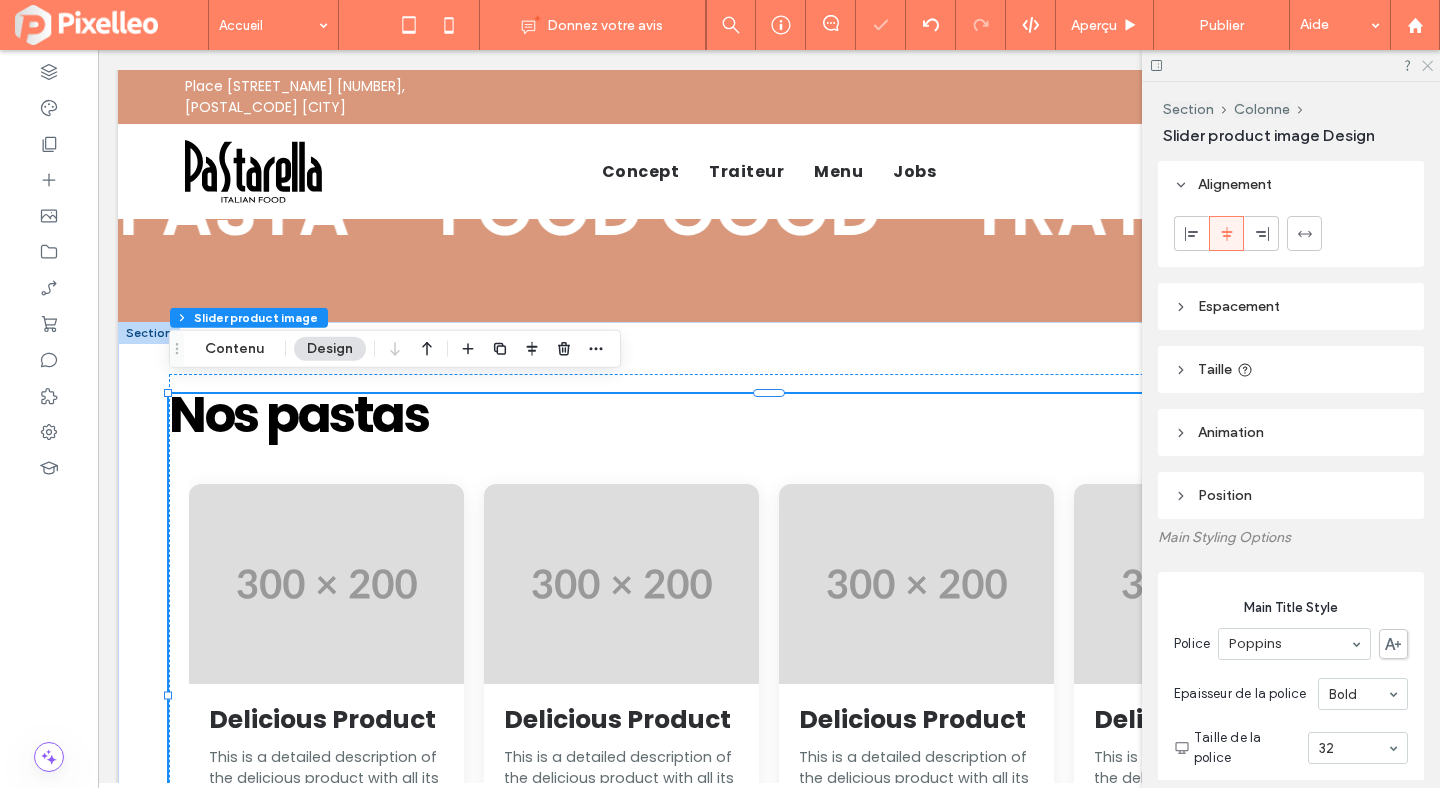 click 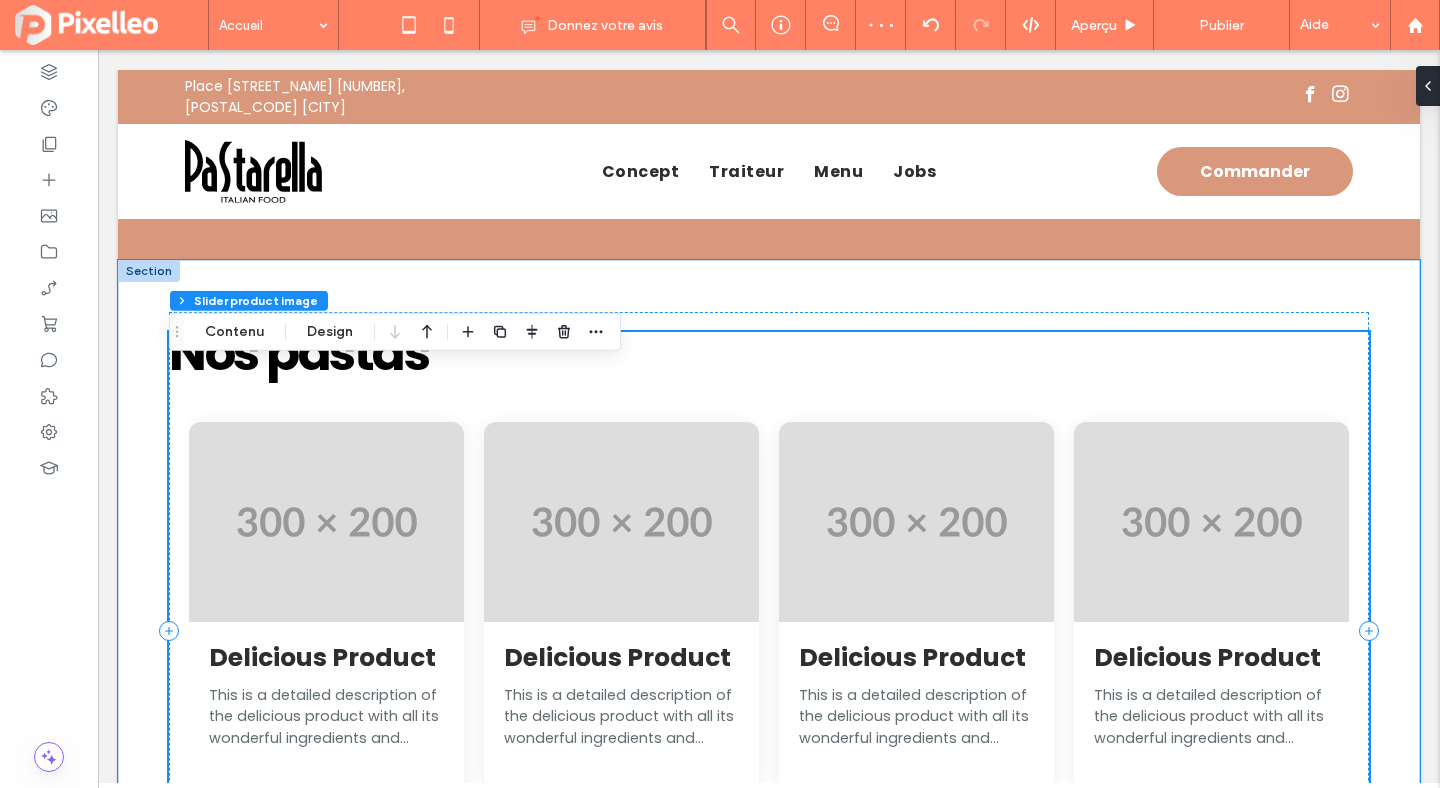 scroll, scrollTop: 931, scrollLeft: 0, axis: vertical 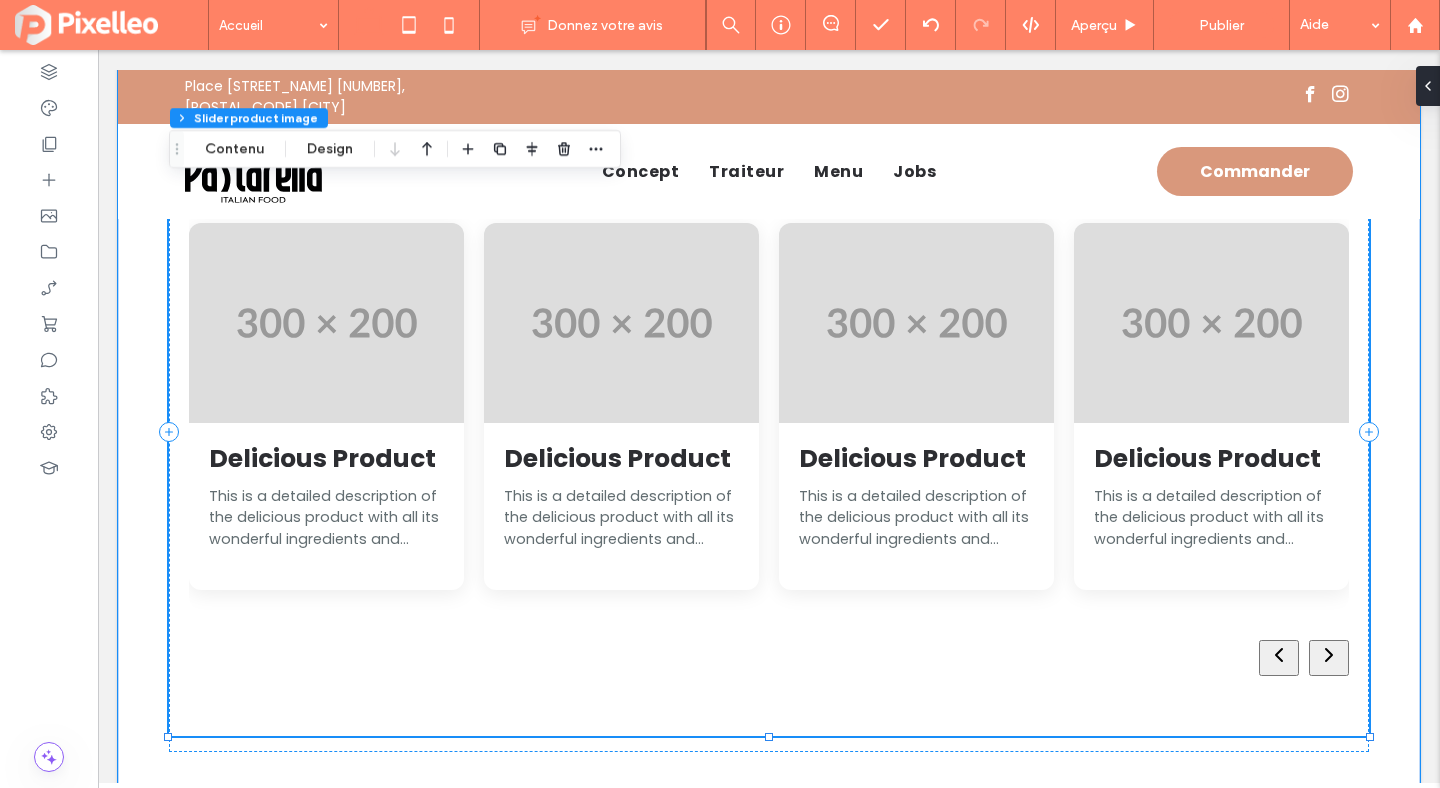 click at bounding box center (1329, 658) 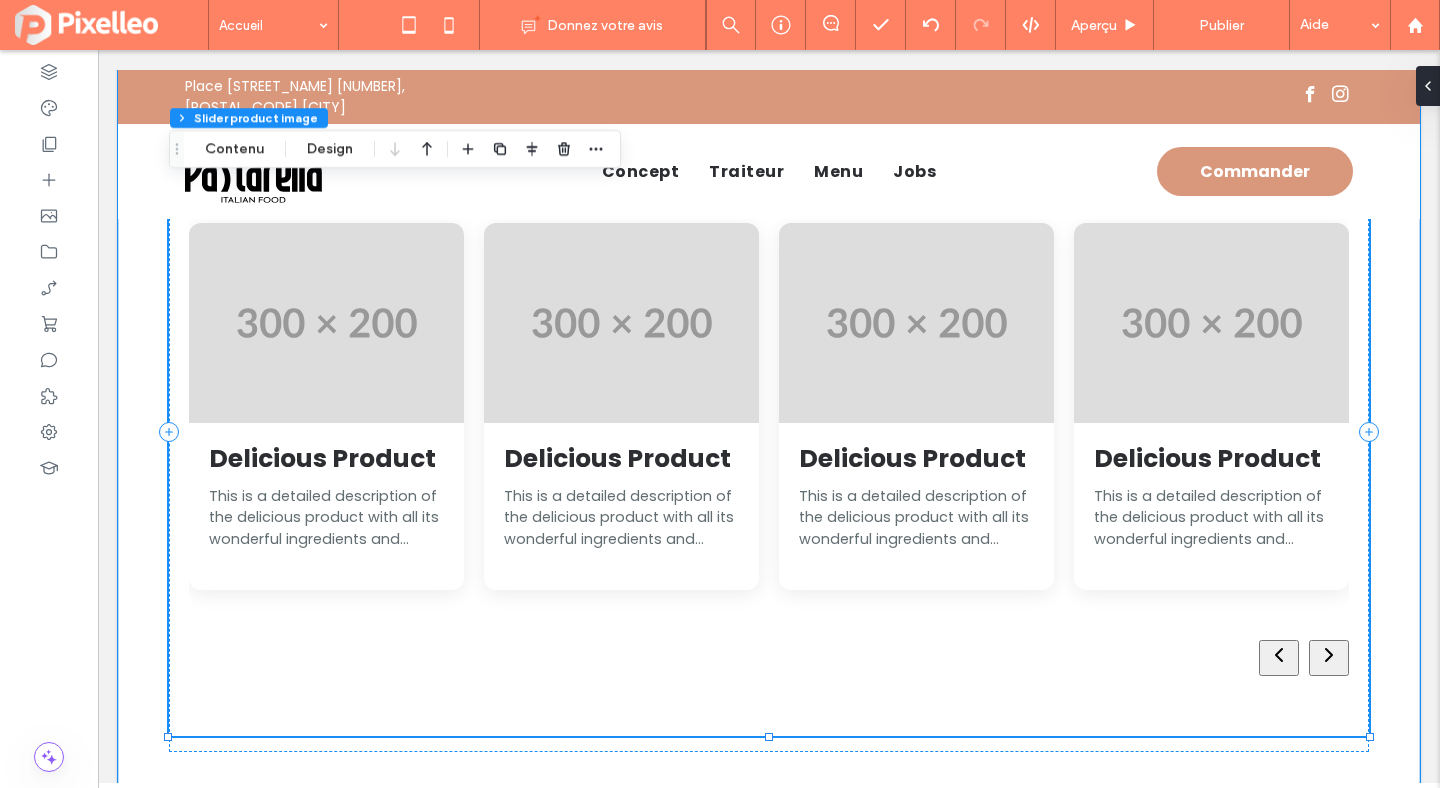 click at bounding box center [1329, 658] 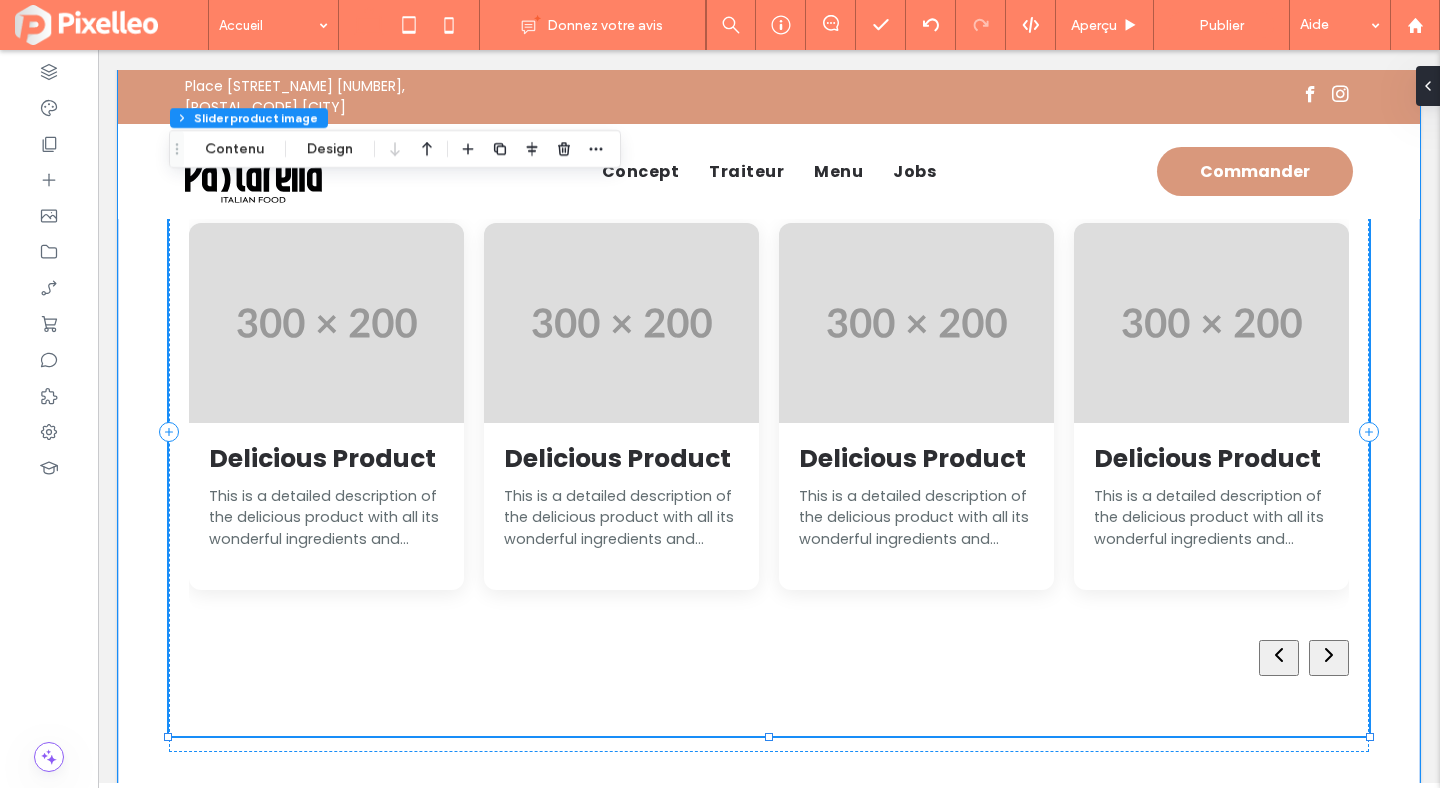 click 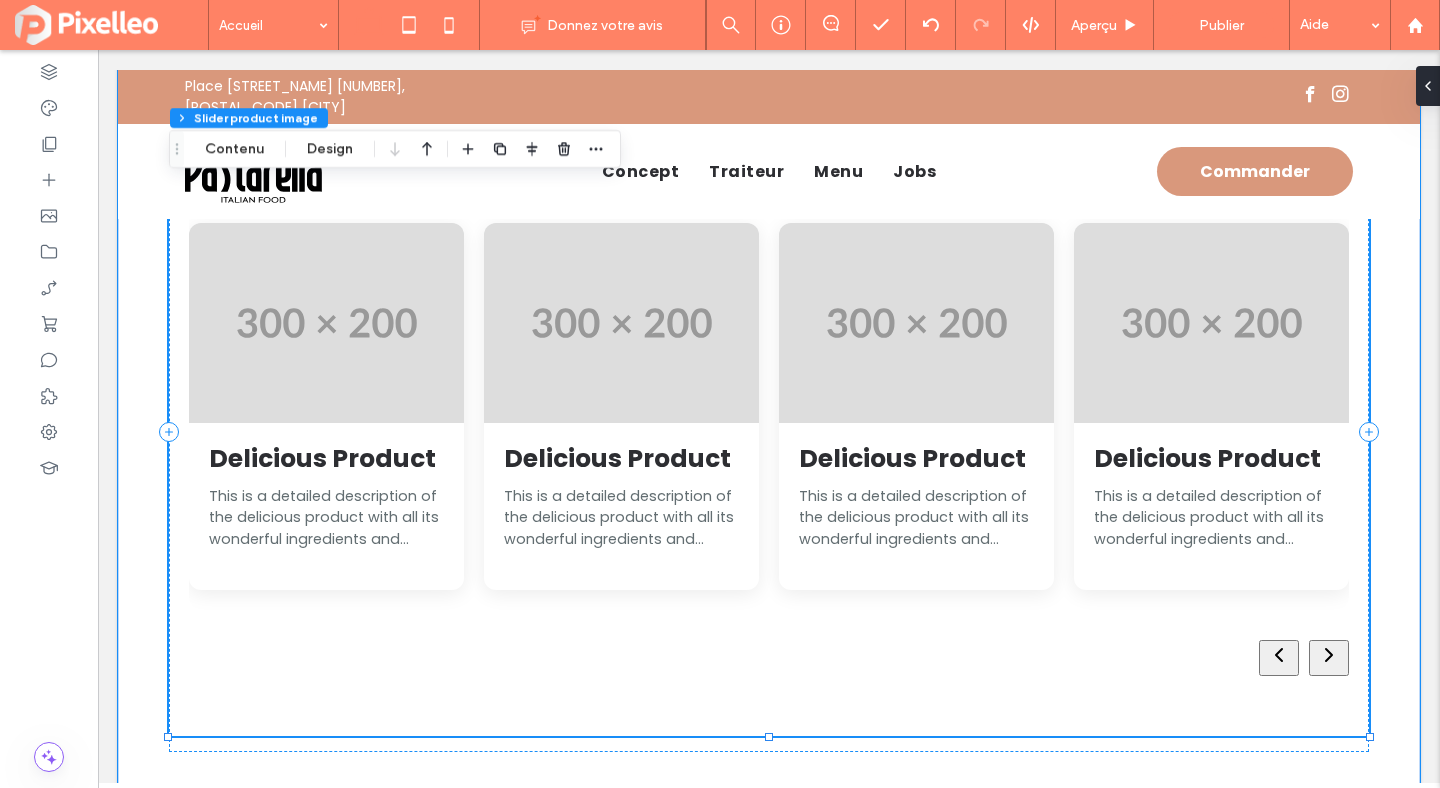 click 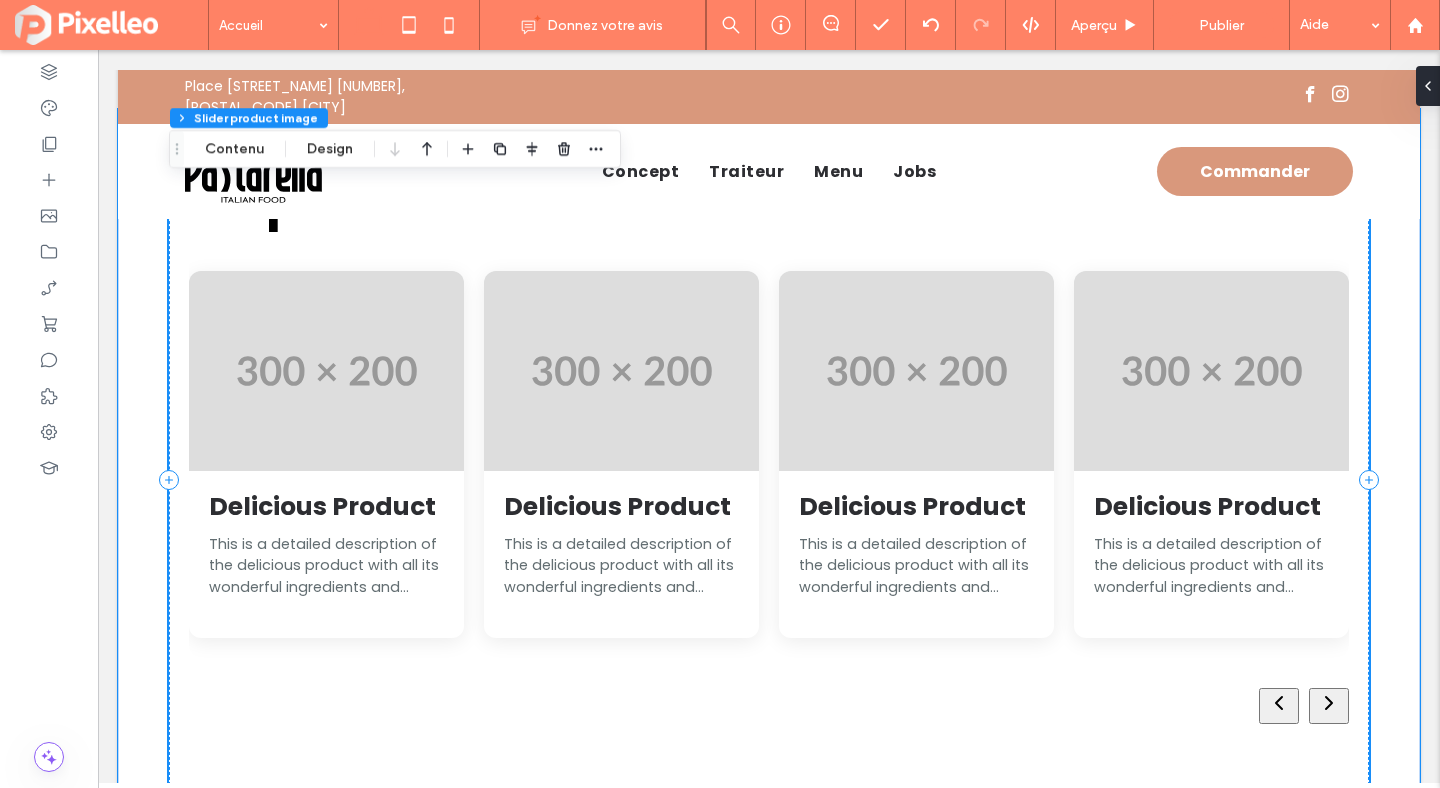 scroll, scrollTop: 1007, scrollLeft: 0, axis: vertical 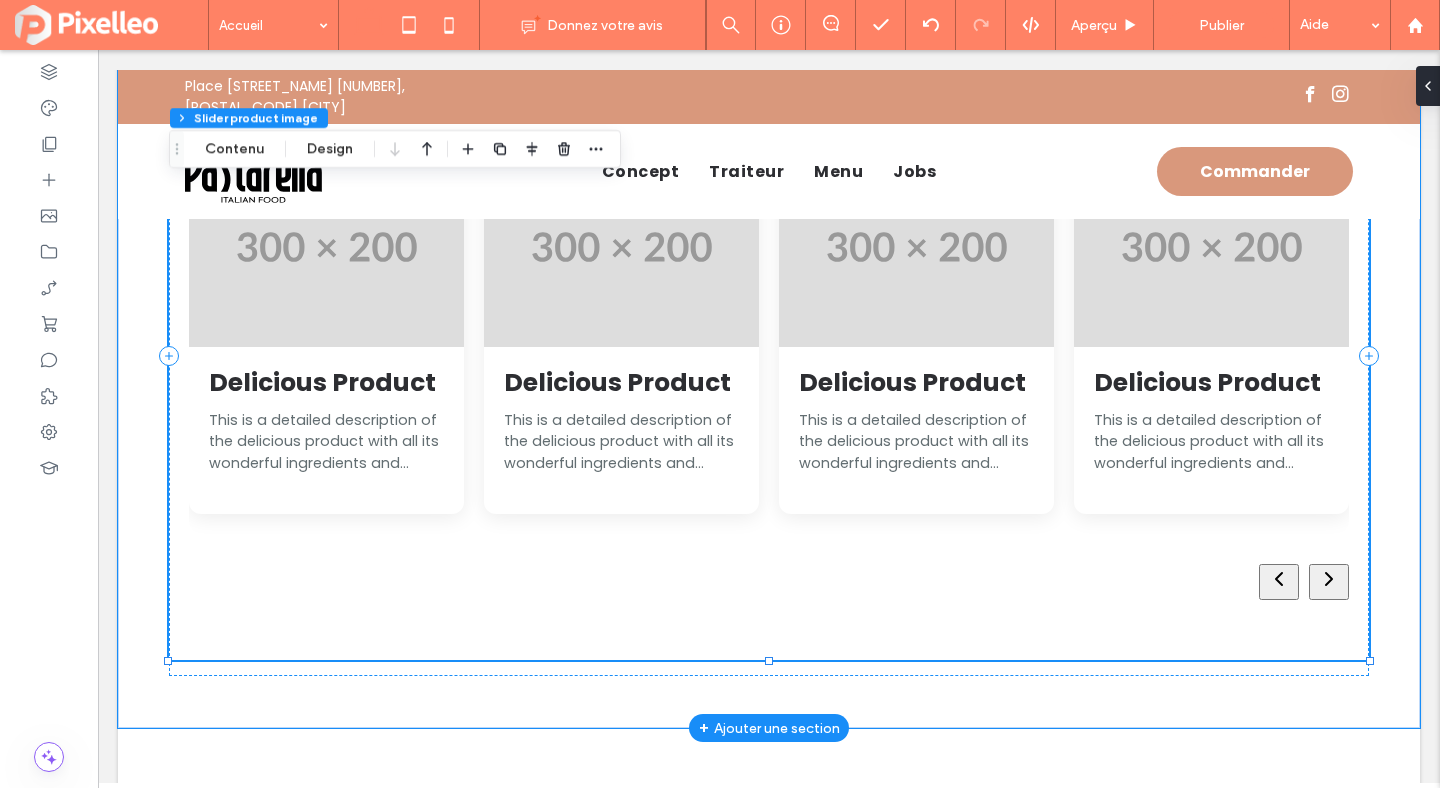 click on "Delicious Product
This is a detailed description of the delicious product with all its wonderful ingredients and features.
Delicious Product
This is a detailed description of the delicious product with all its wonderful ingredients and features.
Delicious Product
This is a detailed description of the delicious product with all its wonderful ingredients and features.
Delicious Product
This is a detailed description of the delicious product with all its wonderful ingredients and features.
Delicious Product
This is a detailed description of the delicious product with all its wonderful ingredients and features.
Delicious Product
This is a detailed description of the delicious product with all its wonderful ingredients and features.
Delicious Product
This is a detailed description of the delicious product with all its wonderful ingredients and features." at bounding box center [769, 363] 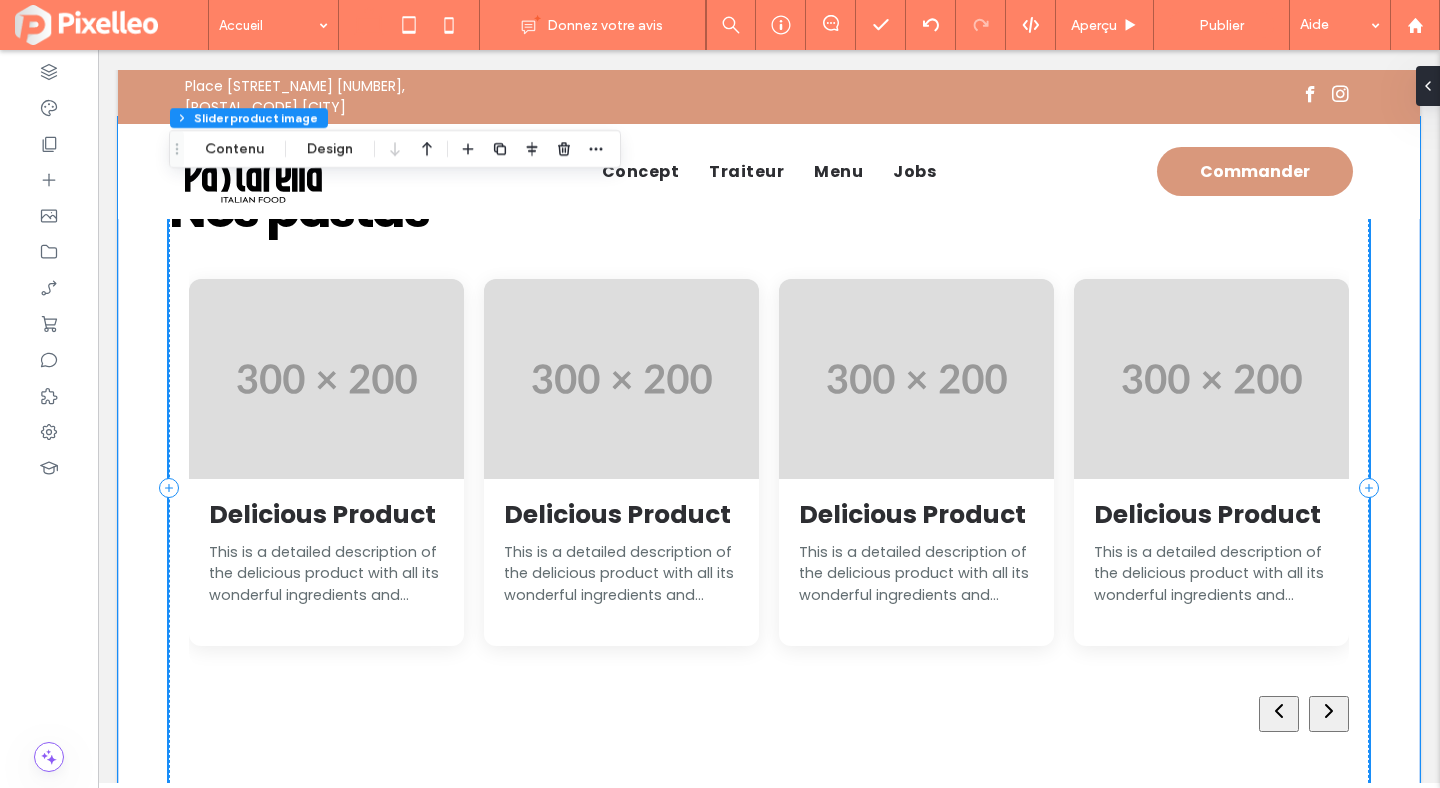 scroll, scrollTop: 789, scrollLeft: 0, axis: vertical 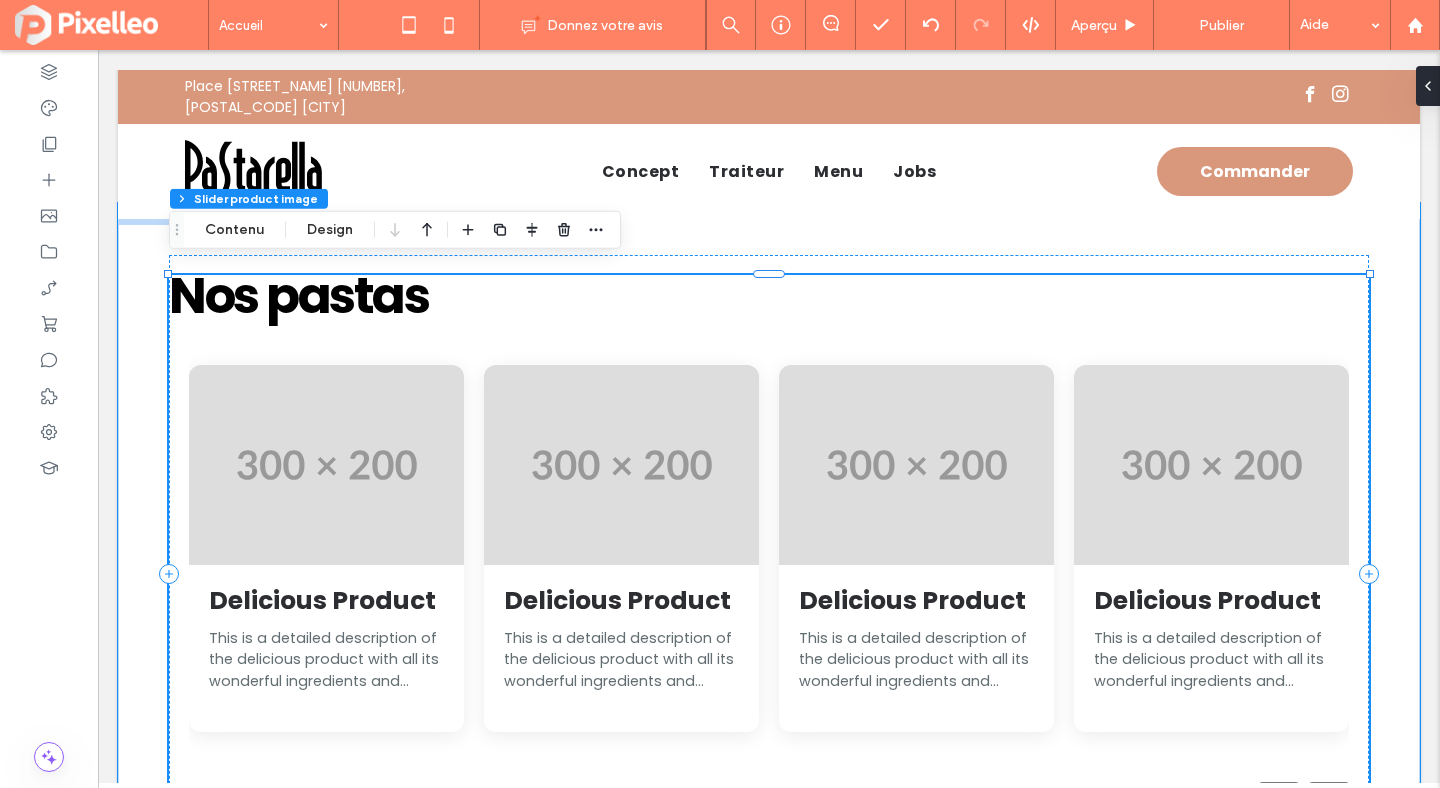 click at bounding box center (326, 465) 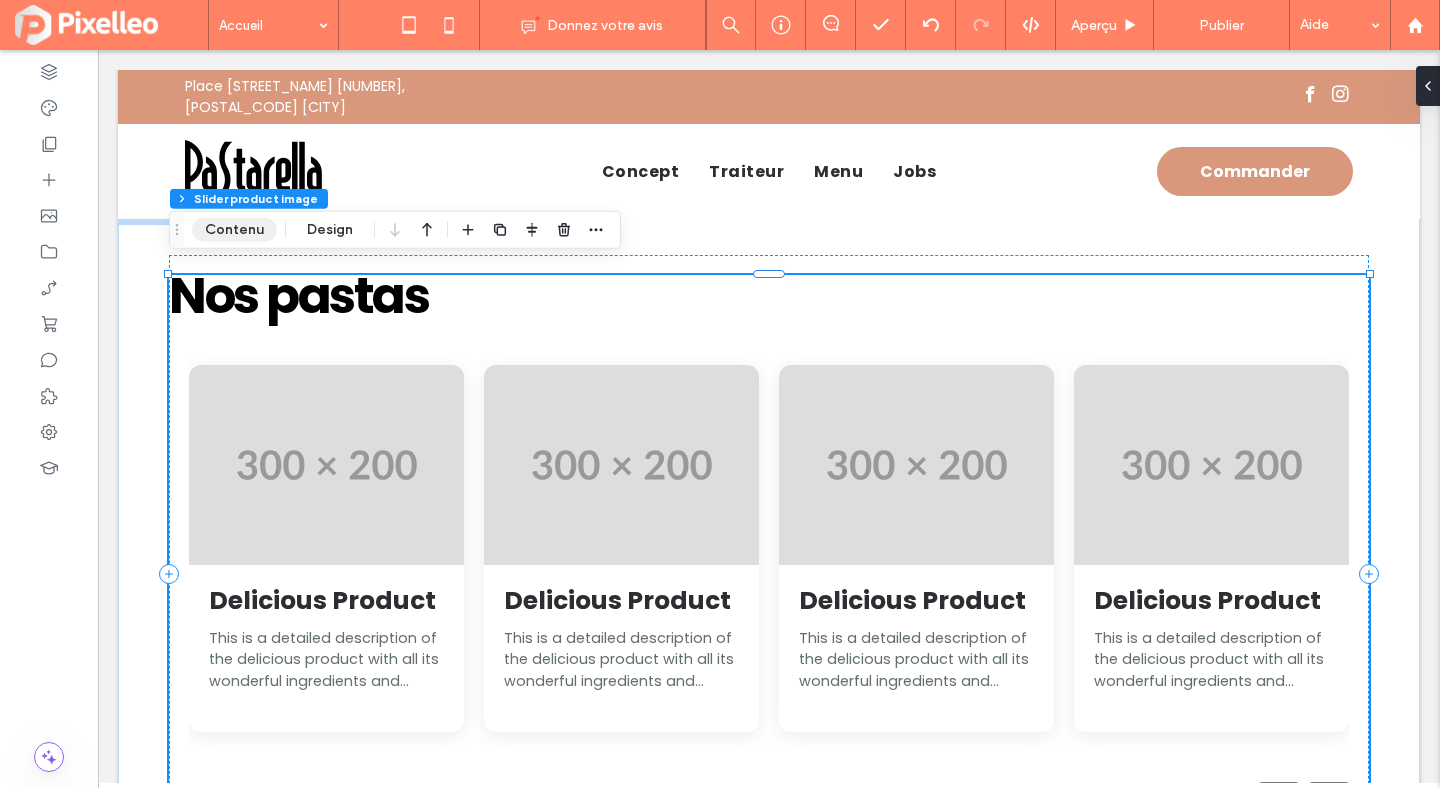 click on "Contenu" at bounding box center (234, 230) 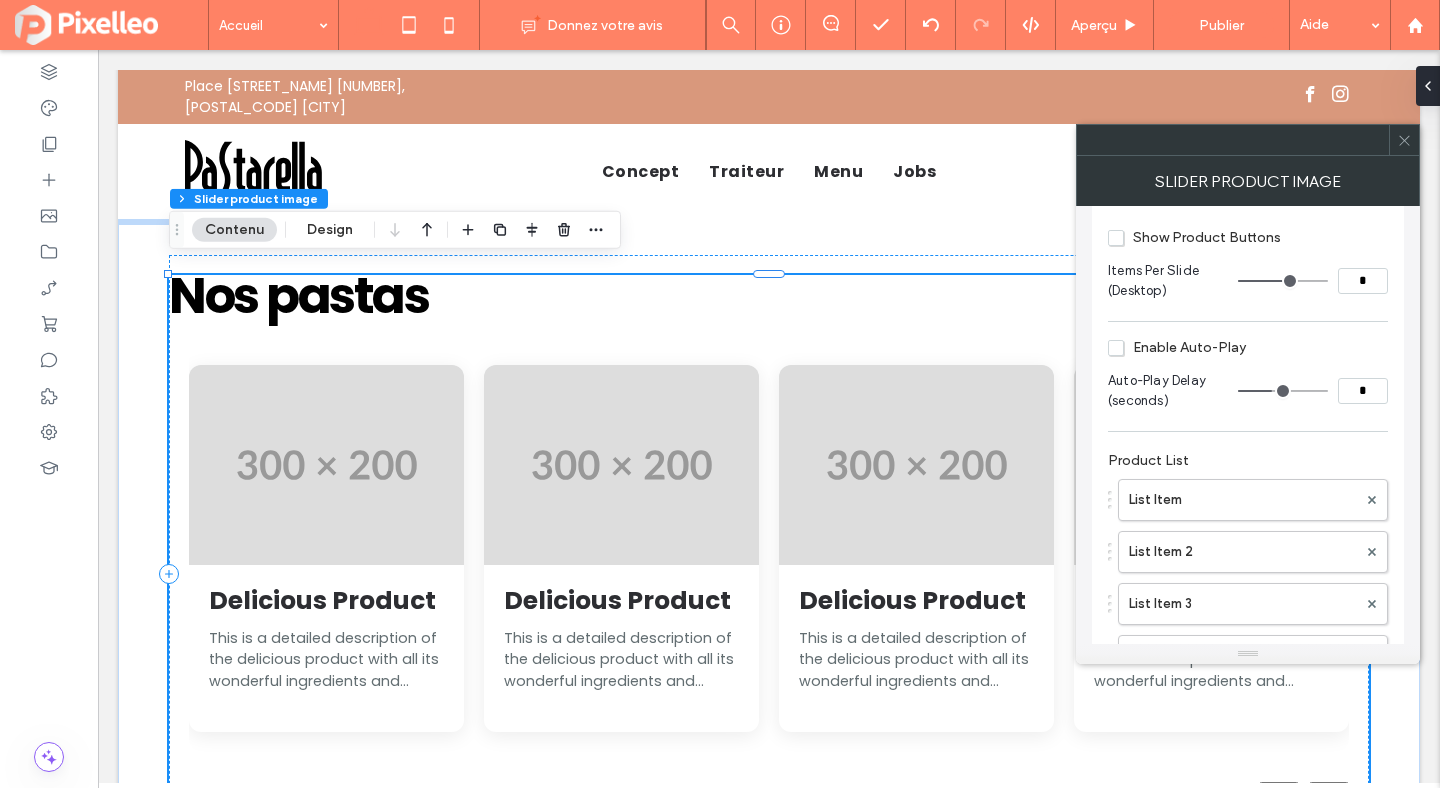 scroll, scrollTop: 280, scrollLeft: 0, axis: vertical 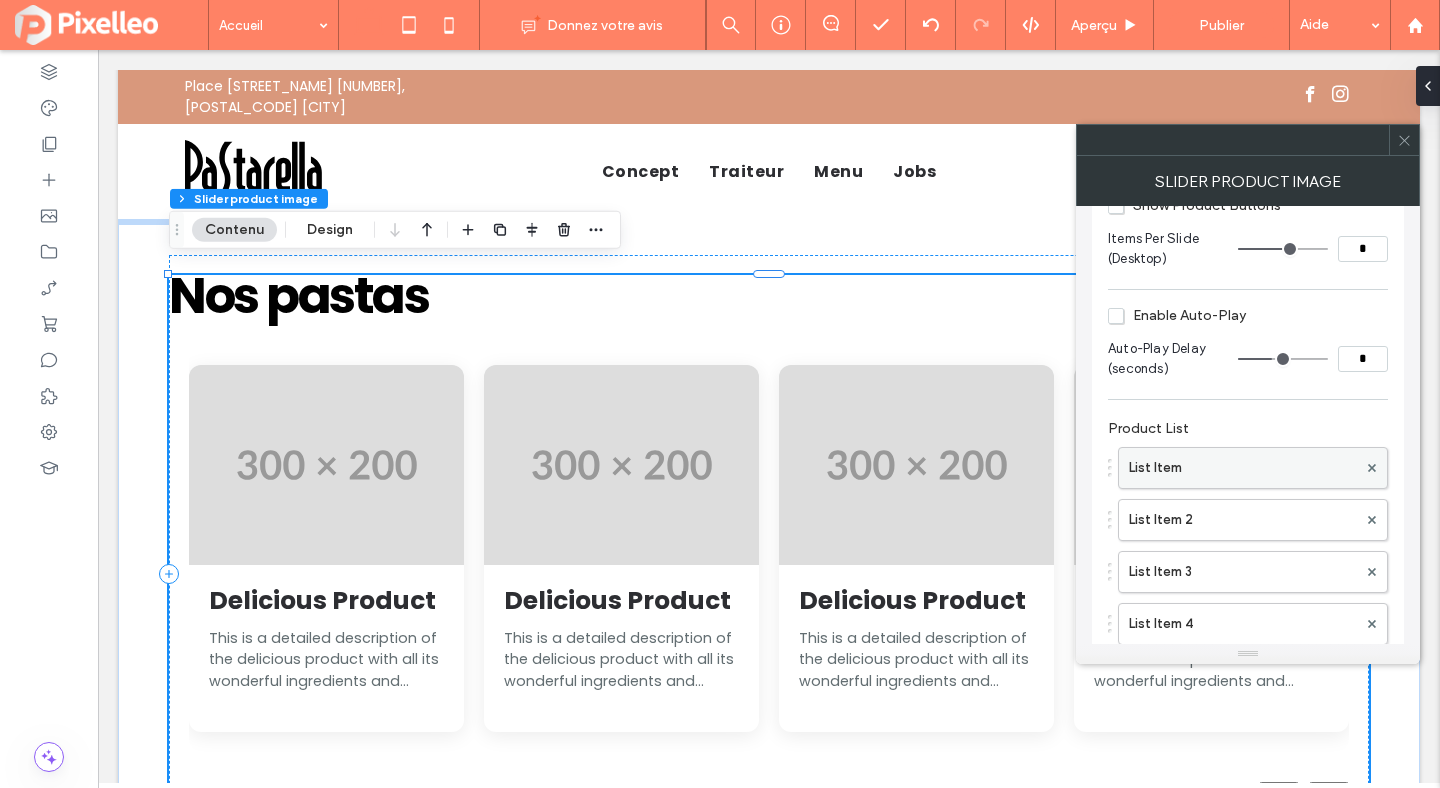 click on "List Item" at bounding box center (1243, 468) 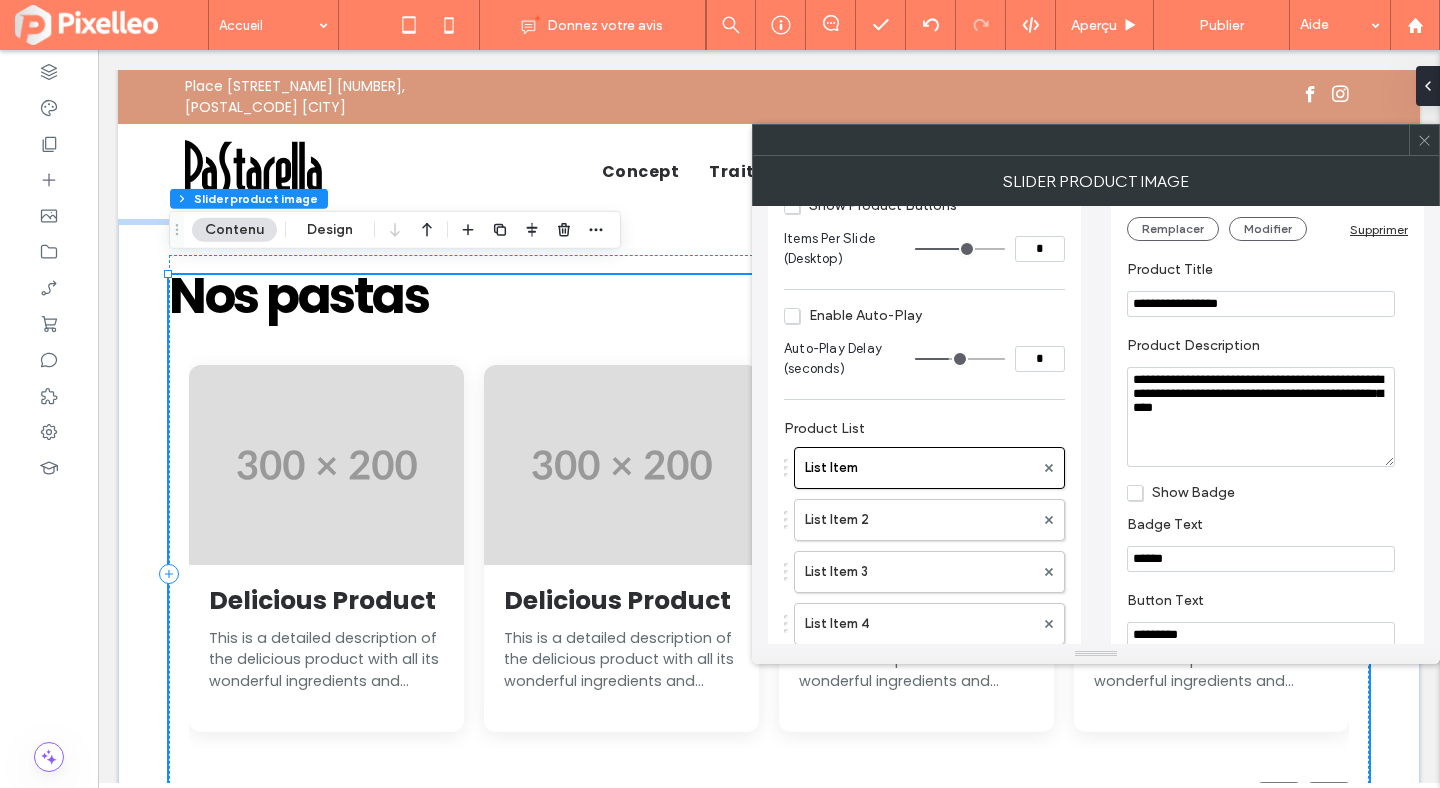 click on "**********" at bounding box center [1261, 304] 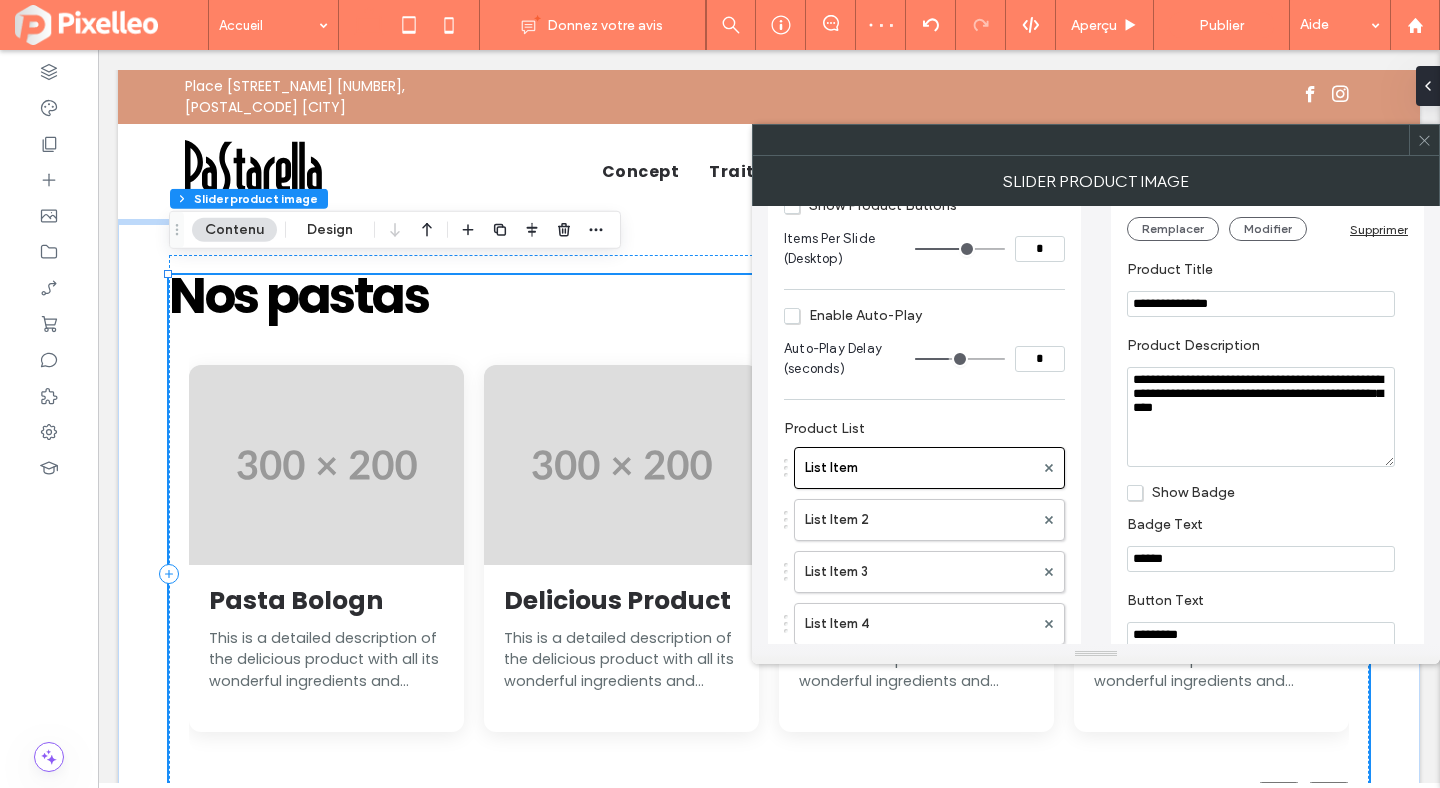 type on "**********" 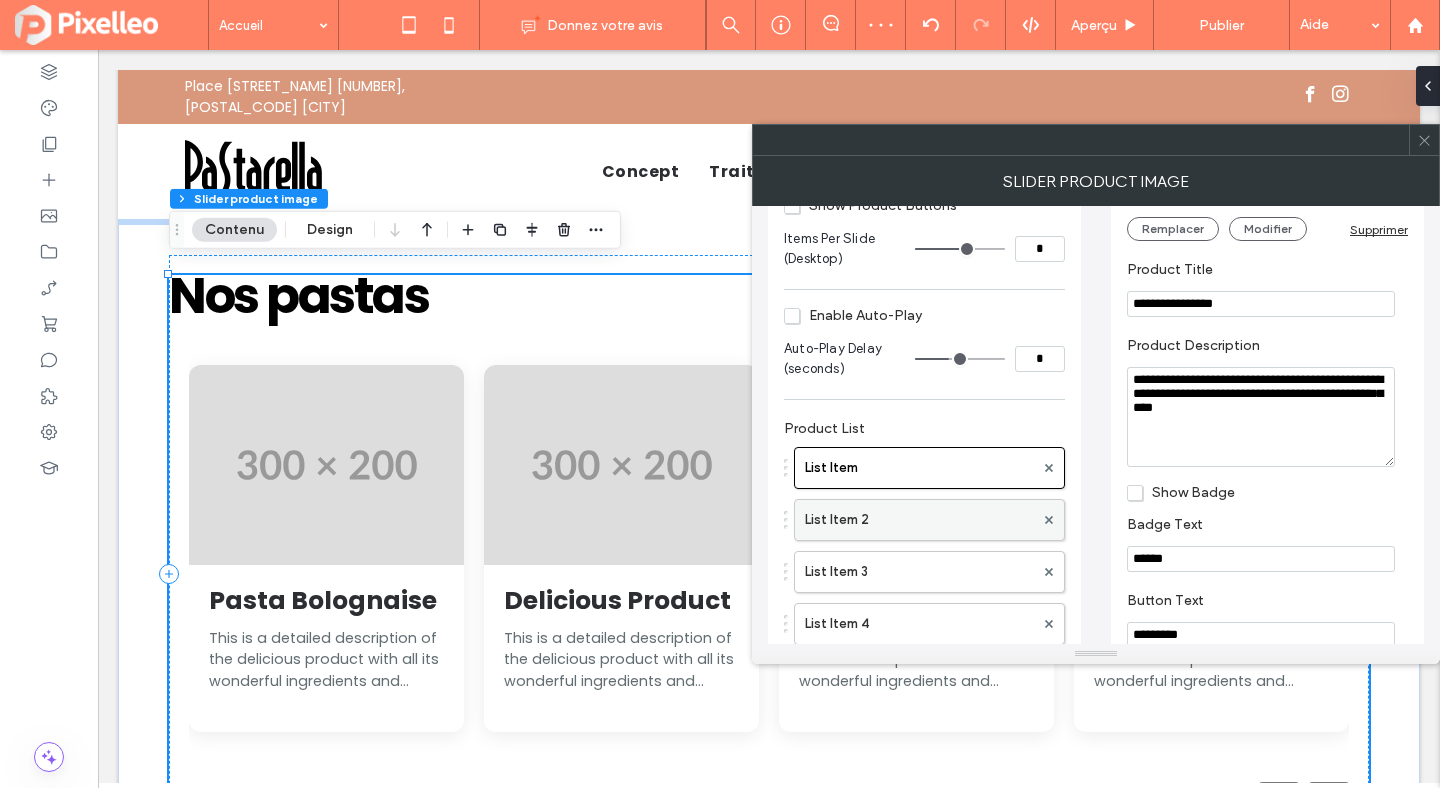 click on "List Item 2" at bounding box center (919, 520) 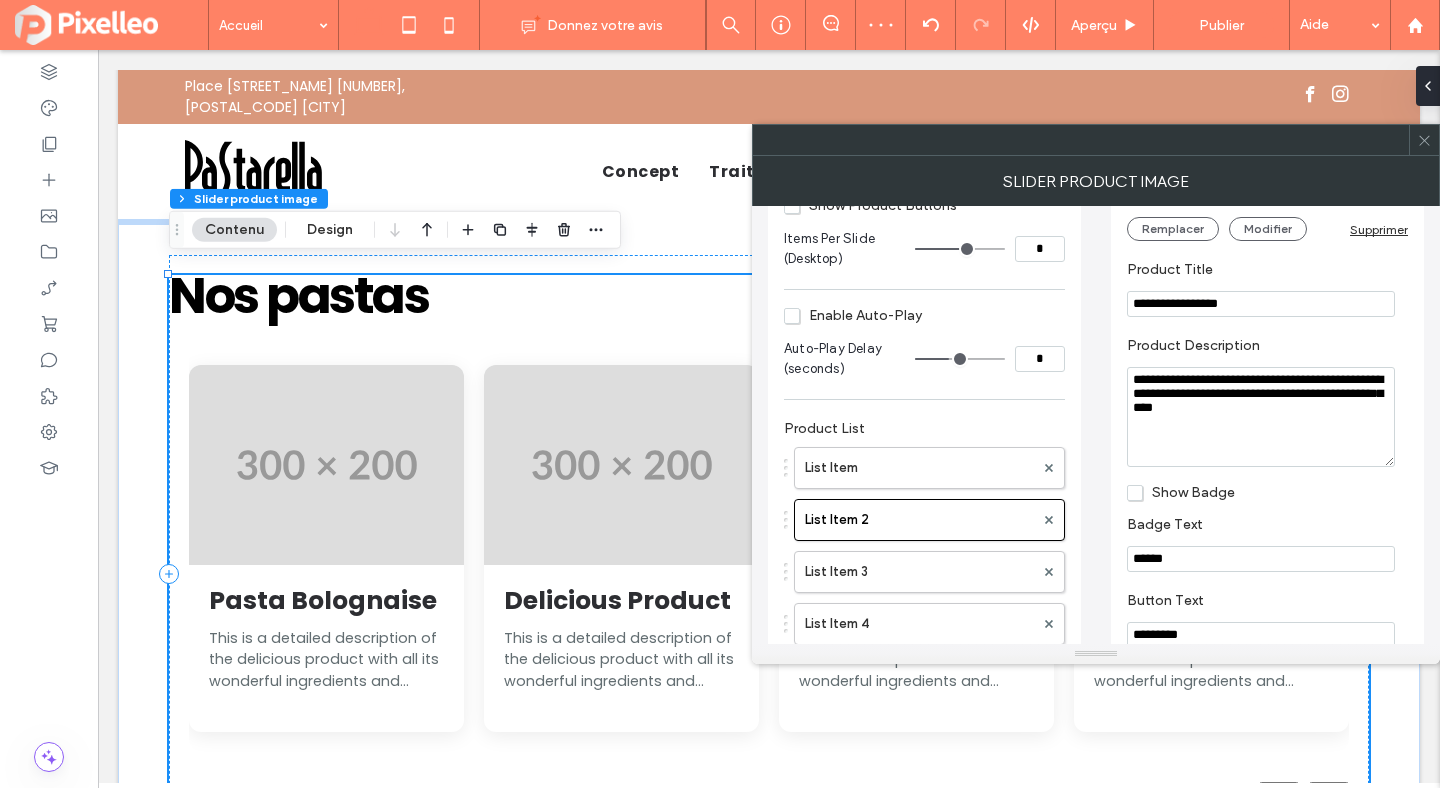 click on "**********" at bounding box center (1261, 304) 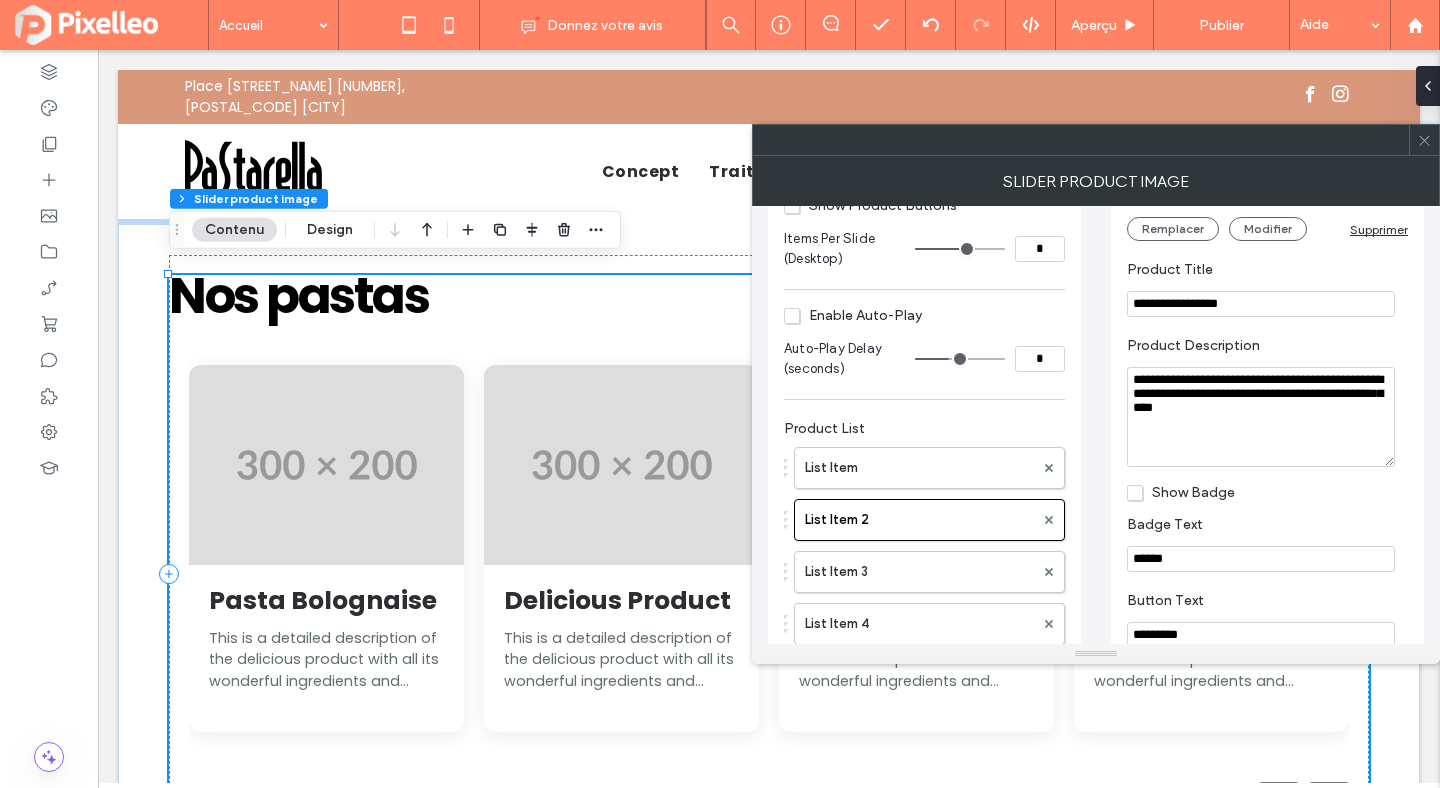 click on "**********" at bounding box center (1261, 304) 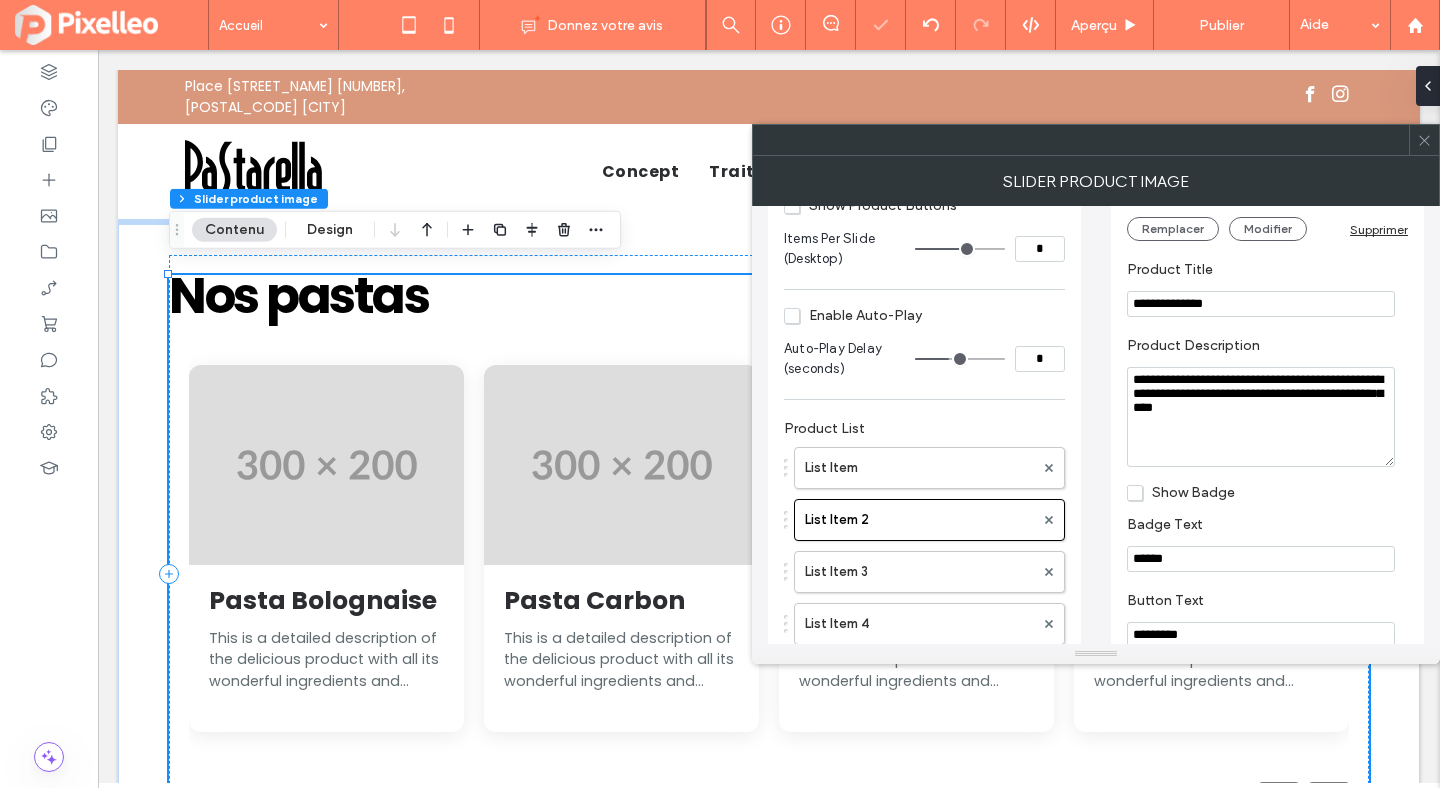 type on "**********" 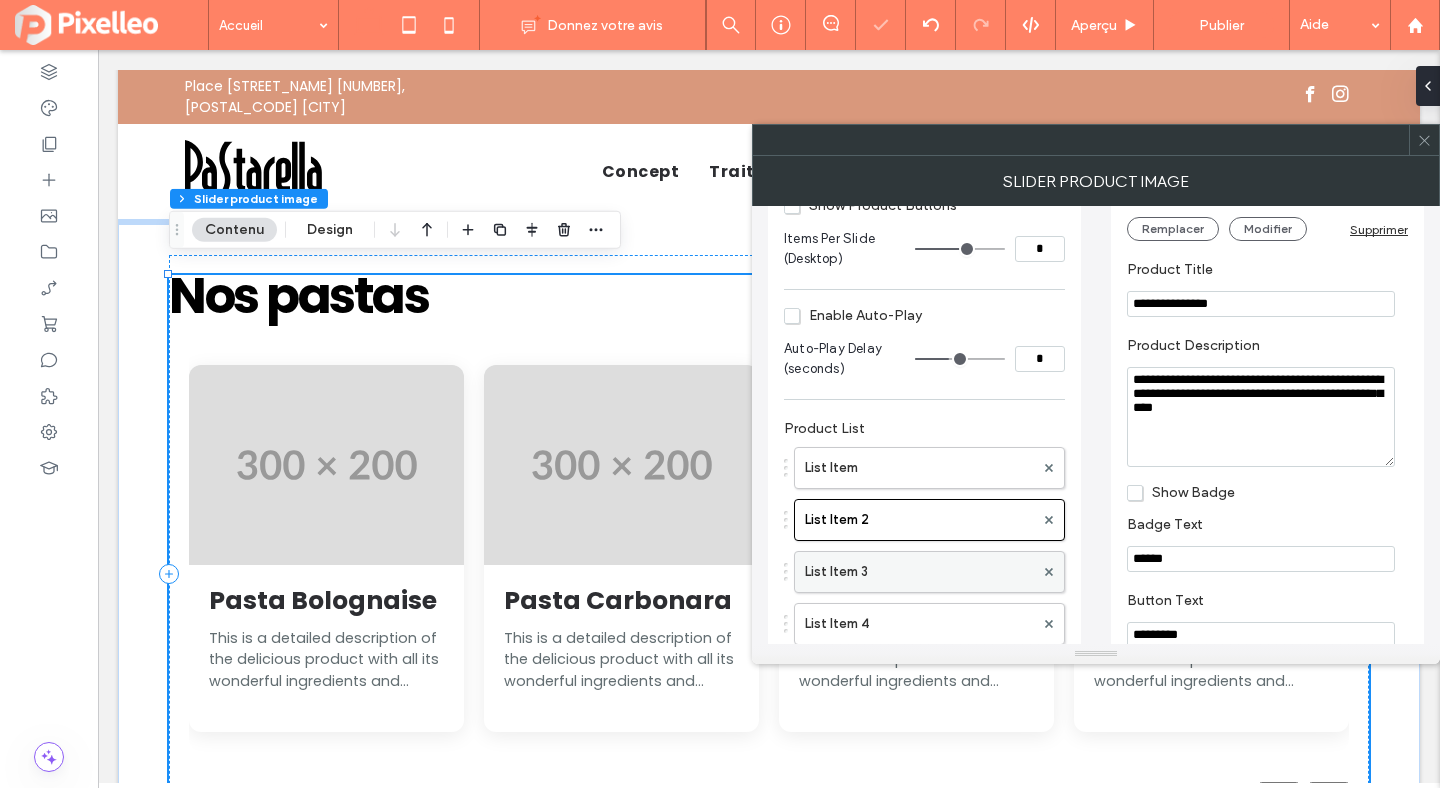 click on "List Item 3" at bounding box center (919, 572) 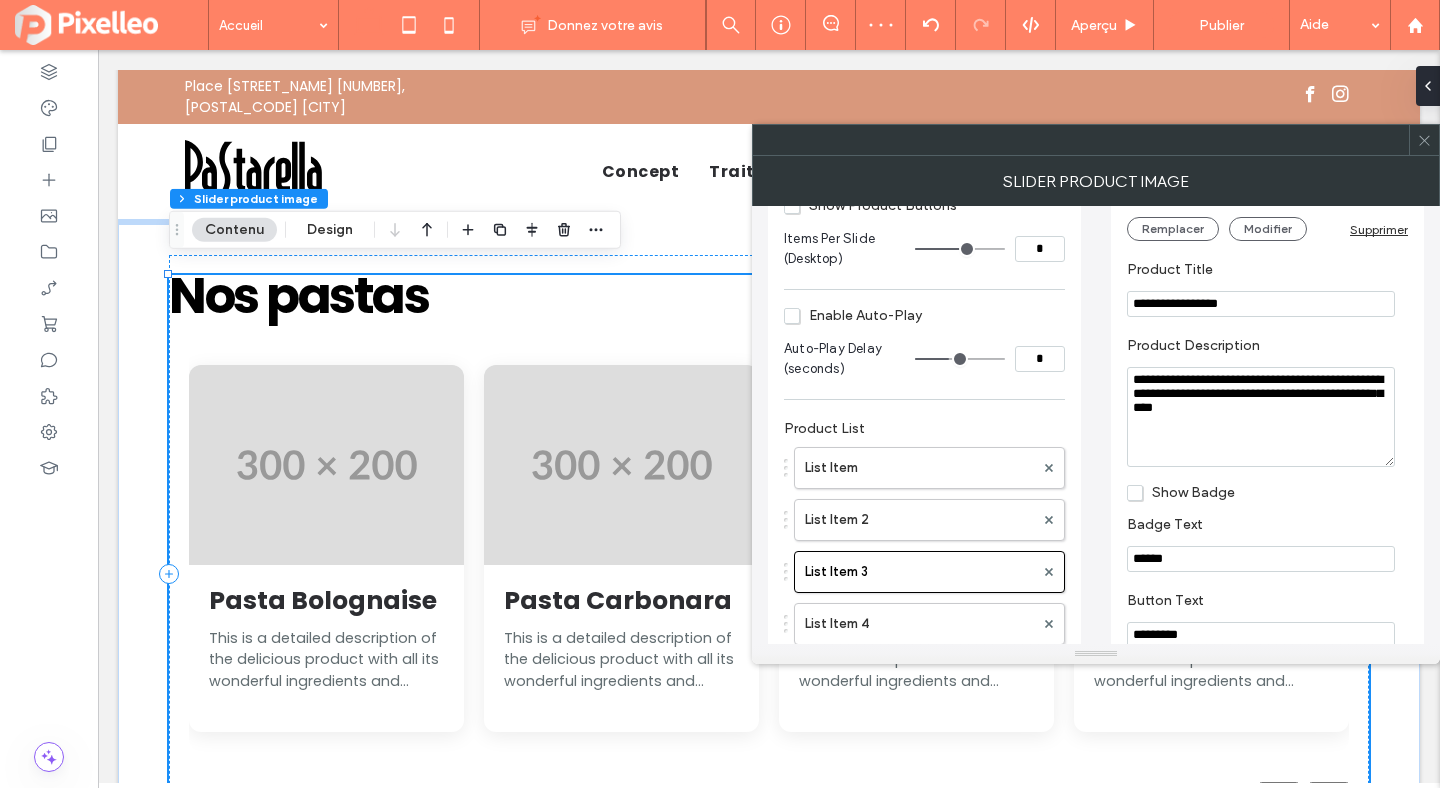 click on "**********" at bounding box center (1261, 304) 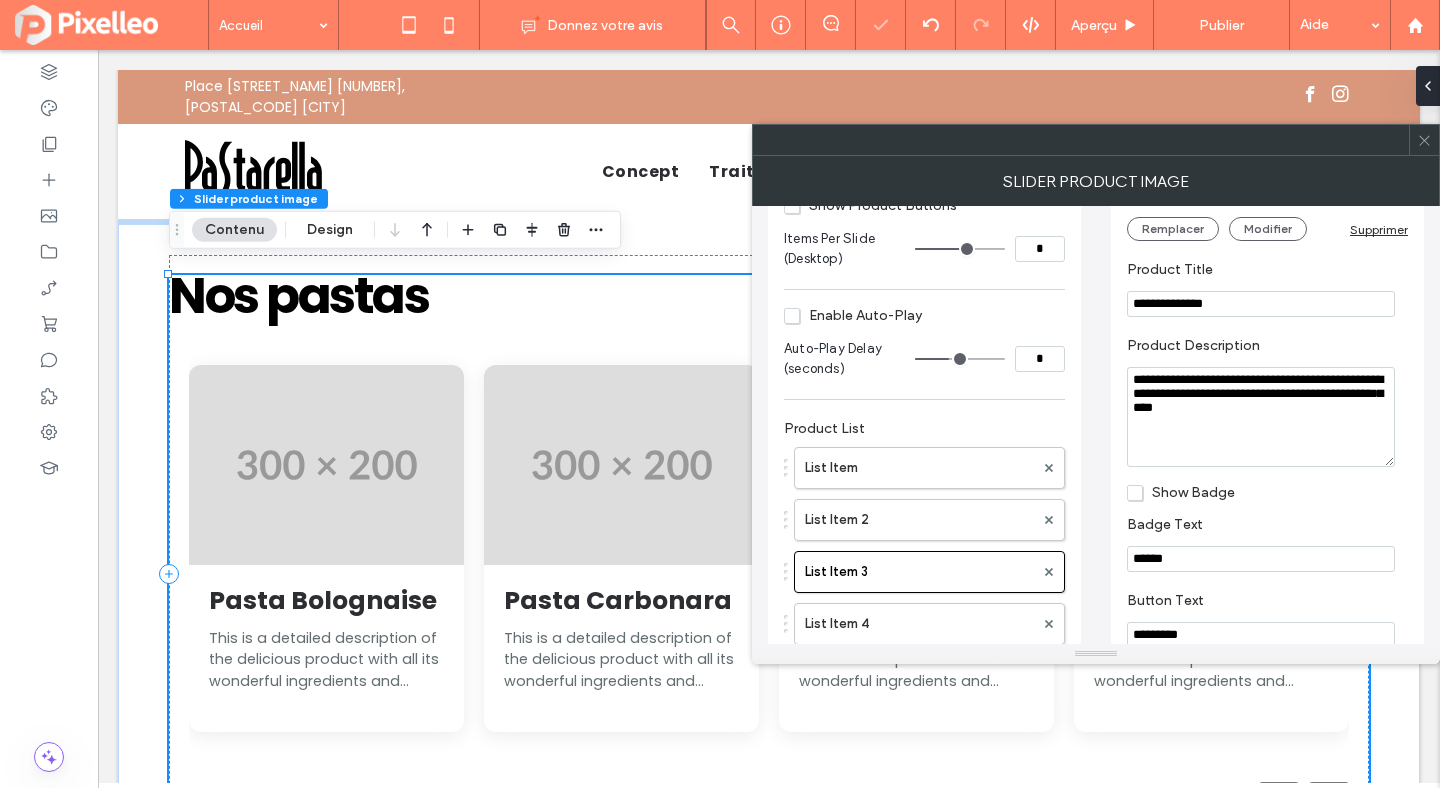 type on "**********" 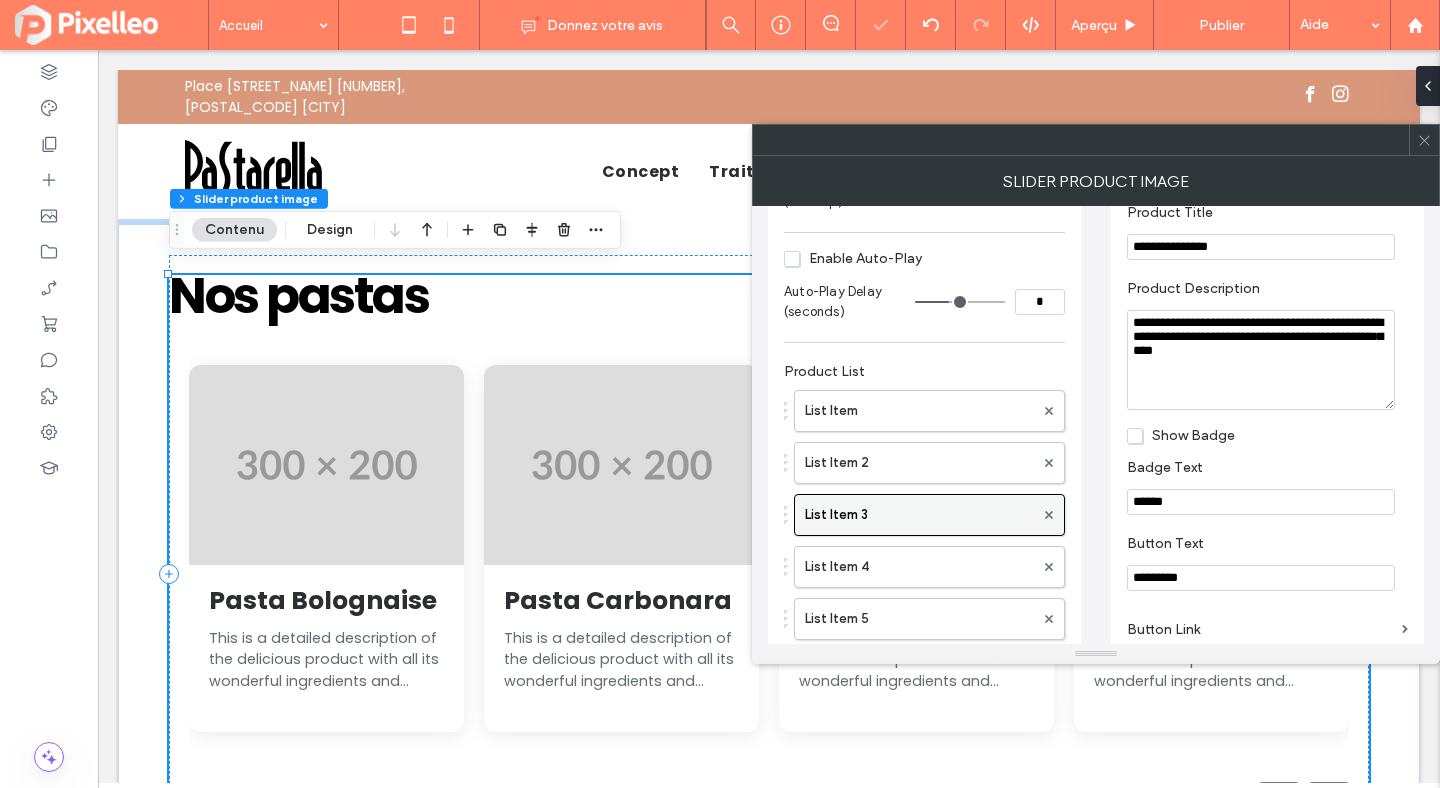 scroll, scrollTop: 353, scrollLeft: 0, axis: vertical 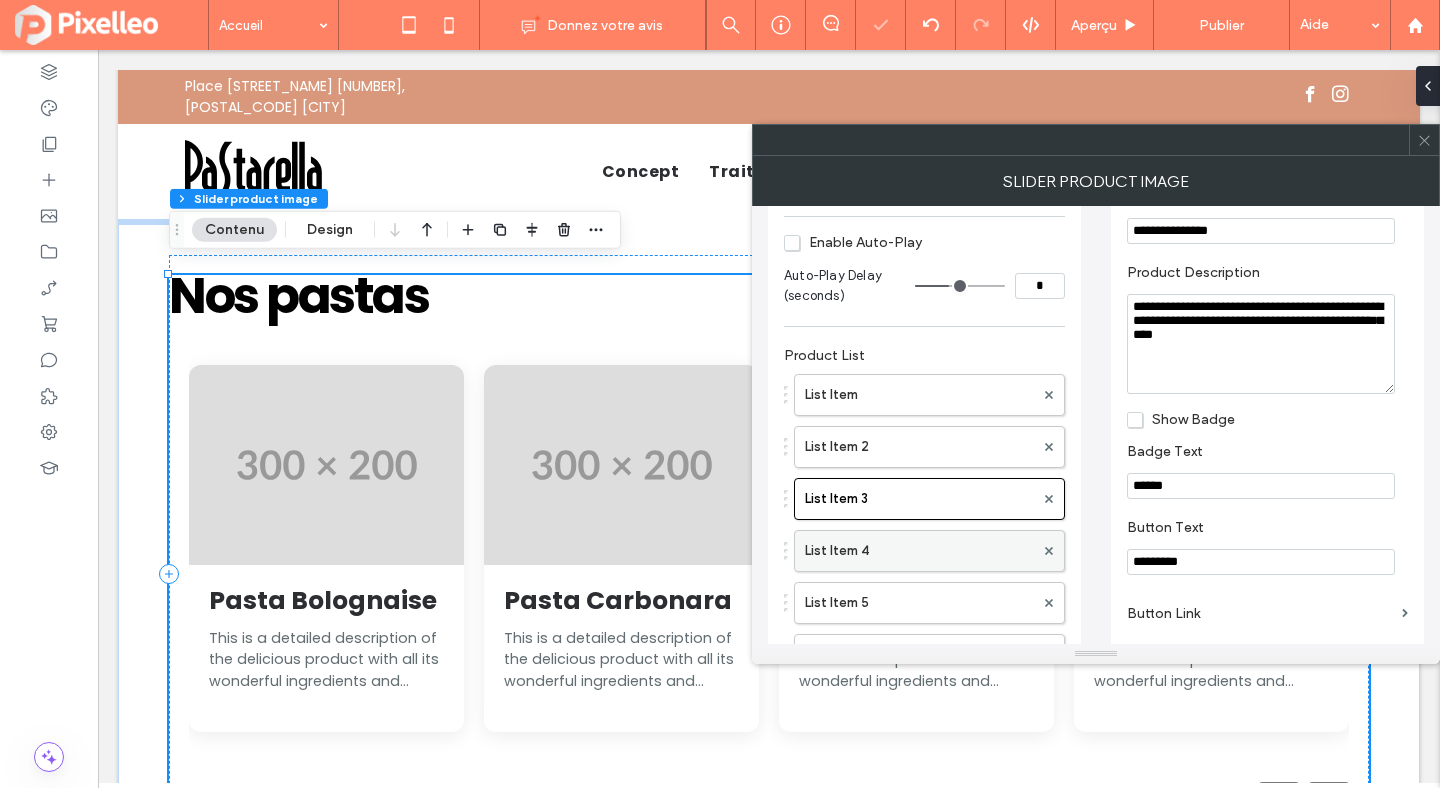 click on "List Item 4" at bounding box center (919, 551) 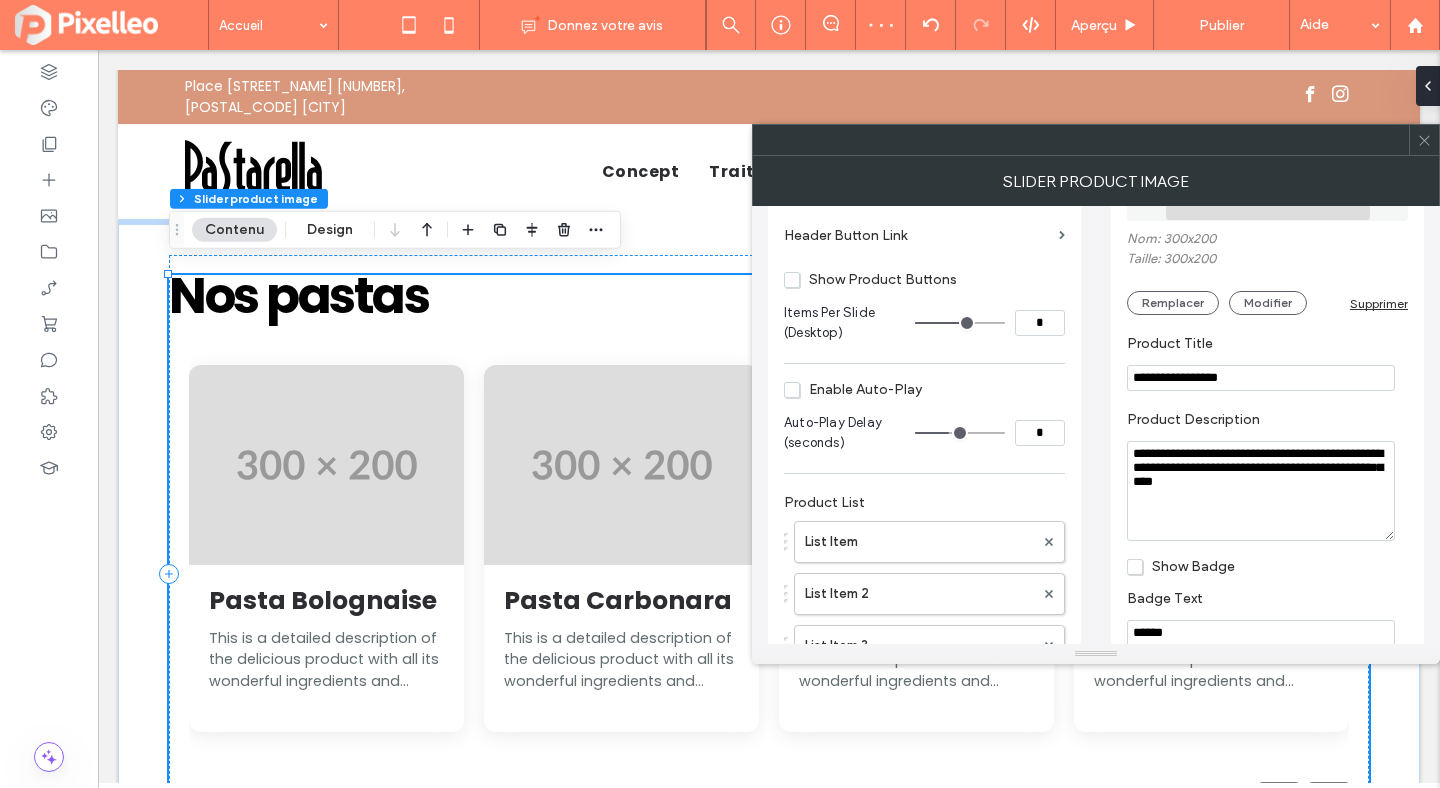 scroll, scrollTop: 165, scrollLeft: 0, axis: vertical 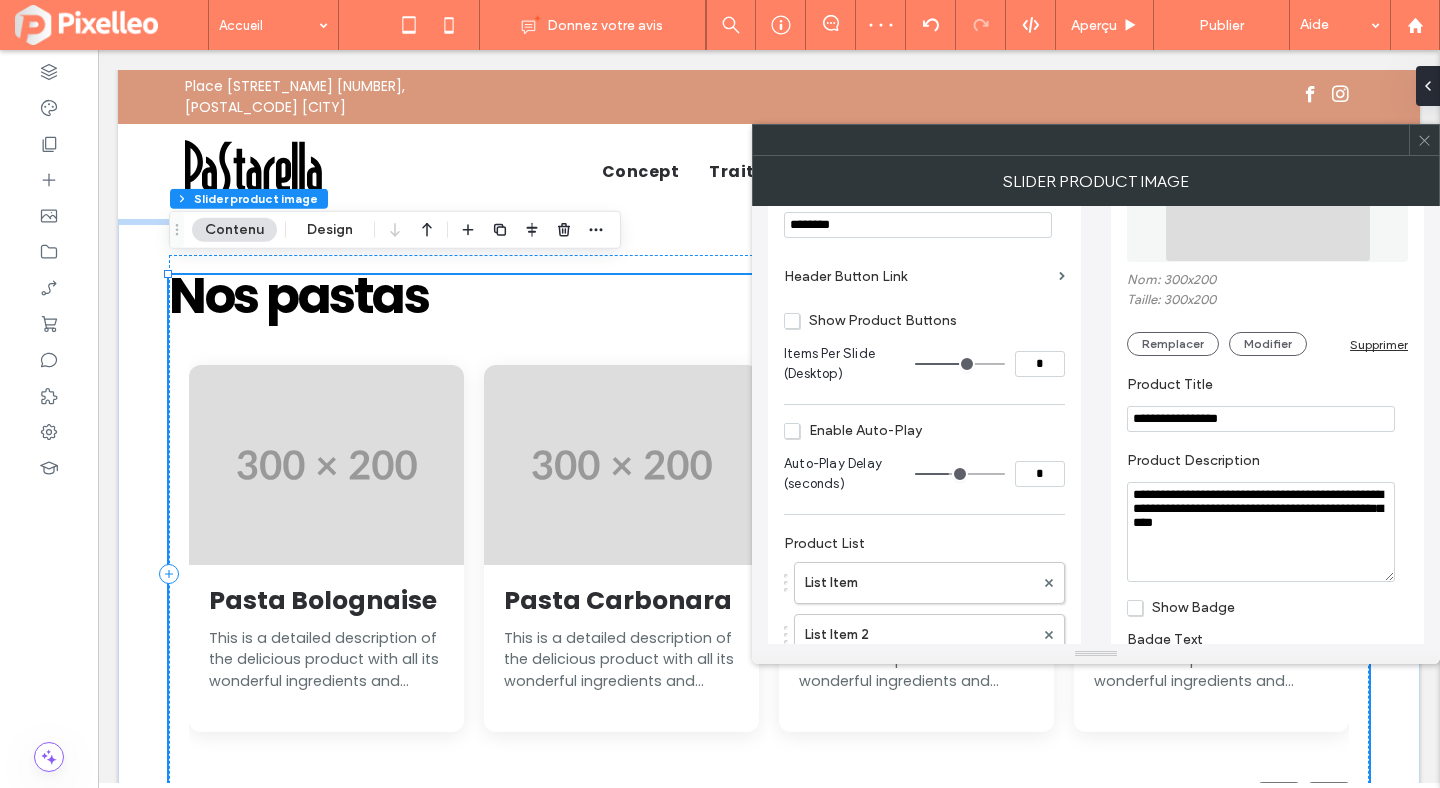 click on "**********" at bounding box center (1261, 419) 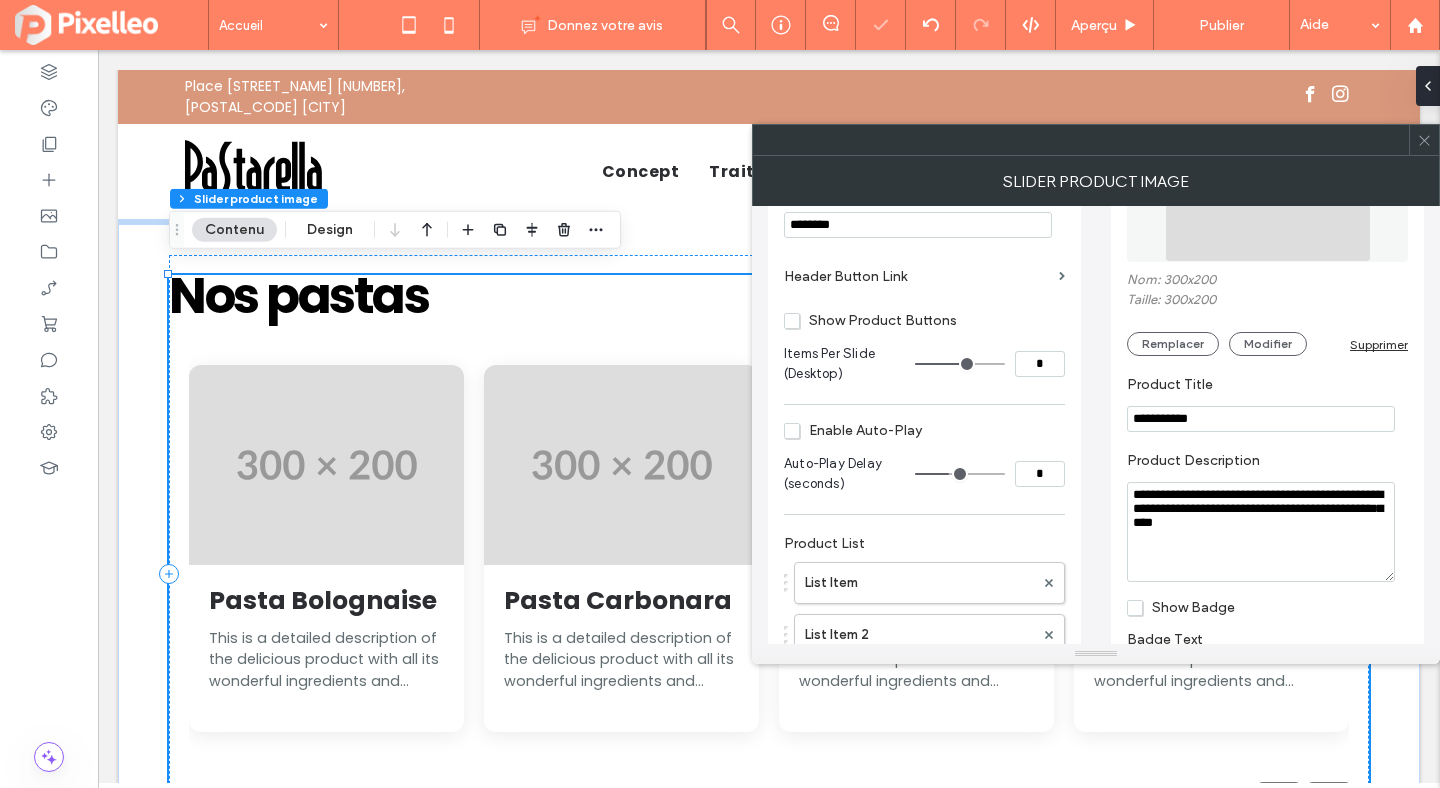 type on "**********" 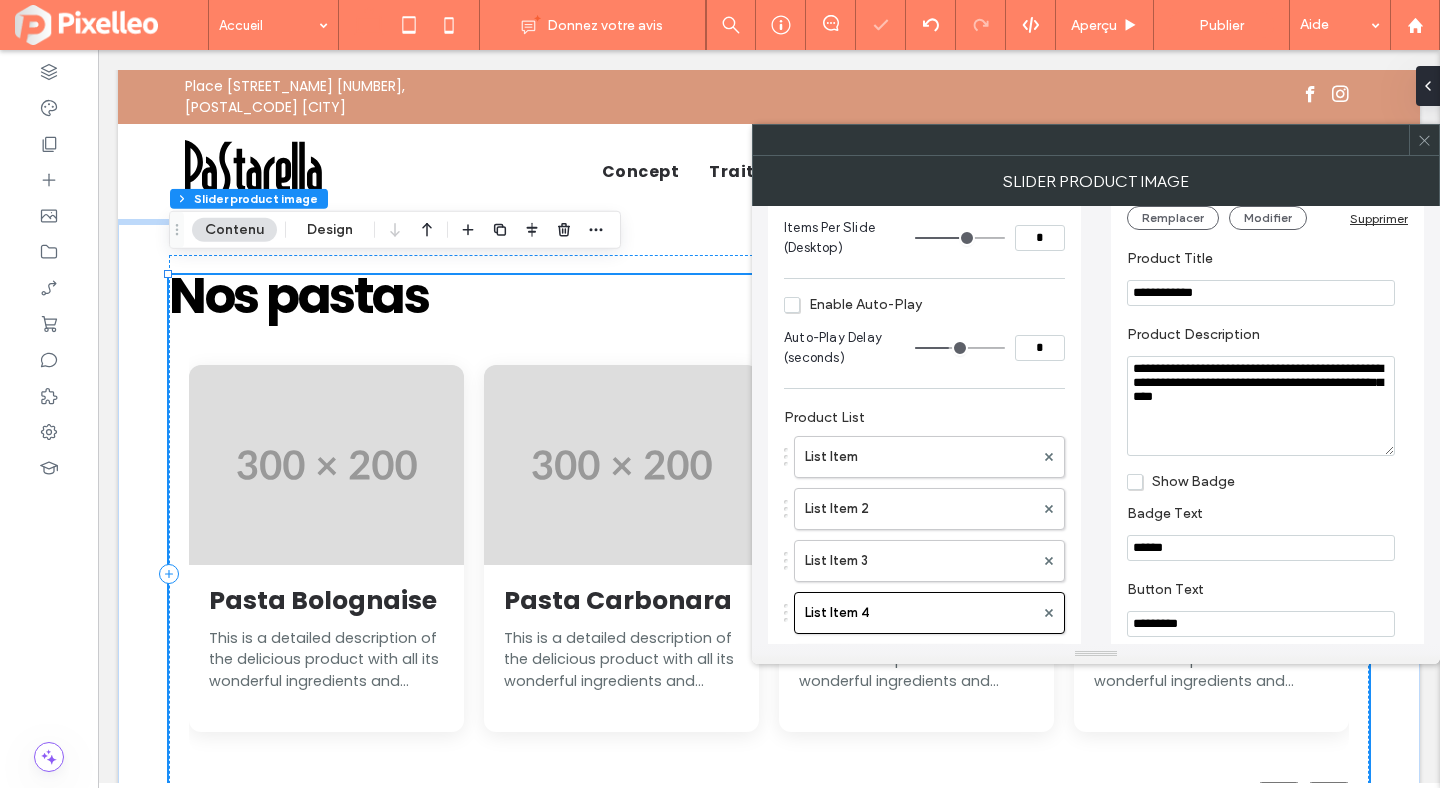scroll, scrollTop: 385, scrollLeft: 0, axis: vertical 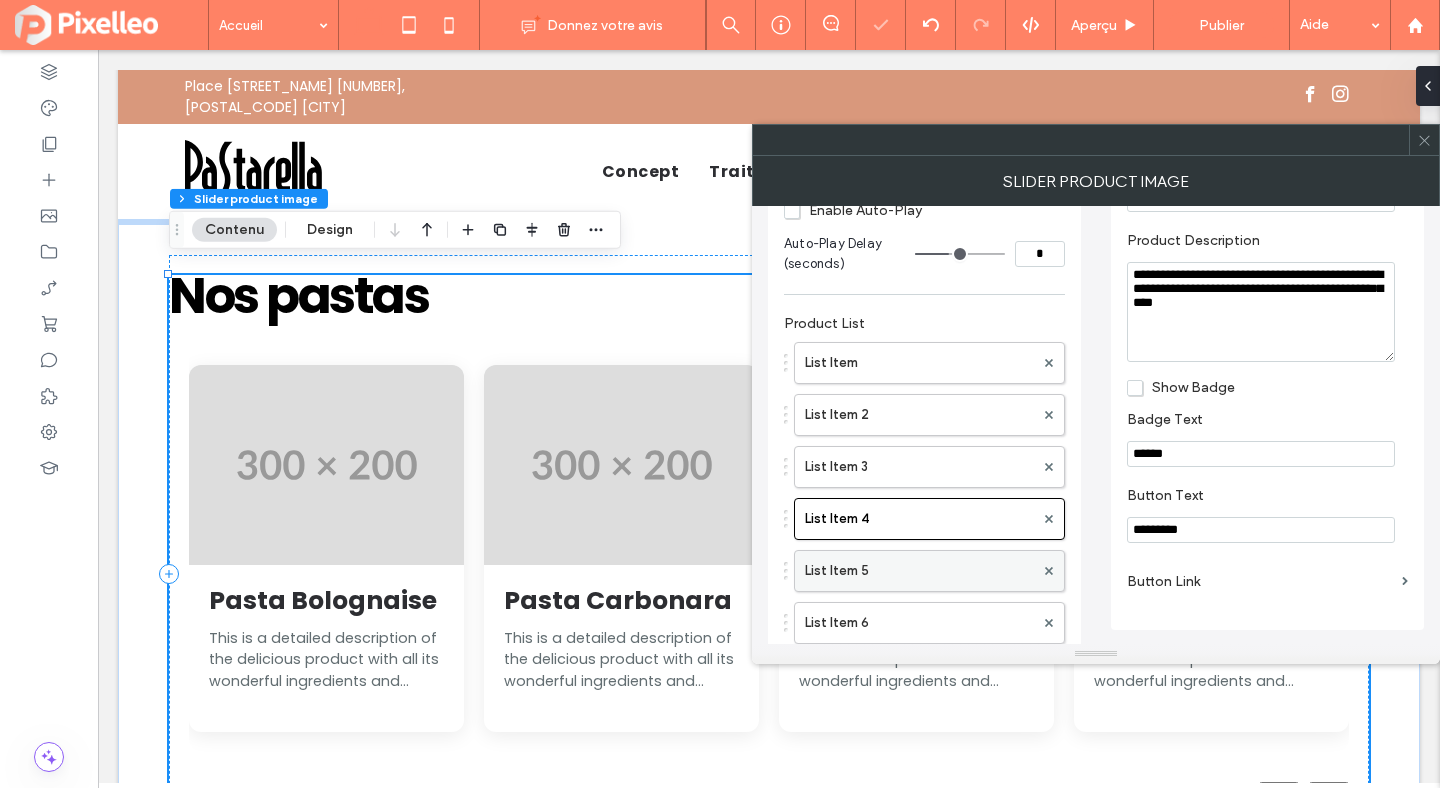 click on "List Item 5" at bounding box center (919, 571) 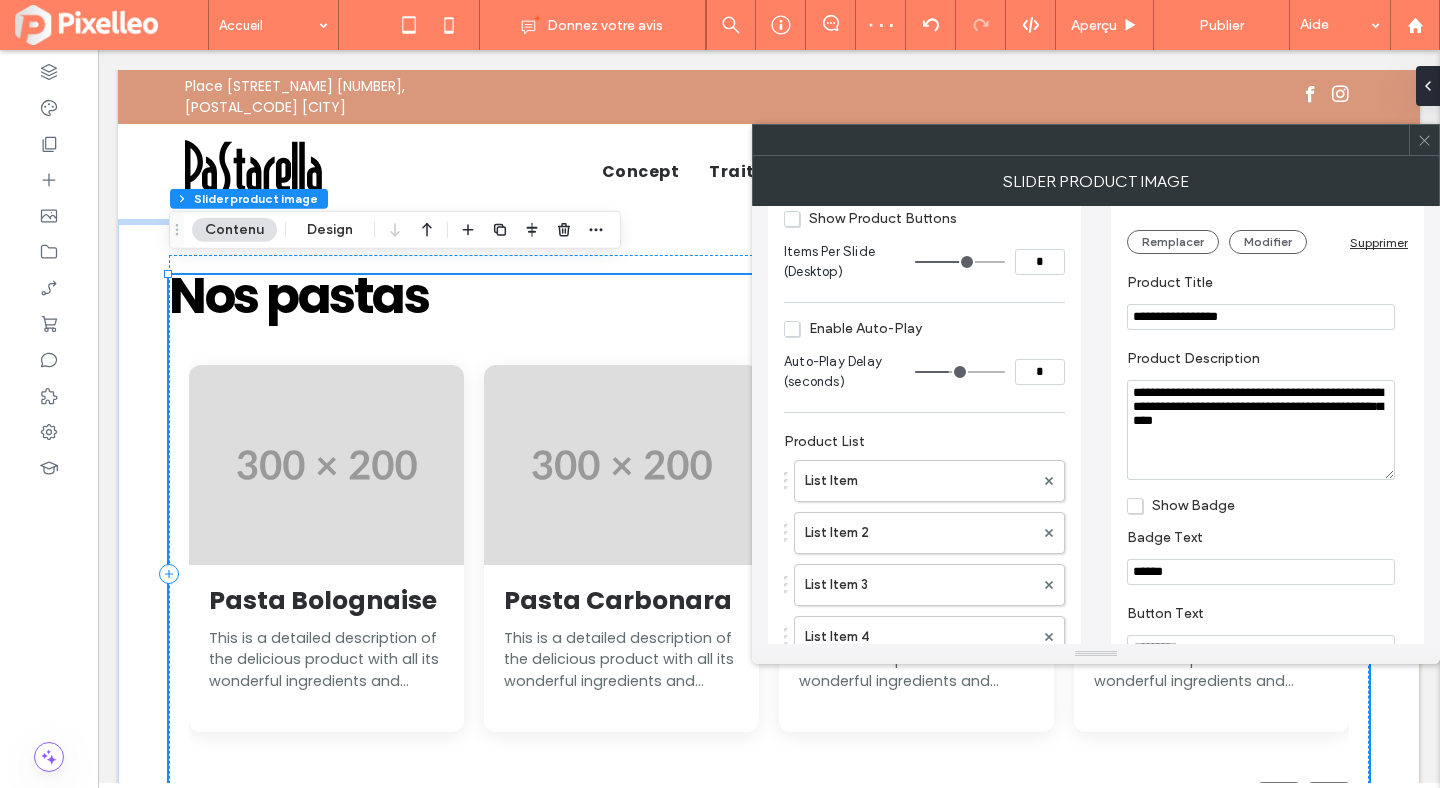 scroll, scrollTop: 229, scrollLeft: 0, axis: vertical 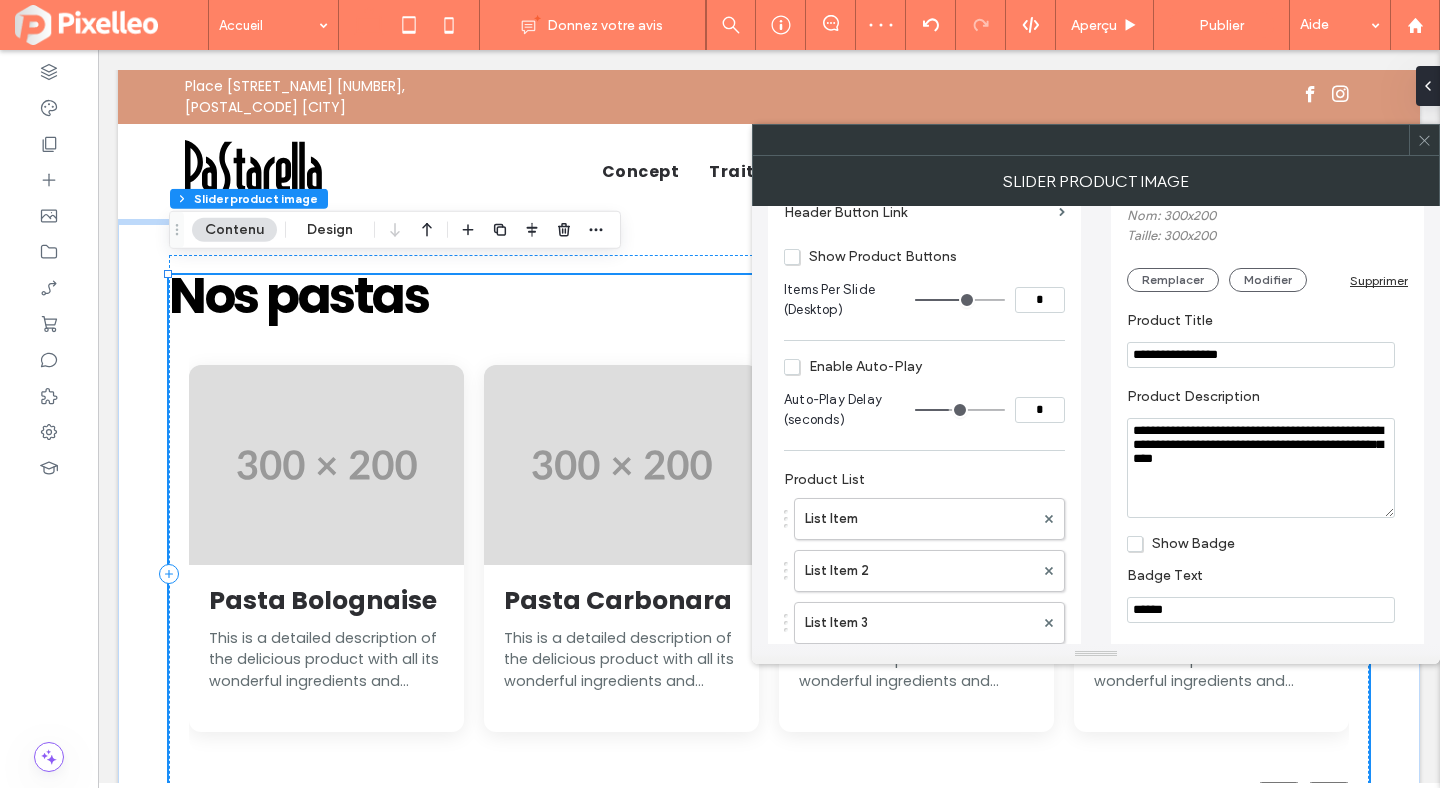 click on "**********" at bounding box center [1261, 355] 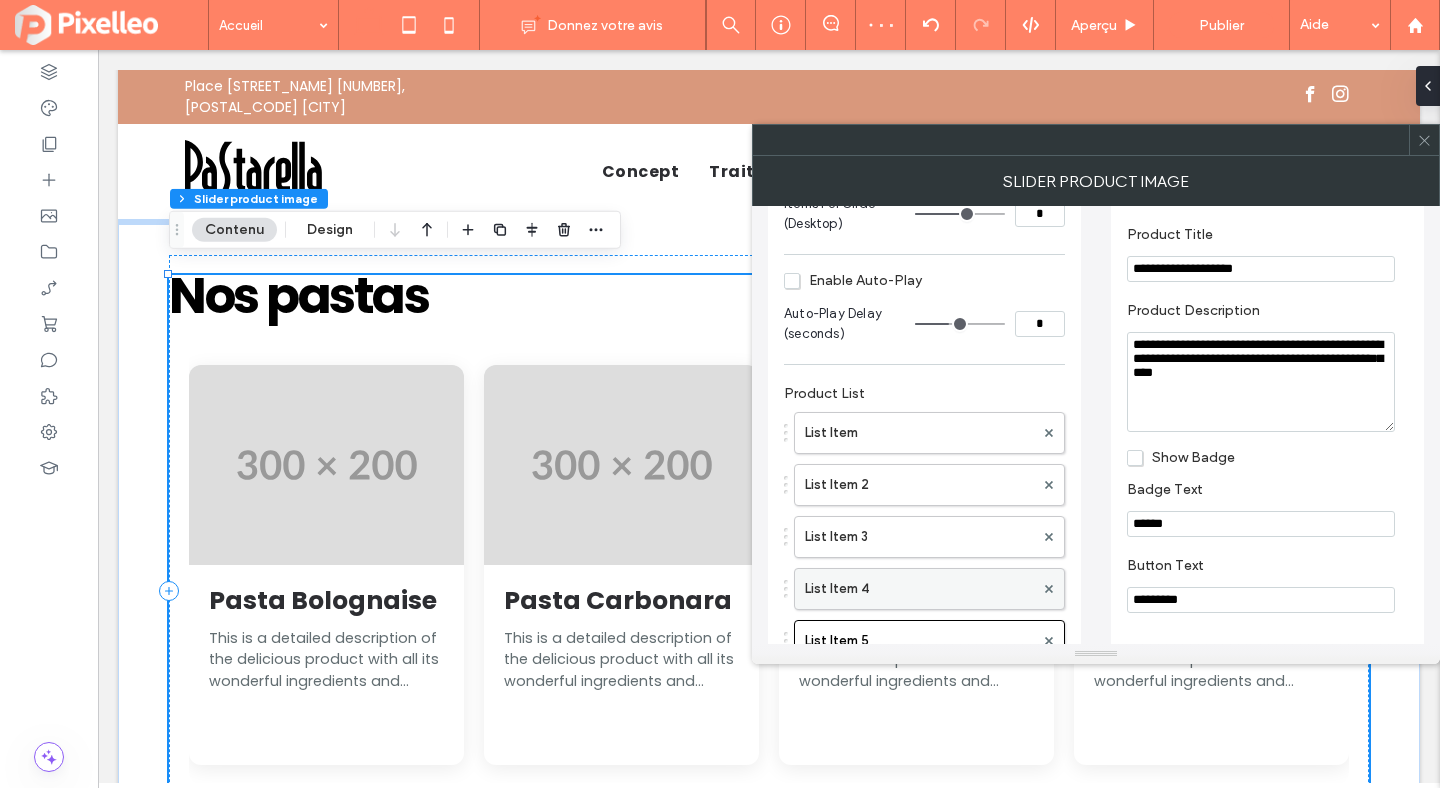 scroll, scrollTop: 324, scrollLeft: 0, axis: vertical 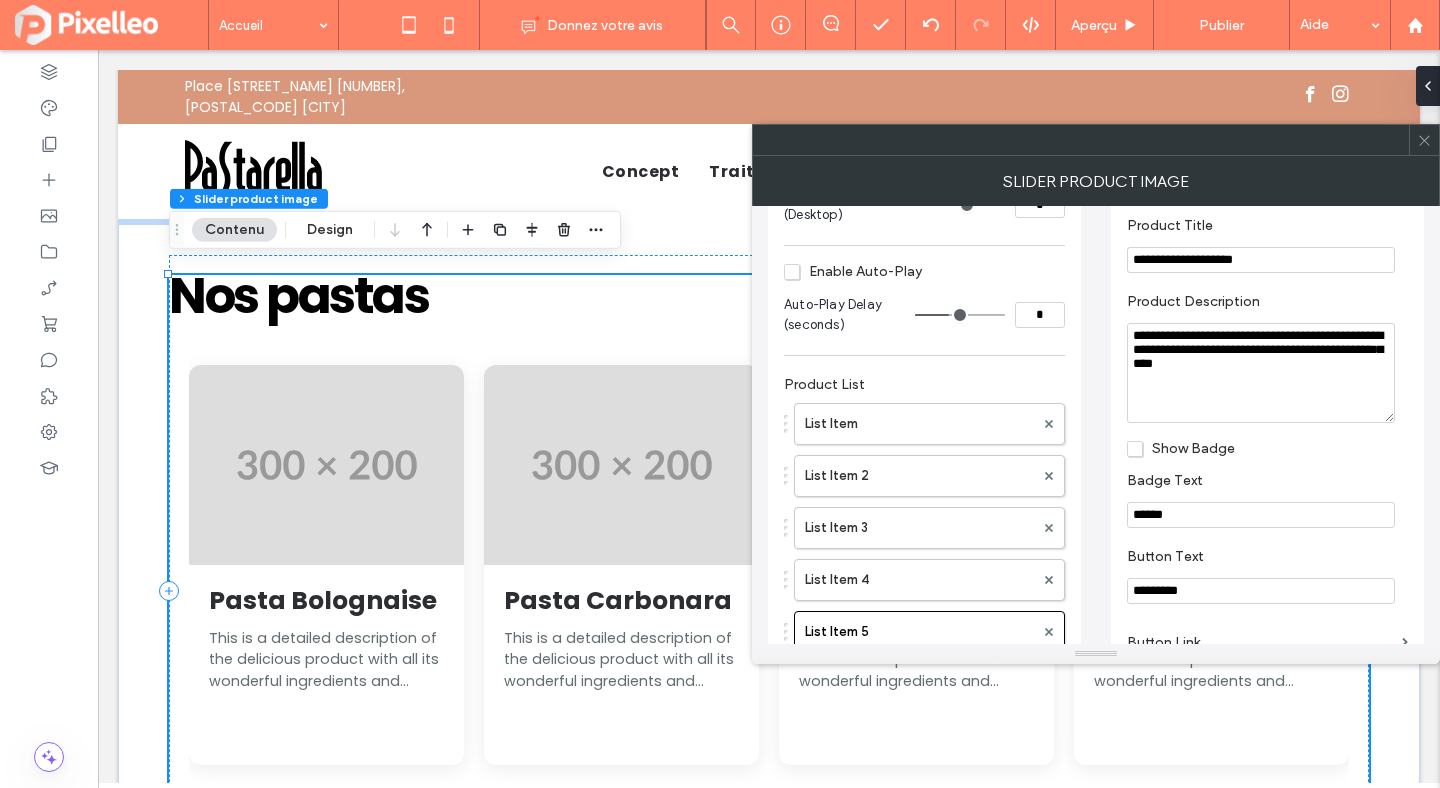 click on "**********" at bounding box center [1261, 260] 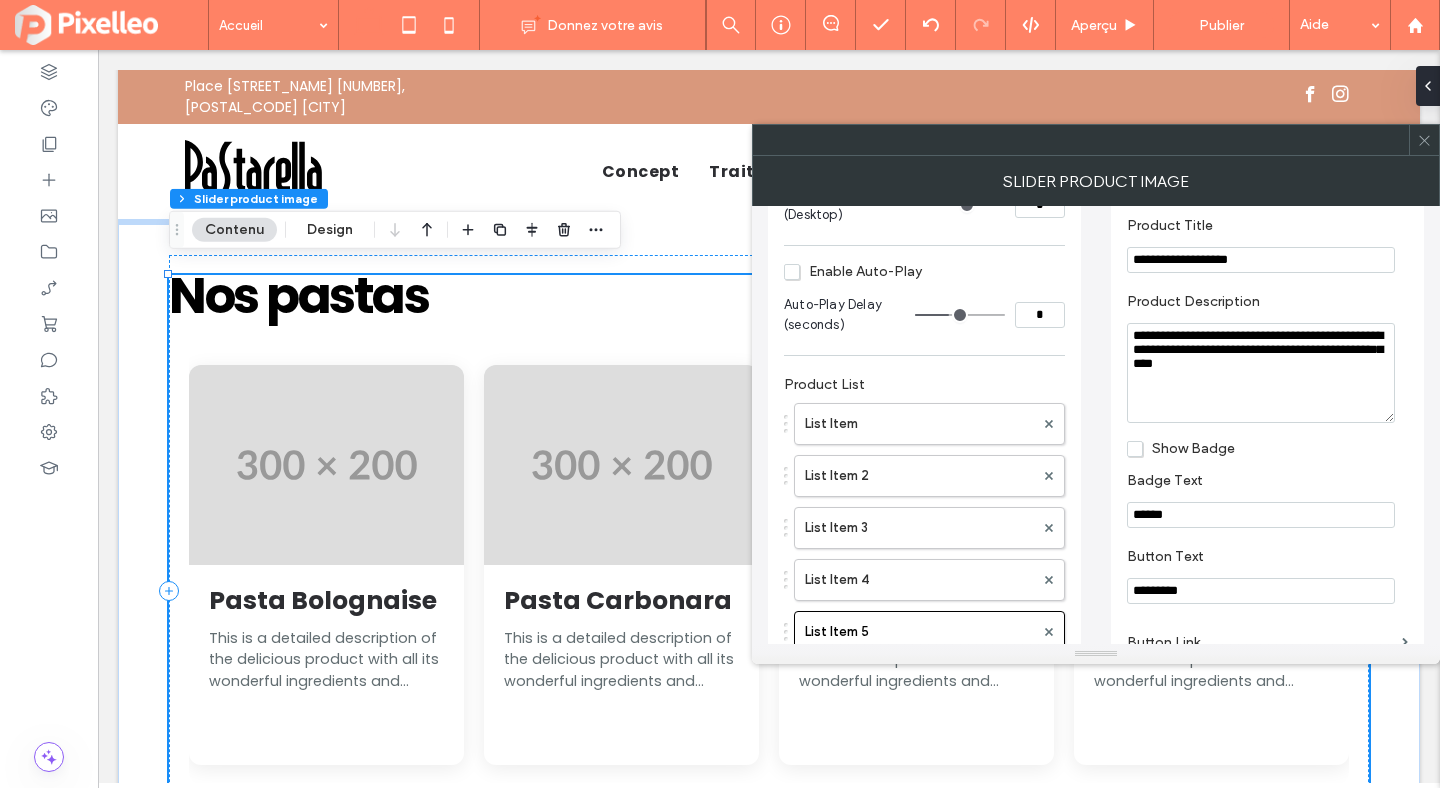 type on "**********" 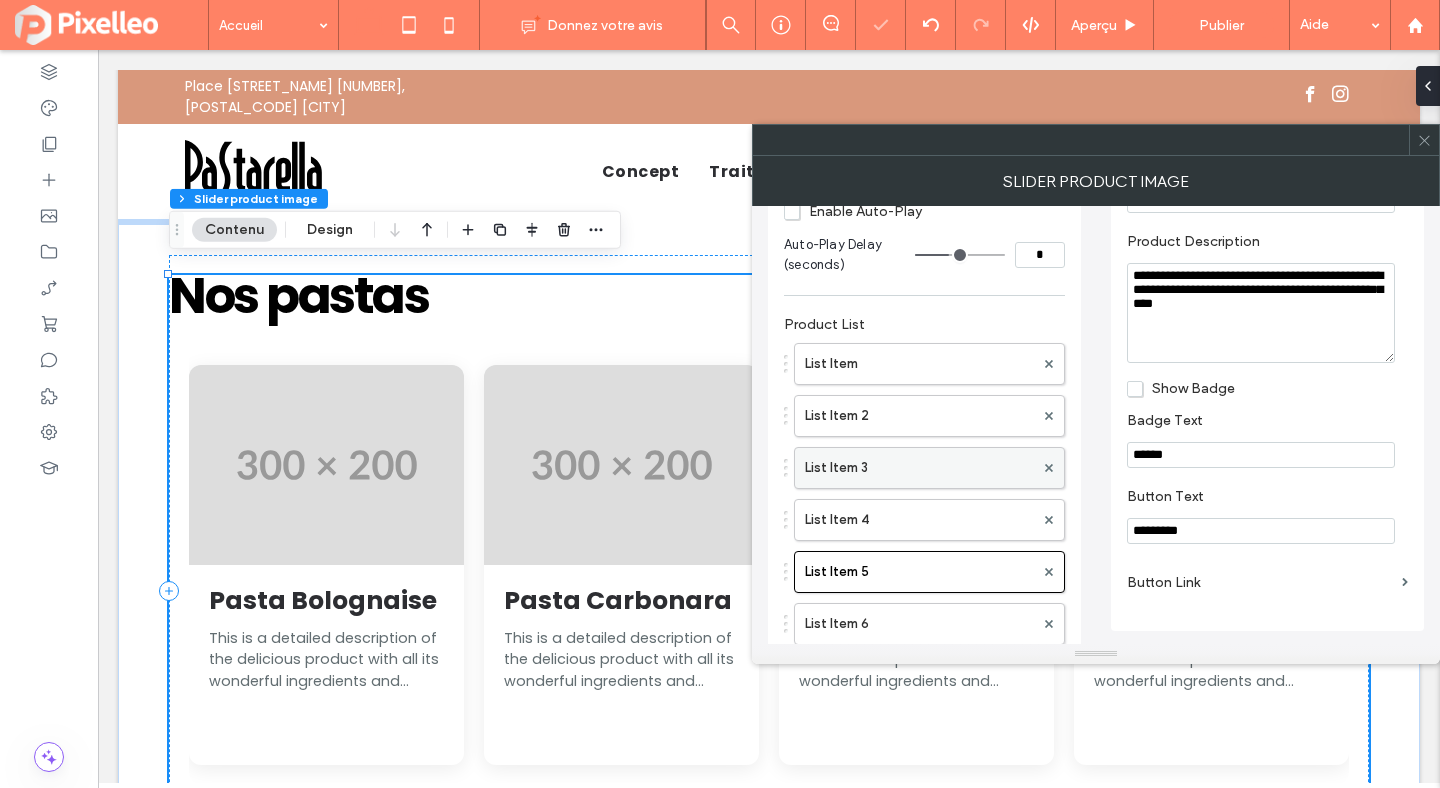 scroll, scrollTop: 426, scrollLeft: 0, axis: vertical 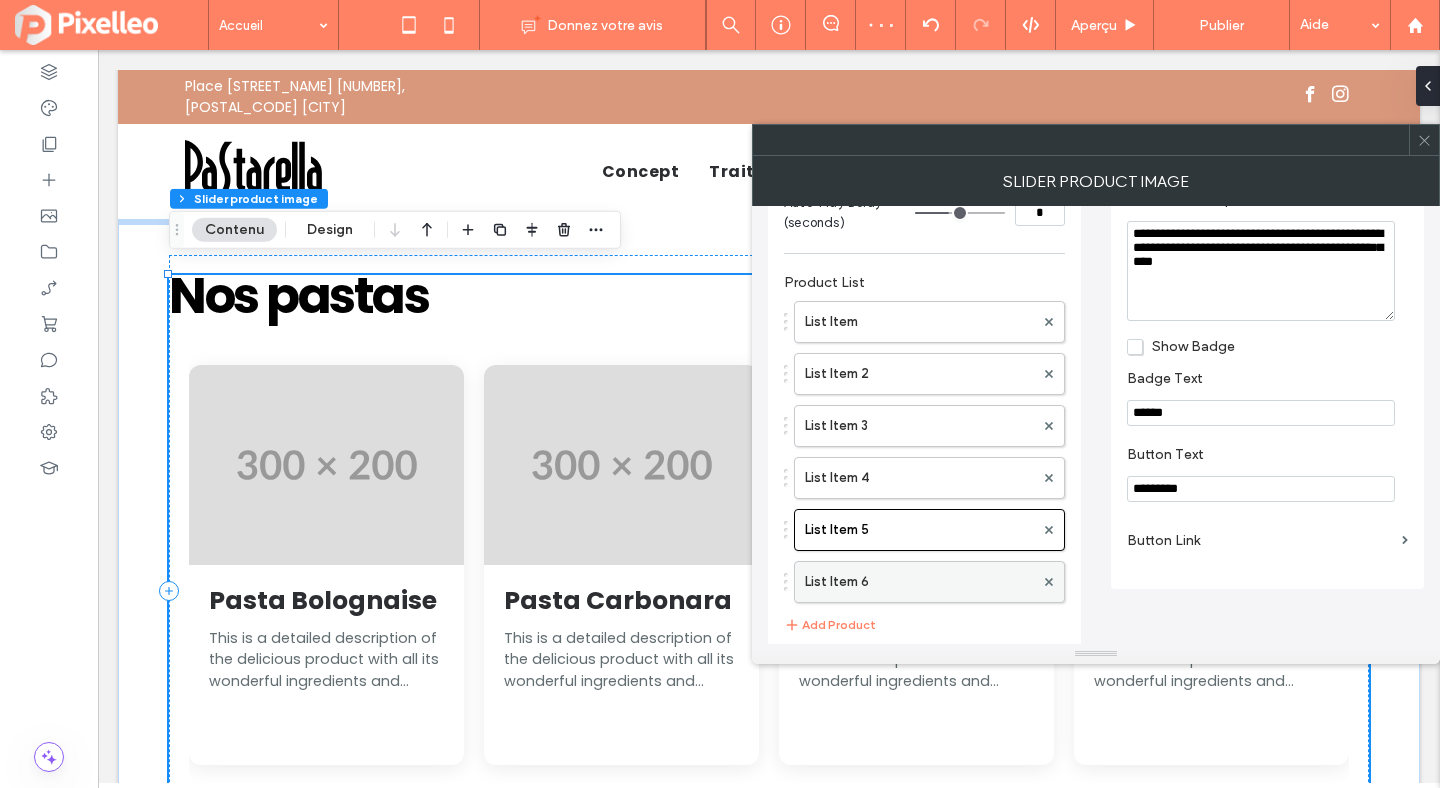 click on "List Item 6" at bounding box center [919, 582] 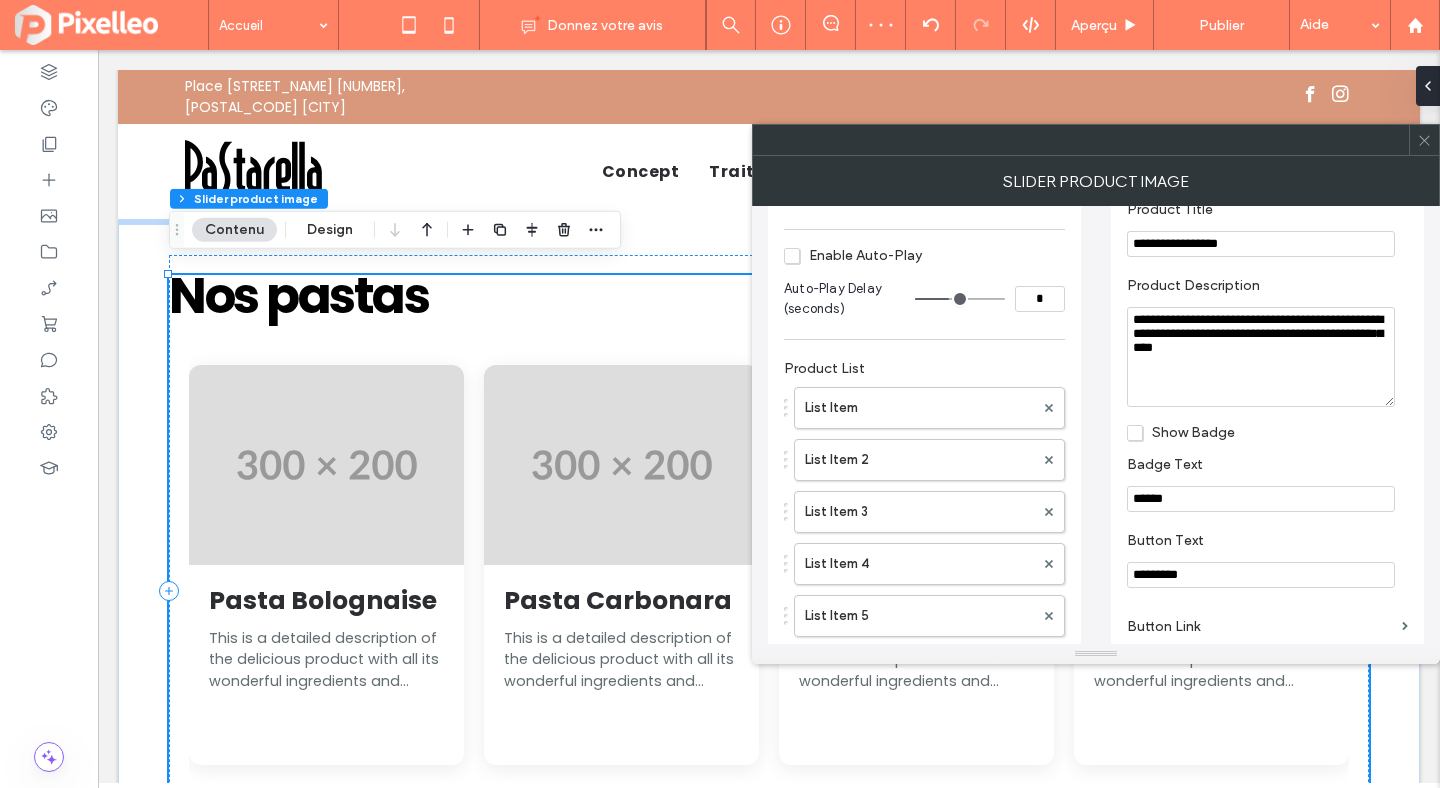 scroll, scrollTop: 249, scrollLeft: 0, axis: vertical 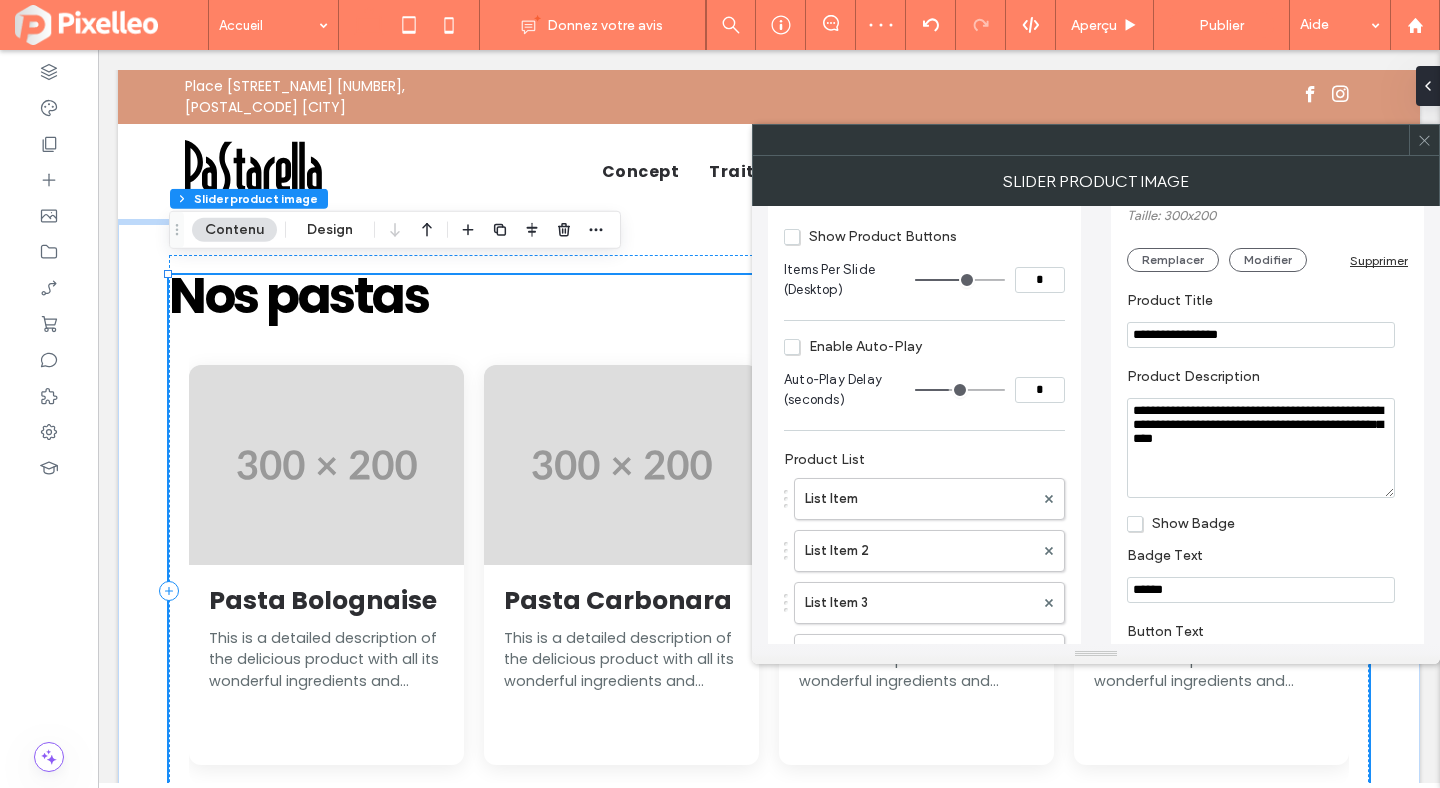 click on "**********" at bounding box center [1261, 335] 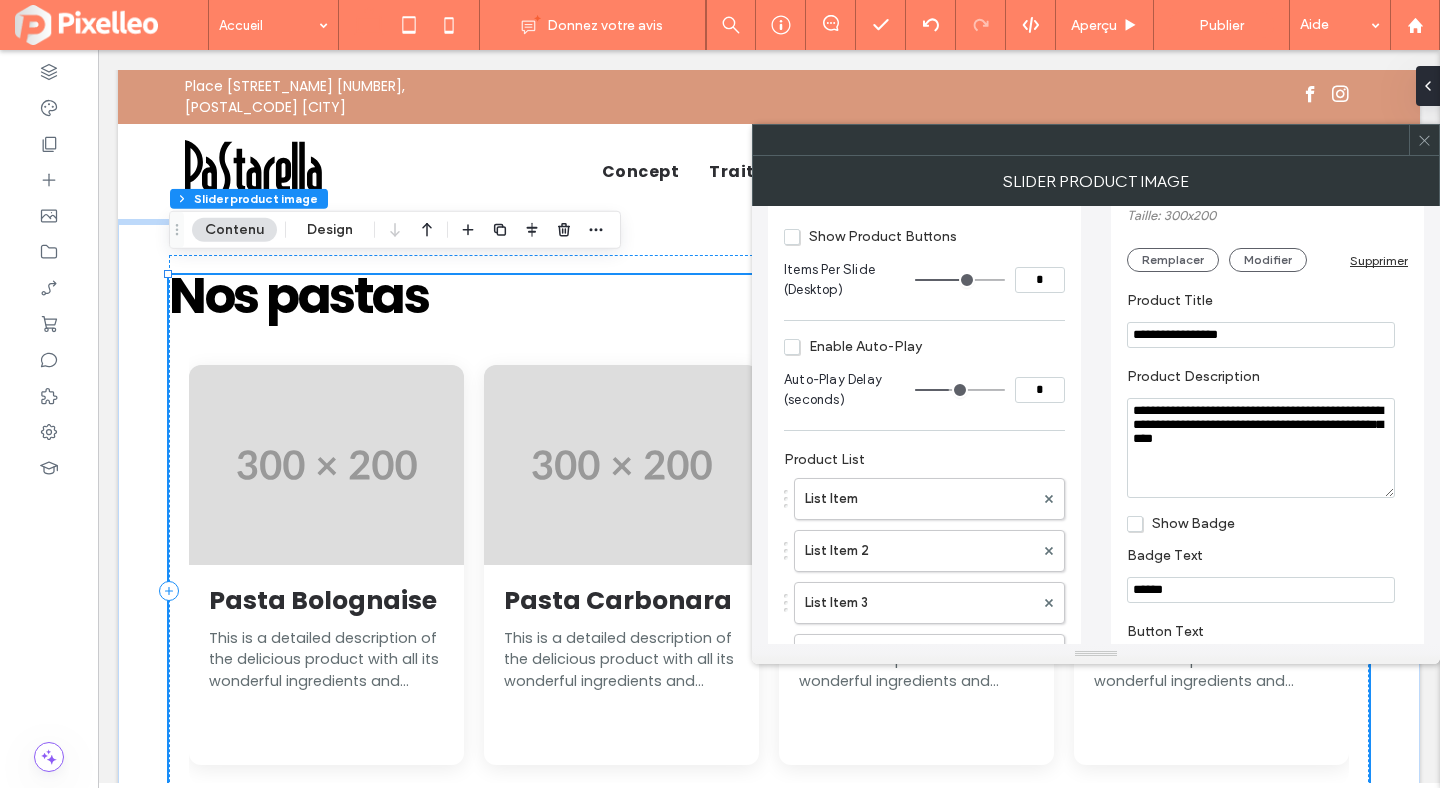 click on "**********" at bounding box center (1261, 335) 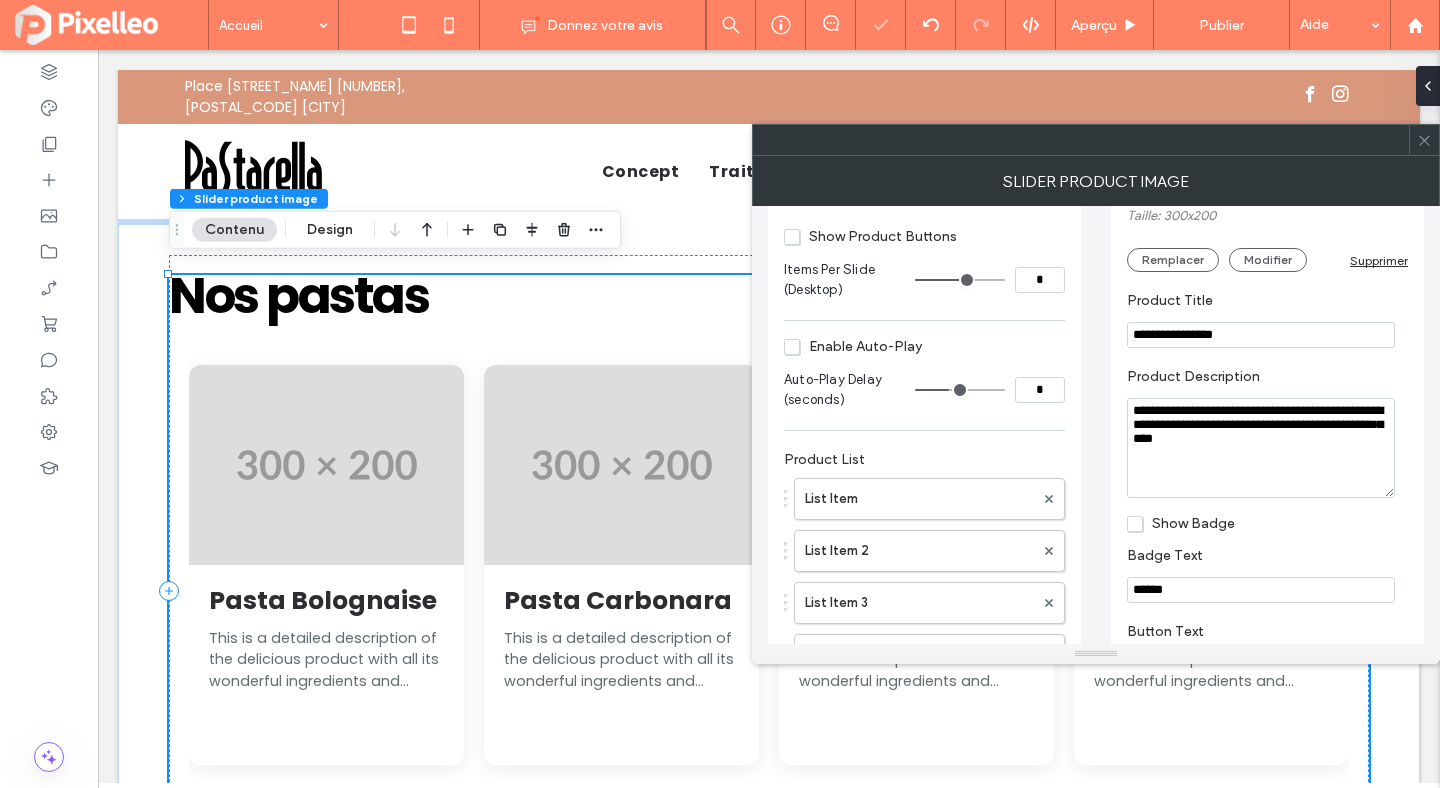 type on "**********" 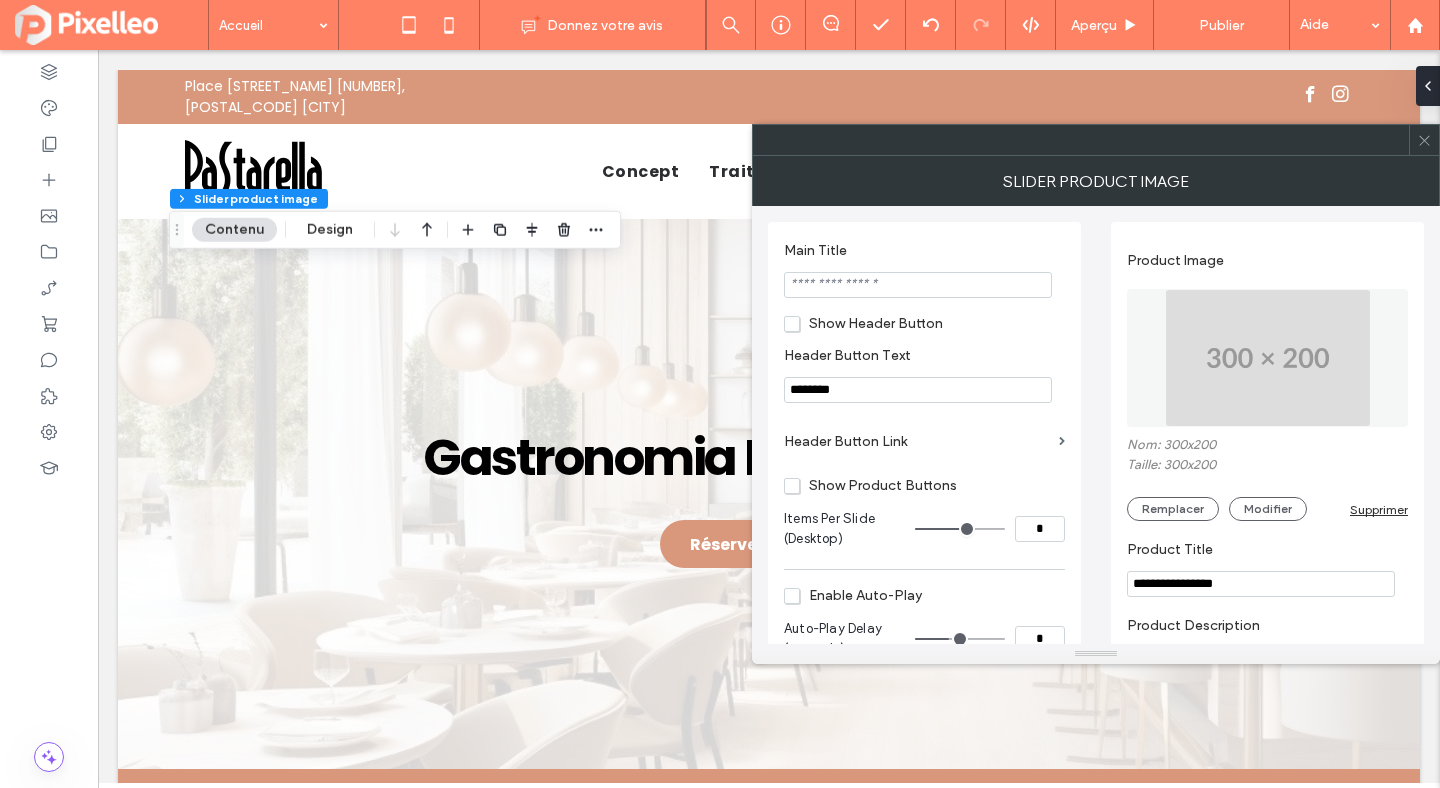 scroll, scrollTop: 789, scrollLeft: 0, axis: vertical 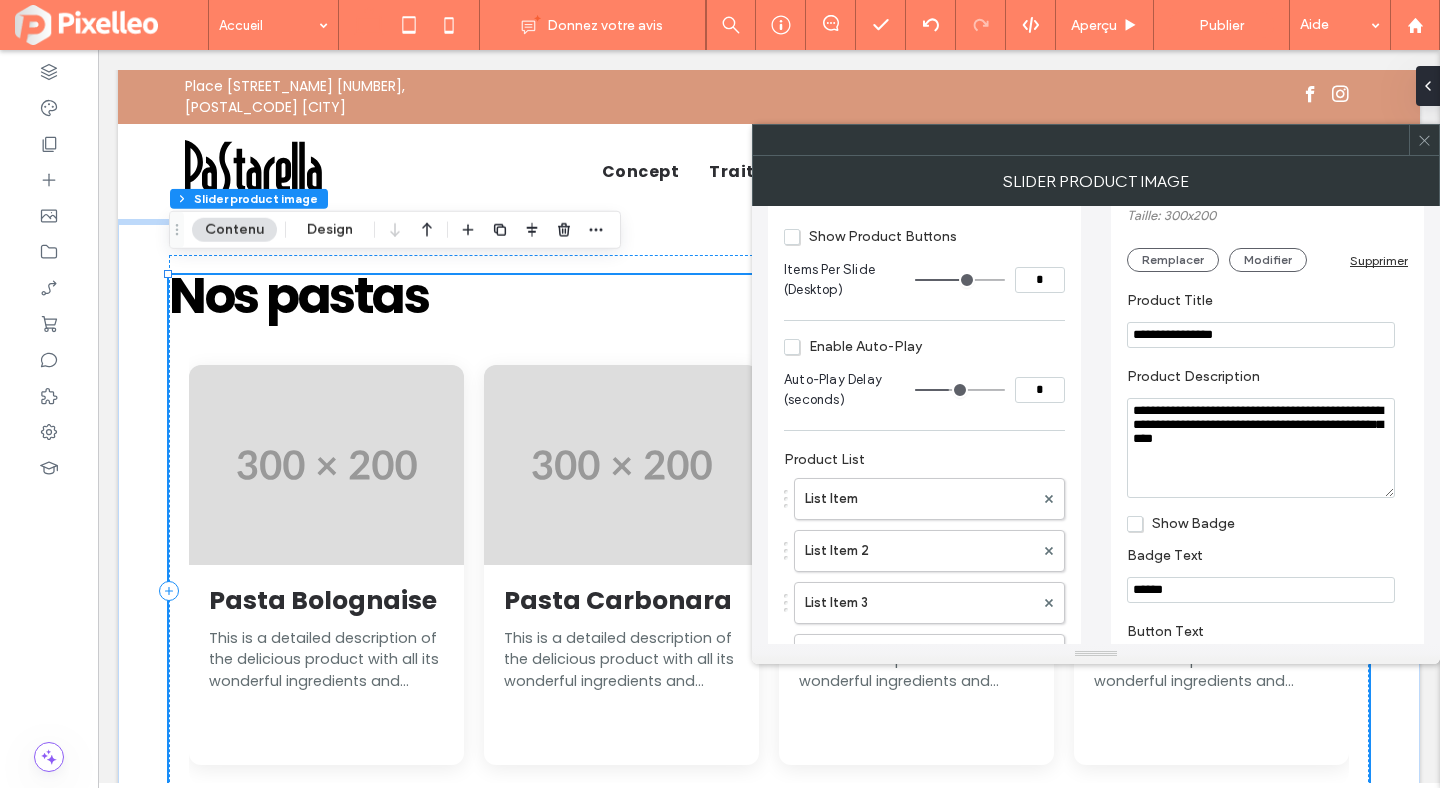 click on "**********" at bounding box center [1261, 335] 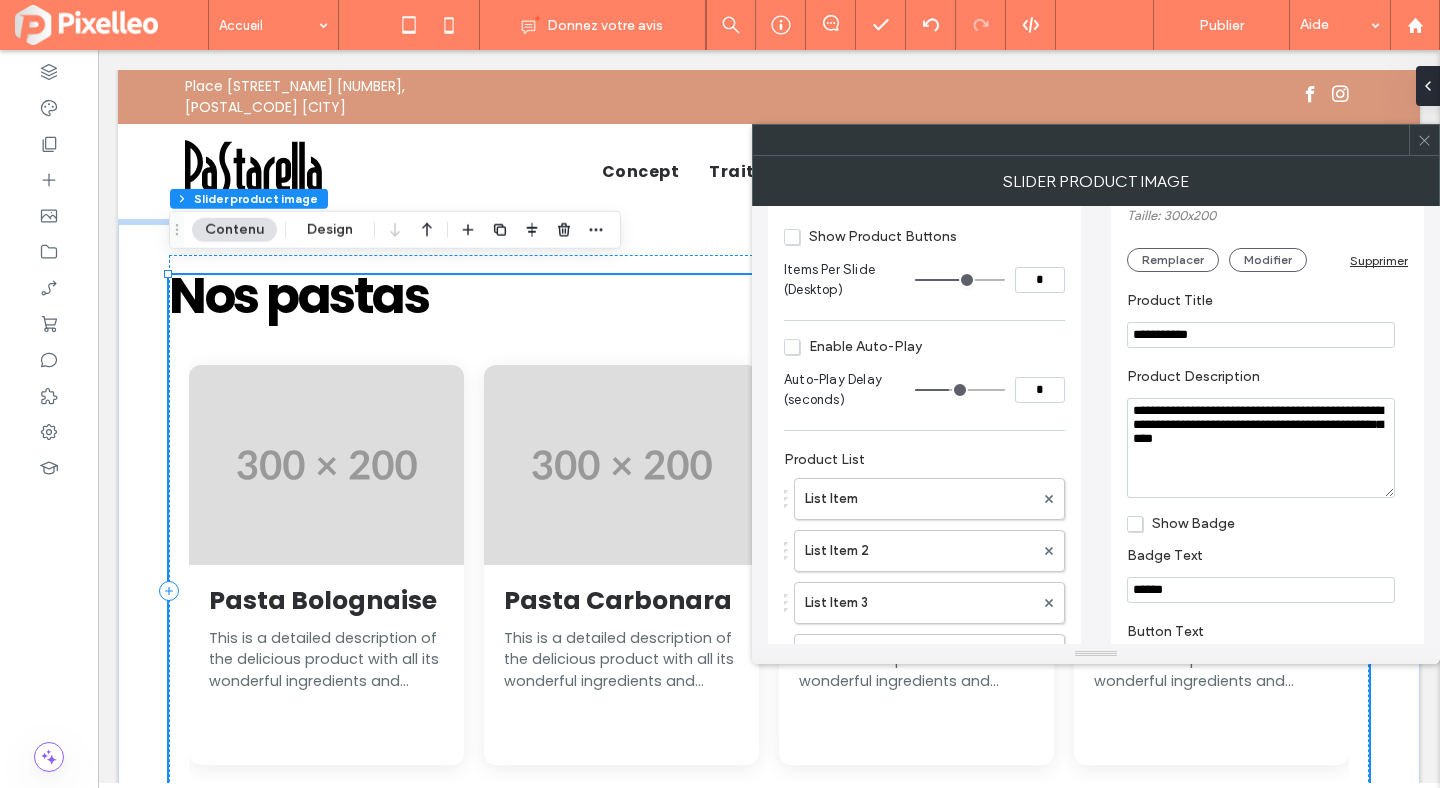 type on "**********" 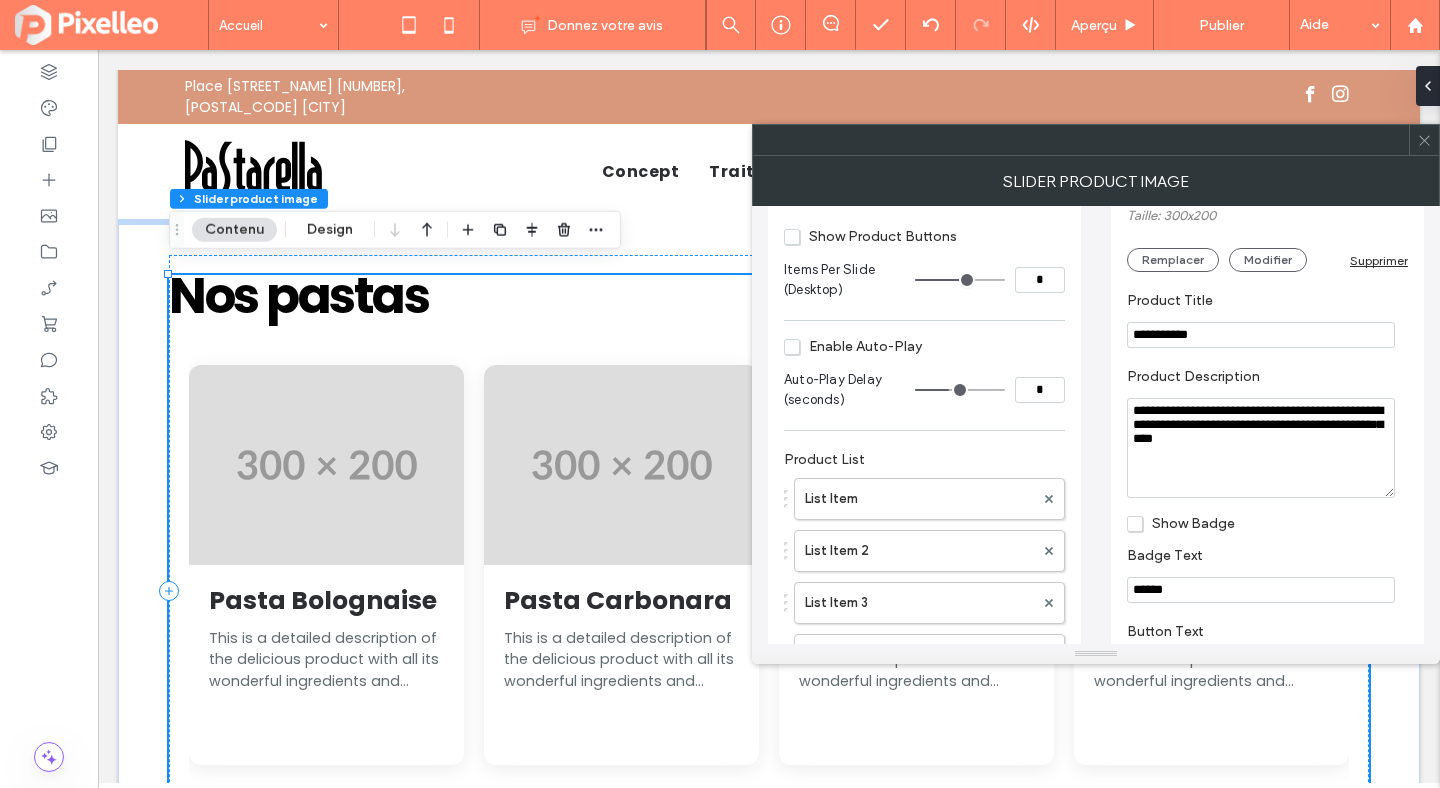 click 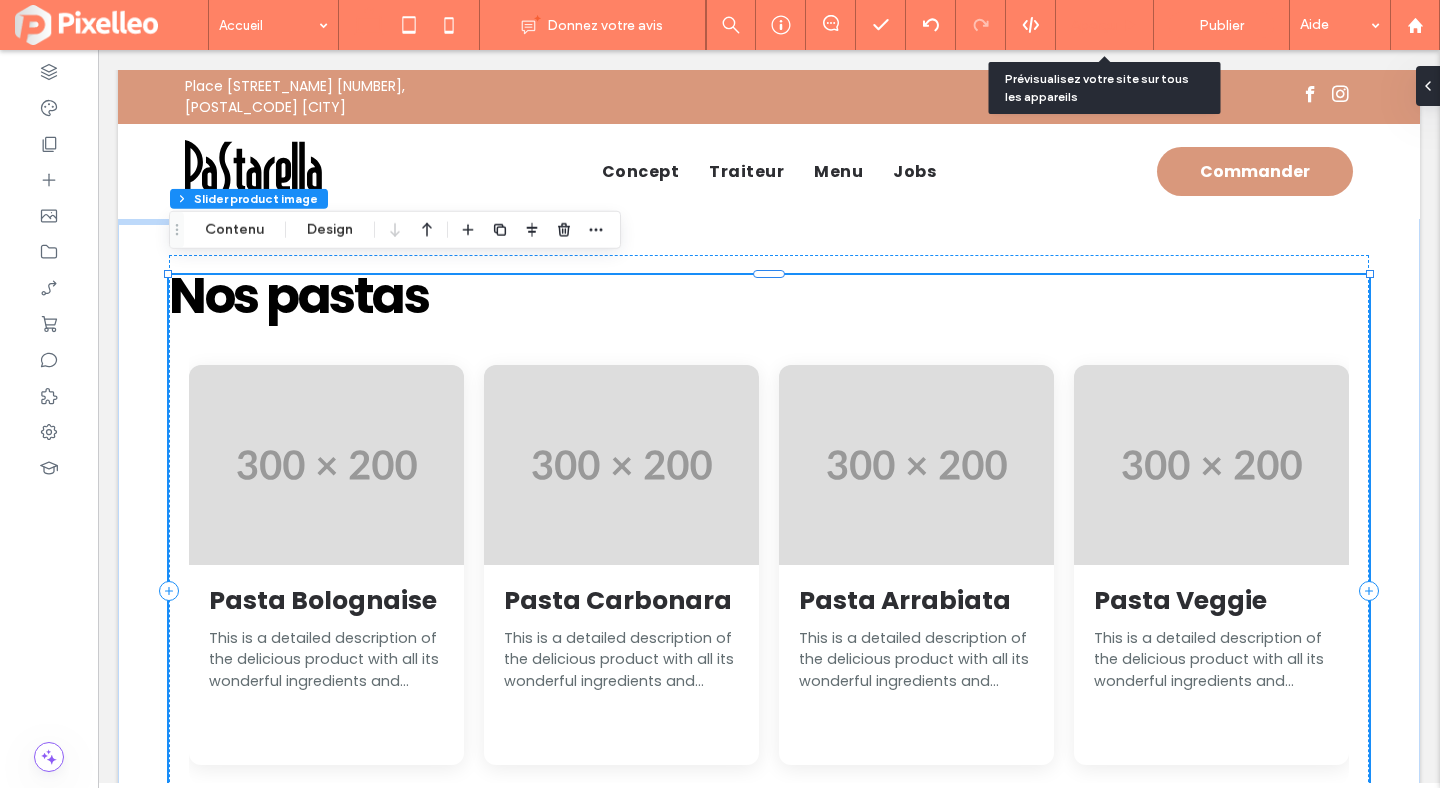 click on "Aperçu" at bounding box center (1094, 25) 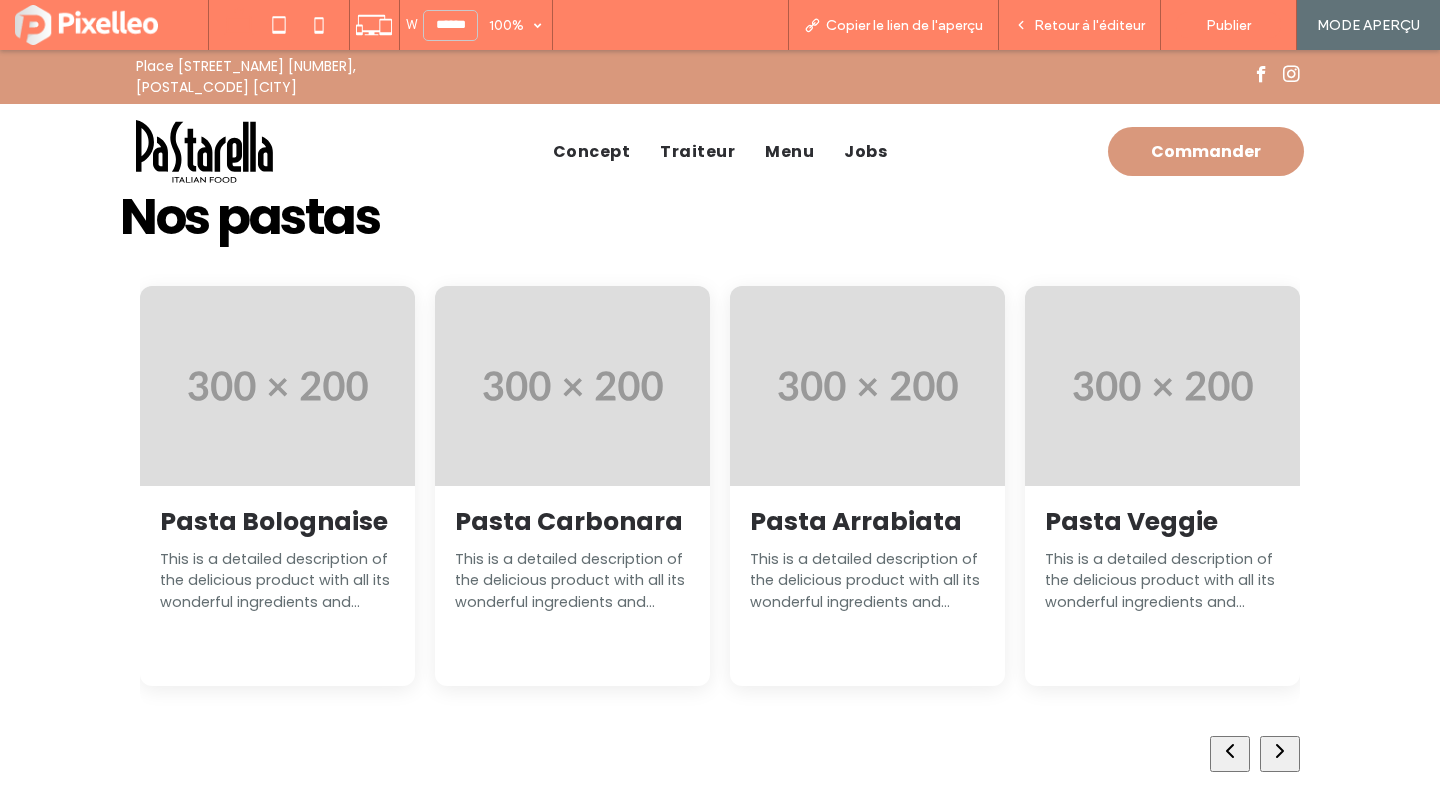 scroll, scrollTop: 1017, scrollLeft: 0, axis: vertical 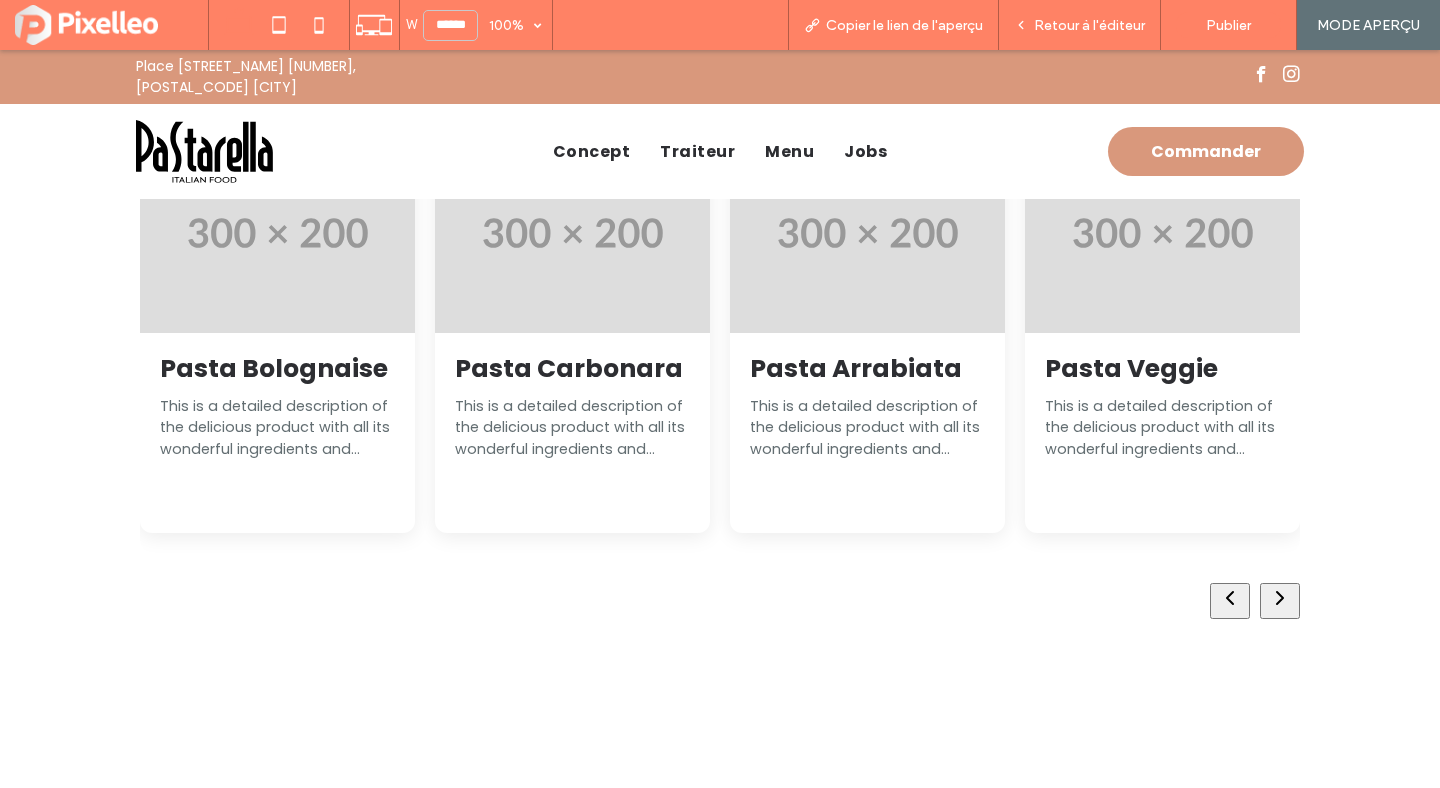 click 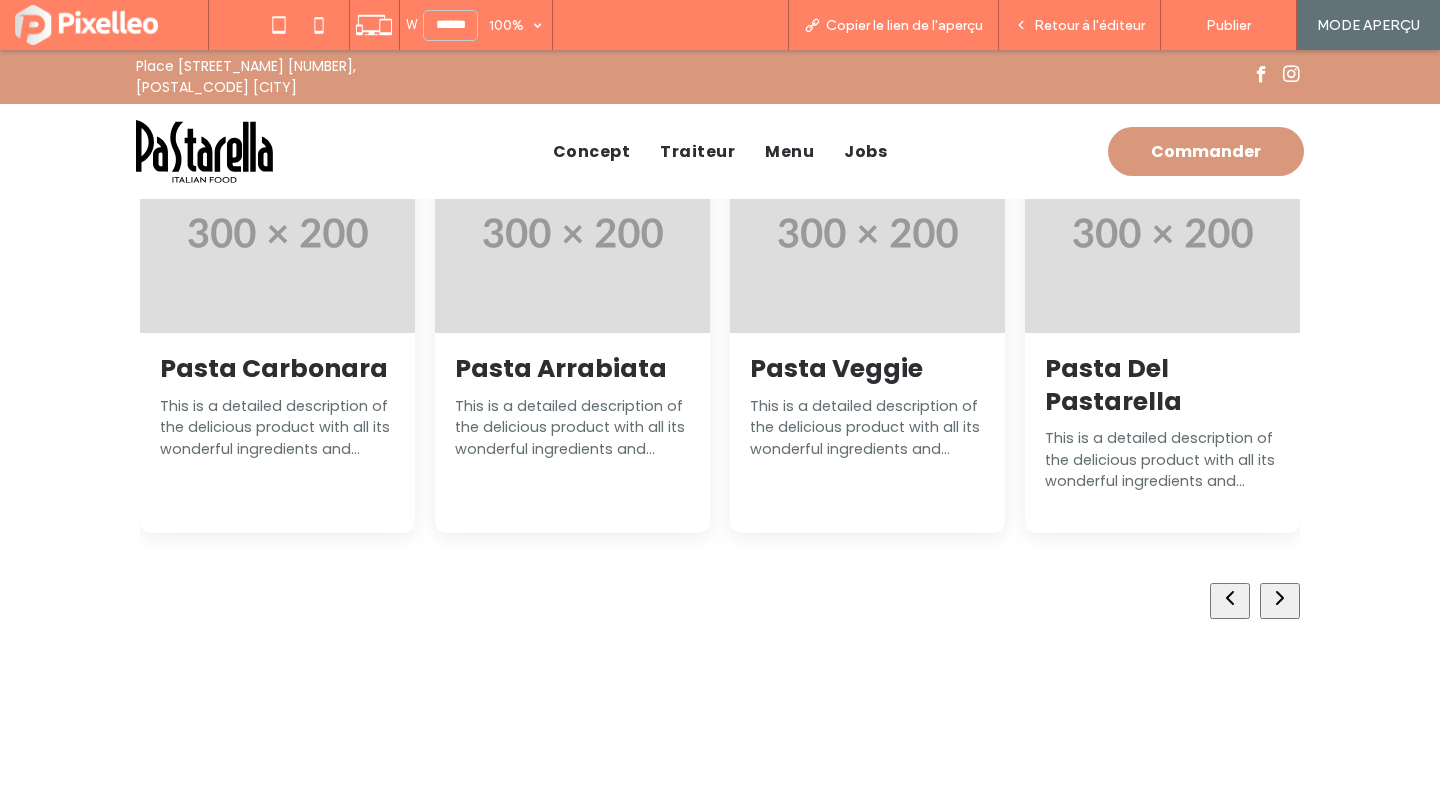 click 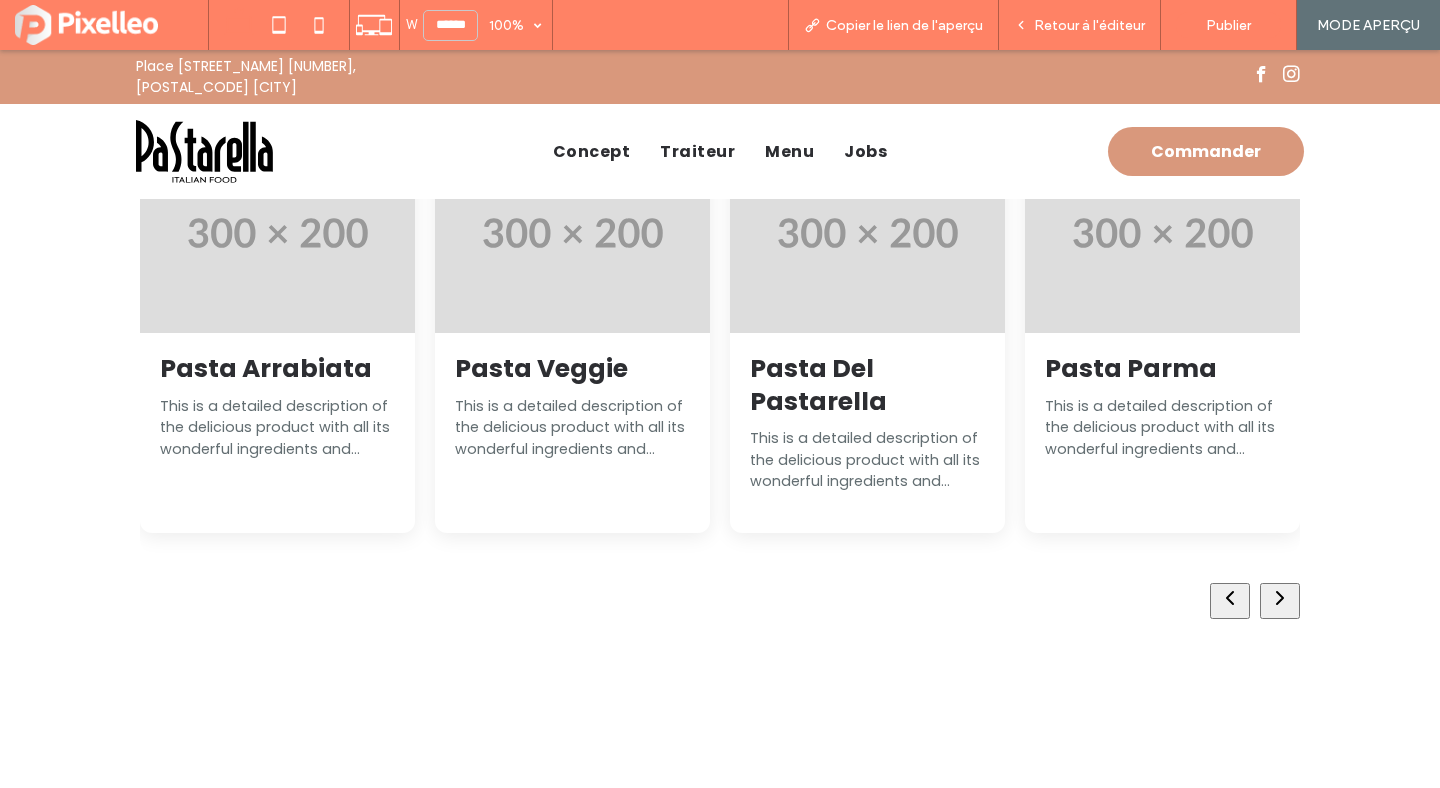 click 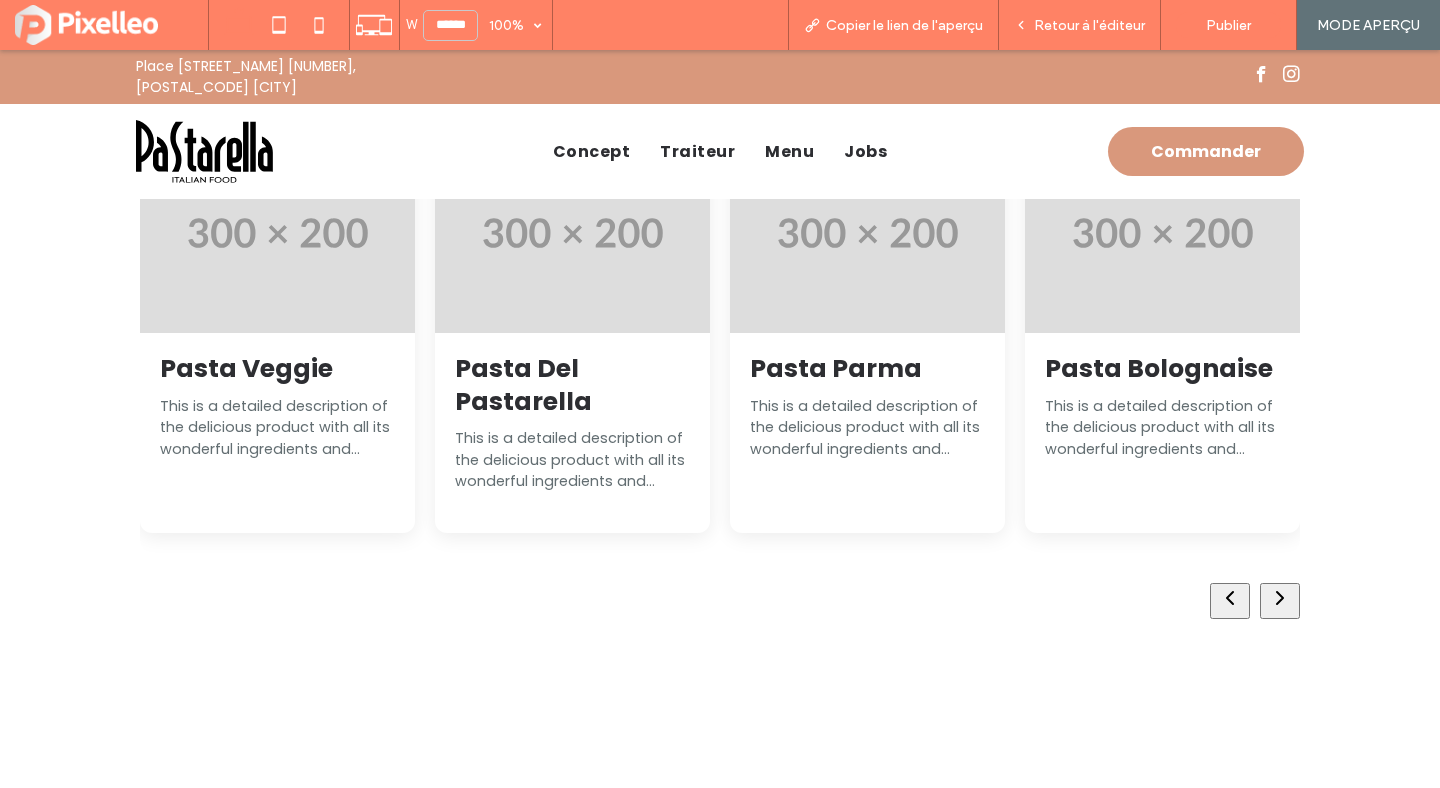 click 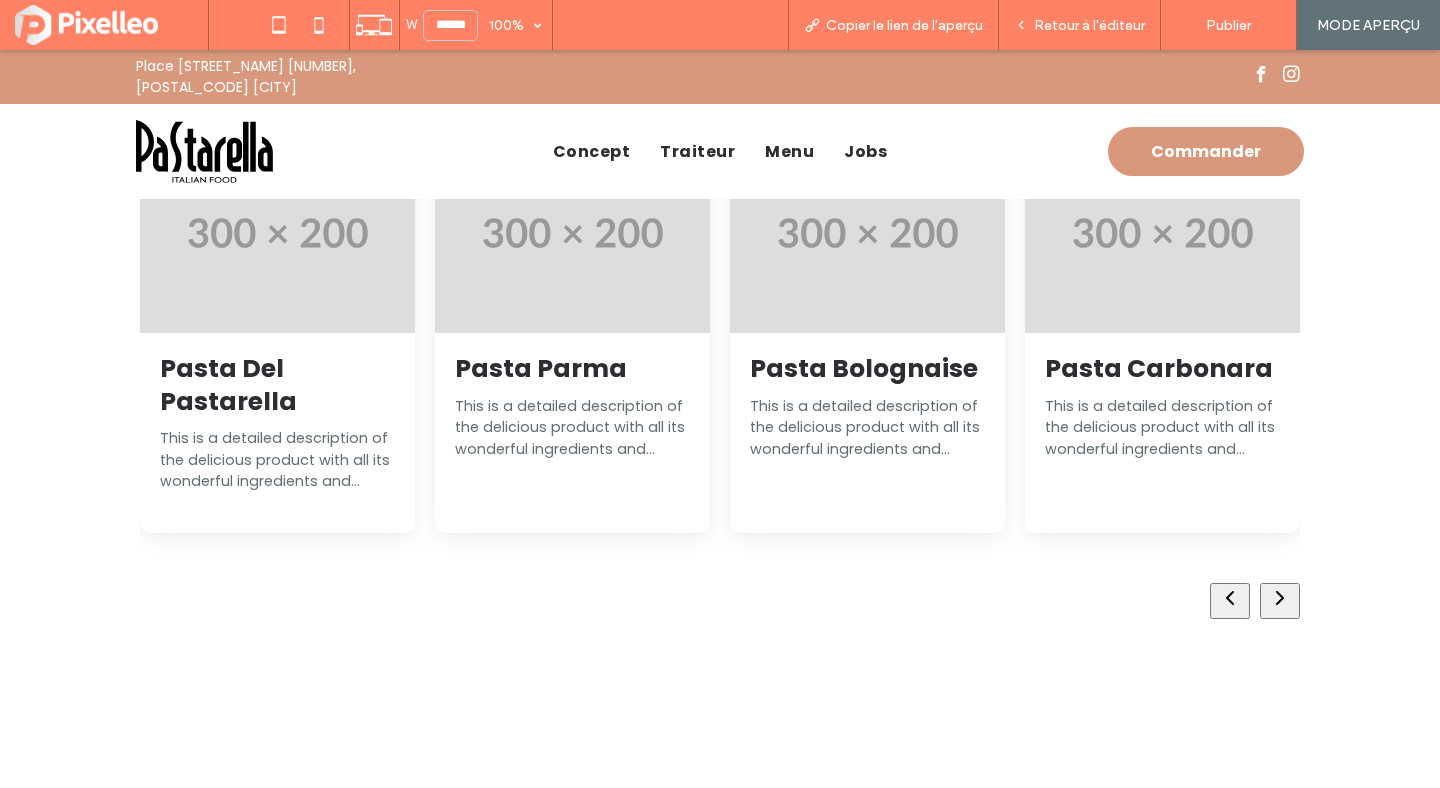 click 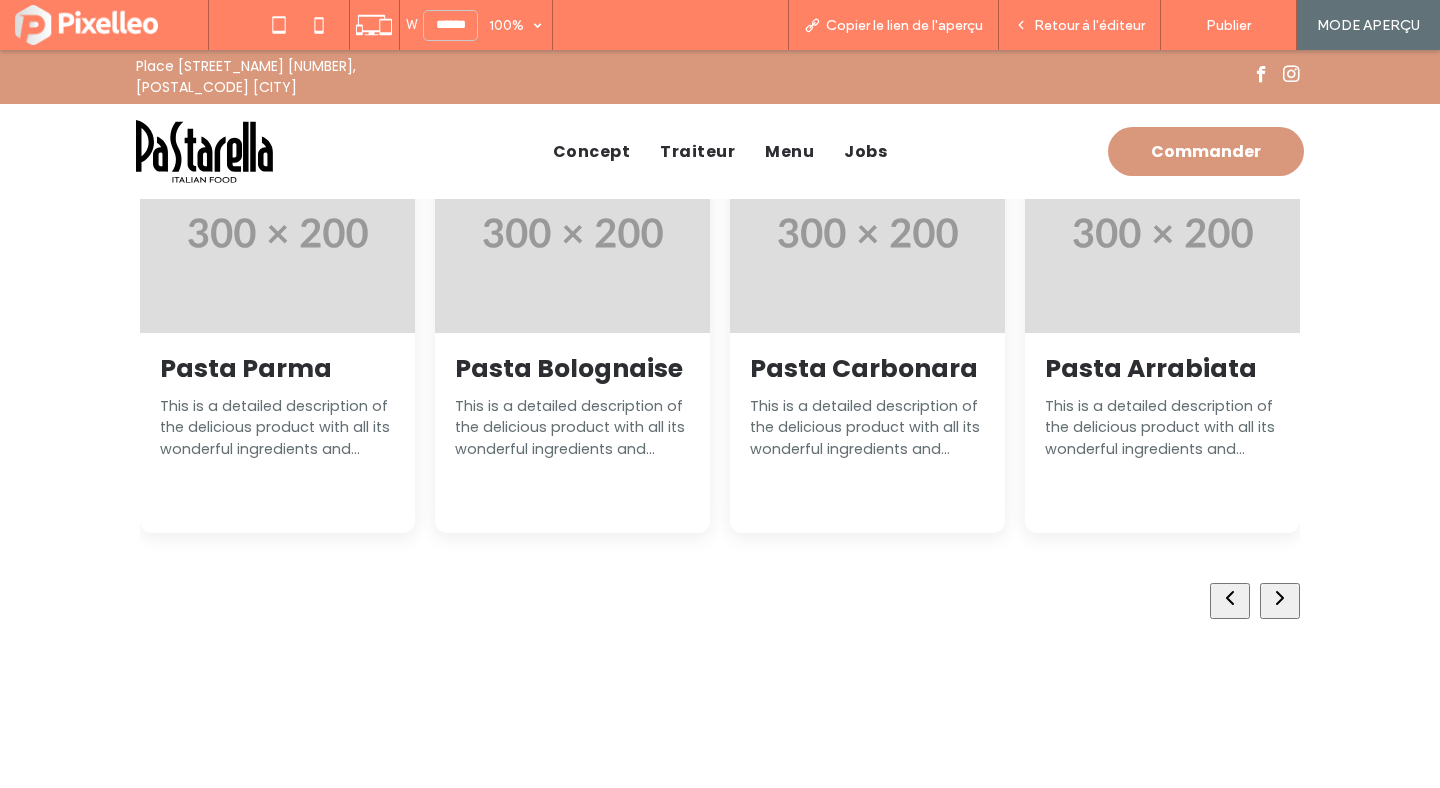 click 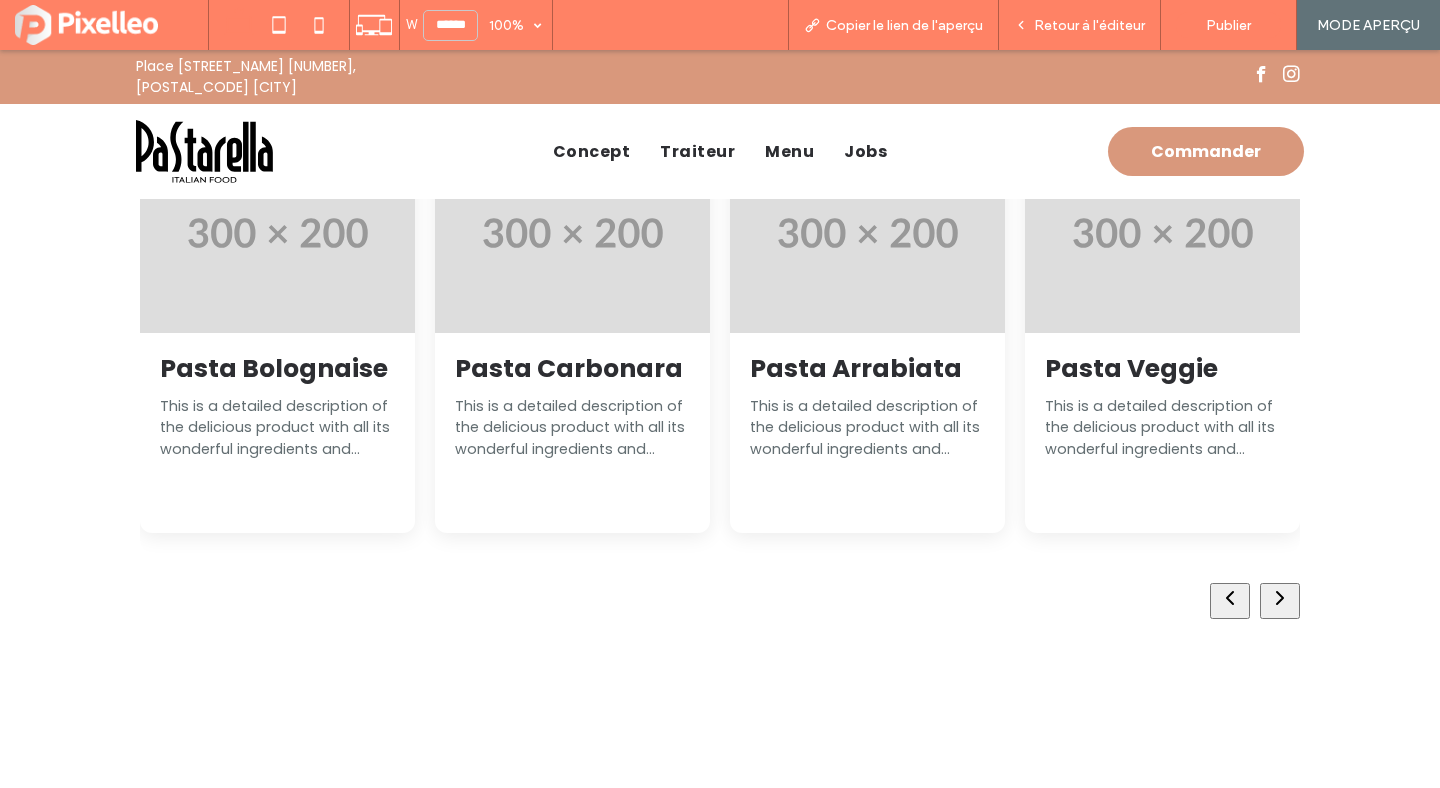 click 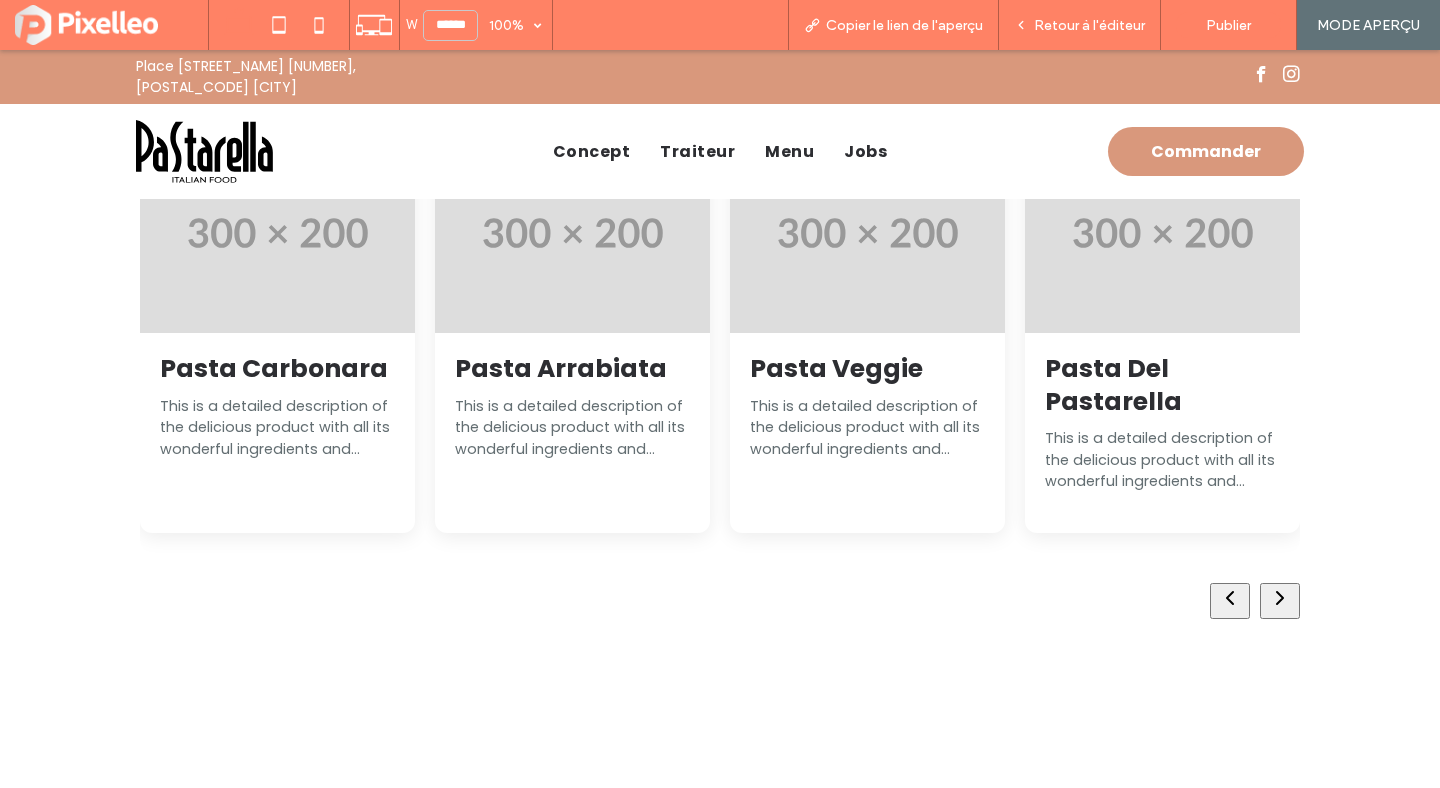 click 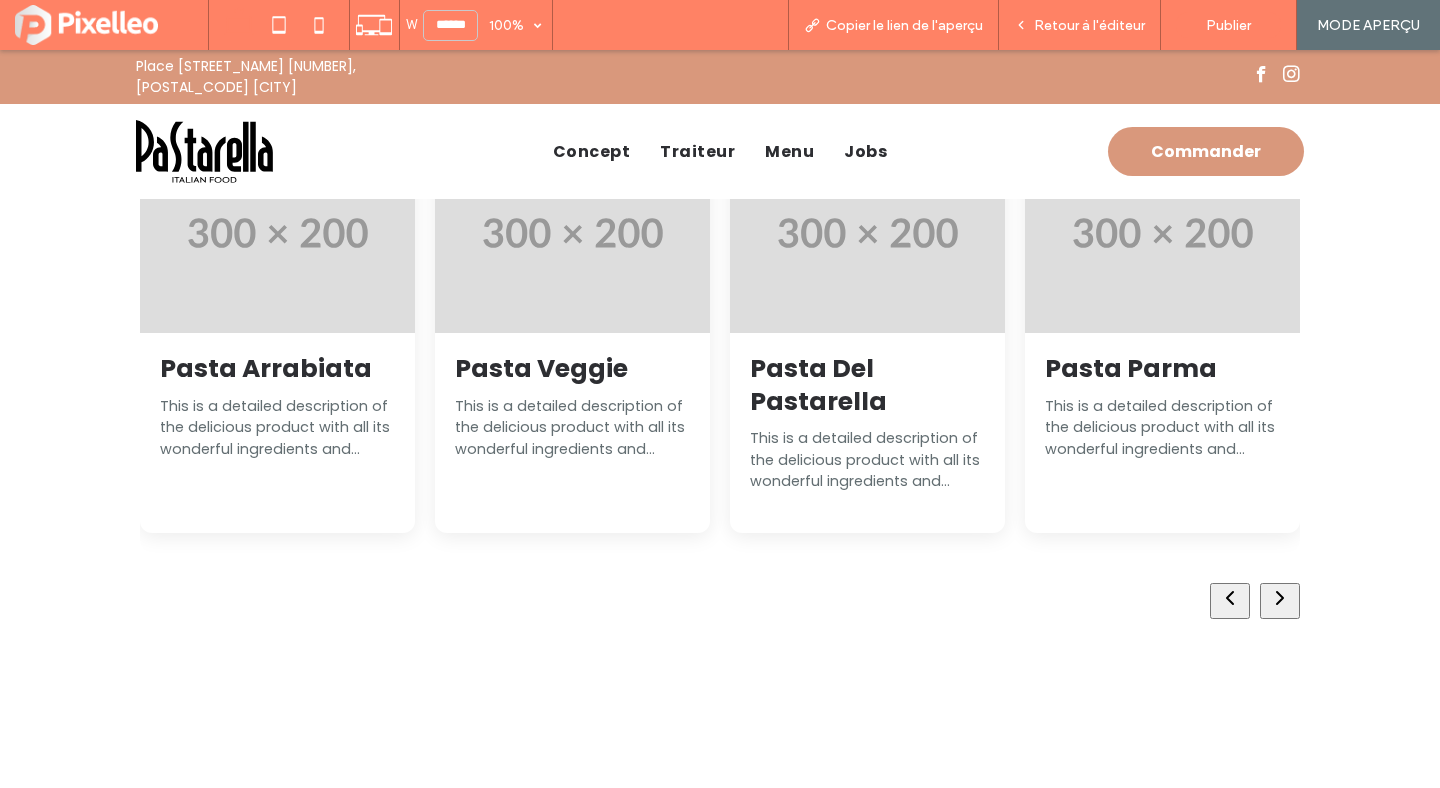 click 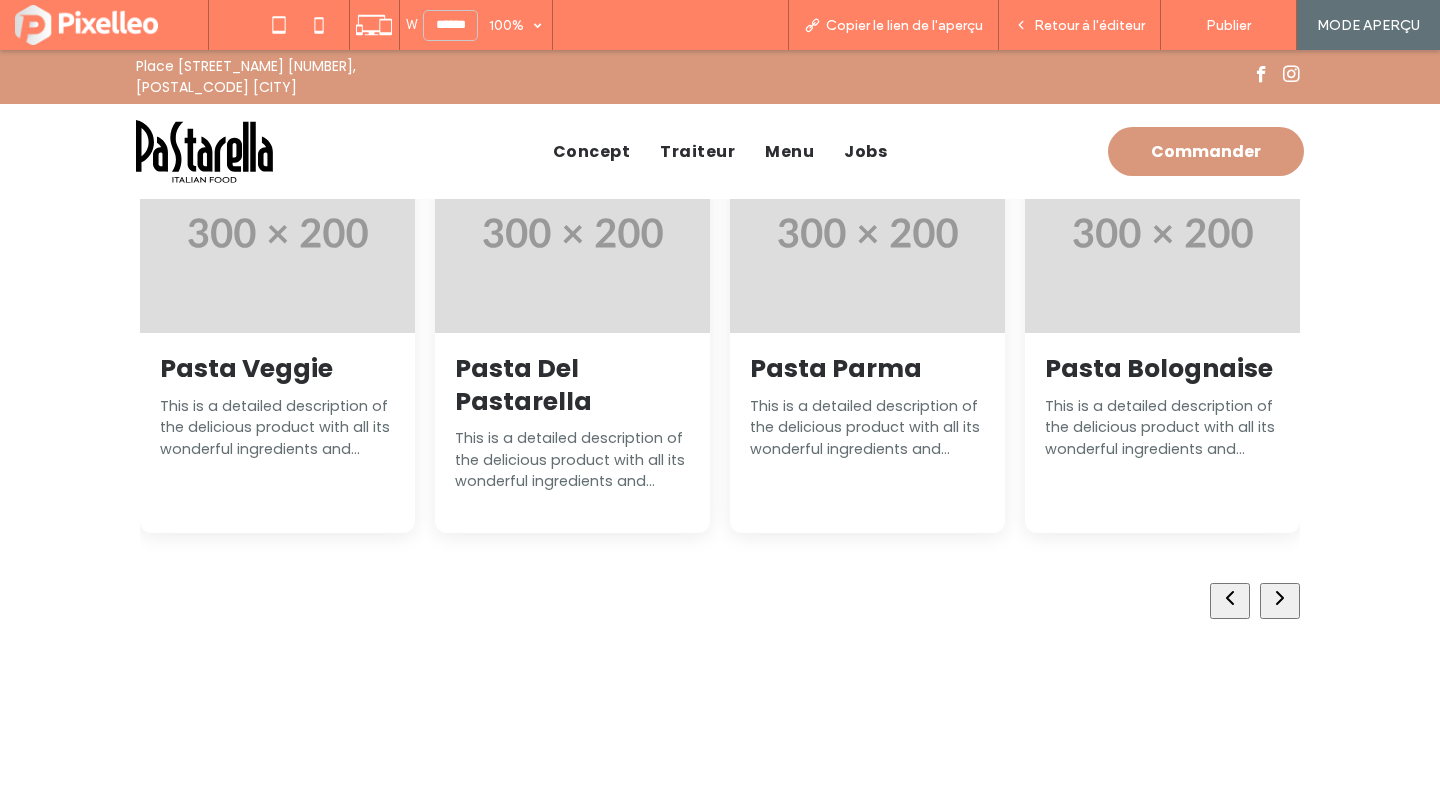 click 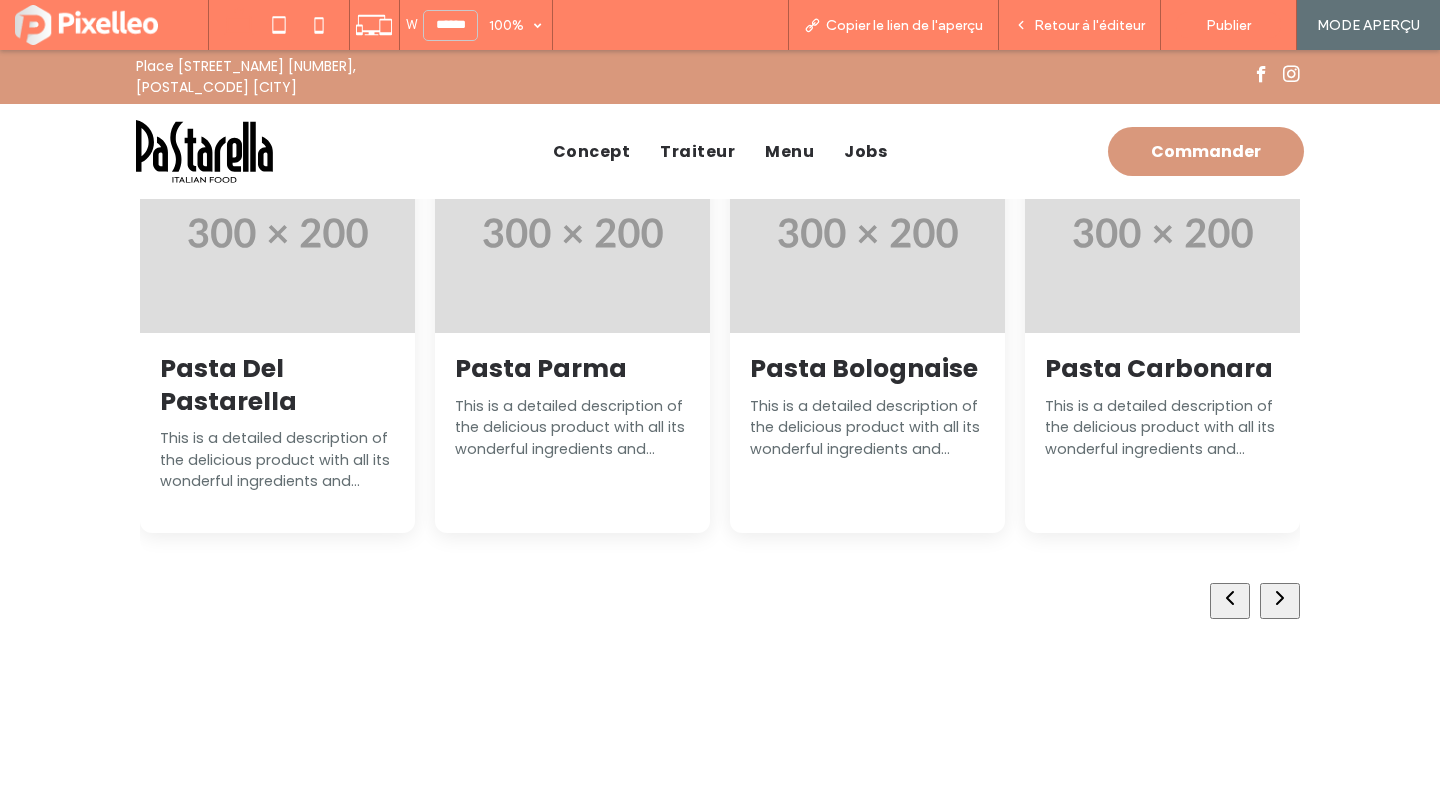 click 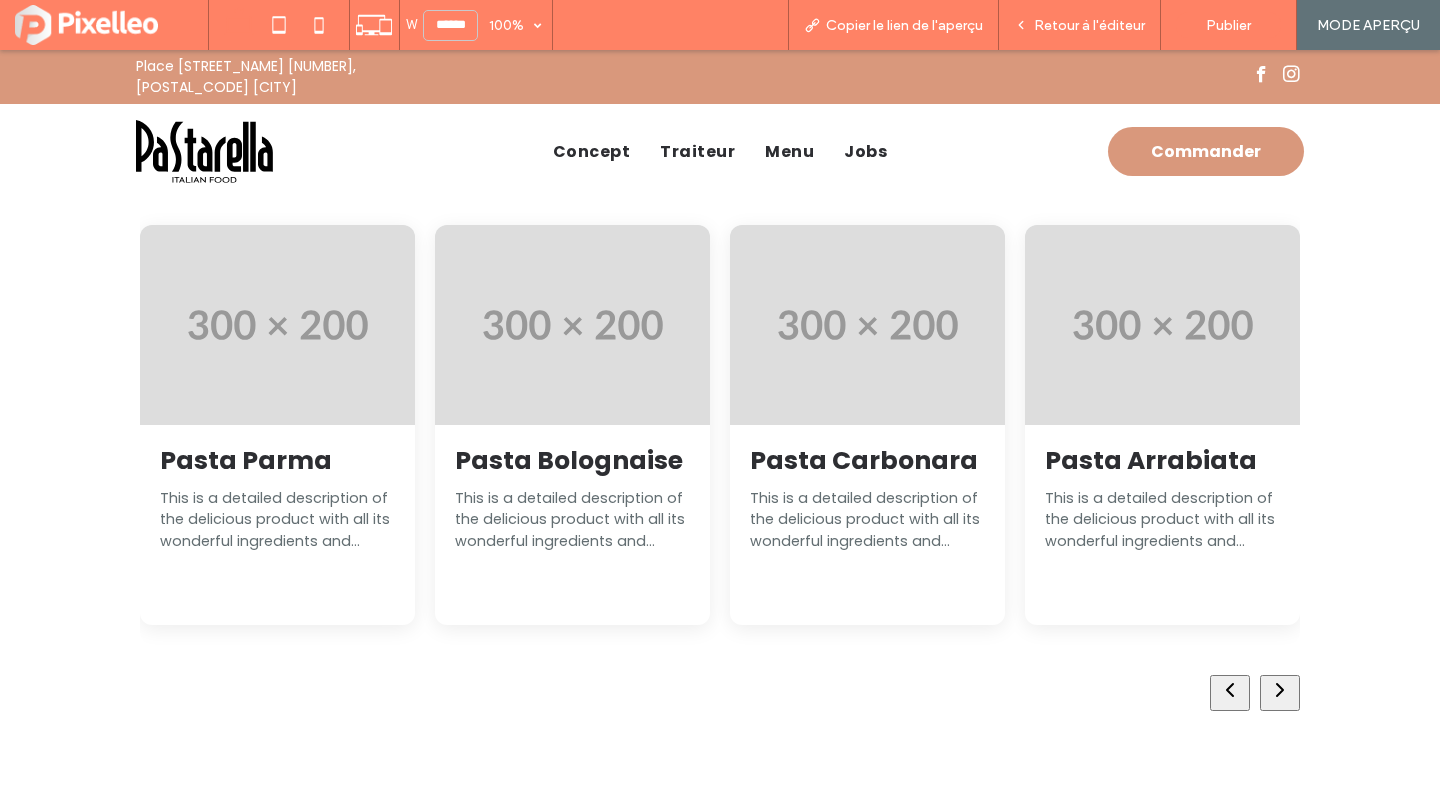 scroll, scrollTop: 792, scrollLeft: 0, axis: vertical 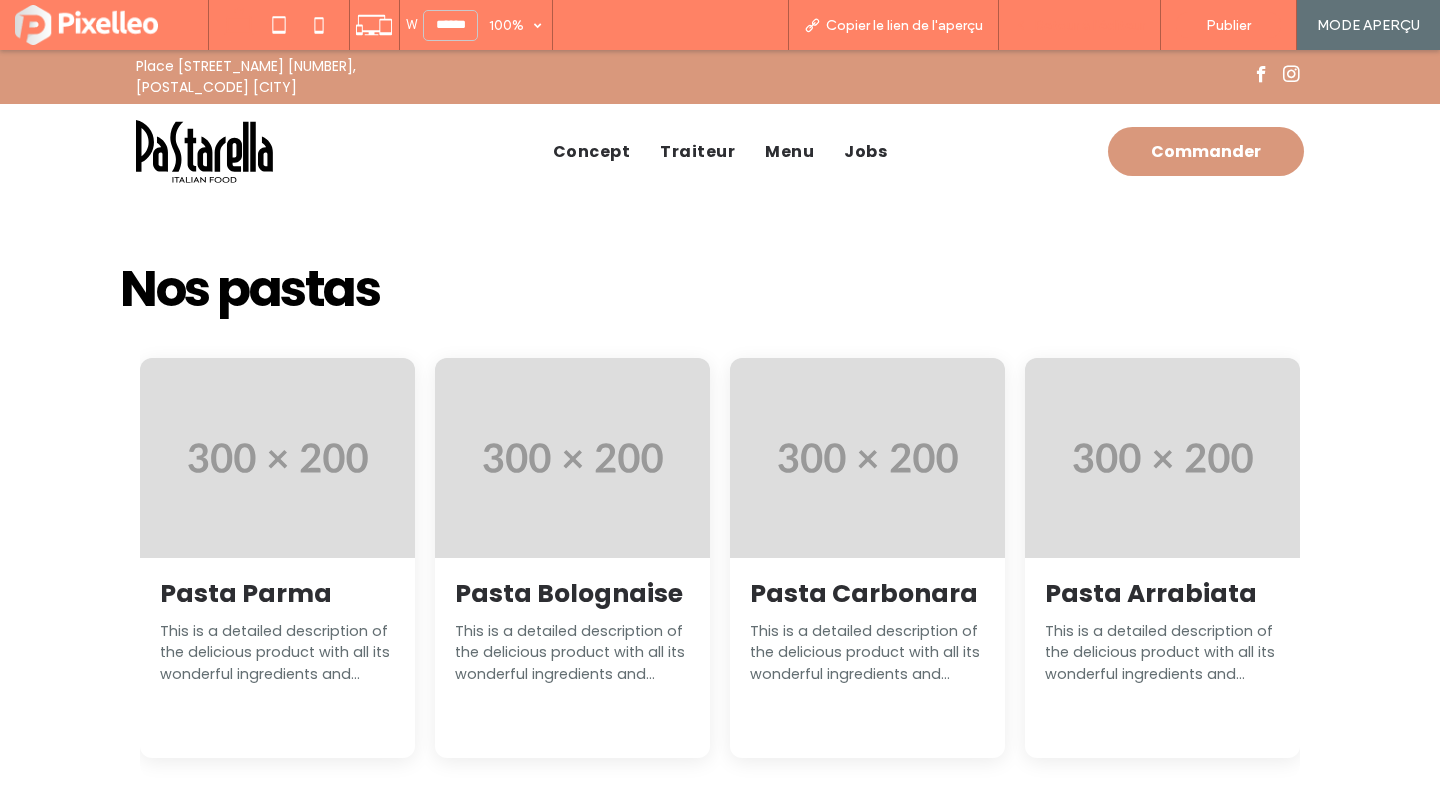 click on "Retour à l'éditeur" at bounding box center (1089, 25) 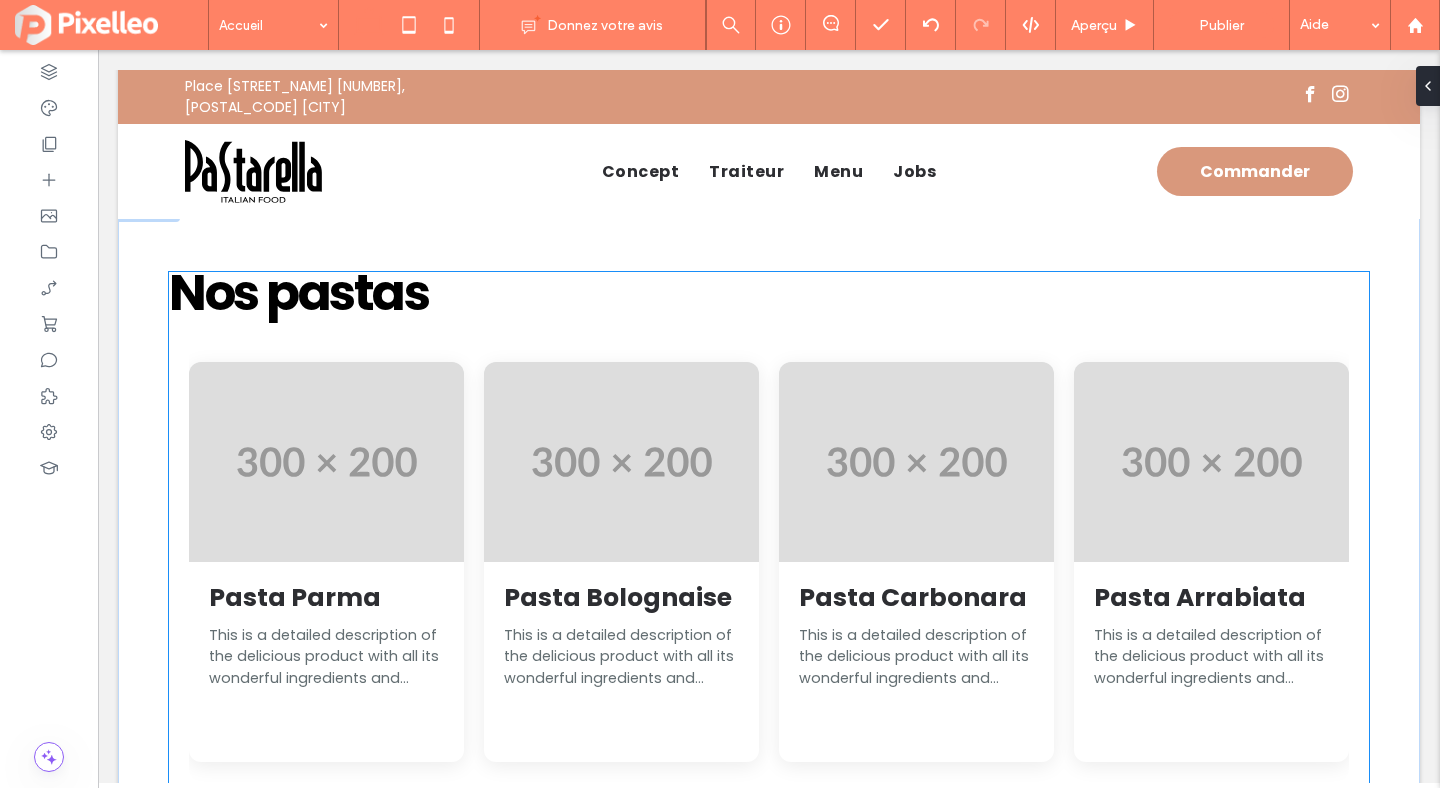 click at bounding box center (-854, 462) 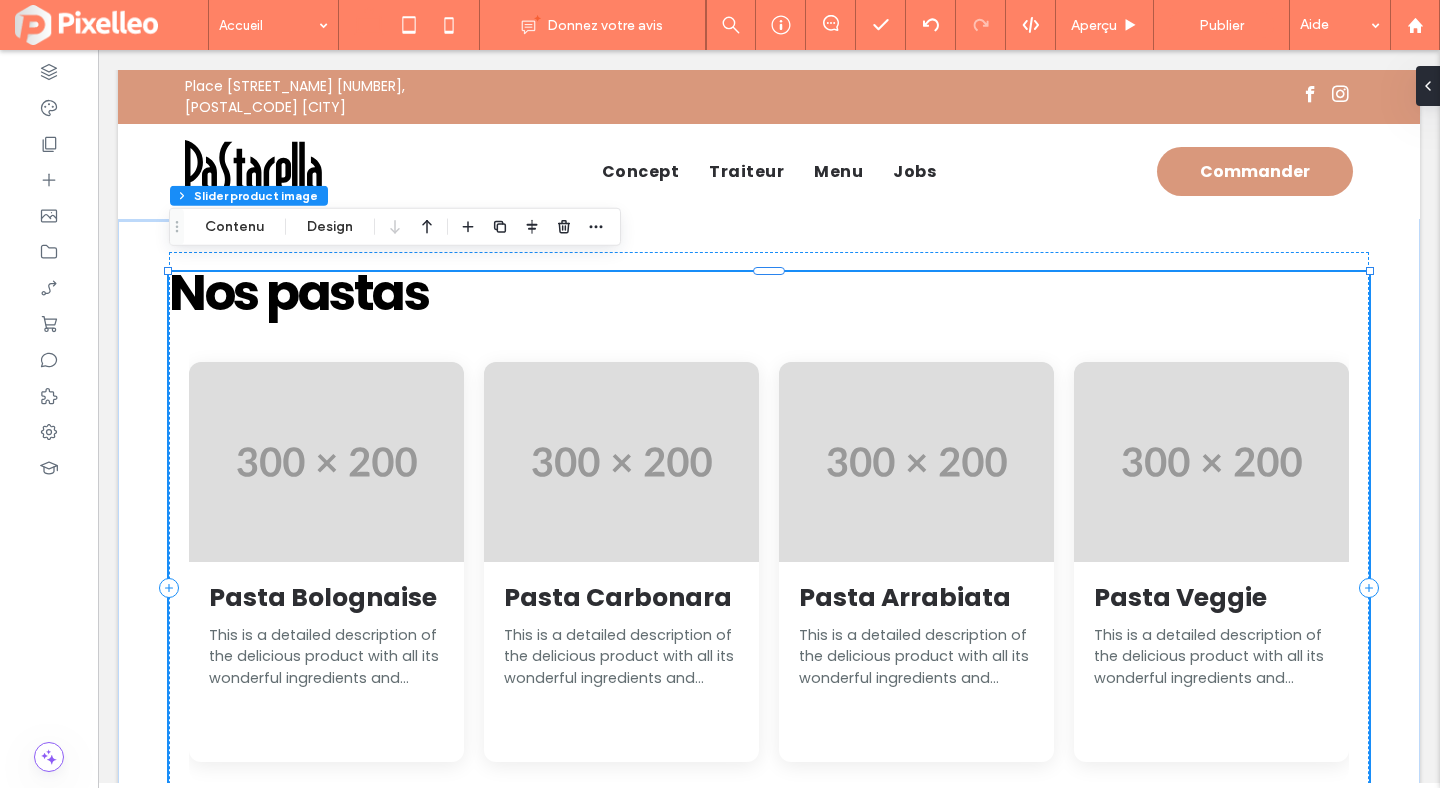type on "**" 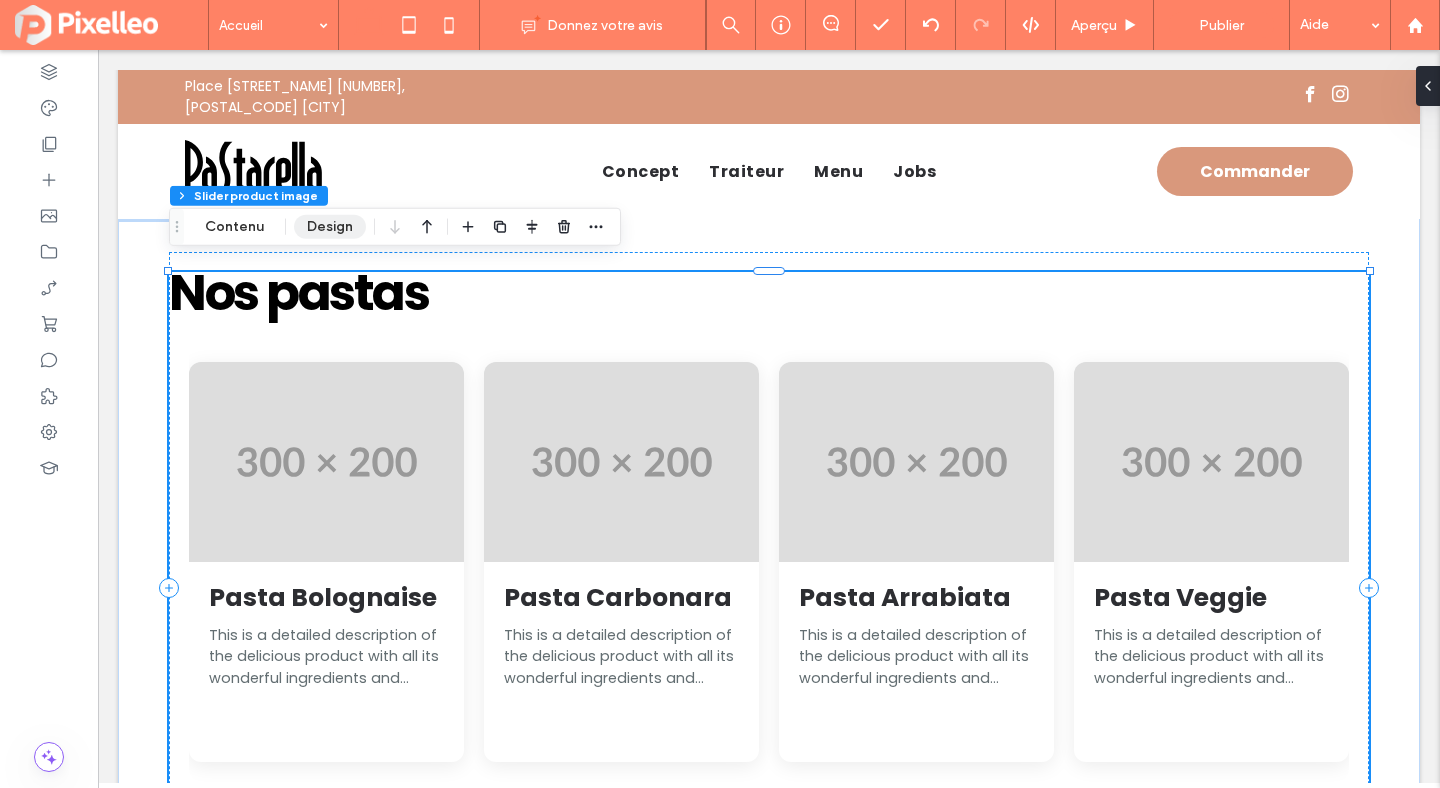 click on "Design" at bounding box center (330, 227) 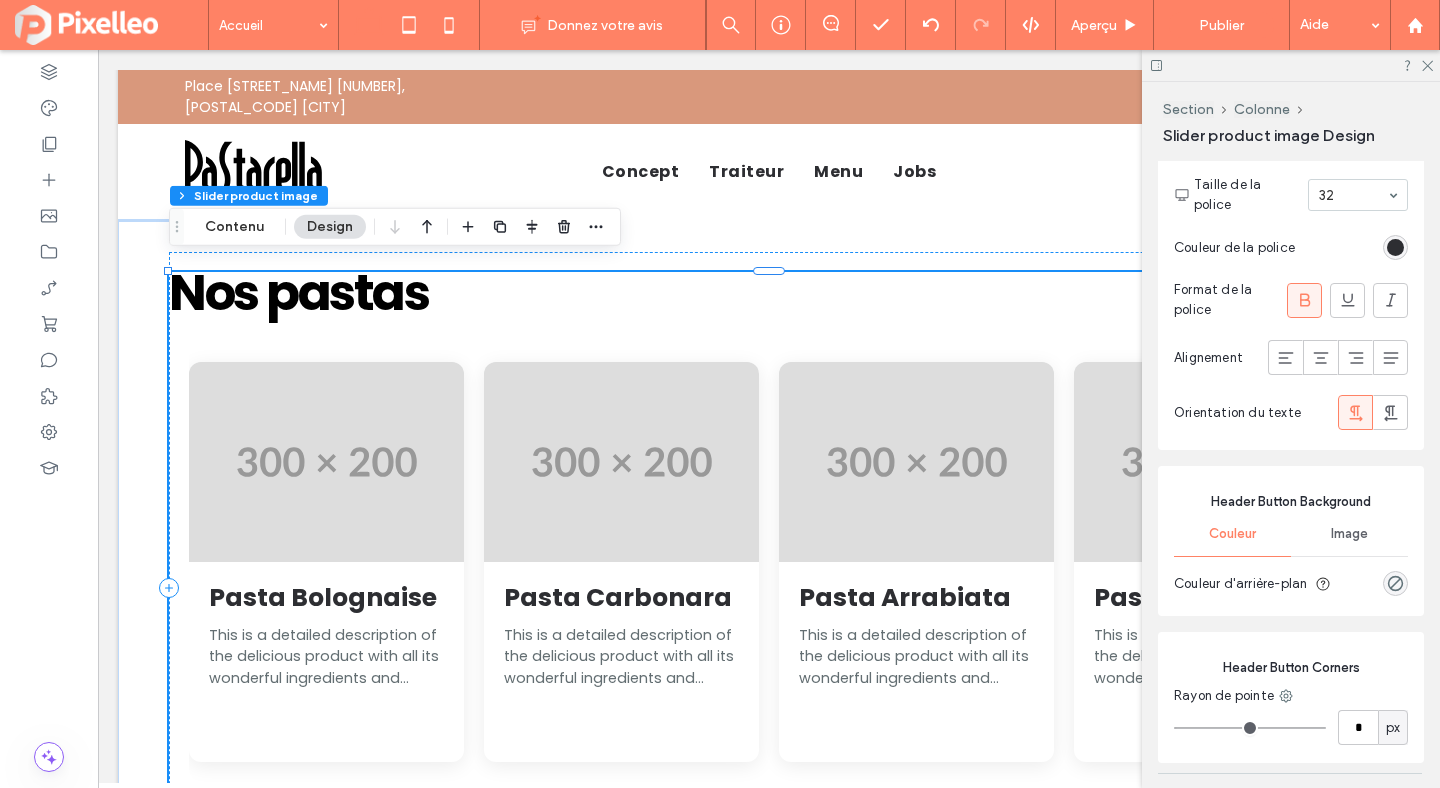 scroll, scrollTop: 1173, scrollLeft: 0, axis: vertical 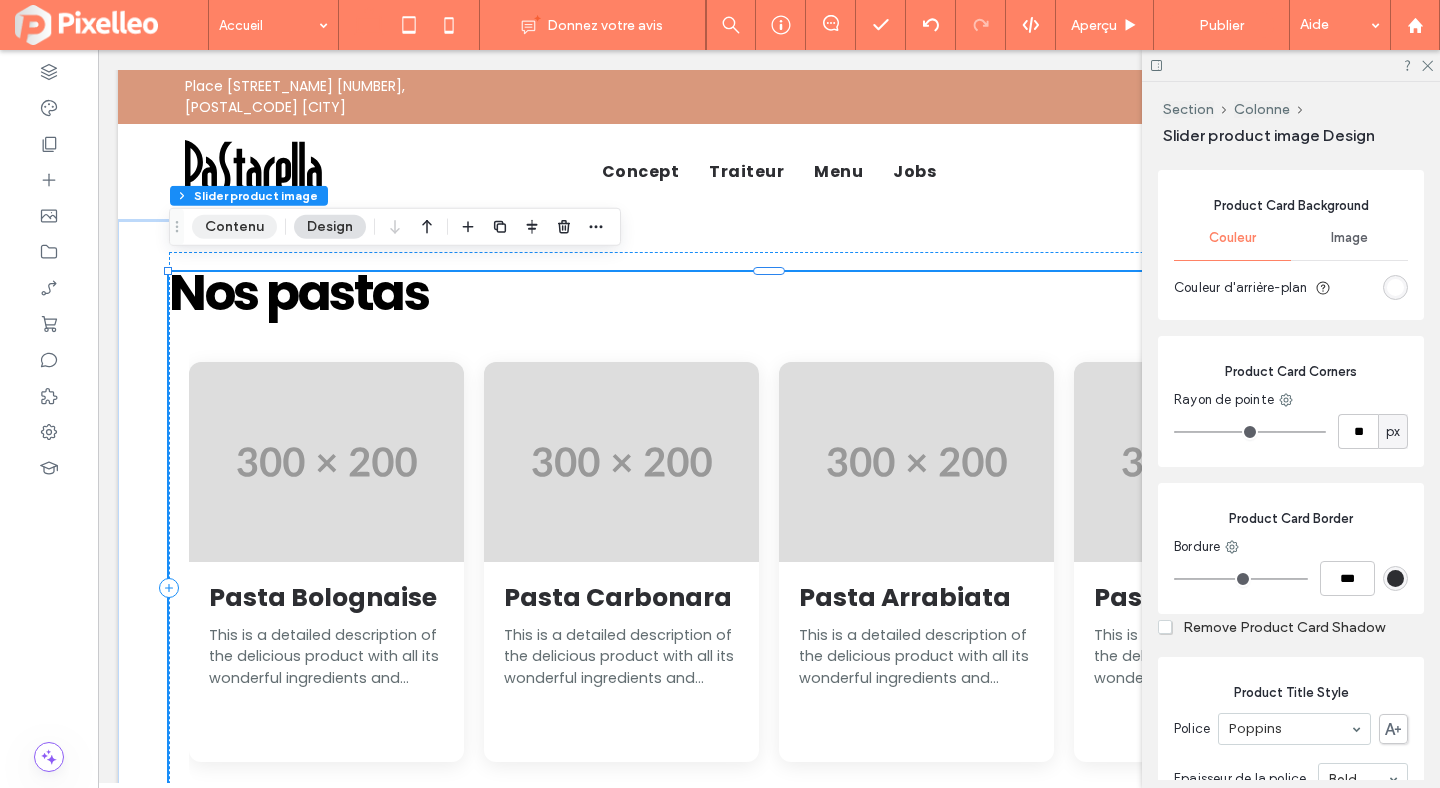 click on "Contenu" at bounding box center [234, 227] 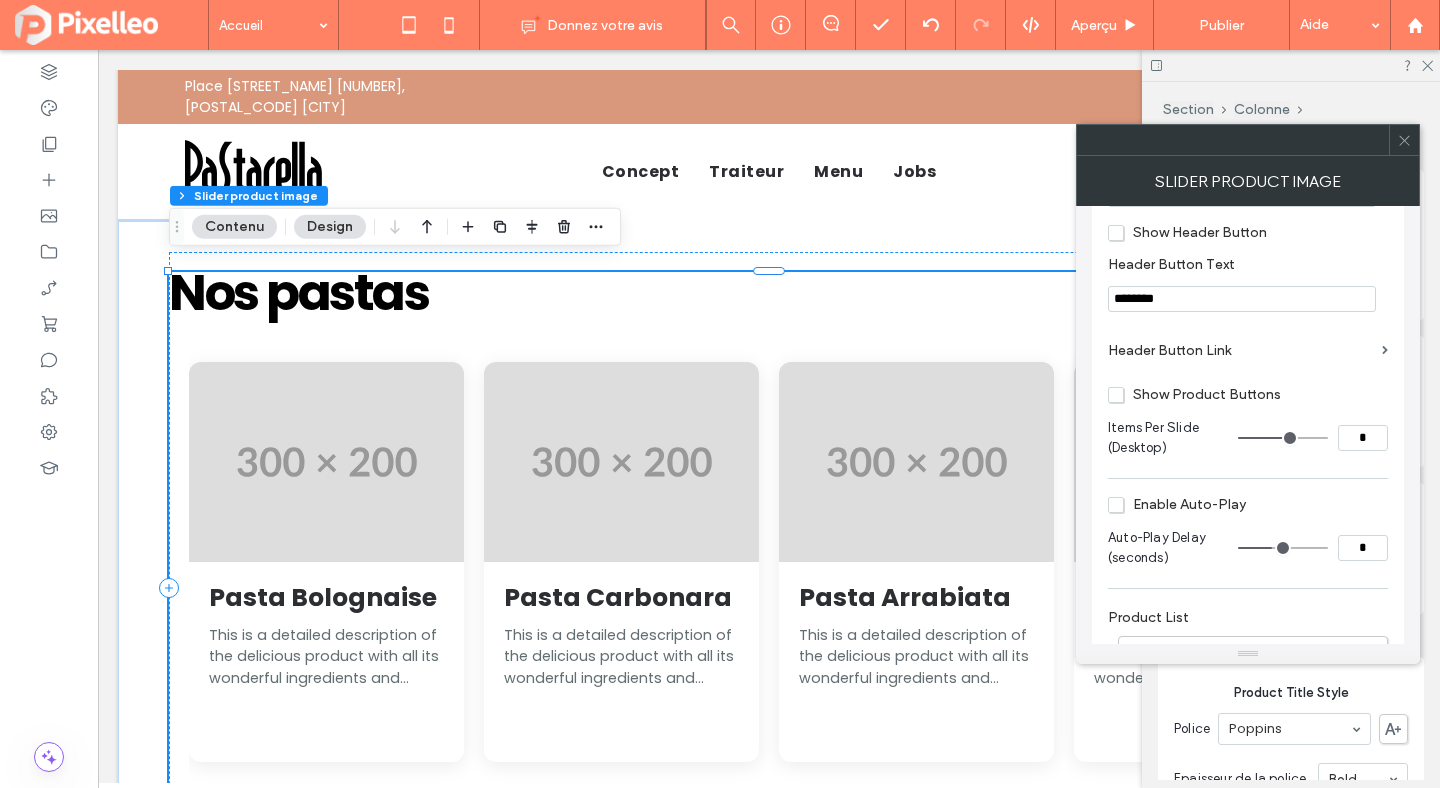 scroll, scrollTop: 116, scrollLeft: 0, axis: vertical 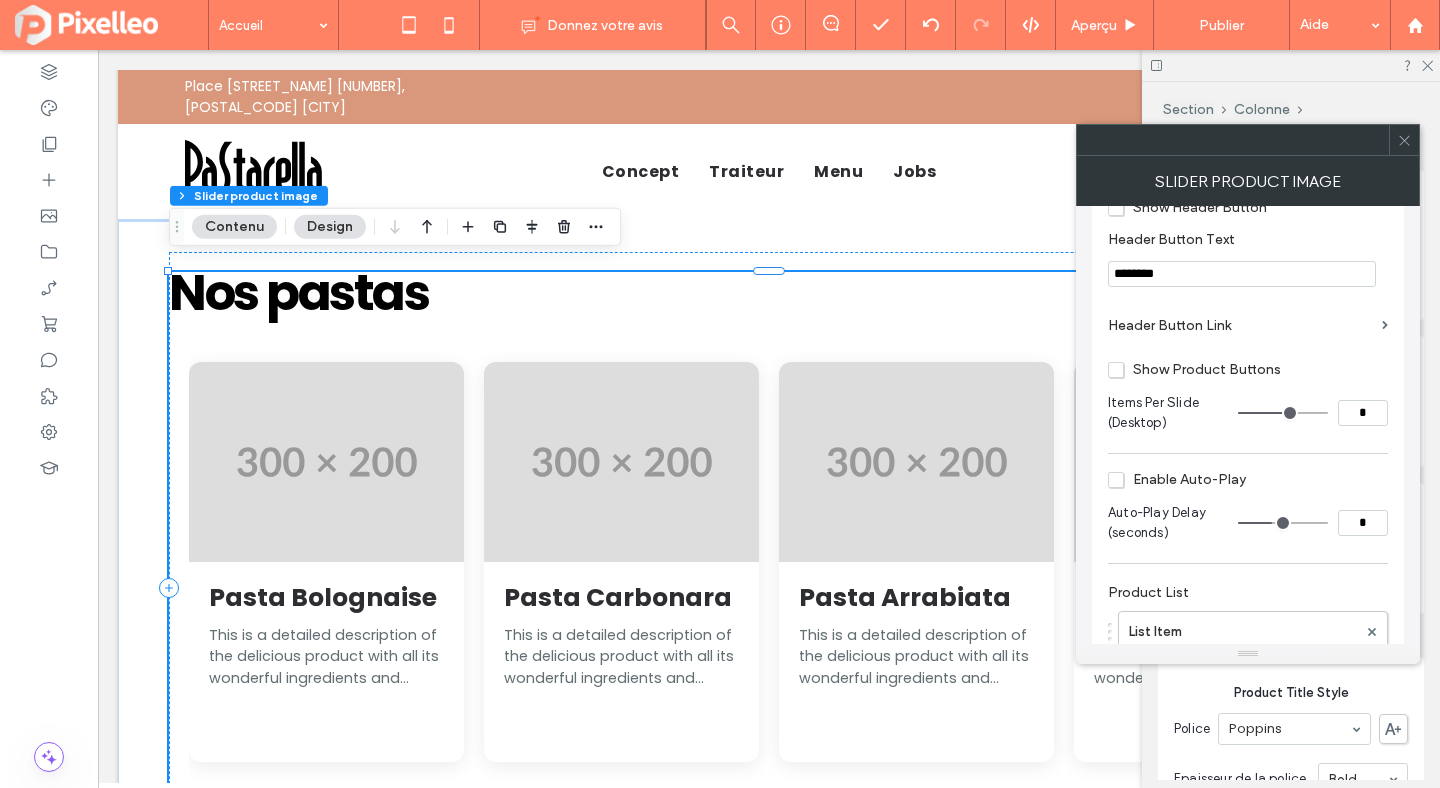 type on "*" 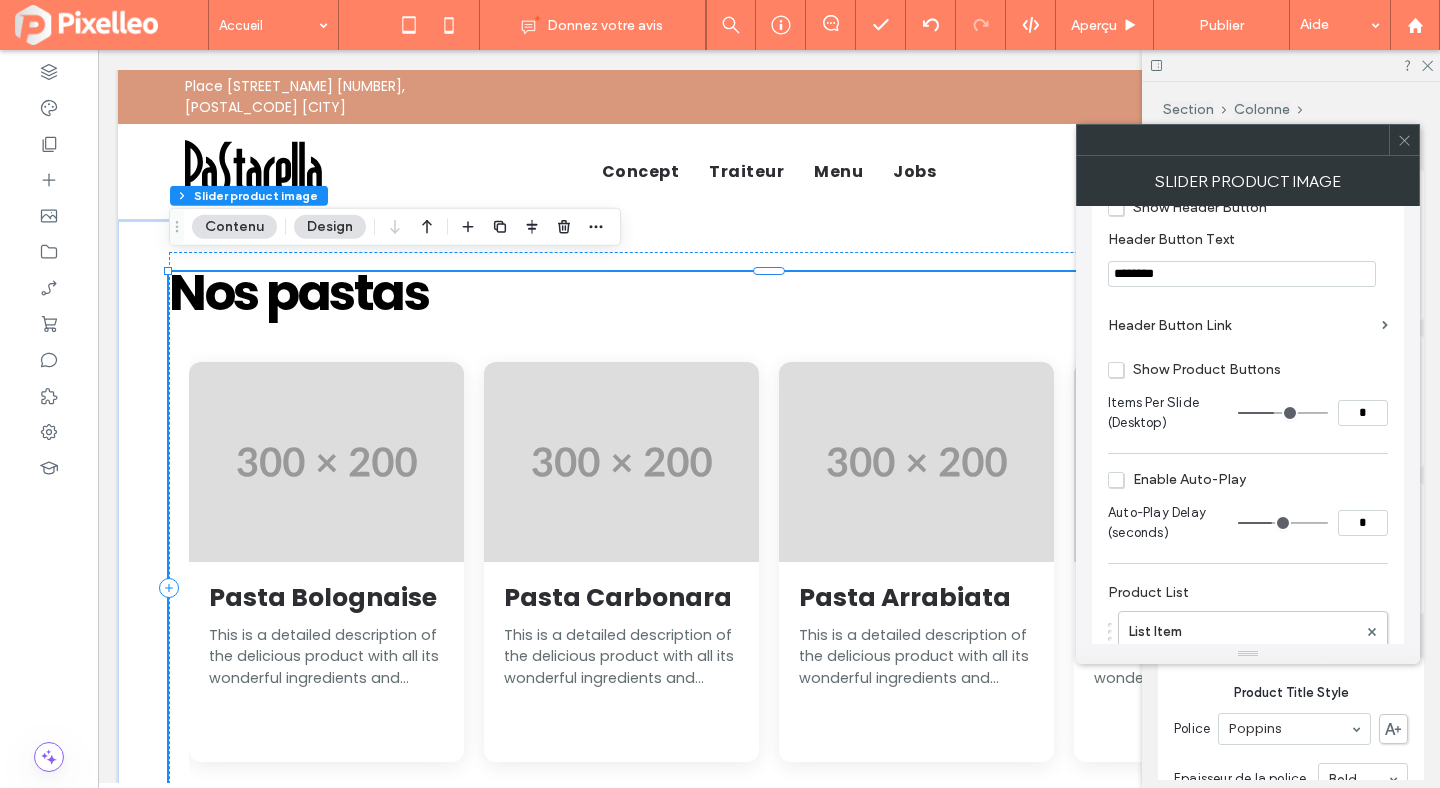 drag, startPoint x: 1293, startPoint y: 415, endPoint x: 1277, endPoint y: 415, distance: 16 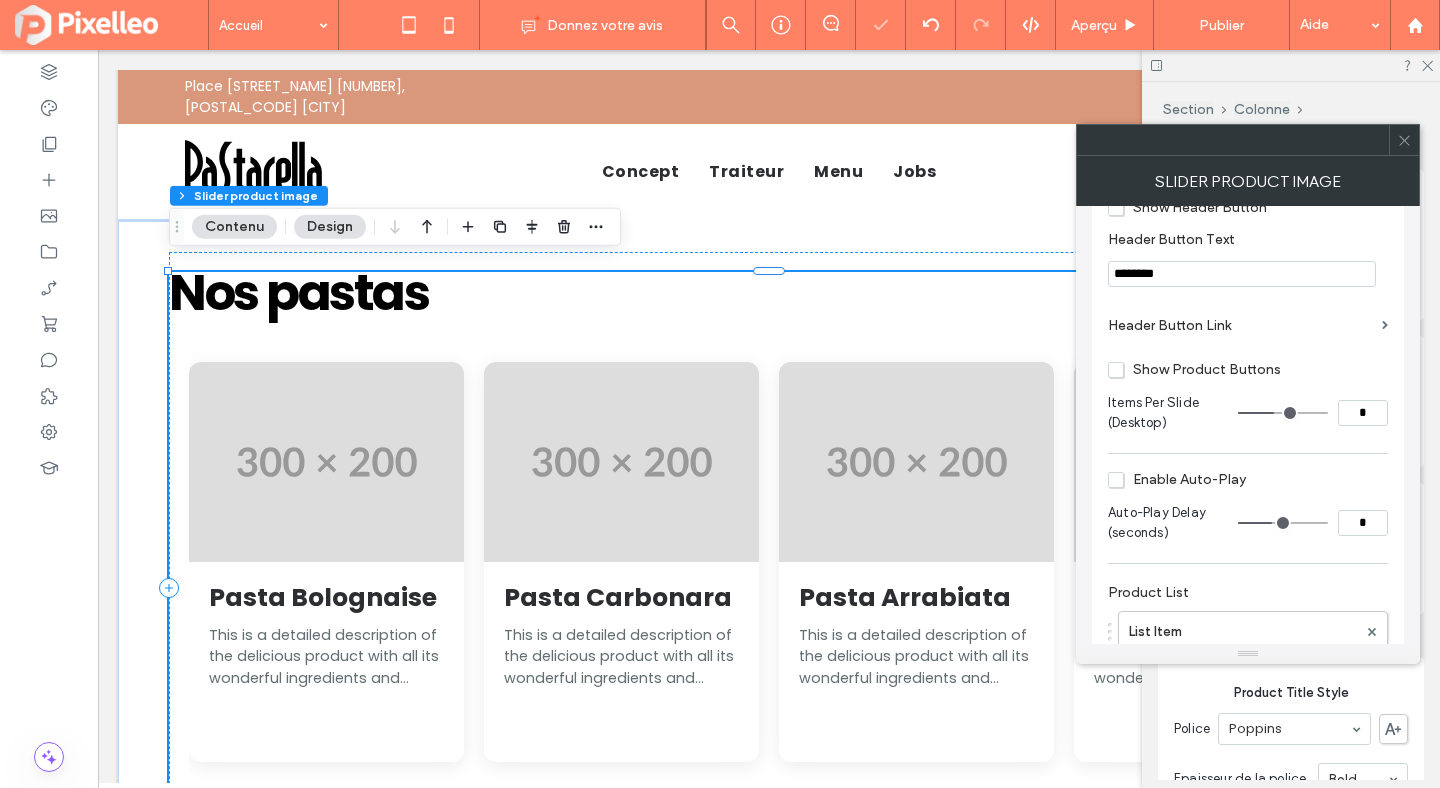 type on "*" 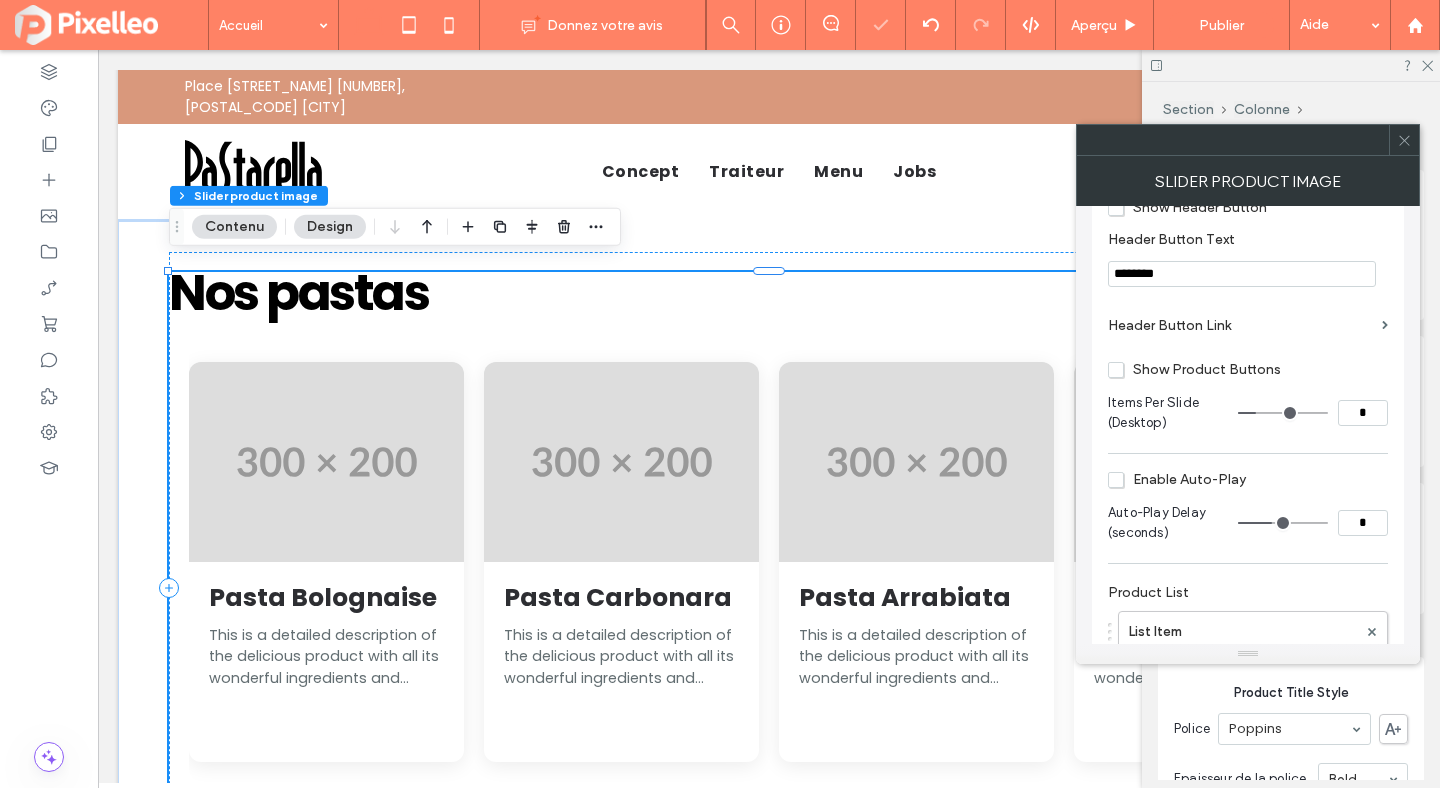 drag, startPoint x: 1277, startPoint y: 415, endPoint x: 1260, endPoint y: 414, distance: 17.029387 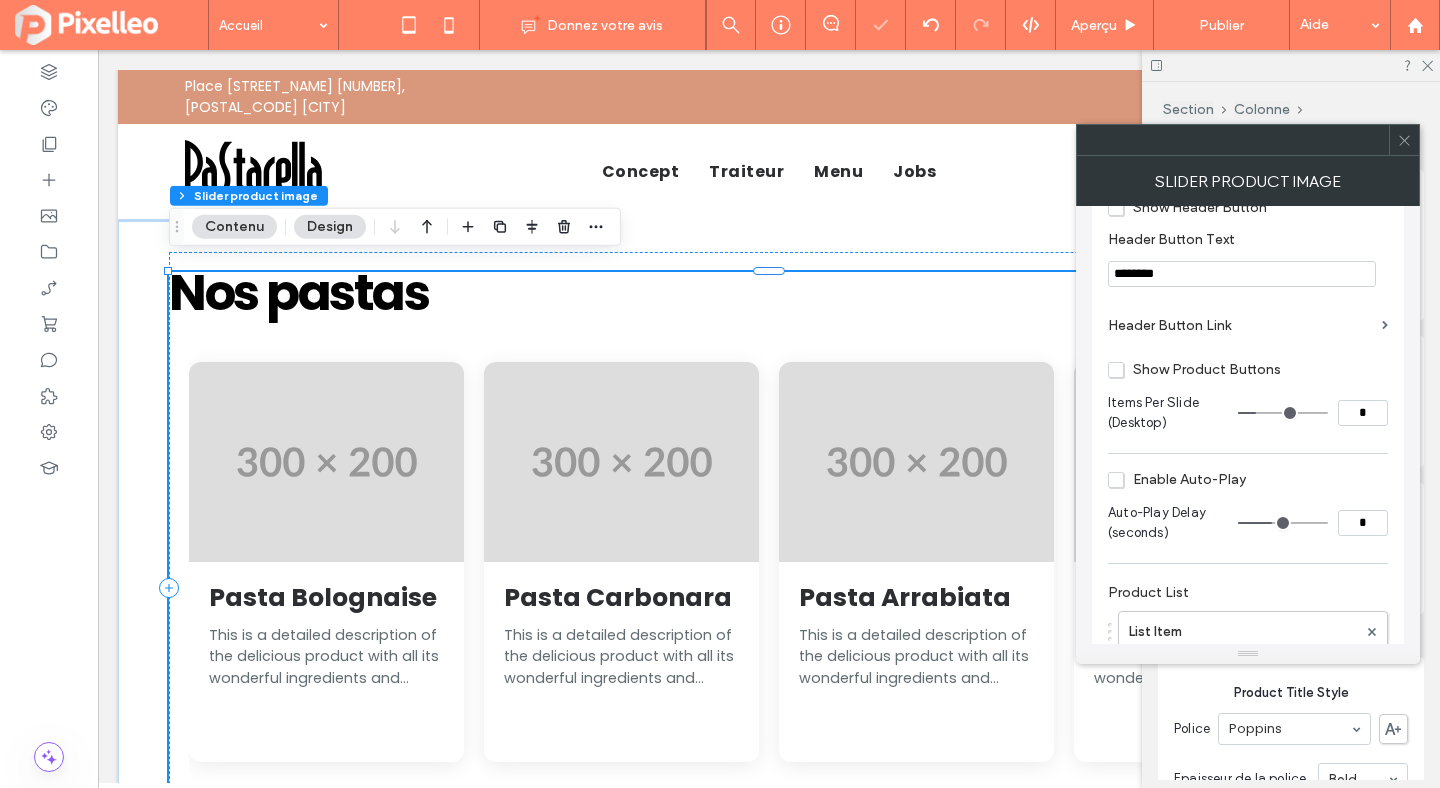 type on "*" 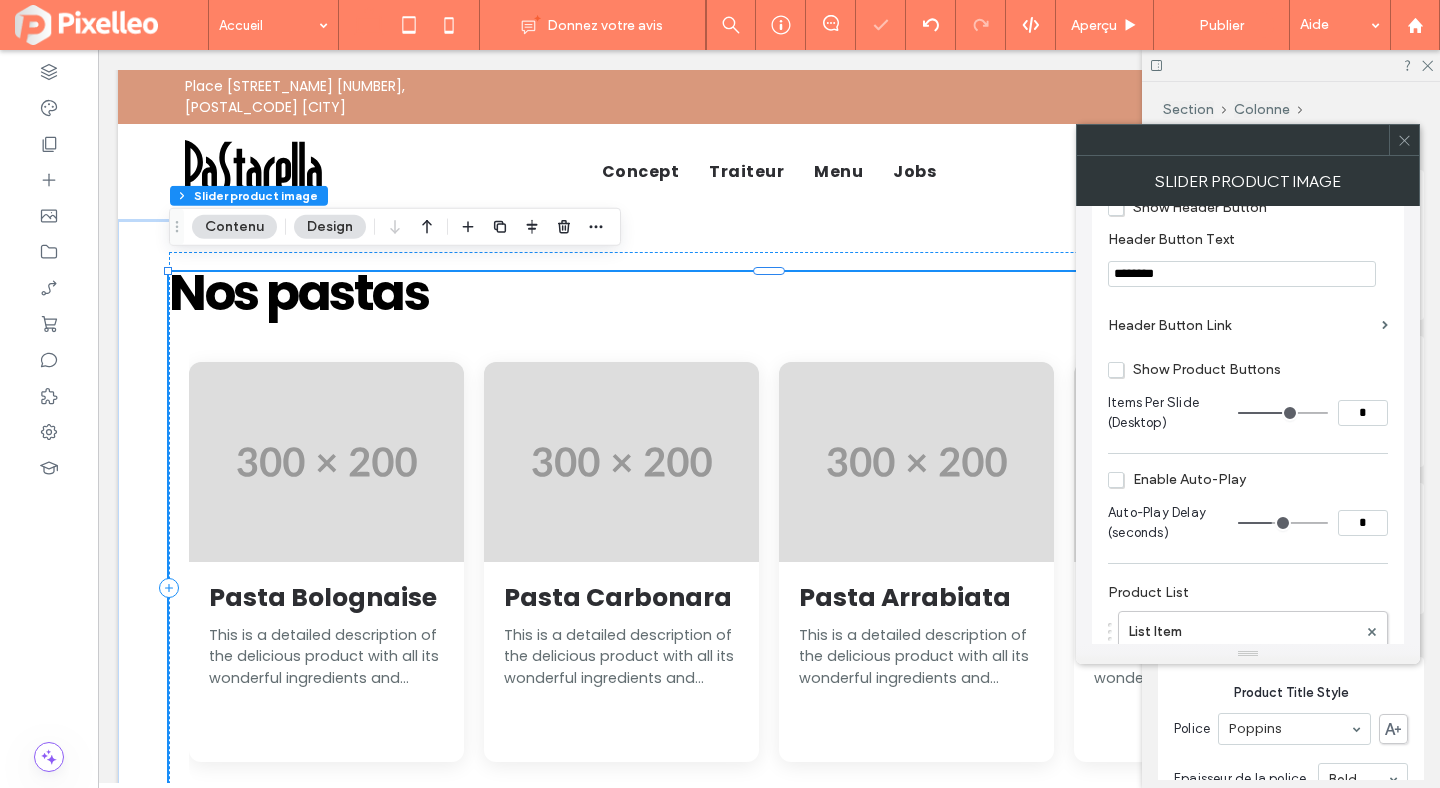 type on "*" 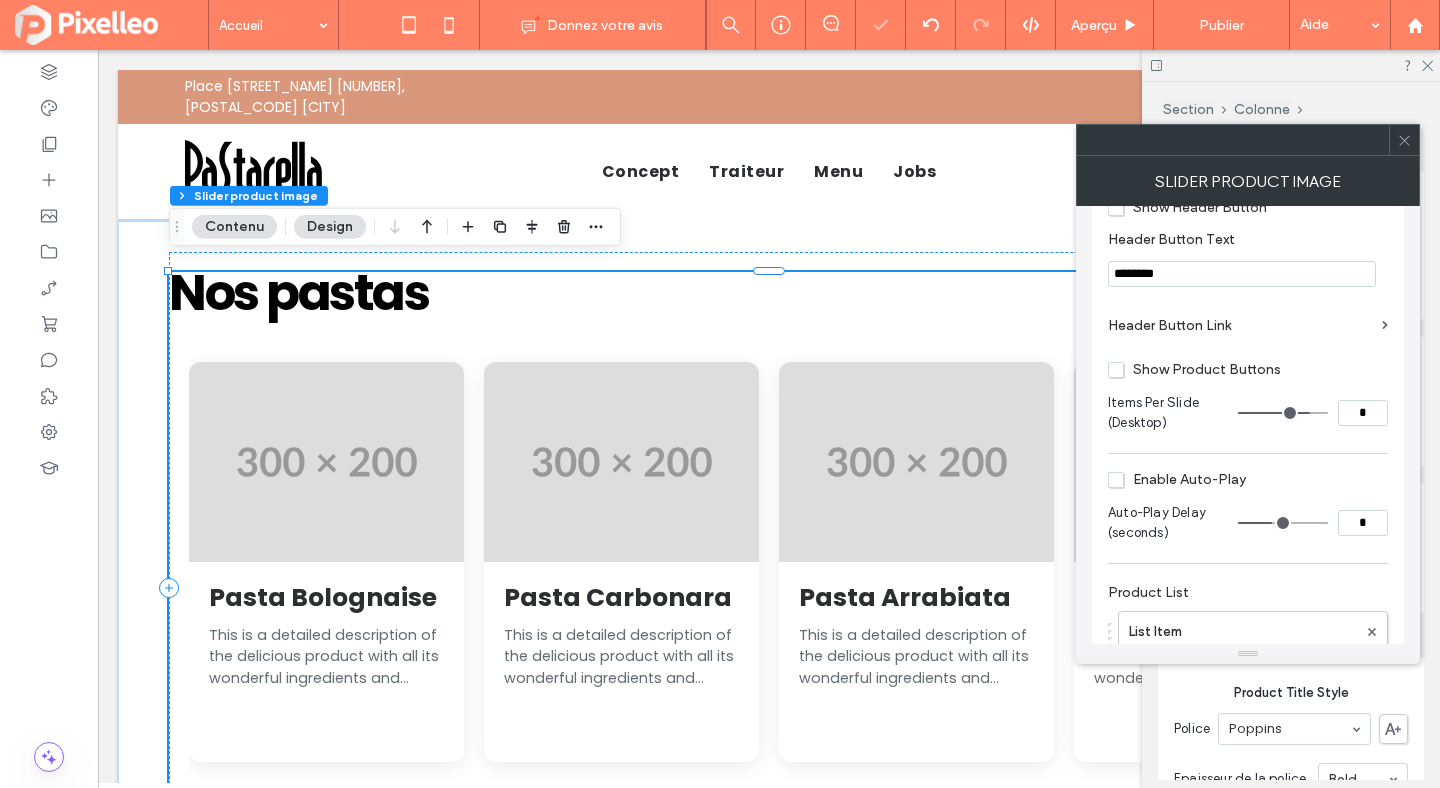 type on "*" 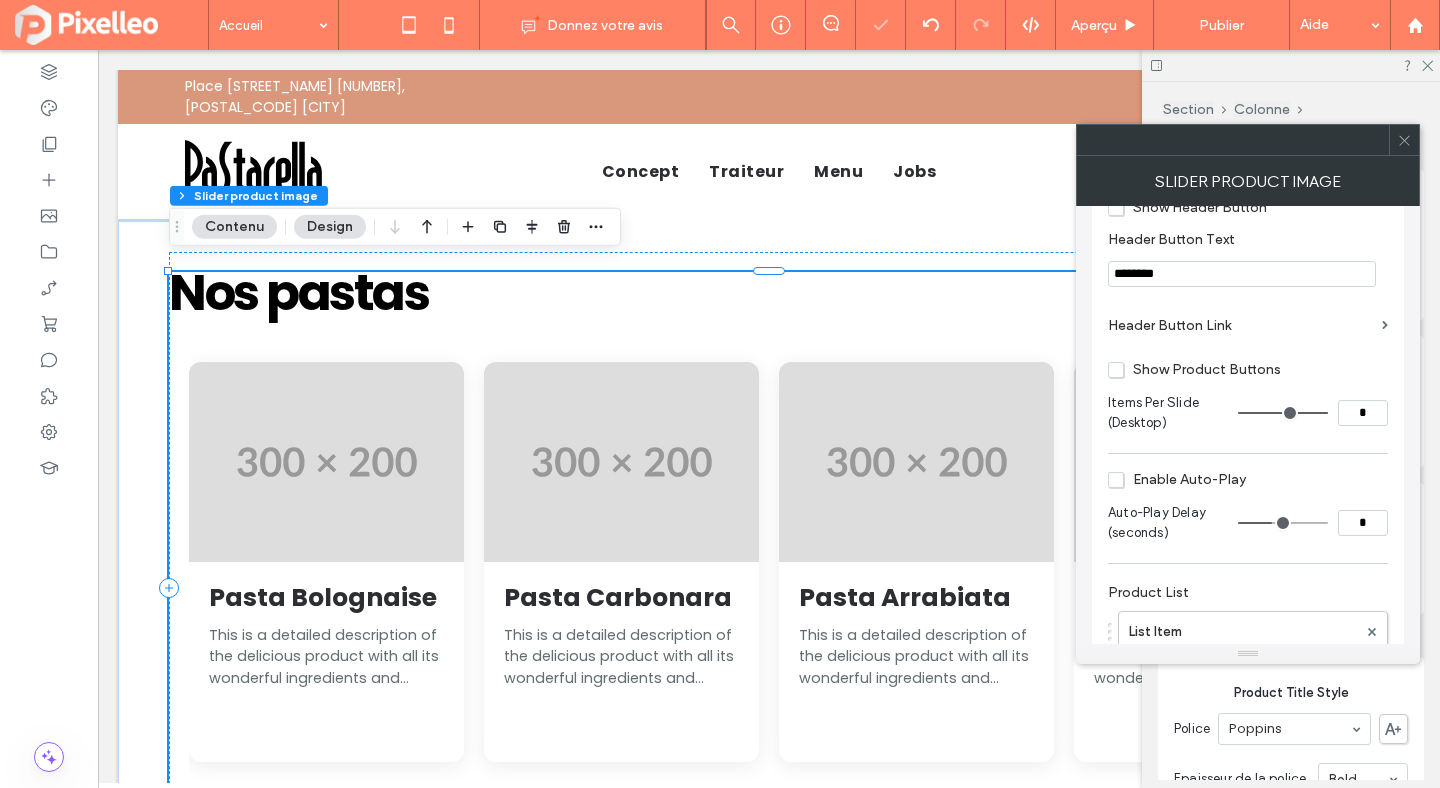 type on "*" 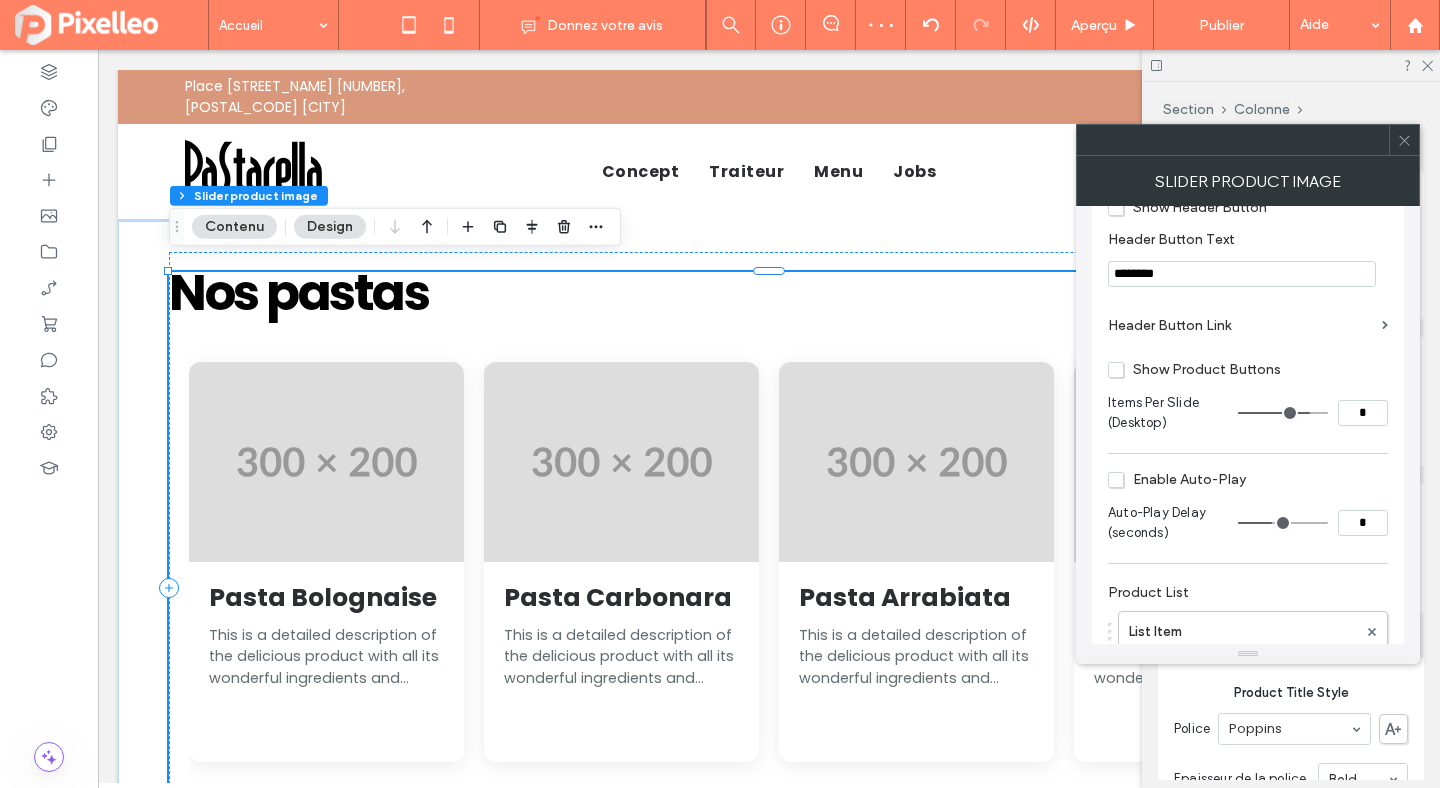 type on "*" 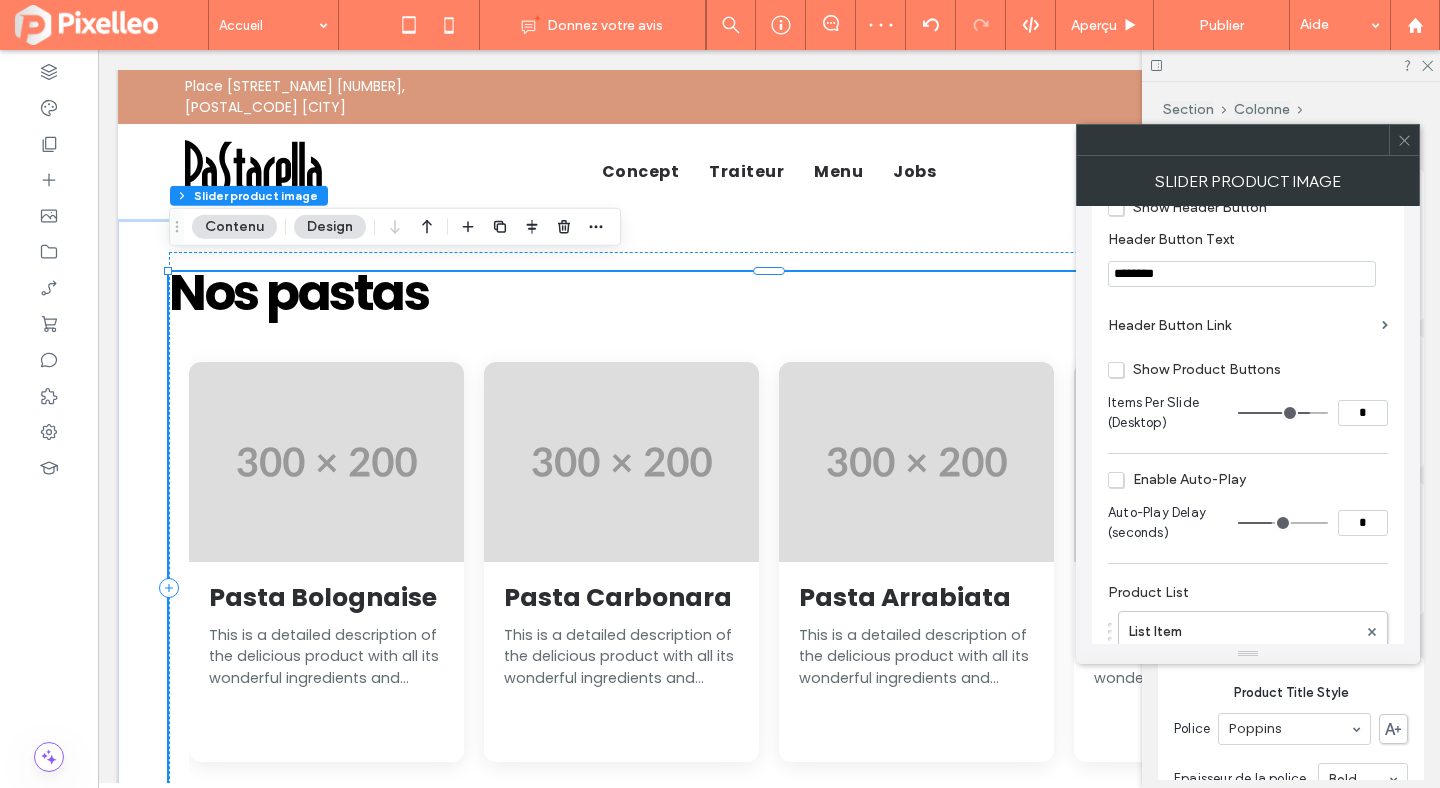 type on "*" 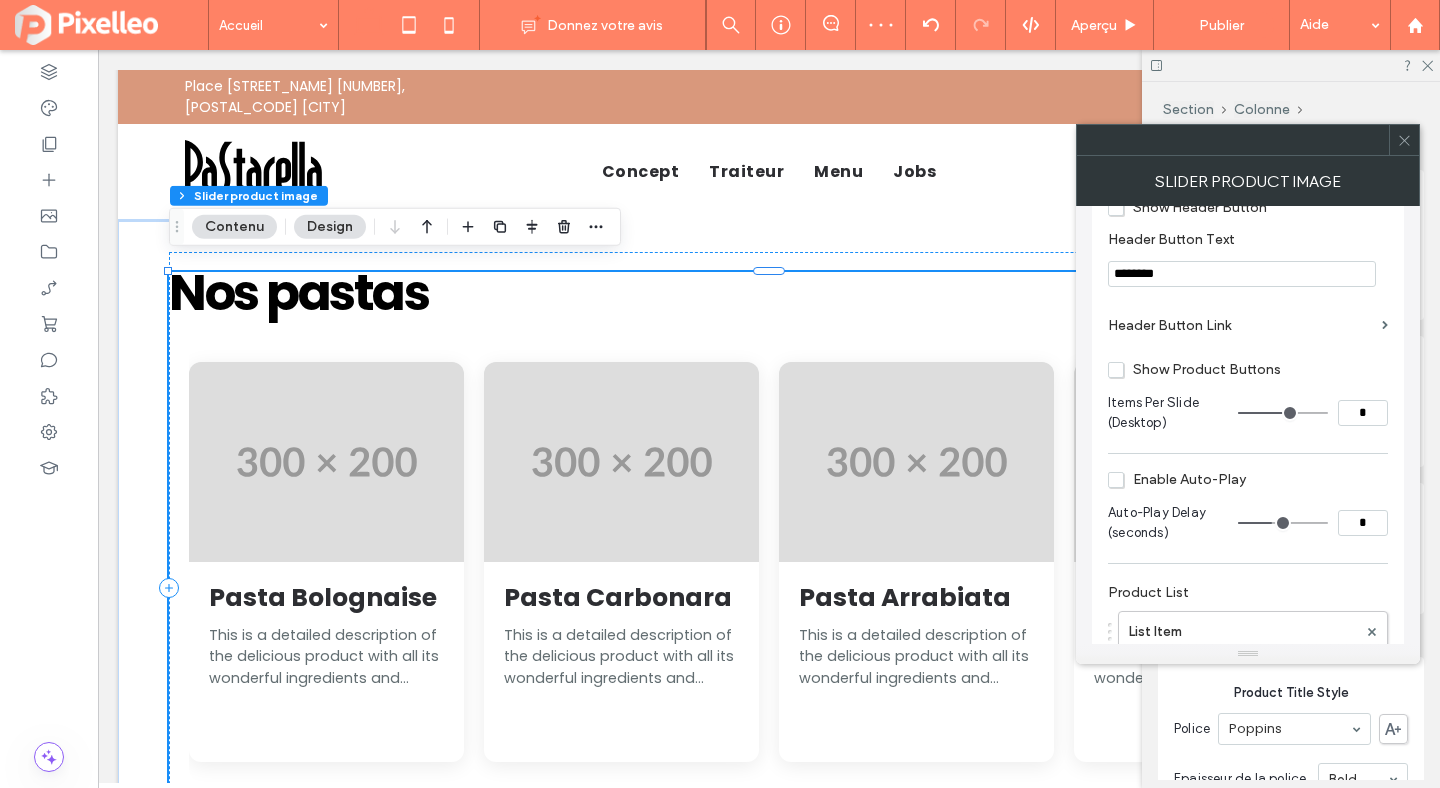 drag, startPoint x: 1260, startPoint y: 414, endPoint x: 1290, endPoint y: 414, distance: 30 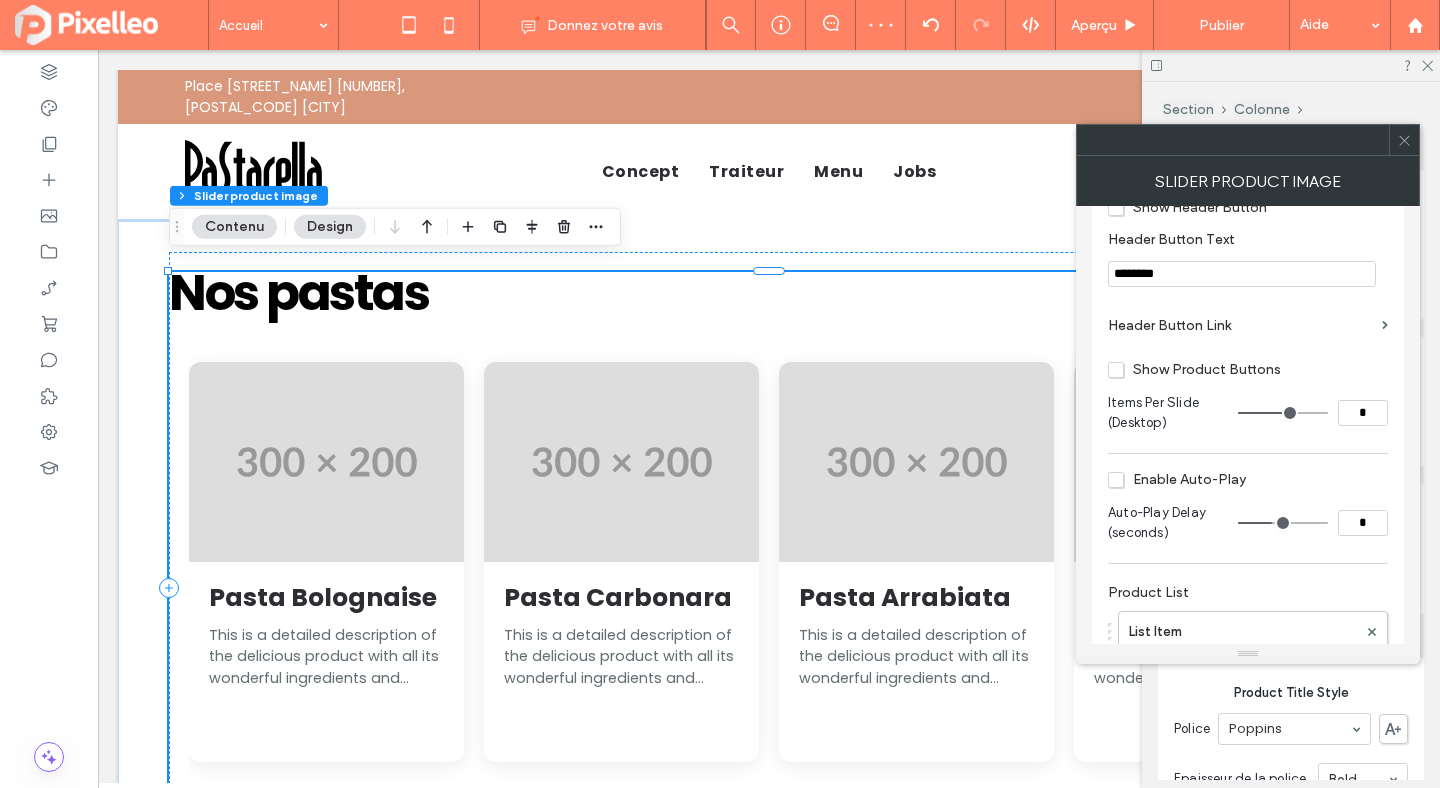 type on "*" 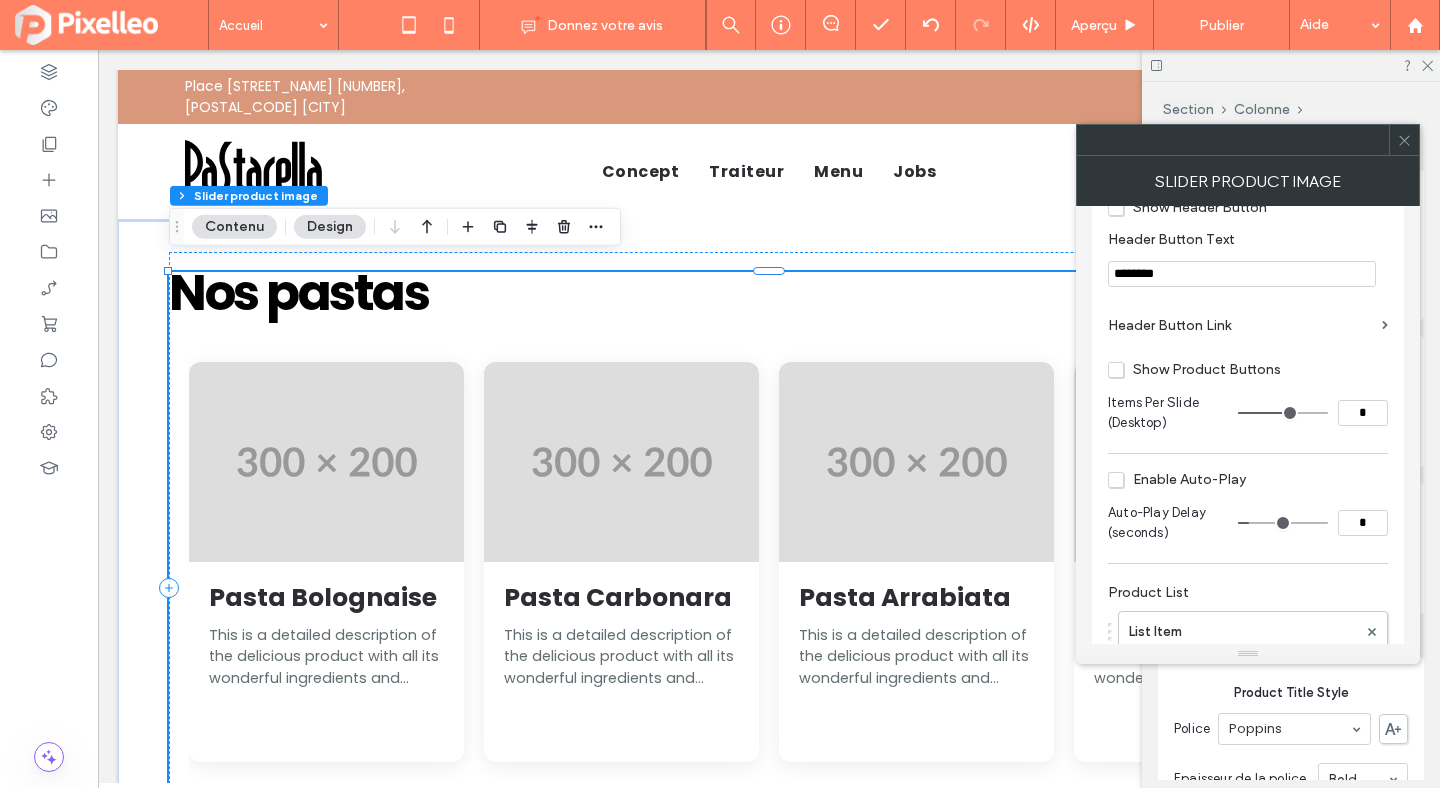 click on "Show Product Buttons" at bounding box center (1194, 369) 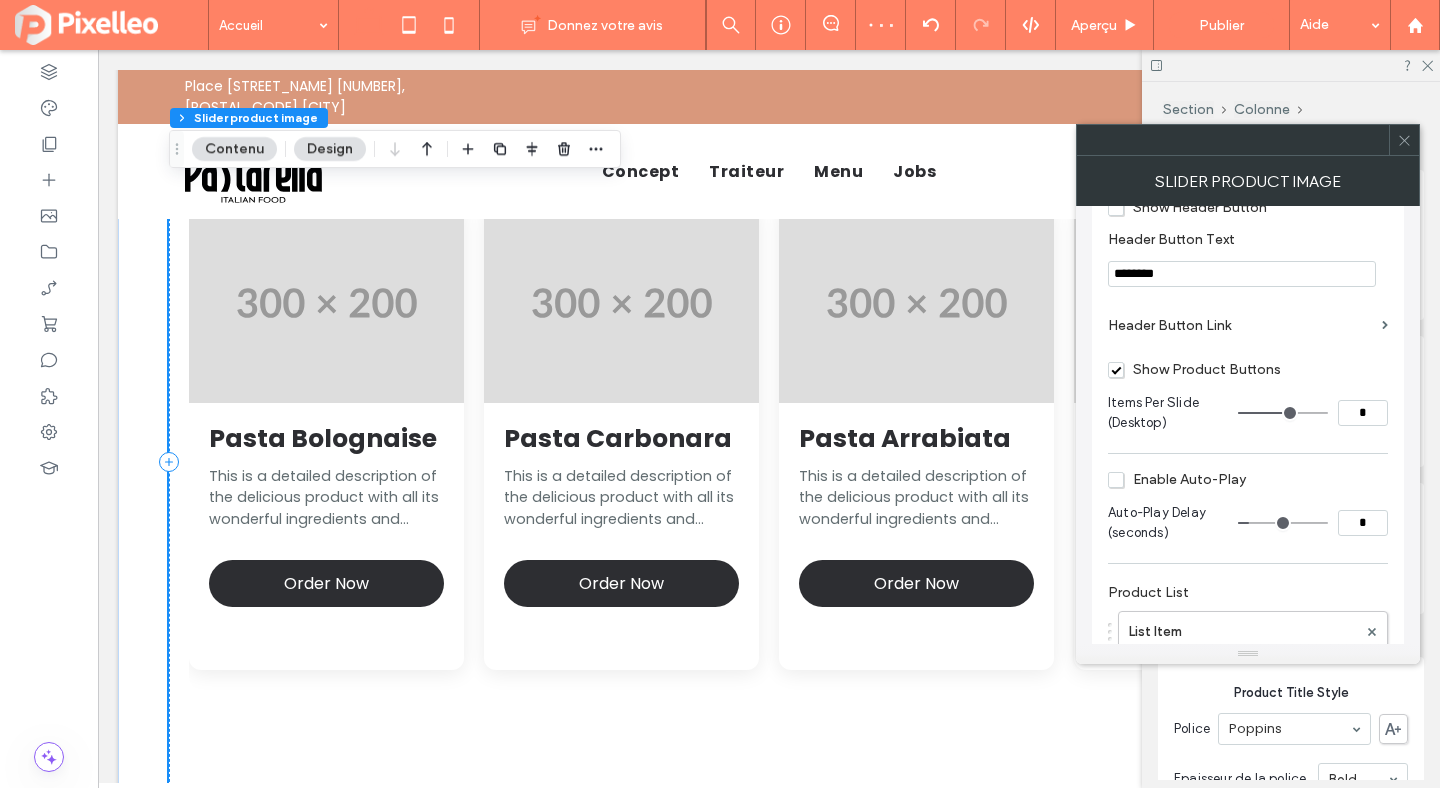 scroll, scrollTop: 982, scrollLeft: 0, axis: vertical 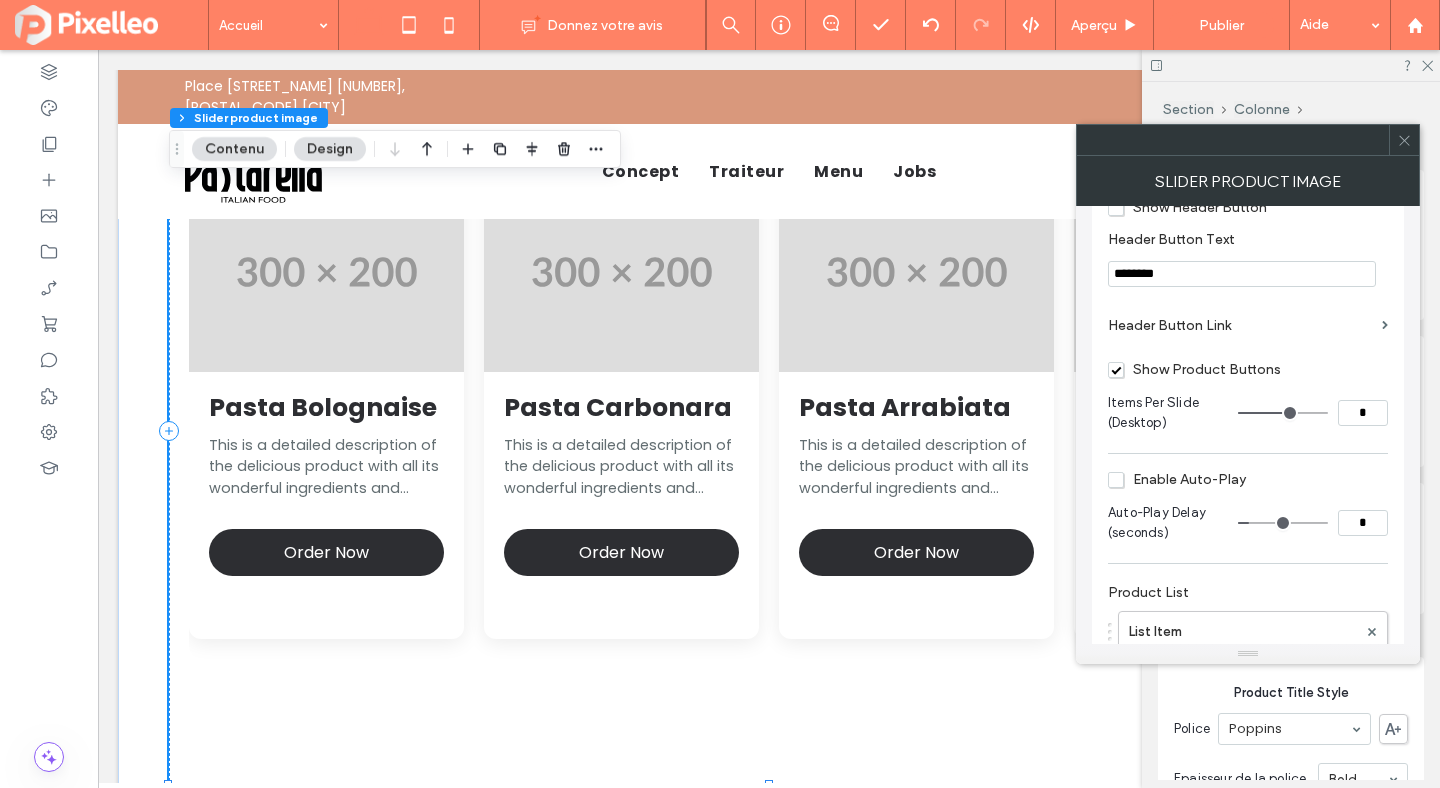 click on "Enable Auto-Play" at bounding box center (1177, 479) 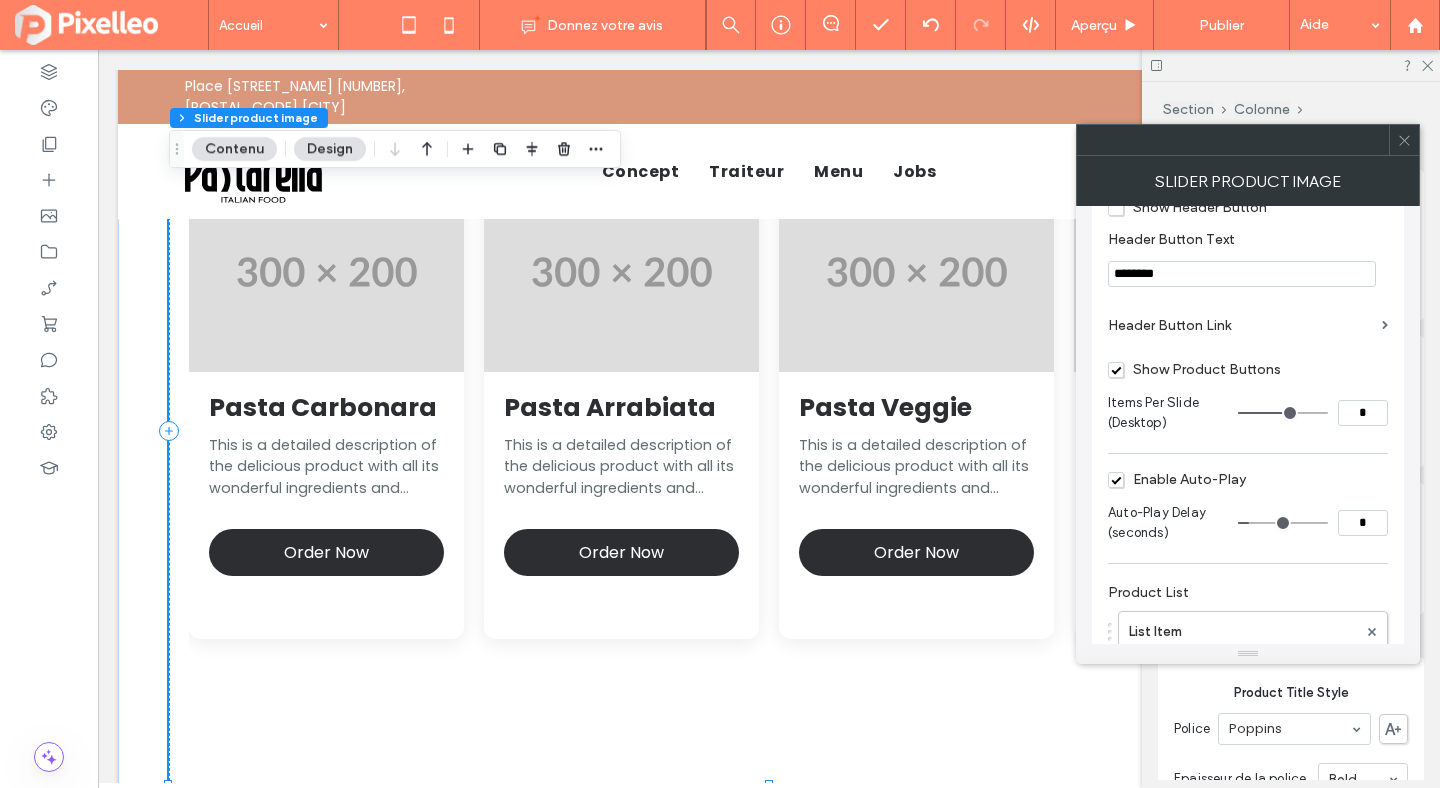 click at bounding box center [1283, 523] 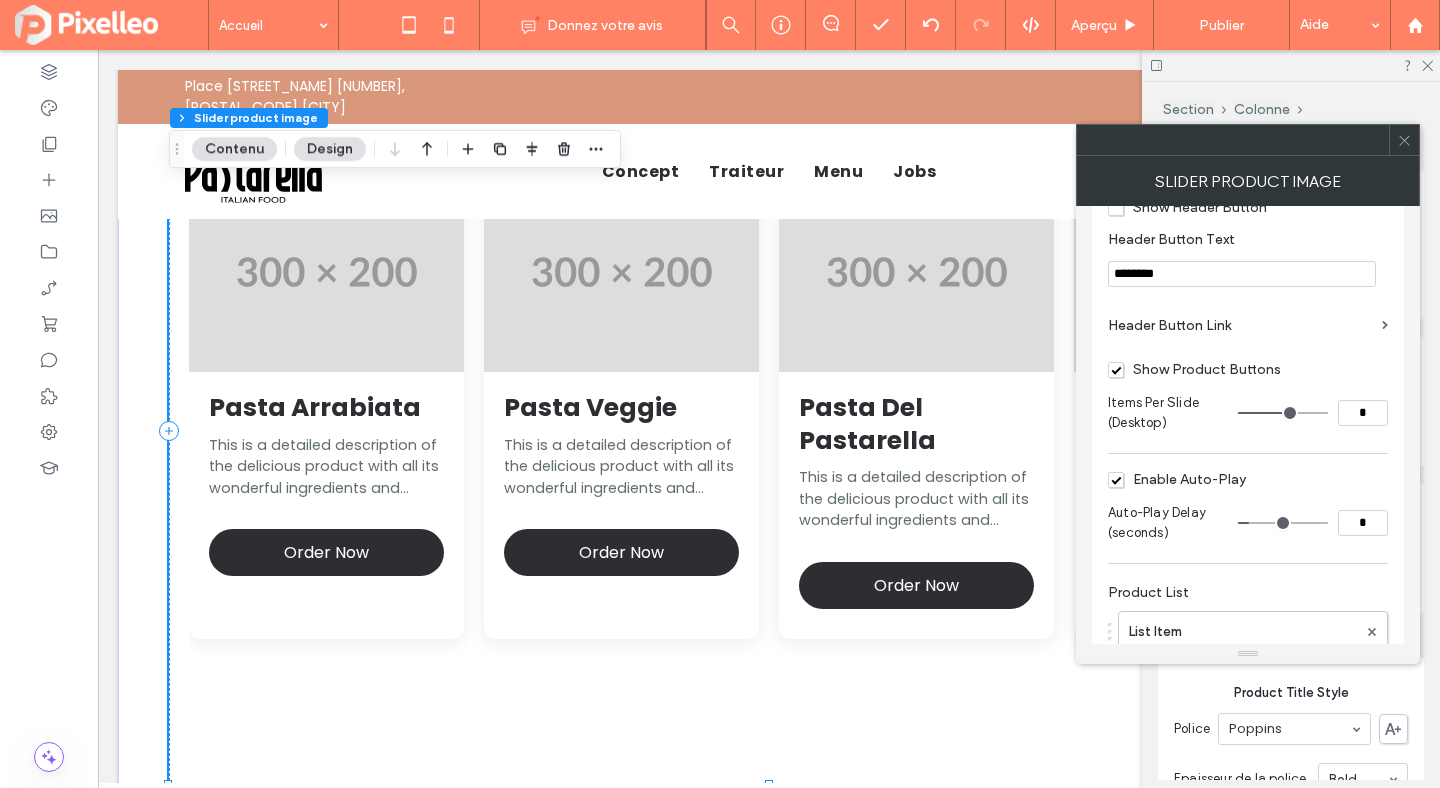 click 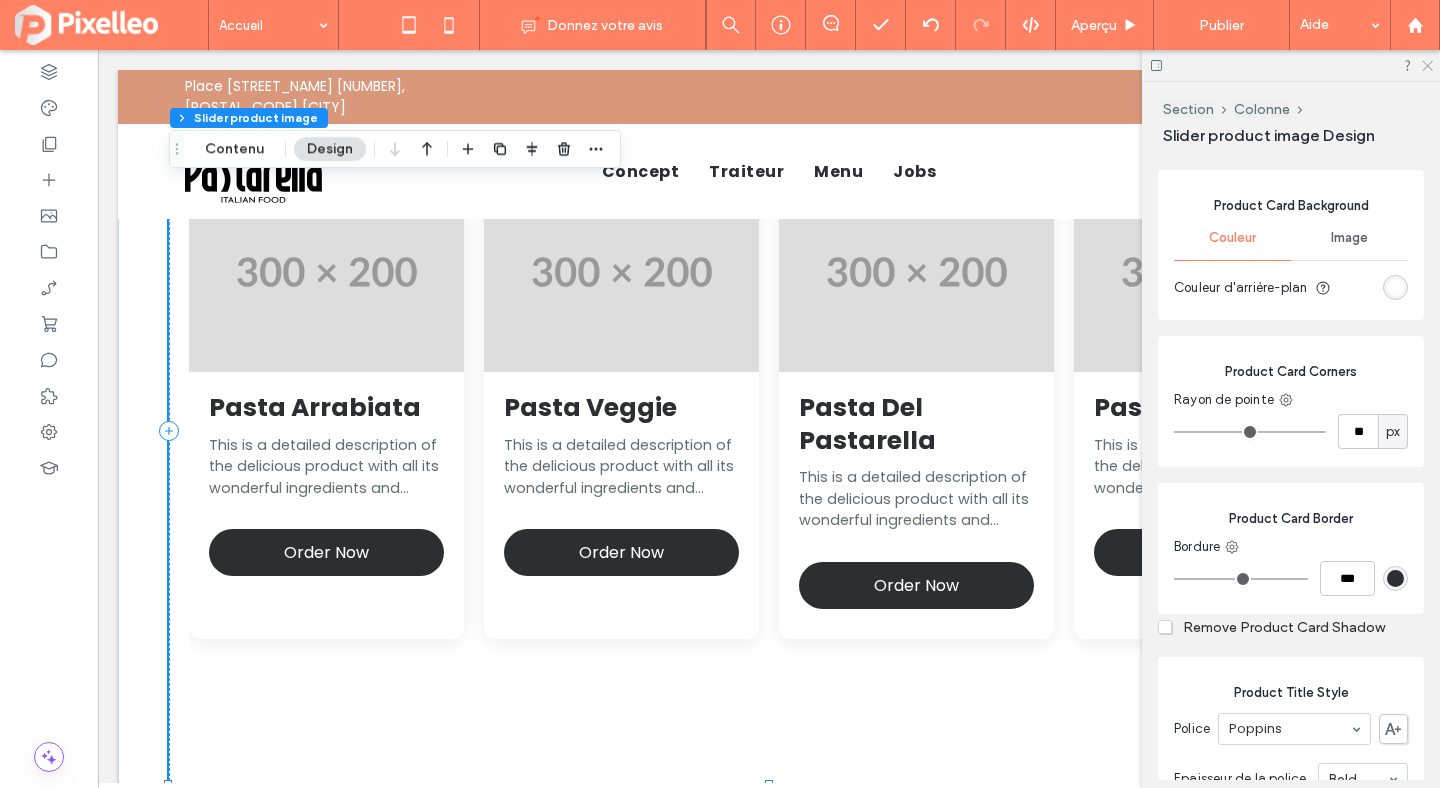 click 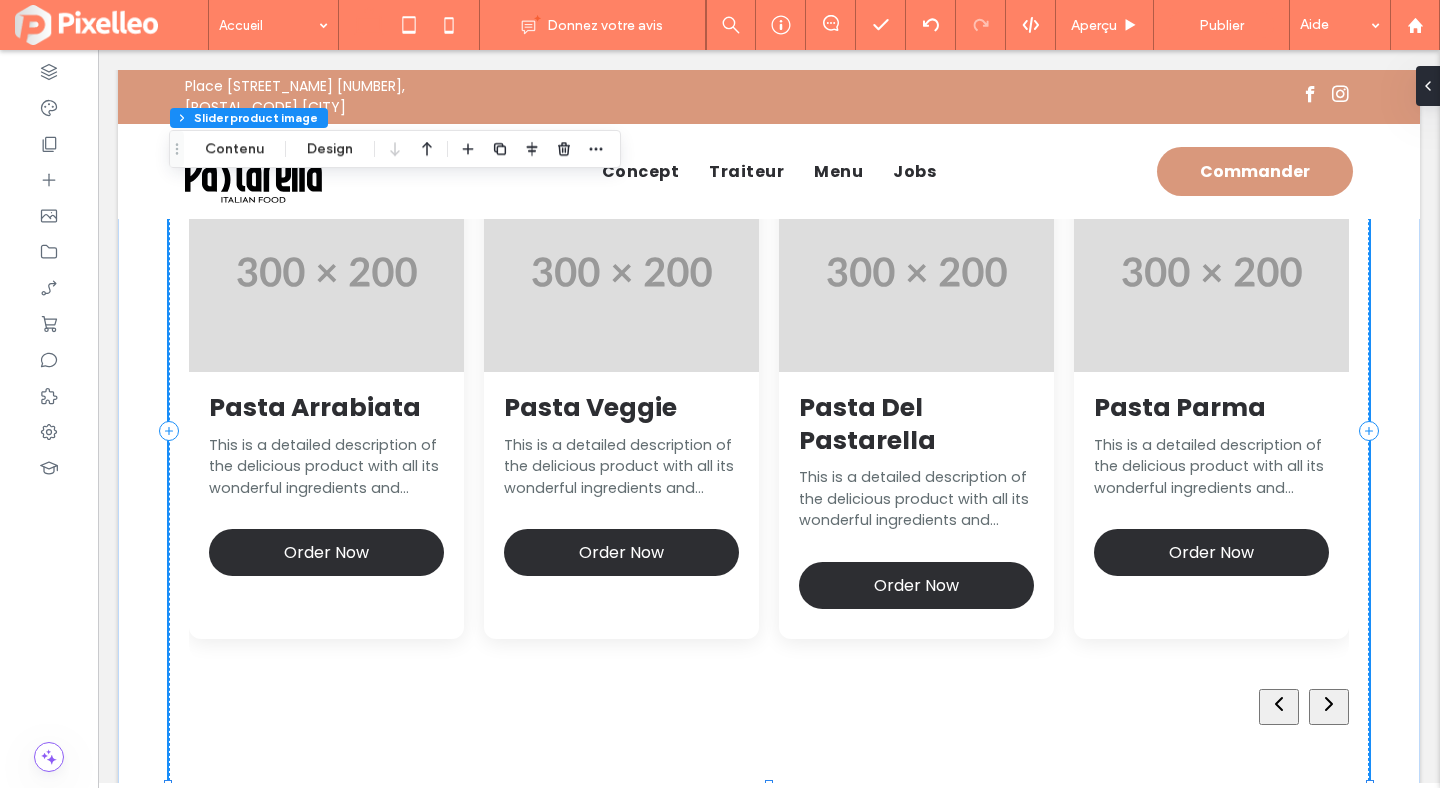 click on "Pasta Veggie
This is a detailed description of the delicious product with all its wonderful ingredients and features.
Order Now" at bounding box center (621, 489) 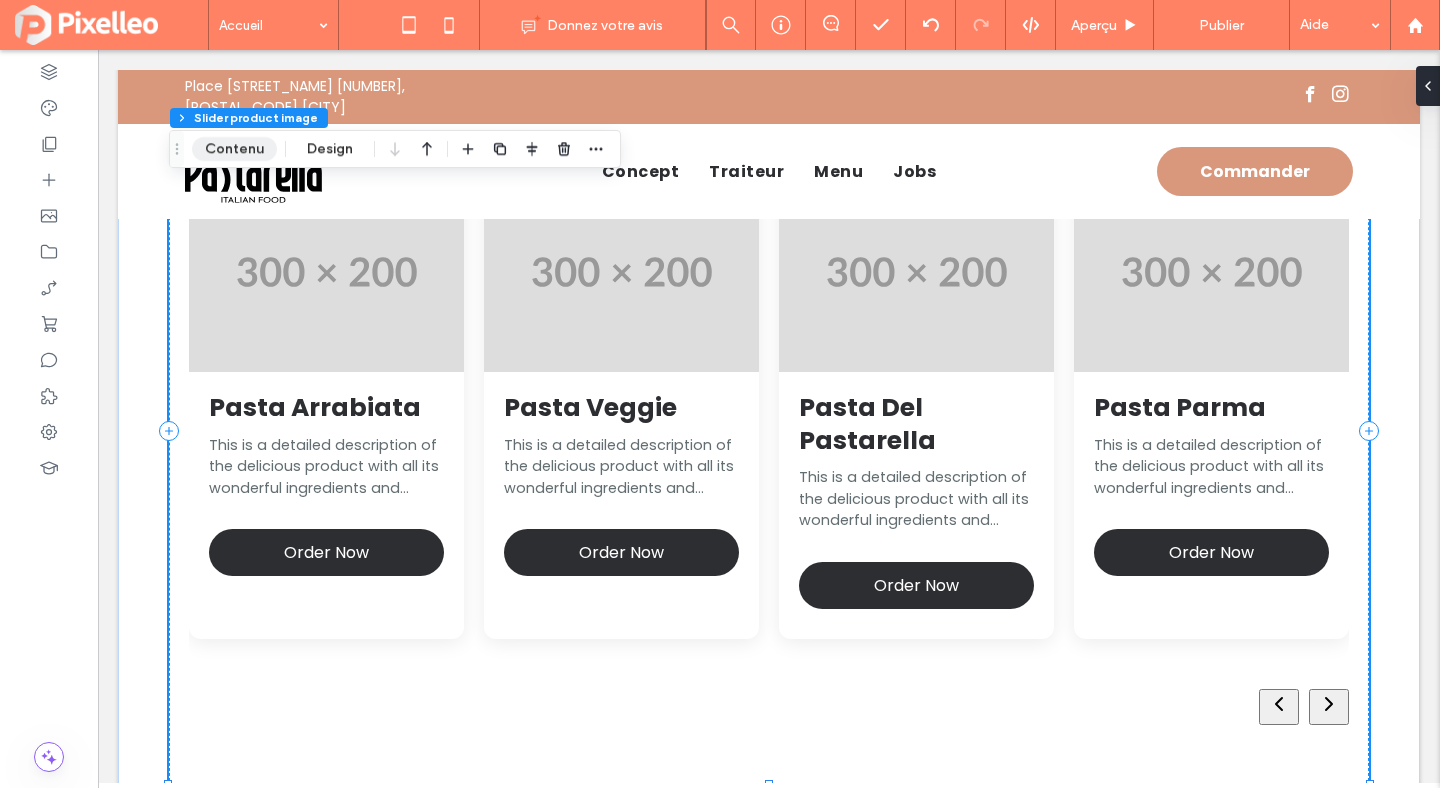 click on "Contenu" at bounding box center [234, 149] 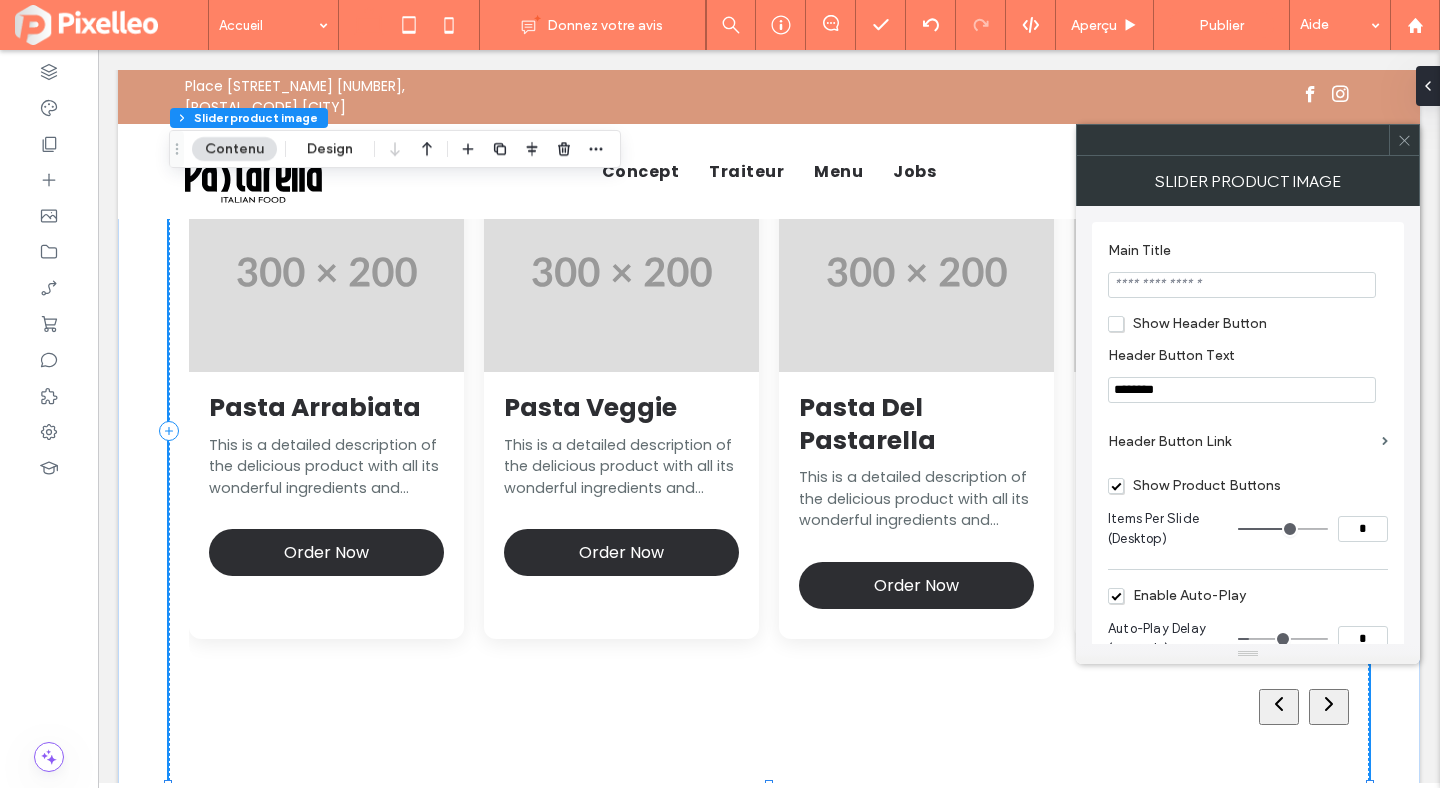 scroll, scrollTop: 464, scrollLeft: 0, axis: vertical 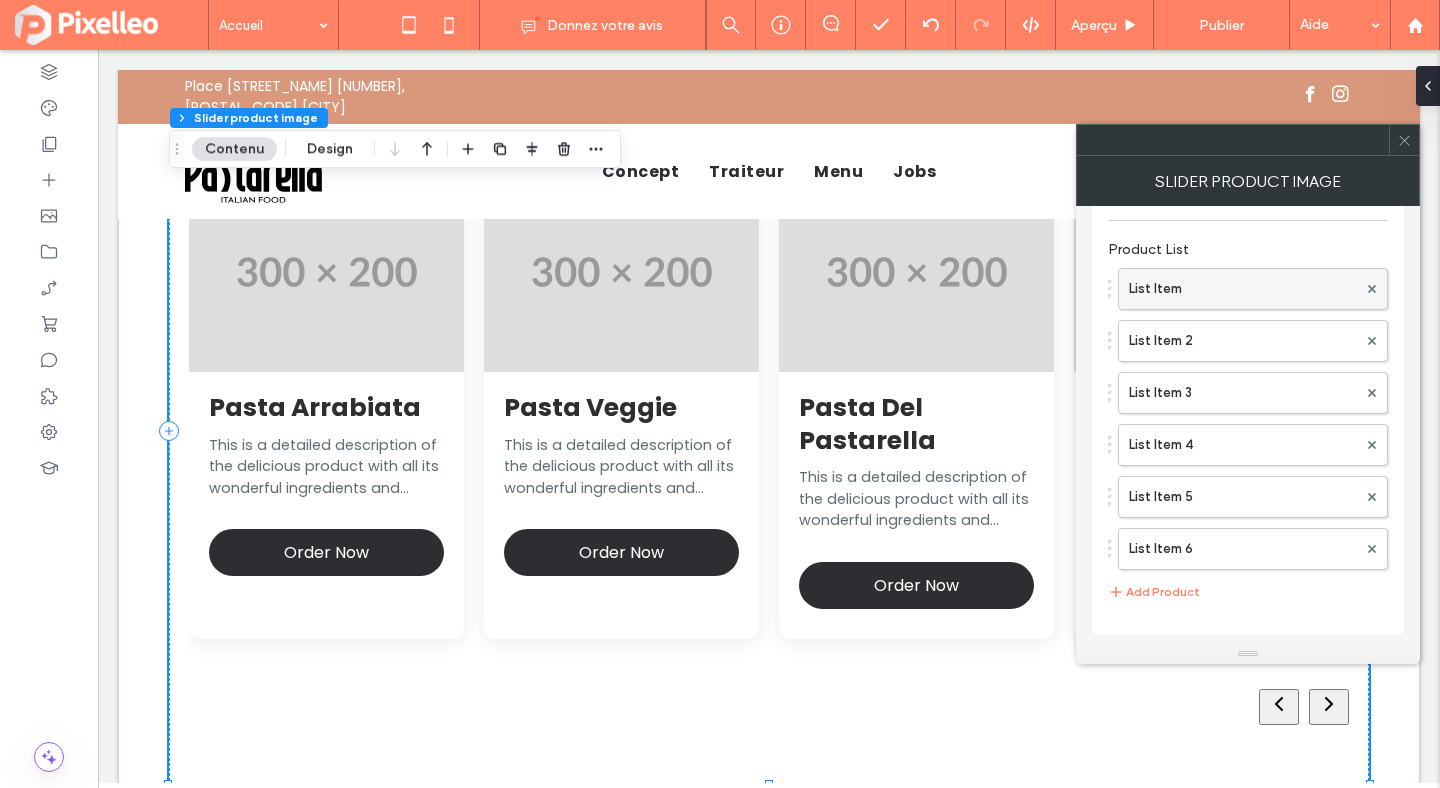 click on "List Item" at bounding box center [1243, 289] 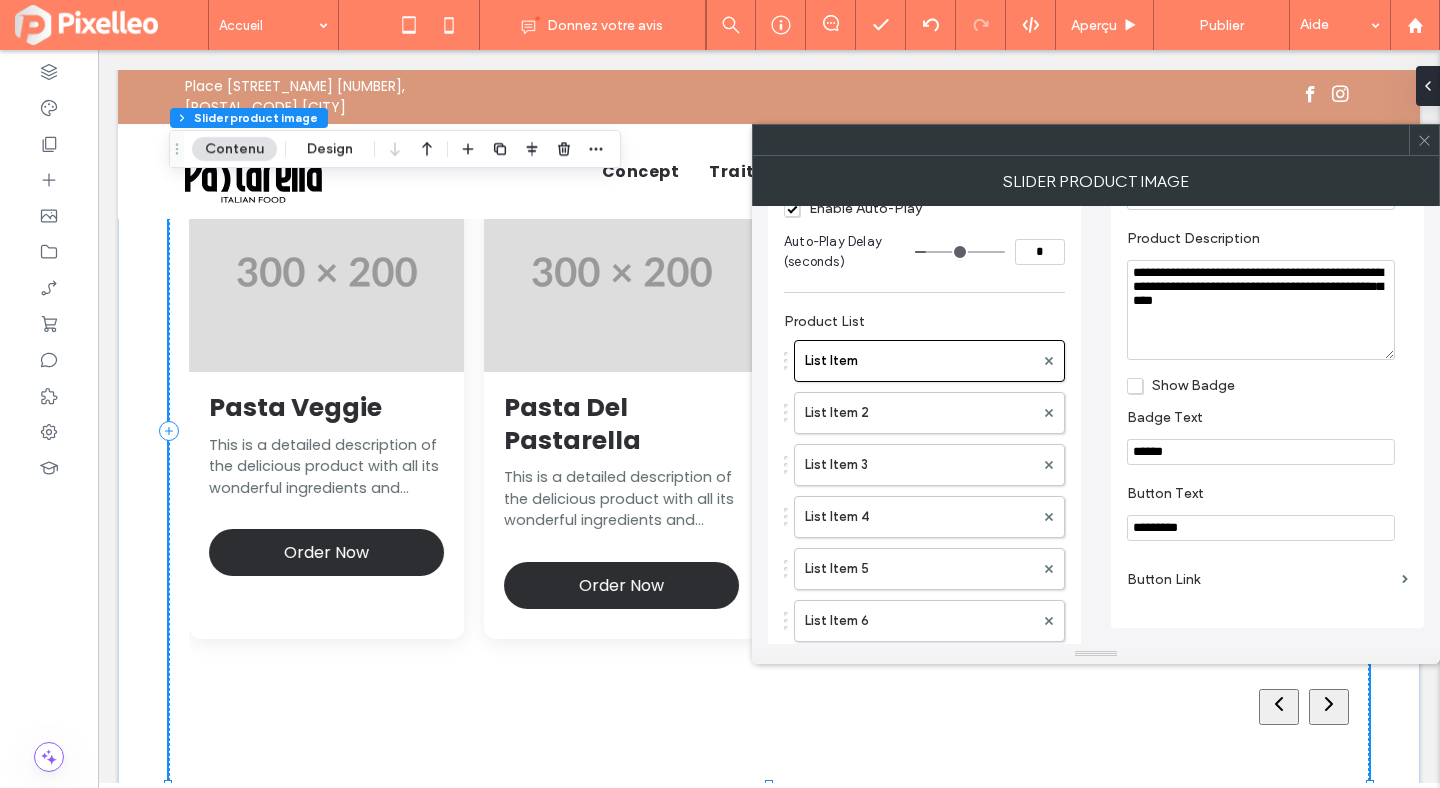 scroll, scrollTop: 383, scrollLeft: 0, axis: vertical 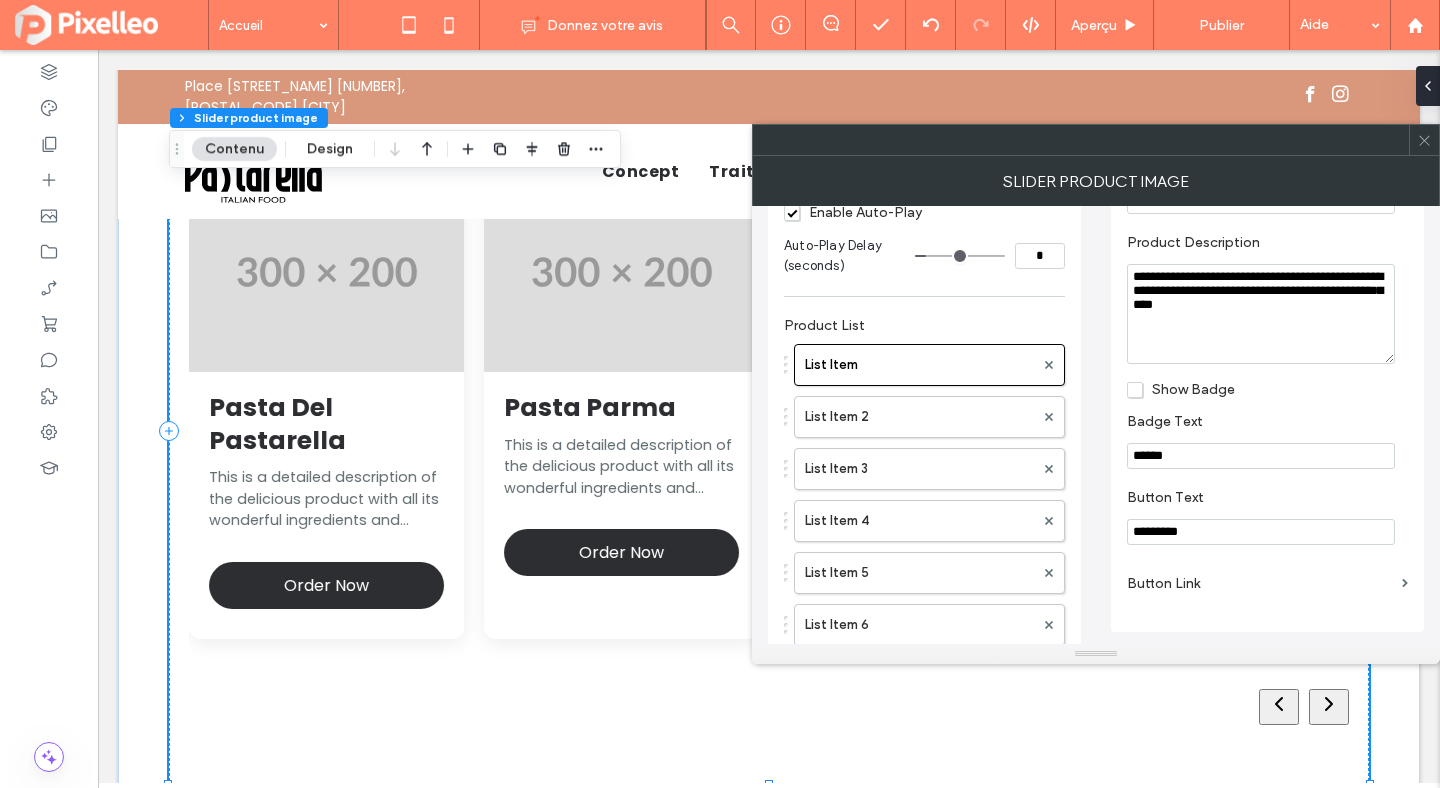 click on "Show Badge" at bounding box center (1181, 389) 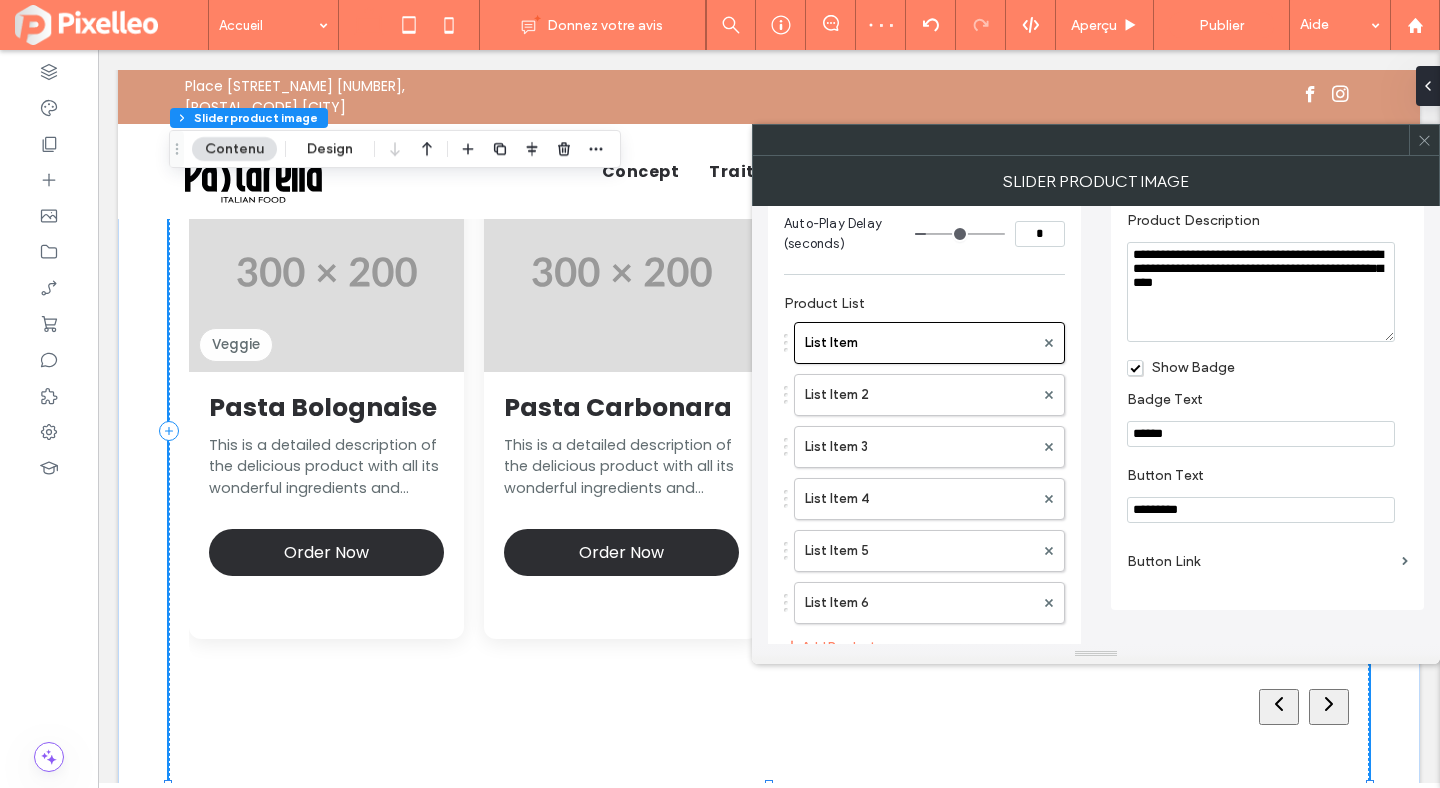 scroll, scrollTop: 406, scrollLeft: 0, axis: vertical 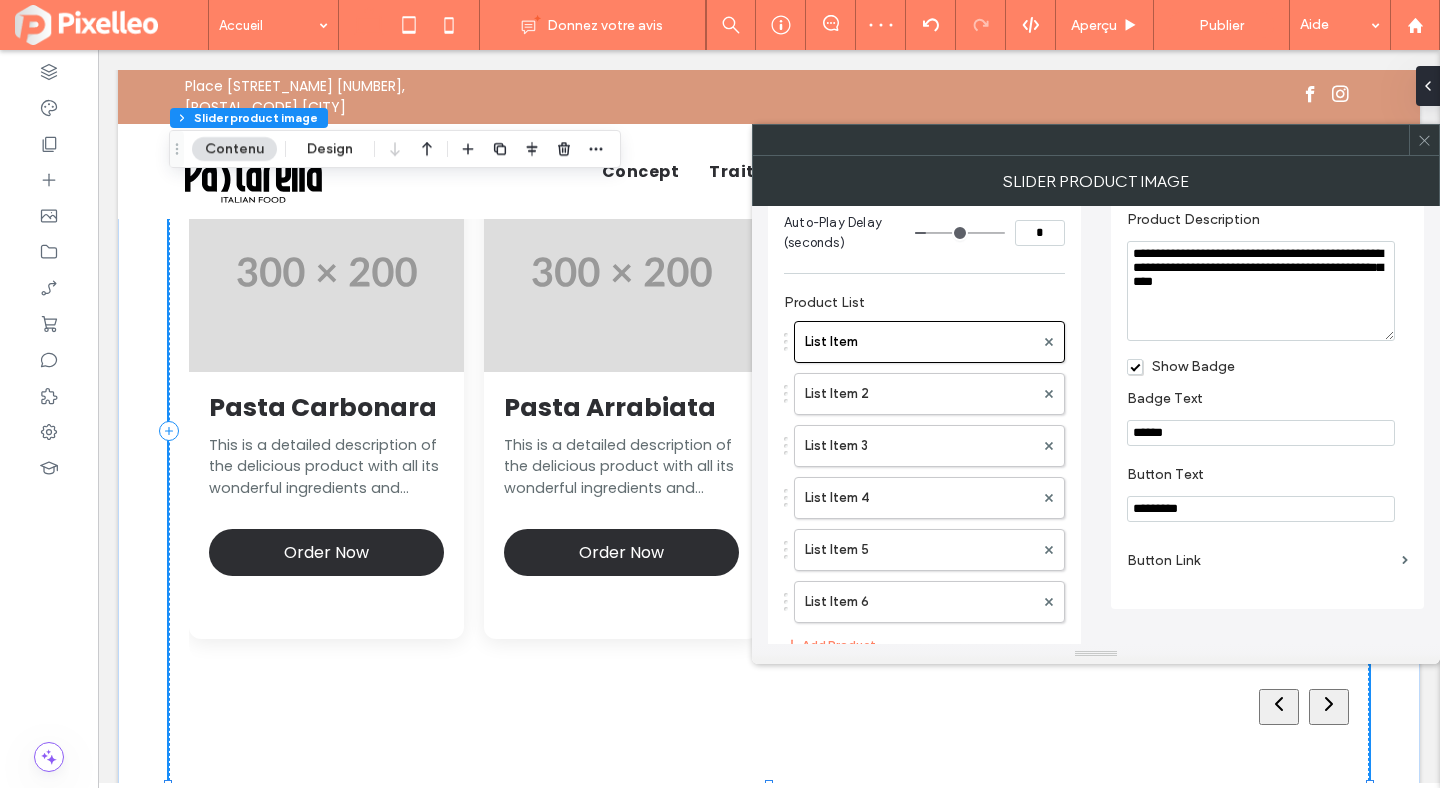 click on "*********" at bounding box center (1261, 509) 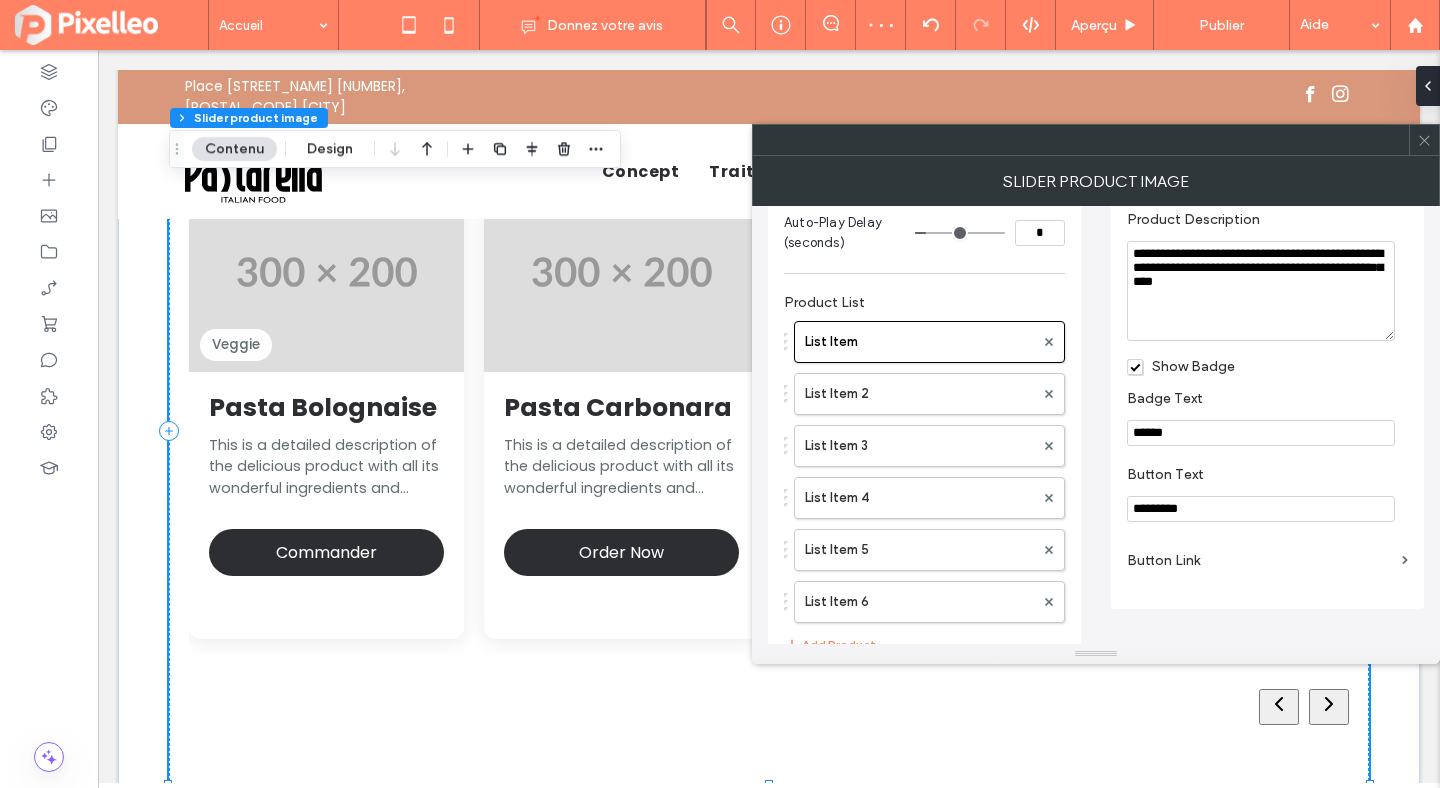click on "*********" at bounding box center [1261, 509] 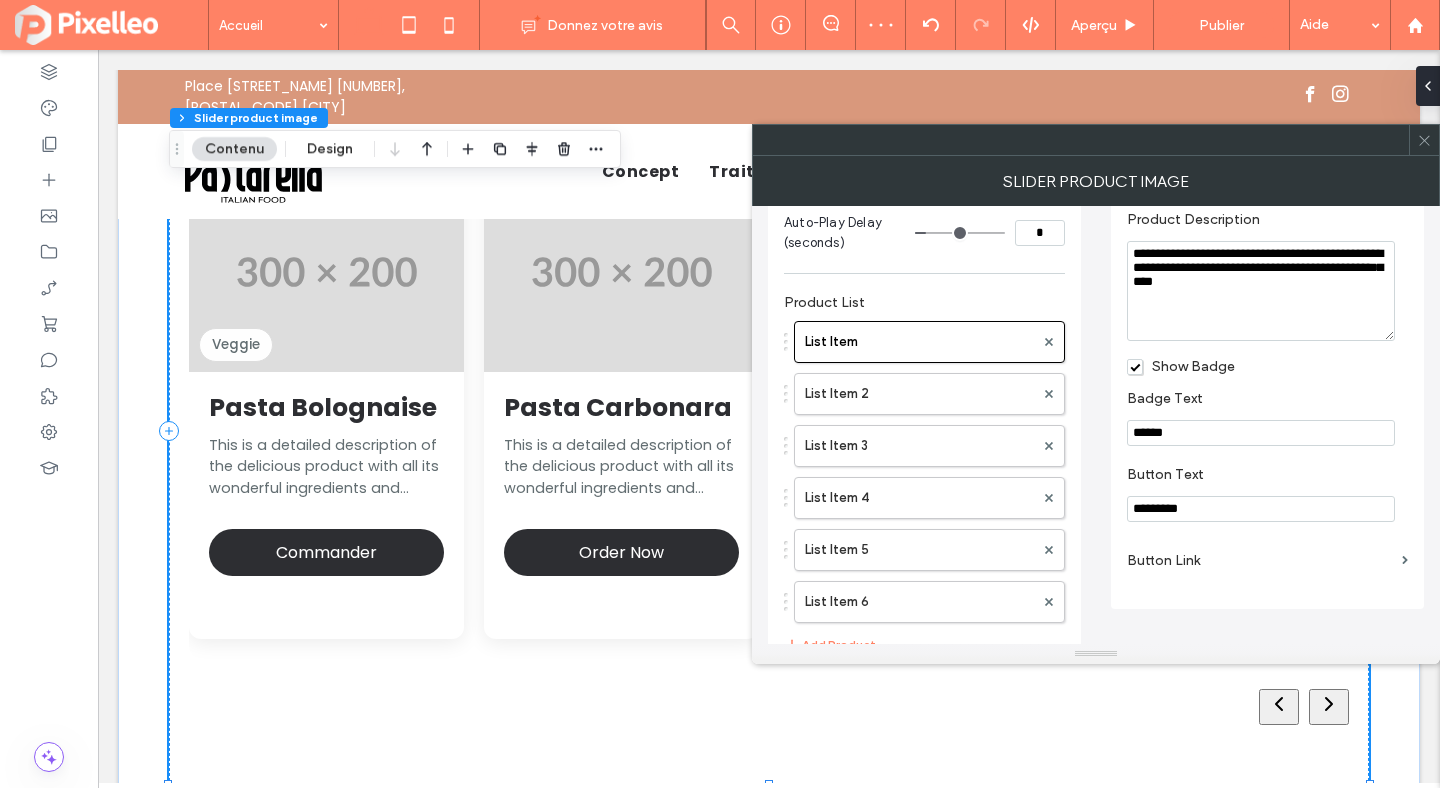 click on "*********" at bounding box center (1261, 509) 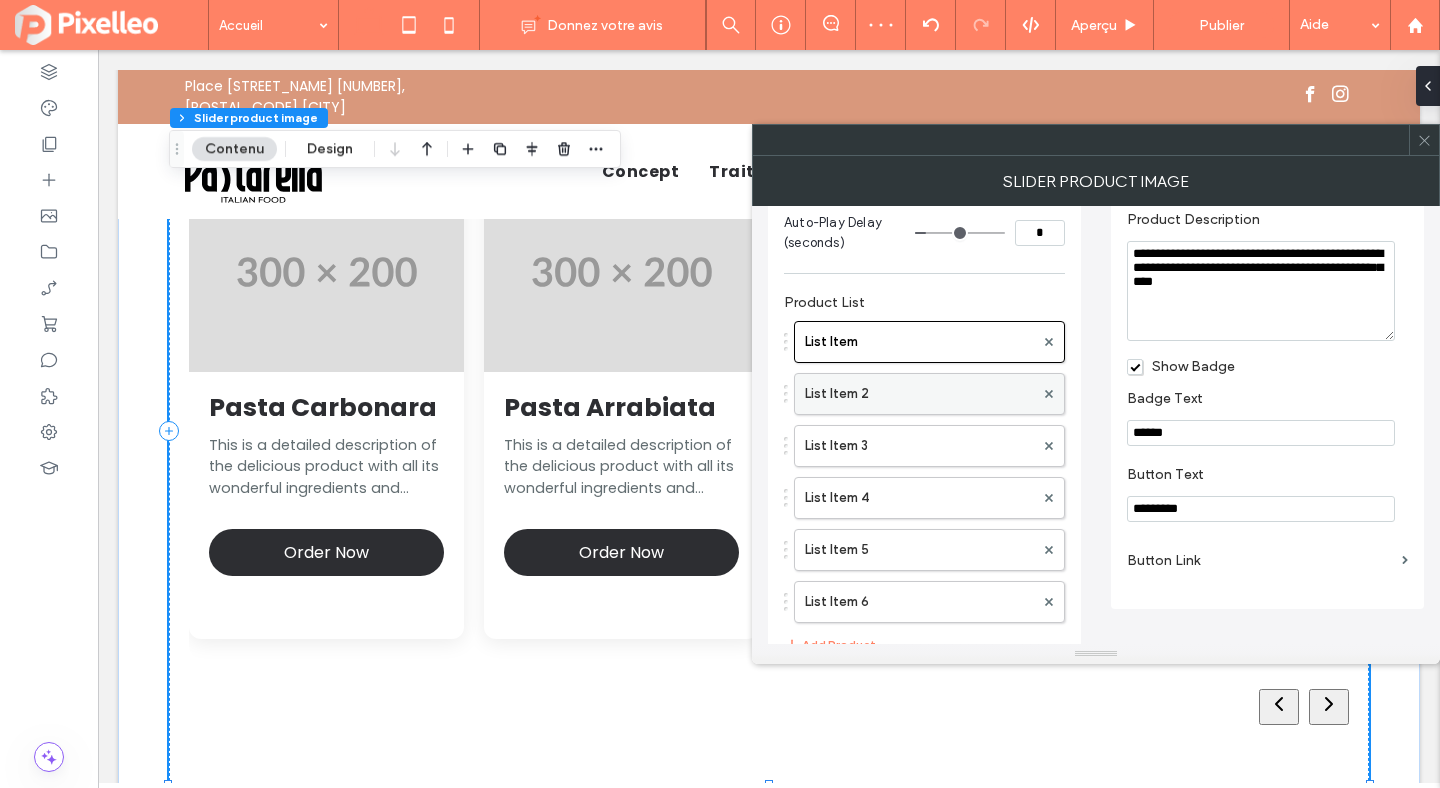 type on "*********" 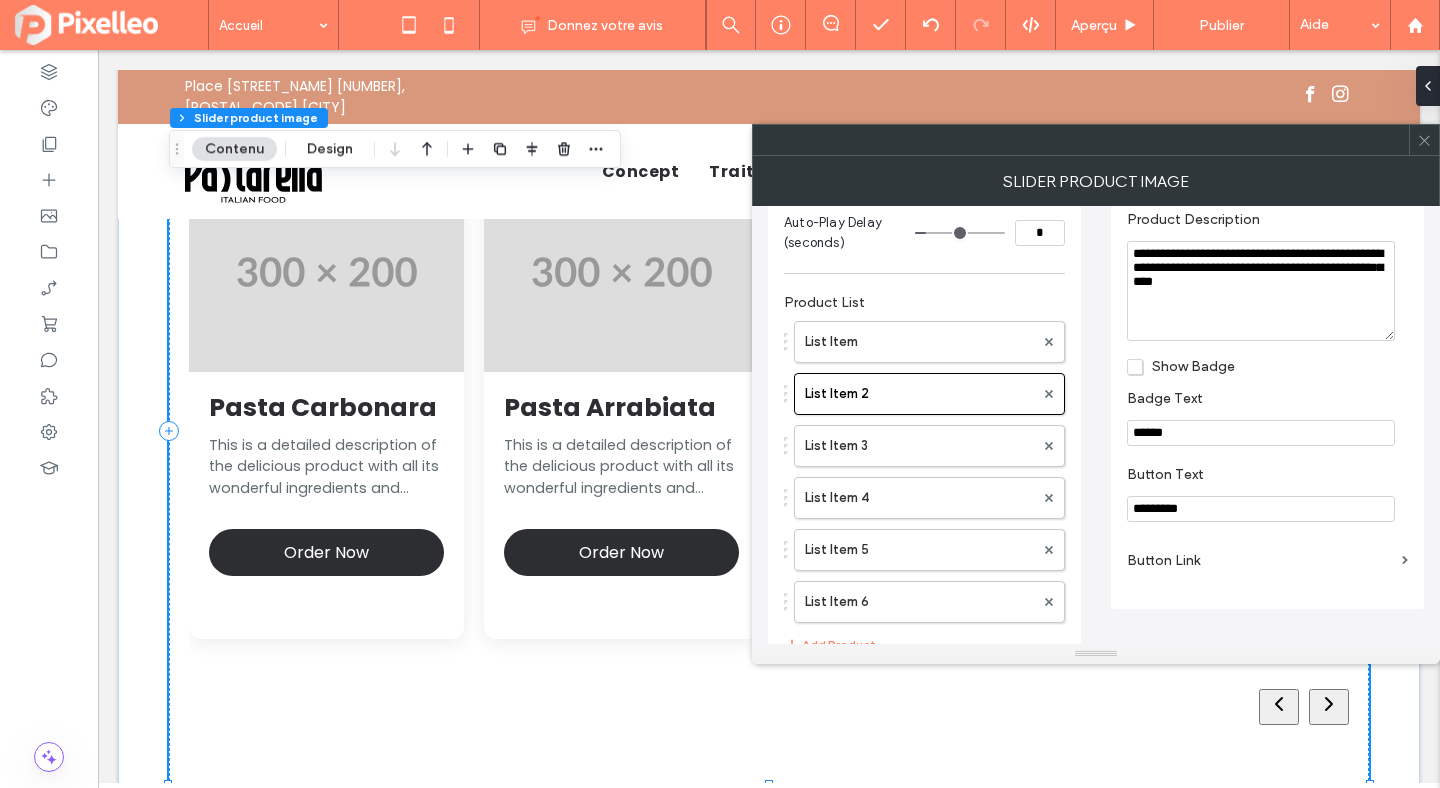 click on "*********" at bounding box center (1261, 509) 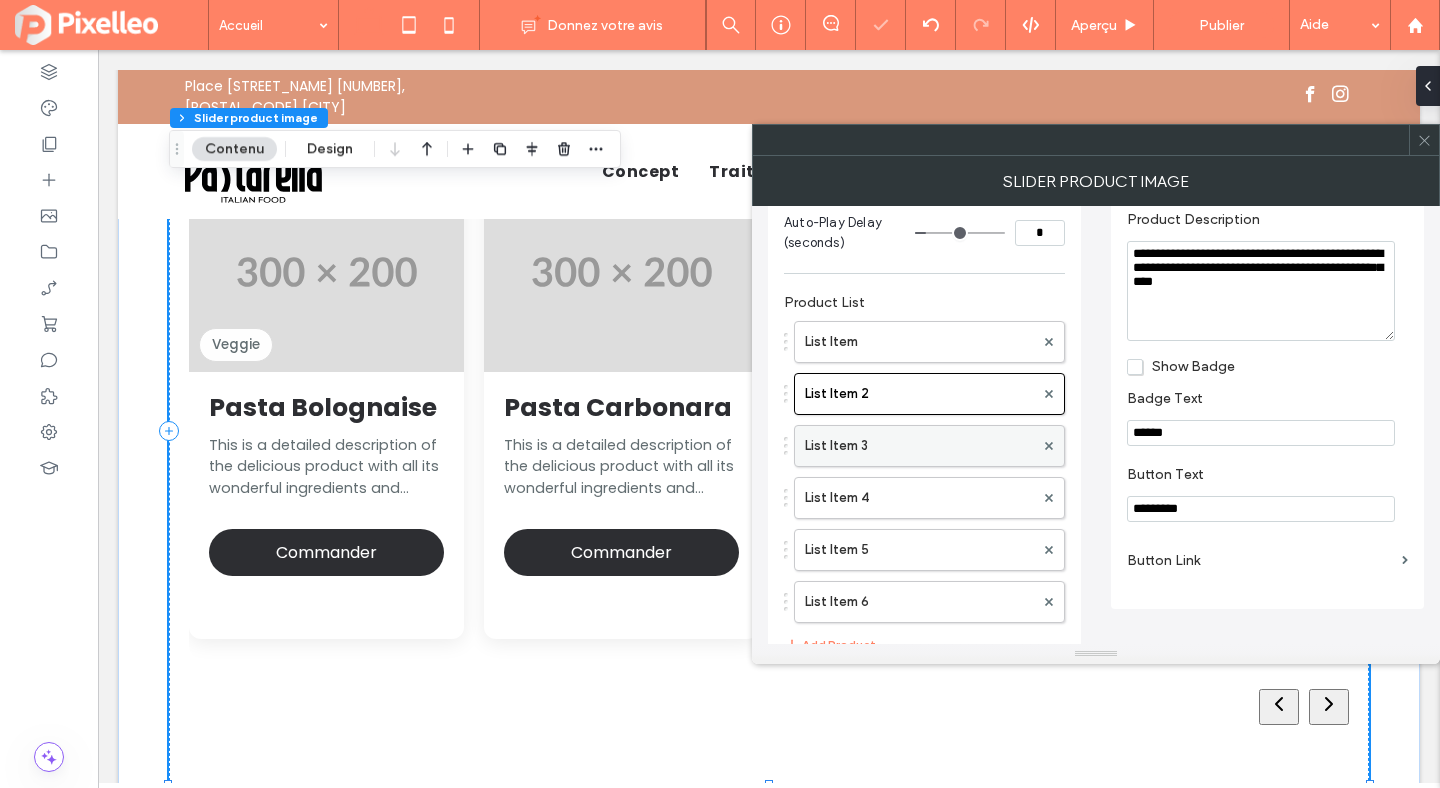 click on "List Item 3" at bounding box center (919, 446) 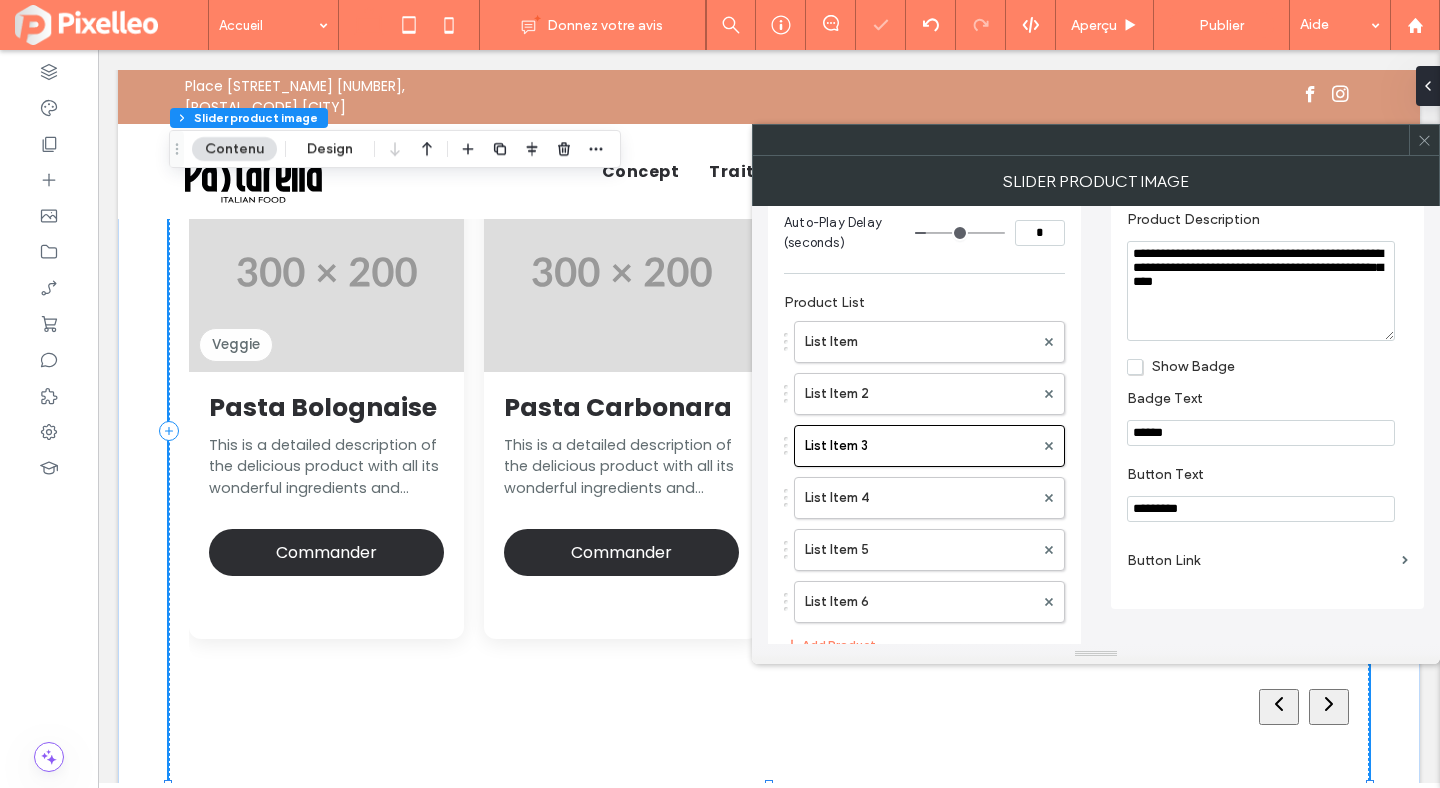 click on "*********" at bounding box center (1261, 509) 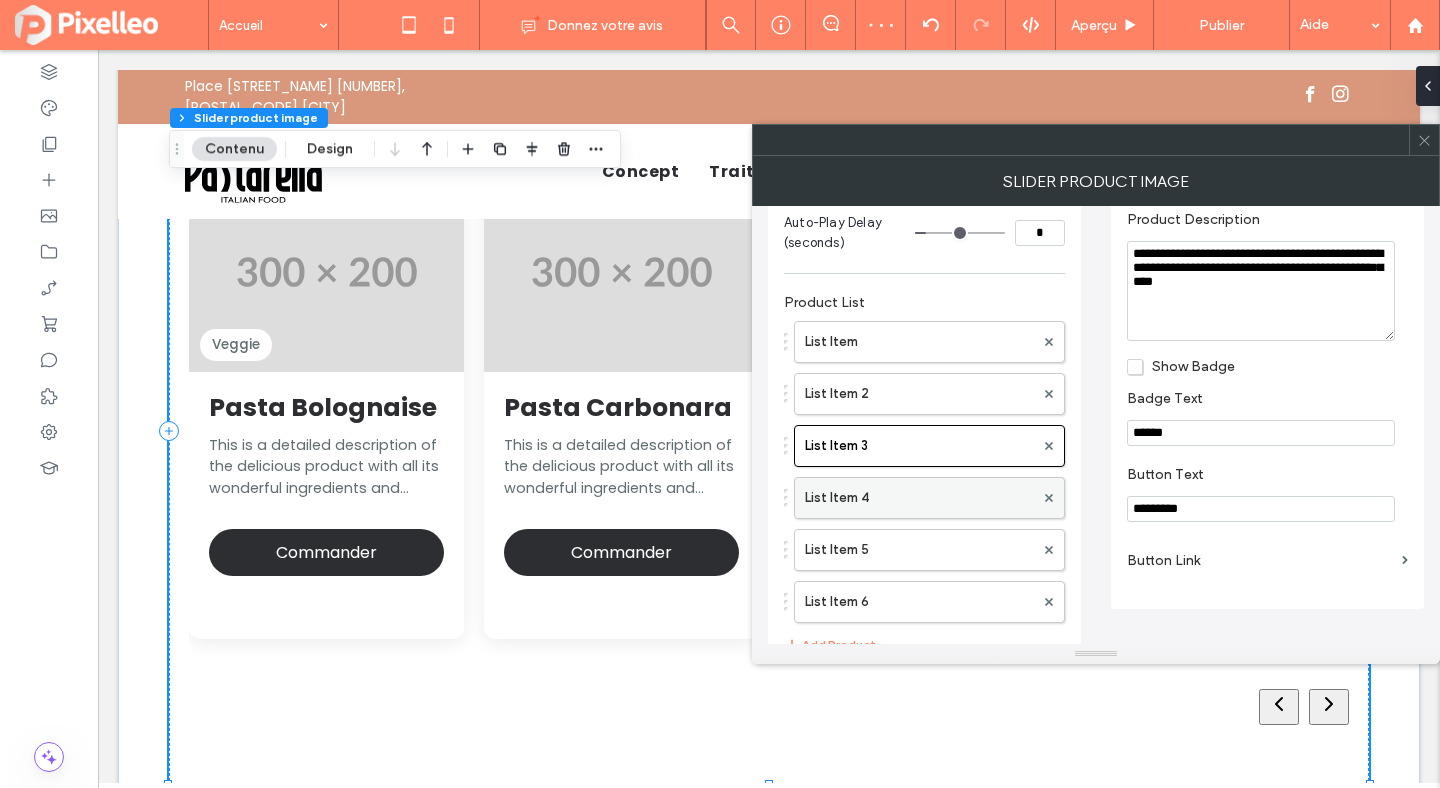 click on "List Item 4" at bounding box center (919, 498) 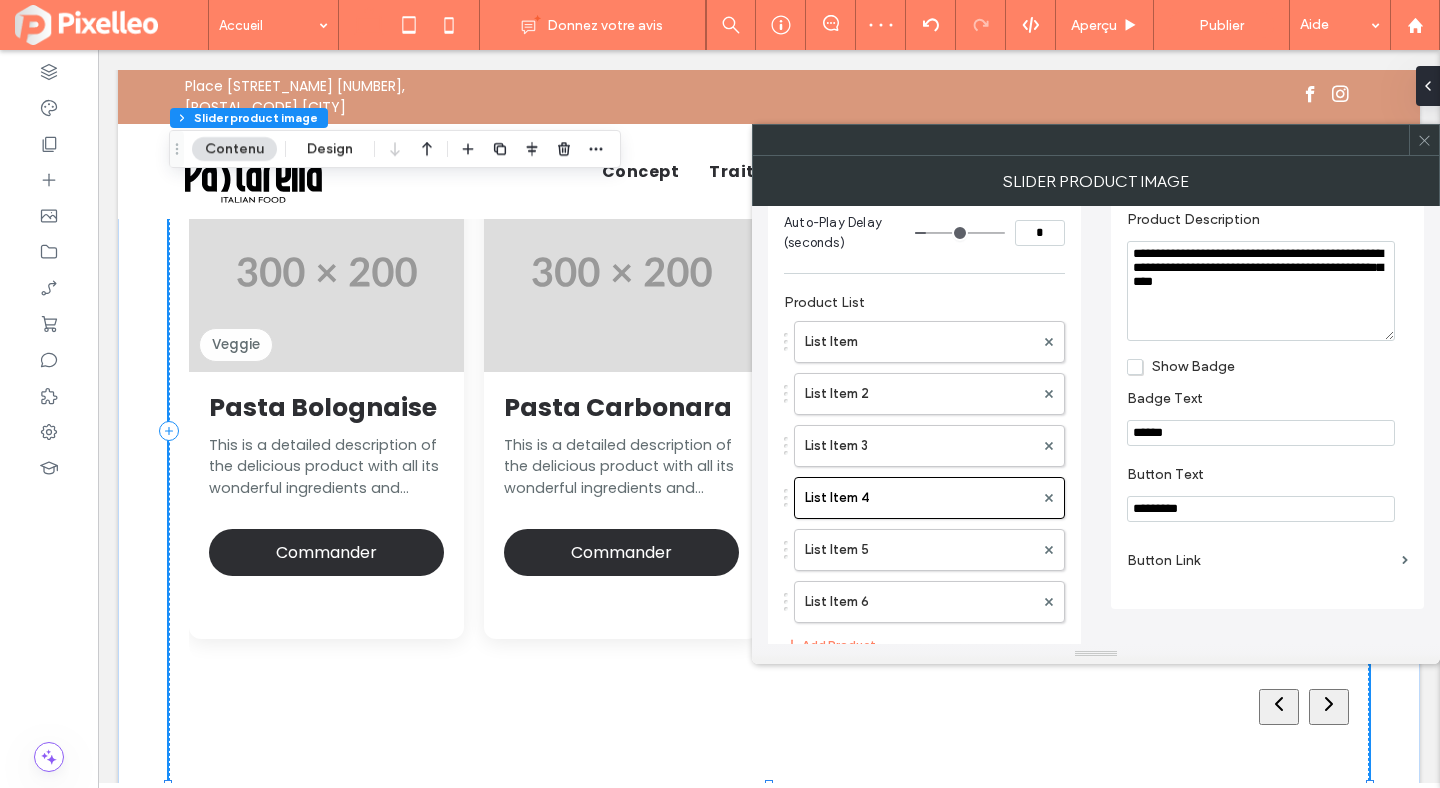 click on "*********" at bounding box center (1261, 509) 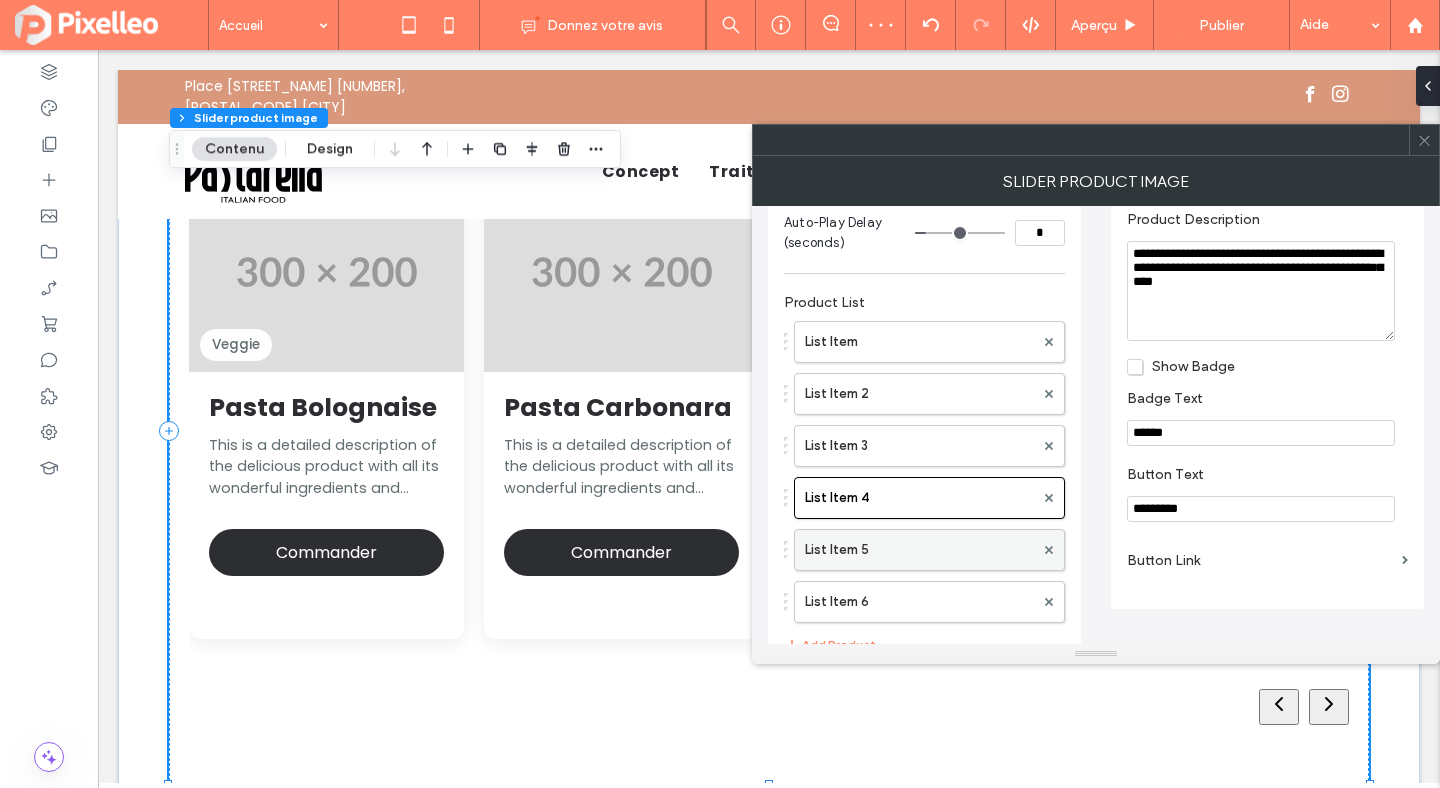 type on "*********" 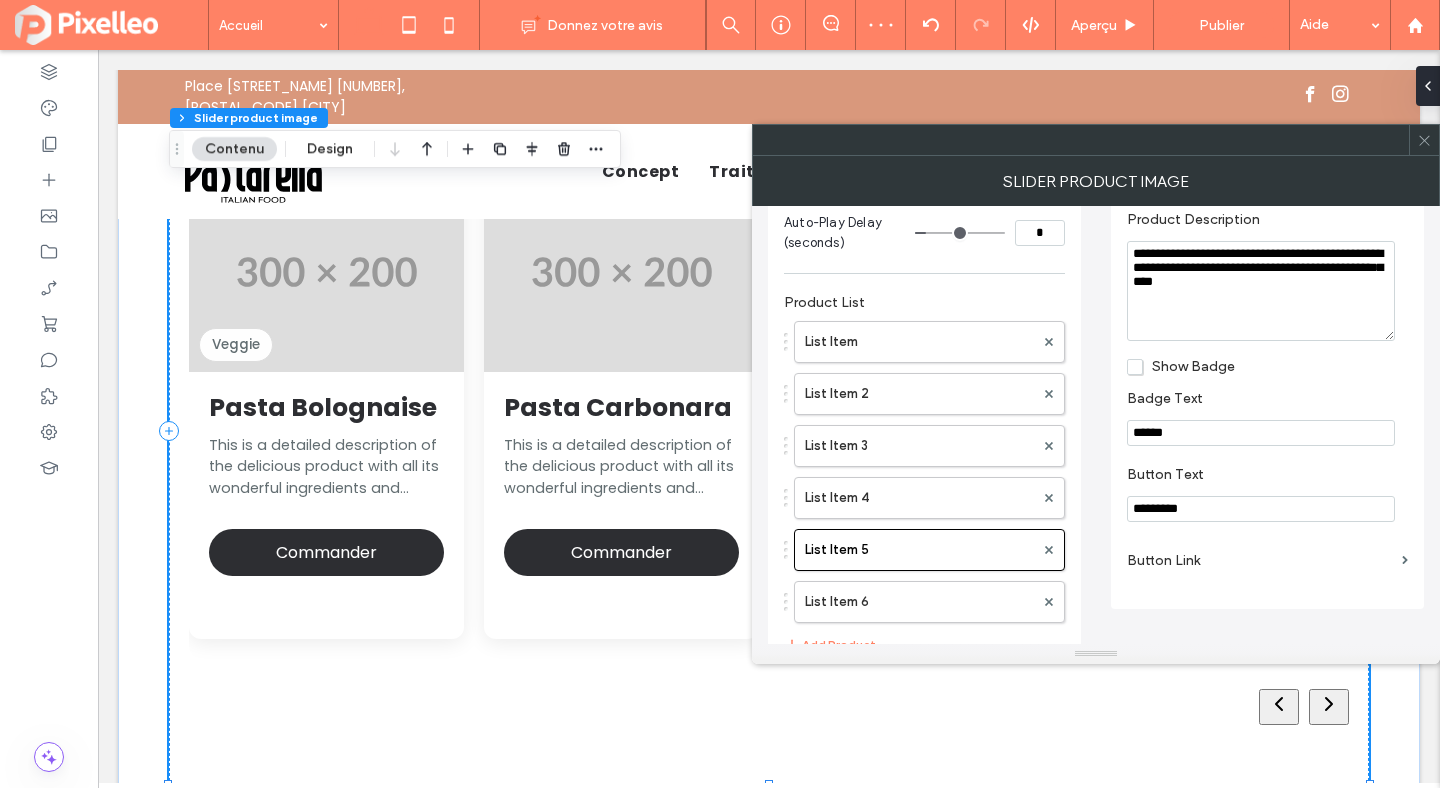 click on "*********" at bounding box center (1261, 509) 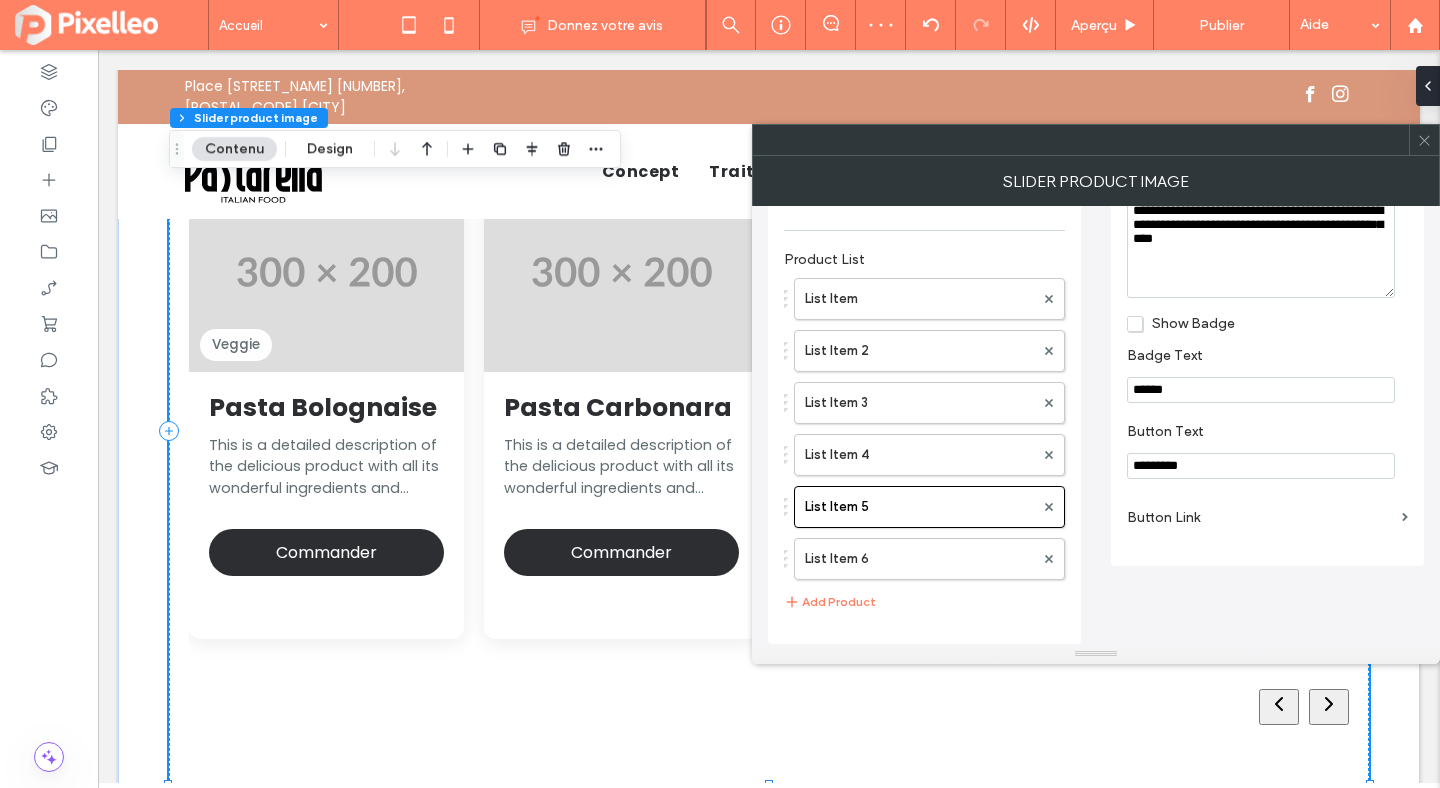 scroll, scrollTop: 454, scrollLeft: 0, axis: vertical 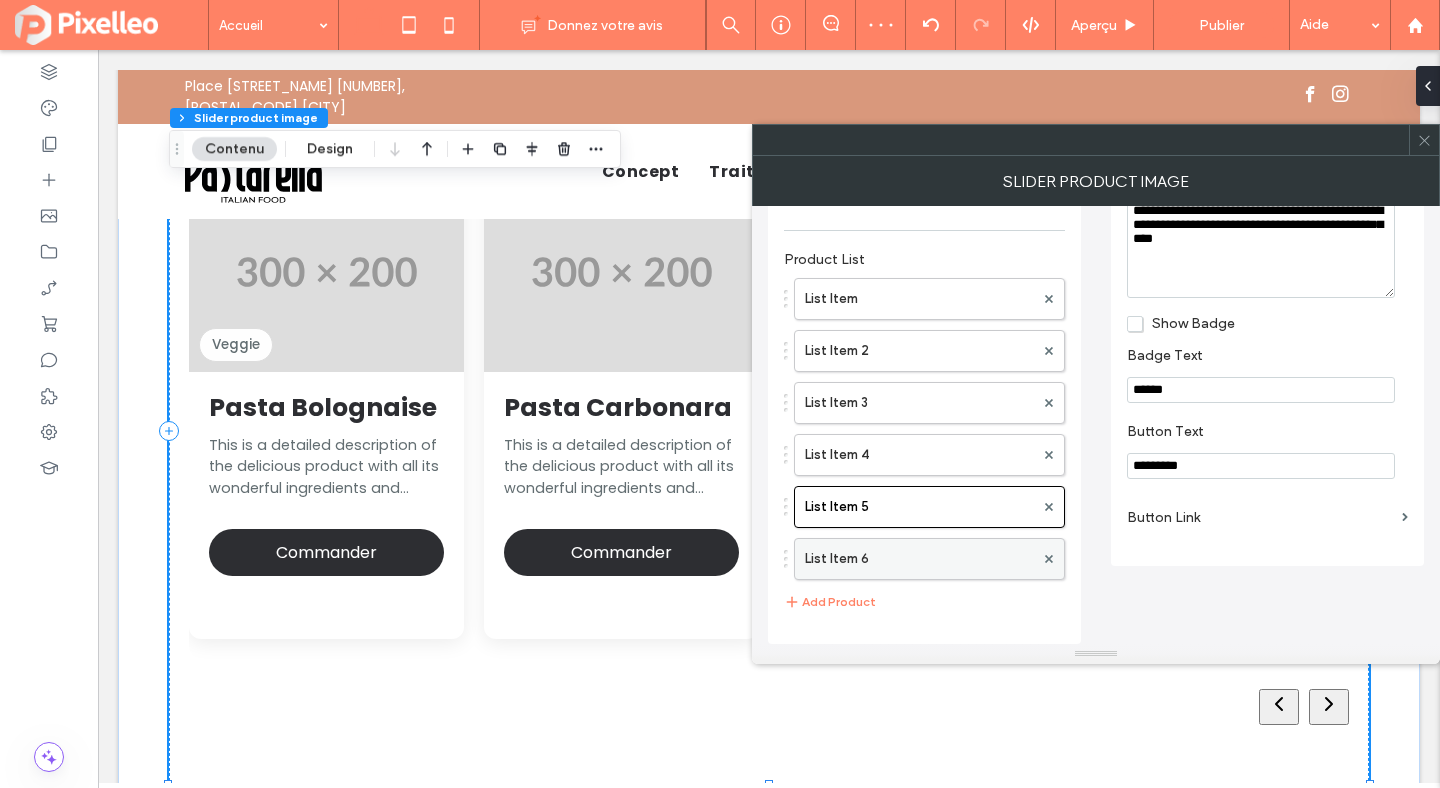 click on "List Item 6" at bounding box center (919, 559) 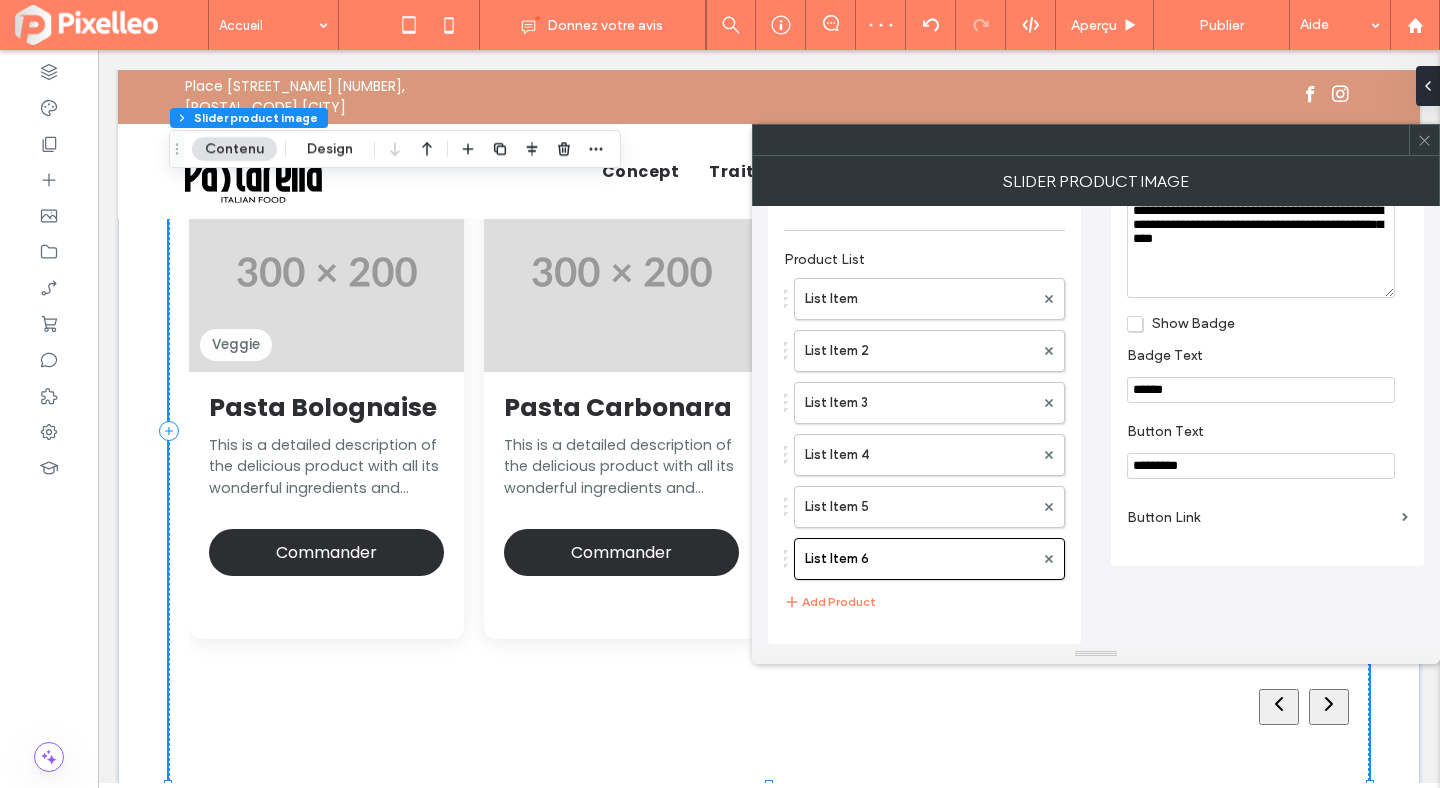 click on "*********" at bounding box center [1261, 466] 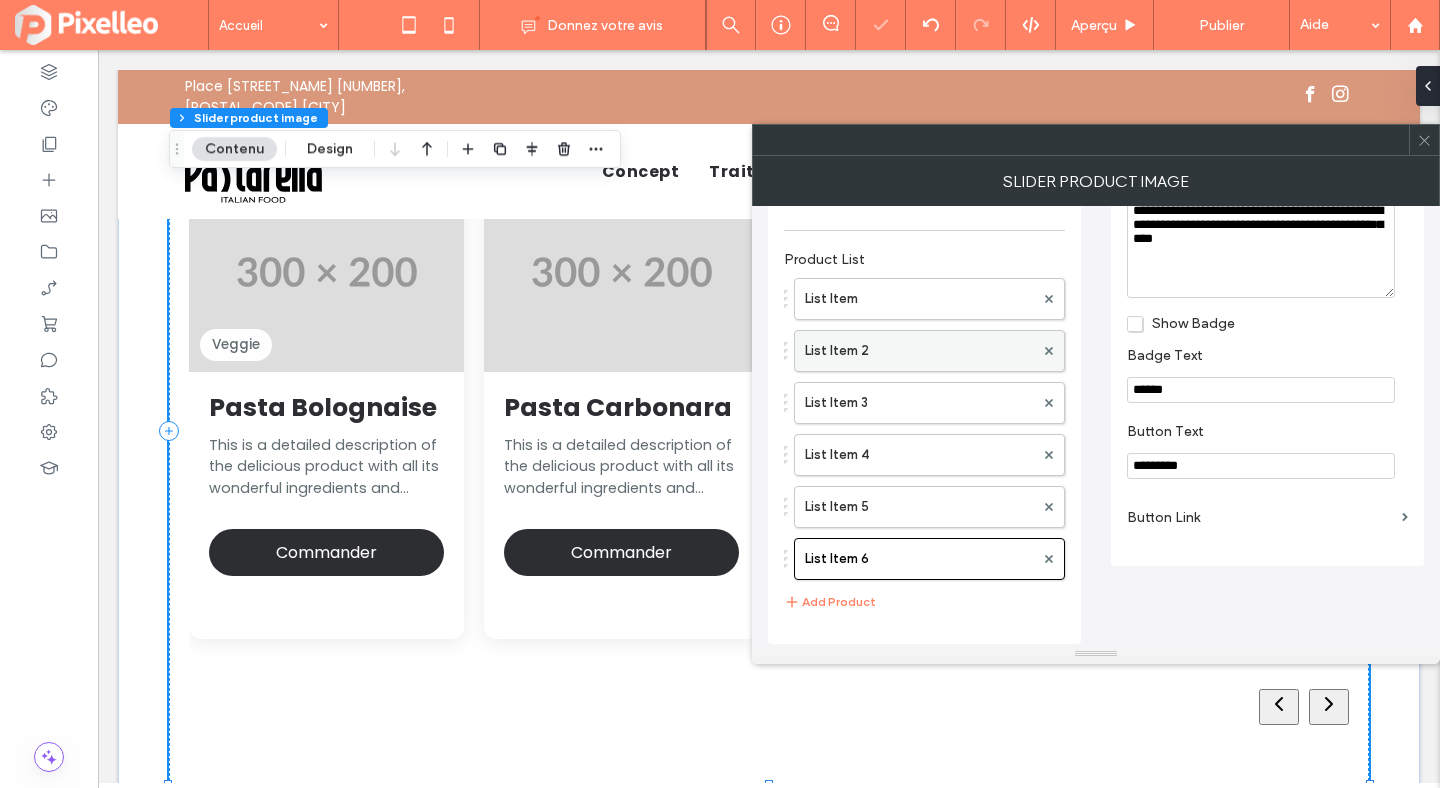 scroll, scrollTop: 438, scrollLeft: 0, axis: vertical 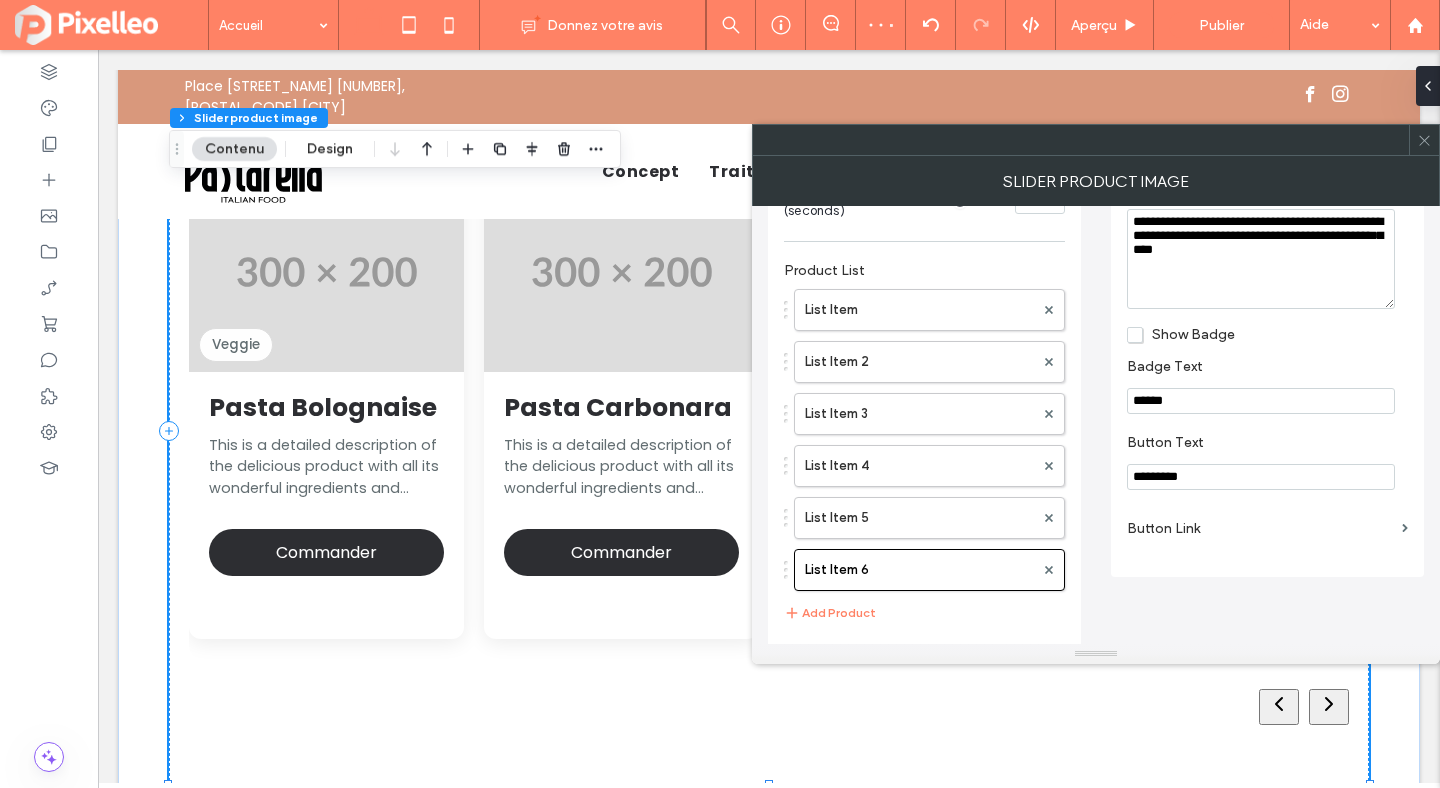 type on "*********" 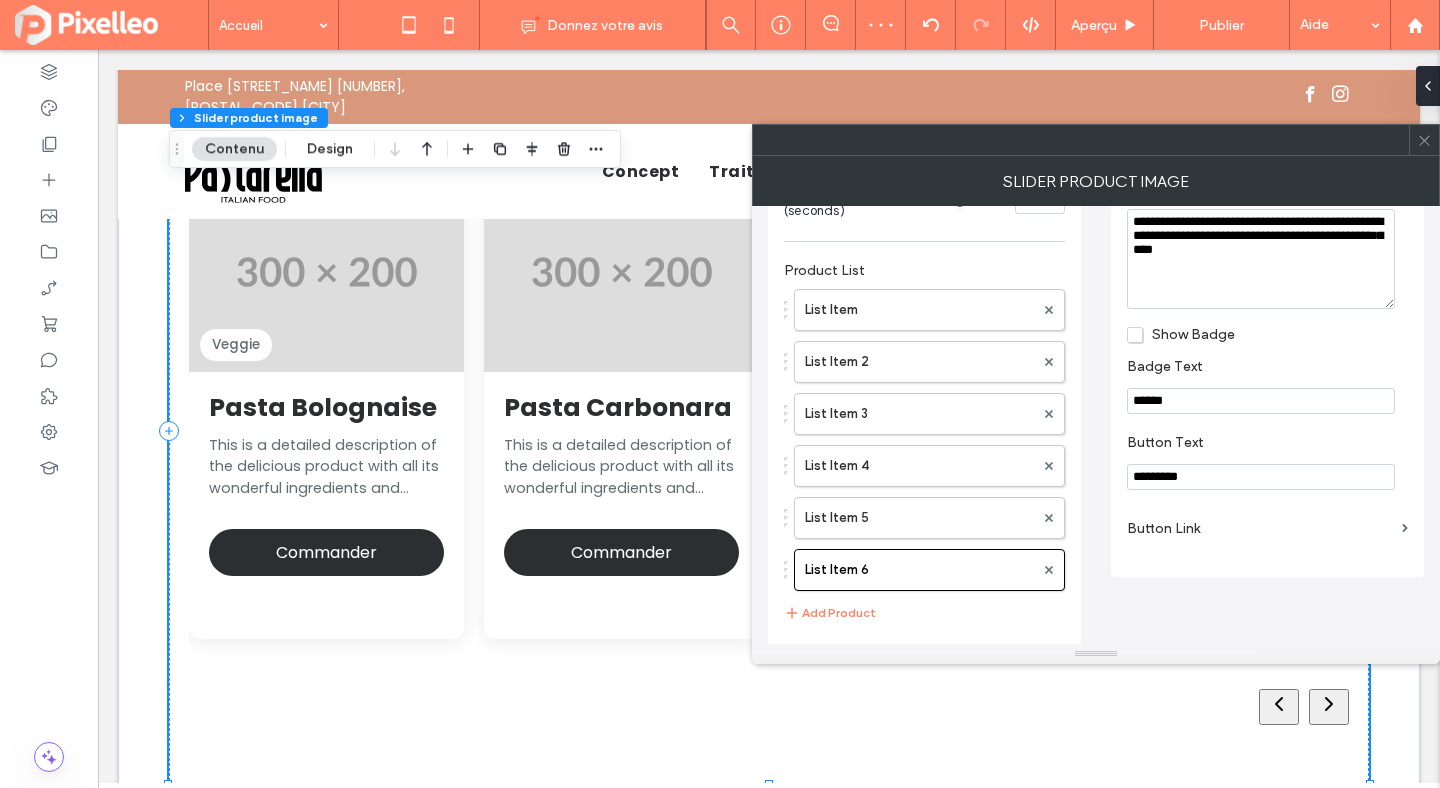 click on "**********" at bounding box center [1261, 259] 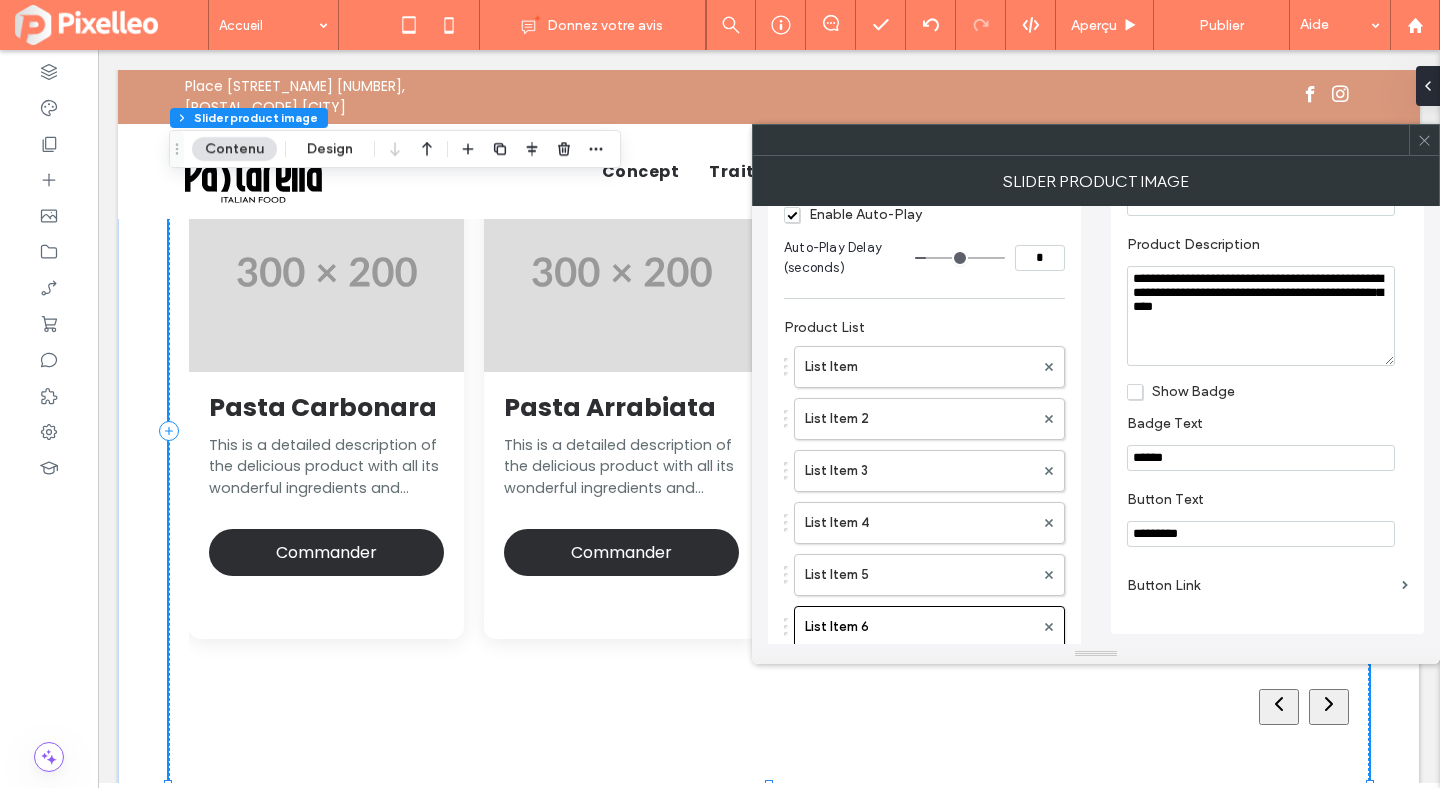 scroll, scrollTop: 360, scrollLeft: 0, axis: vertical 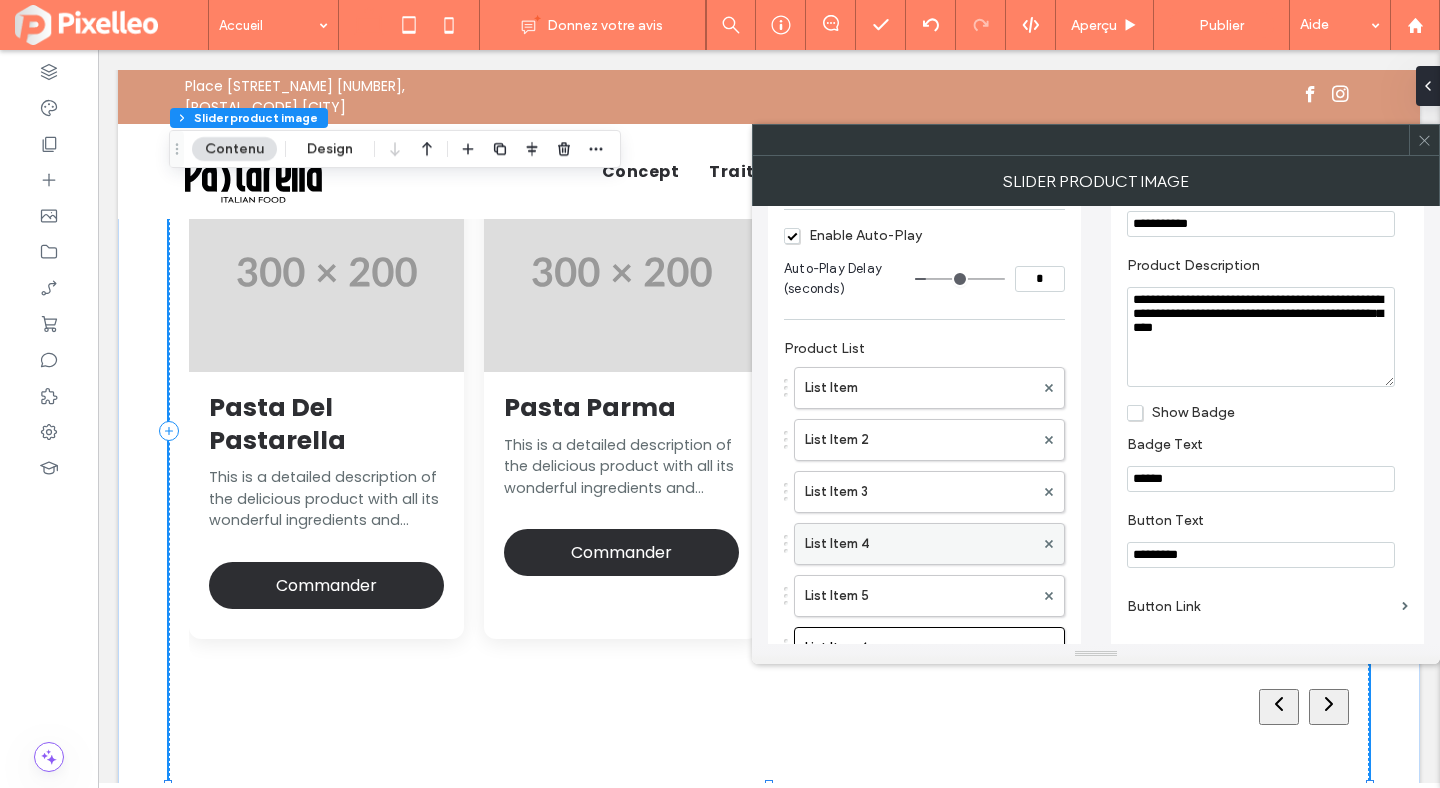 click on "List Item 4" at bounding box center [919, 544] 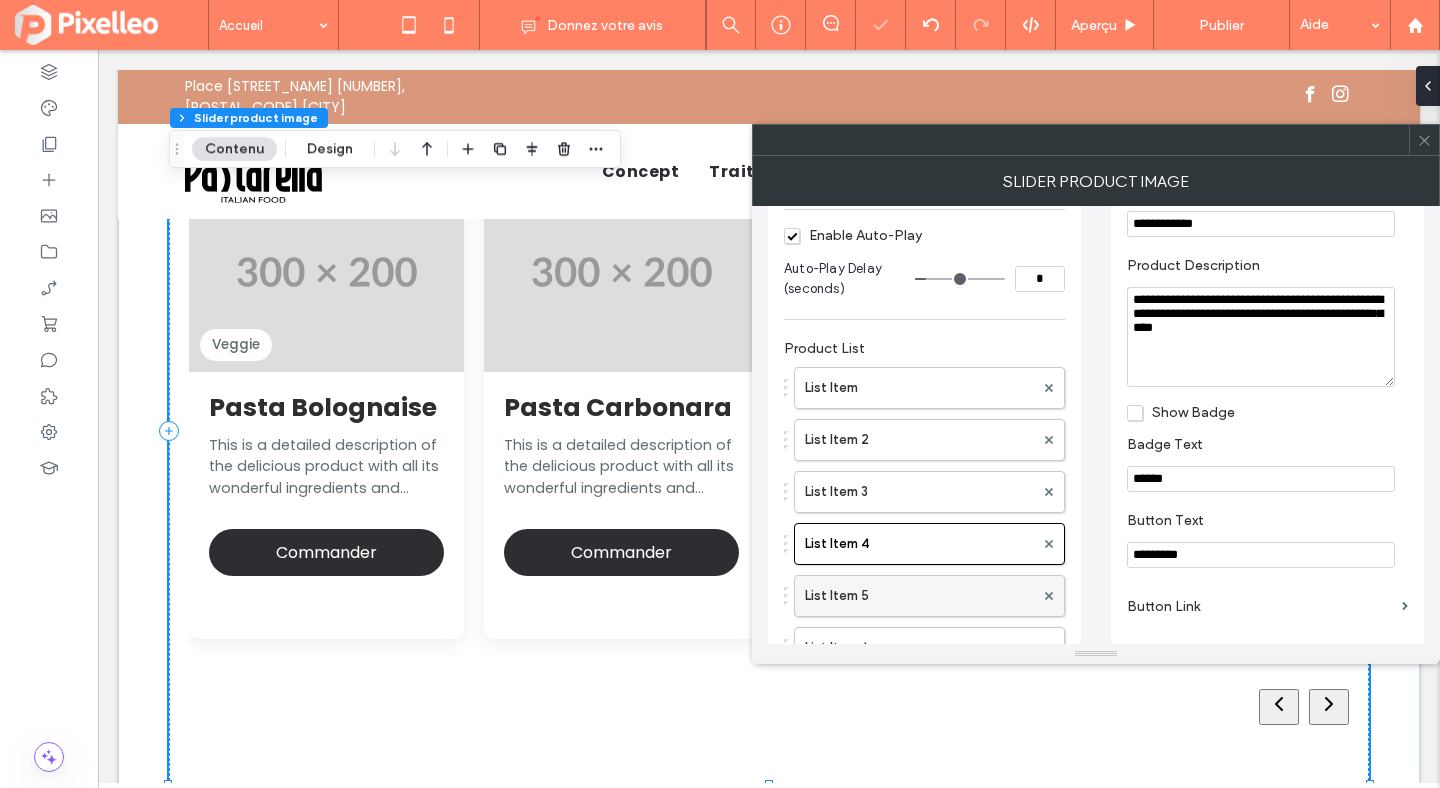 click on "List Item 5" at bounding box center [919, 596] 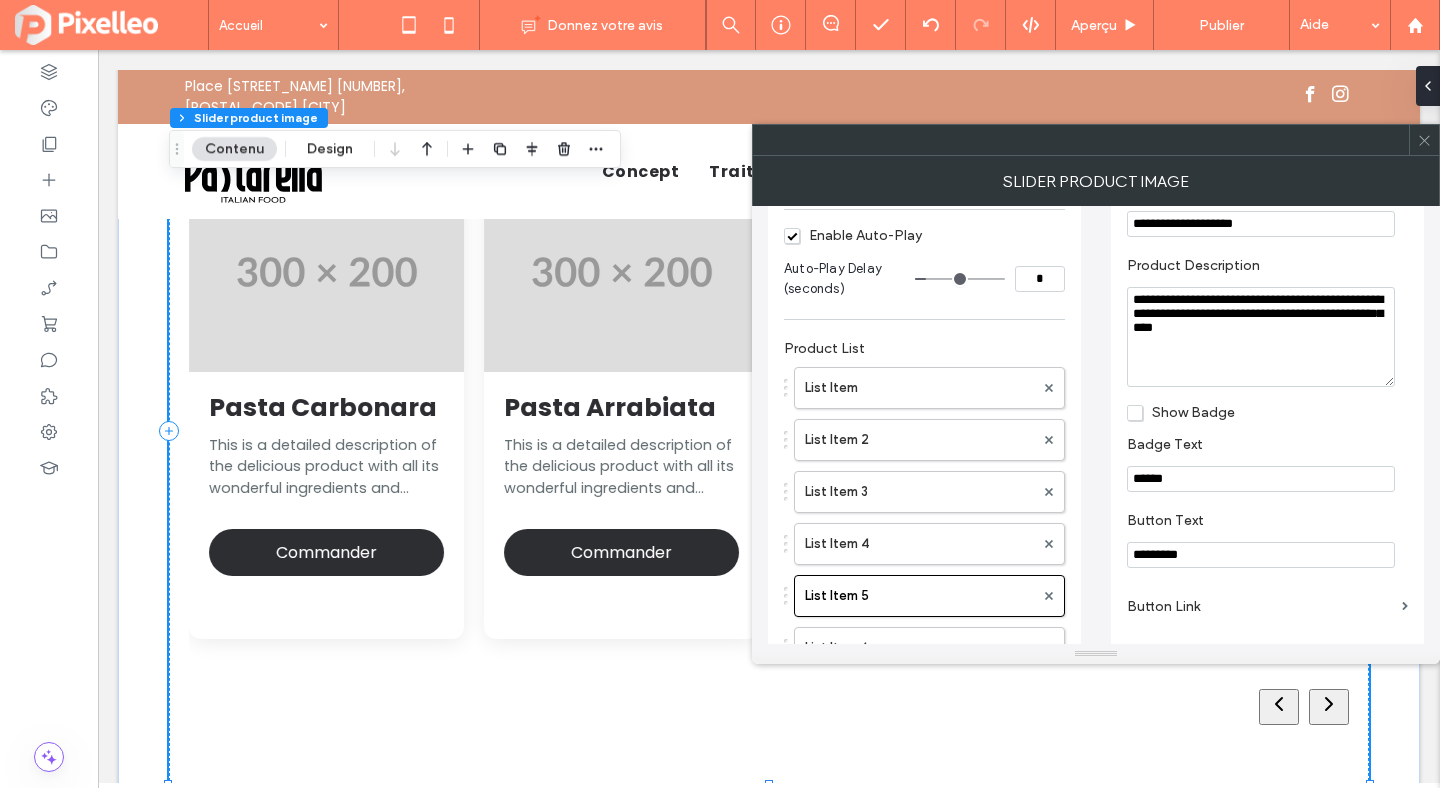 click on "**********" at bounding box center [1261, 224] 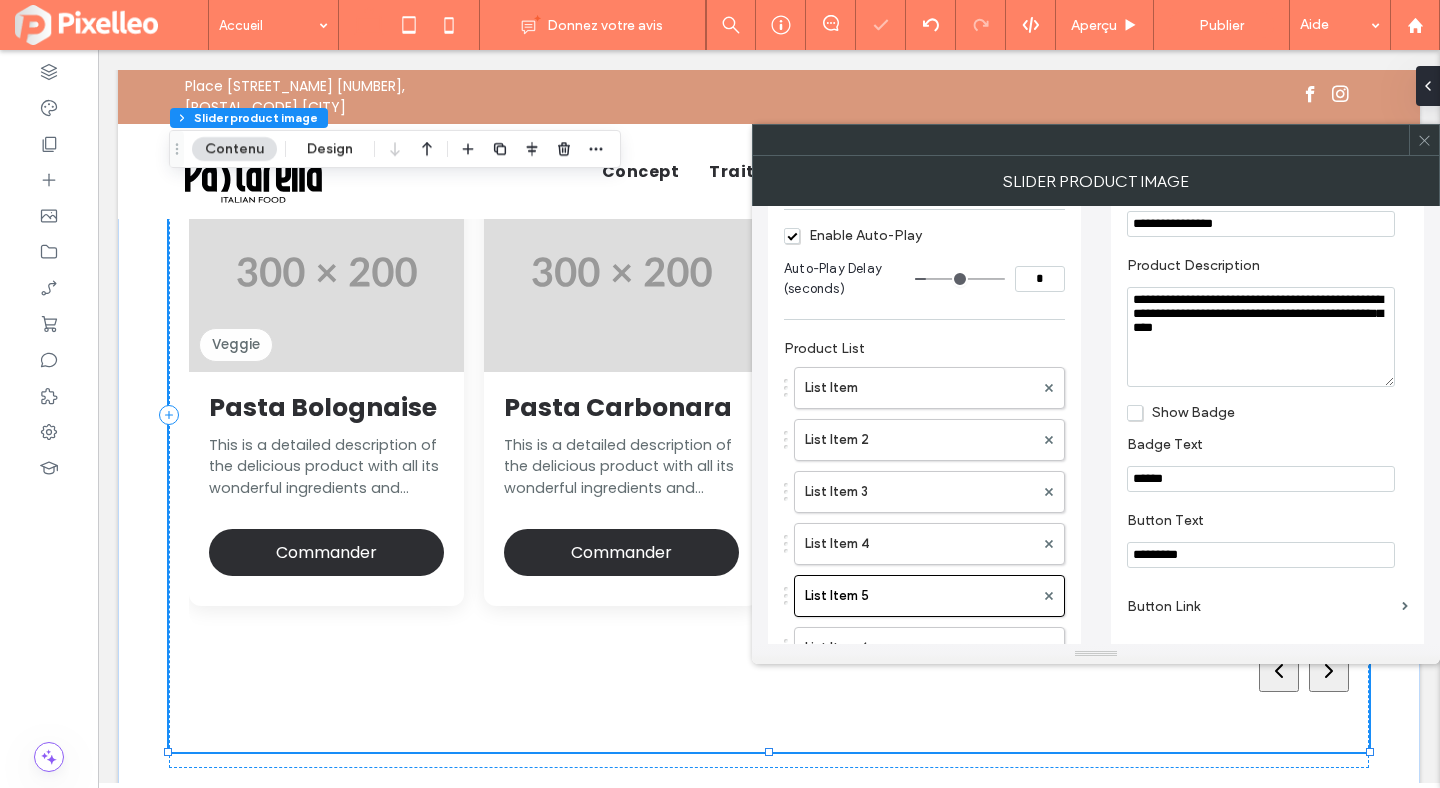 type on "**********" 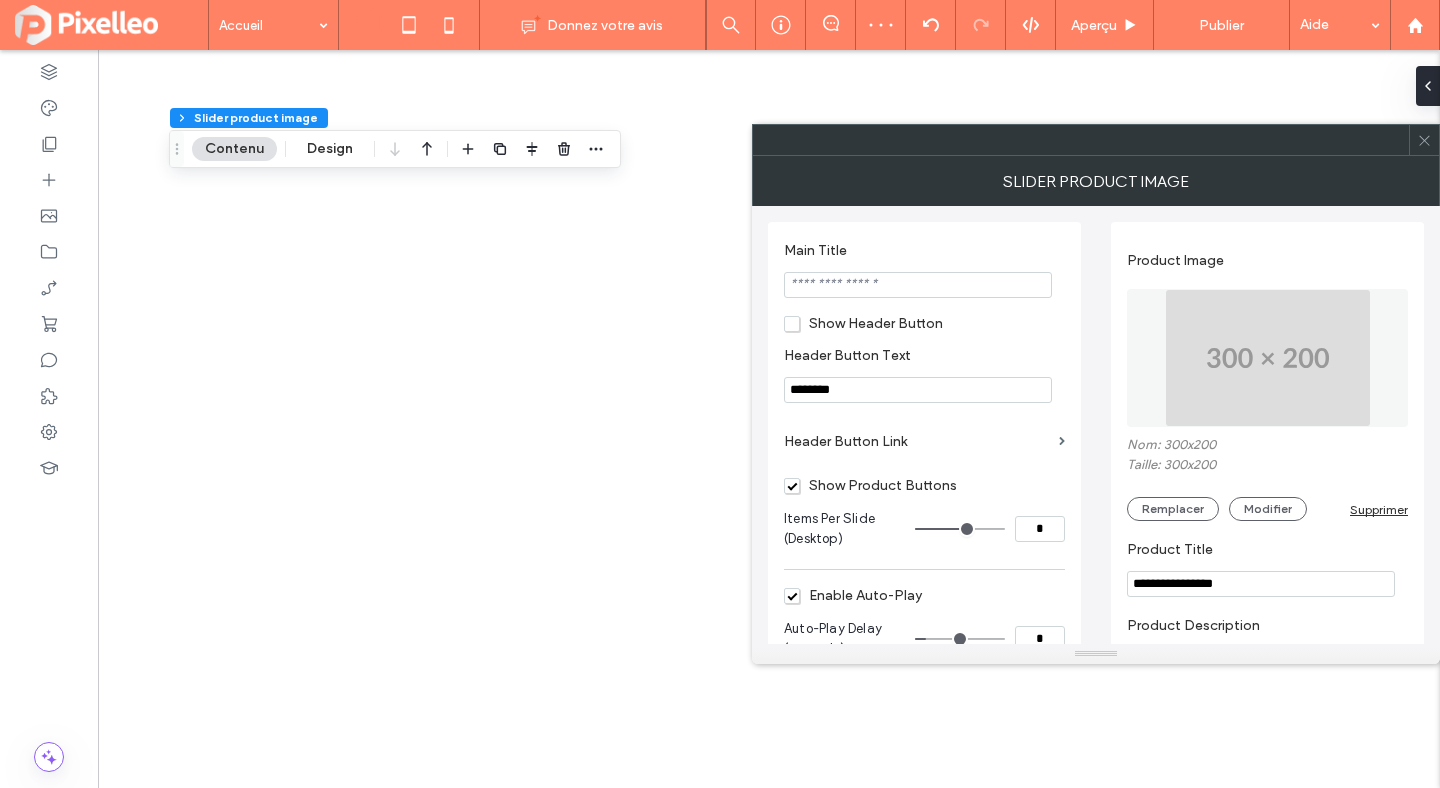 scroll, scrollTop: 0, scrollLeft: 0, axis: both 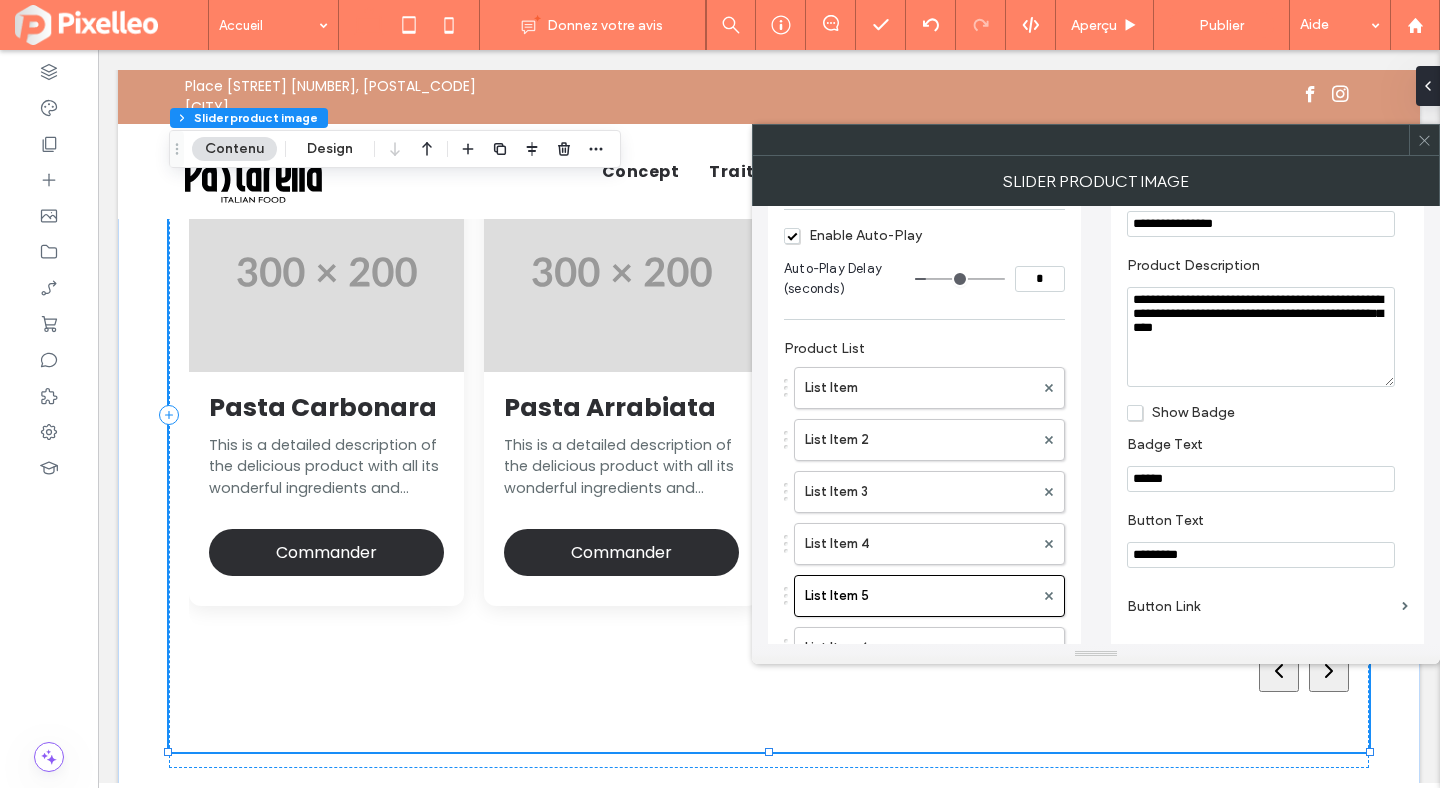 click 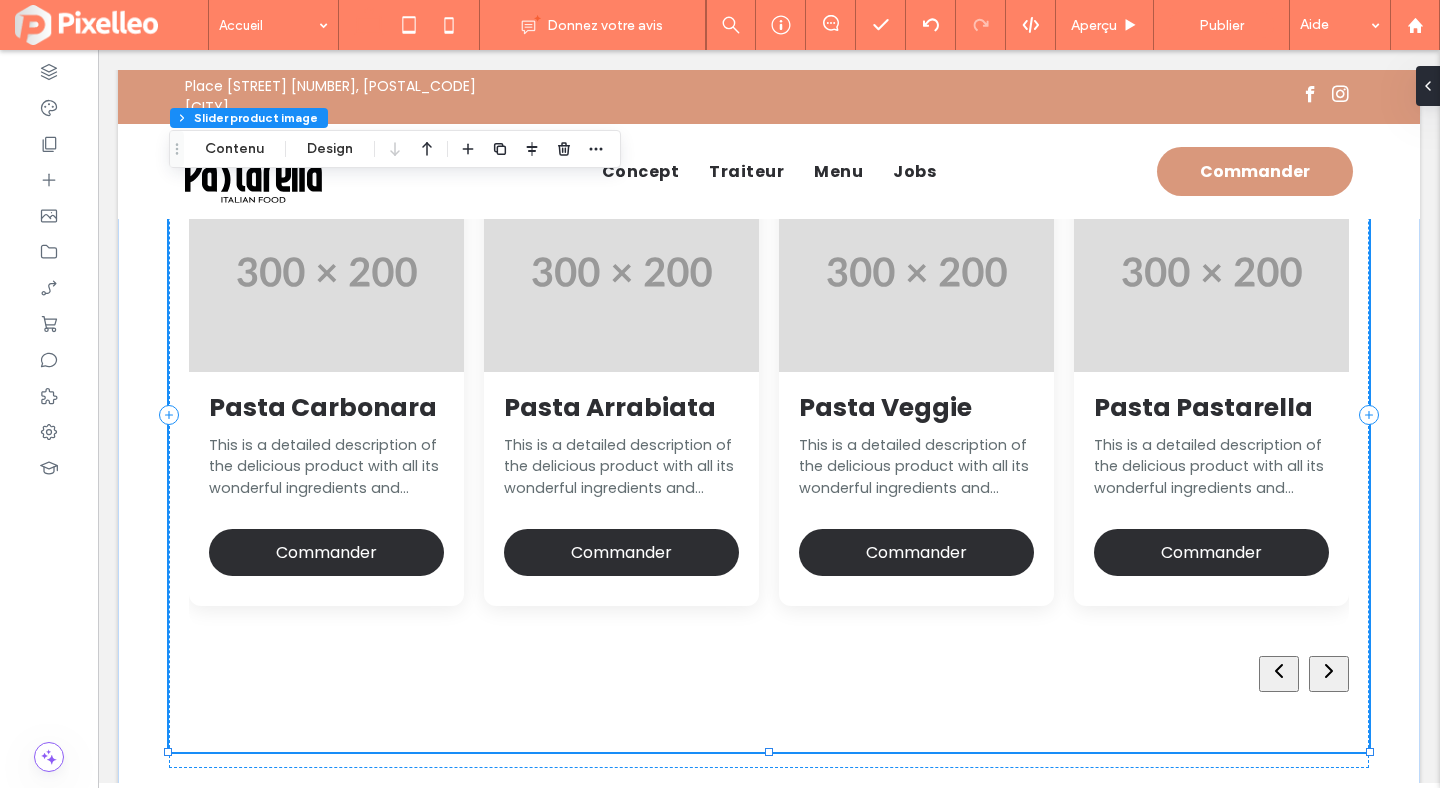 click on "Pasta Pastarella" at bounding box center [1211, 408] 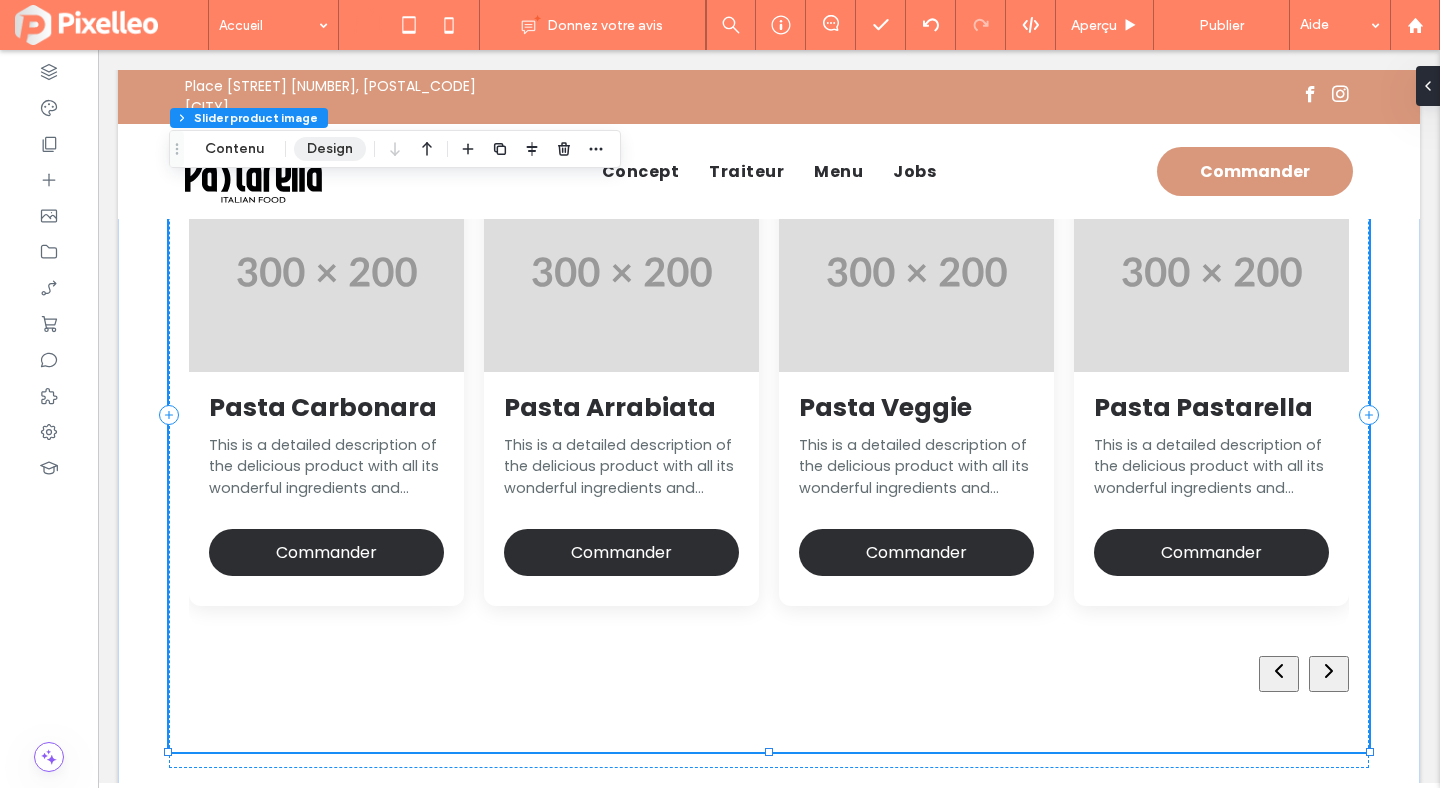 click on "Design" at bounding box center (330, 149) 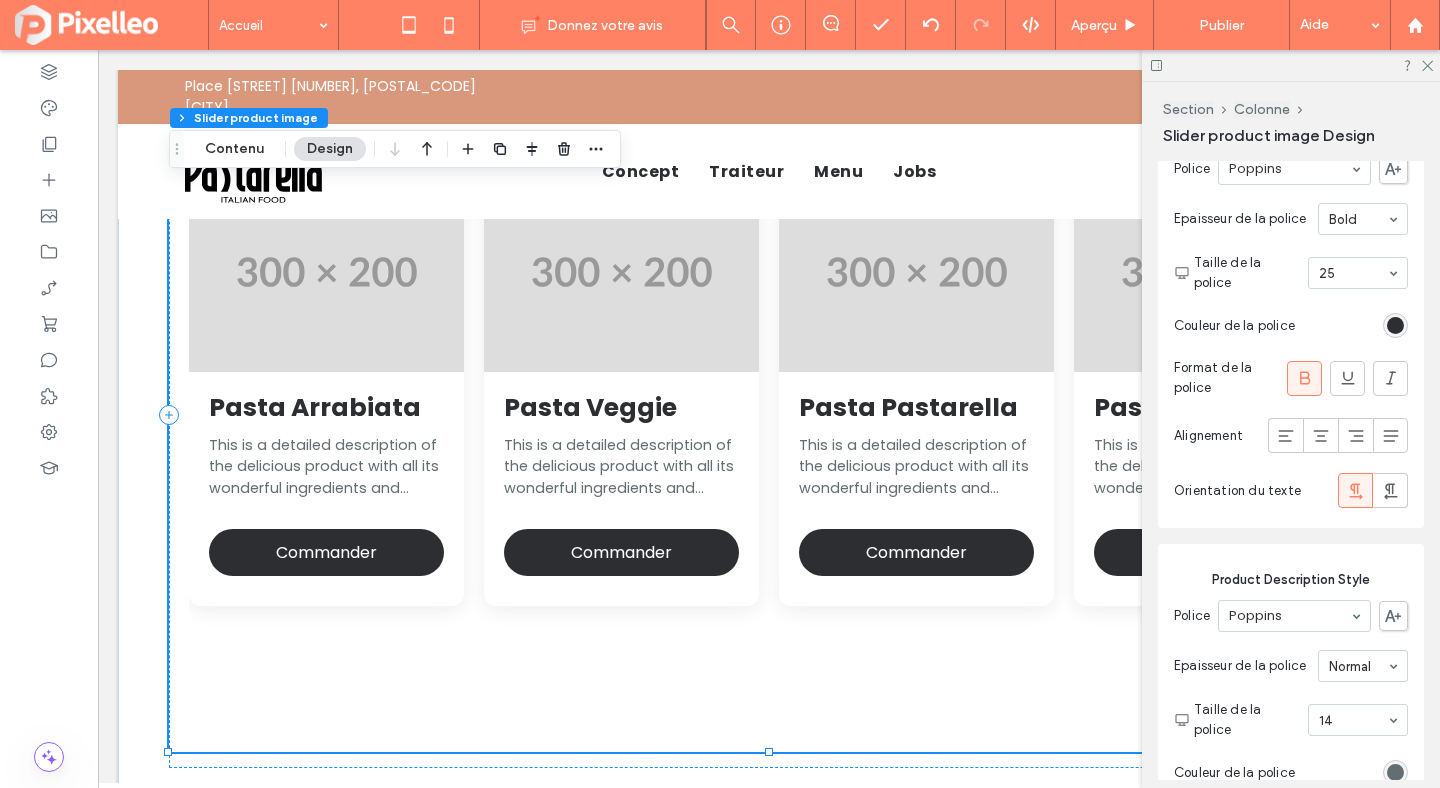 scroll, scrollTop: 1752, scrollLeft: 0, axis: vertical 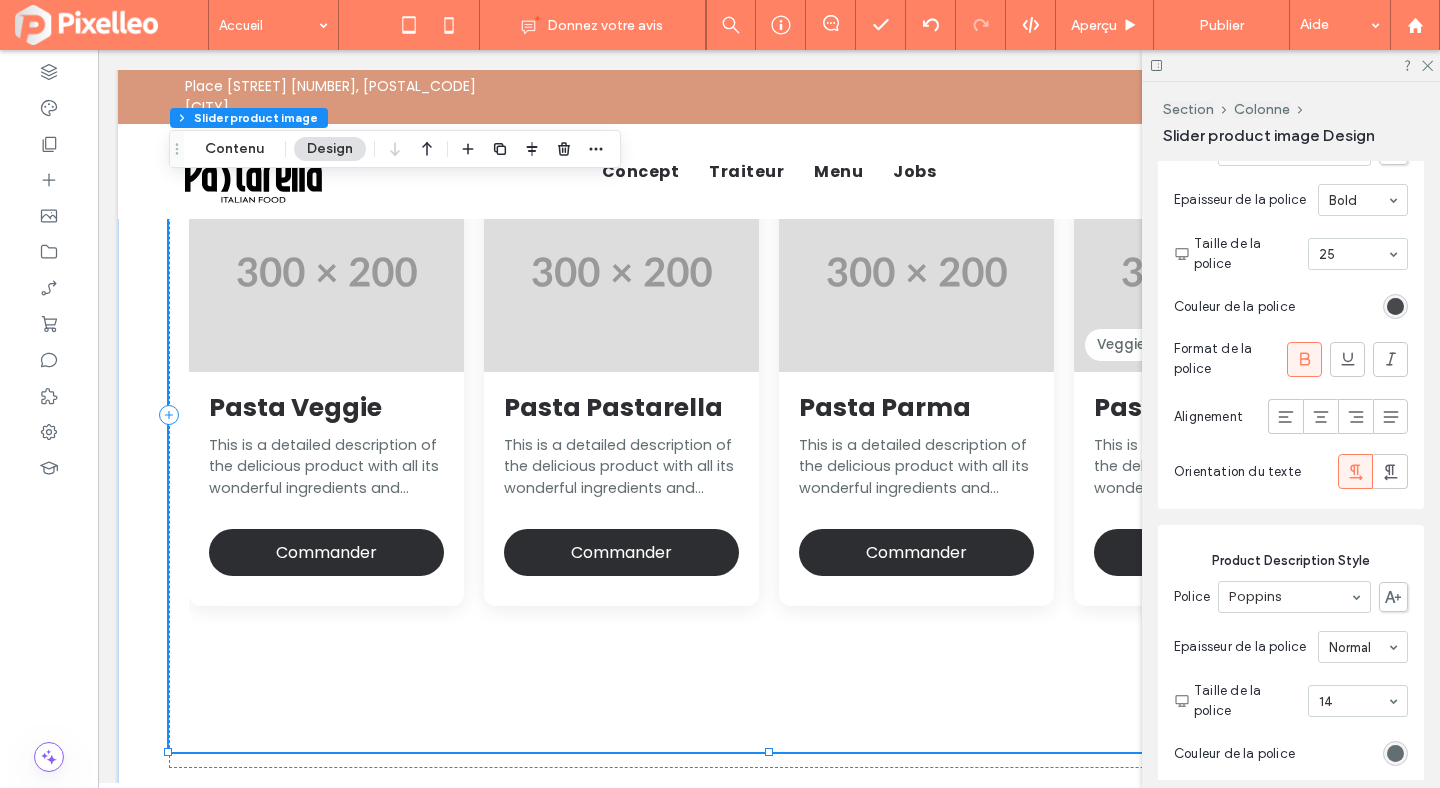 click at bounding box center [1395, 306] 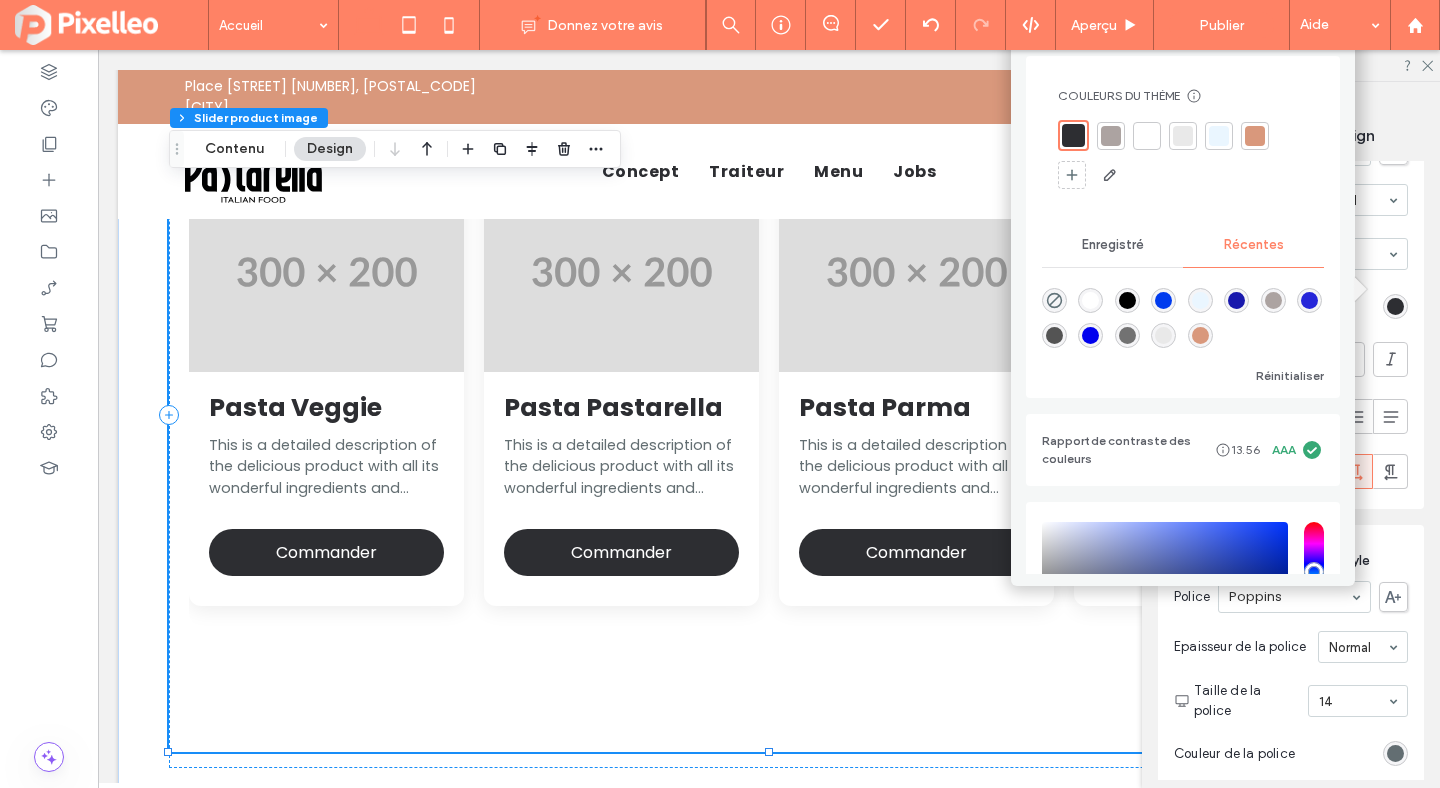 click at bounding box center [1200, 335] 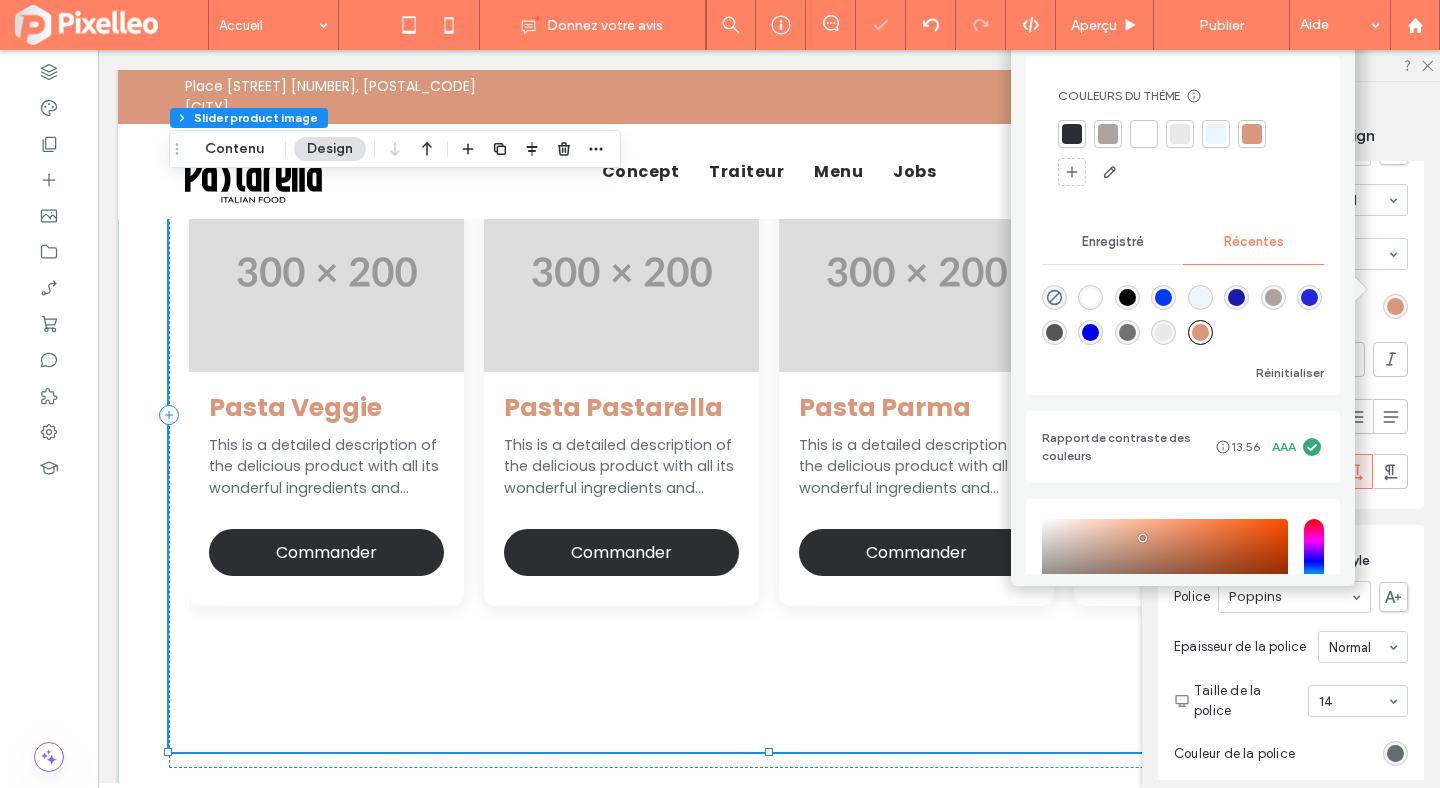type on "*******" 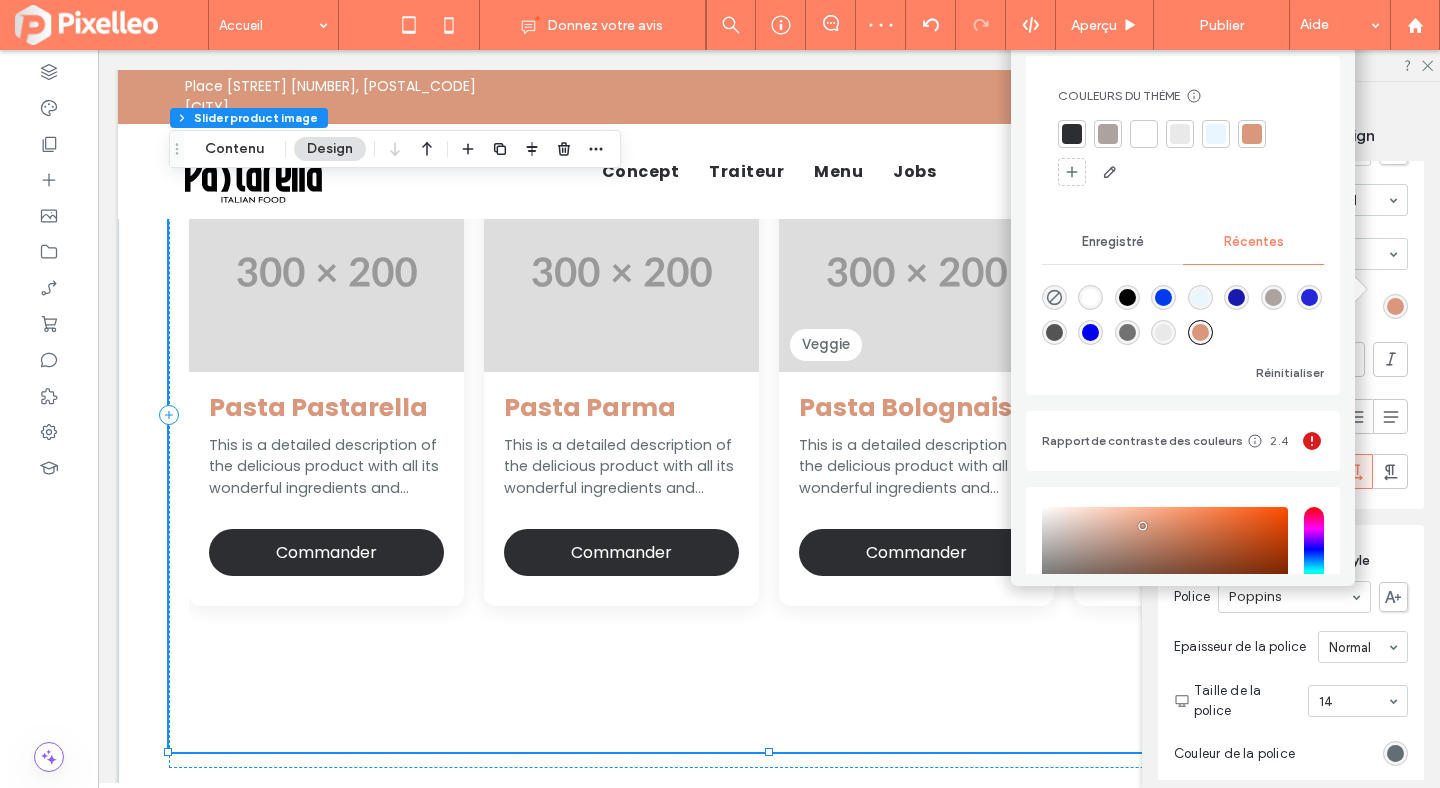 click on "Product Title Style Police Poppins Epaisseur de la police Bold Taille de la police 25 Couleur de la police Format de la police Alignement Orientation du texte" at bounding box center (1291, 293) 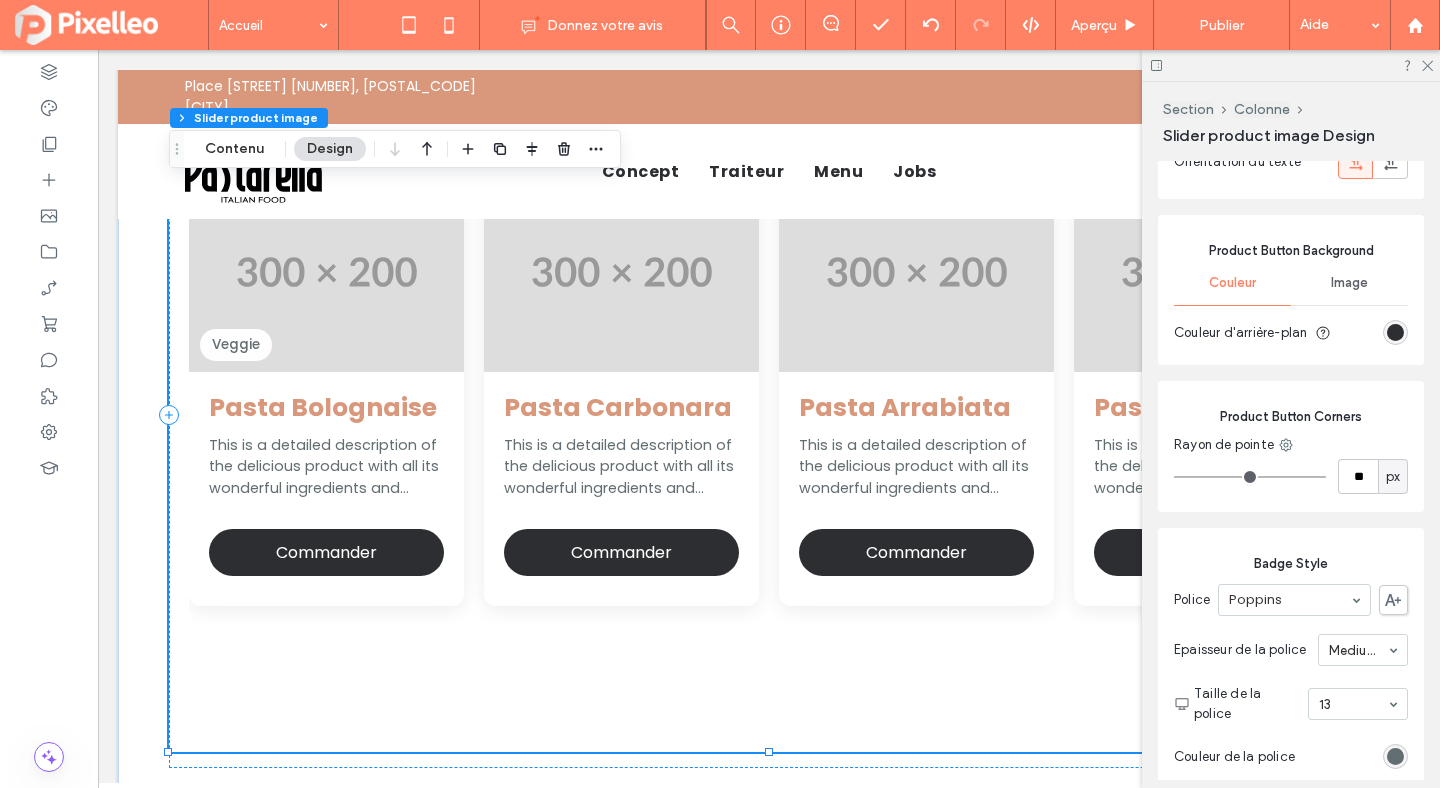 scroll, scrollTop: 2505, scrollLeft: 0, axis: vertical 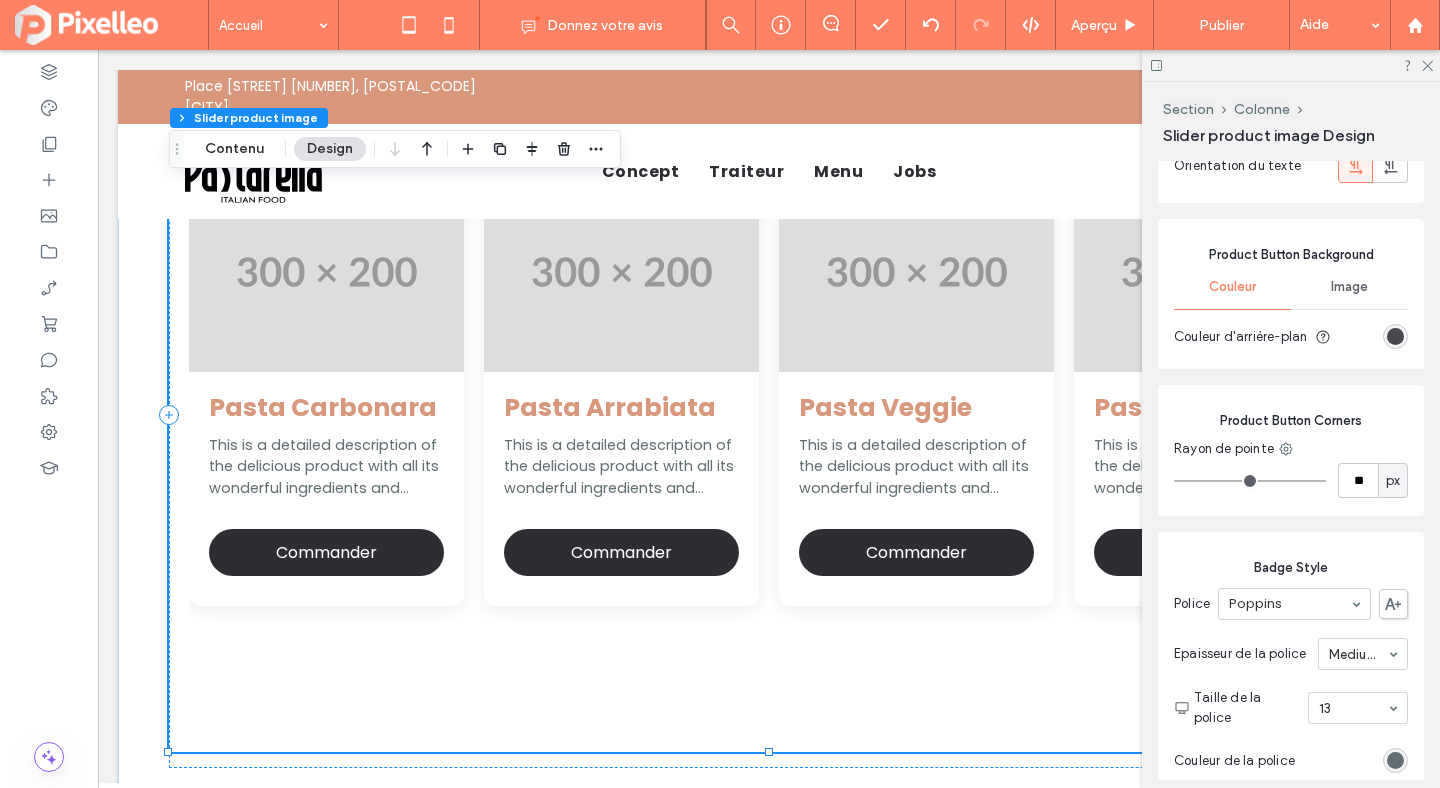 click at bounding box center [1395, 336] 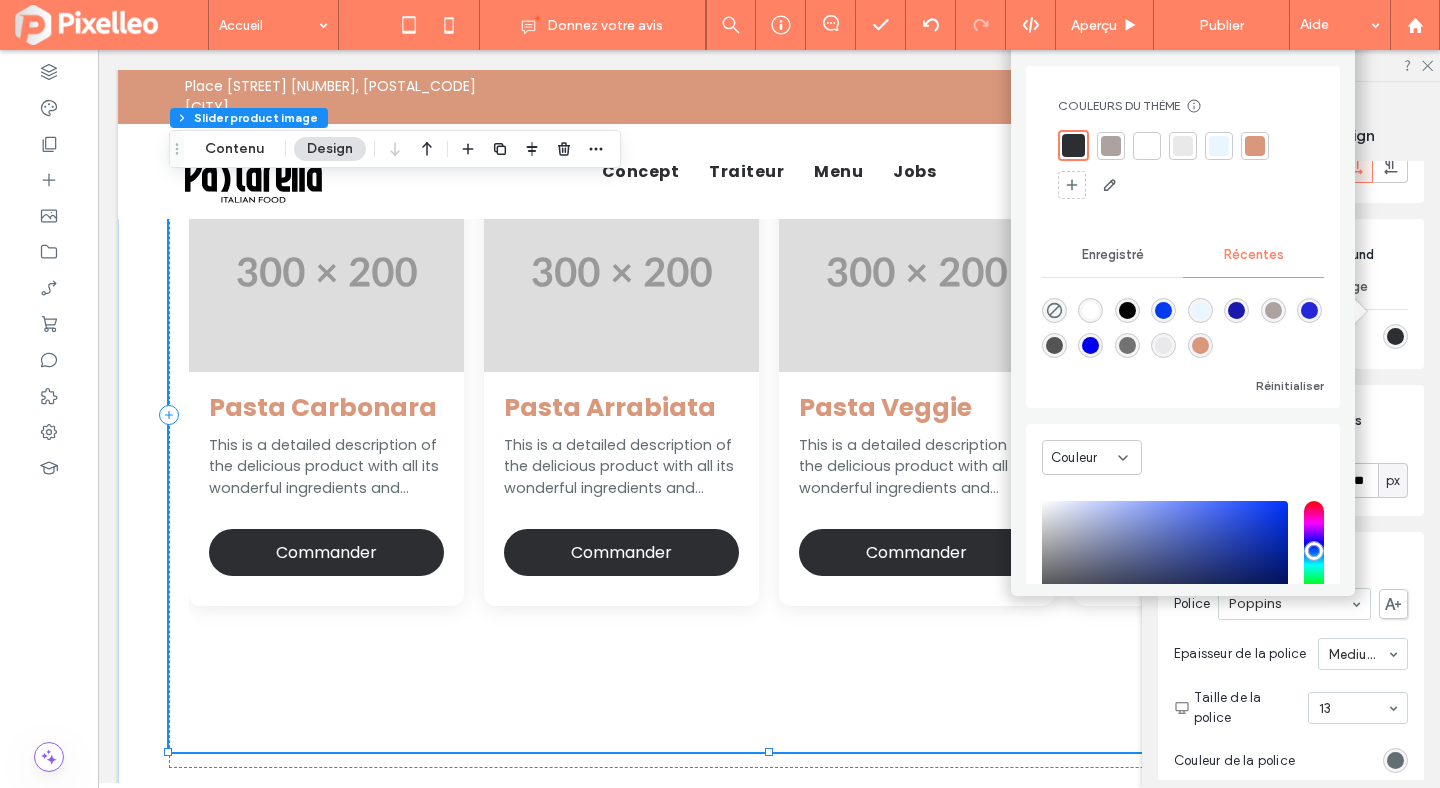 click at bounding box center [1200, 345] 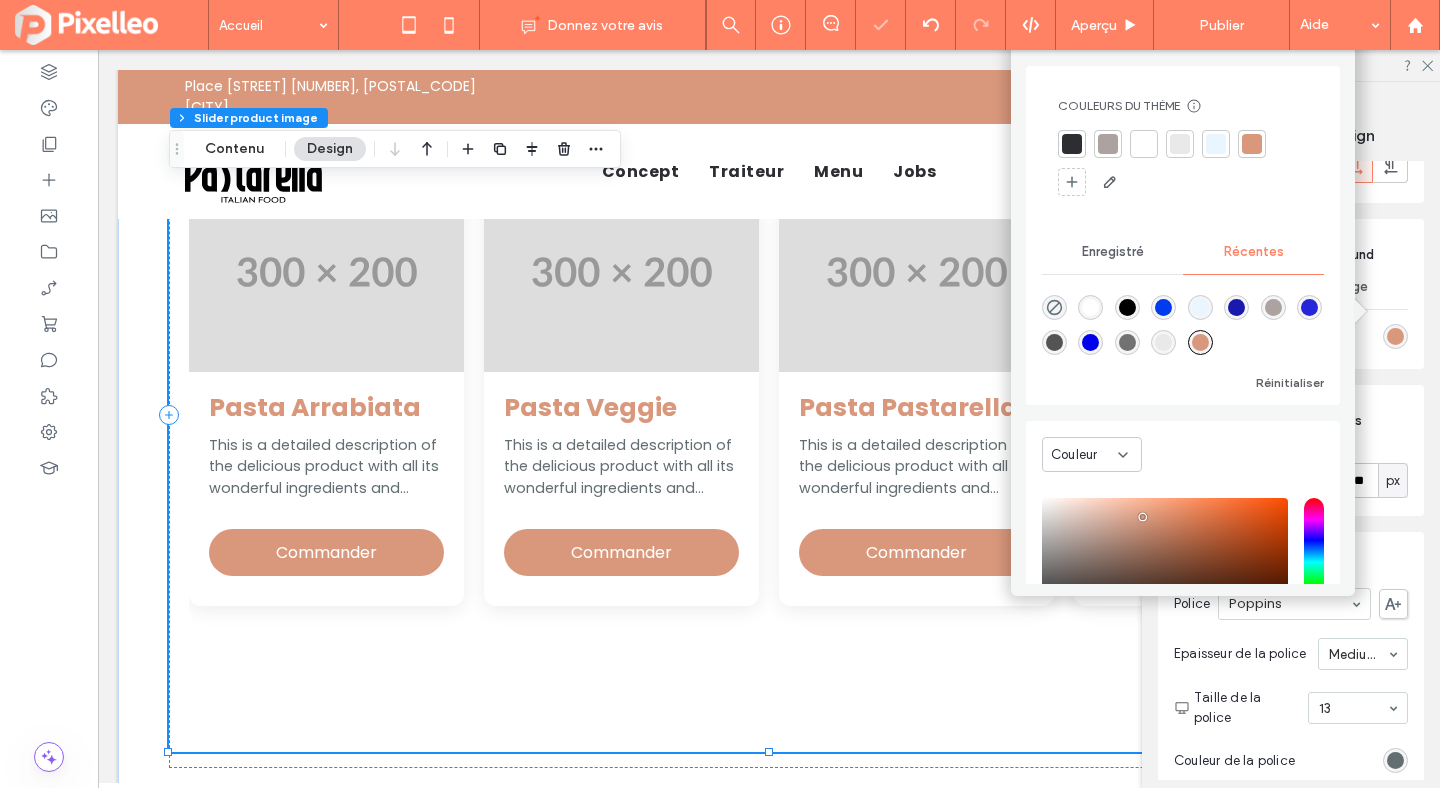 click on "Section Colonne" at bounding box center [1293, 109] 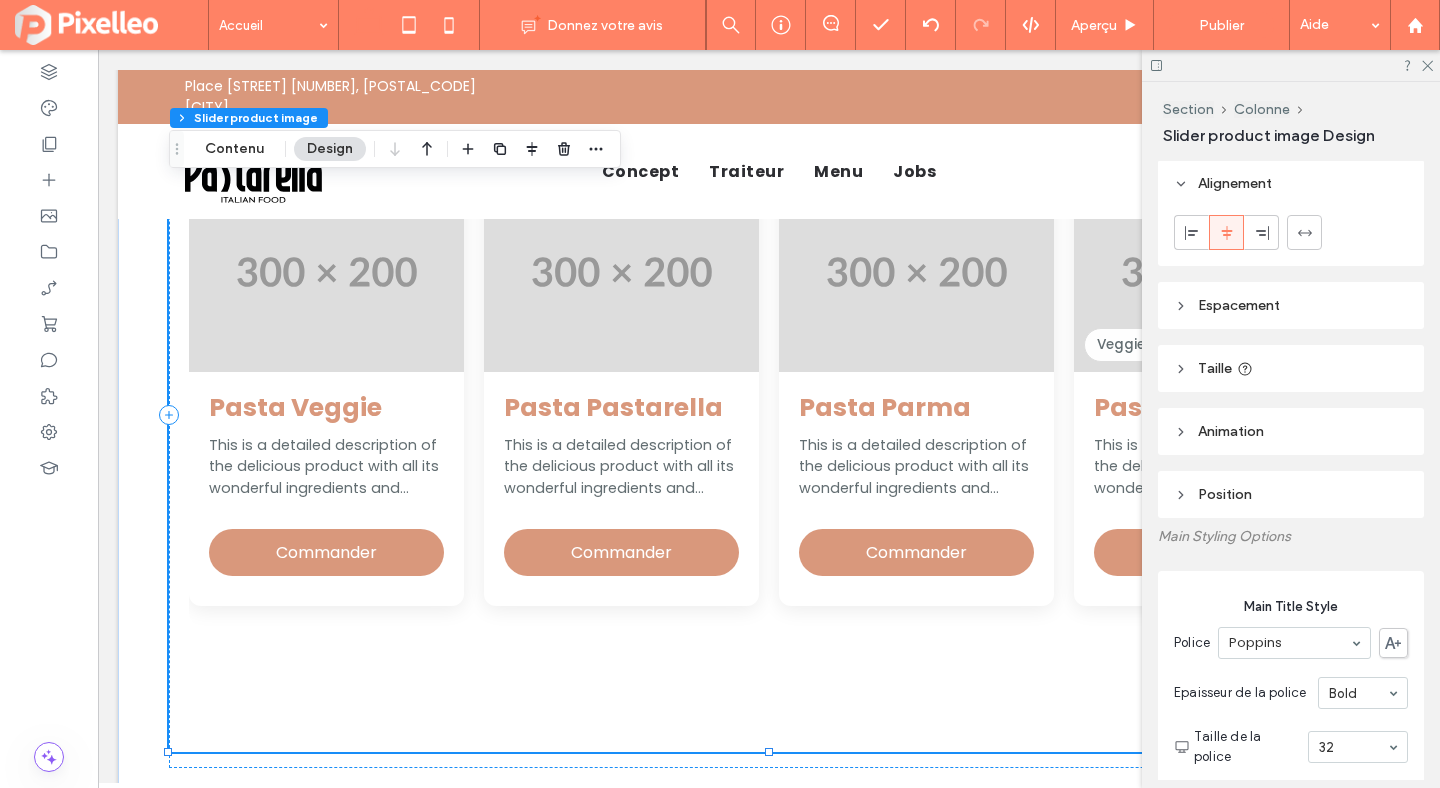scroll, scrollTop: 0, scrollLeft: 0, axis: both 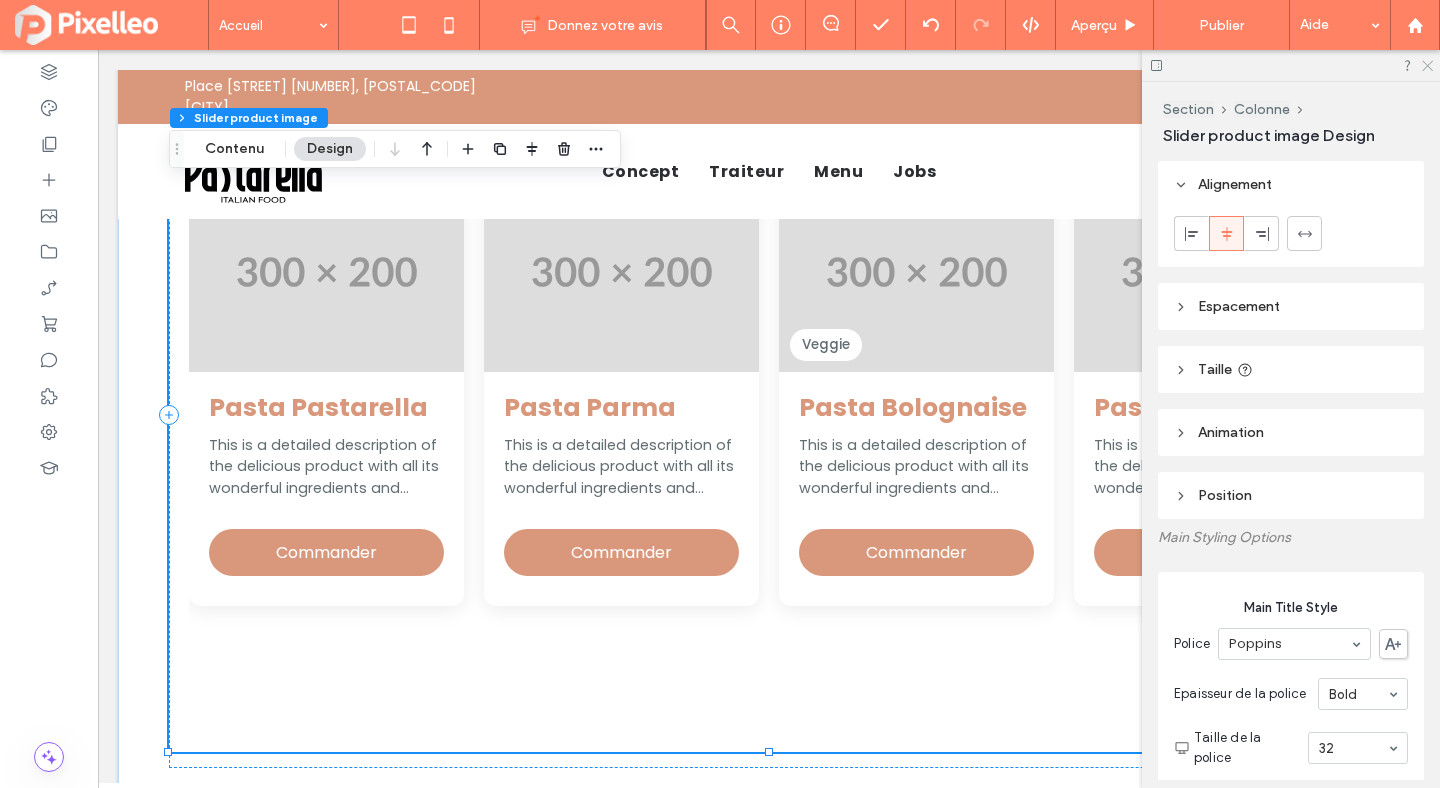 click 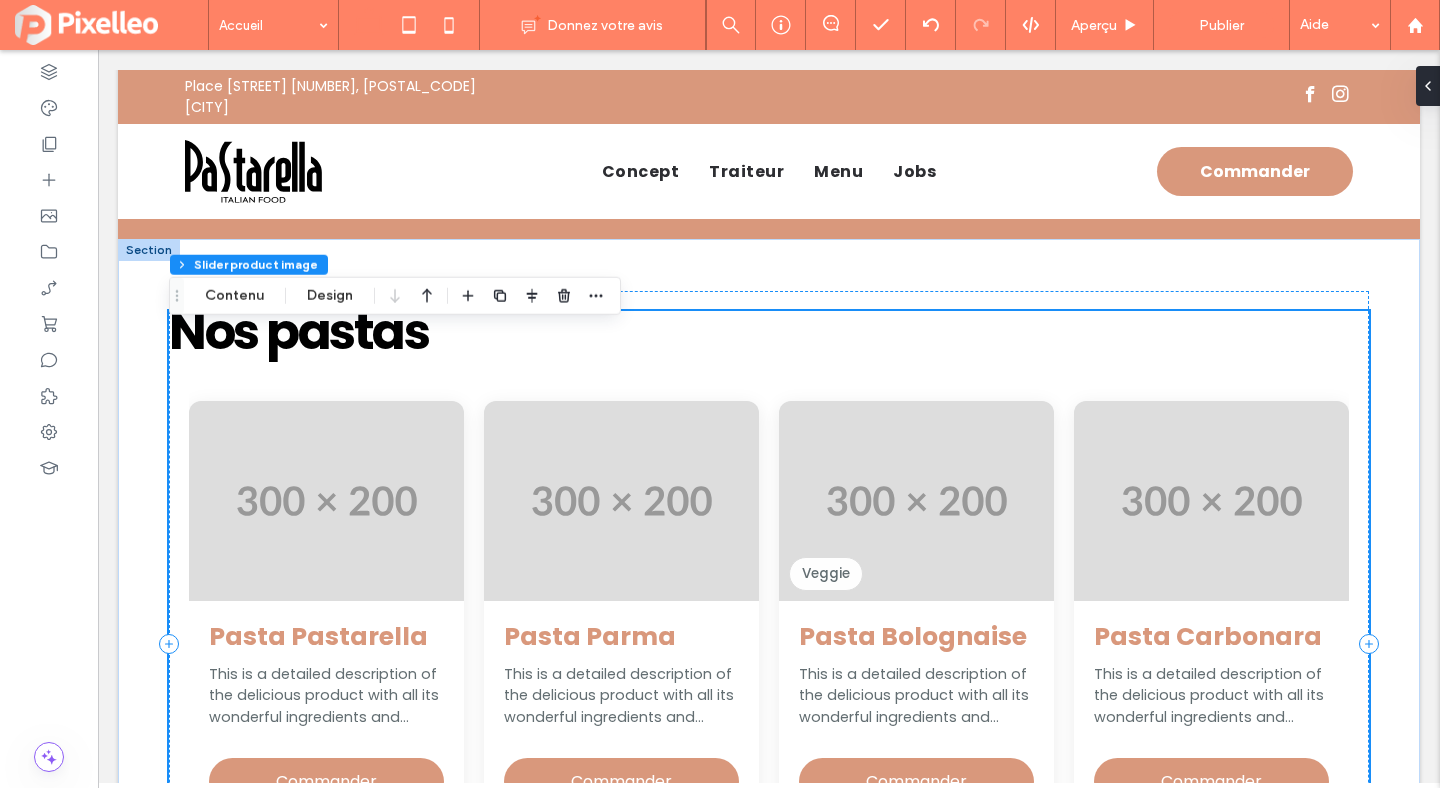 scroll, scrollTop: 799, scrollLeft: 0, axis: vertical 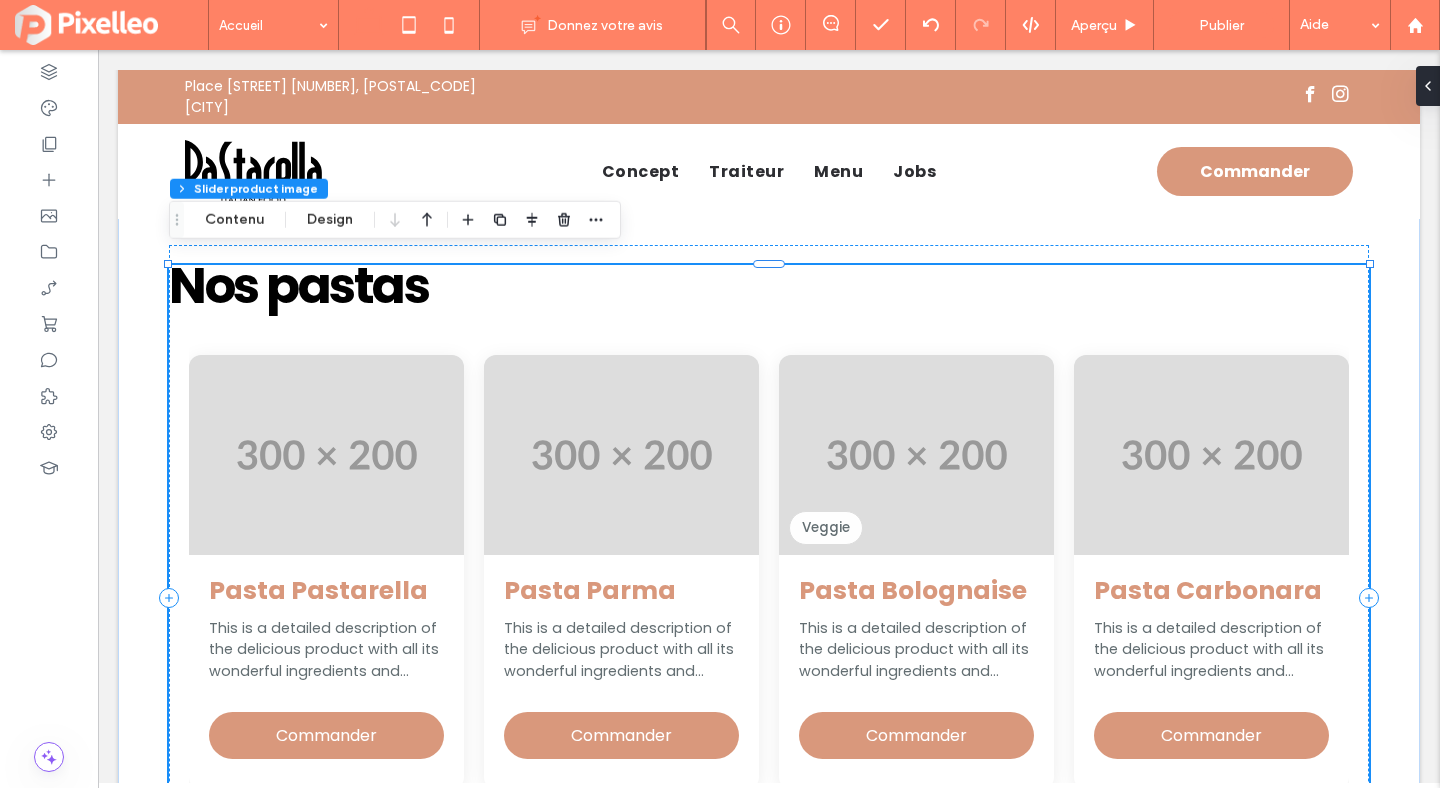 click on "Veggie" at bounding box center [916, 455] 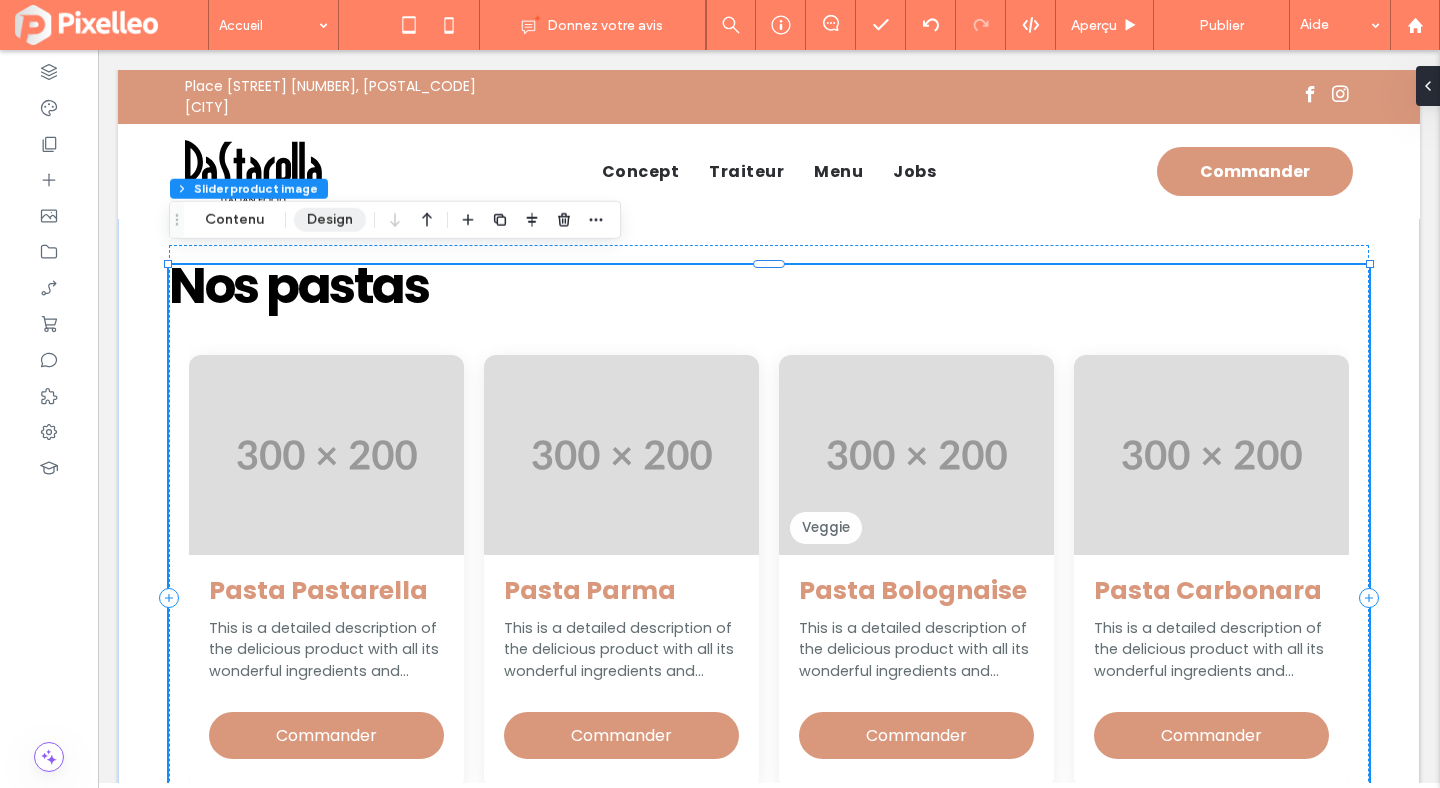 click on "Design" at bounding box center (330, 220) 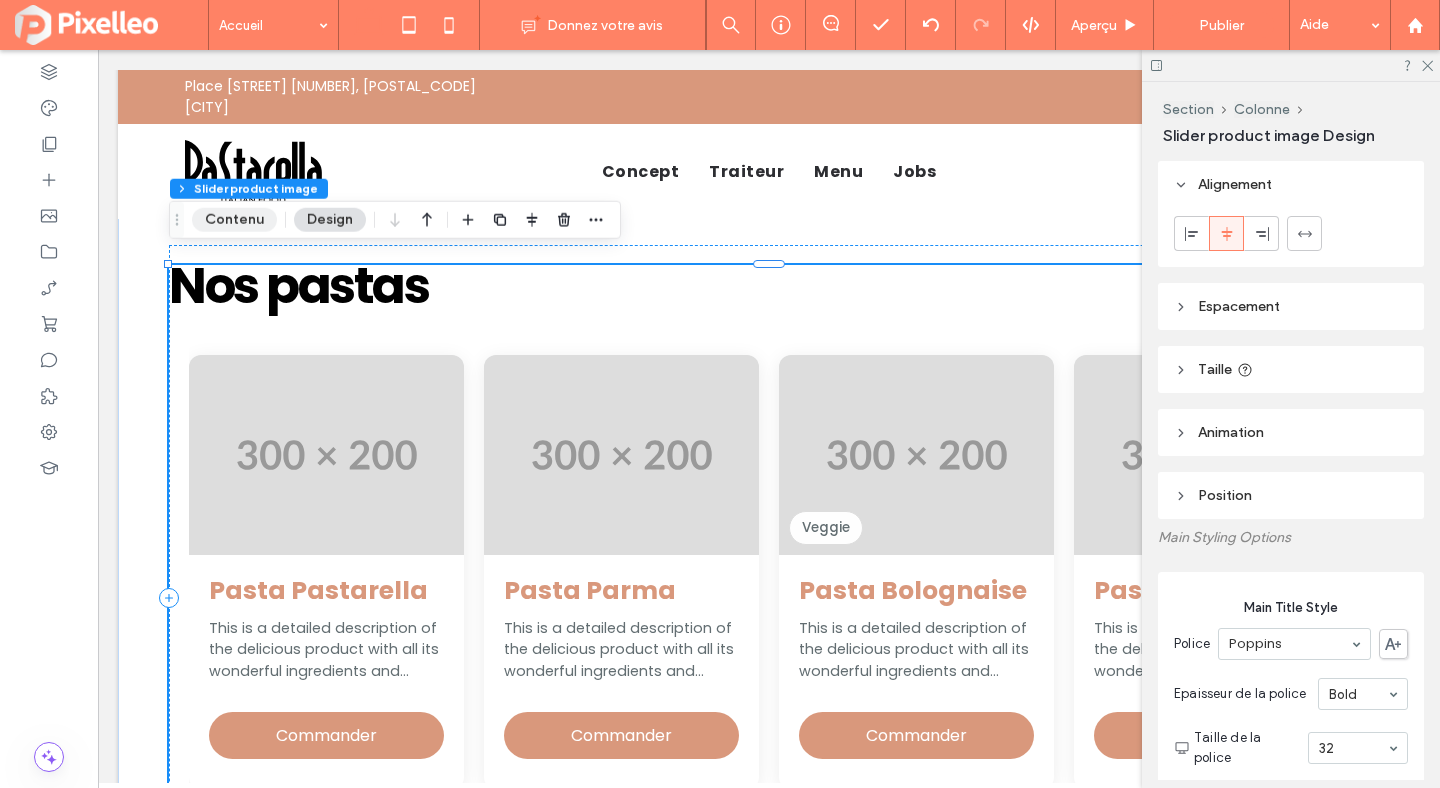click on "Contenu" at bounding box center (234, 220) 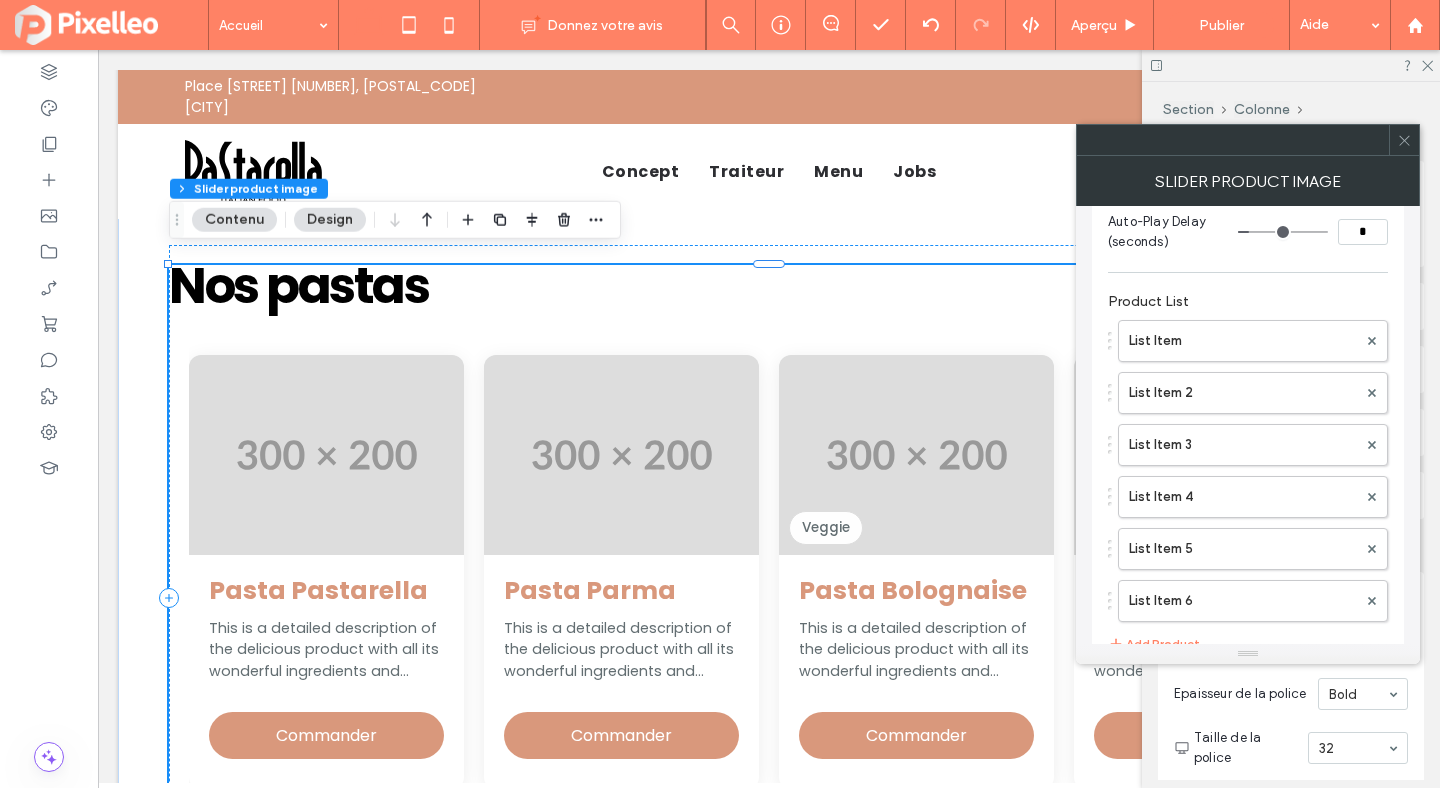 scroll, scrollTop: 431, scrollLeft: 0, axis: vertical 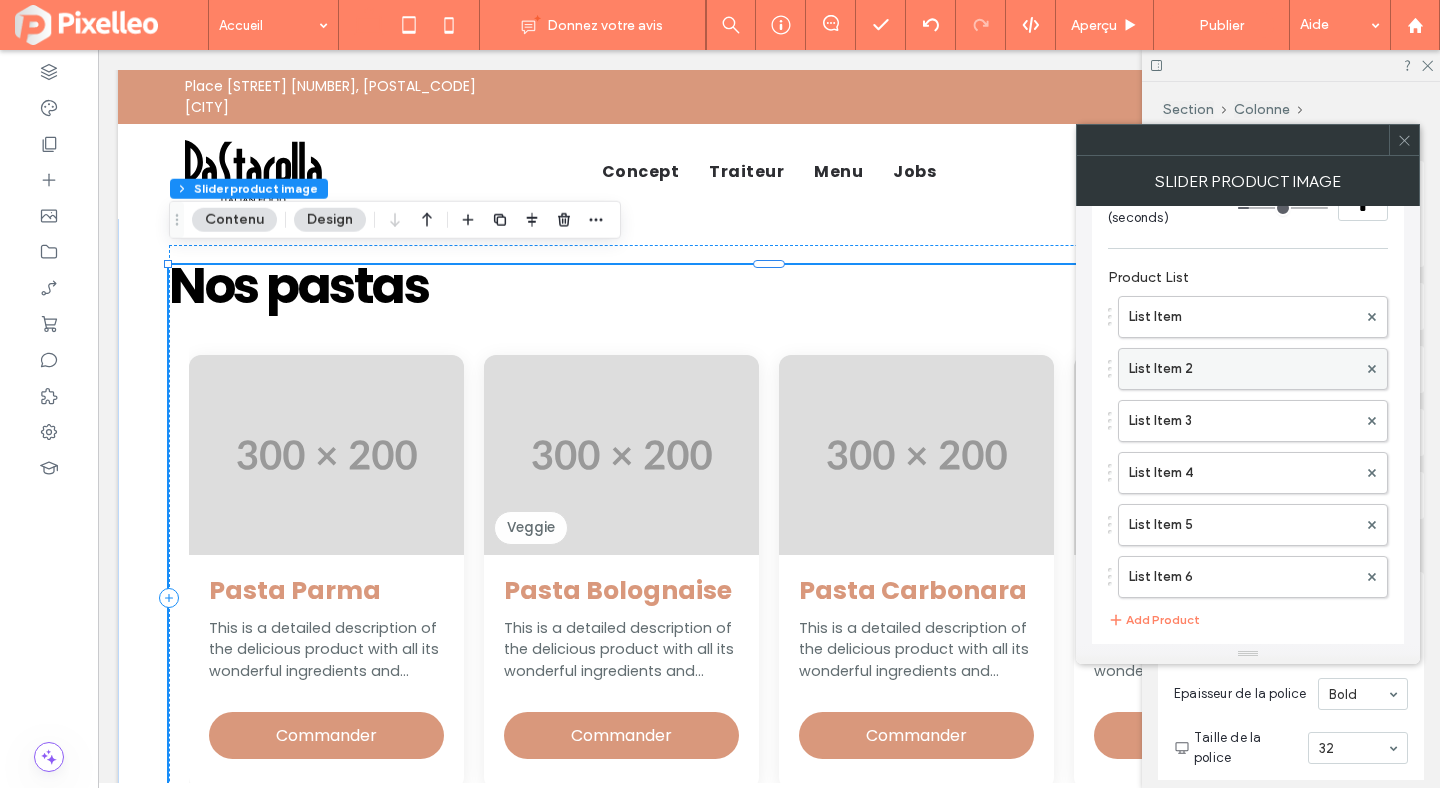 click on "List Item 2" at bounding box center (1243, 369) 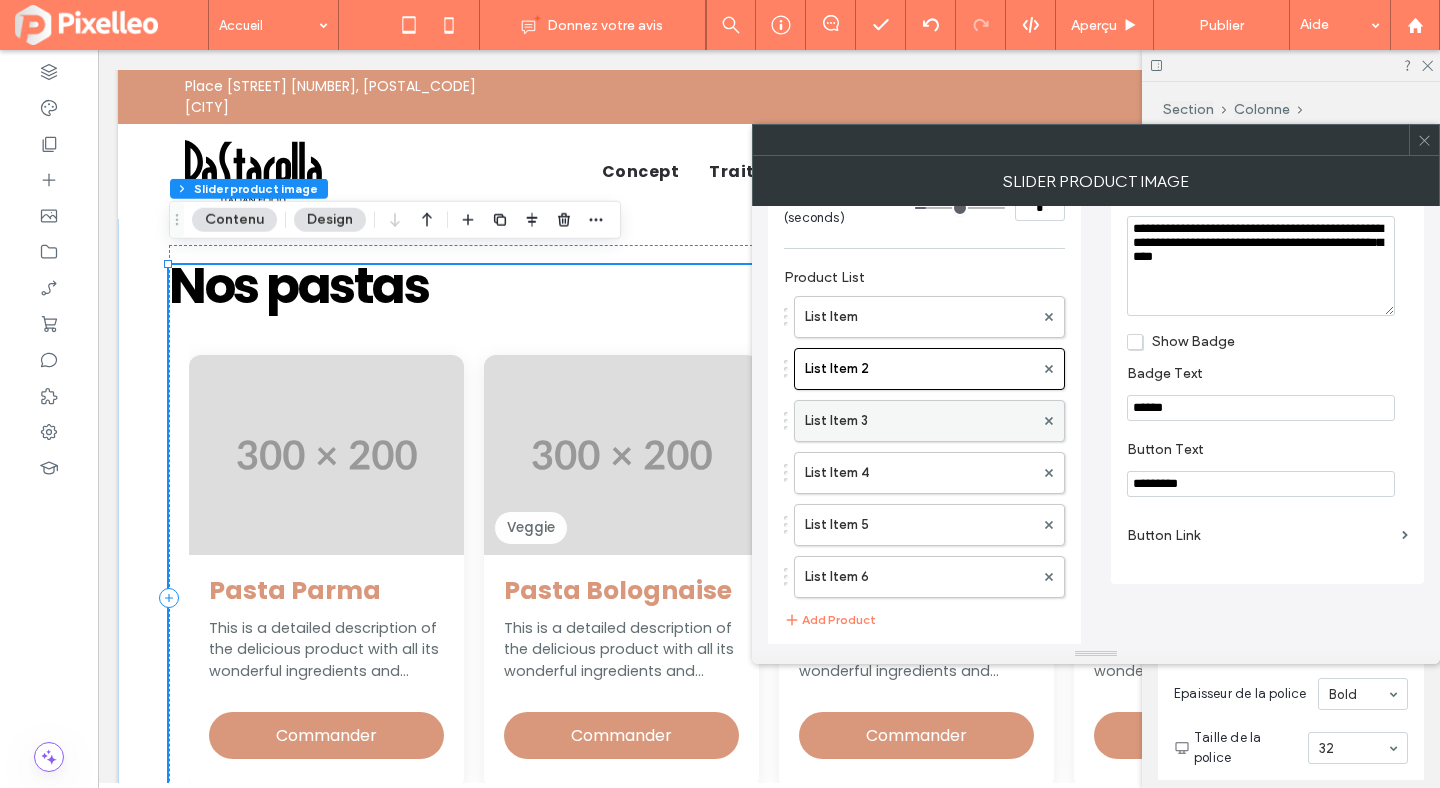 click on "List Item 3" at bounding box center [919, 421] 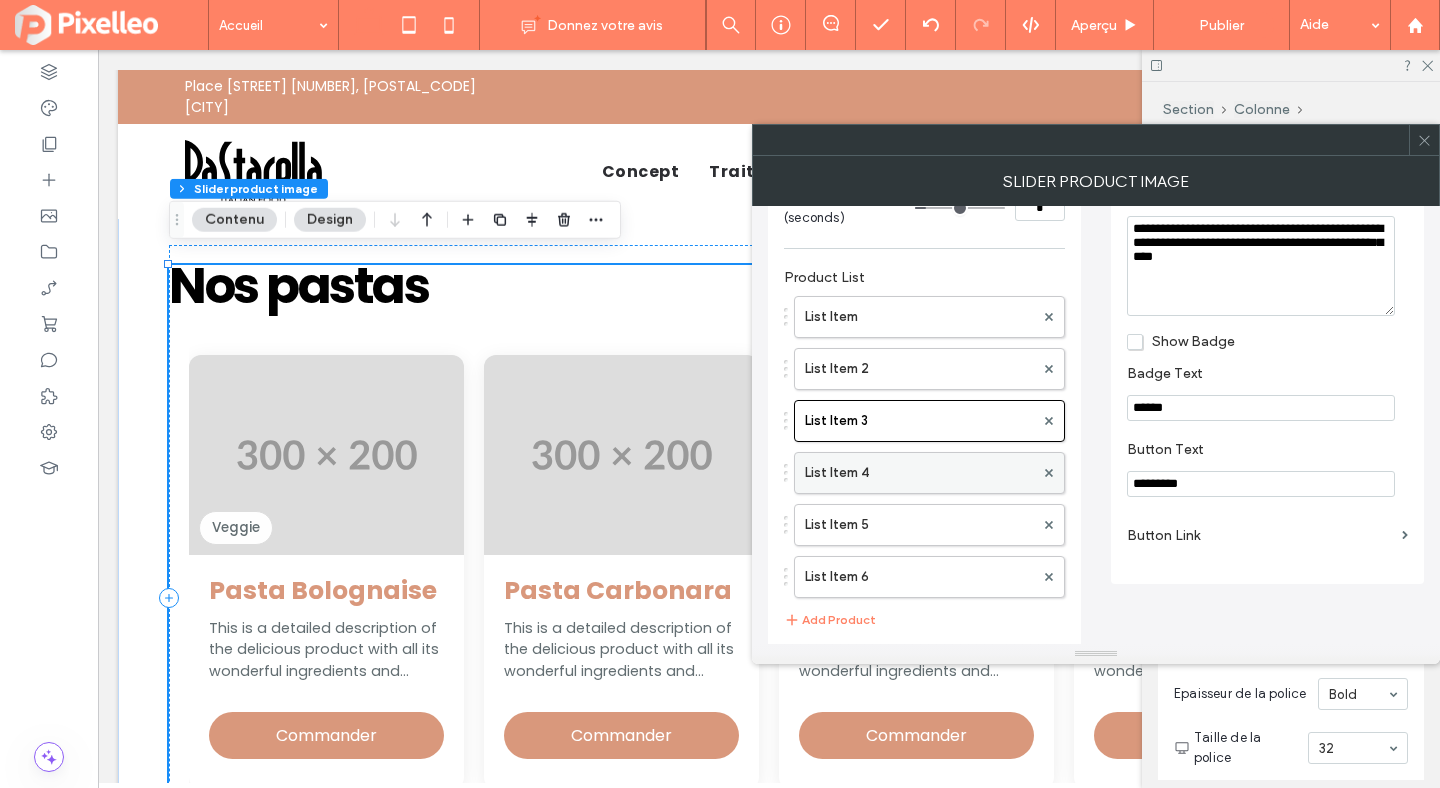 click on "List Item 4" at bounding box center (919, 473) 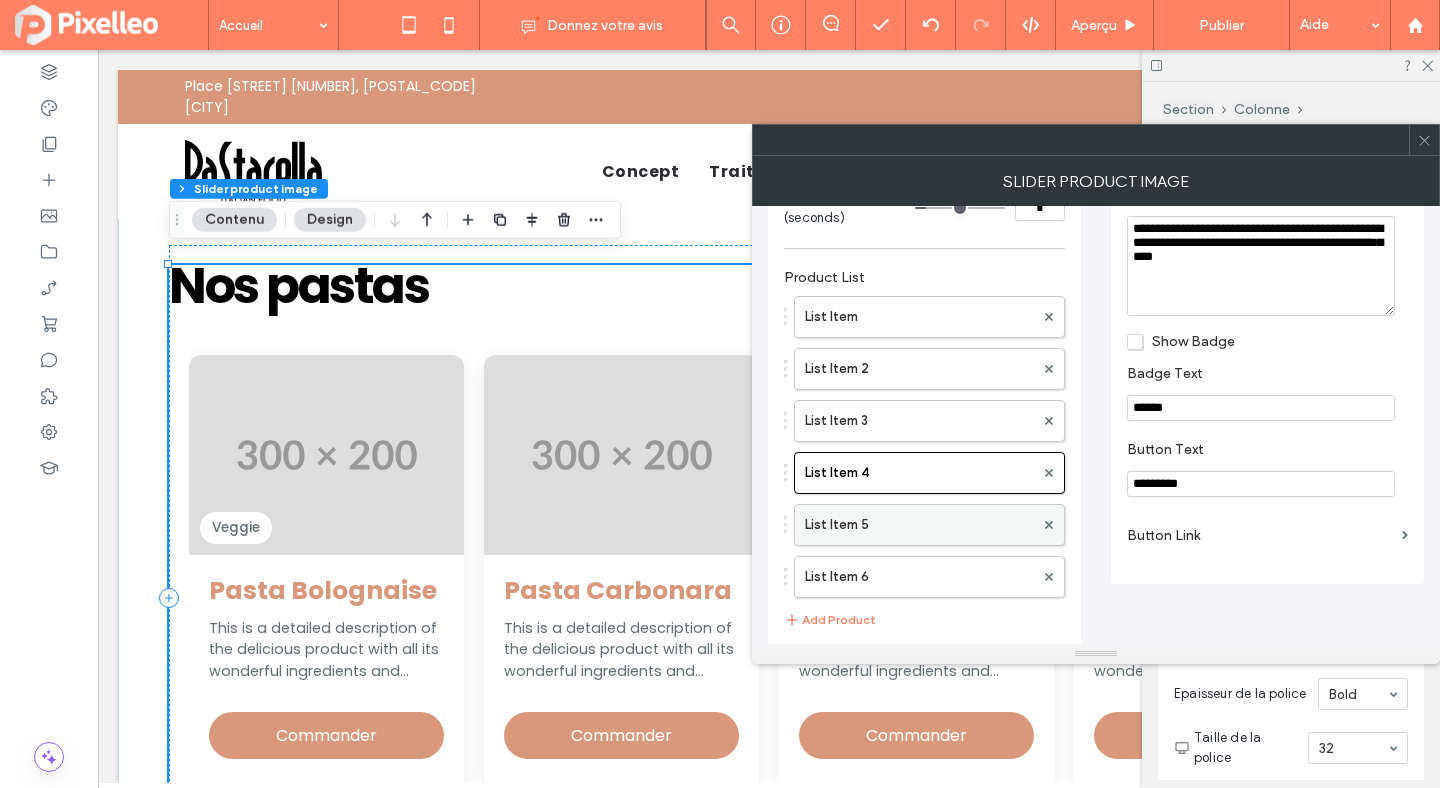 click on "List Item 5" at bounding box center (919, 525) 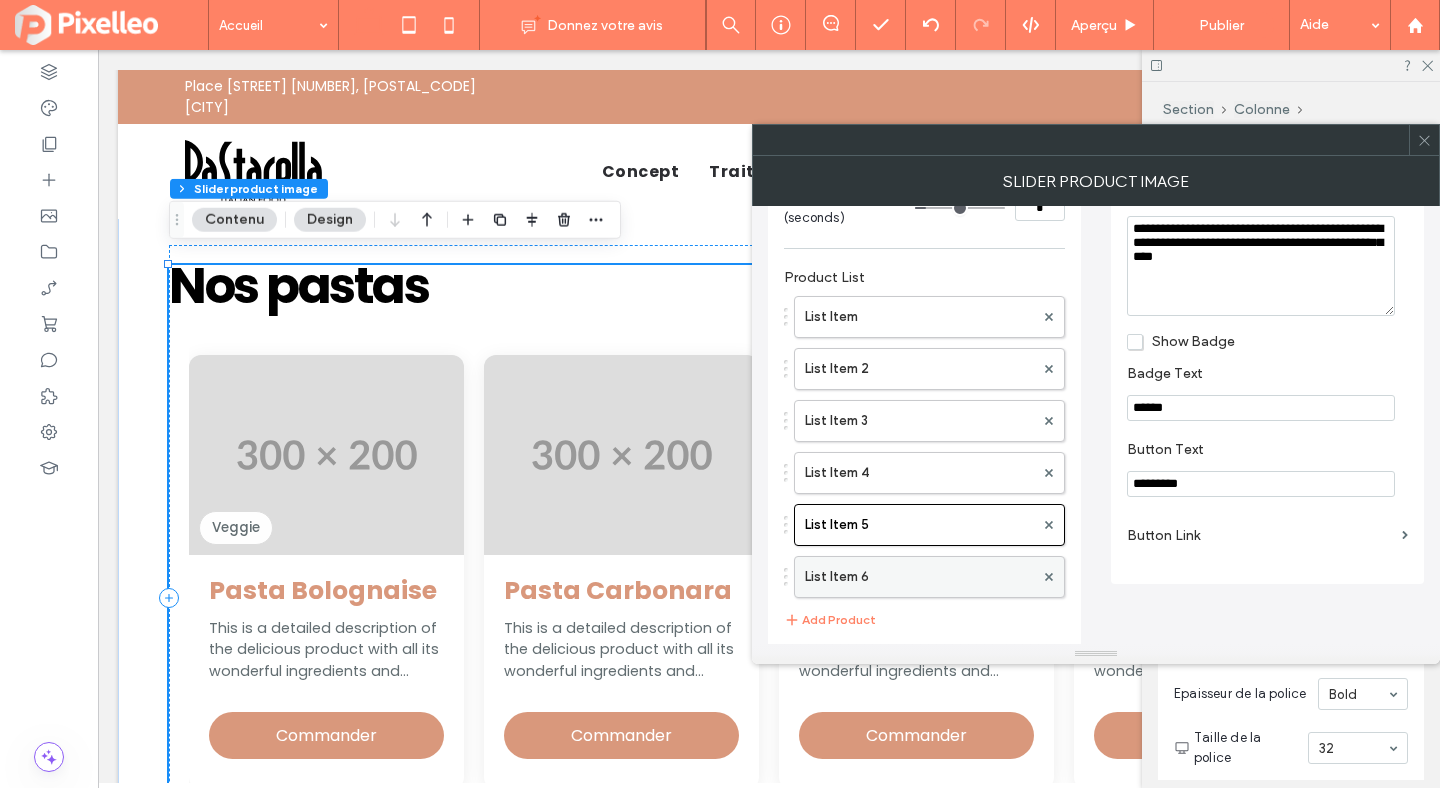 click on "List Item 6" at bounding box center [919, 577] 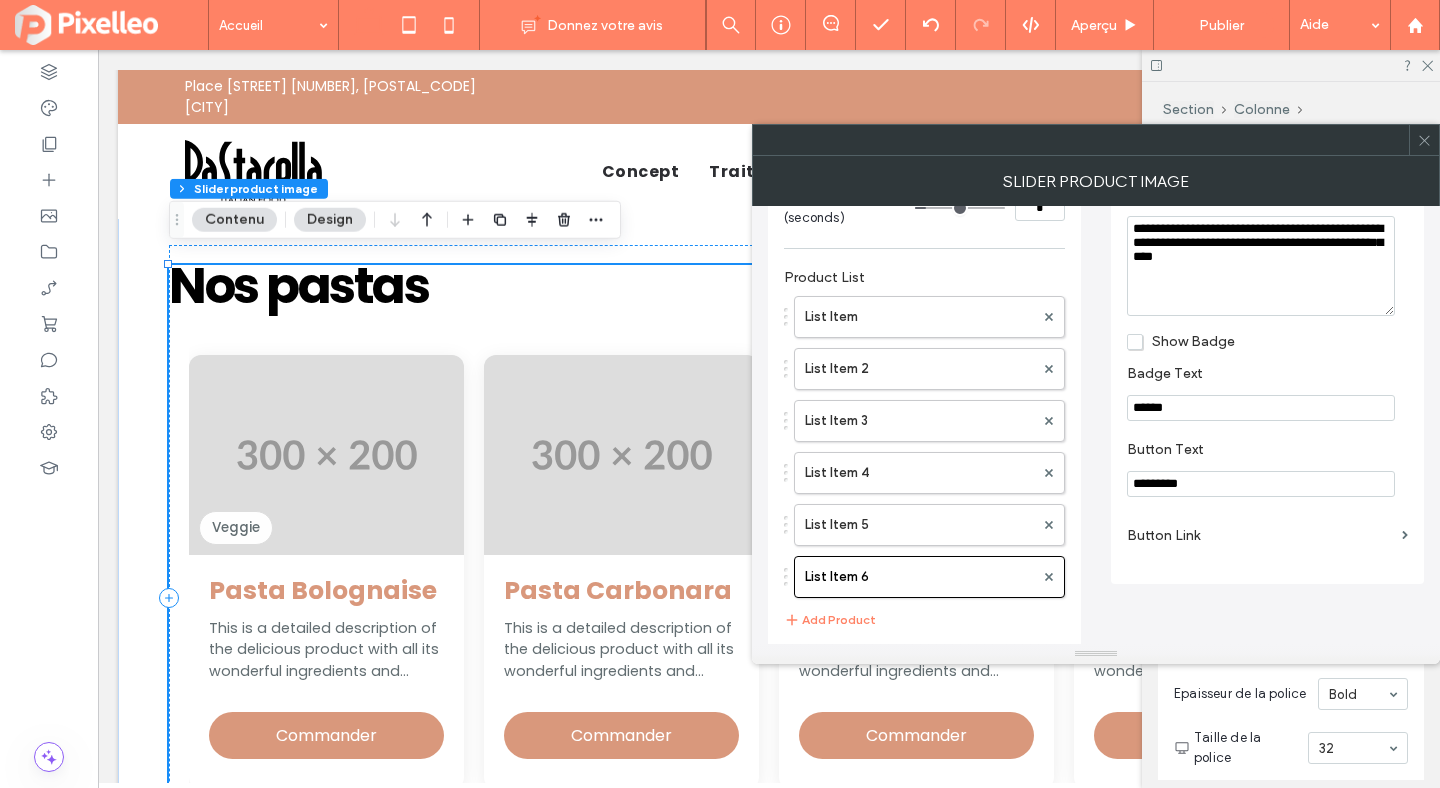 click on "List Item  List Item 2 List Item 3 List Item 4 List Item 5 List Item 6" at bounding box center [924, 442] 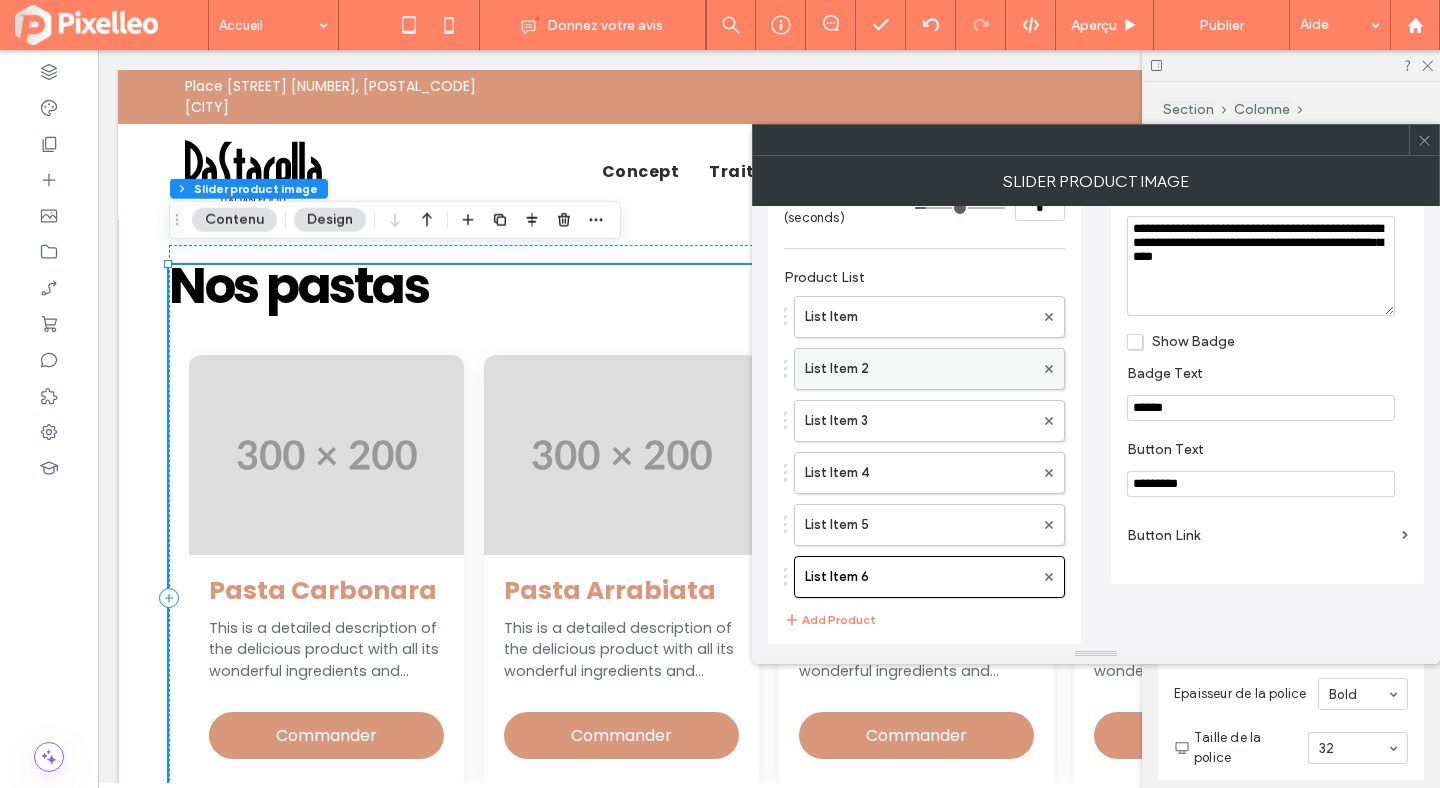 click on "List Item 2" at bounding box center [919, 369] 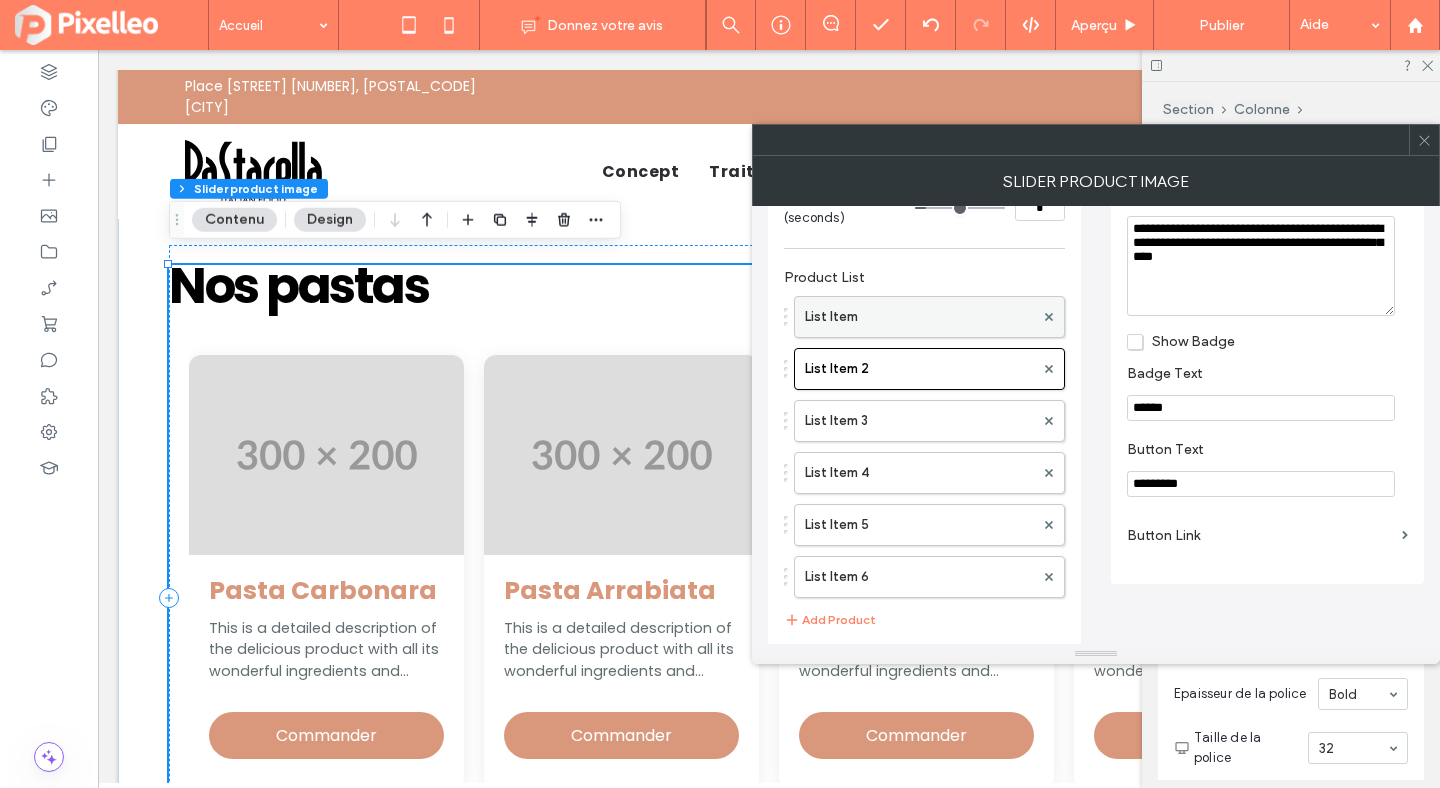 click on "List Item" at bounding box center (919, 317) 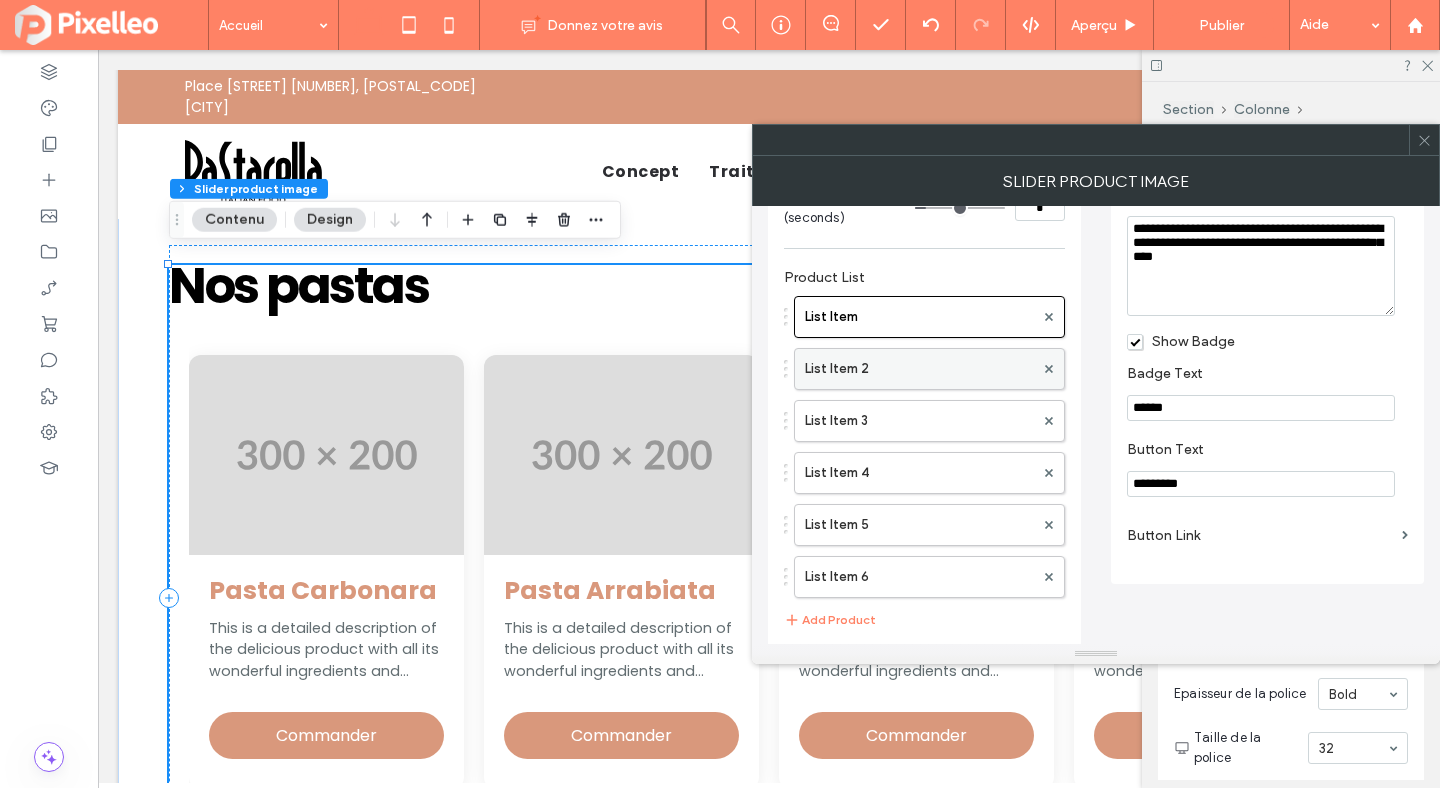 click on "List Item 2" at bounding box center [919, 369] 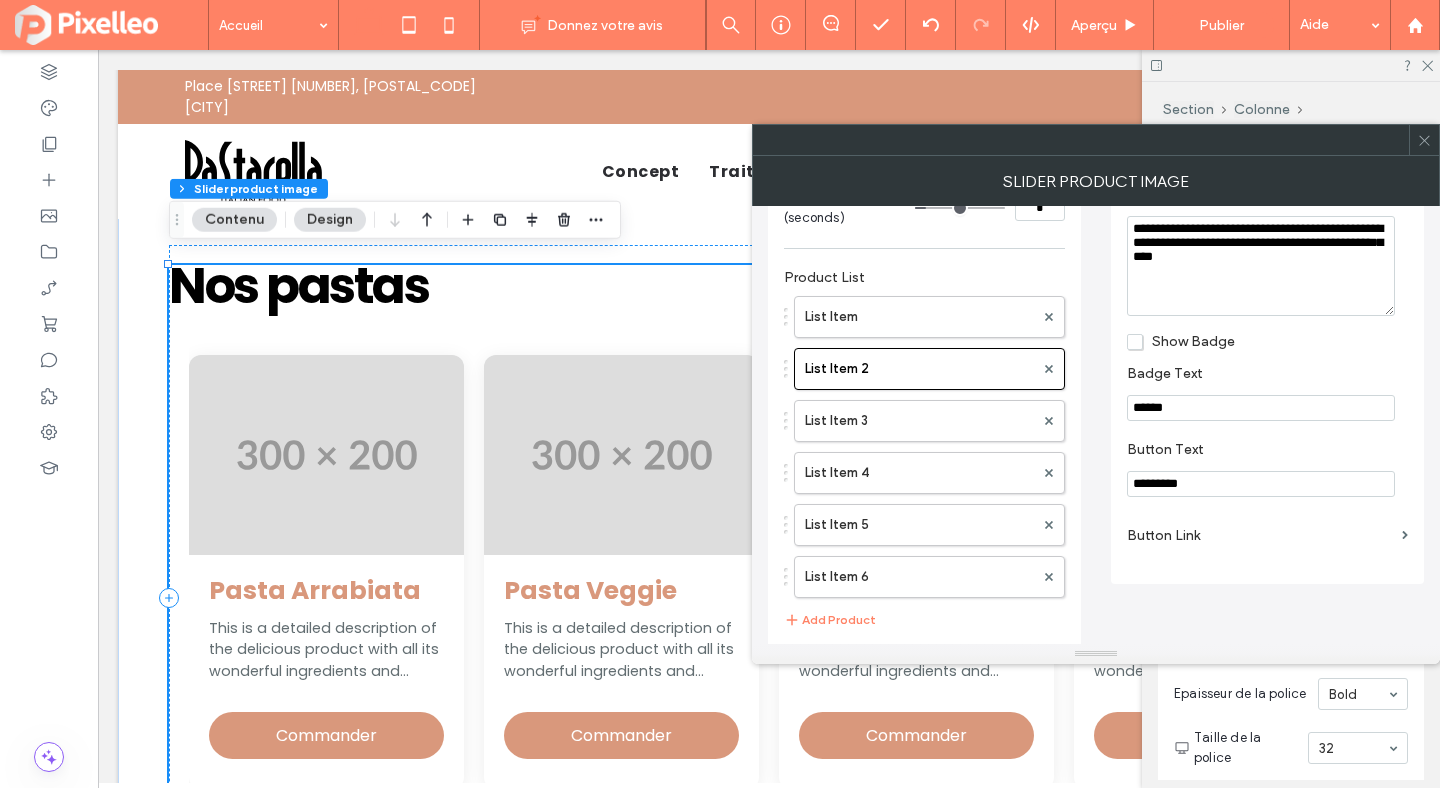 click on "Show Badge" at bounding box center [1181, 341] 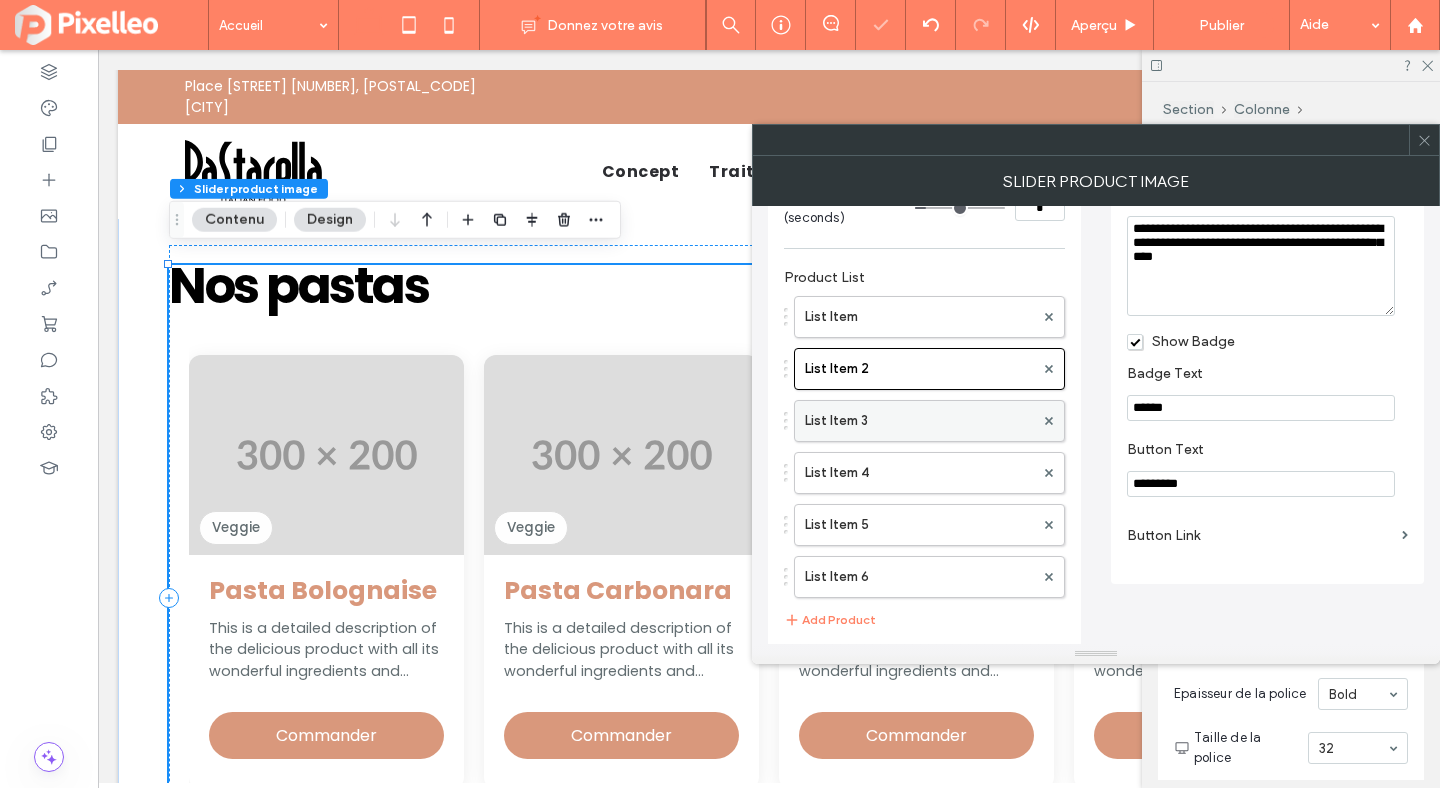 click on "List Item 3" at bounding box center (919, 421) 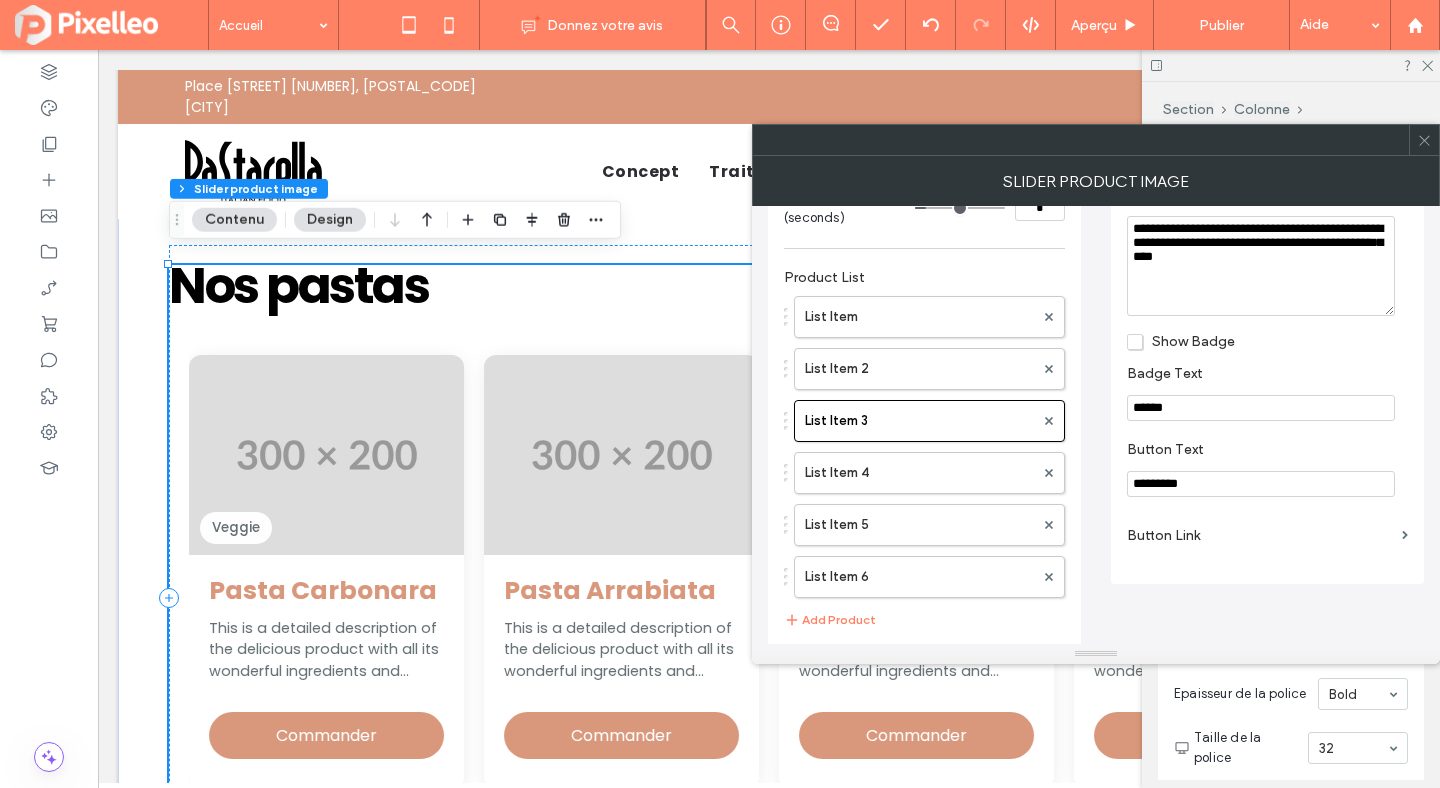 click on "Show Badge" at bounding box center [1181, 341] 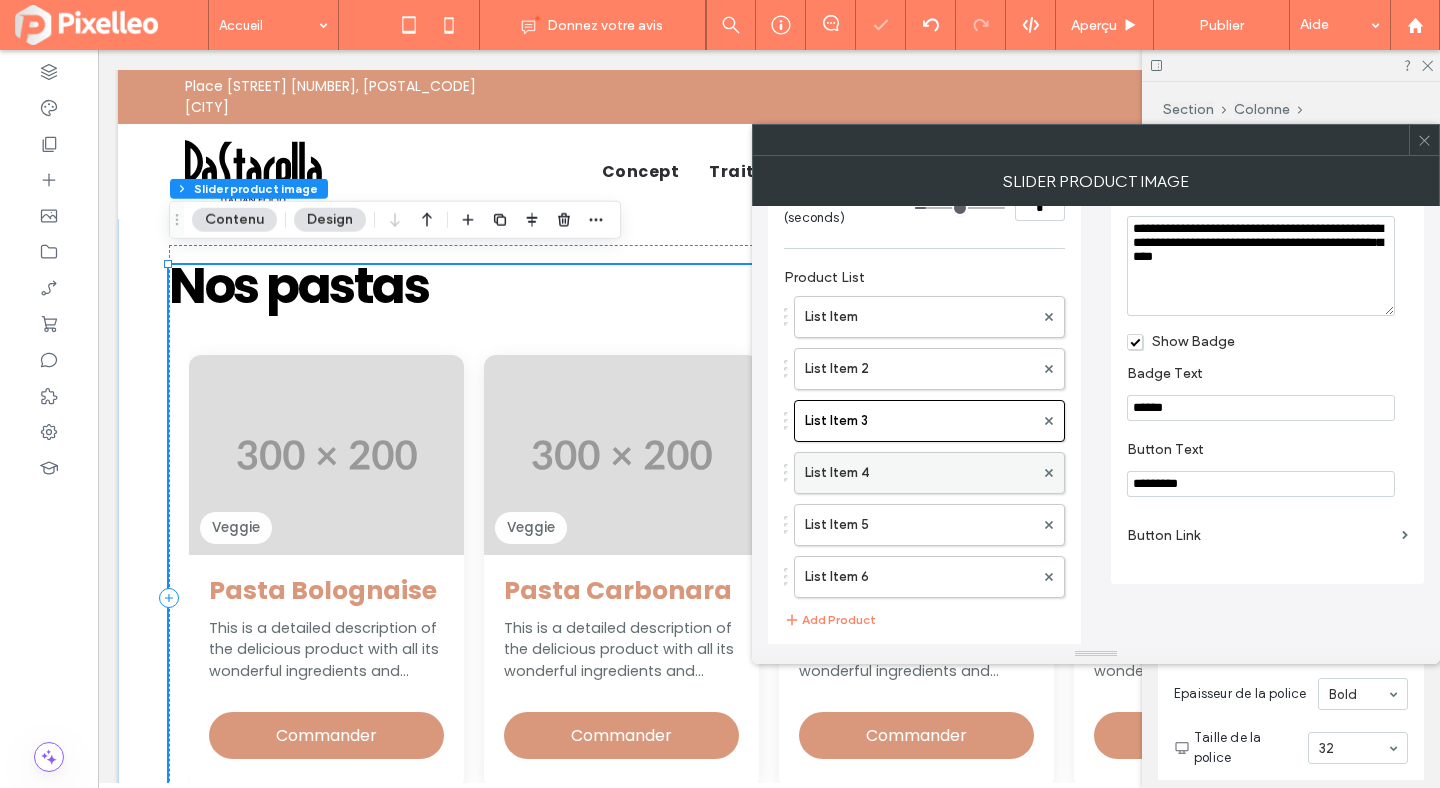 click on "List Item 4" at bounding box center (919, 473) 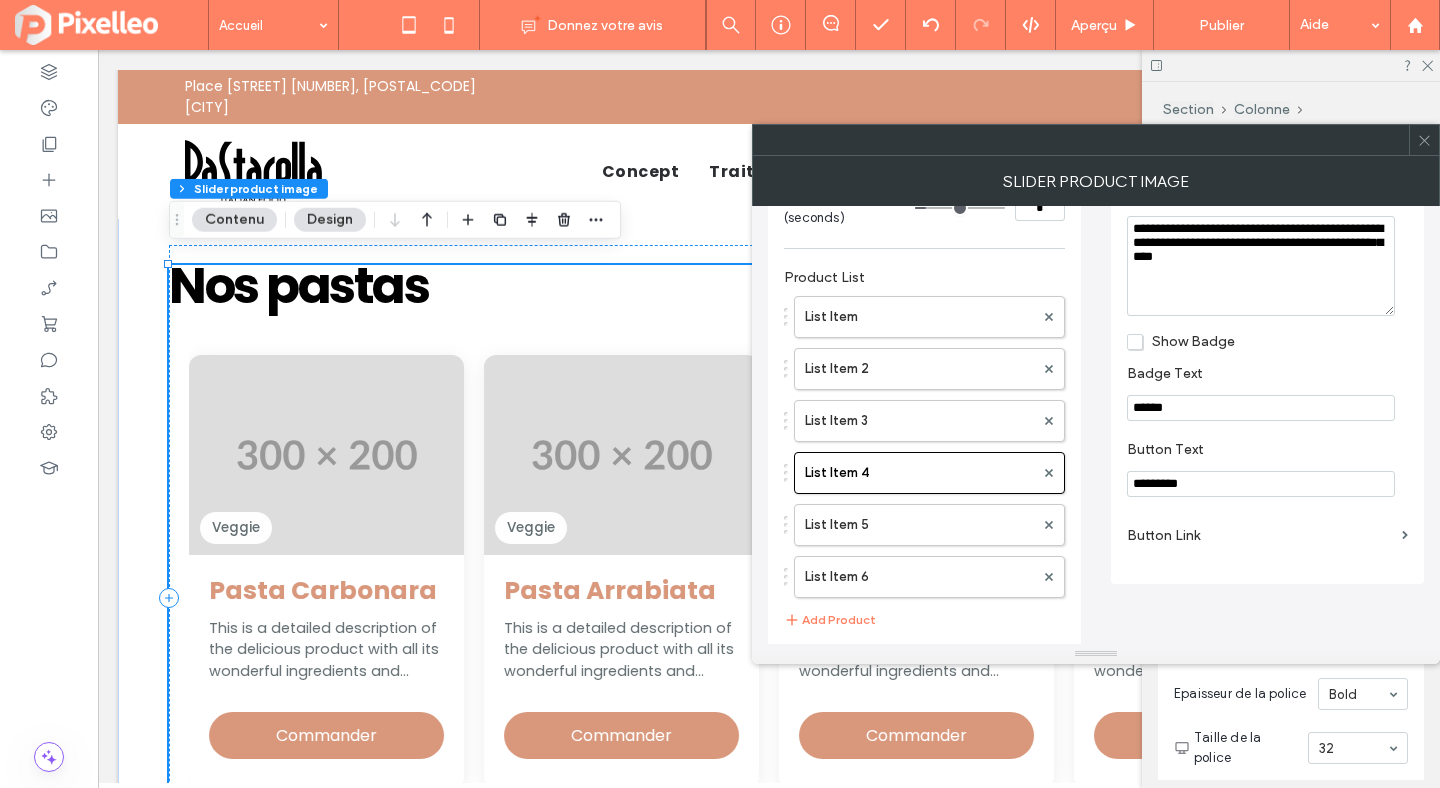 click on "Show Badge" at bounding box center [1181, 341] 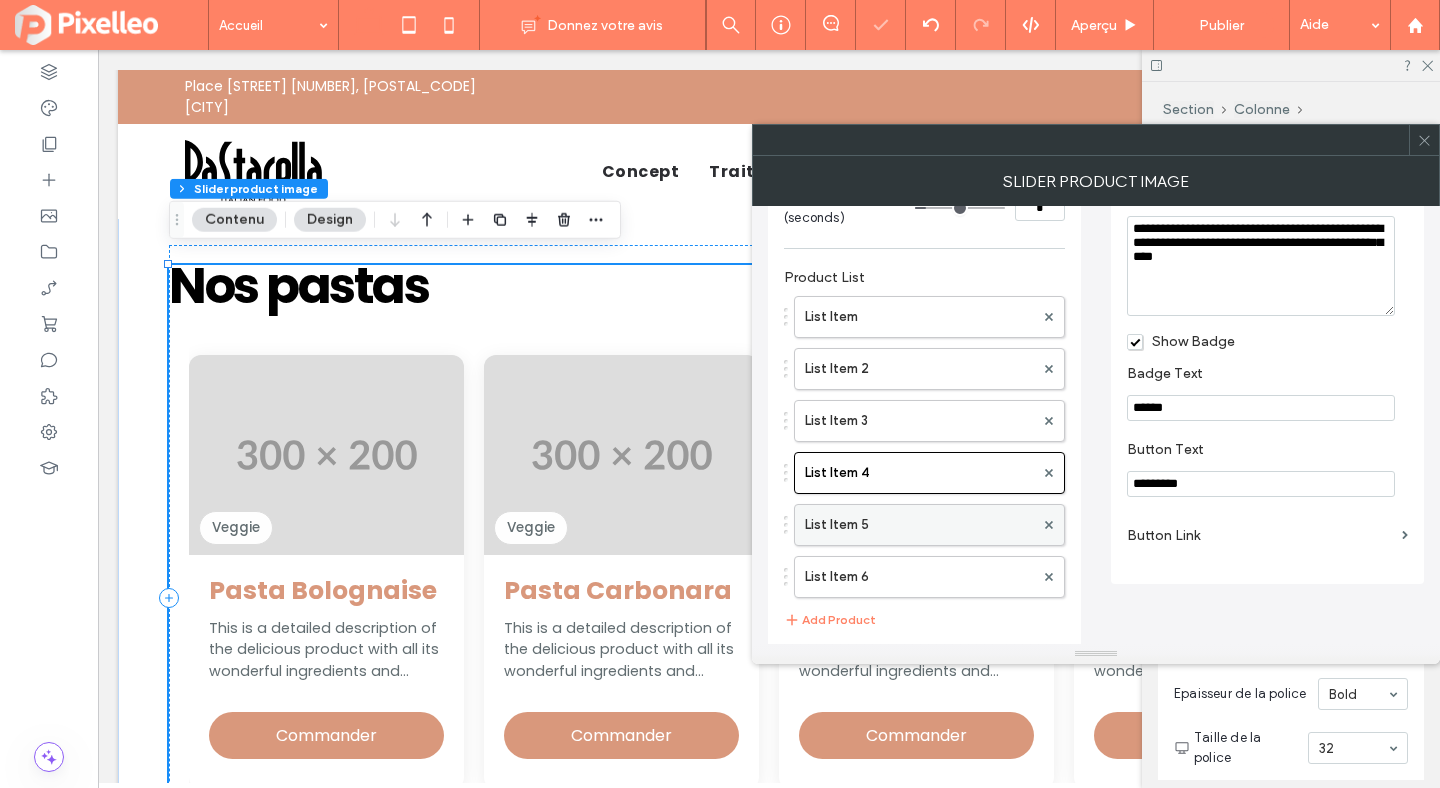 click on "List Item 5" at bounding box center (919, 525) 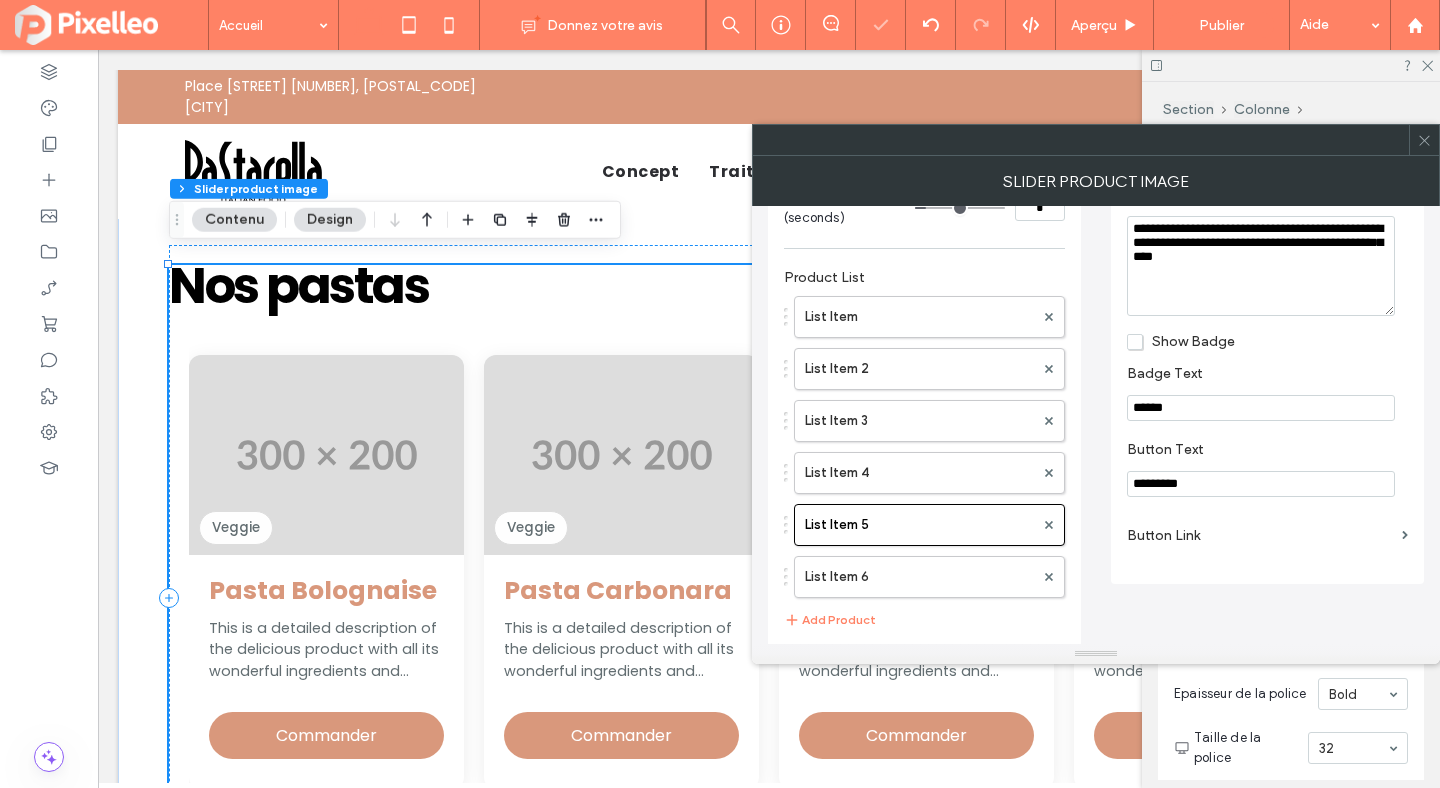 click on "Show Badge" at bounding box center [1181, 341] 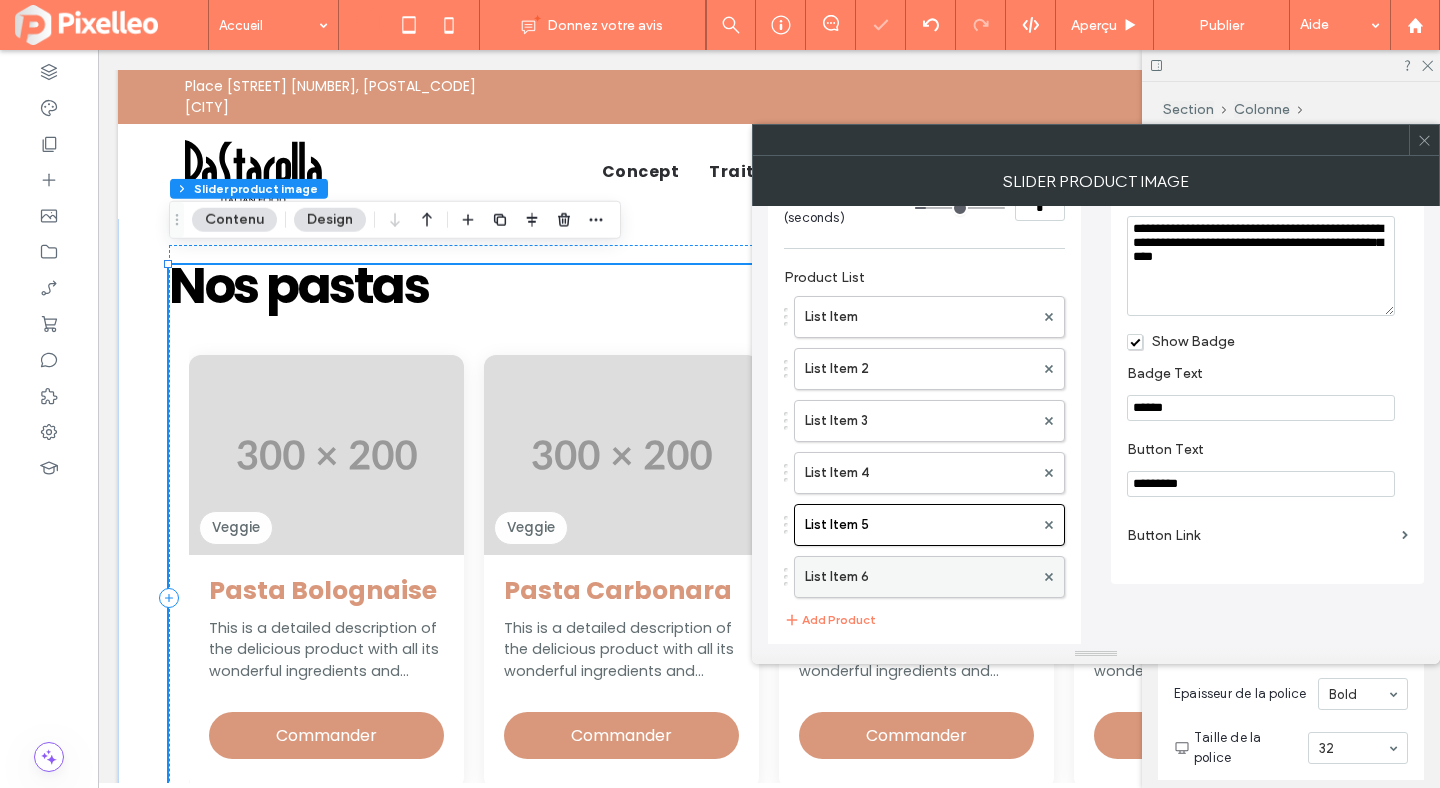 click on "List Item 6" at bounding box center [919, 577] 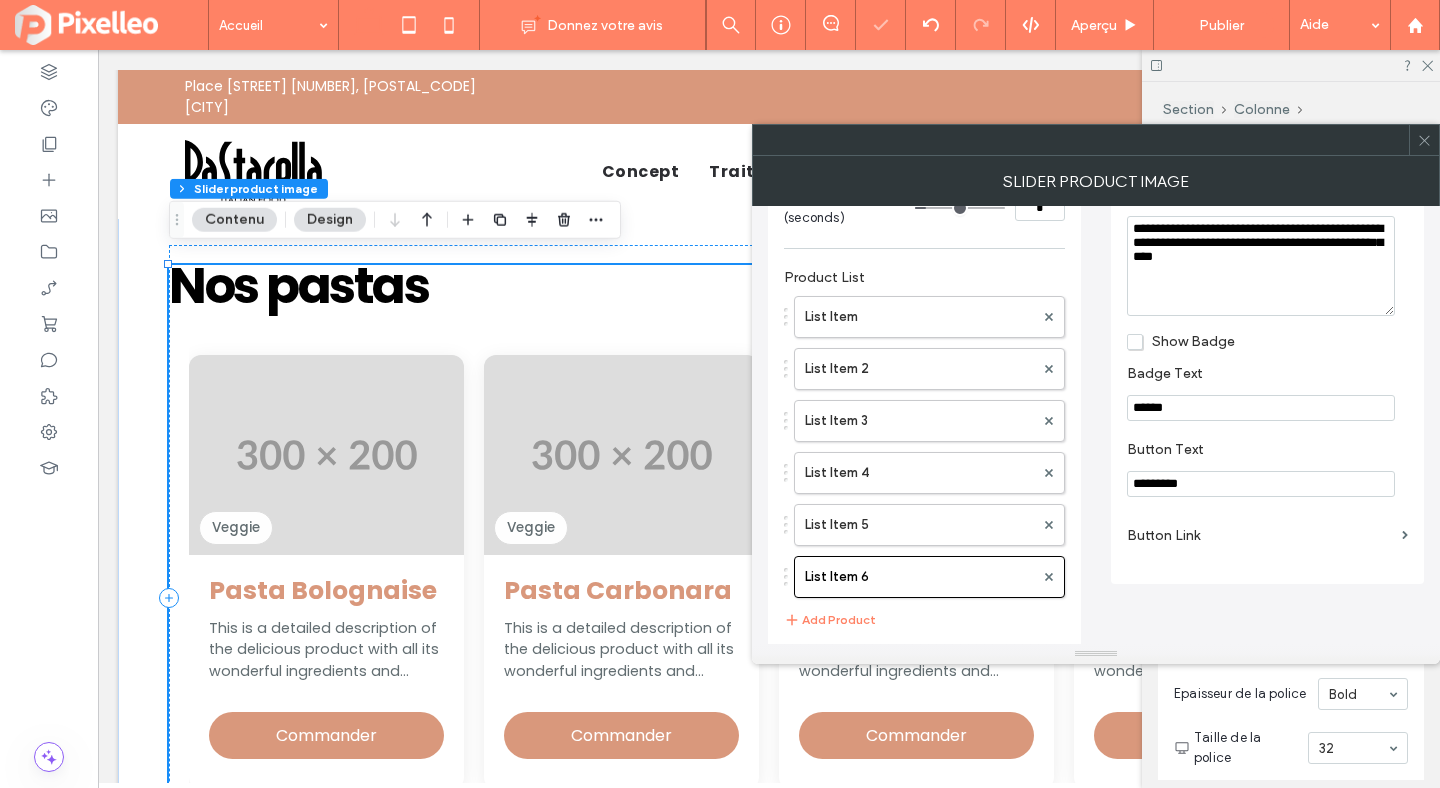 click on "Show Badge" at bounding box center [1181, 341] 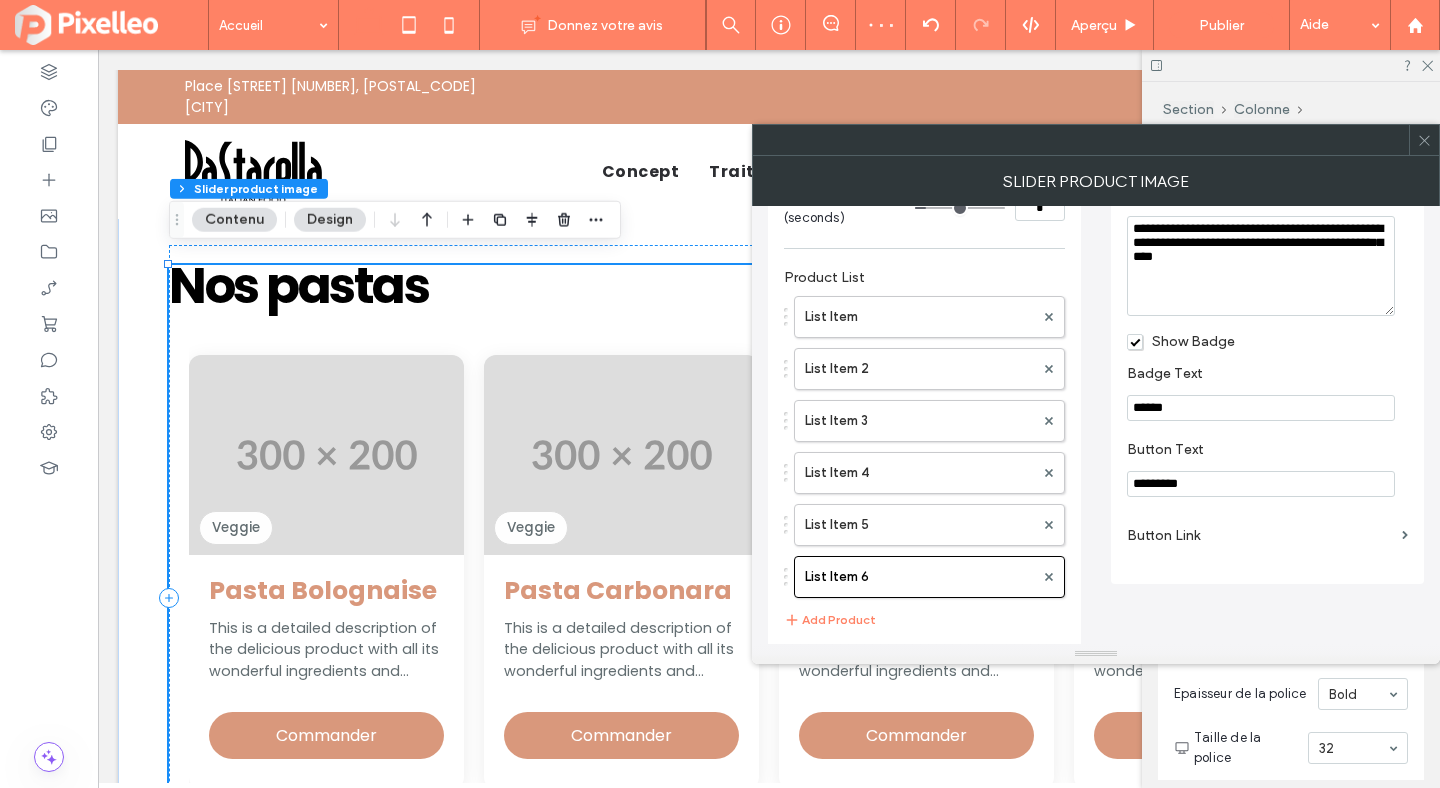 click 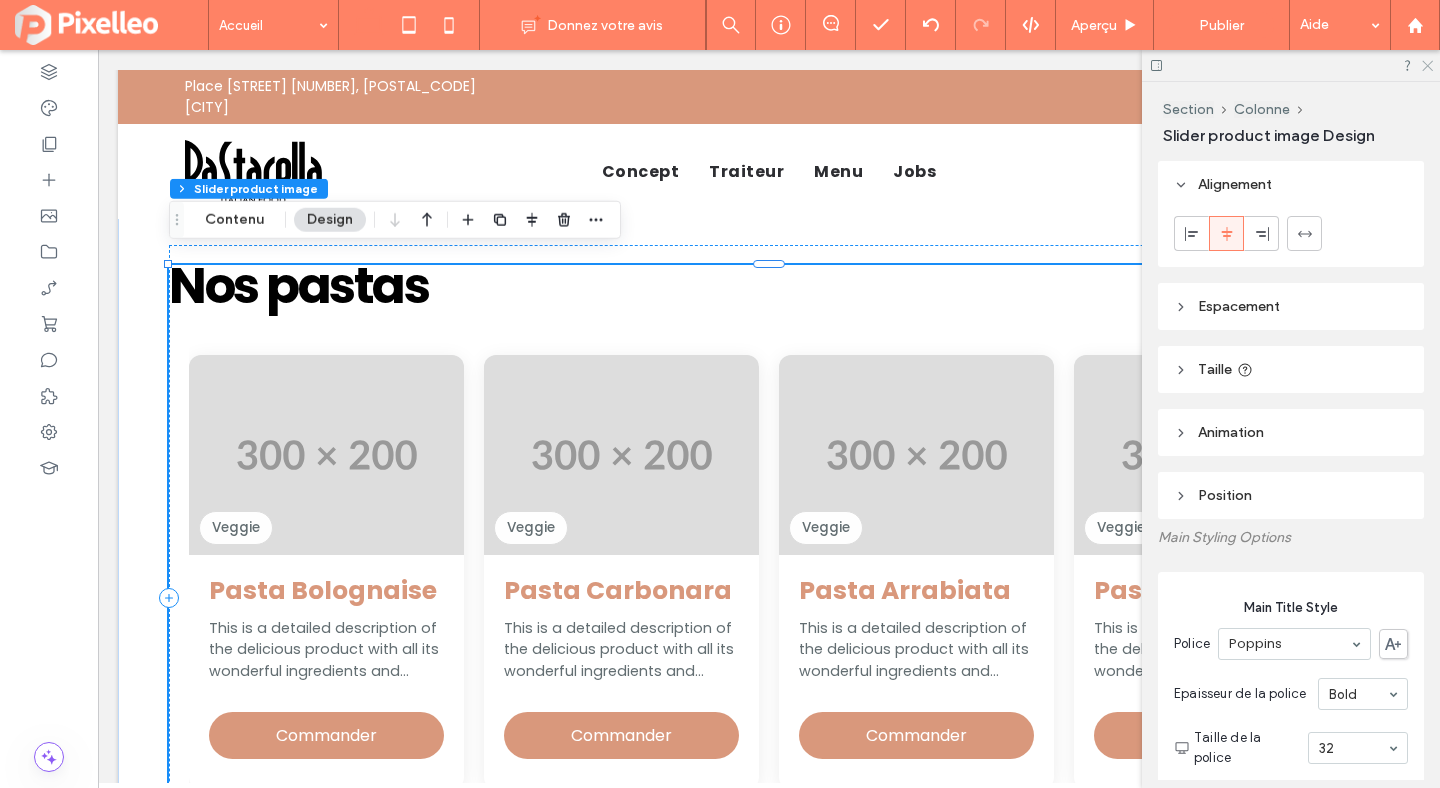 click 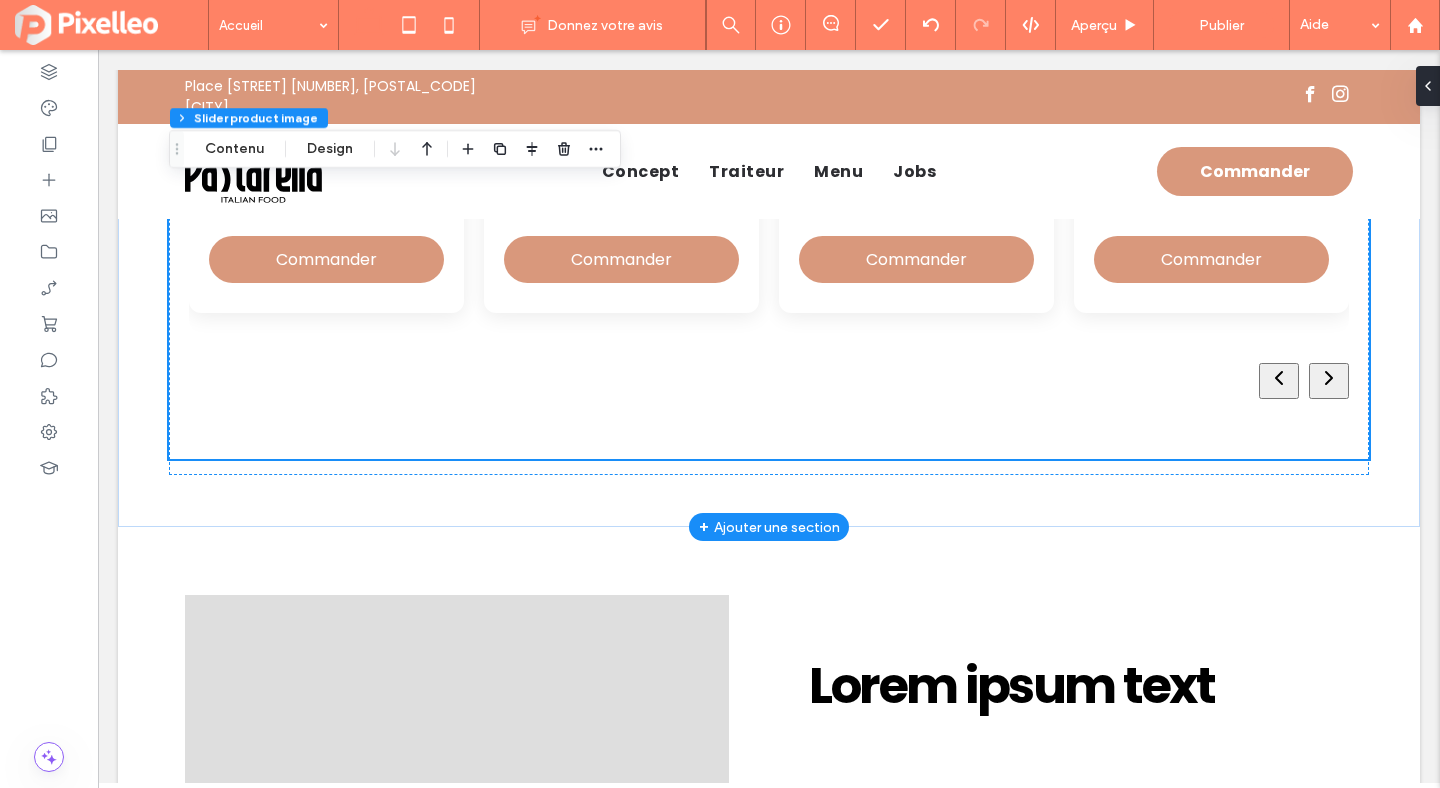 scroll, scrollTop: 1282, scrollLeft: 0, axis: vertical 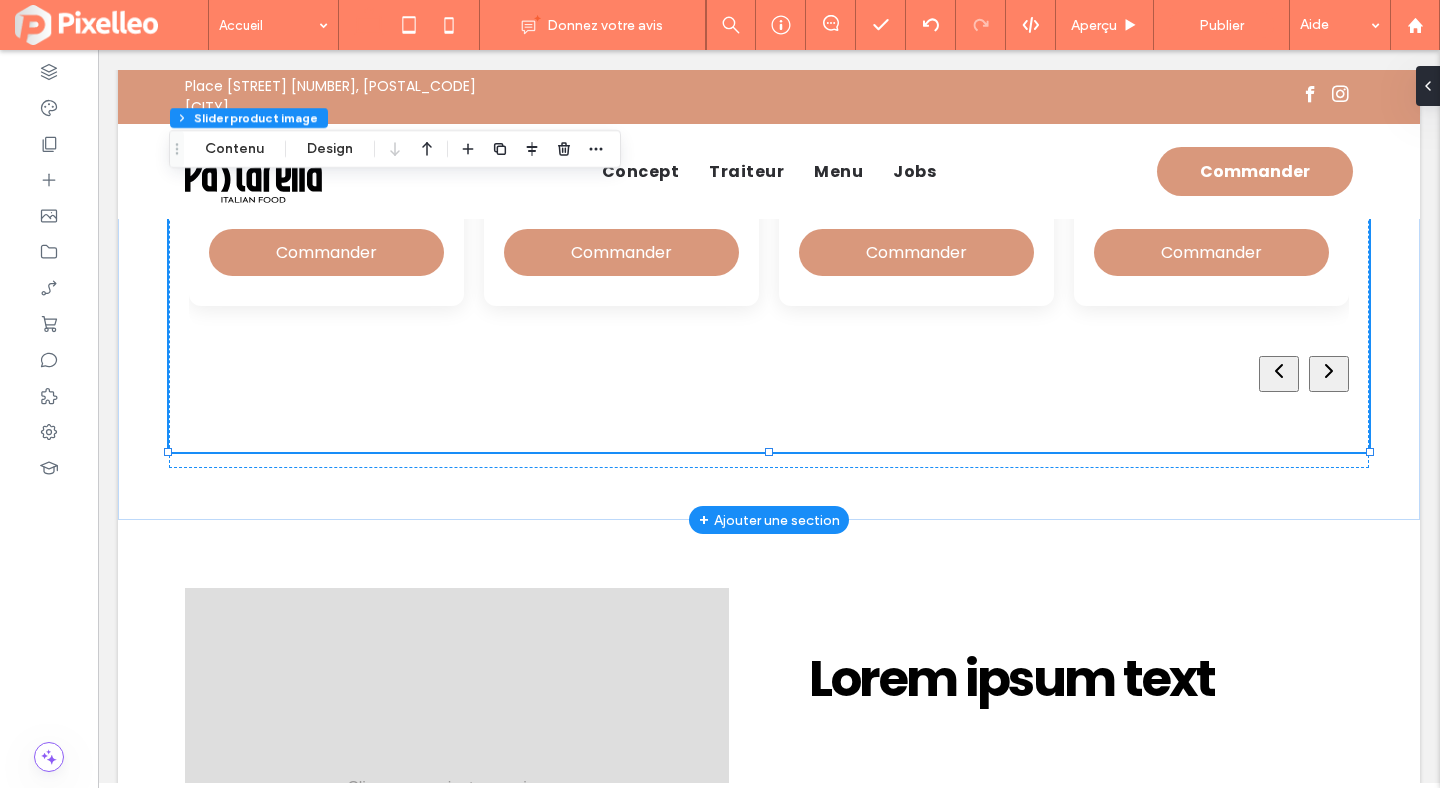click at bounding box center [769, 374] 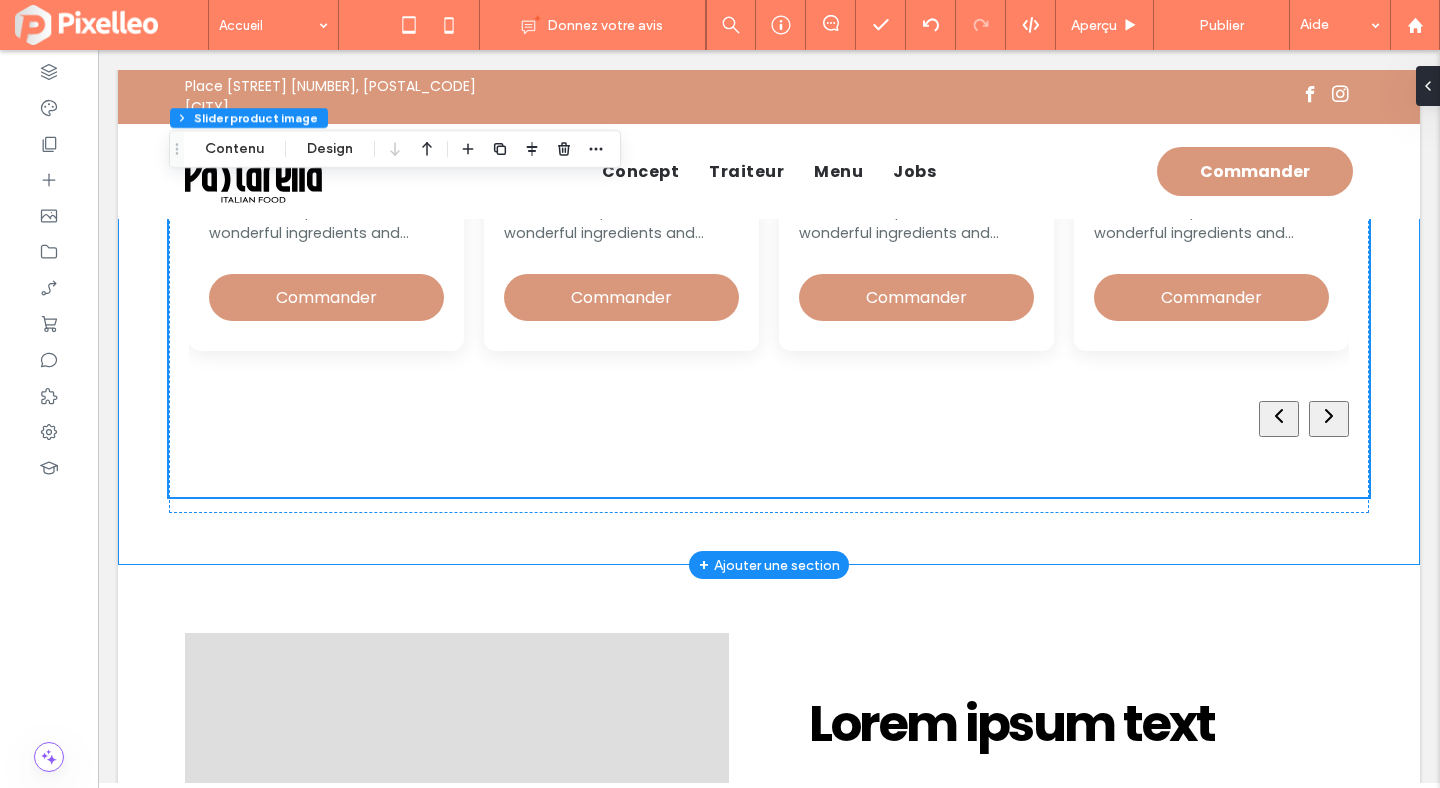 scroll, scrollTop: 1235, scrollLeft: 0, axis: vertical 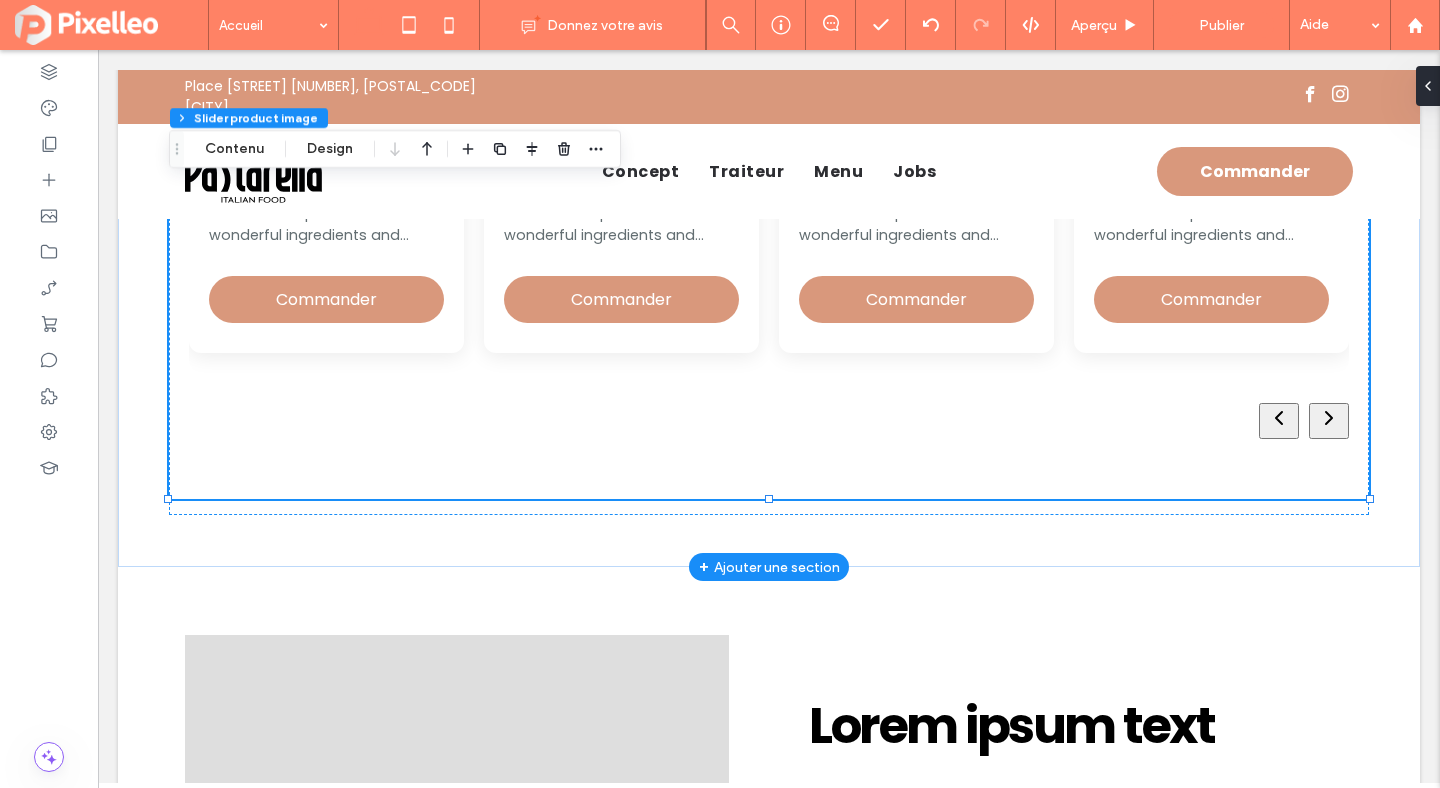 click at bounding box center (769, 421) 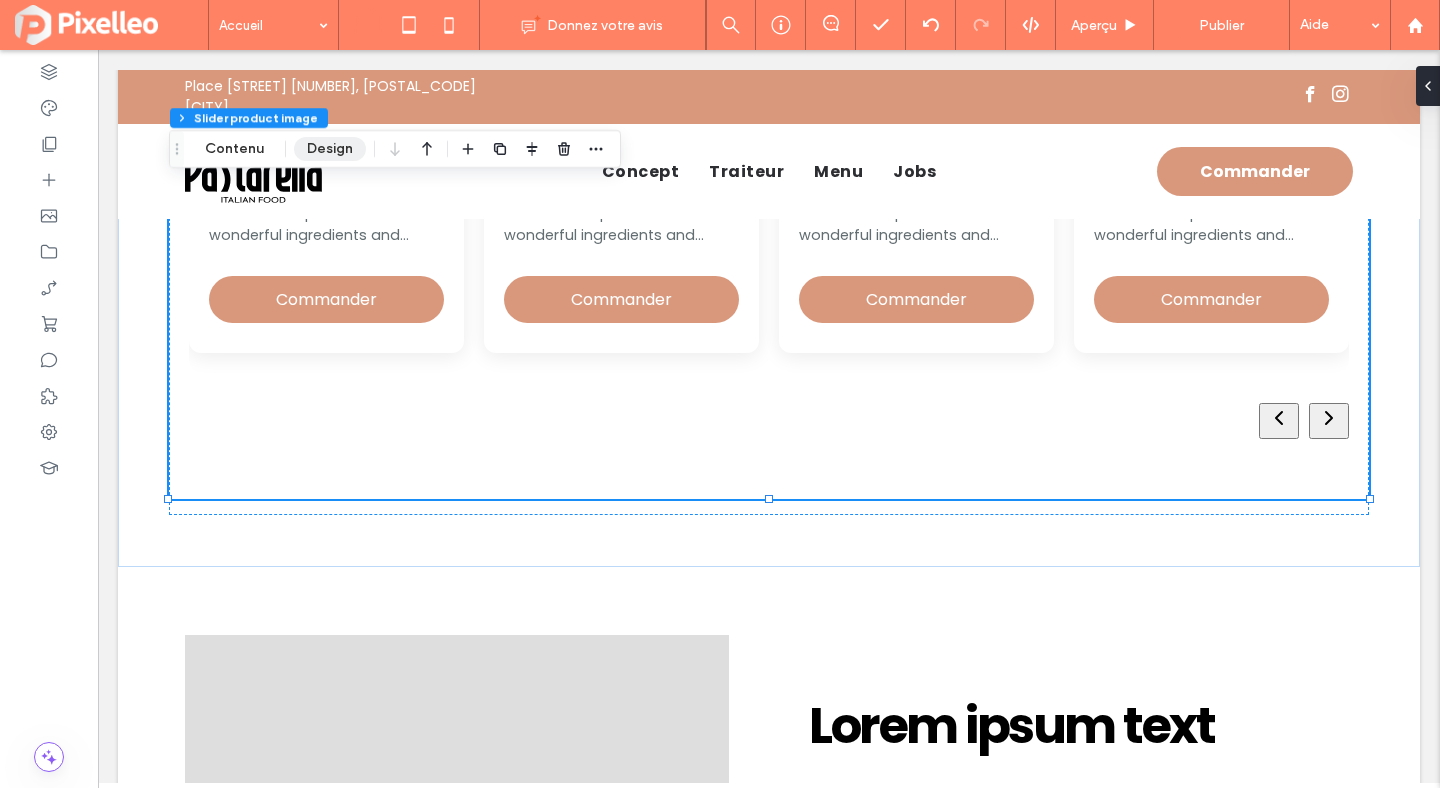 click on "Design" at bounding box center (330, 149) 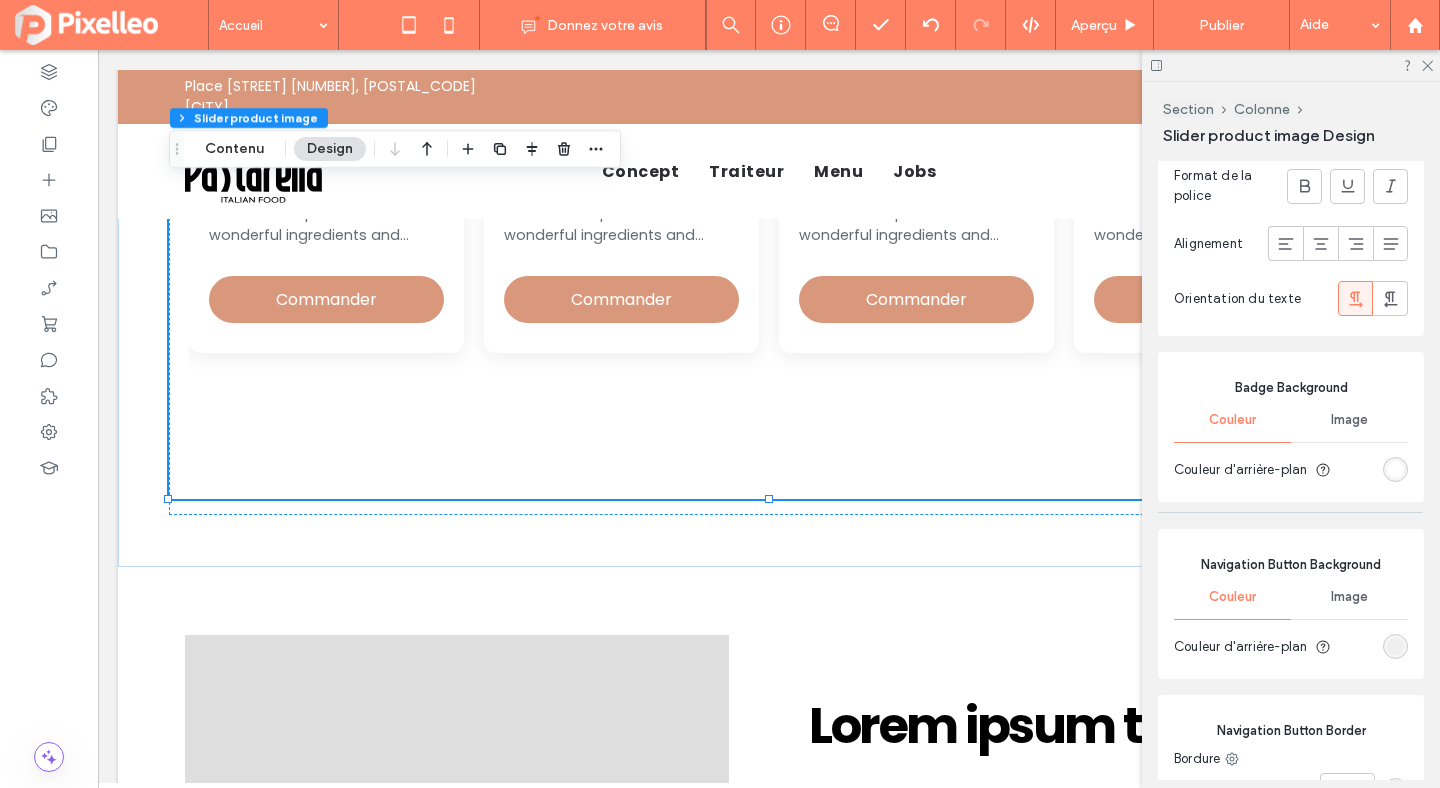 scroll, scrollTop: 3315, scrollLeft: 0, axis: vertical 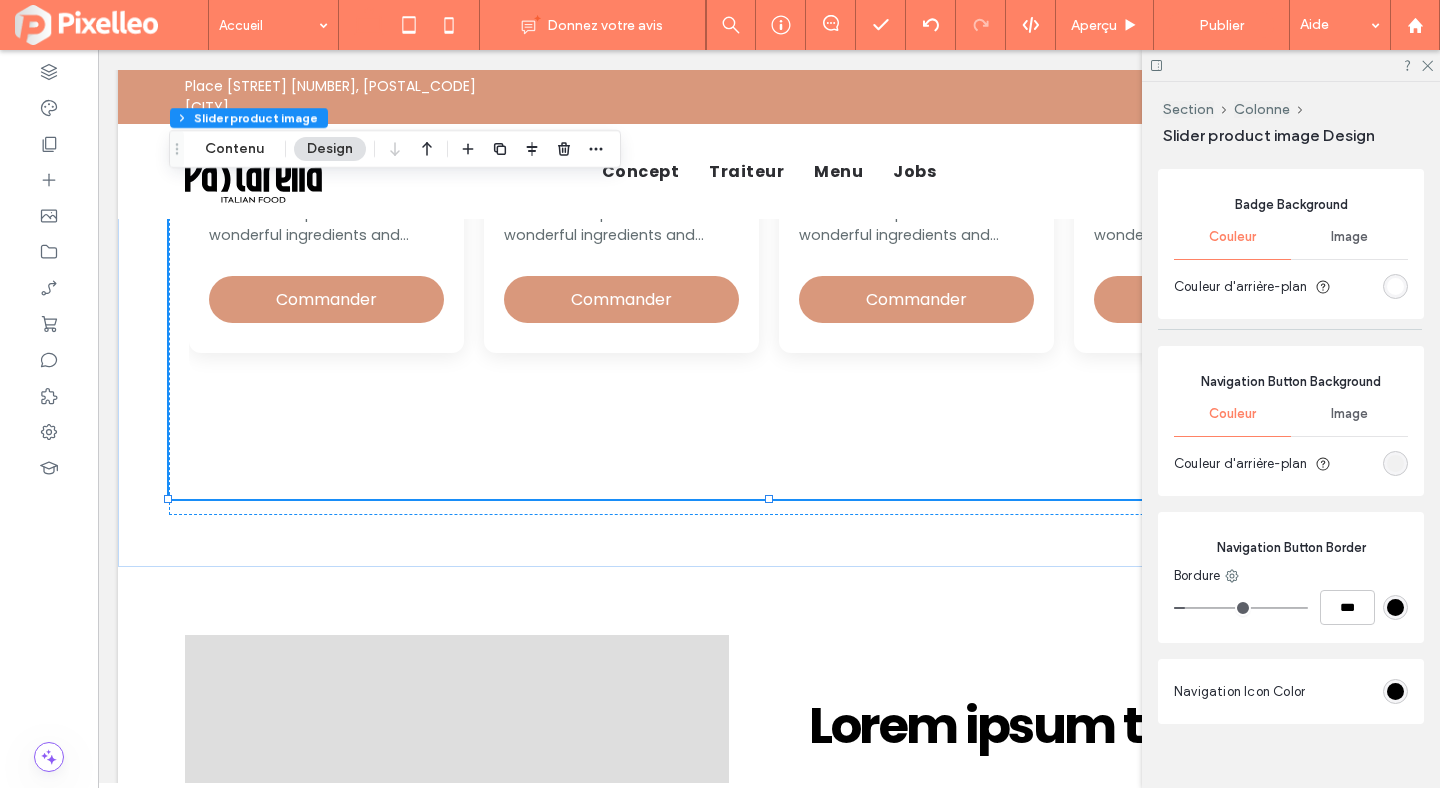 click at bounding box center (1395, 463) 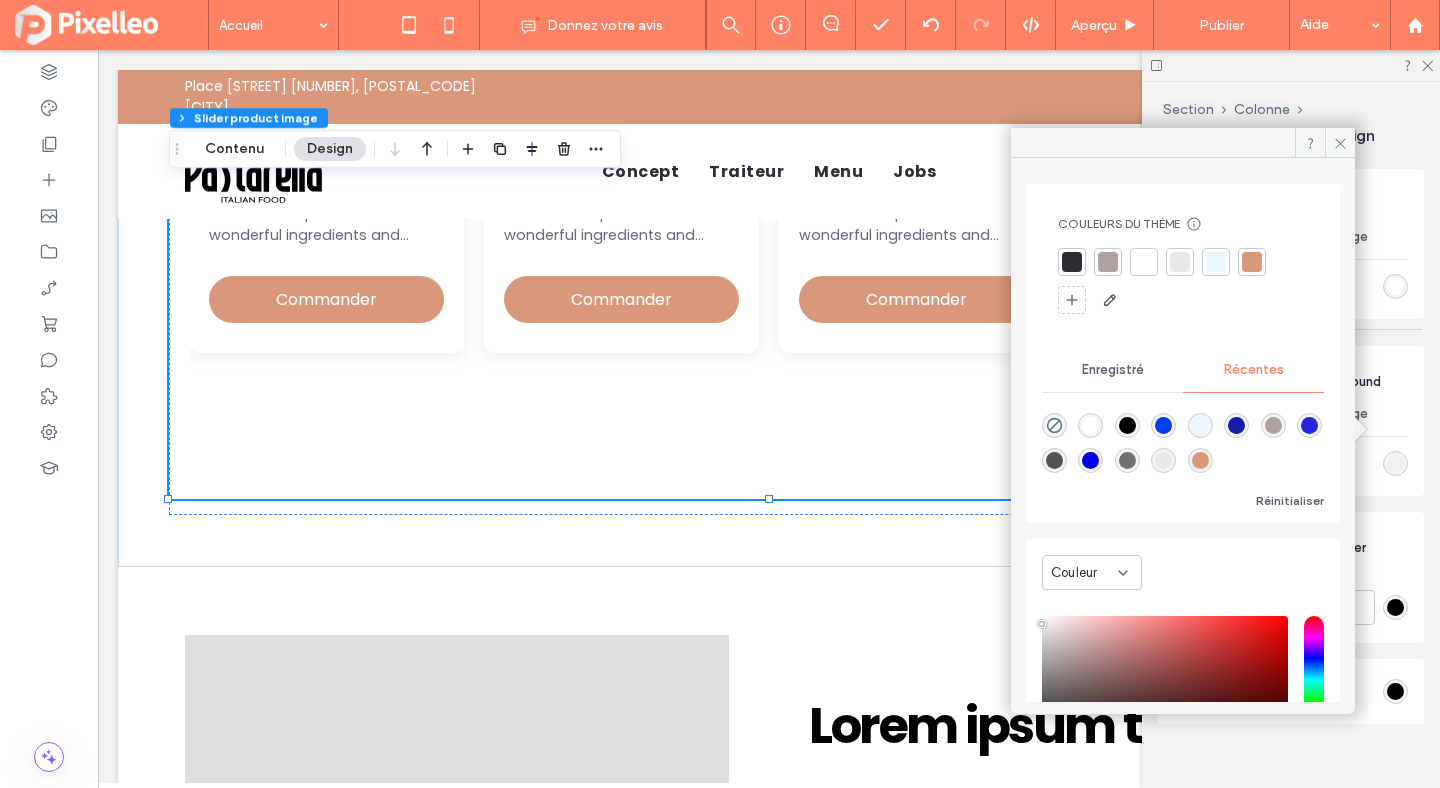 click at bounding box center (1054, 425) 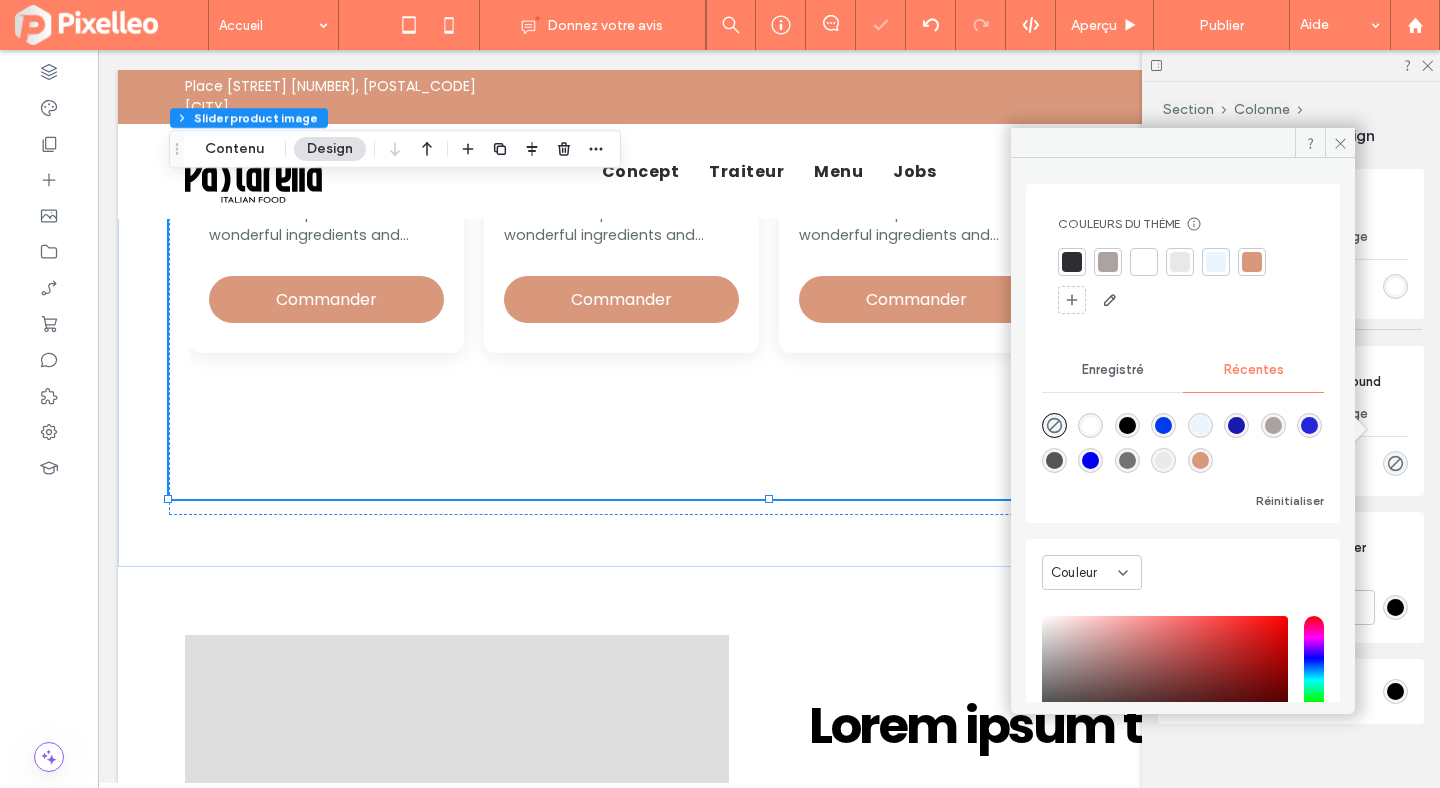 type on "*******" 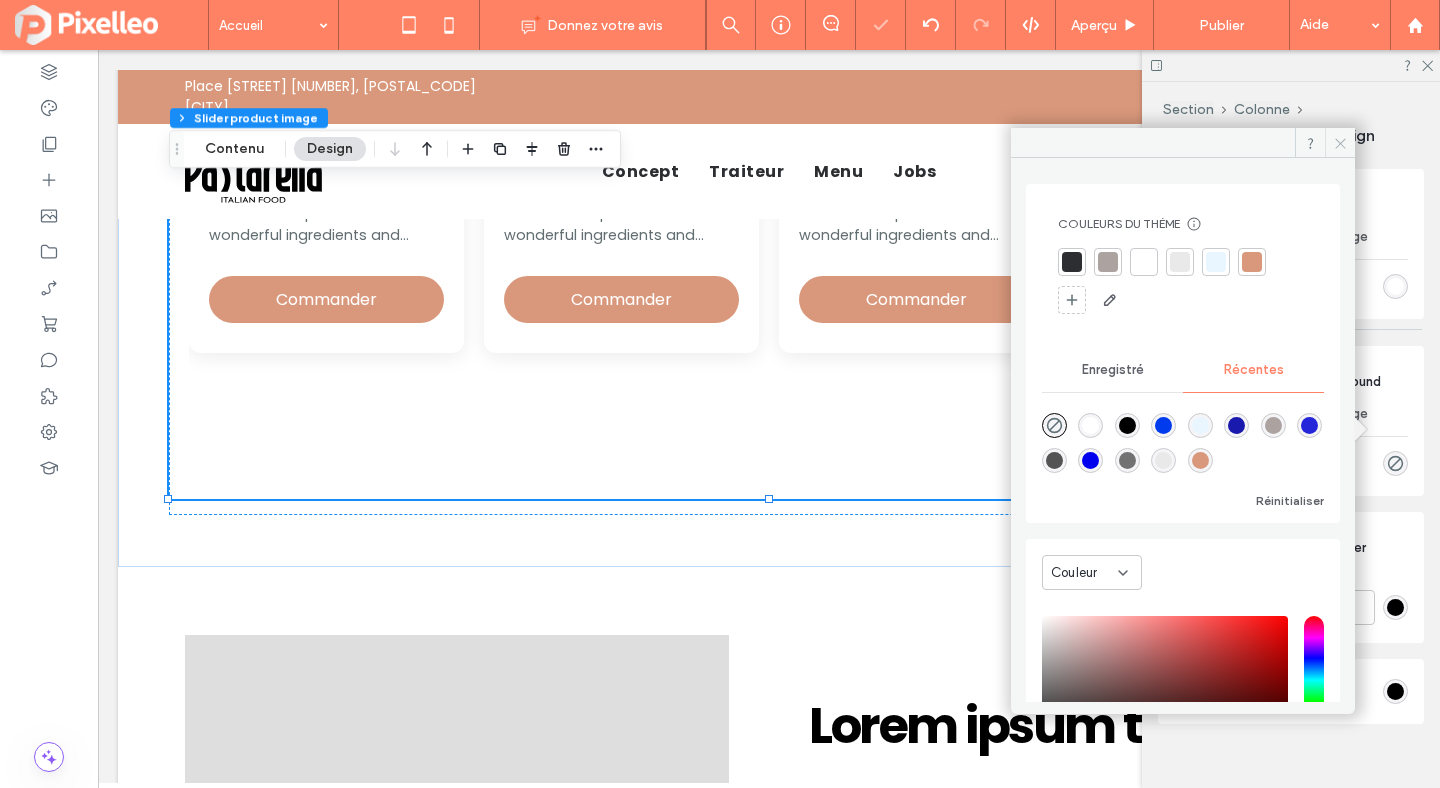 click 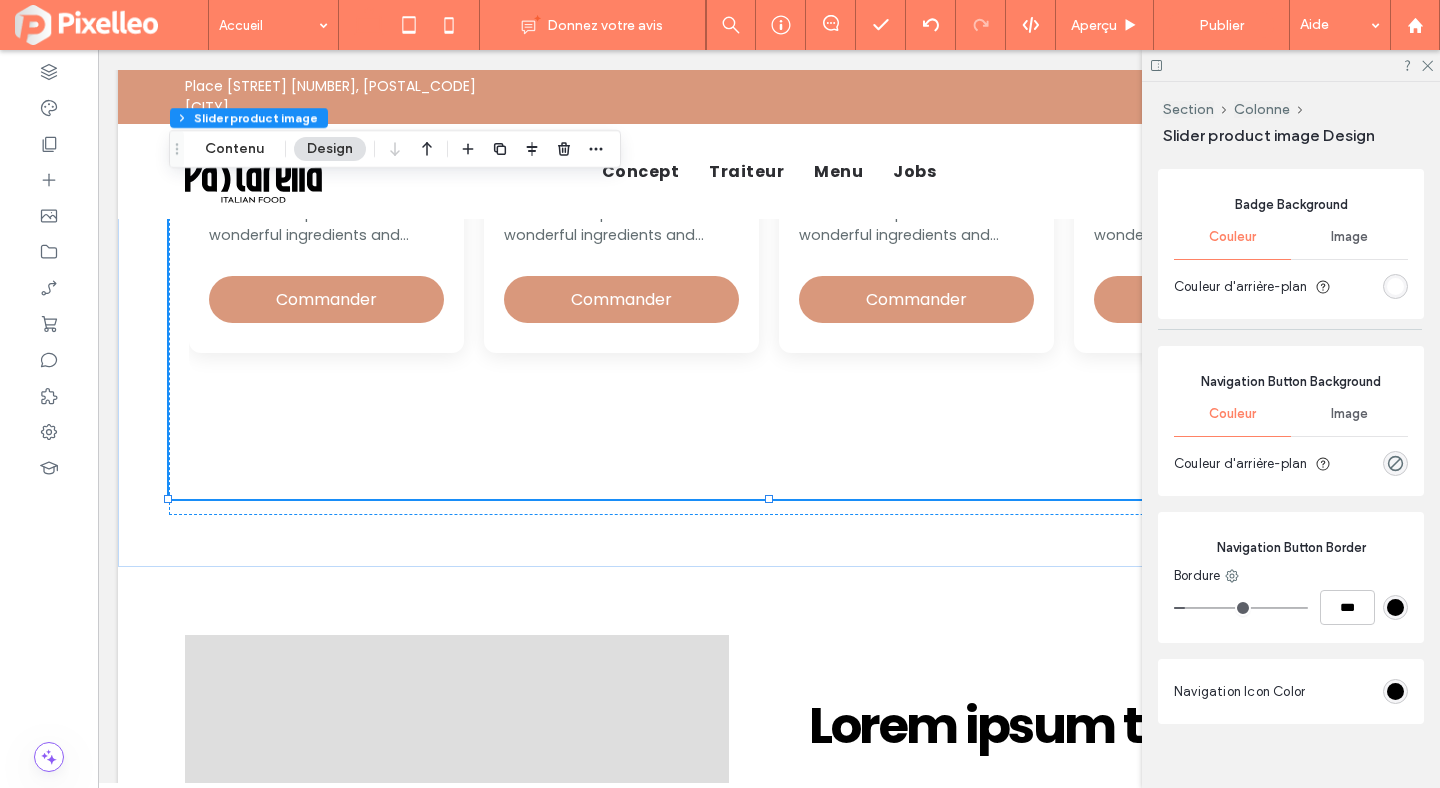 type on "*" 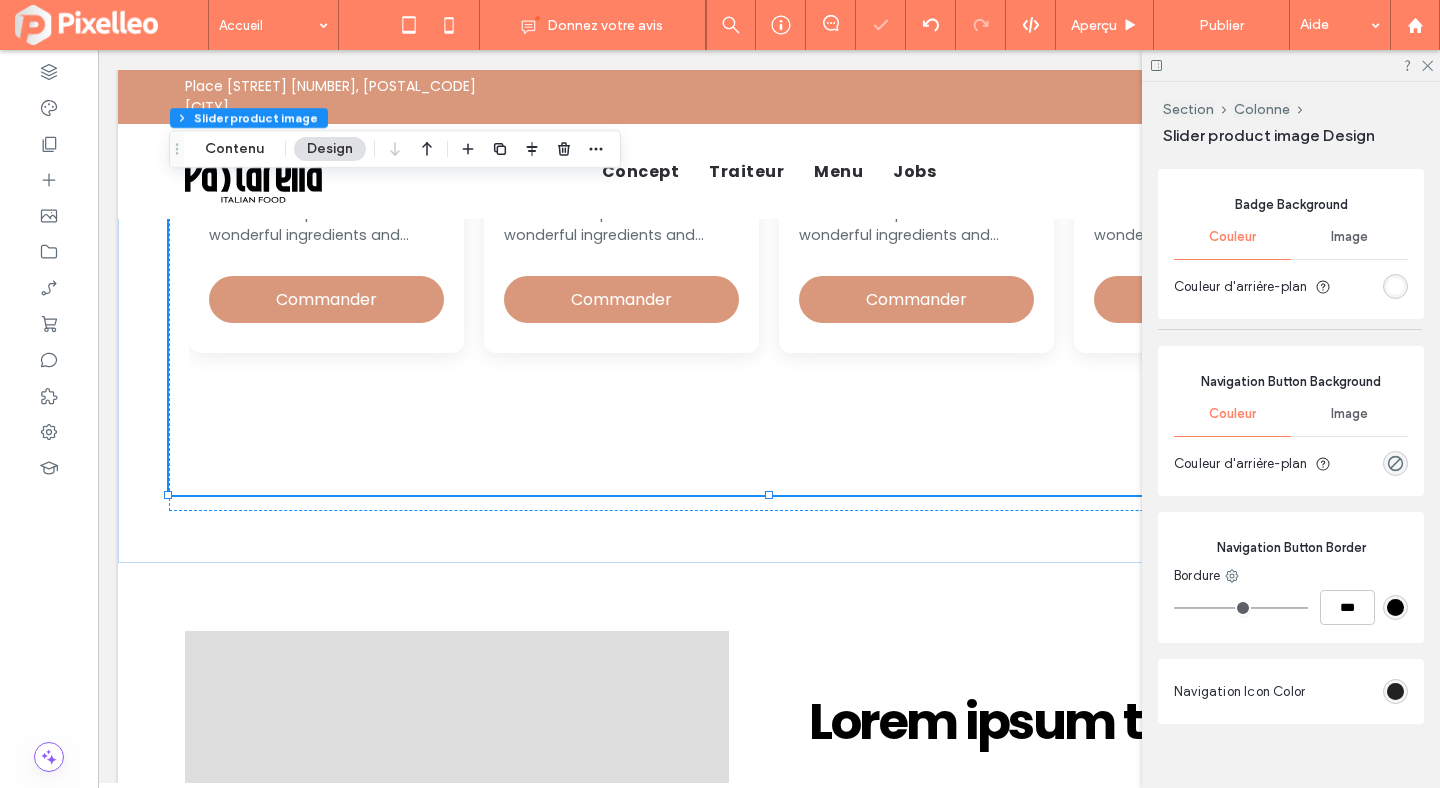 click at bounding box center [1395, 691] 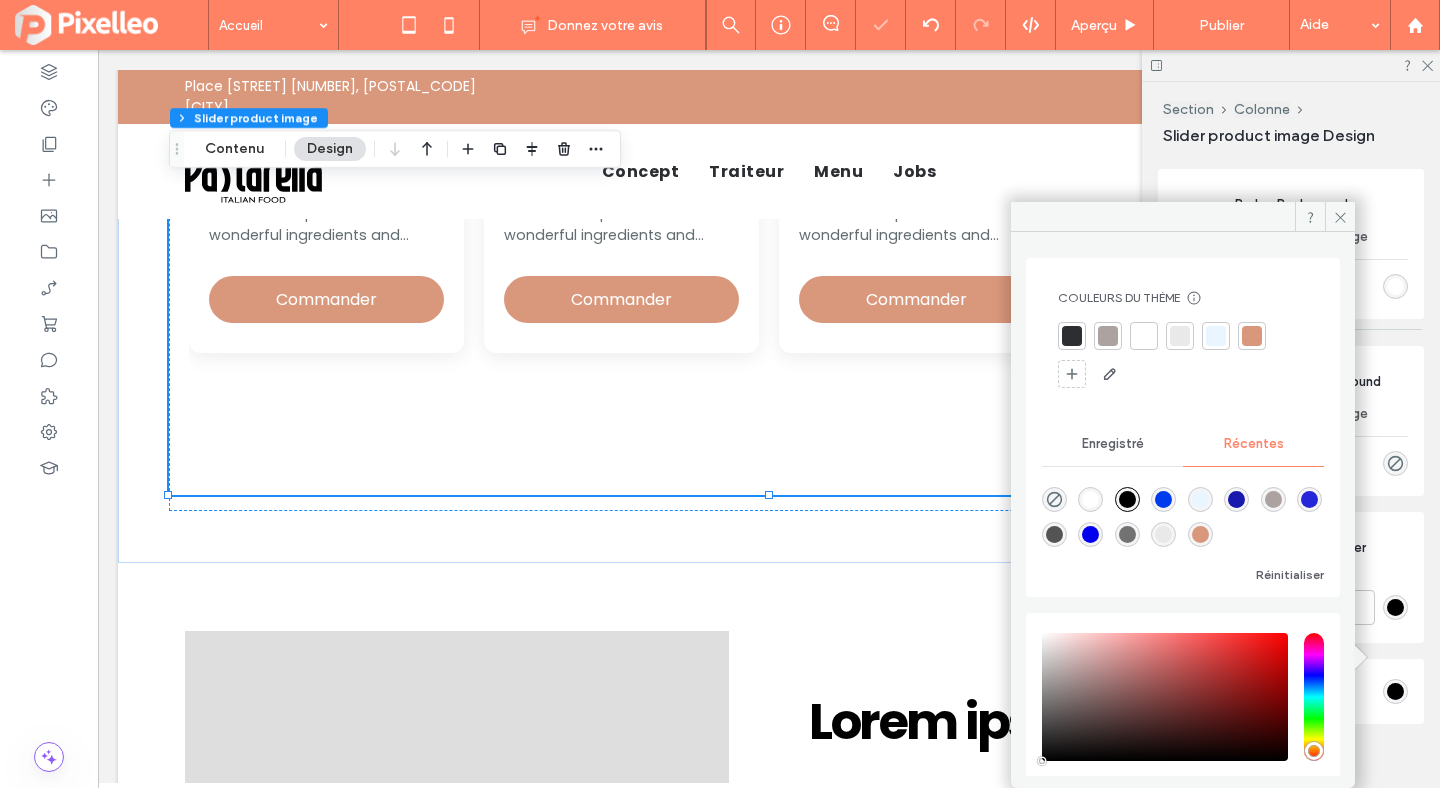 click at bounding box center (1252, 336) 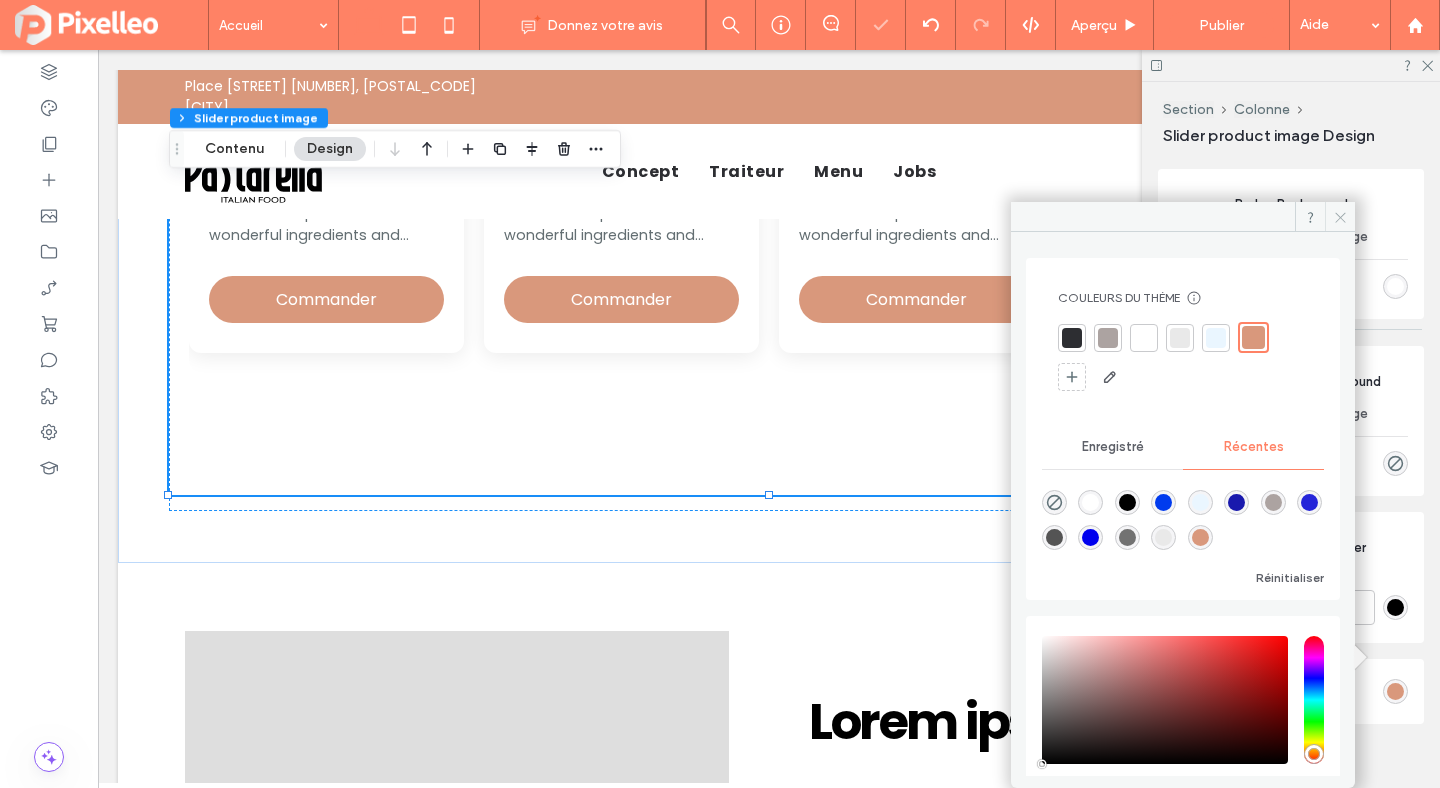 click 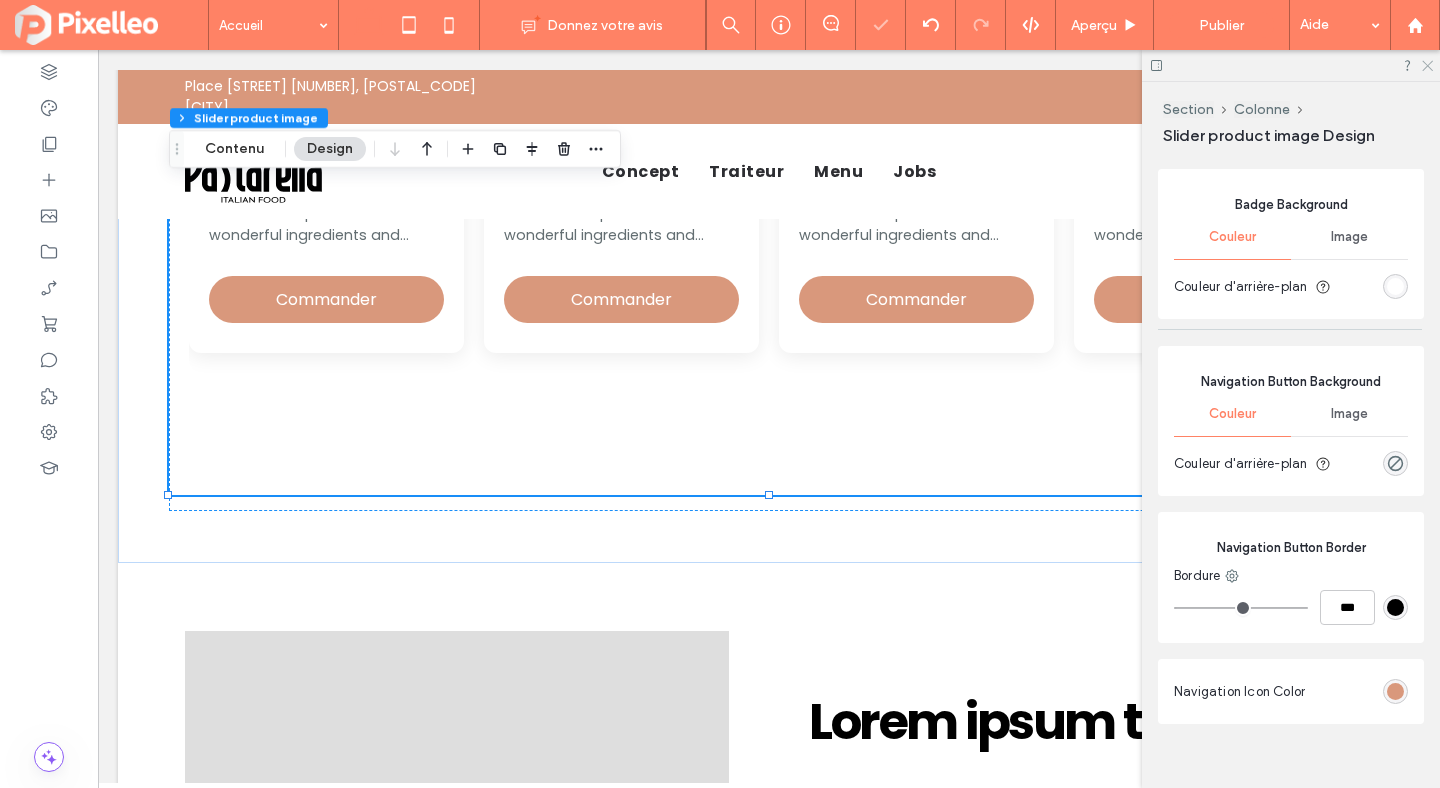 click 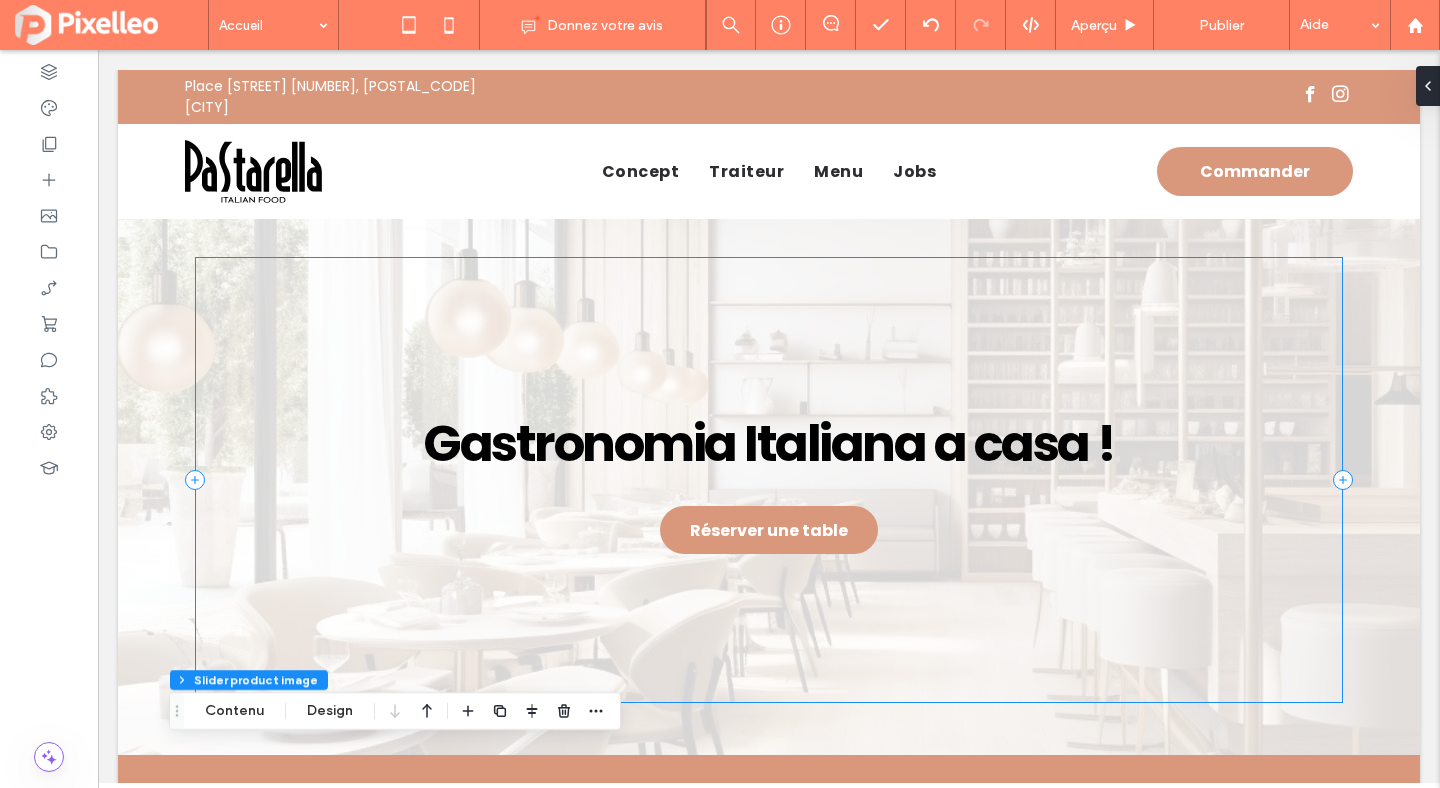 scroll, scrollTop: 0, scrollLeft: 0, axis: both 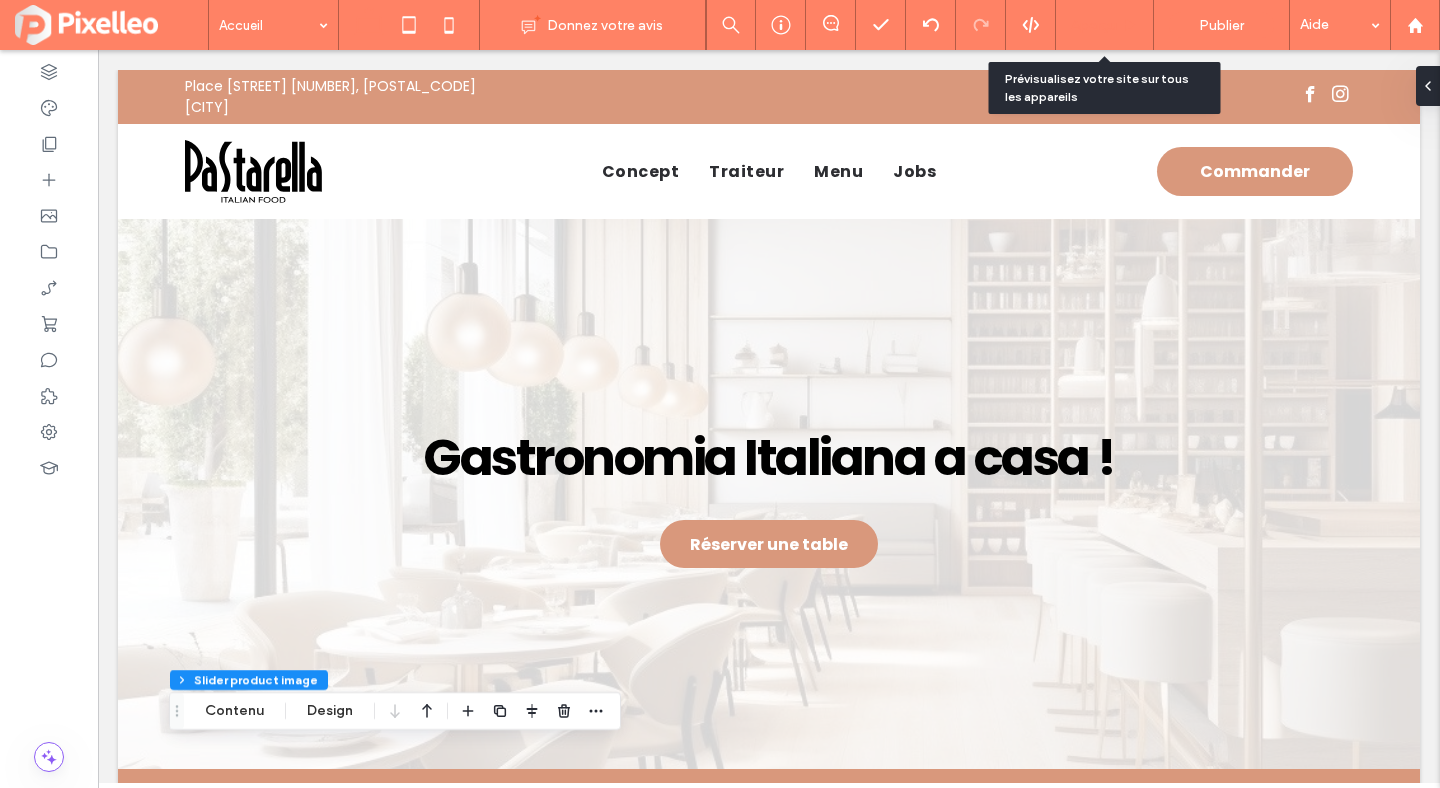 click on "Aperçu" at bounding box center (1094, 25) 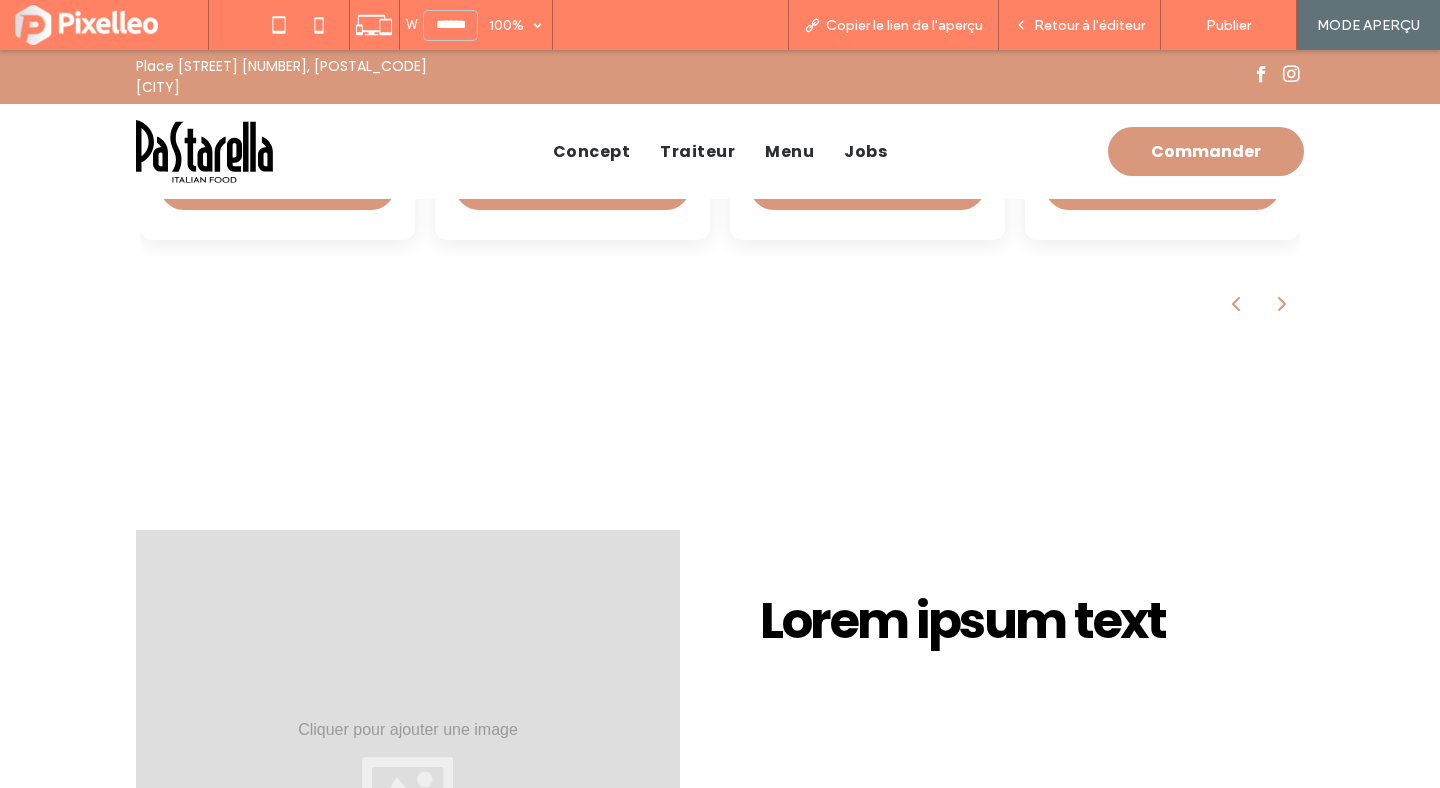 scroll, scrollTop: 1329, scrollLeft: 0, axis: vertical 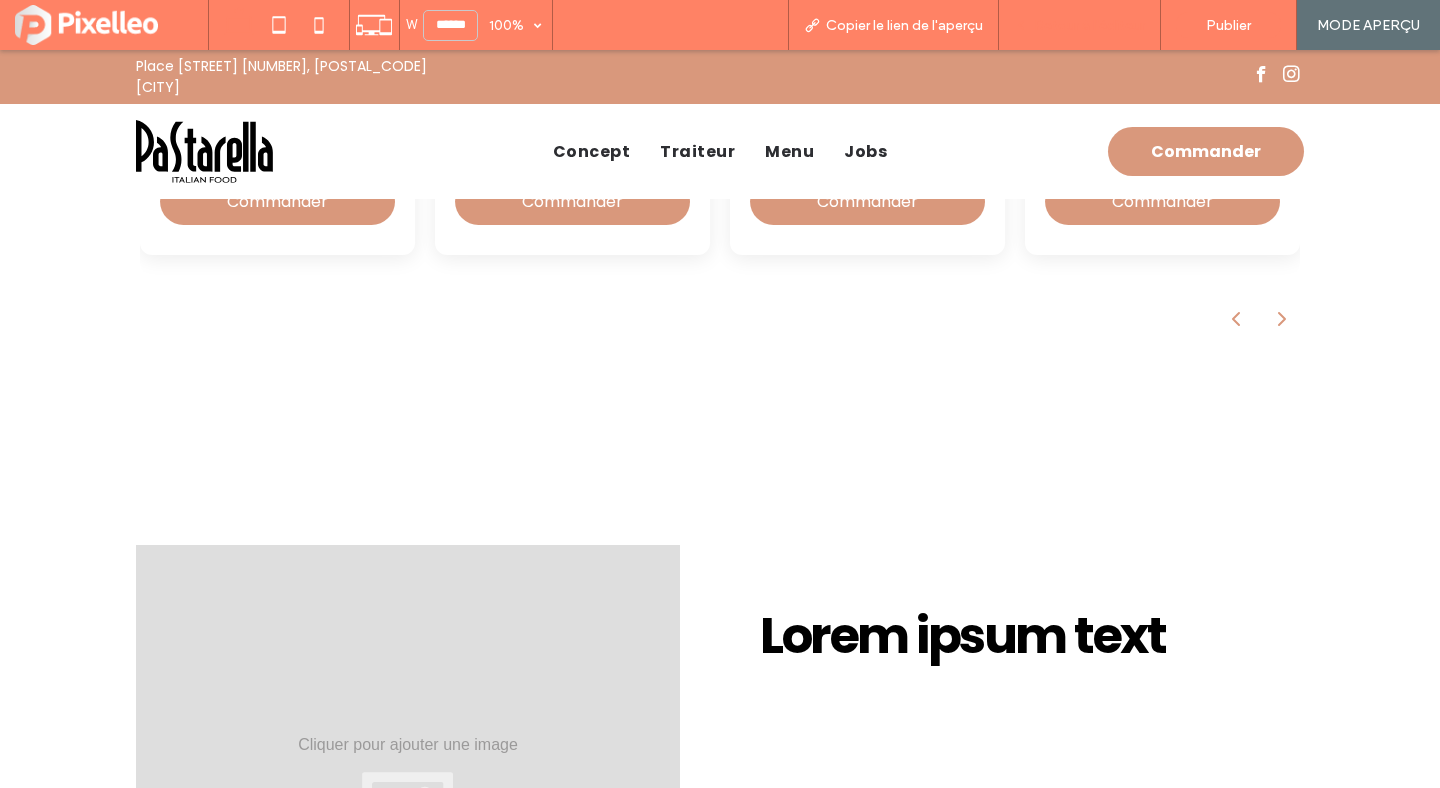 click on "Retour à l'éditeur" at bounding box center [1089, 25] 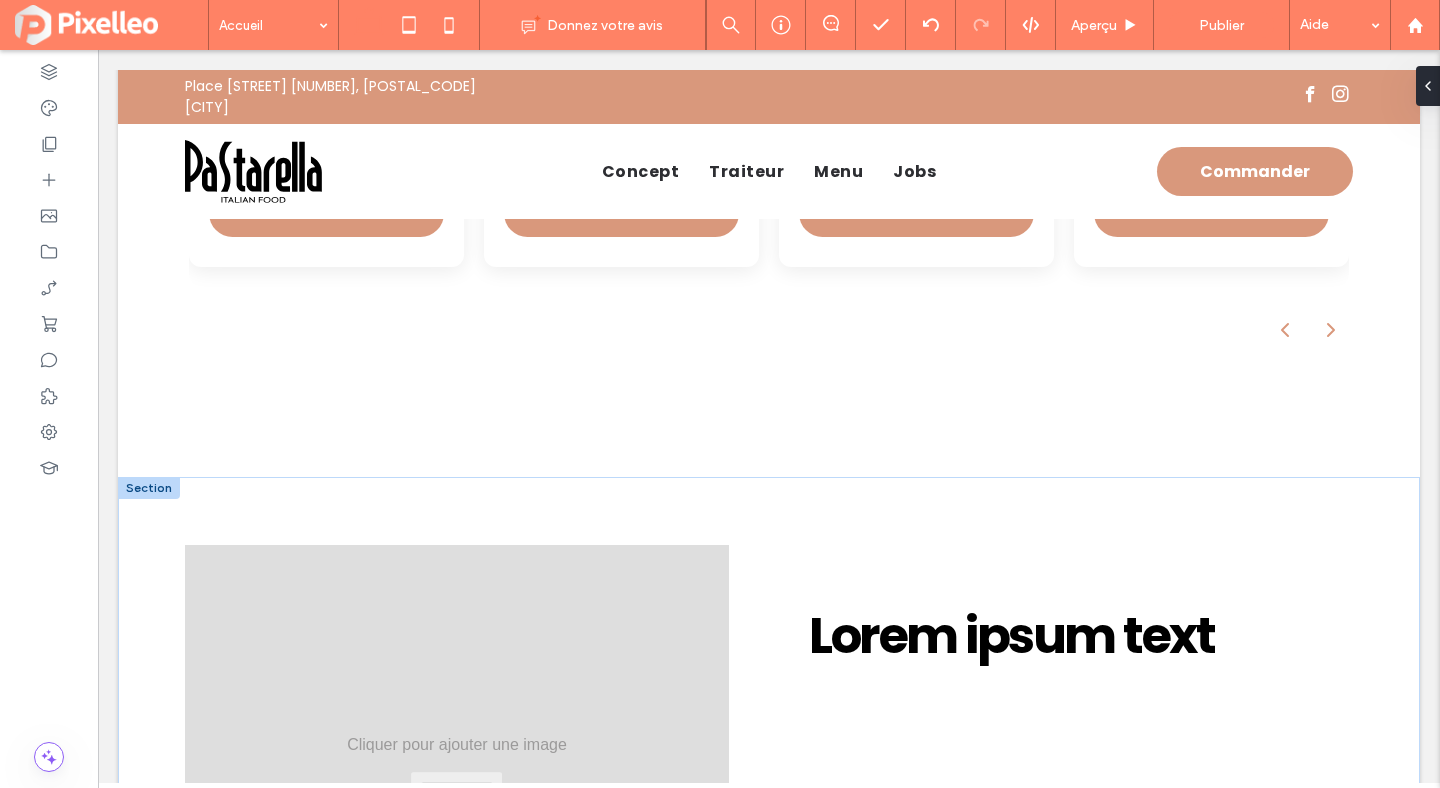 scroll, scrollTop: 1317, scrollLeft: 0, axis: vertical 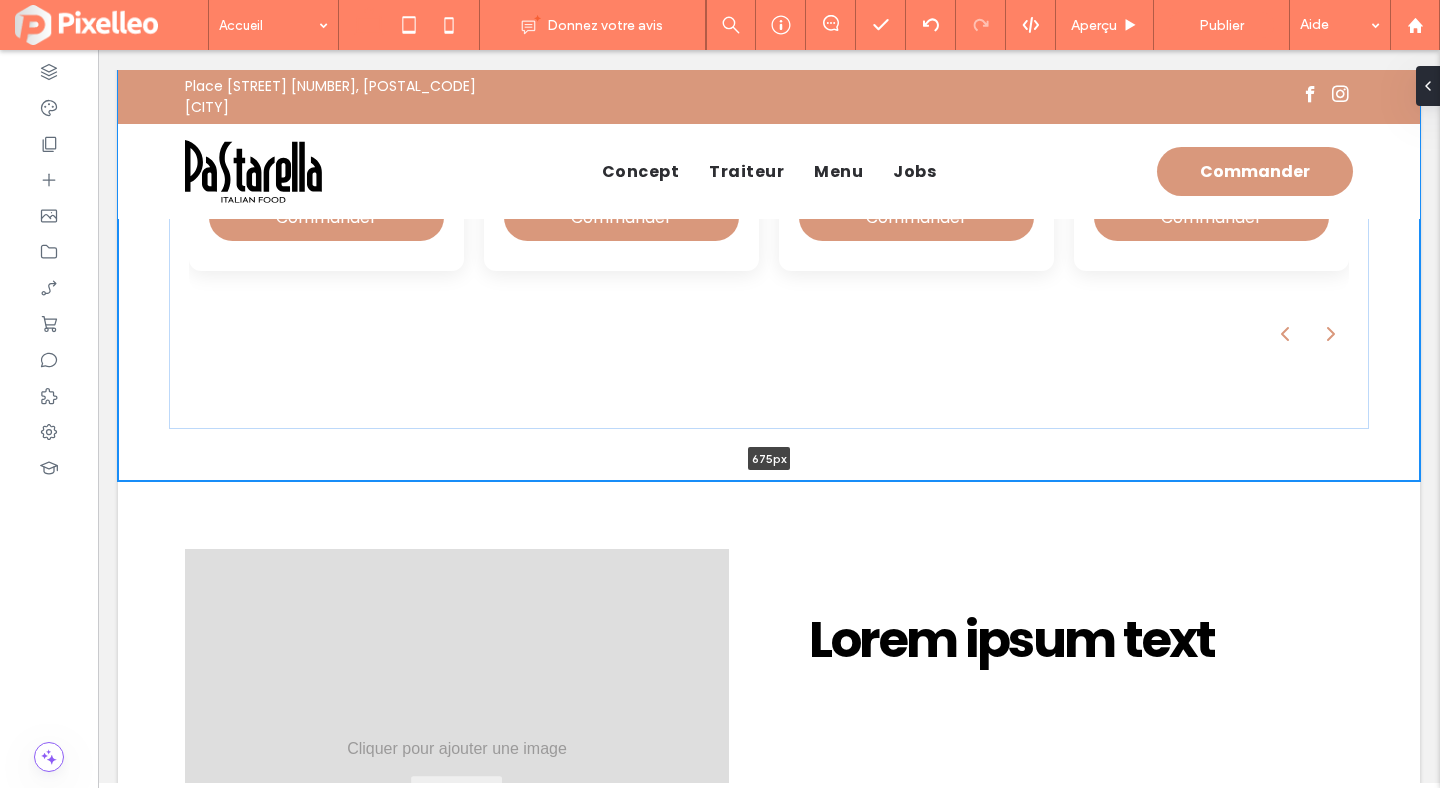 drag, startPoint x: 672, startPoint y: 464, endPoint x: 672, endPoint y: 331, distance: 133 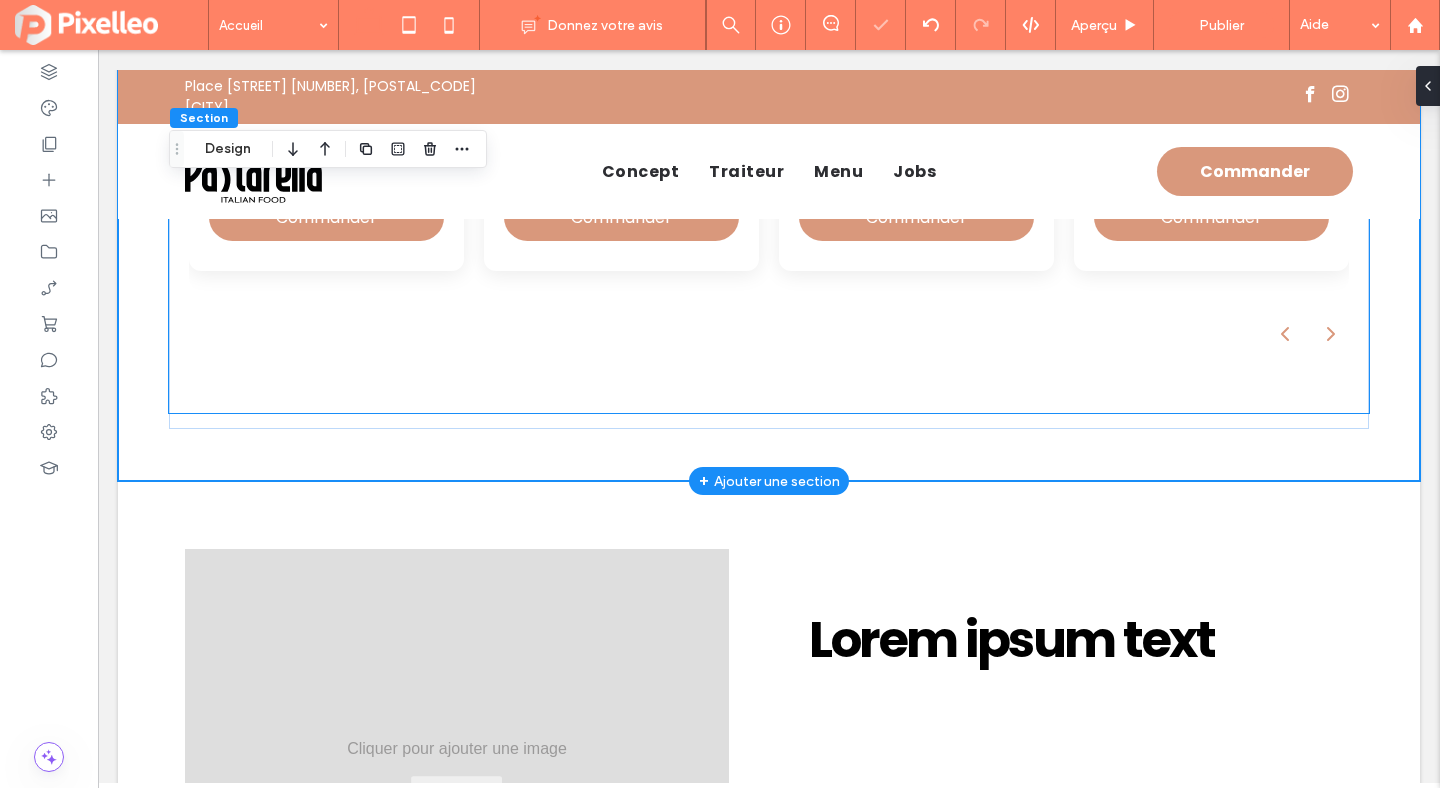 click on "Veggie
Pasta Parma
This is a detailed description of the delicious product with all its wonderful ingredients and features.
Commander
Veggie
Pasta Pastarella
This is a detailed description of the delicious product with all its wonderful ingredients and features.
Commander
Veggie
Pasta Veggie
This is a detailed description of the delicious product with all its wonderful ingredients and features.
Commander
Veggie
Pasta Arrabiata
This is a detailed description of the delicious product with all its wonderful ingredients and features.
Commander
Veggie
Pasta Bolognaise
This is a detailed description of the delicious product with all its wonderful ingredients and features.
Commander
Veggie
Pasta Carbonara
Commander
Veggie
Pasta Arrabiata
Commander" at bounding box center [769, 80] 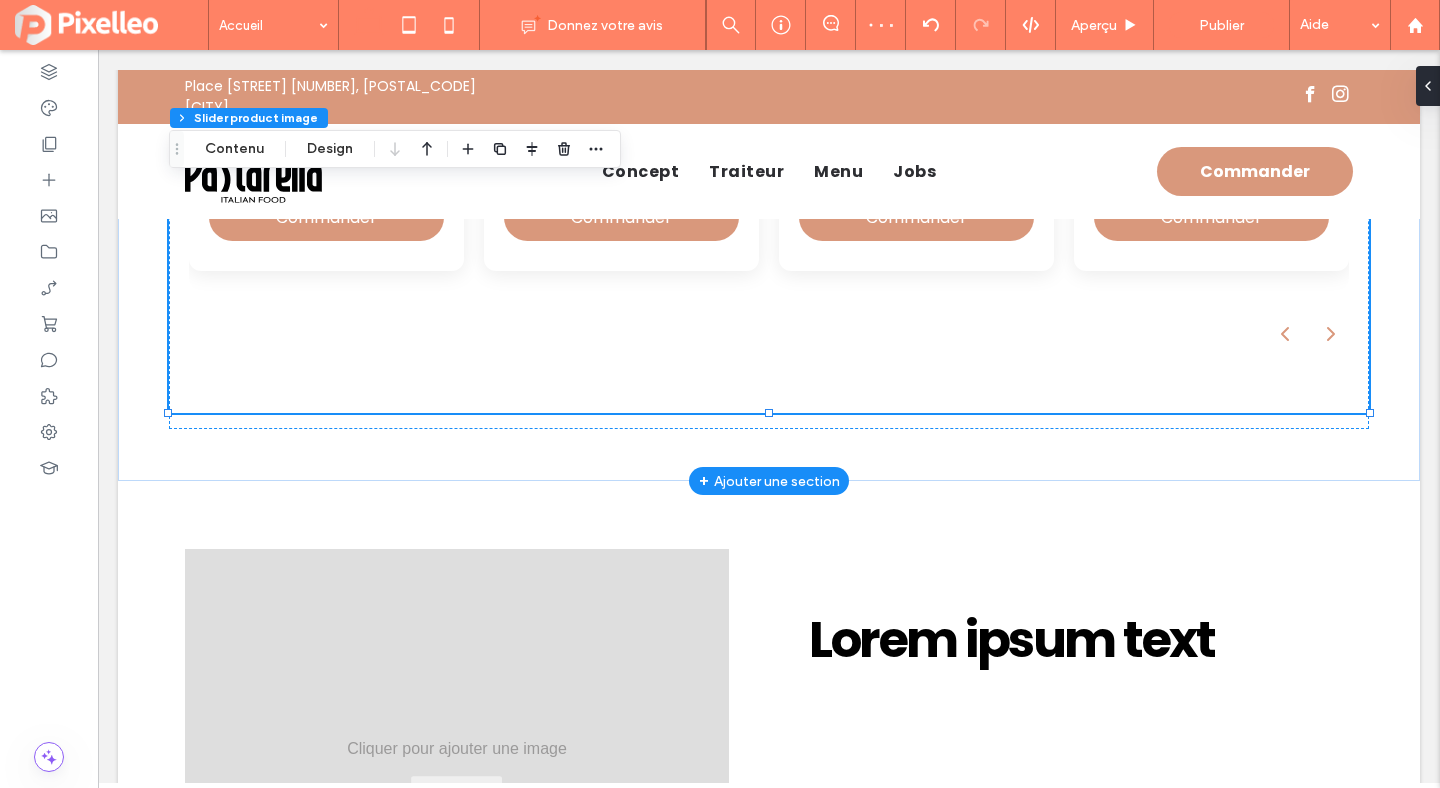 type on "**" 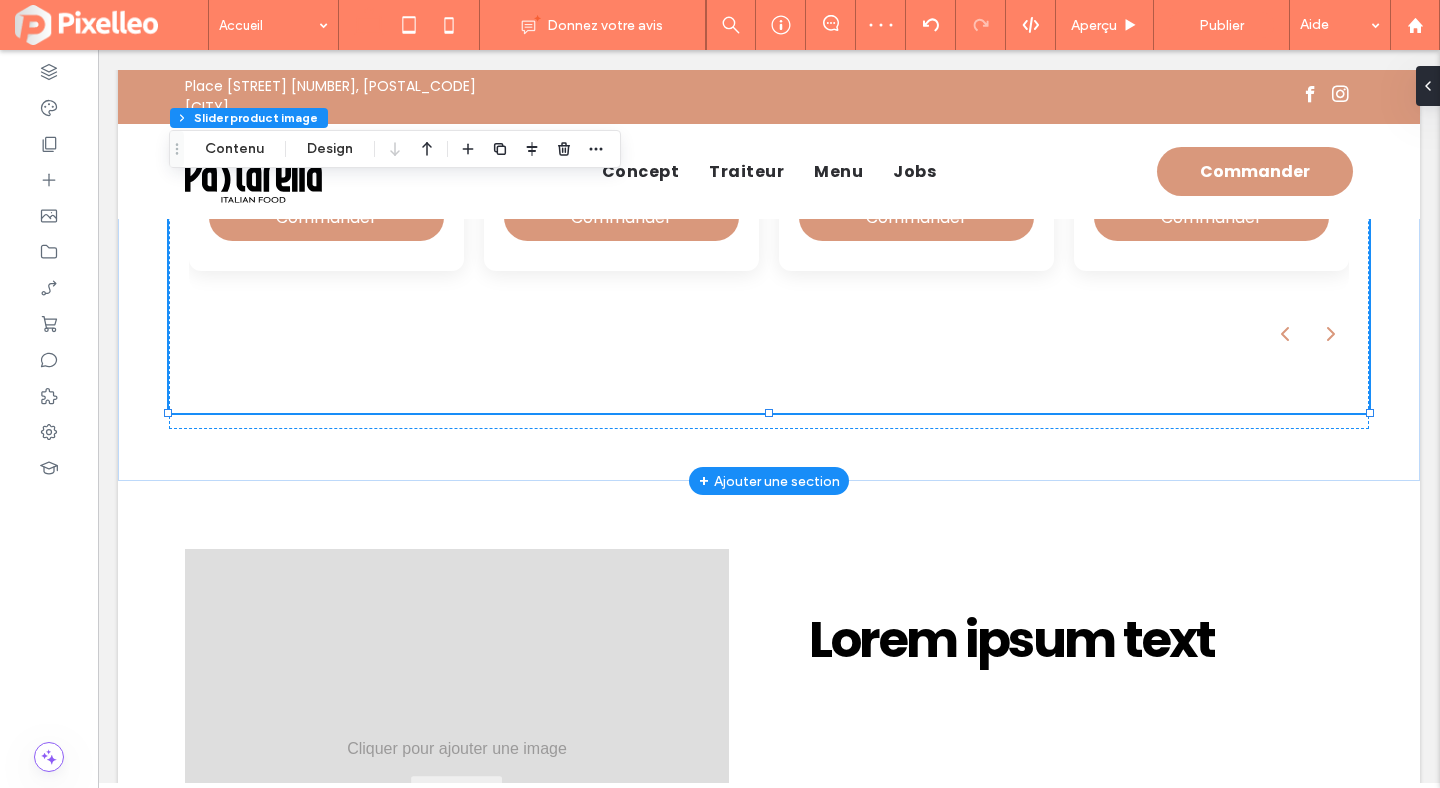 type on "**" 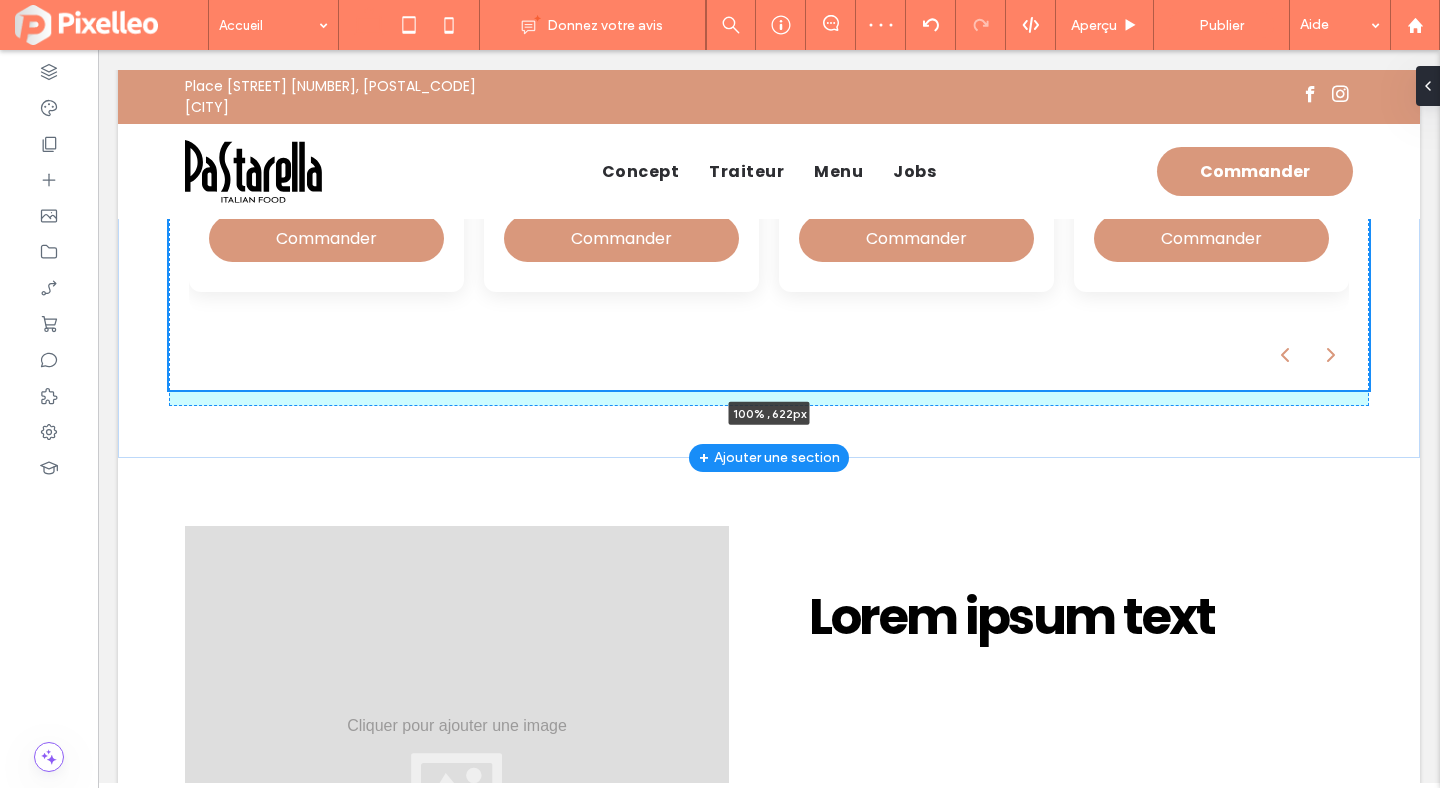 scroll, scrollTop: 1294, scrollLeft: 0, axis: vertical 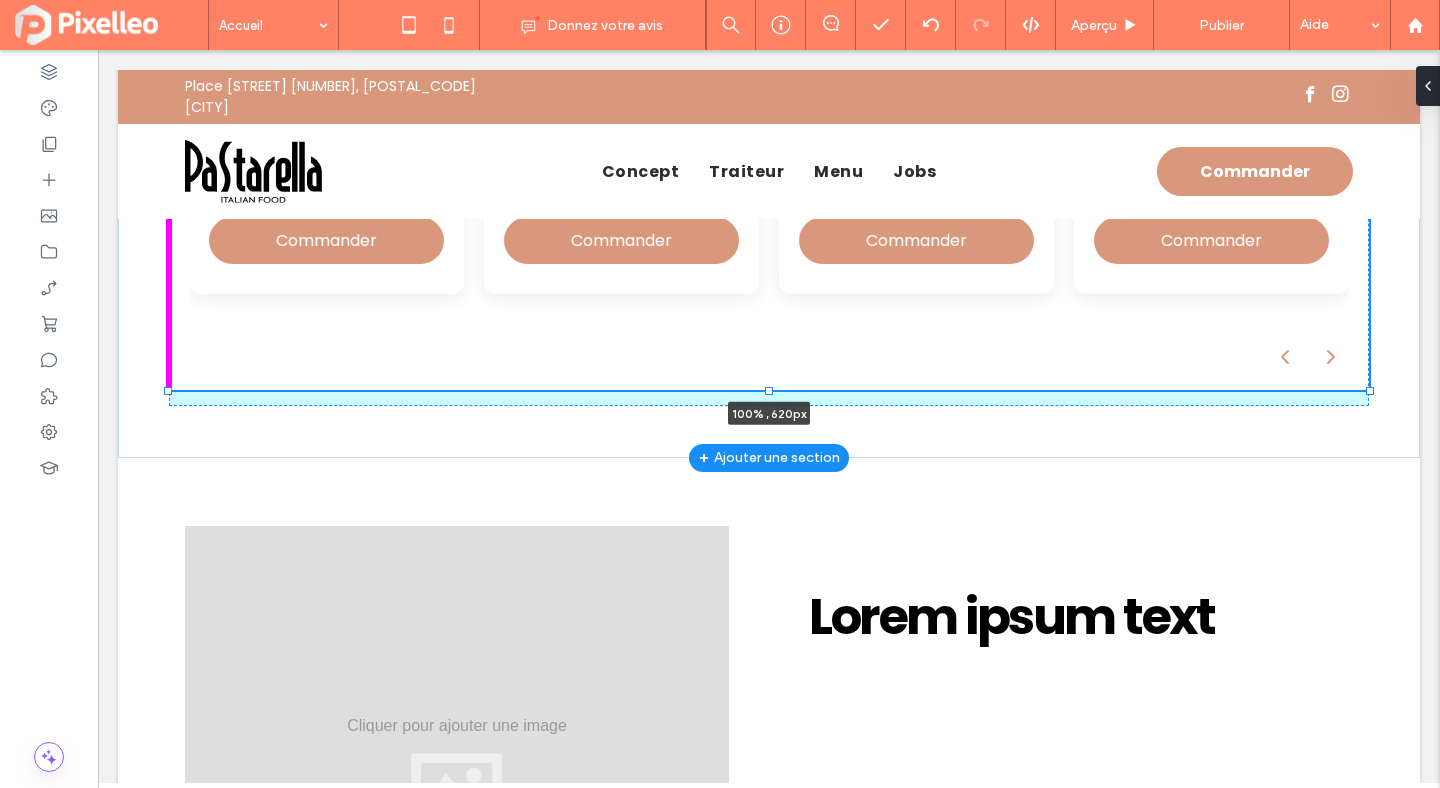 drag, startPoint x: 766, startPoint y: 397, endPoint x: 768, endPoint y: 352, distance: 45.044422 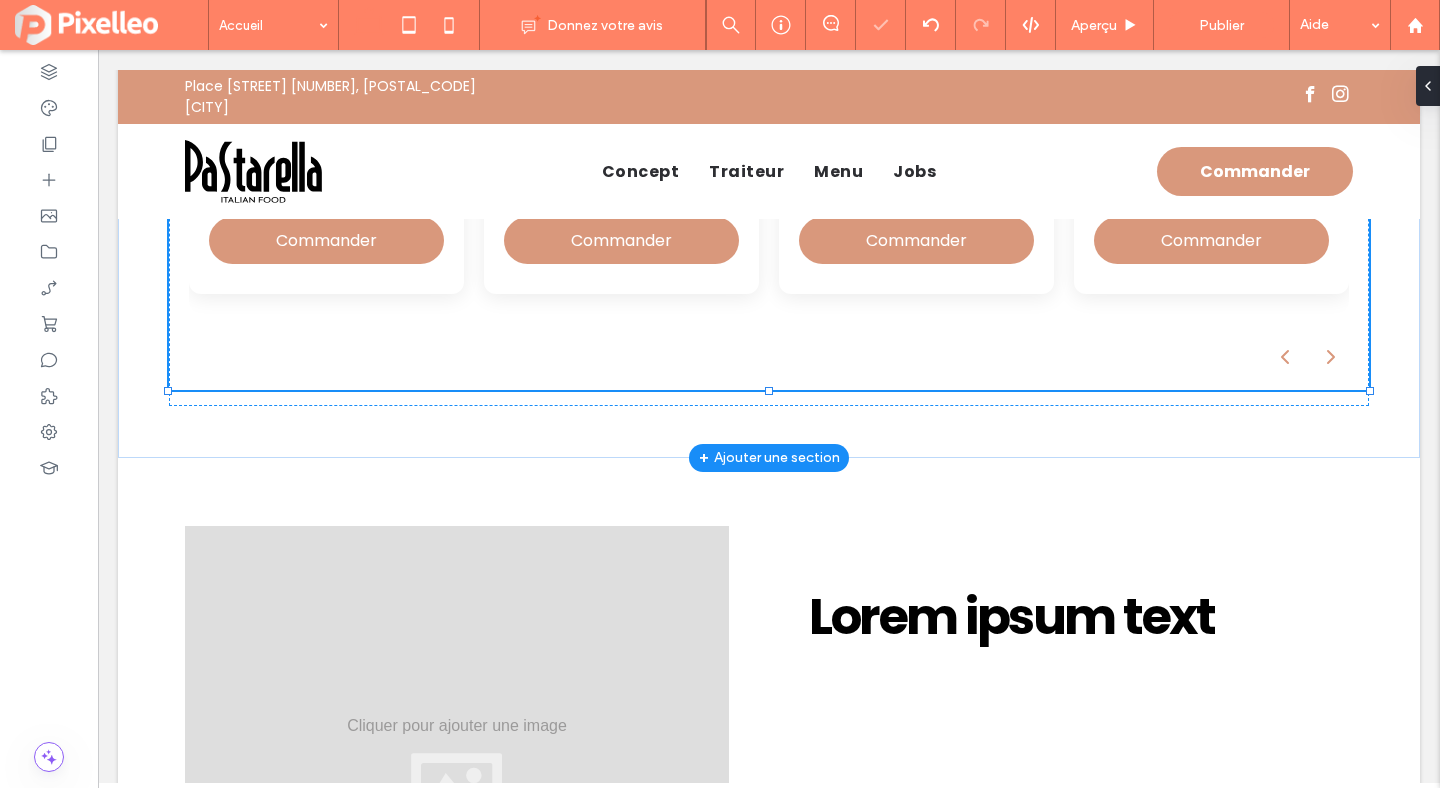 type on "**" 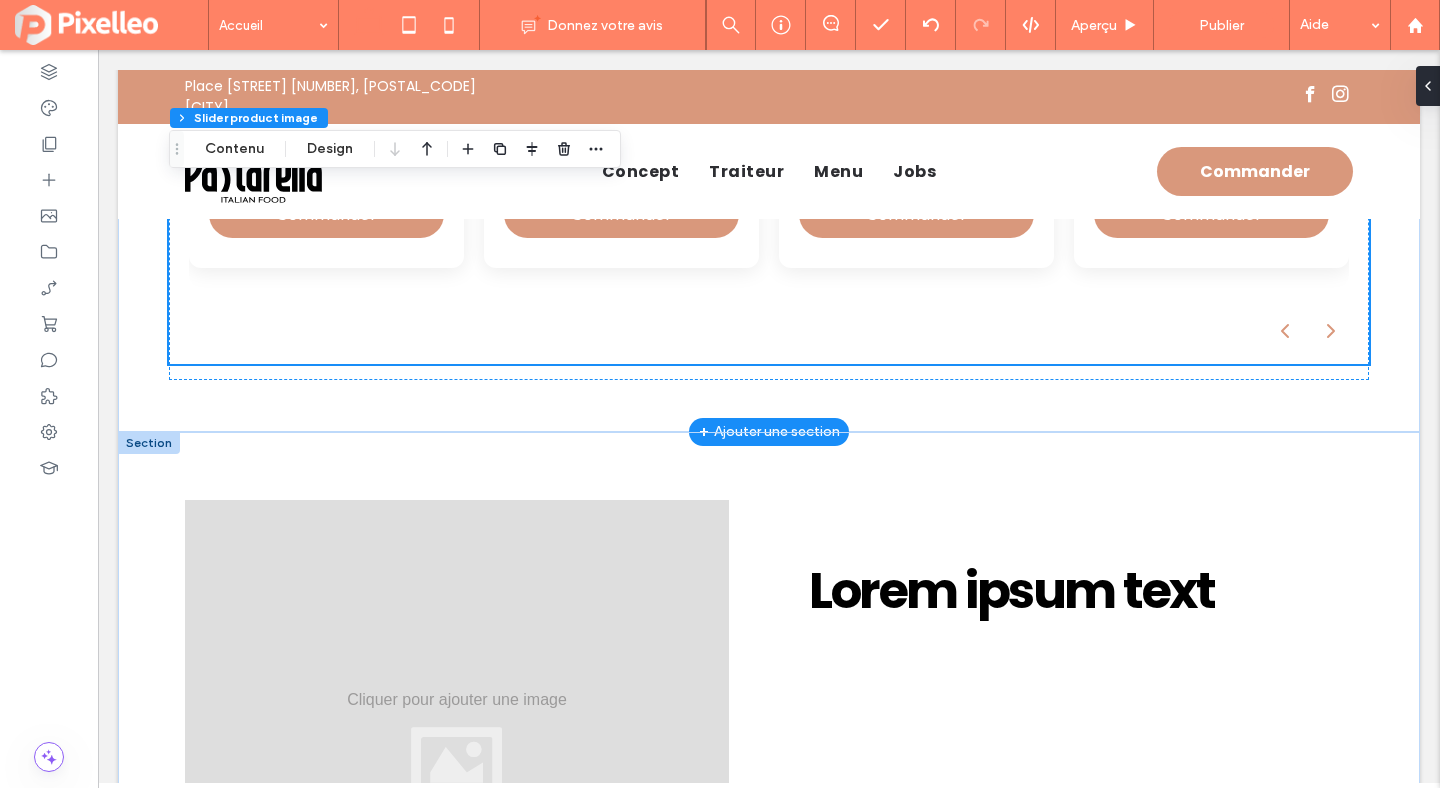 scroll, scrollTop: 1457, scrollLeft: 0, axis: vertical 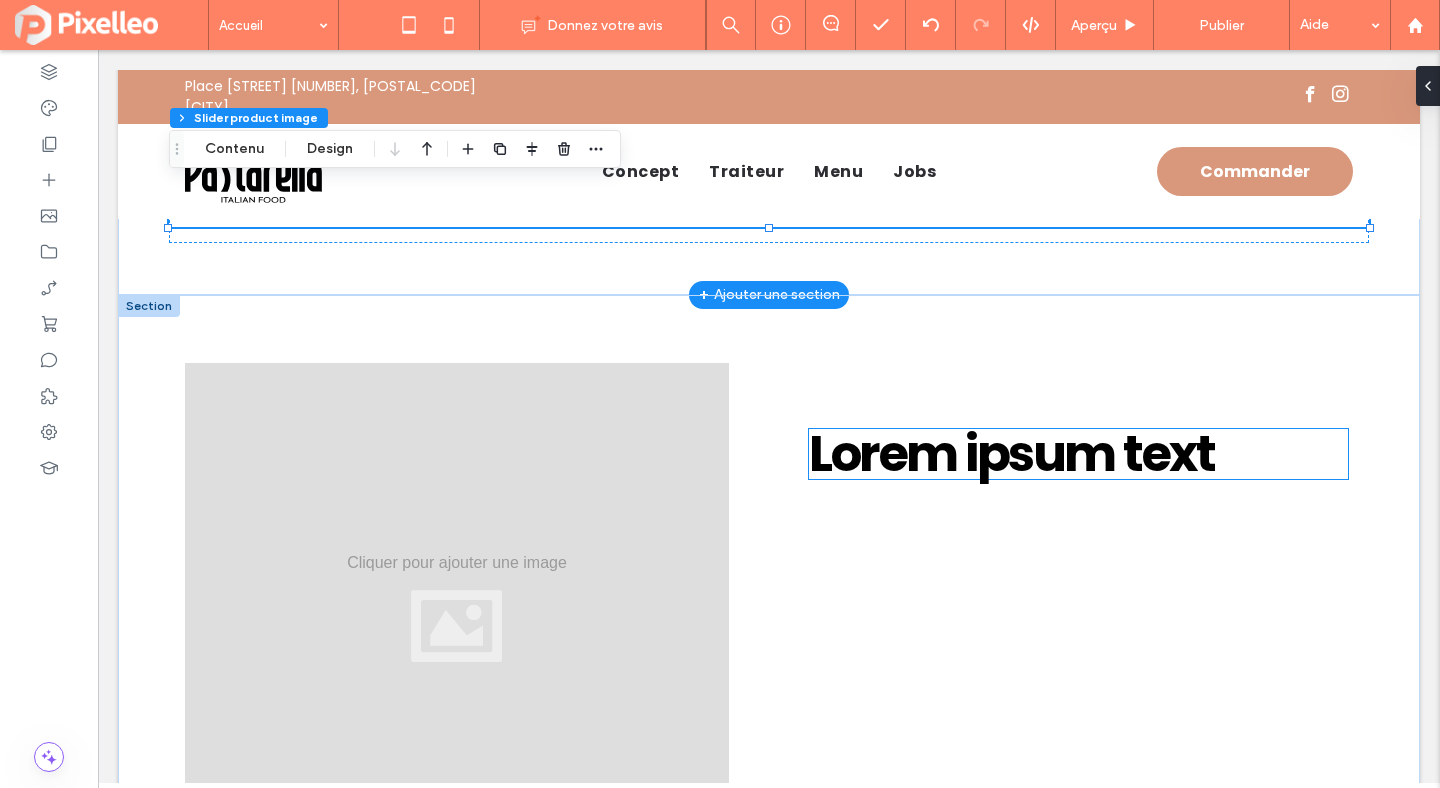 click on "Lorem ipsum text" at bounding box center [1011, 453] 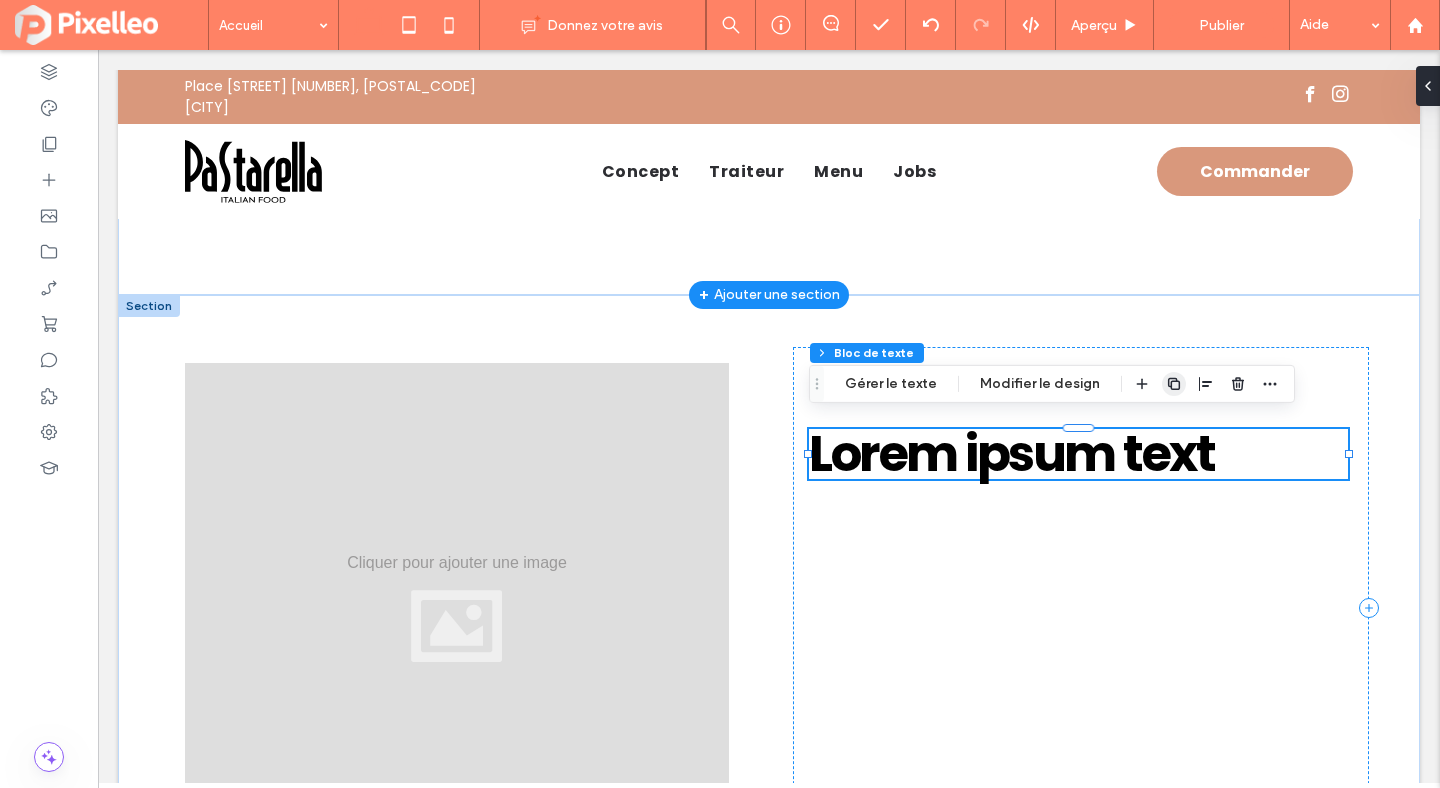click 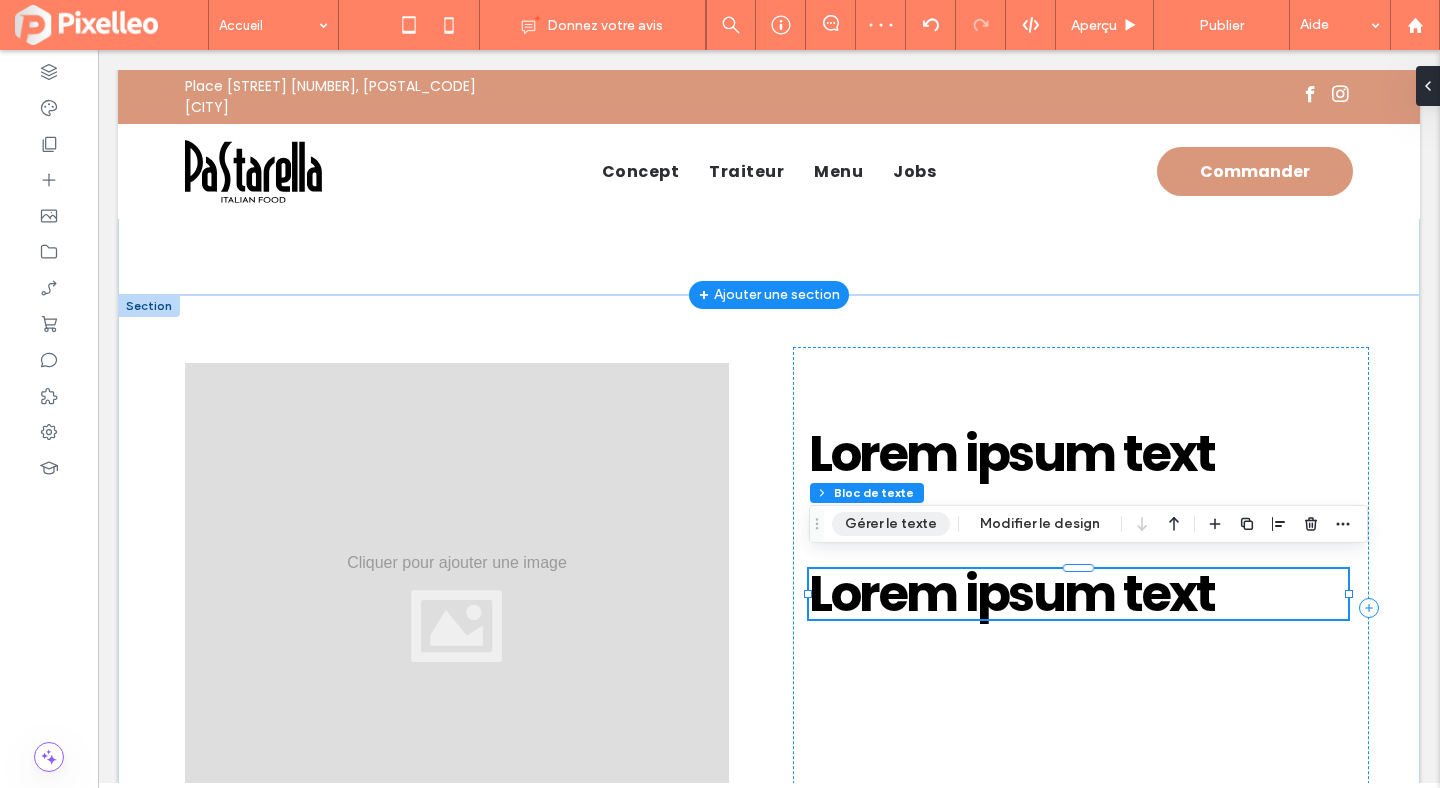 click on "Gérer le texte" at bounding box center (891, 524) 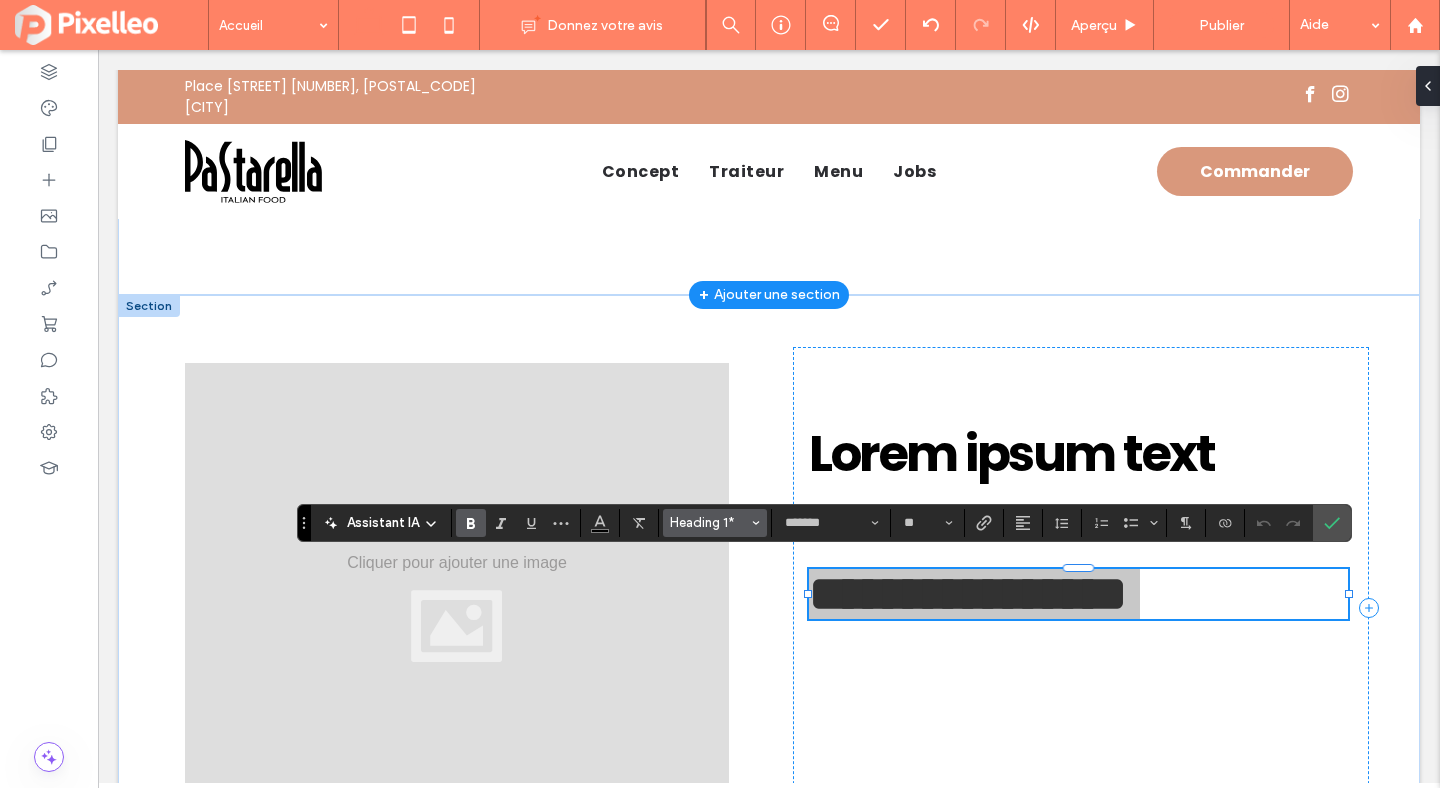 click on "Heading 1*" at bounding box center [709, 522] 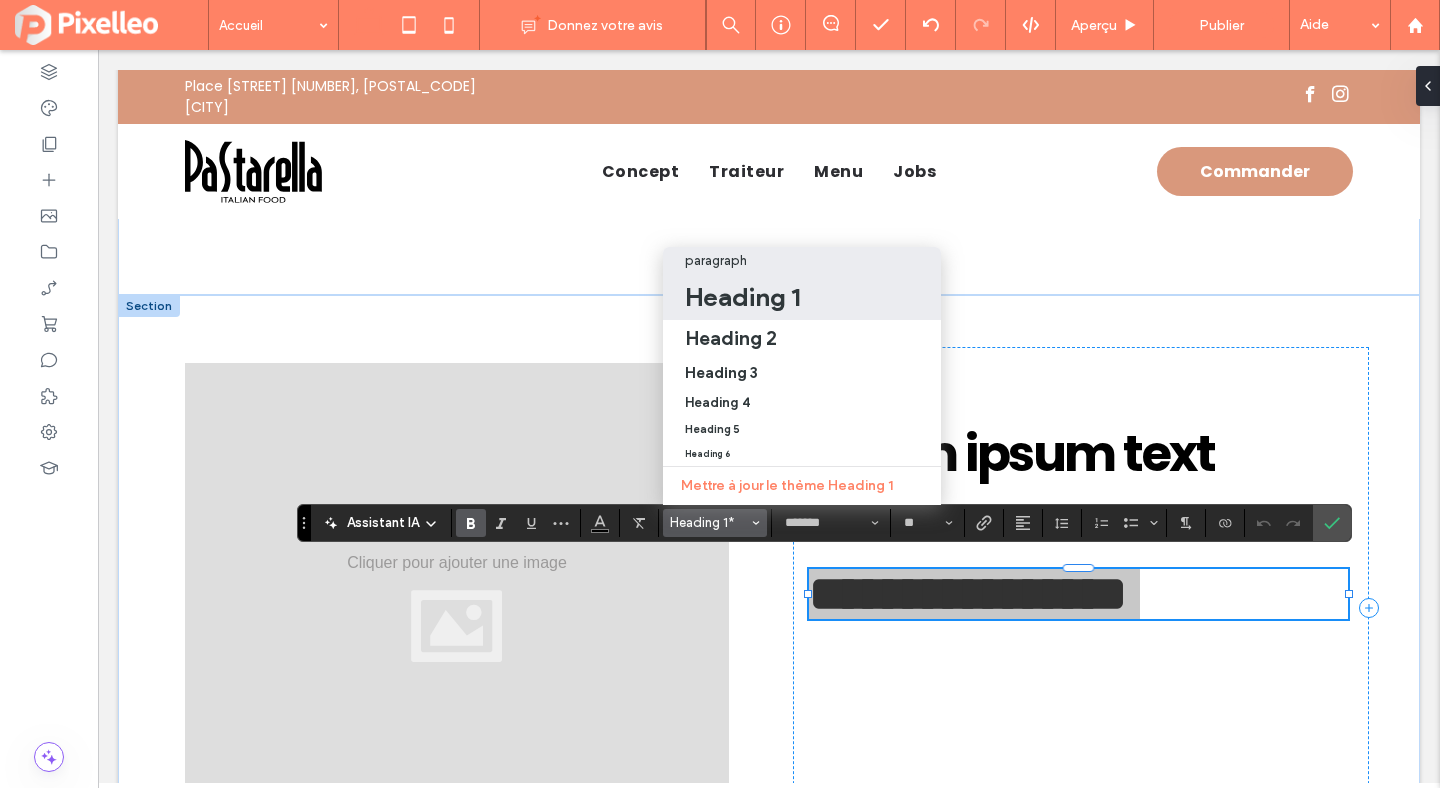 click on "paragraph" at bounding box center [802, 261] 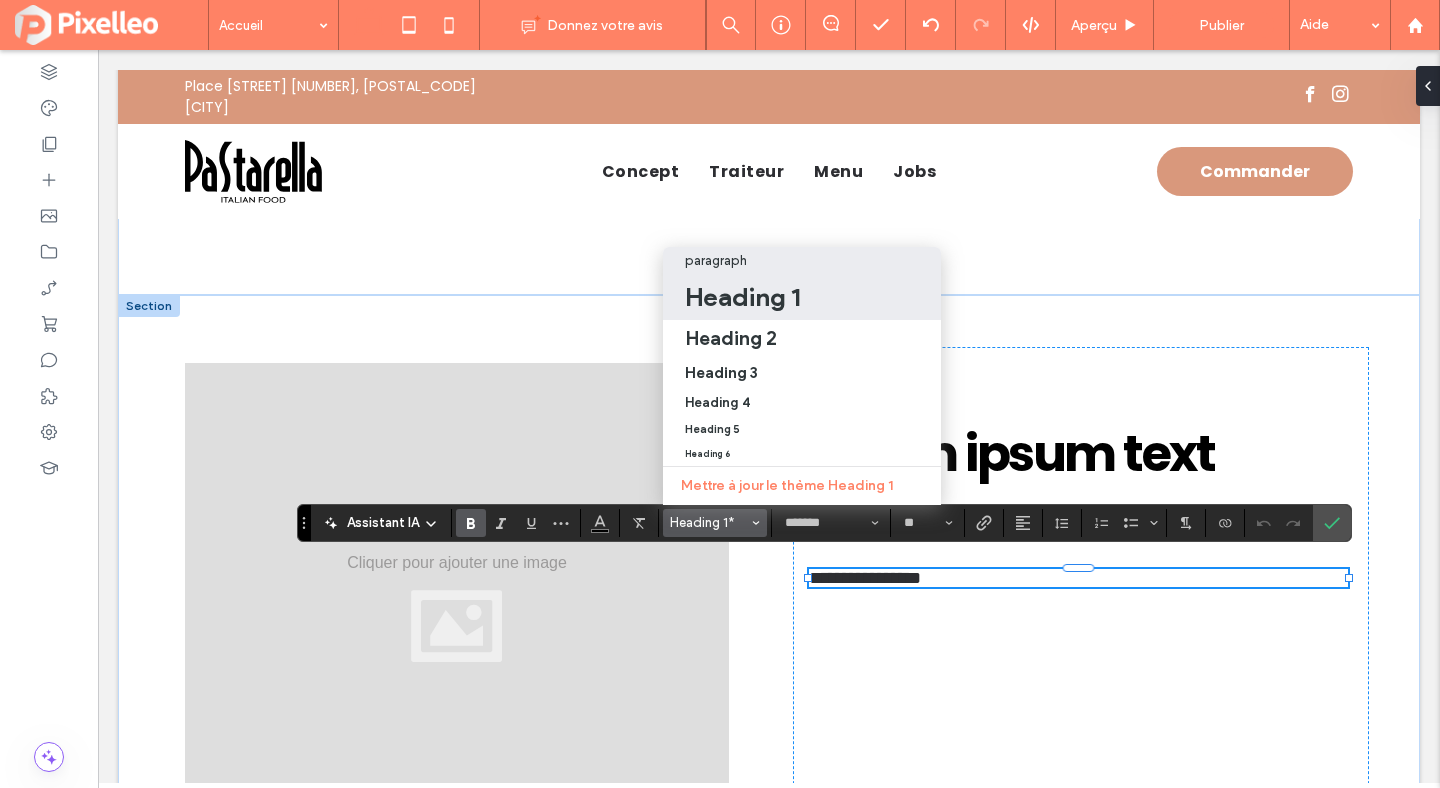 type on "**" 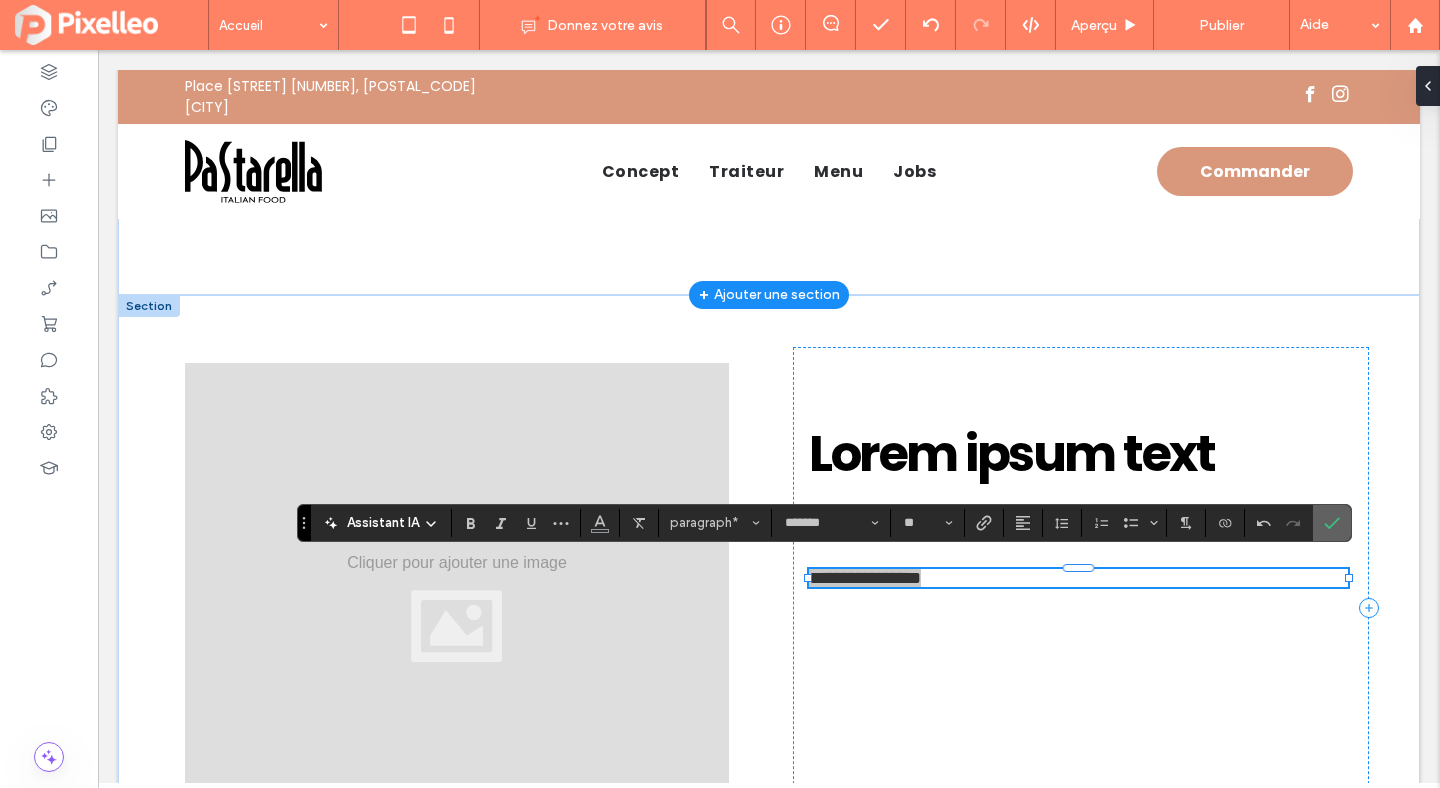 click 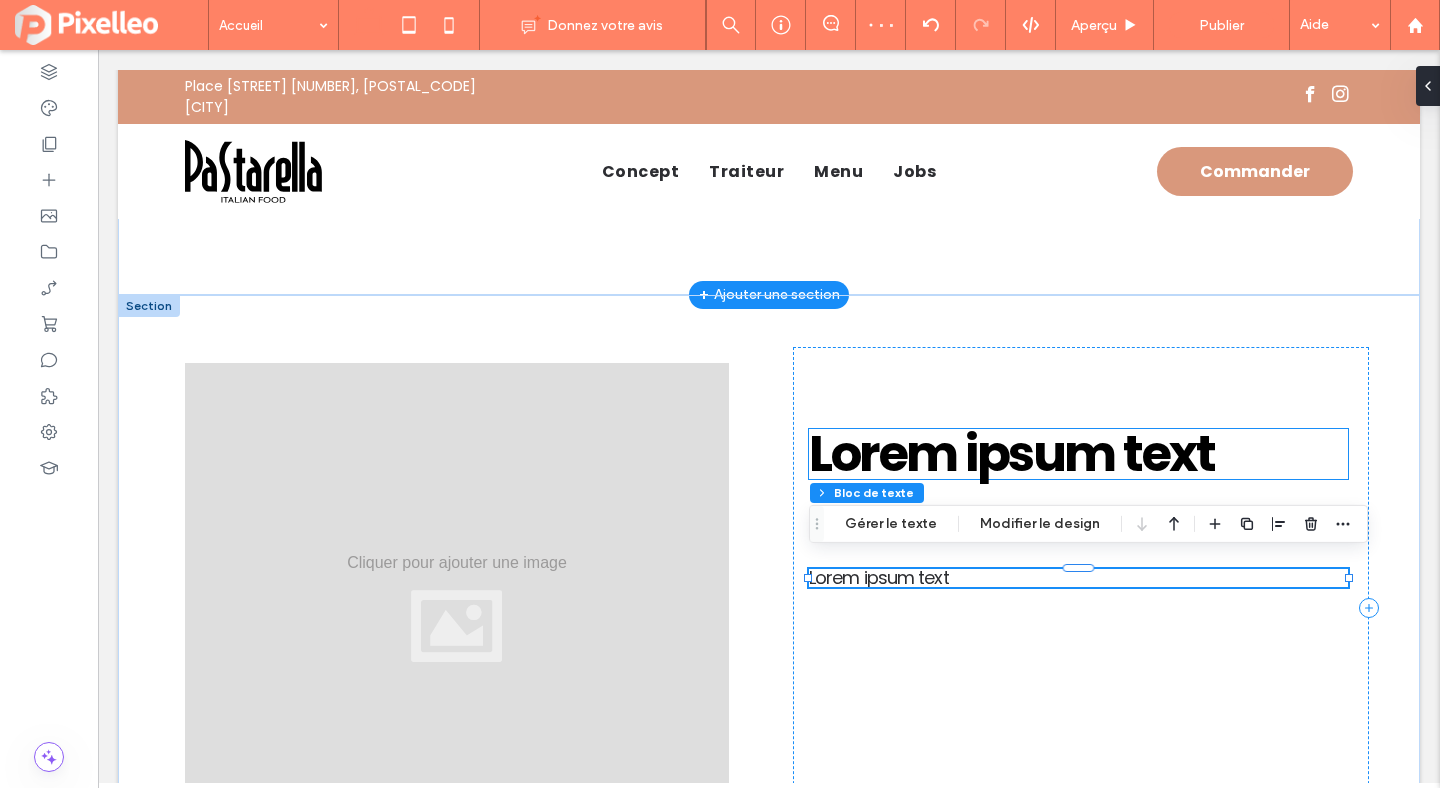 click on "Lorem ipsum text" at bounding box center (1078, 454) 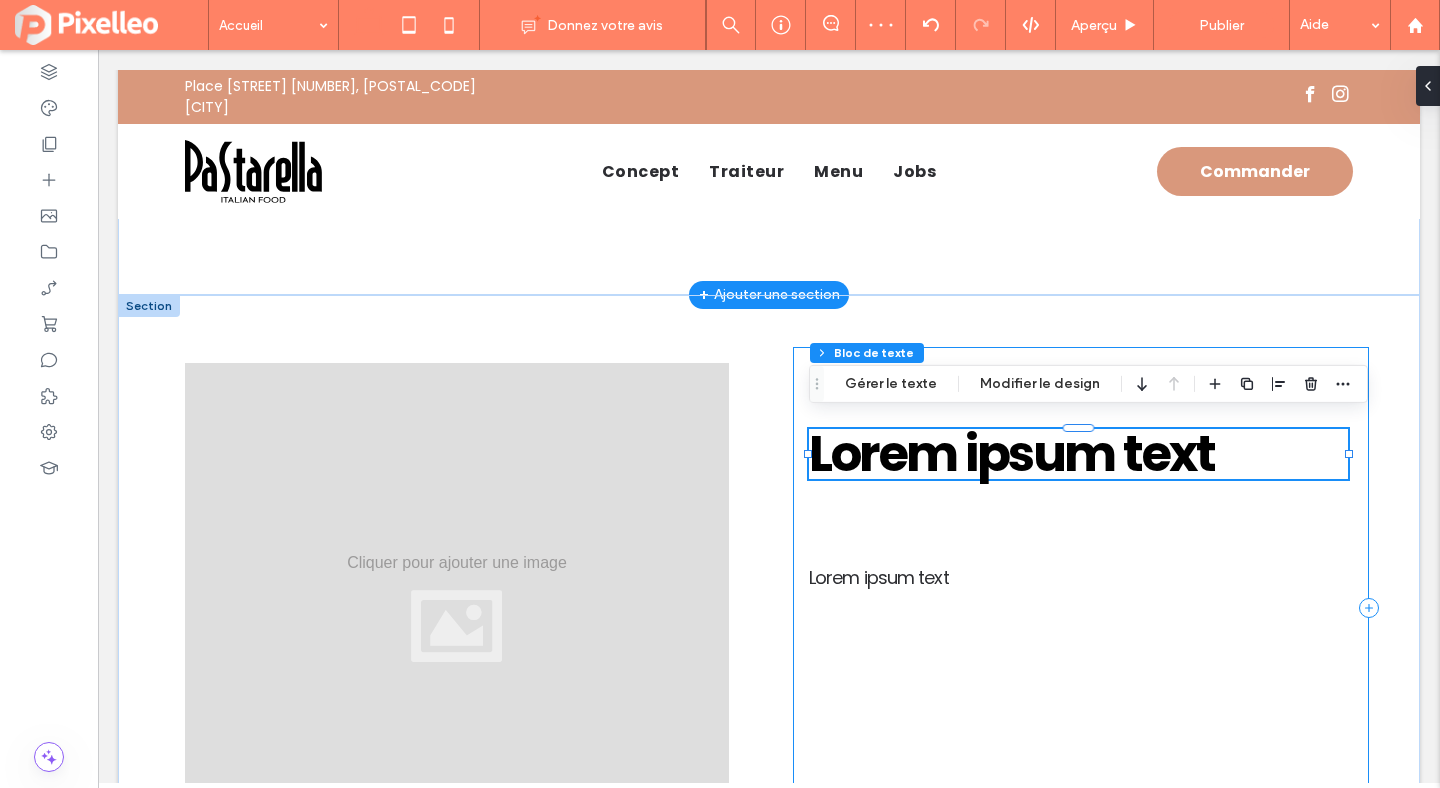 click on "Lorem ipsum text
Lorem ipsum text" at bounding box center (1081, 608) 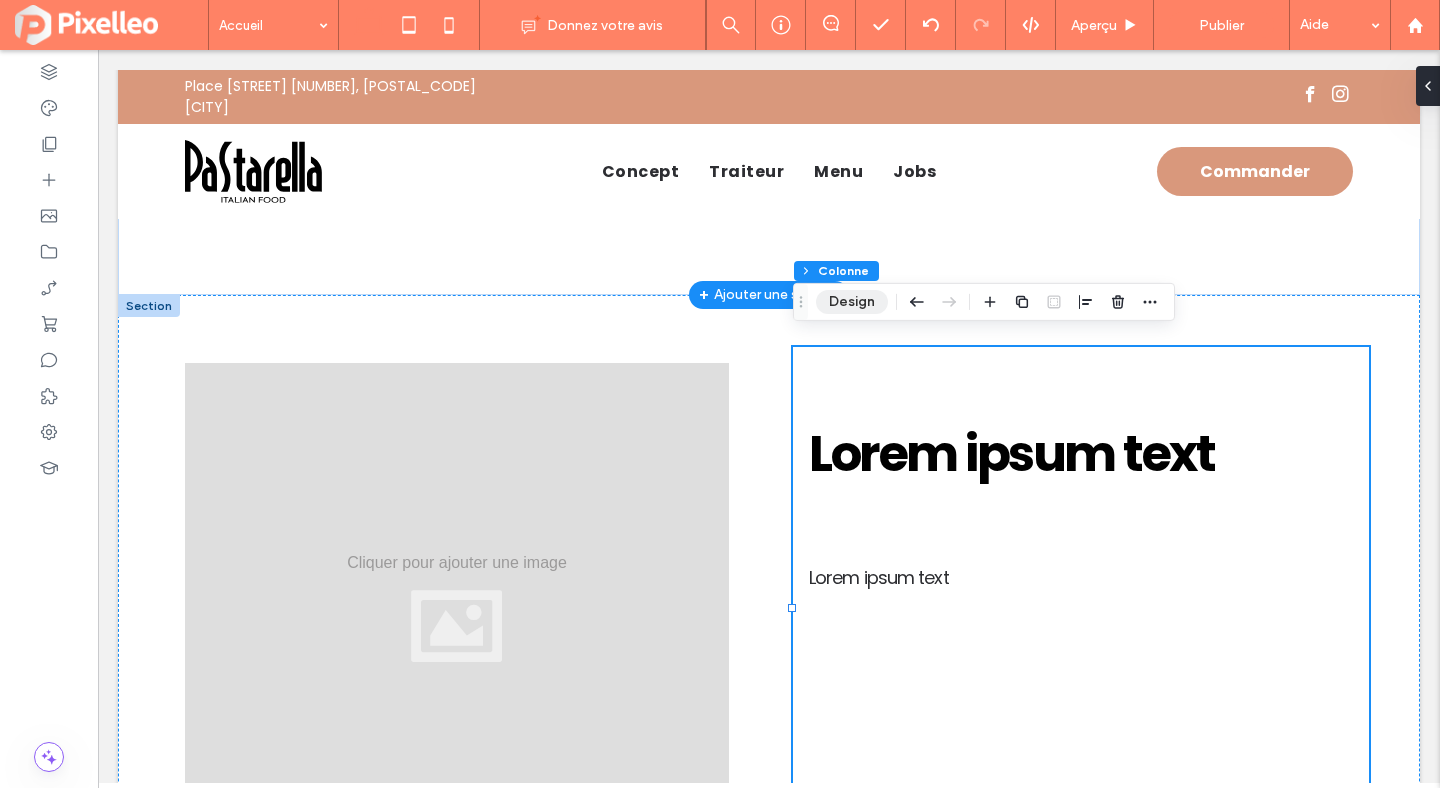 click on "Design" at bounding box center (852, 302) 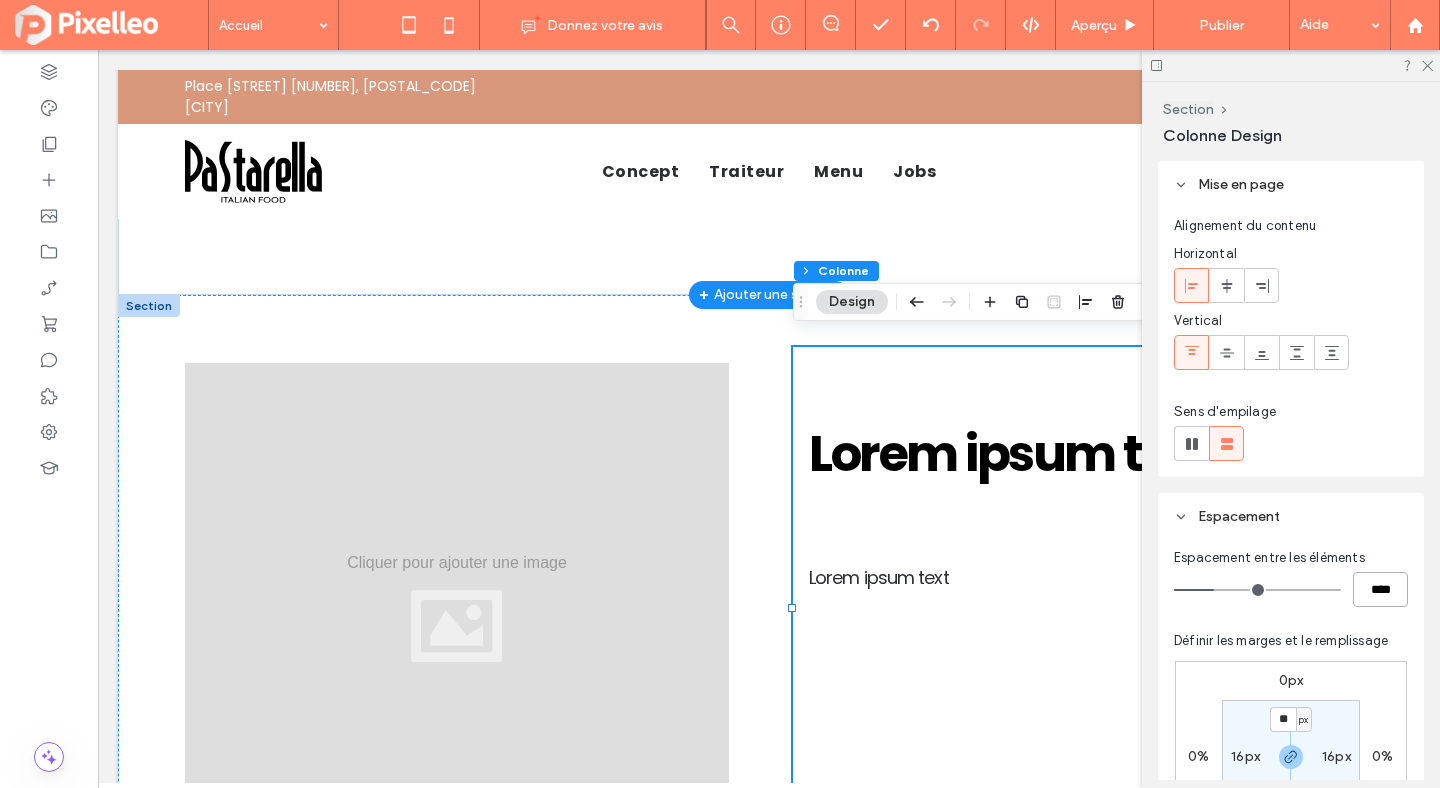 click on "****" at bounding box center (1380, 589) 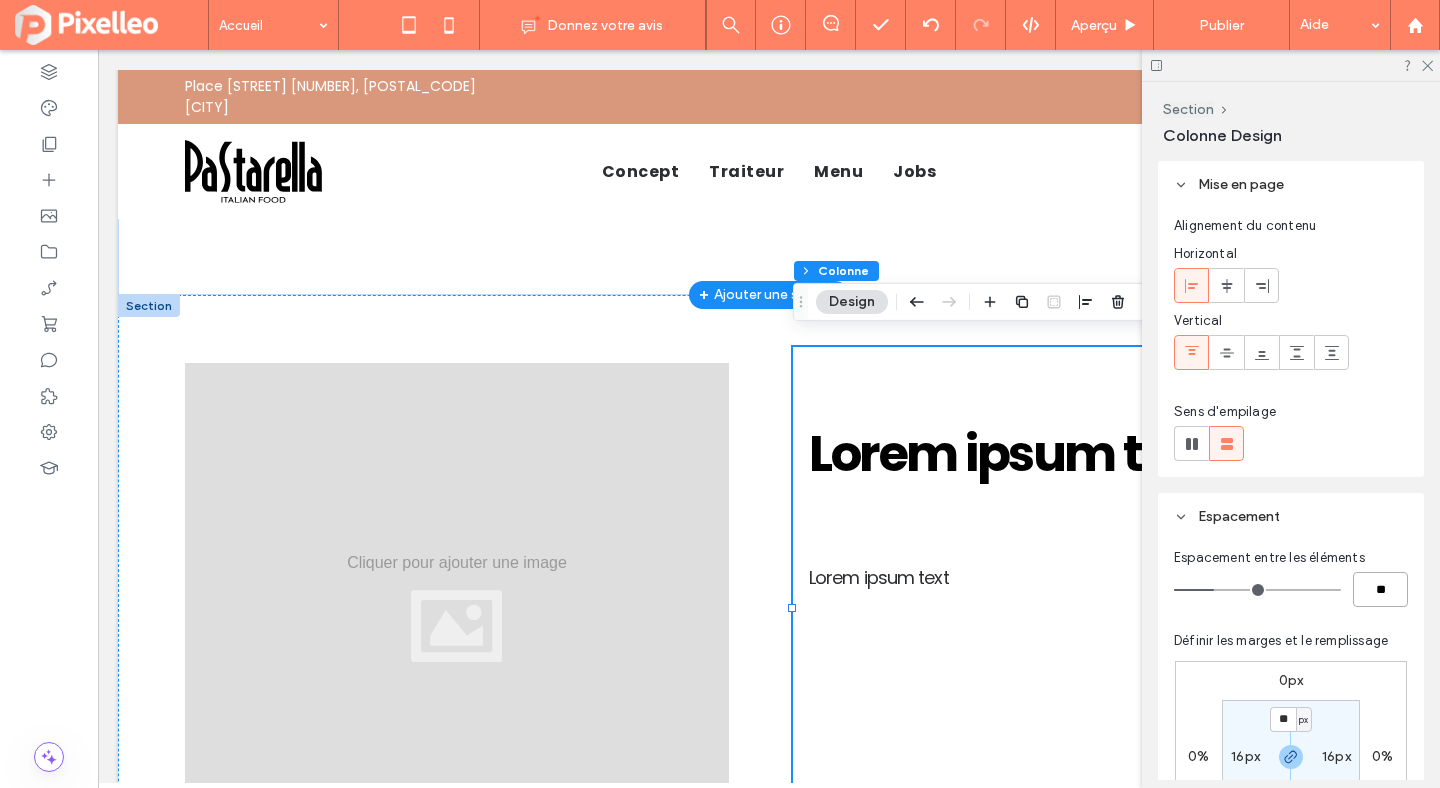 type on "**" 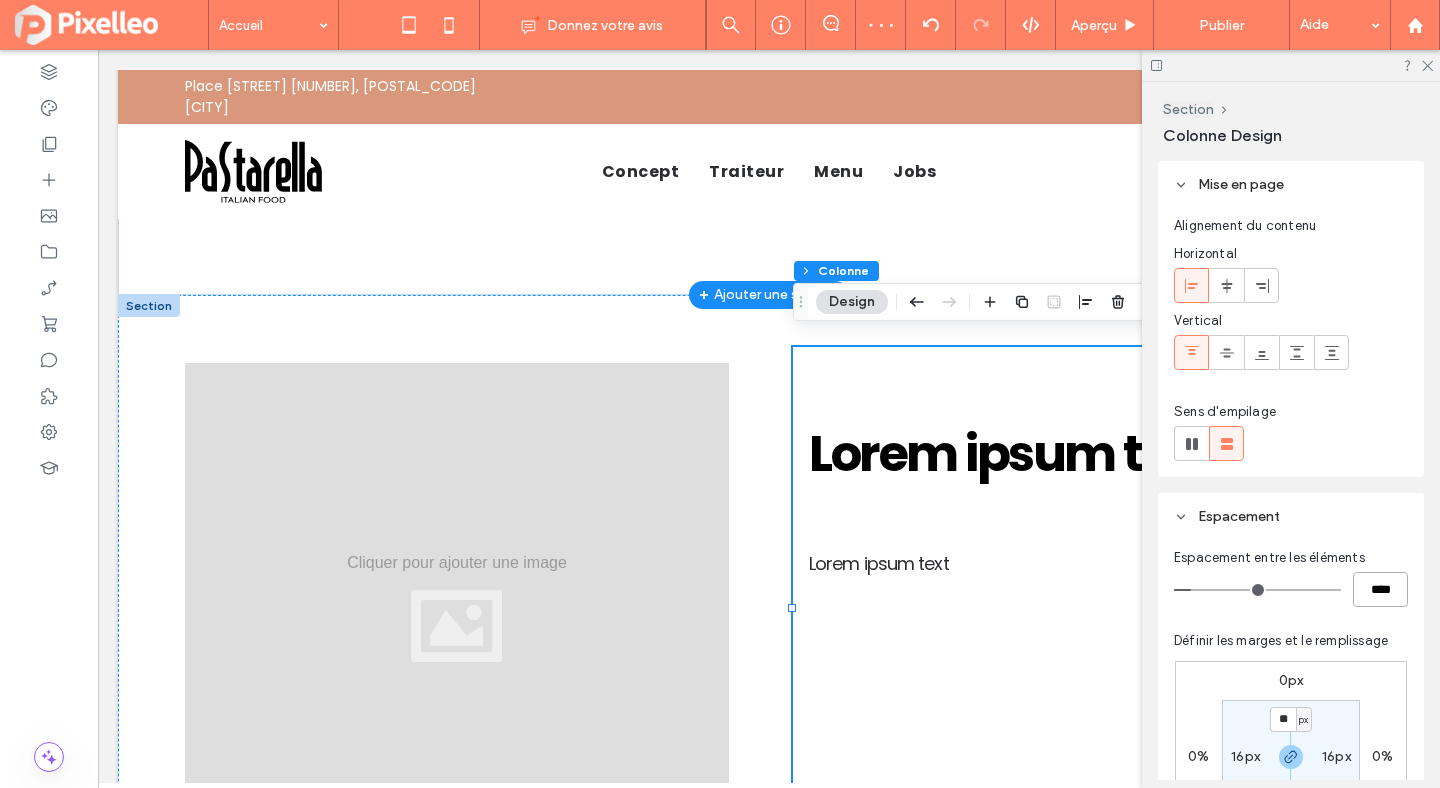 click on "****" at bounding box center [1380, 589] 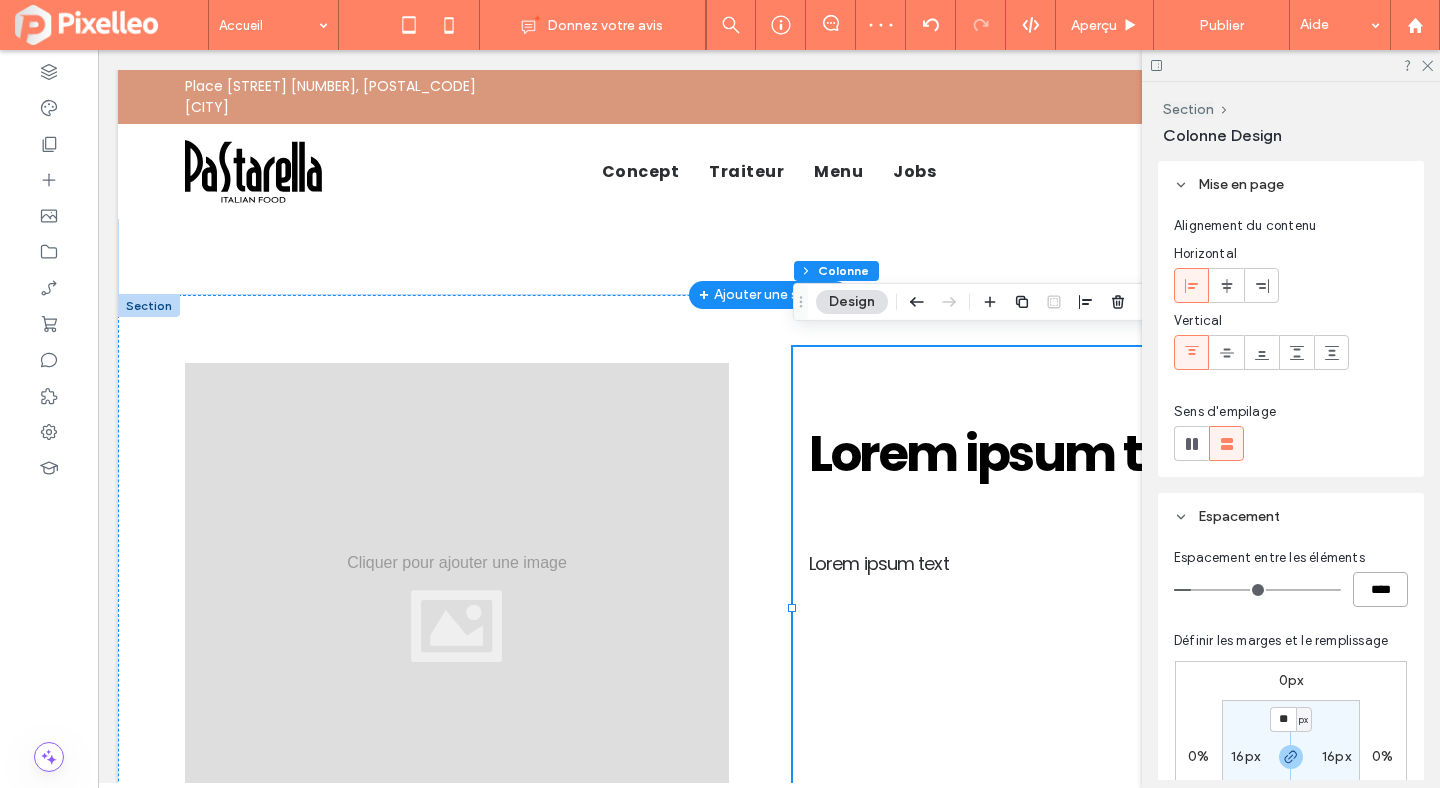 click on "****" at bounding box center (1380, 589) 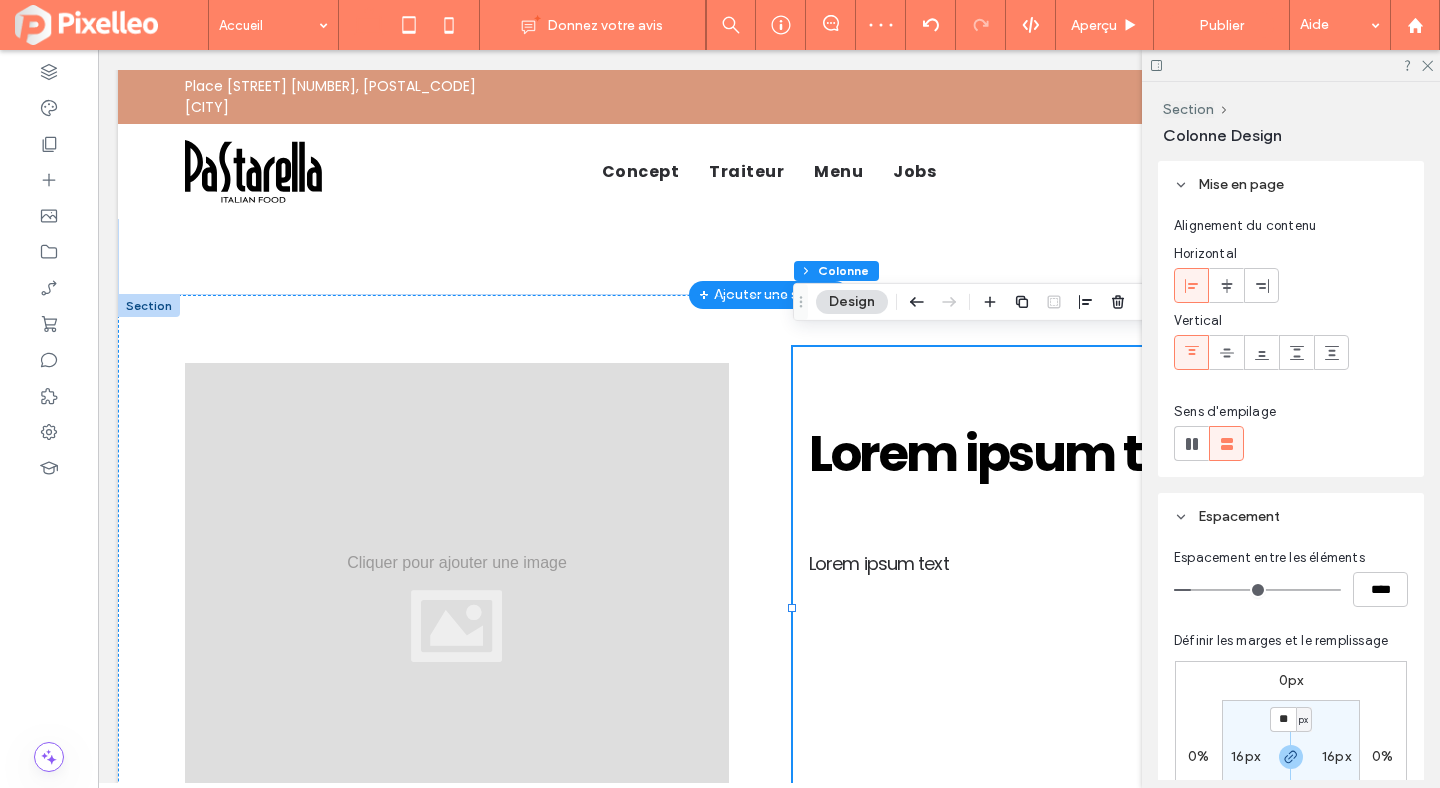 click on "Lorem ipsum text
Lorem ipsum text" at bounding box center [1081, 608] 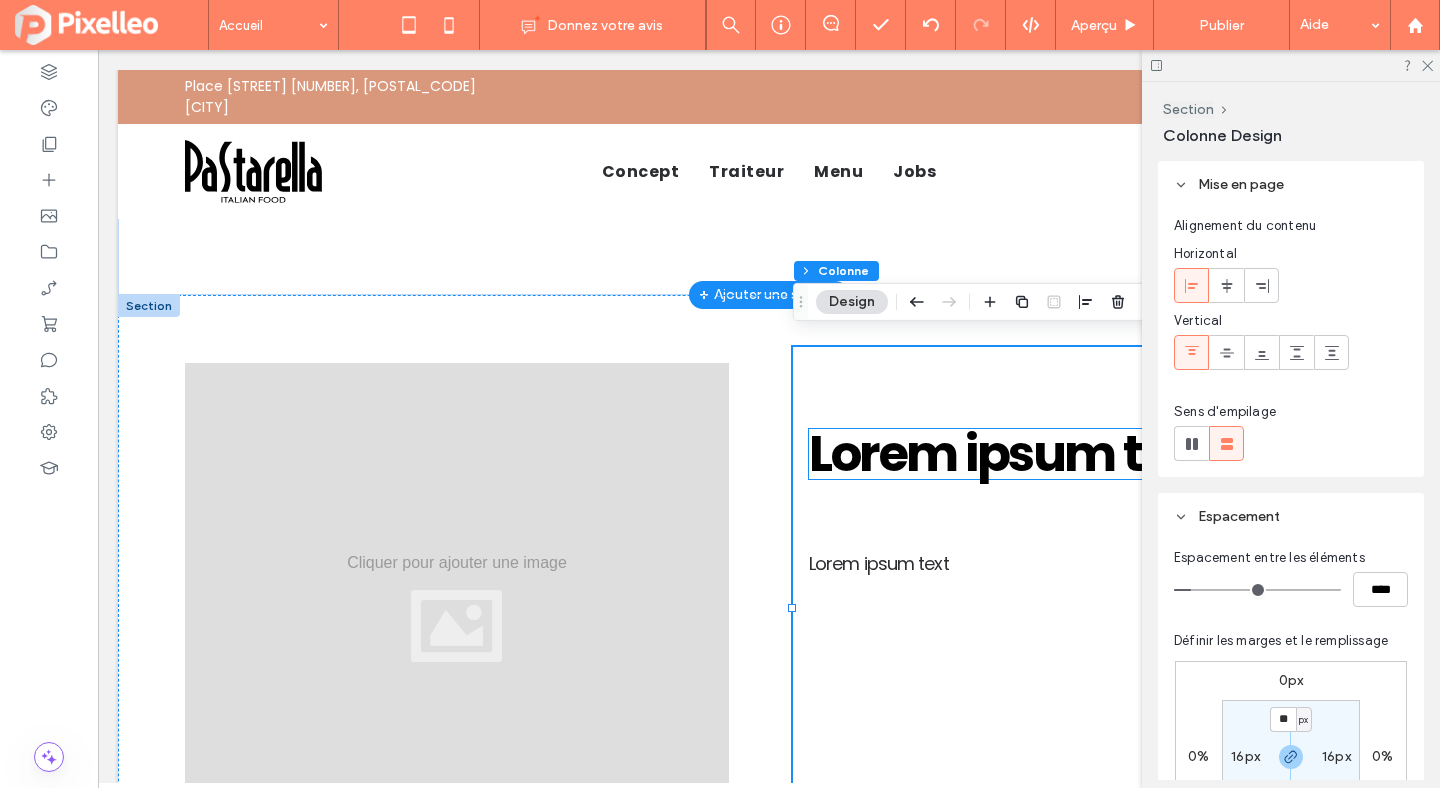 click on "Lorem ipsum text" at bounding box center (1011, 453) 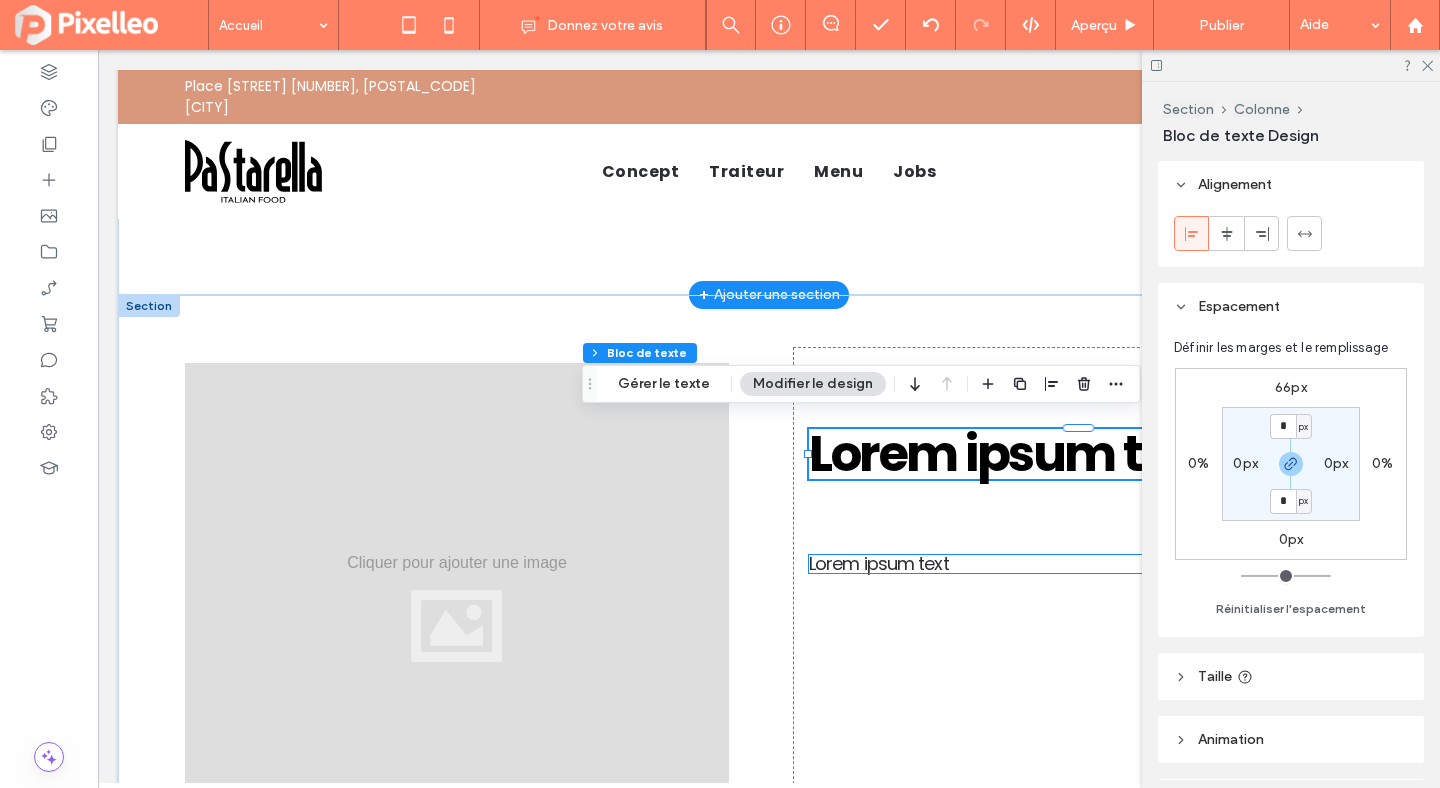 click on "Lorem ipsum text" at bounding box center (879, 563) 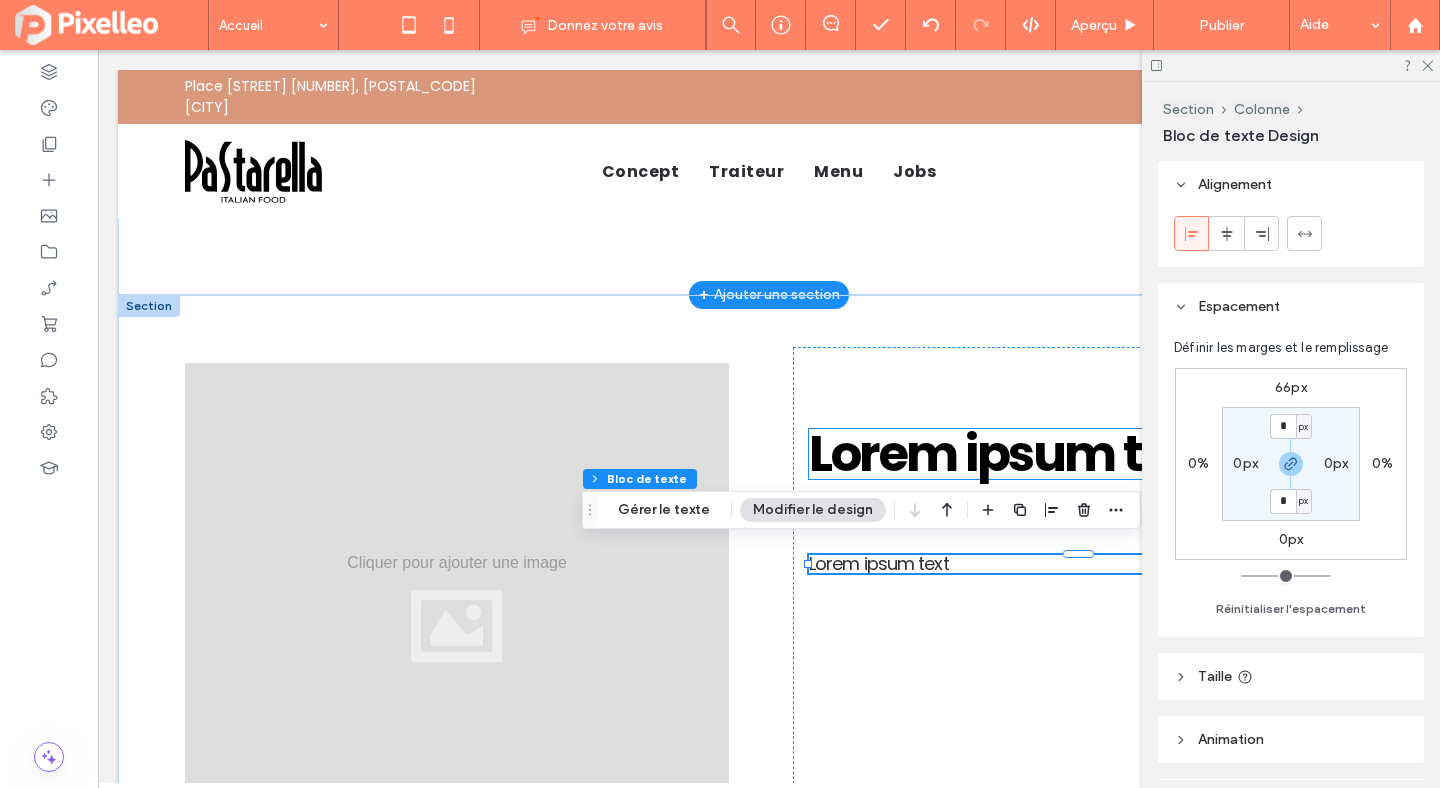 click on "Lorem ipsum text" at bounding box center [1011, 453] 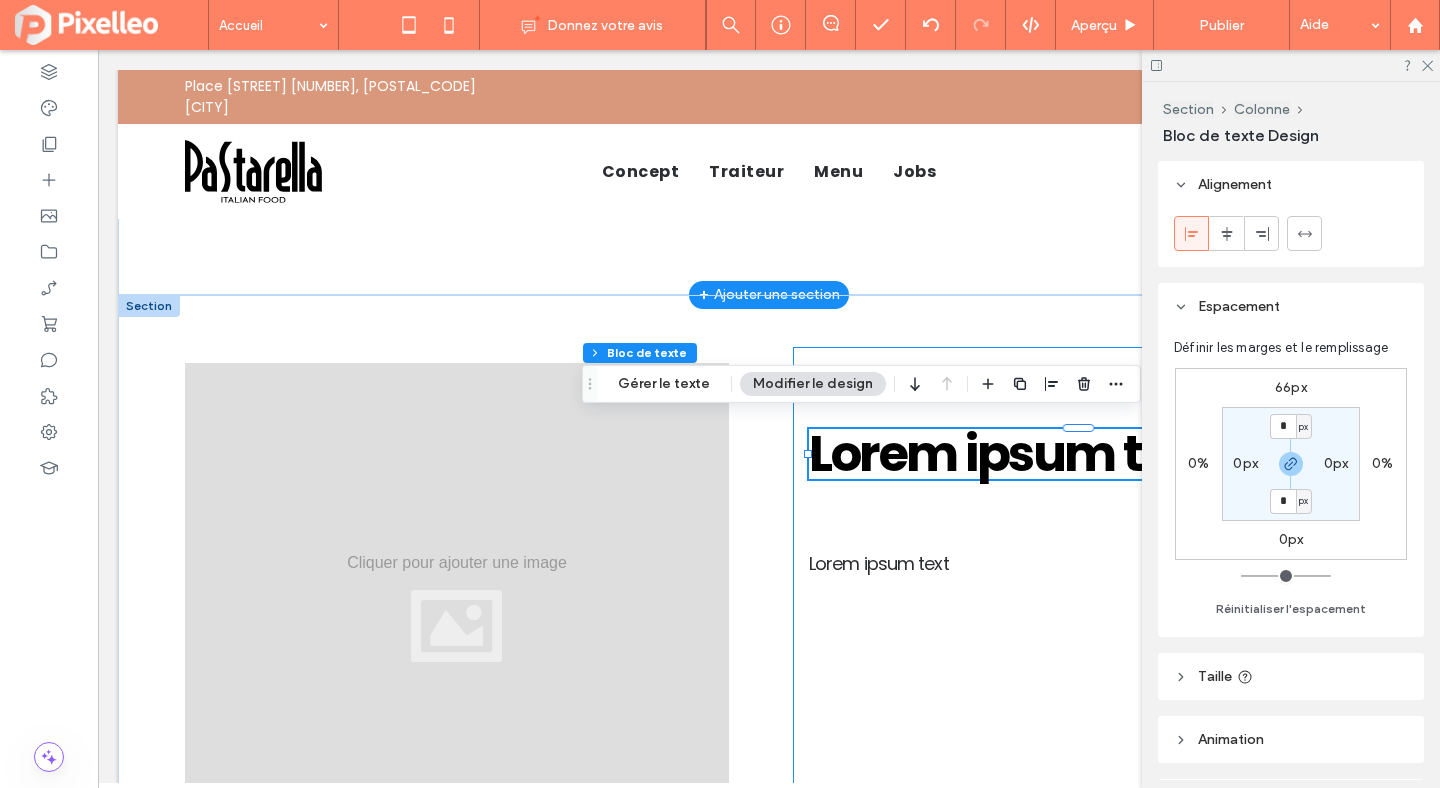 click on "Lorem ipsum text
Lorem ipsum text" at bounding box center [1081, 608] 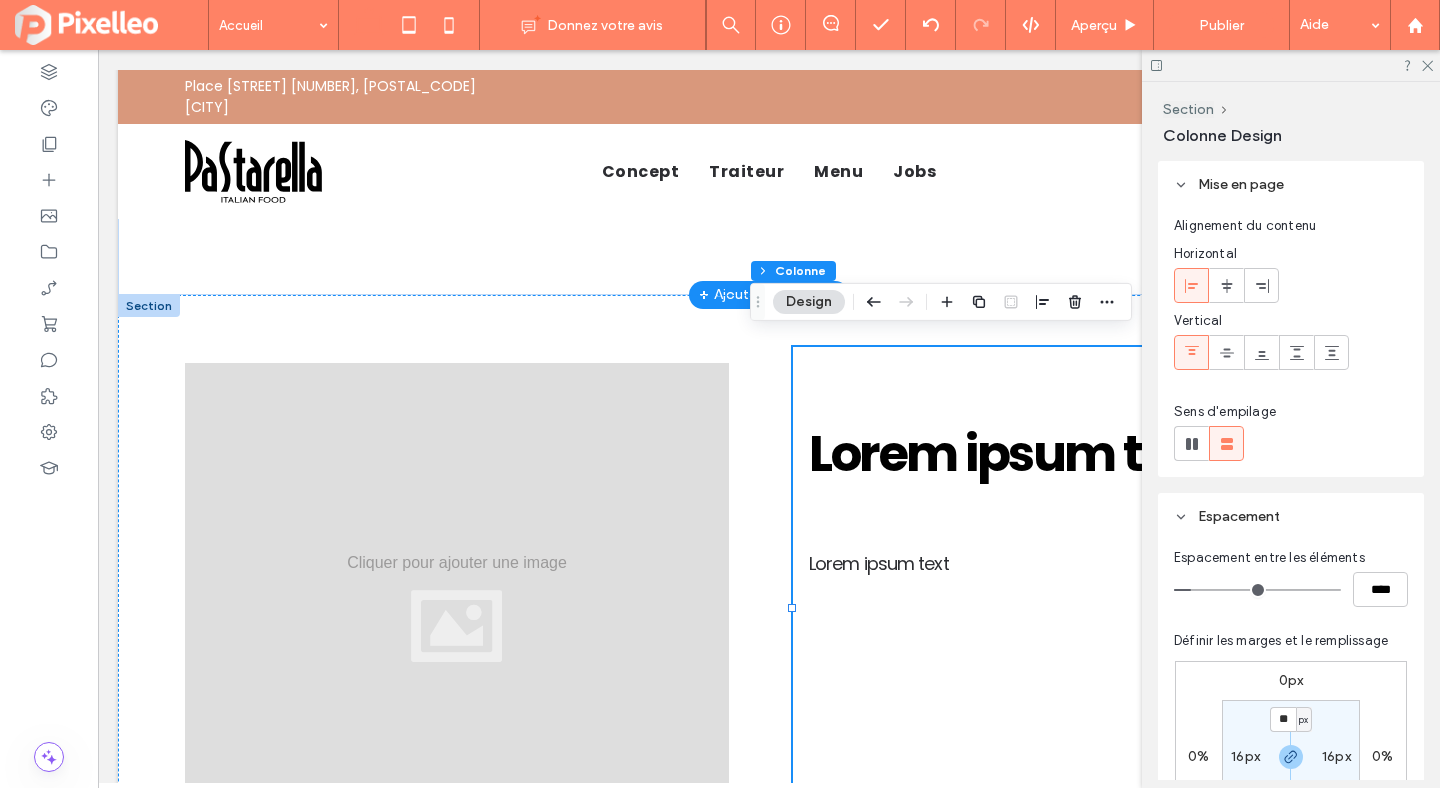 click on "Lorem ipsum text
Lorem ipsum text" at bounding box center (1081, 608) 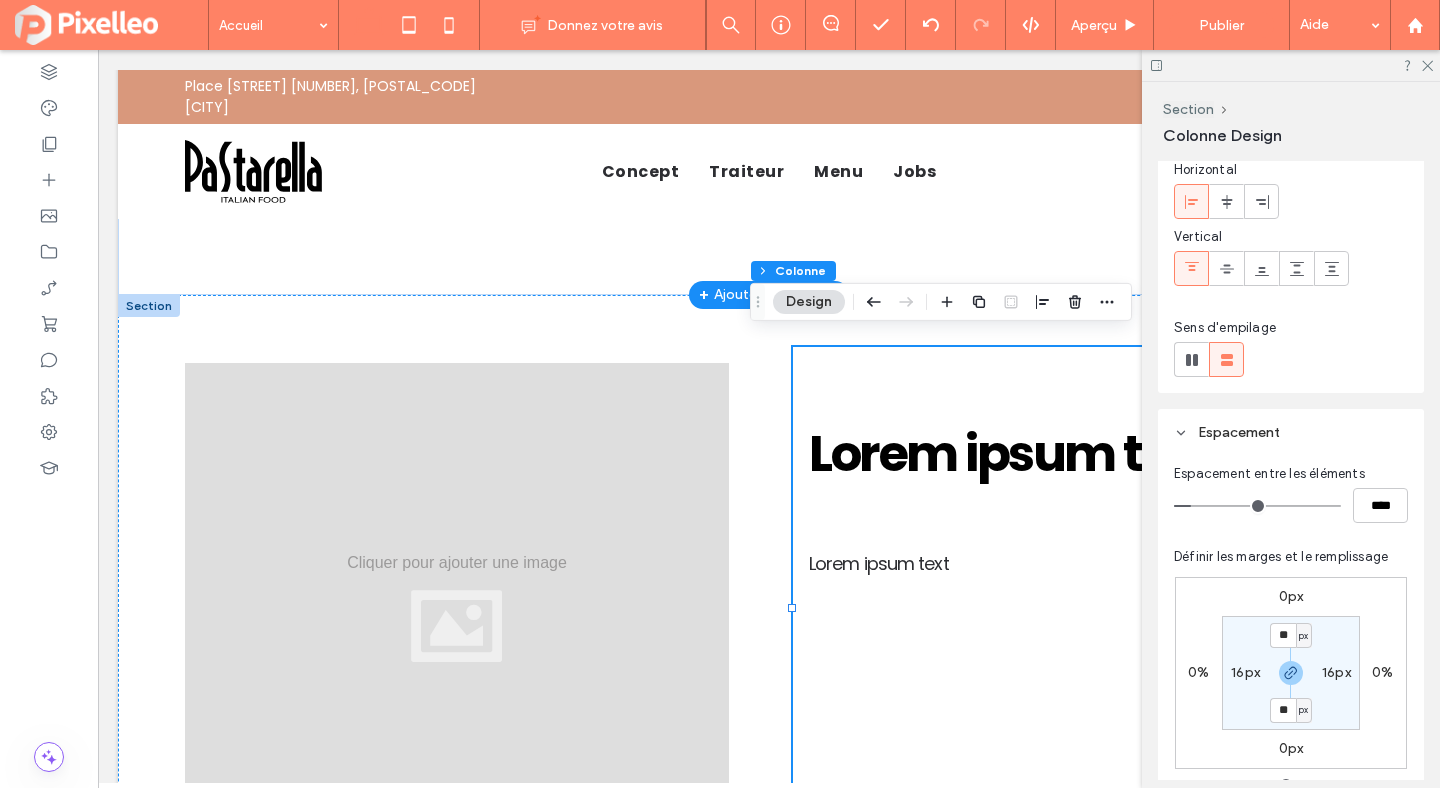 scroll, scrollTop: 88, scrollLeft: 0, axis: vertical 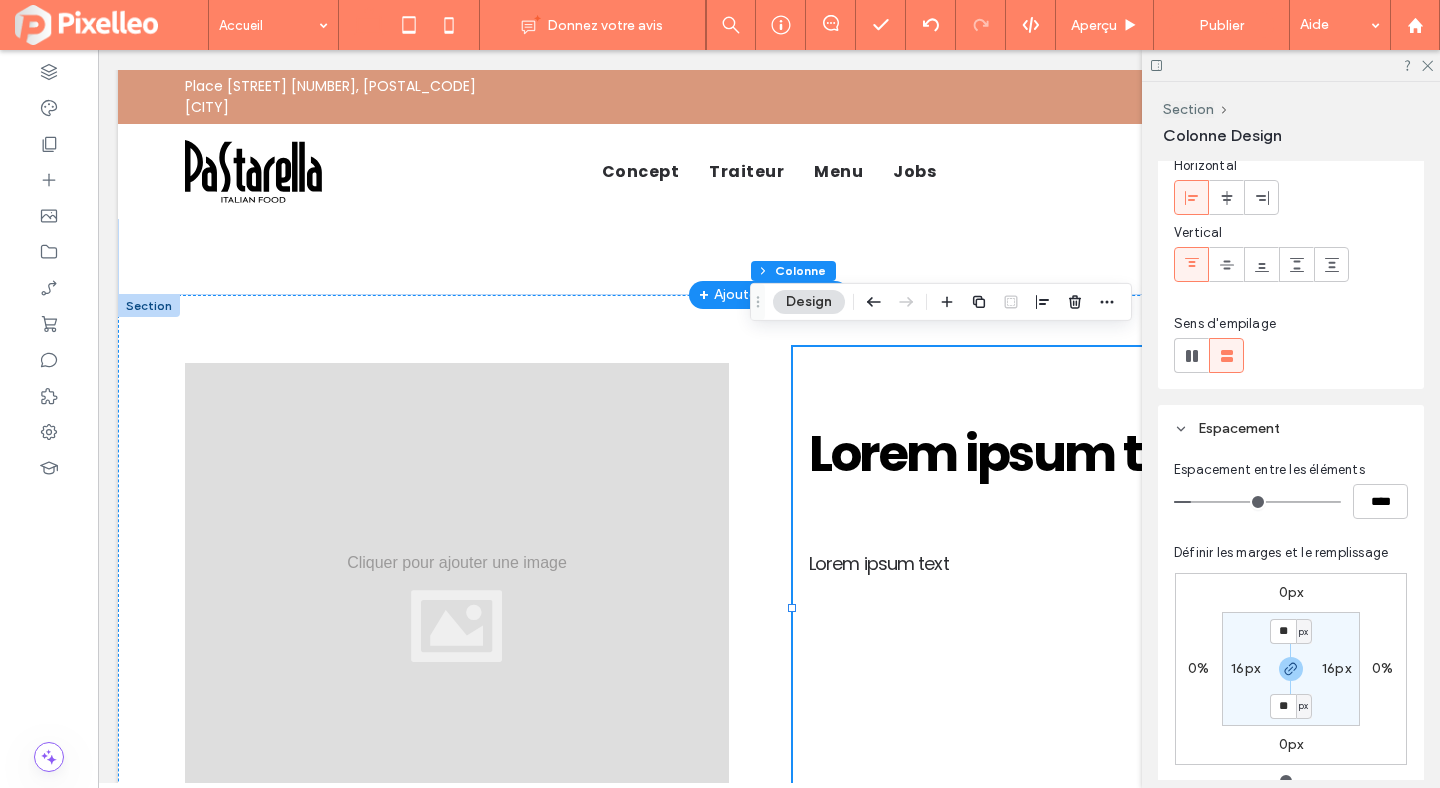 type on "*" 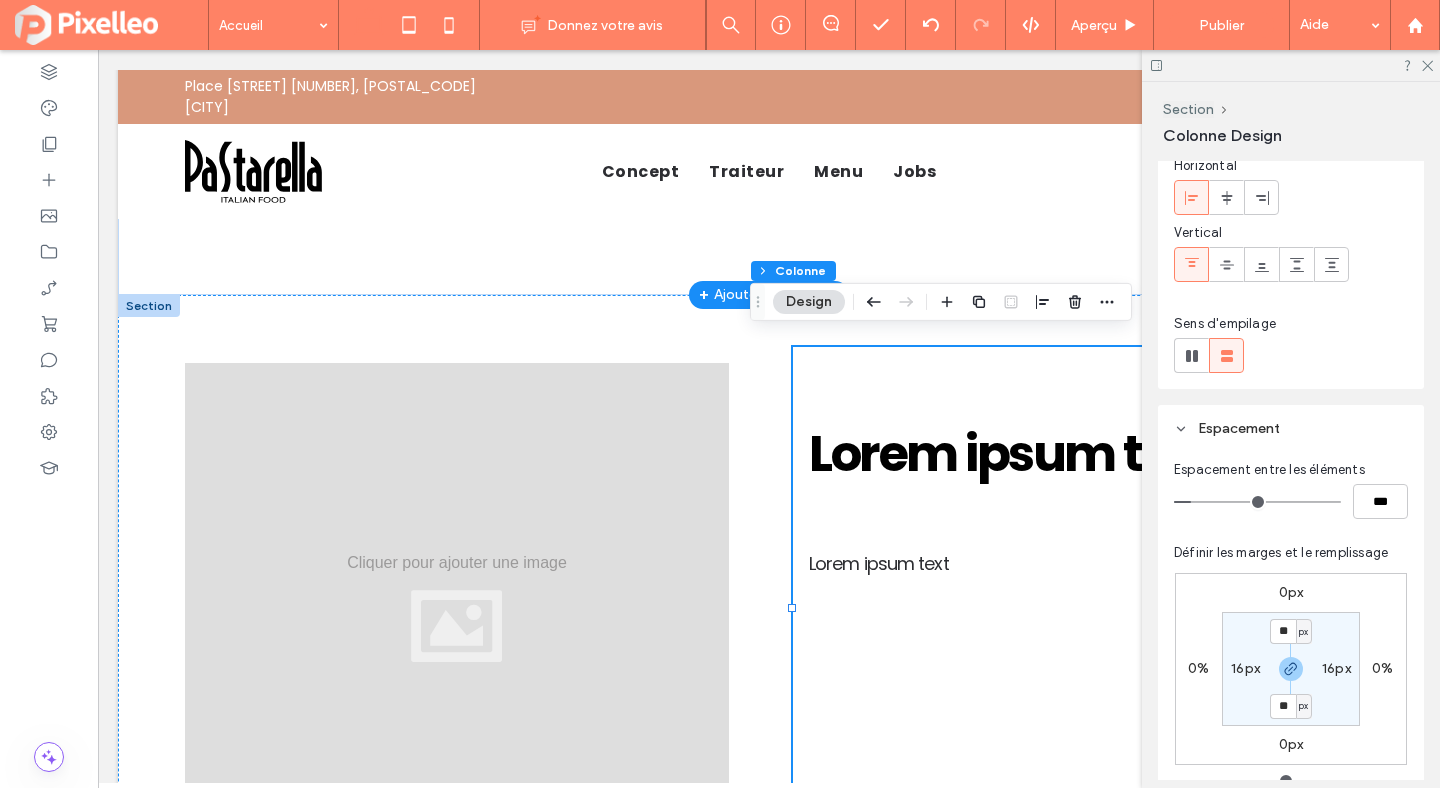 type on "*" 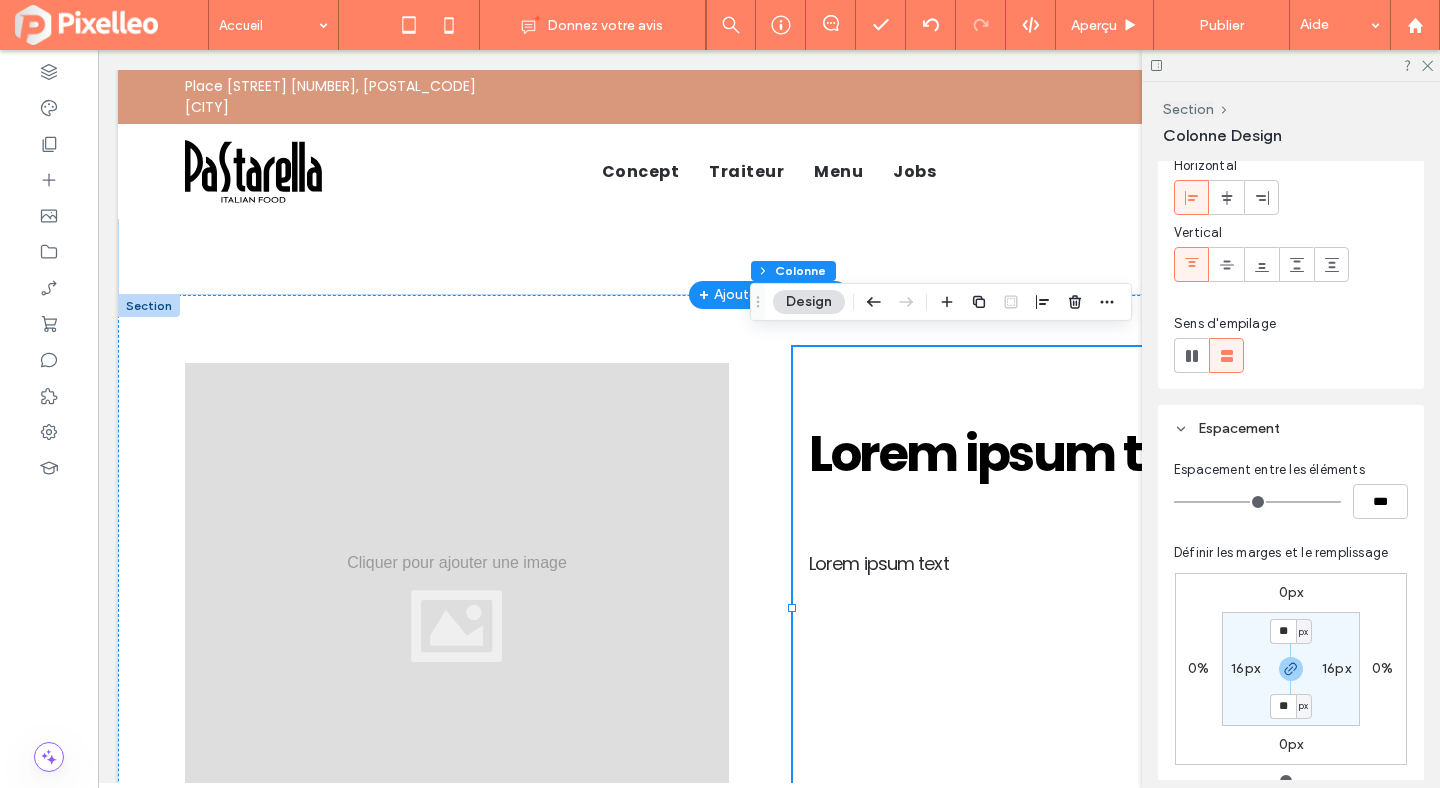 type on "*" 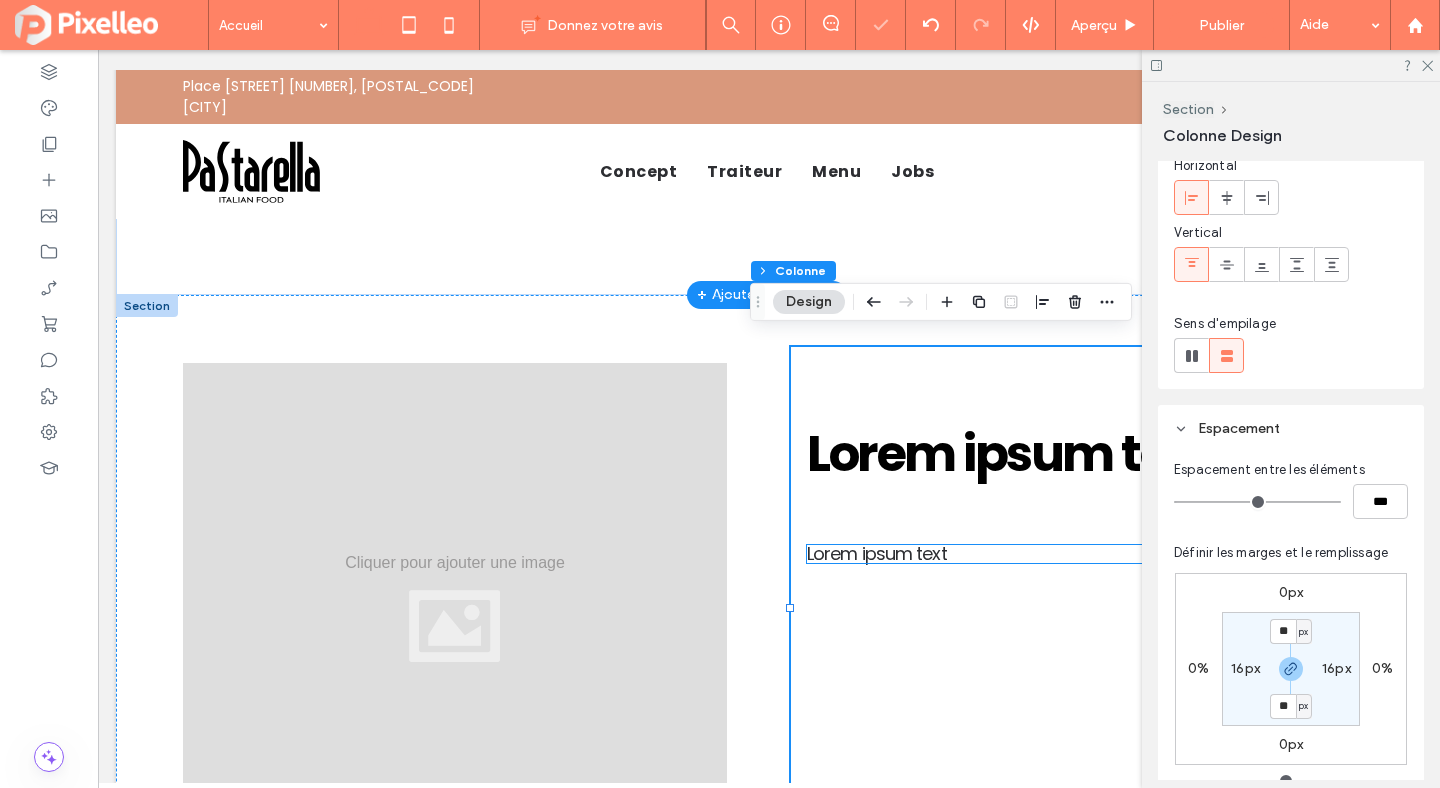 click on "Lorem ipsum text" at bounding box center [877, 553] 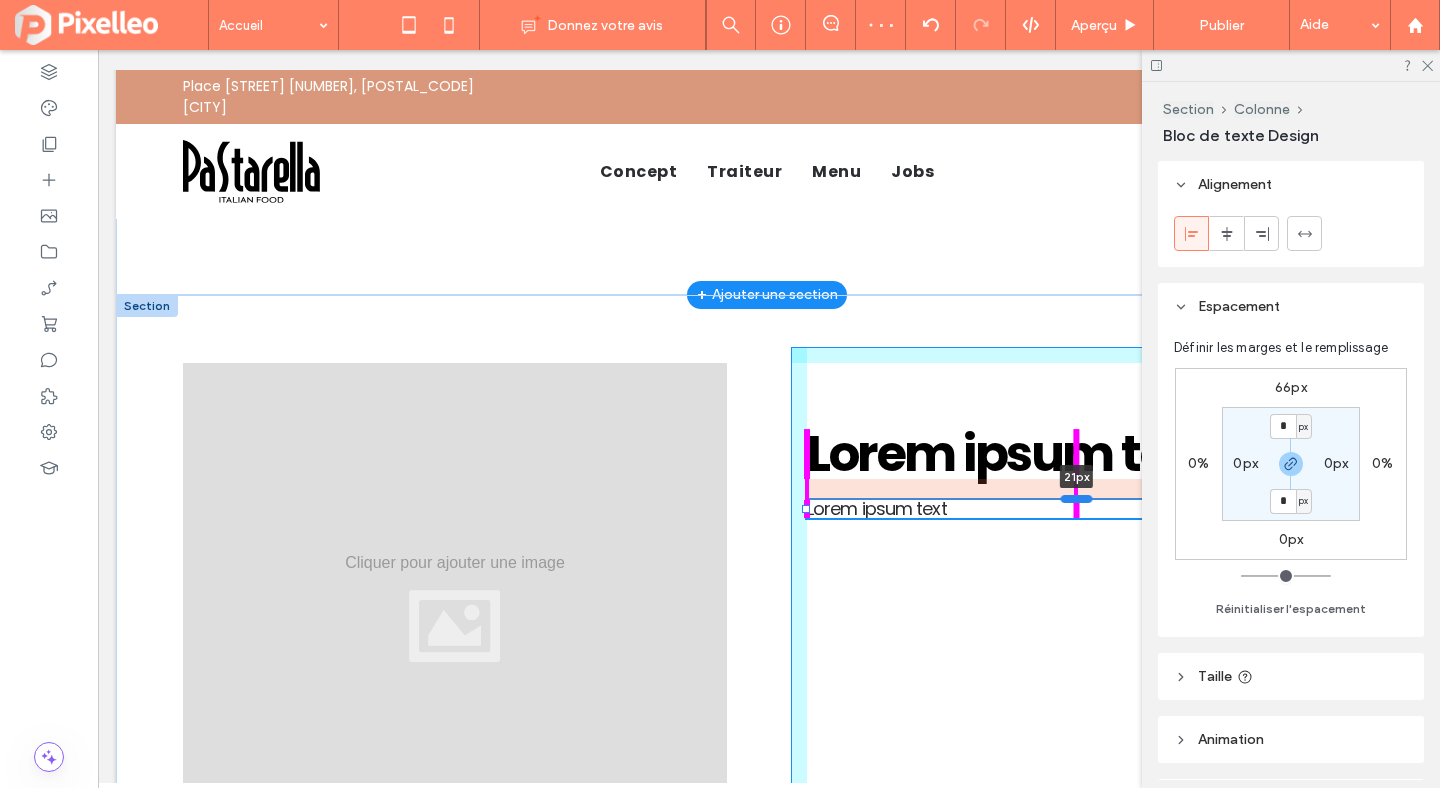 drag, startPoint x: 1072, startPoint y: 530, endPoint x: 1075, endPoint y: 485, distance: 45.099888 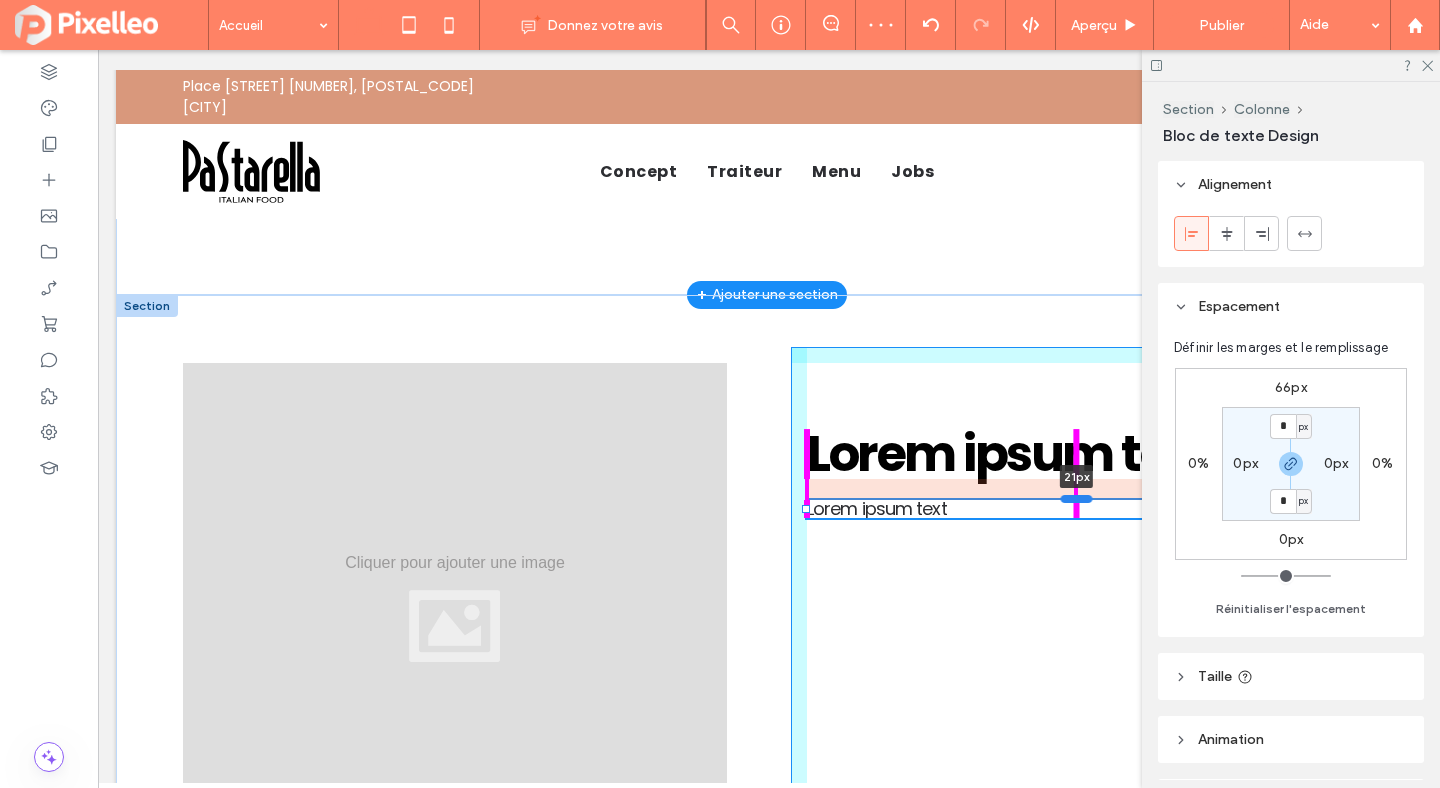 click at bounding box center (1077, 498) 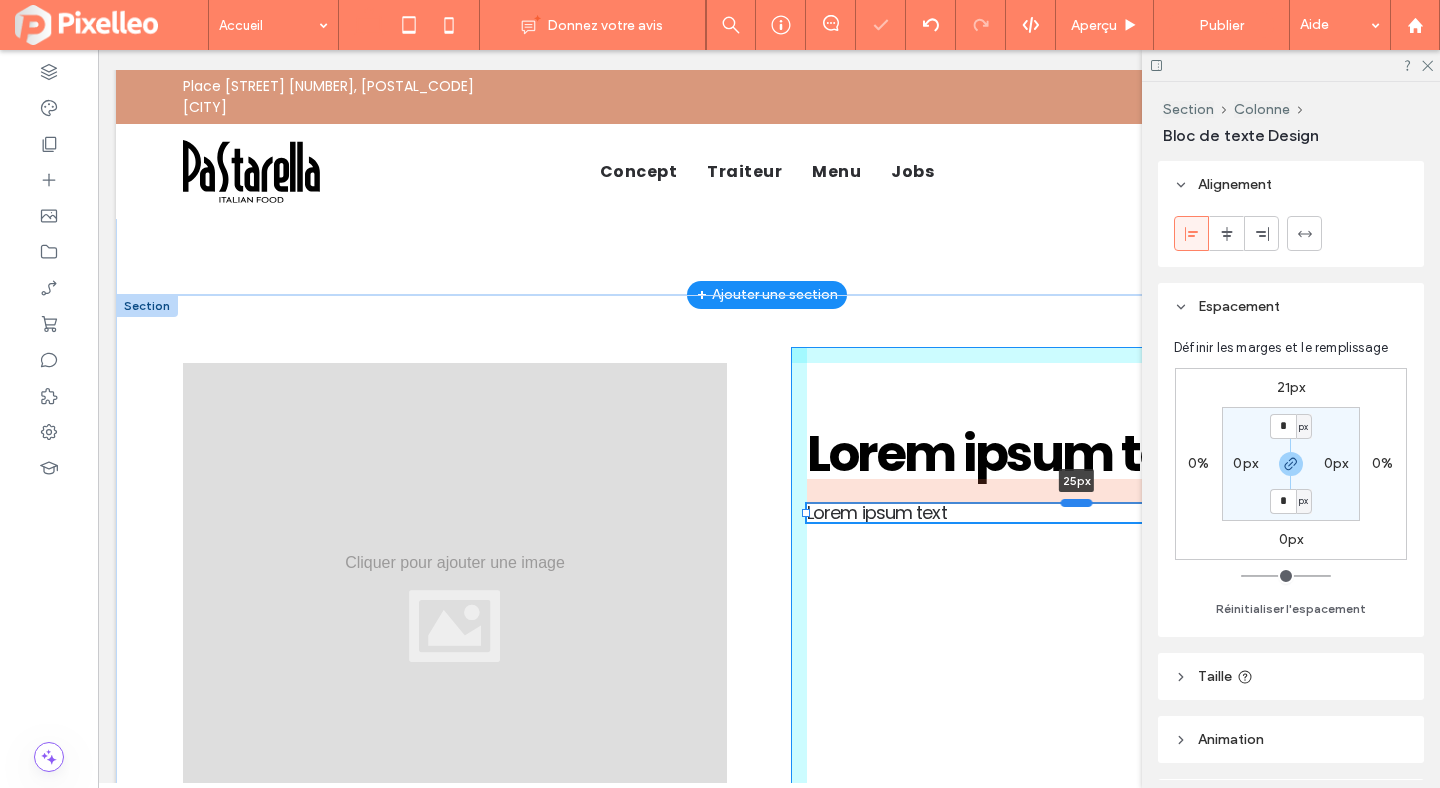 click at bounding box center [1077, 502] 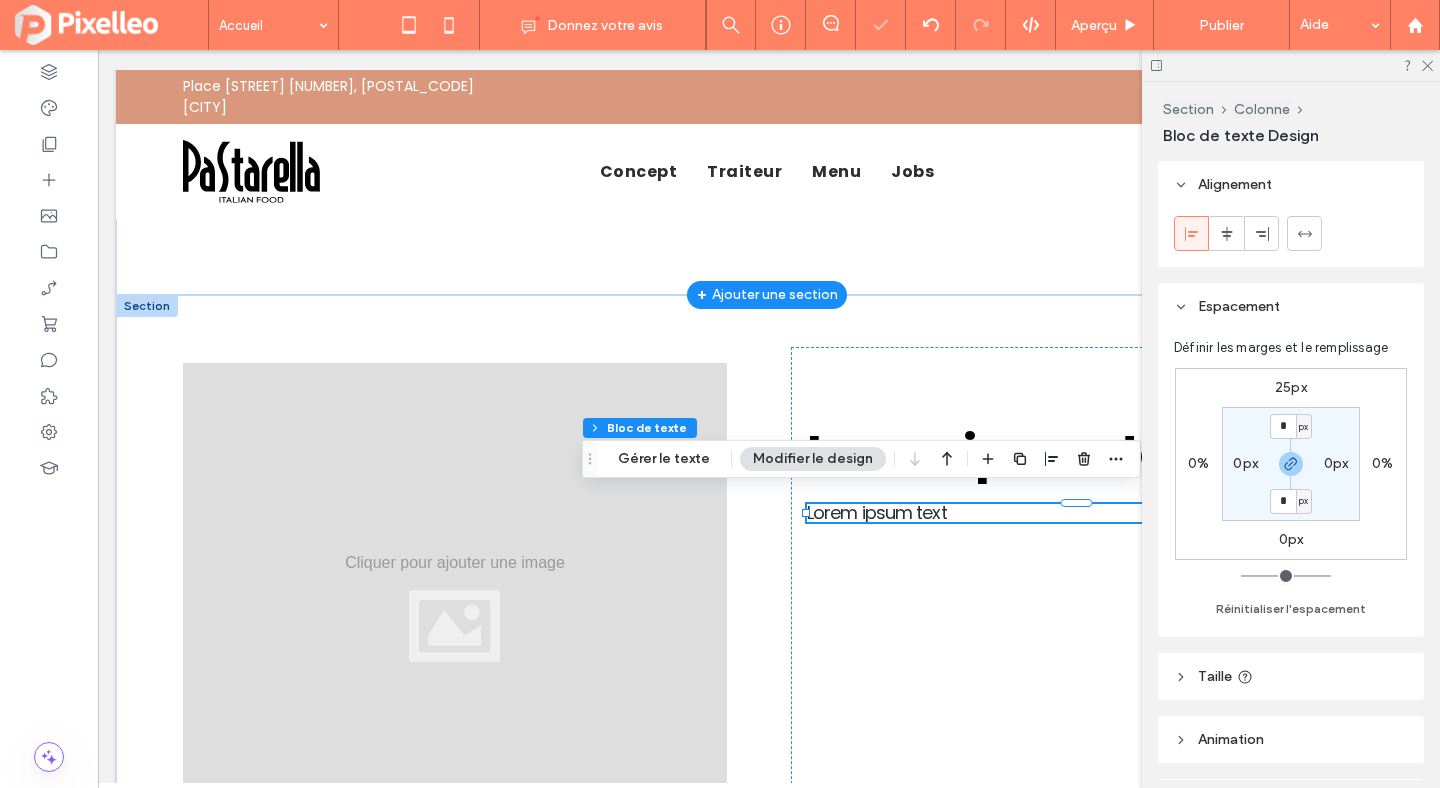 click on "25px" at bounding box center (1291, 387) 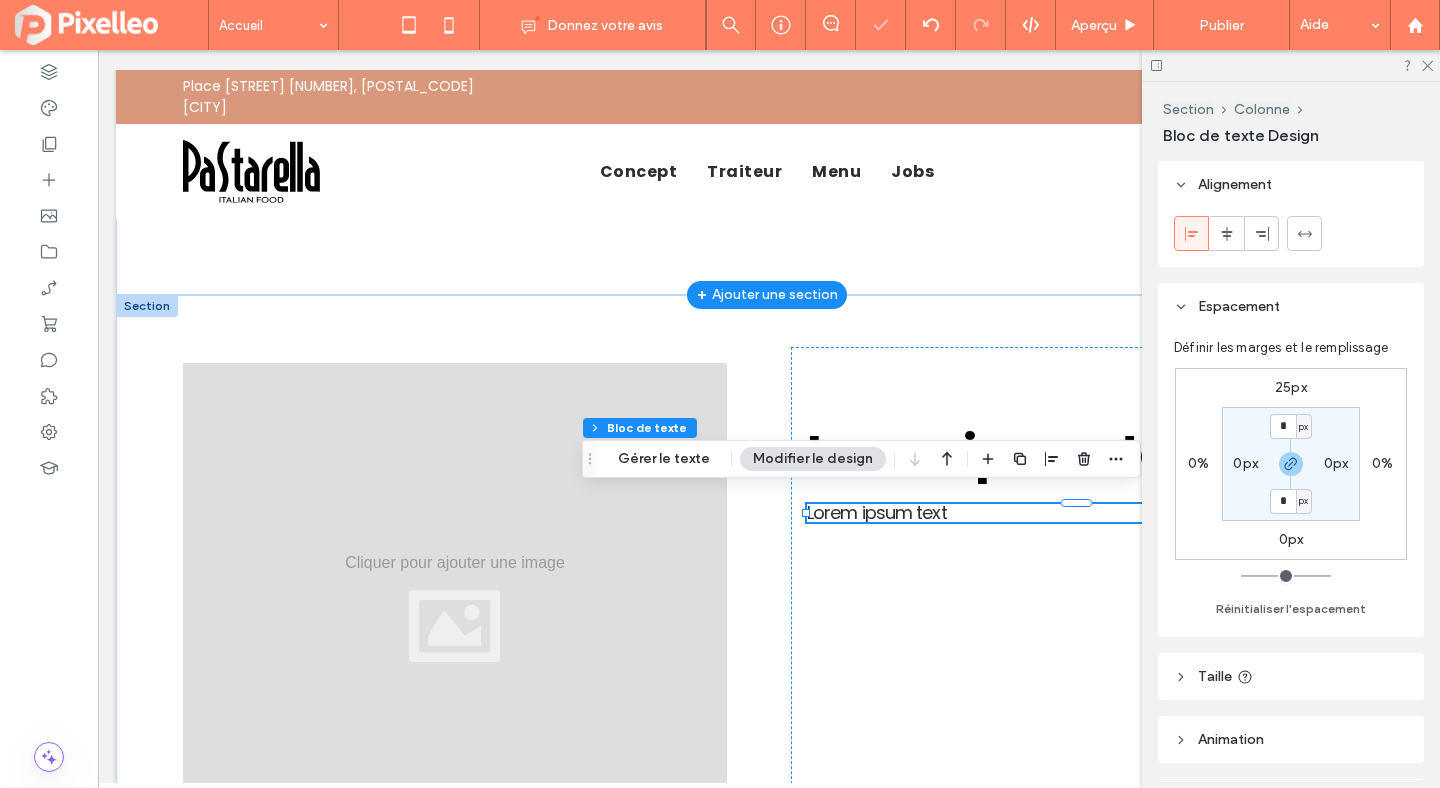 type on "**" 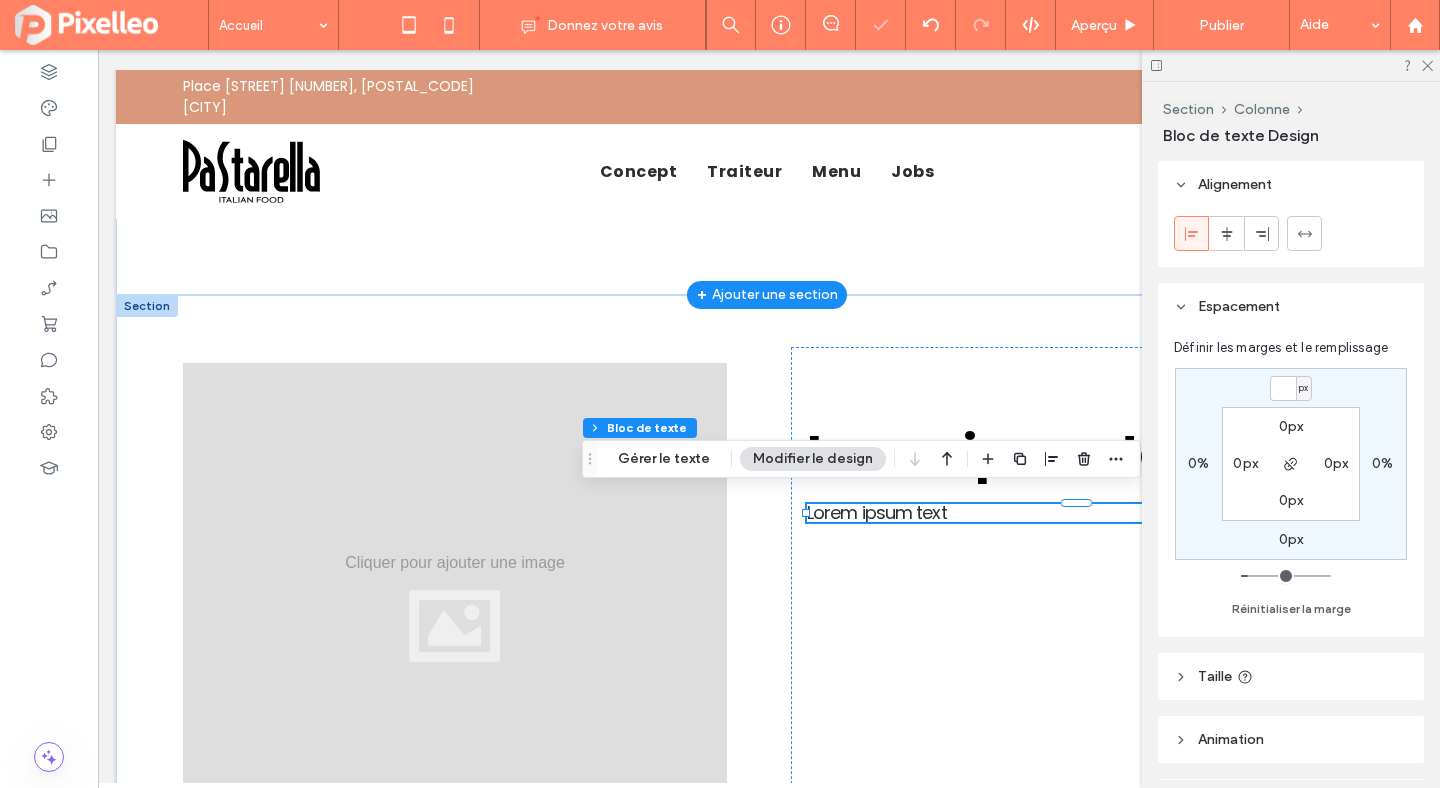 type 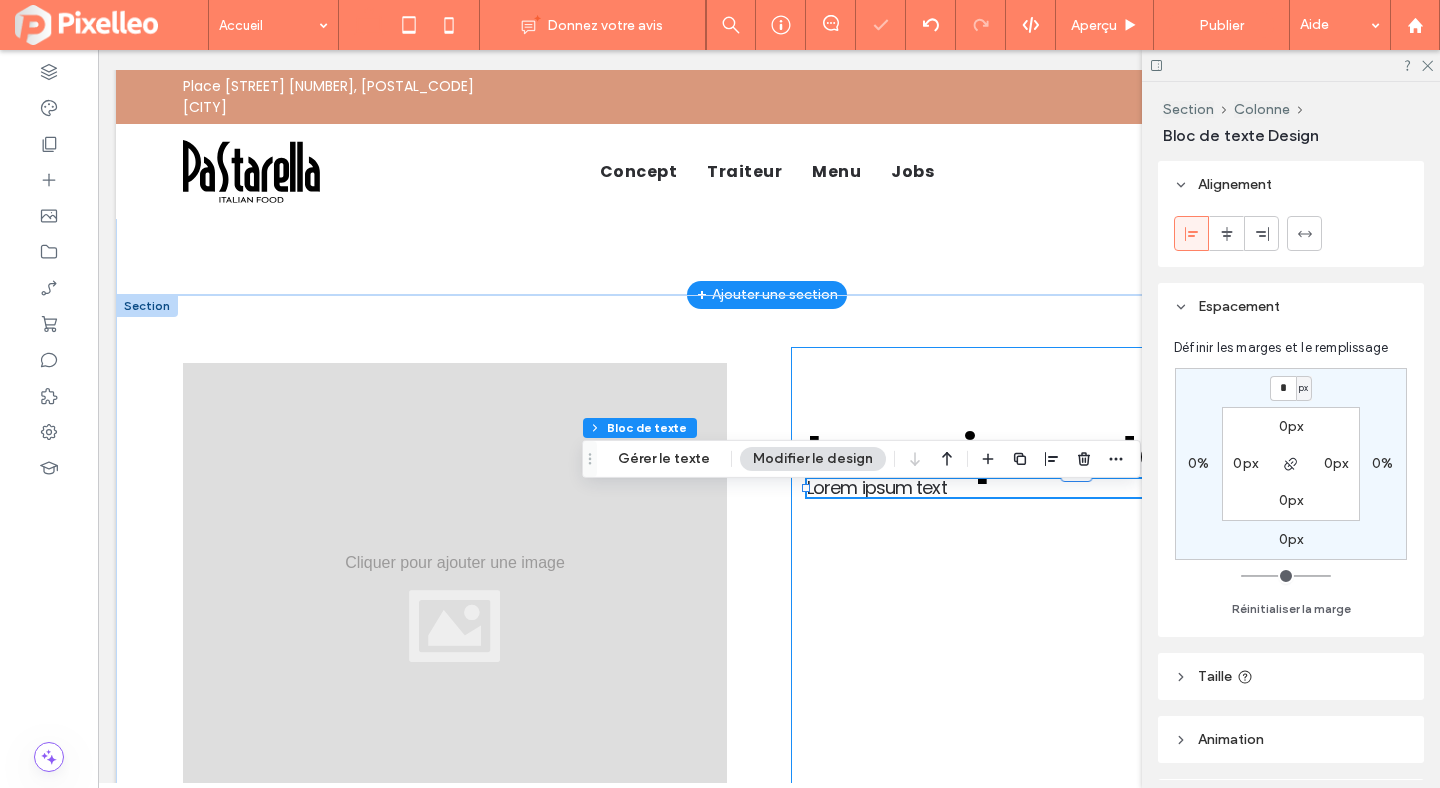 click on "Lorem ipsum text
Lorem ipsum text 25px" at bounding box center [1079, 608] 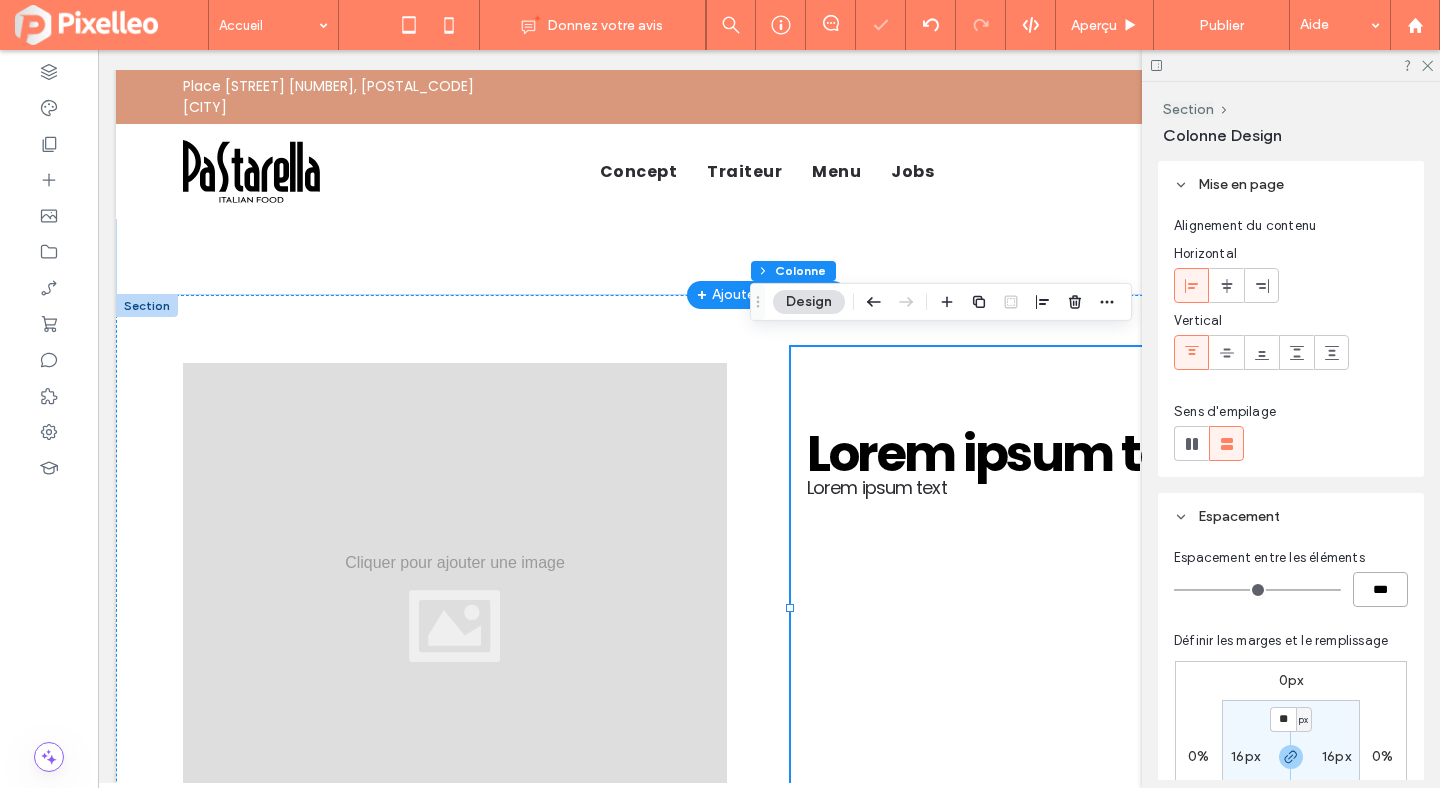 click on "***" at bounding box center (1380, 589) 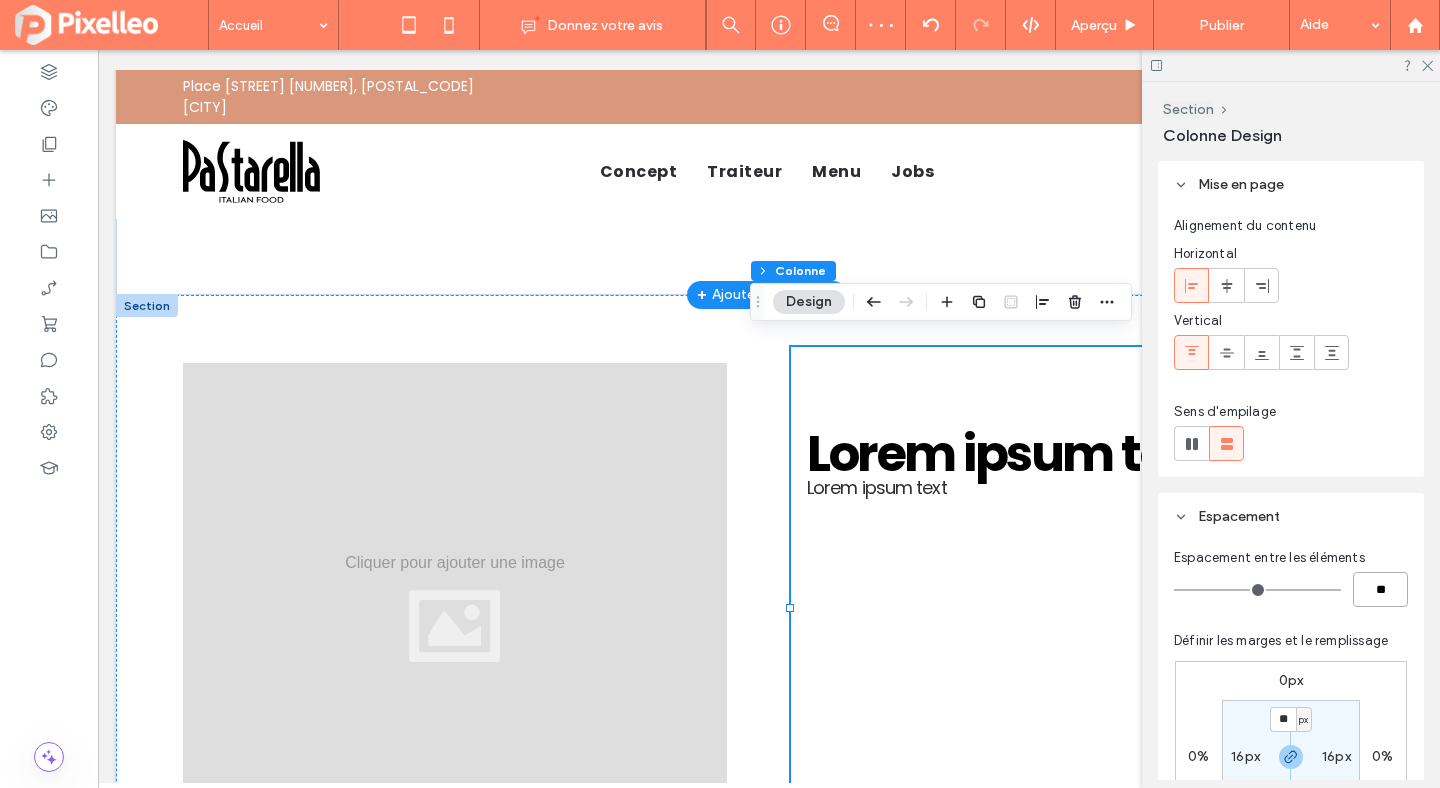 type on "**" 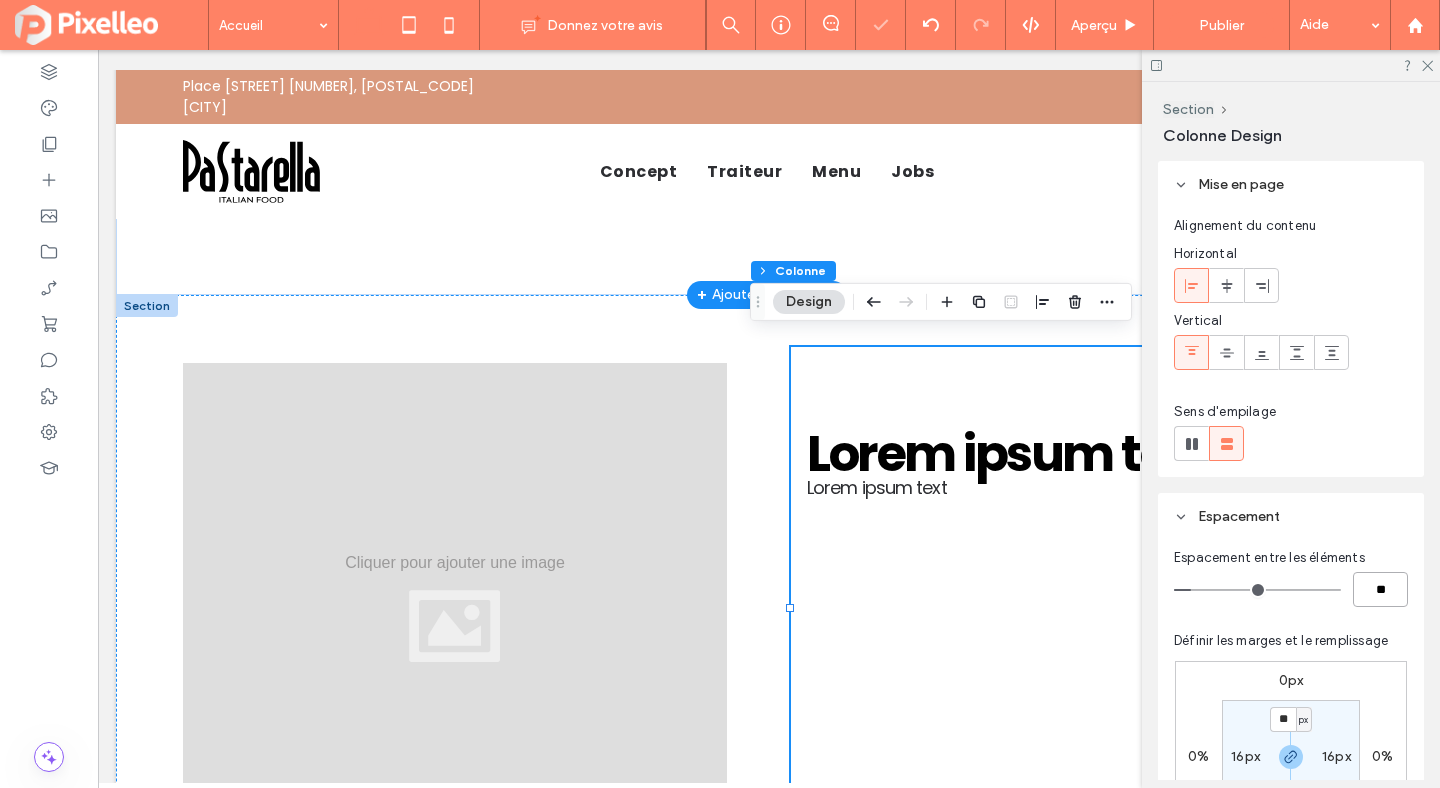 type on "**" 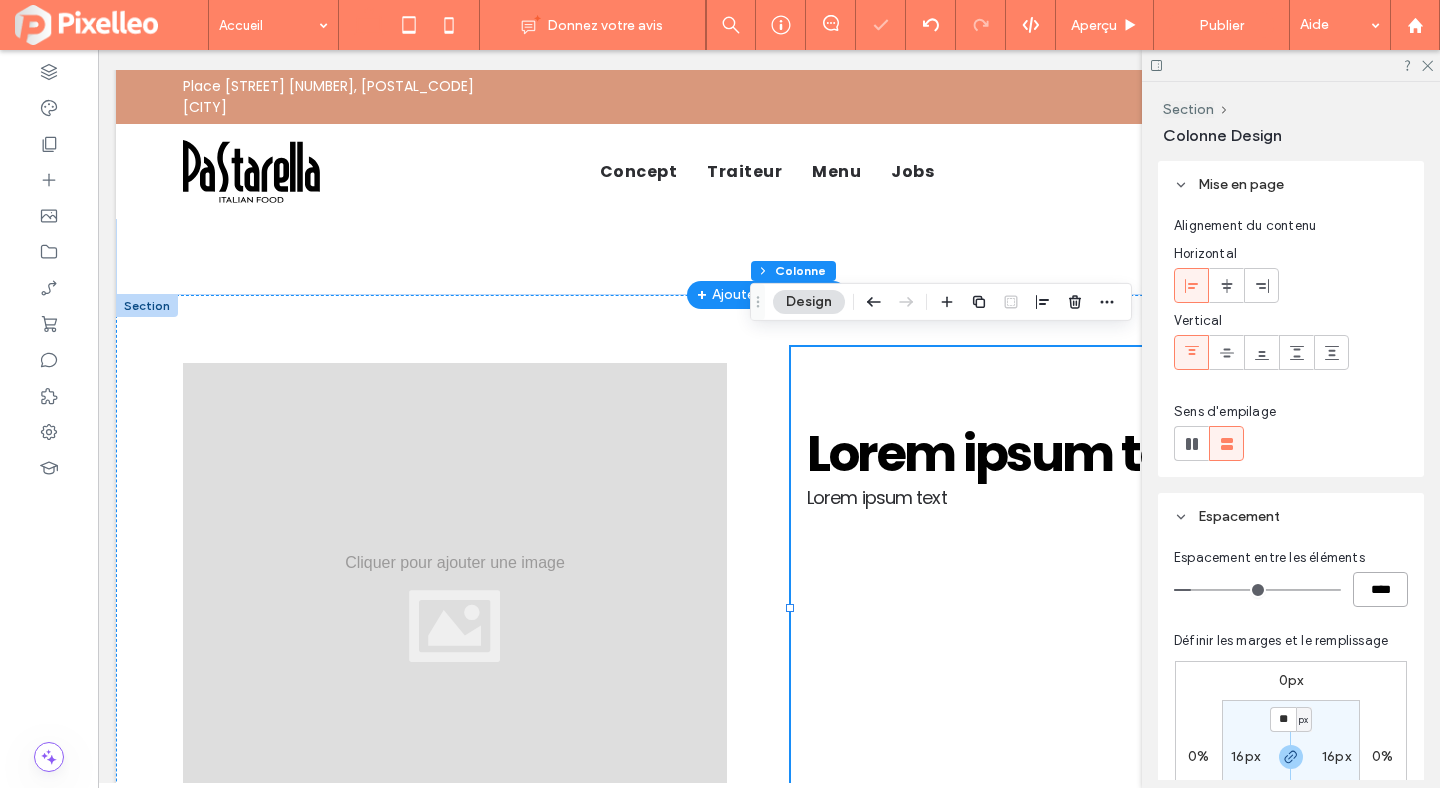 click on "****" at bounding box center (1380, 589) 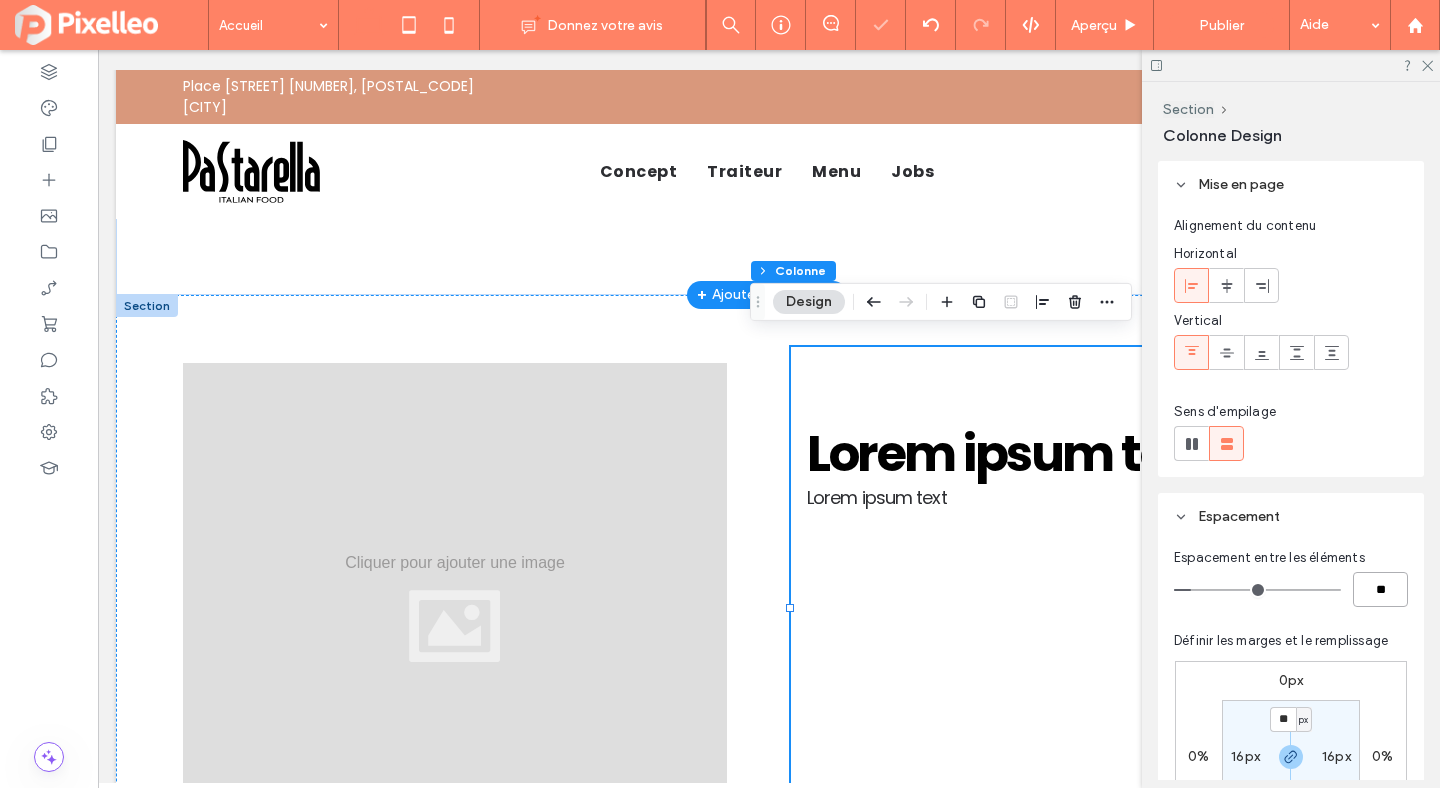 type on "**" 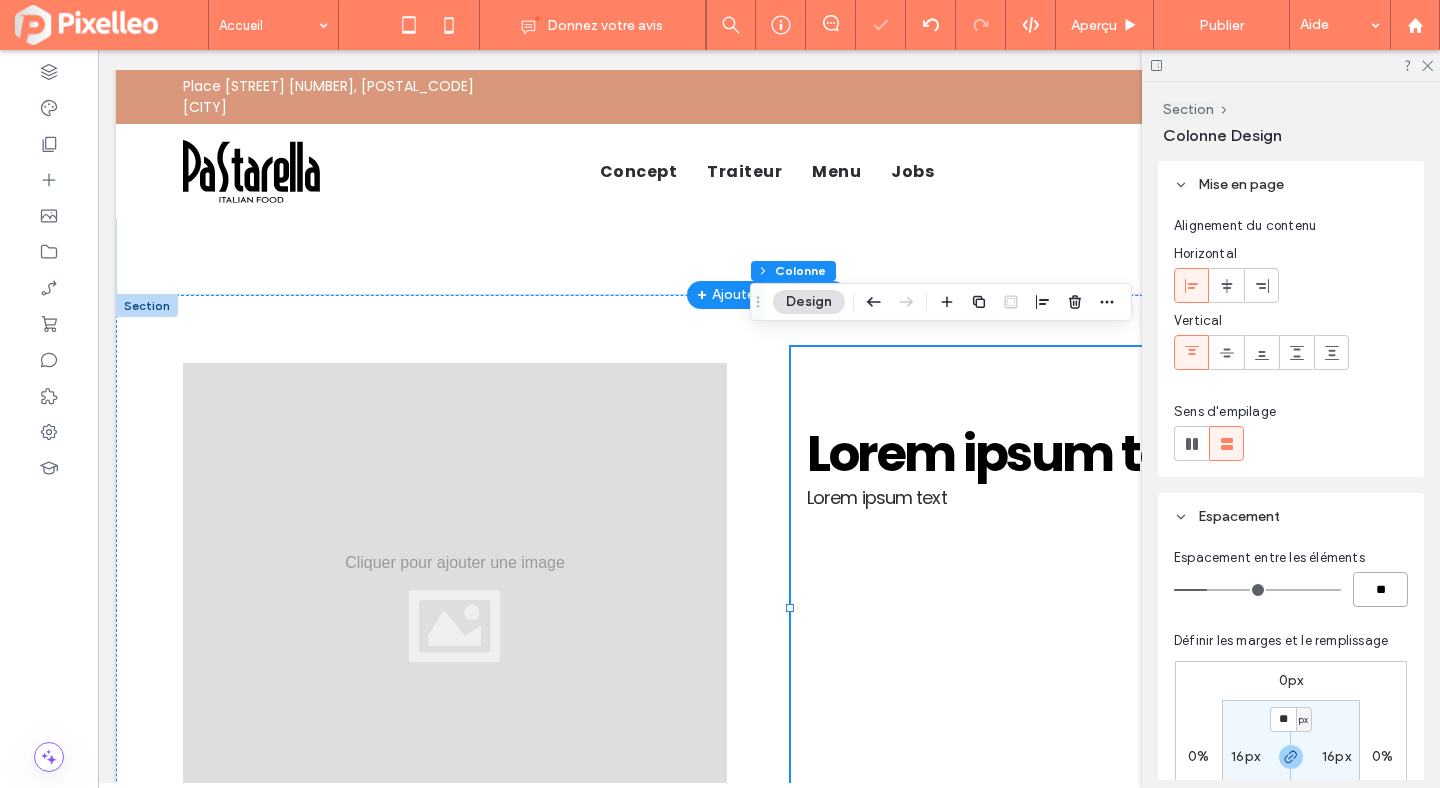 type on "**" 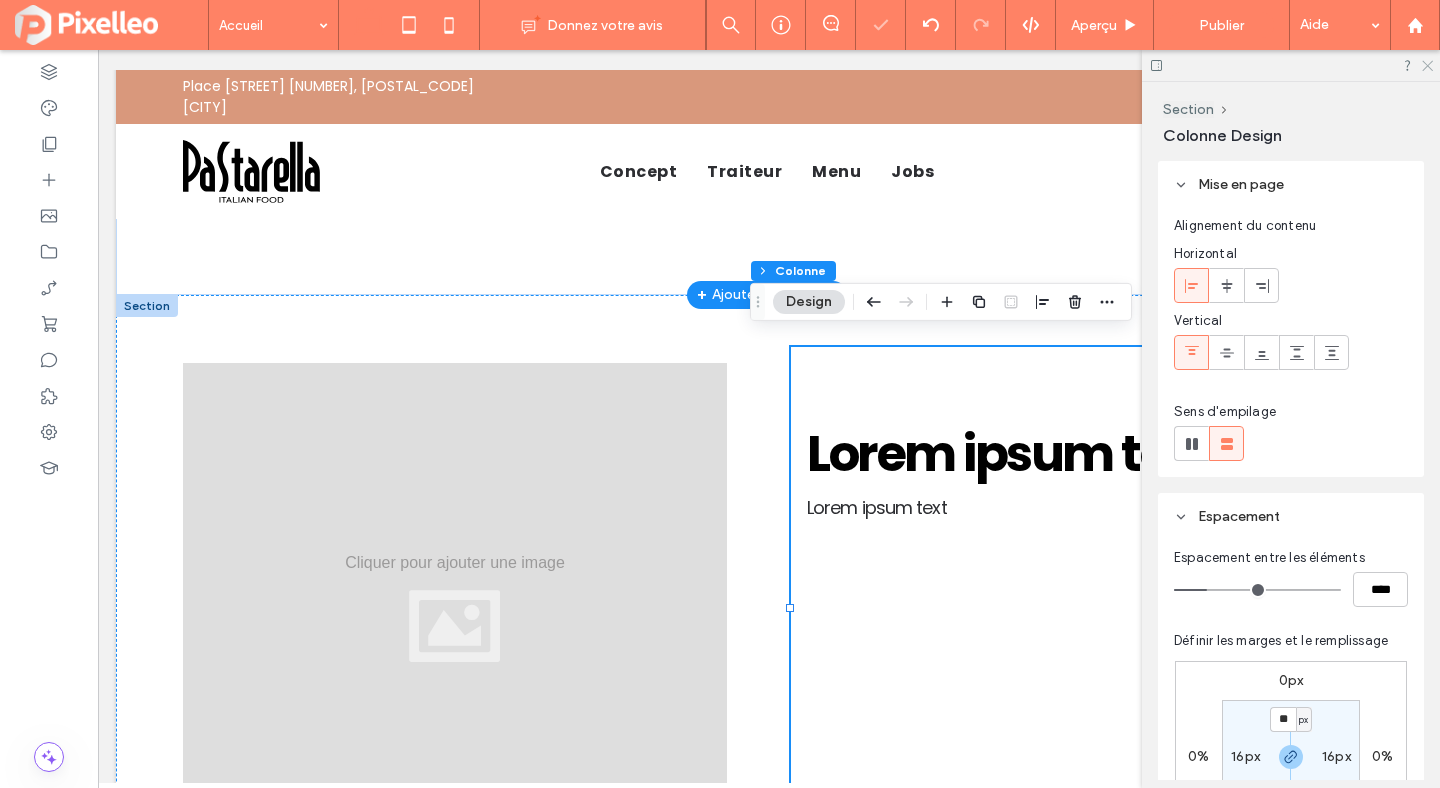 click 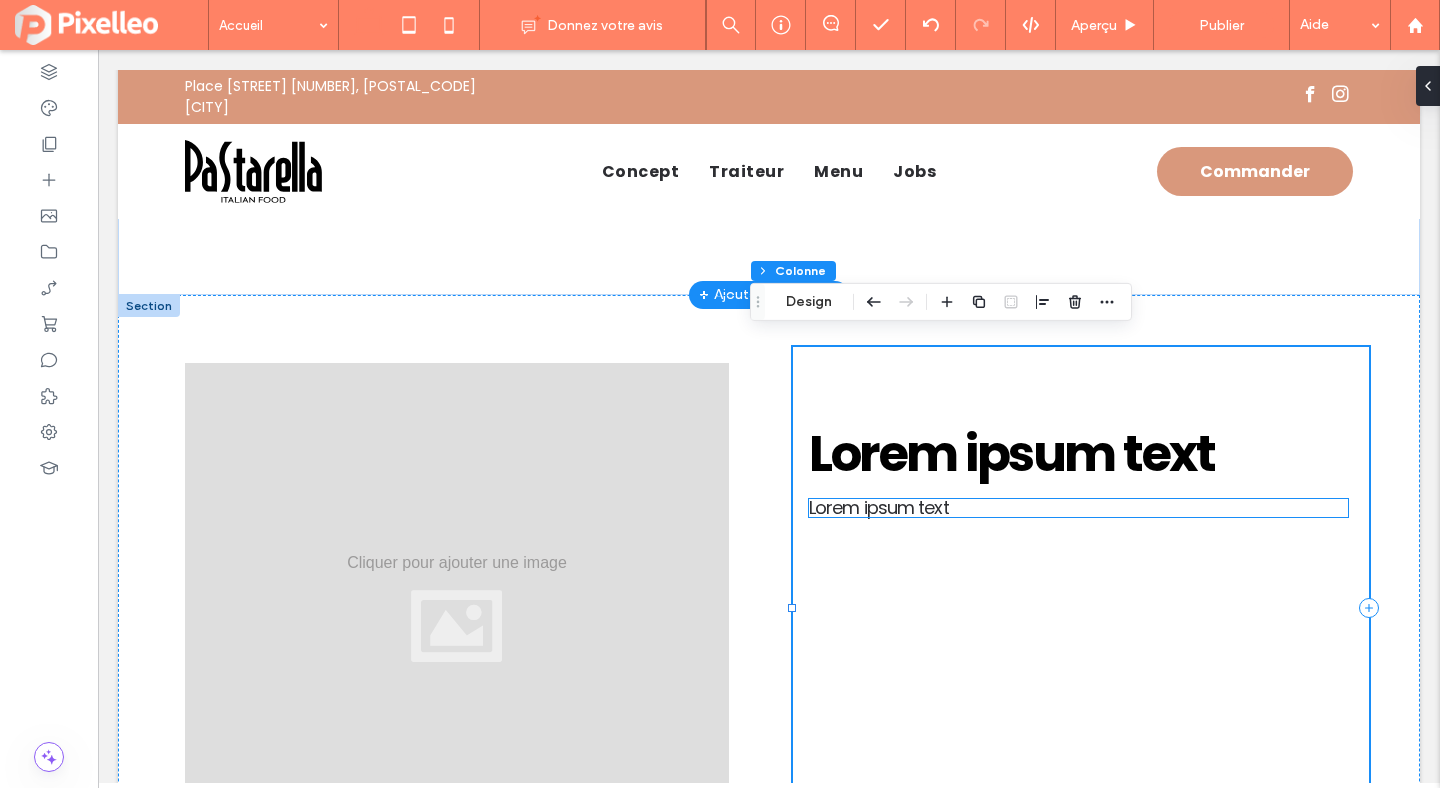 click on "Lorem ipsum text" at bounding box center [879, 507] 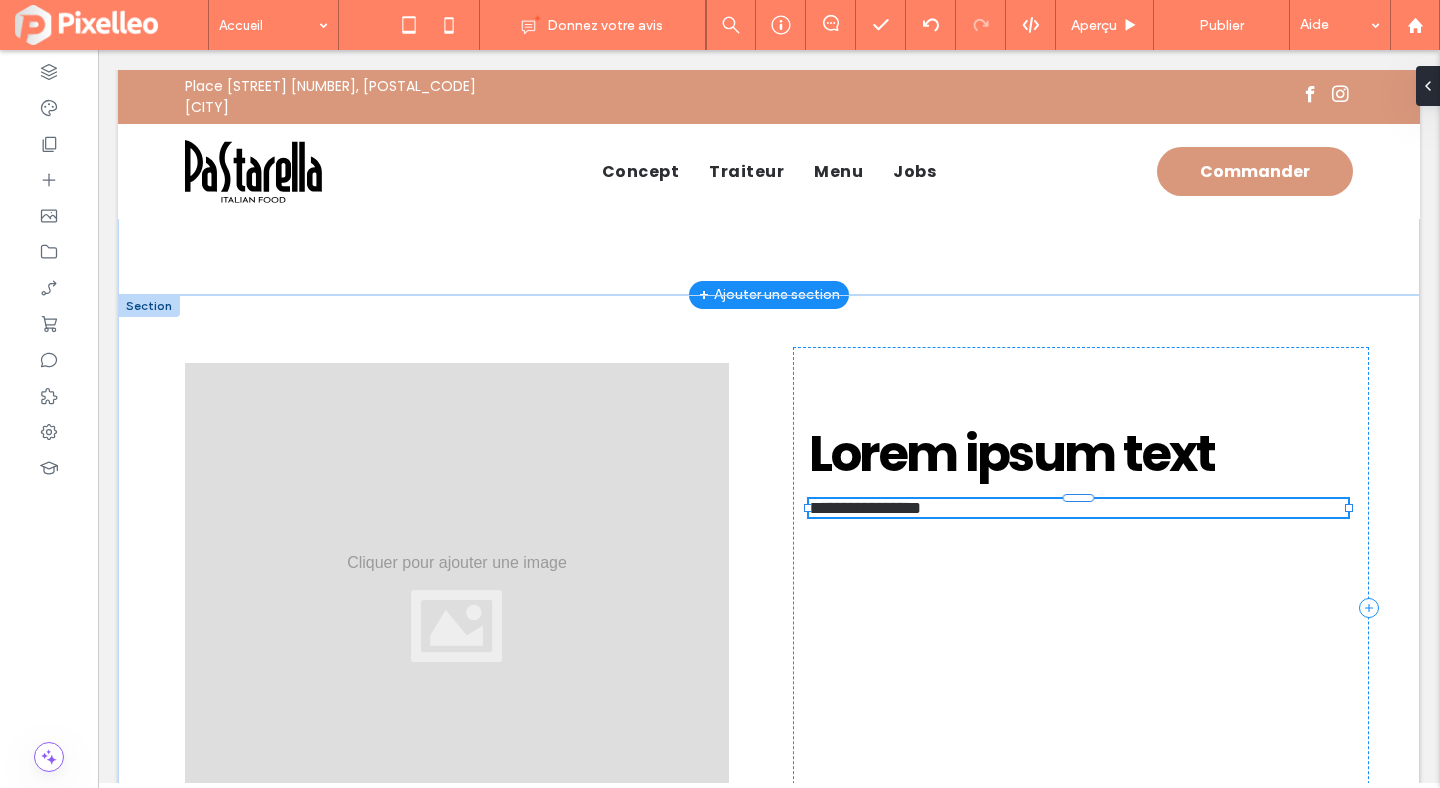 type on "*******" 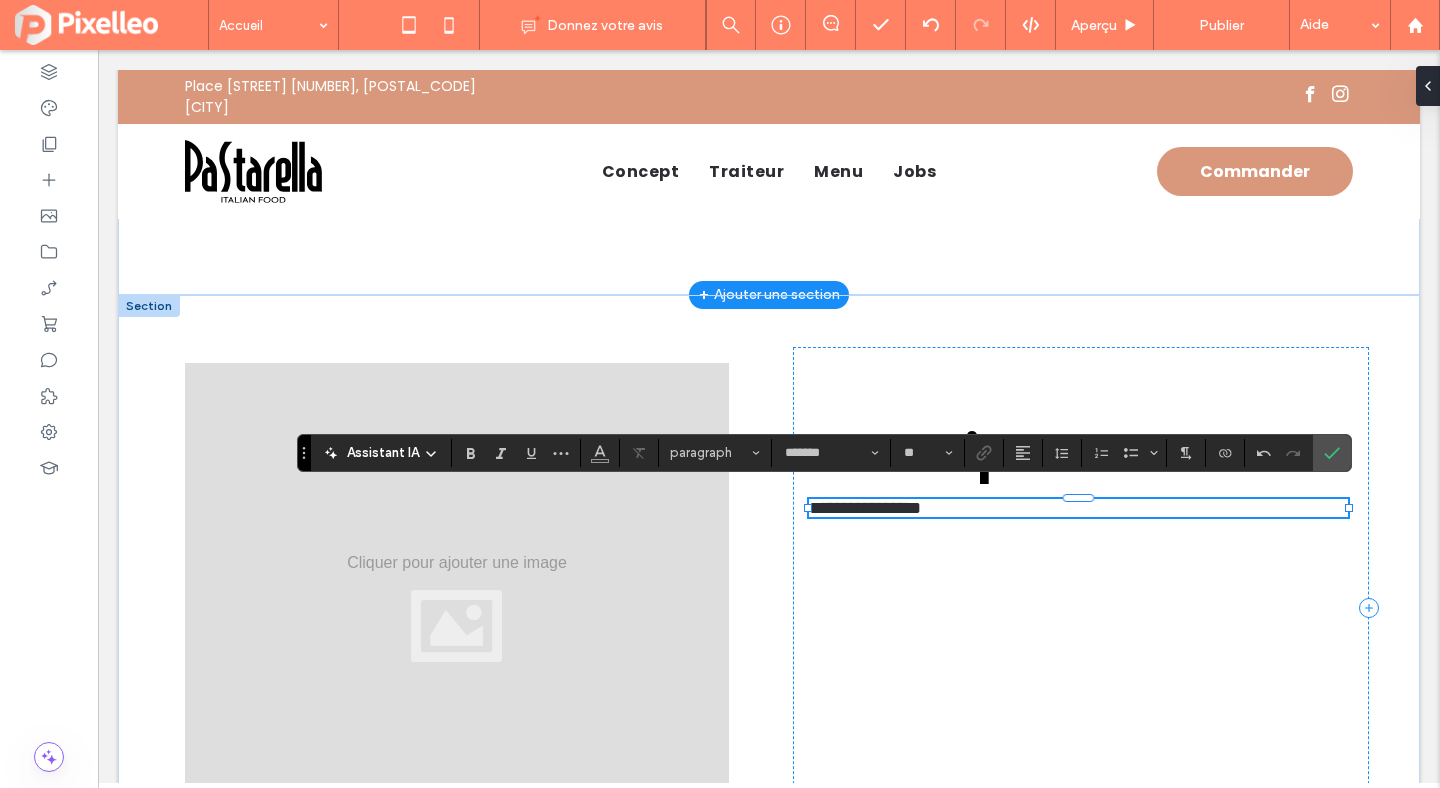 scroll, scrollTop: 0, scrollLeft: 0, axis: both 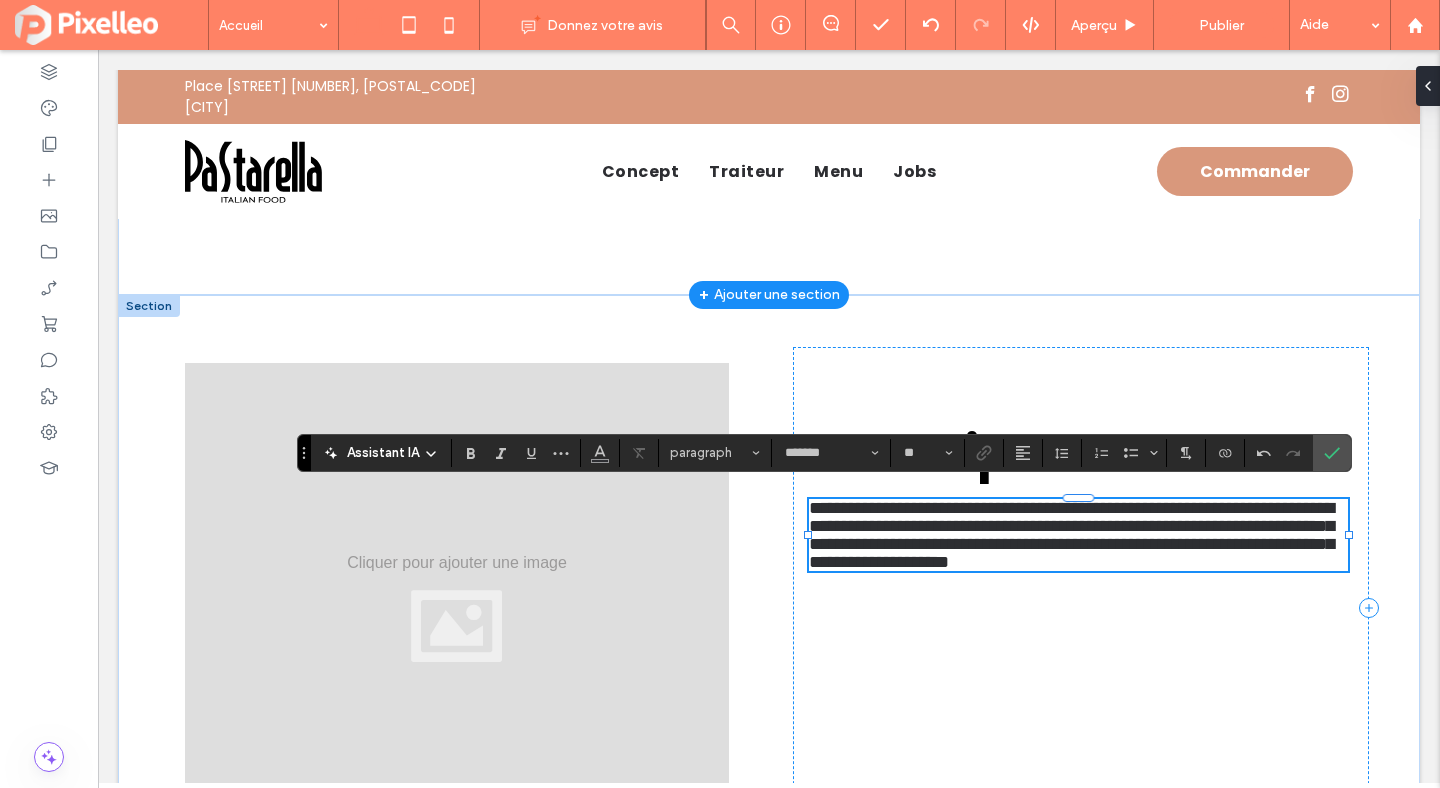 click on "**********" at bounding box center (1071, 535) 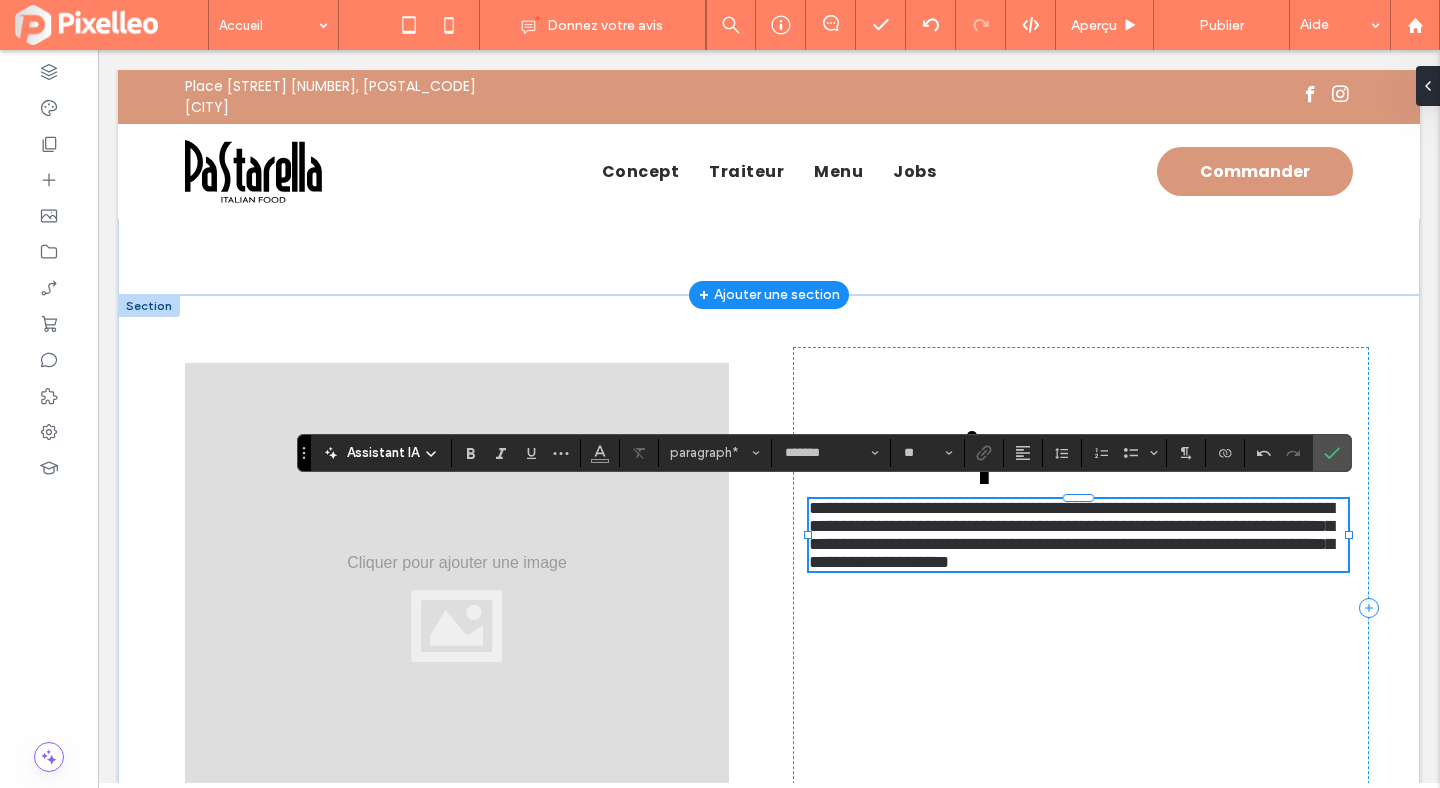 click on "**********" at bounding box center (1071, 535) 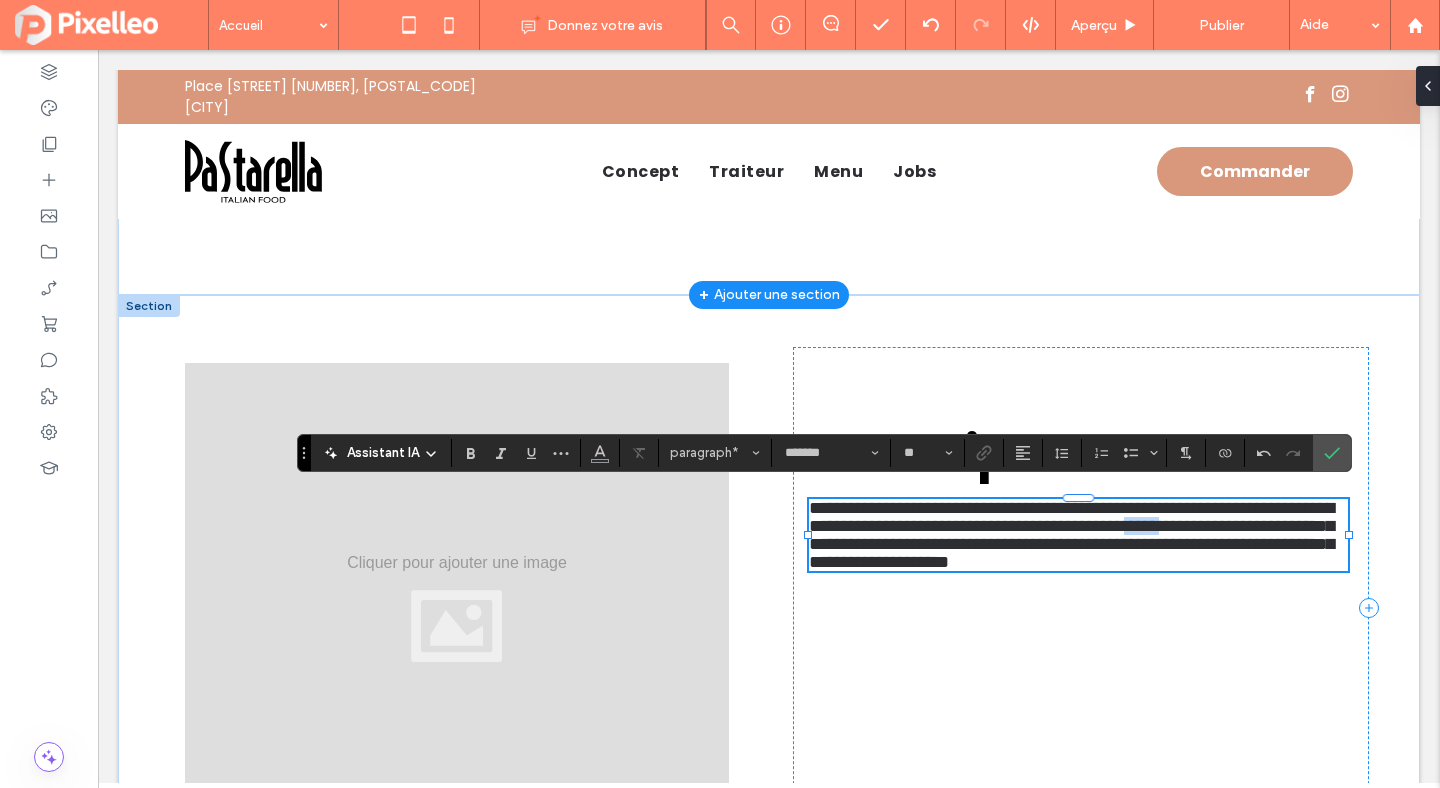 click on "**********" at bounding box center (1071, 535) 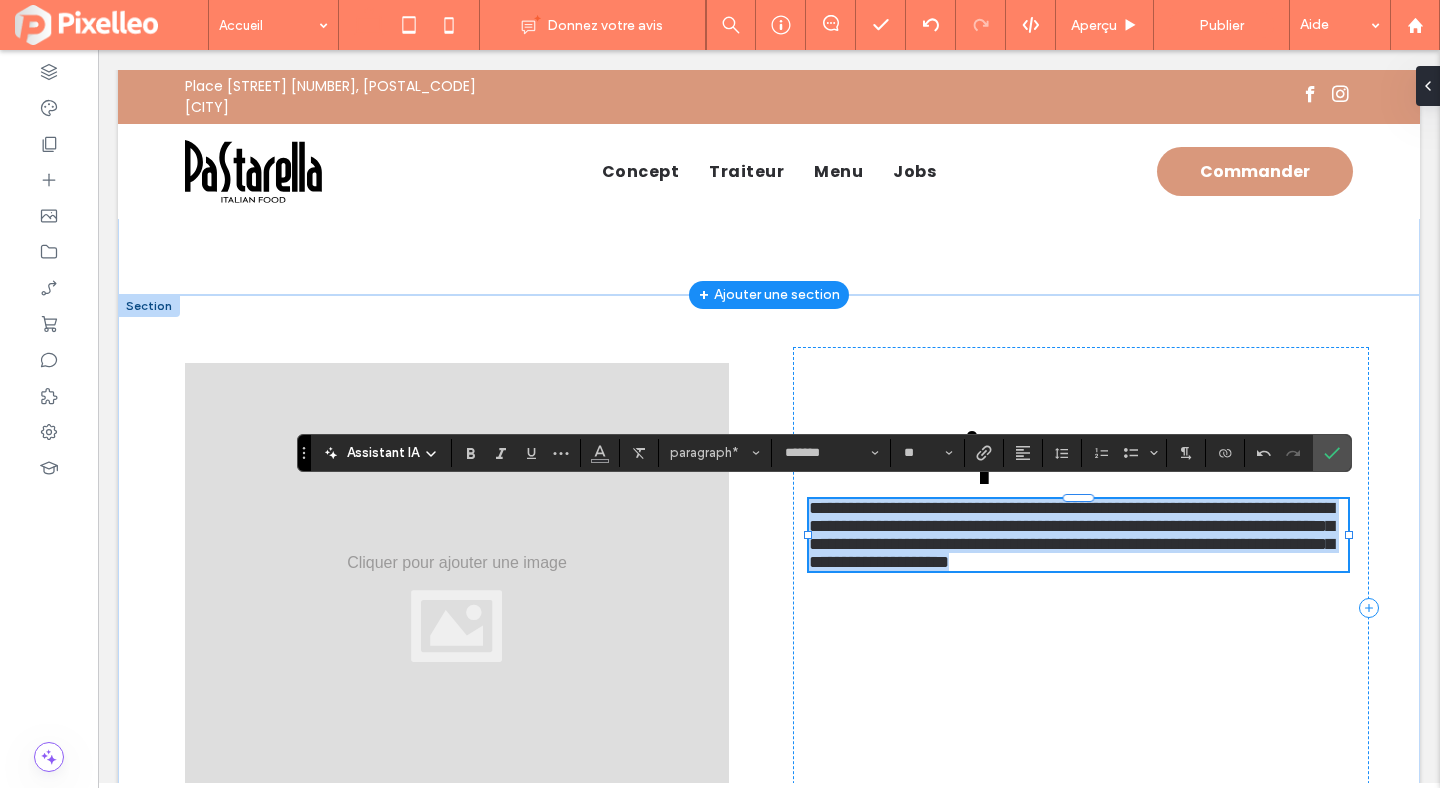 scroll, scrollTop: 0, scrollLeft: 0, axis: both 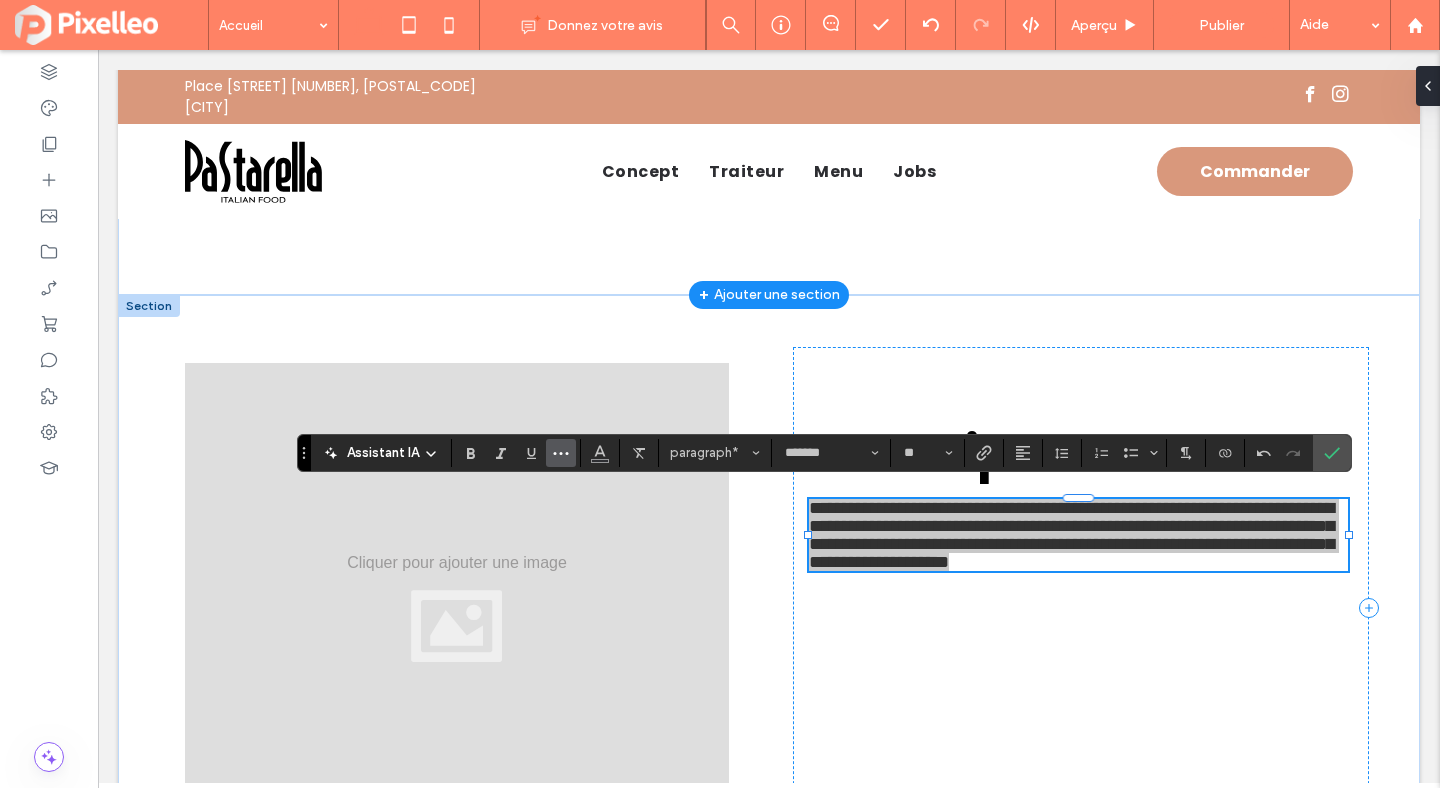 click 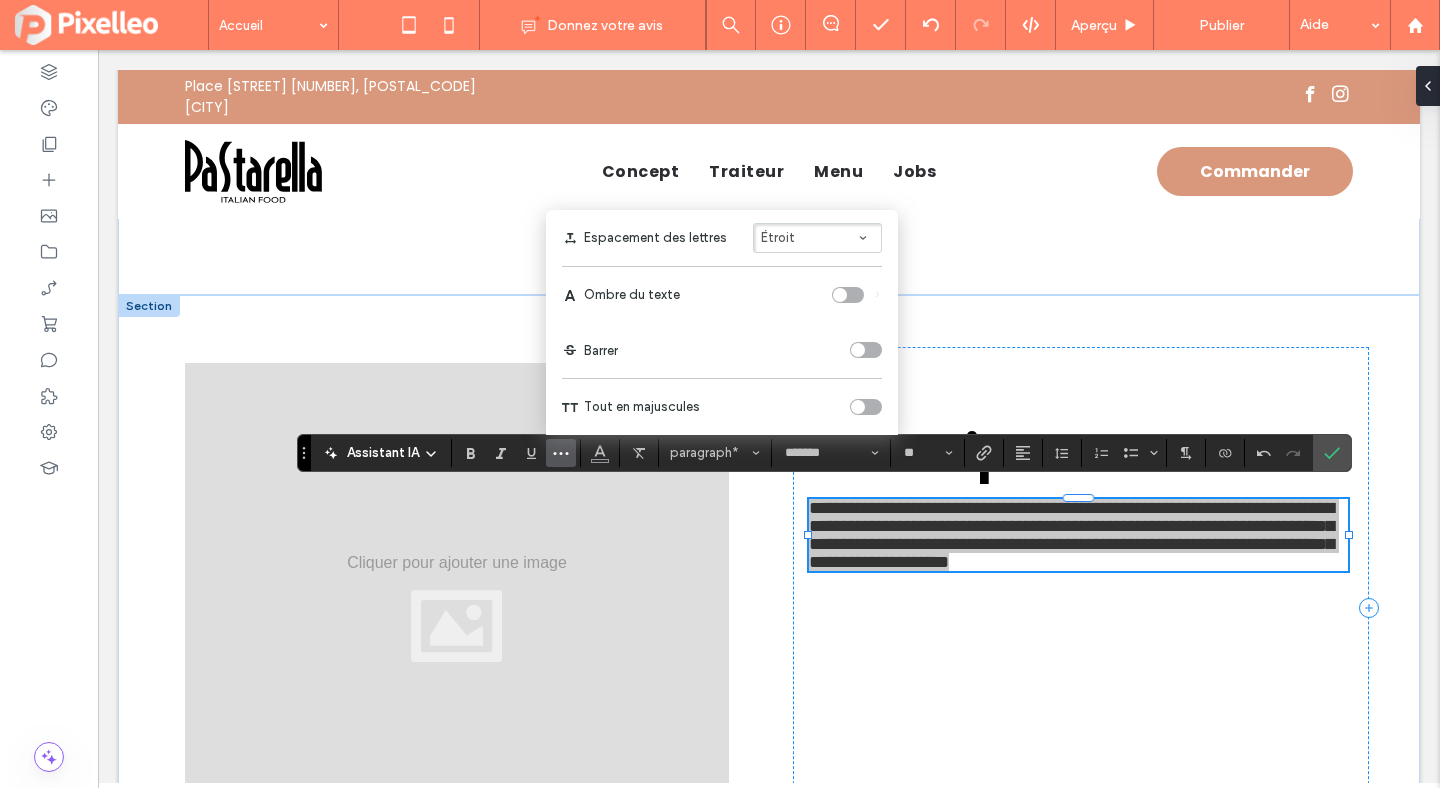 click on "Étroit" at bounding box center [778, 237] 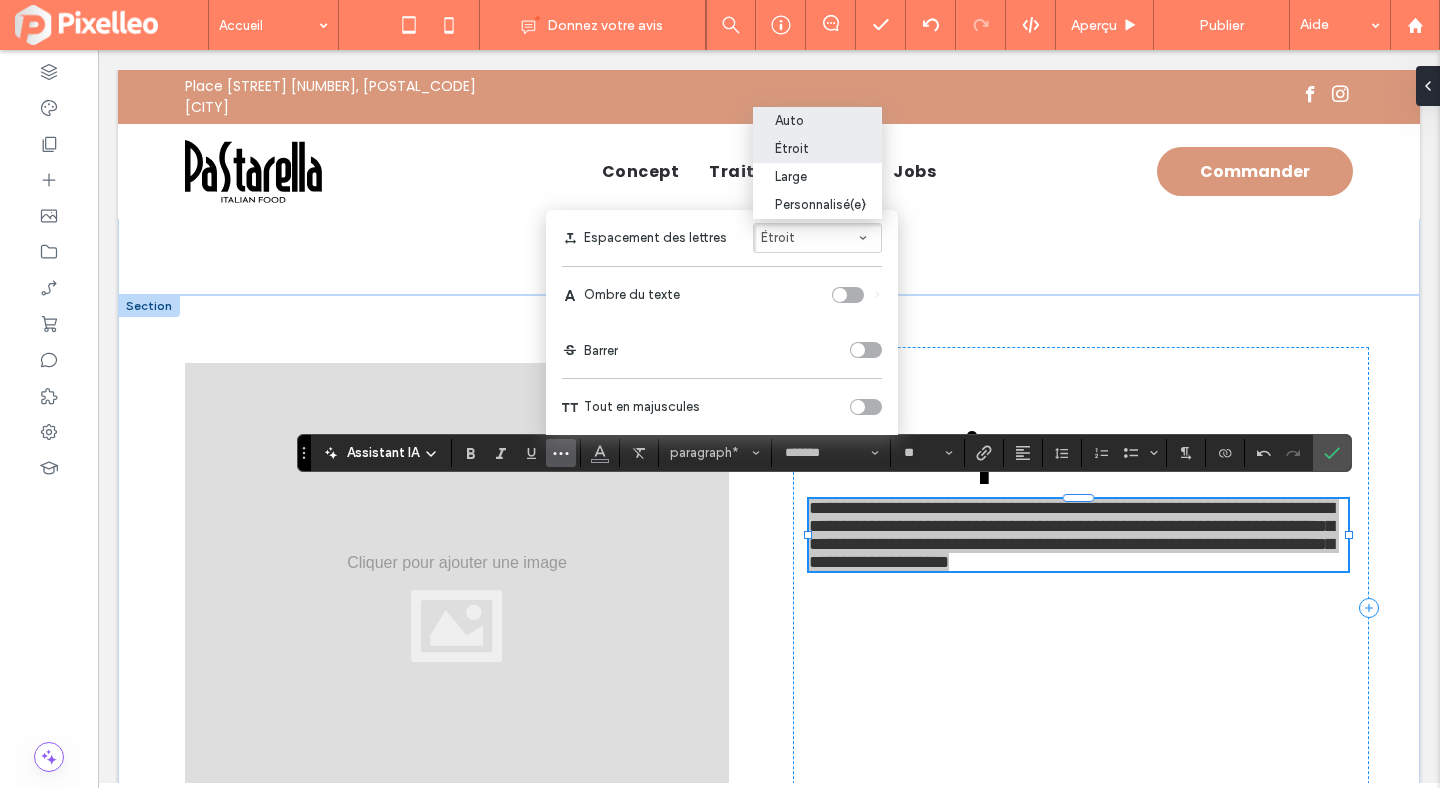 click on "Auto" at bounding box center [805, 120] 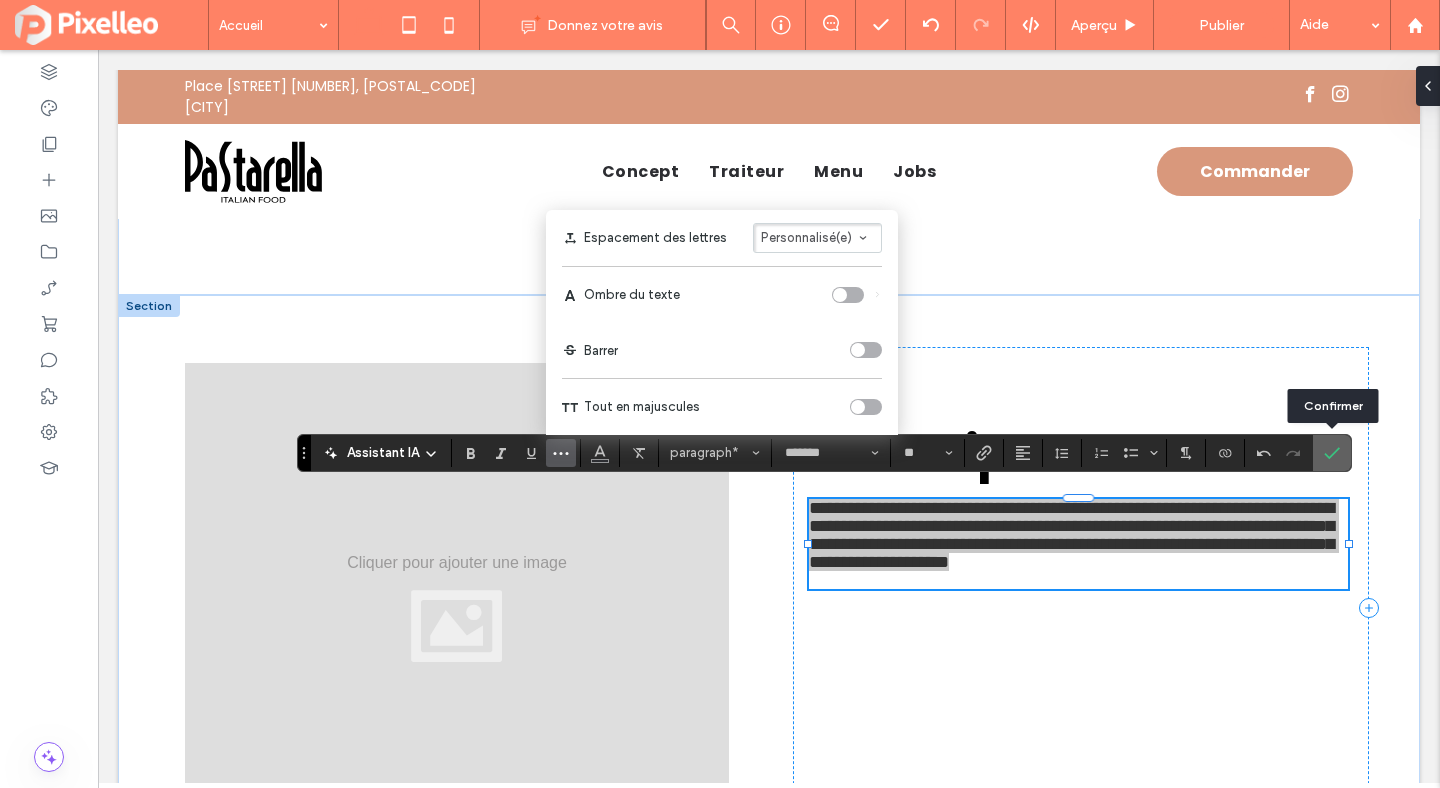 click 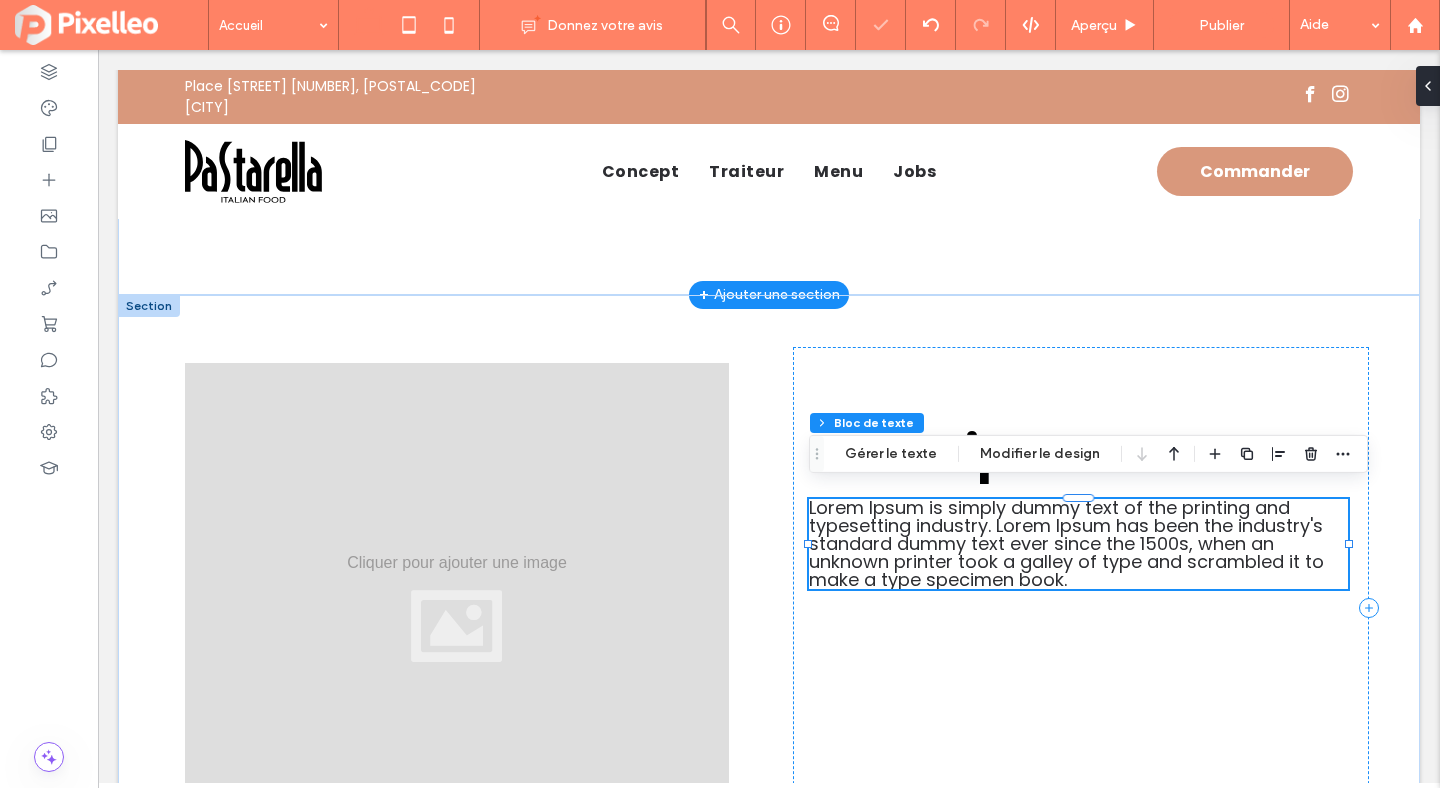 click on "Lorem Ipsum is simply dummy text of the printing and typesetting industry. Lorem Ipsum has been the industry's standard dummy text ever since the 1500s, when an unknown printer took a galley of type and scrambled it to make a type specimen book." at bounding box center (1066, 543) 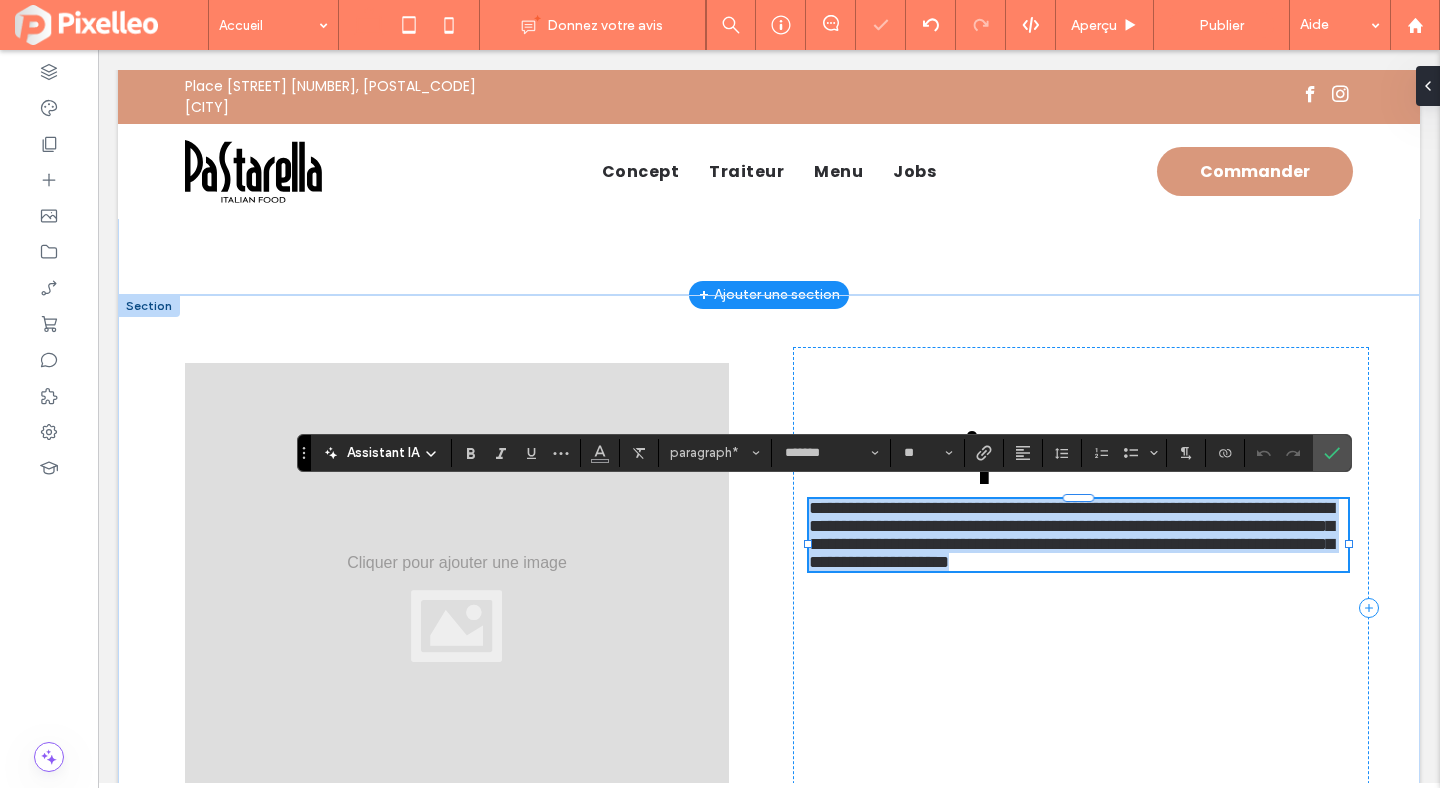 click on "**********" at bounding box center (1071, 535) 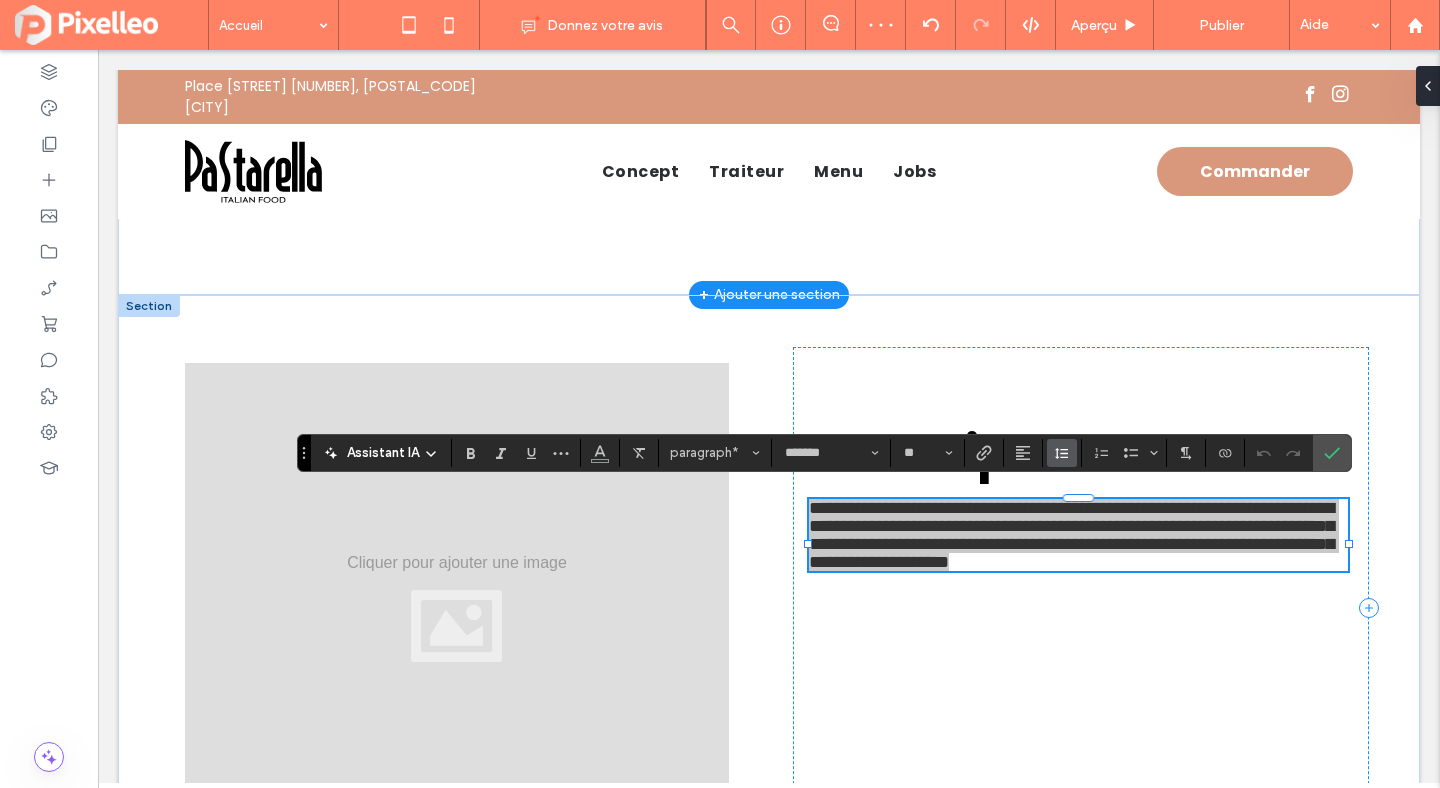click 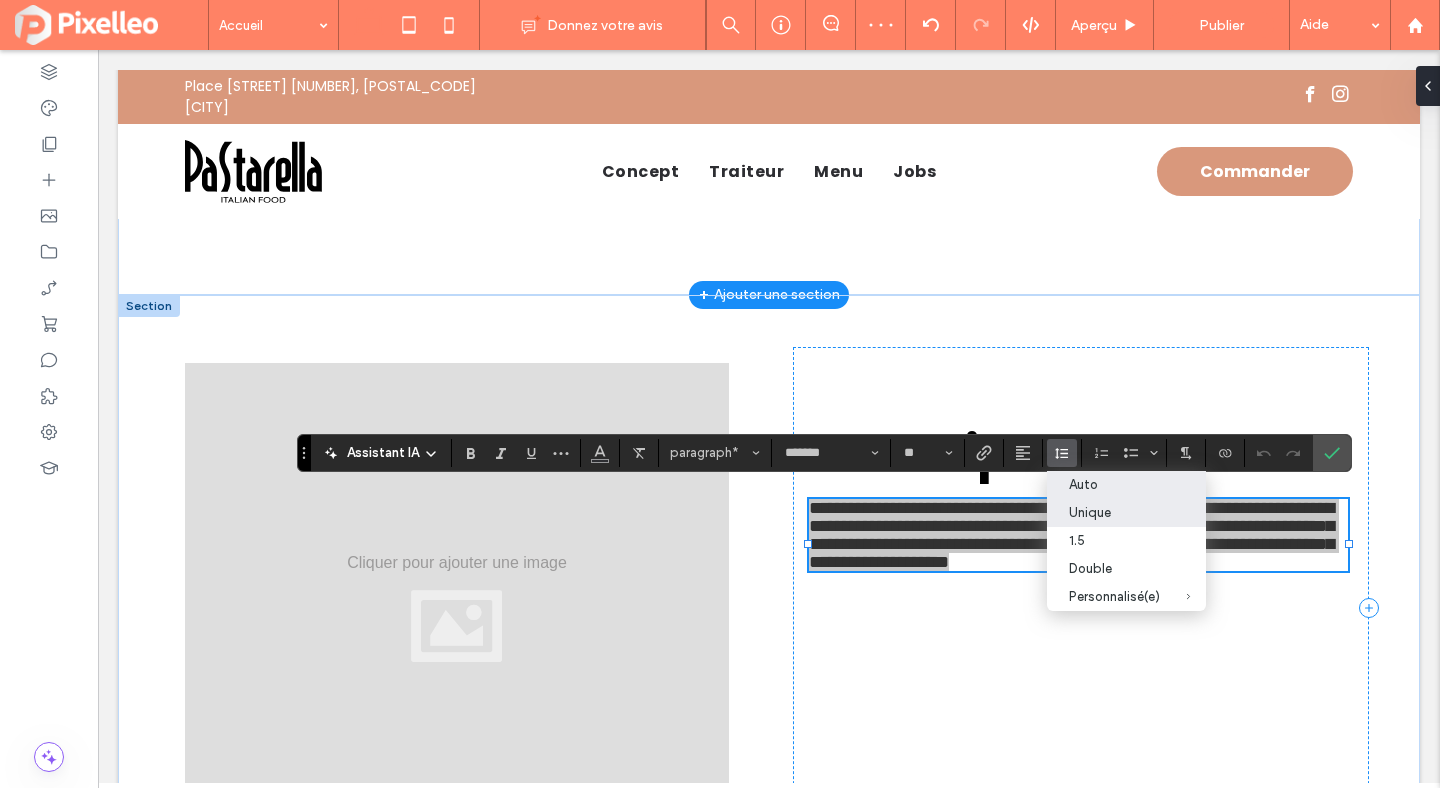 click on "Auto" at bounding box center [1114, 484] 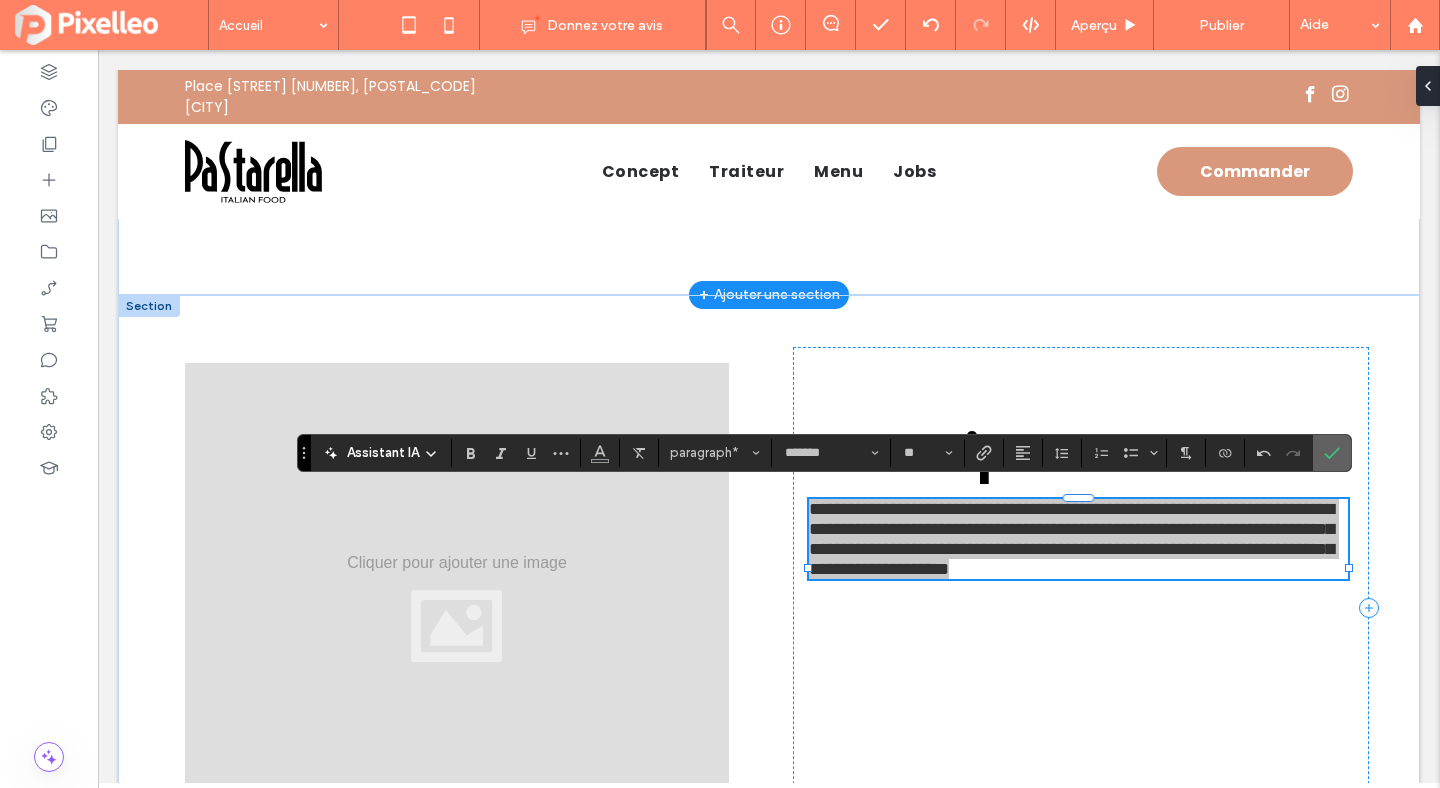 click 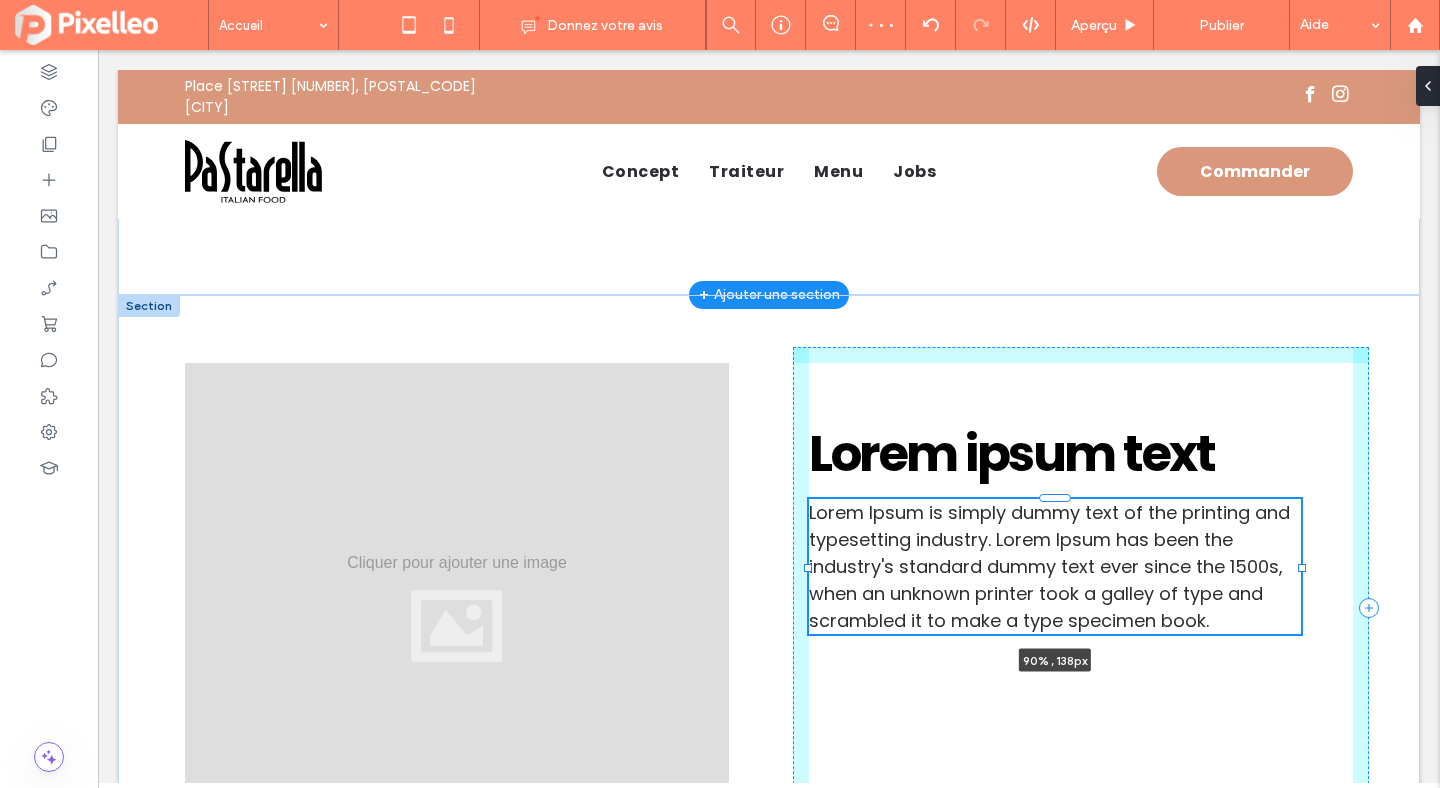drag, startPoint x: 1348, startPoint y: 559, endPoint x: 1301, endPoint y: 559, distance: 47 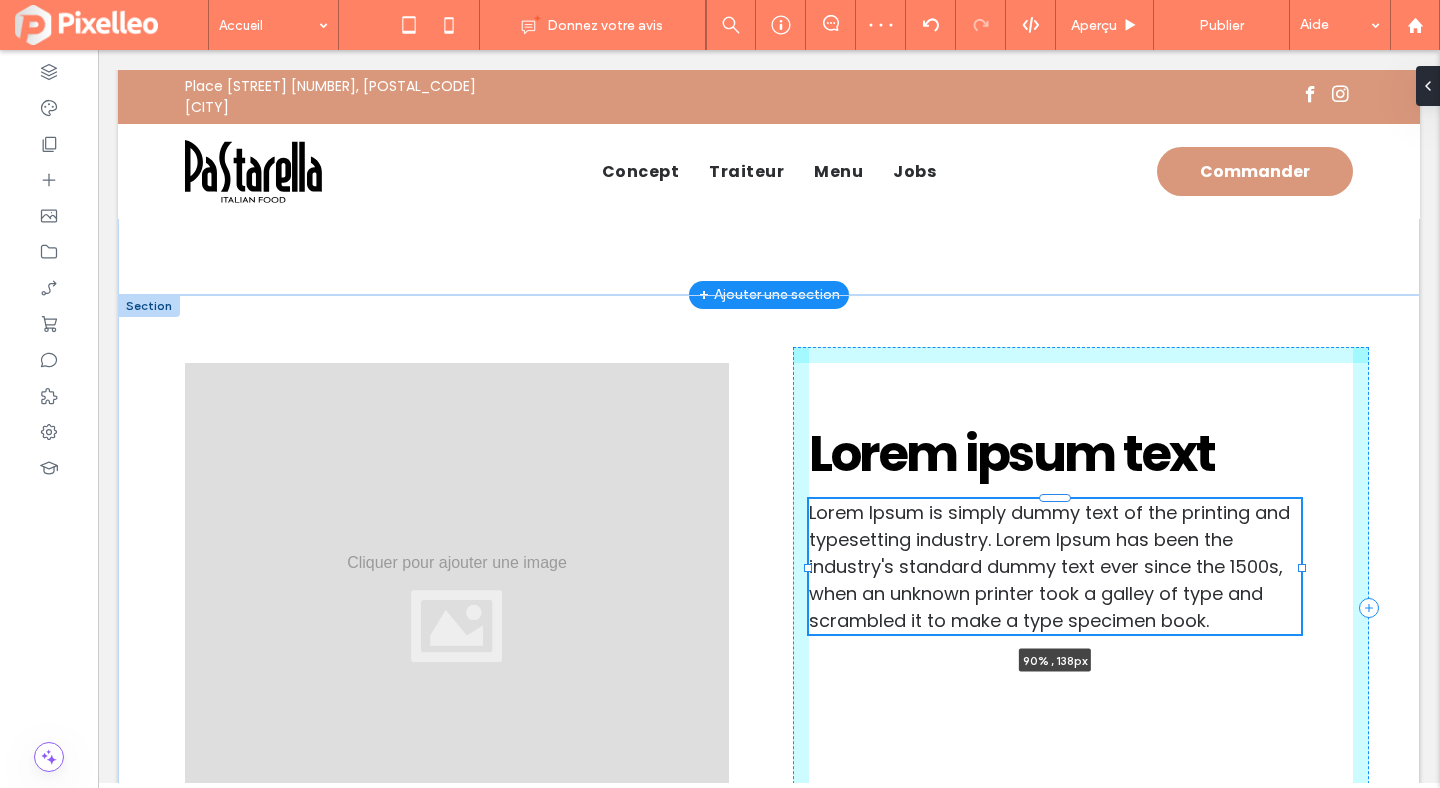 click at bounding box center [1302, 568] 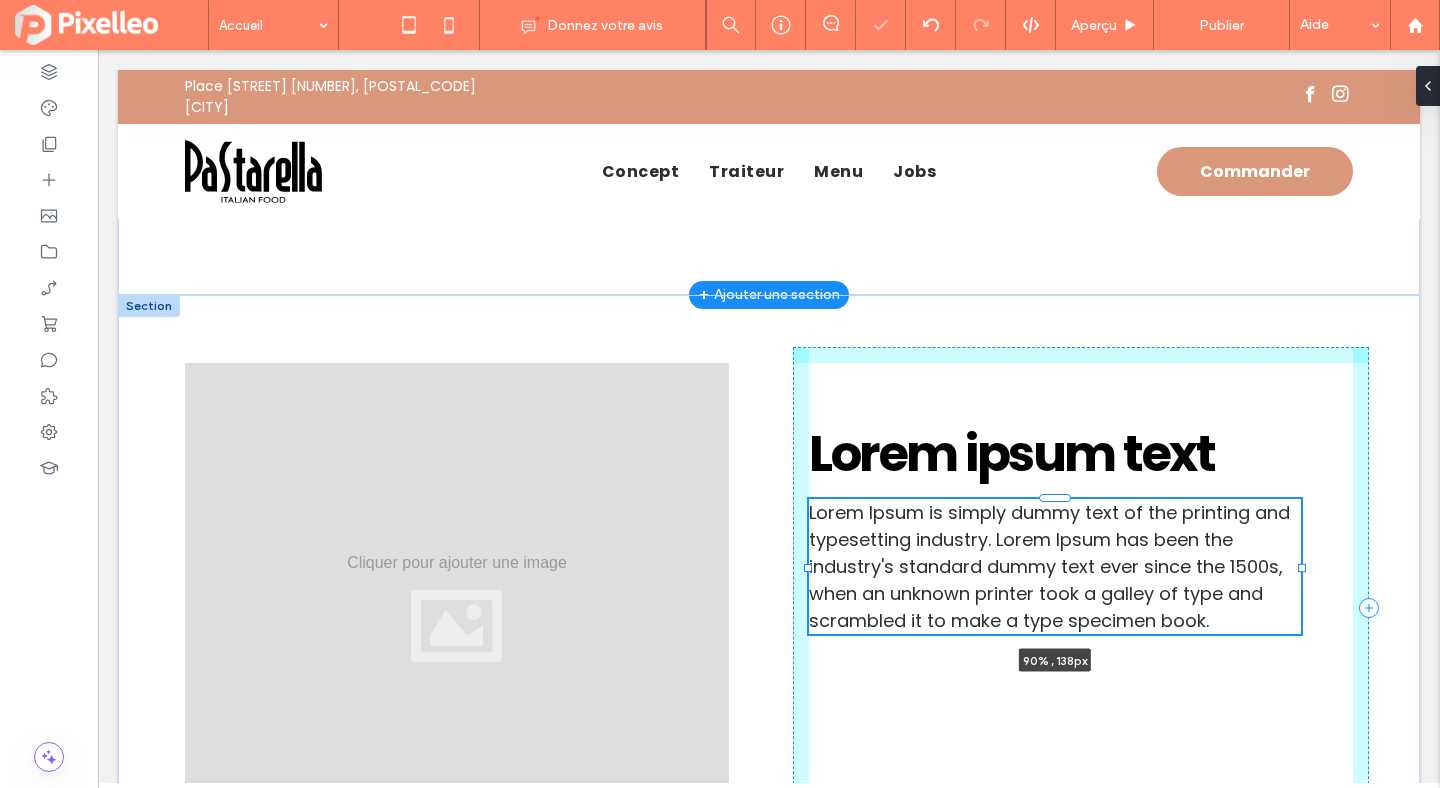 type on "**" 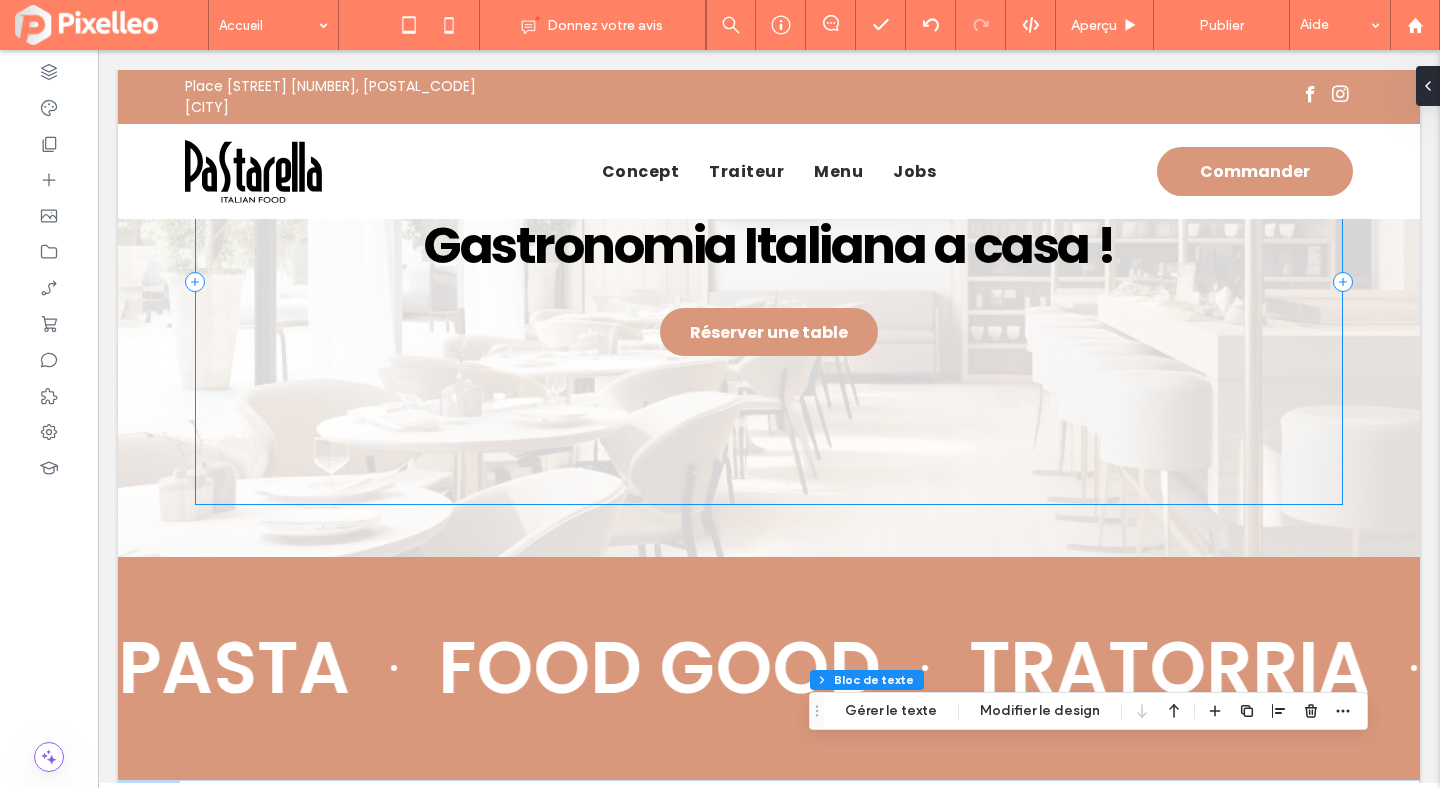 scroll, scrollTop: 108, scrollLeft: 0, axis: vertical 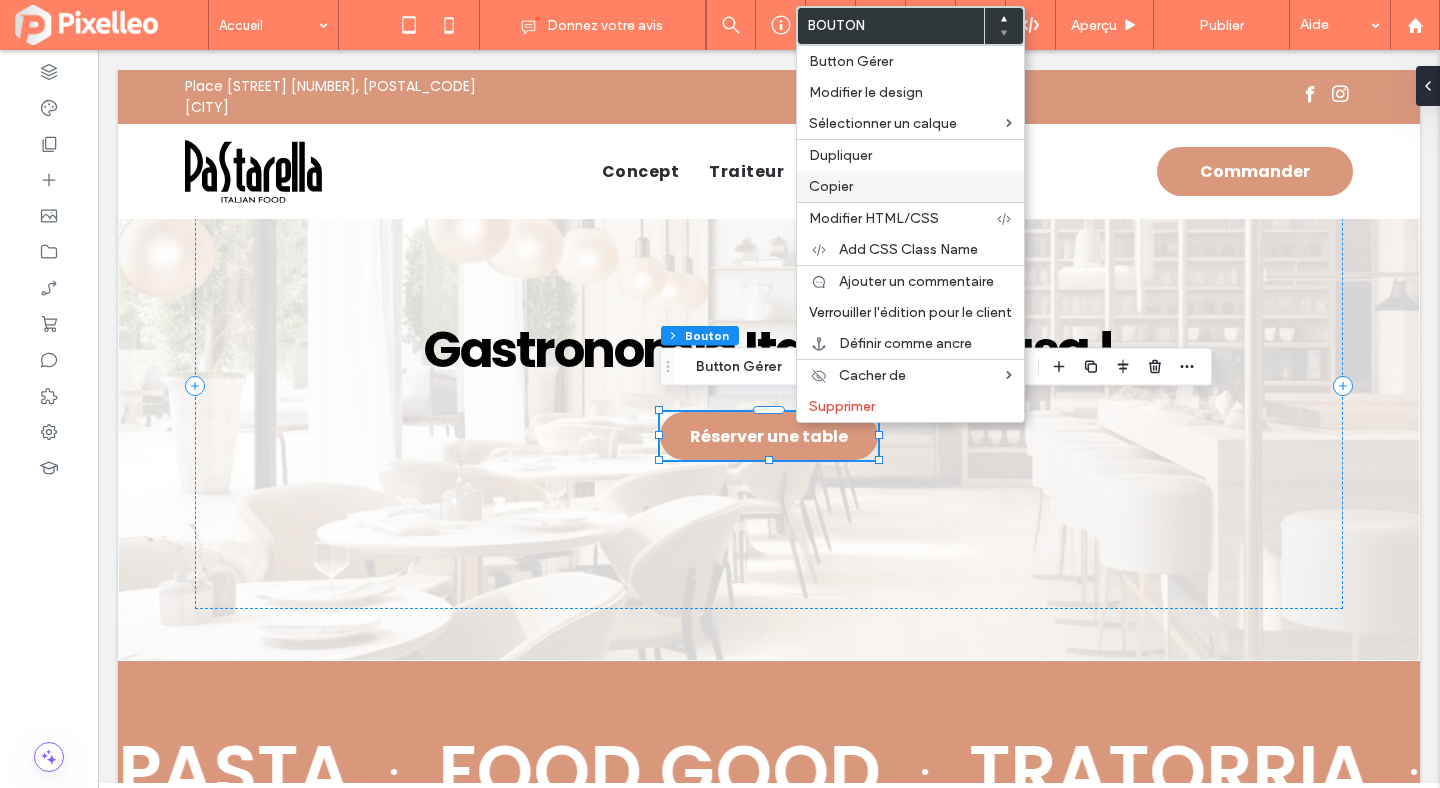 click on "Copier" at bounding box center (831, 186) 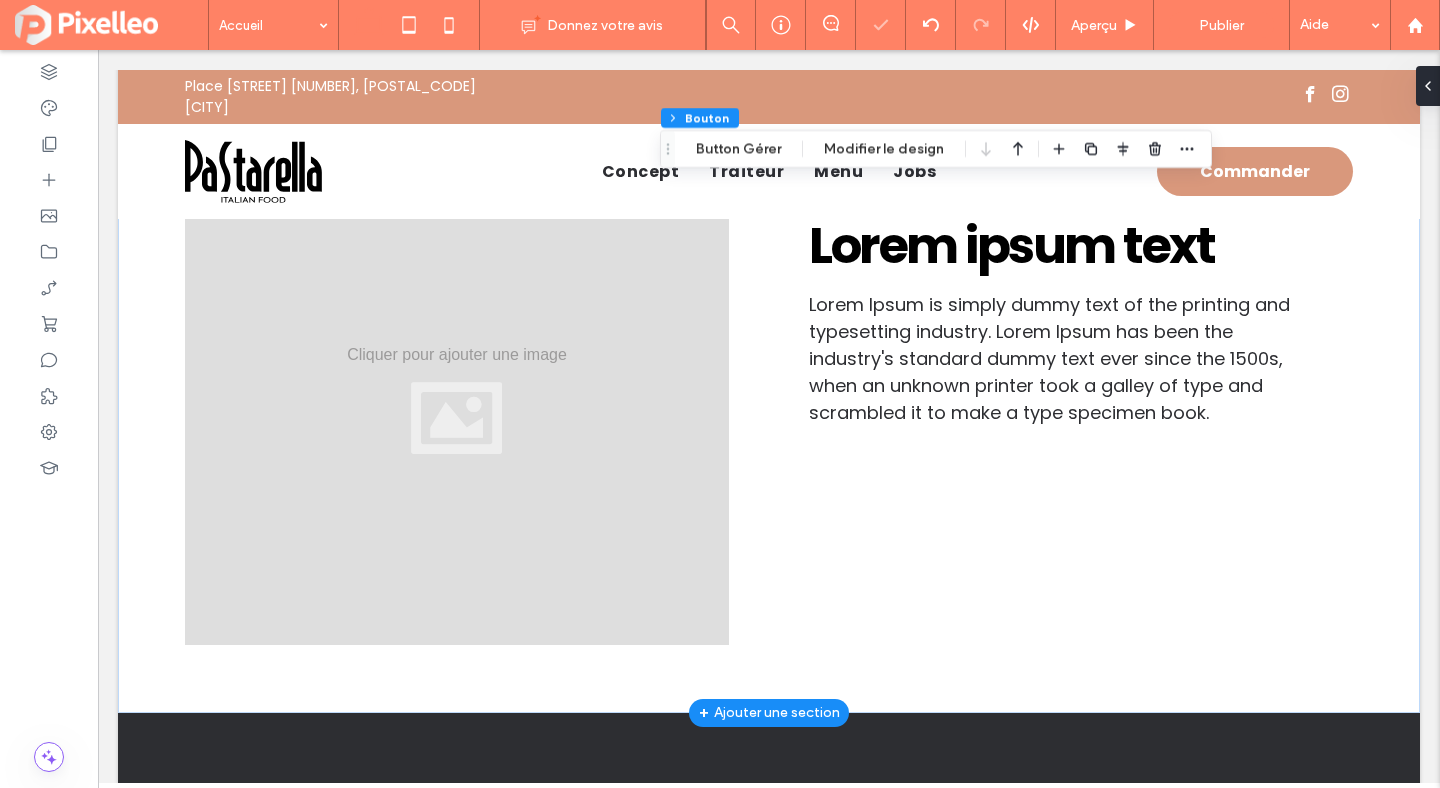 scroll, scrollTop: 1676, scrollLeft: 0, axis: vertical 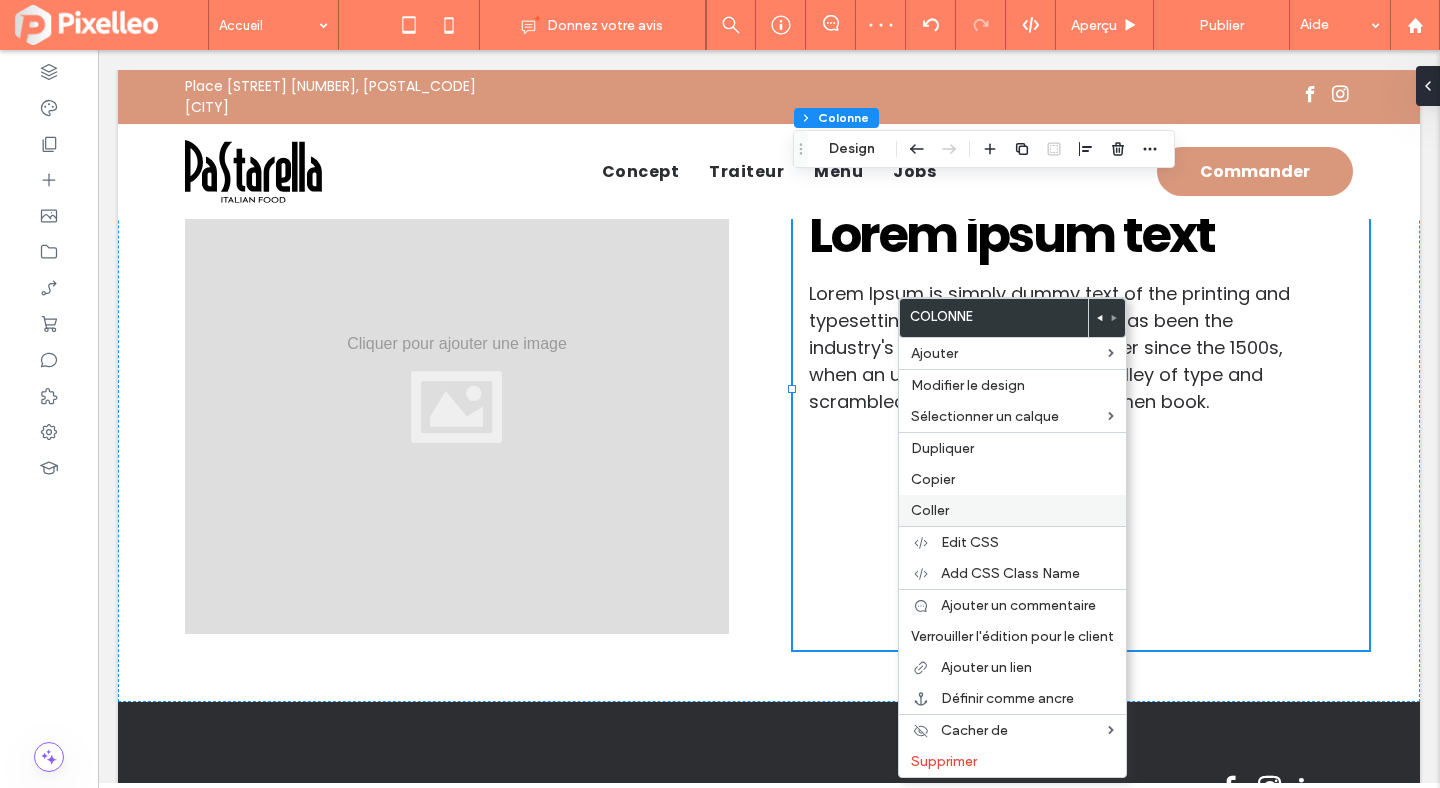 click on "Coller" at bounding box center [930, 510] 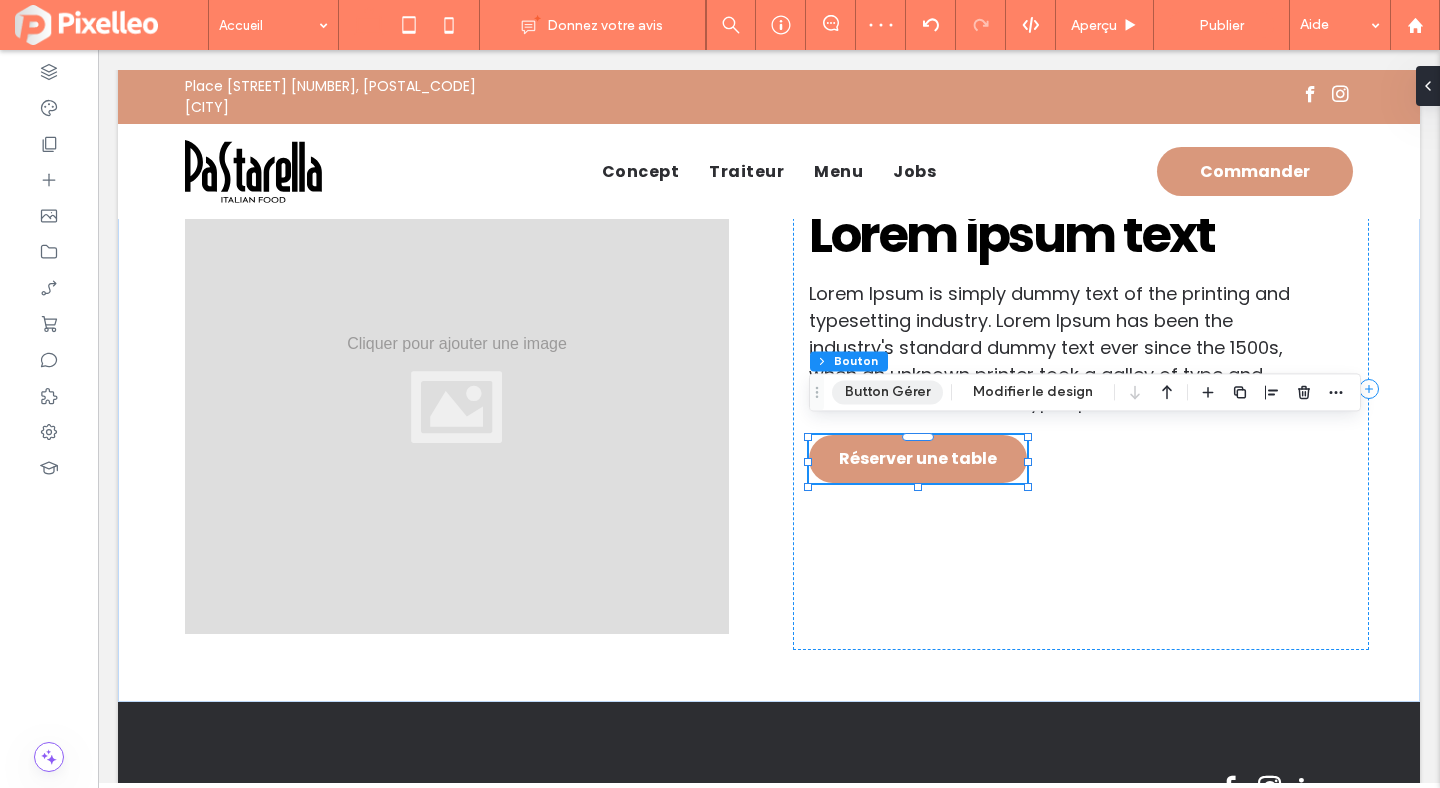 click on "Button Gérer" at bounding box center [887, 392] 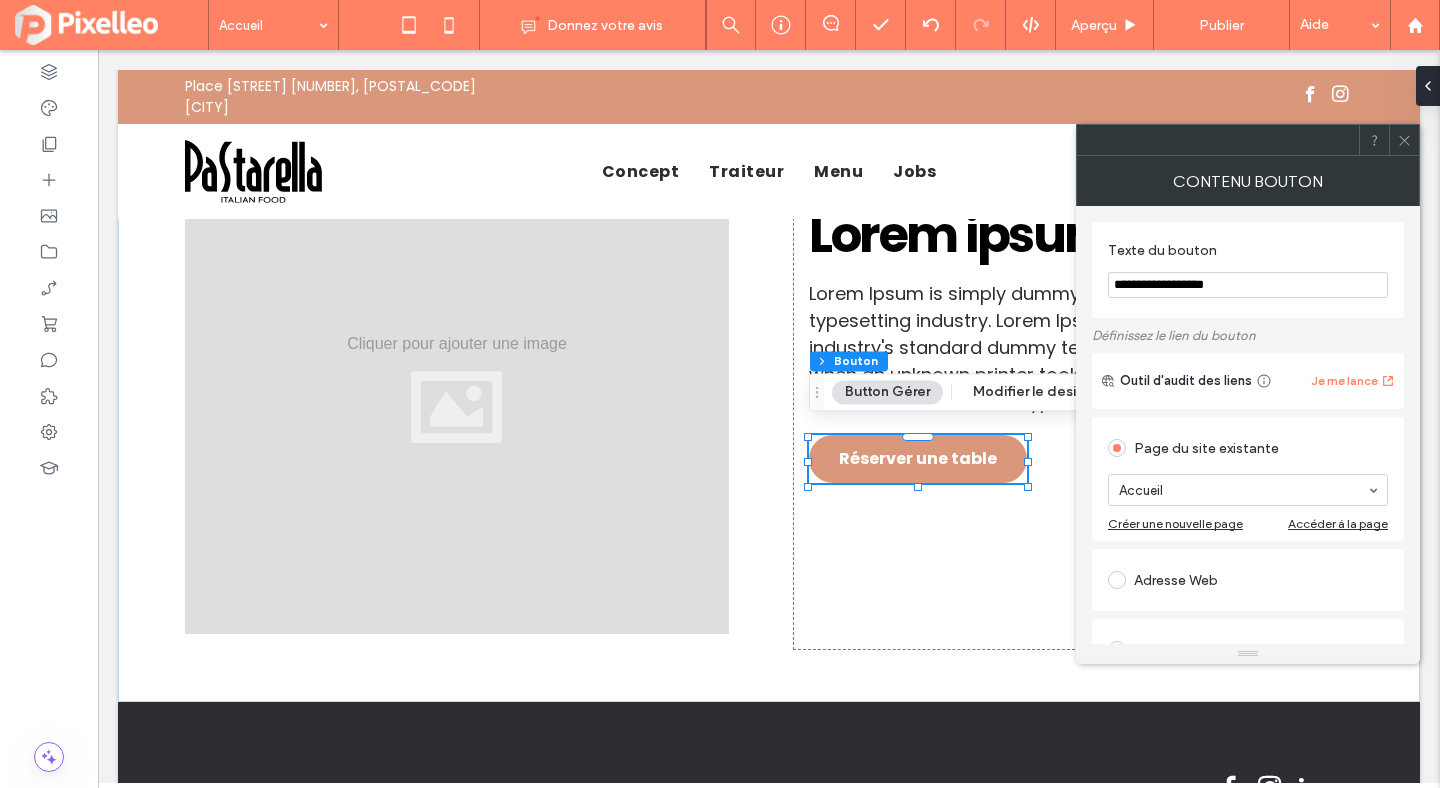 click on "**********" at bounding box center [1248, 285] 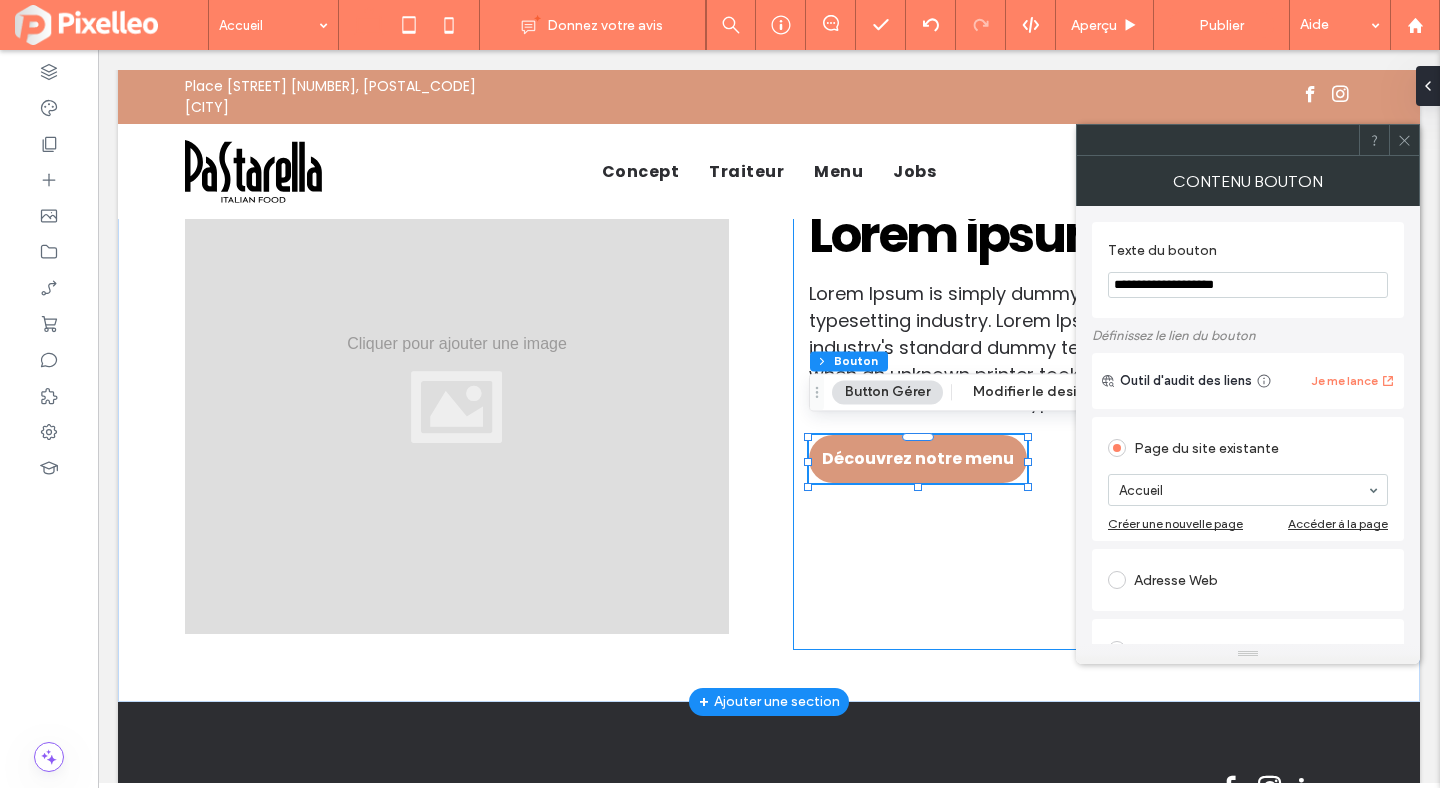 type on "**********" 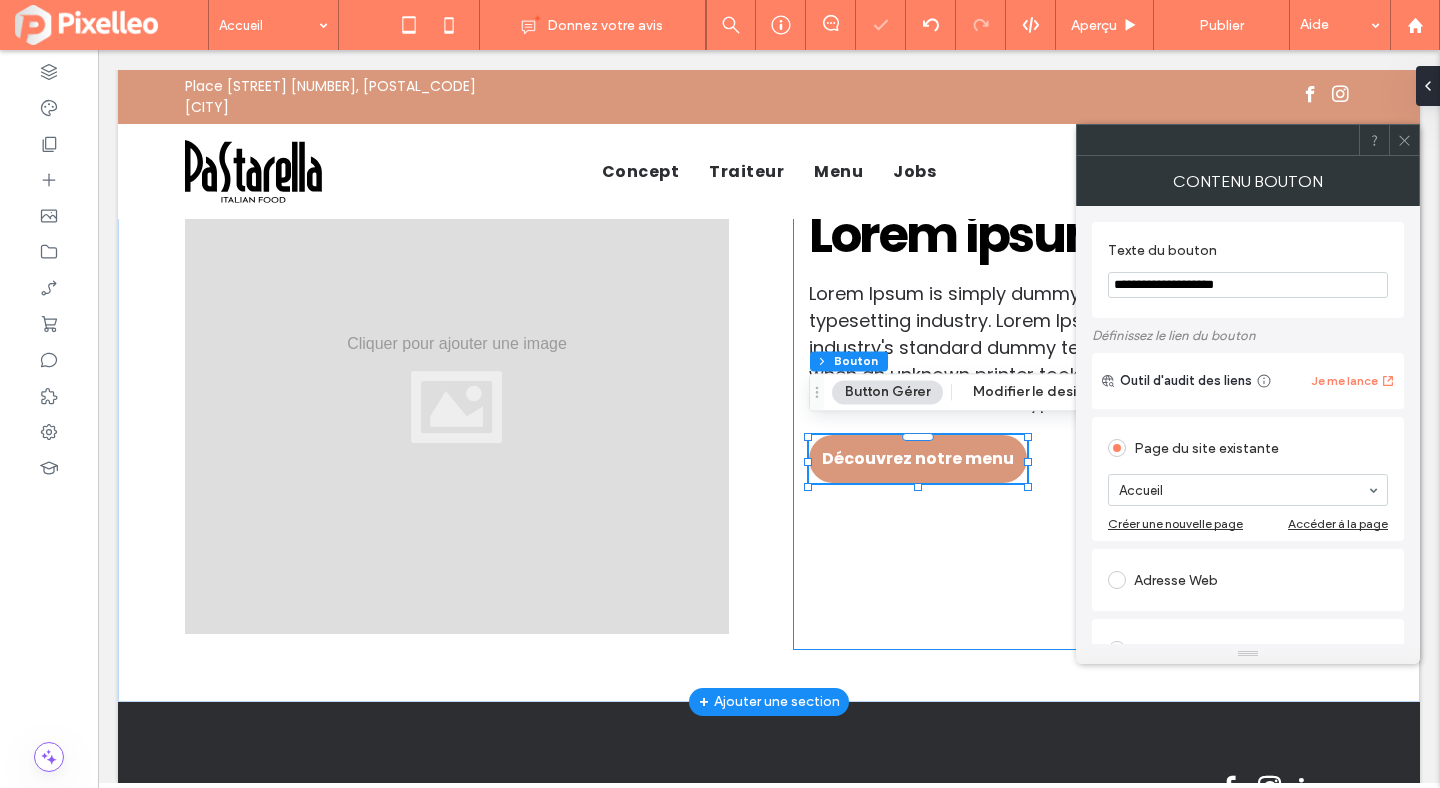click on "Lorem ipsum text
Lorem Ipsum is simply dummy text of the printing and typesetting industry. Lorem Ipsum has been the industry's standard dummy text ever since the 1500s, when an unknown printer took a galley of type and scrambled it to make a type specimen book.
Découvrez notre menu" at bounding box center (1081, 389) 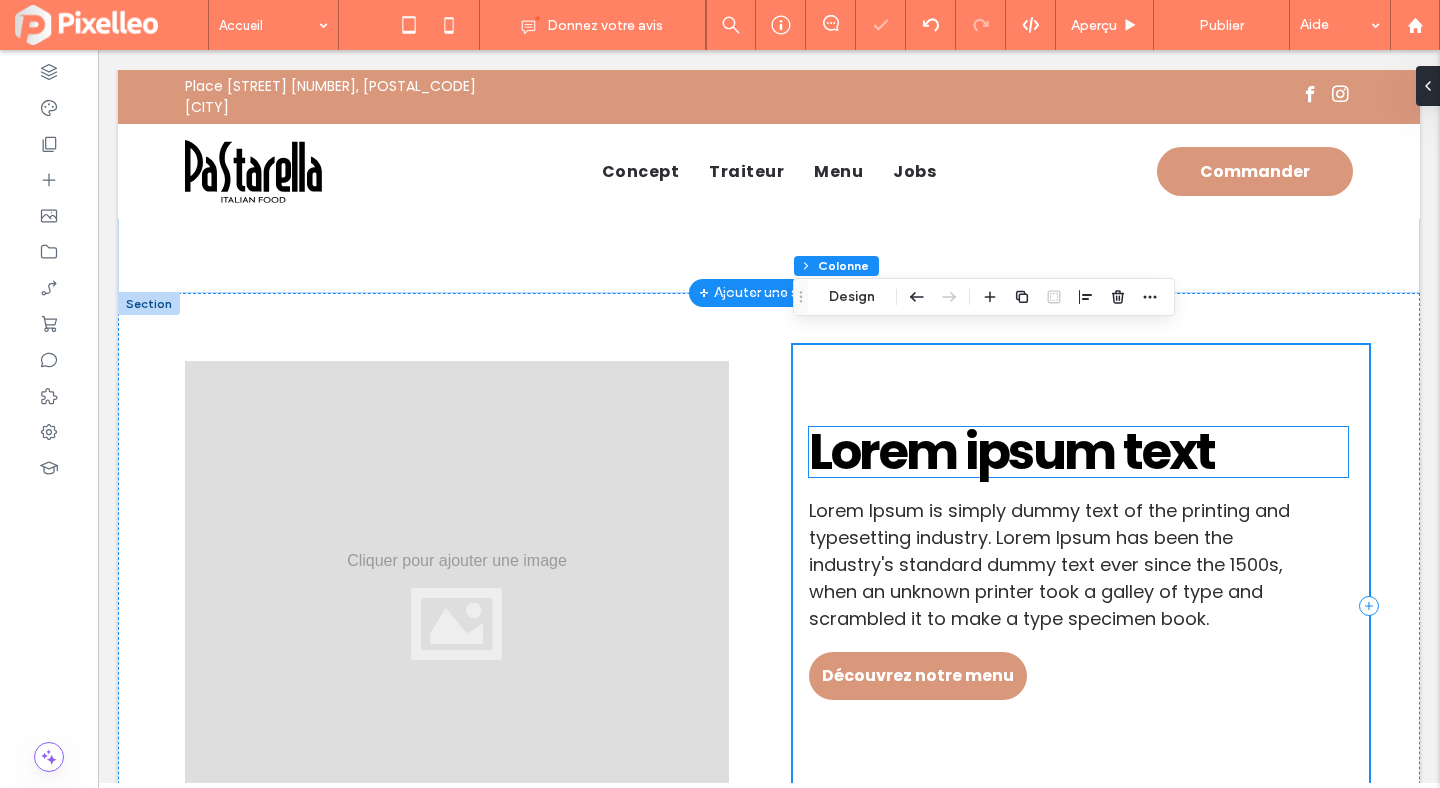 scroll, scrollTop: 1462, scrollLeft: 0, axis: vertical 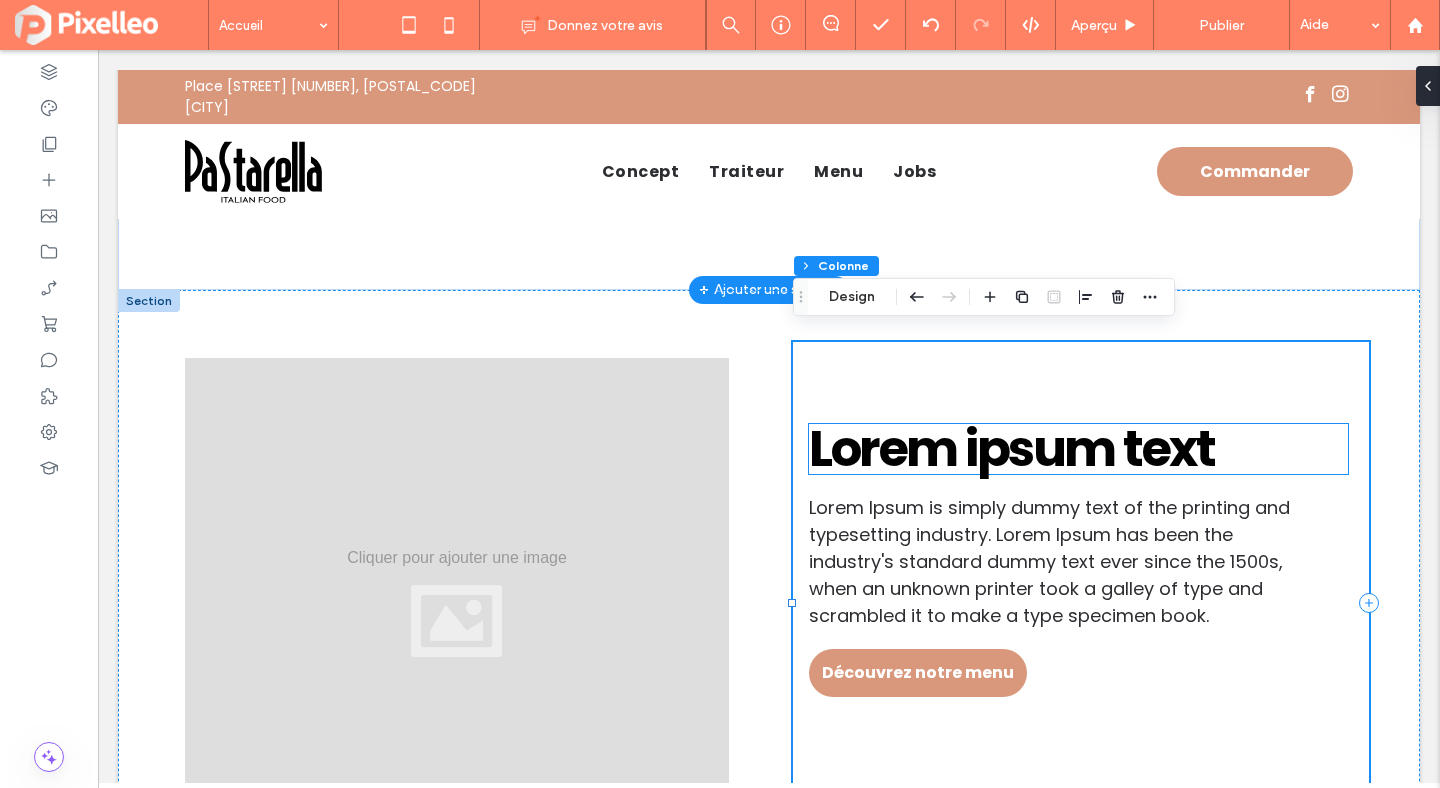click on "Lorem ipsum text" at bounding box center [1011, 448] 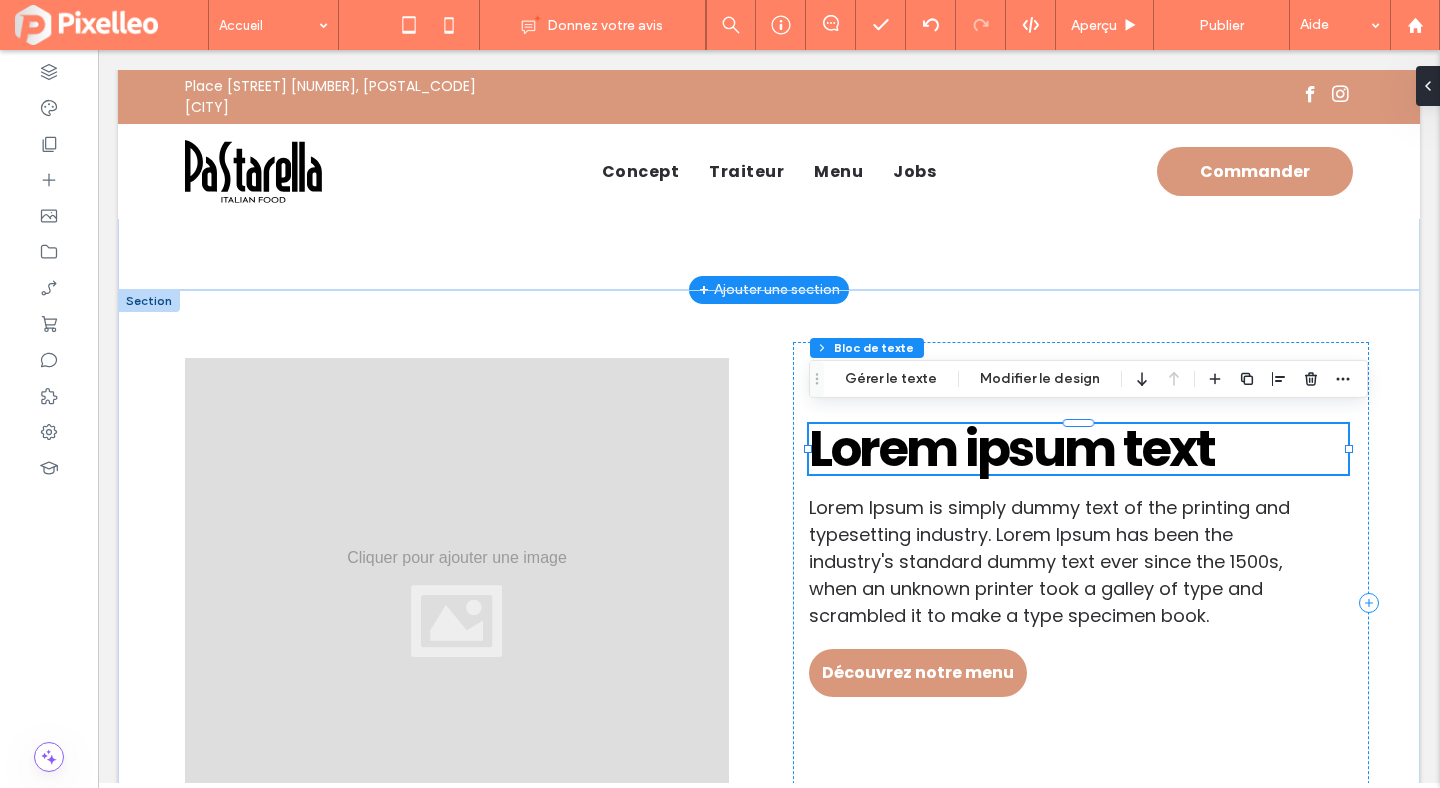 click on "Lorem ipsum text" at bounding box center [1078, 449] 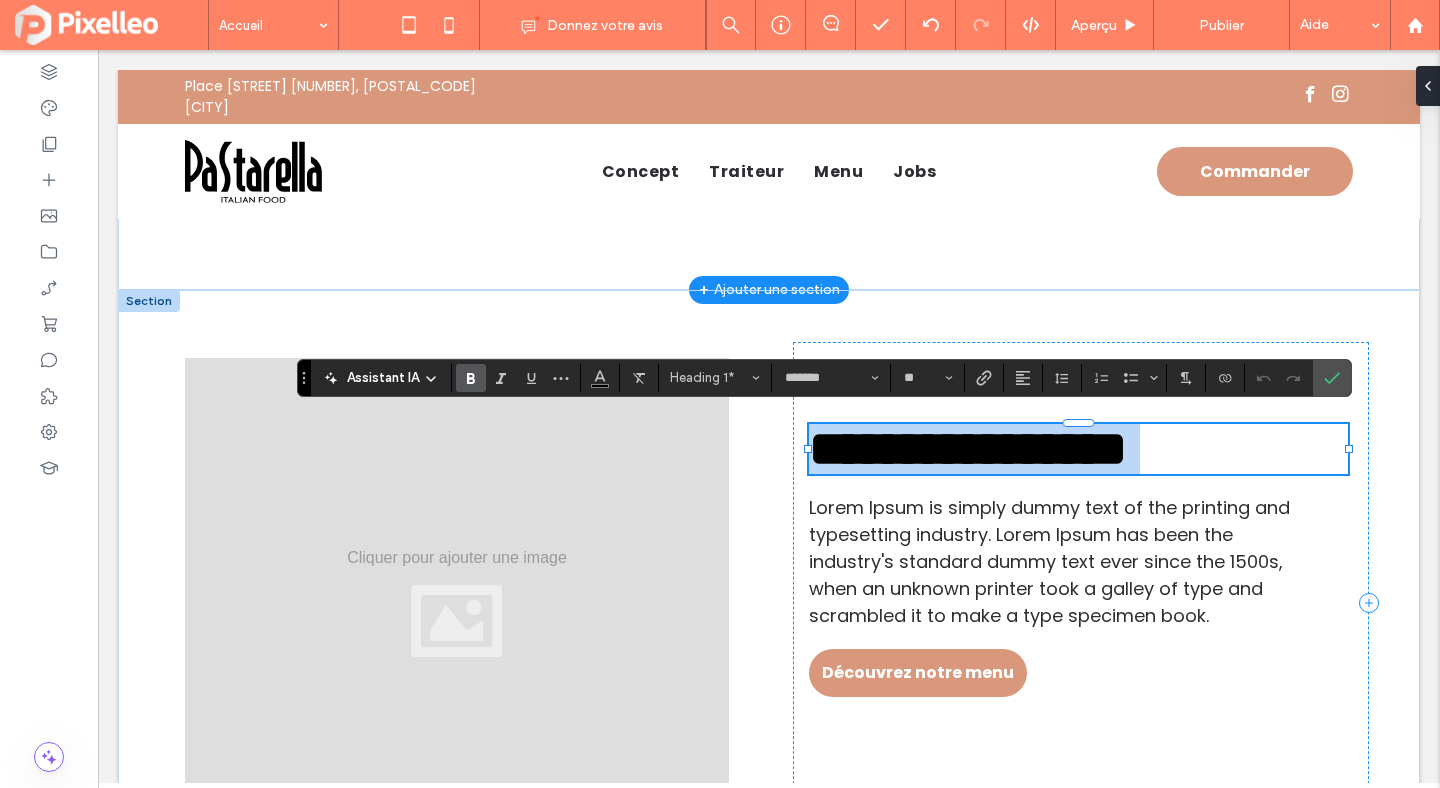 copy on "**********" 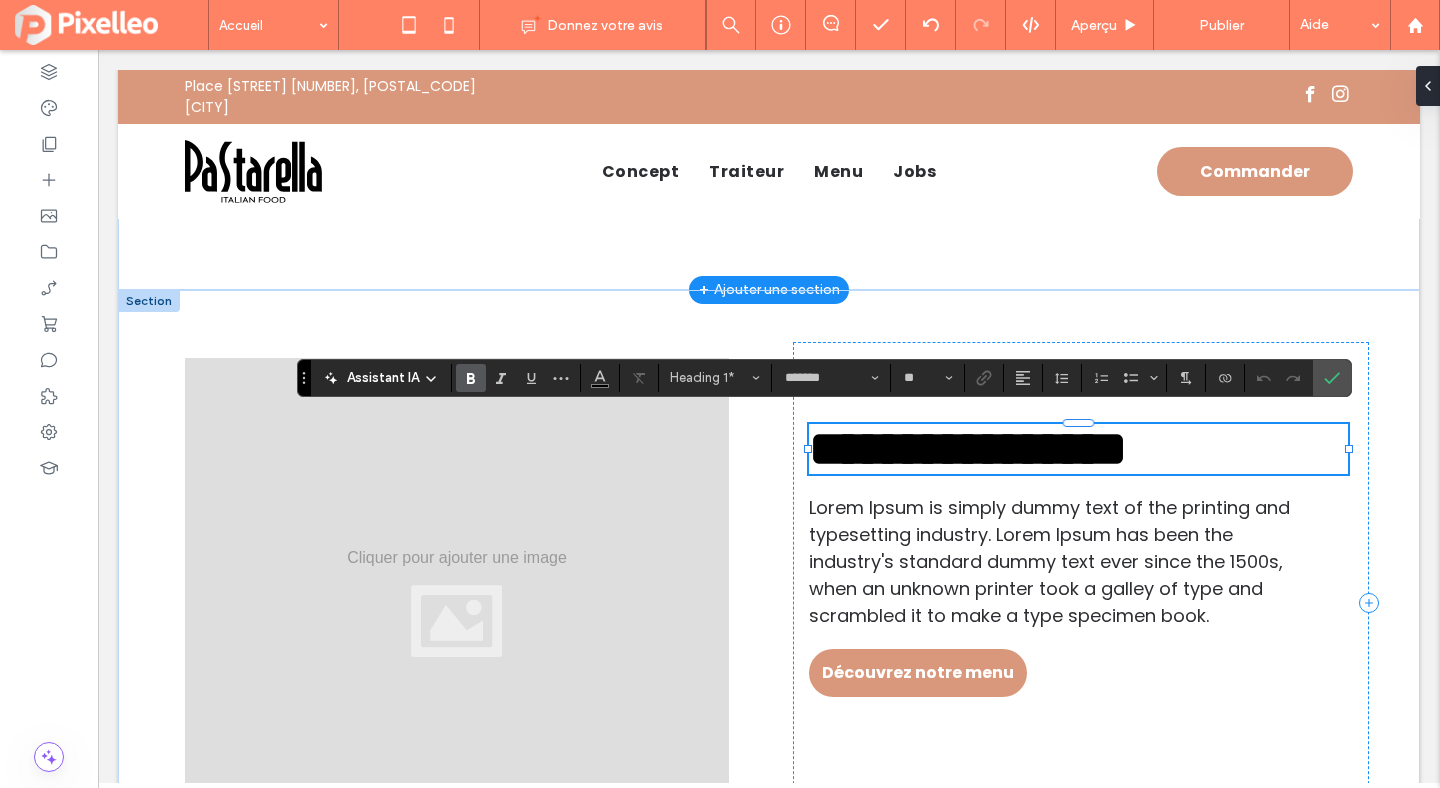 type 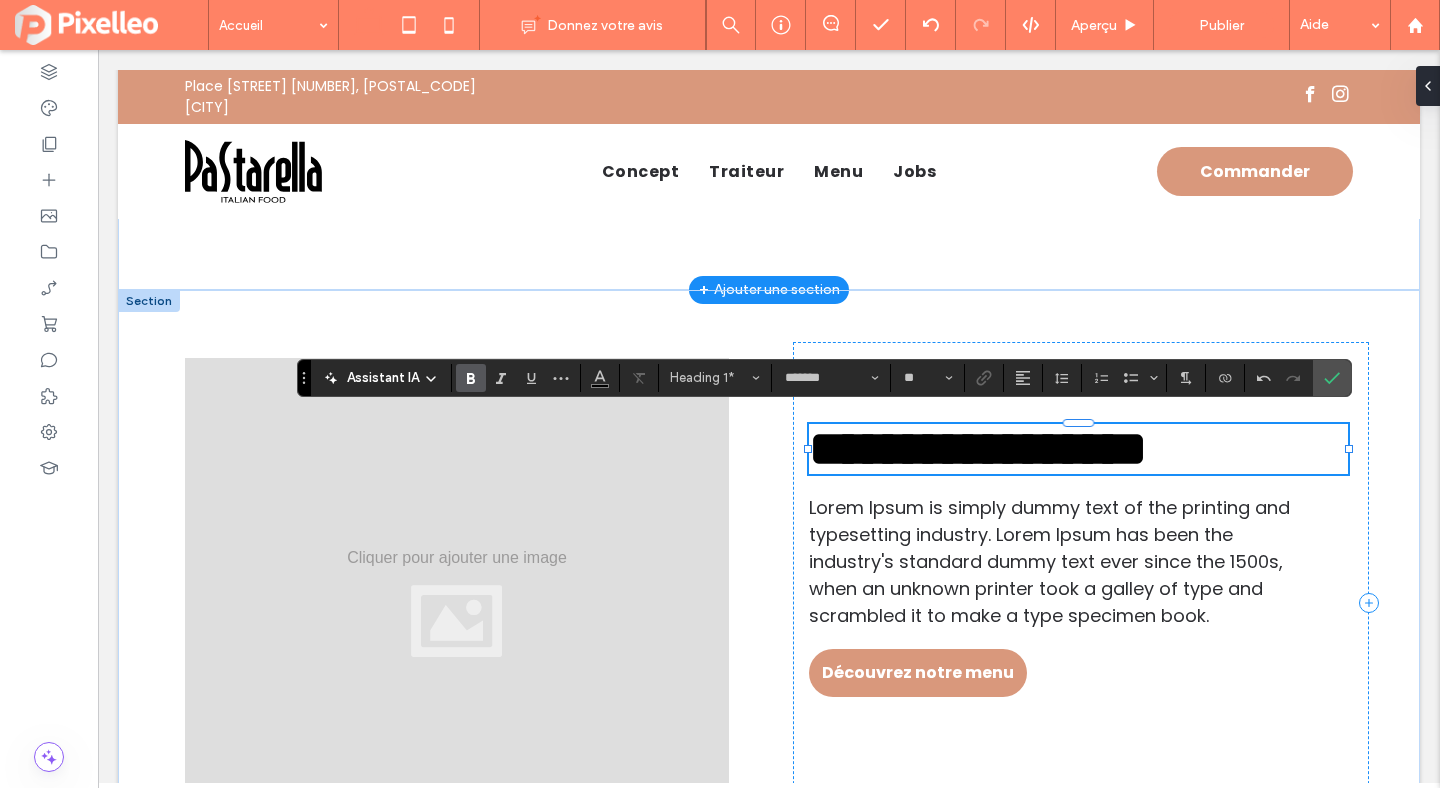 paste 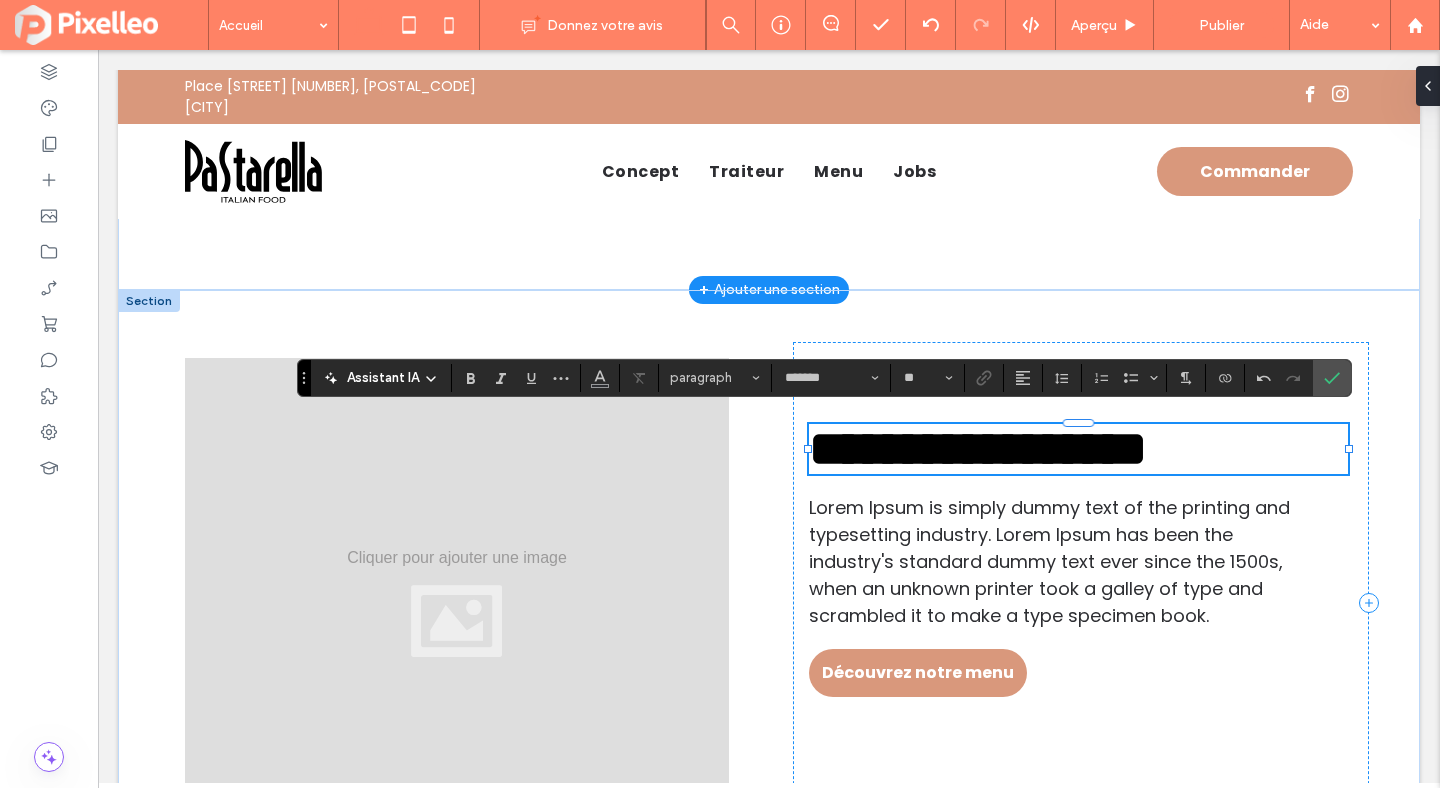 scroll, scrollTop: 10, scrollLeft: 0, axis: vertical 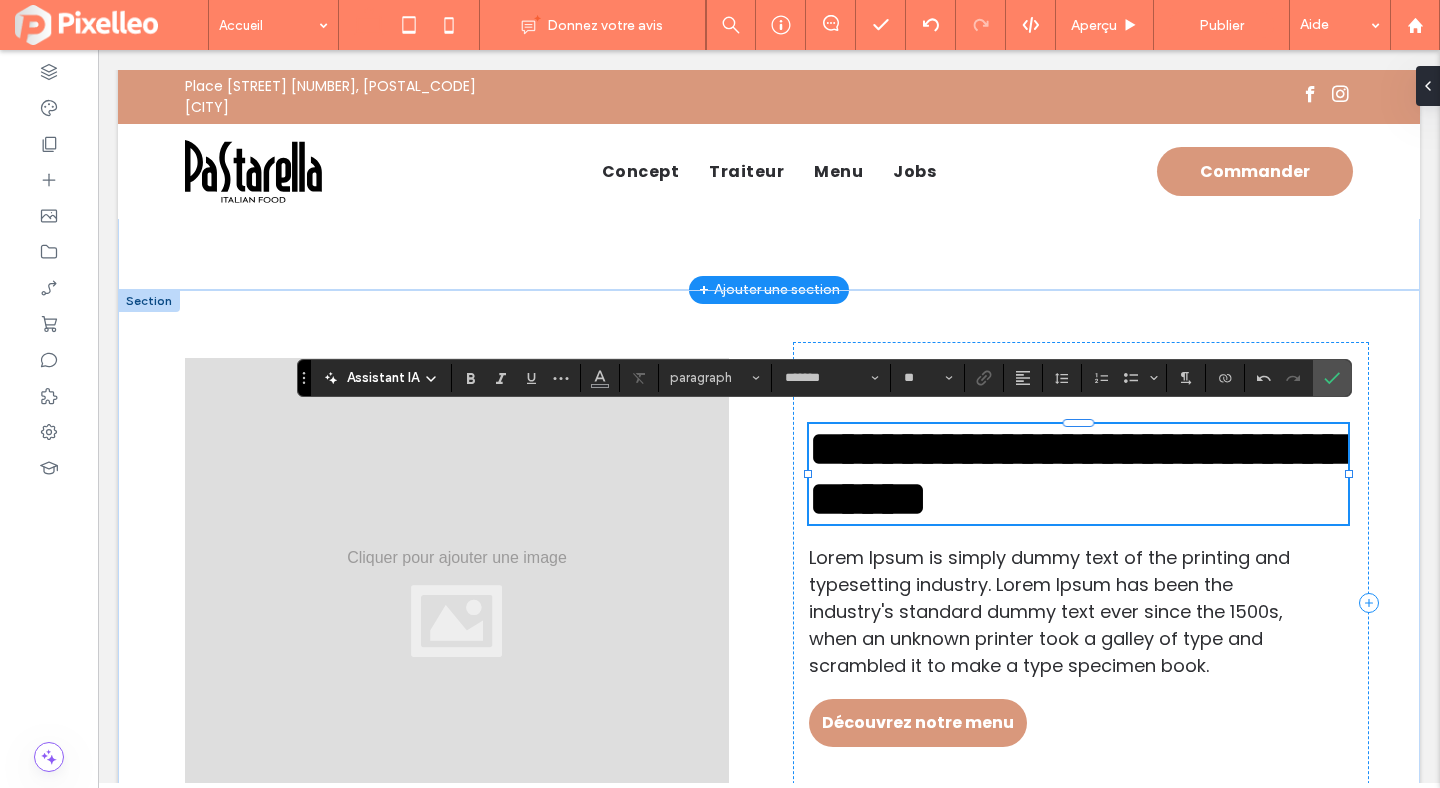 type on "**" 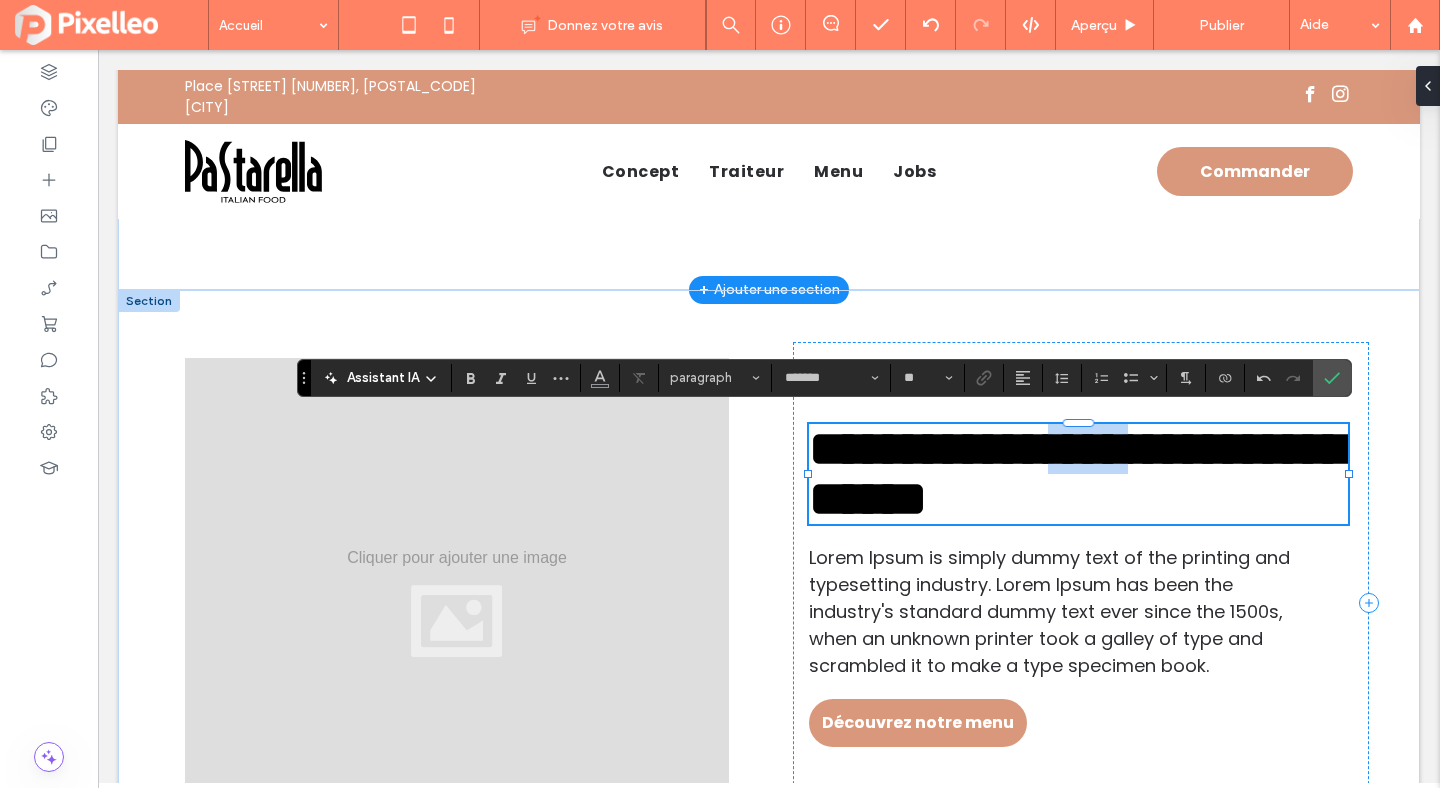 scroll, scrollTop: 0, scrollLeft: 0, axis: both 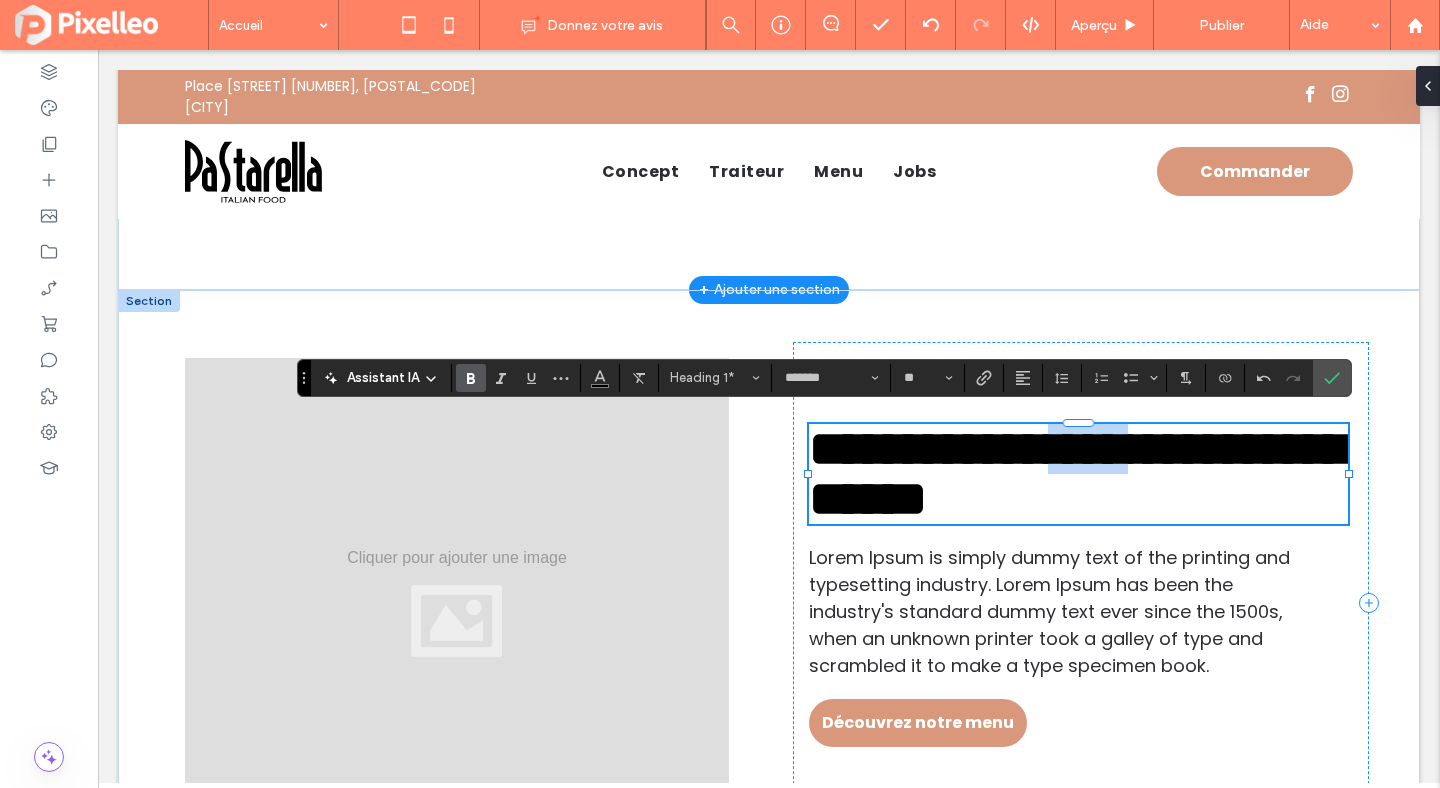 click on "**********" at bounding box center (978, 448) 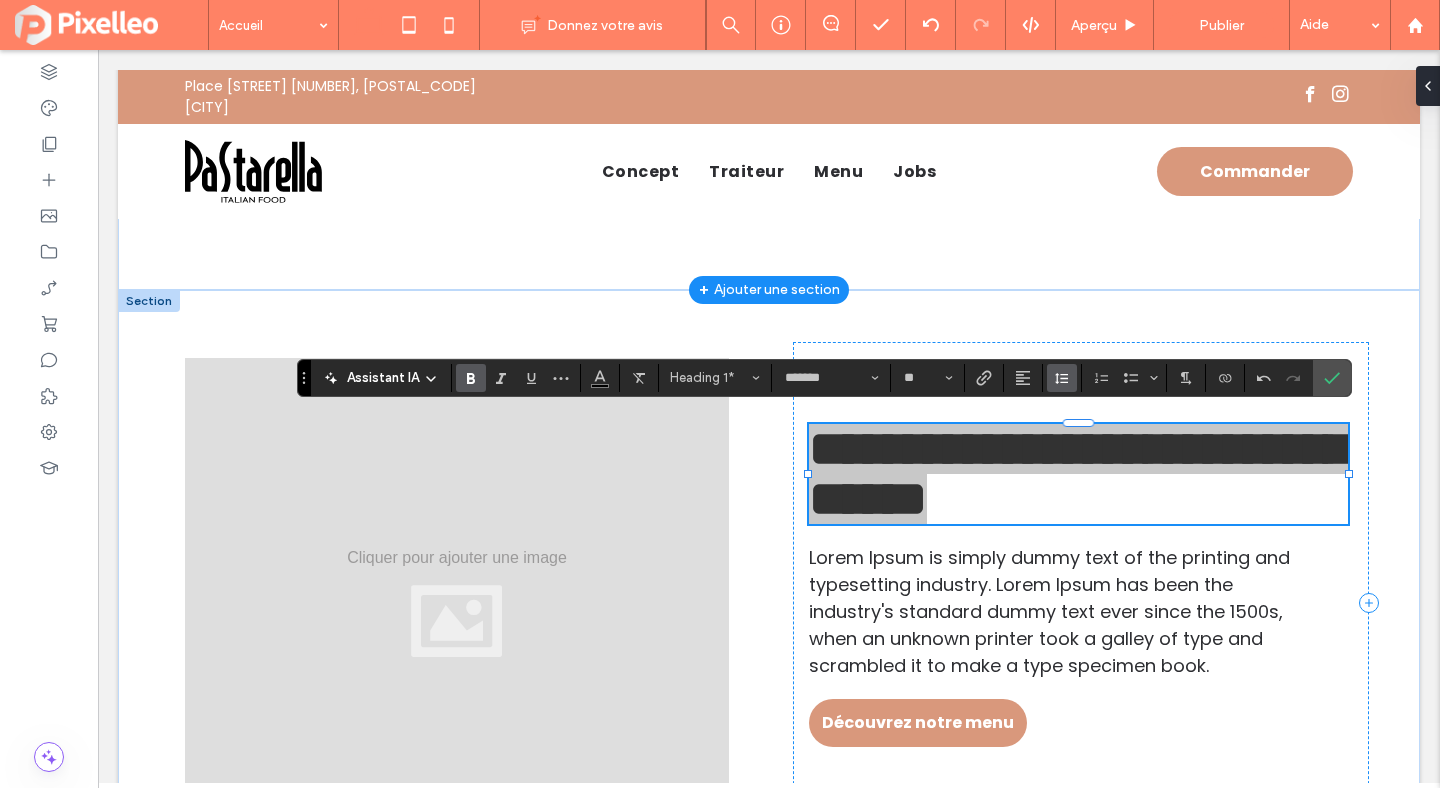 click 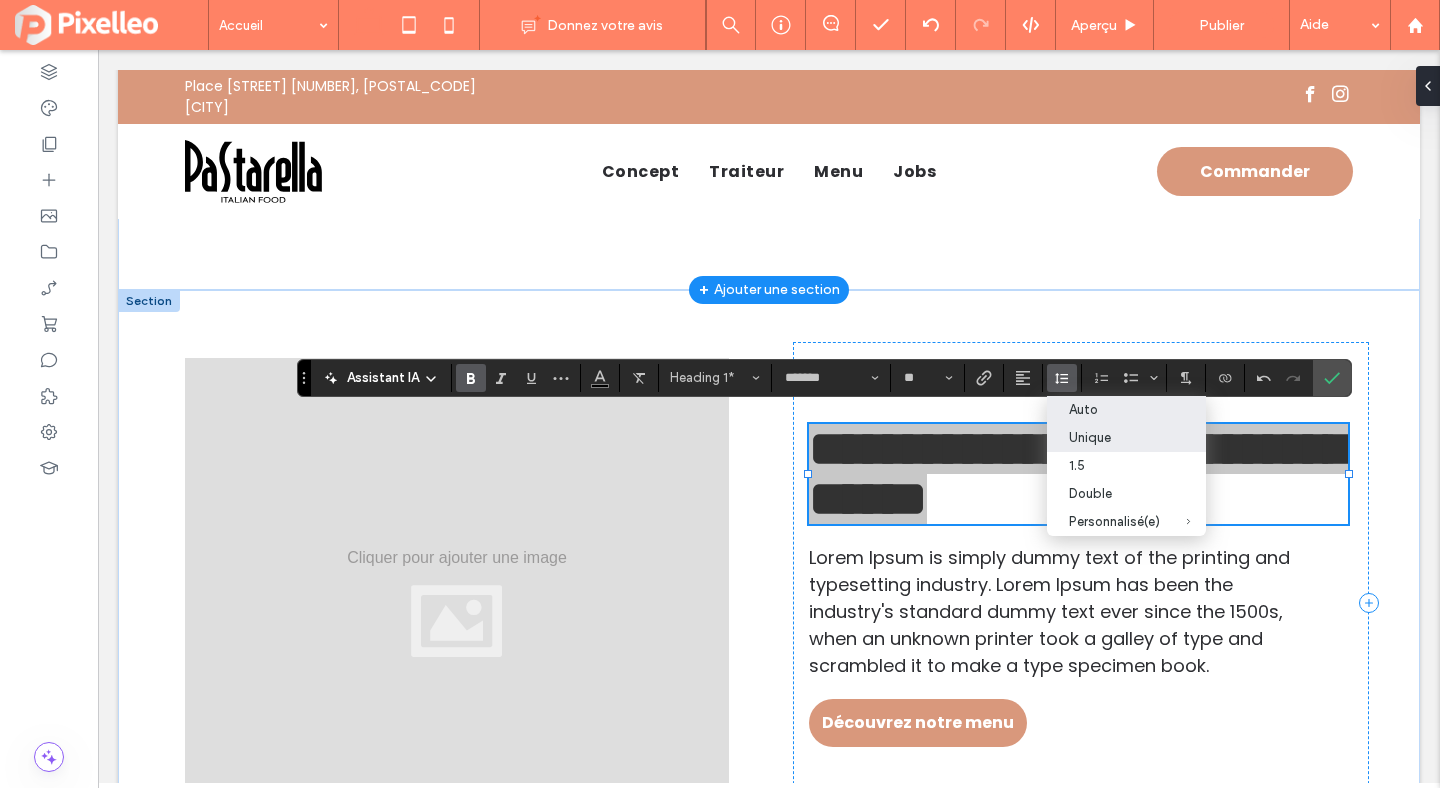 click on "Auto" at bounding box center [1114, 409] 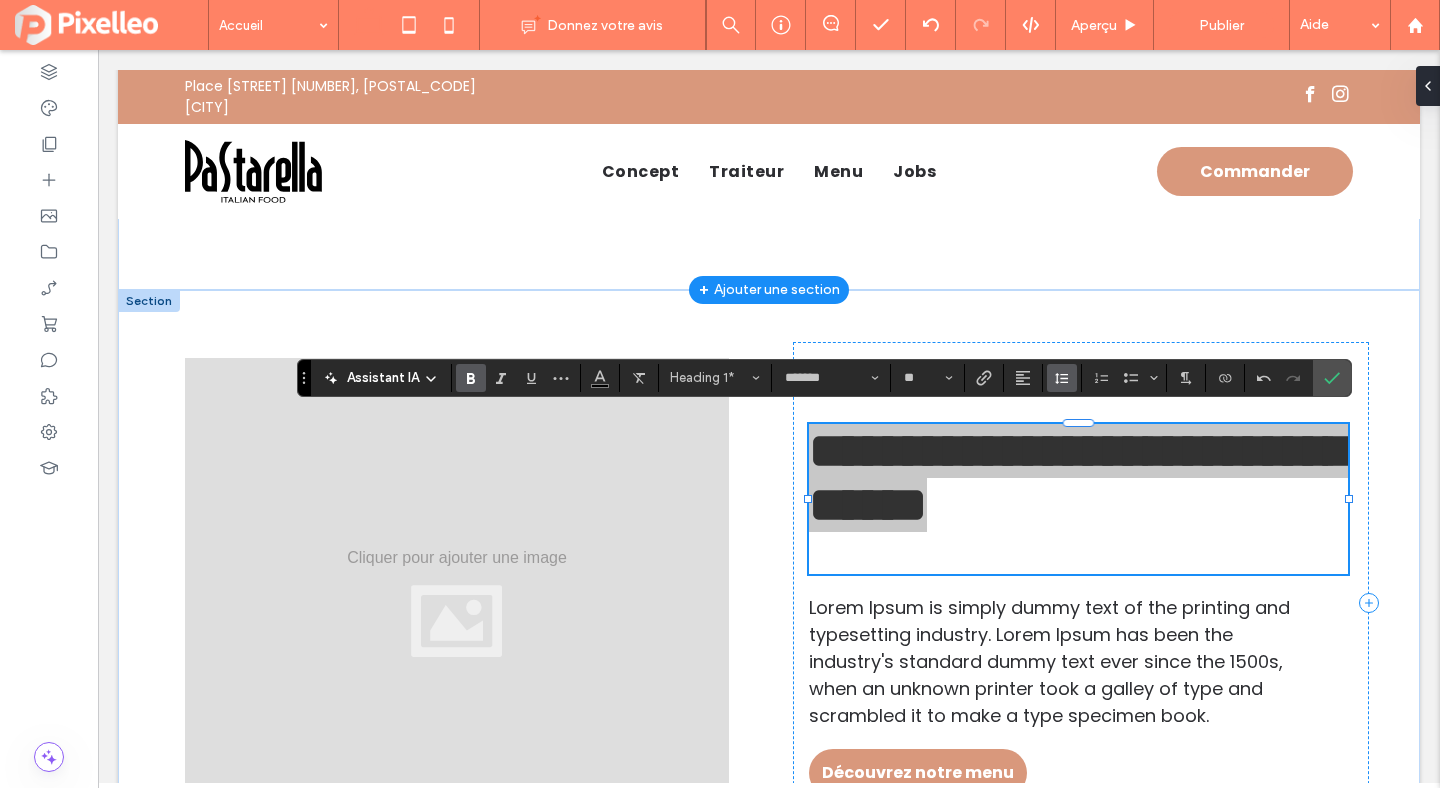 click 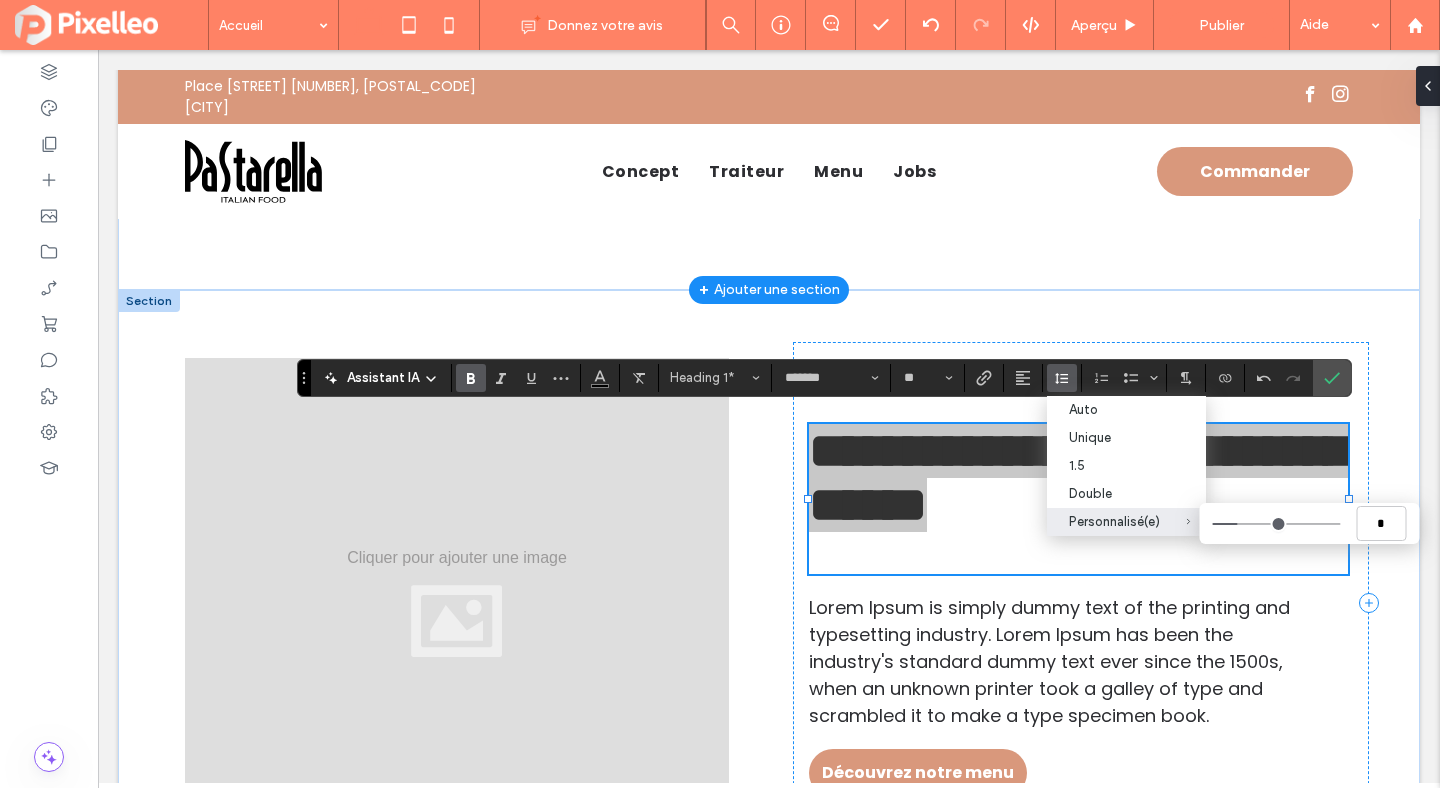 click on "Personnalisé(e) *" at bounding box center (1276, 524) 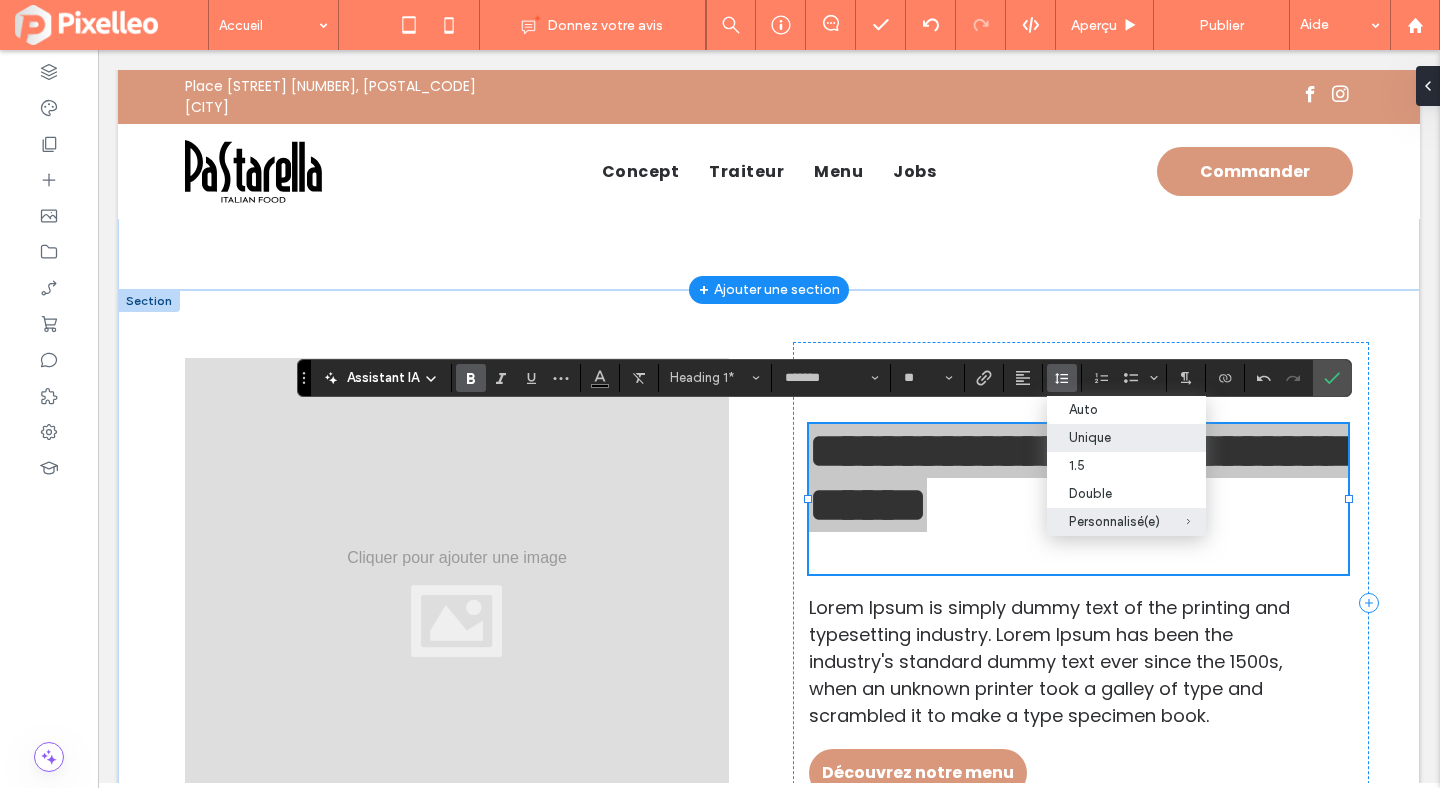 click on "Unique" at bounding box center (1126, 438) 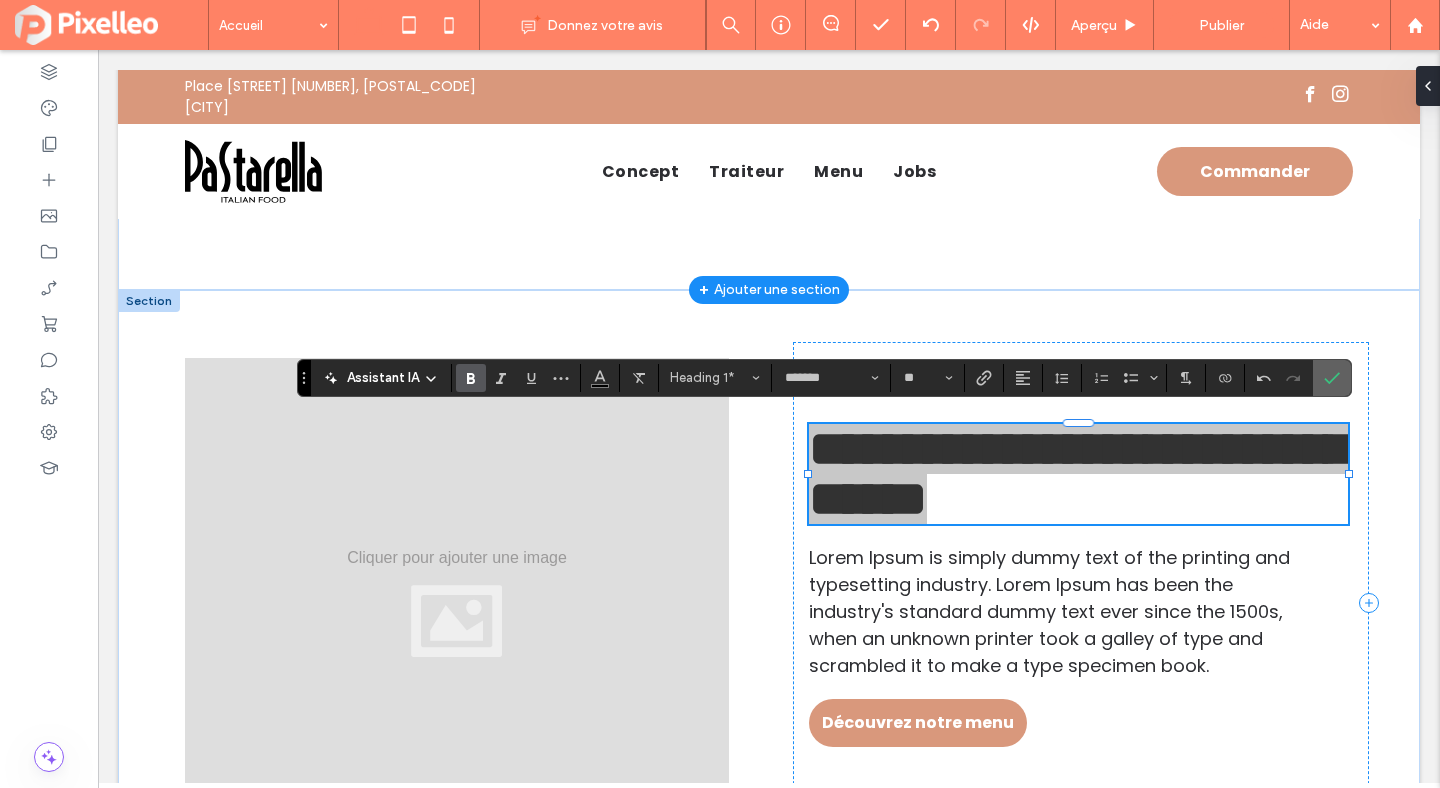 click 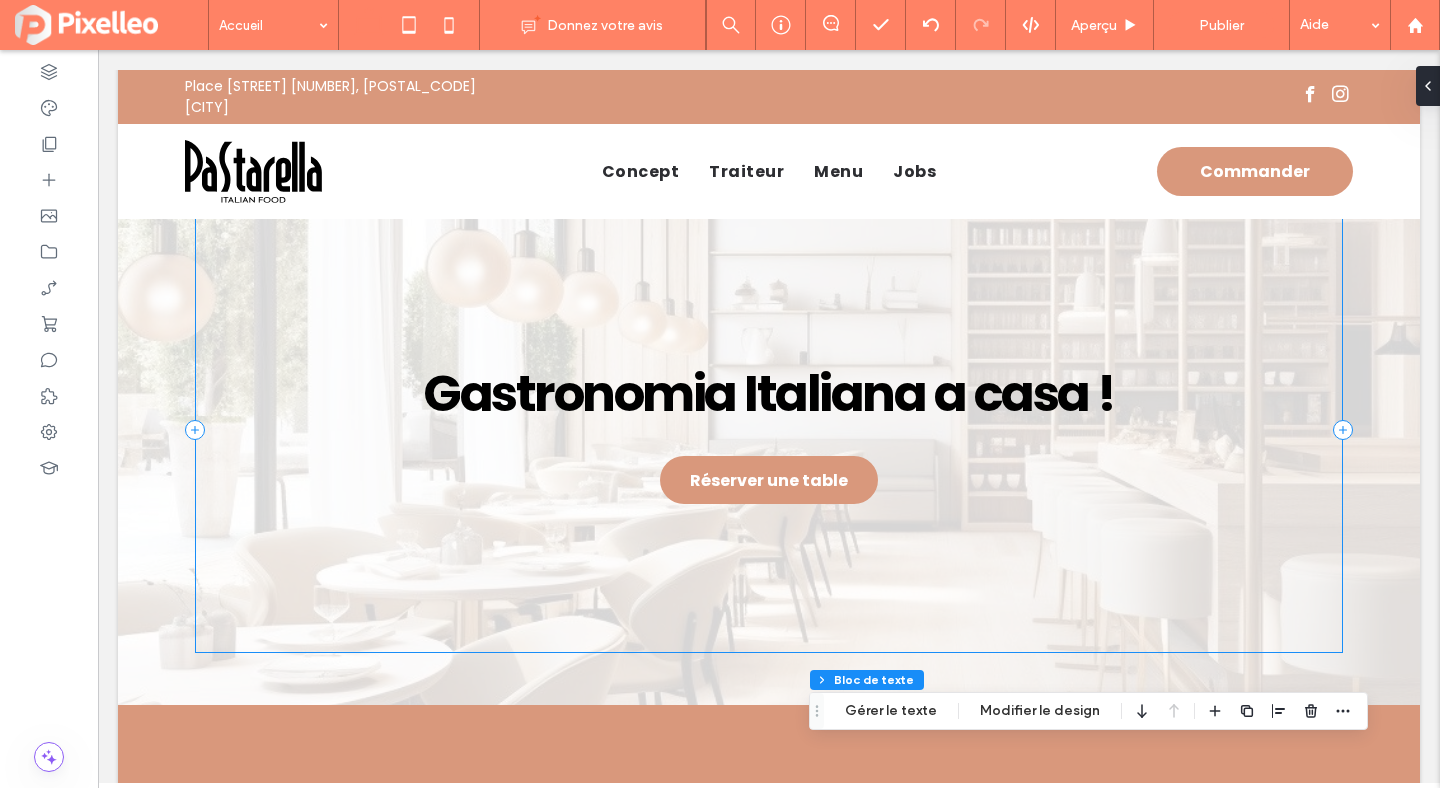 scroll, scrollTop: 0, scrollLeft: 0, axis: both 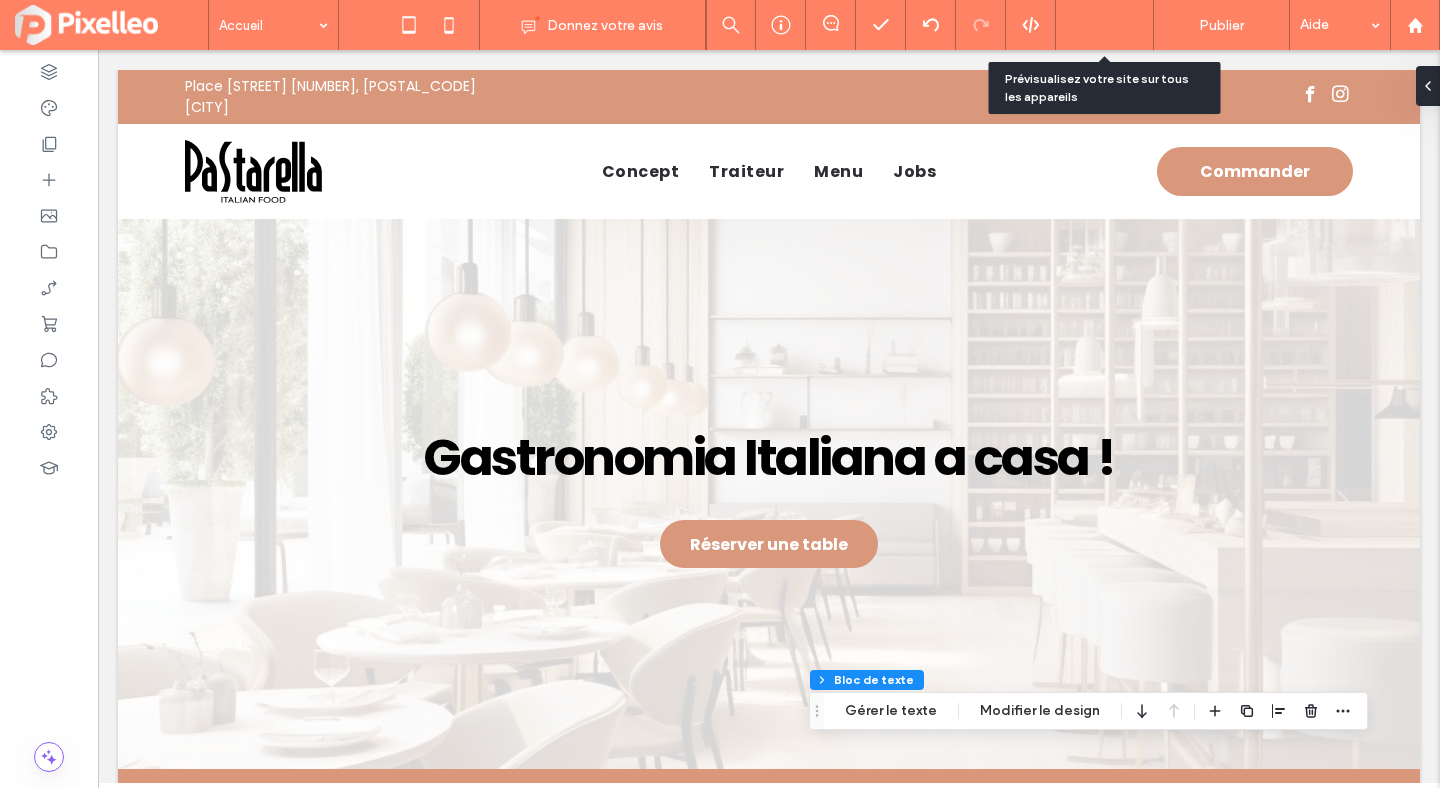 click on "Aperçu" at bounding box center (1094, 25) 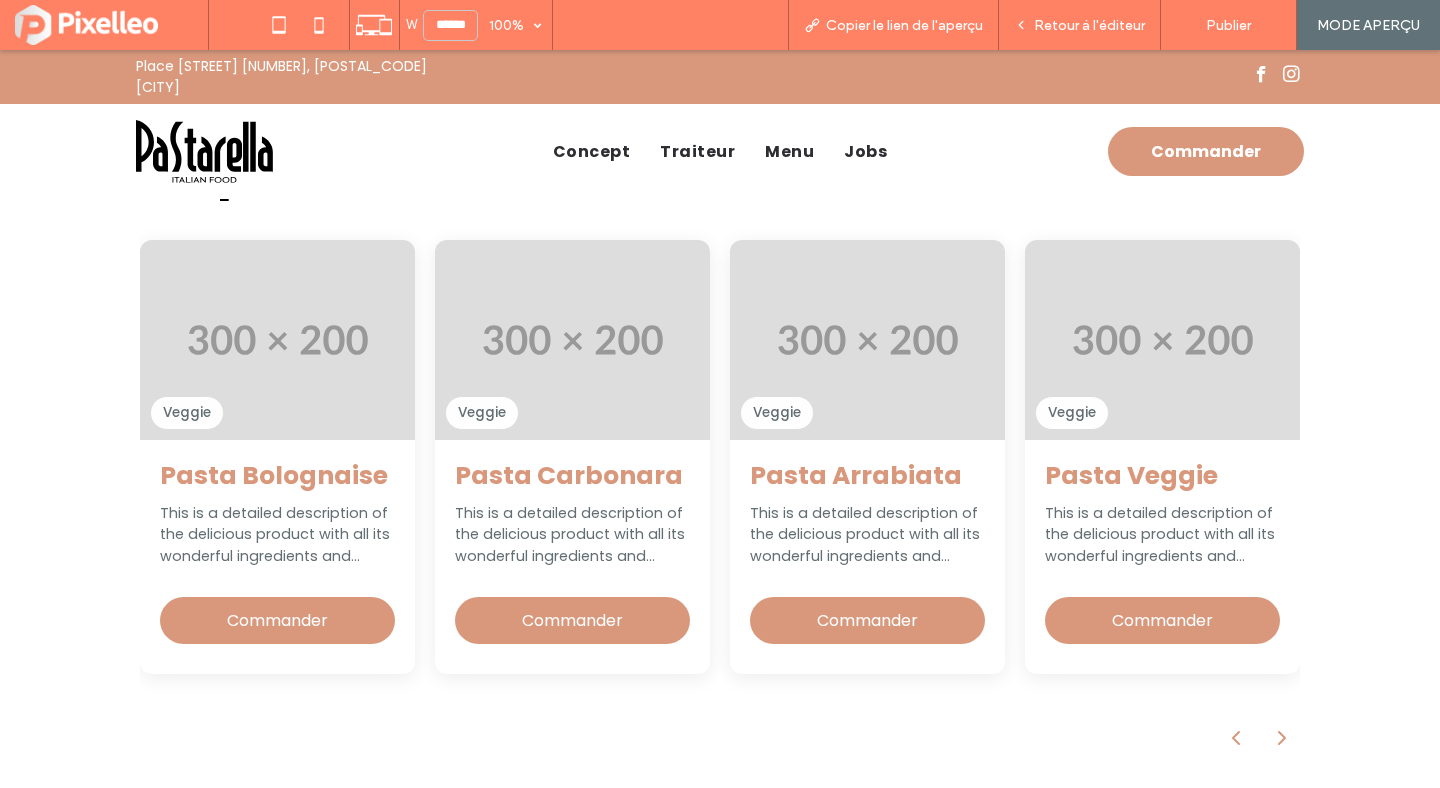 scroll, scrollTop: 864, scrollLeft: 0, axis: vertical 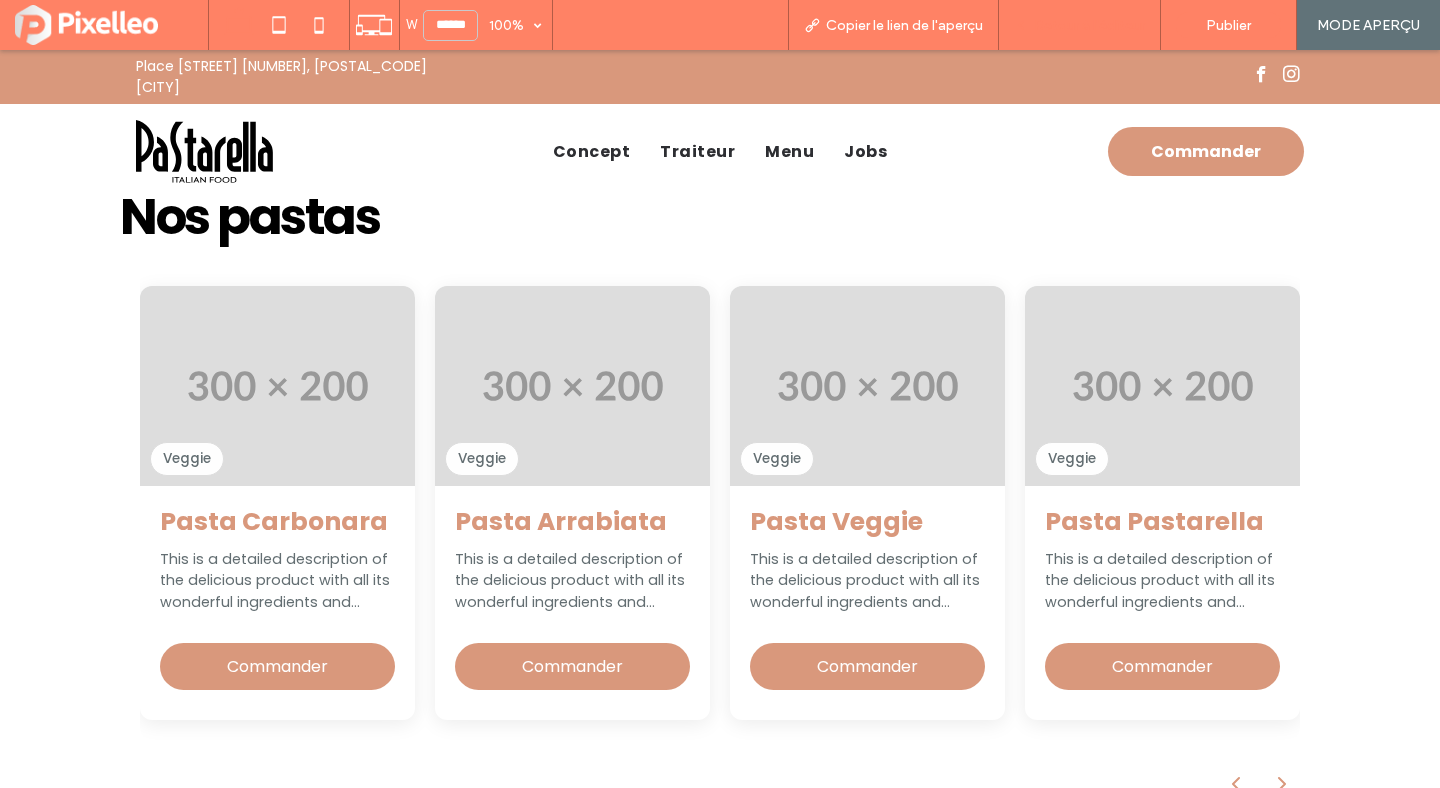 click on "Retour à l'éditeur" at bounding box center [1080, 25] 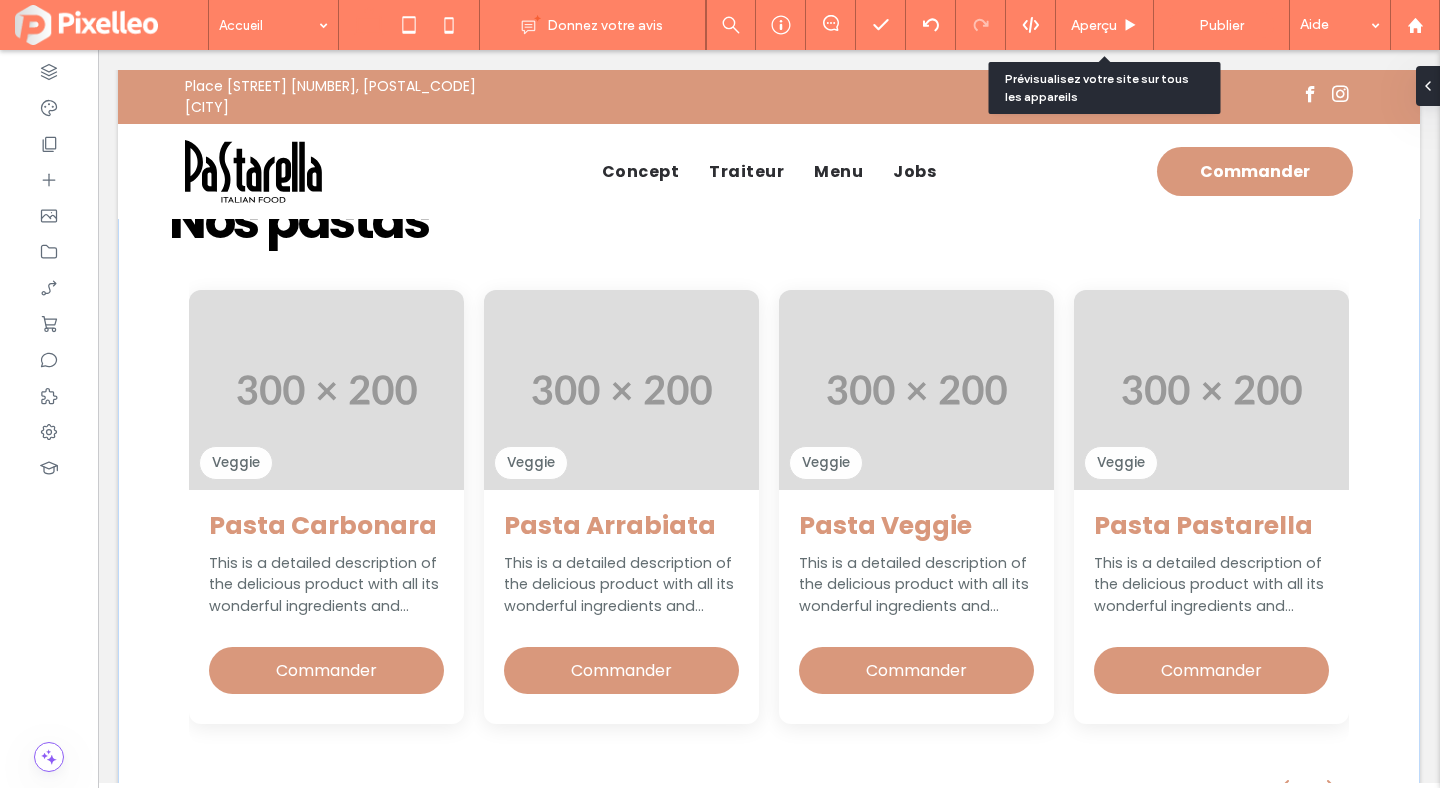 scroll, scrollTop: 861, scrollLeft: 0, axis: vertical 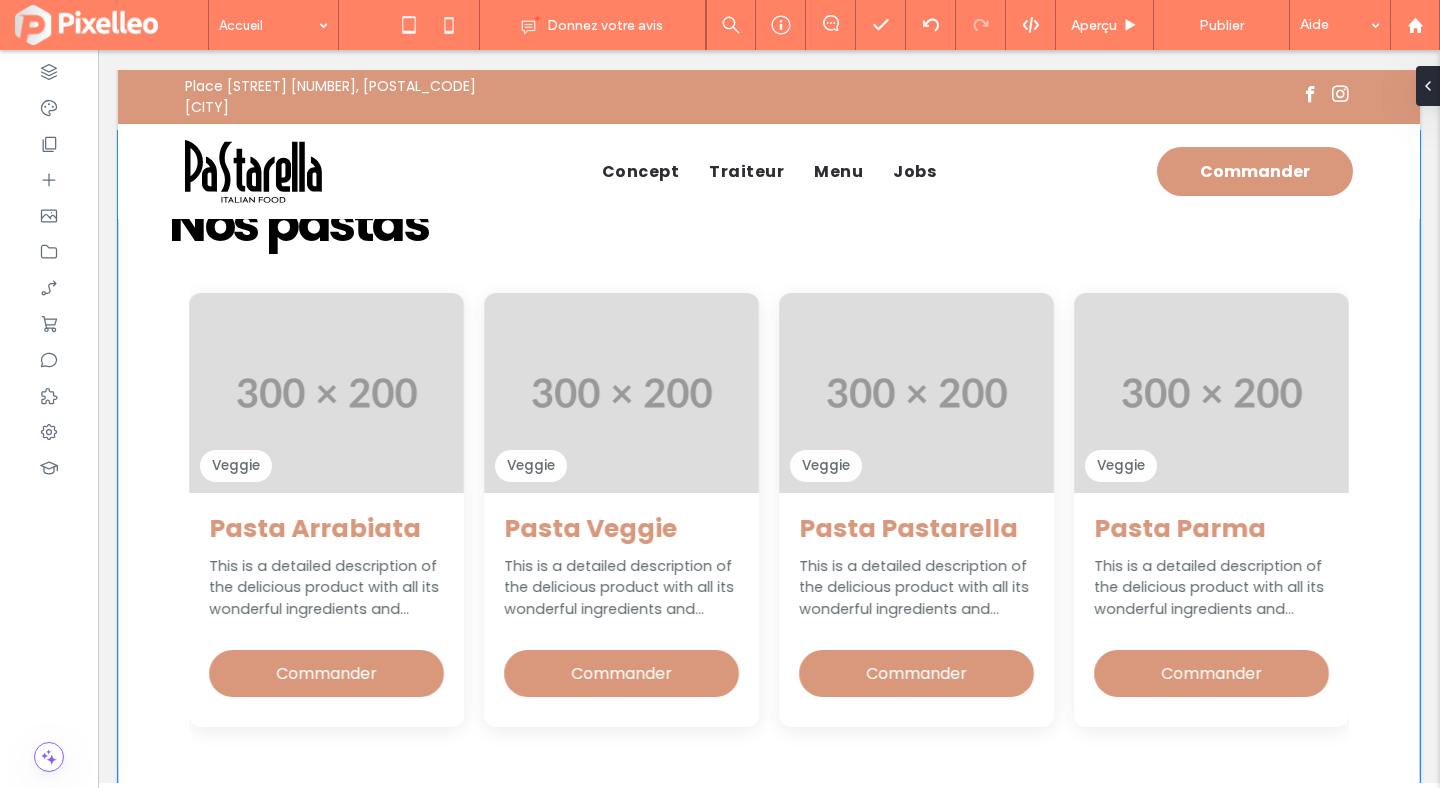click on "Nos pastas
Veggie
Pasta Parma
This is a detailed description of the delicious product with all its wonderful ingredients and features.
Commander
Veggie
Pasta Pastarella
This is a detailed description of the delicious product with all its wonderful ingredients and features.
Commander
Veggie
Pasta Veggie
This is a detailed description of the delicious product with all its wonderful ingredients and features.
Commander
Veggie
Pasta Arrabiata
This is a detailed description of the delicious product with all its wonderful ingredients and features.
Commander
Veggie
Pasta Bolognaise
This is a detailed description of the delicious product with all its wonderful ingredients and features.
Commander
Veggie
Pasta Carbonara
Commander
Veggie" at bounding box center [769, 511] 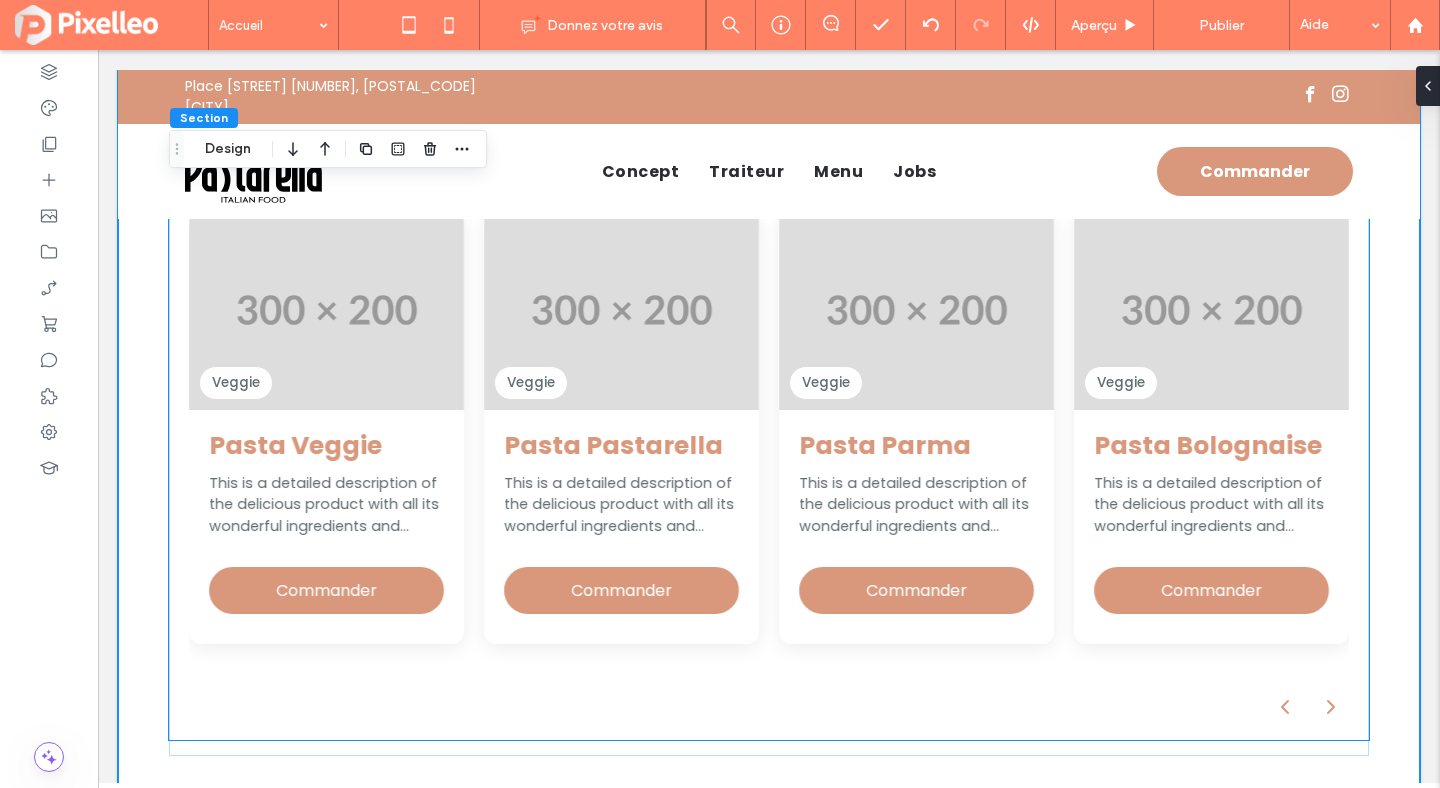 scroll, scrollTop: 990, scrollLeft: 0, axis: vertical 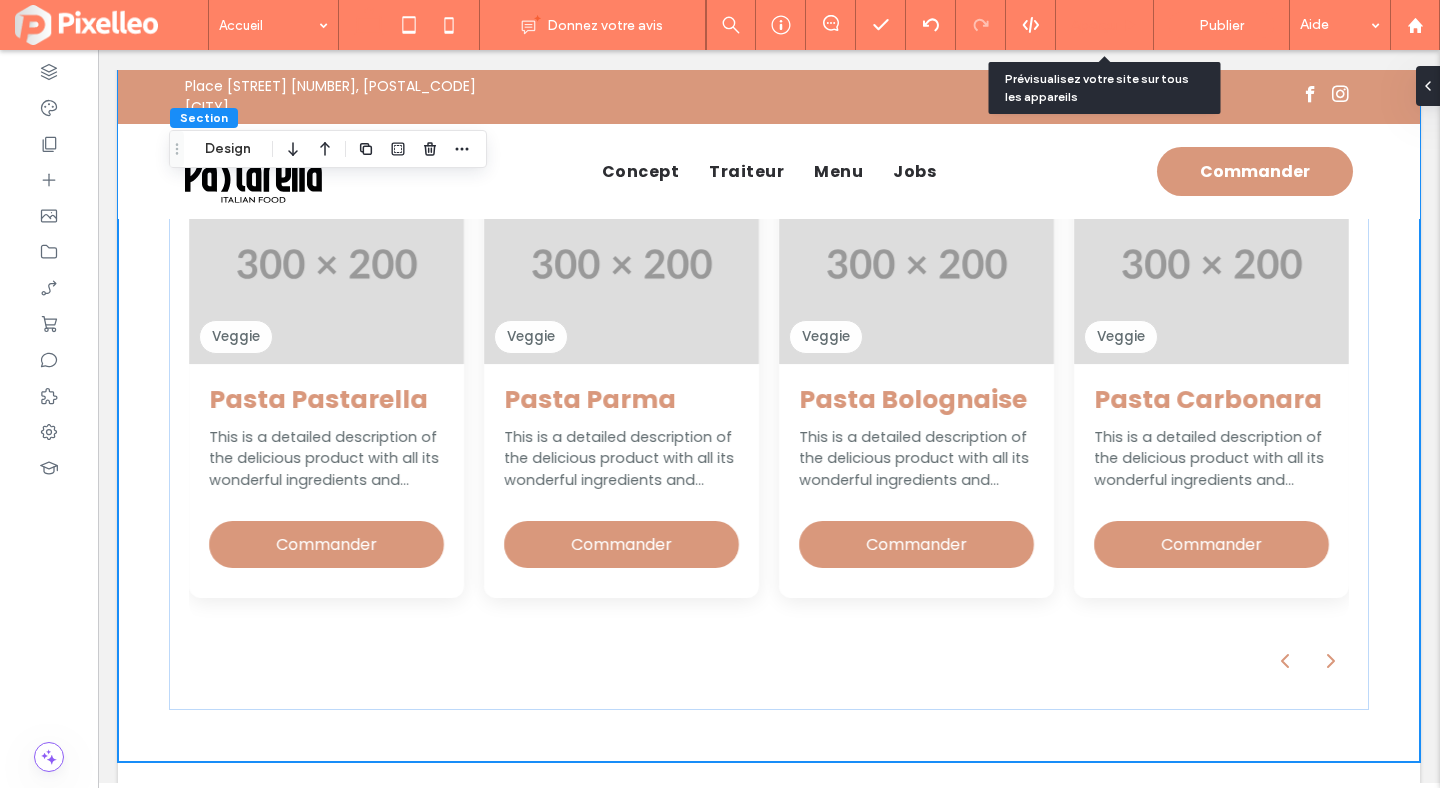 click on "Aperçu" at bounding box center (1094, 25) 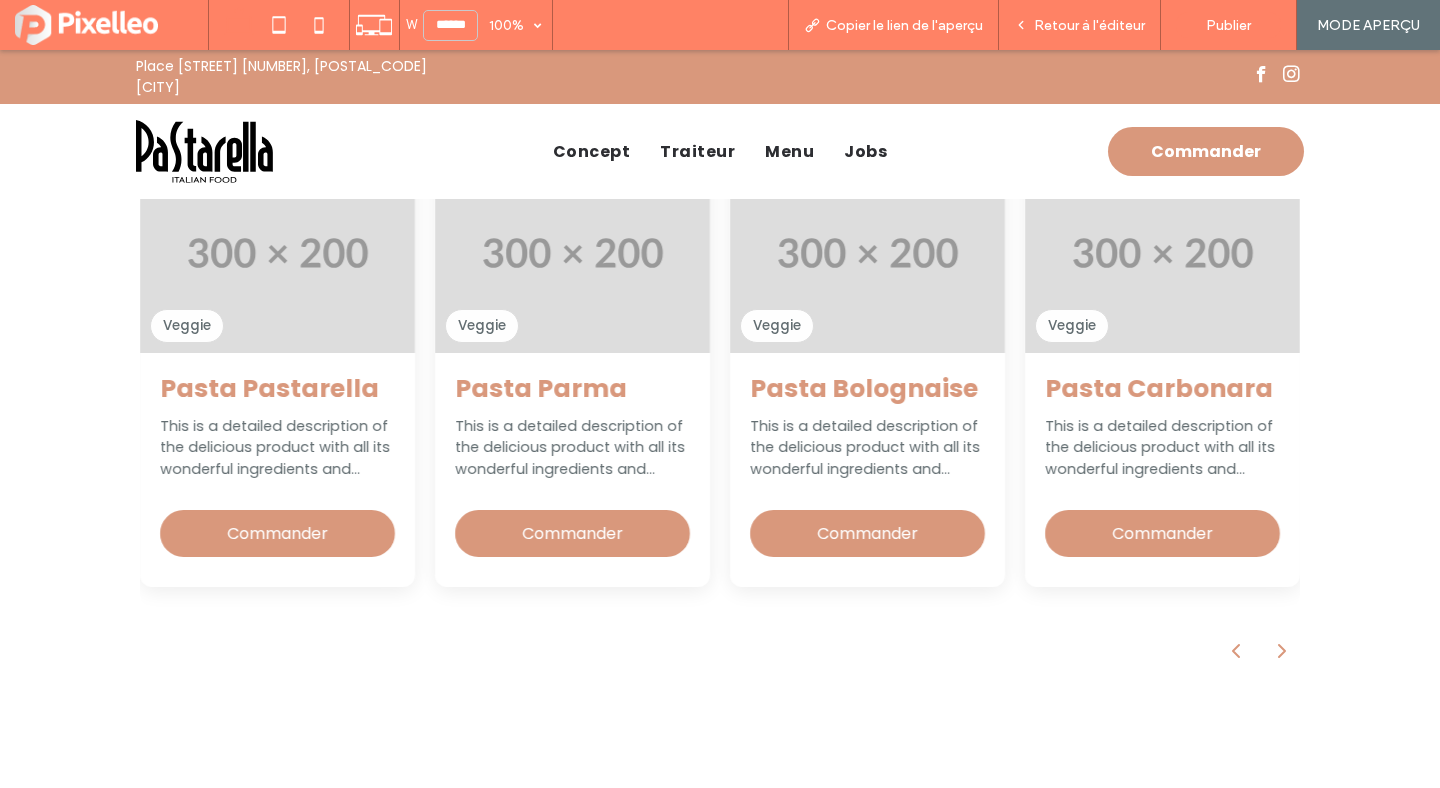 scroll, scrollTop: 1002, scrollLeft: 0, axis: vertical 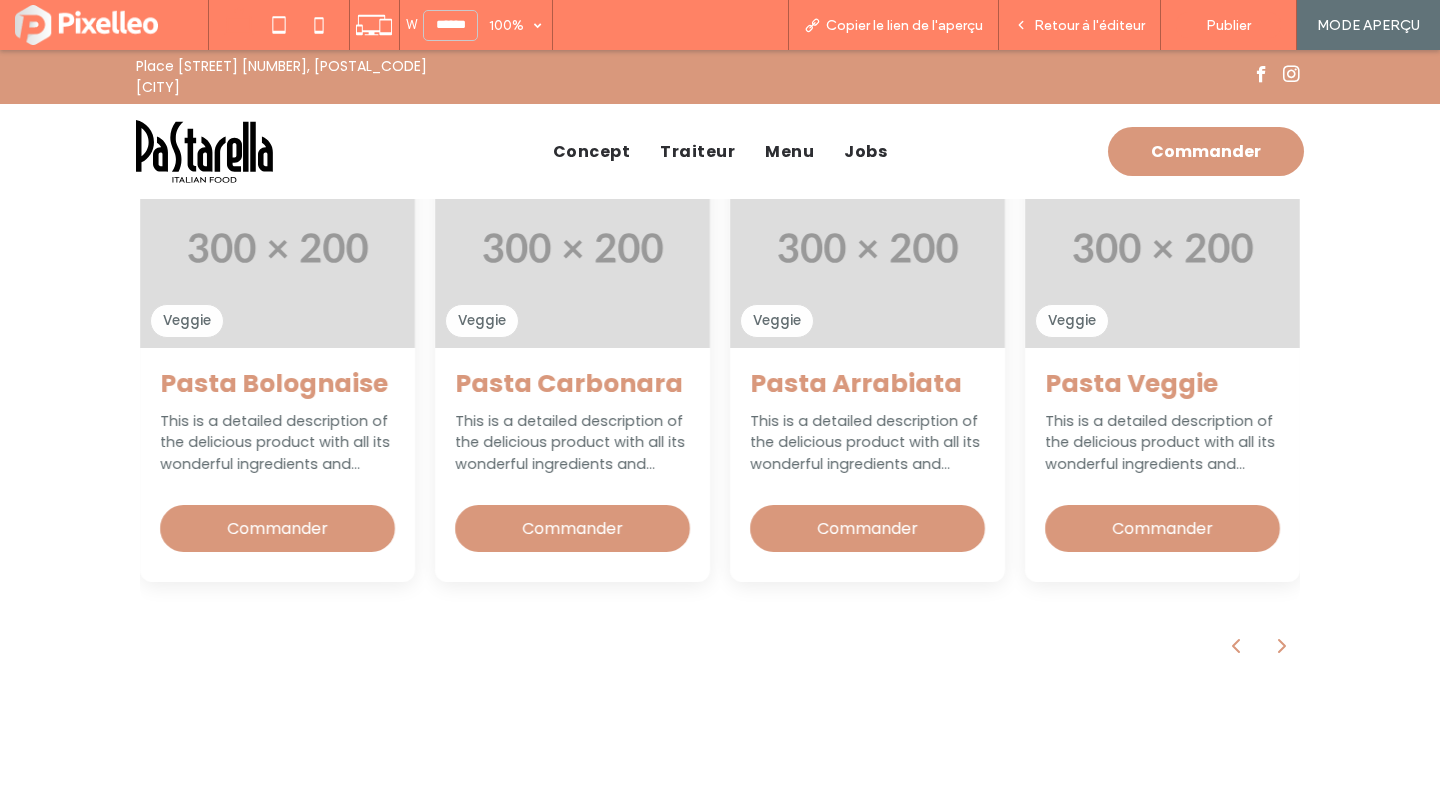 click 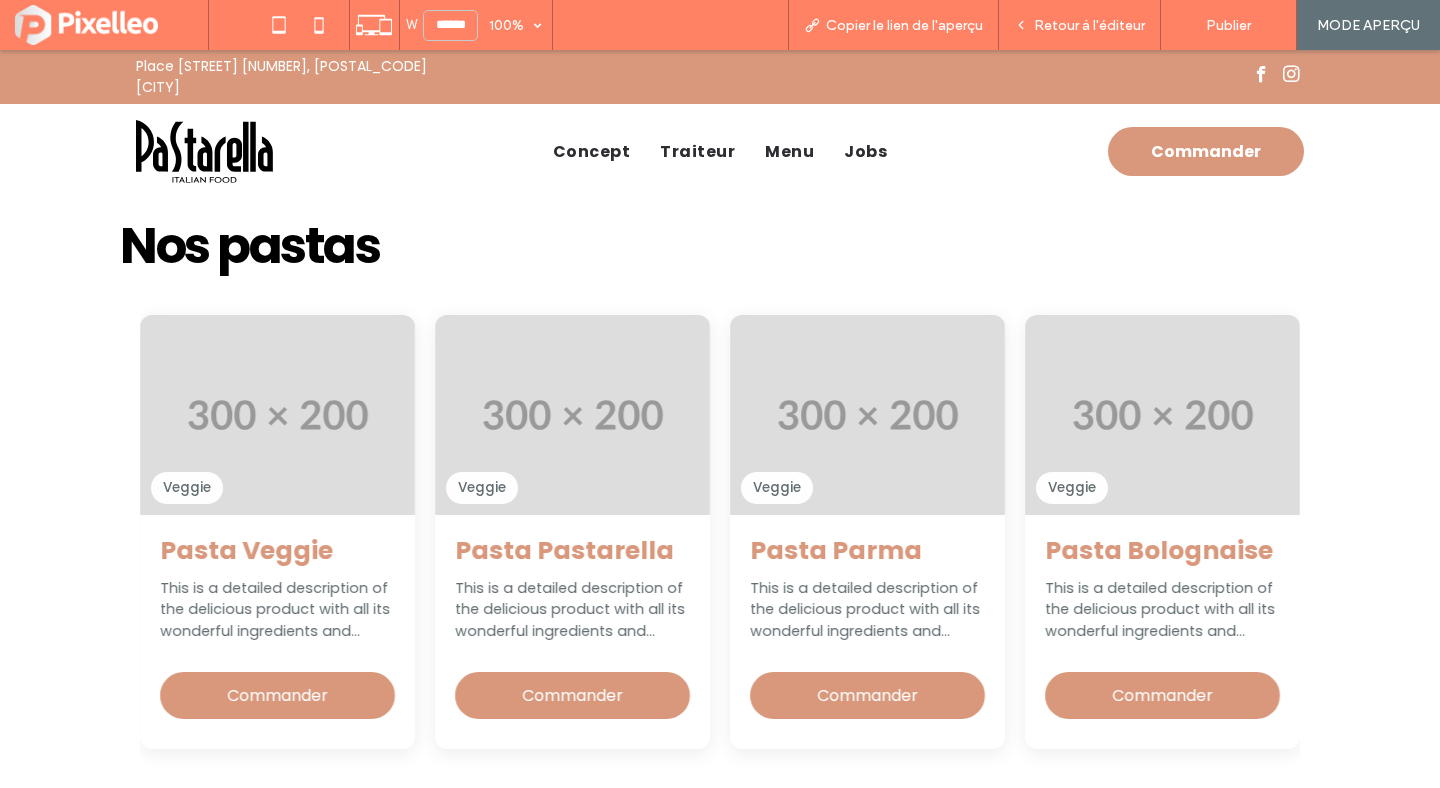scroll, scrollTop: 789, scrollLeft: 0, axis: vertical 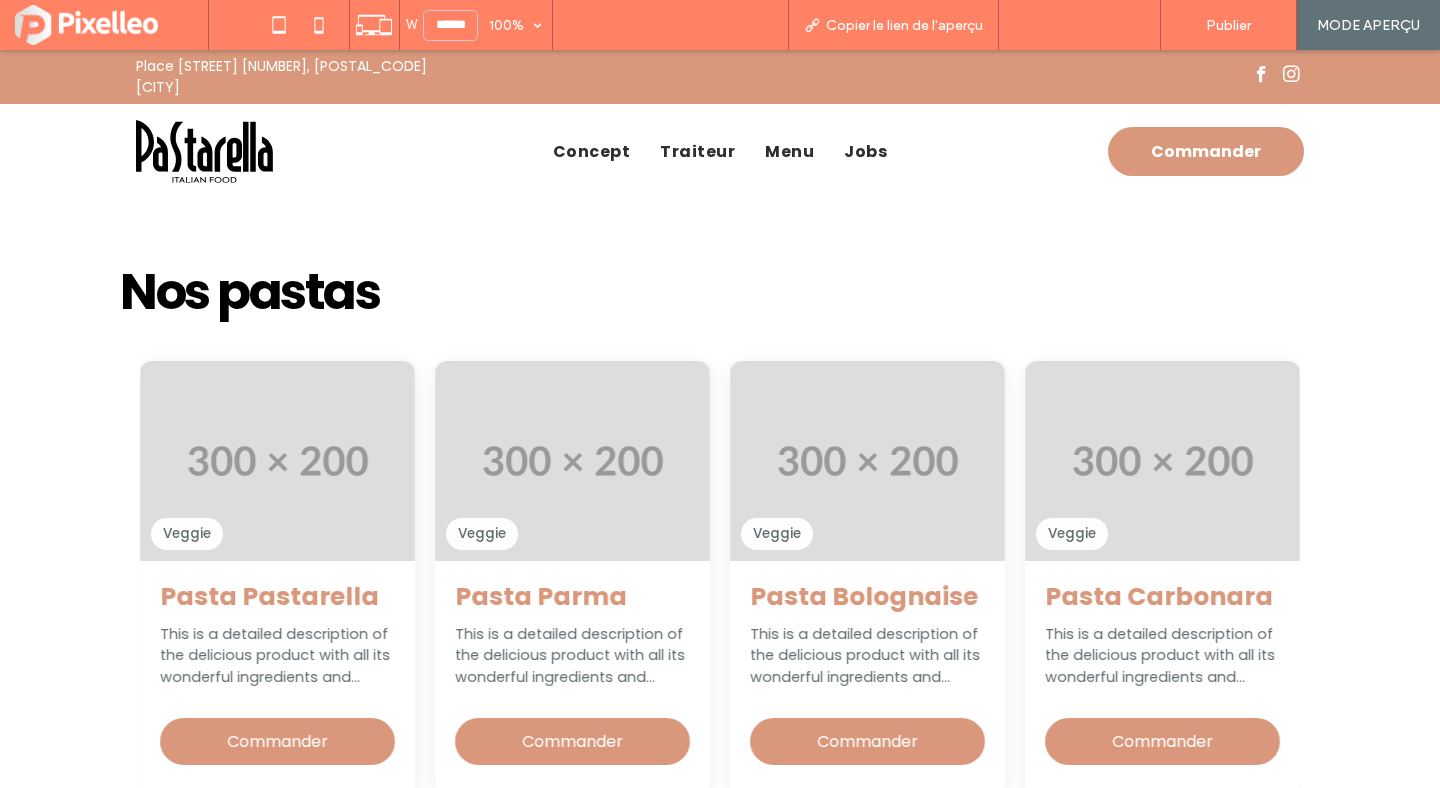 click on "Retour à l'éditeur" at bounding box center [1089, 25] 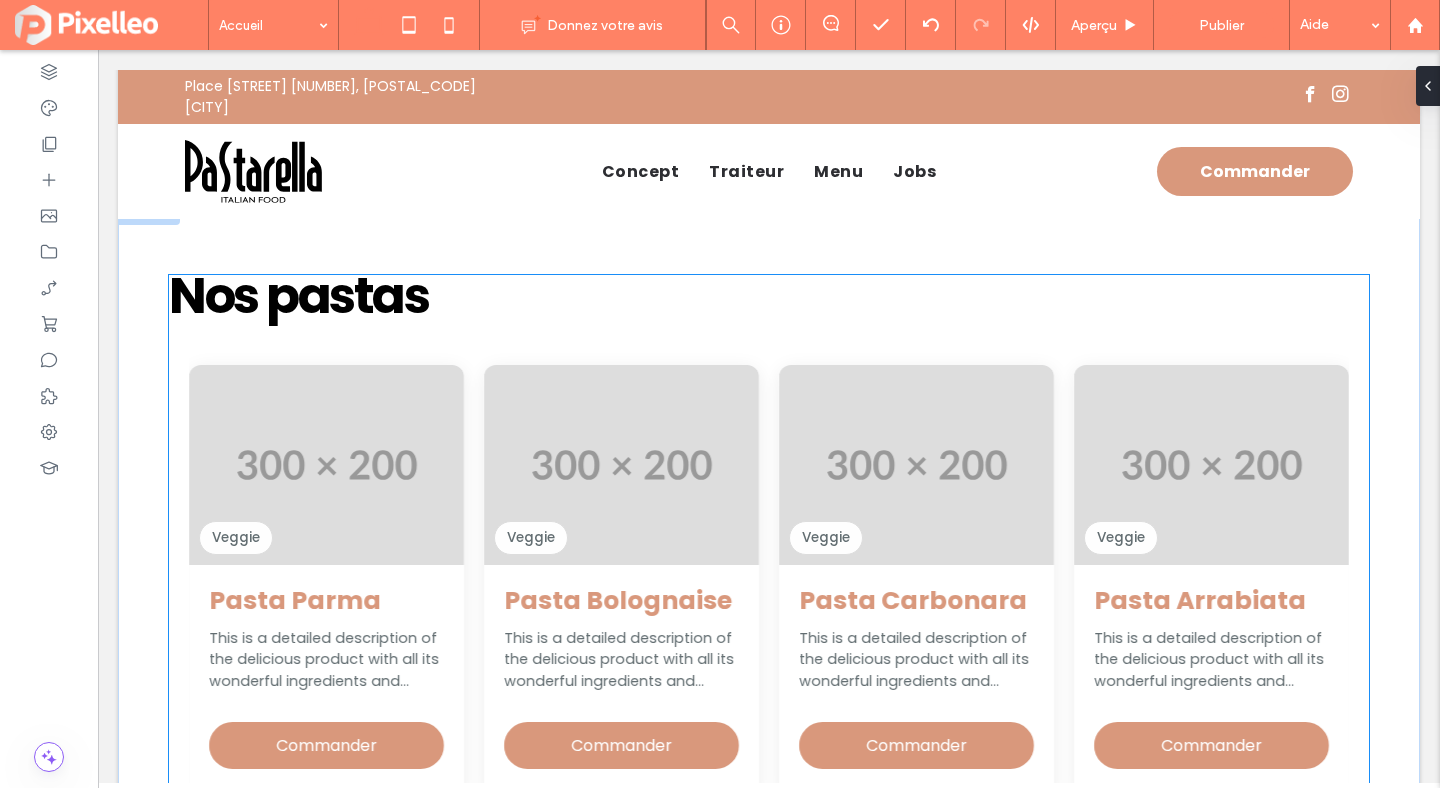 click on "Veggie" at bounding box center [-559, 465] 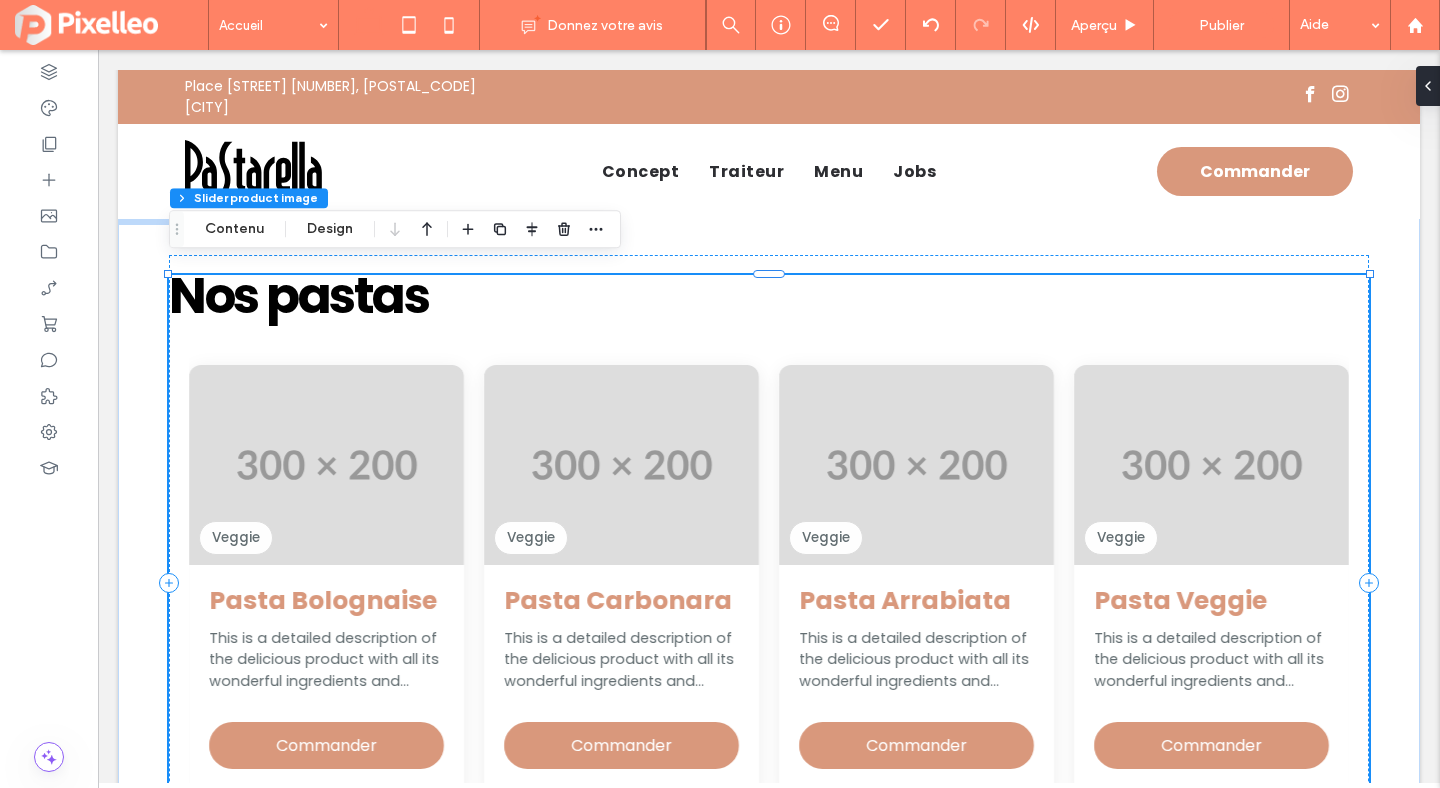 type on "**" 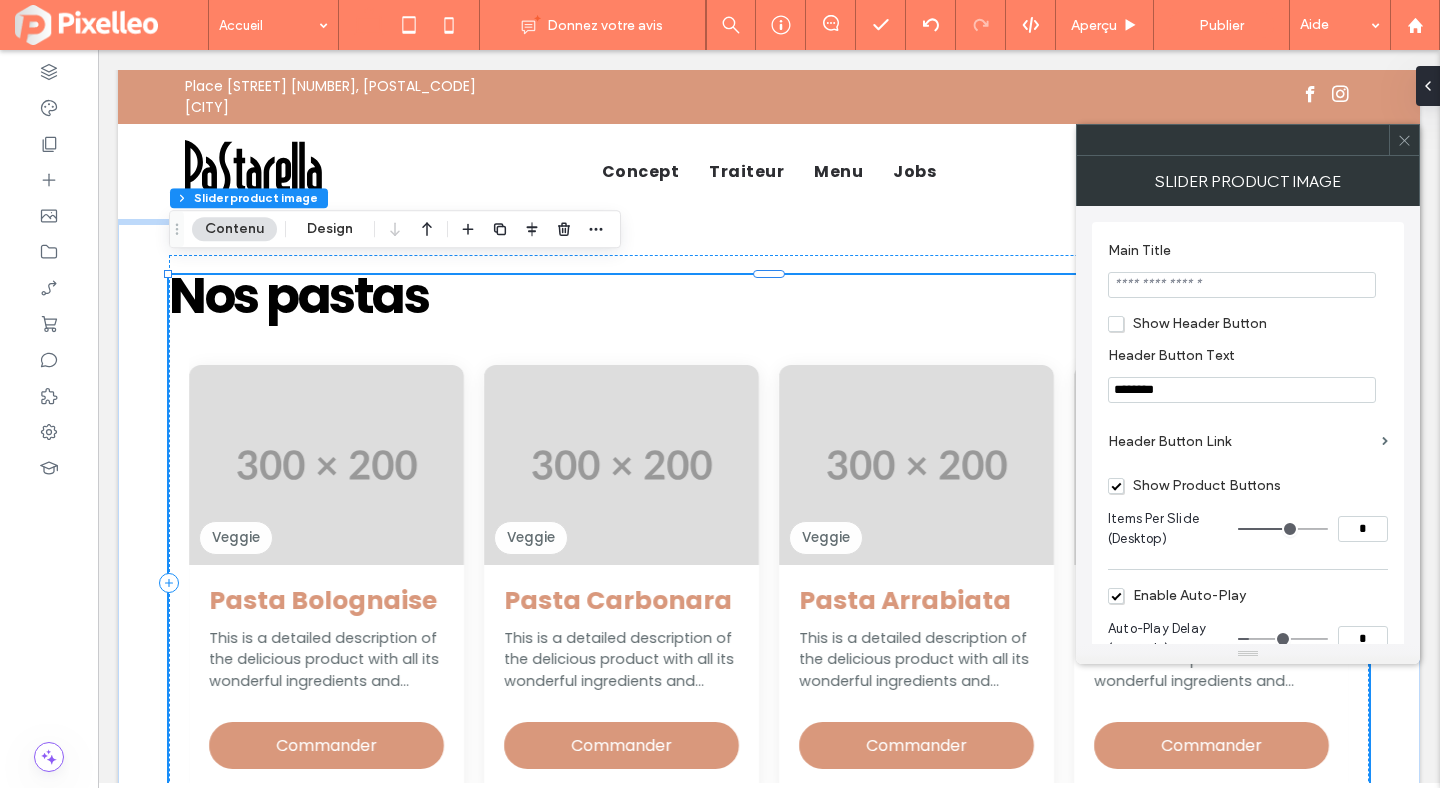 click on "Veggie" at bounding box center [916, 465] 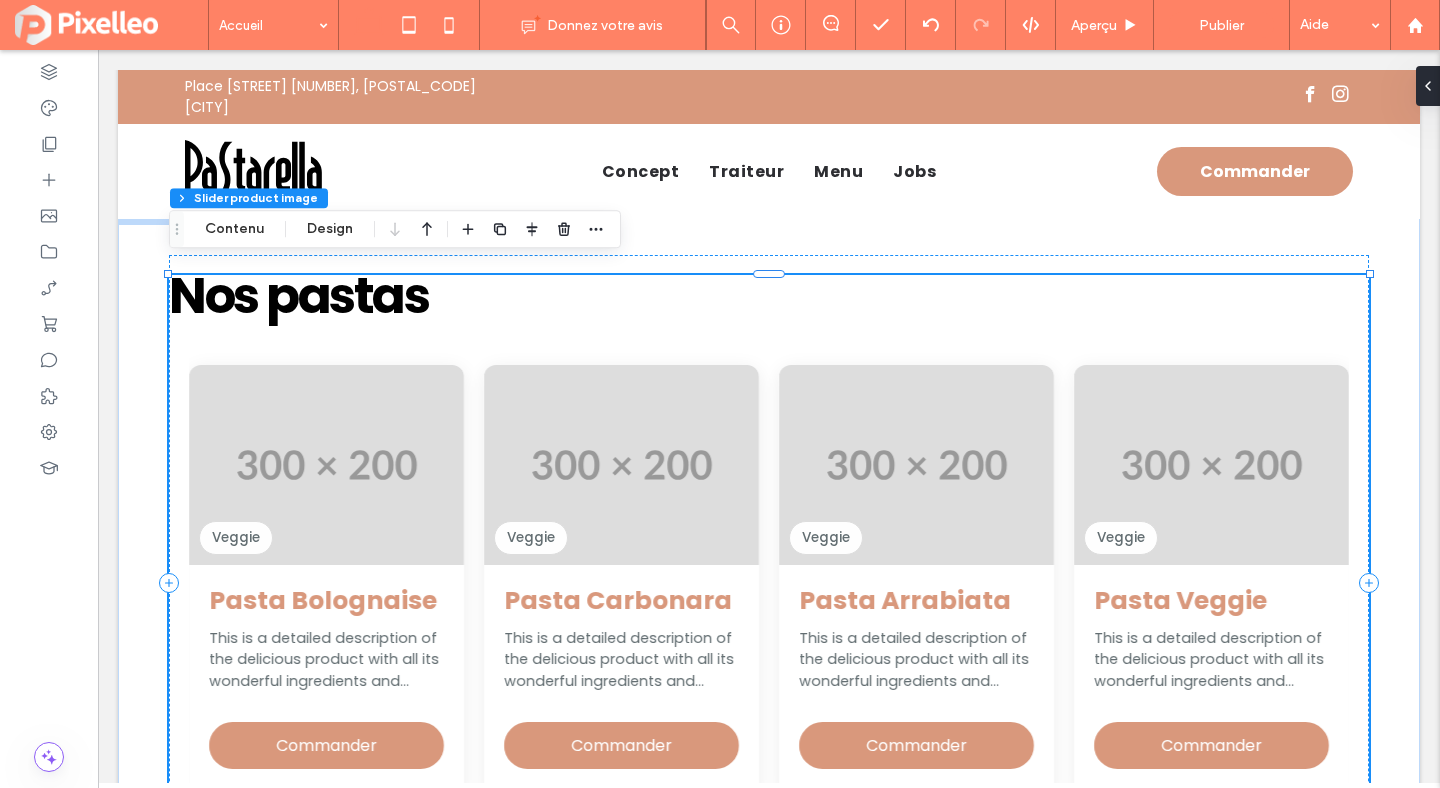 click on "Veggie" at bounding box center [916, 465] 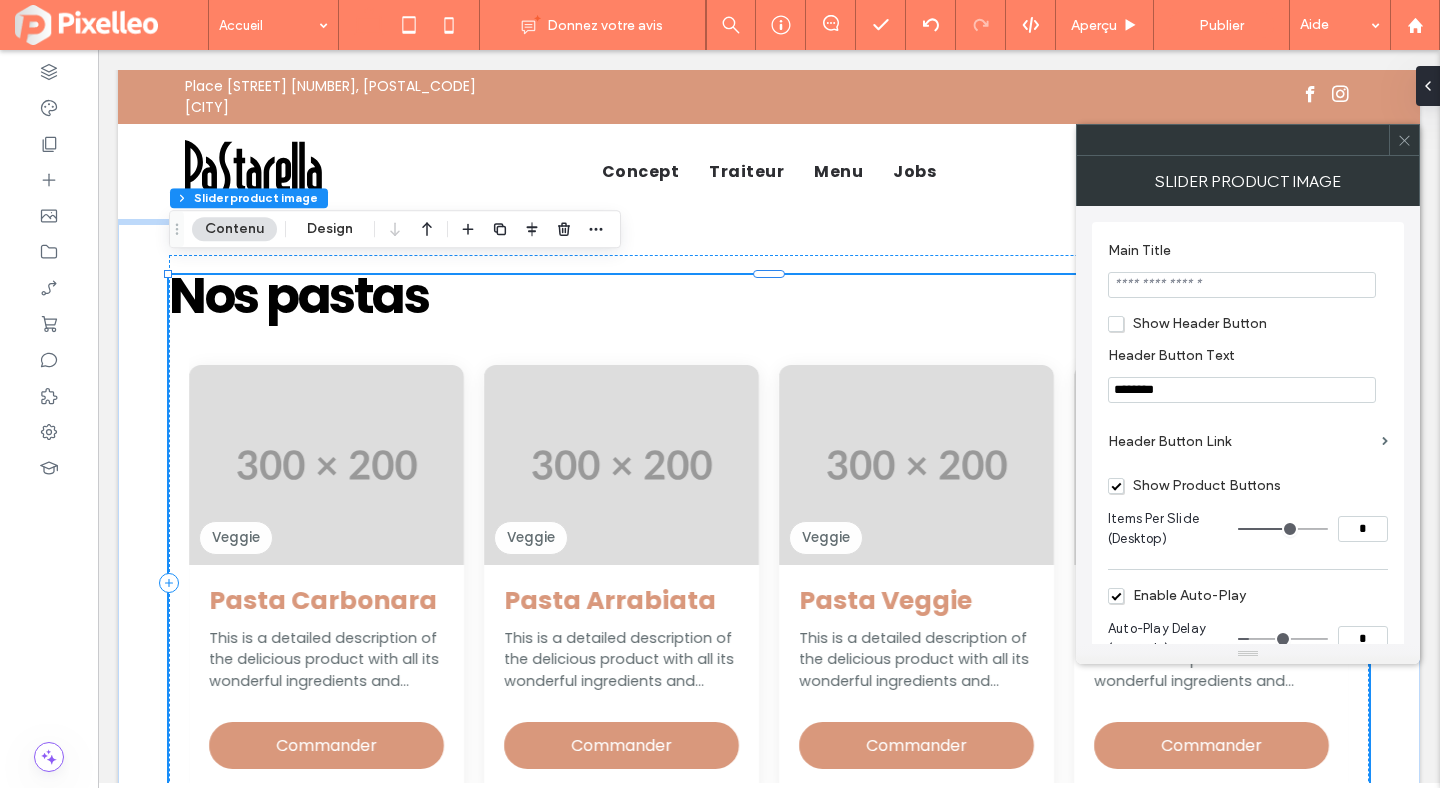 scroll, scrollTop: 129, scrollLeft: 0, axis: vertical 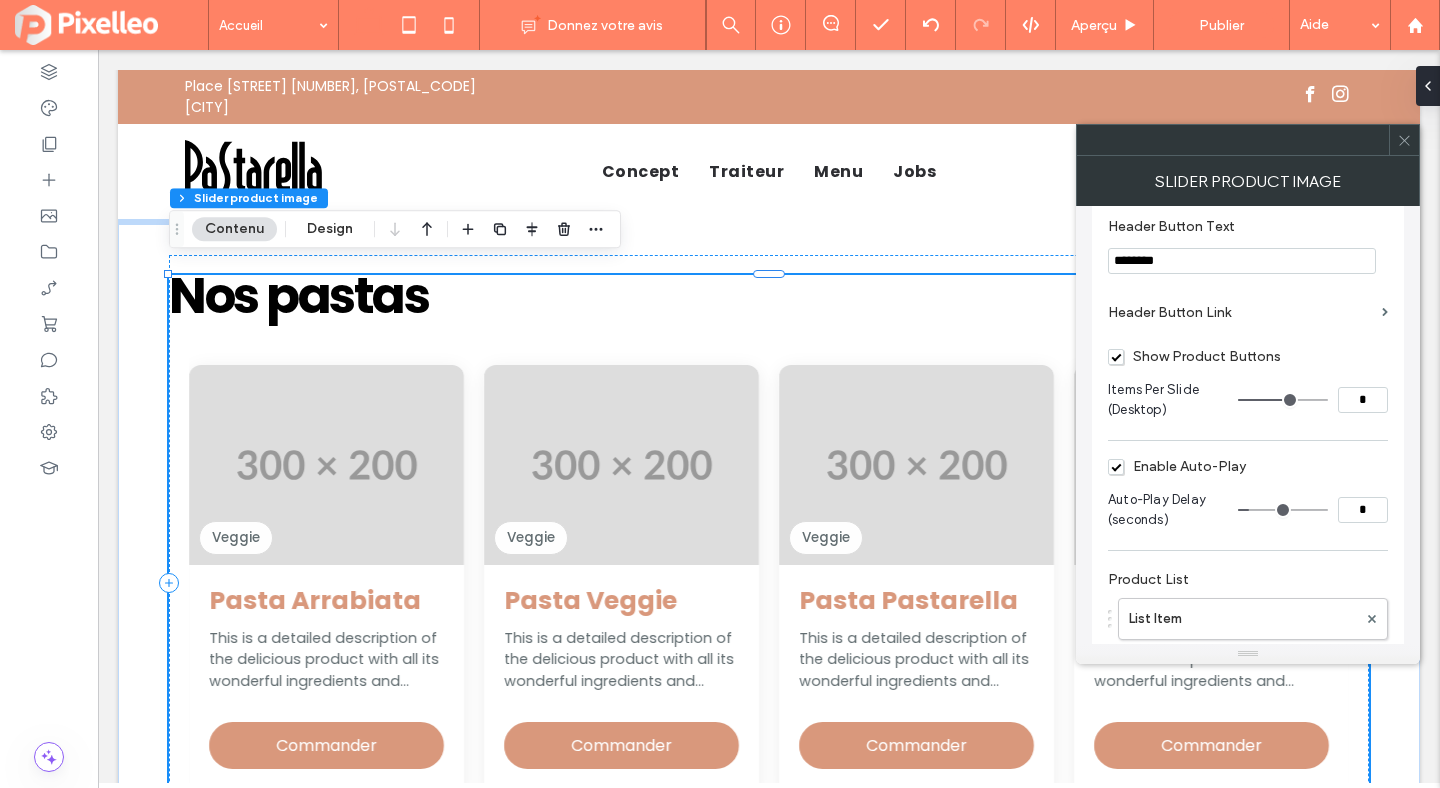 click on "*" at bounding box center (1363, 510) 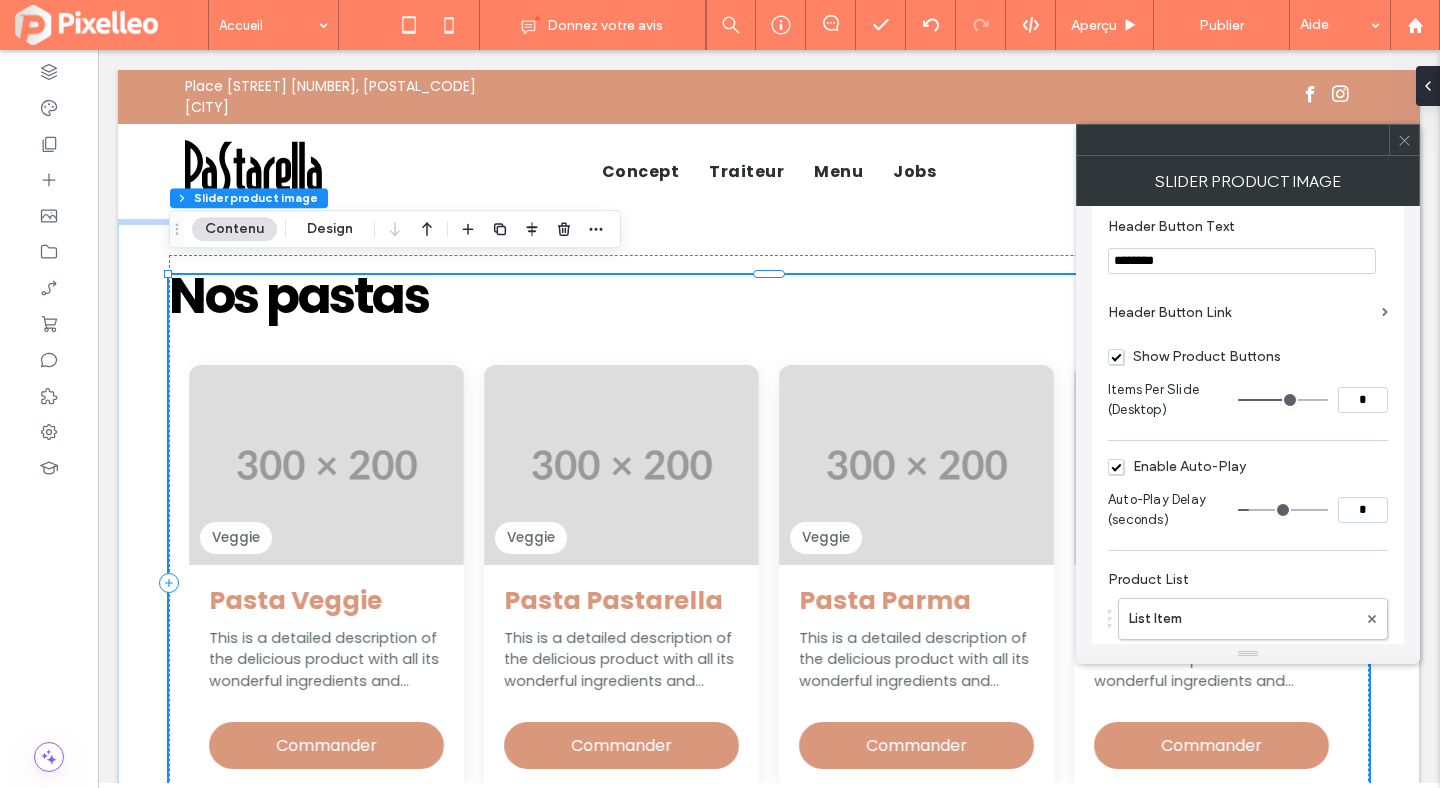 click on "*" at bounding box center [1363, 510] 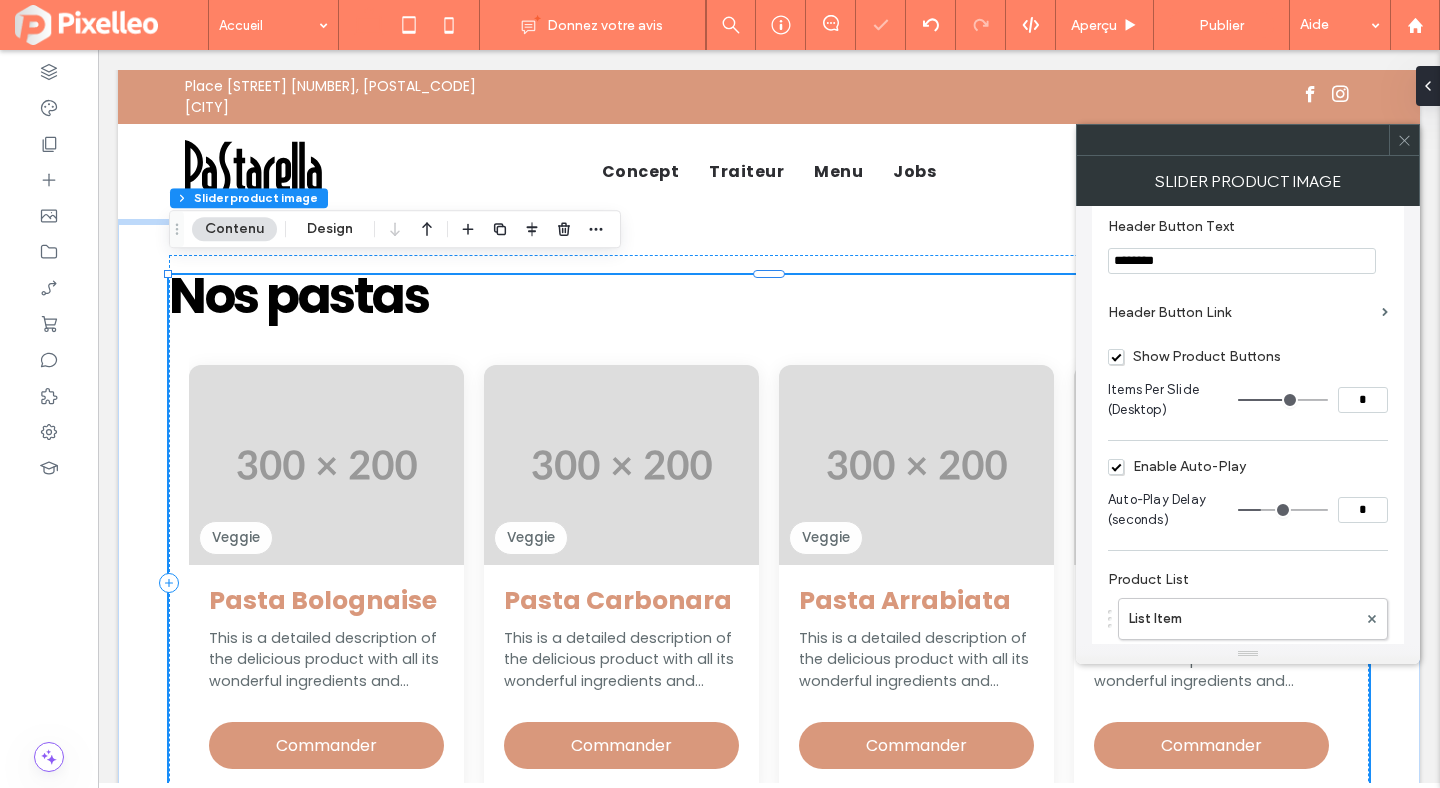 click at bounding box center [1404, 140] 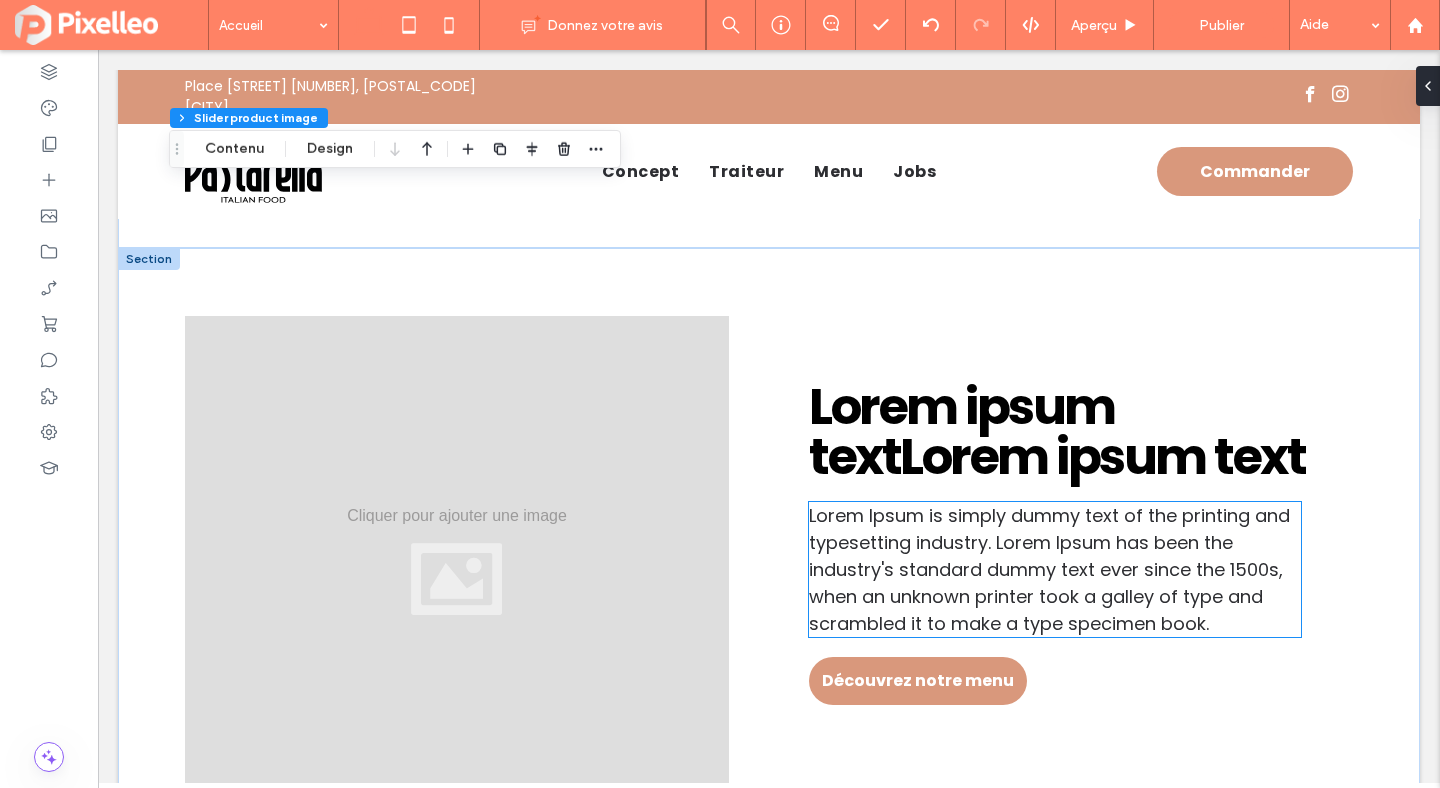 scroll, scrollTop: 1446, scrollLeft: 0, axis: vertical 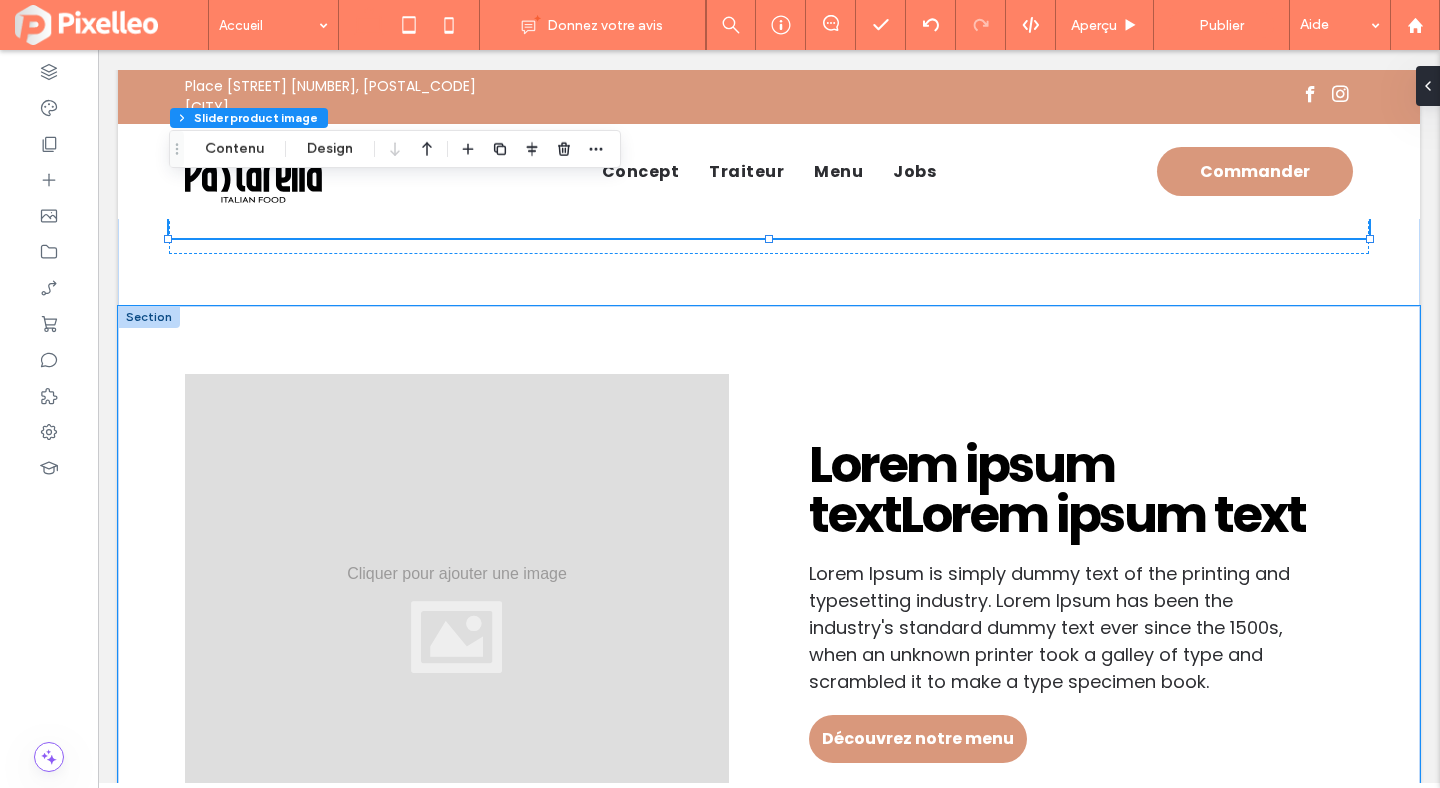 click on "Lorem ipsum text  Lorem ipsum text
Lorem Ipsum is simply dummy text of the printing and typesetting industry. Lorem Ipsum has been the industry's standard dummy text ever since the 1500s, when an unknown printer took a galley of type and scrambled it to make a type specimen book.
Découvrez notre menu" at bounding box center [769, 619] 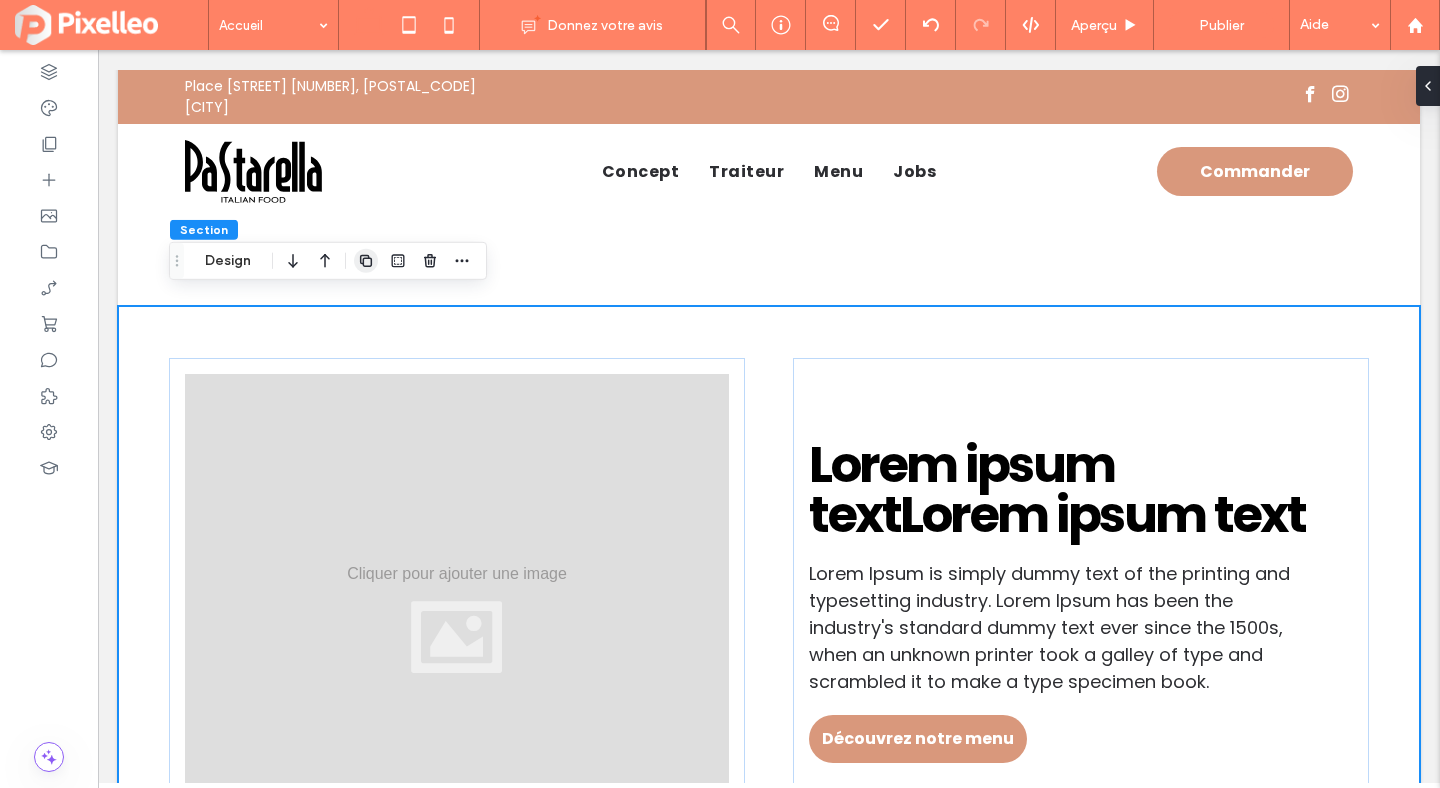 click 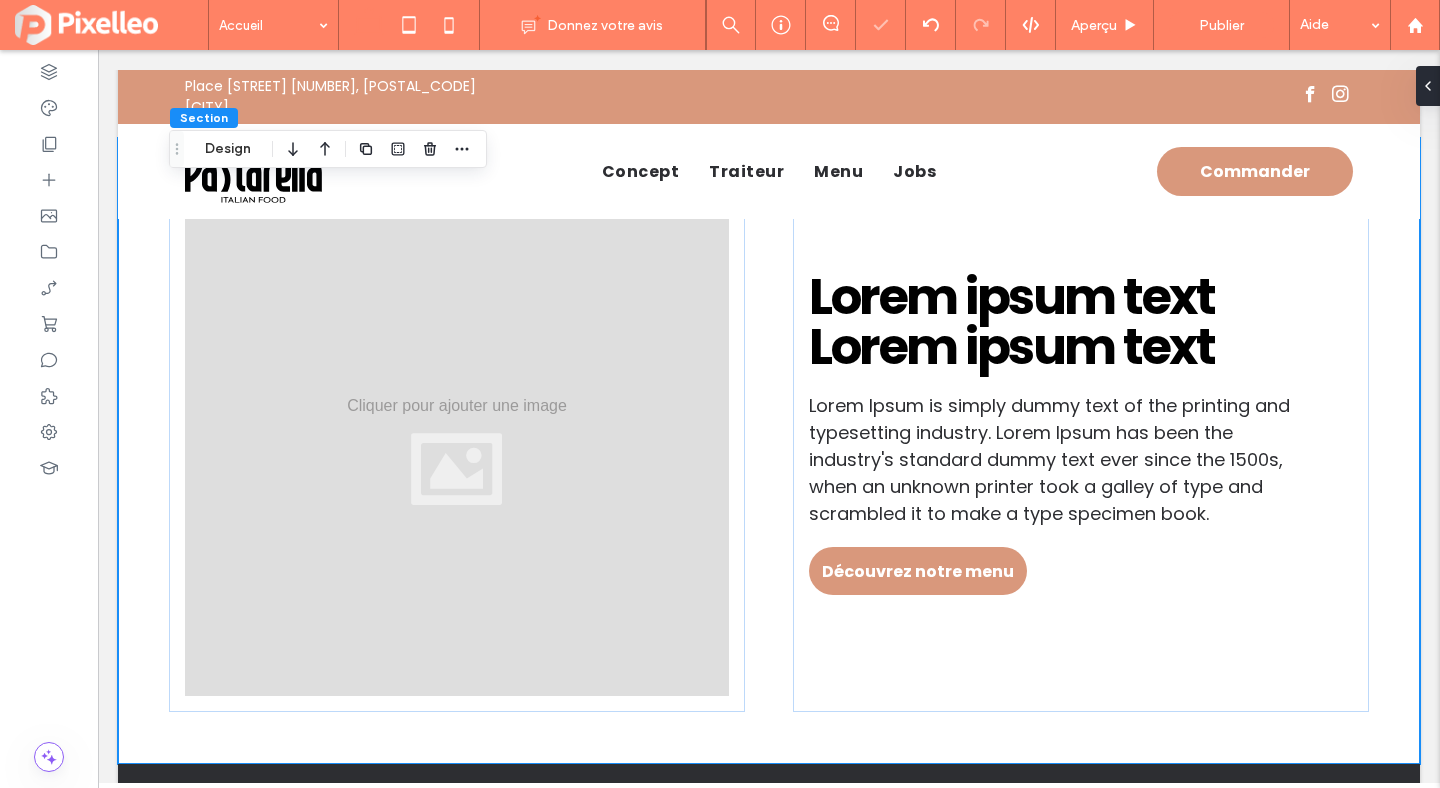 scroll, scrollTop: 2262, scrollLeft: 0, axis: vertical 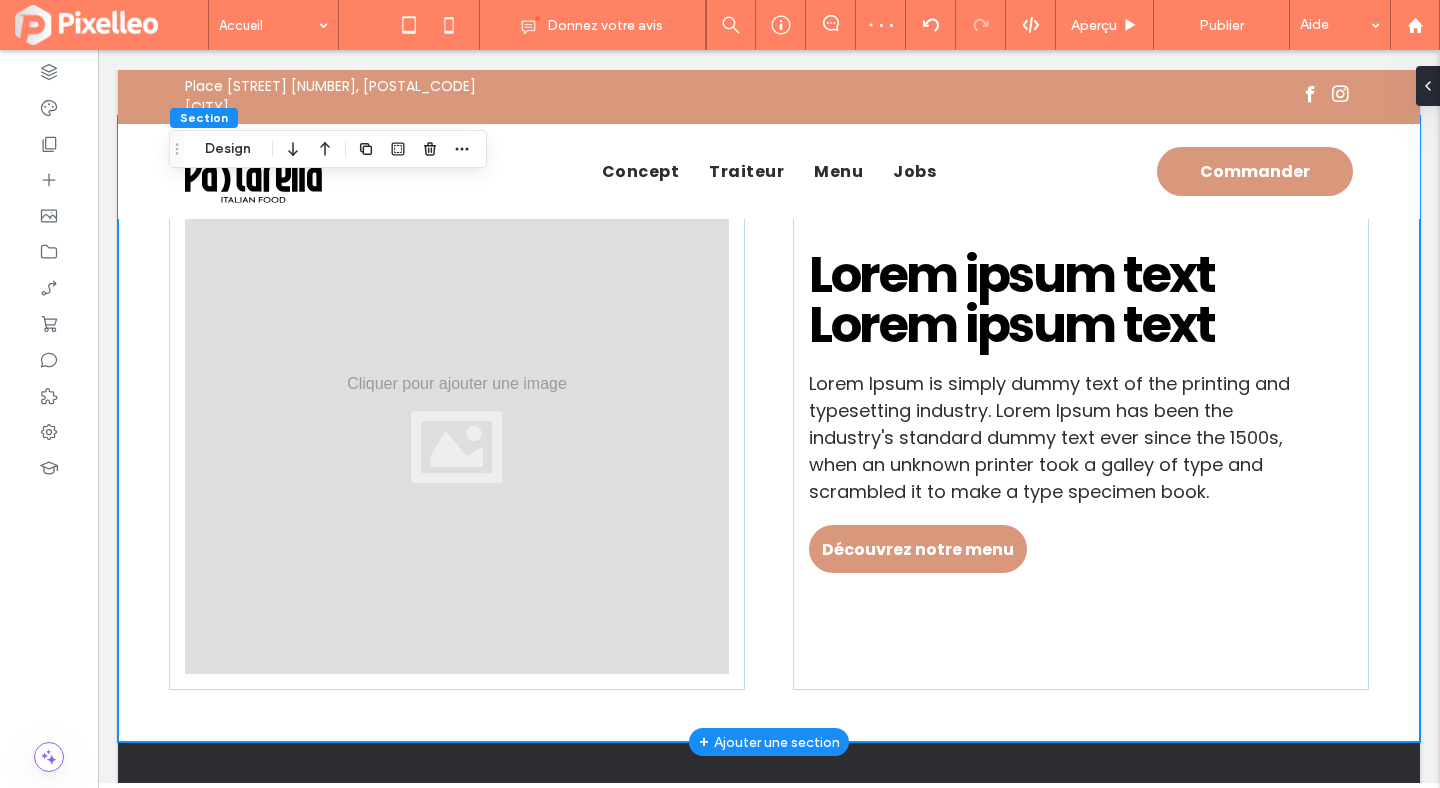 click on "Lorem ipsum text
Lorem ipsum text
Lorem Ipsum is simply dummy text of the printing and typesetting industry. Lorem Ipsum has been the industry's standard dummy text ever since the 1500s, when an unknown printer took a galley of type and scrambled it to make a type specimen book.
Découvrez notre menu" at bounding box center [769, 429] 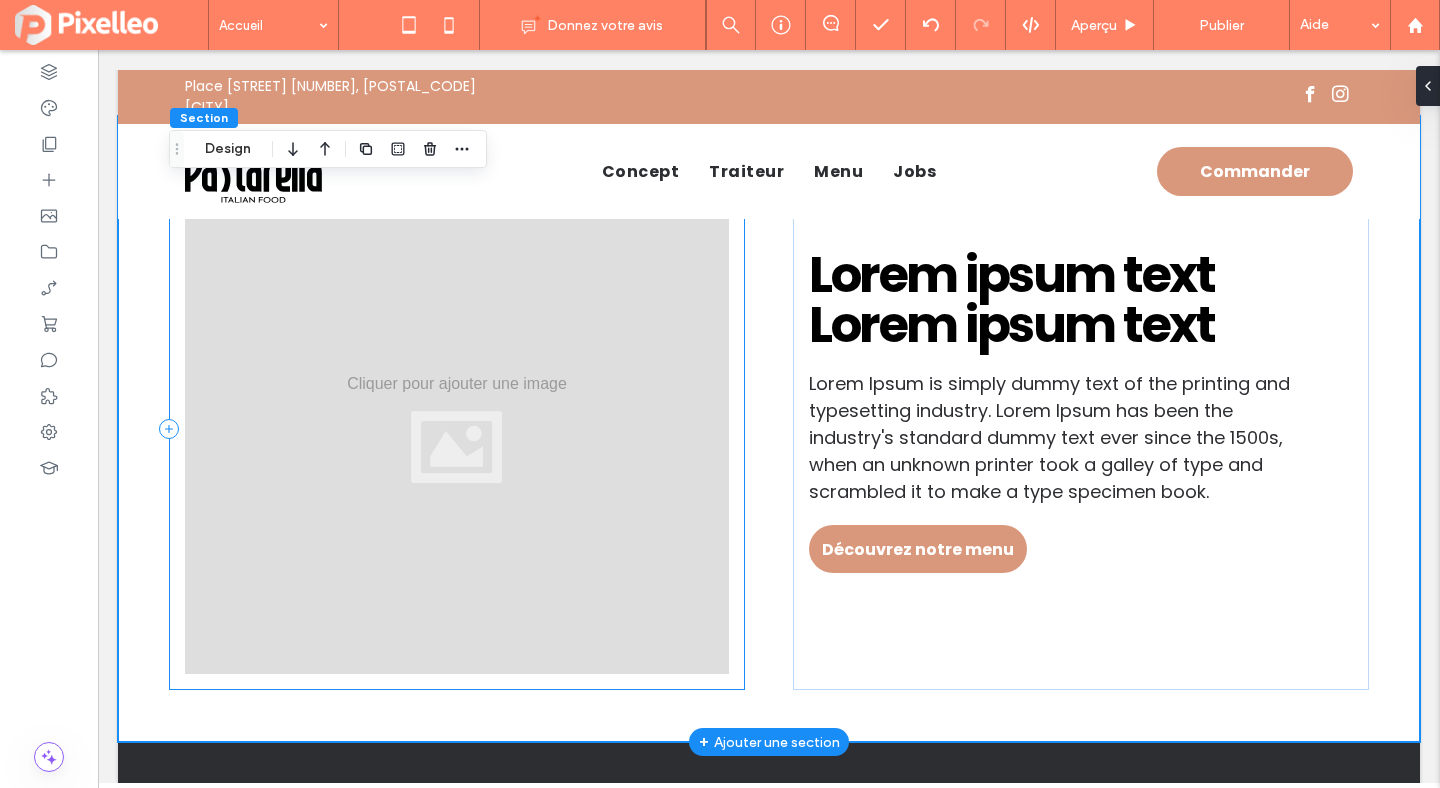 scroll, scrollTop: 2038, scrollLeft: 0, axis: vertical 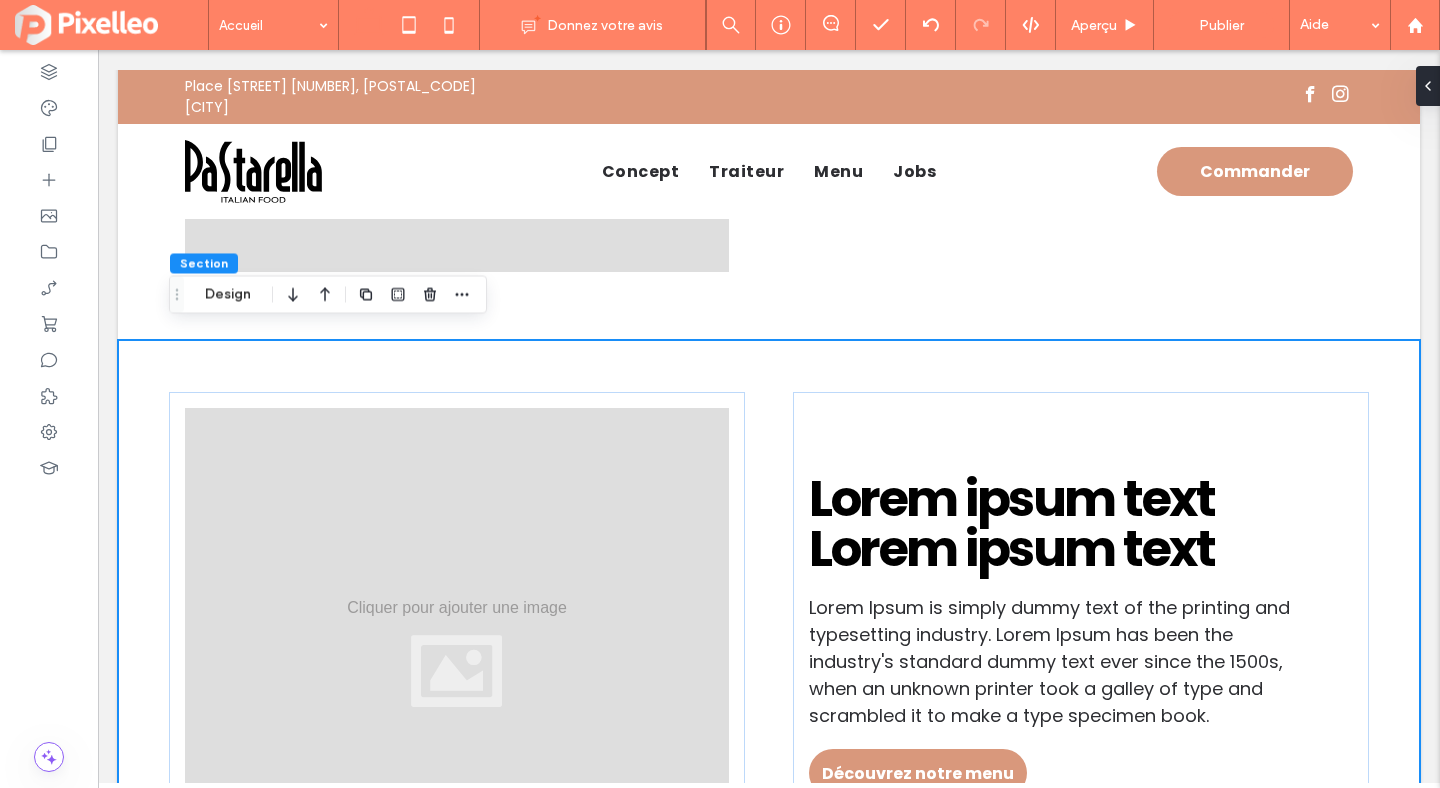 click on "Lorem ipsum text
Lorem ipsum text
Lorem Ipsum is simply dummy text of the printing and typesetting industry. Lorem Ipsum has been the industry's standard dummy text ever since the 1500s, when an unknown printer took a galley of type and scrambled it to make a type specimen book.
Découvrez notre menu" at bounding box center (769, 653) 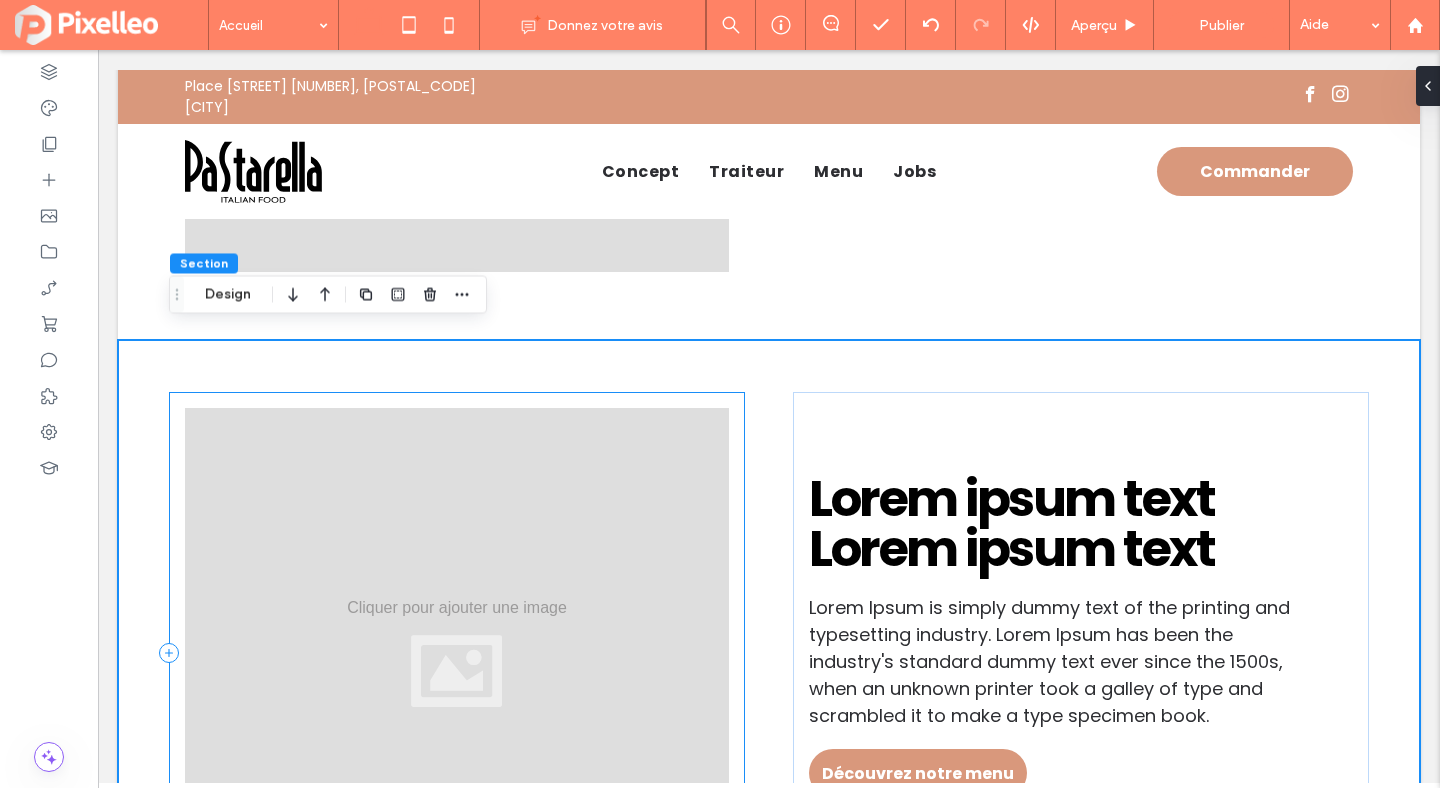 click at bounding box center [457, 653] 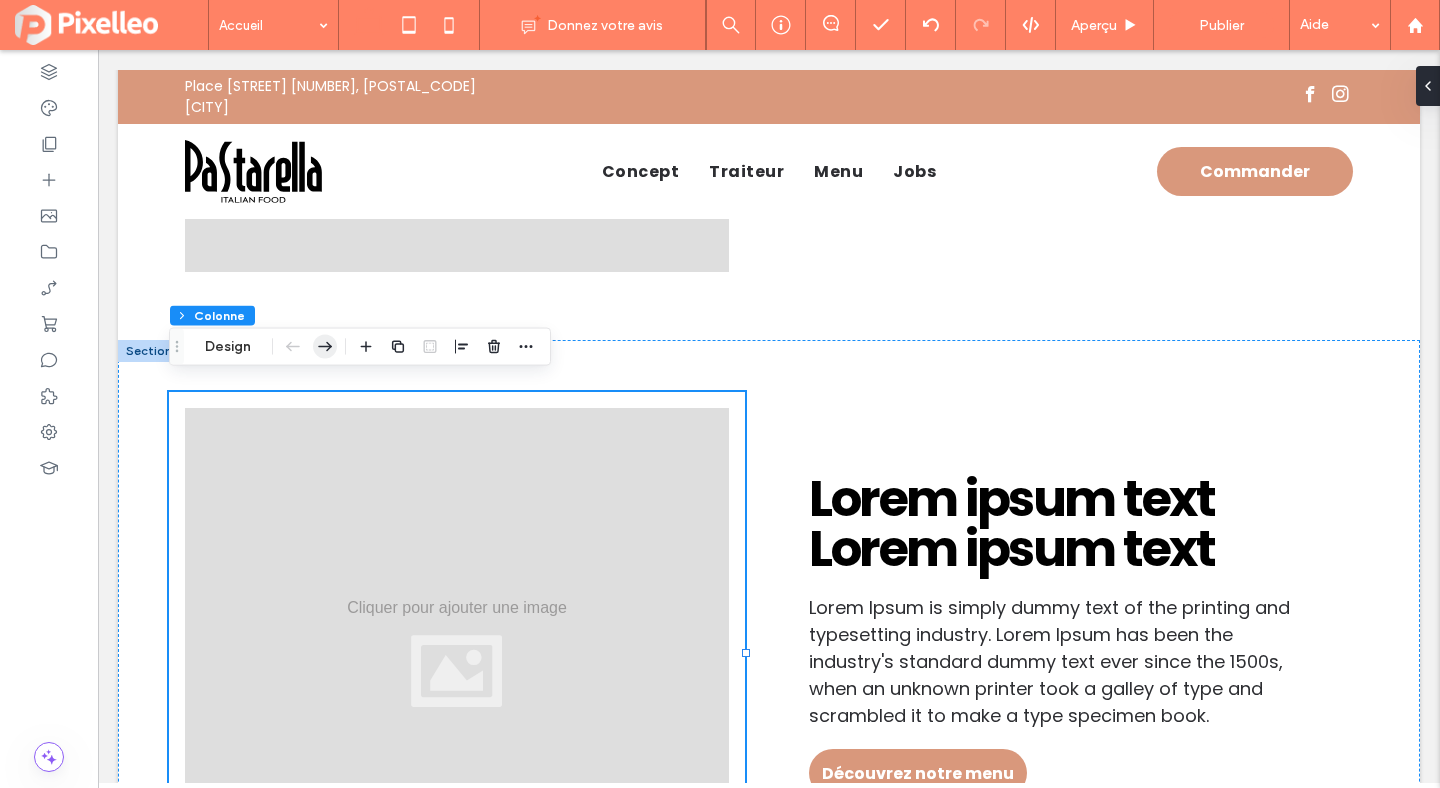 click 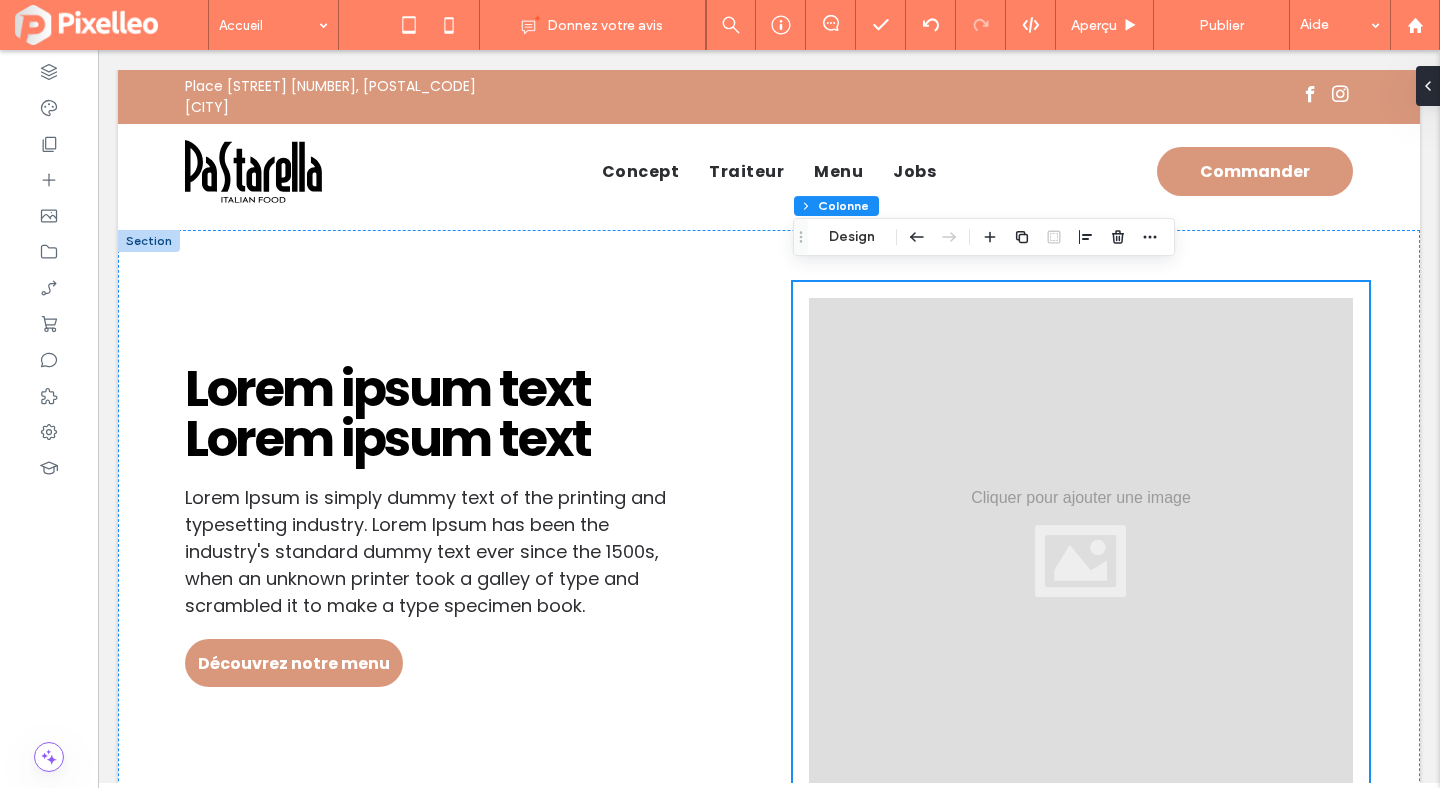 scroll, scrollTop: 2162, scrollLeft: 0, axis: vertical 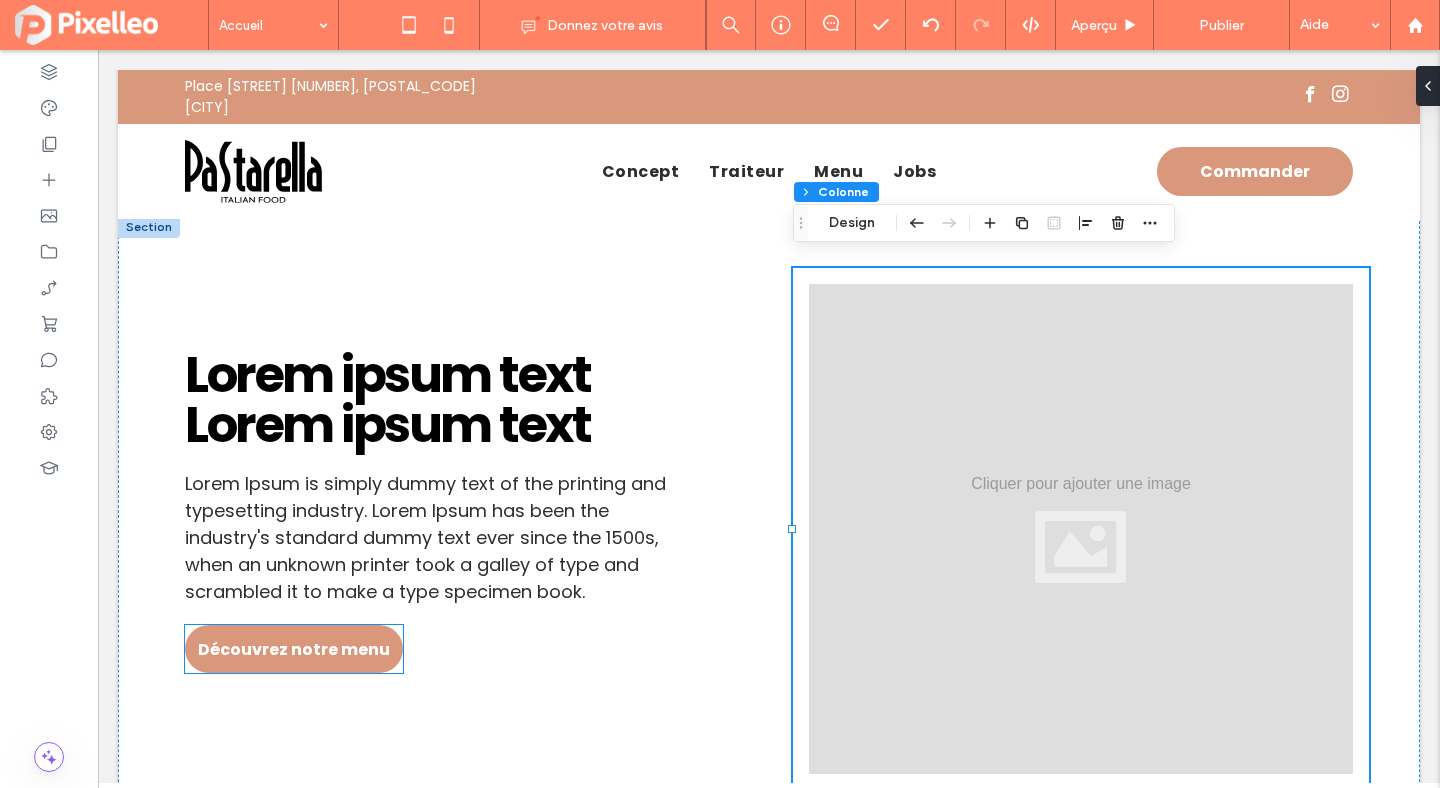 click on "Découvrez notre menu" at bounding box center (294, 649) 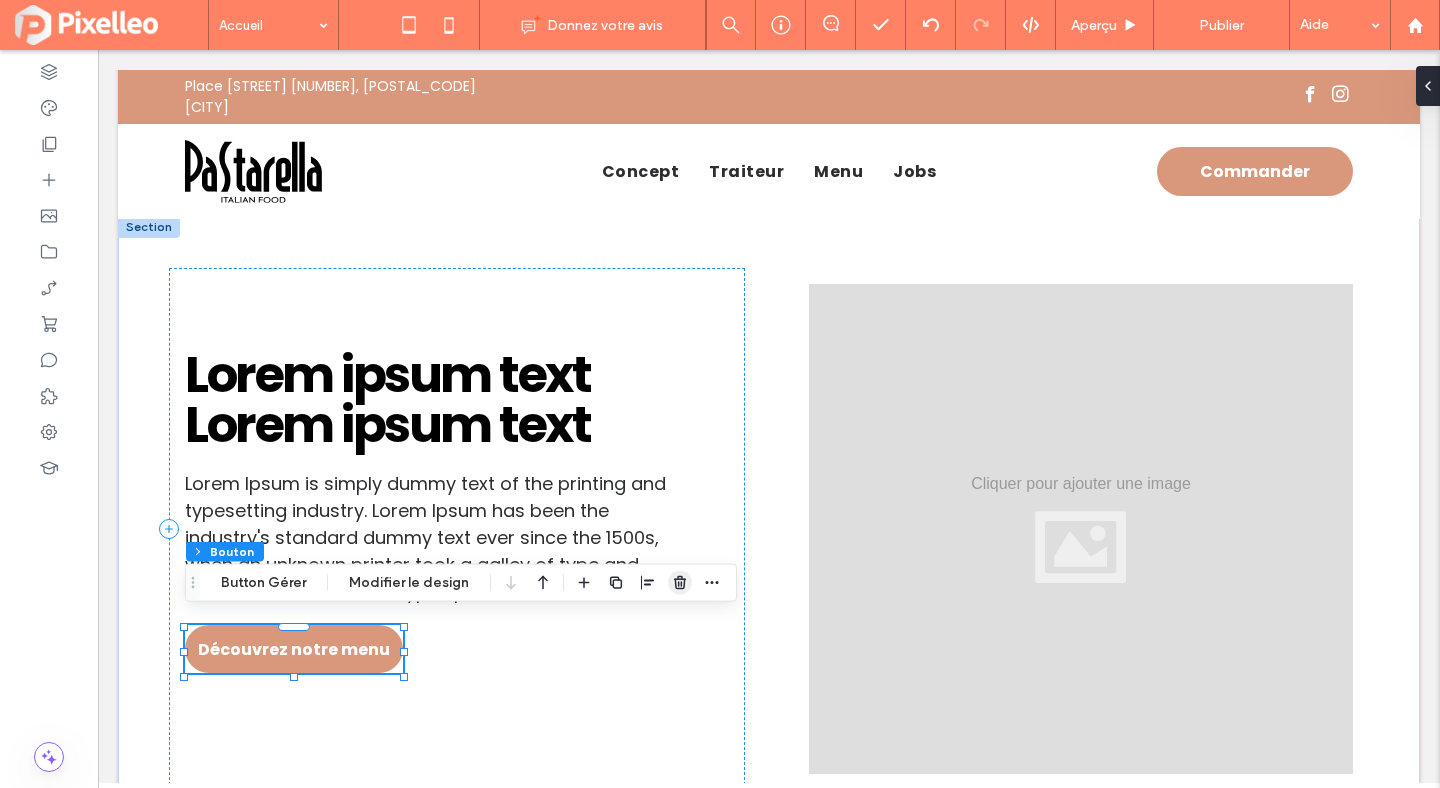 click 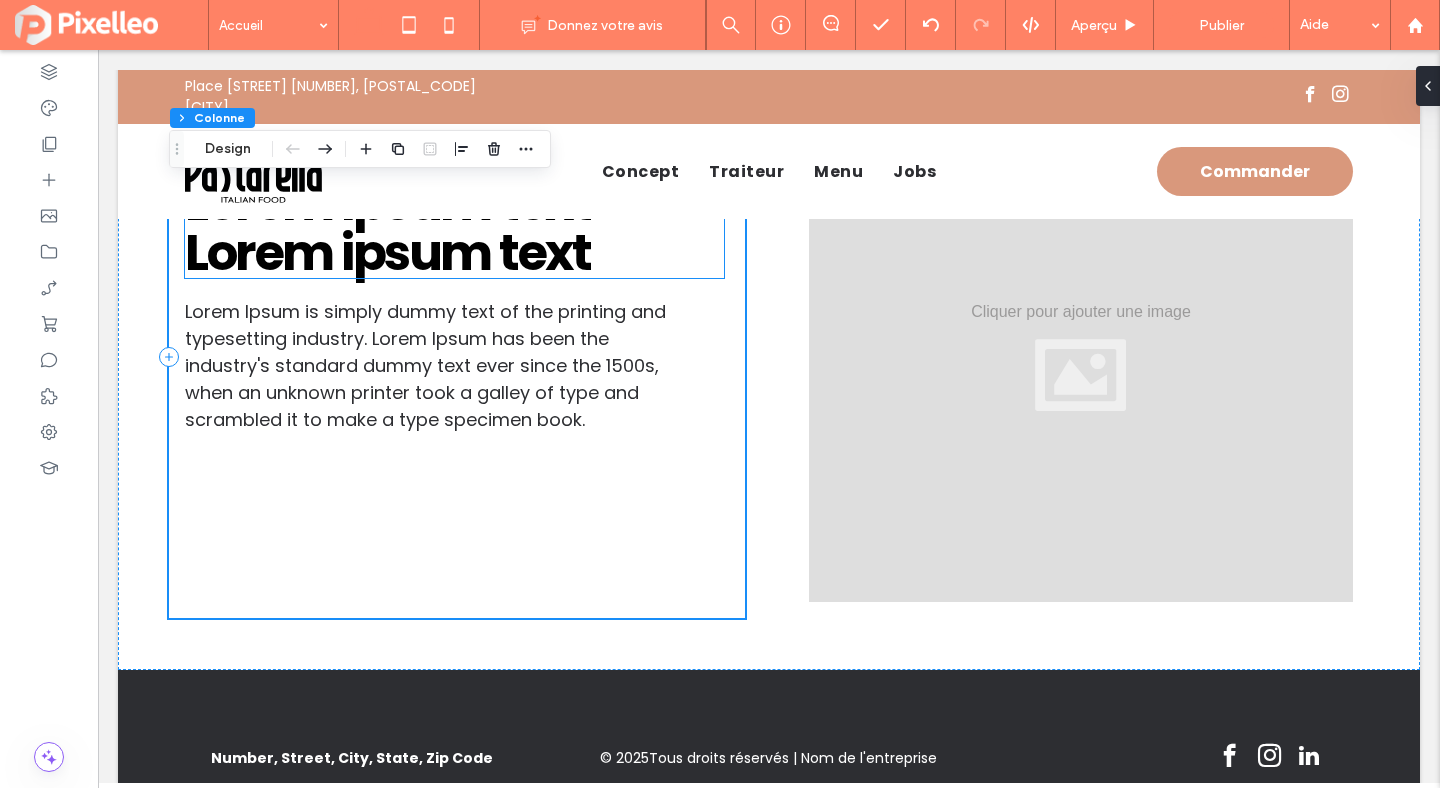 scroll, scrollTop: 2390, scrollLeft: 0, axis: vertical 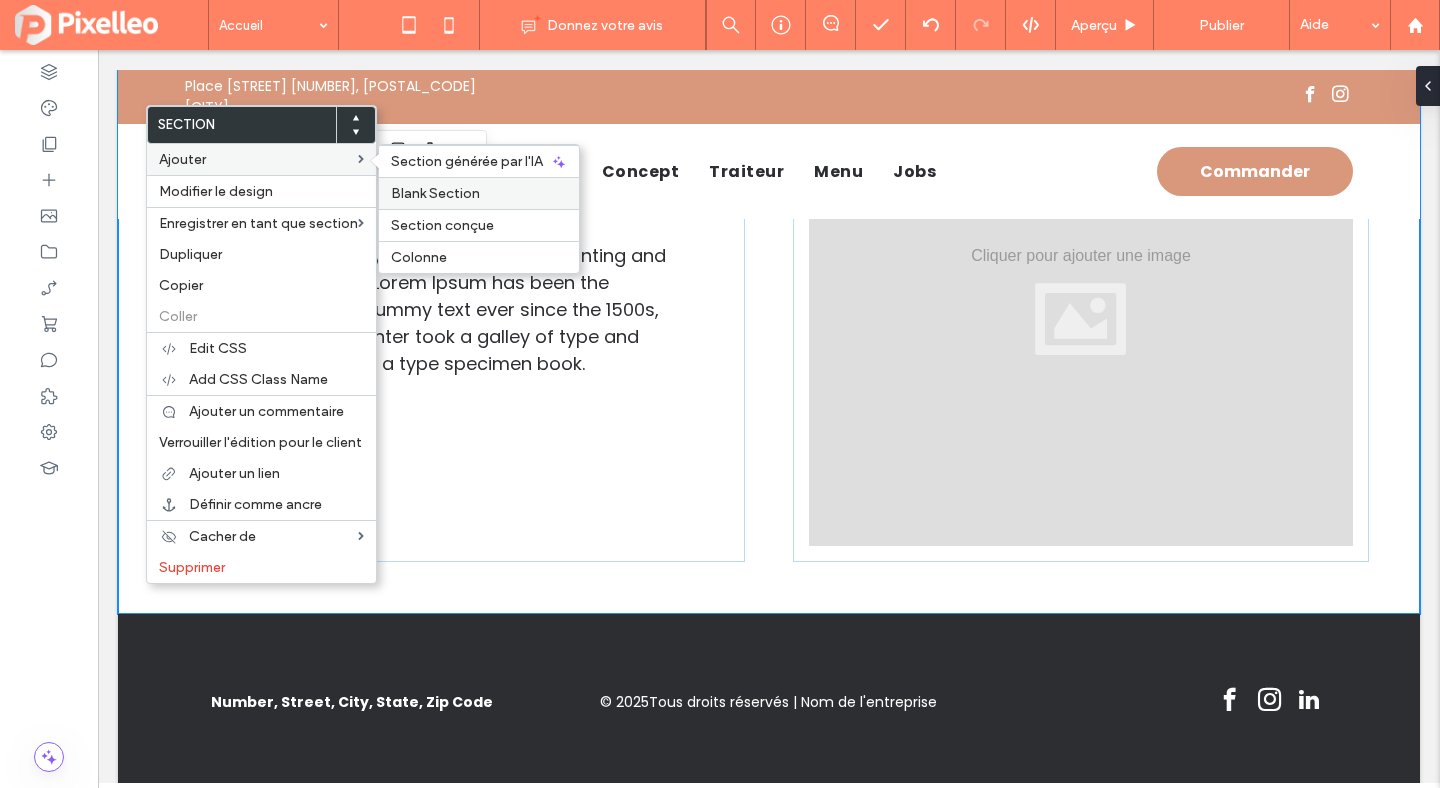 click on "Blank Section" at bounding box center (435, 193) 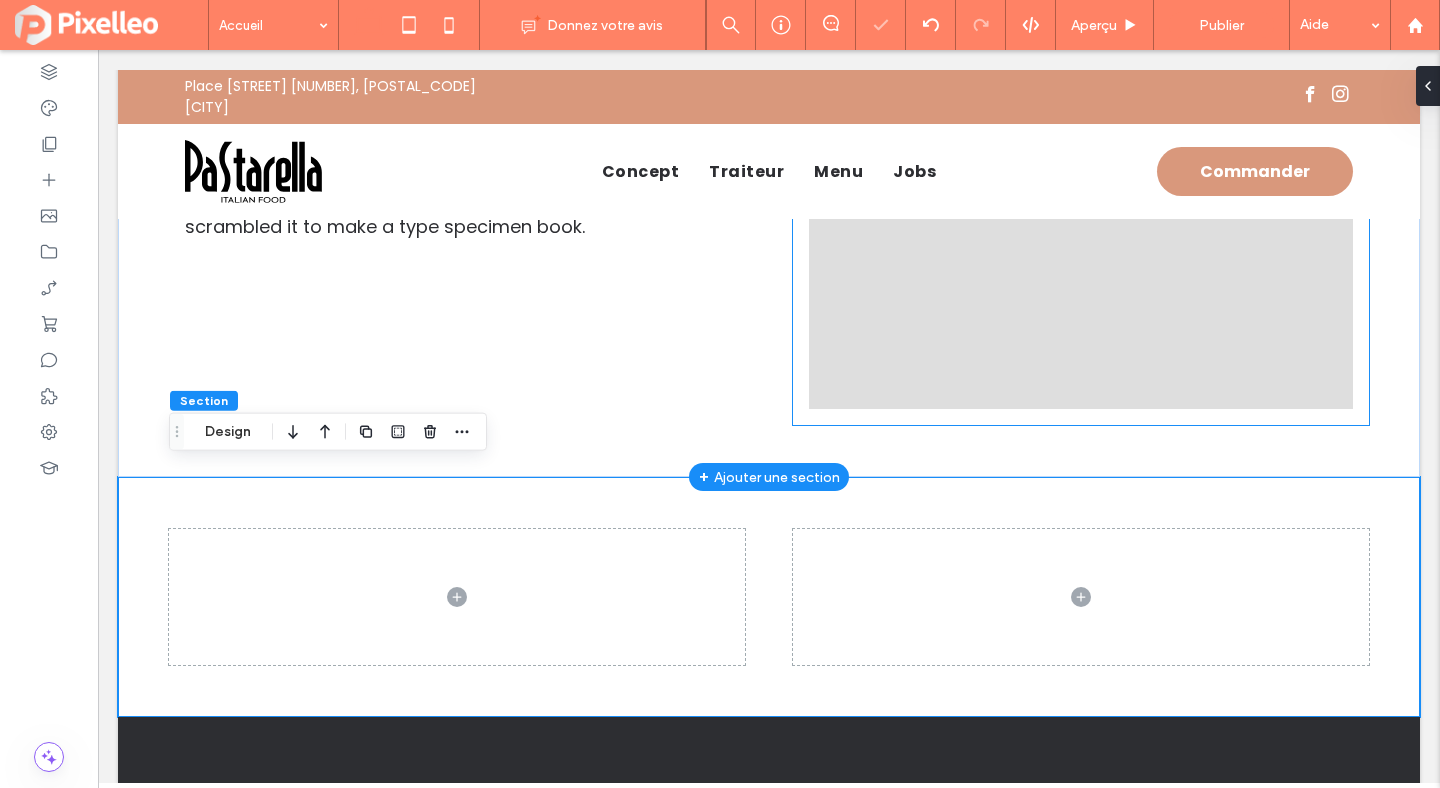 scroll, scrollTop: 2621, scrollLeft: 0, axis: vertical 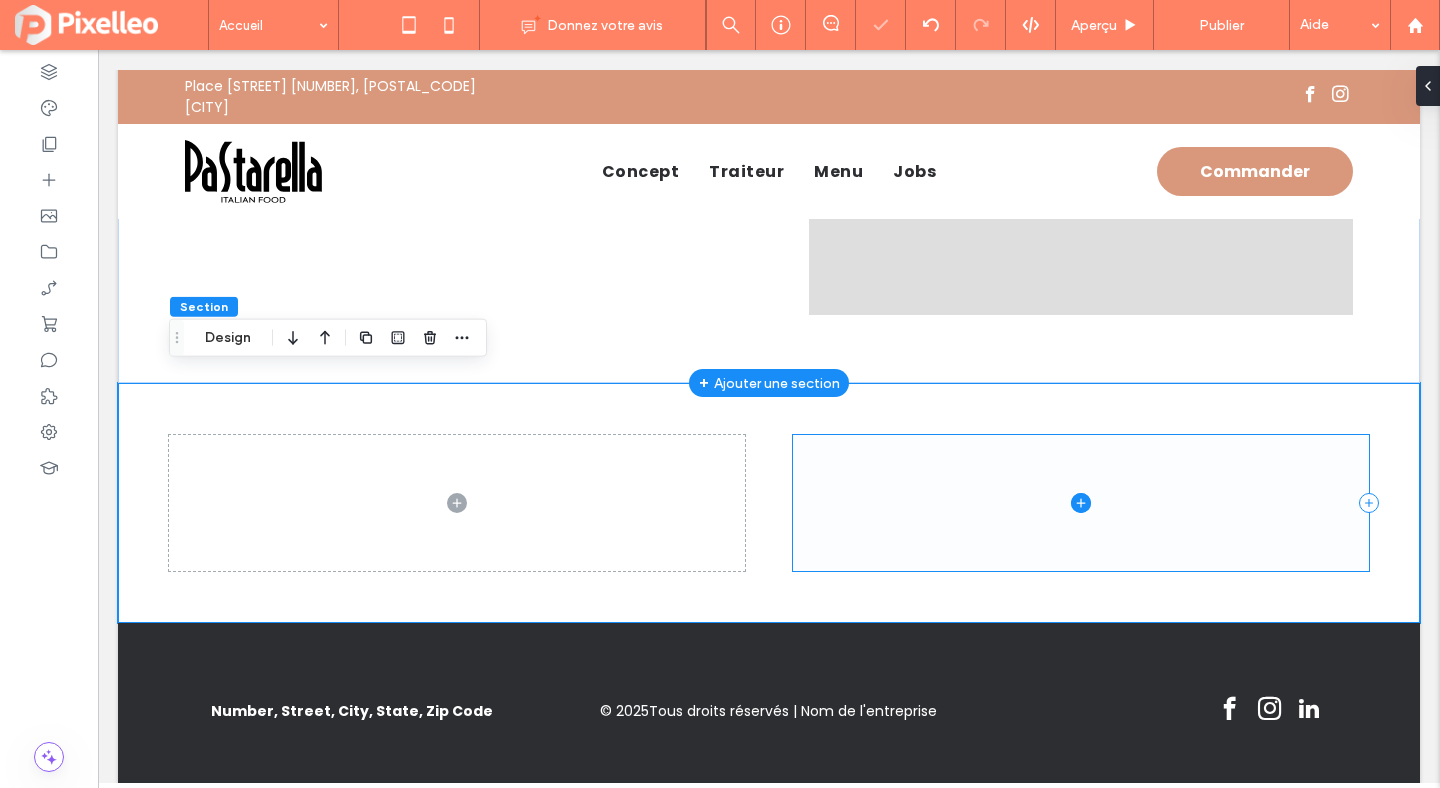 click at bounding box center [1081, 503] 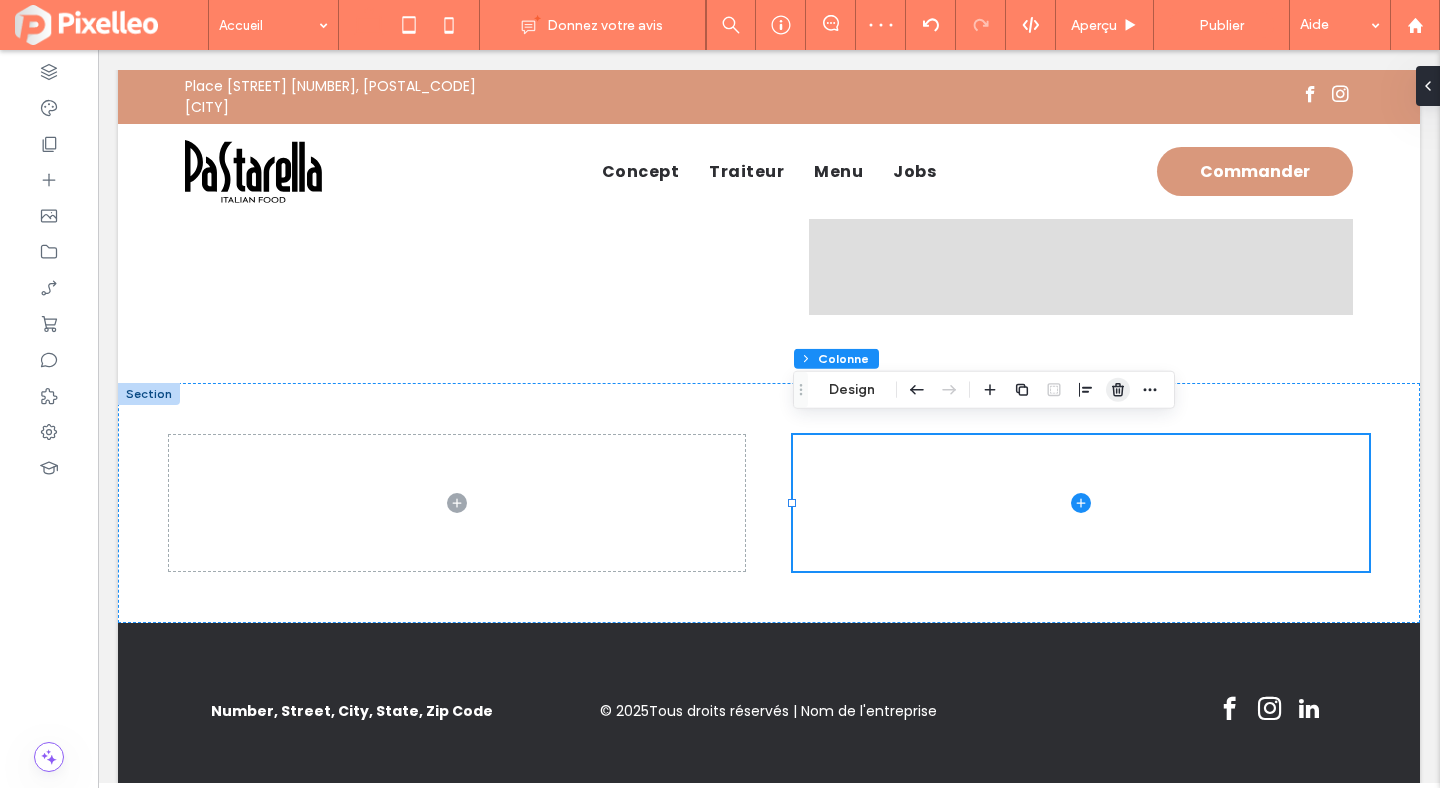 click 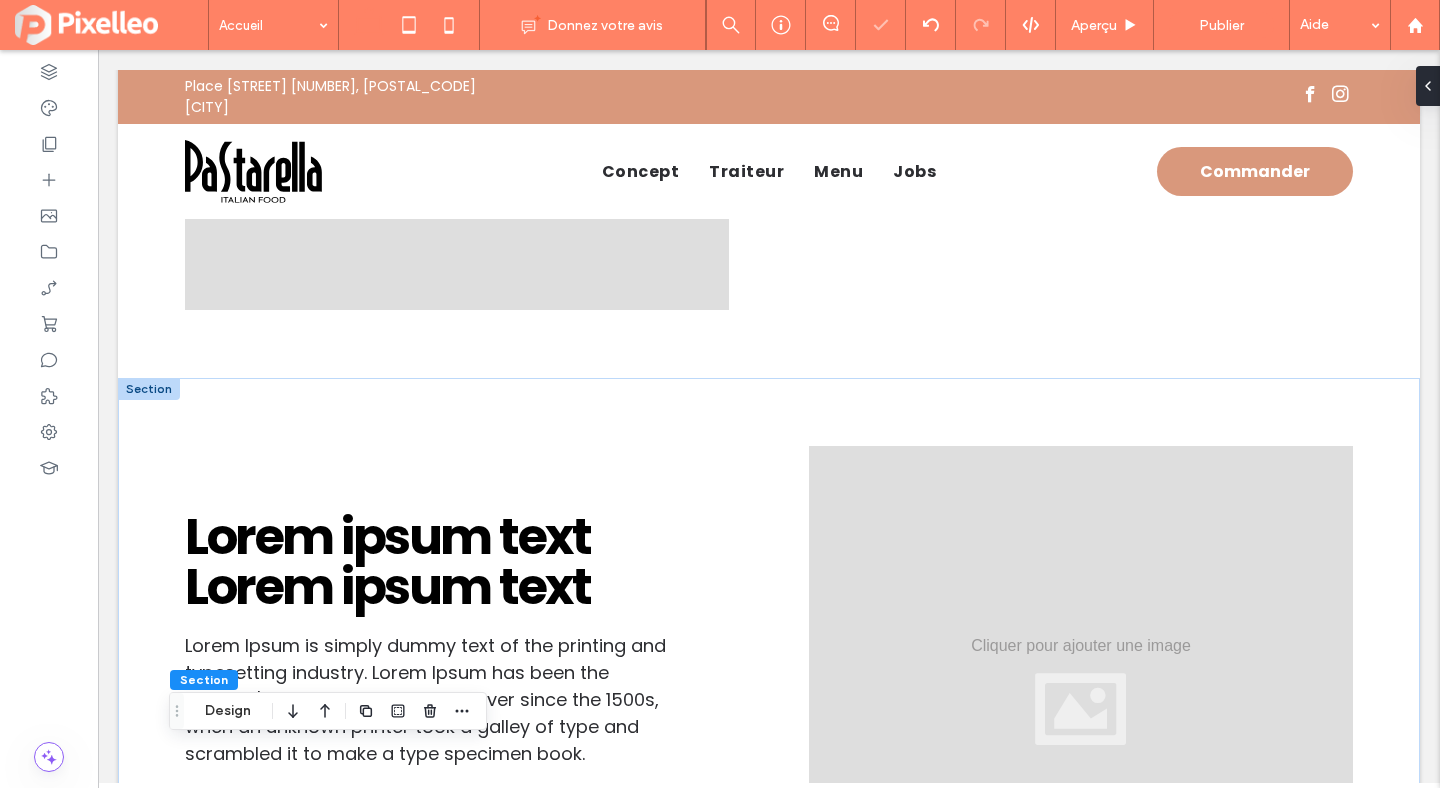 scroll, scrollTop: 1941, scrollLeft: 0, axis: vertical 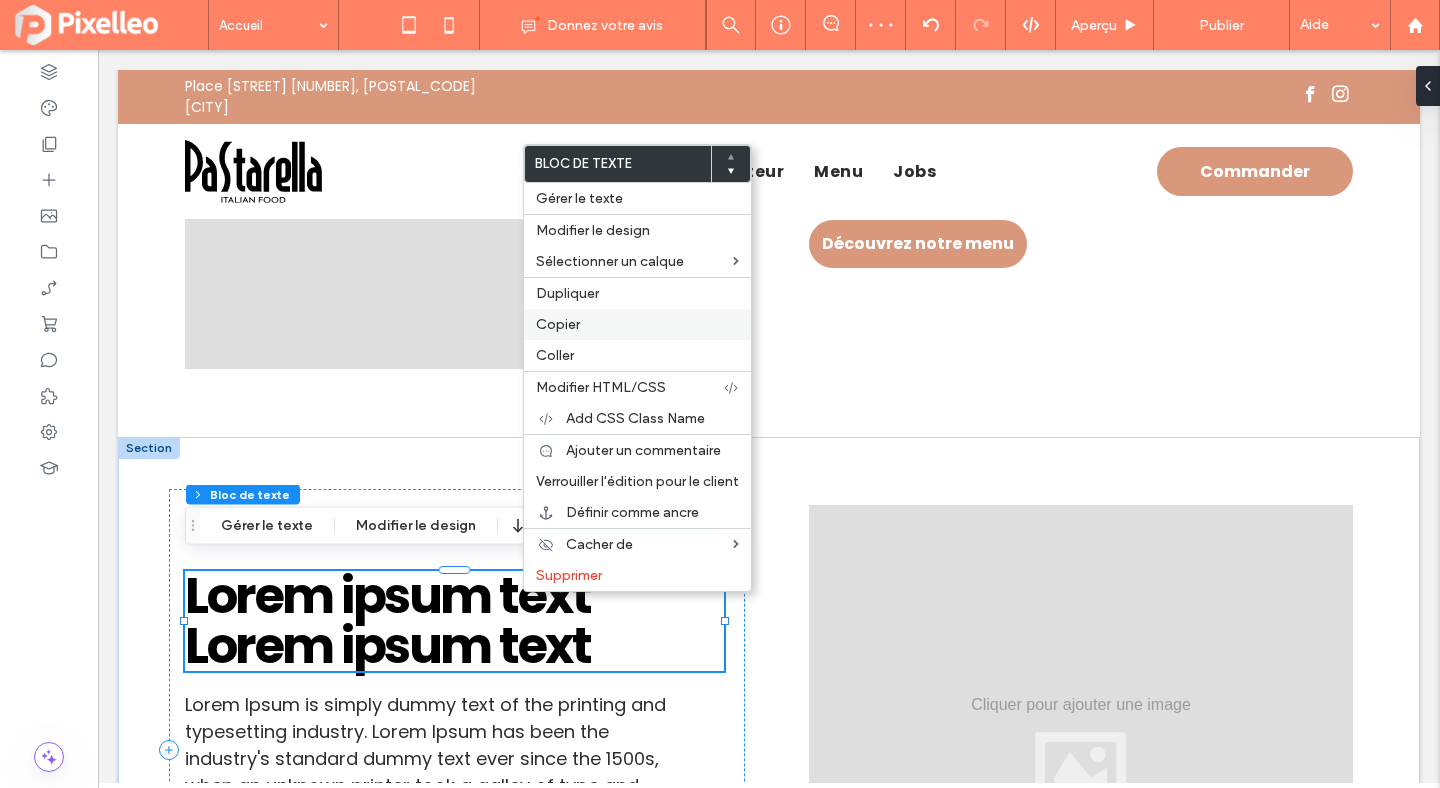 click on "Copier" at bounding box center (637, 324) 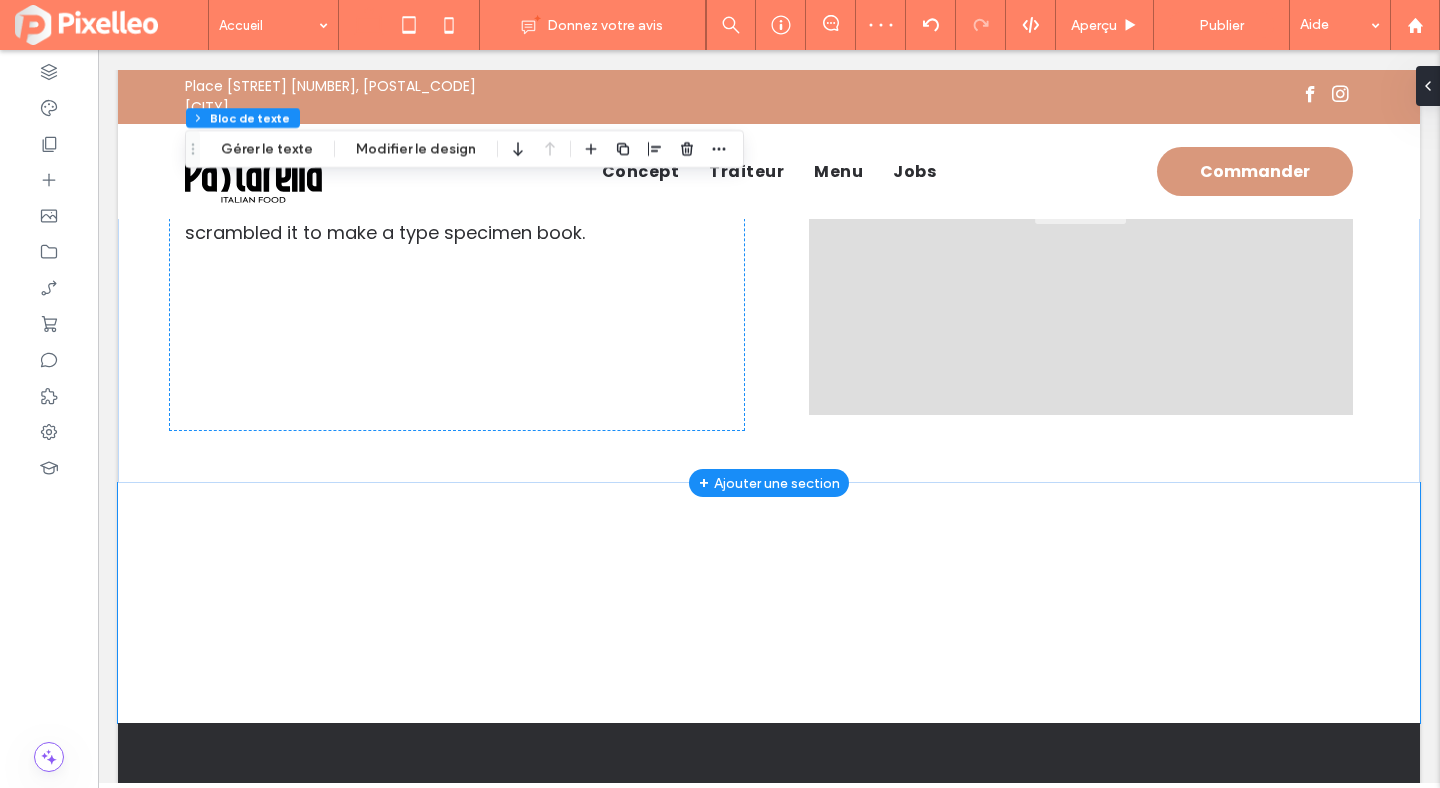 scroll, scrollTop: 2630, scrollLeft: 0, axis: vertical 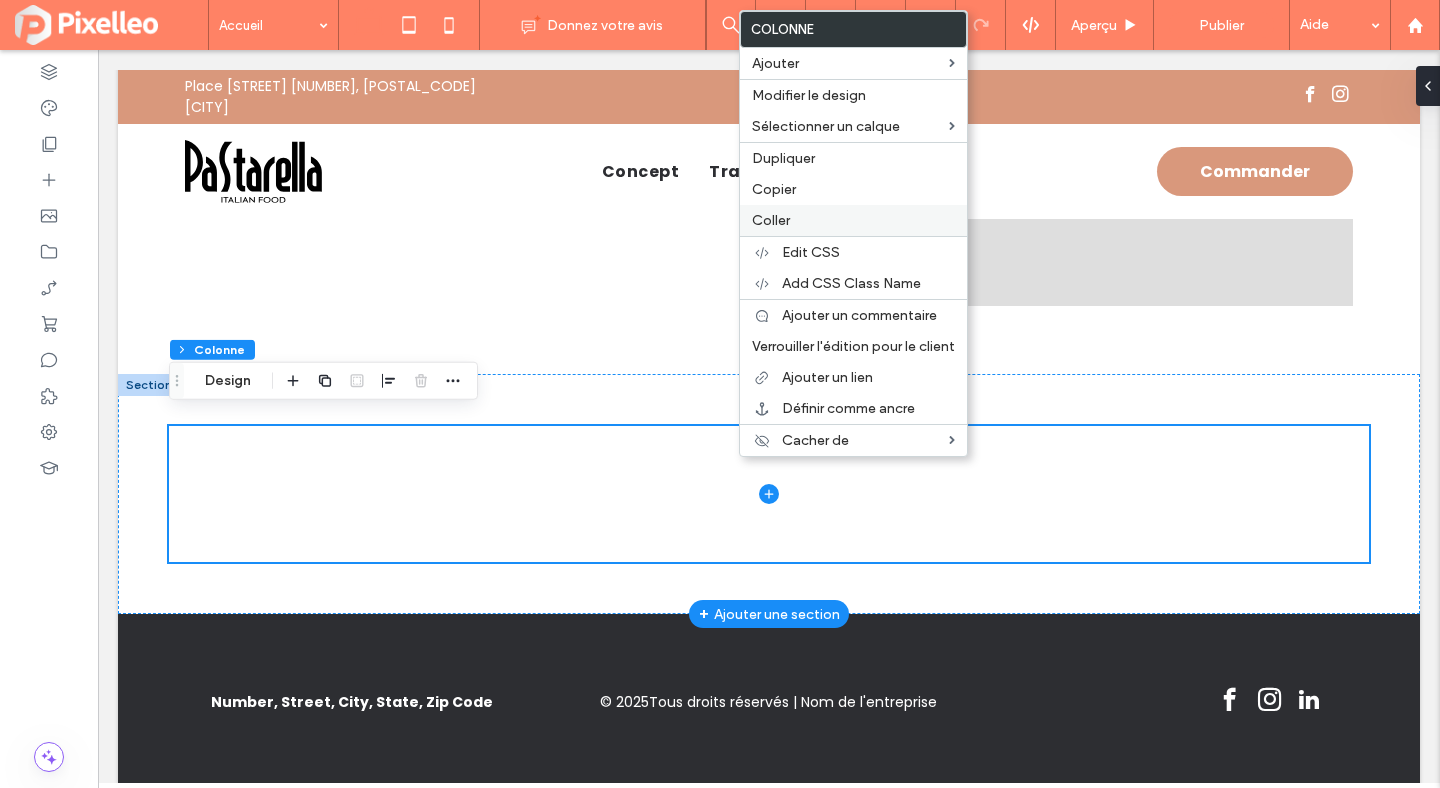 click on "Coller" at bounding box center [853, 220] 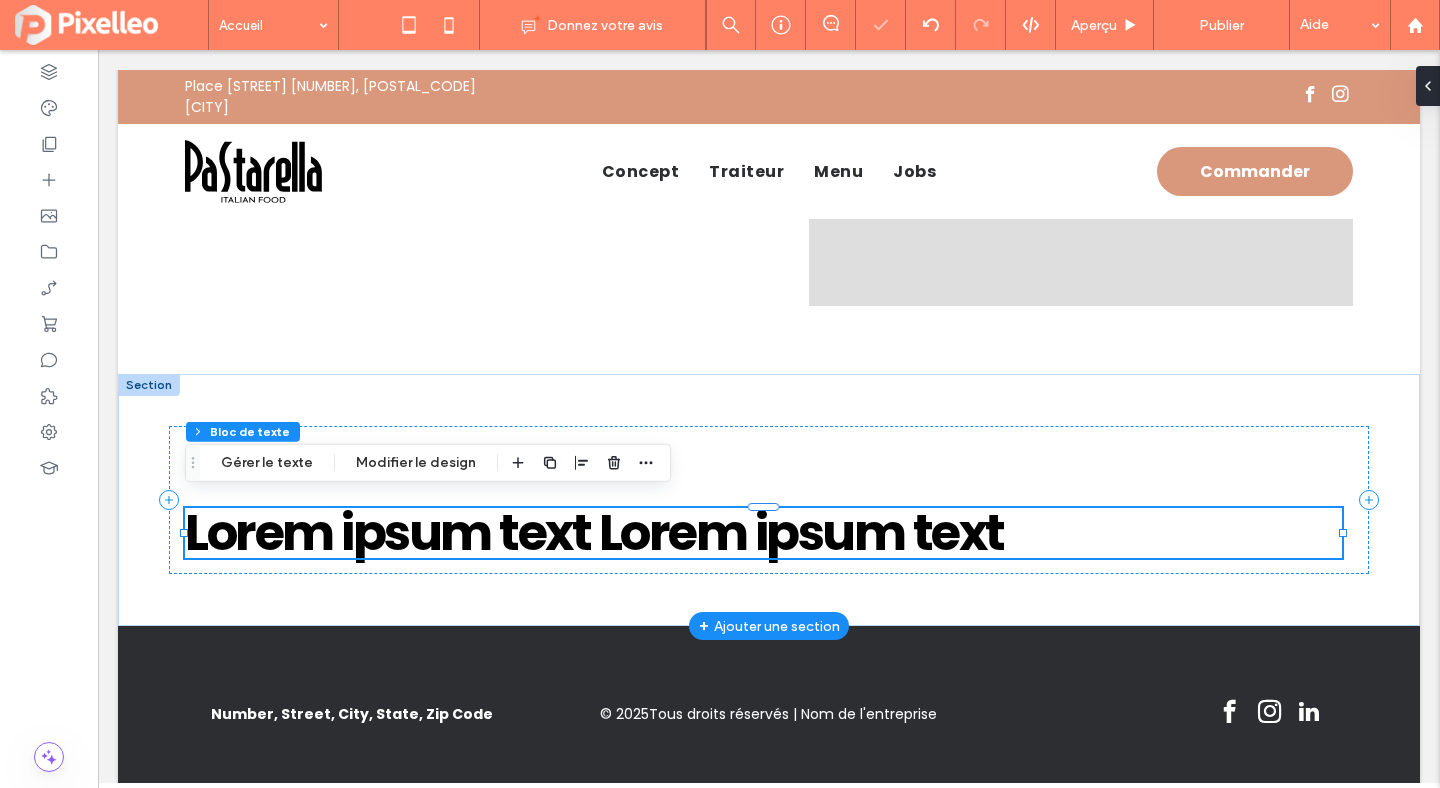 click on "Lorem ipsum text" at bounding box center (801, 532) 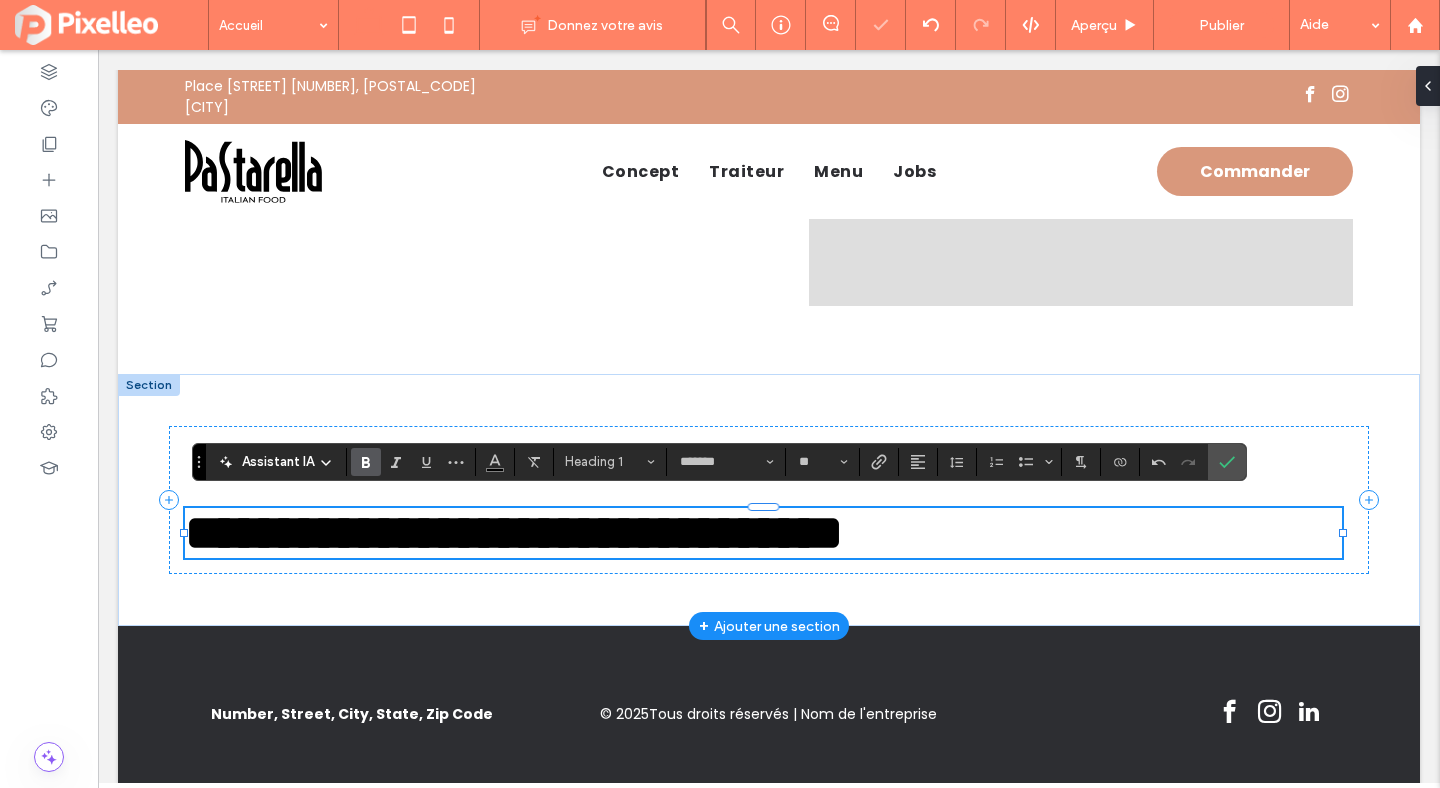 click on "**********" at bounding box center (514, 532) 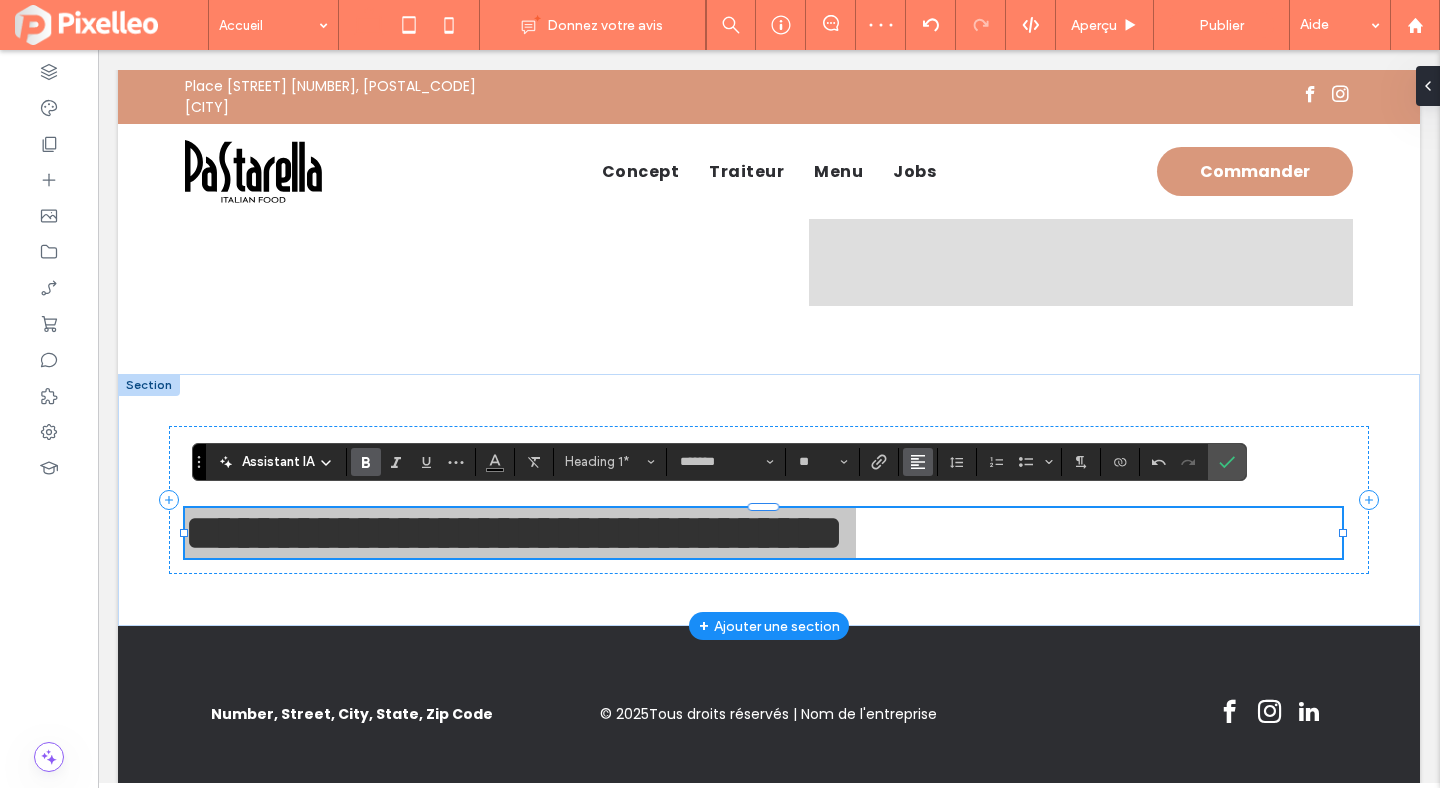 click 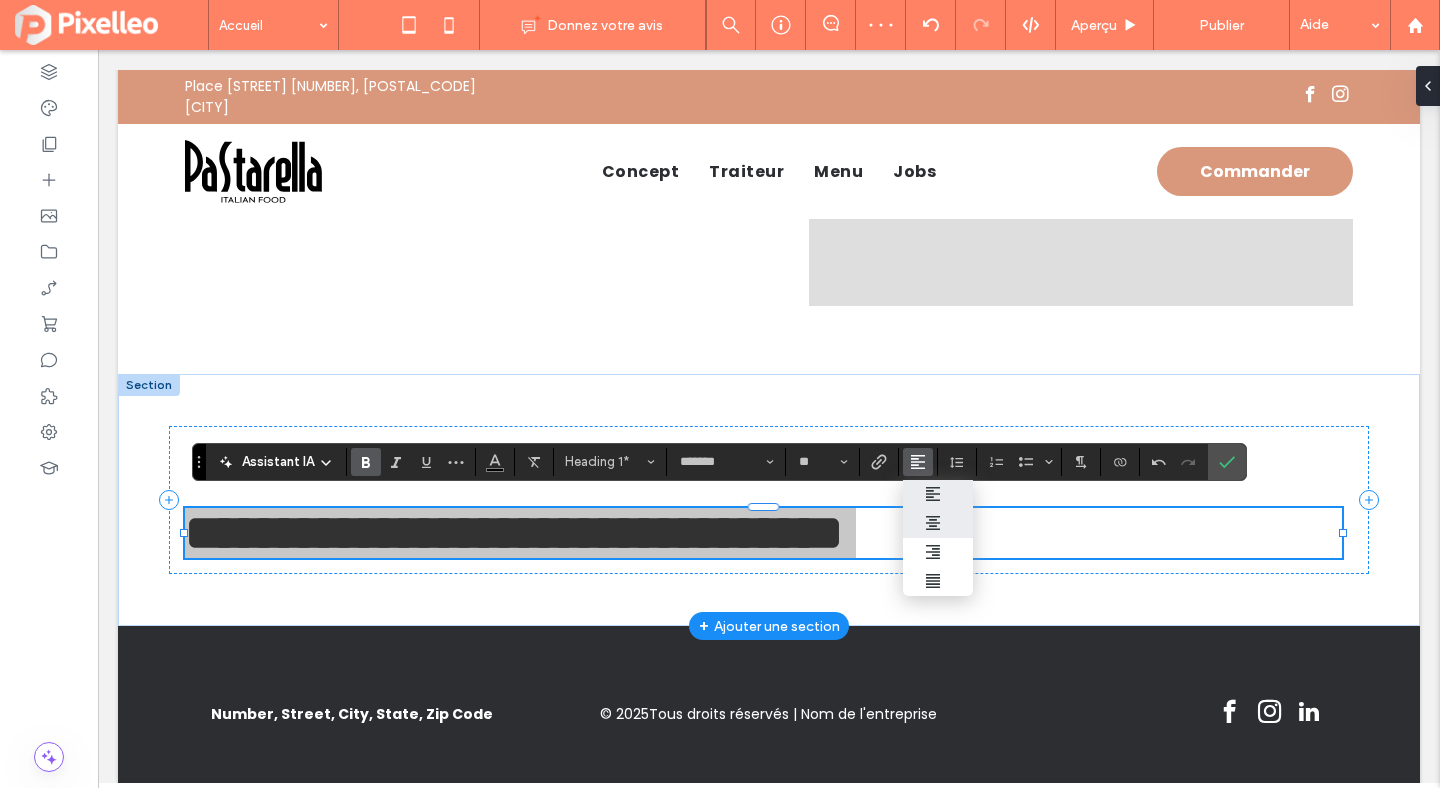 click 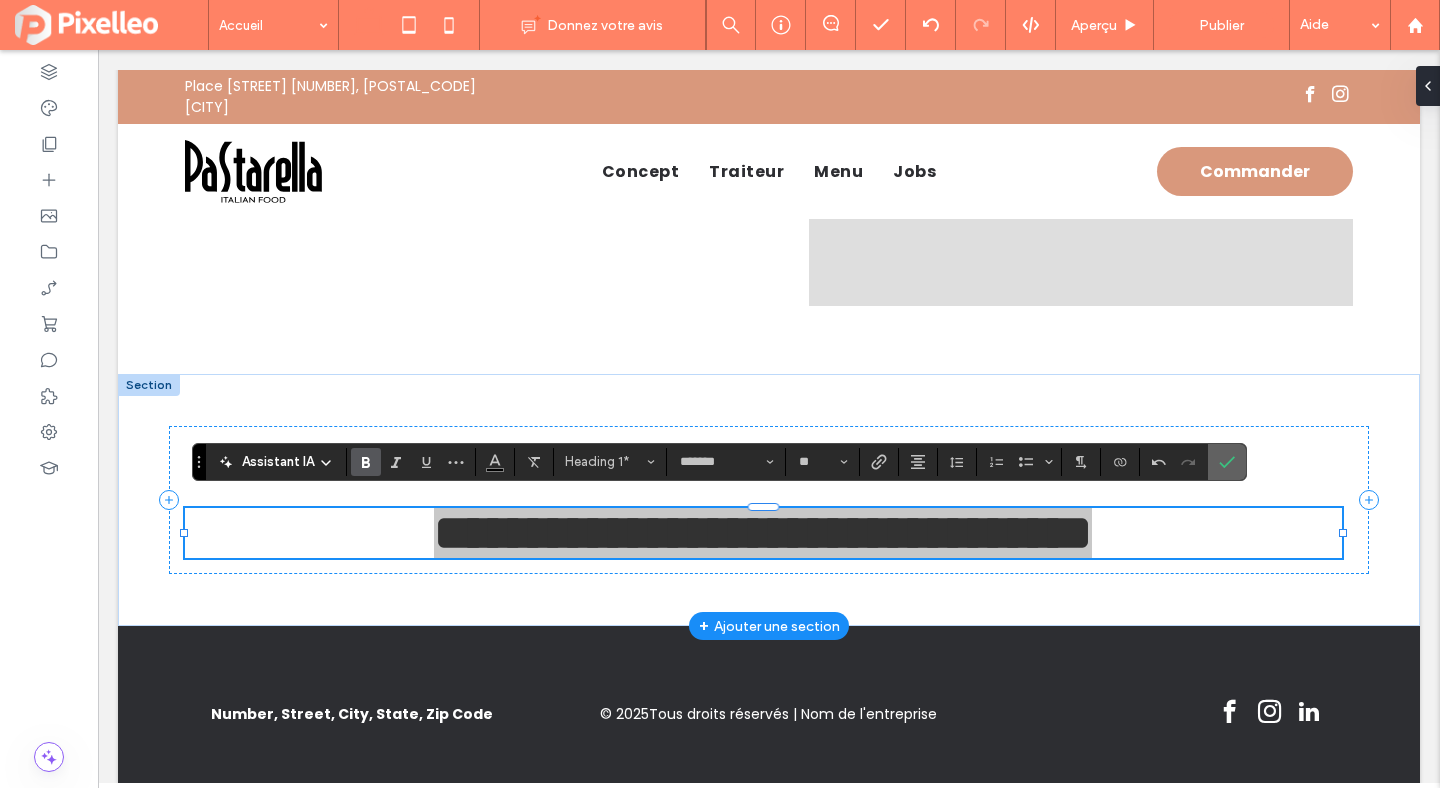 click 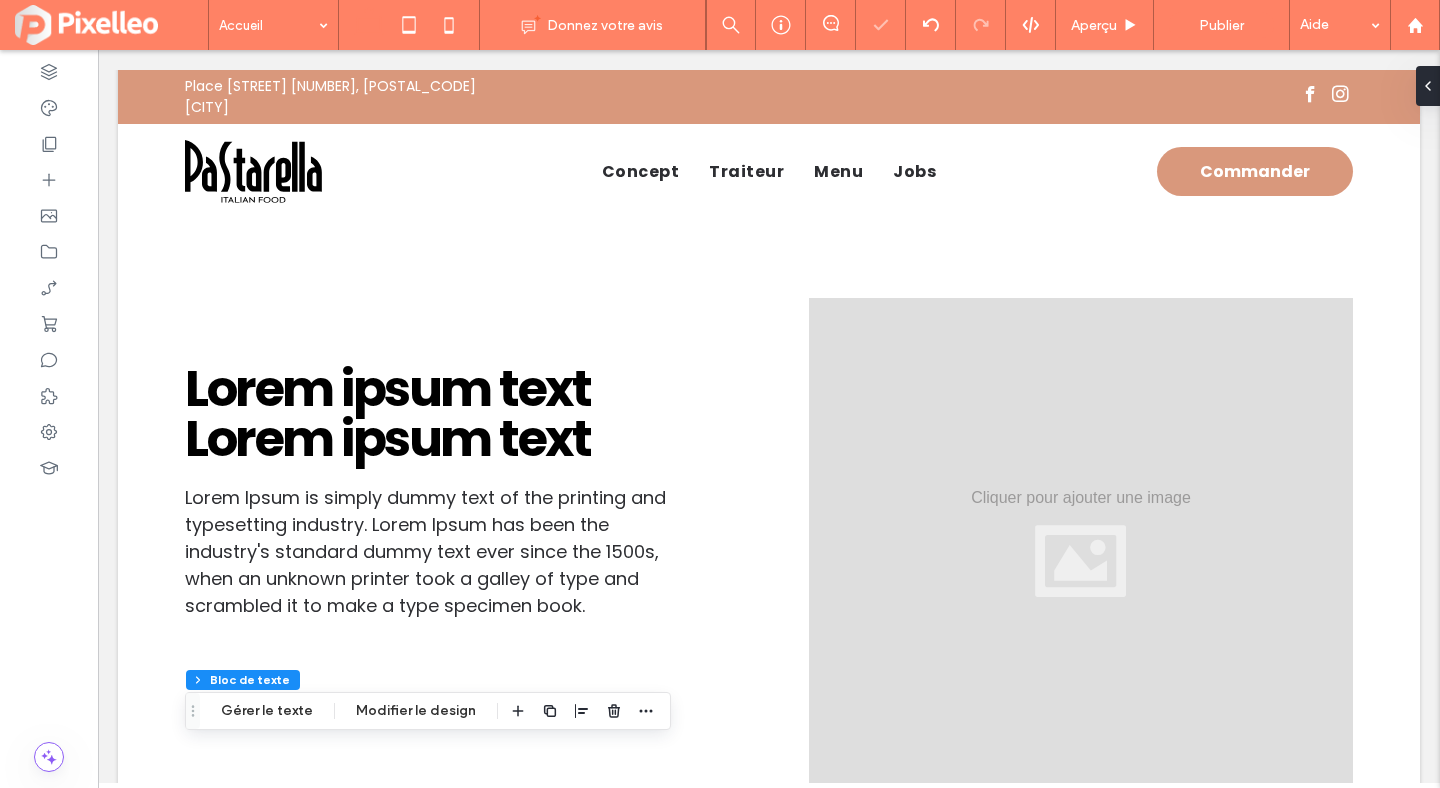 scroll, scrollTop: 2121, scrollLeft: 0, axis: vertical 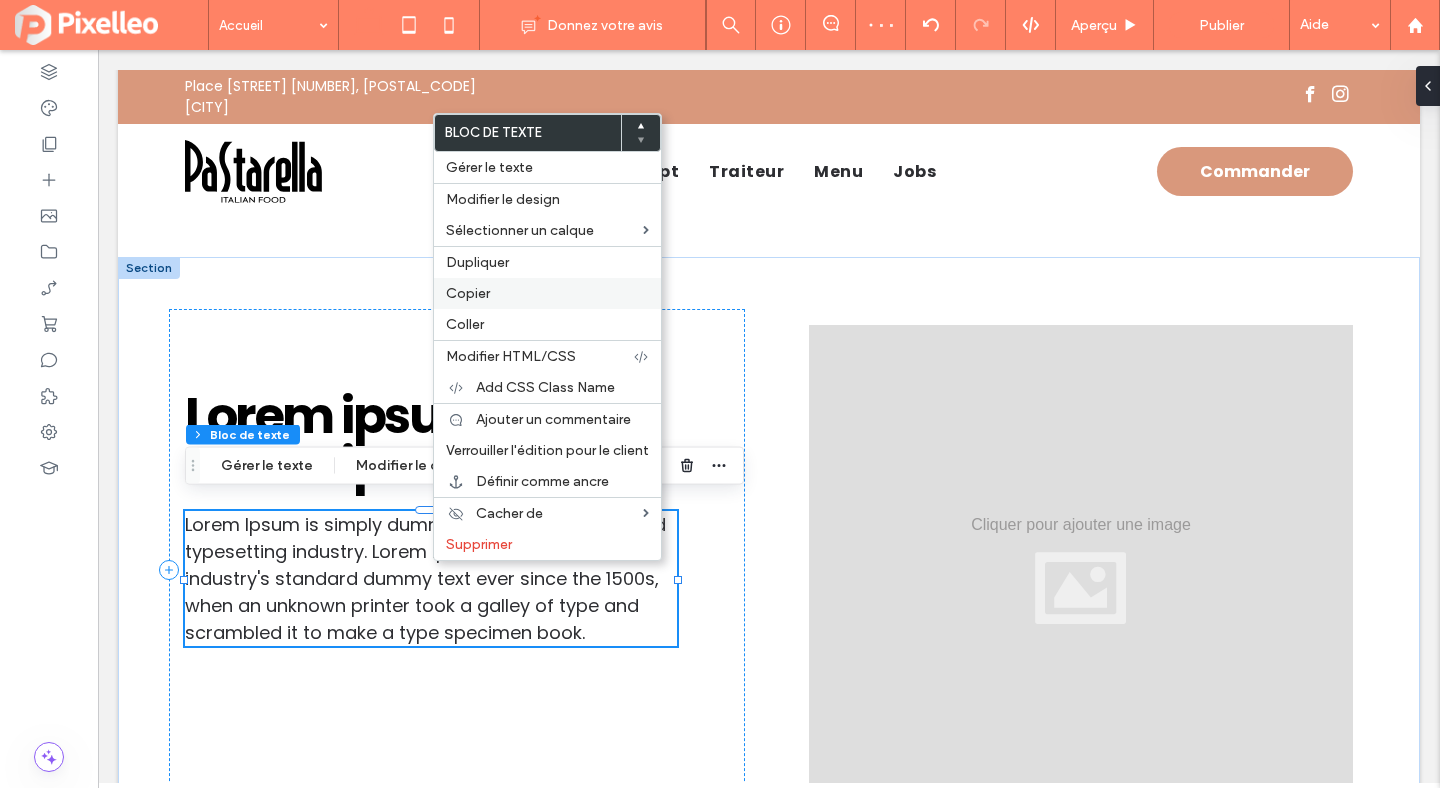 click on "Copier" at bounding box center (468, 293) 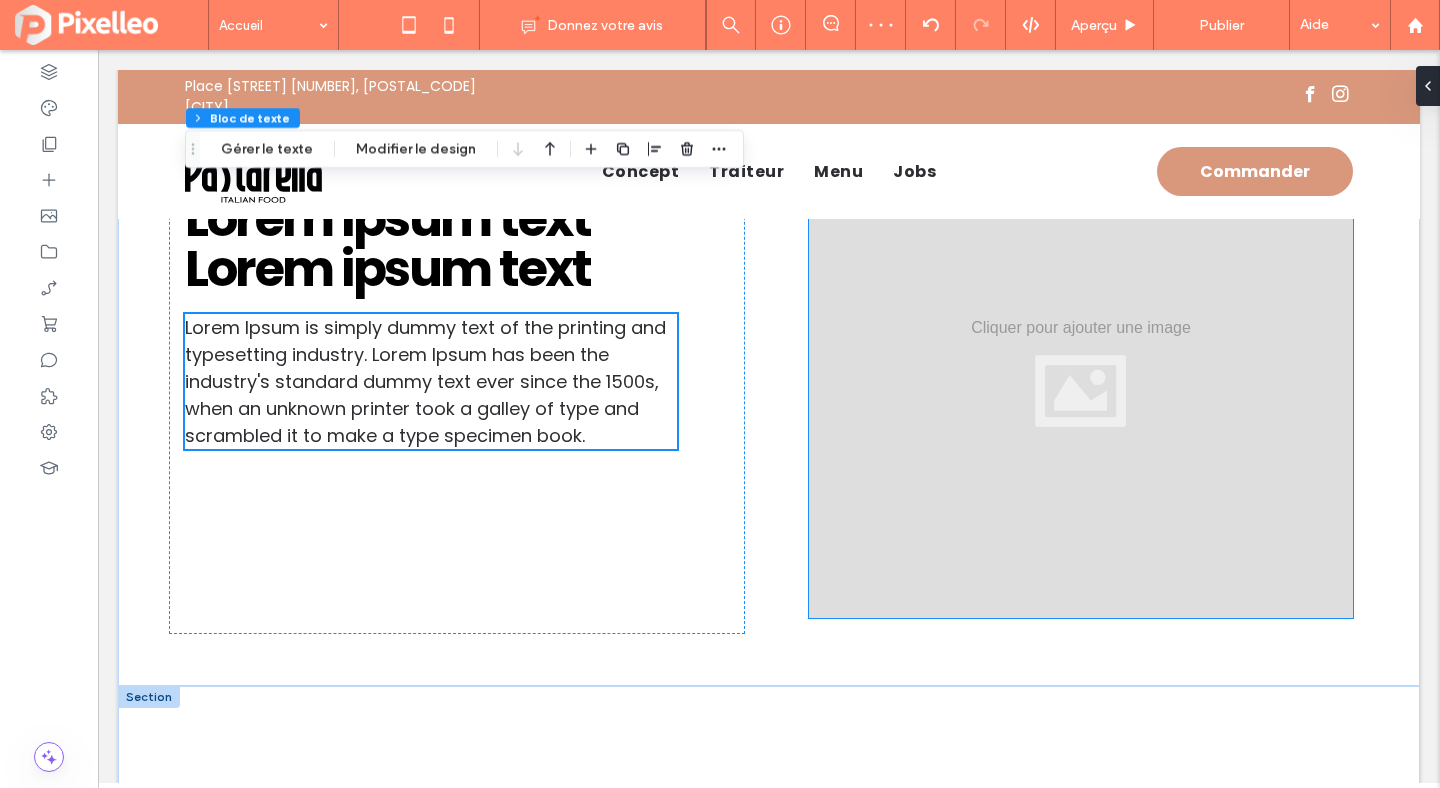 scroll, scrollTop: 2642, scrollLeft: 0, axis: vertical 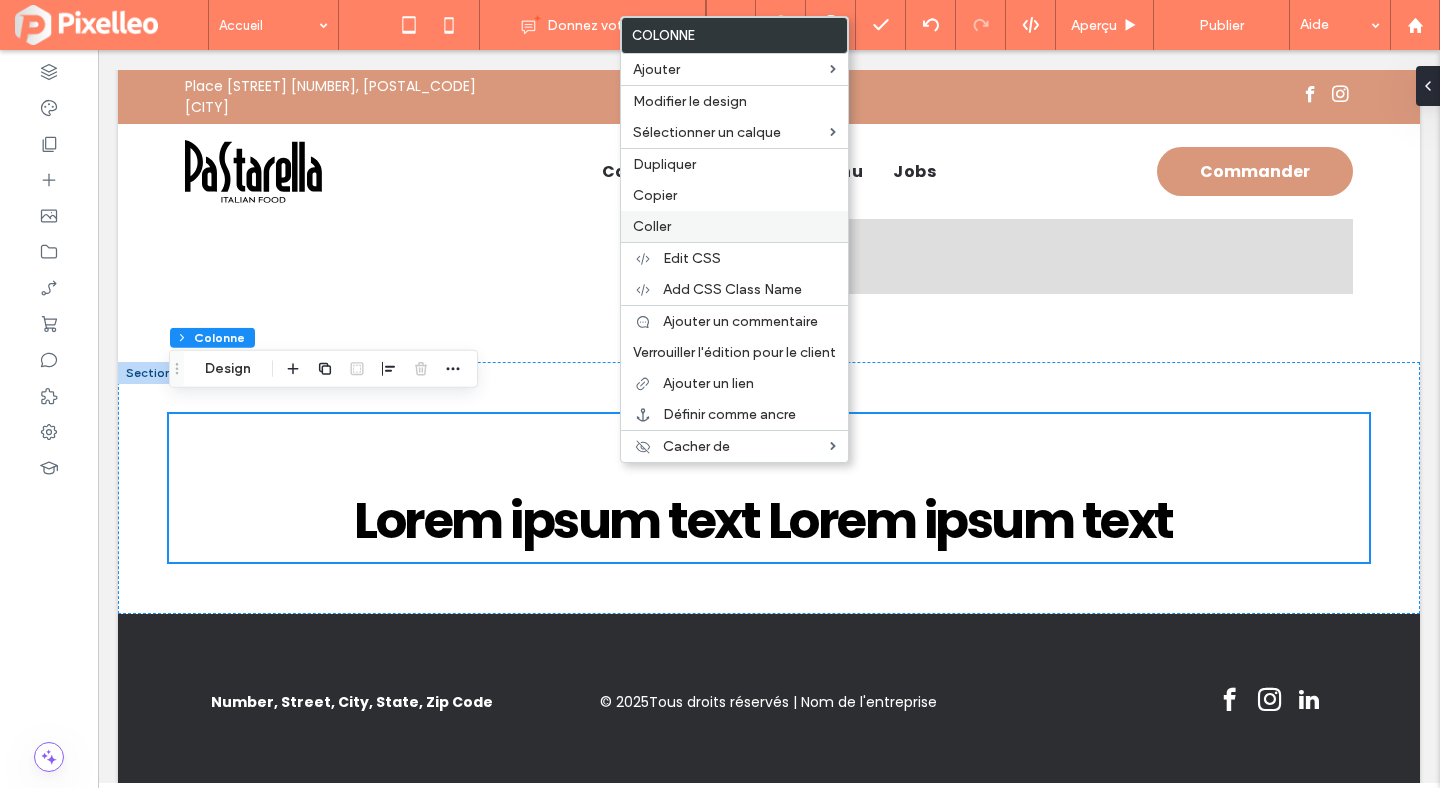 click on "Coller" at bounding box center [734, 226] 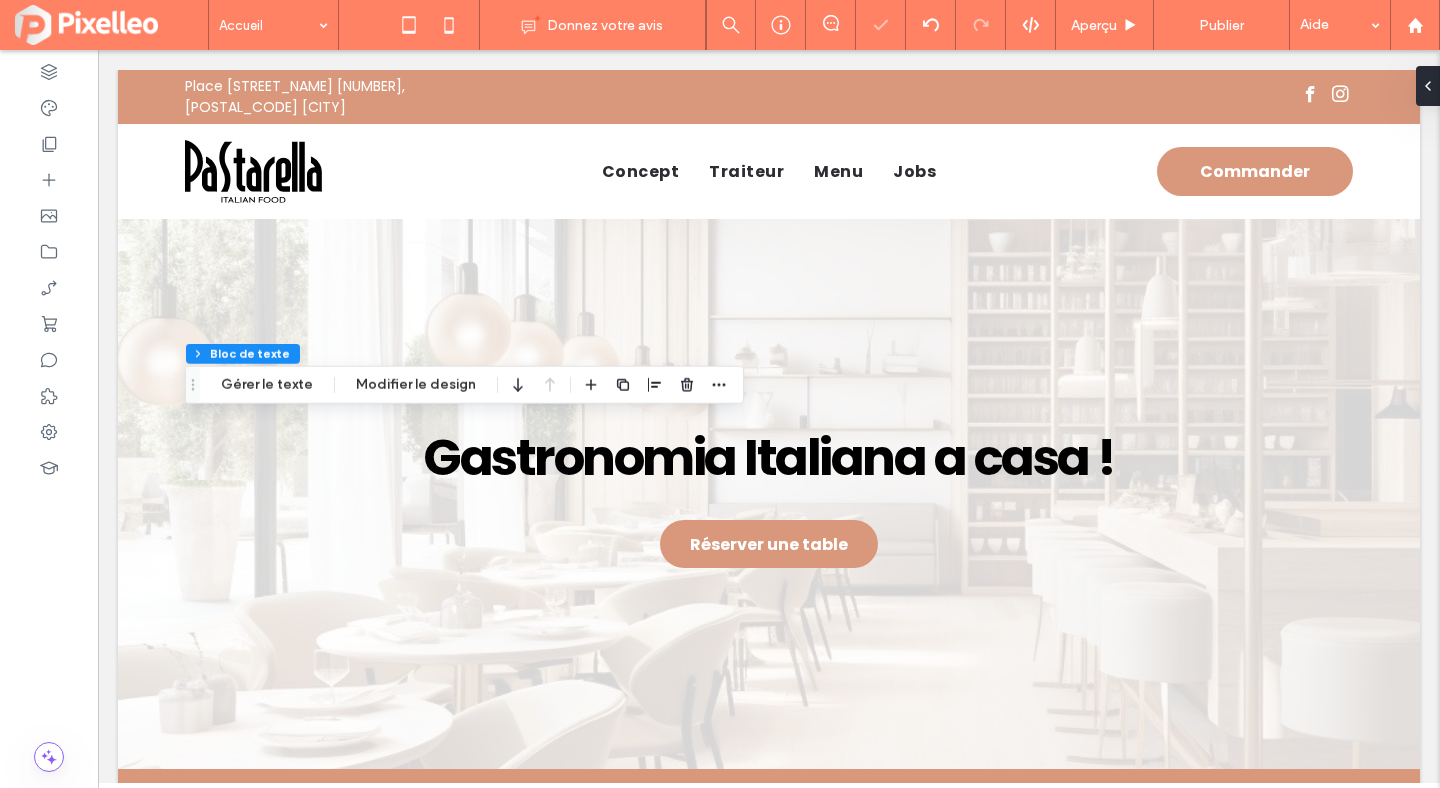 scroll, scrollTop: 2642, scrollLeft: 0, axis: vertical 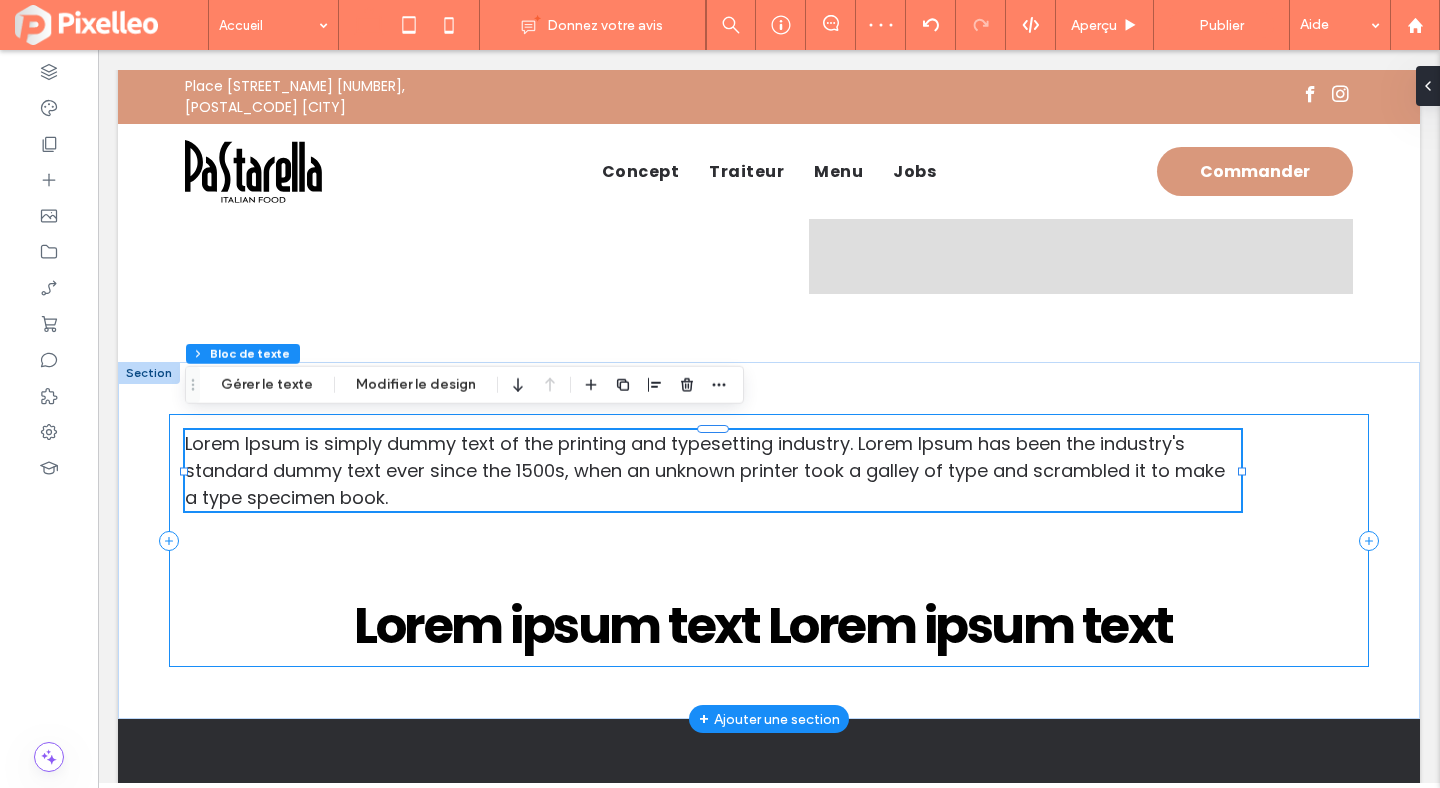 click on "Lorem Ipsum is simply dummy text of the printing and typesetting industry. Lorem Ipsum has been the industry's standard dummy text ever since the 1500s, when an unknown printer took a galley of type and scrambled it to make a type specimen book.
Lorem ipsum text Lorem ipsum text" at bounding box center [769, 540] 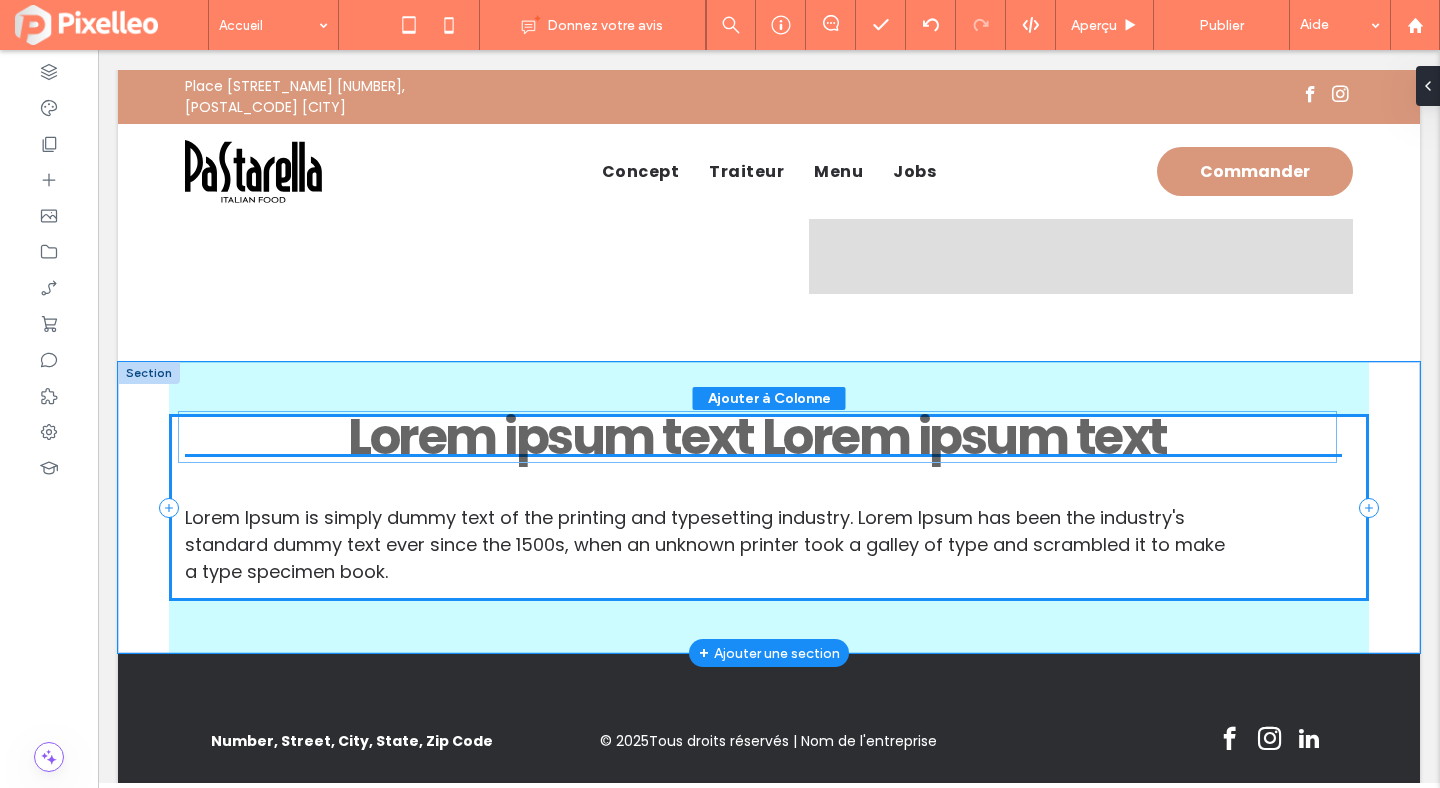 drag, startPoint x: 810, startPoint y: 613, endPoint x: 804, endPoint y: 432, distance: 181.09943 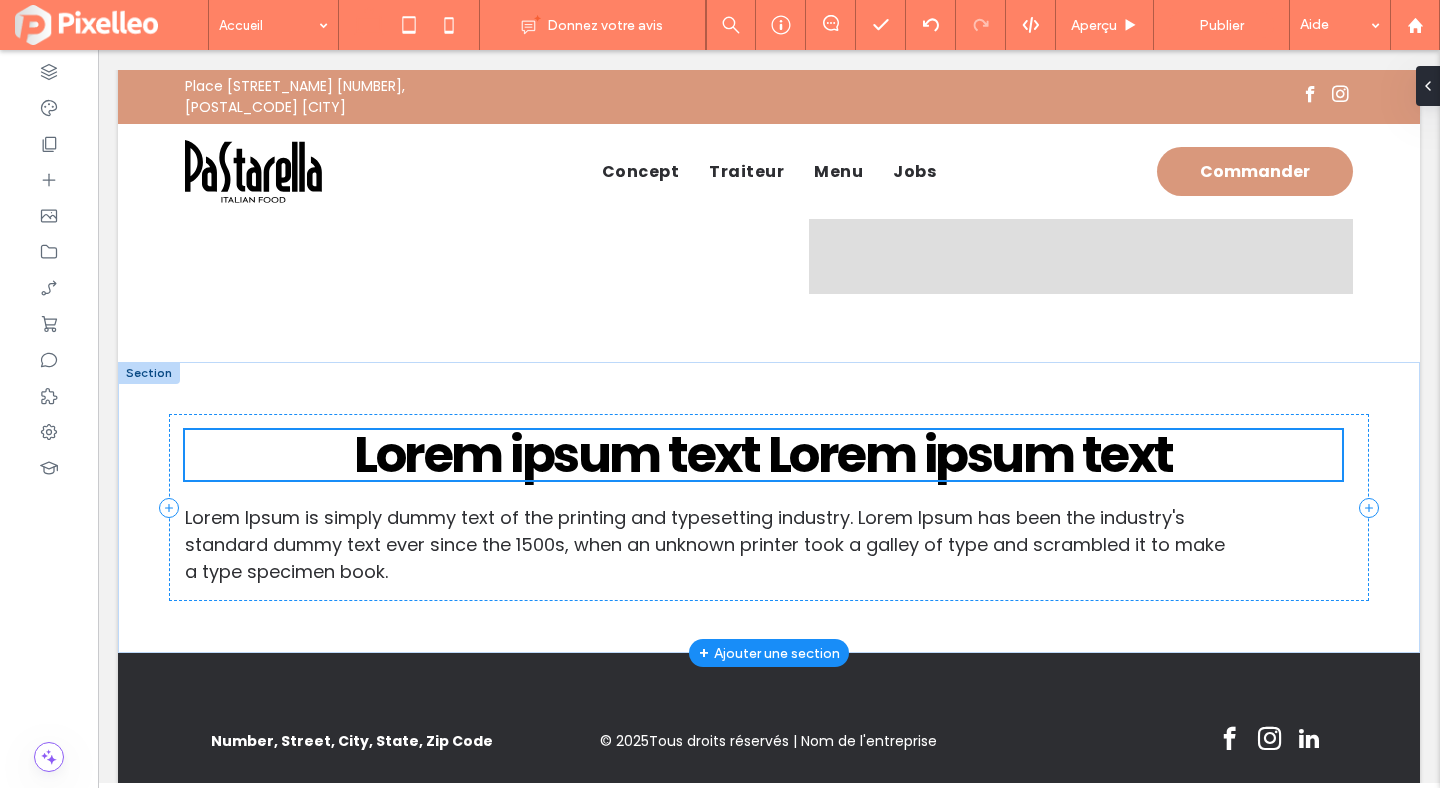 scroll, scrollTop: 2630, scrollLeft: 0, axis: vertical 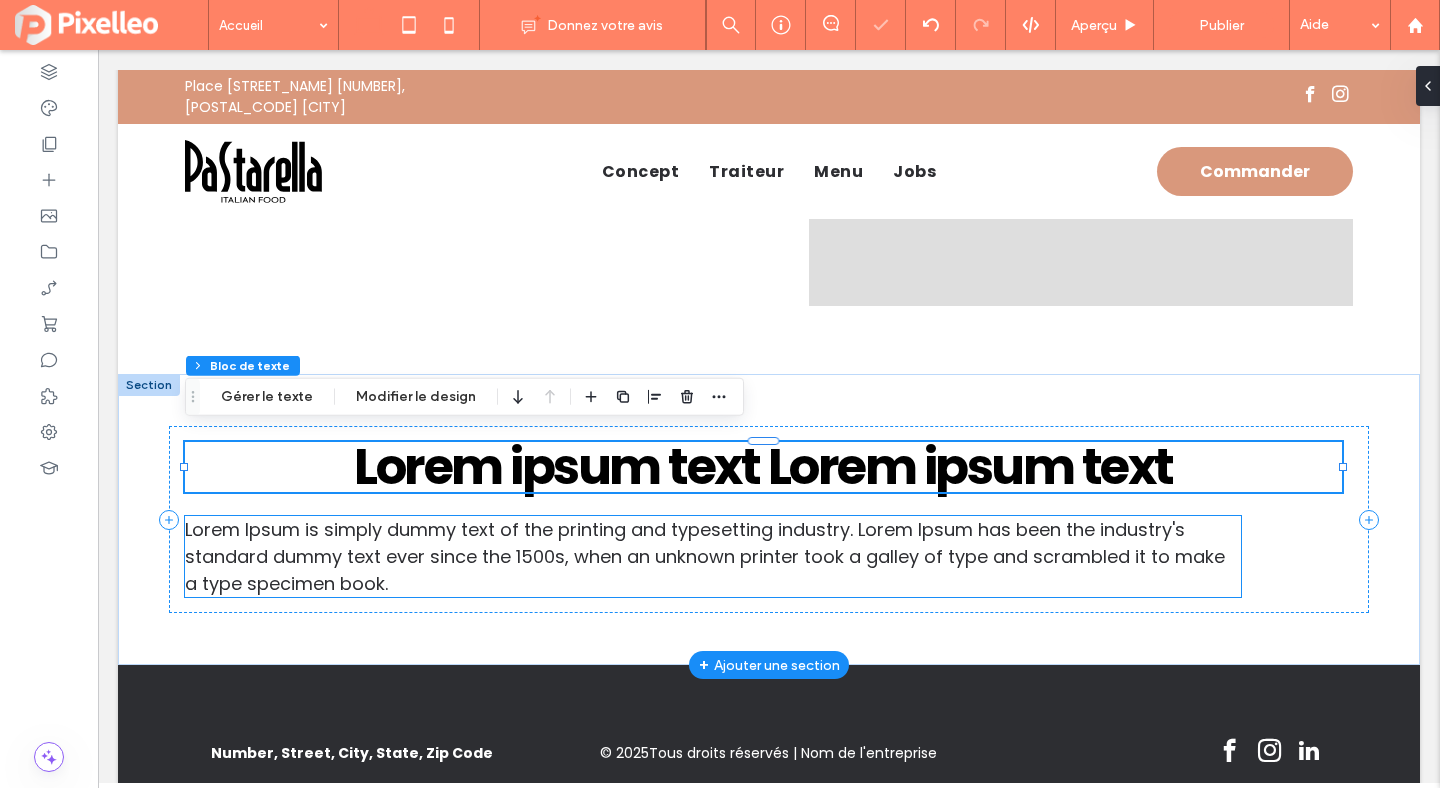 click on "Lorem Ipsum is simply dummy text of the printing and typesetting industry. Lorem Ipsum has been the industry's standard dummy text ever since the 1500s, when an unknown printer took a galley of type and scrambled it to make a type specimen book." at bounding box center (713, 556) 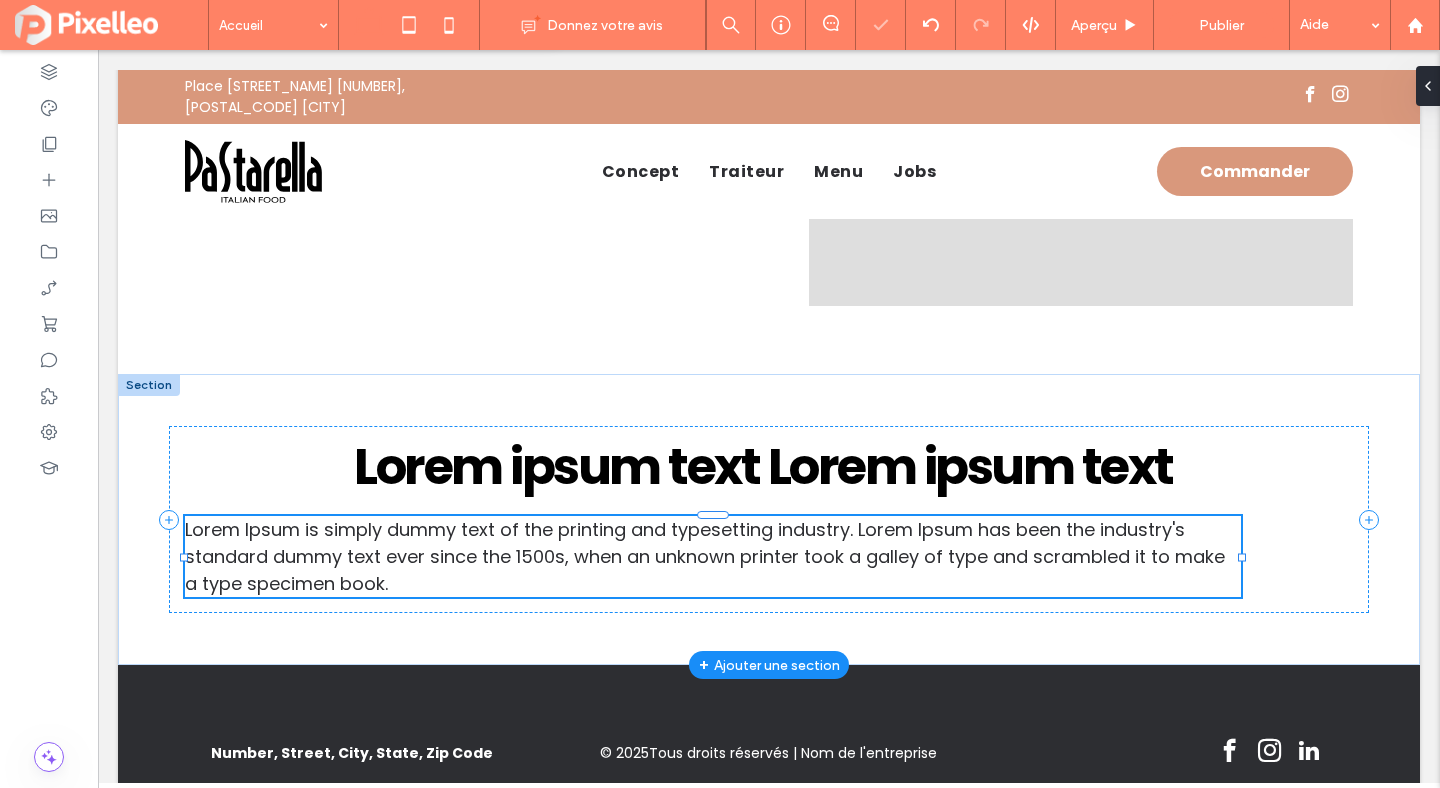 click on "Lorem Ipsum is simply dummy text of the printing and typesetting industry. Lorem Ipsum has been the industry's standard dummy text ever since the 1500s, when an unknown printer took a galley of type and scrambled it to make a type specimen book." at bounding box center (713, 556) 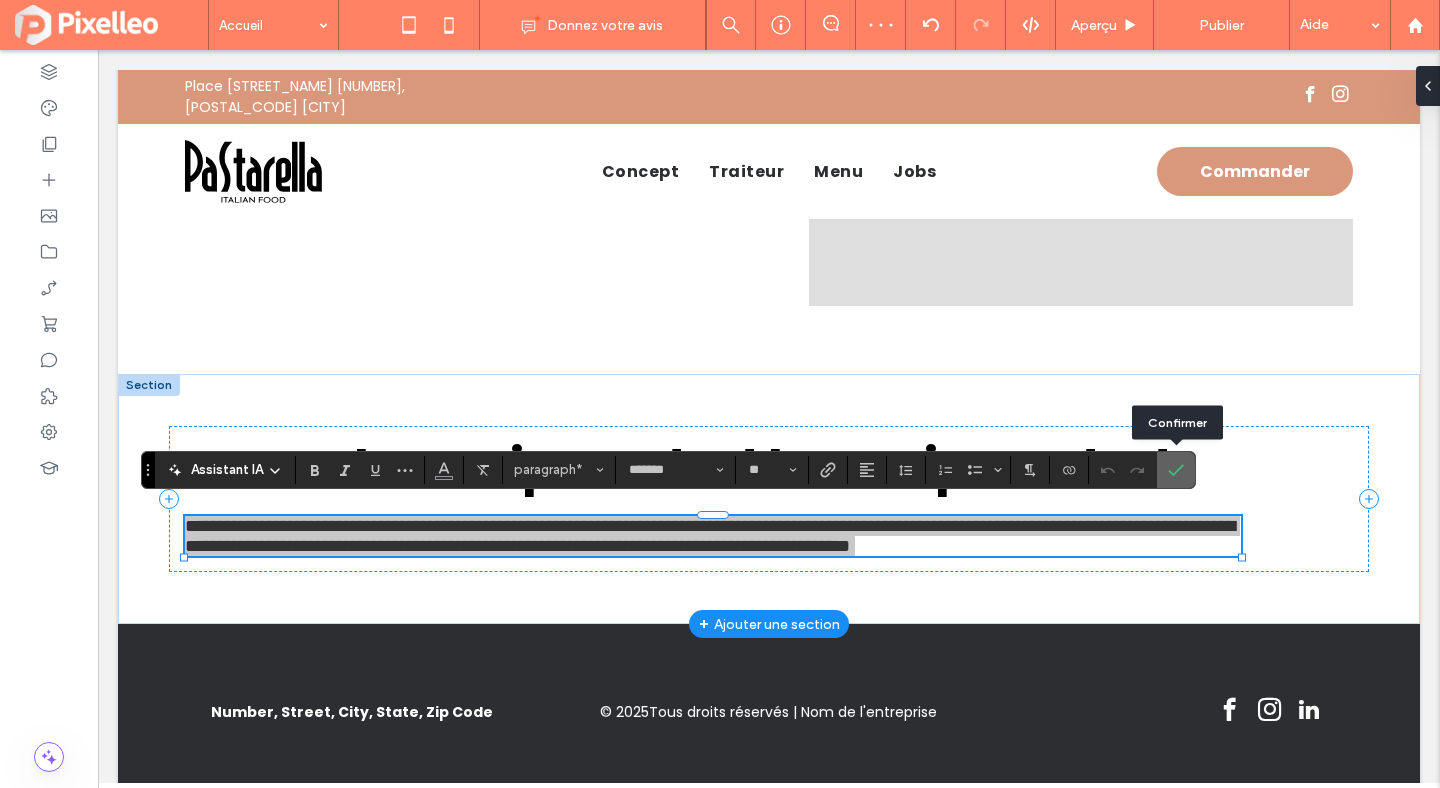 click 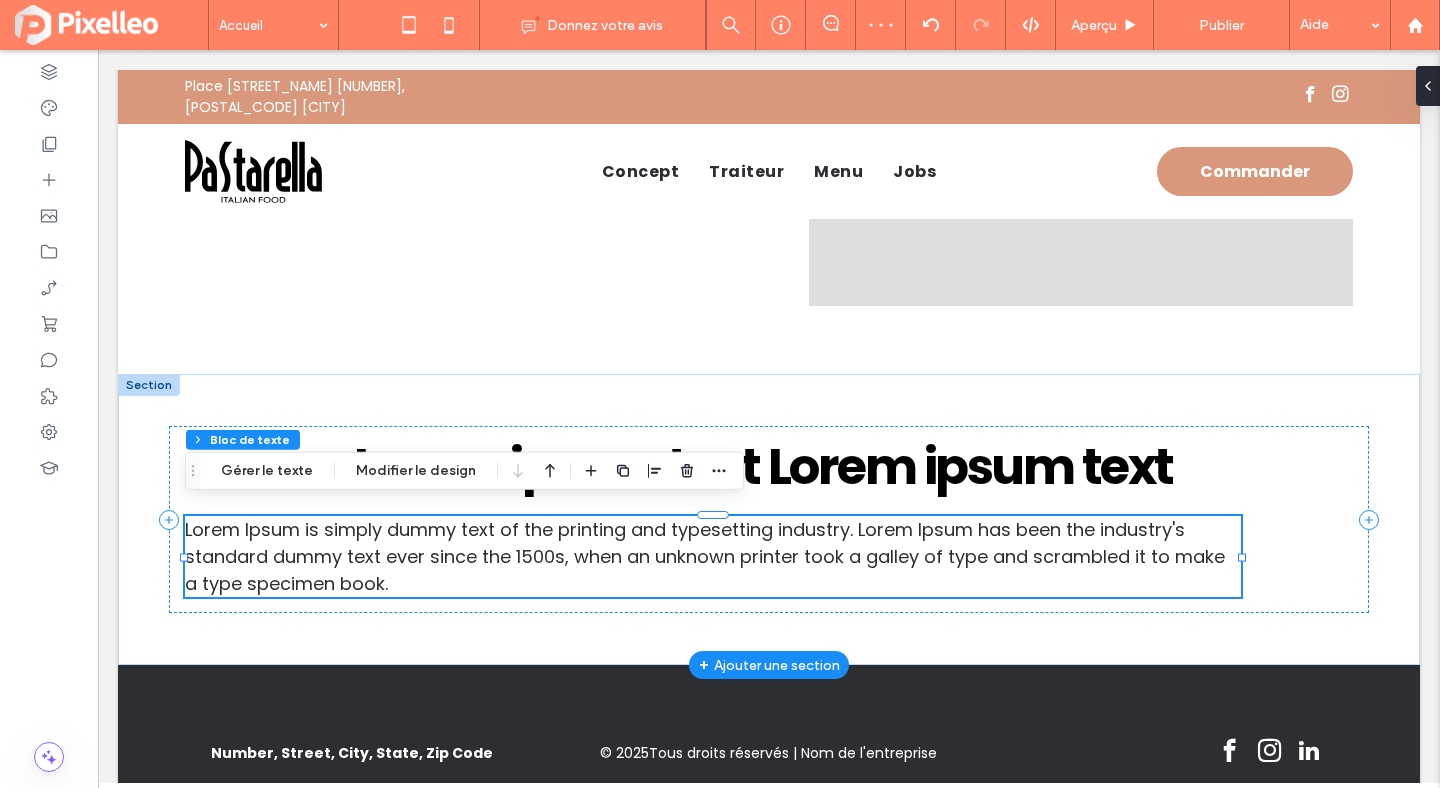 click on "Lorem Ipsum is simply dummy text of the printing and typesetting industry. Lorem Ipsum has been the industry's standard dummy text ever since the 1500s, when an unknown printer took a galley of type and scrambled it to make a type specimen book." at bounding box center (705, 556) 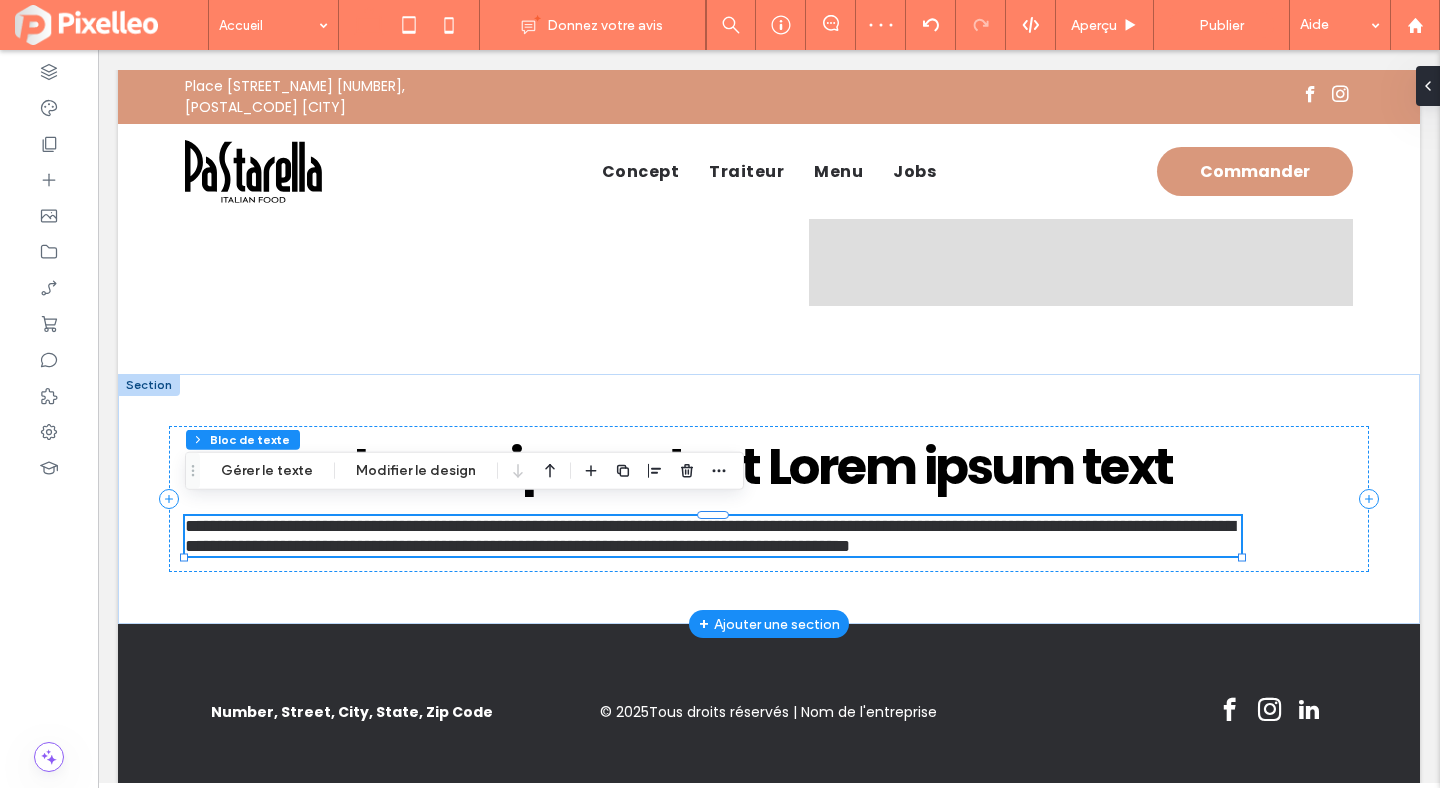 click on "**********" at bounding box center [710, 536] 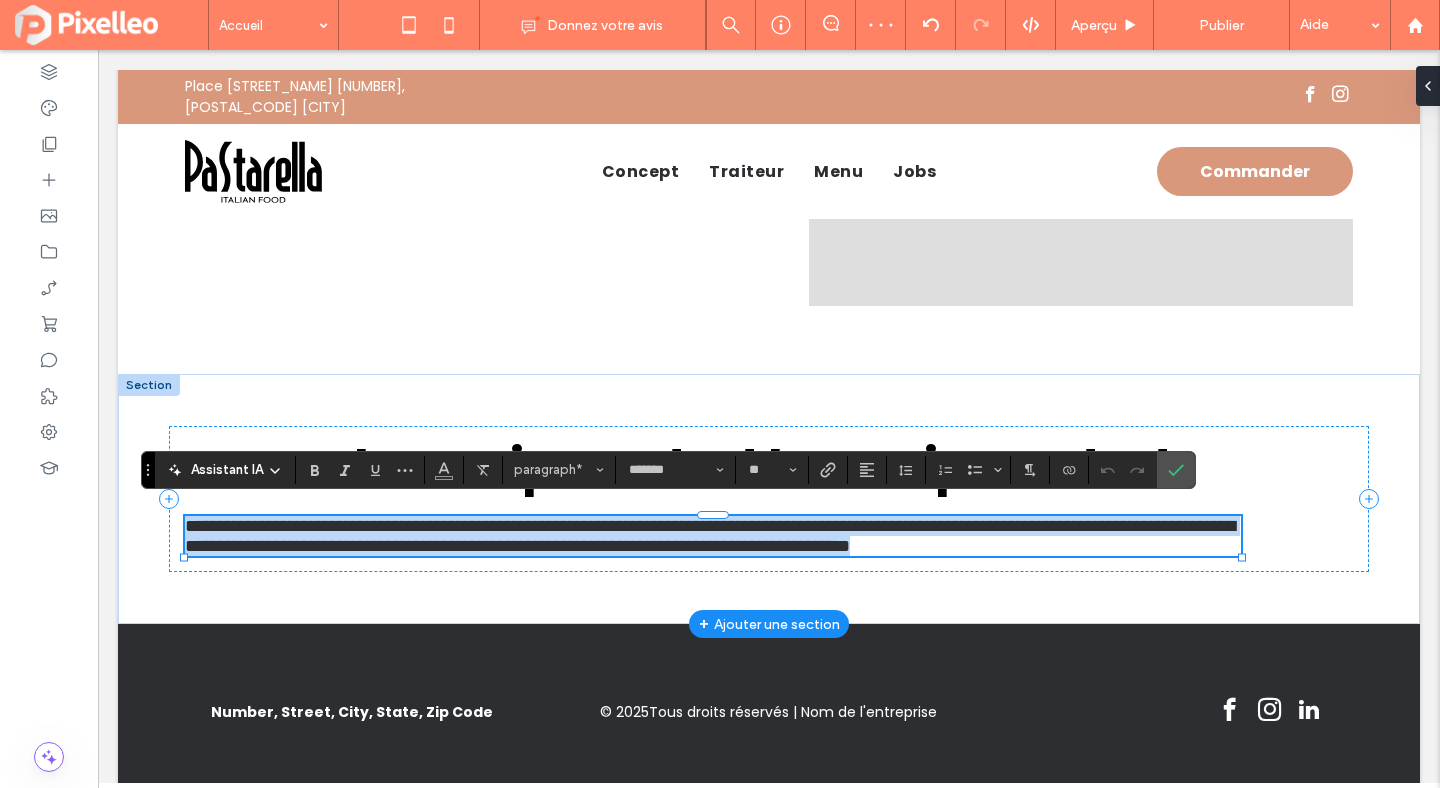 click on "**********" at bounding box center (710, 536) 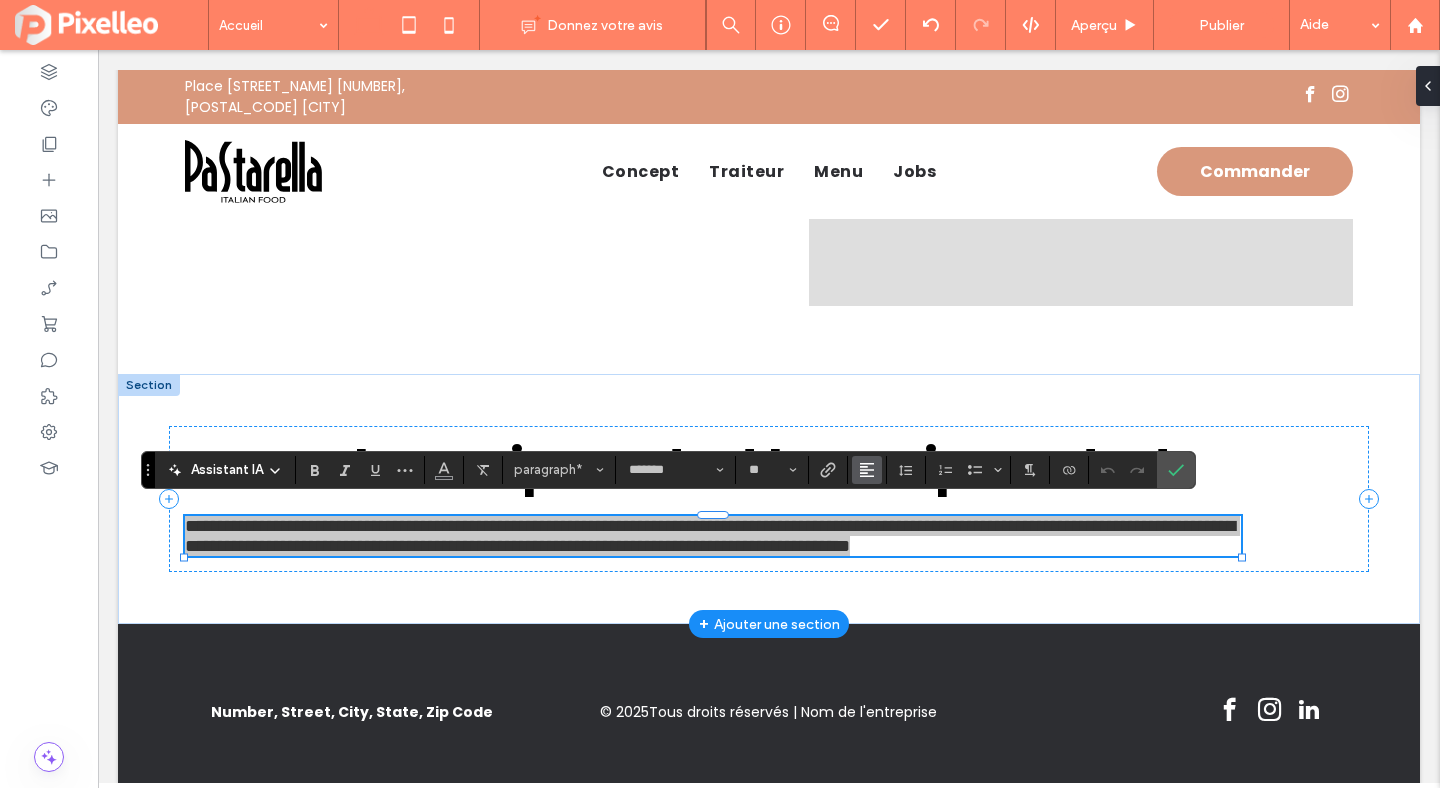click at bounding box center (867, 470) 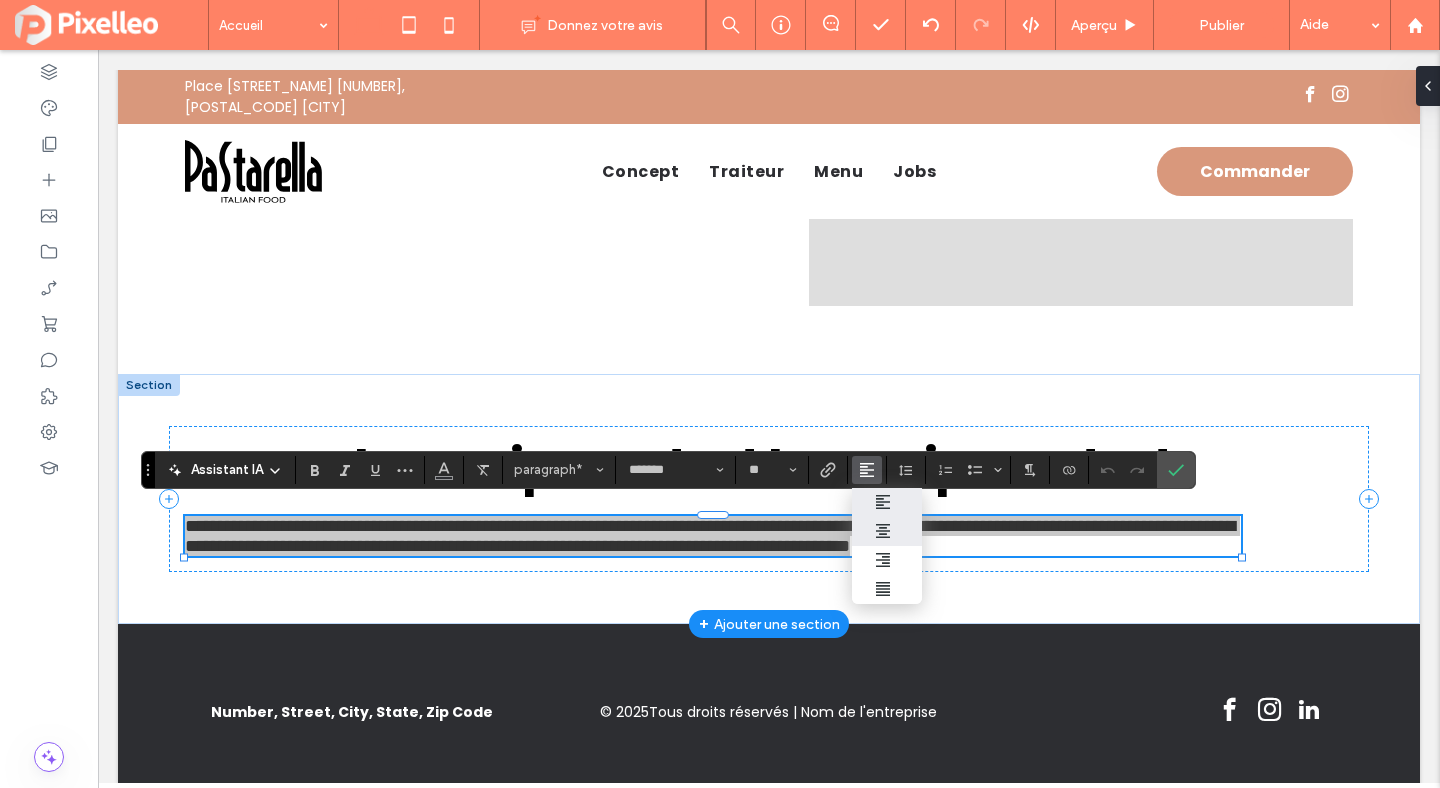 click at bounding box center (887, 531) 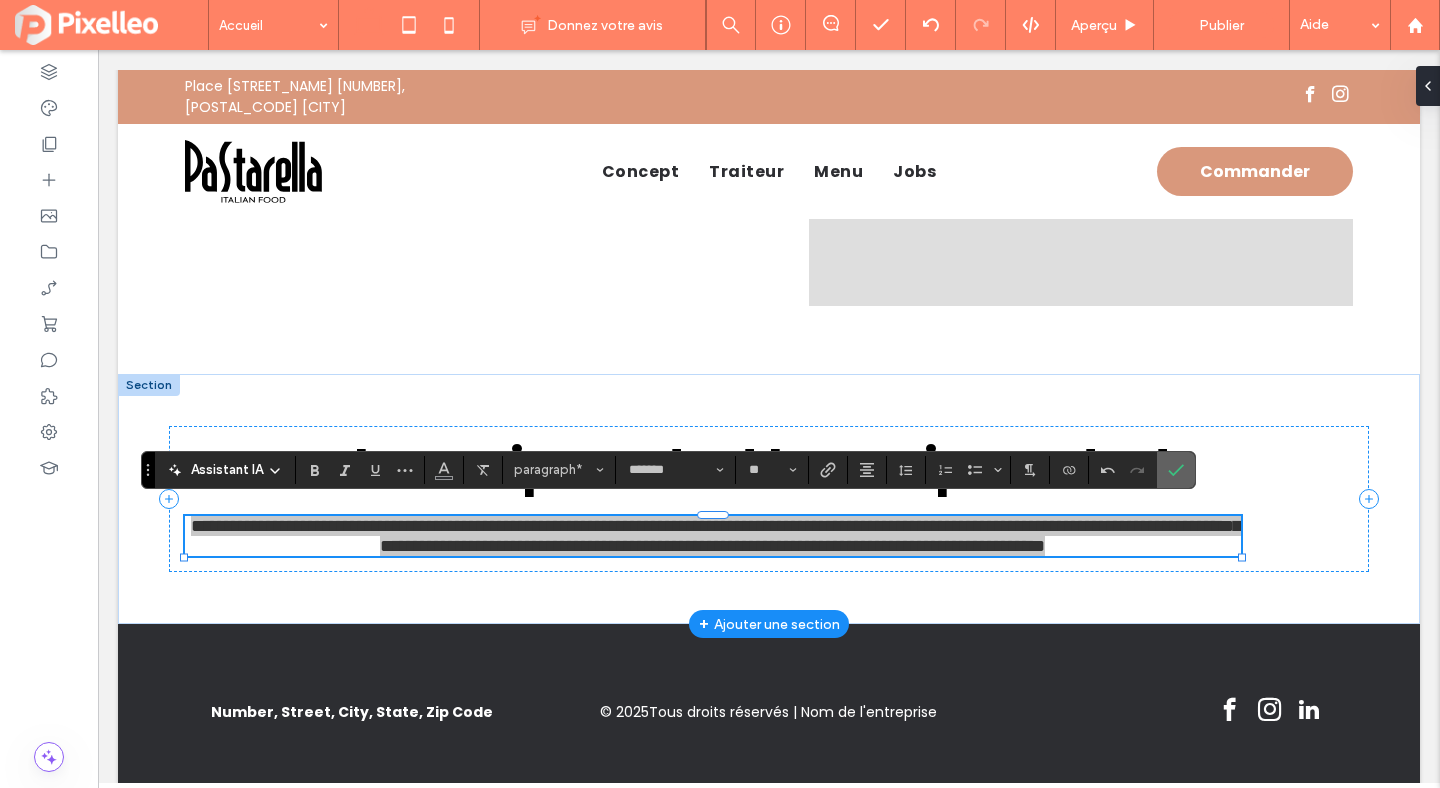 click 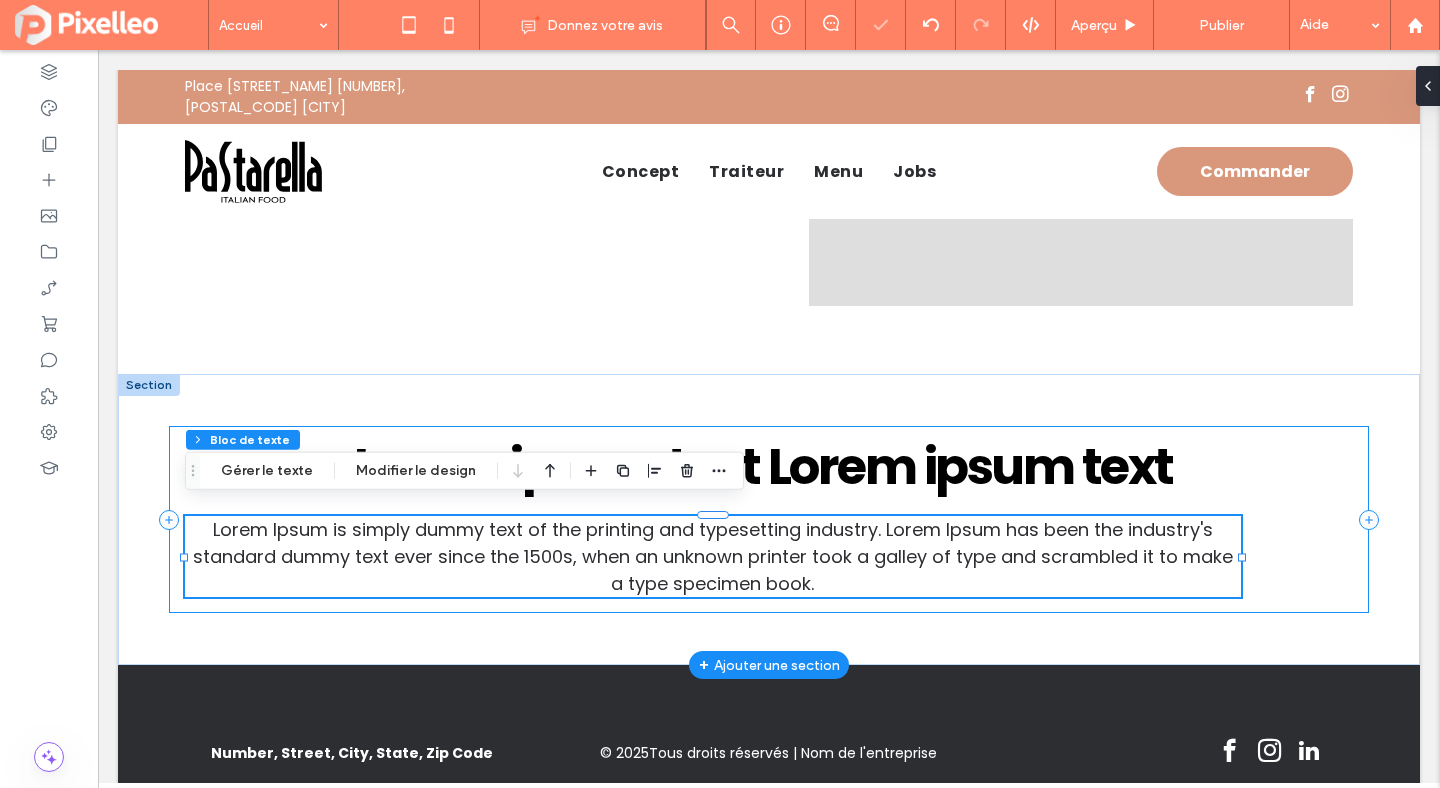 click on "Lorem ipsum text Lorem ipsum text Lorem Ipsum is simply dummy text of the printing and typesetting industry. Lorem Ipsum has been the industry's standard dummy text ever since the 1500s, when an unknown printer took a galley of type and scrambled it to make a type specimen book." at bounding box center [769, 519] 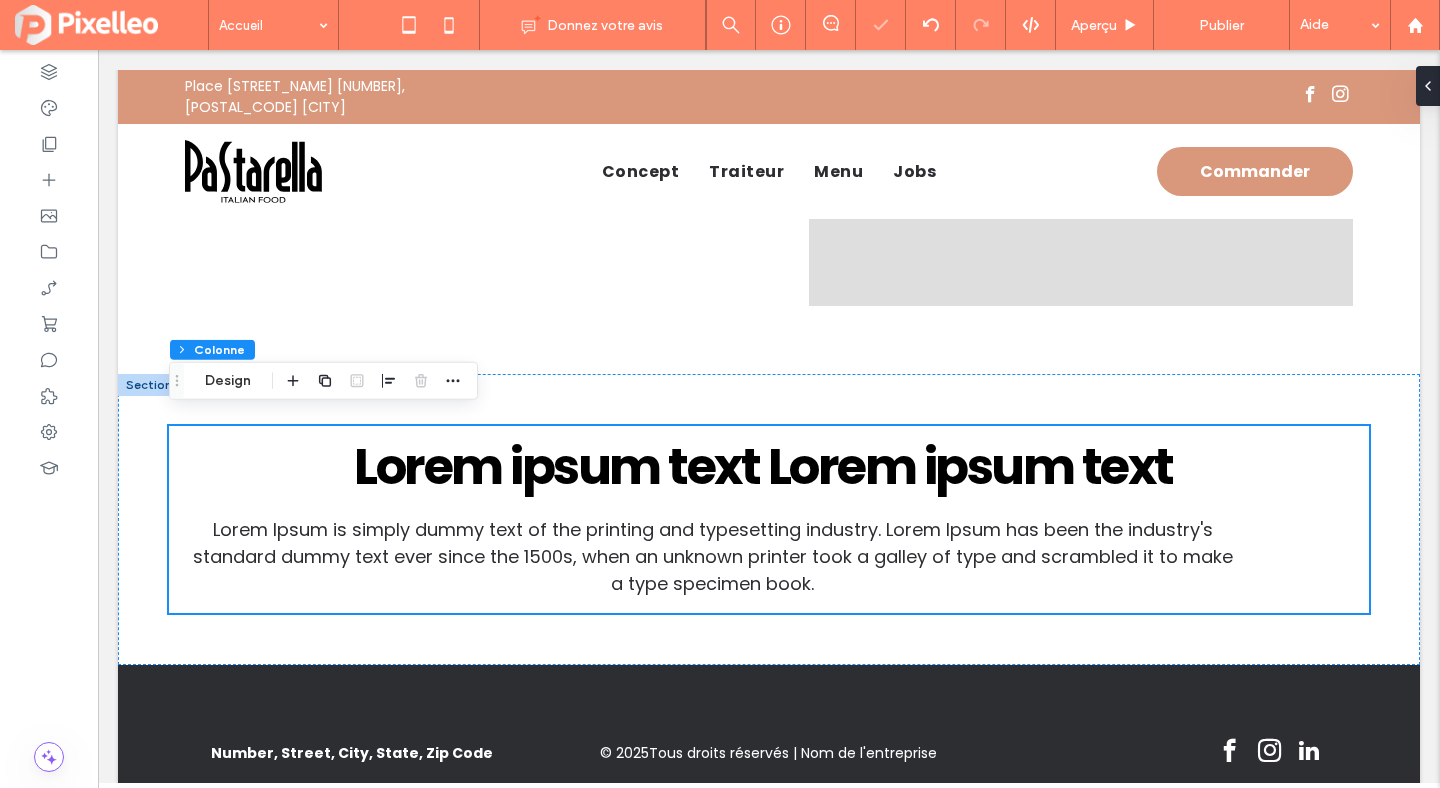 click at bounding box center [373, 381] 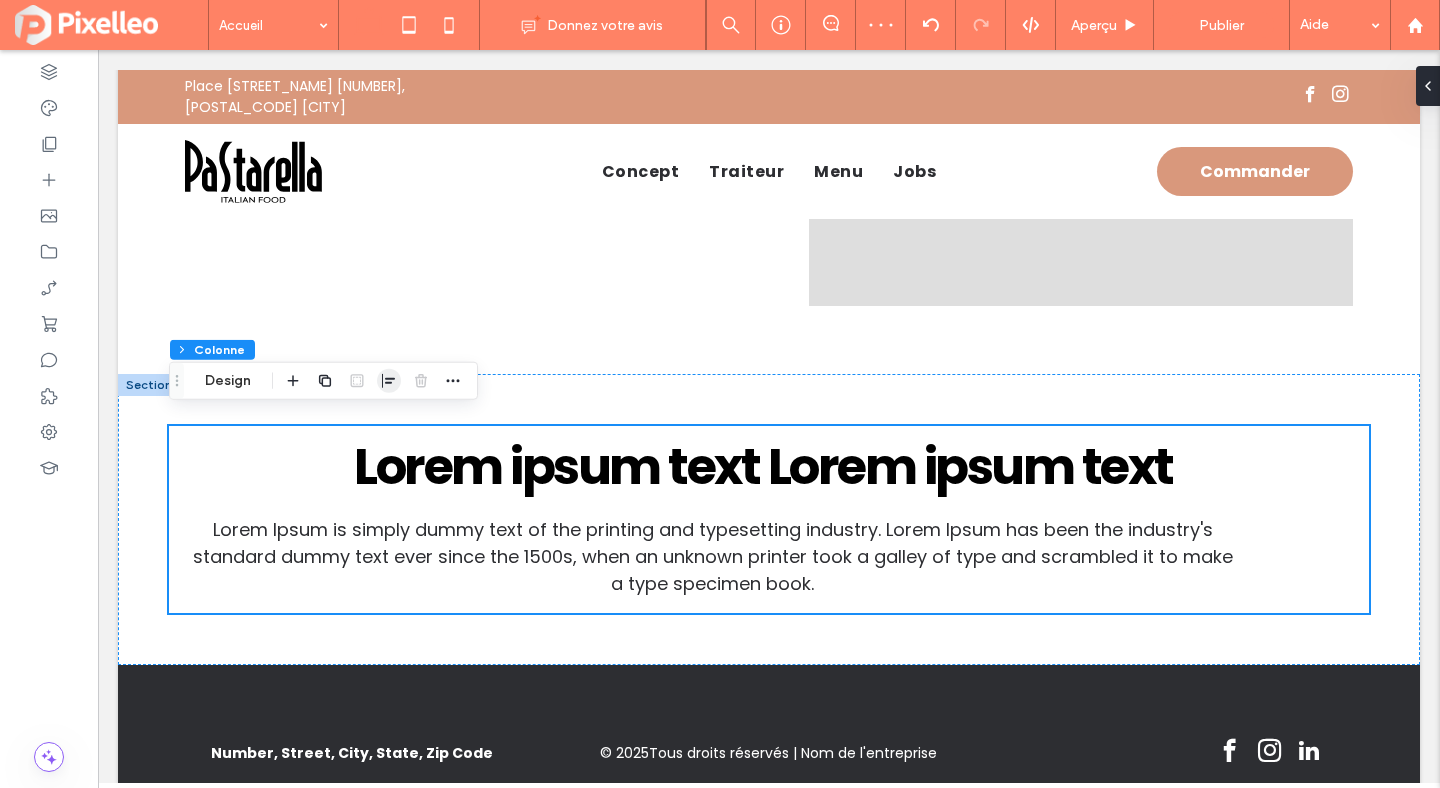 click 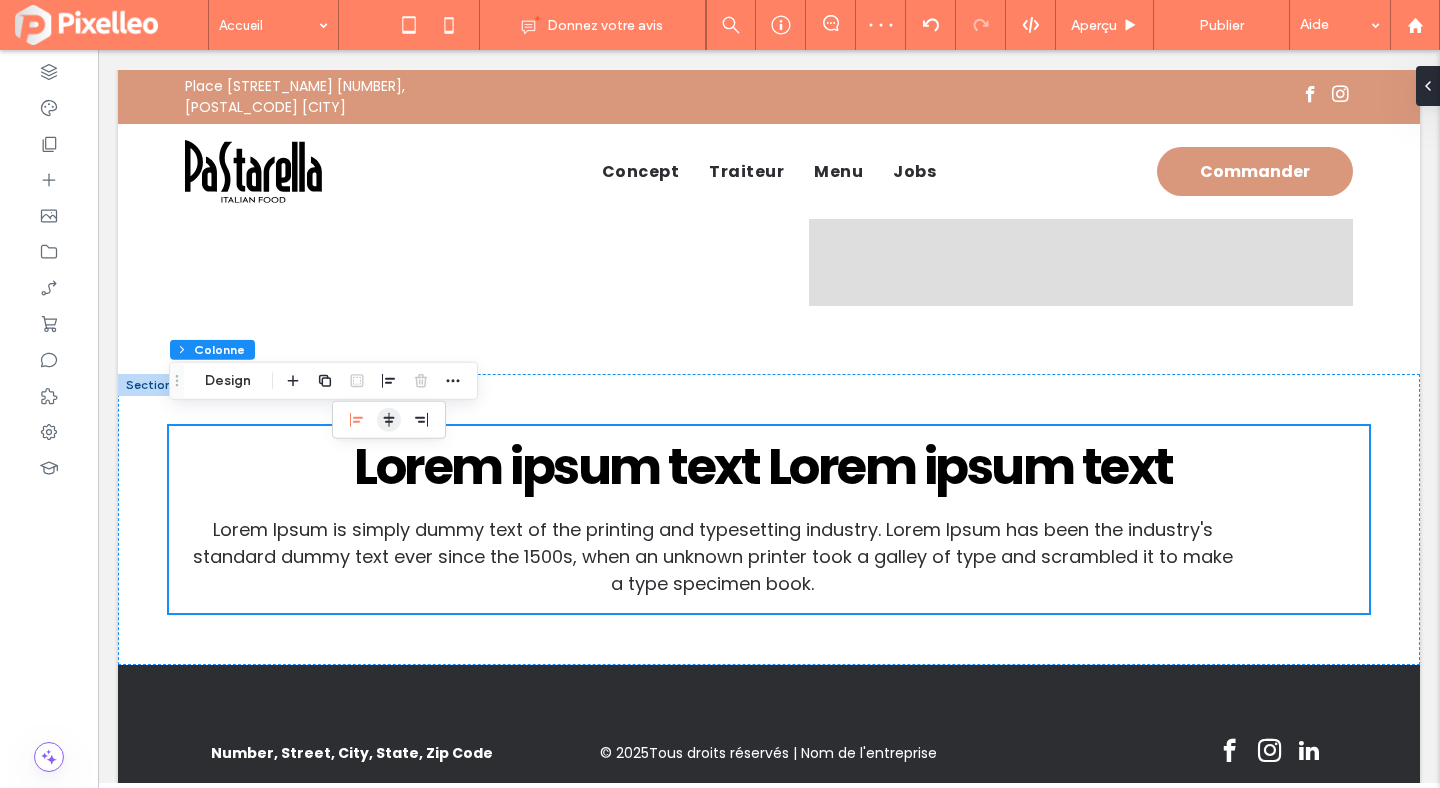 click 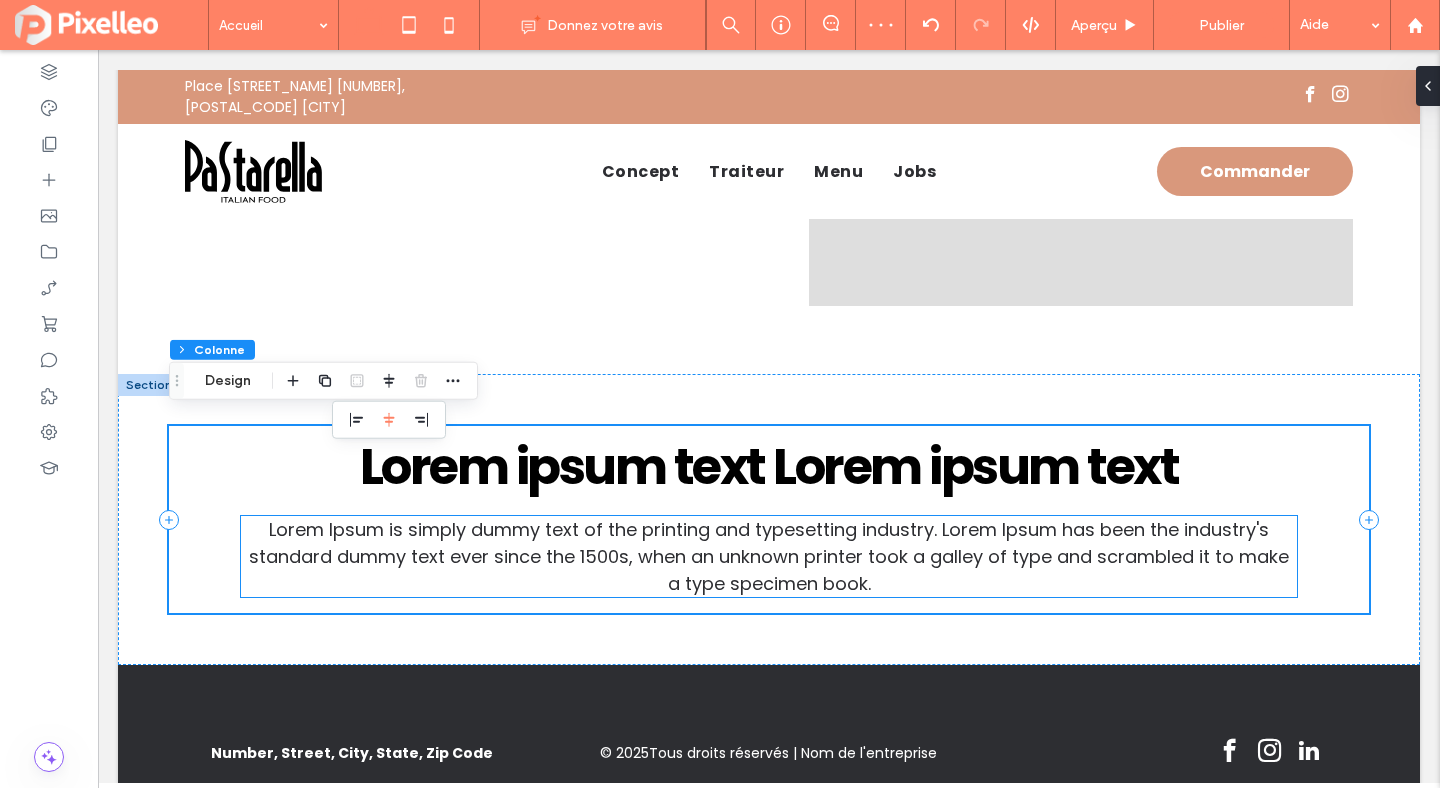click on "Lorem Ipsum is simply dummy text of the printing and typesetting industry. Lorem Ipsum has been the industry's standard dummy text ever since the 1500s, when an unknown printer took a galley of type and scrambled it to make a type specimen book." at bounding box center (769, 556) 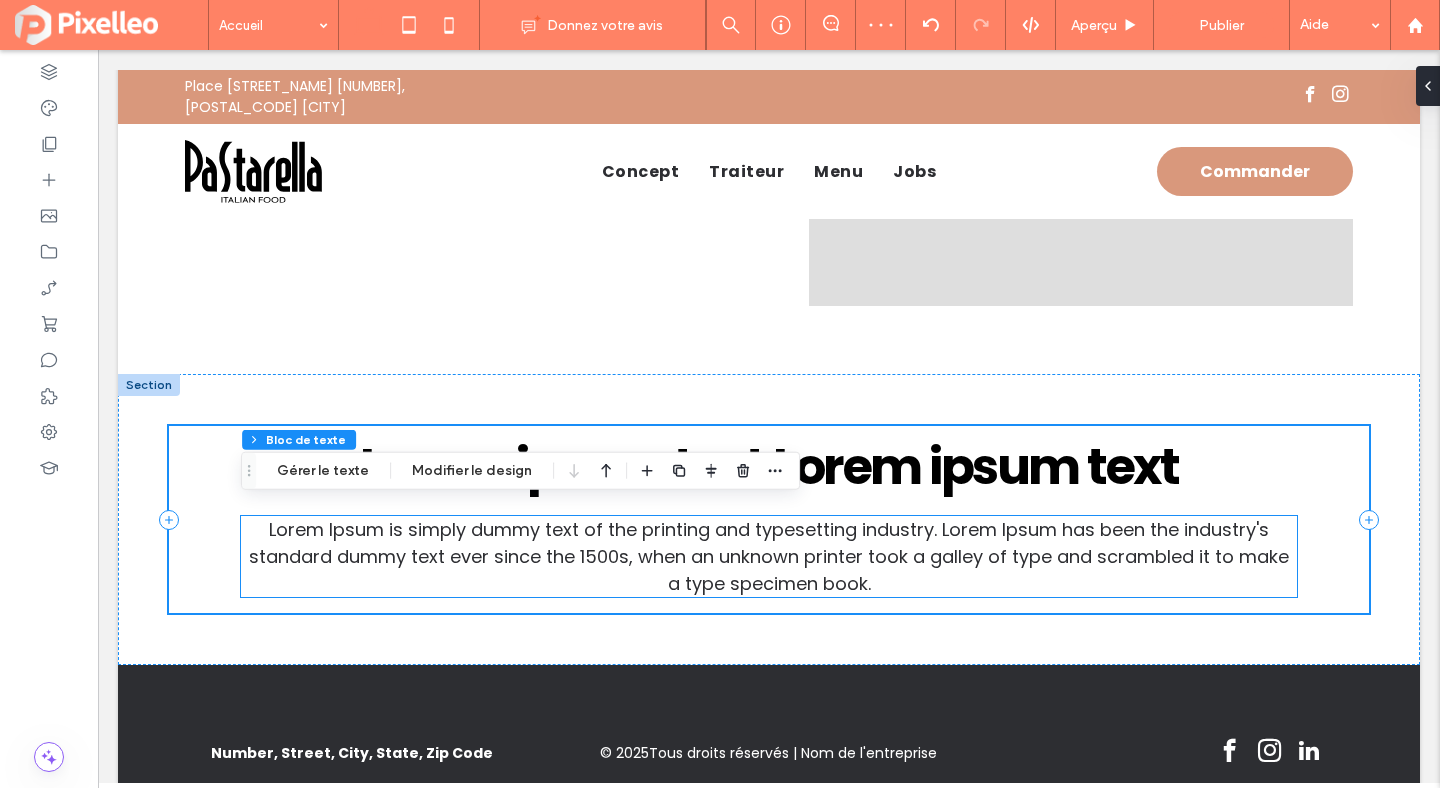 click on "Lorem Ipsum is simply dummy text of the printing and typesetting industry. Lorem Ipsum has been the industry's standard dummy text ever since the 1500s, when an unknown printer took a galley of type and scrambled it to make a type specimen book." at bounding box center [769, 556] 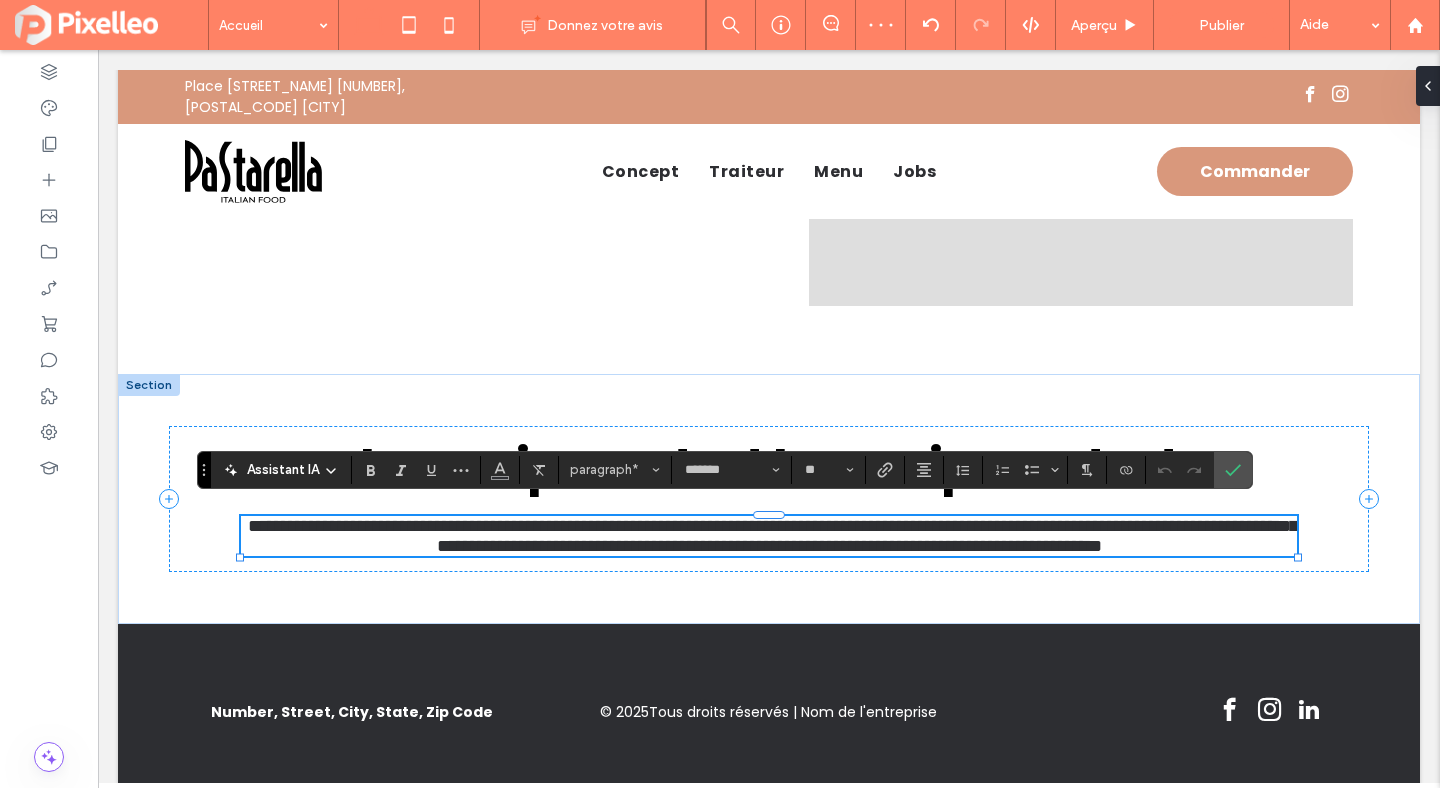 click on "**********" at bounding box center (773, 536) 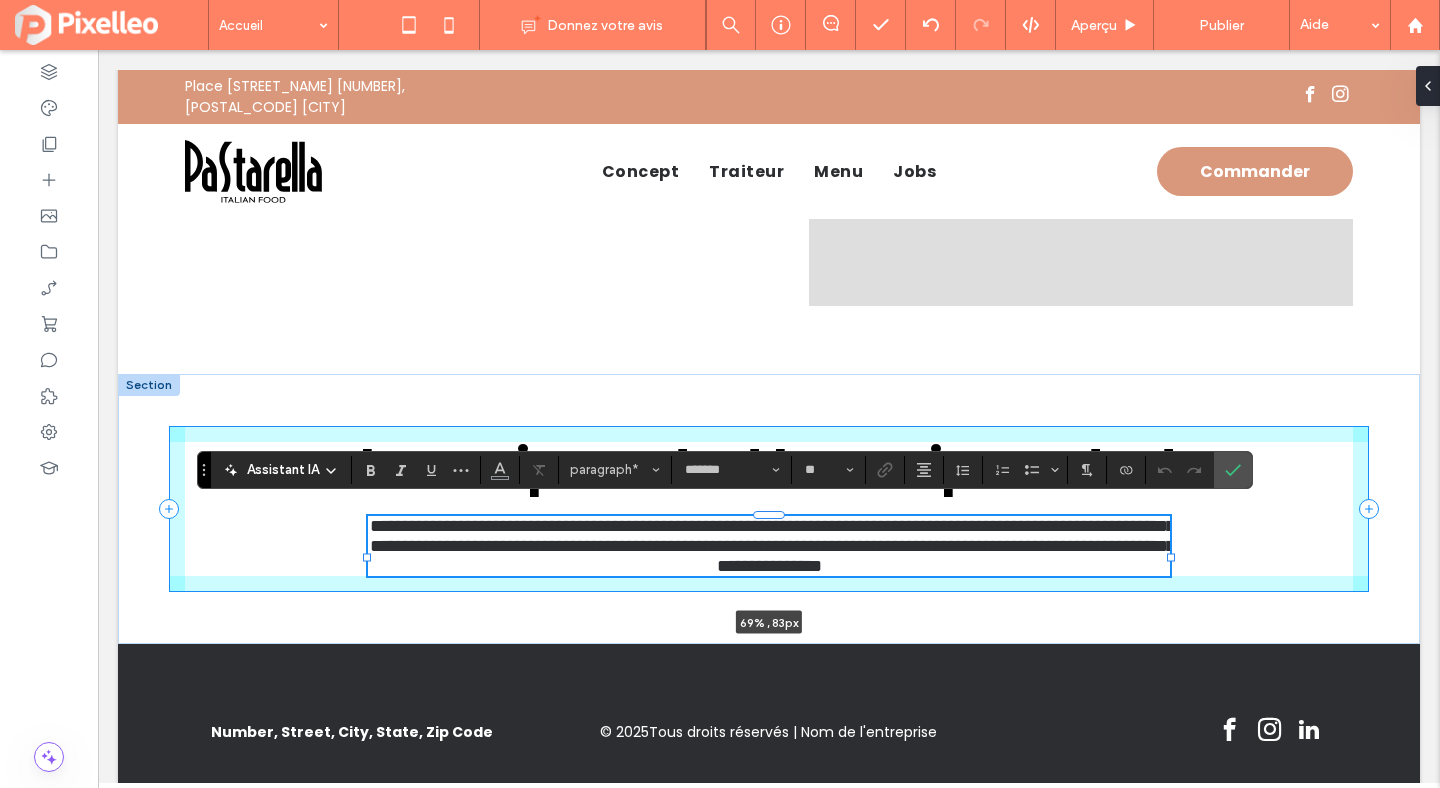 drag, startPoint x: 1297, startPoint y: 544, endPoint x: 1170, endPoint y: 542, distance: 127.01575 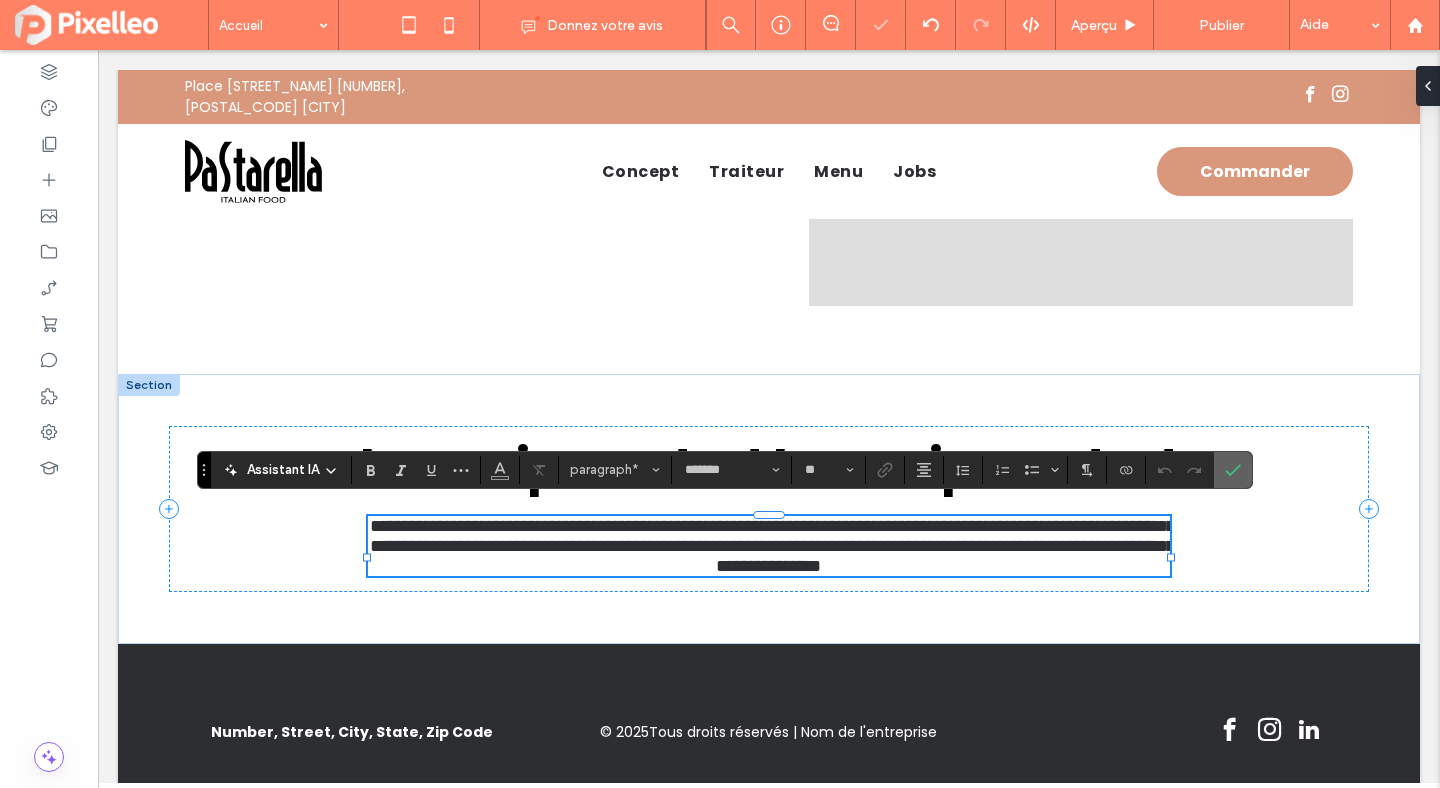 click 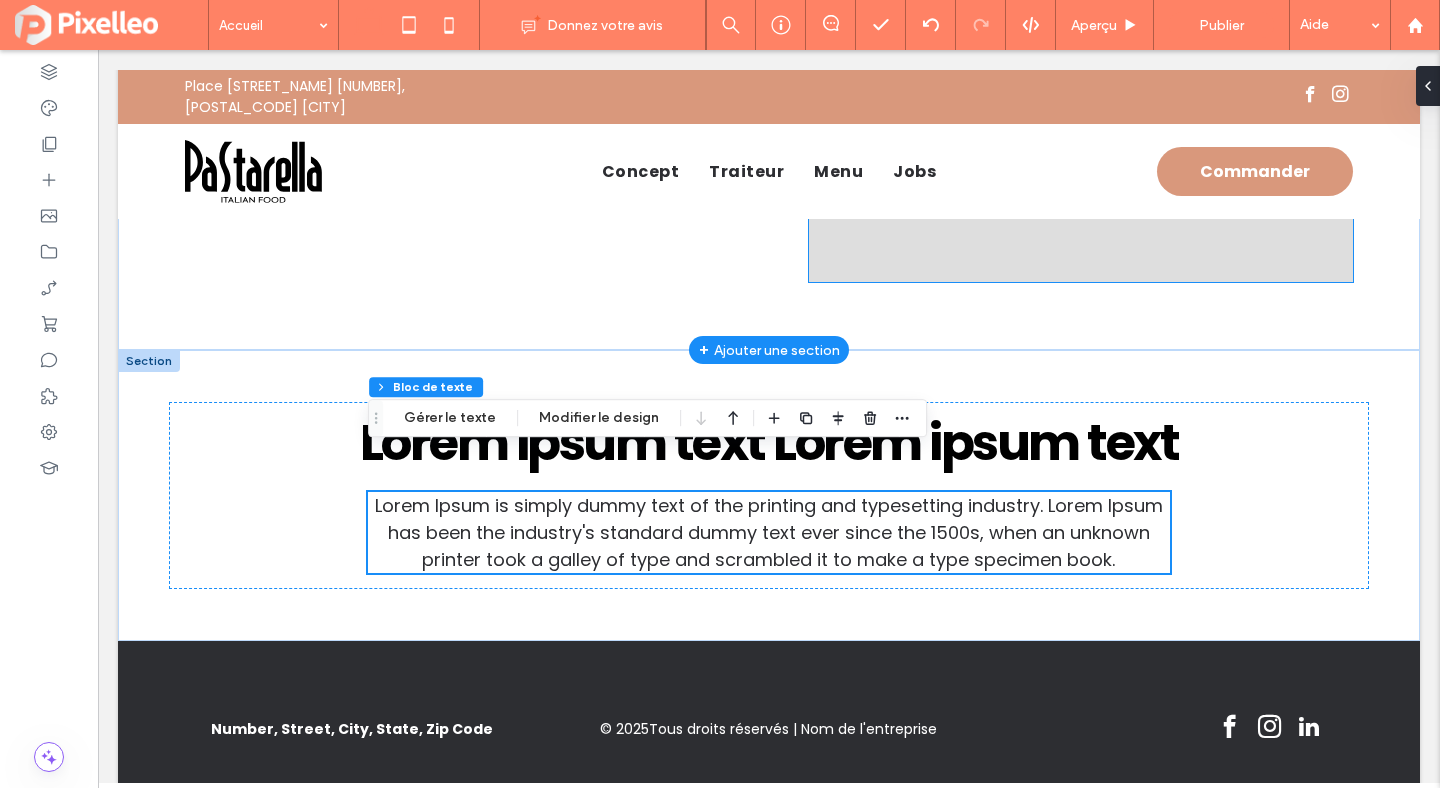 scroll, scrollTop: 2683, scrollLeft: 0, axis: vertical 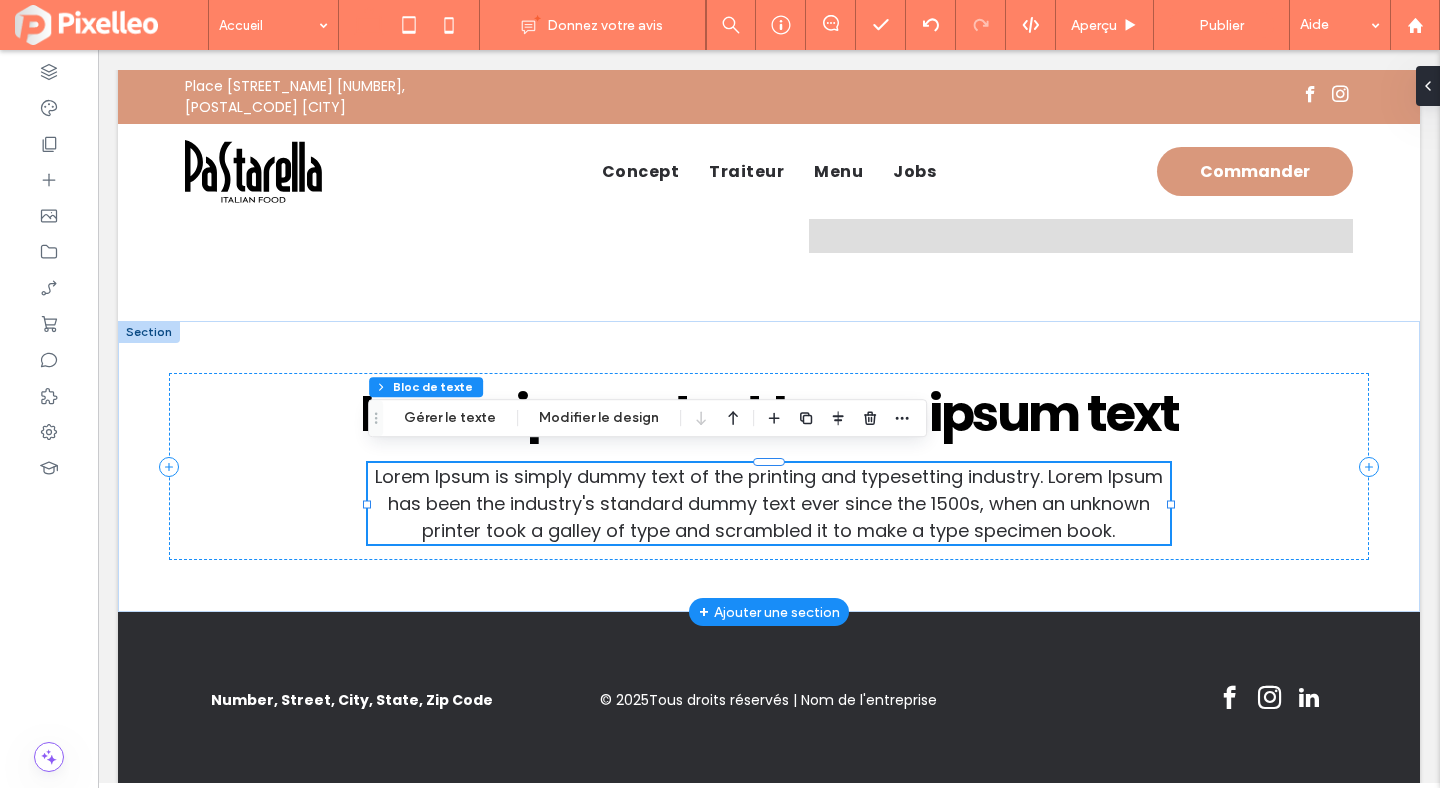 click on "Lorem Ipsum is simply dummy text of the printing and typesetting industry. Lorem Ipsum has been the industry's standard dummy text ever since the 1500s, when an unknown printer took a galley of type and scrambled it to make a type specimen book." at bounding box center [769, 503] 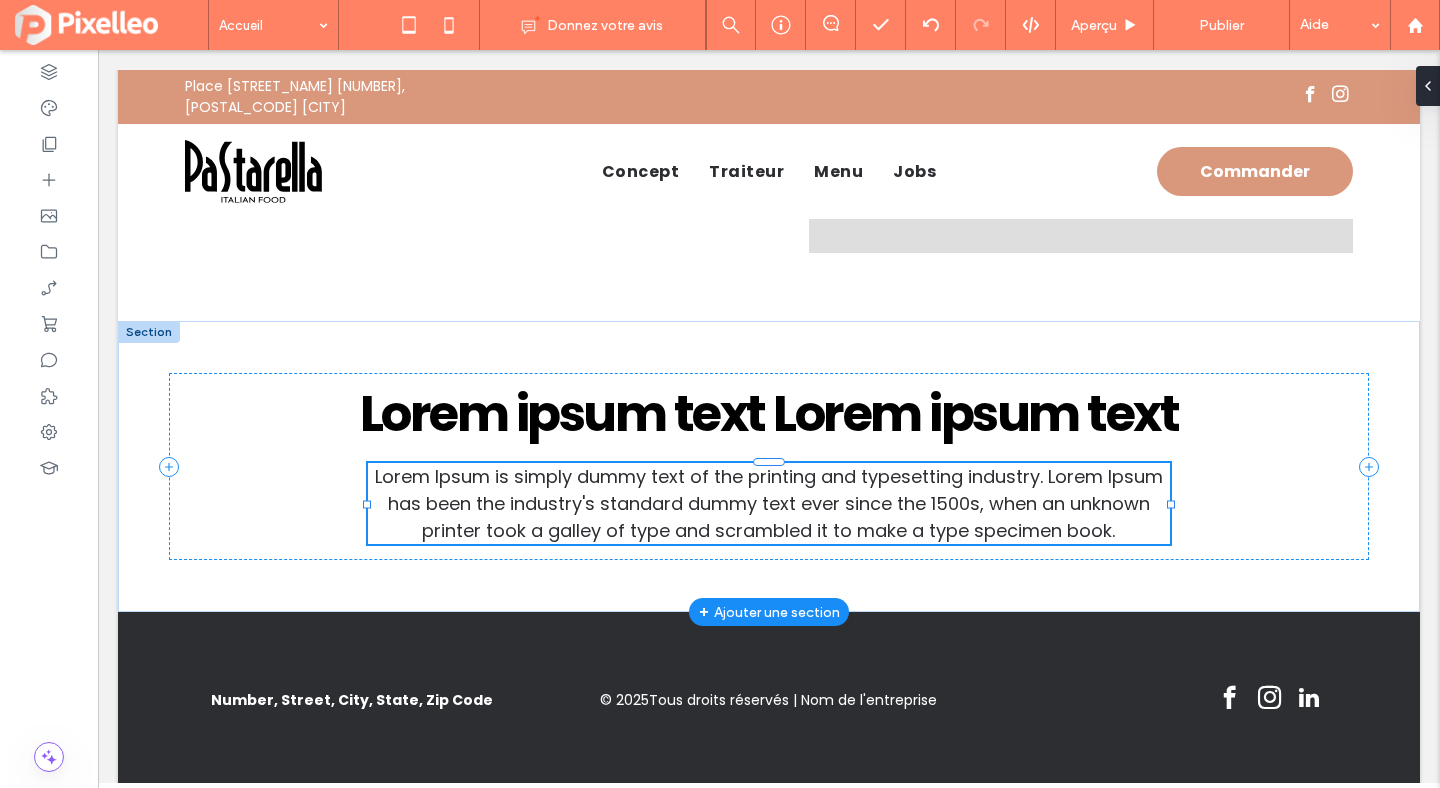 type on "*******" 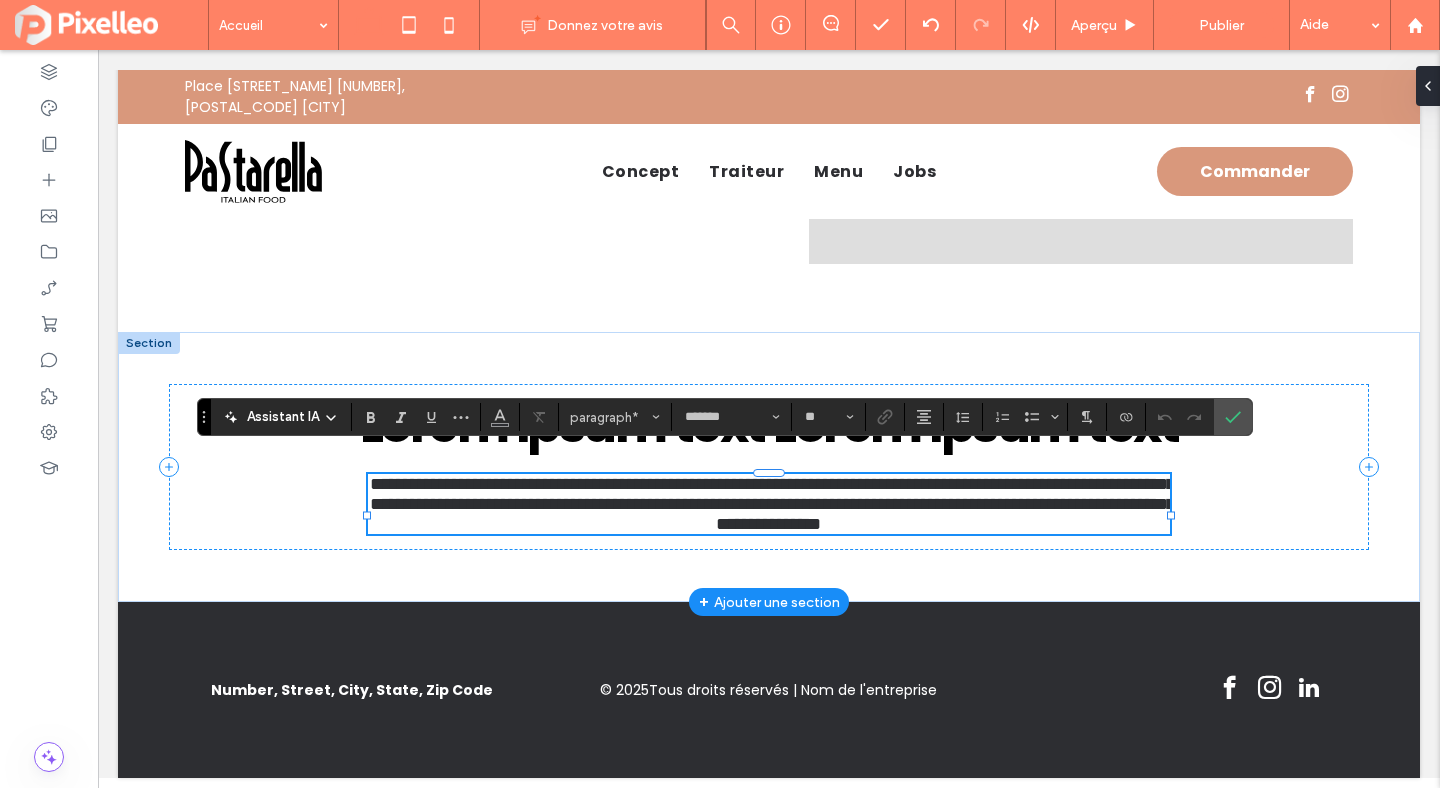 click on "**********" at bounding box center [772, 504] 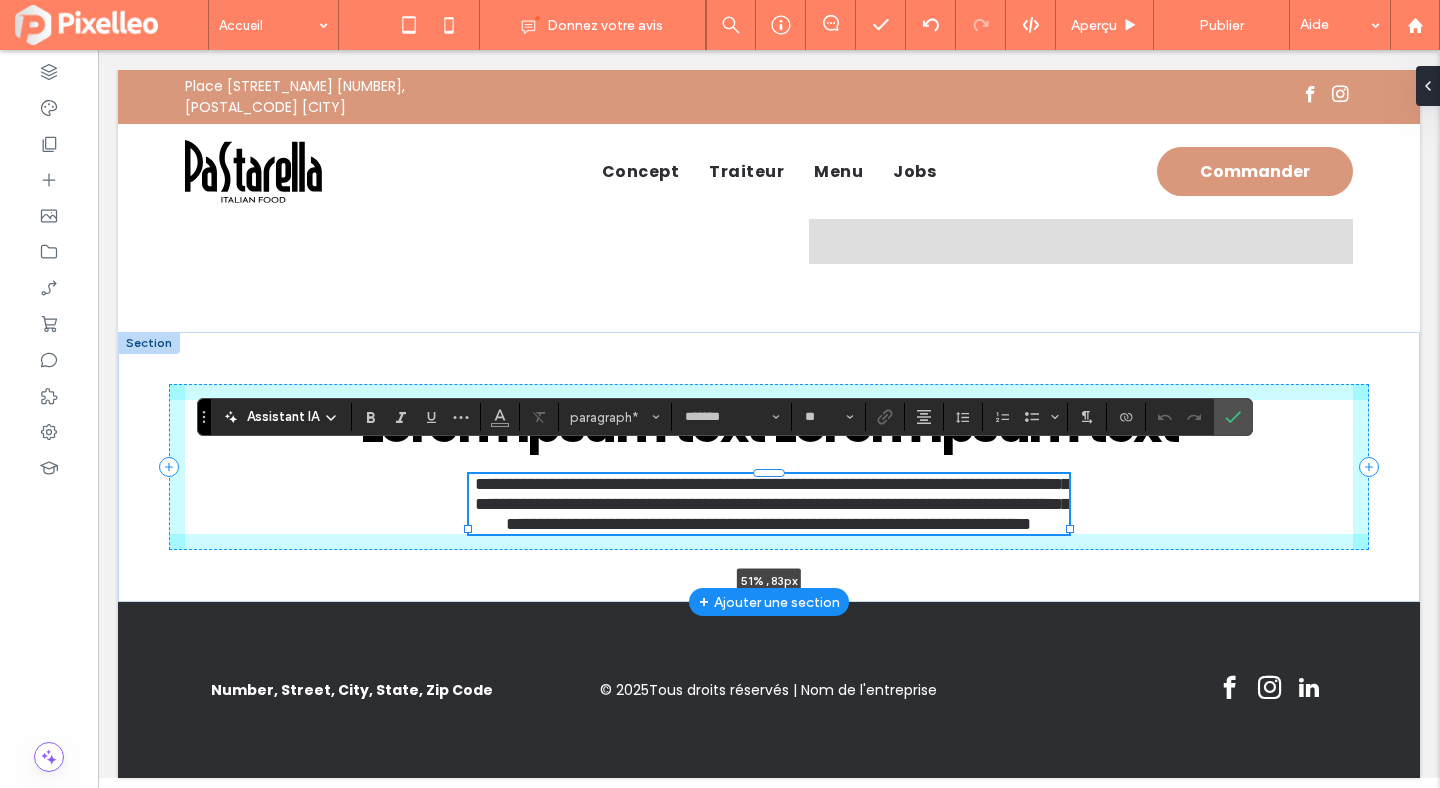 drag, startPoint x: 1171, startPoint y: 493, endPoint x: 1070, endPoint y: 493, distance: 101 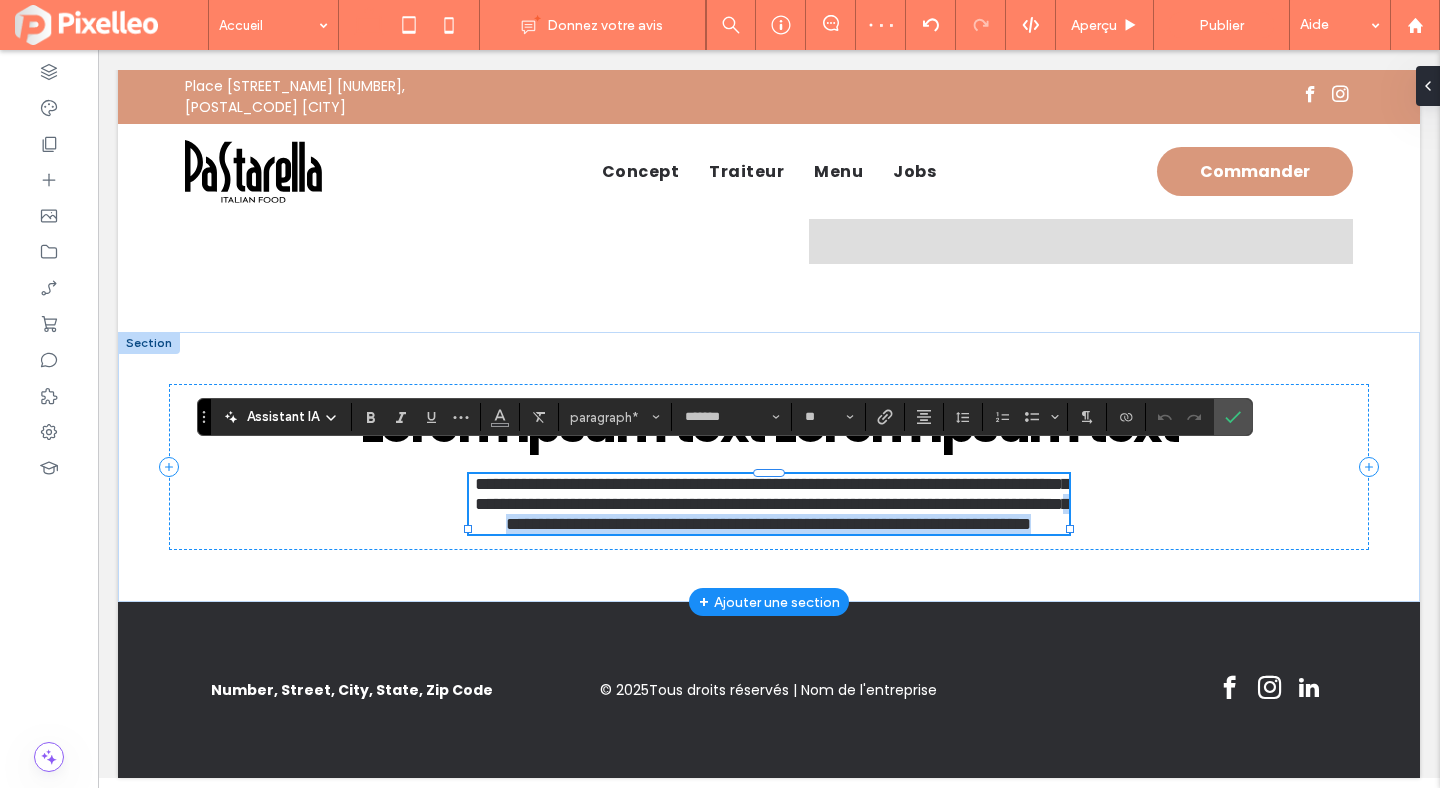 drag, startPoint x: 1023, startPoint y: 545, endPoint x: 866, endPoint y: 517, distance: 159.47726 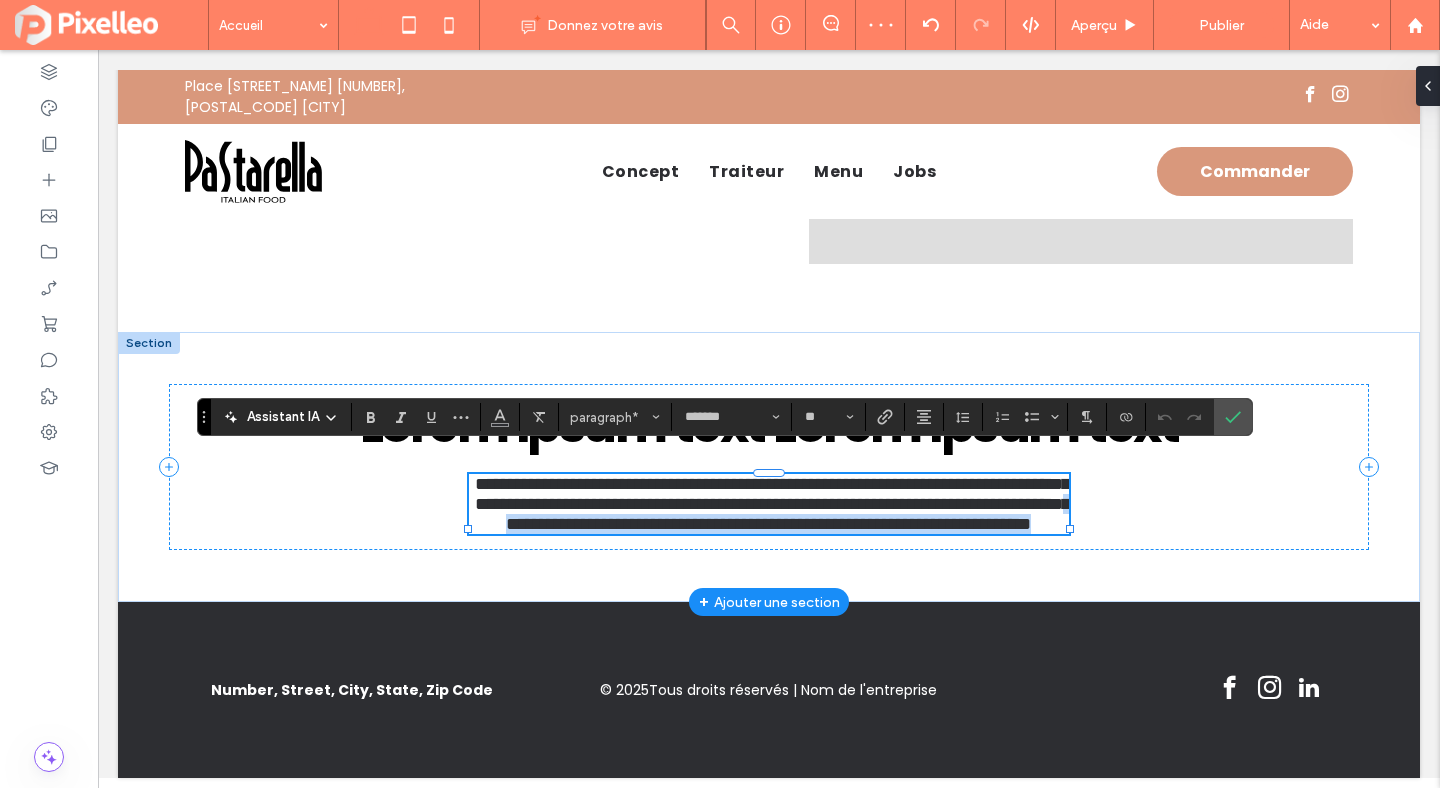 click on "**********" at bounding box center (769, 504) 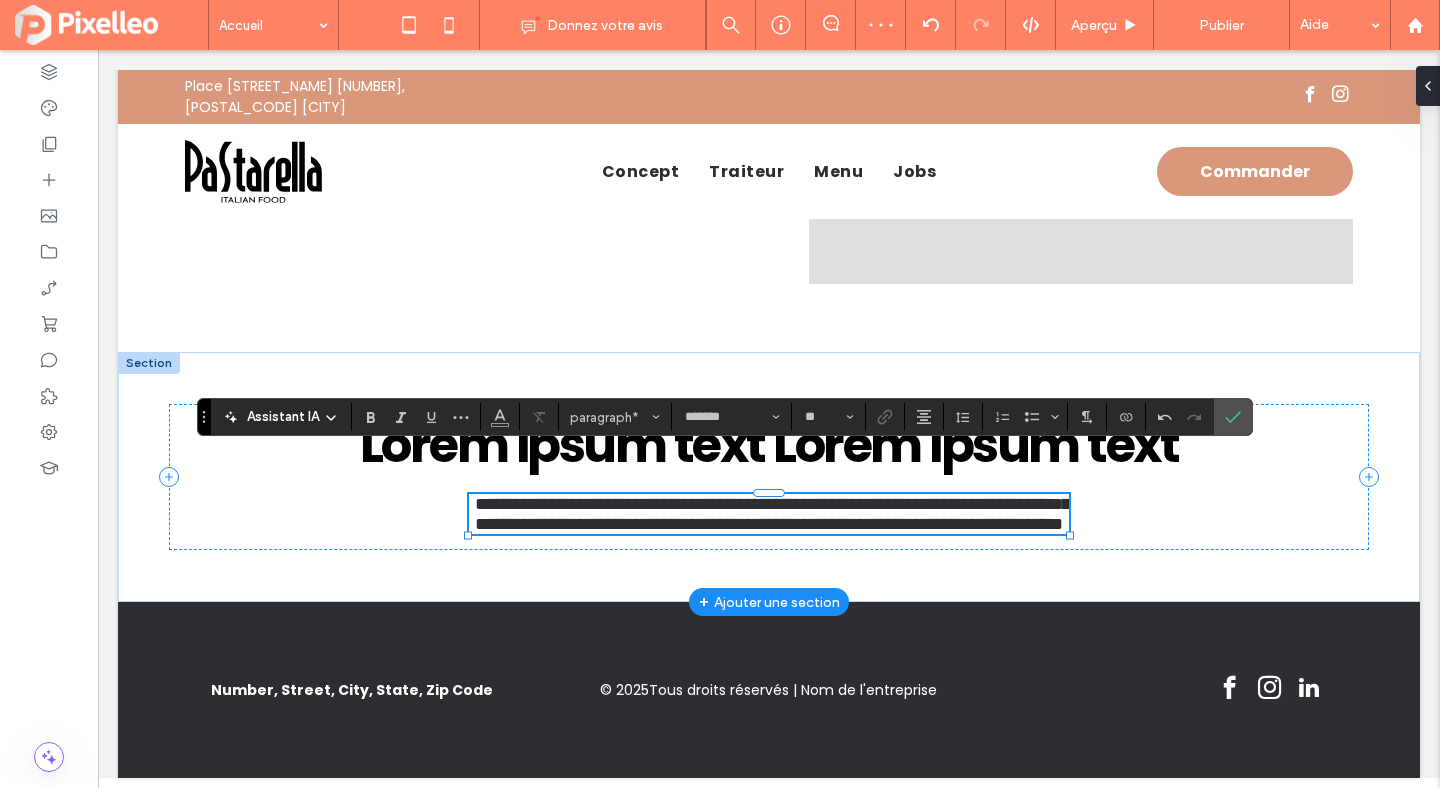 type 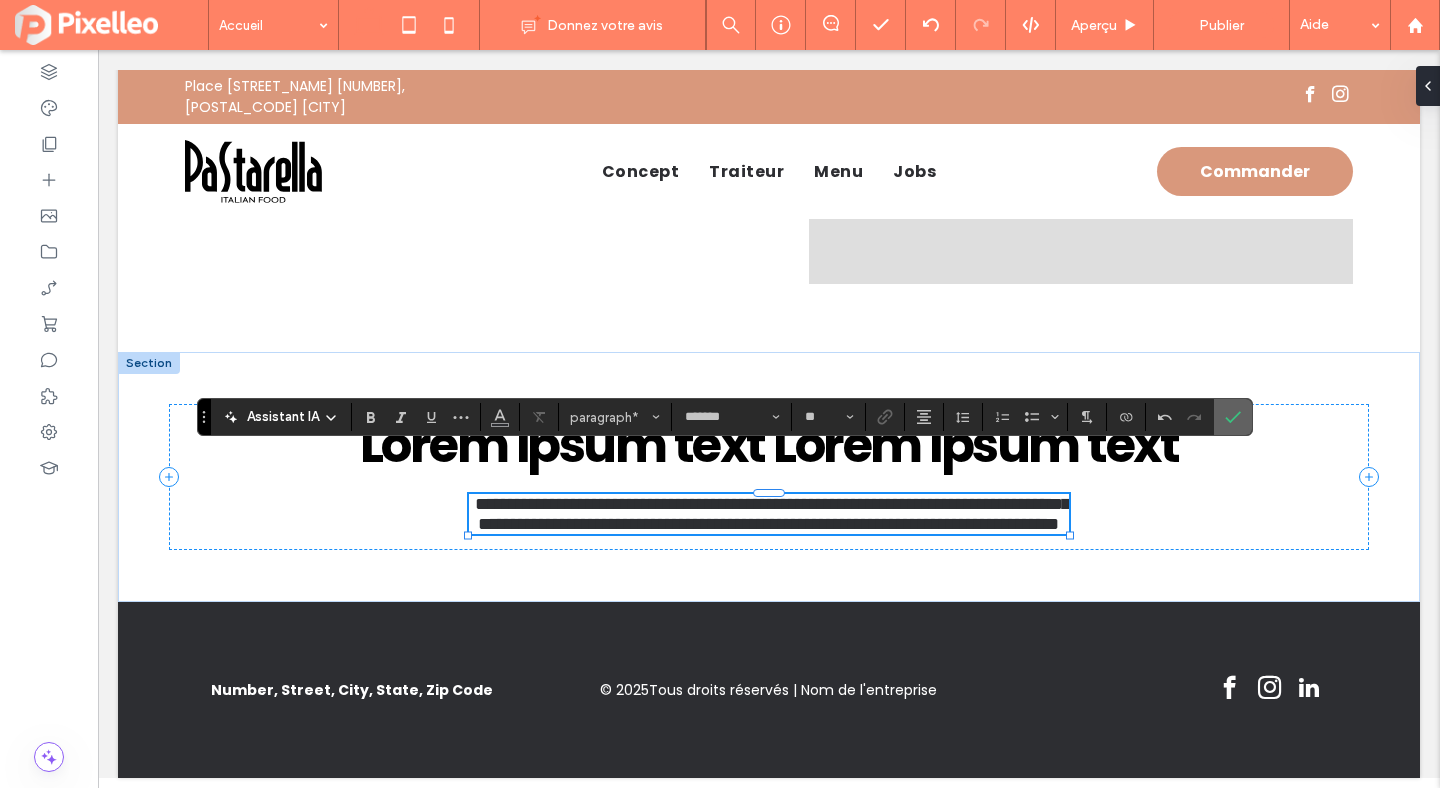 click at bounding box center [1233, 417] 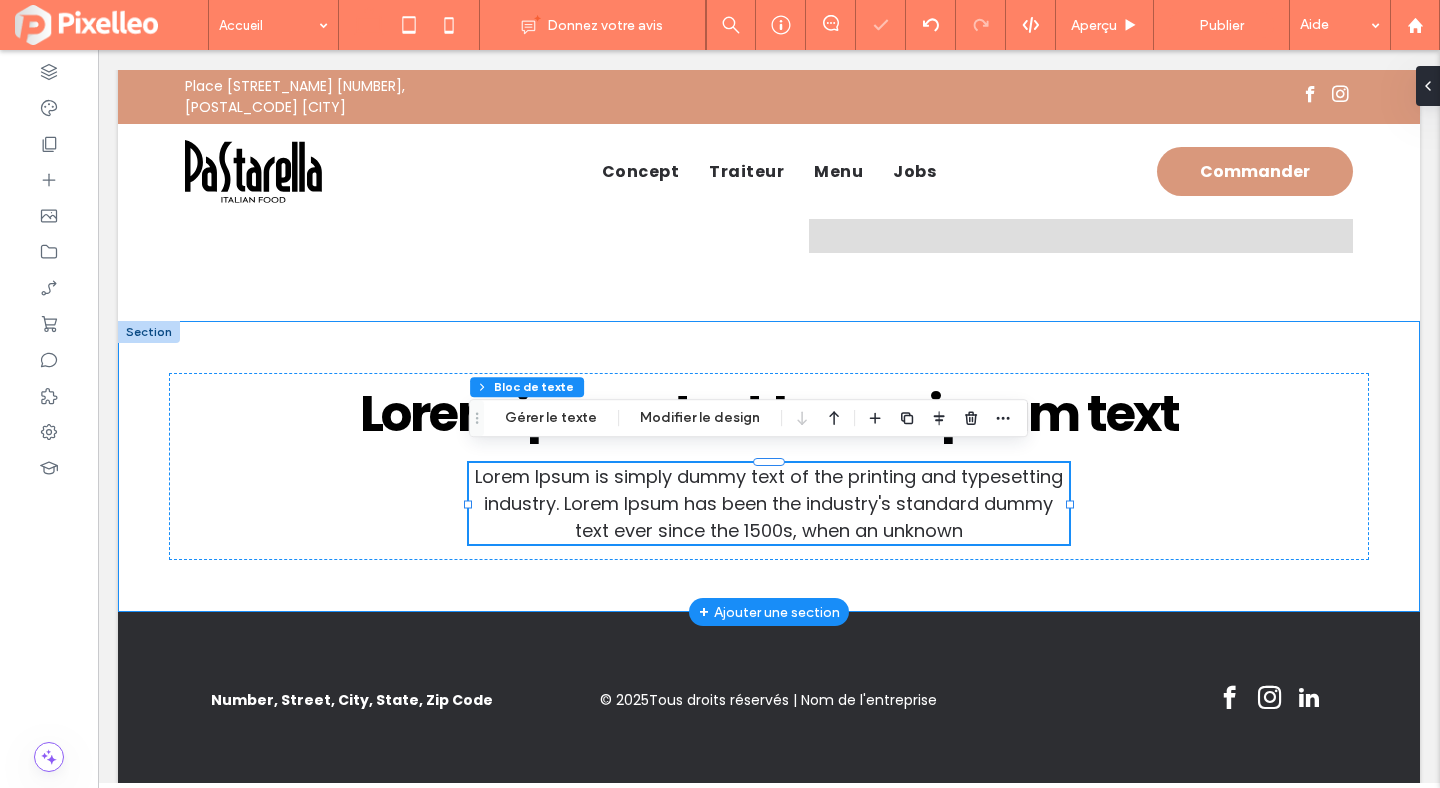 click on "Lorem ipsum text Lorem ipsum text Lorem Ipsum is simply dummy text of the printing and typesetting industry. Lorem Ipsum has been the industry's standard dummy text ever since the 1500s, when an unknown" at bounding box center (769, 466) 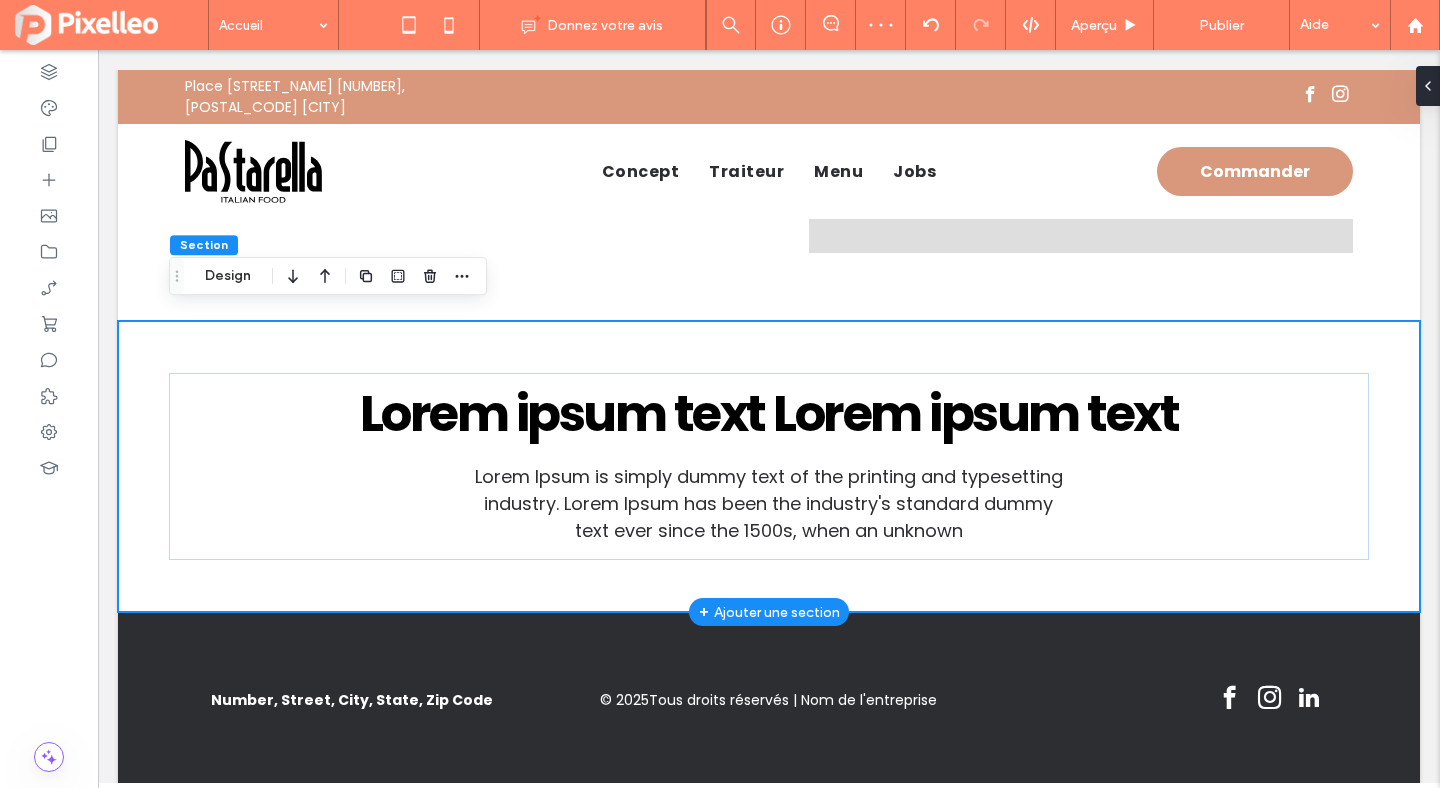 click on "Lorem ipsum text Lorem ipsum text Lorem Ipsum is simply dummy text of the printing and typesetting industry. Lorem Ipsum has been the industry's standard dummy text ever since the 1500s, when an unknown" at bounding box center [769, 466] 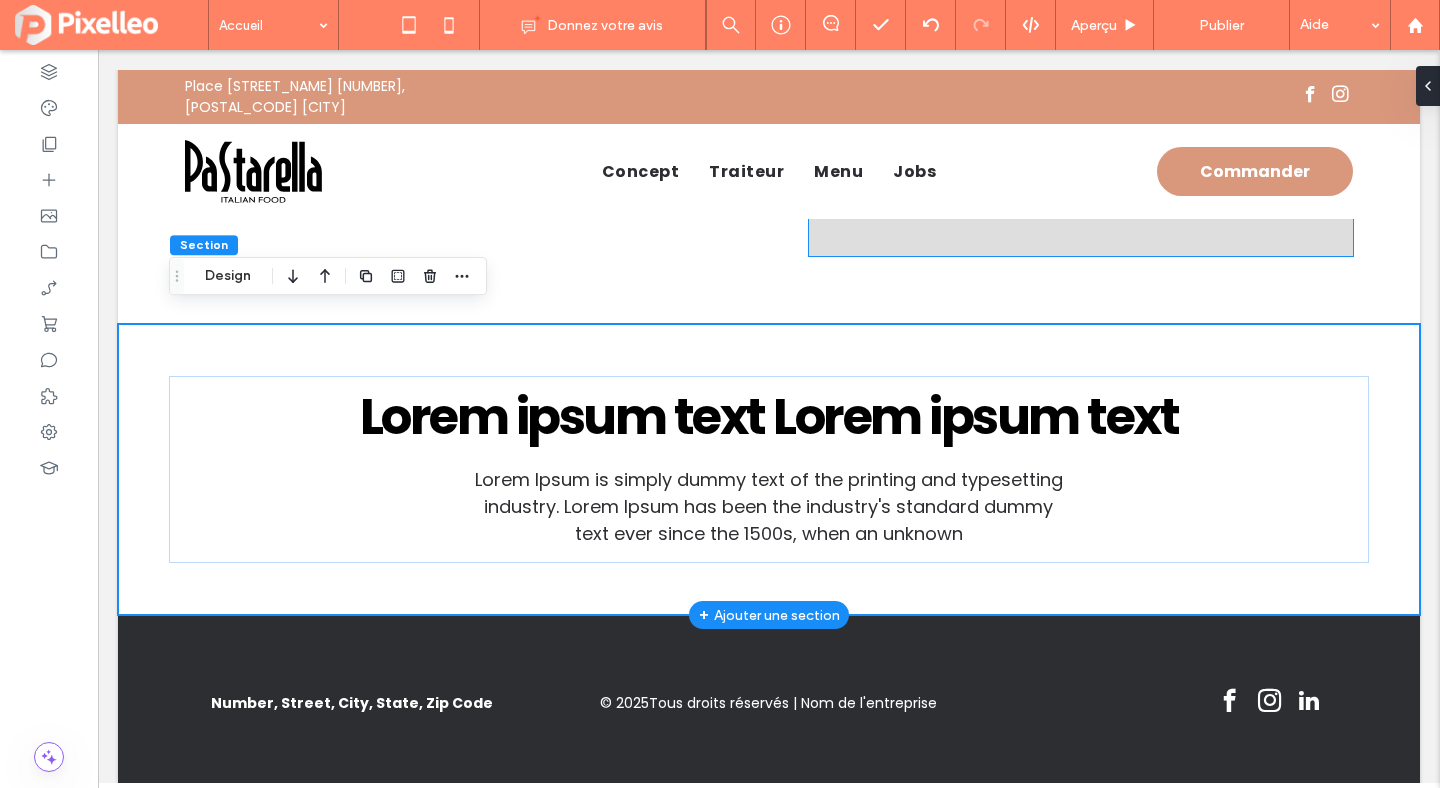 scroll, scrollTop: 2683, scrollLeft: 0, axis: vertical 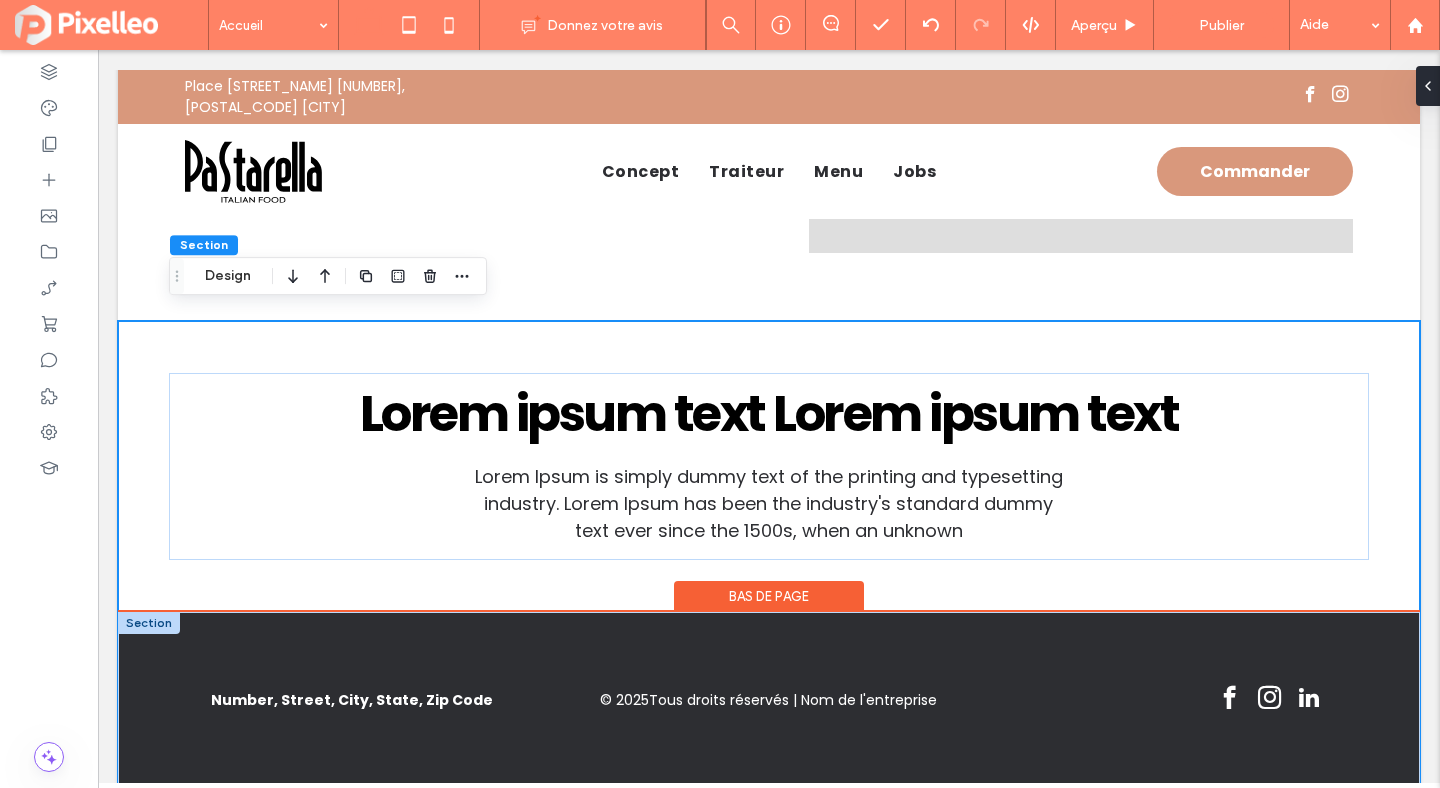 click on "Number, Street, City, State, Zip Code
© 2025
Tous droits réservés | Nom de l'entreprise" at bounding box center [769, 700] 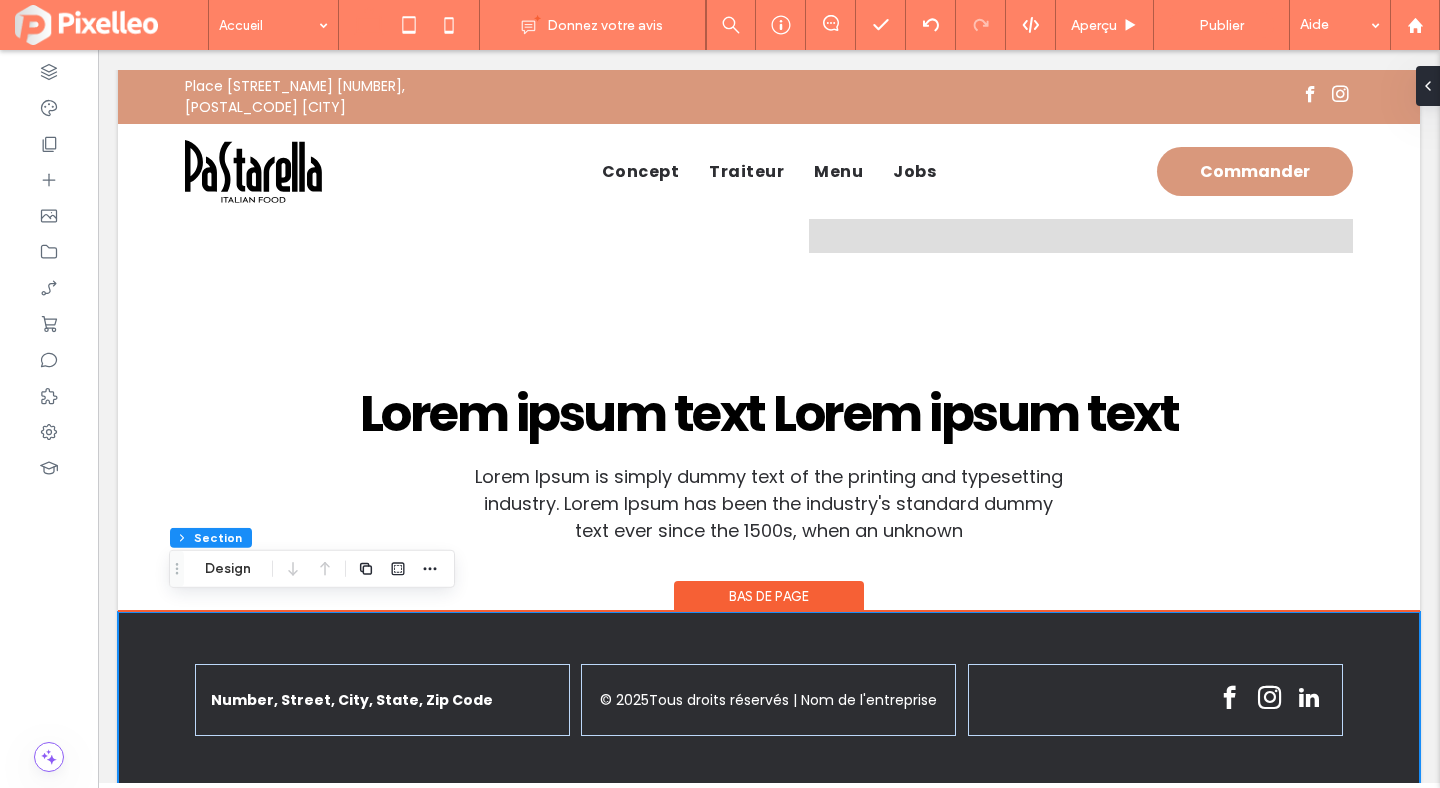 click on "Bas de page" at bounding box center [769, 596] 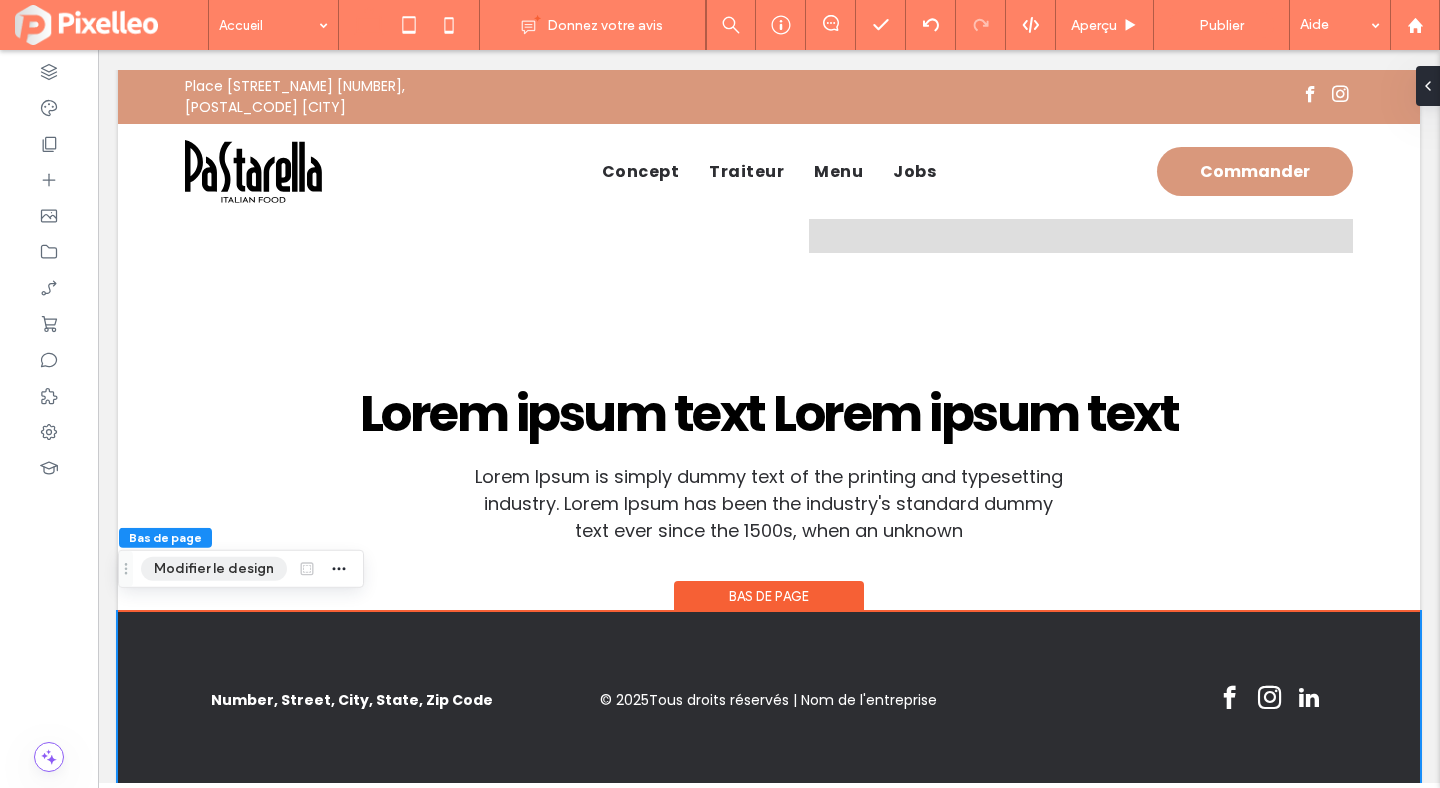 click on "Modifier le design" at bounding box center [214, 569] 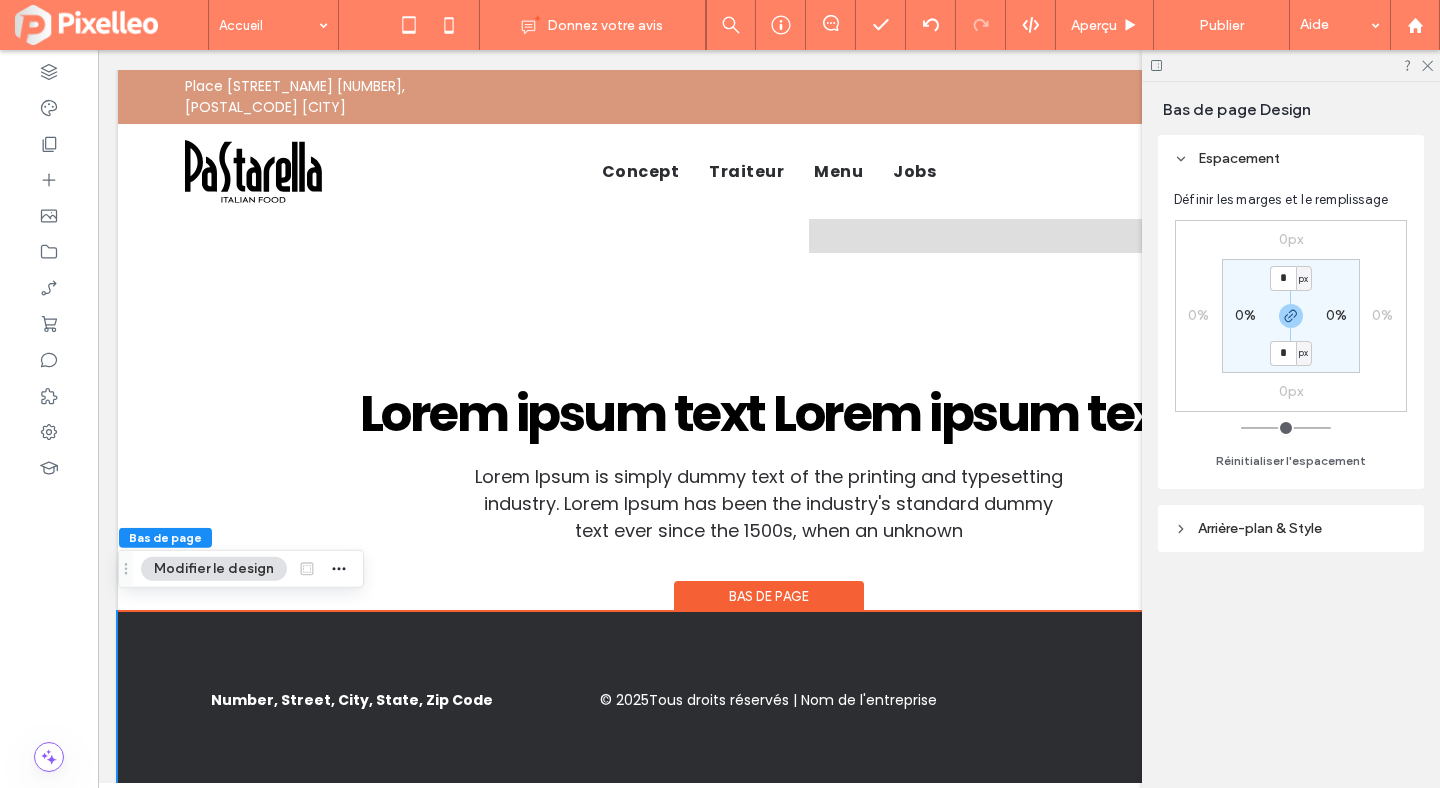 click on "Arrière-plan & Style" at bounding box center [1291, 528] 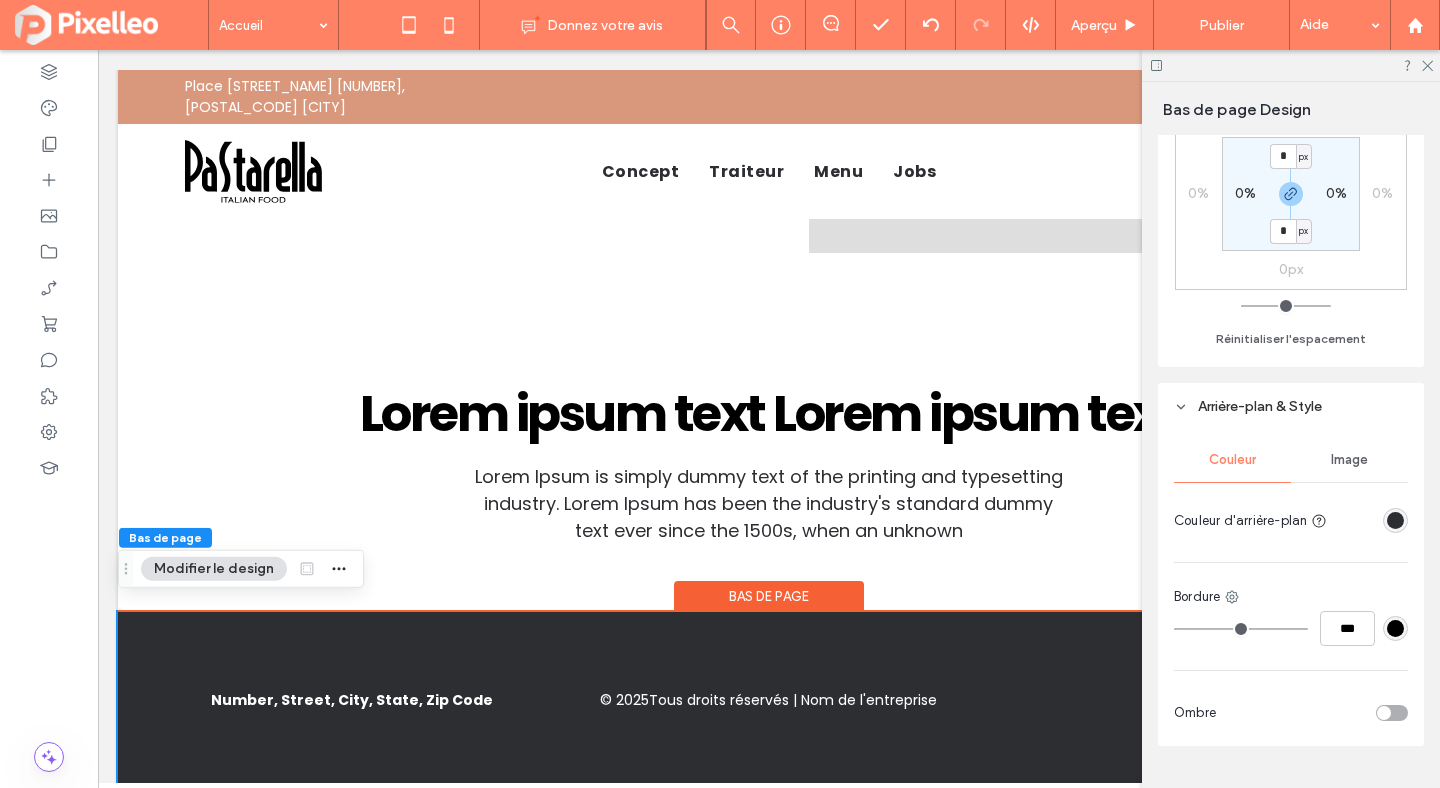scroll, scrollTop: 168, scrollLeft: 0, axis: vertical 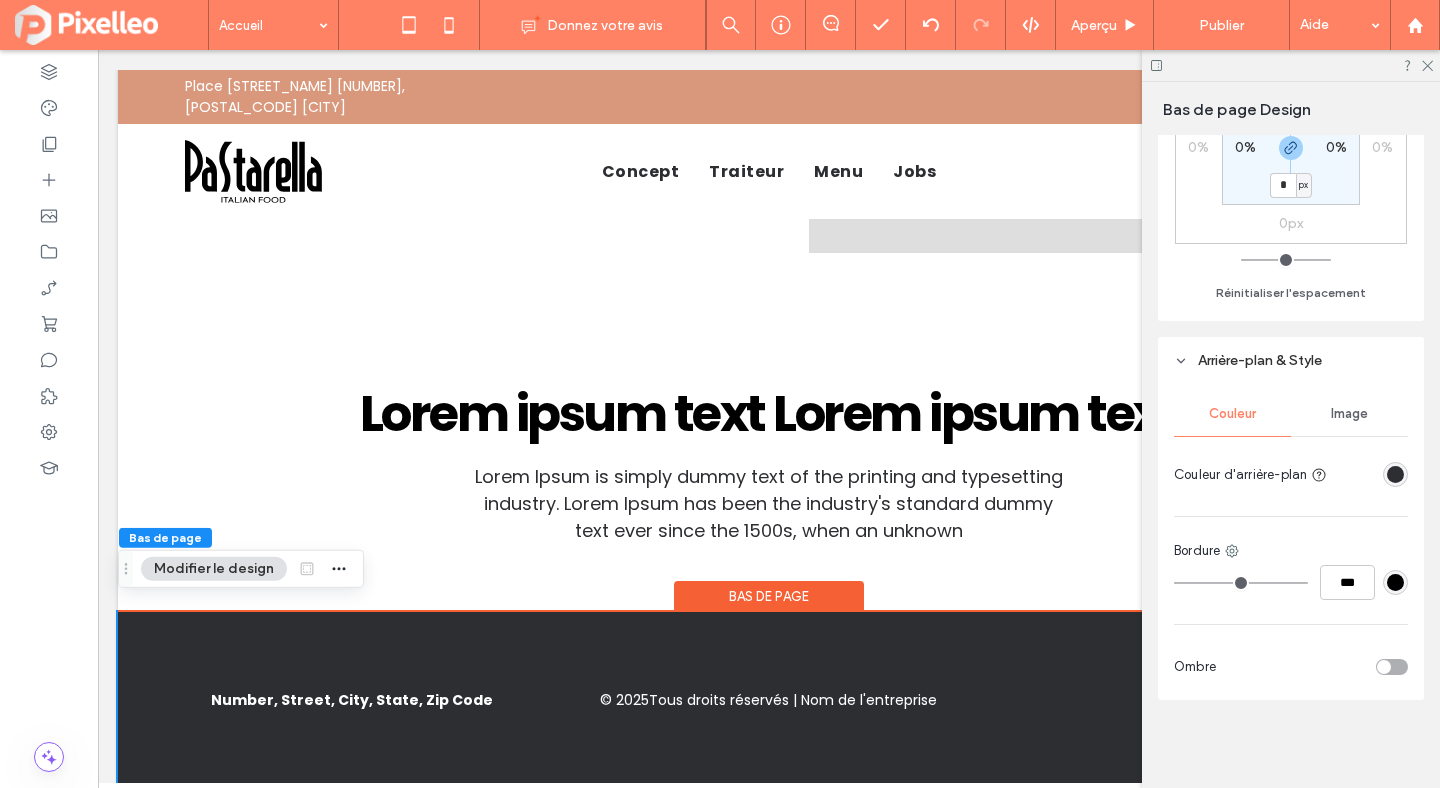 click at bounding box center [1395, 474] 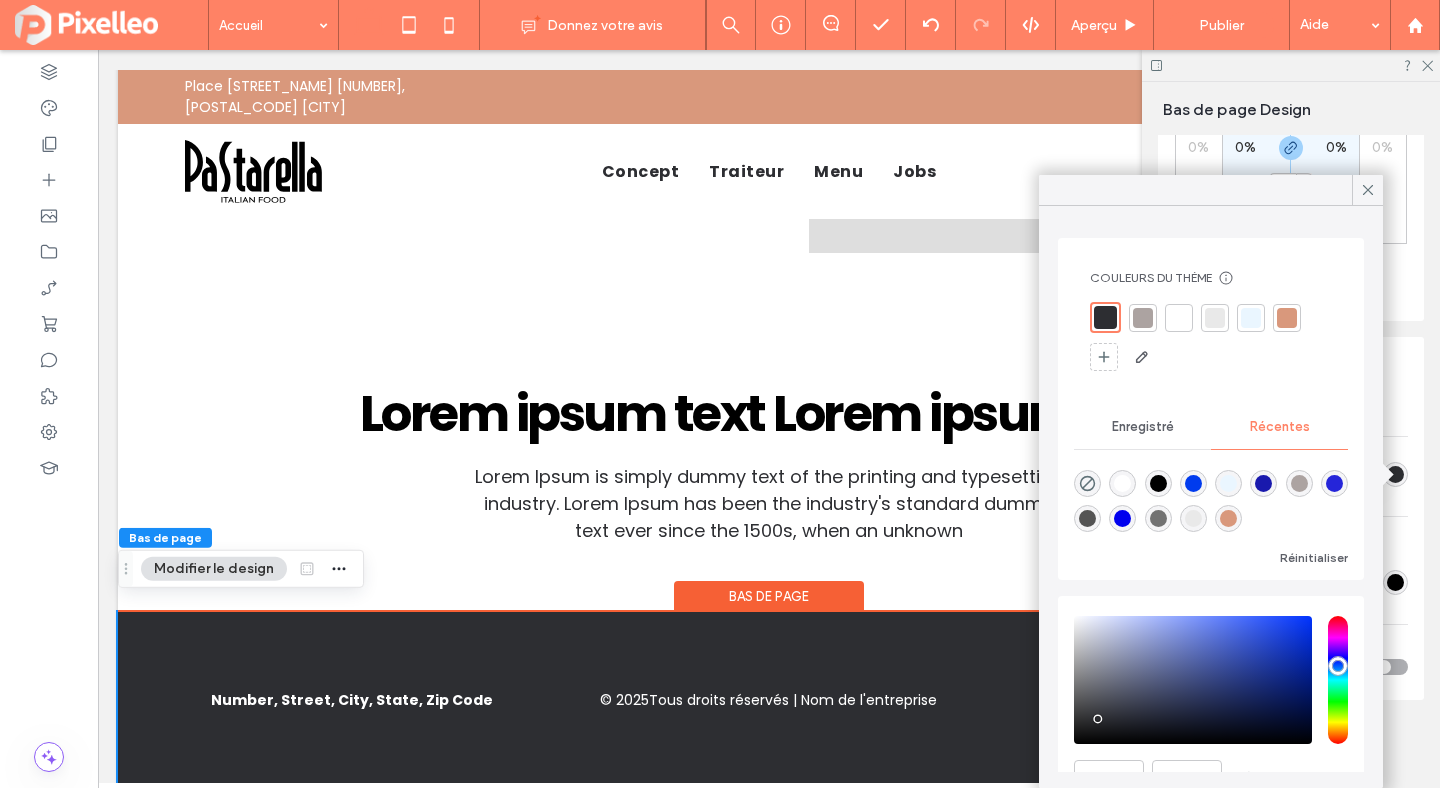 click at bounding box center (1287, 318) 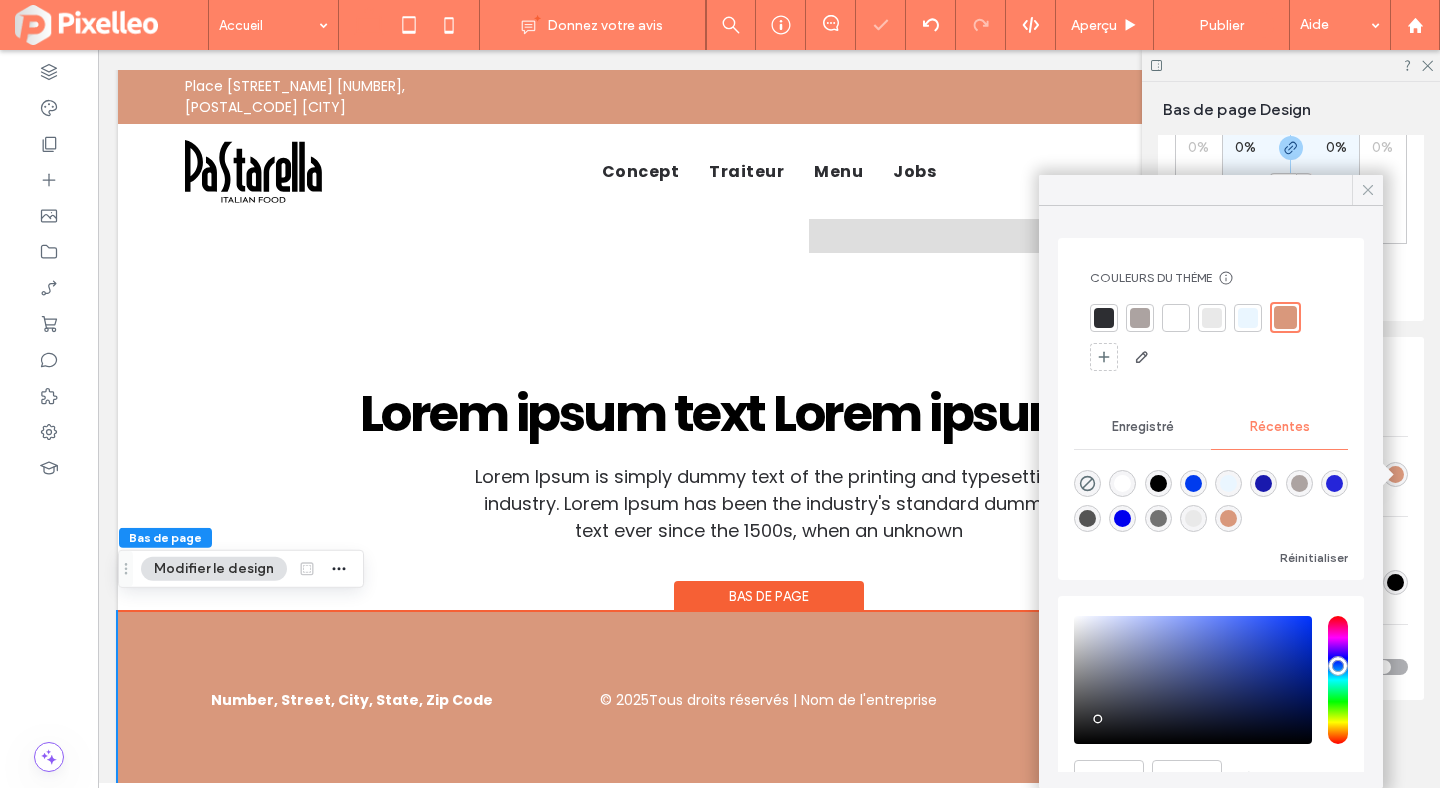 click 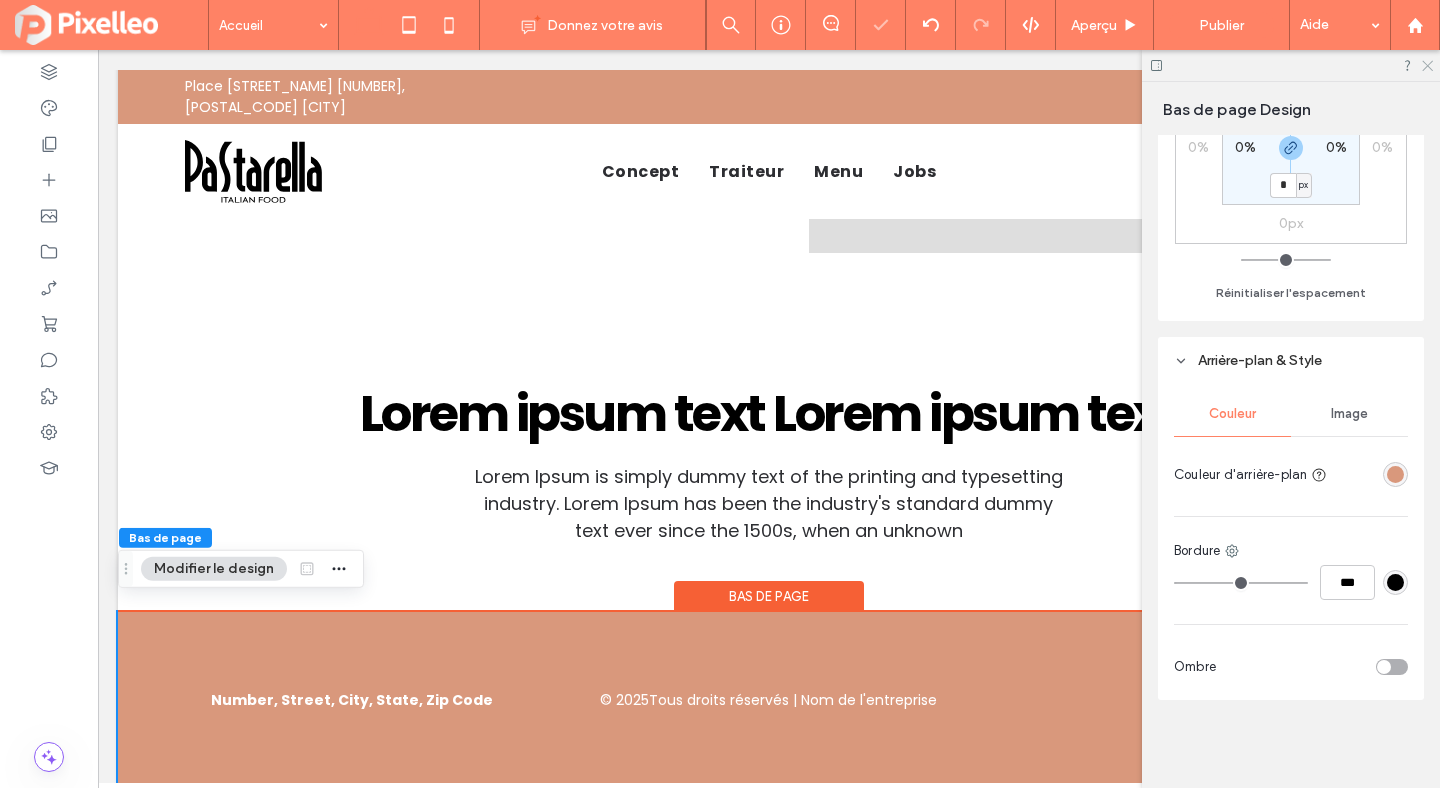 click 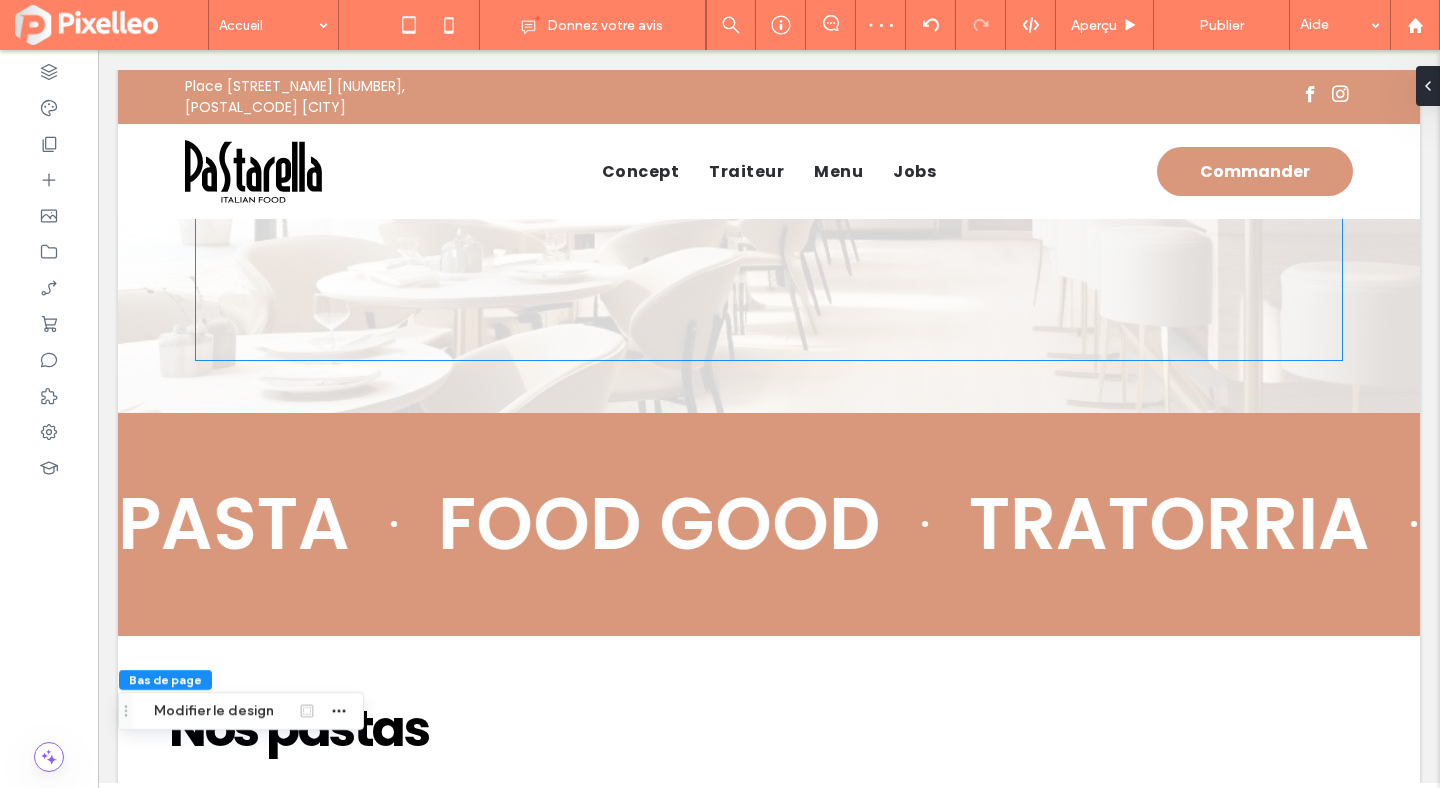 scroll, scrollTop: 0, scrollLeft: 0, axis: both 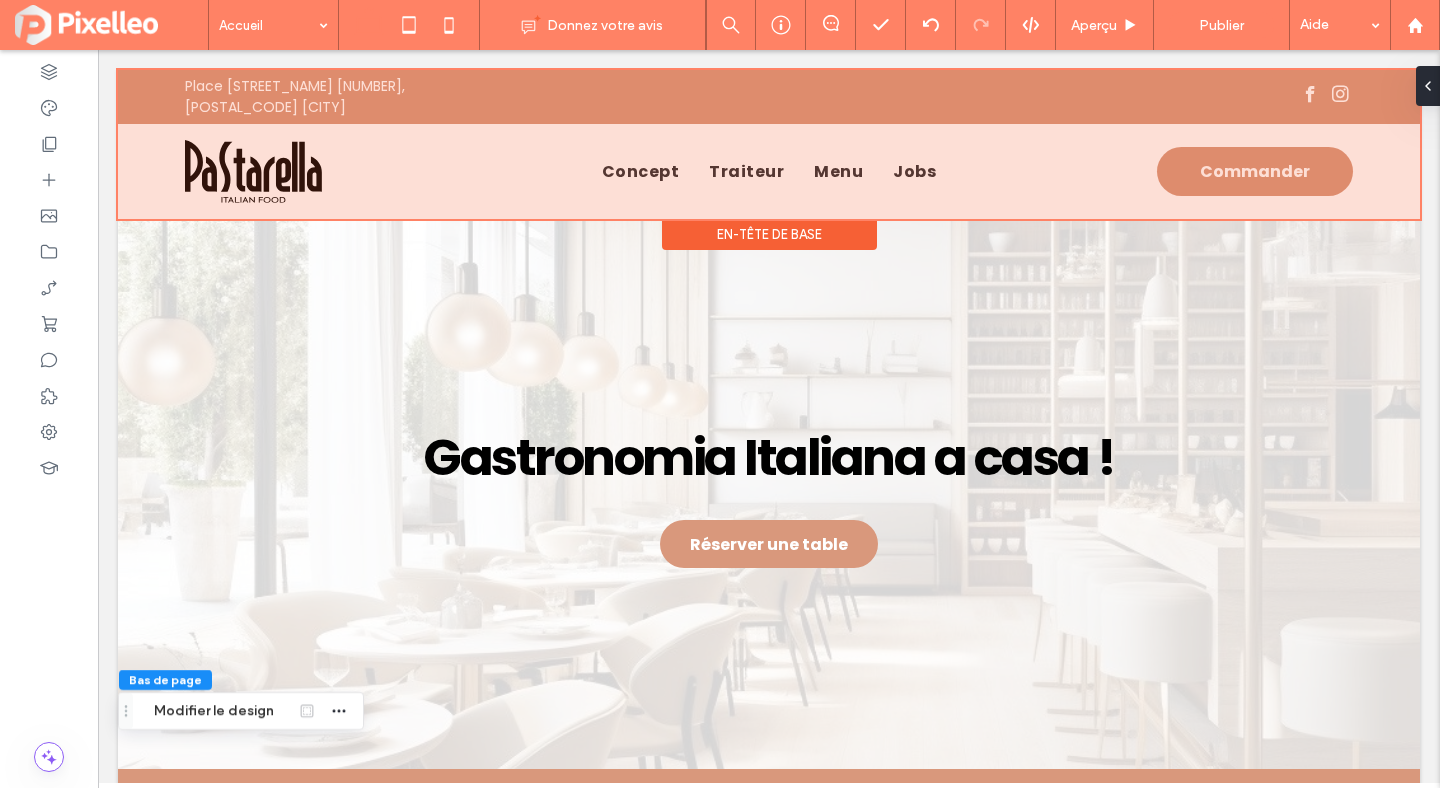 click at bounding box center (769, 144) 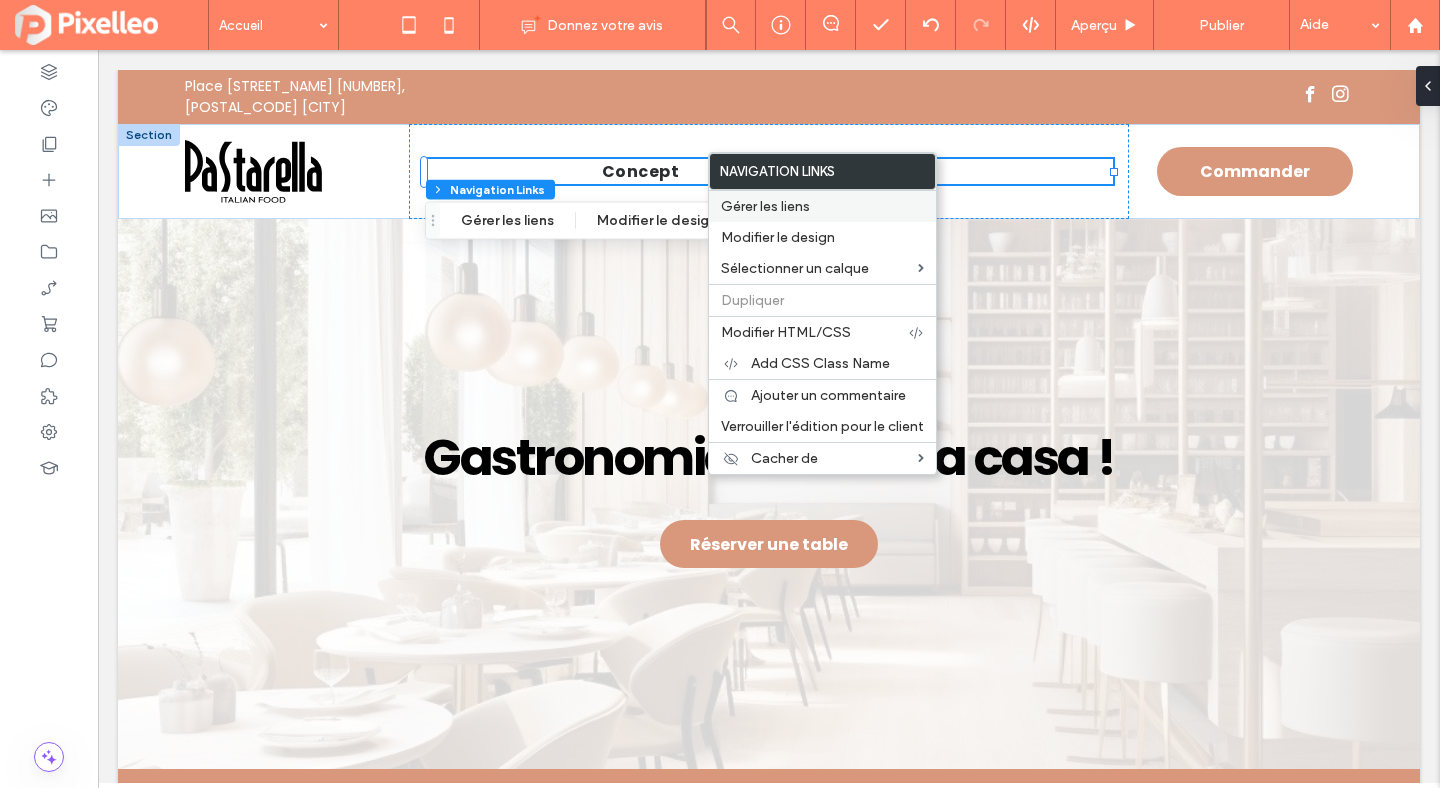 click on "Gérer les liens" at bounding box center (765, 206) 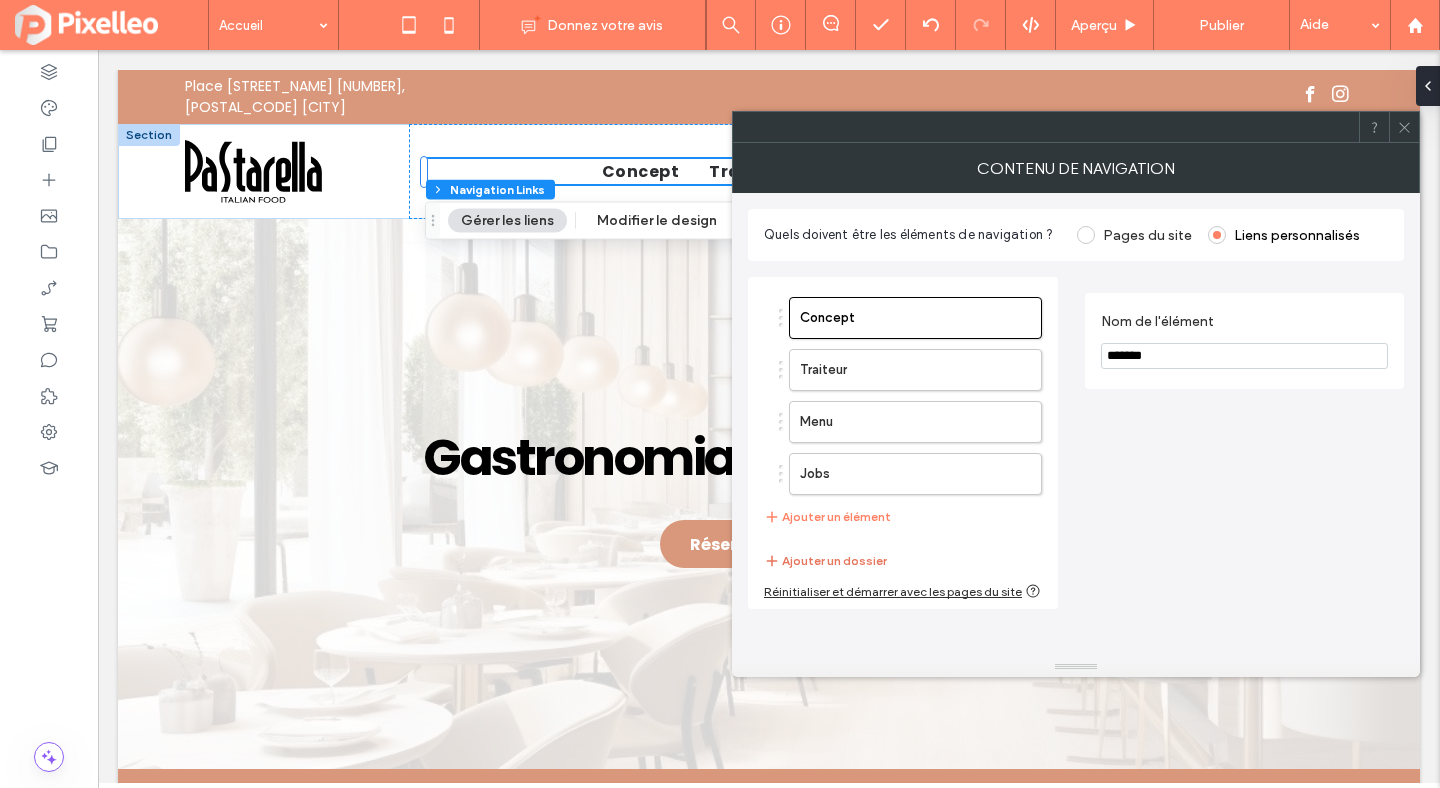 click on "Ajouter un dossier" at bounding box center [825, 561] 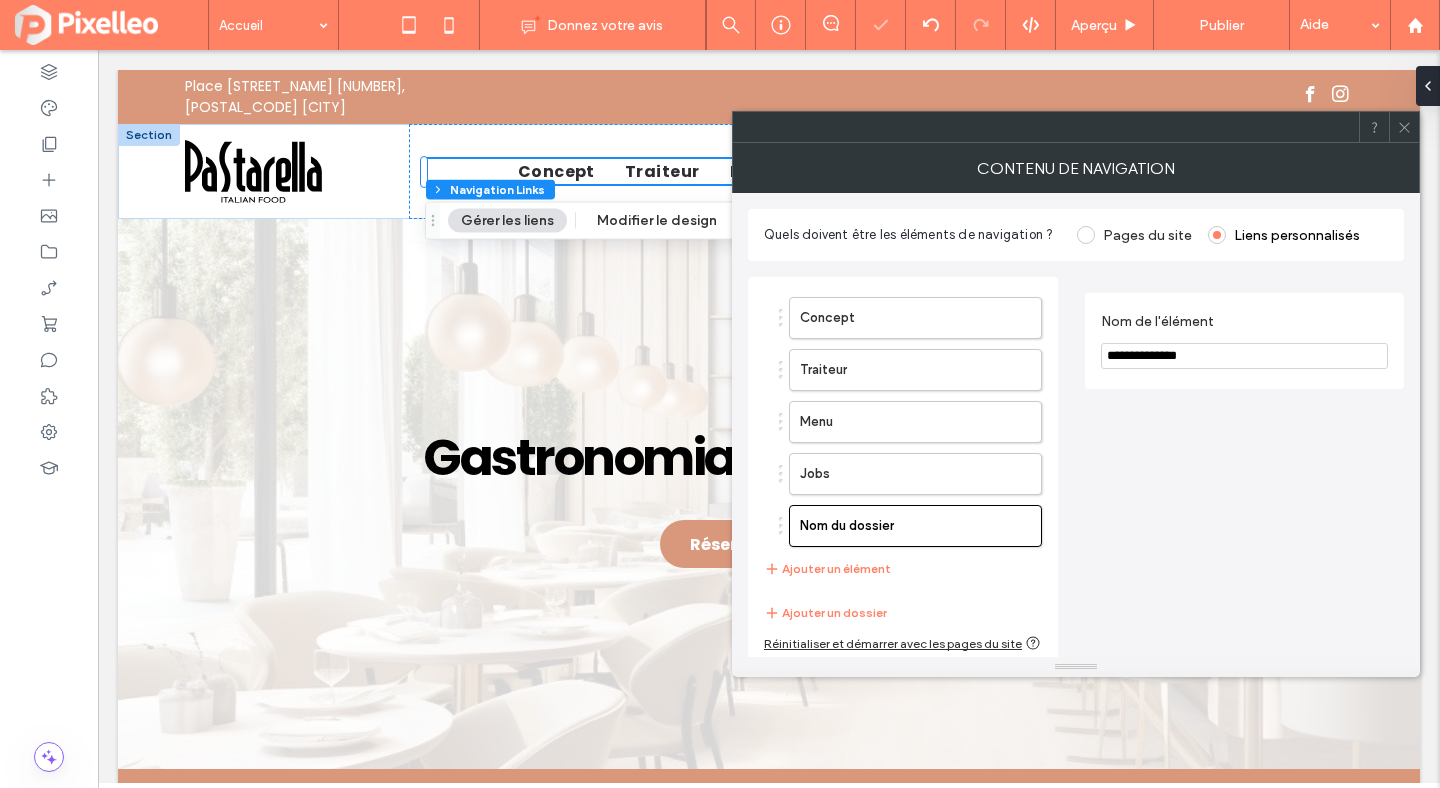 click on "**********" at bounding box center [1244, 356] 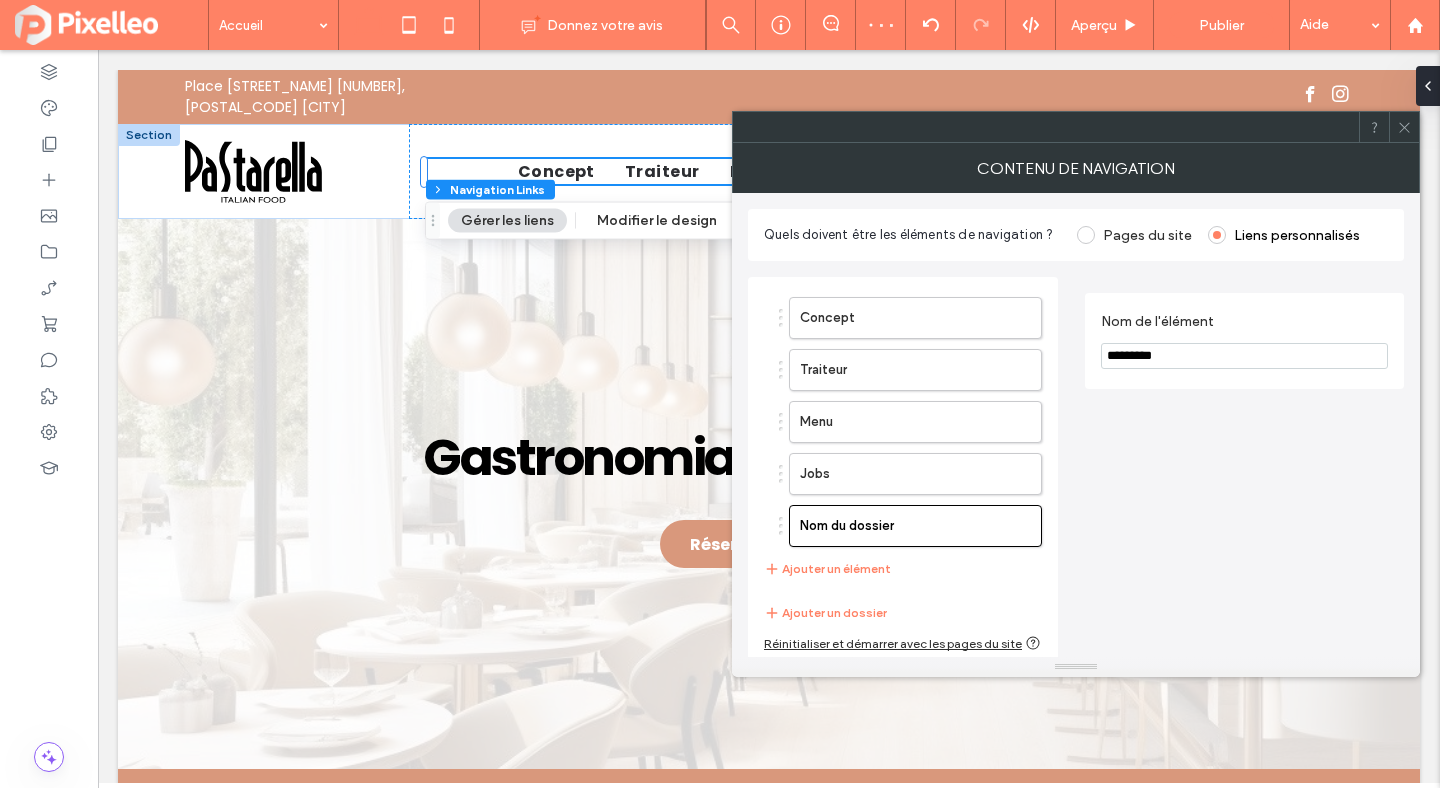 type on "*********" 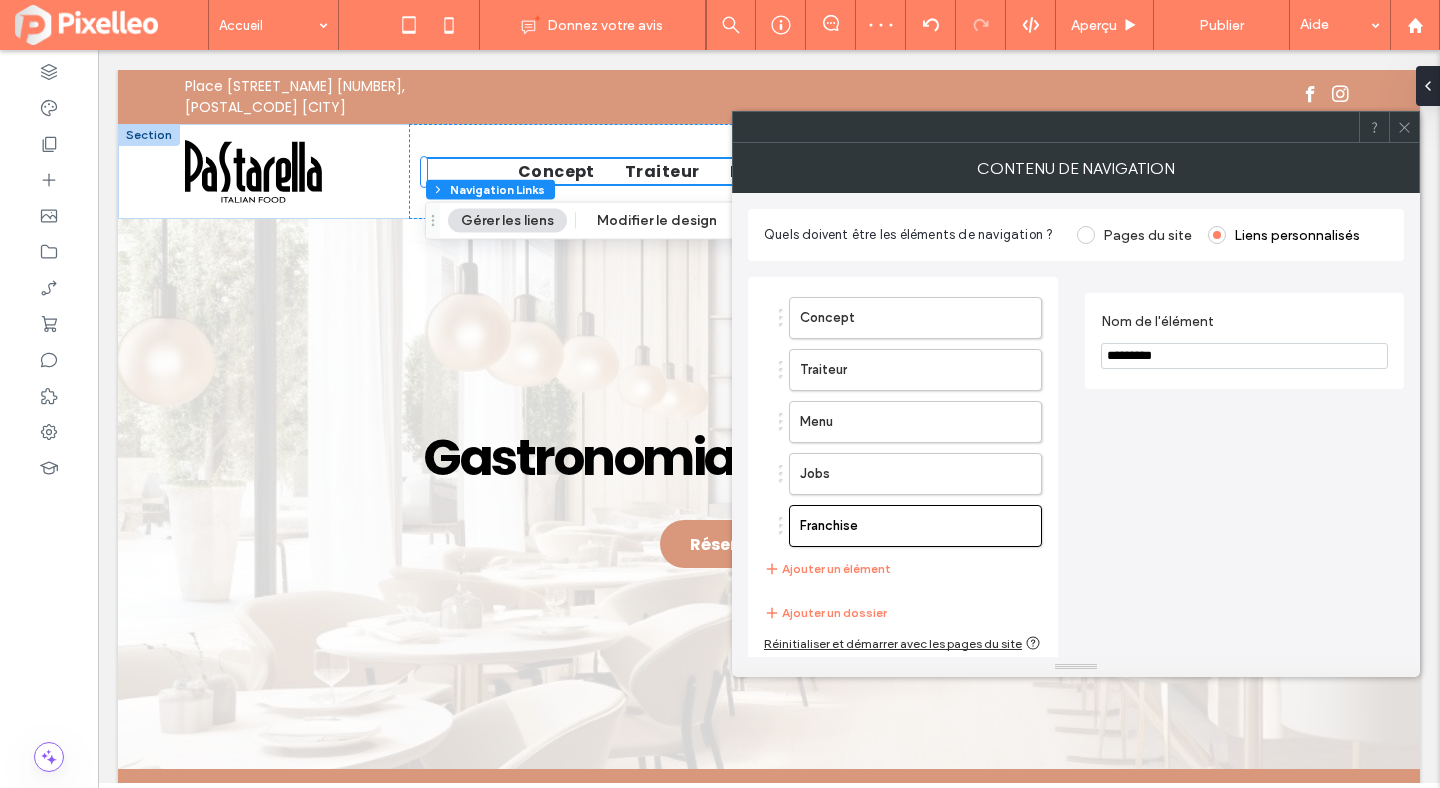 click on "Nom de l'élément *********" at bounding box center [1244, 469] 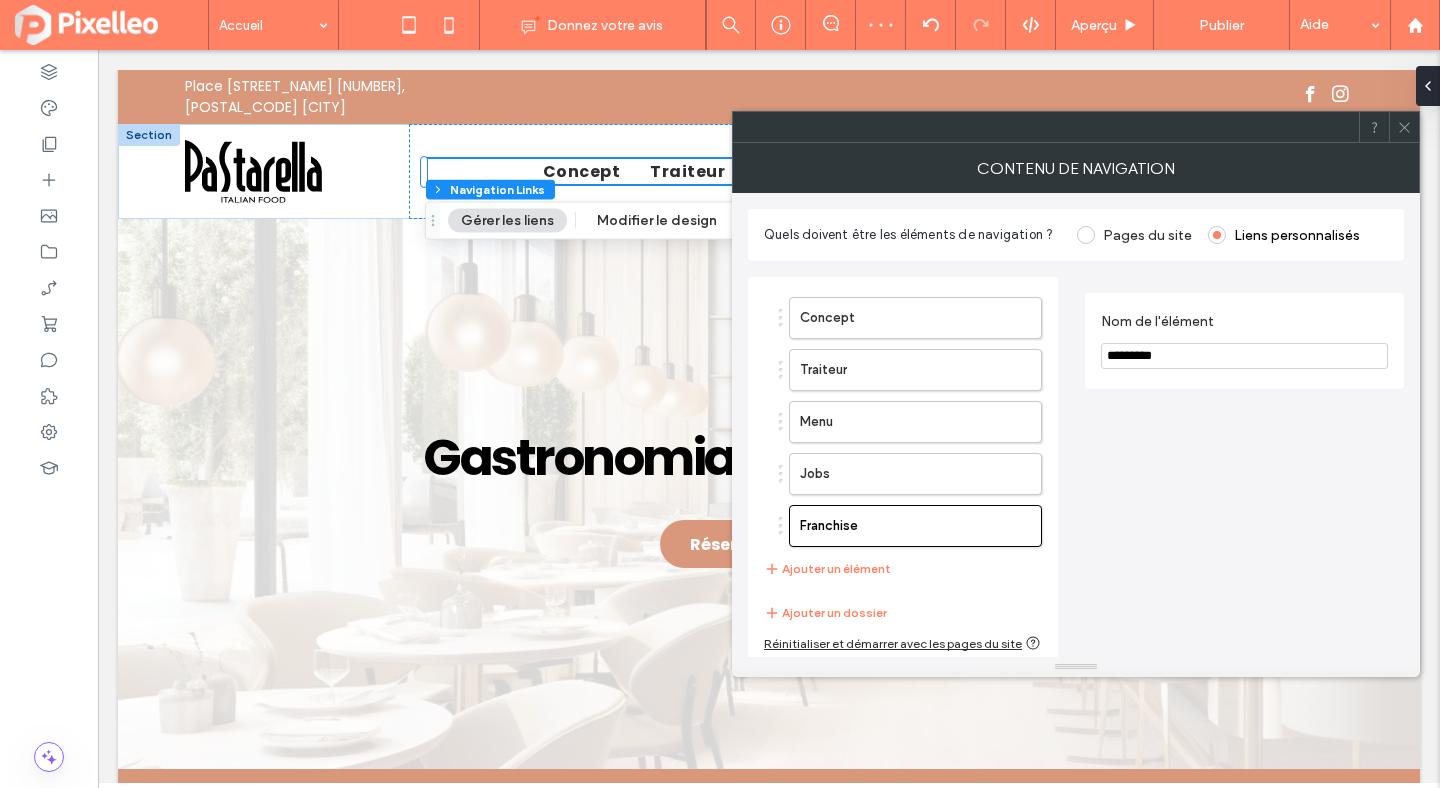 click at bounding box center (1404, 127) 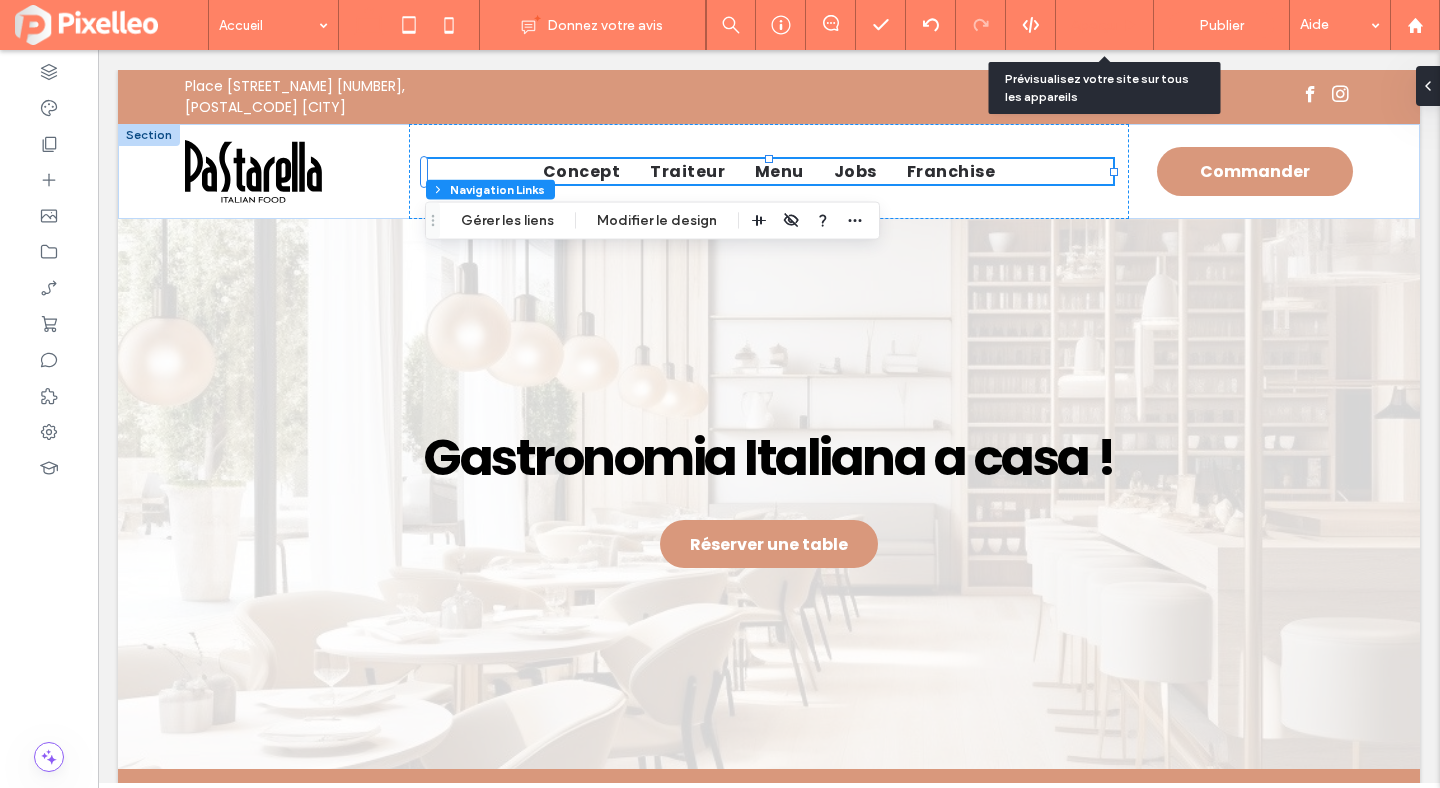 click on "Aperçu" at bounding box center [1094, 25] 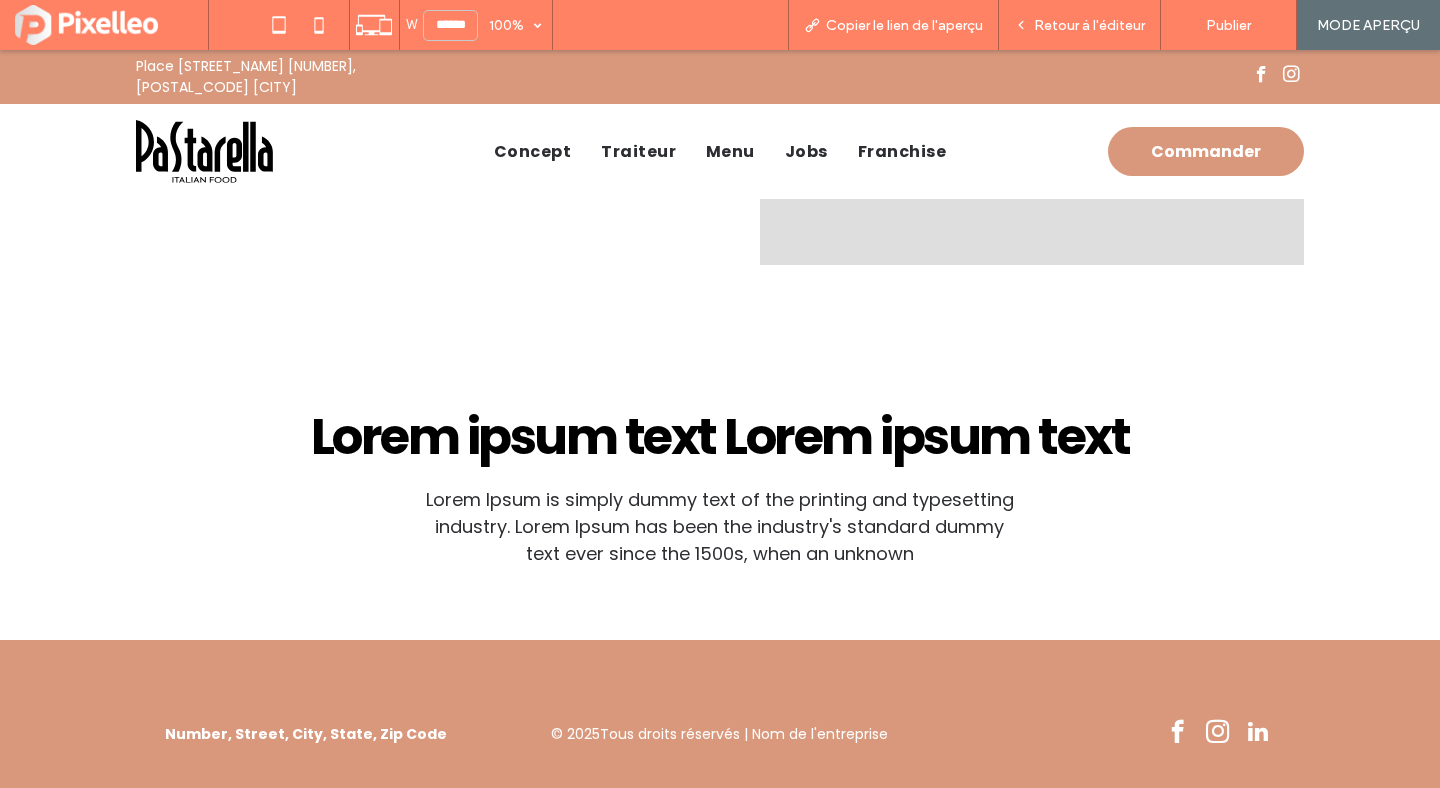 scroll, scrollTop: 2719, scrollLeft: 0, axis: vertical 